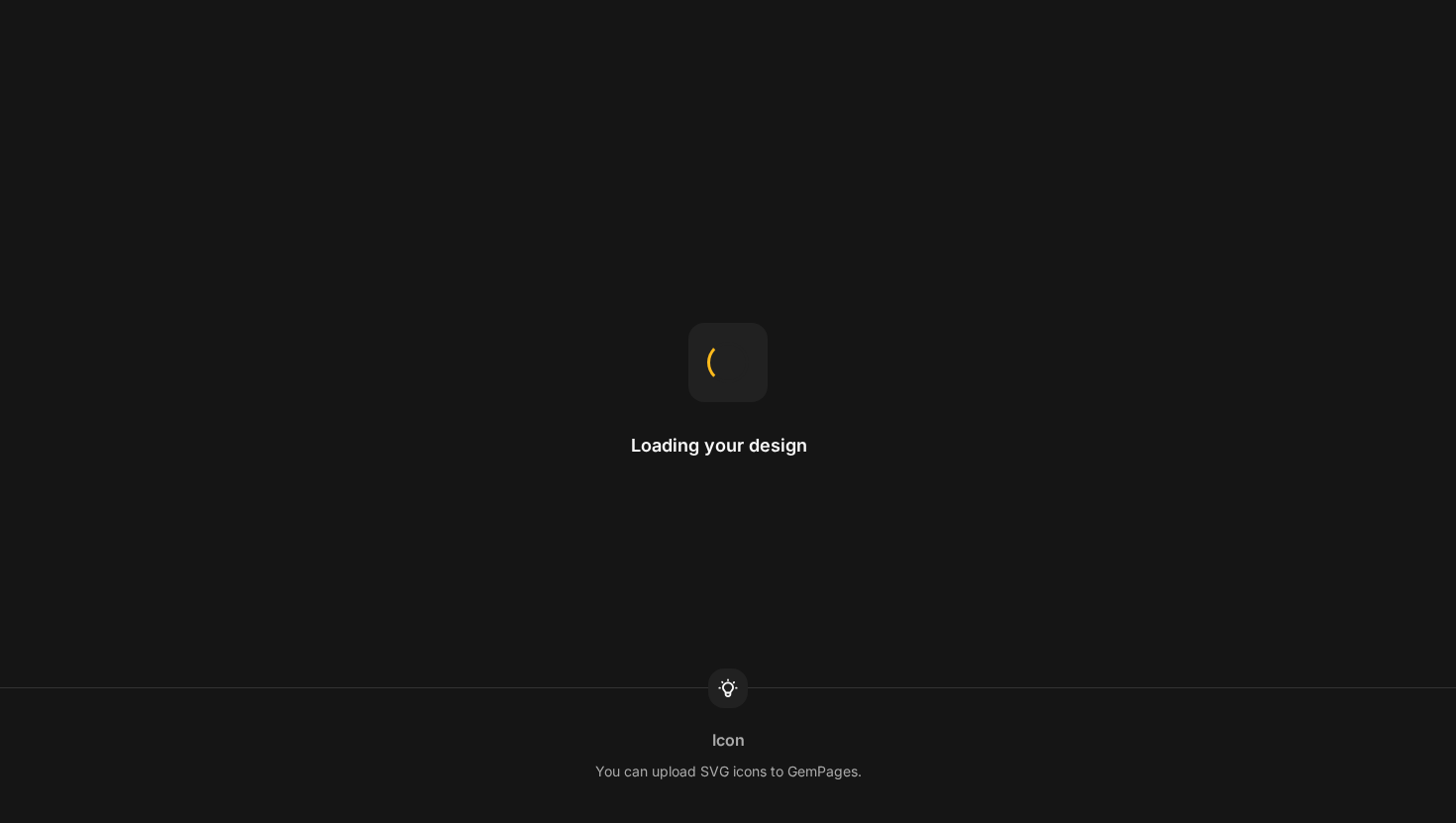 scroll, scrollTop: 0, scrollLeft: 0, axis: both 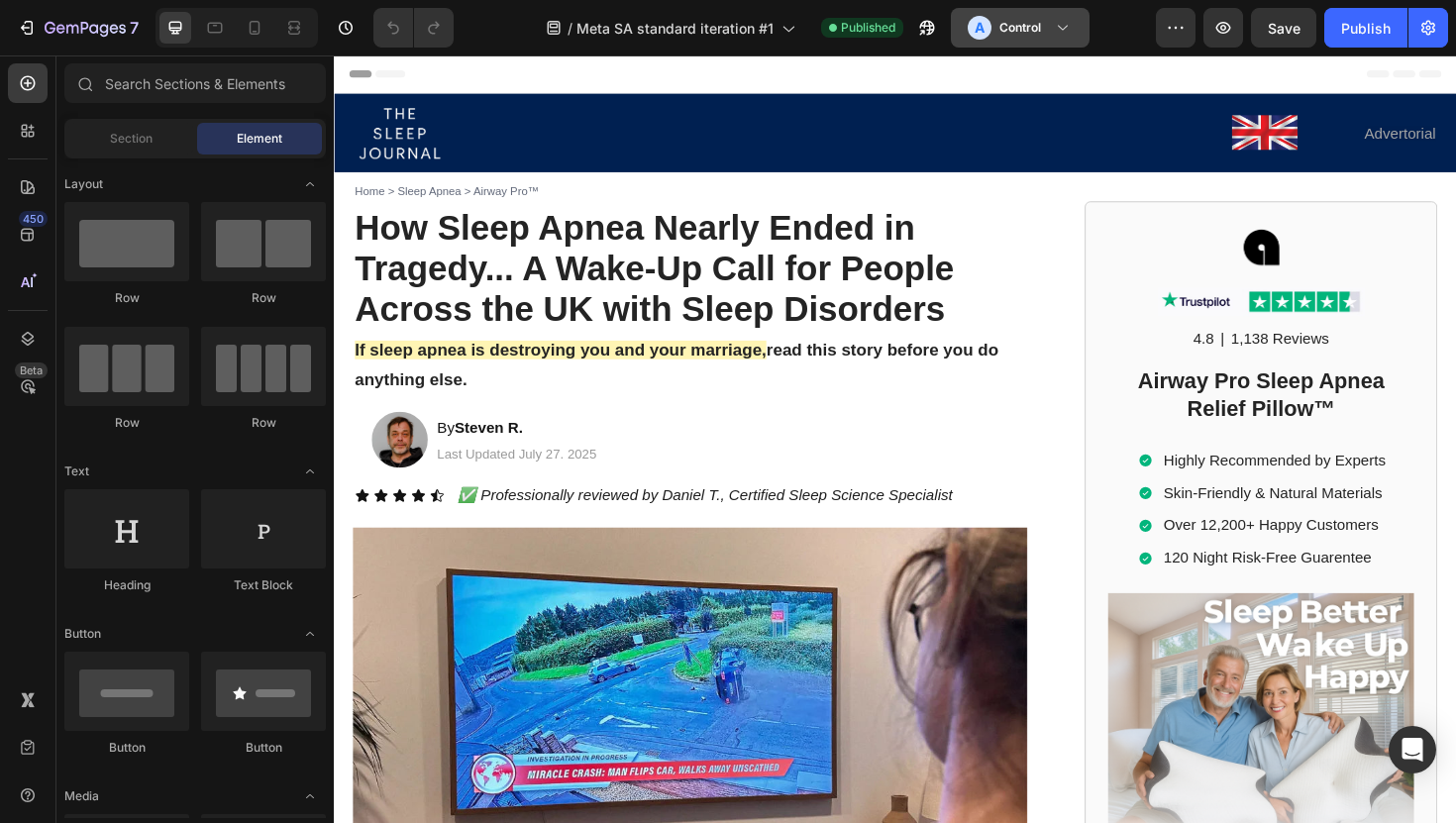 click on "Control" 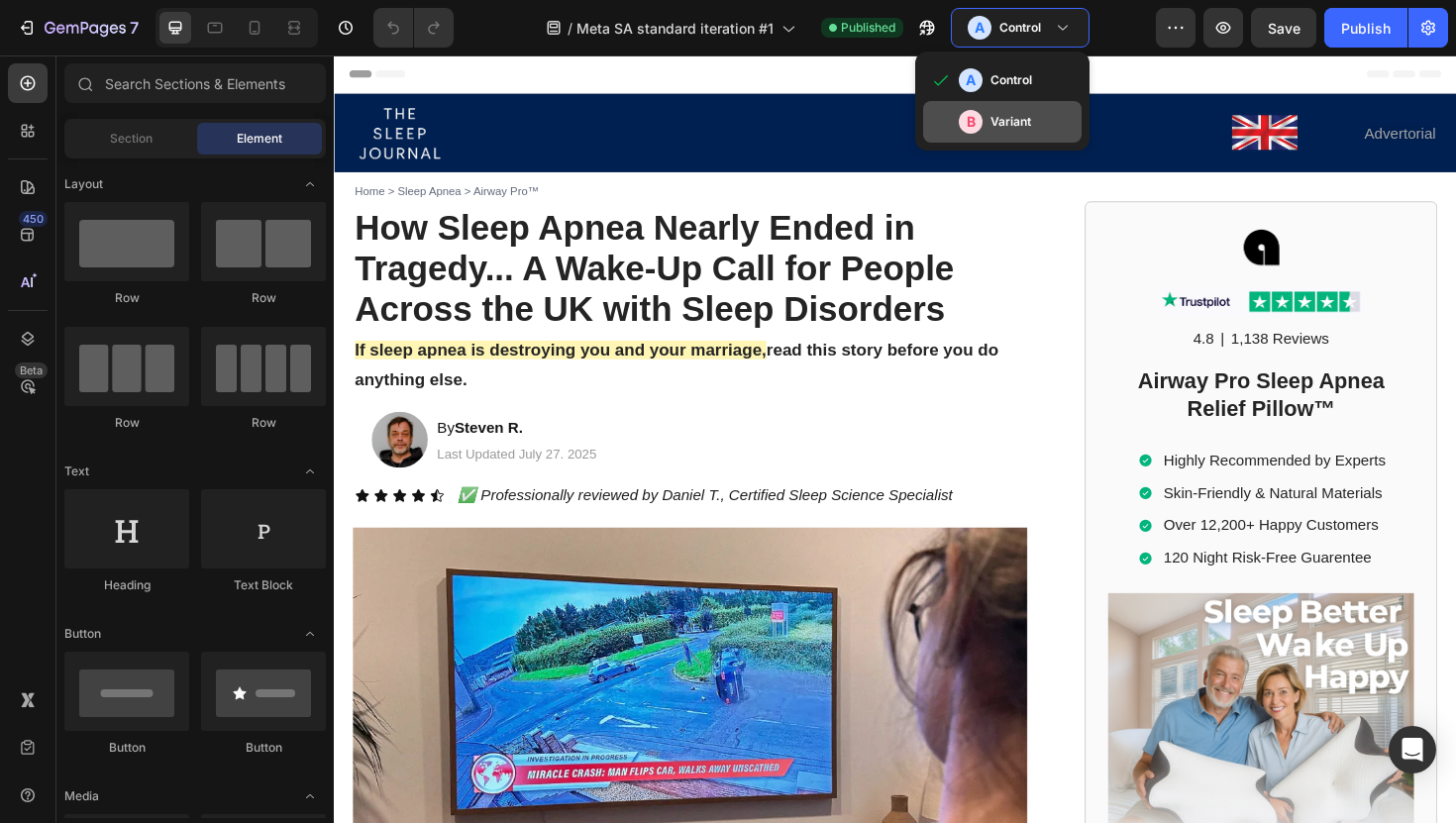 click on "Variant" 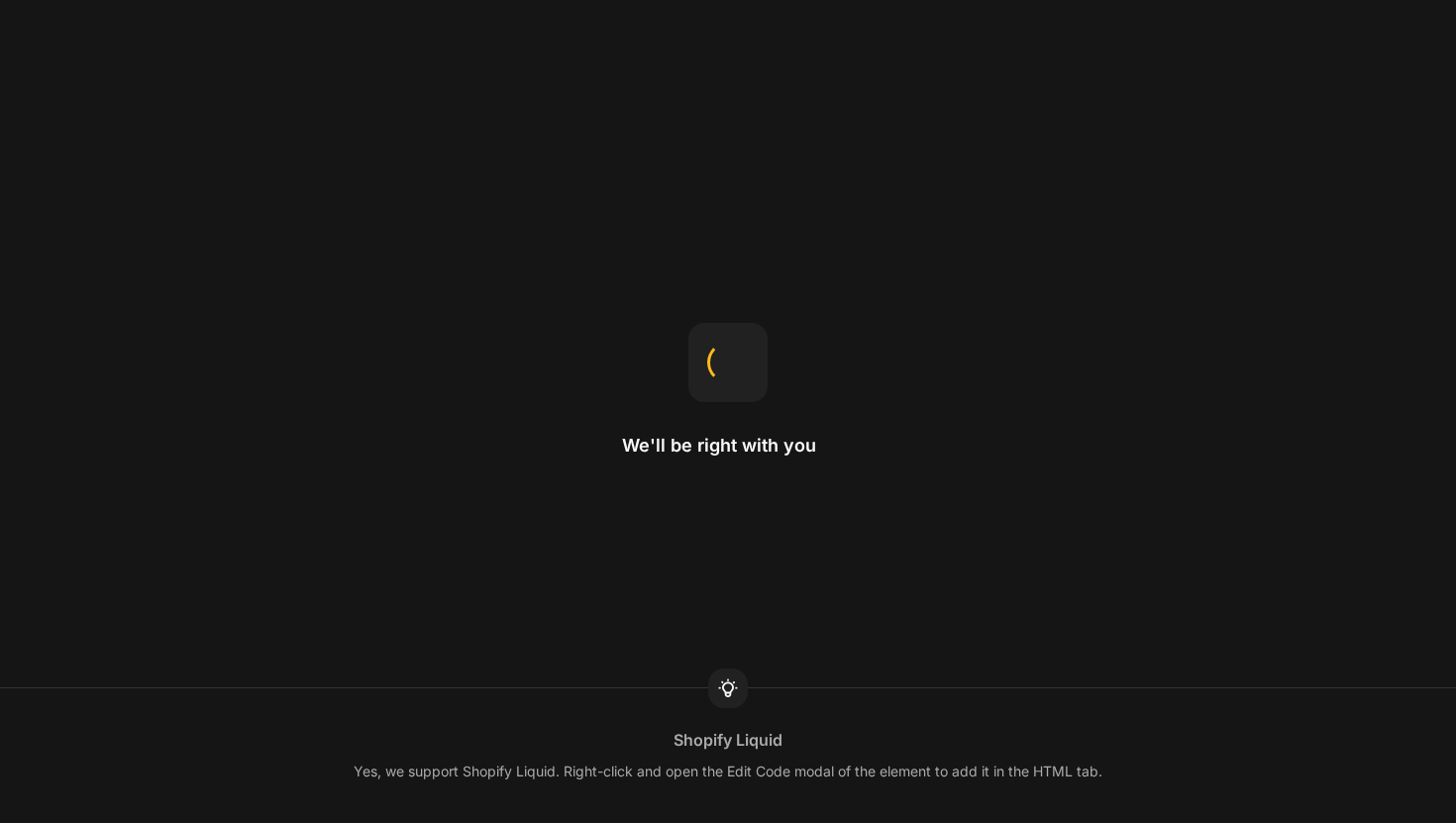 scroll, scrollTop: 0, scrollLeft: 0, axis: both 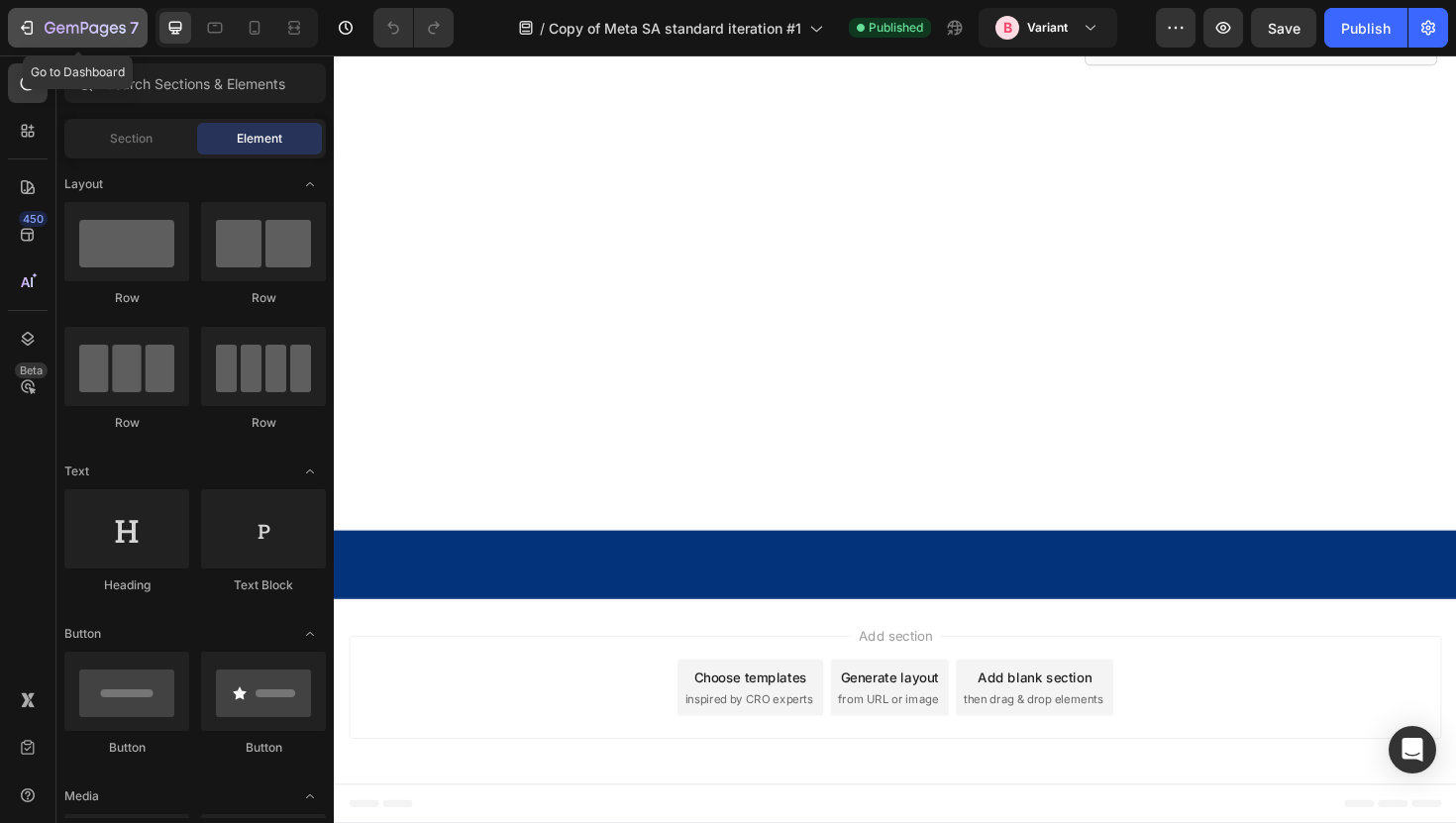 click 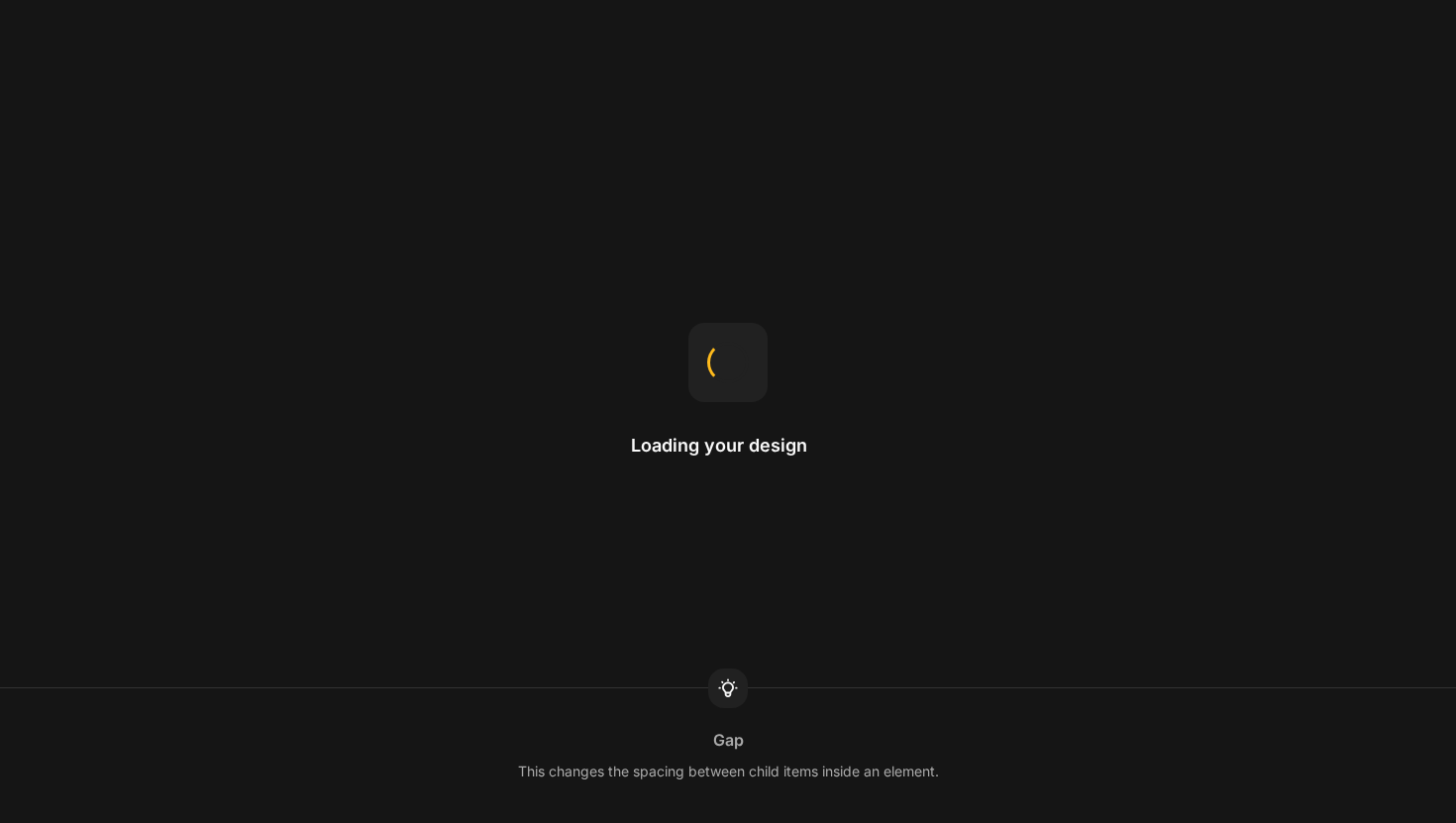scroll, scrollTop: 0, scrollLeft: 0, axis: both 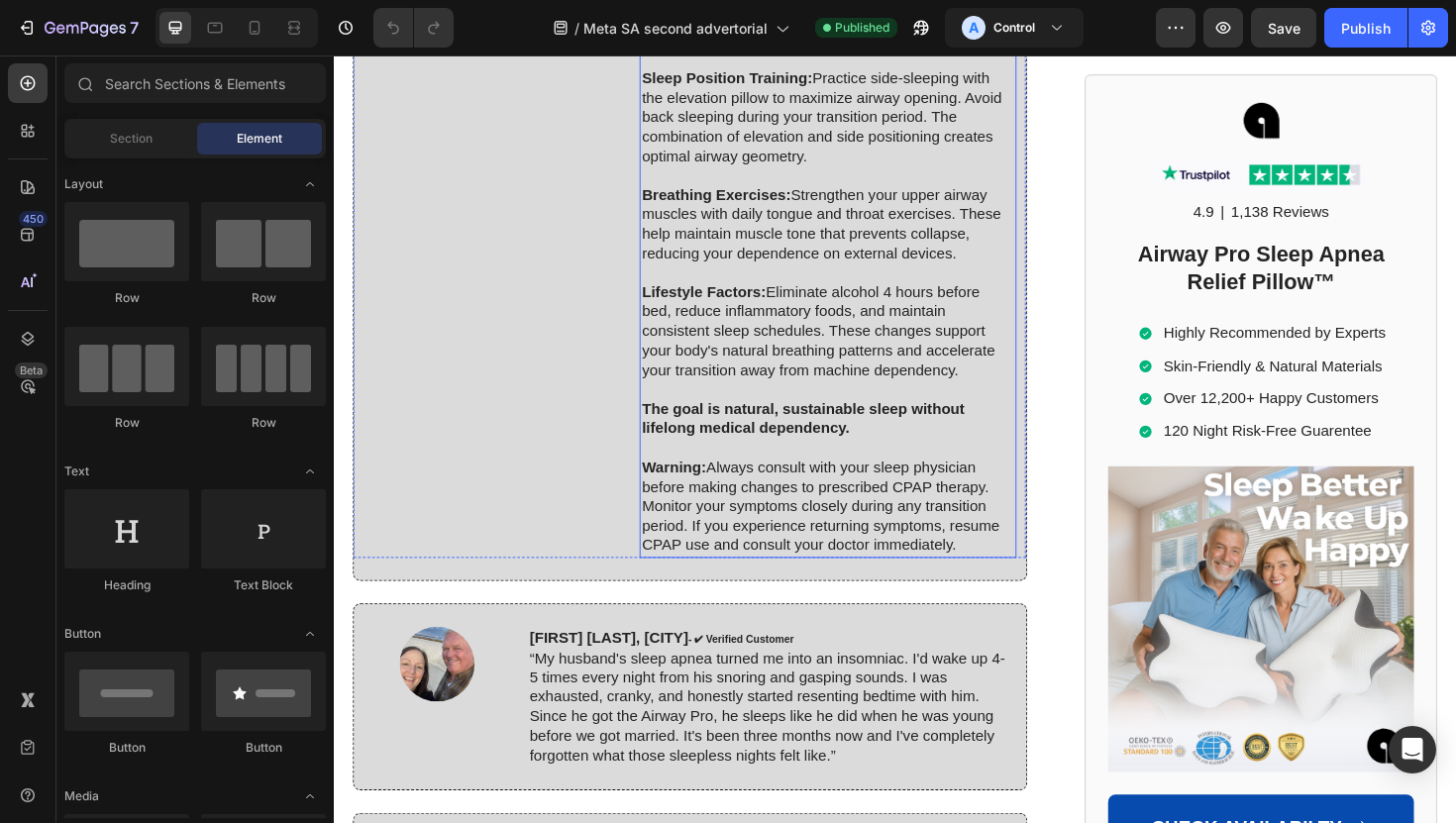 click on "Warning:  Always consult with your sleep physician before making changes to prescribed CPAP therapy. Monitor your symptoms closely during any transition period. If you experience returning symptoms, resume CPAP use and consult your doctor immediately." at bounding box center [851, 534] 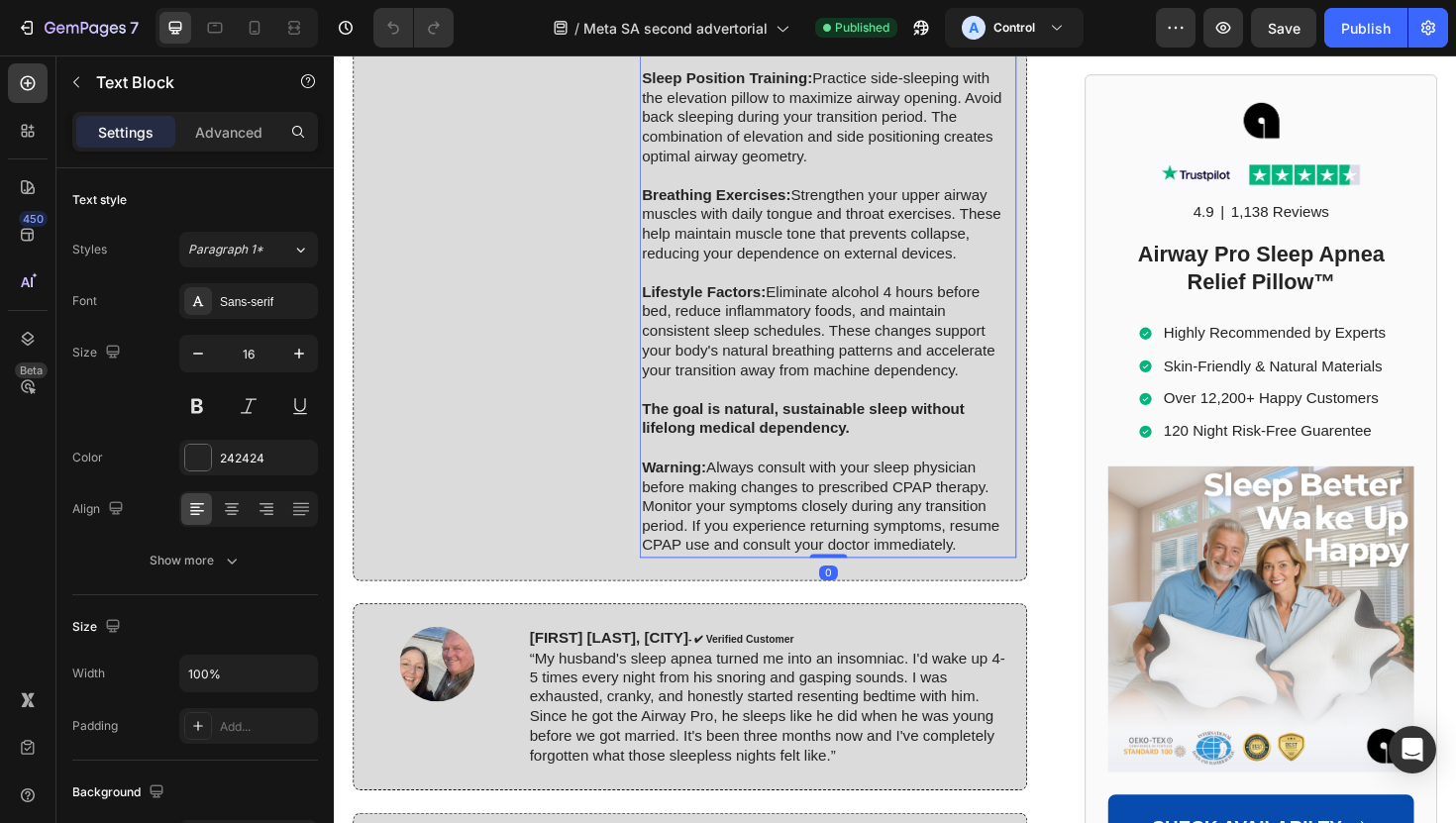 click on "Warning:  Always consult with your sleep physician before making changes to prescribed CPAP therapy. Monitor your symptoms closely during any transition period. If you experience returning symptoms, resume CPAP use and consult your doctor immediately." at bounding box center [851, 534] 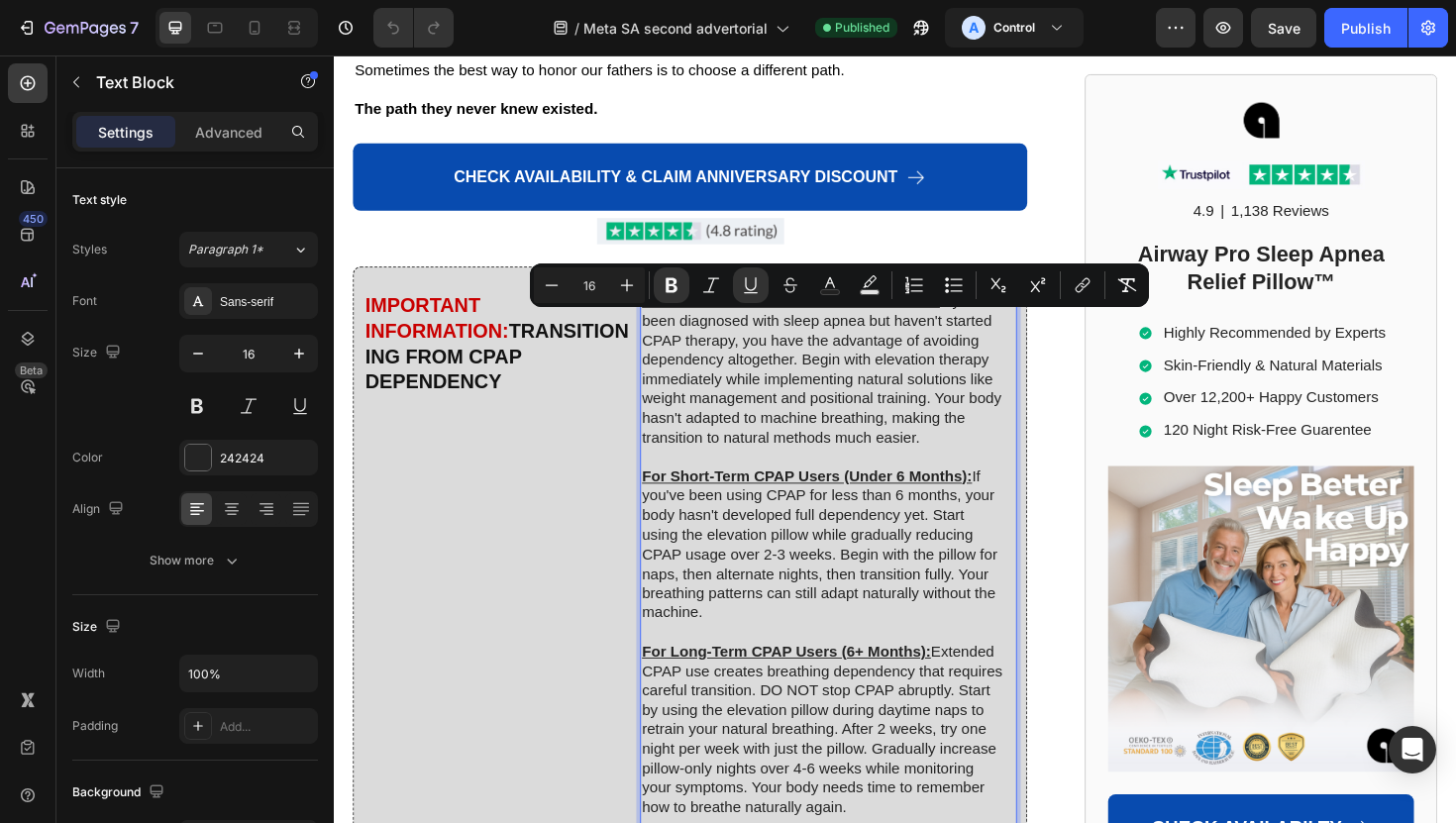 scroll, scrollTop: 7305, scrollLeft: 0, axis: vertical 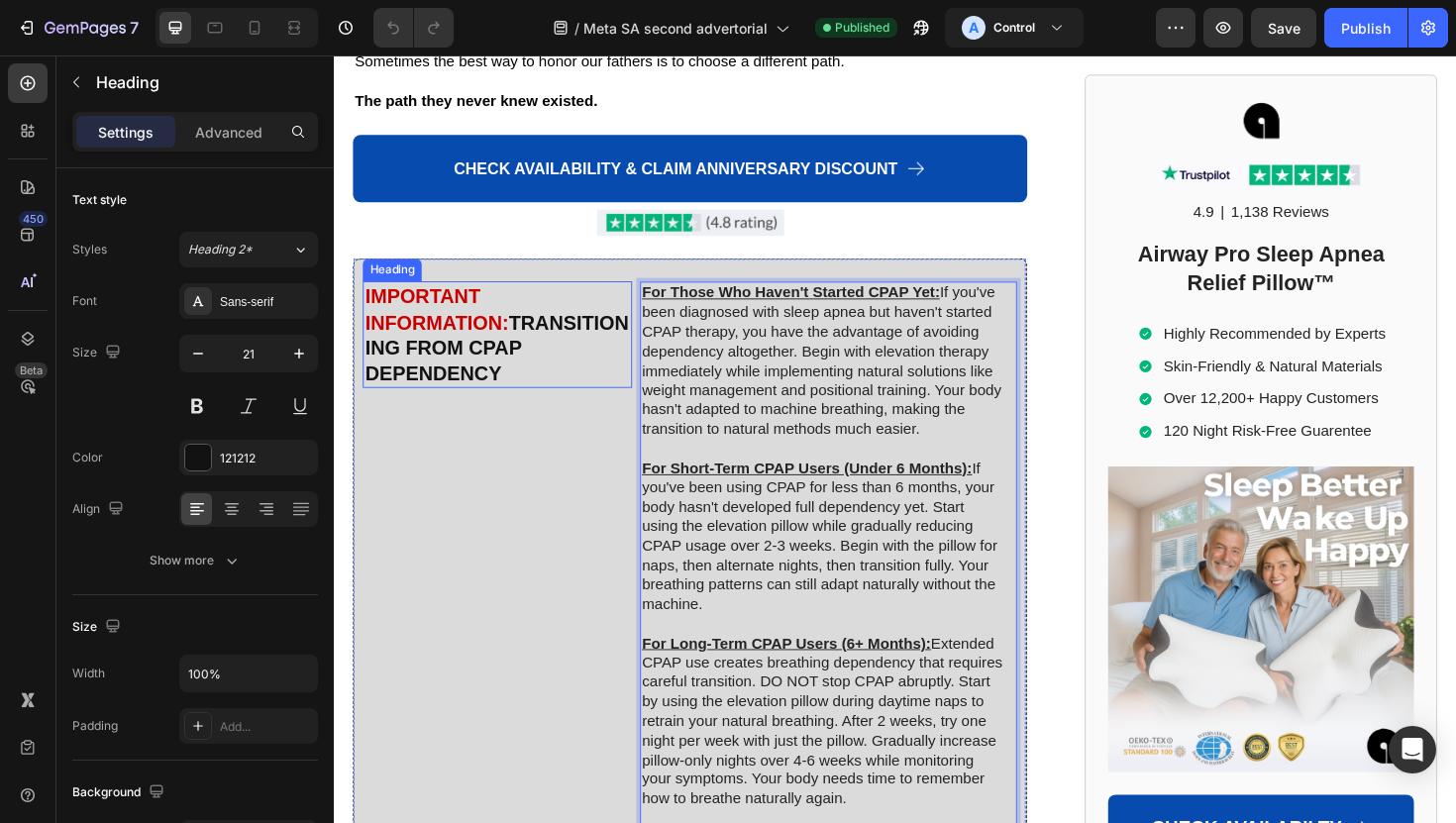 click on "IMPORTANT INFORMATION:" at bounding box center (443, 324) 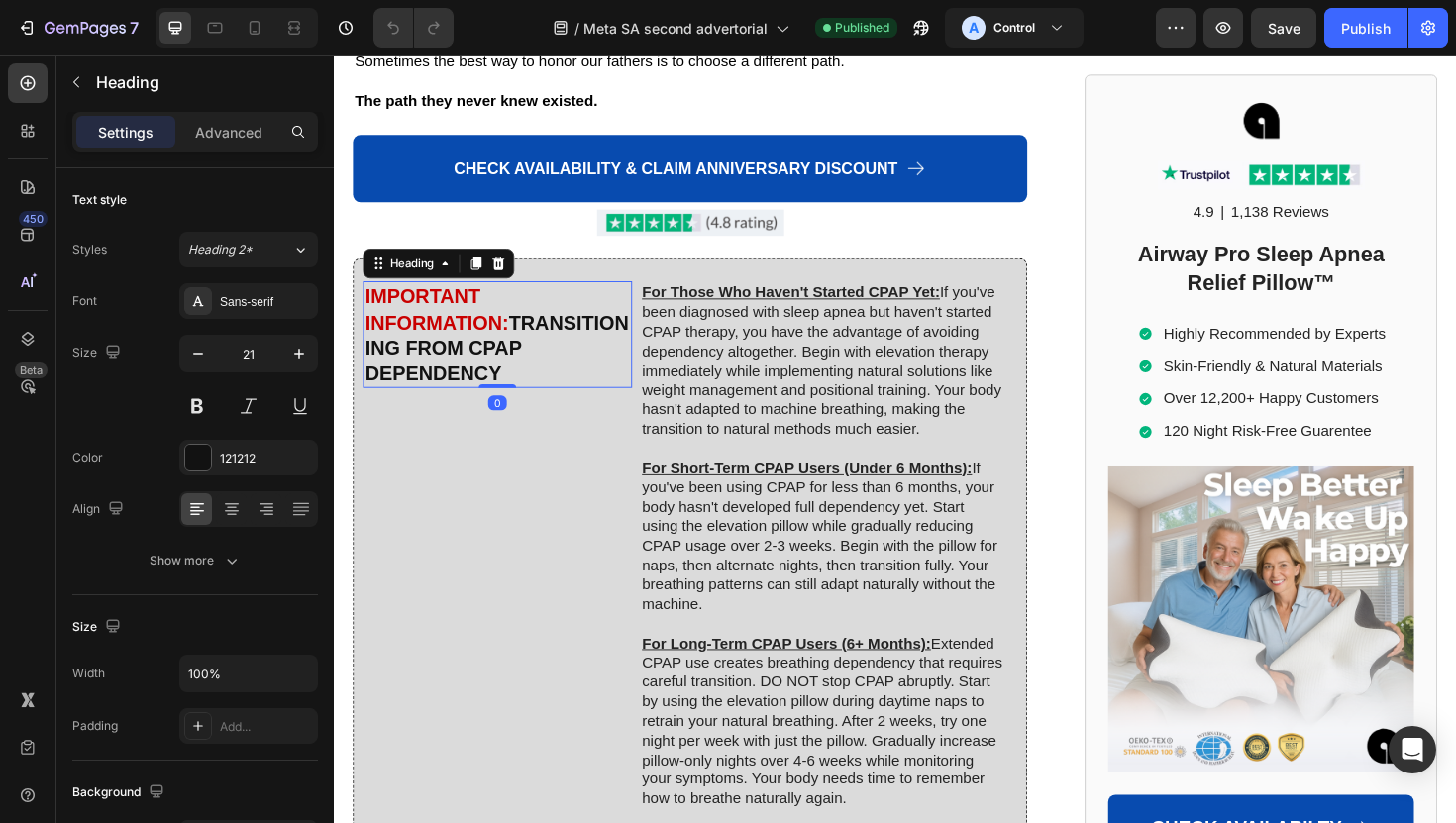 click on "IMPORTANT INFORMATION:" at bounding box center (443, 324) 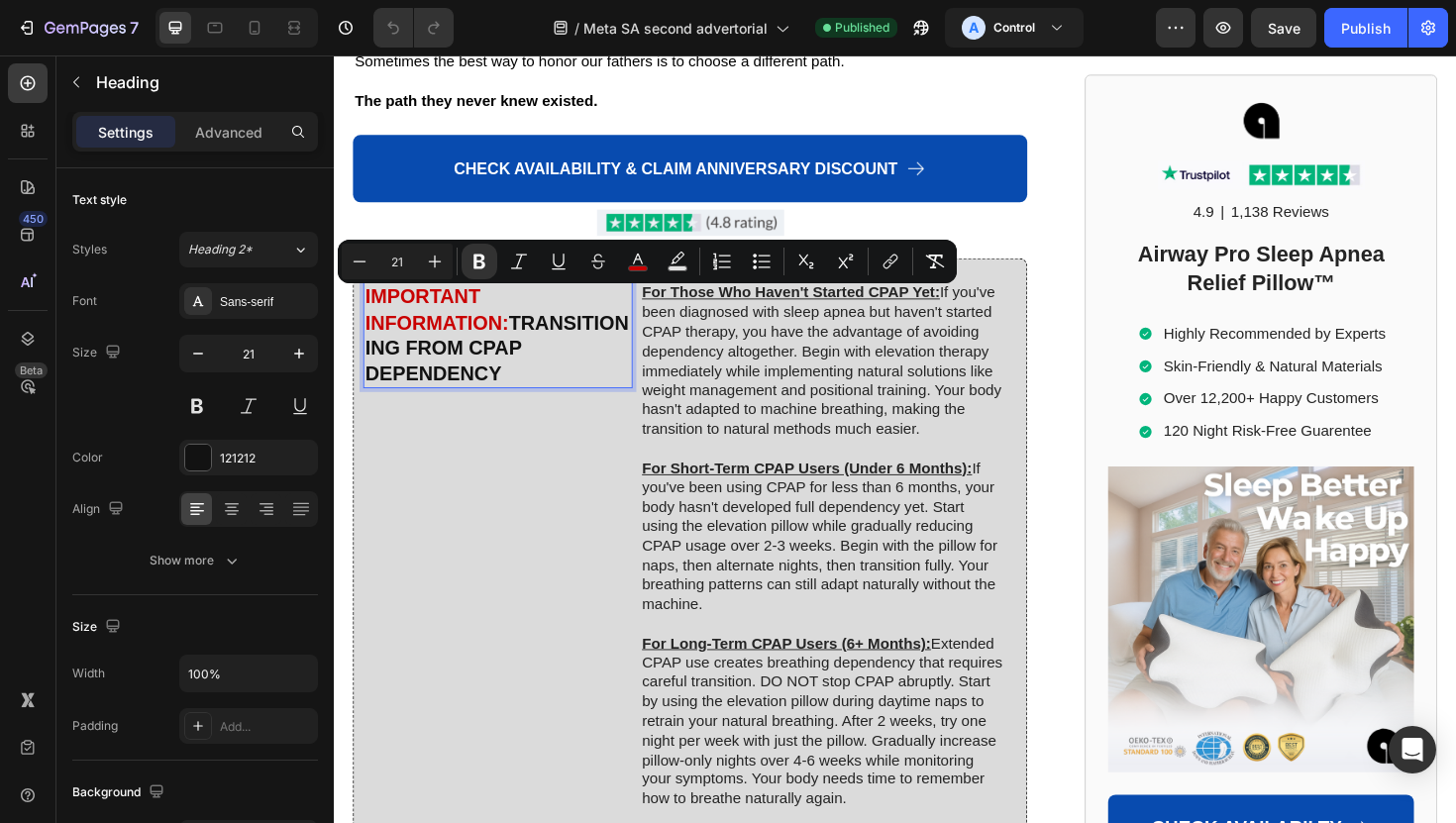 click on "IMPORTANT INFORMATION:" at bounding box center (443, 324) 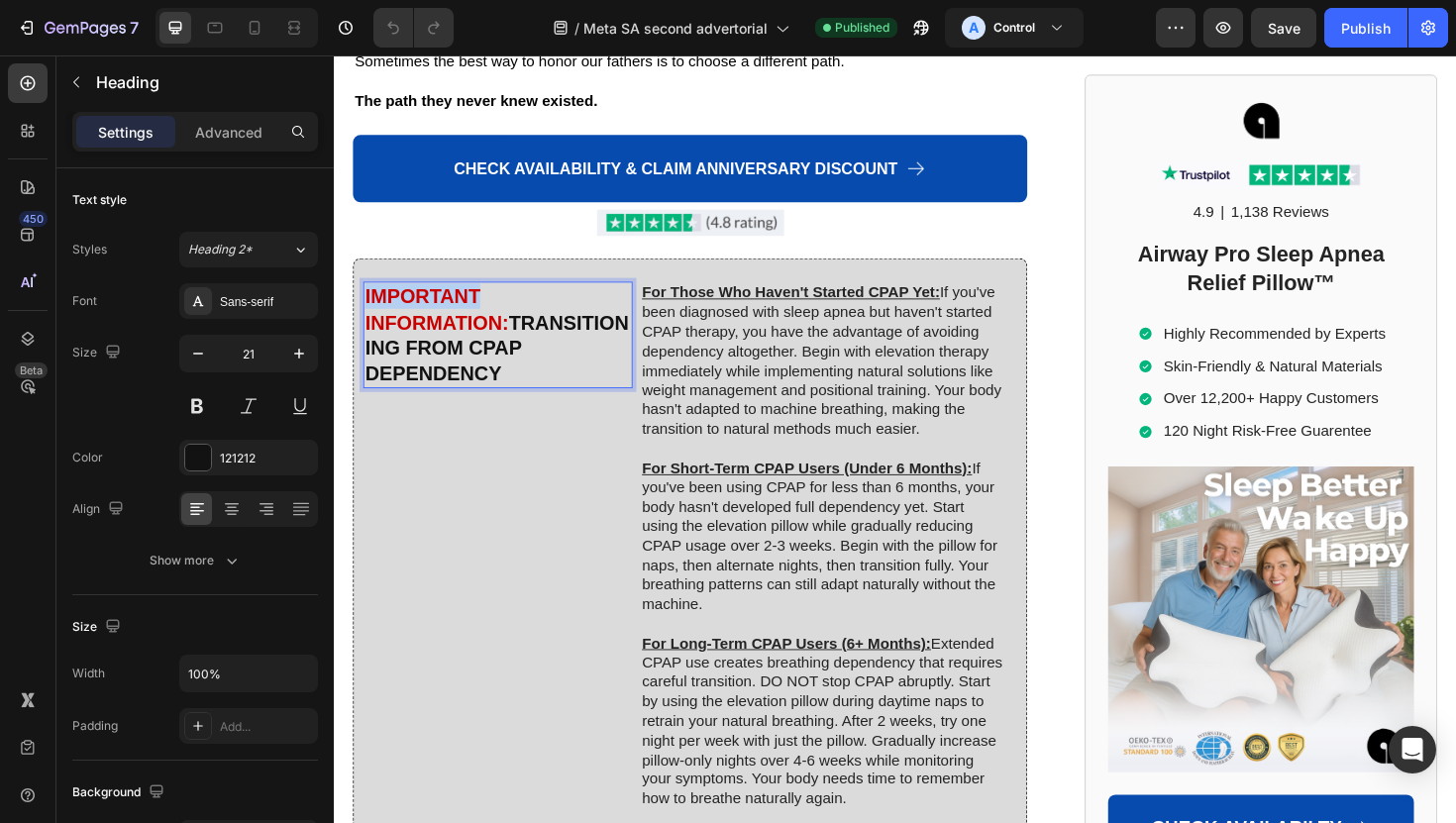 click on "IMPORTANT INFORMATION:" at bounding box center (443, 324) 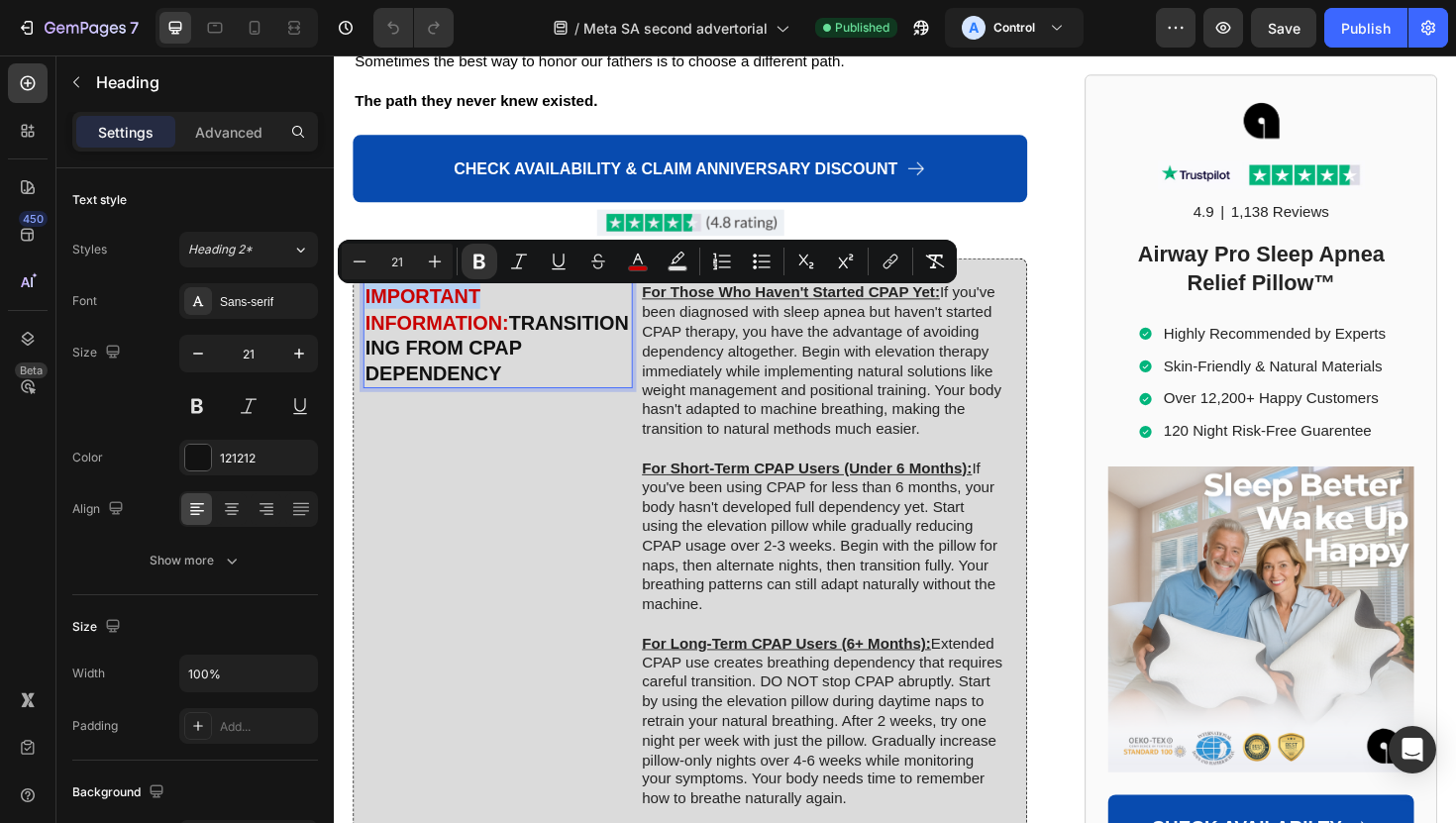 click on "TRANSITIONING FROM CPAP DEPENDENCY" at bounding box center (506, 365) 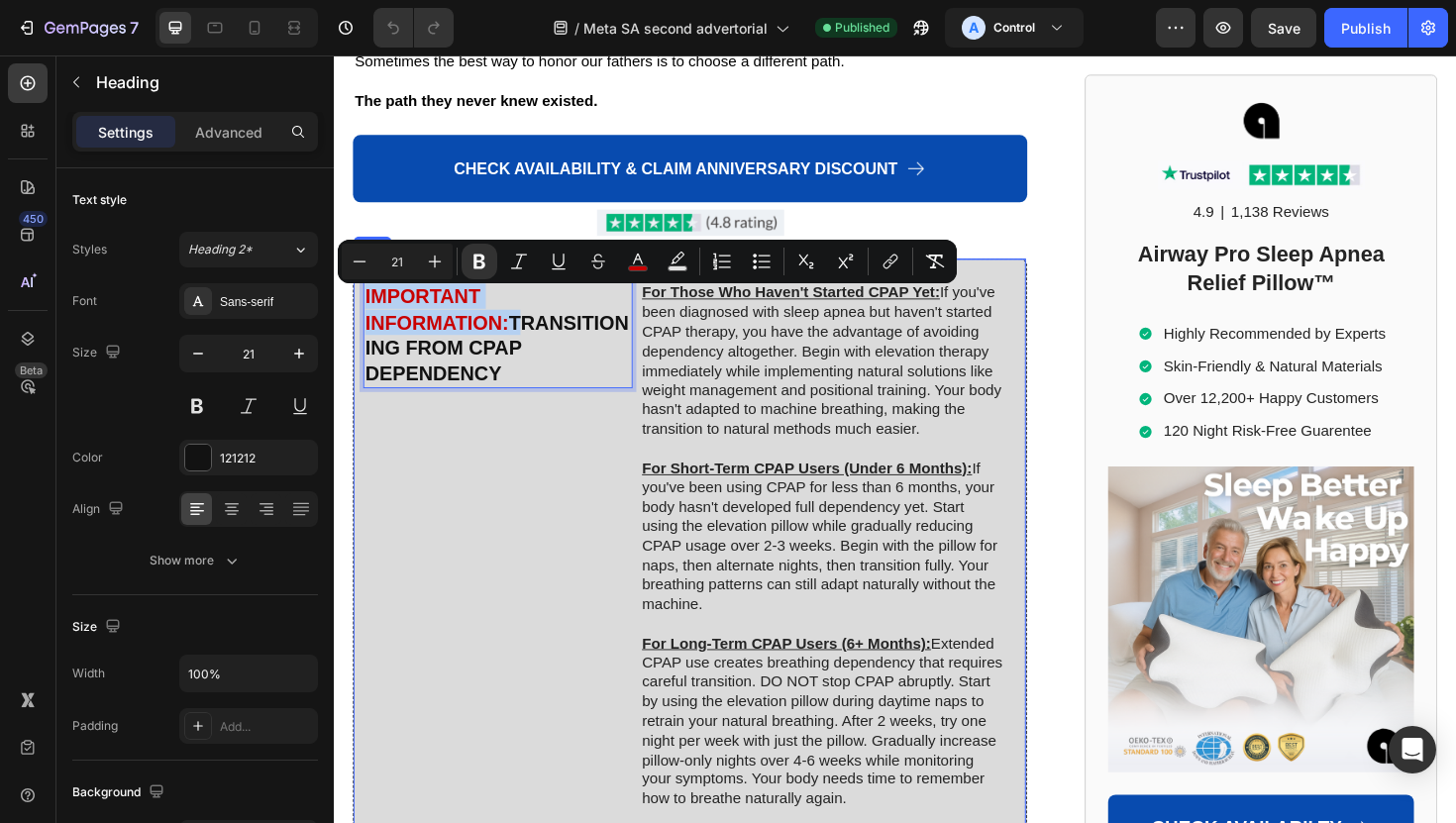 drag, startPoint x: 647, startPoint y: 318, endPoint x: 364, endPoint y: 306, distance: 283.2543 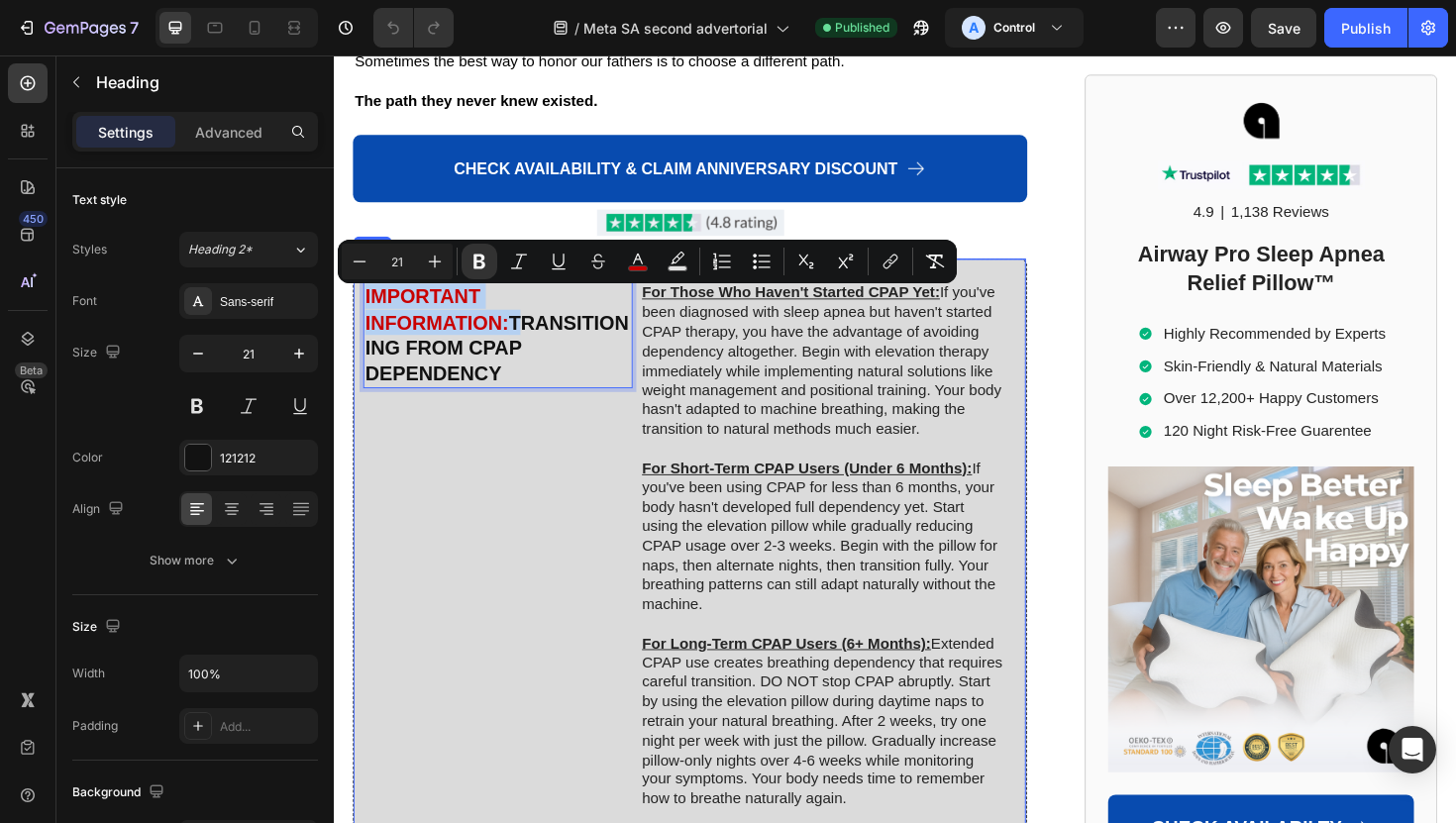 click on "IMPORTANT INFORMATION:  TRANSITIONING FROM CPAP DEPENDENCY" at bounding box center [507, 351] 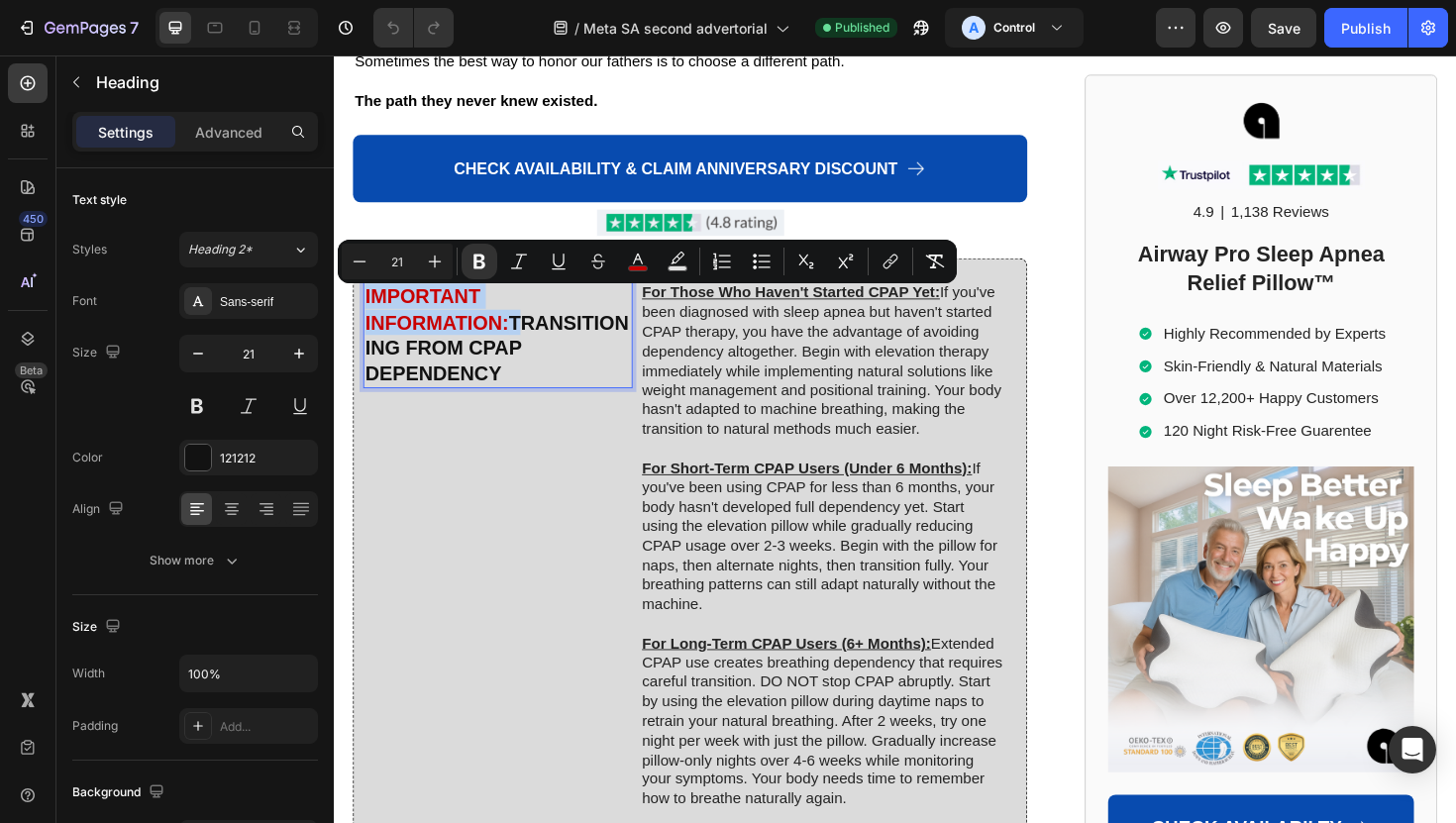 copy on "IMPORTANT INFORMATION:" 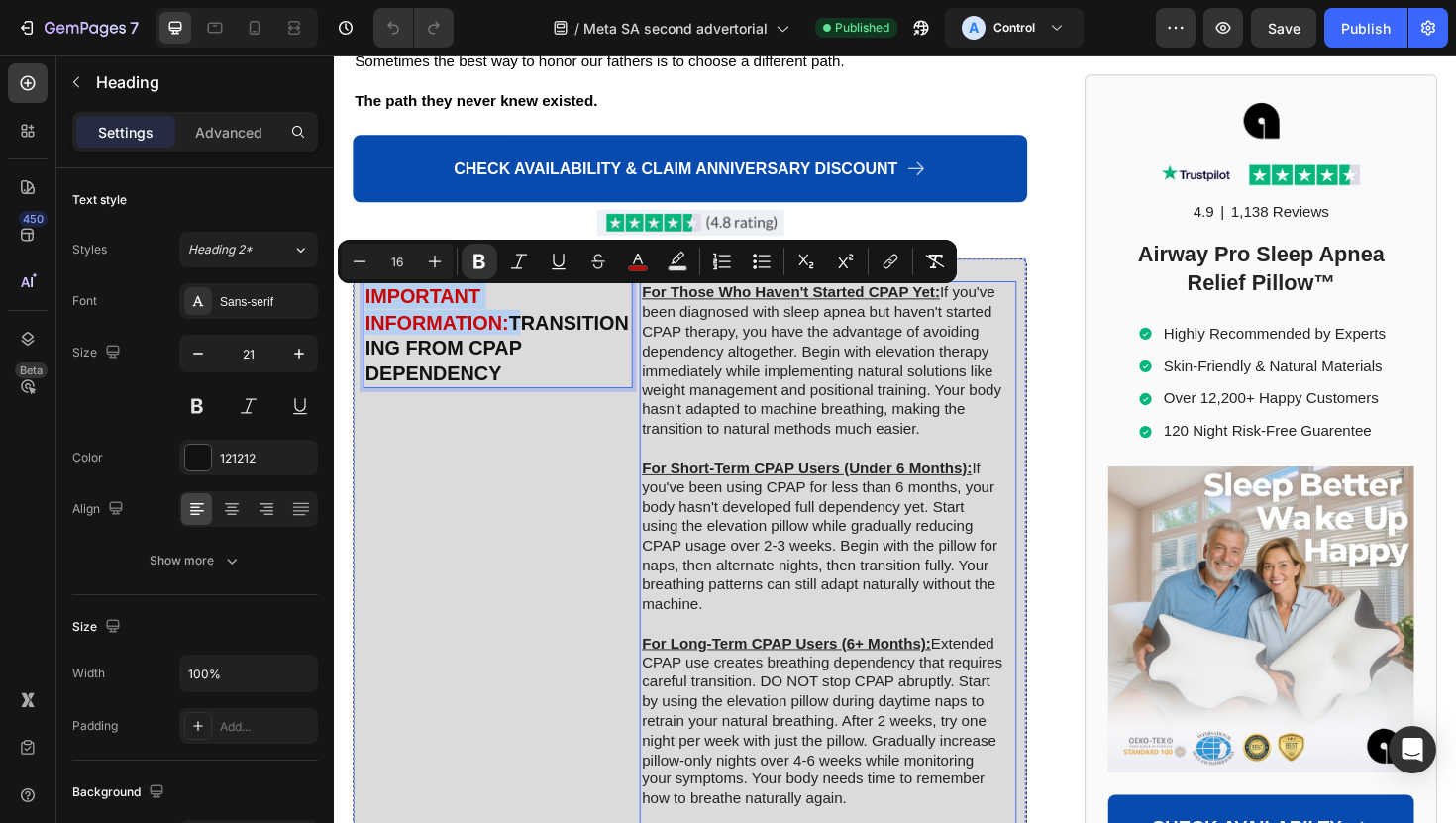 click on "For Short-Term CPAP Users (Under 6 Months):  If you've been using CPAP for less than 6 months, your body hasn't developed full dependency yet. Start using the elevation pillow while gradually reducing CPAP usage over 2-3 weeks. Begin with the pillow for naps, then alternate nights, then transition fully. Your breathing patterns can still adapt naturally without the machine." at bounding box center [851, 566] 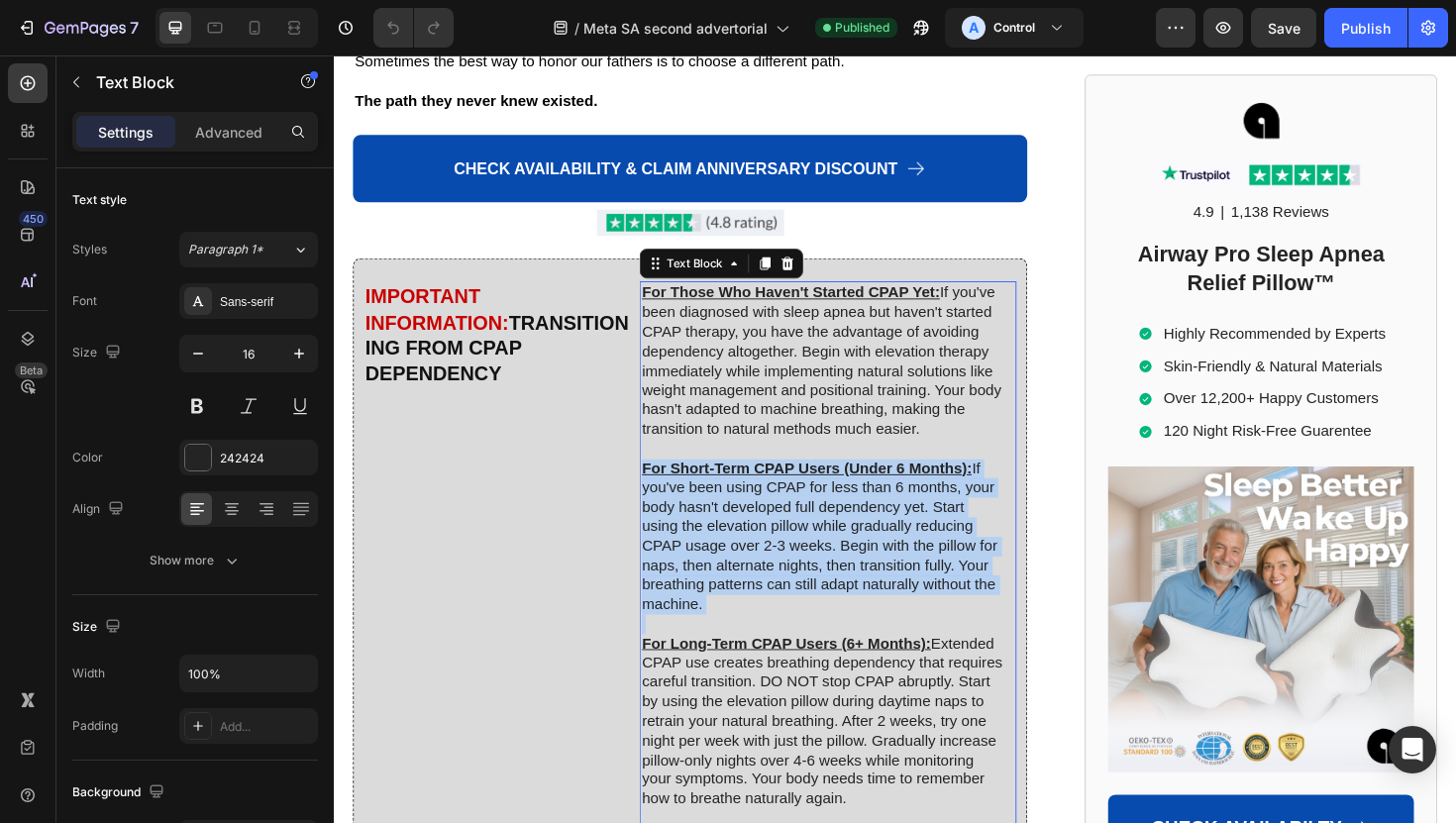 click on "For Short-Term CPAP Users (Under 6 Months):  If you've been using CPAP for less than 6 months, your body hasn't developed full dependency yet. Start using the elevation pillow while gradually reducing CPAP usage over 2-3 weeks. Begin with the pillow for naps, then alternate nights, then transition fully. Your breathing patterns can still adapt naturally without the machine." at bounding box center (851, 566) 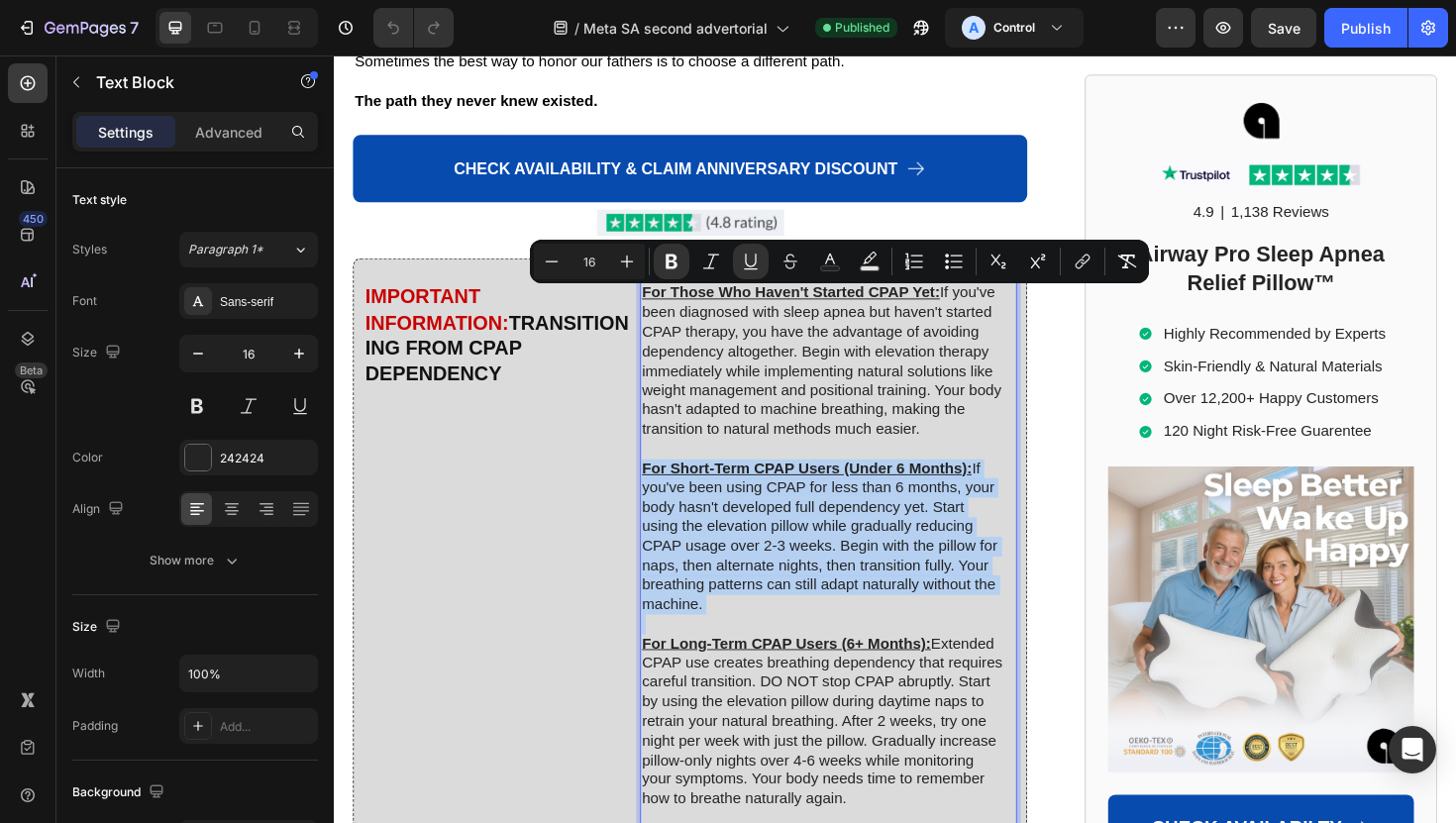 copy on "For Those Who Haven't Started CPAP Yet:  If you've been diagnosed with sleep apnea but haven't started CPAP therapy, you have the advantage of avoiding dependency altogether. Begin with elevation therapy immediately while implementing natural solutions like weight management and positional training. Your body hasn't adapted to machine breathing, making the transition to natural methods much easier. For Short-Term CPAP Users (Under 6 Months):  If you've been using CPAP for less than 6 months, your body hasn't developed full dependency yet. Start using the elevation pillow while gradually reducing CPAP usage over 2-3 weeks. Begin with the pillow for naps, then alternate nights, then transition fully. Your breathing patterns can still adapt naturally without the machine. For Long-Term CPAP Users (6+ Months):  Extended CPAP use creates breathing dependency that requires careful transition. DO NOT stop CPAP abruptly. Start by using the elevation pillow during daytime naps to retrain your natural breathing. Afte..." 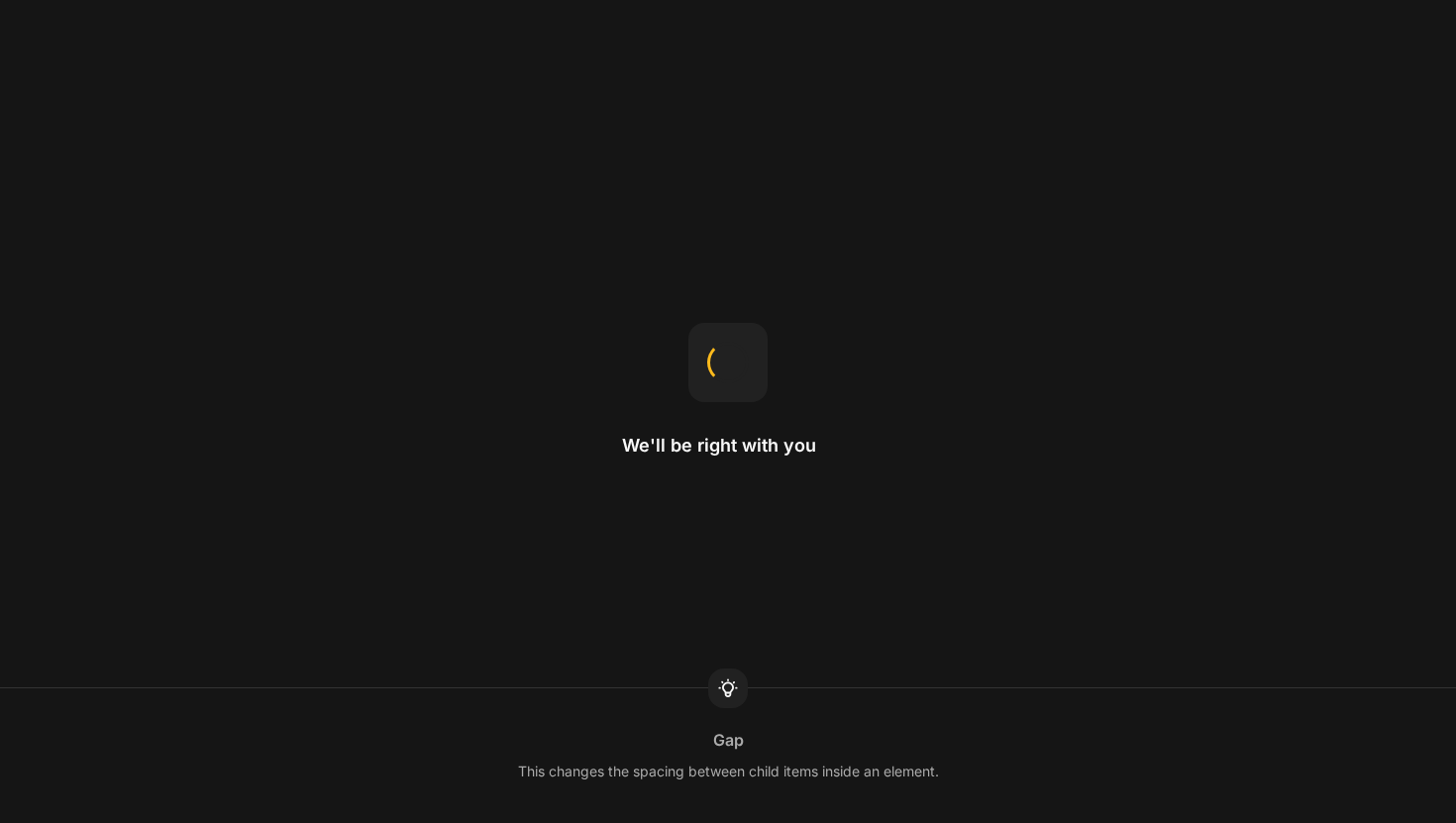 scroll, scrollTop: 0, scrollLeft: 0, axis: both 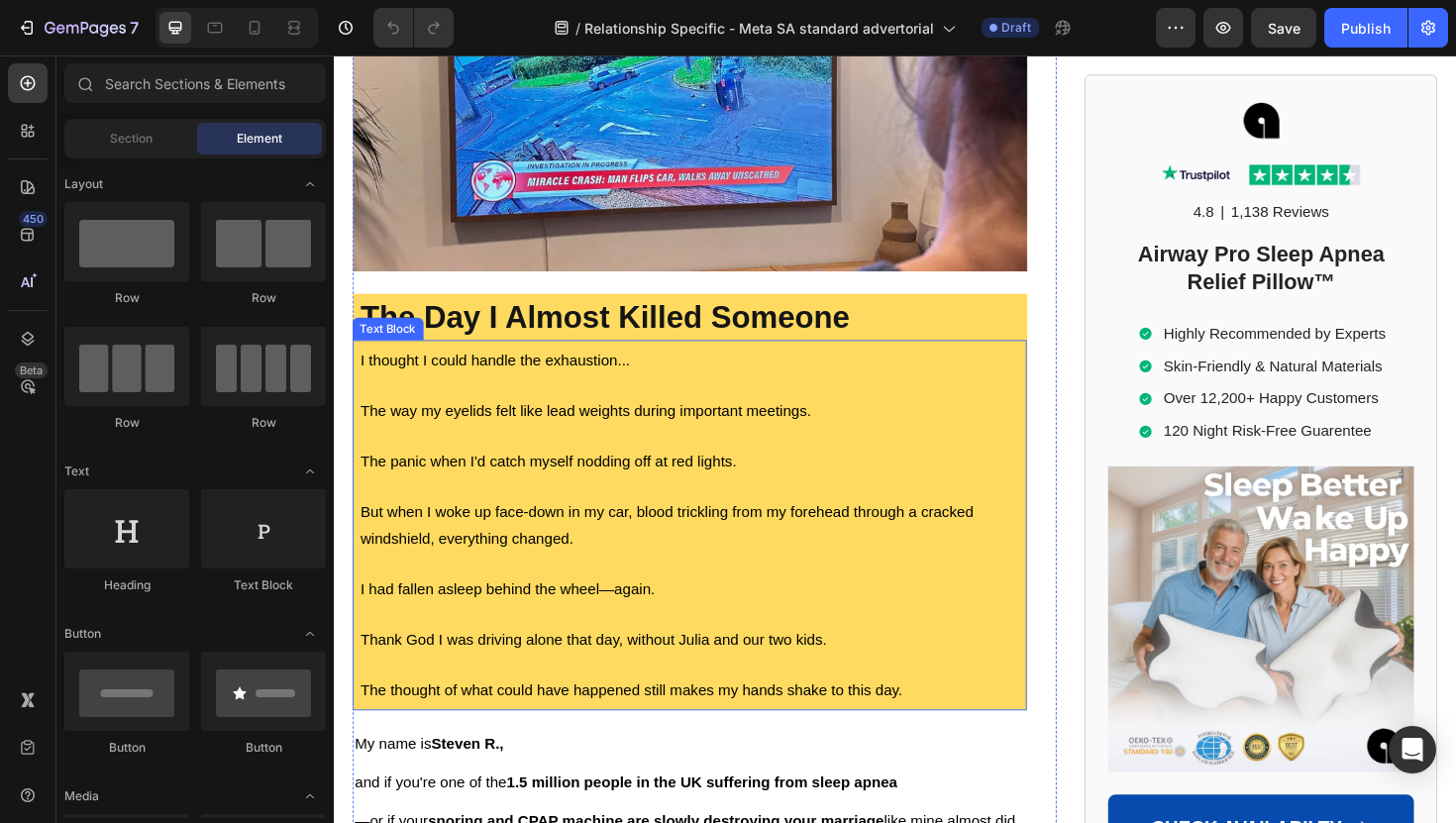 click on "But when I woke up face-down in my car, blood trickling from my forehead through a cracked windshield, everything changed." at bounding box center [710, 553] 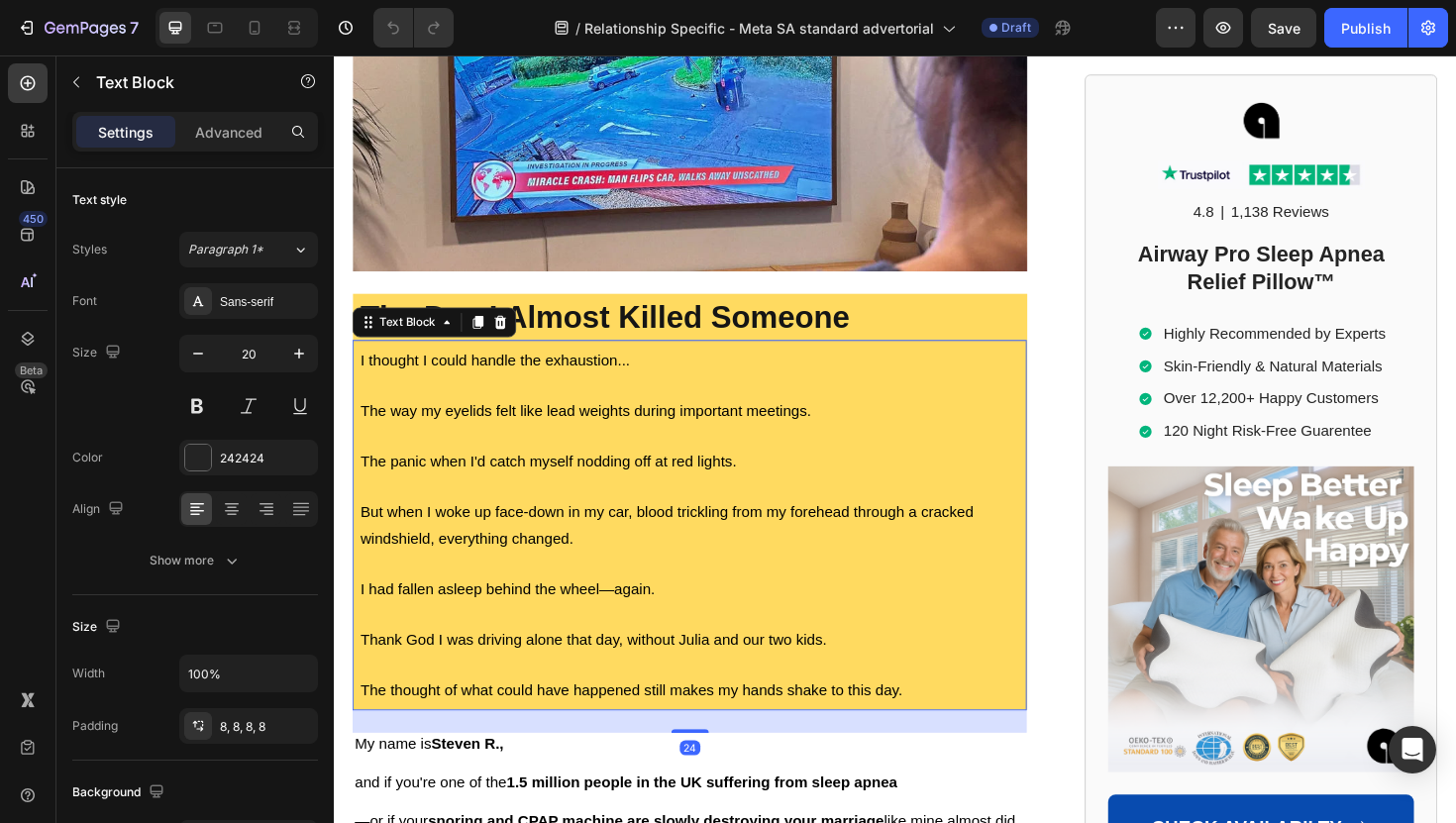 click on "But when I woke up face-down in my car, blood trickling from my forehead through a cracked windshield, everything changed." at bounding box center [710, 553] 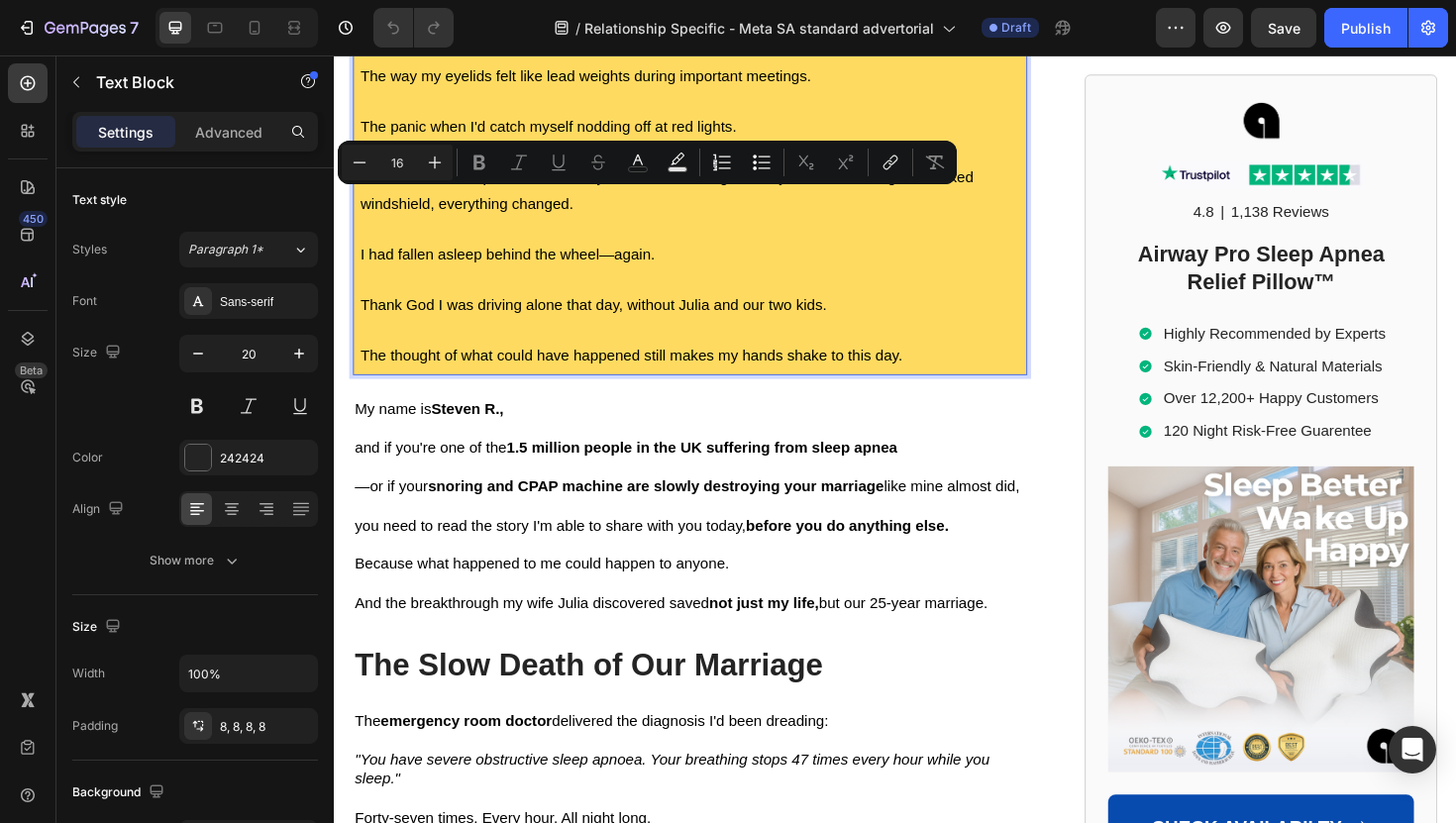 scroll, scrollTop: 988, scrollLeft: 0, axis: vertical 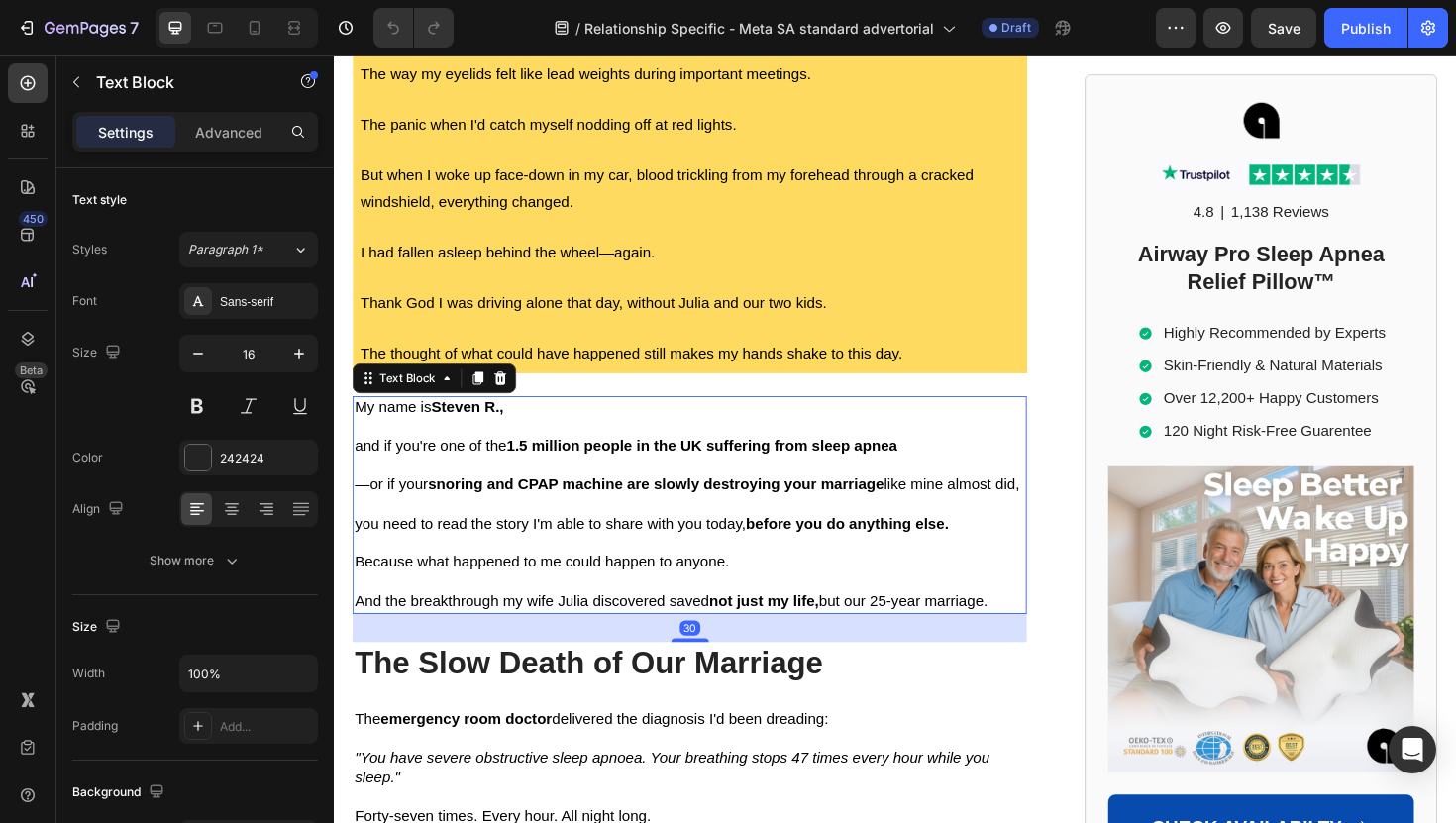 click on "you need to read the story I'm able to share with you today,  before you do anything else." at bounding box center (670, 551) 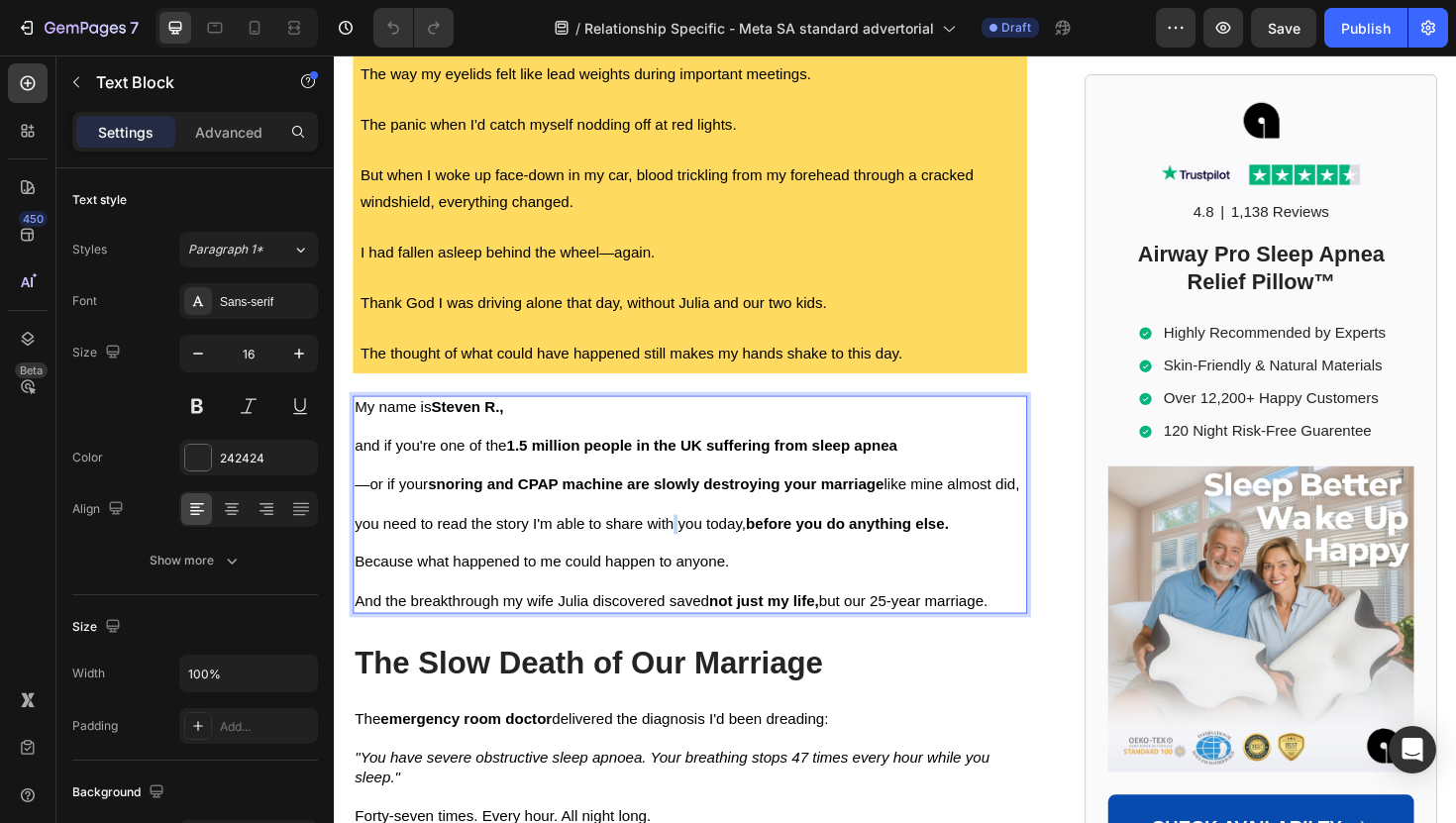 click on "you need to read the story I'm able to share with you today,  before you do anything else." at bounding box center (670, 551) 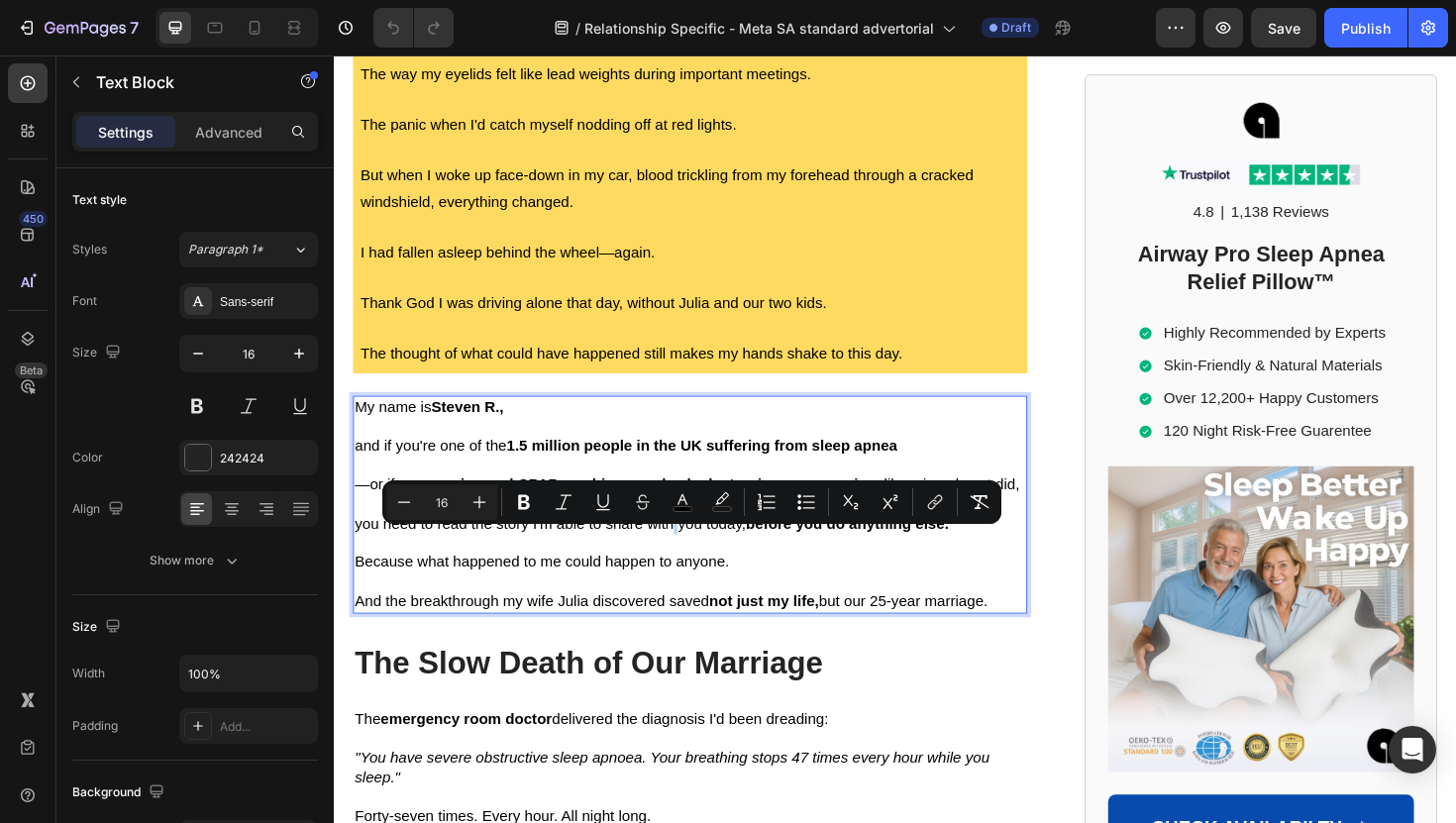 click on "you need to read the story I'm able to share with you today,  before you do anything else." at bounding box center [670, 551] 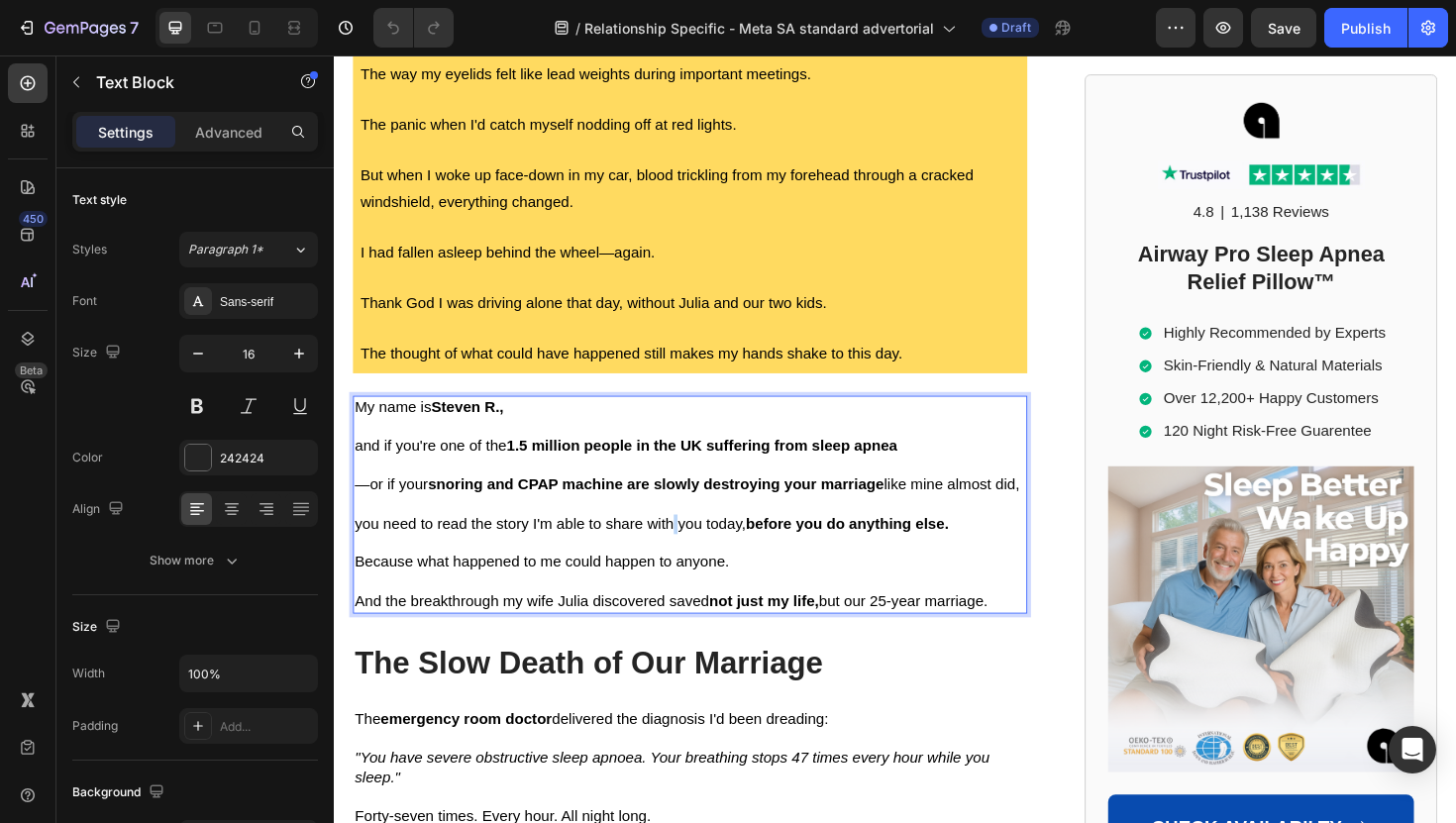click on "you need to read the story I'm able to share with you today,  before you do anything else." at bounding box center [670, 551] 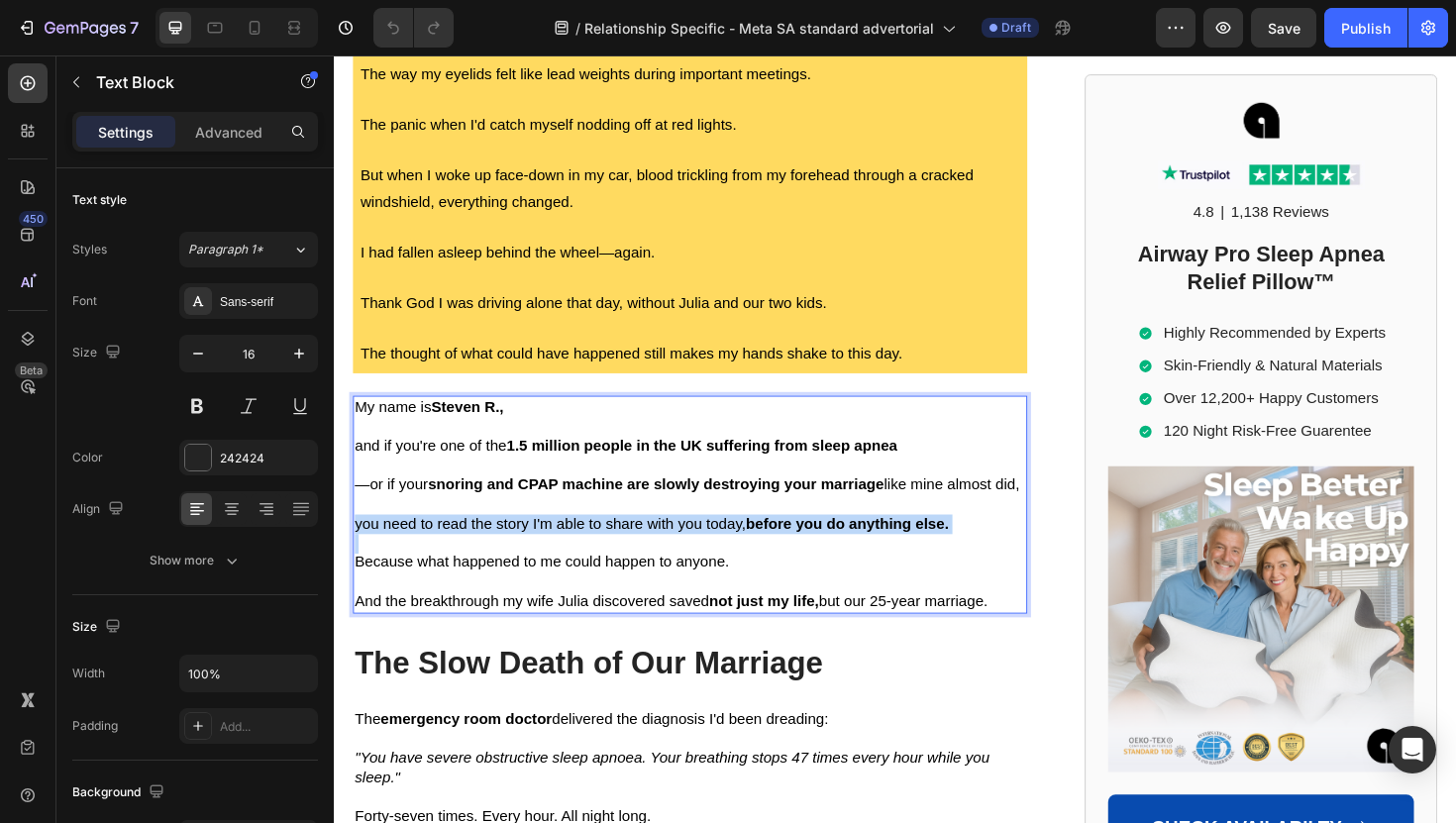 click on "you need to read the story I'm able to share with you today,  before you do anything else." at bounding box center [670, 551] 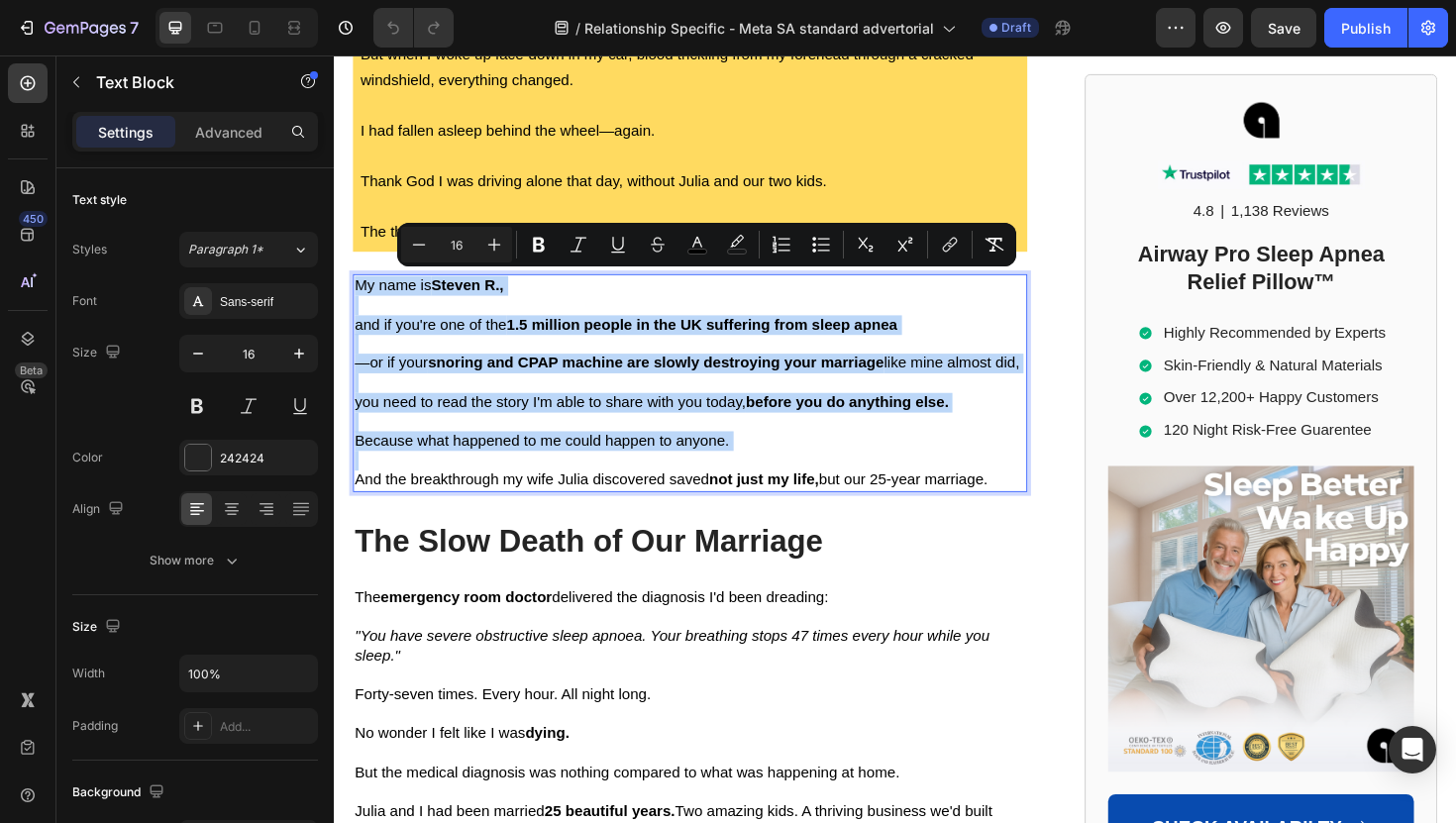 scroll, scrollTop: 1120, scrollLeft: 0, axis: vertical 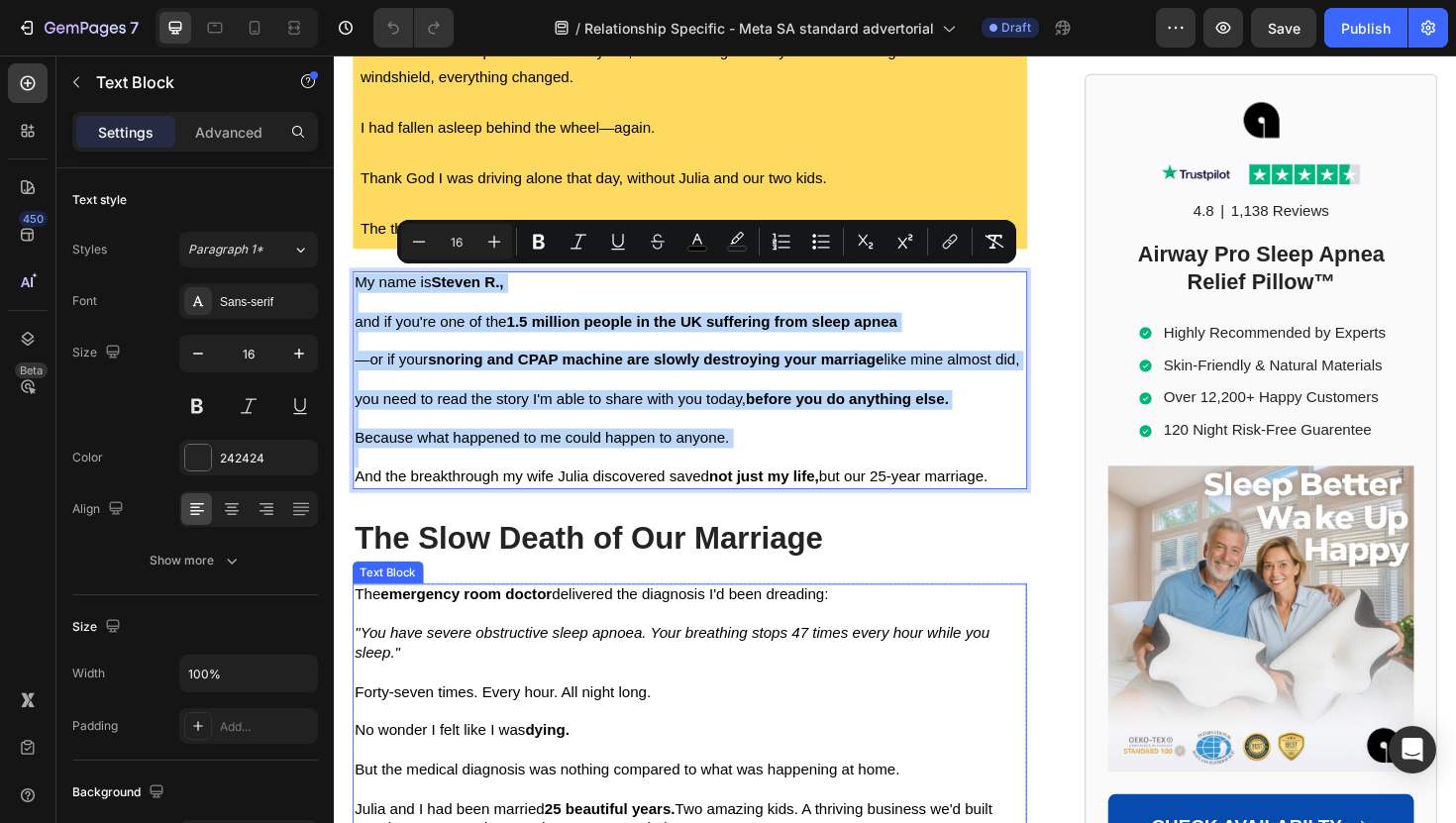 click on ""You have severe obstructive sleep apnoea. Your breathing stops 47 times every hour while you sleep."" at bounding box center (691, 677) 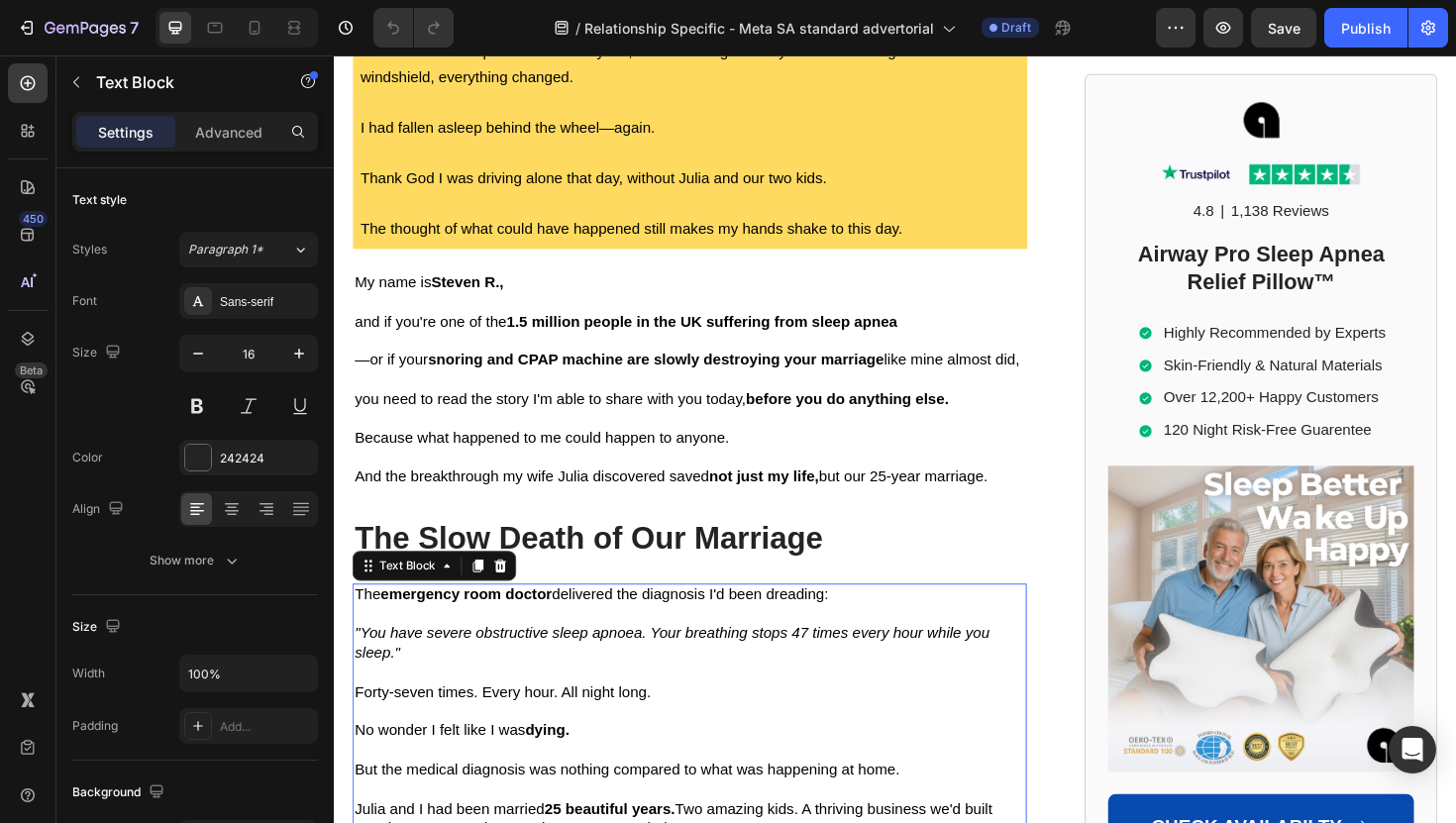 click on ""You have severe obstructive sleep apnoea. Your breathing stops 47 times every hour while you sleep."" at bounding box center (691, 677) 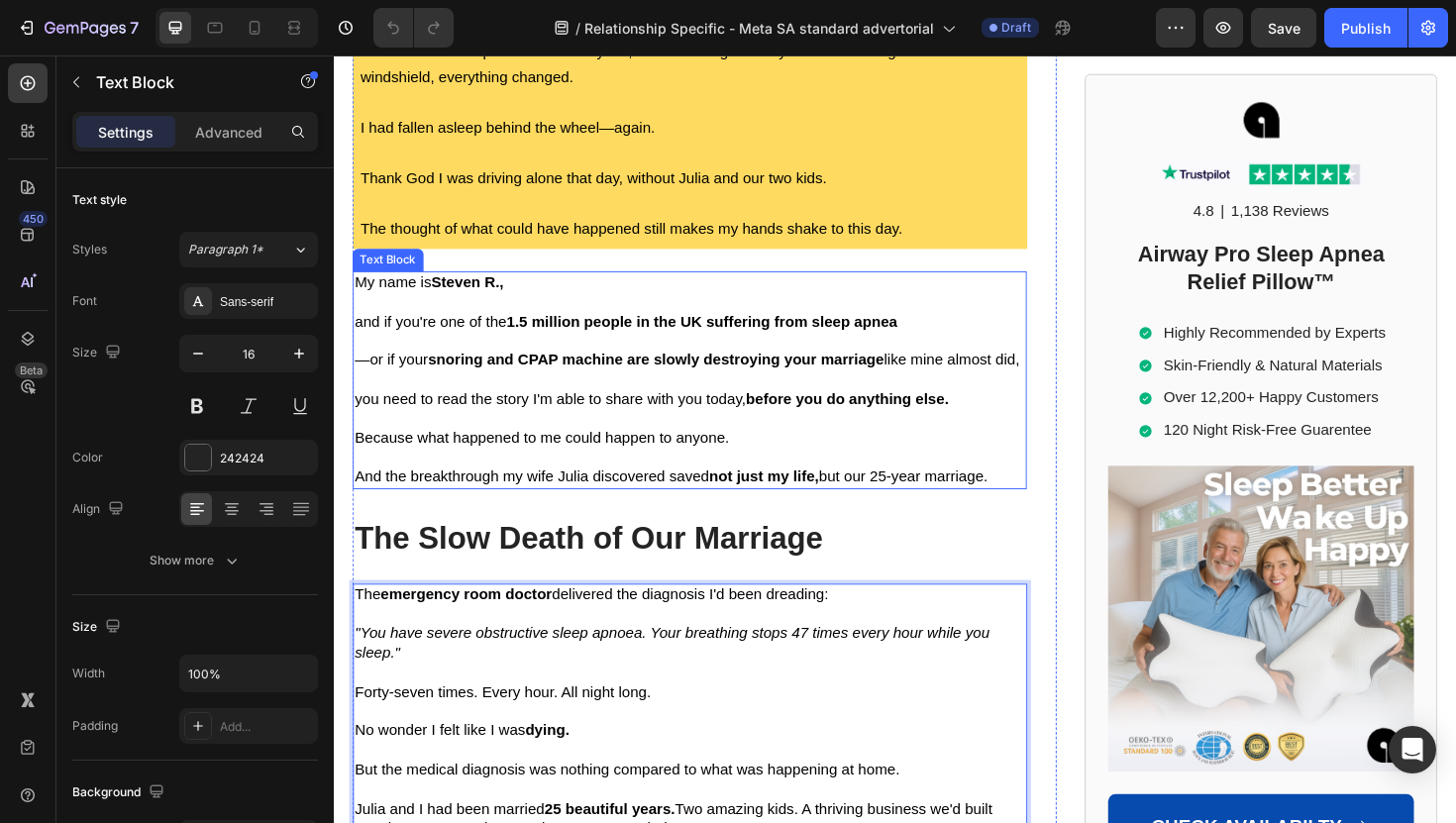 scroll, scrollTop: 358, scrollLeft: 0, axis: vertical 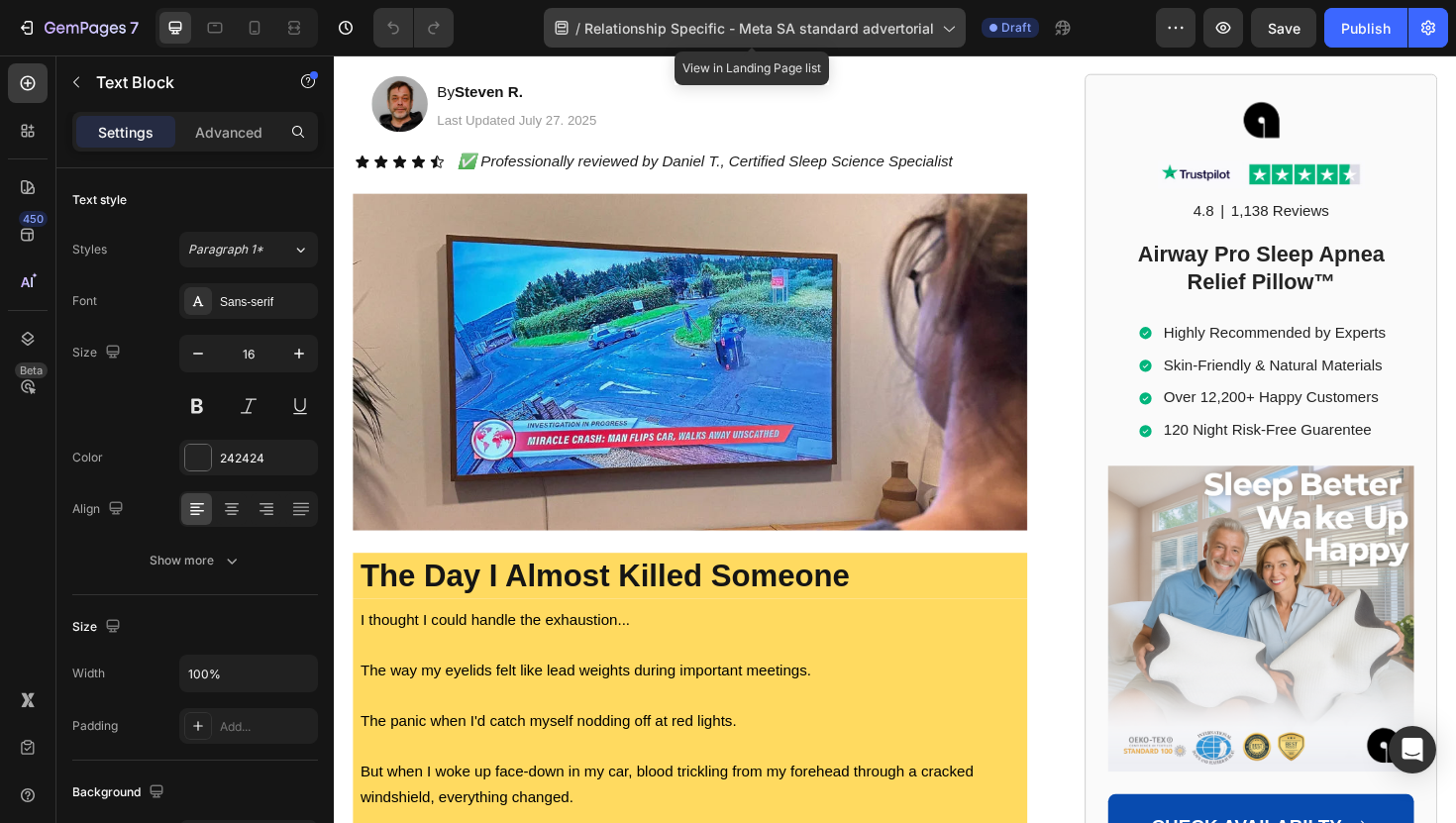 click on "Relationship Specific - Meta SA standard advertorial" at bounding box center [759, 28] 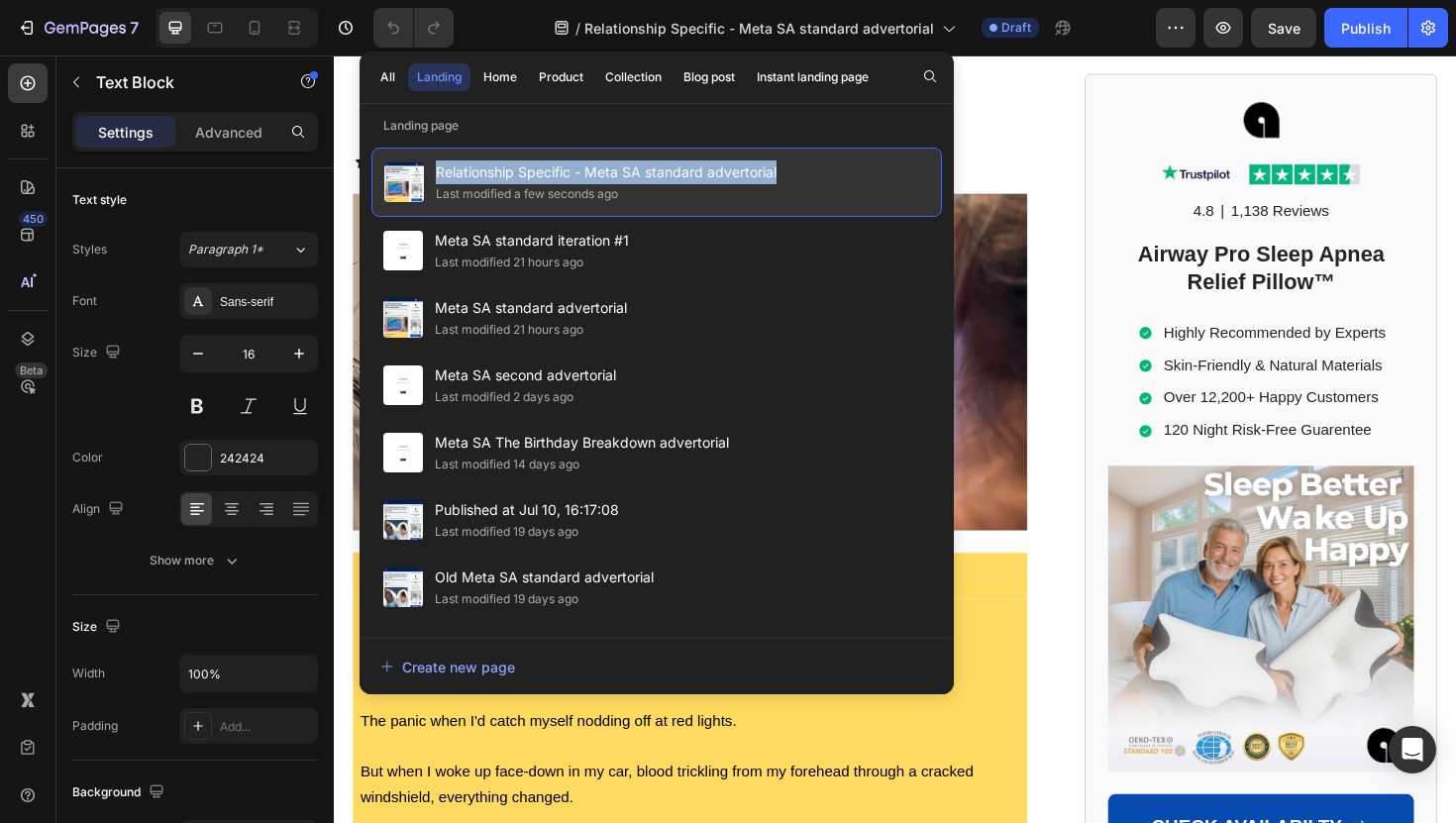 drag, startPoint x: 435, startPoint y: 171, endPoint x: 813, endPoint y: 174, distance: 378.0119 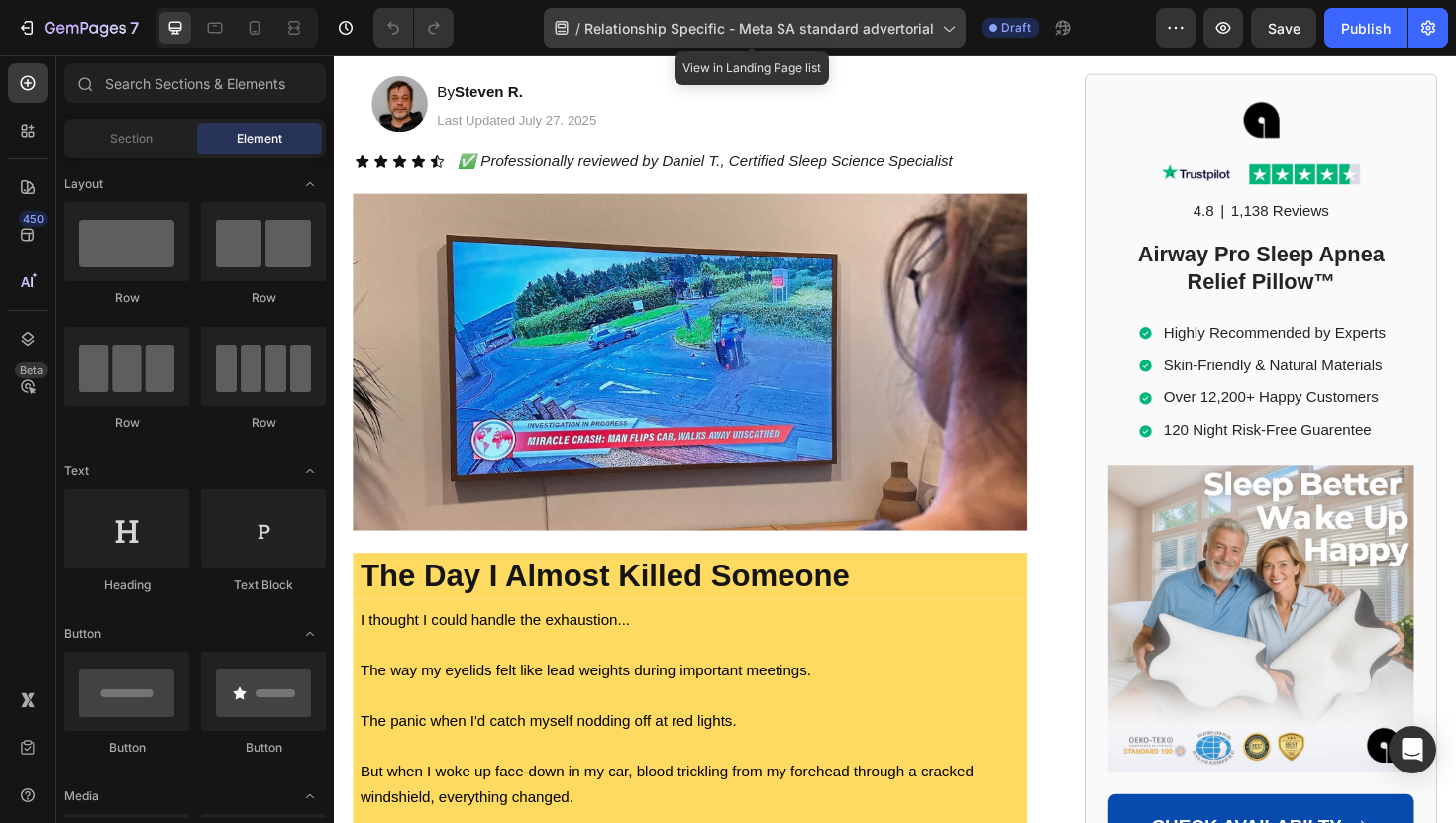 click on "/  Relationship Specific - Meta SA standard advertorial" 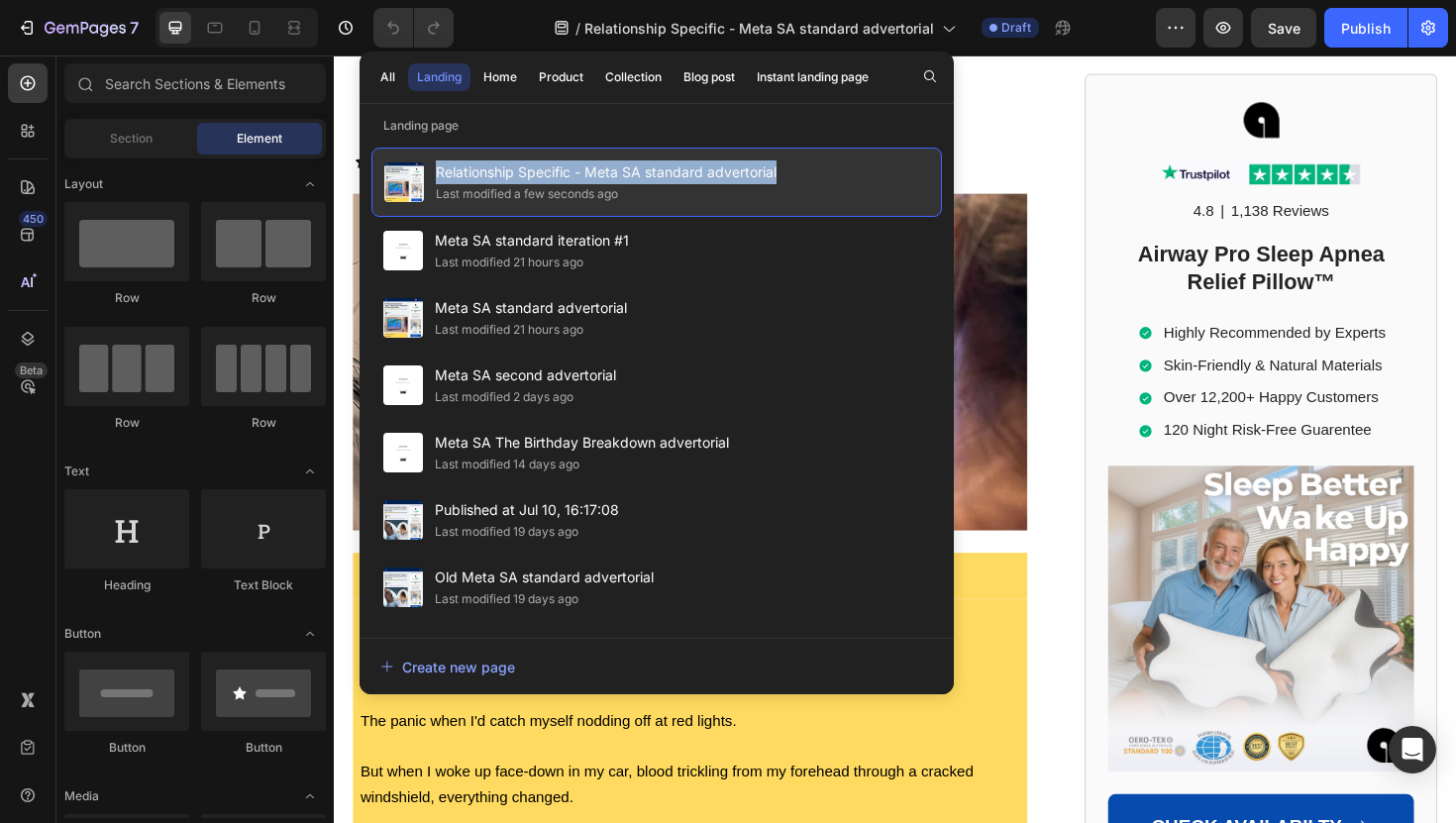 copy on "Relationship Specific - Meta SA standard advertorial" 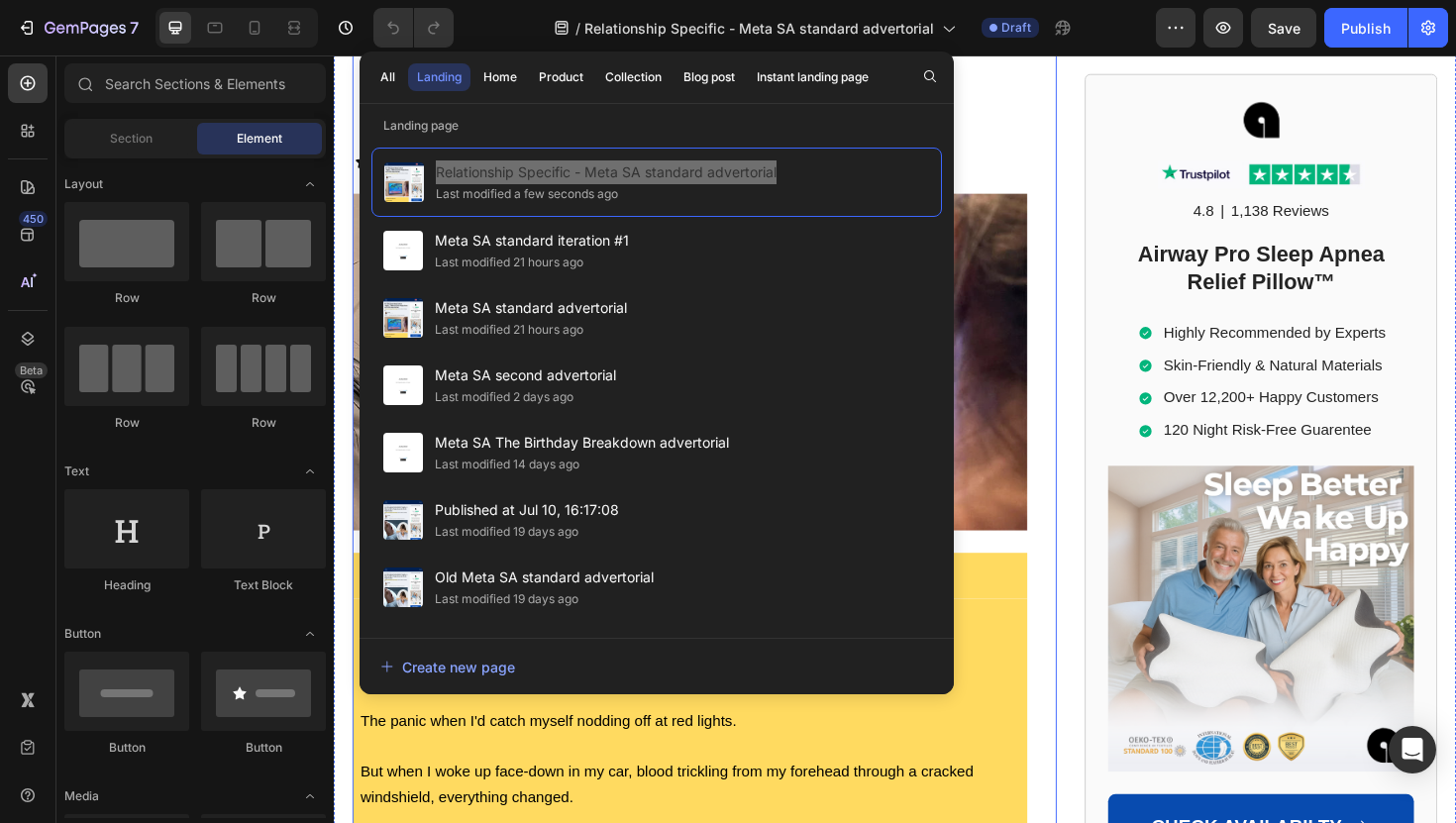 click on "Home > Sleep Apnea > Airway Pro™  Text Block How Sleep Apnea Nearly Ended in Tragedy... A Wake-Up Call for People Across the UK with Sleep Disorders Heading How Sleep Apnea Nearly Ended in Tragedy...  A Wake-Up Call for People Across the UK with Sleep Disorders Heading If sleep apnea is destroying you and your marriage,  read this story before you do anything else. Text Block Image By  Steven R. Text Block Last Updated July 27. 2025 Text Block Row ✅ Professionally reviewed by Daniel T., Certified Sleep Science Specialist Text Block Icon Icon Icon Icon Icon Icon List Row Image The Day I Almost Killed Someone Heading I thought I could handle the exhaustion... The way my eyelids felt like lead weights during important meetings.  The panic when I'd catch myself nodding off at red lights. But when I woke up face-down in my car, blood trickling from my forehead through a cracked windshield, everything changed. I had fallen asleep behind the wheel—again. Text Block My name is  Steven R.,  —or if your" at bounding box center (726, 1989) 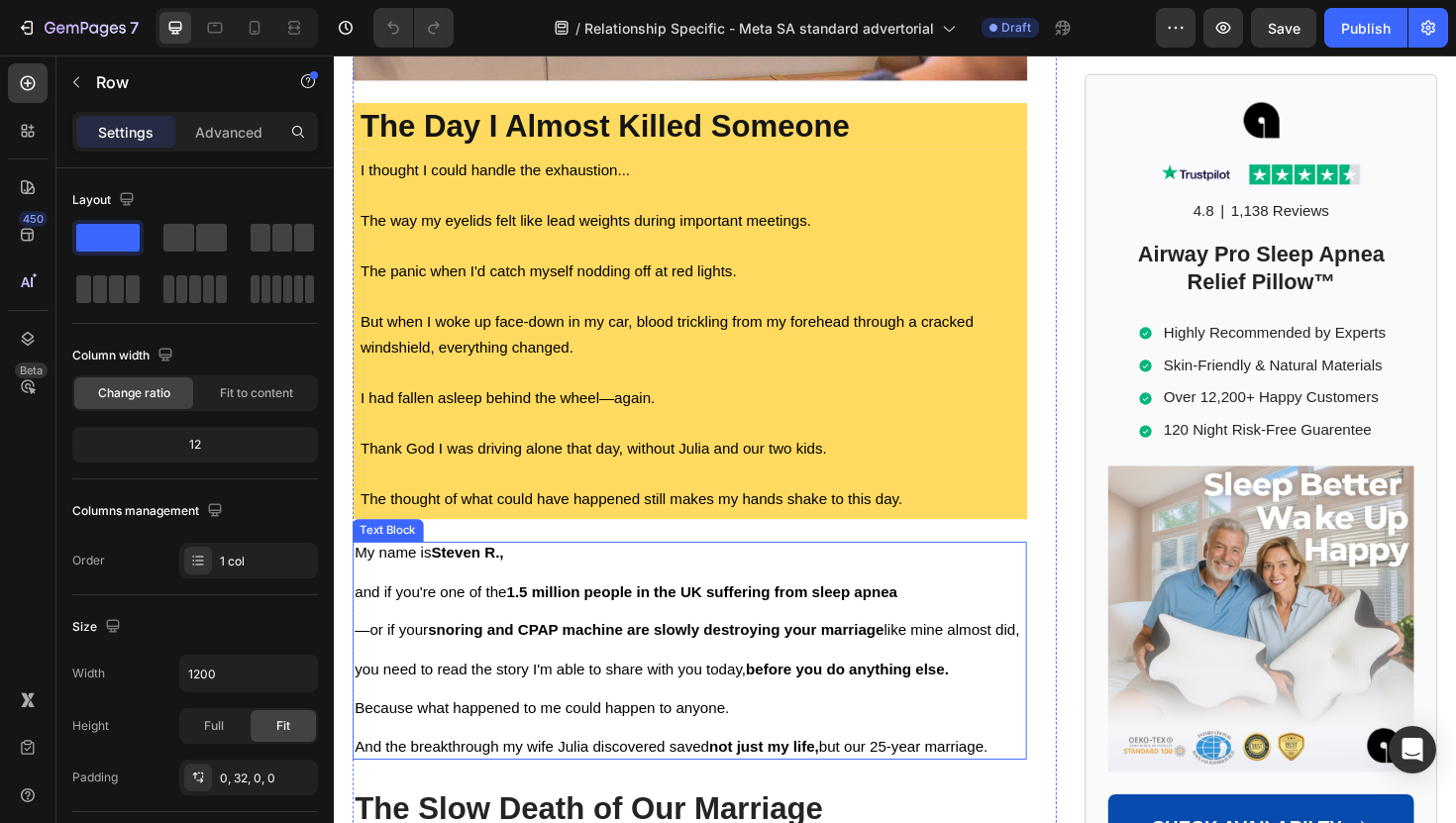 scroll, scrollTop: 1129, scrollLeft: 0, axis: vertical 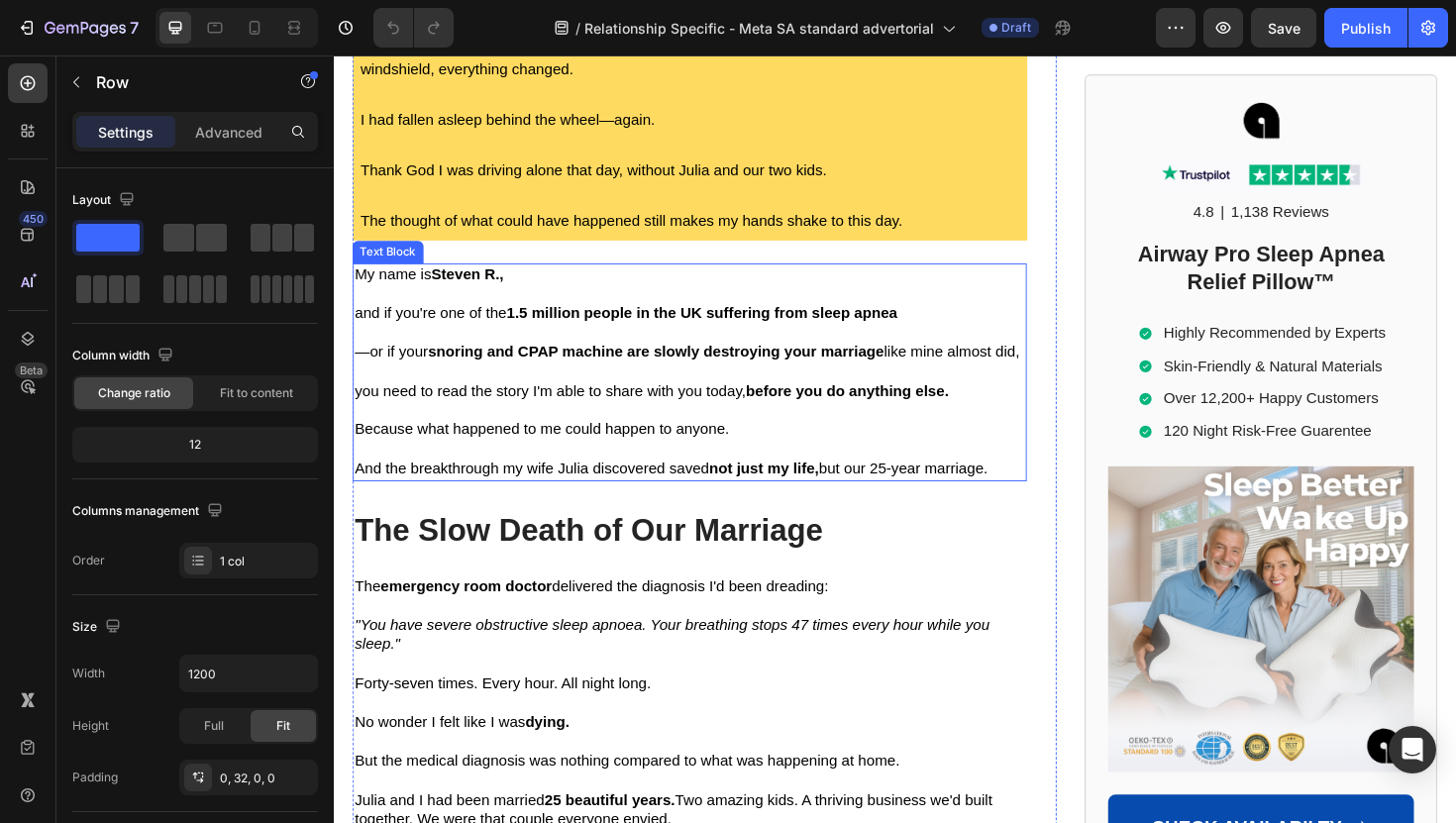 click on "—or if your  snoring and CPAP machine are slowly destroying your marriage  like mine almost did," at bounding box center [710, 369] 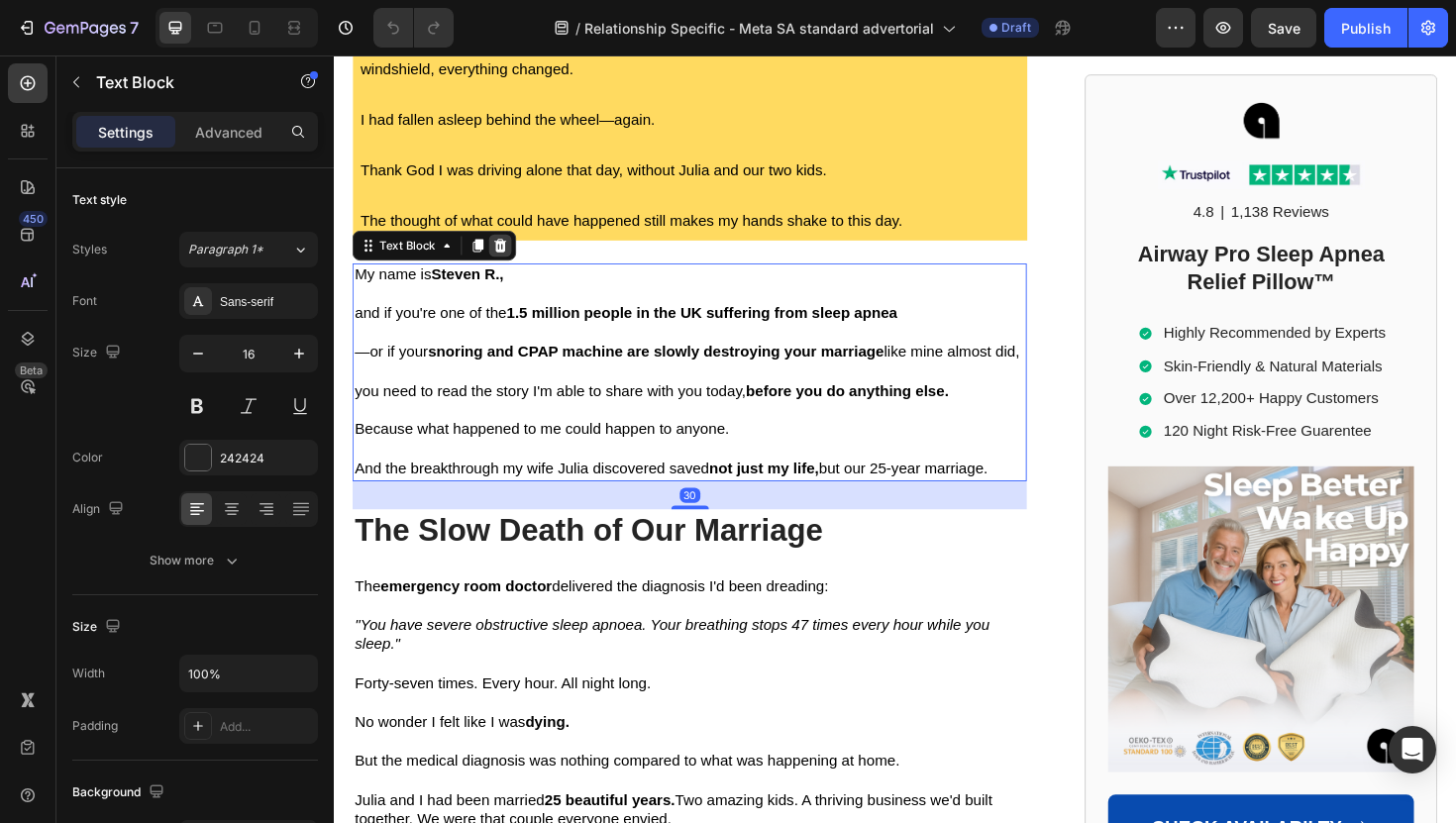click 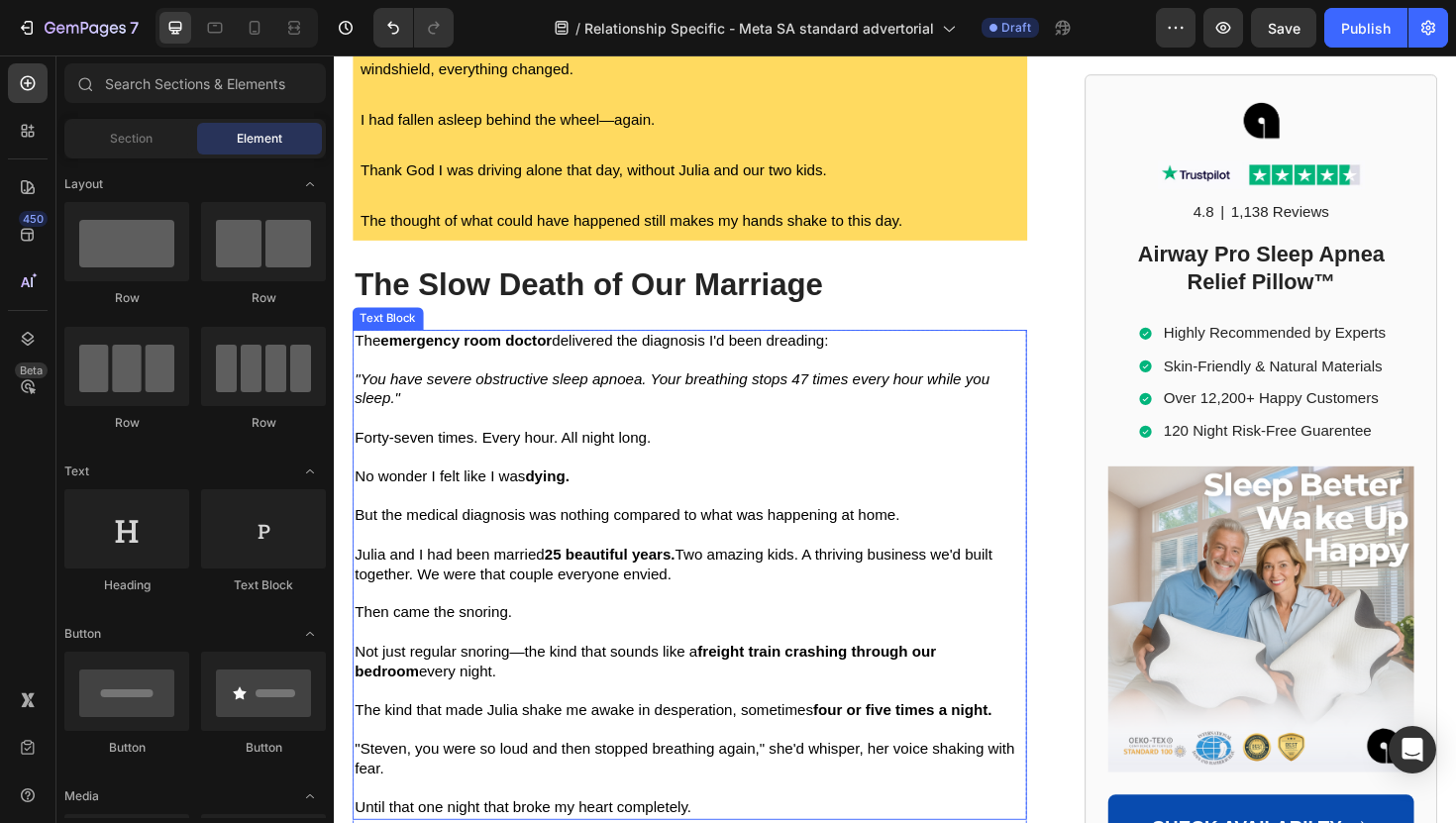 click at bounding box center [710, 481] 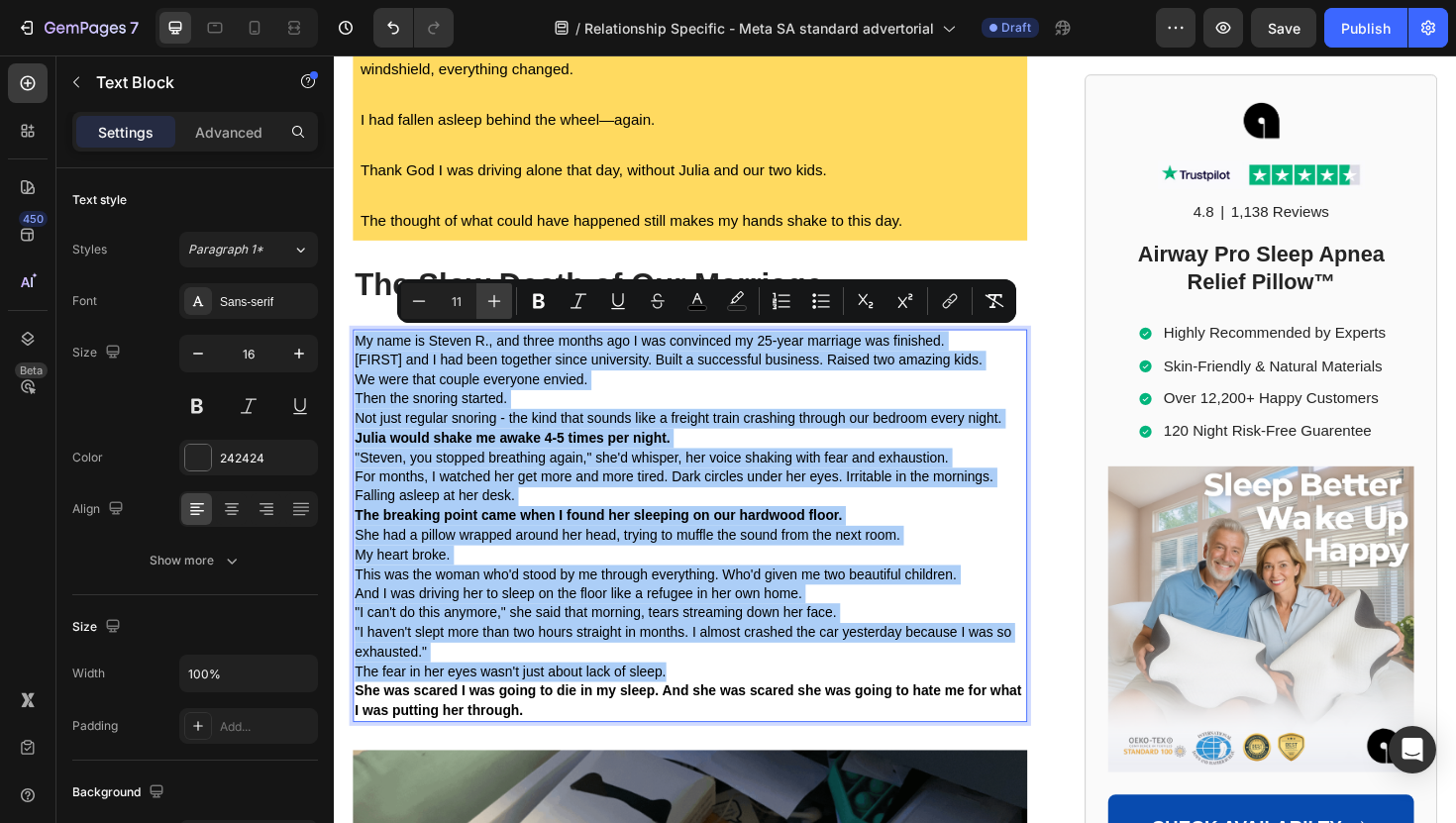 click on "Plus" at bounding box center [494, 301] 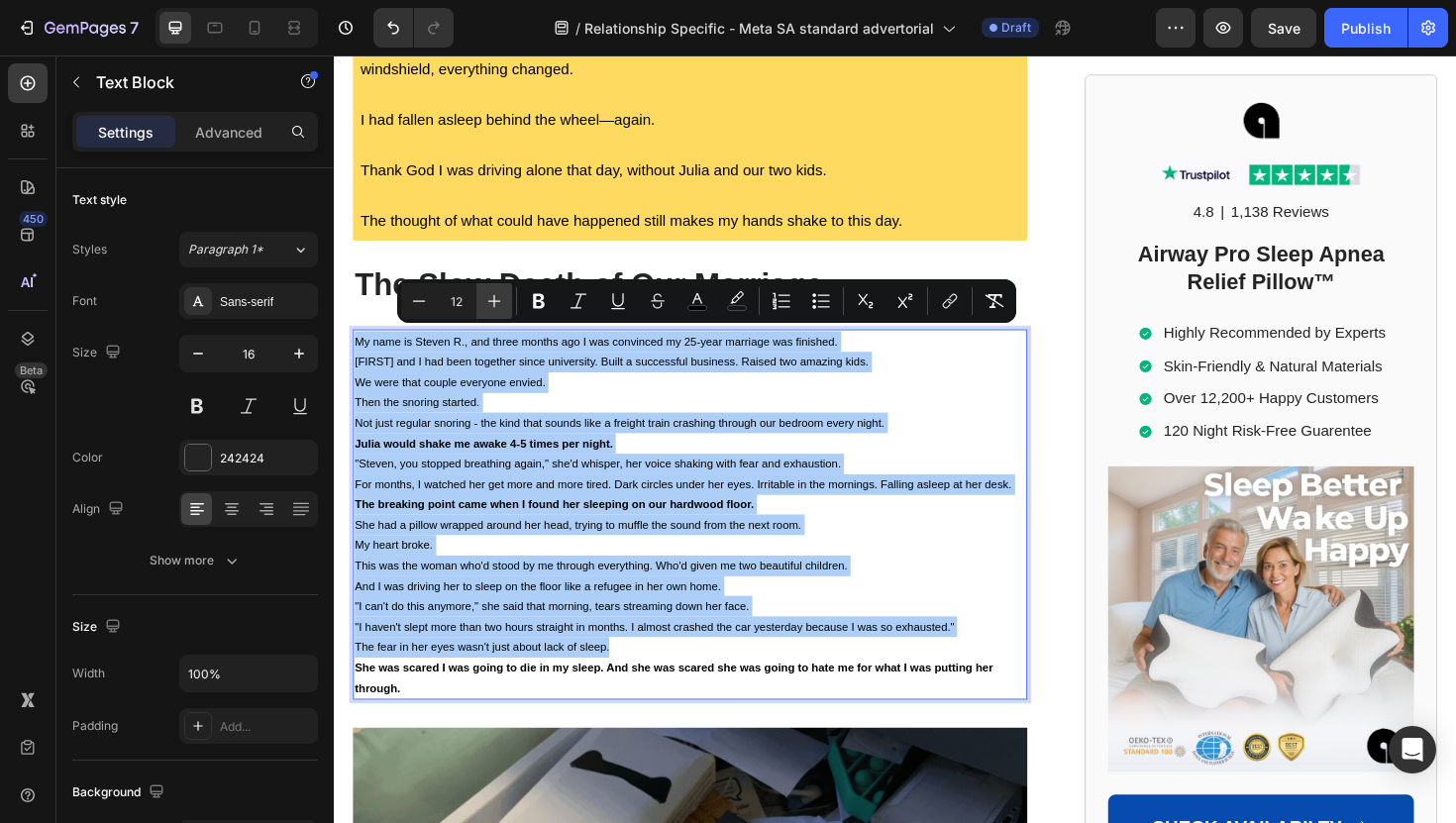 click on "Plus" at bounding box center [494, 301] 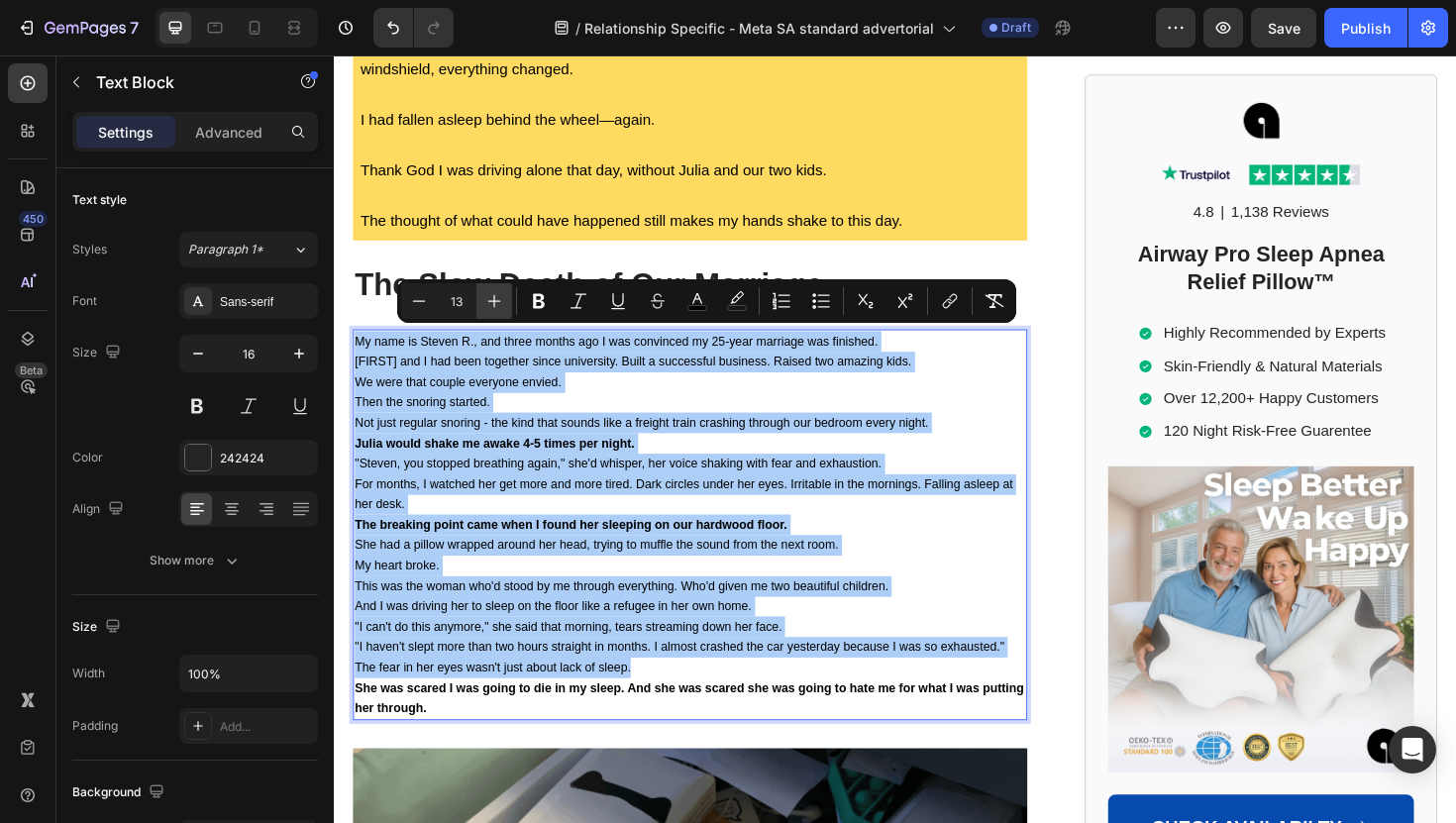 click on "Plus" at bounding box center (494, 301) 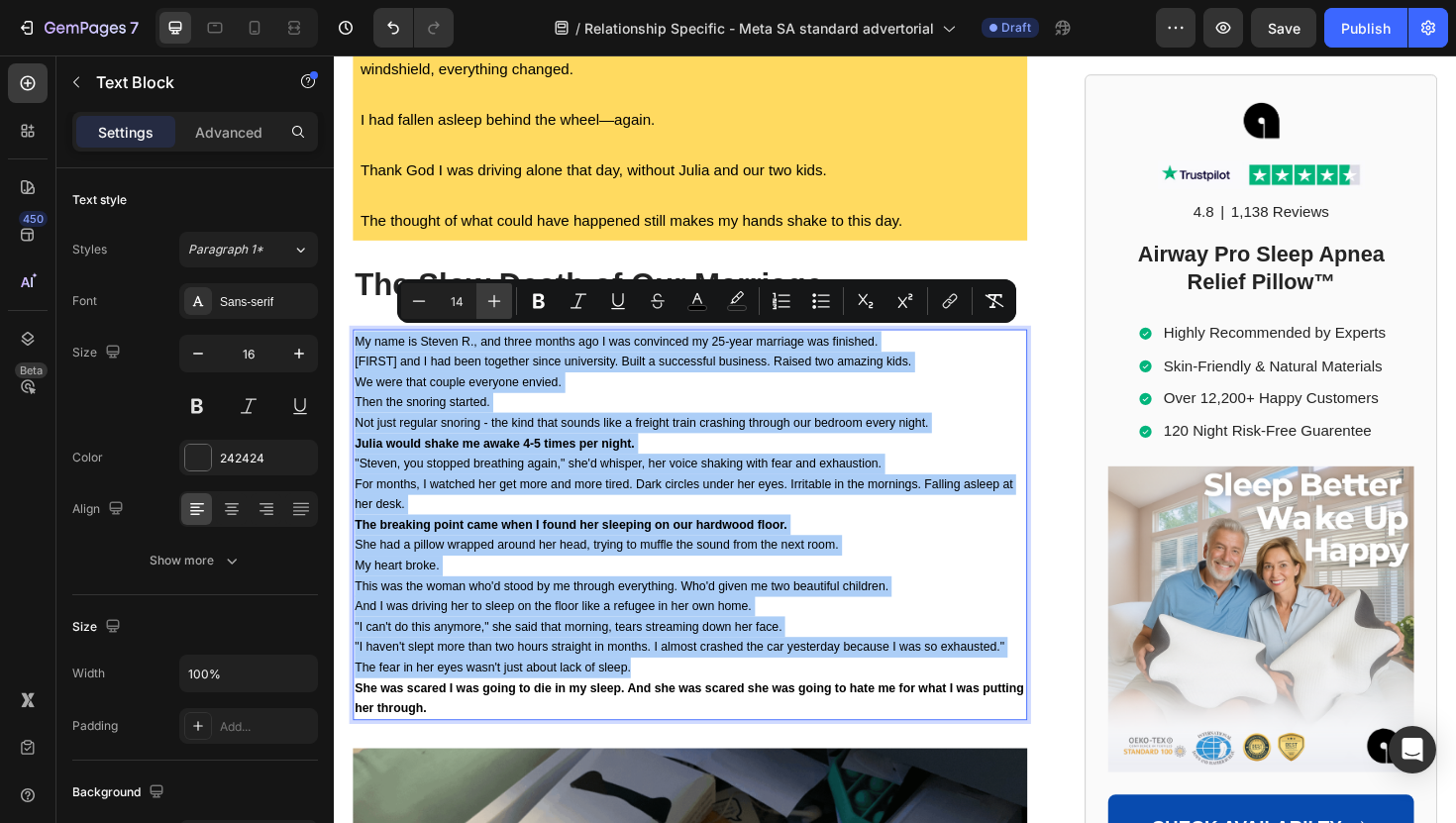 click on "Plus" at bounding box center (494, 301) 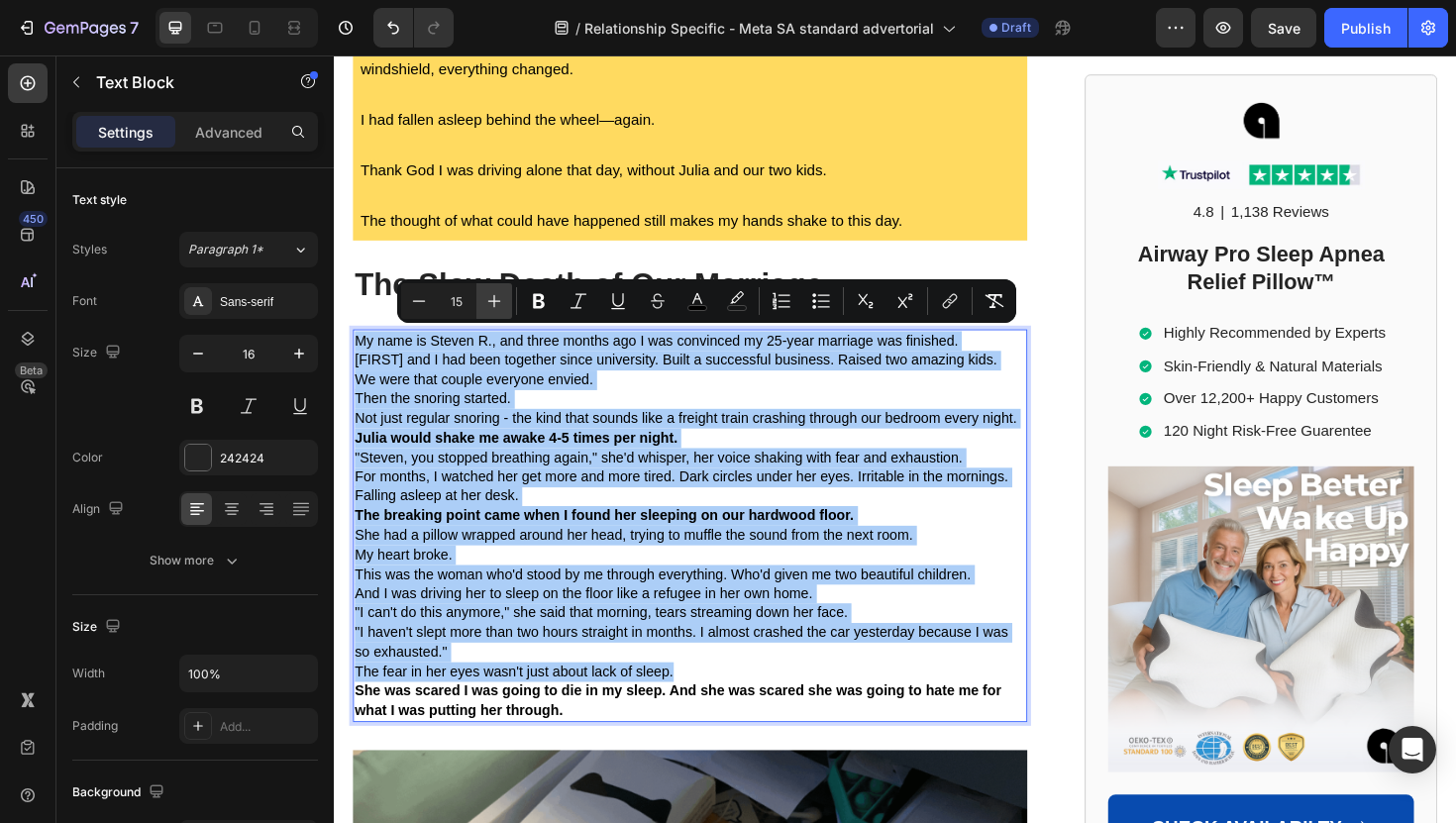 click on "Plus" at bounding box center (494, 301) 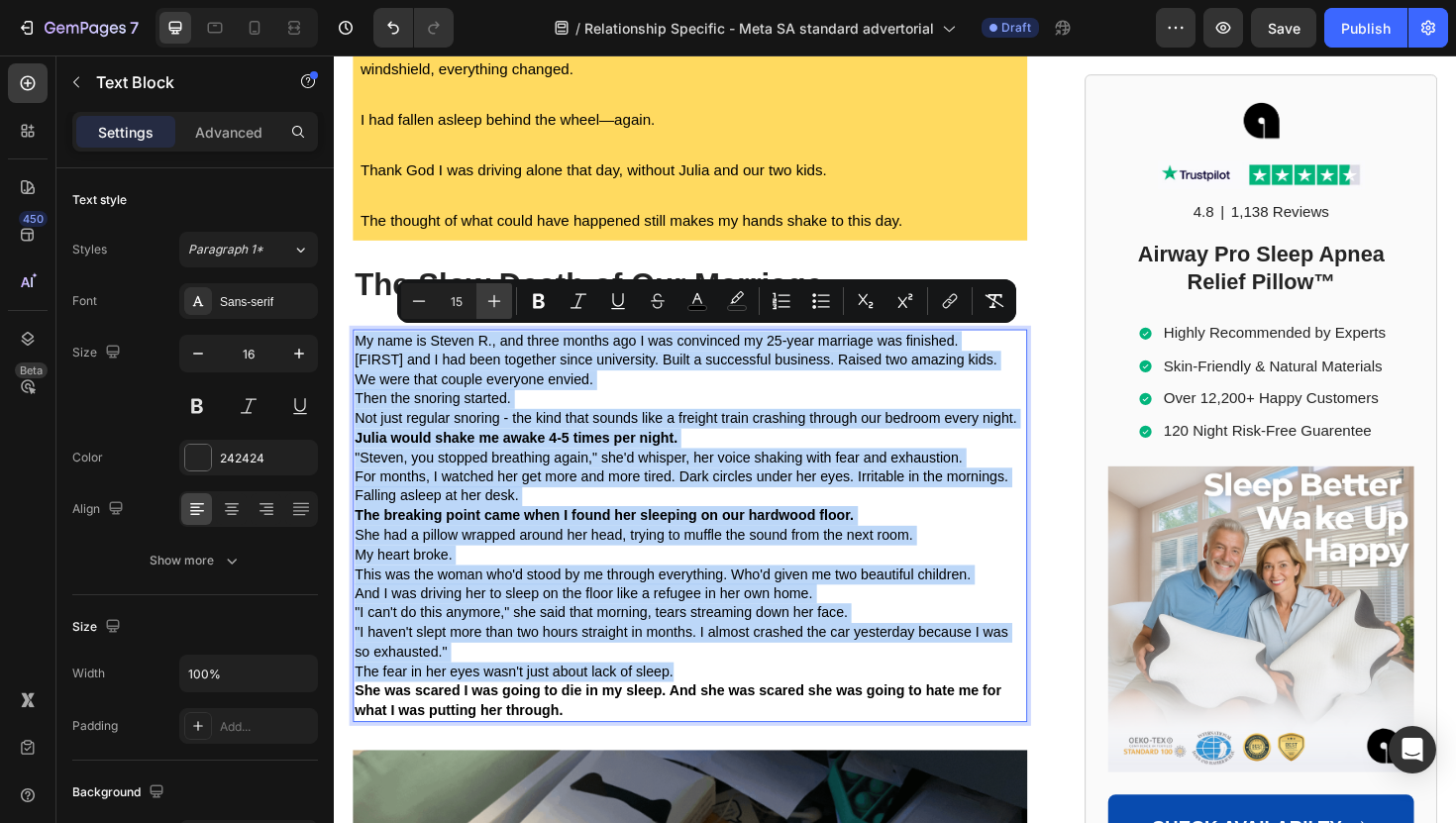 type on "16" 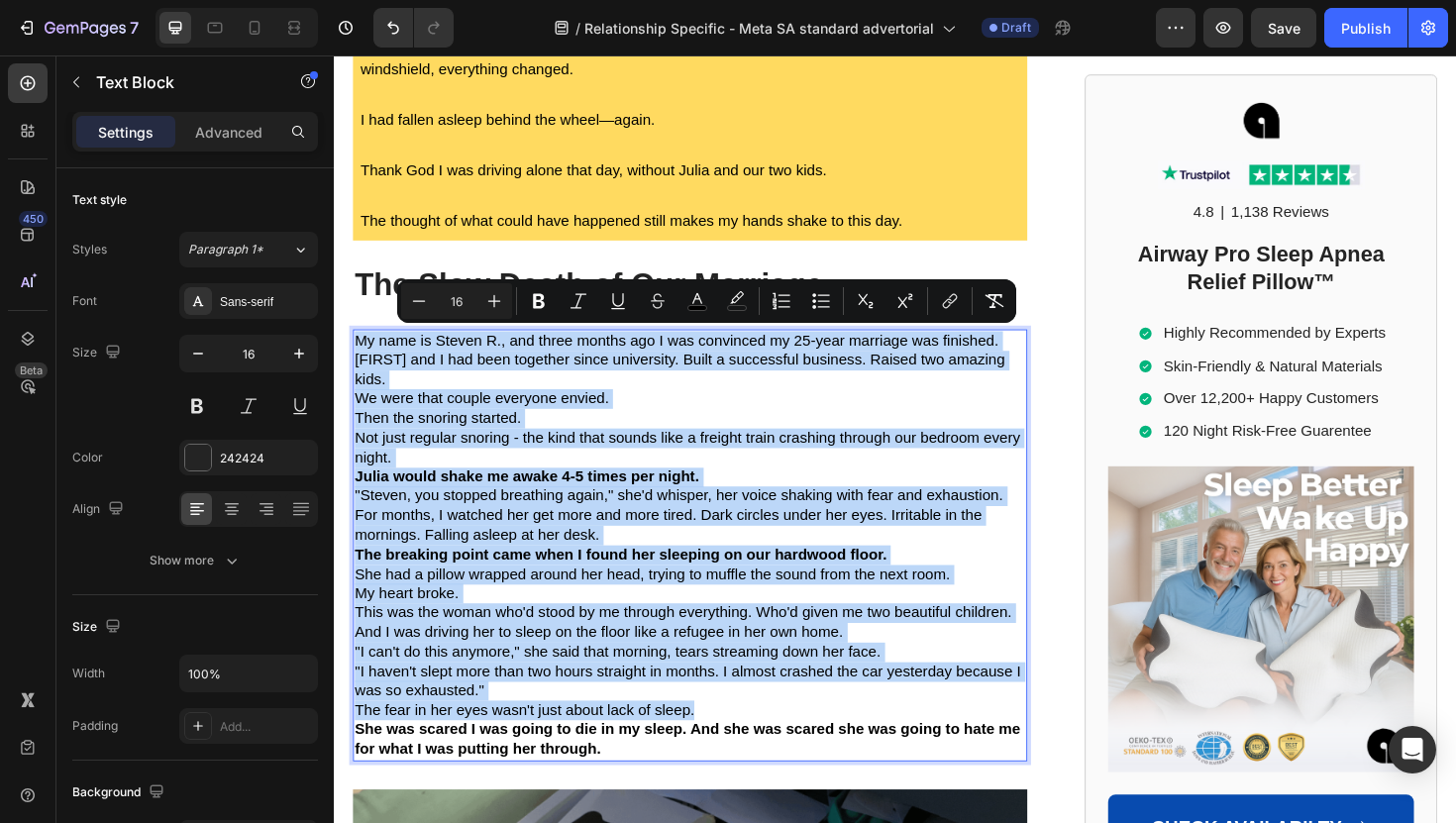 click on "We were that couple everyone envied." at bounding box center [710, 419] 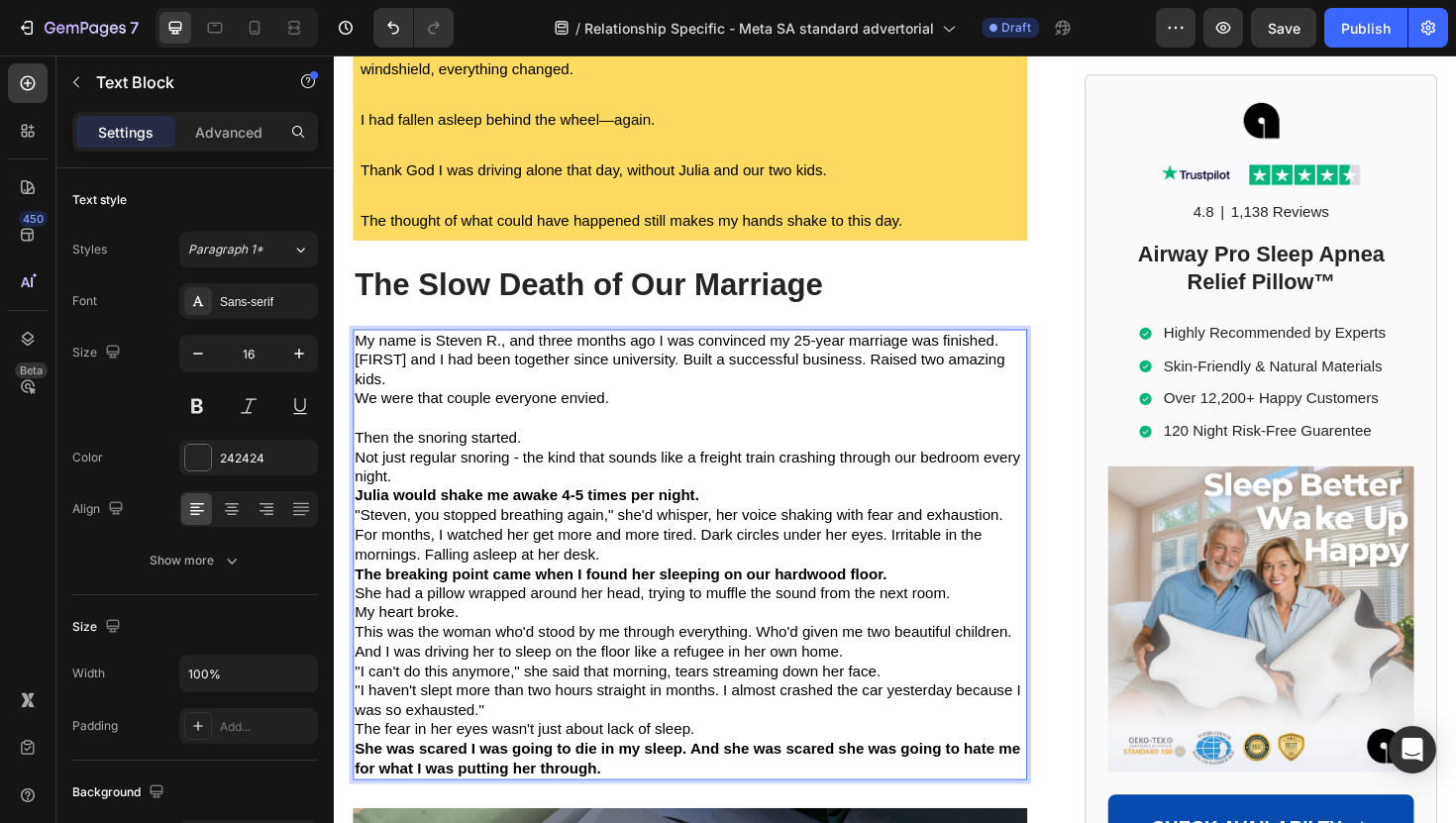 click on "Then the snoring started." at bounding box center (710, 461) 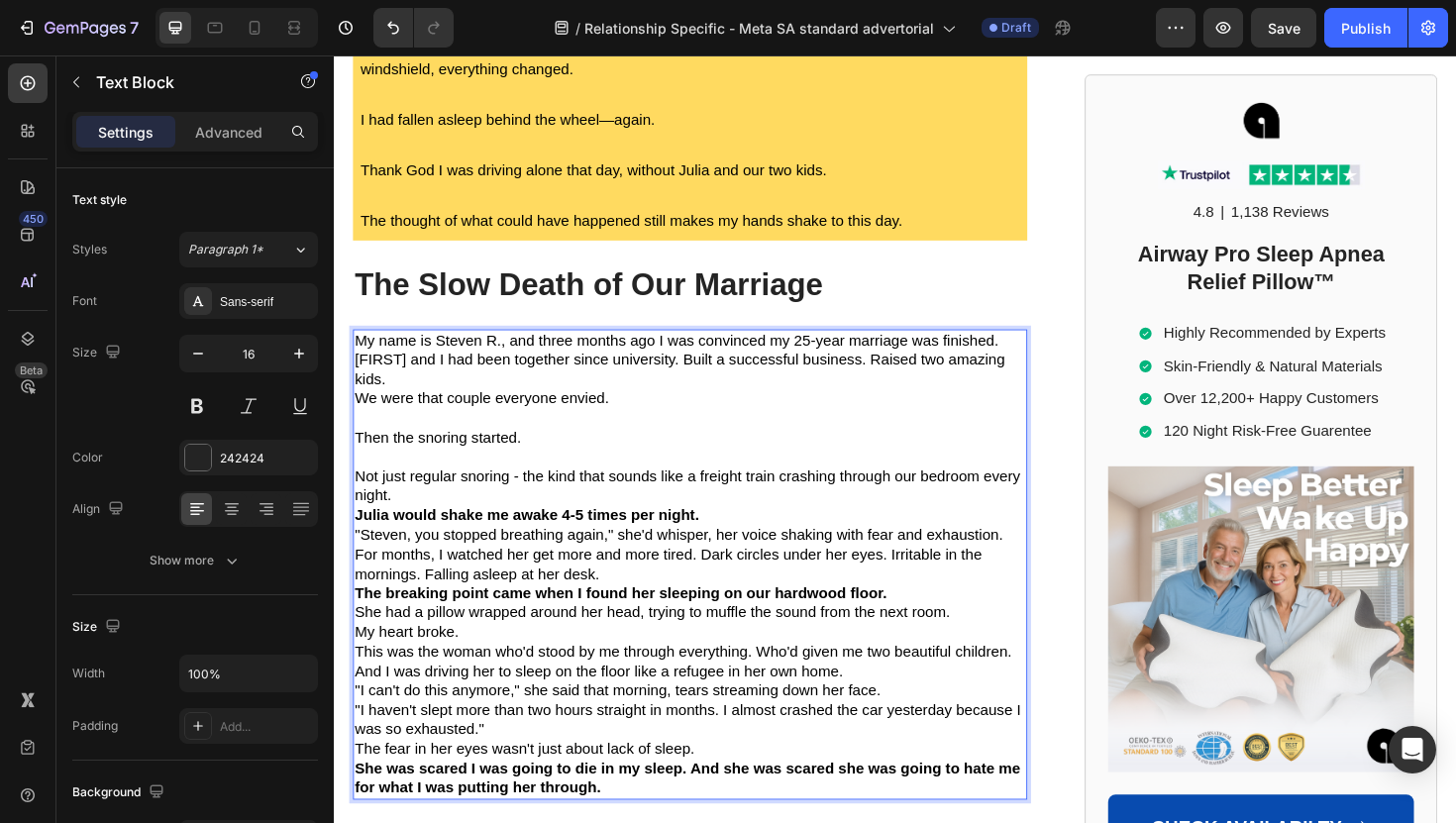click on "Julia and I had been together since university. Built a successful business. Raised two amazing kids." at bounding box center (699, 388) 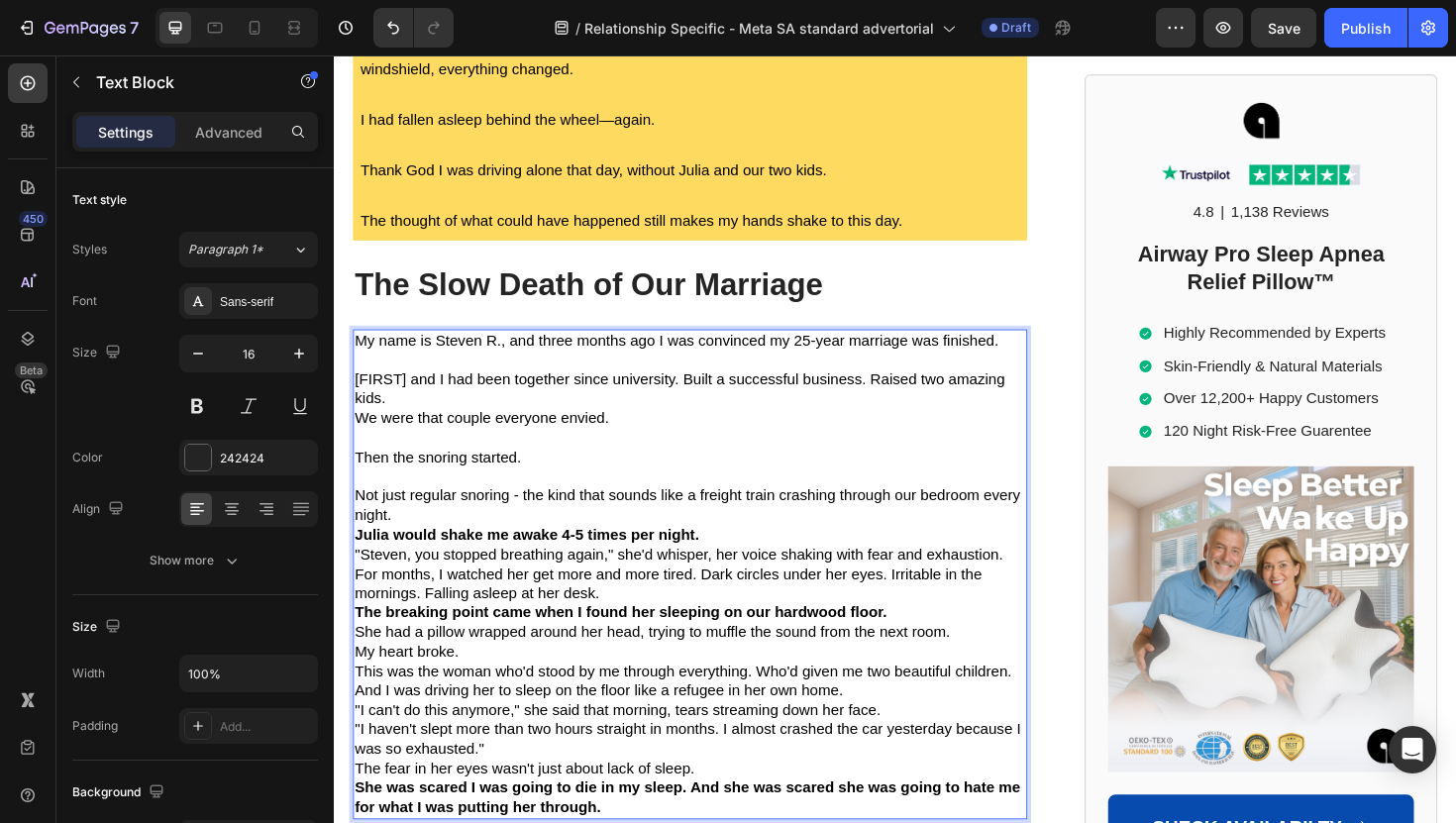 click on "Julia and I had been together since university. Built a successful business. Raised two amazing kids." at bounding box center (699, 409) 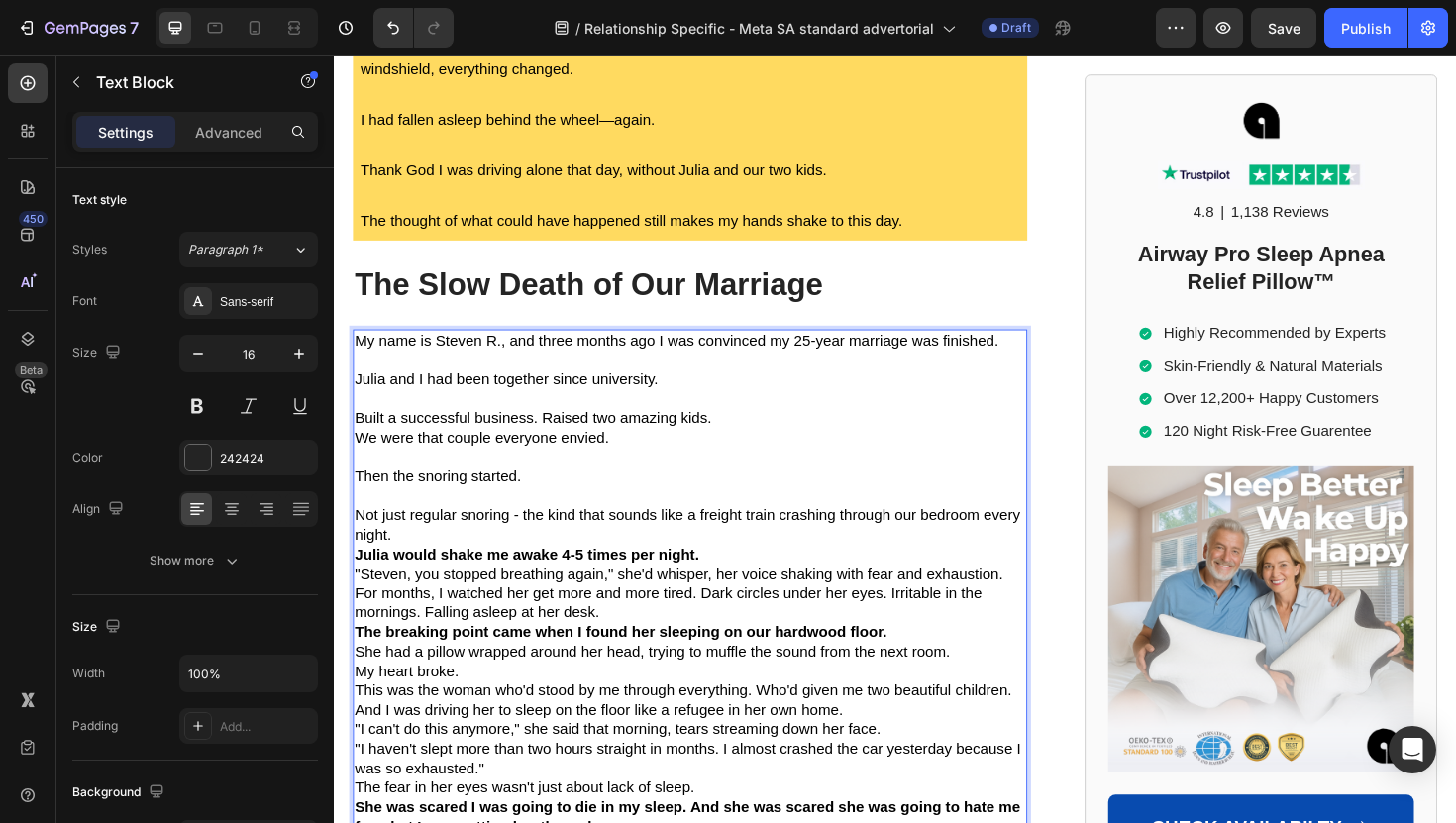 click on "Built a successful business. Raised two amazing kids." at bounding box center [545, 439] 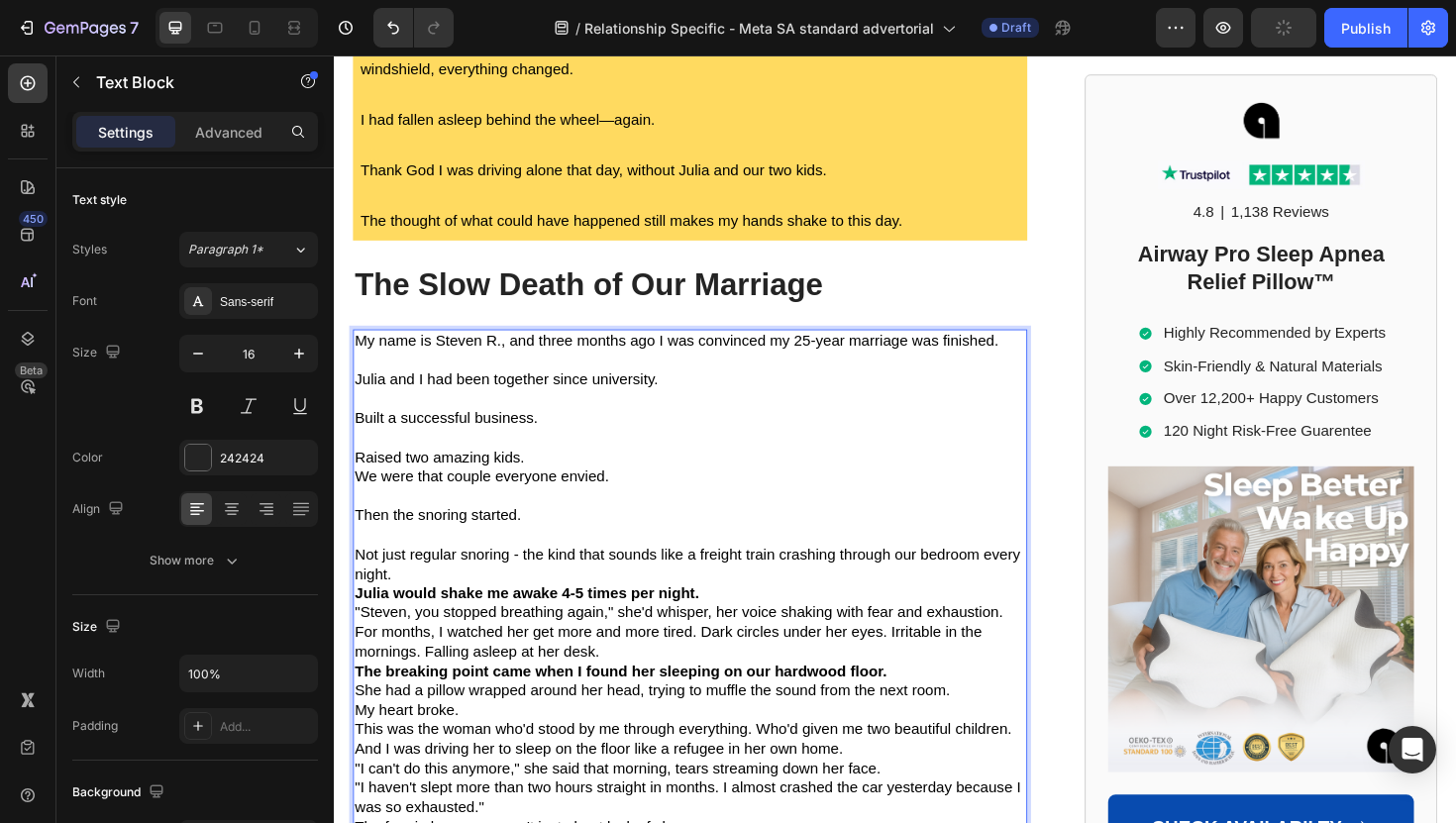 click on "Raised two amazing kids." at bounding box center [445, 480] 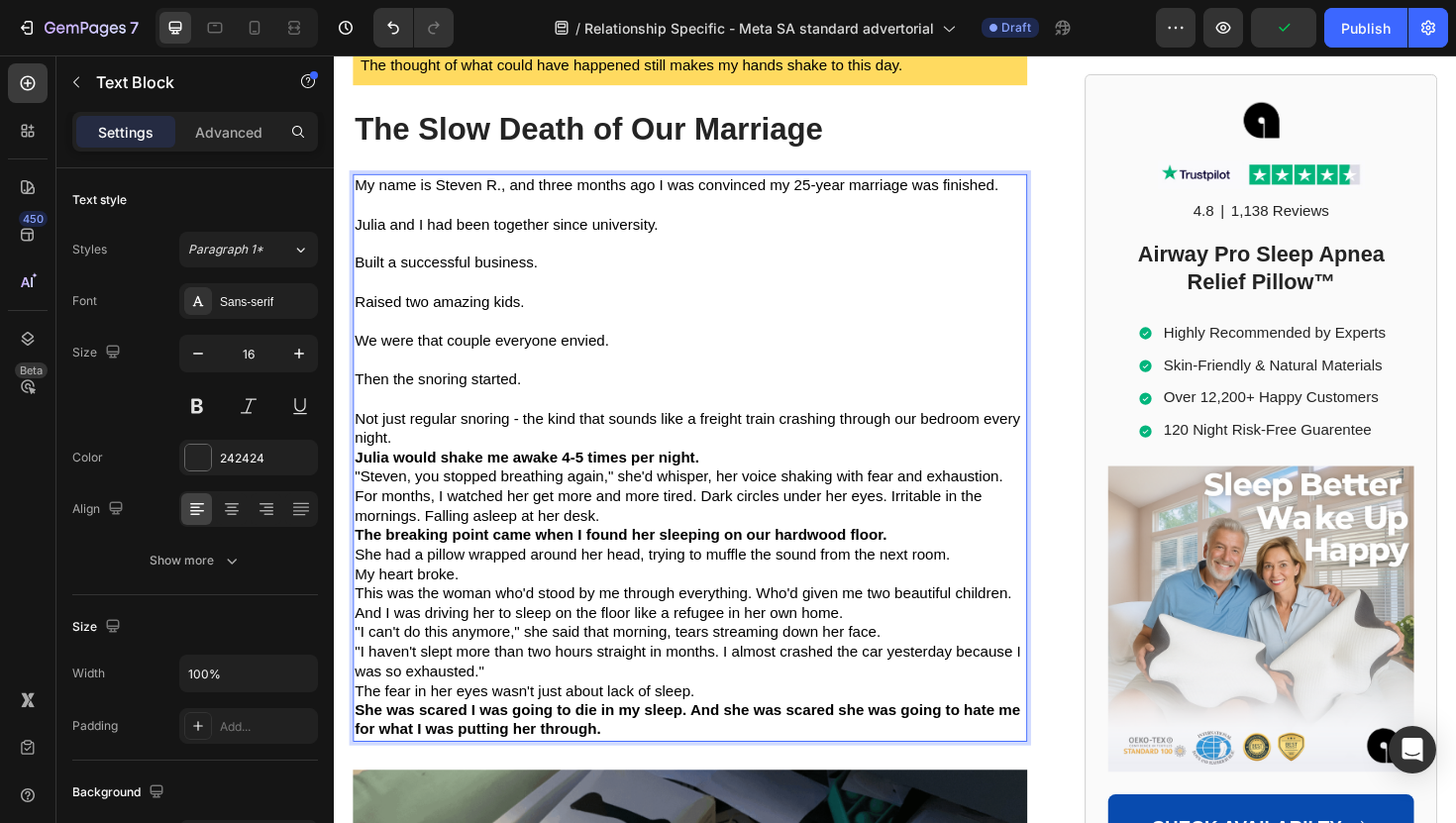 scroll, scrollTop: 1313, scrollLeft: 0, axis: vertical 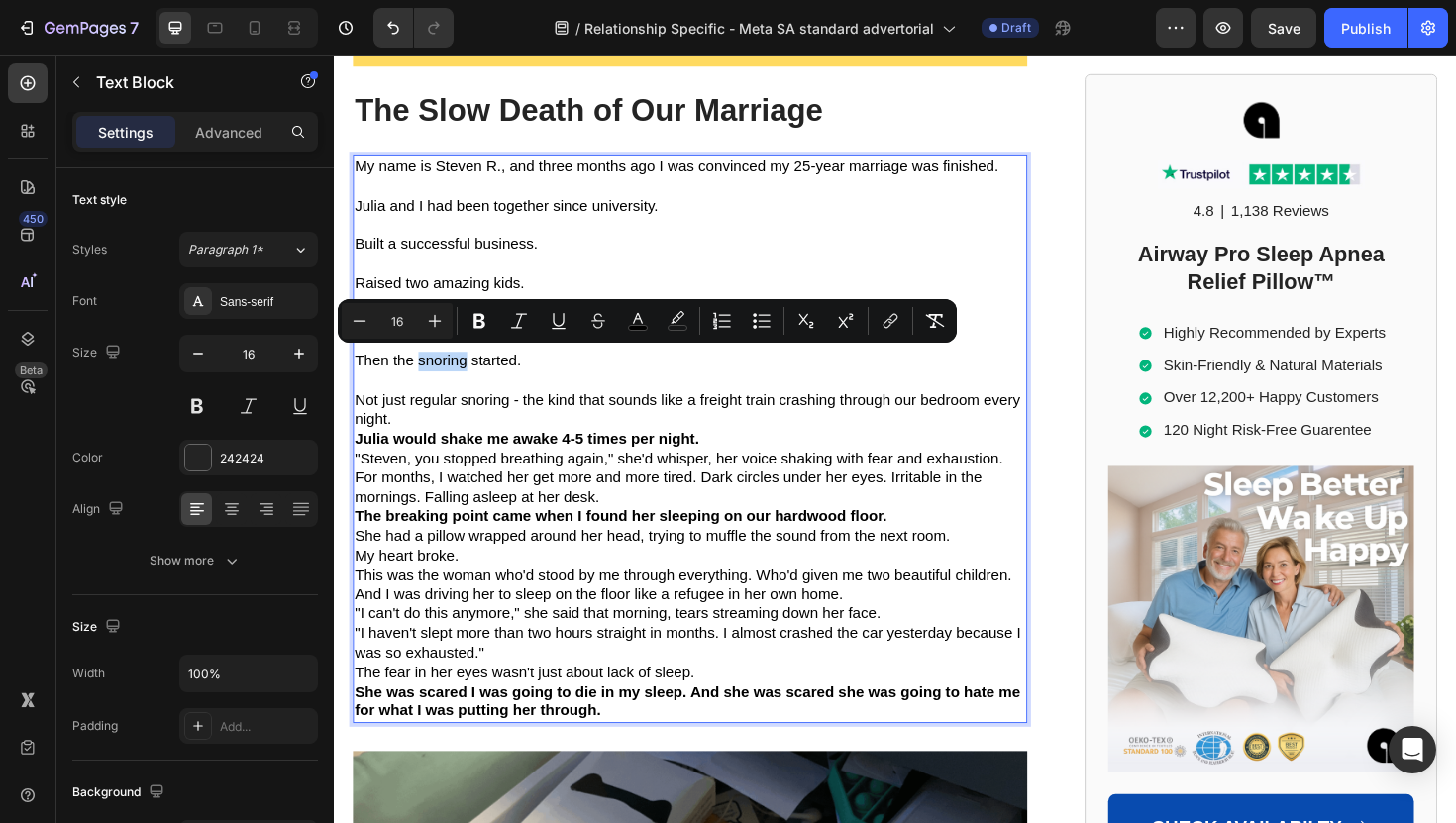 drag, startPoint x: 423, startPoint y: 378, endPoint x: 471, endPoint y: 380, distance: 48.0416 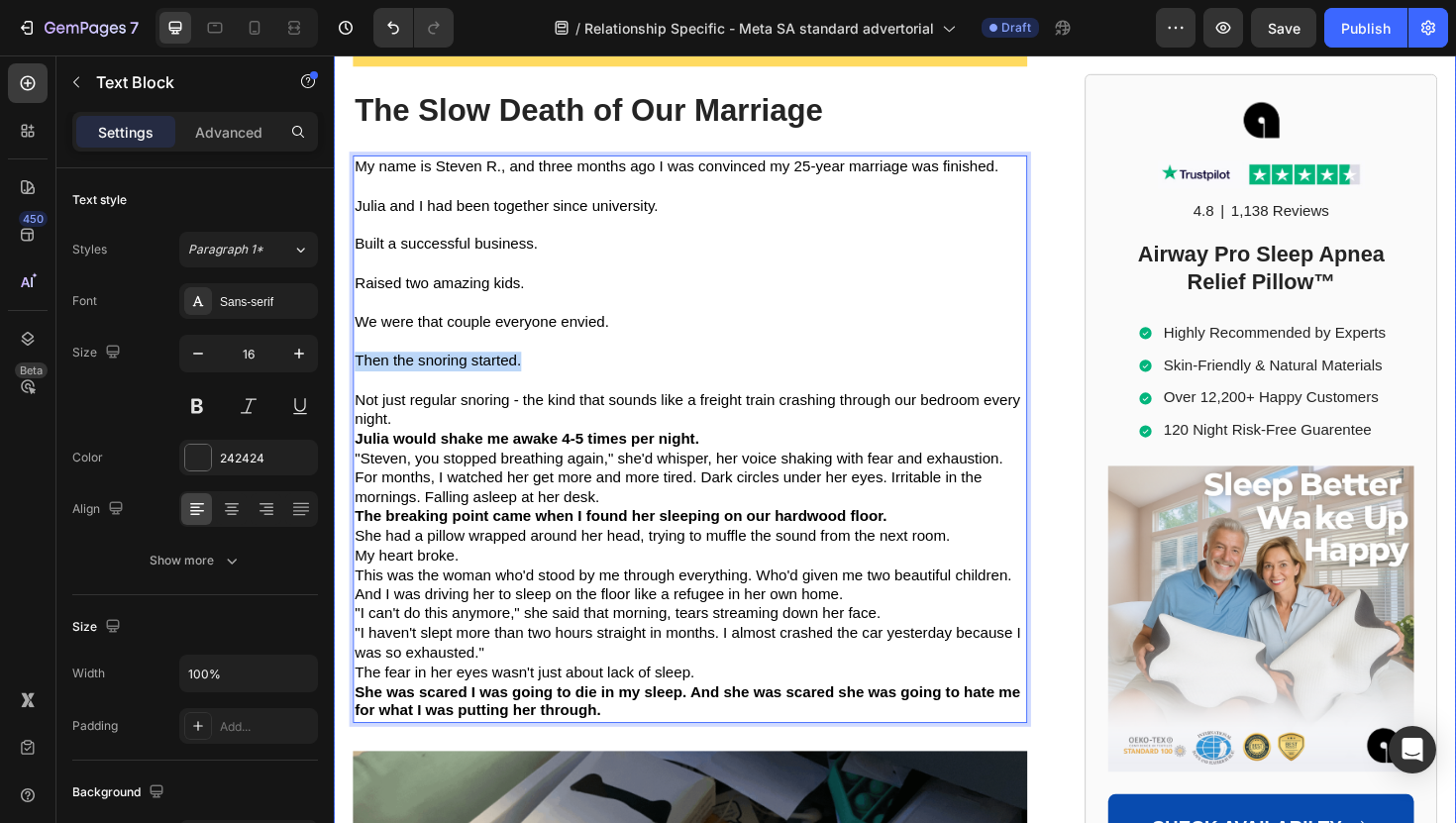 drag, startPoint x: 560, startPoint y: 378, endPoint x: 336, endPoint y: 376, distance: 224.00893 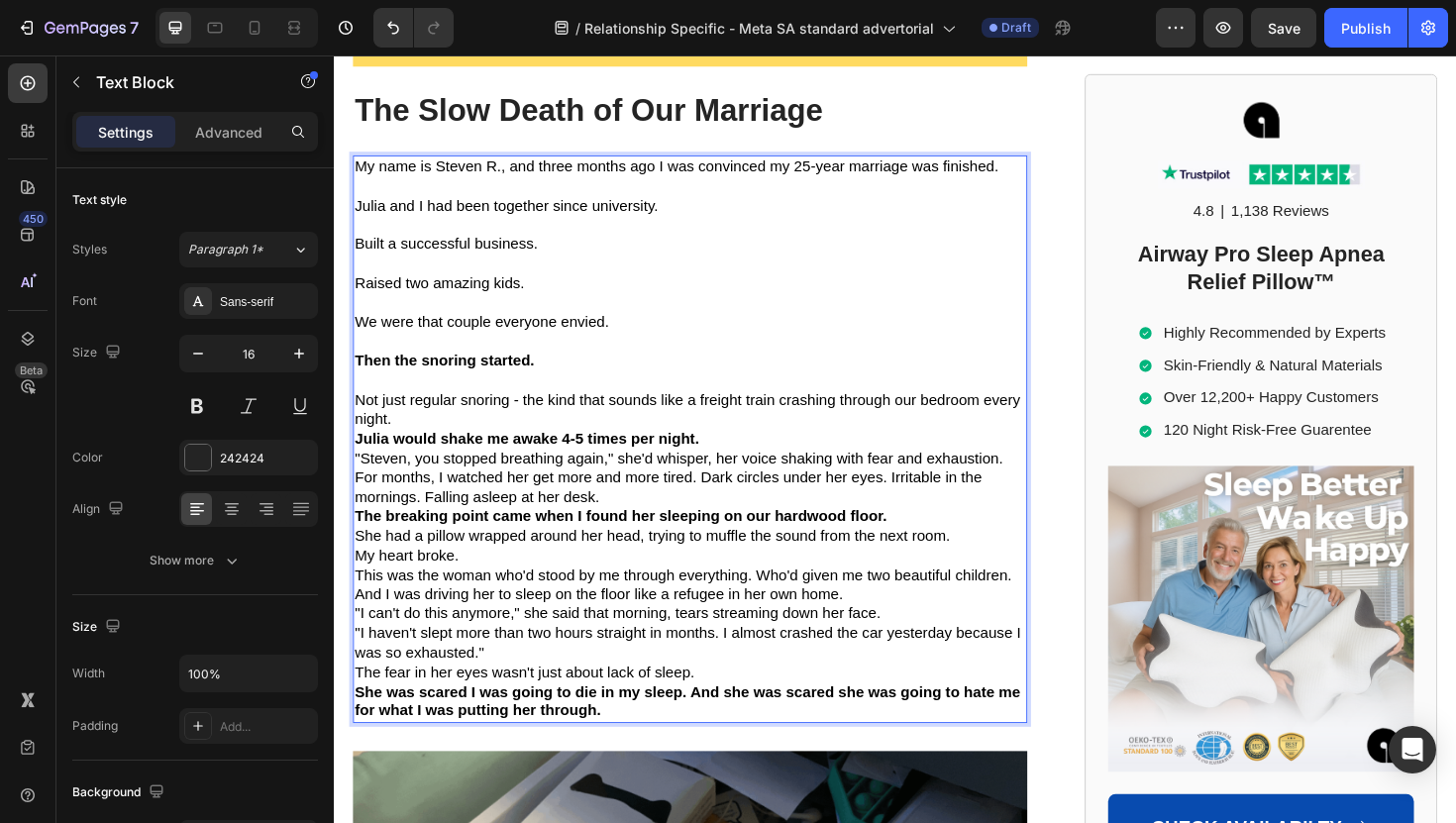 click at bounding box center [710, 400] 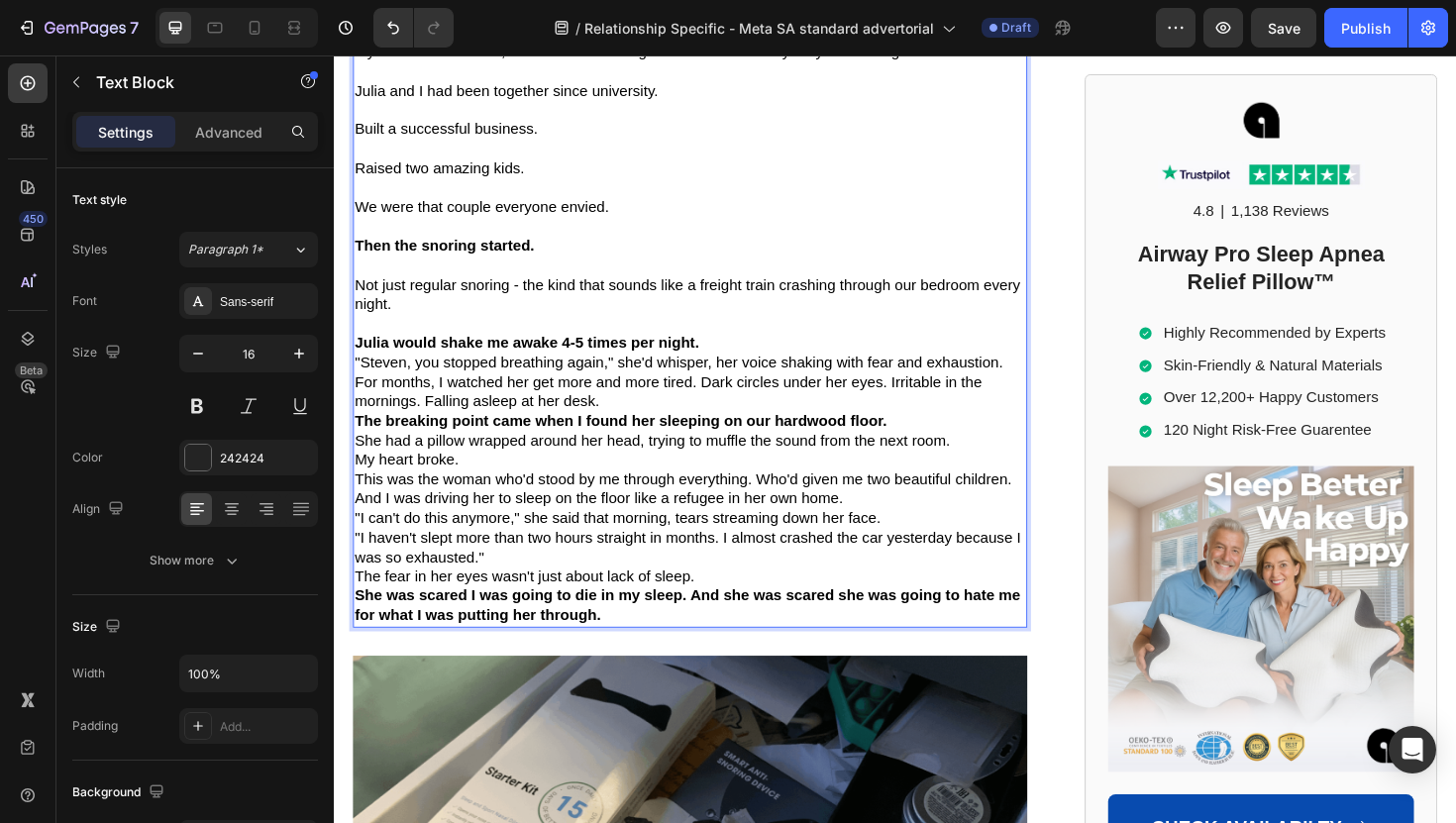 scroll, scrollTop: 1440, scrollLeft: 0, axis: vertical 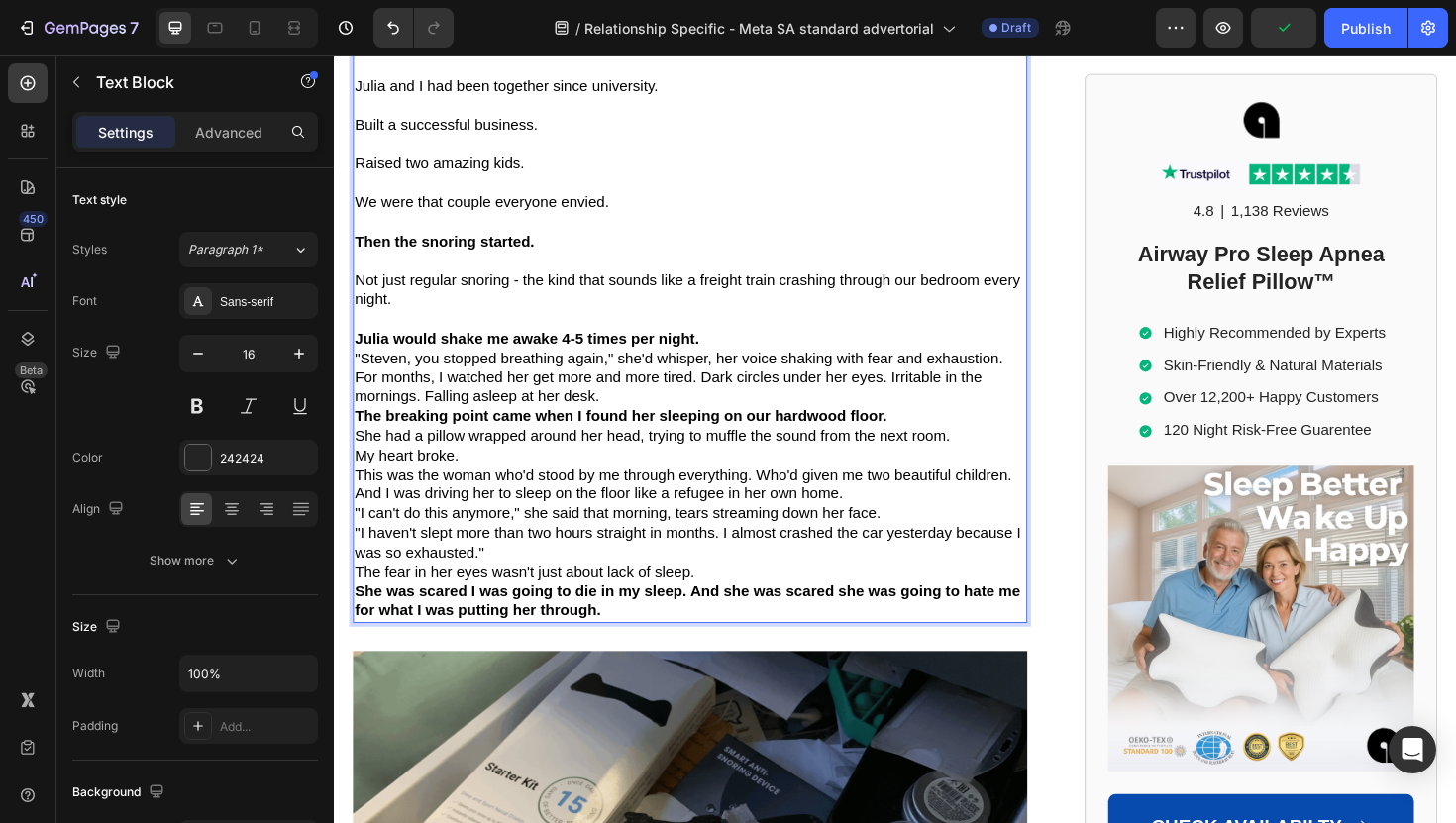 click on "Julia would shake me awake 4-5 times per night." at bounding box center [710, 356] 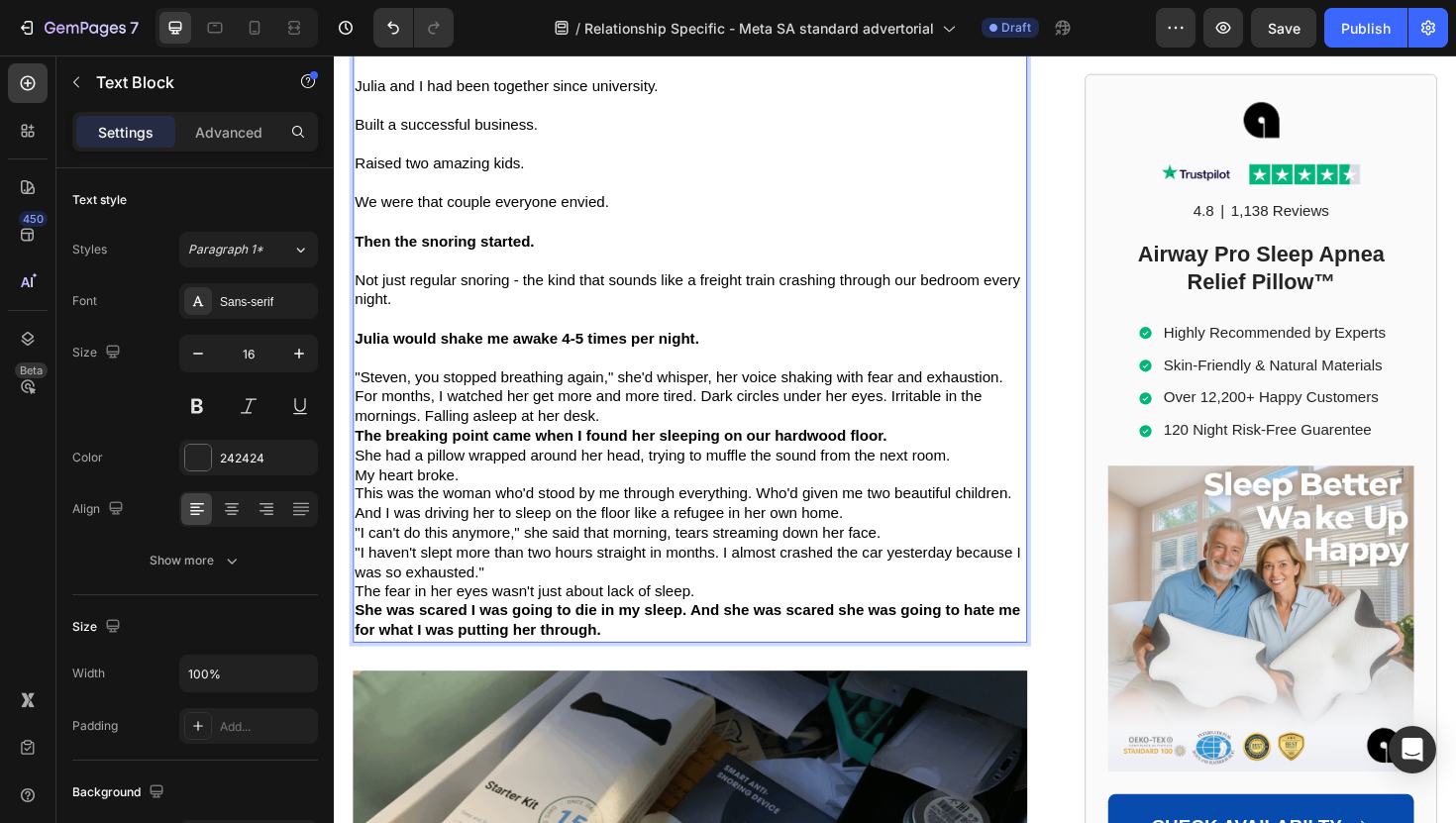 click on ""Steven, you stopped breathing again," she'd whisper, her voice shaking with fear and exhaustion." at bounding box center [710, 397] 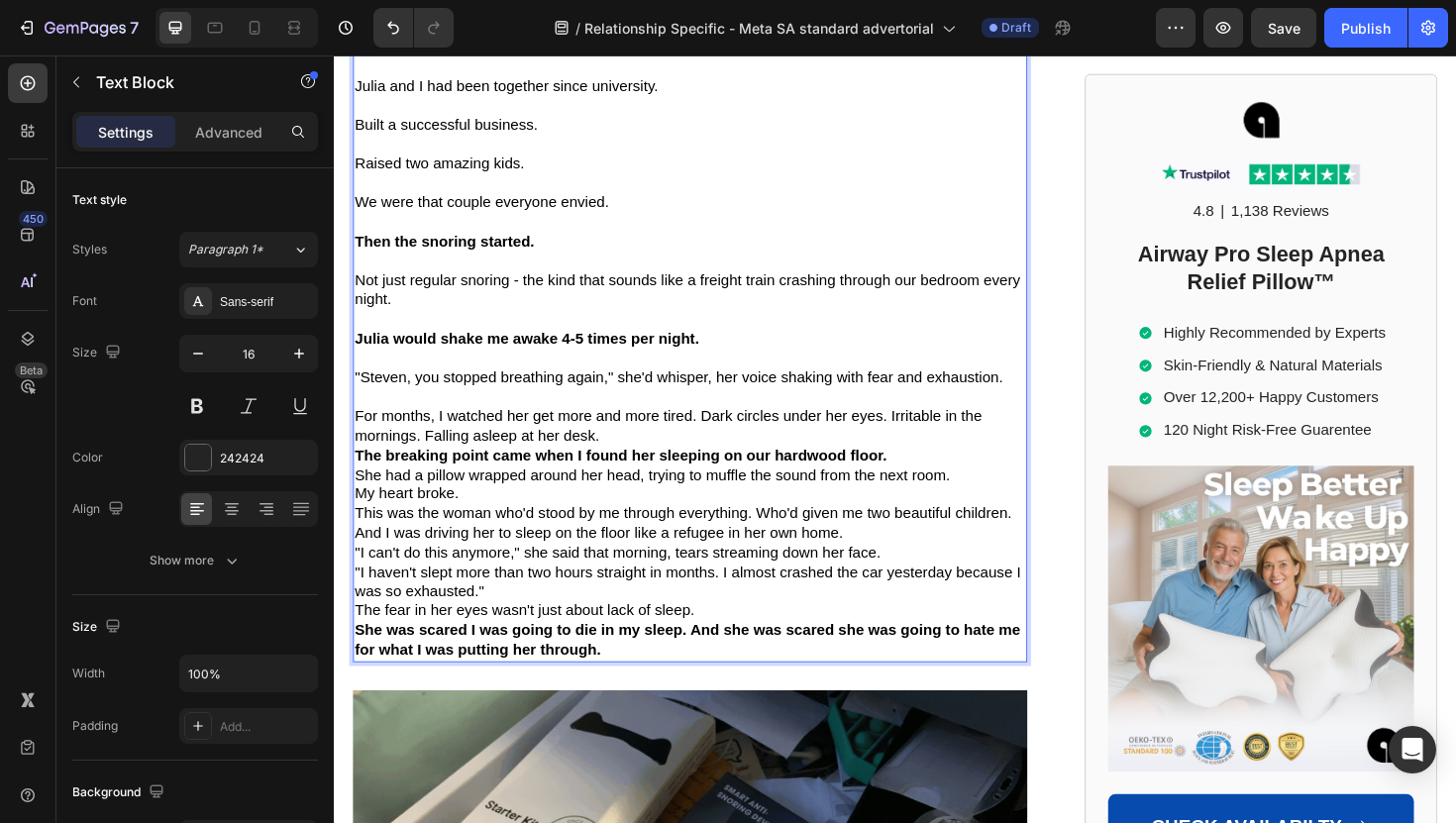 click on "For months, I watched her get more and more tired. Dark circles under her eyes. Irritable in the mornings. Falling asleep at her desk." at bounding box center [687, 448] 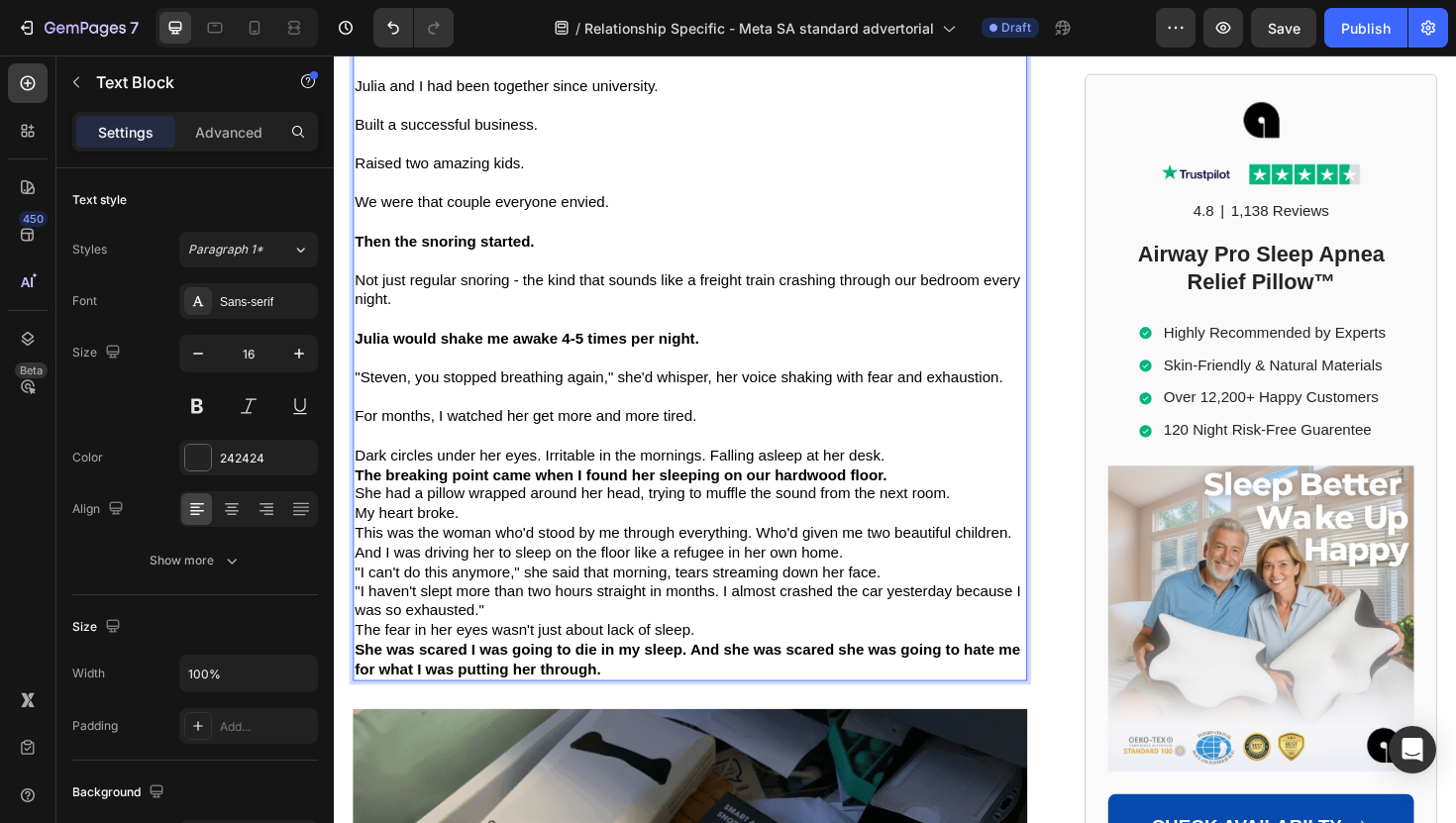 click on "Dark circles under her eyes. Irritable in the mornings. Falling asleep at her desk." at bounding box center (636, 478) 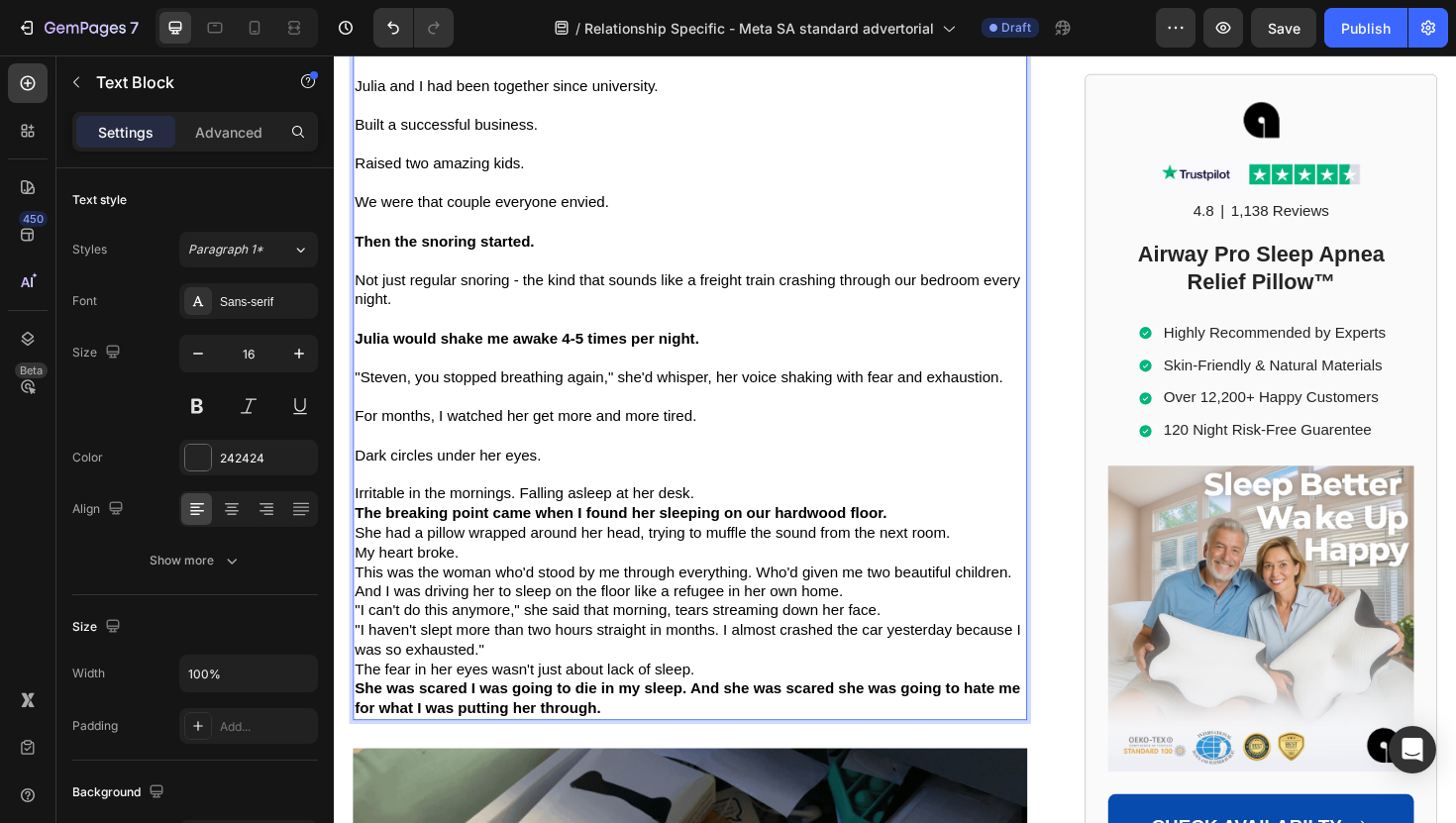 click on "Irritable in the mornings. Falling asleep at her desk." at bounding box center (535, 519) 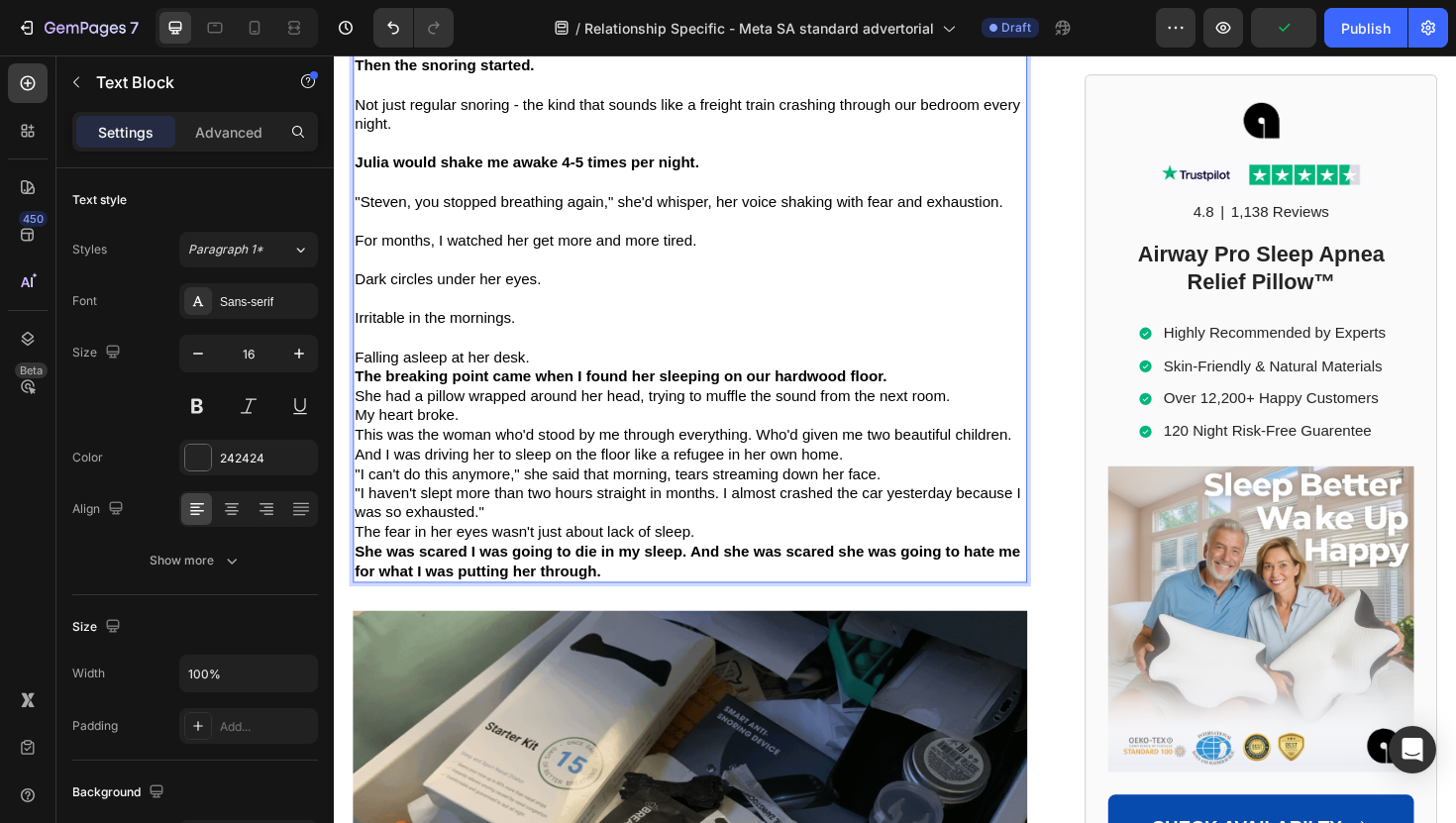 scroll, scrollTop: 1628, scrollLeft: 0, axis: vertical 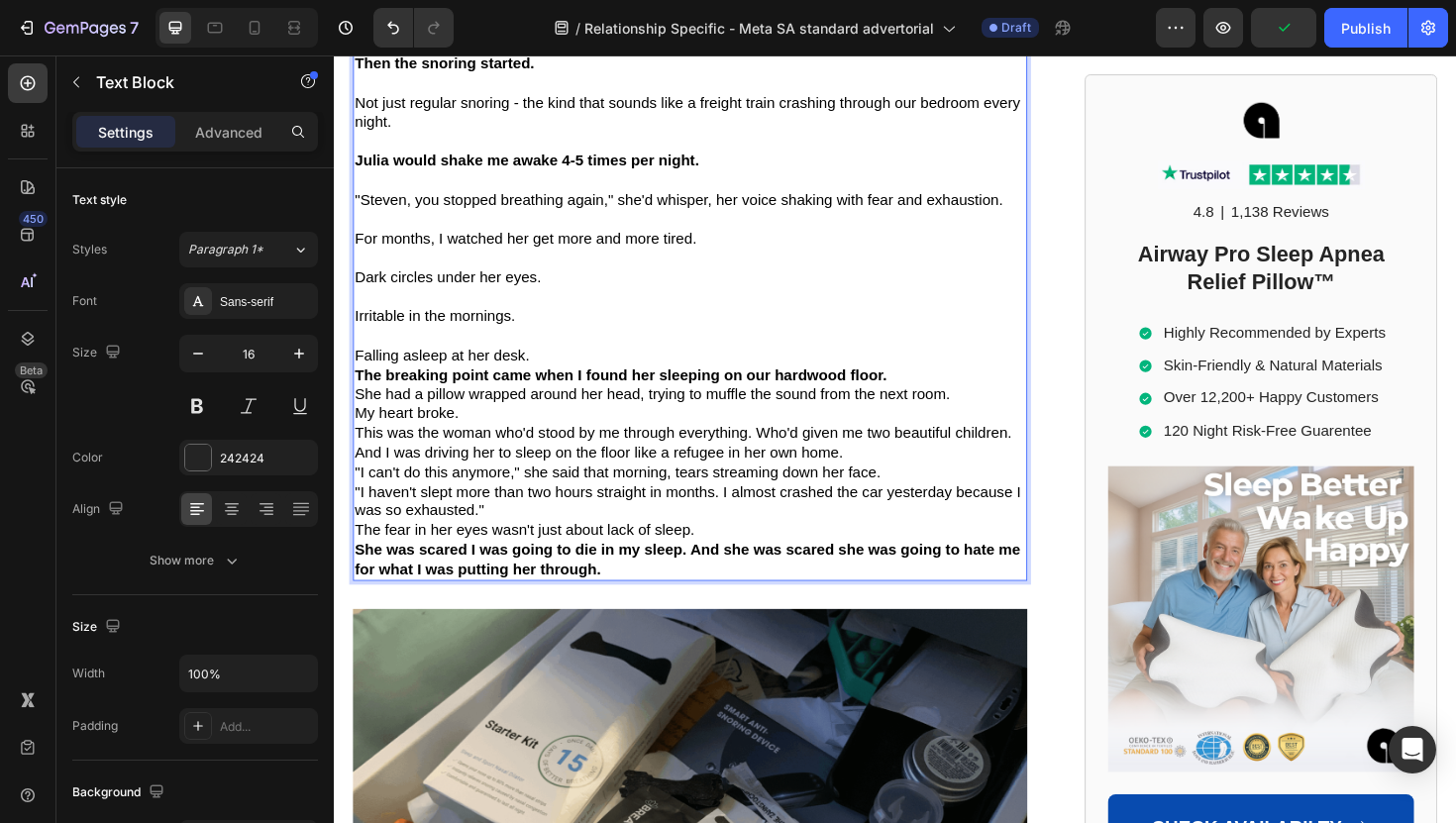 click on "Falling asleep at her desk." at bounding box center (710, 373) 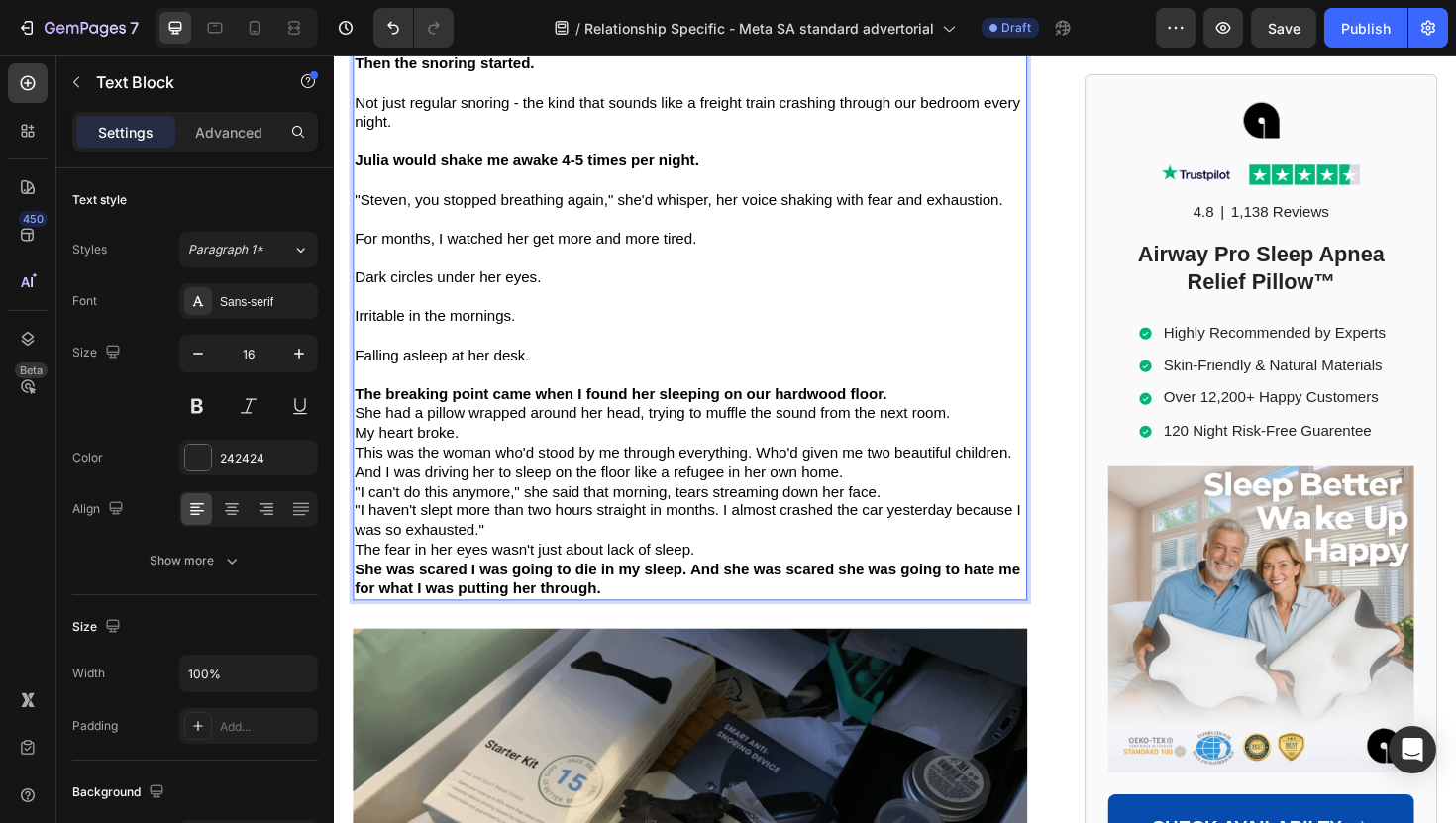 click on "The breaking point came when I found her sleeping on our hardwood floor." at bounding box center (710, 415) 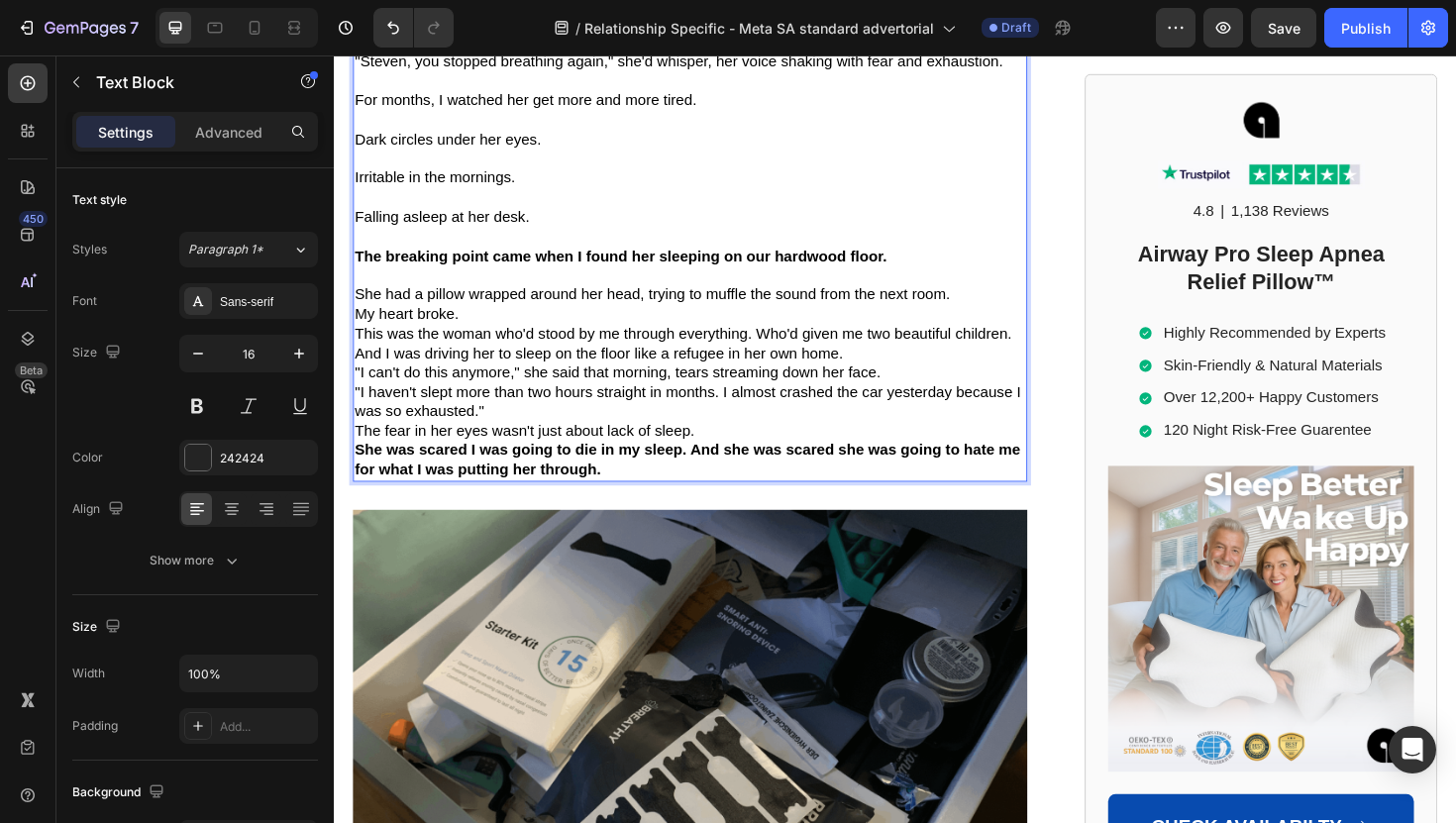 scroll, scrollTop: 1776, scrollLeft: 0, axis: vertical 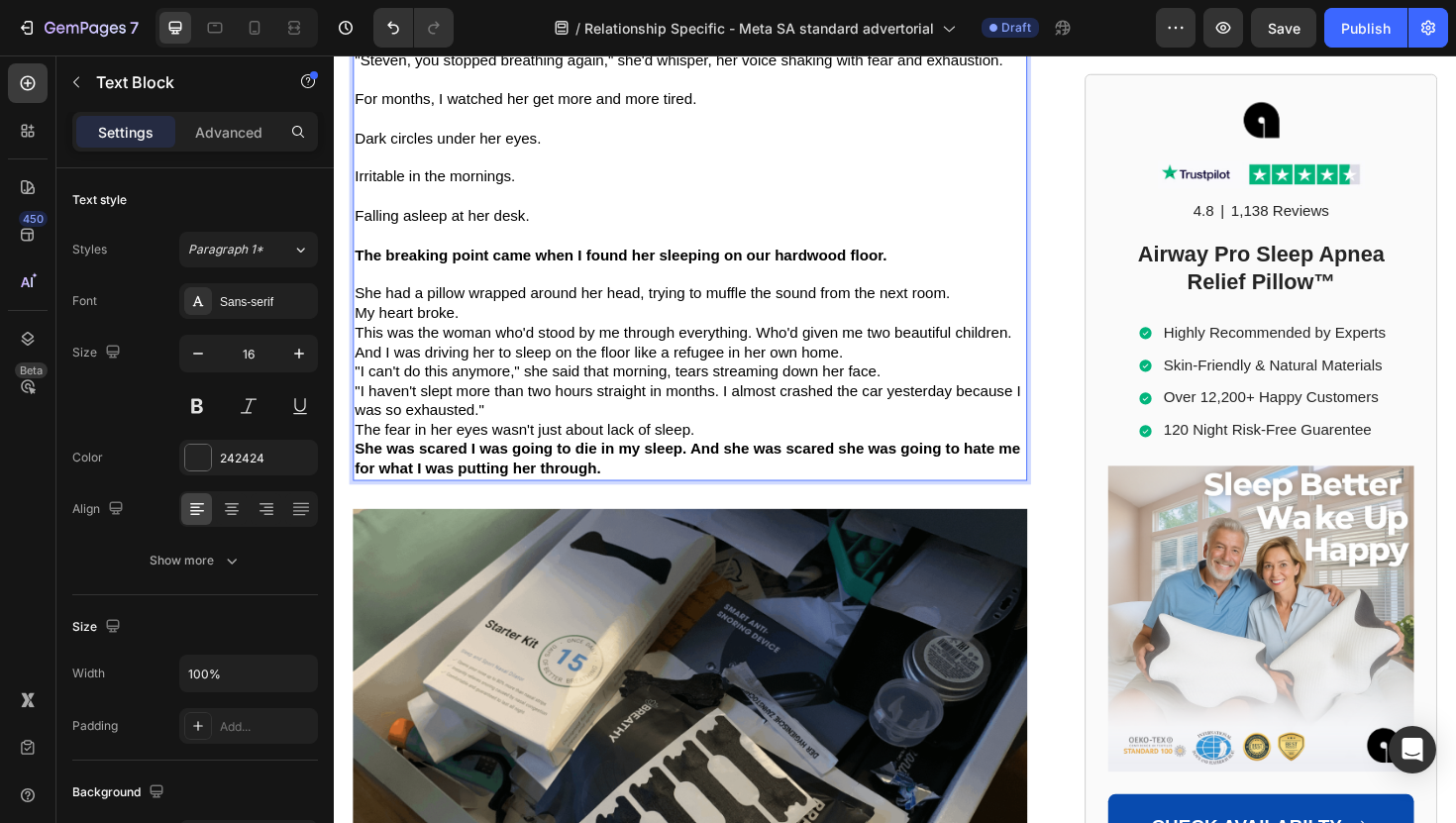 click on "My heart broke." at bounding box center (710, 329) 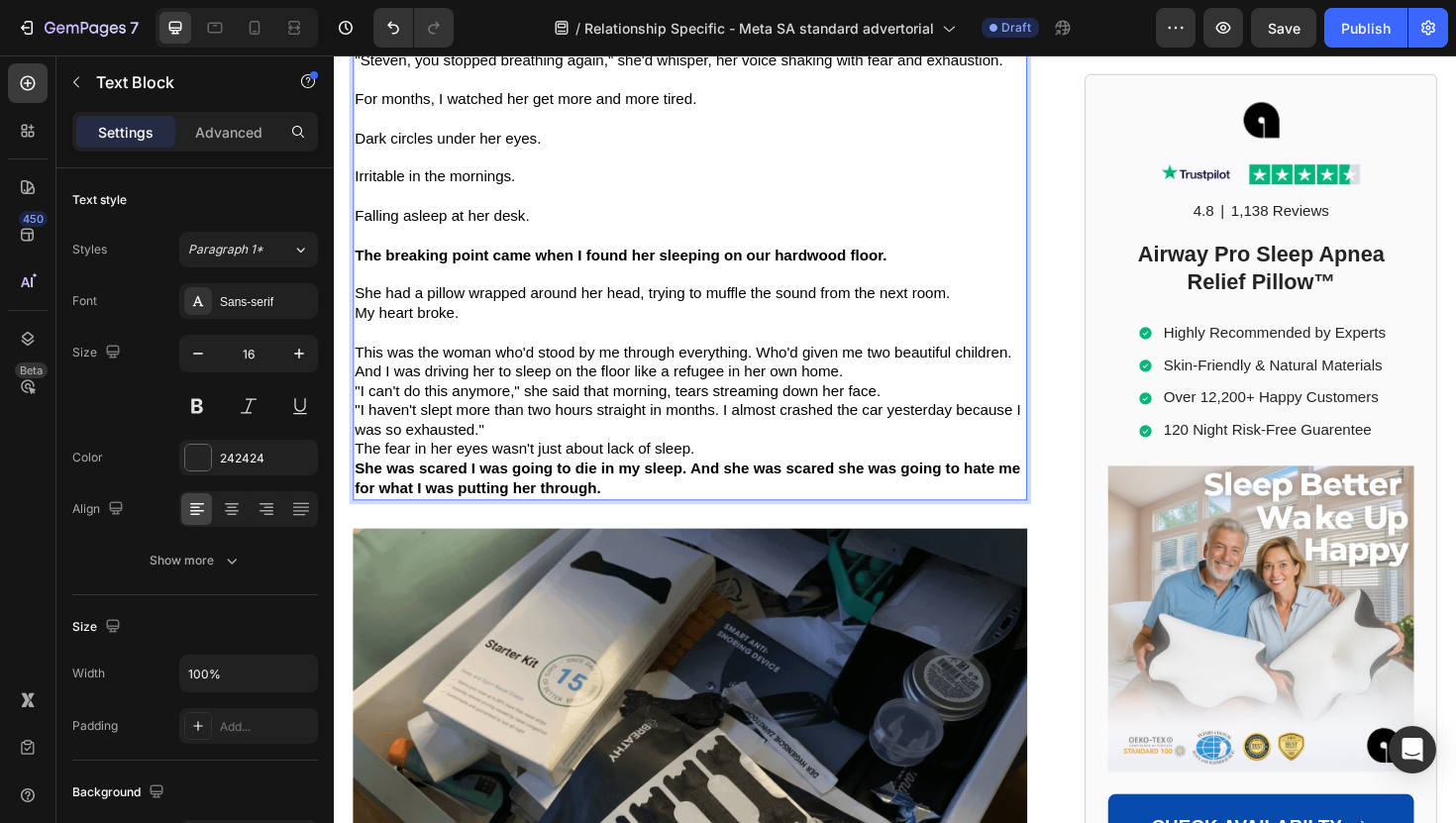 click on "And I was driving her to sleep on the floor like a refugee in her own home." at bounding box center [710, 390] 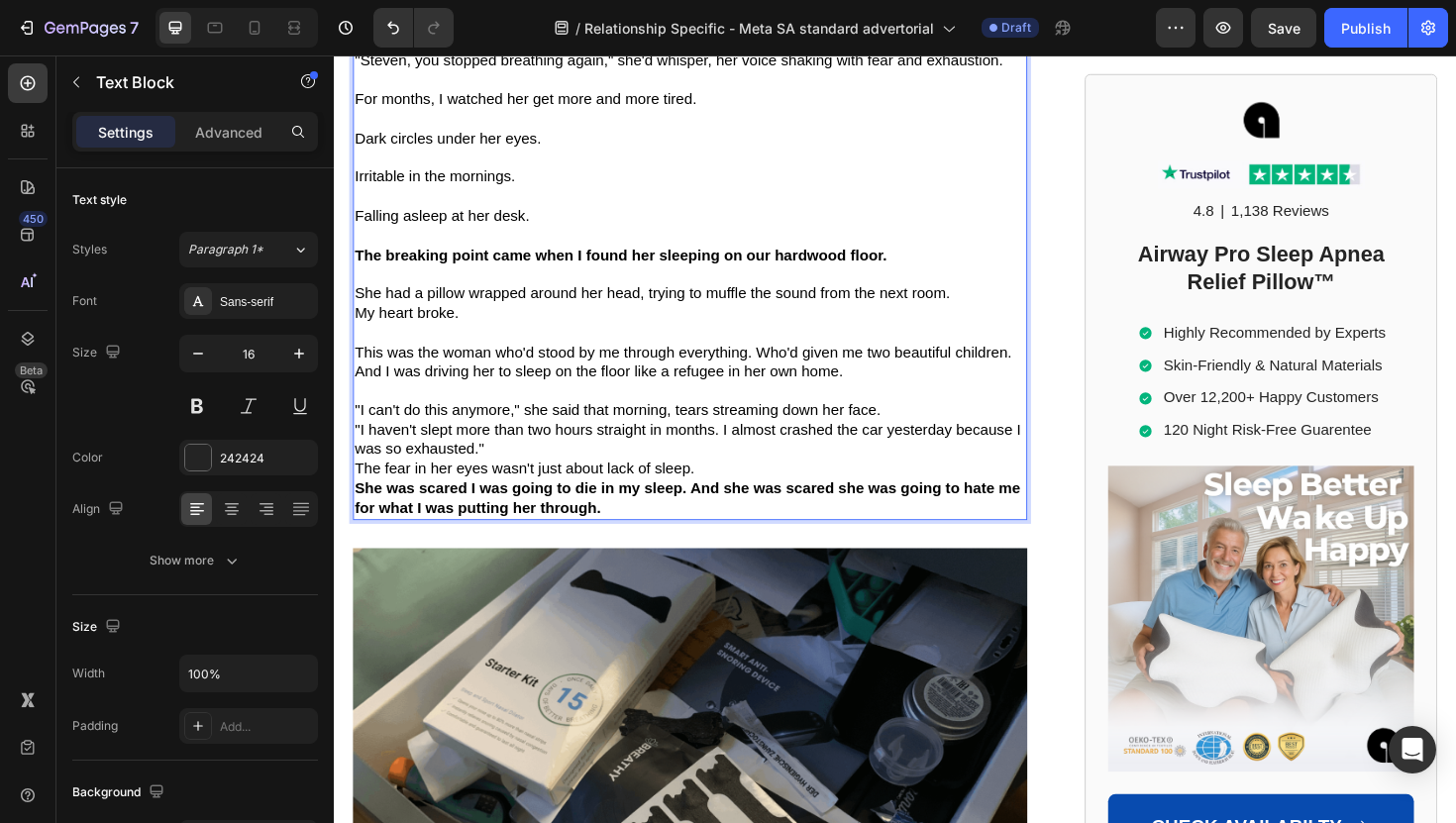 click on "This was the woman who'd stood by me through everything. Who'd given me two beautiful children." at bounding box center (703, 369) 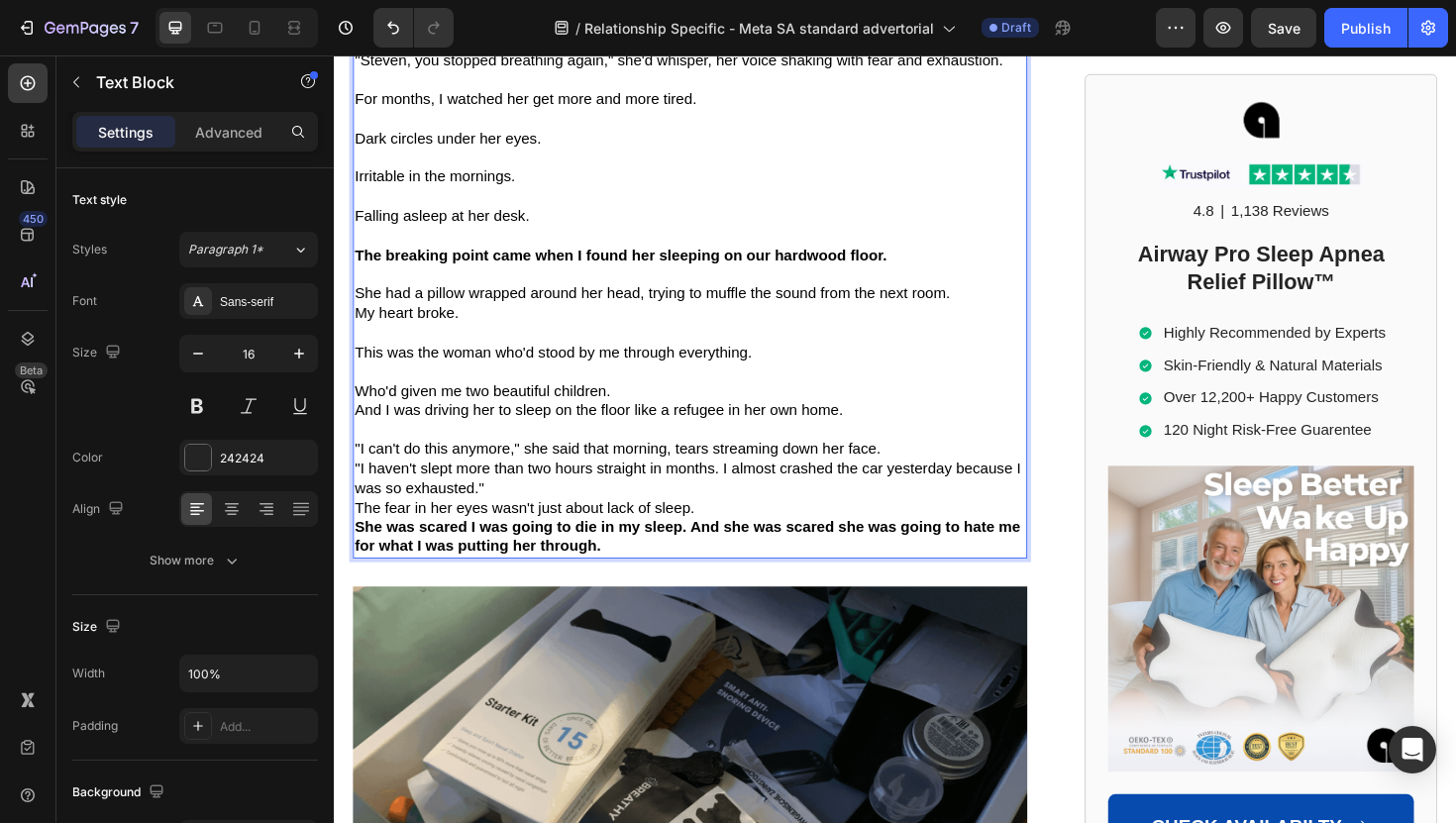 click on "Who'd given me two beautiful children." at bounding box center [710, 411] 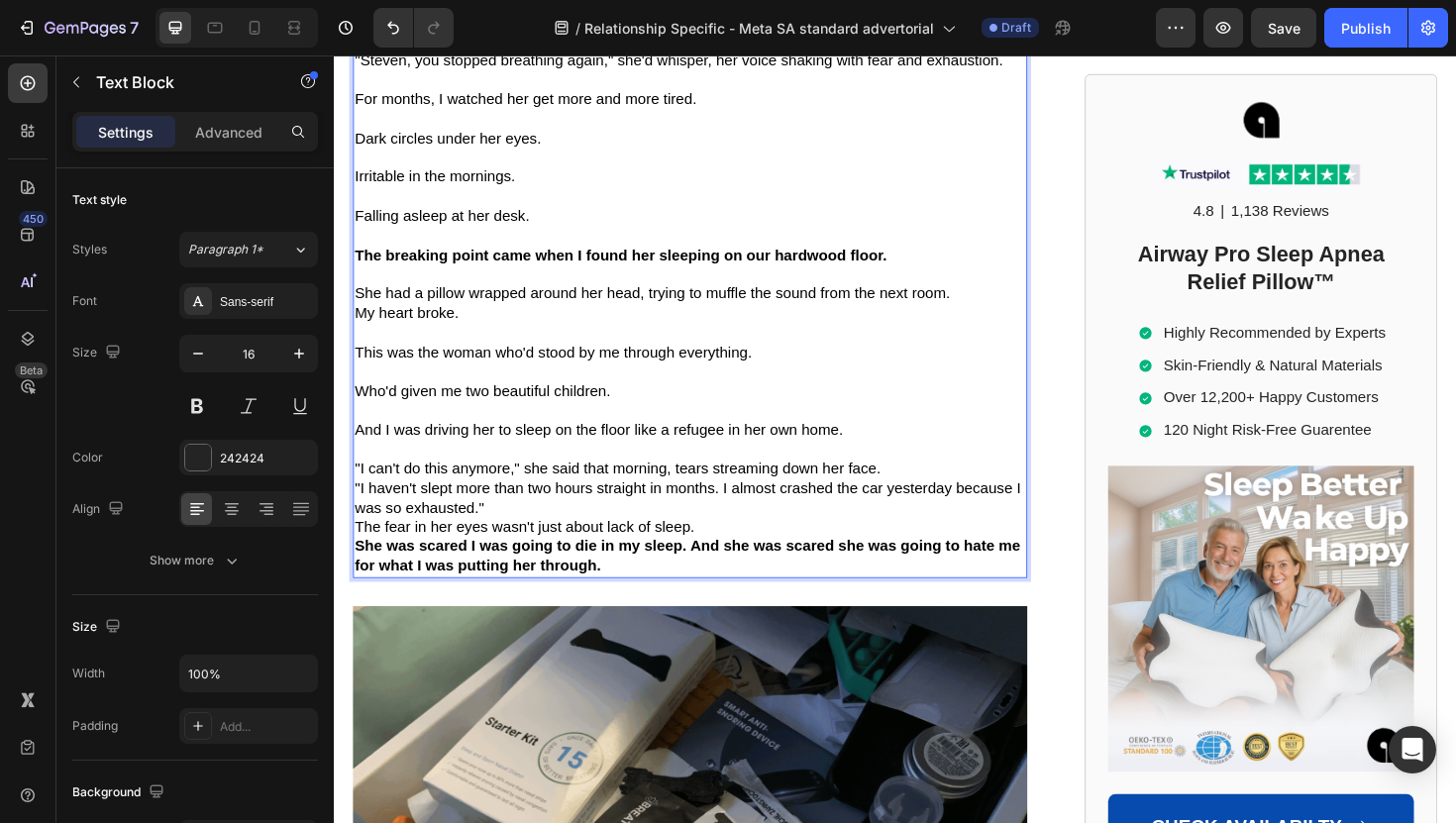 click on ""I can't do this anymore," she said that morning, tears streaming down her face." at bounding box center (710, 493) 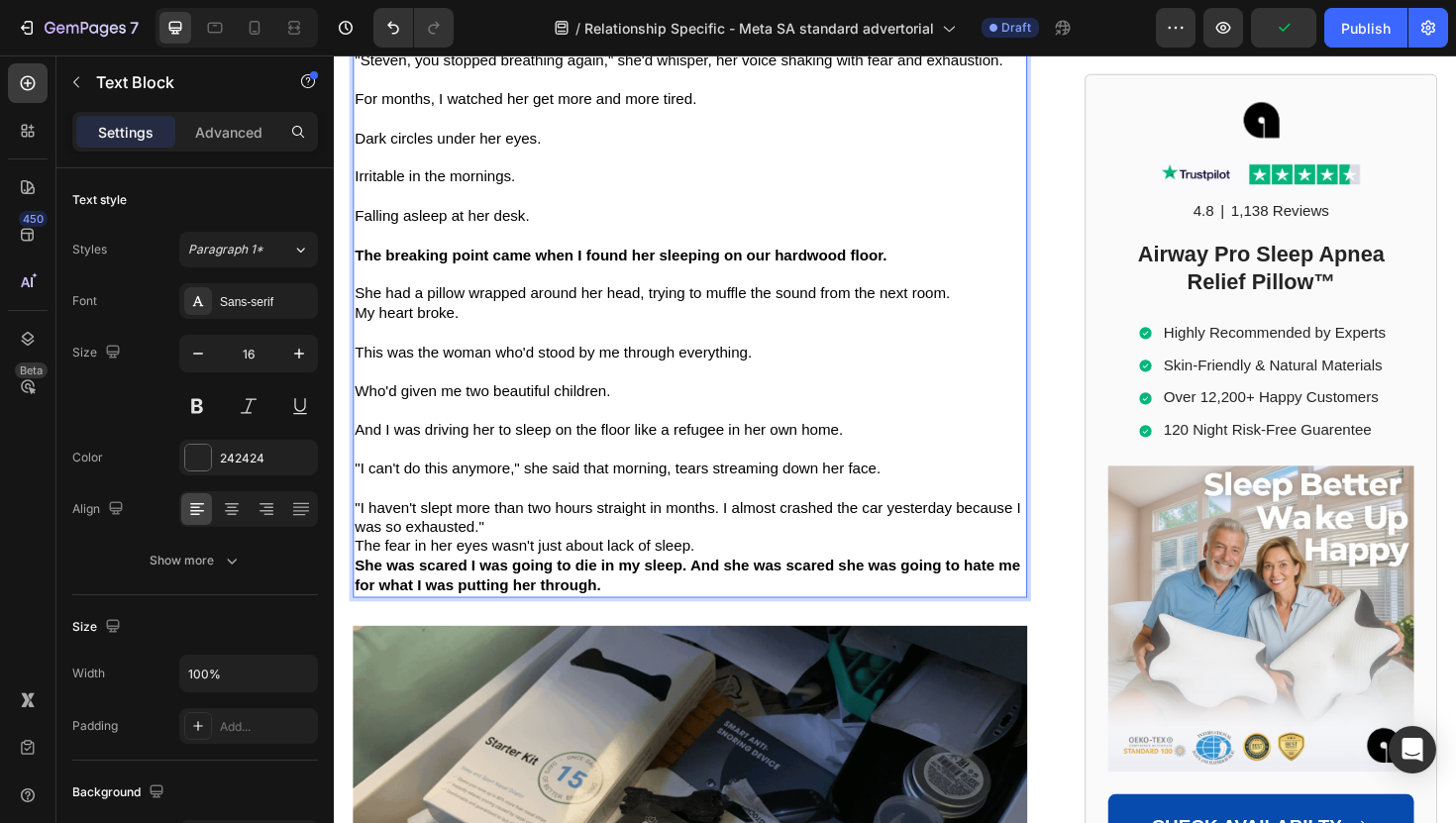 click on ""I haven't slept more than two hours straight in months. I almost crashed the car yesterday because I was so exhausted."" at bounding box center (710, 546) 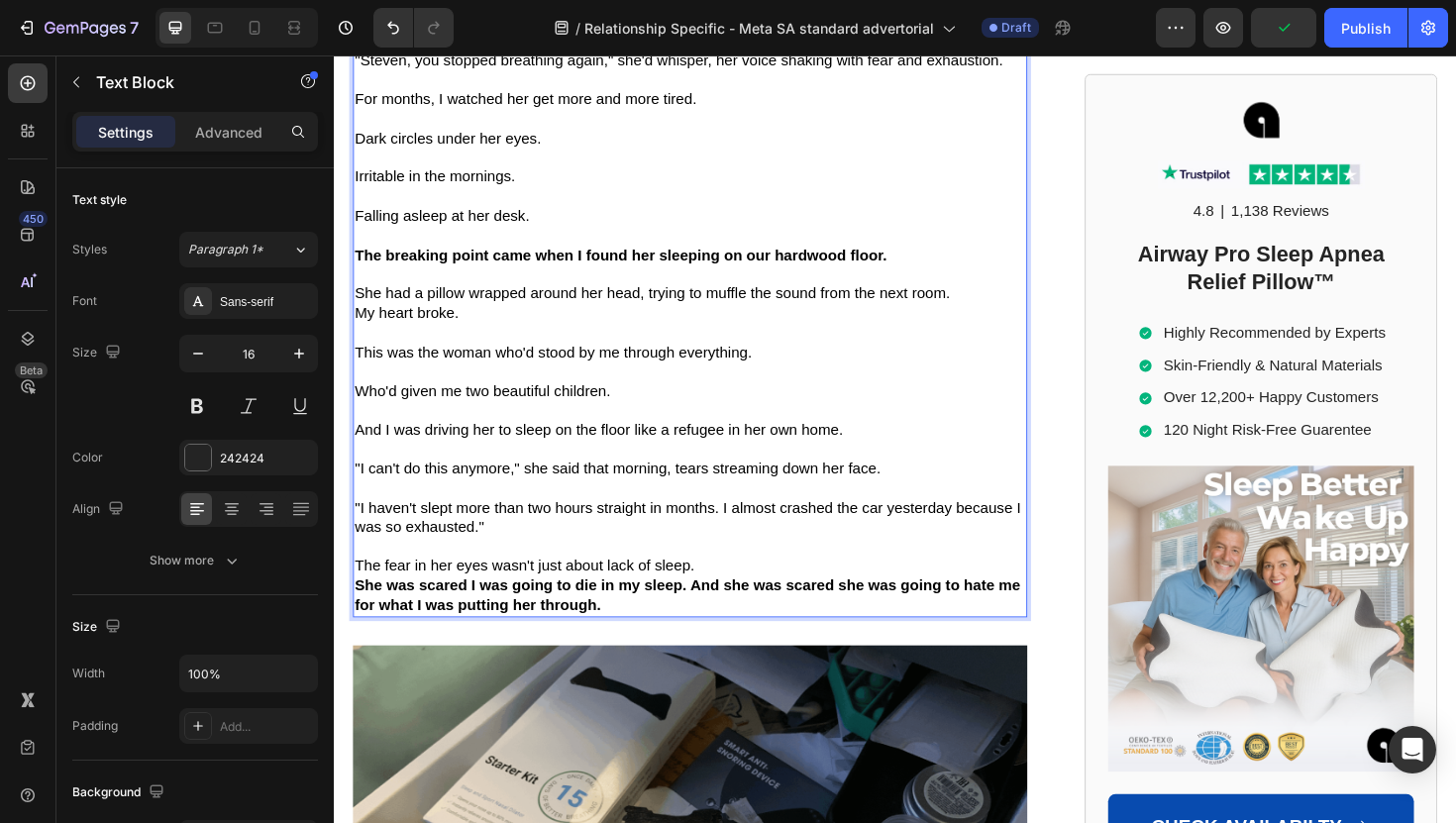 click on "The fear in her eyes wasn't just about lack of sleep." at bounding box center [710, 596] 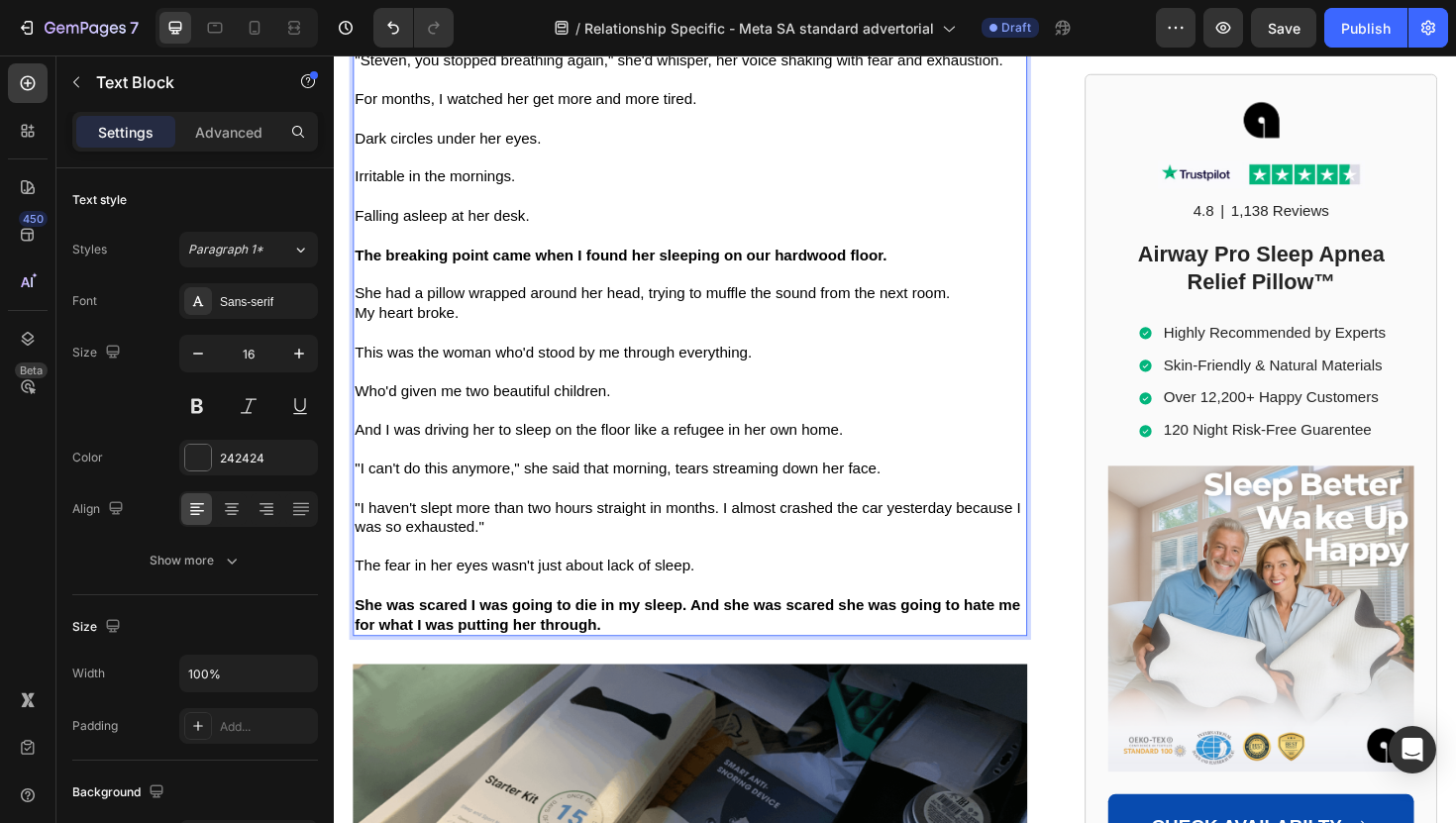 click on "She was scared I was going to die in my sleep. And she was scared she was going to hate me for what I was putting her through." at bounding box center (708, 648) 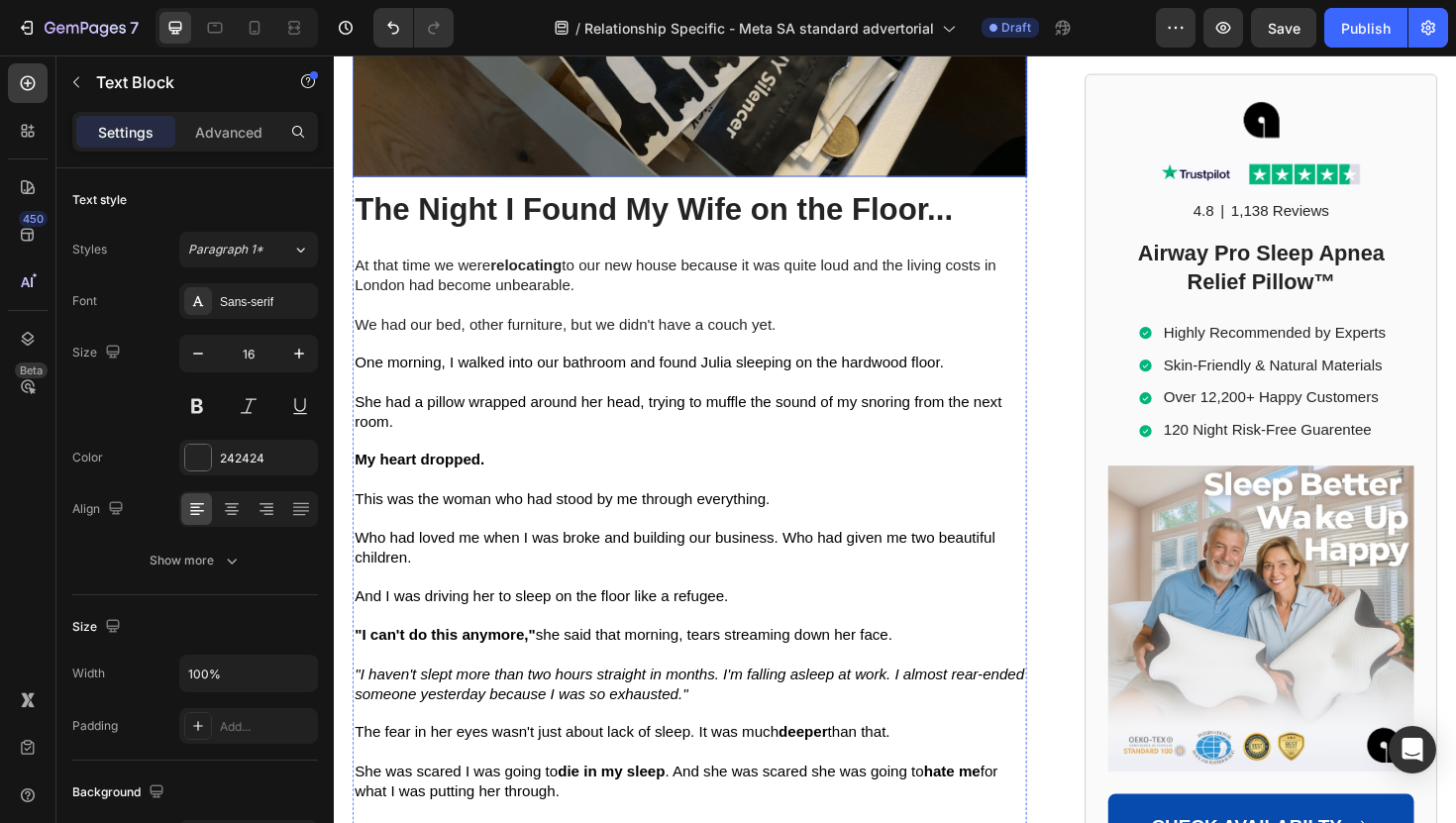 scroll, scrollTop: 2811, scrollLeft: 0, axis: vertical 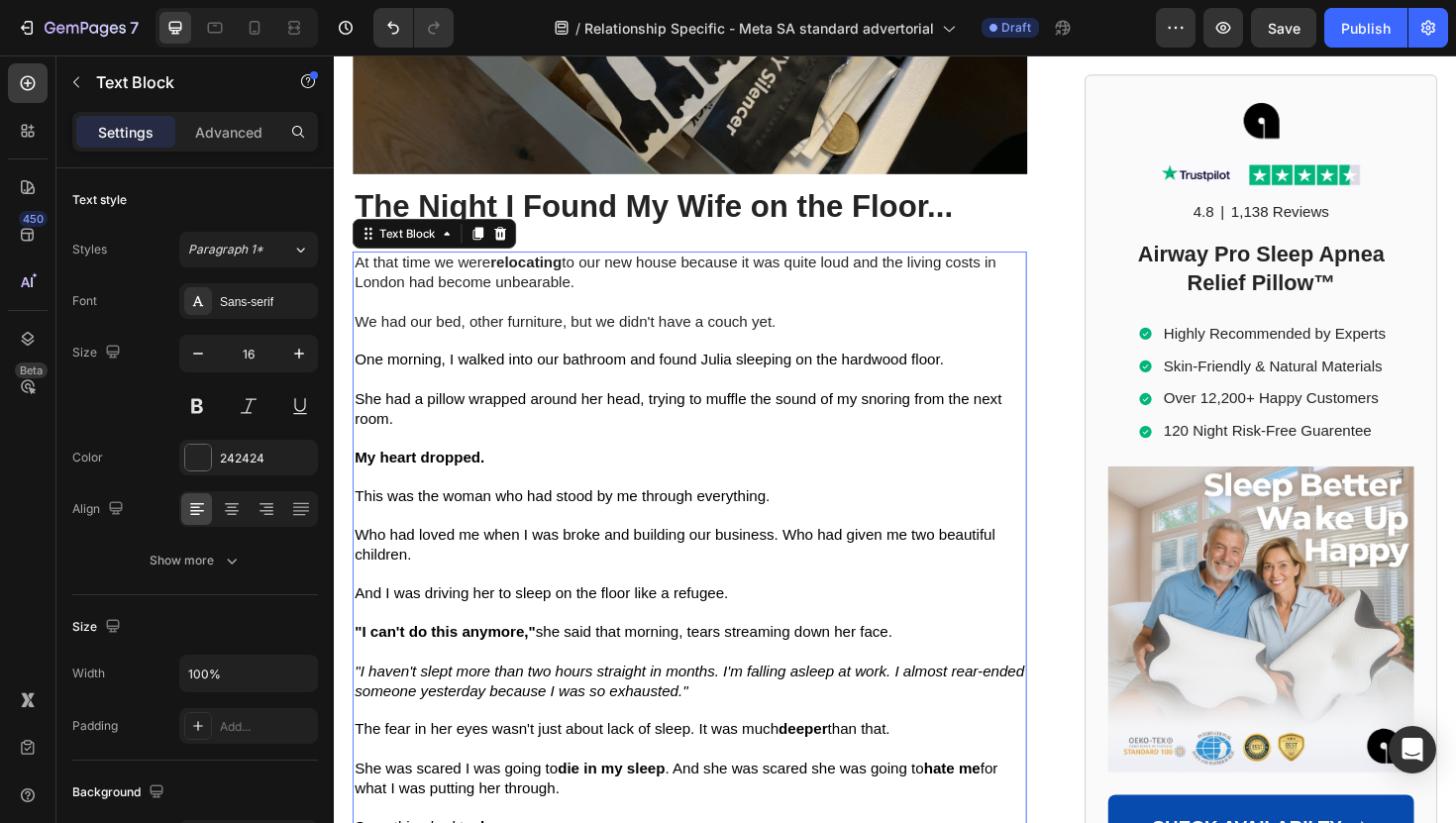 click at bounding box center [710, 358] 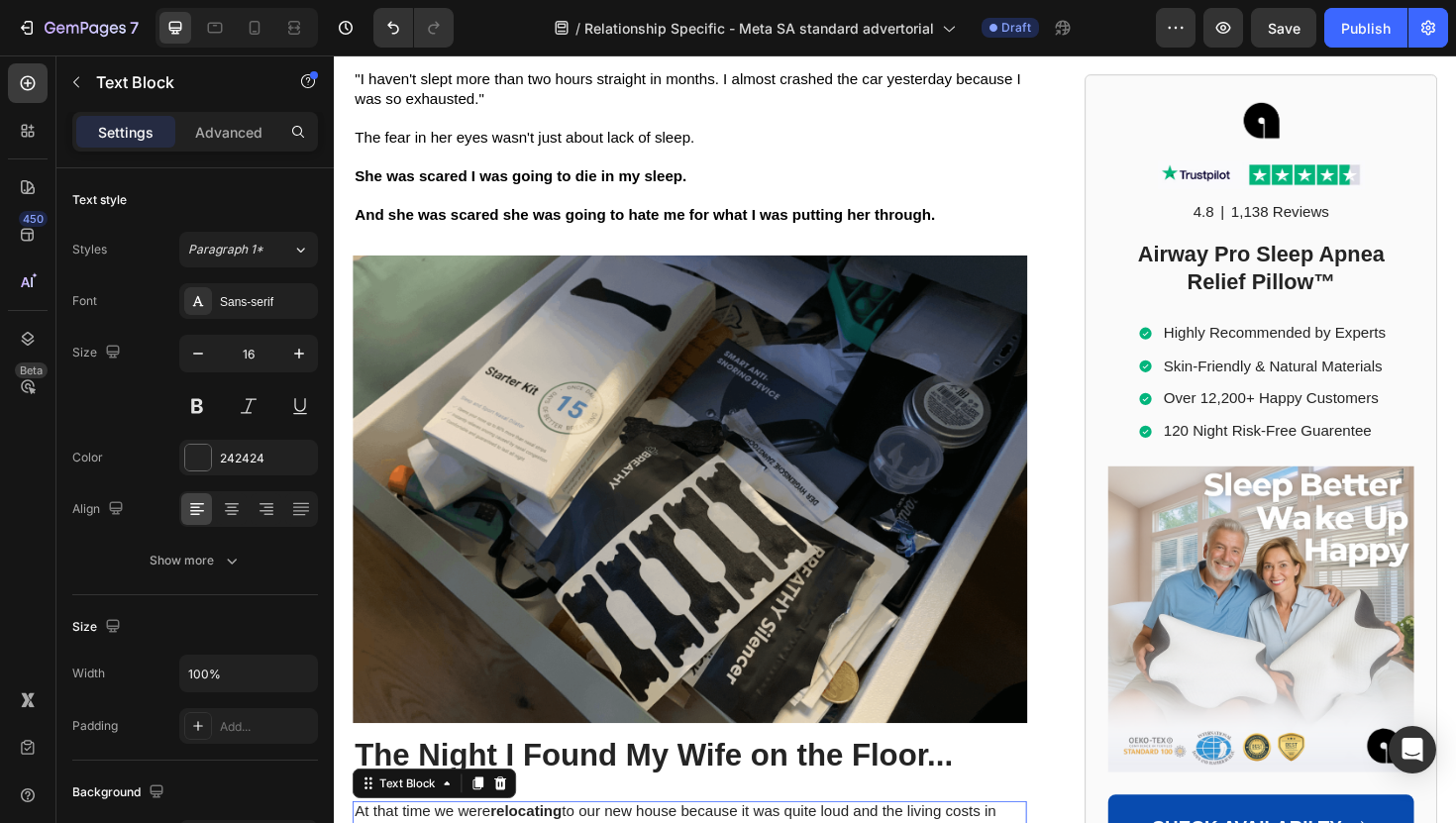 scroll, scrollTop: 2193, scrollLeft: 0, axis: vertical 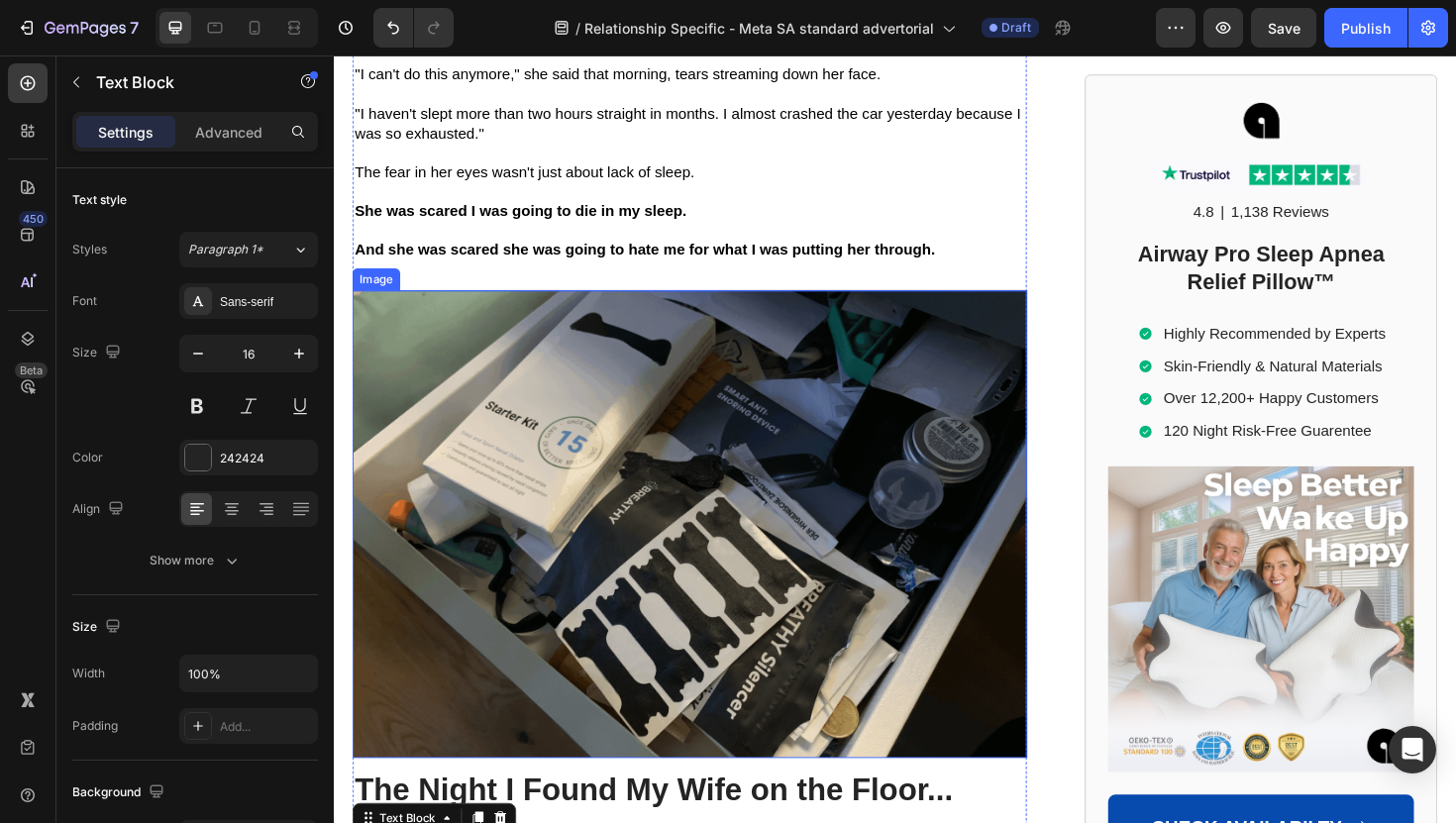 click at bounding box center [710, 552] 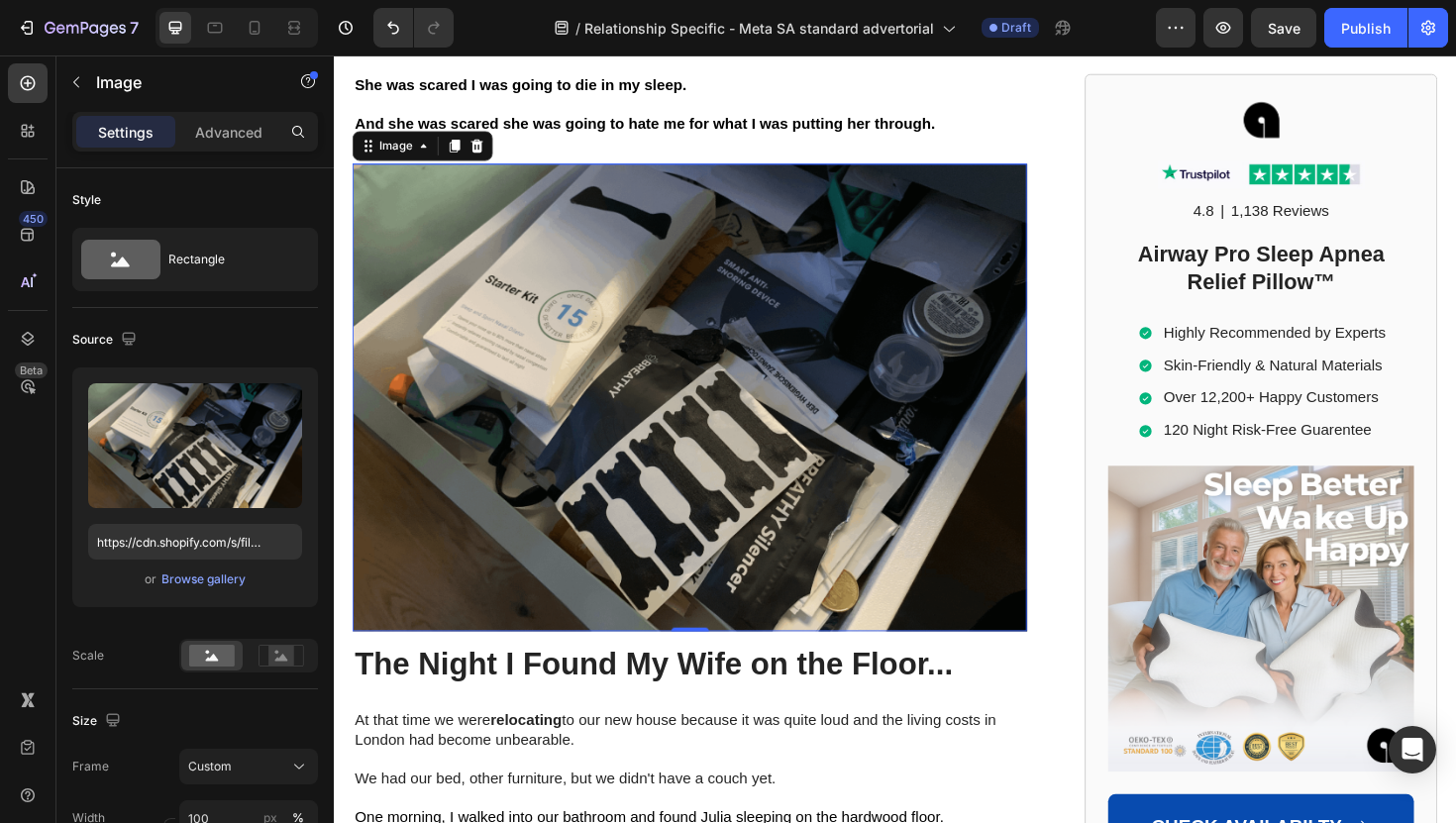 scroll, scrollTop: 2312, scrollLeft: 0, axis: vertical 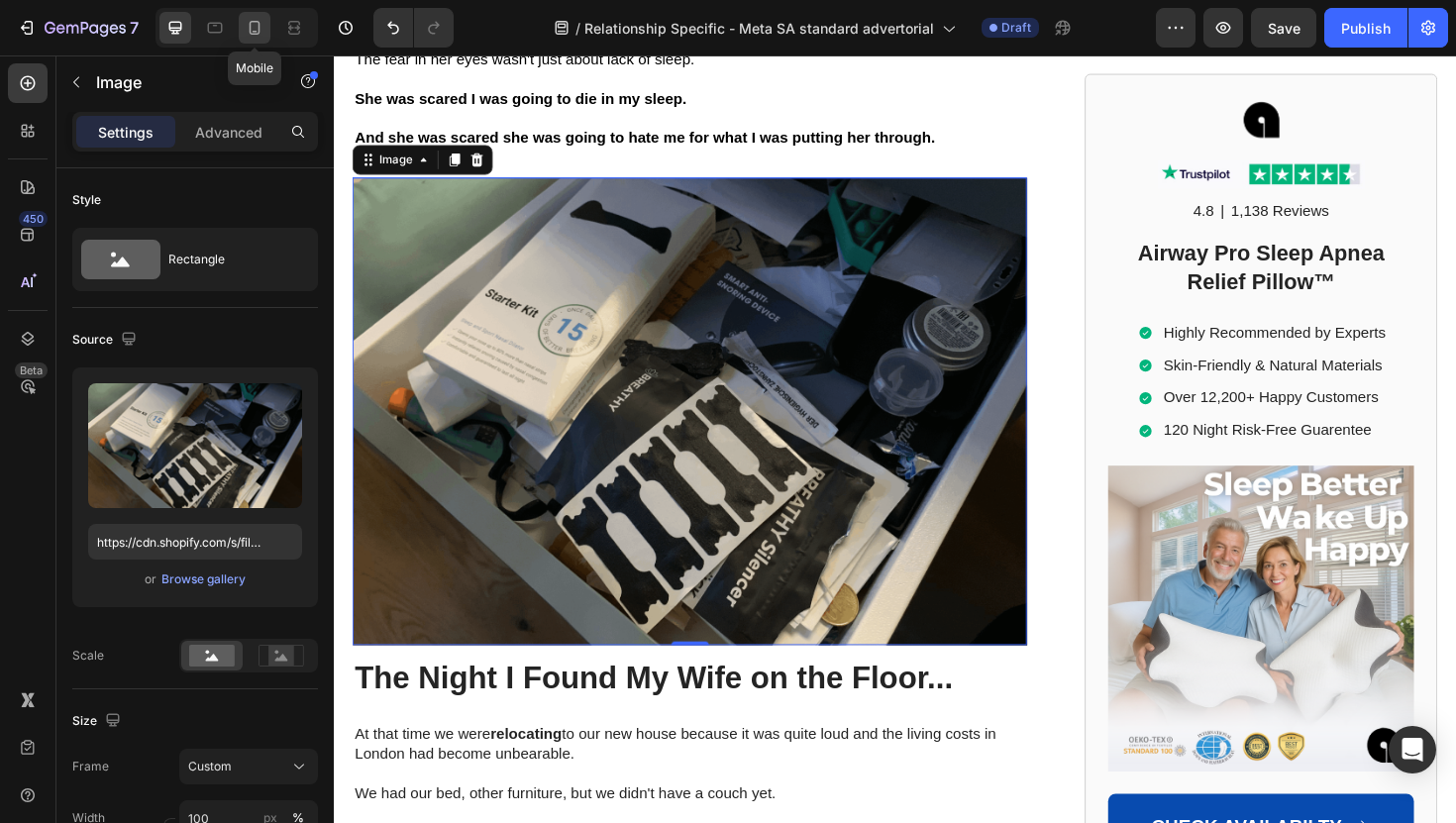 click 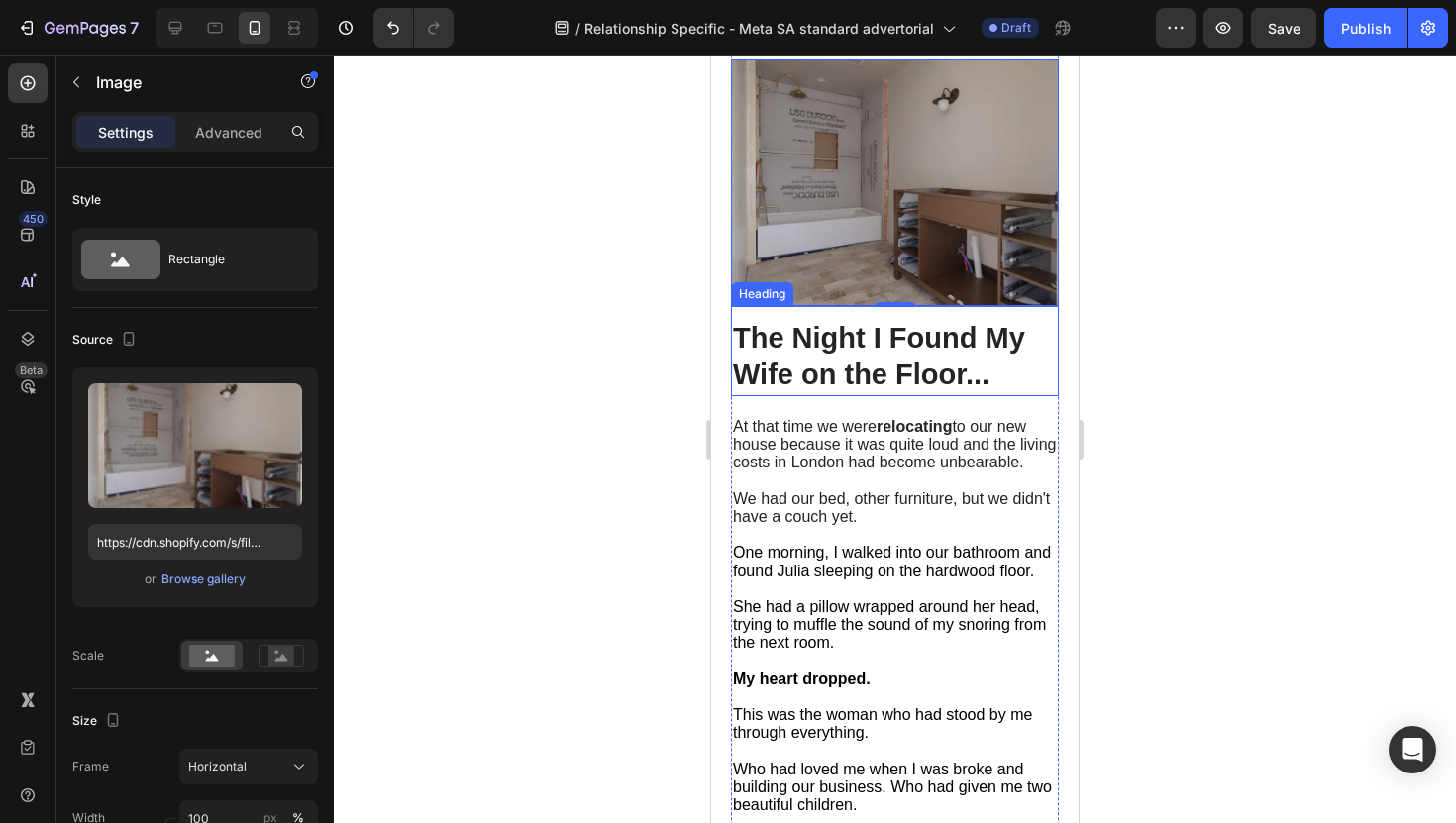 scroll, scrollTop: 2453, scrollLeft: 0, axis: vertical 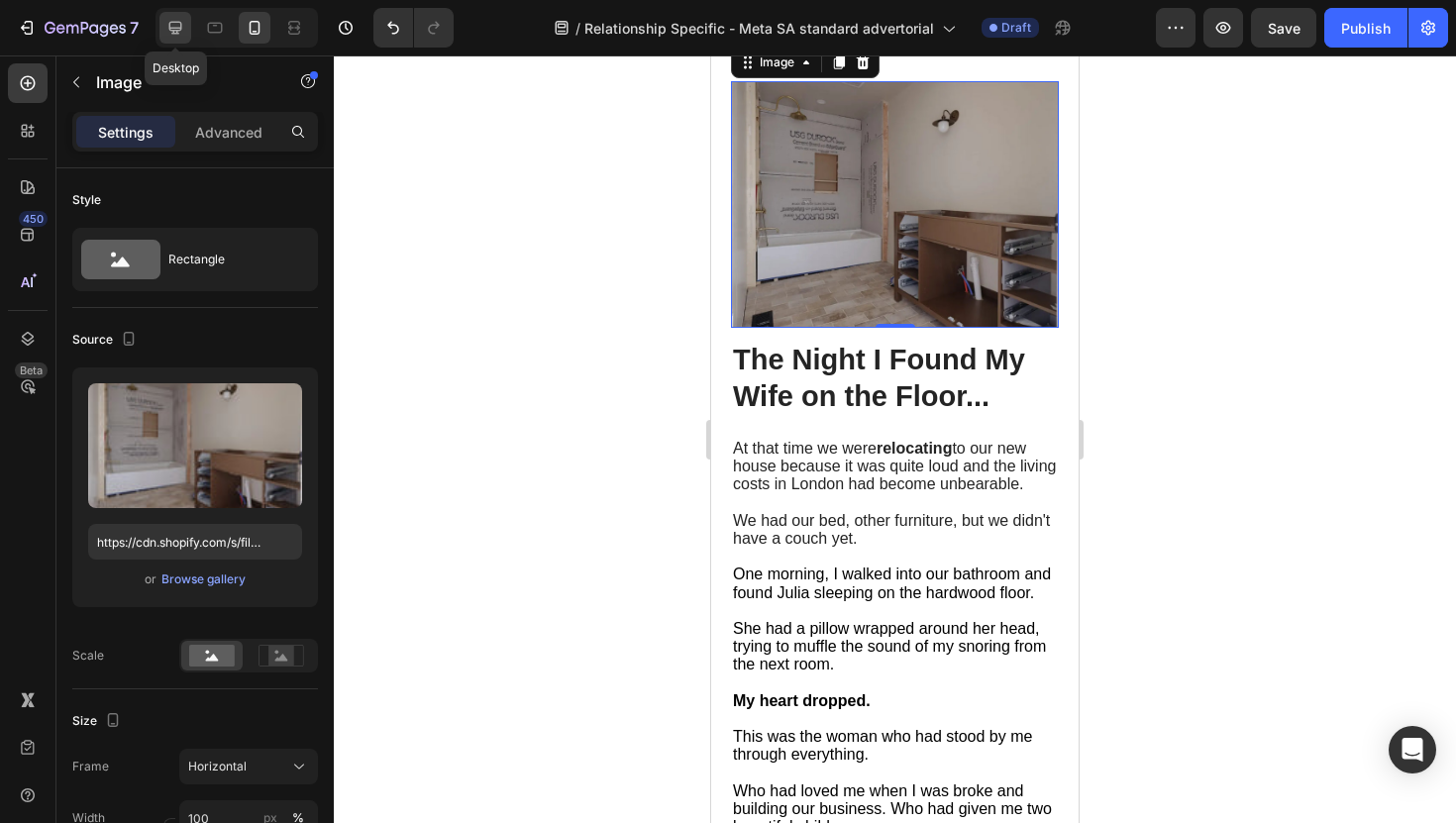 click 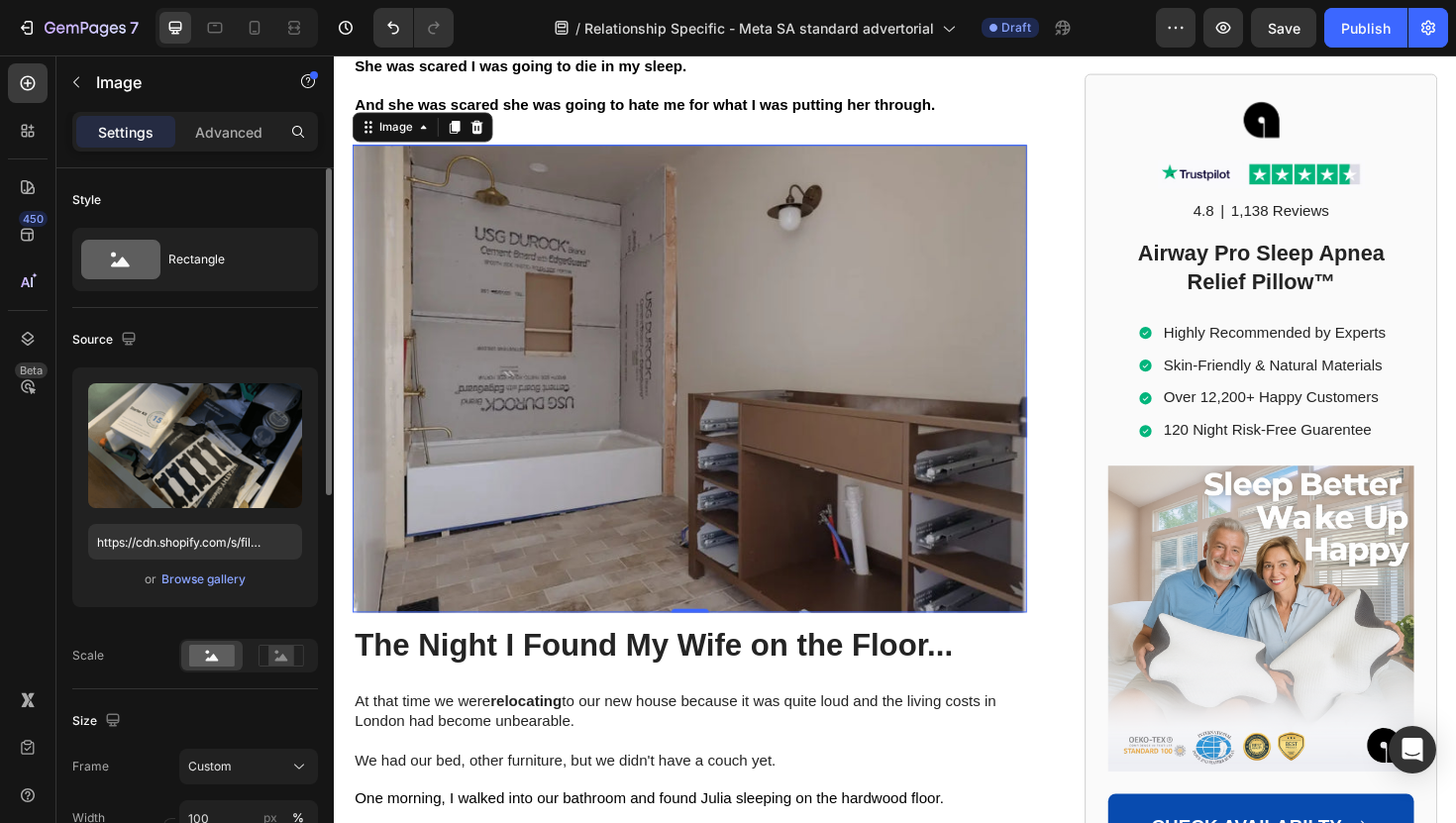 scroll, scrollTop: 2369, scrollLeft: 0, axis: vertical 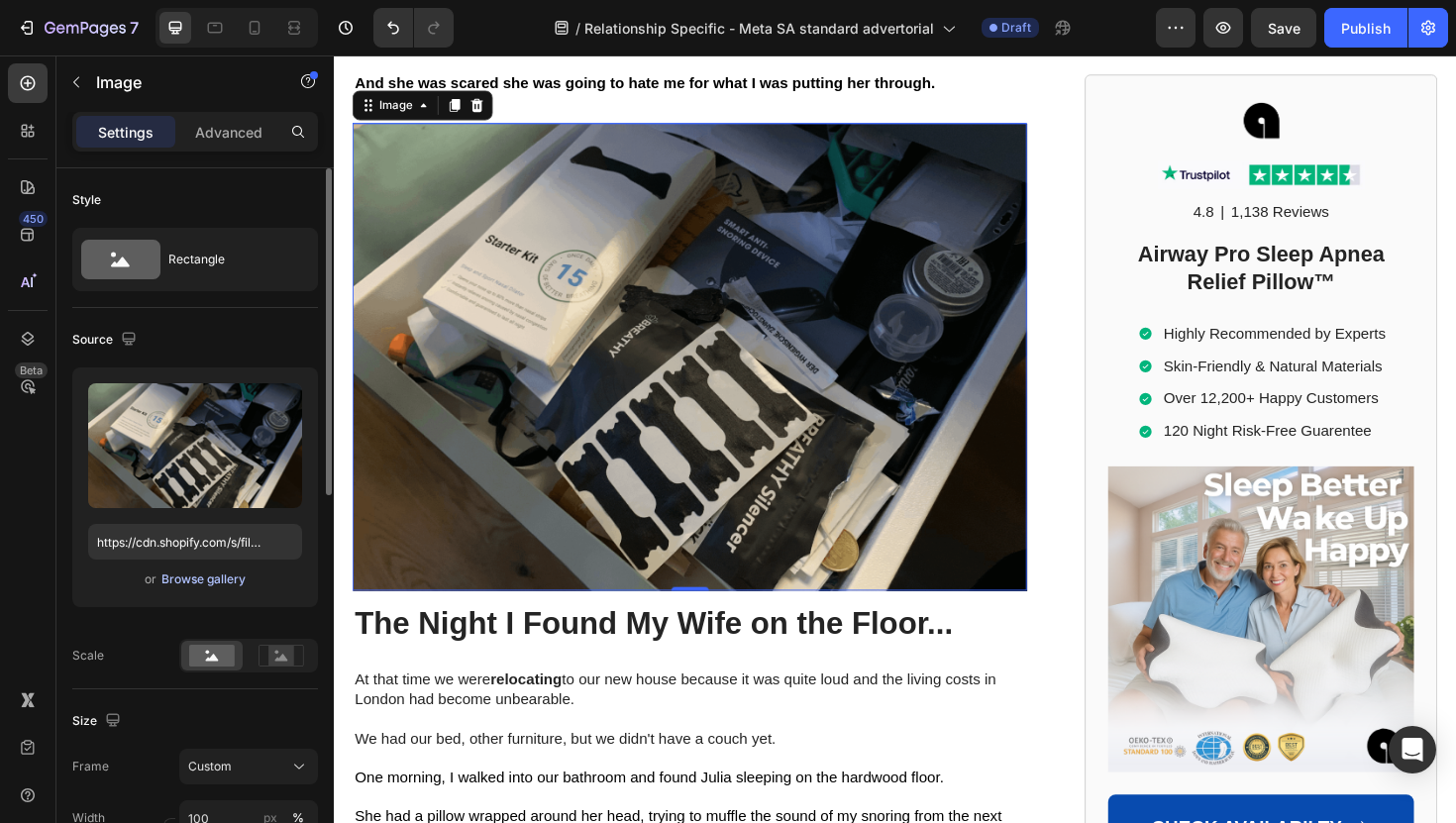 click on "Browse gallery" at bounding box center (203, 579) 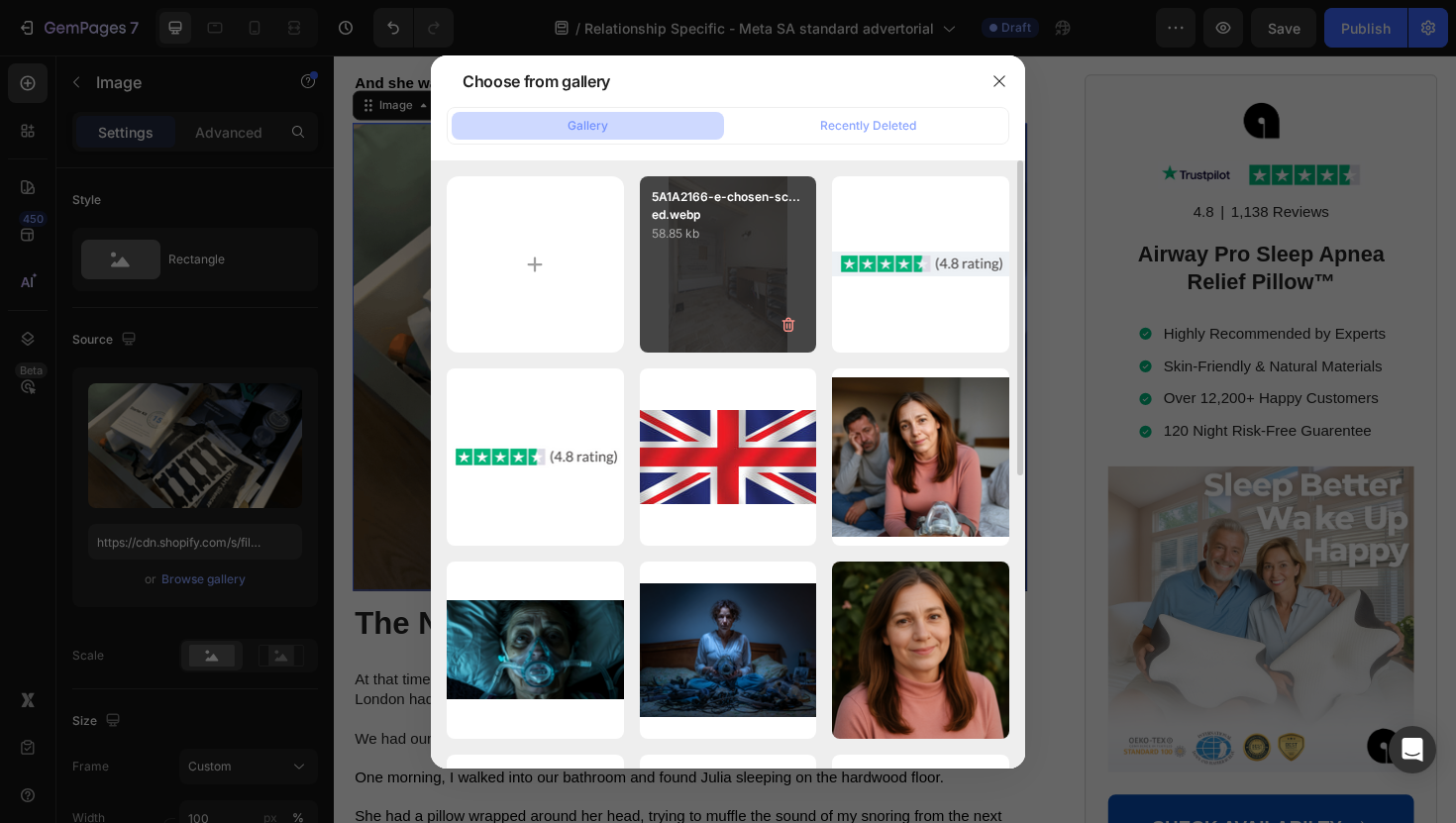 click on "5A1A2166-e-chosen-sc...ed.webp 58.85 kb" at bounding box center [728, 264] 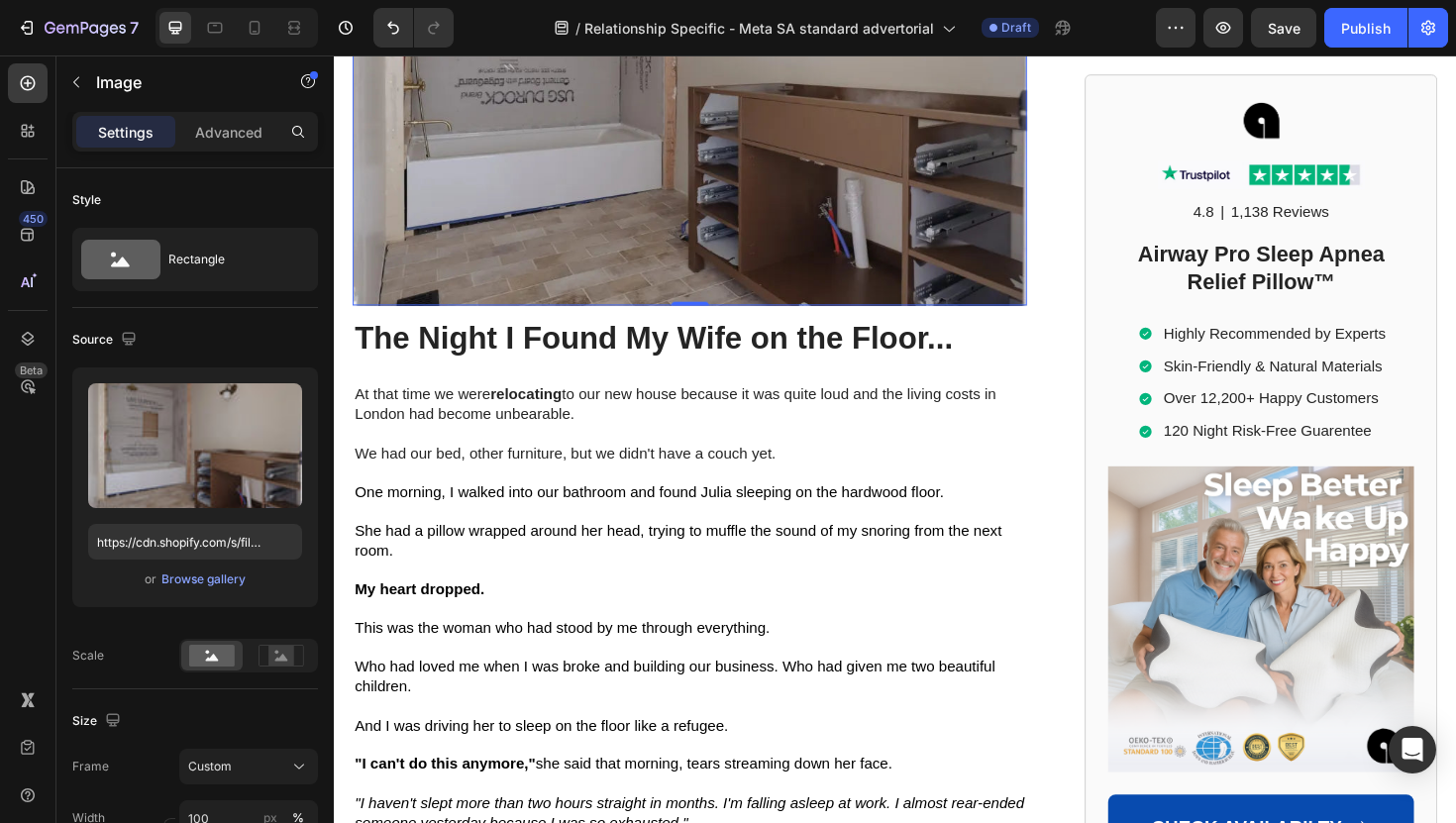 scroll, scrollTop: 2674, scrollLeft: 0, axis: vertical 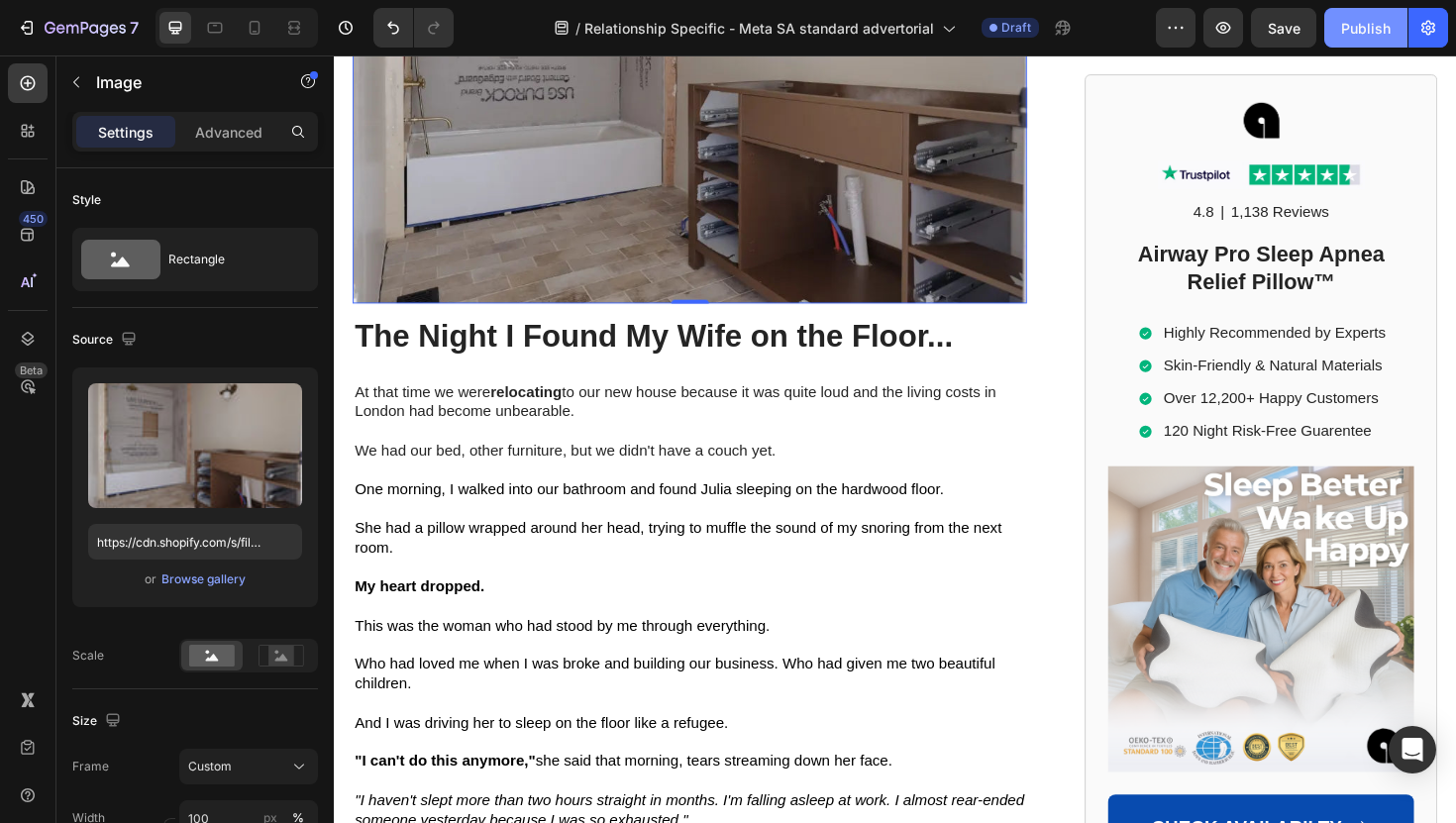 click on "Publish" at bounding box center (1366, 28) 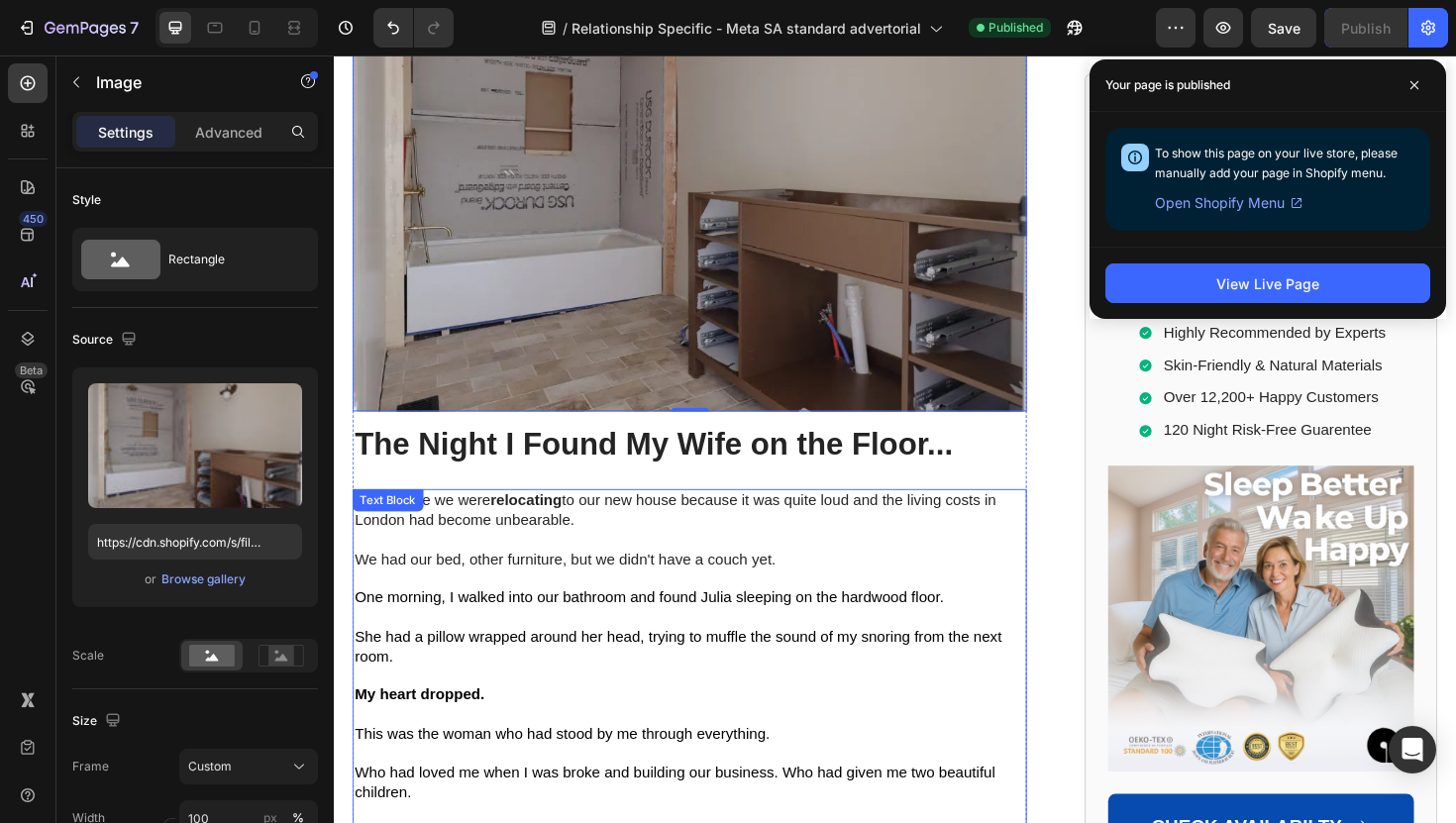 scroll, scrollTop: 2570, scrollLeft: 0, axis: vertical 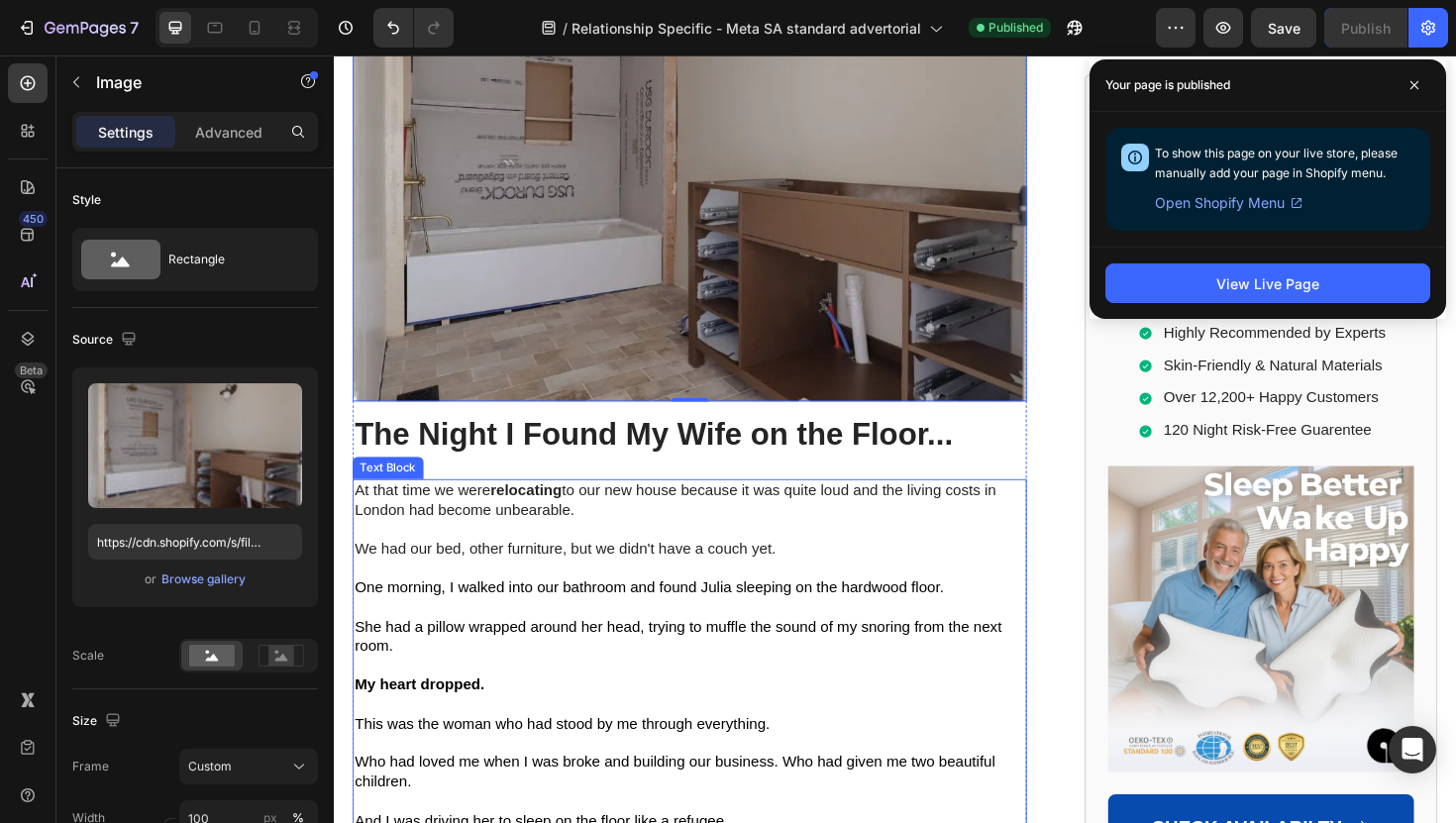 click at bounding box center (710, 701) 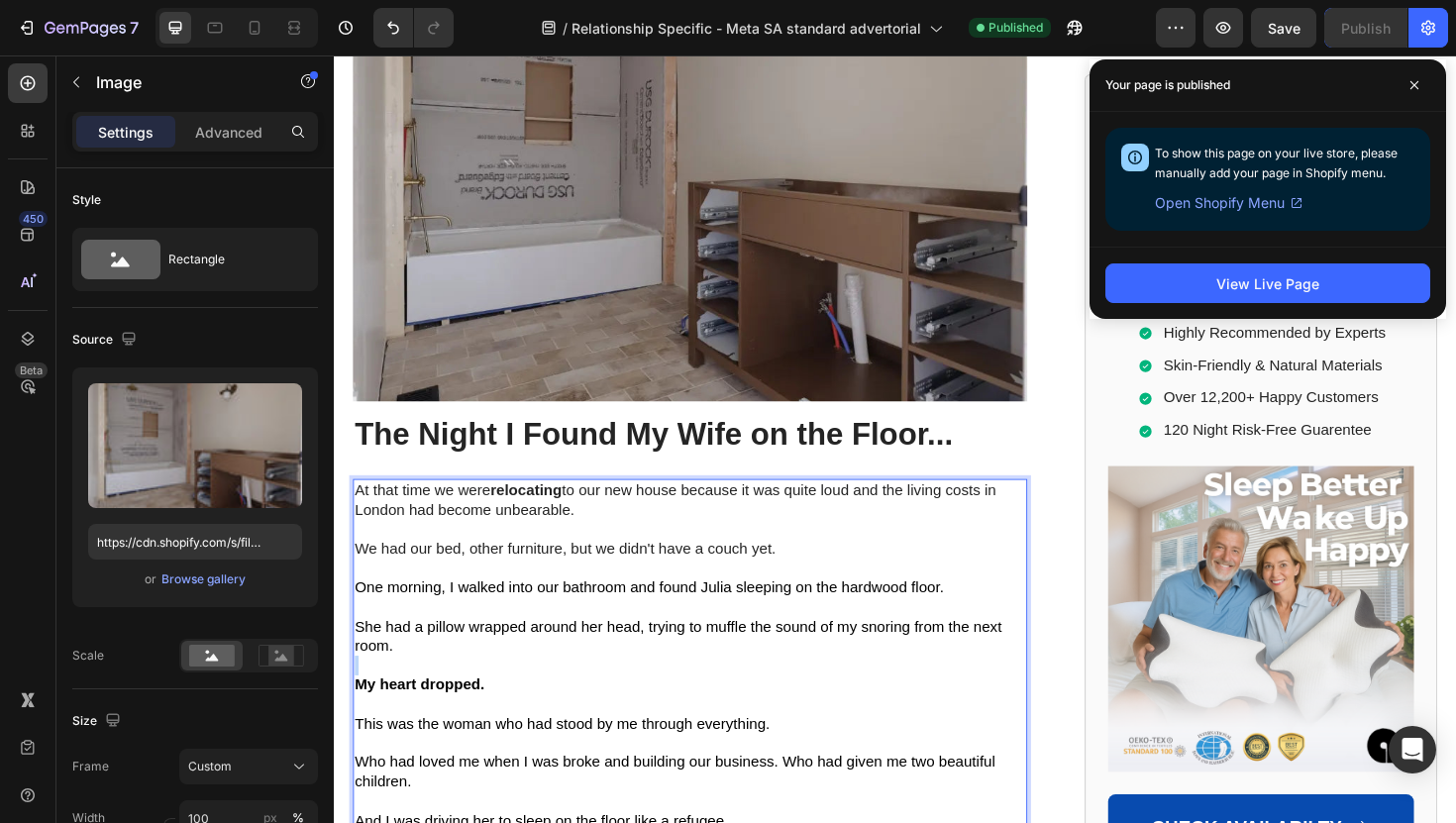 click at bounding box center (710, 701) 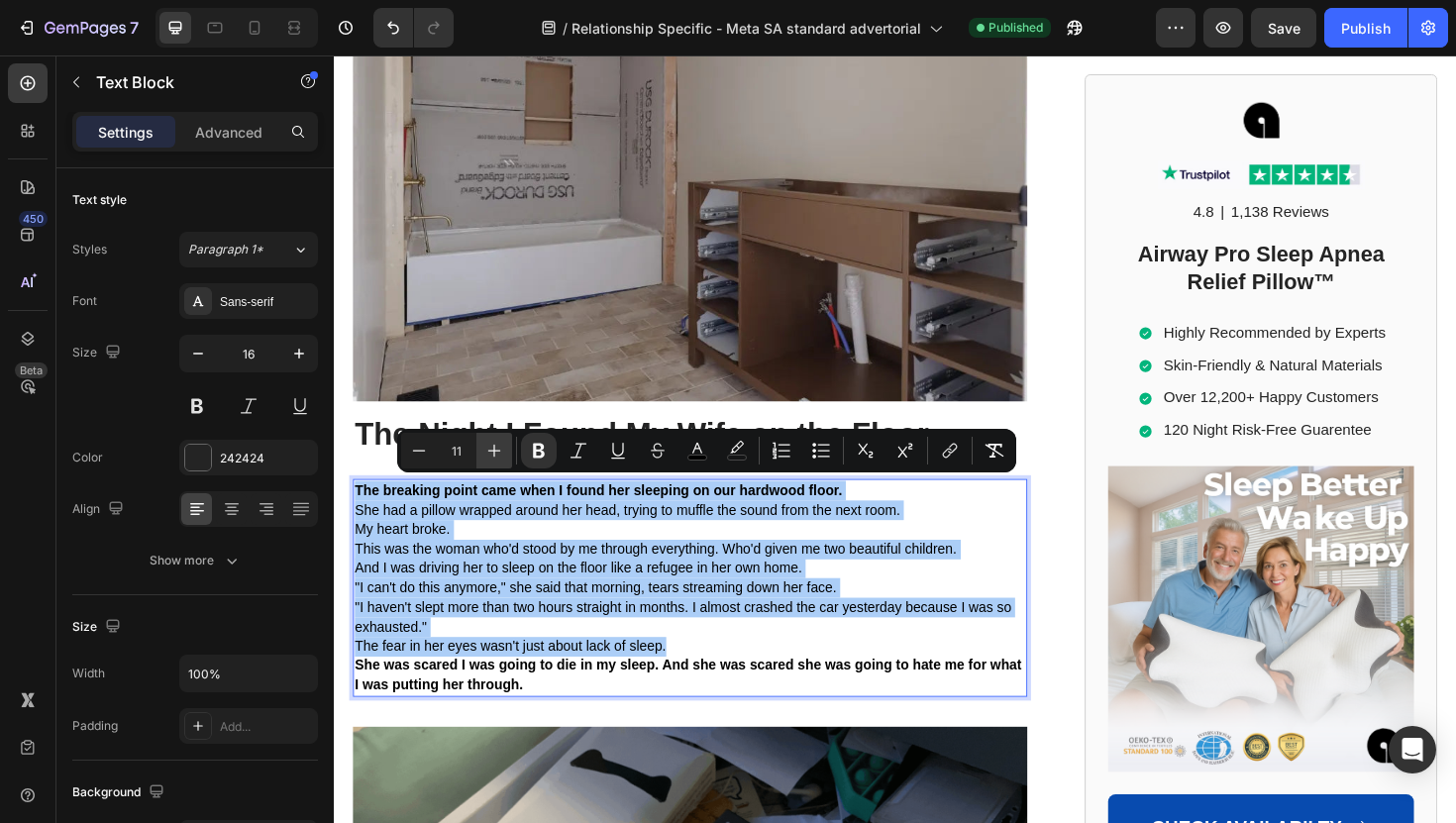 click 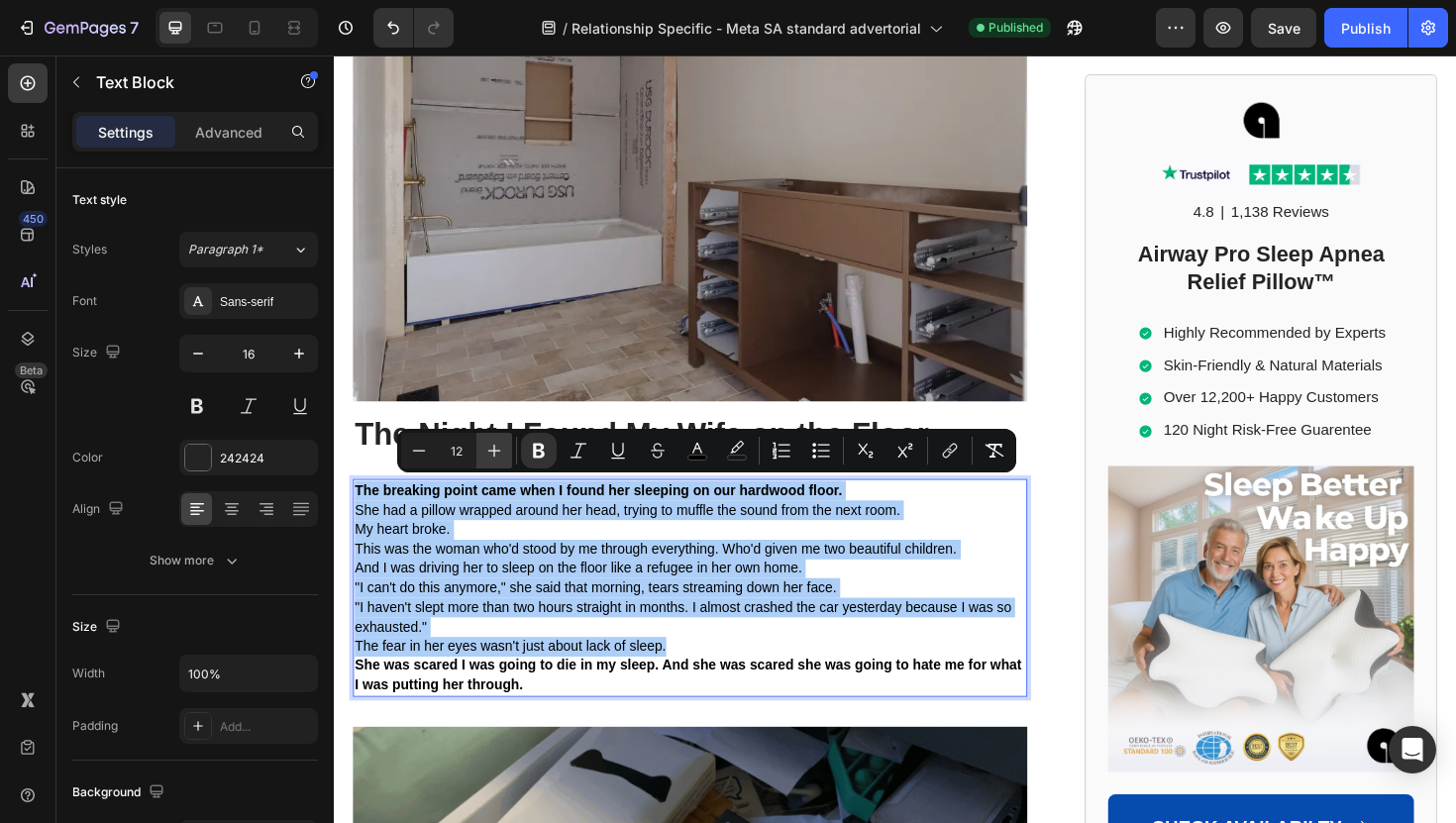 click 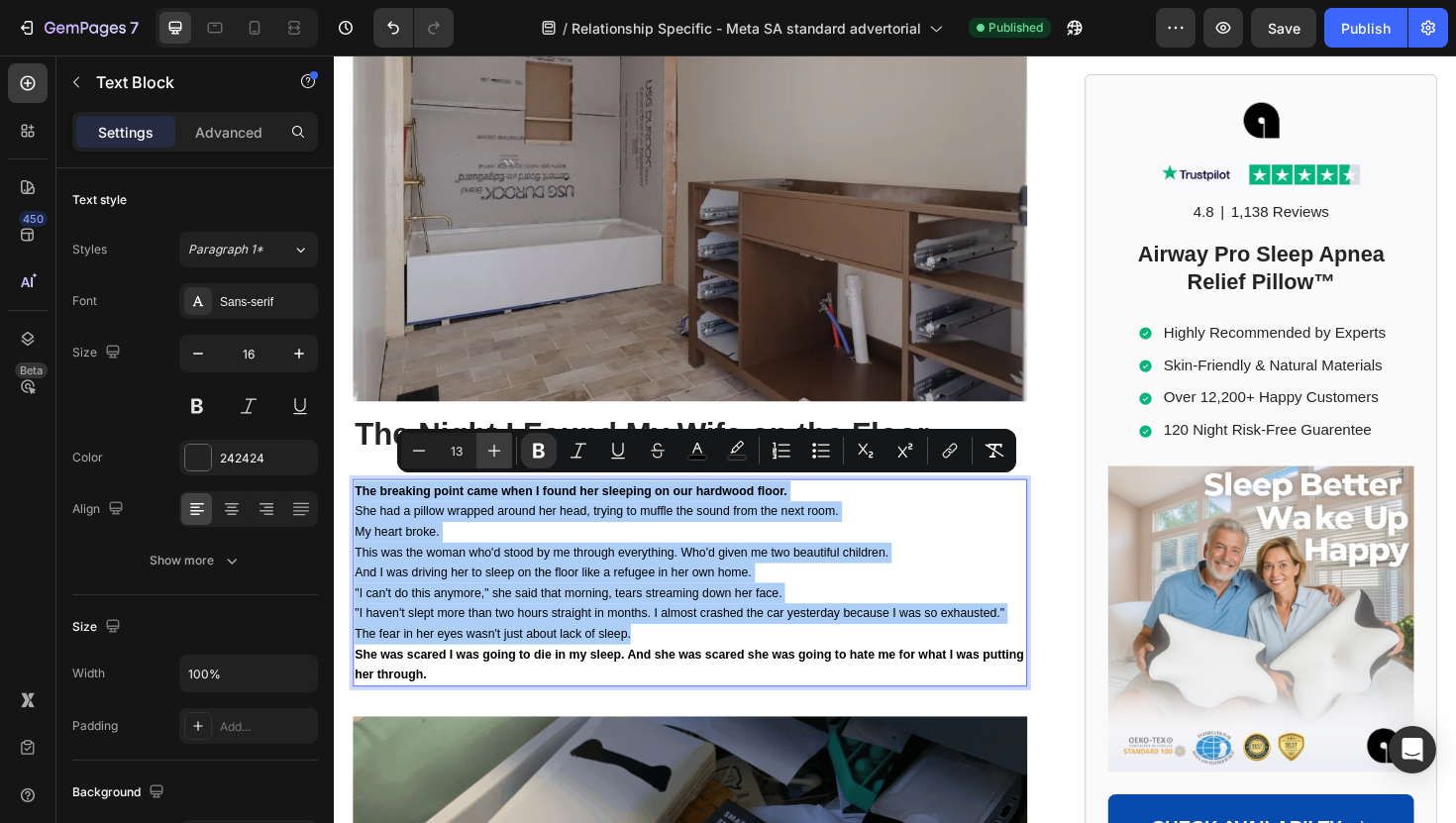 click 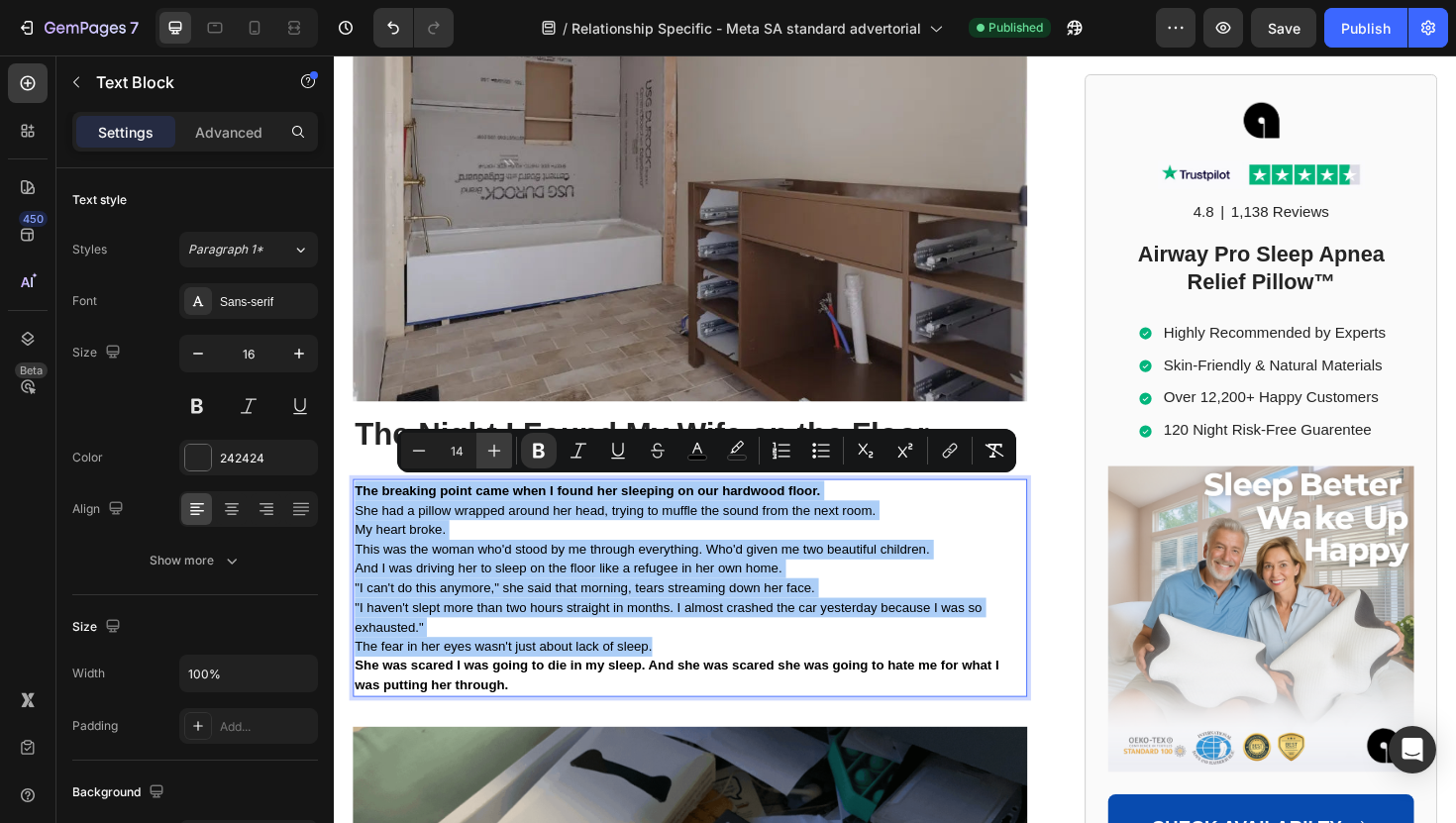 click 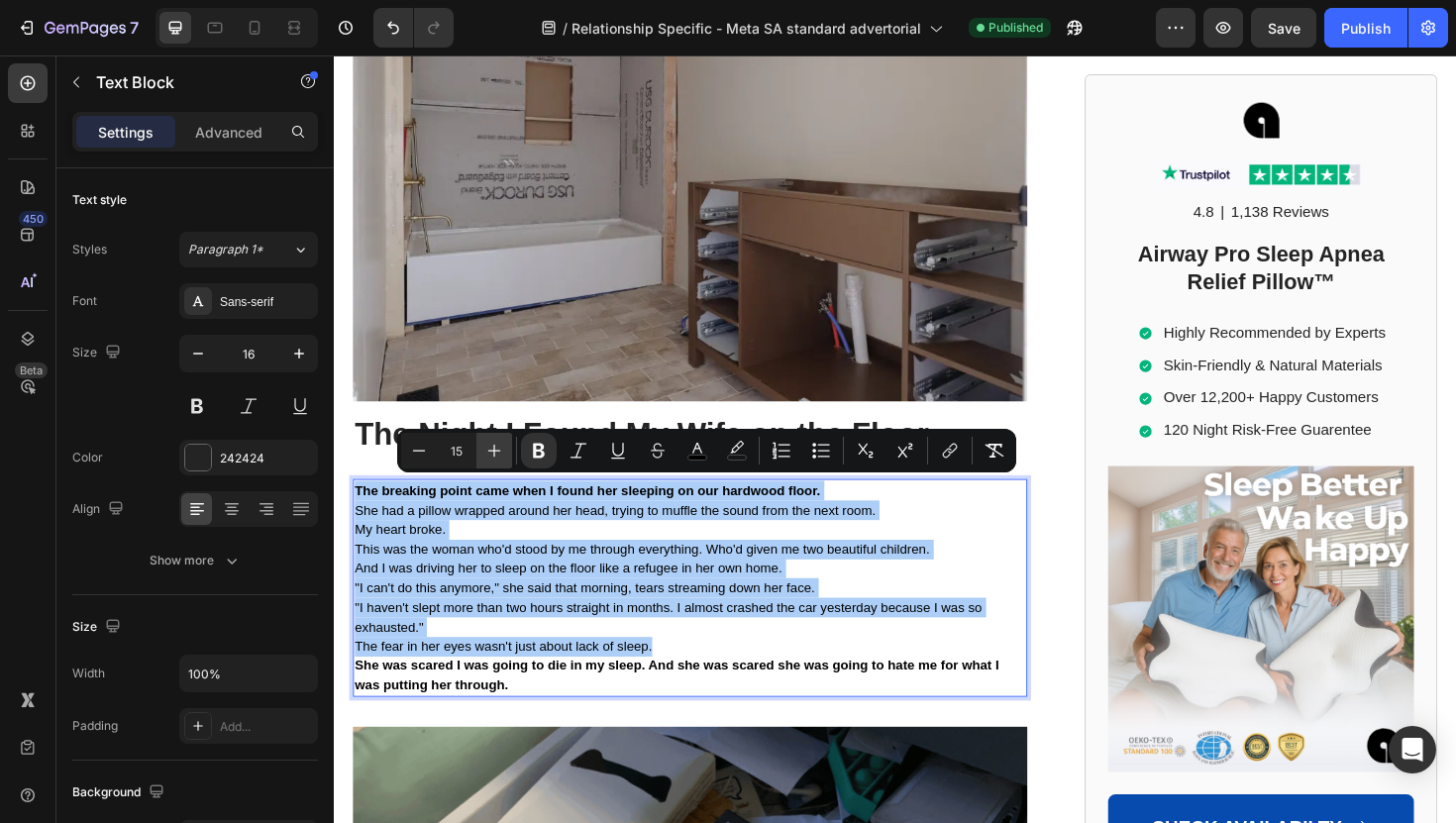 click 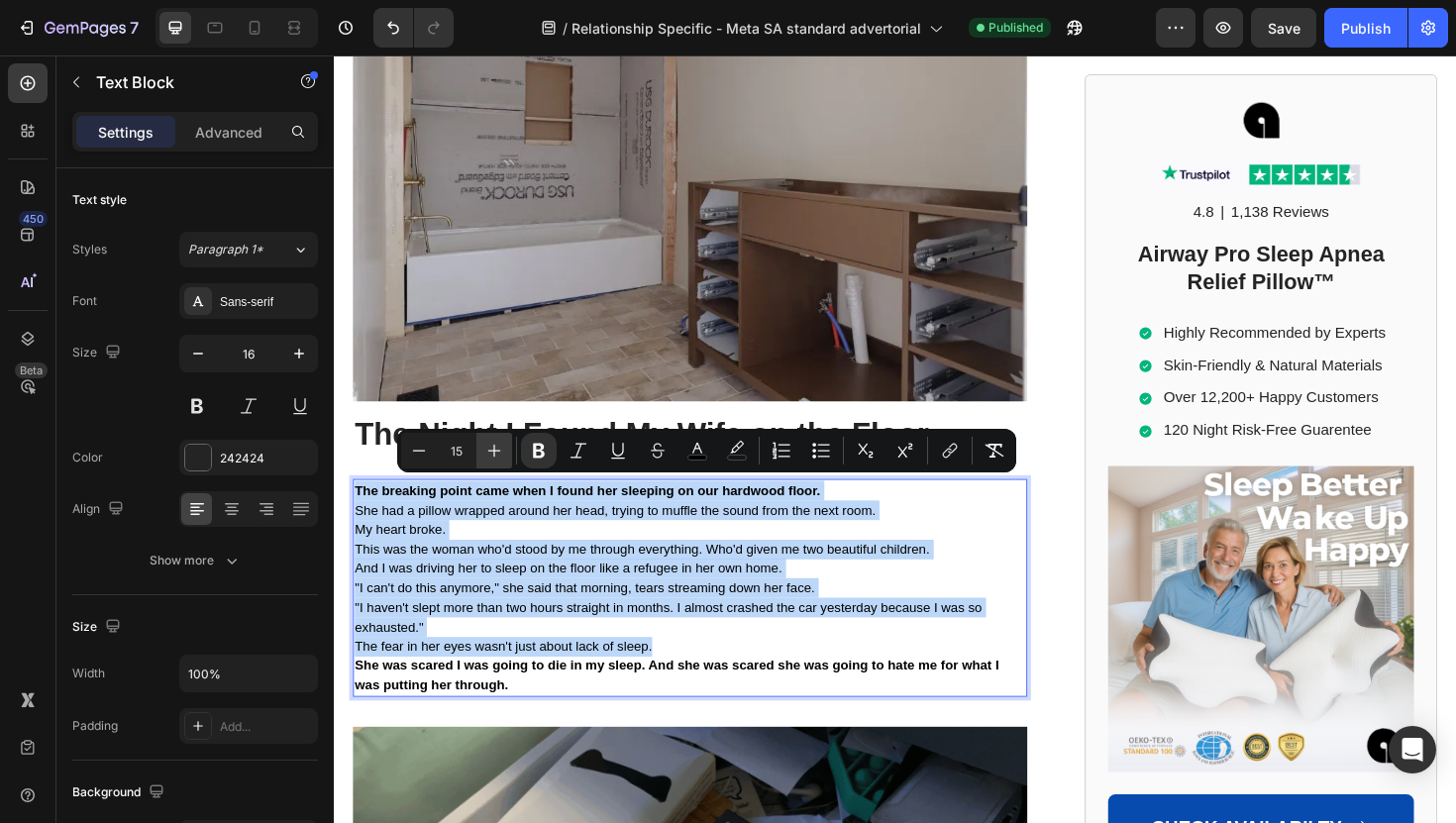 type on "16" 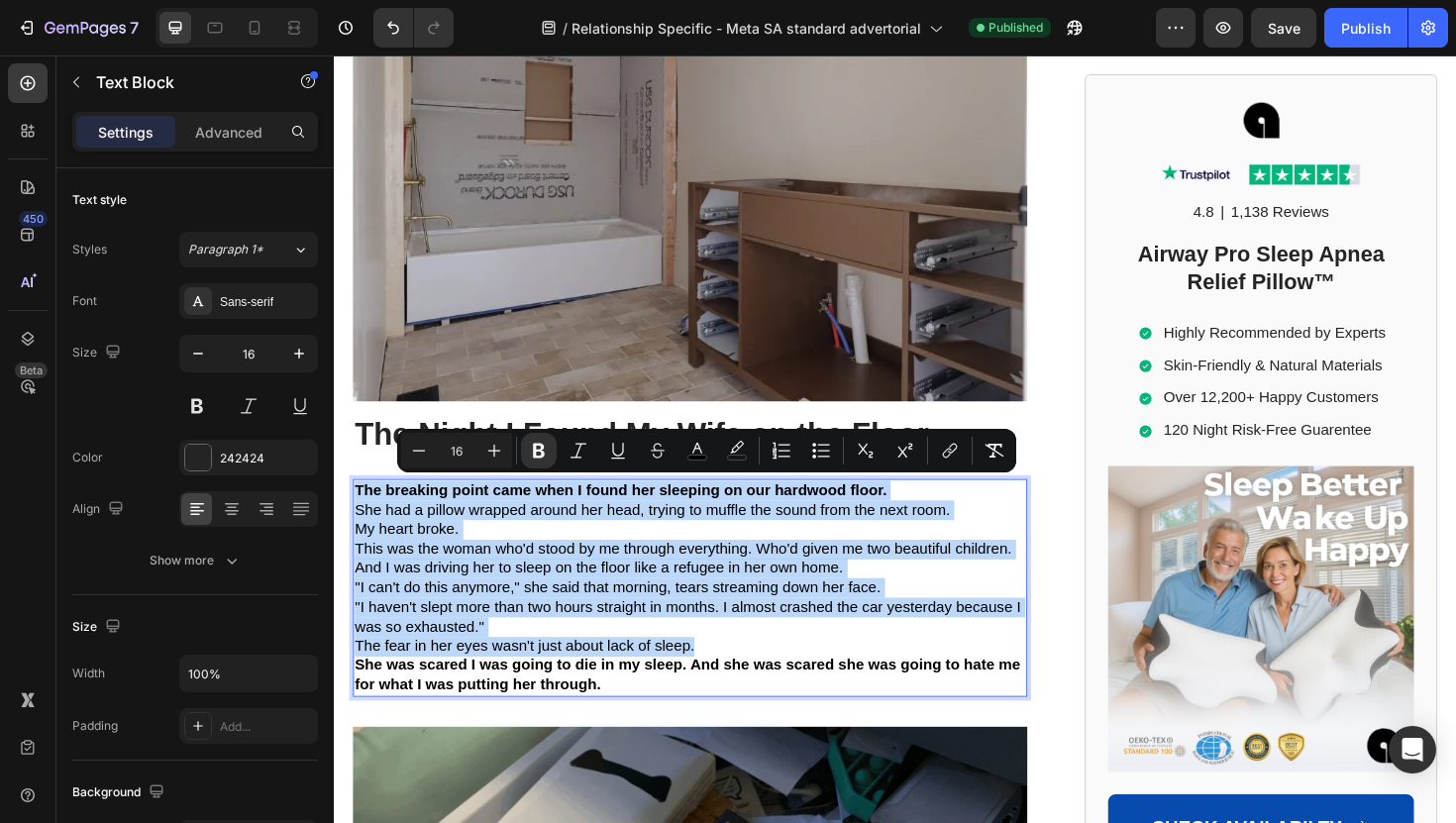 click on "My heart broke." at bounding box center [710, 558] 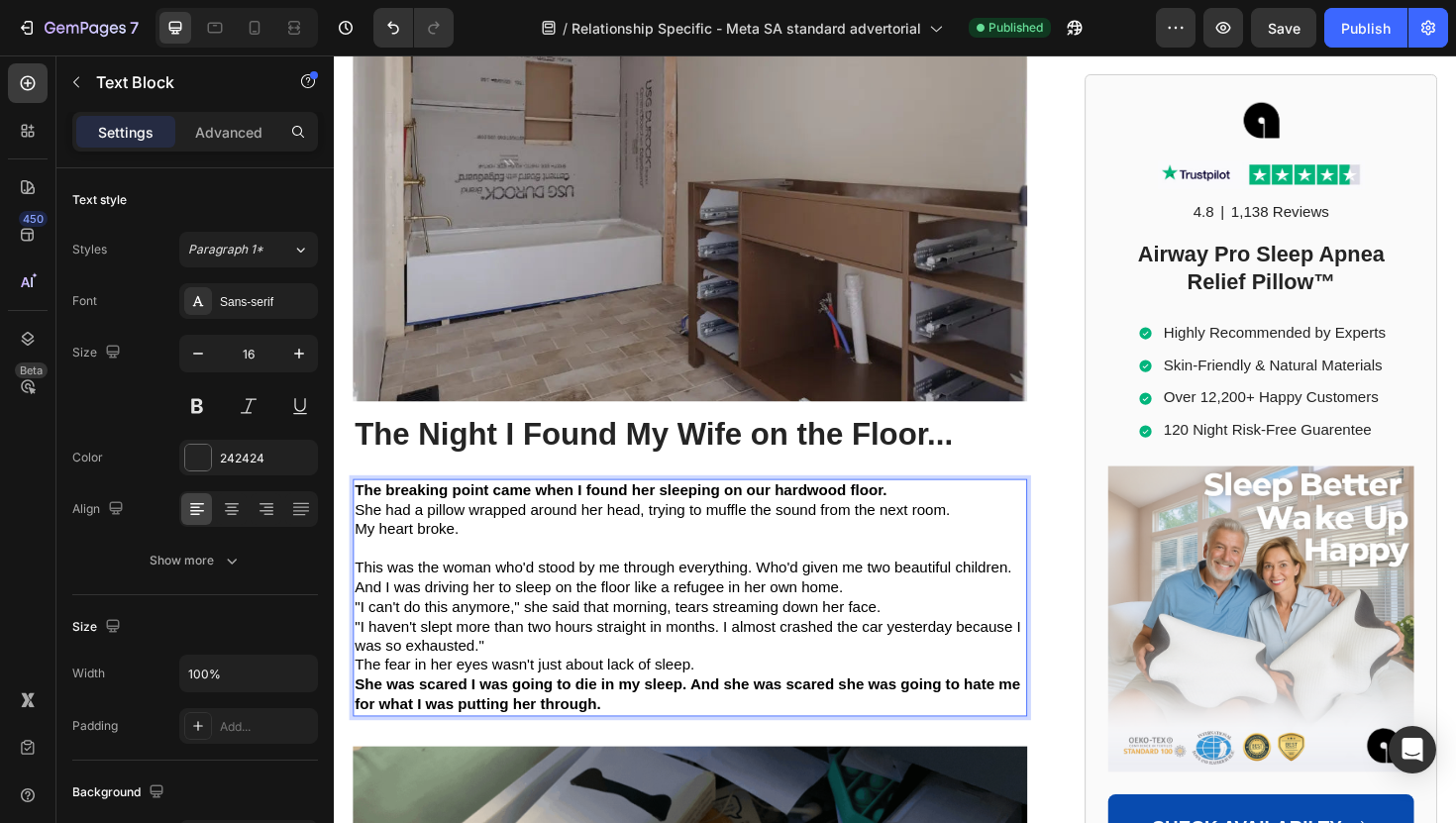 click on "The breaking point came when I found her sleeping on our hardwood floor." at bounding box center [710, 516] 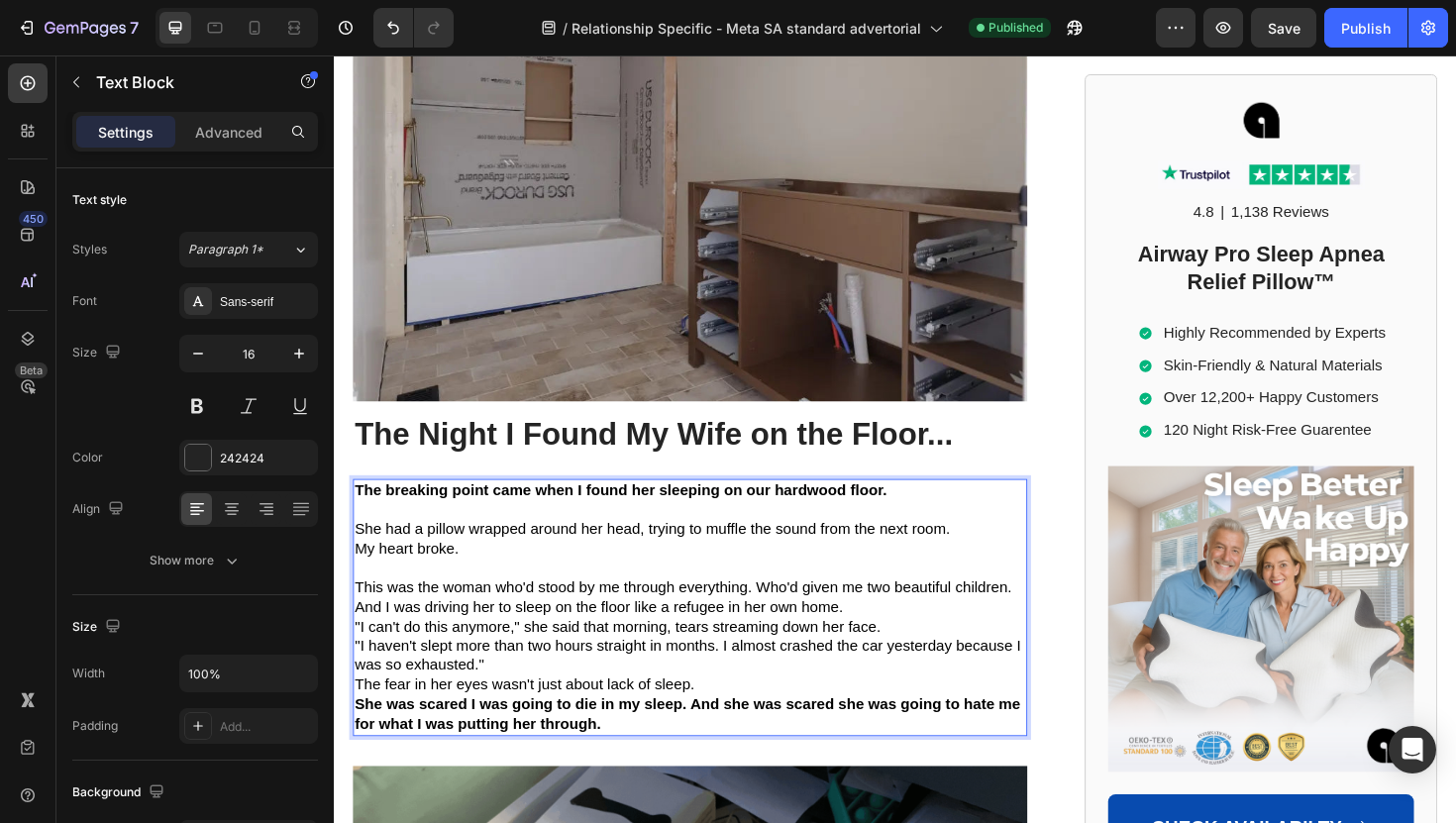 click on "She had a pillow wrapped around her head, trying to muffle the sound from the next room." at bounding box center (710, 558) 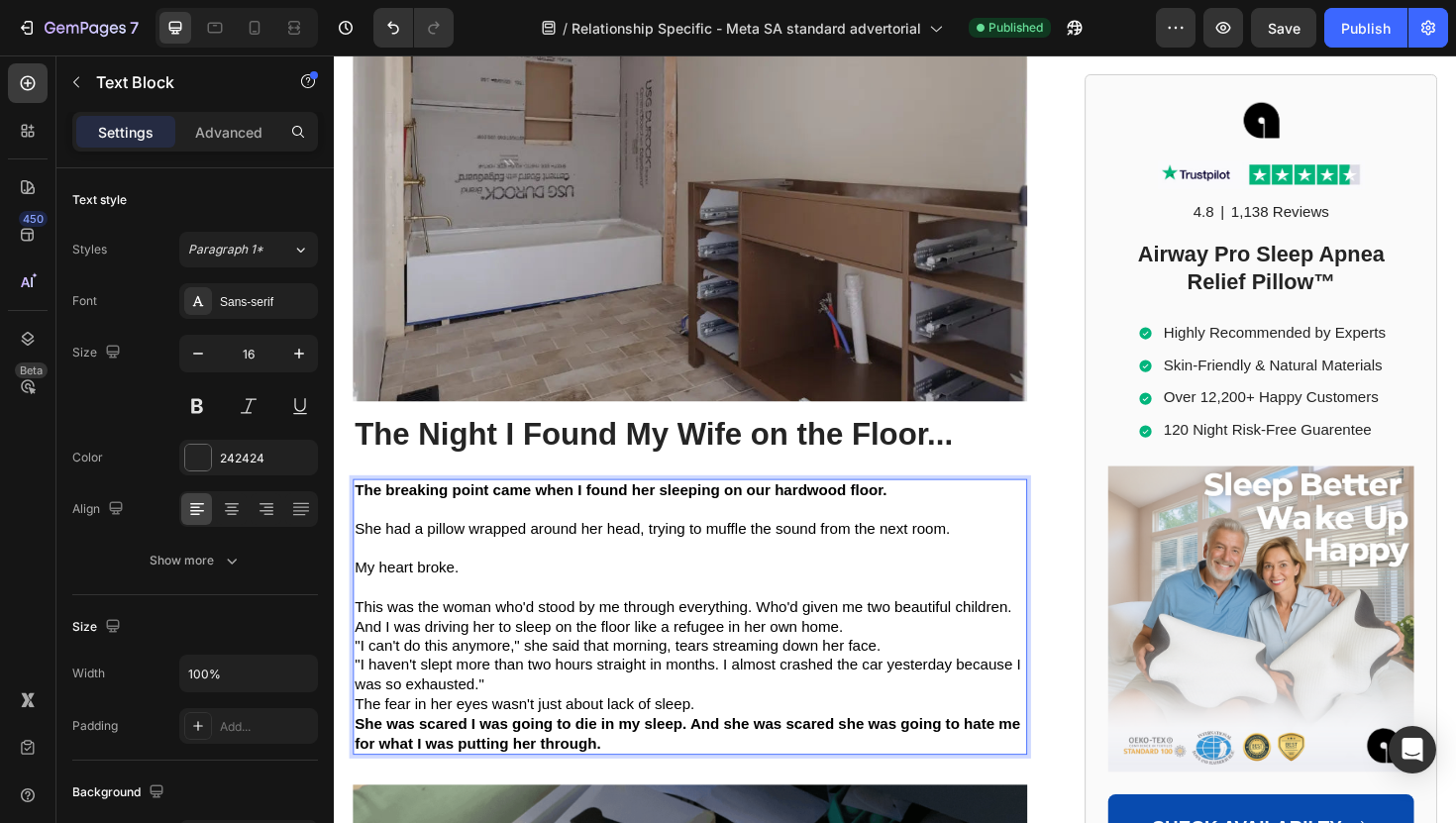 click on "My heart broke." at bounding box center (710, 598) 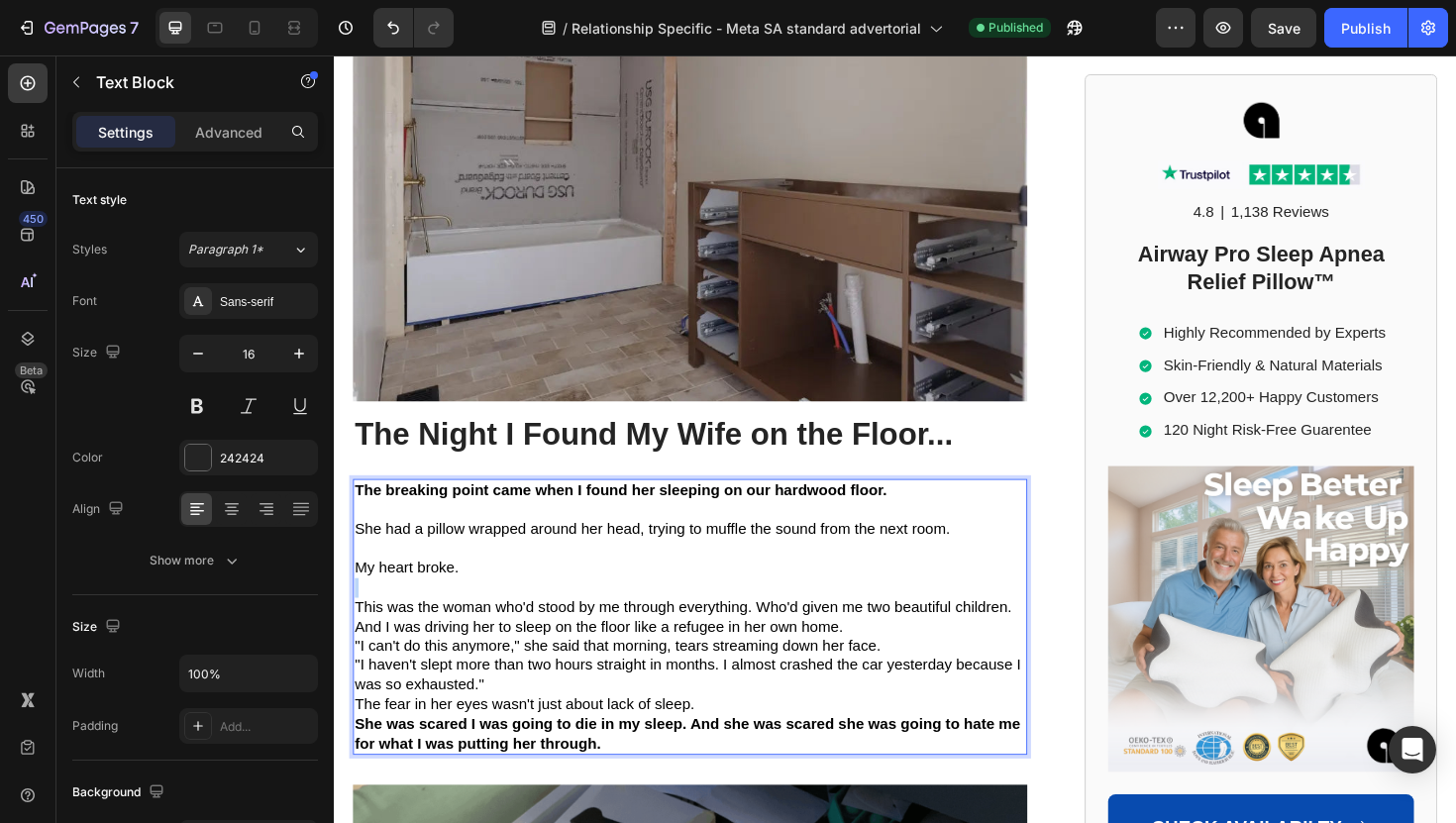click on "My heart broke." at bounding box center (710, 598) 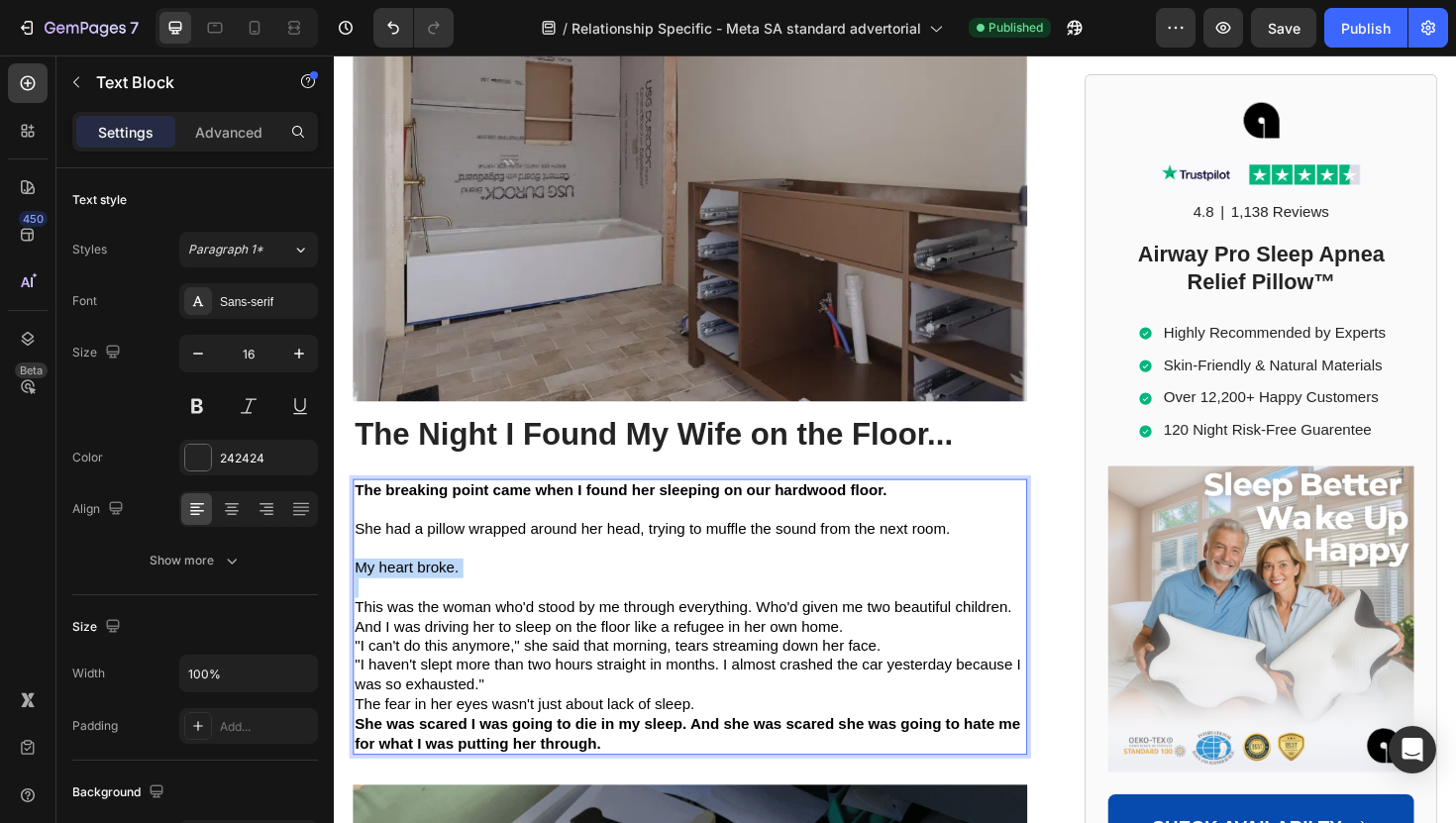 click on "My heart broke." at bounding box center [710, 598] 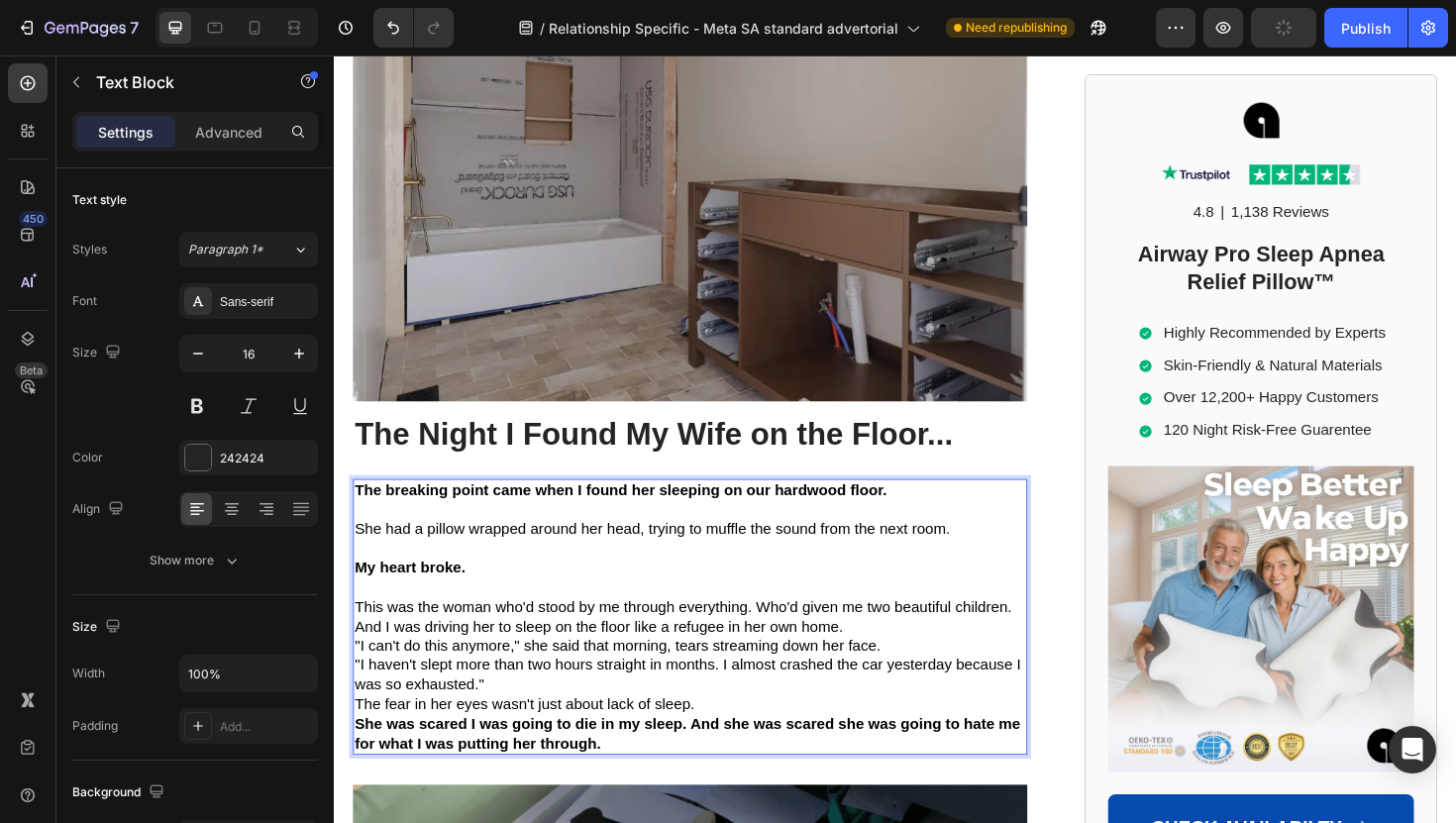 click on "And I was driving her to sleep on the floor like a refugee in her own home." at bounding box center [710, 661] 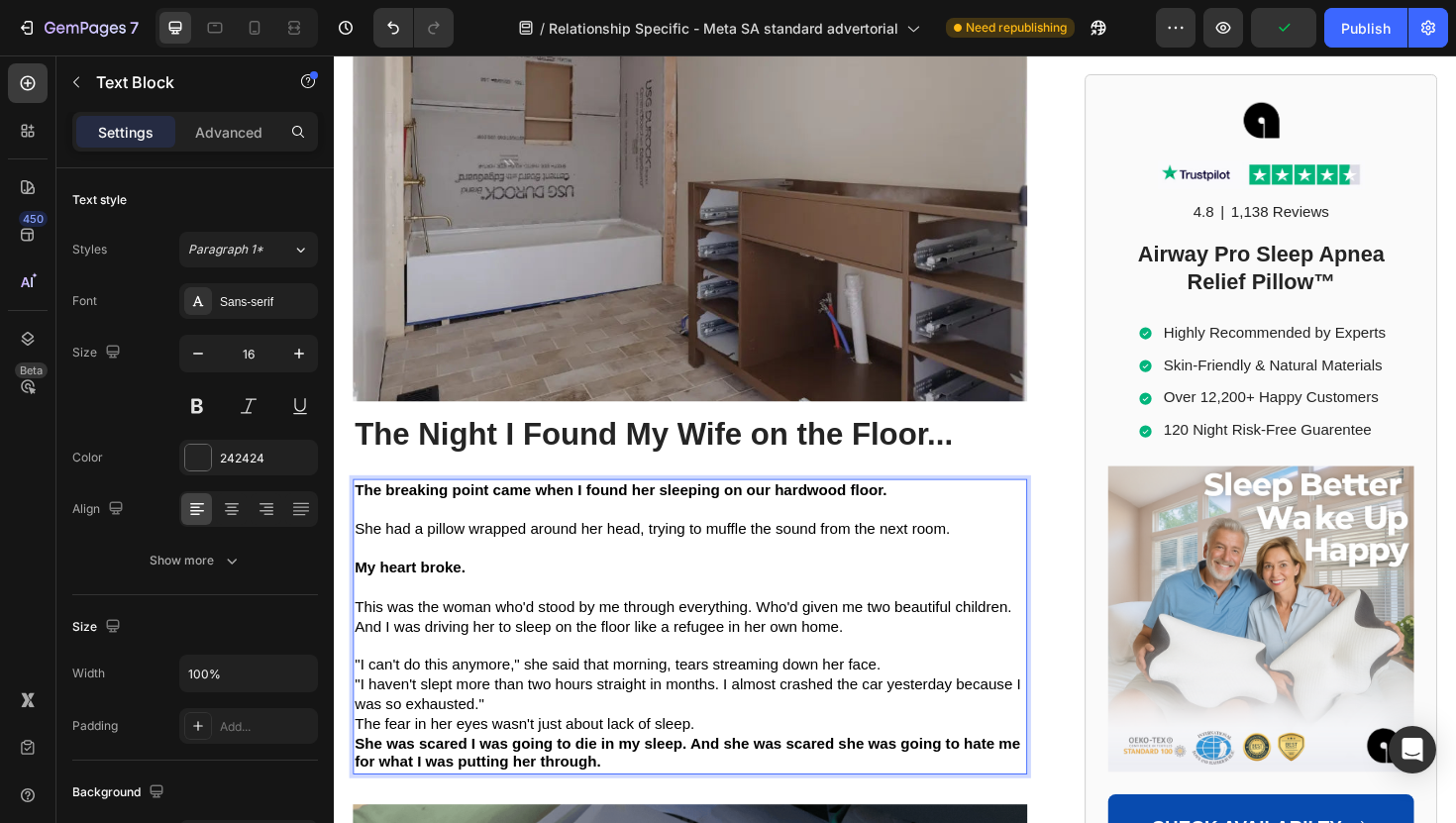click on "This was the woman who'd stood by me through everything. Who'd given me two beautiful children." at bounding box center (703, 639) 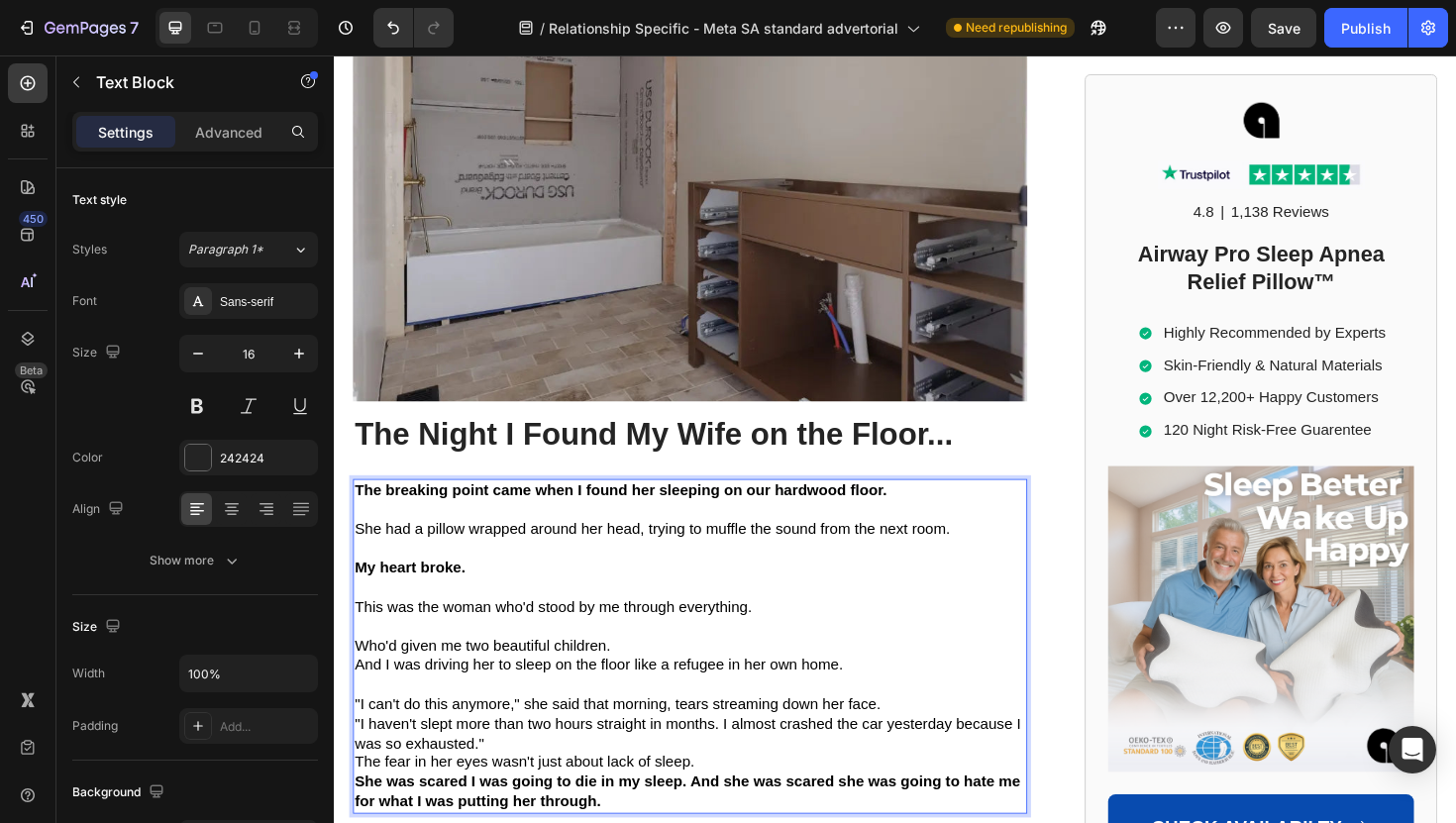 click on "Who'd given me two beautiful children." at bounding box center [710, 681] 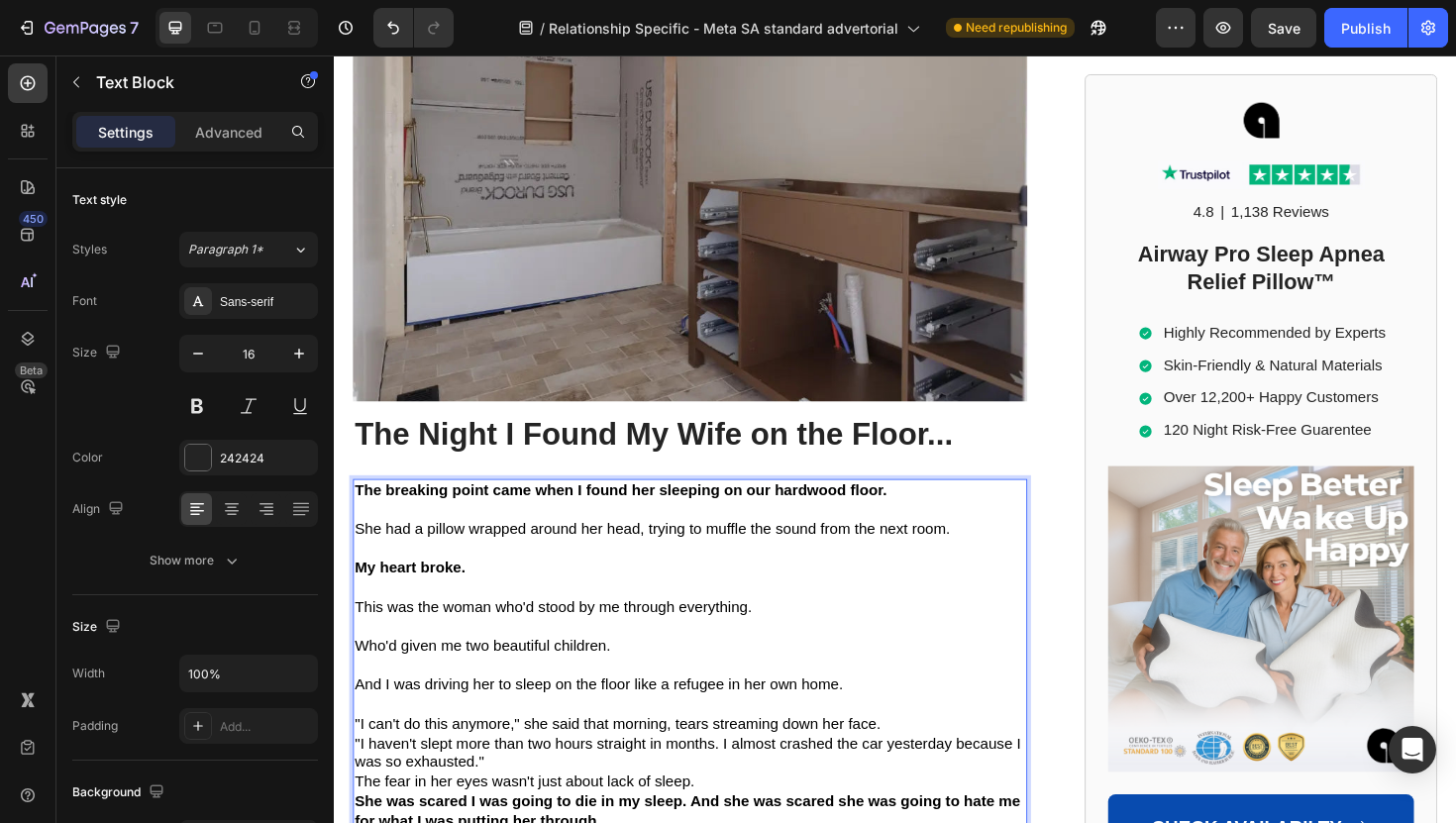 click on ""I can't do this anymore," she said that morning, tears streaming down her face." at bounding box center [710, 764] 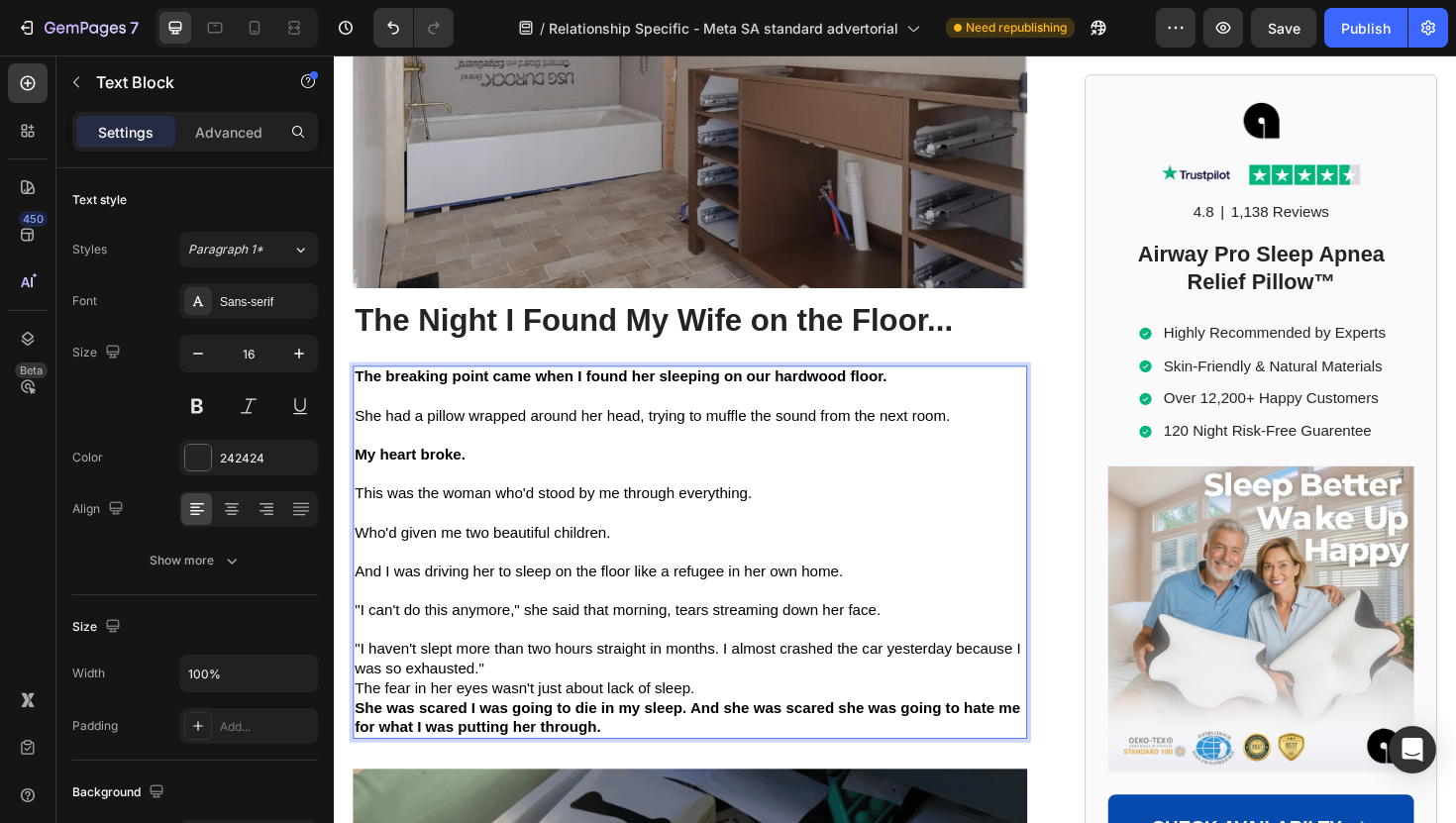 scroll, scrollTop: 2710, scrollLeft: 0, axis: vertical 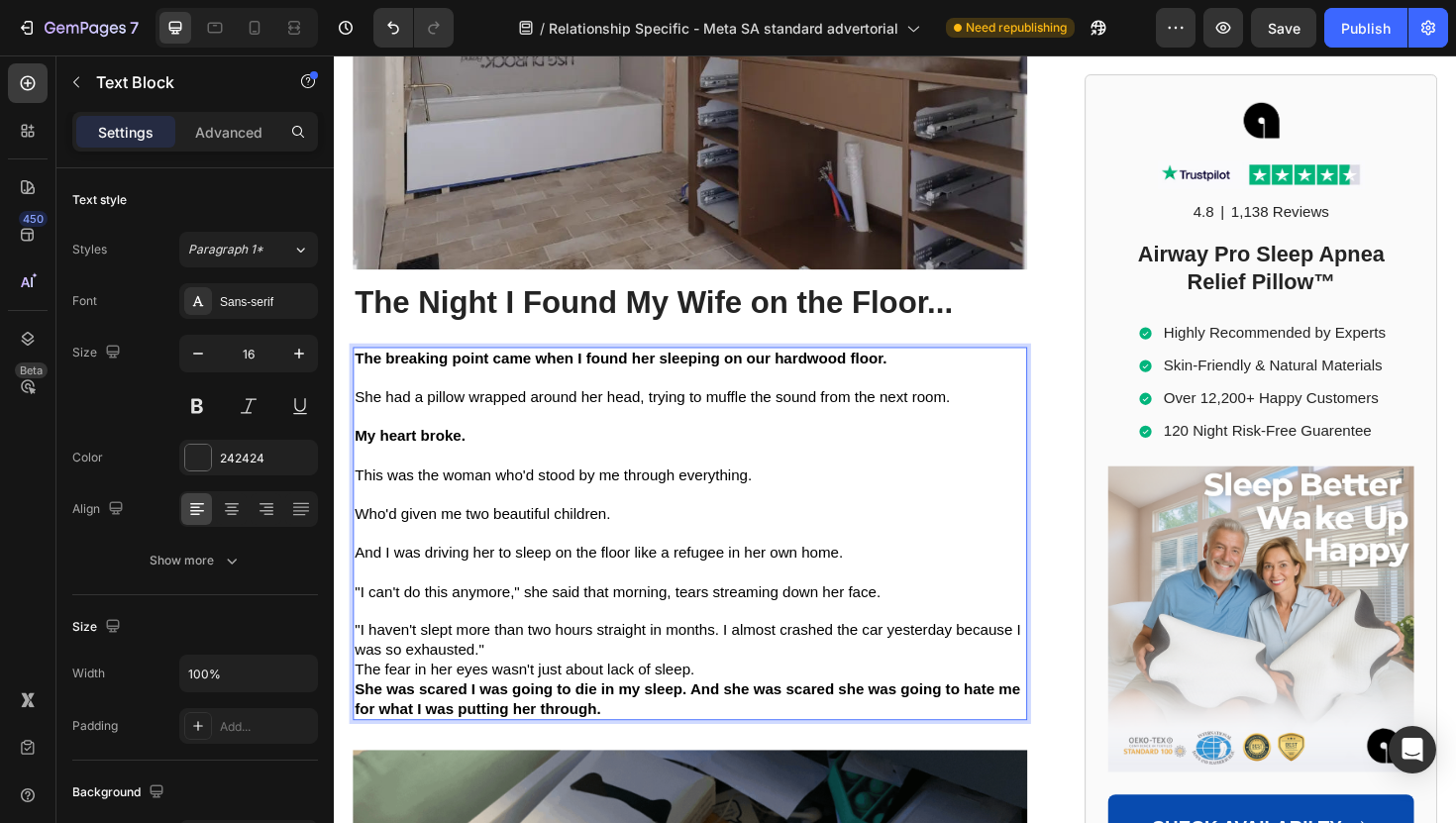 click on ""I haven't slept more than two hours straight in months. I almost crashed the car yesterday because I was so exhausted."" at bounding box center [708, 674] 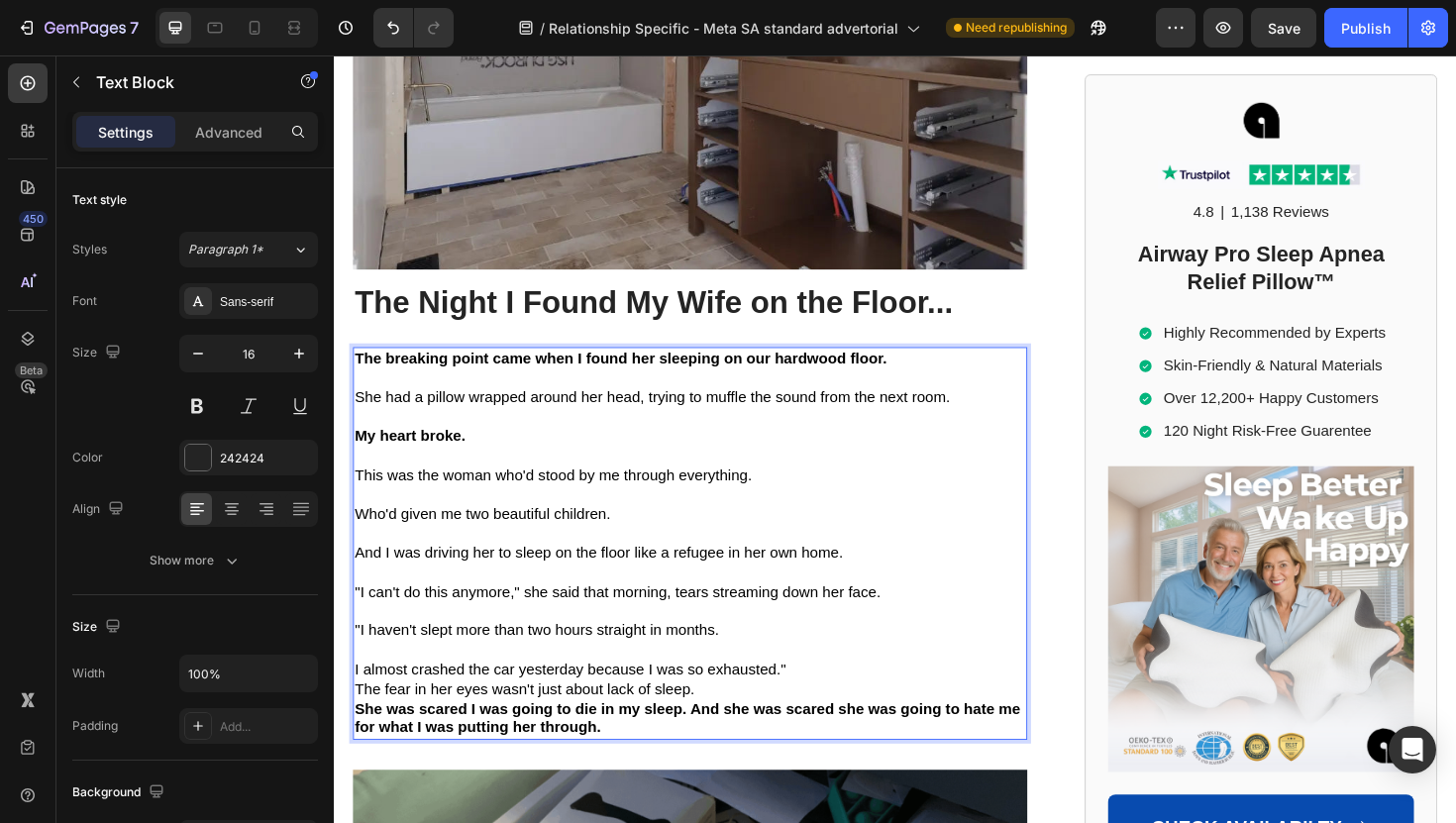 click on "I almost crashed the car yesterday because I was so exhausted."" at bounding box center [710, 706] 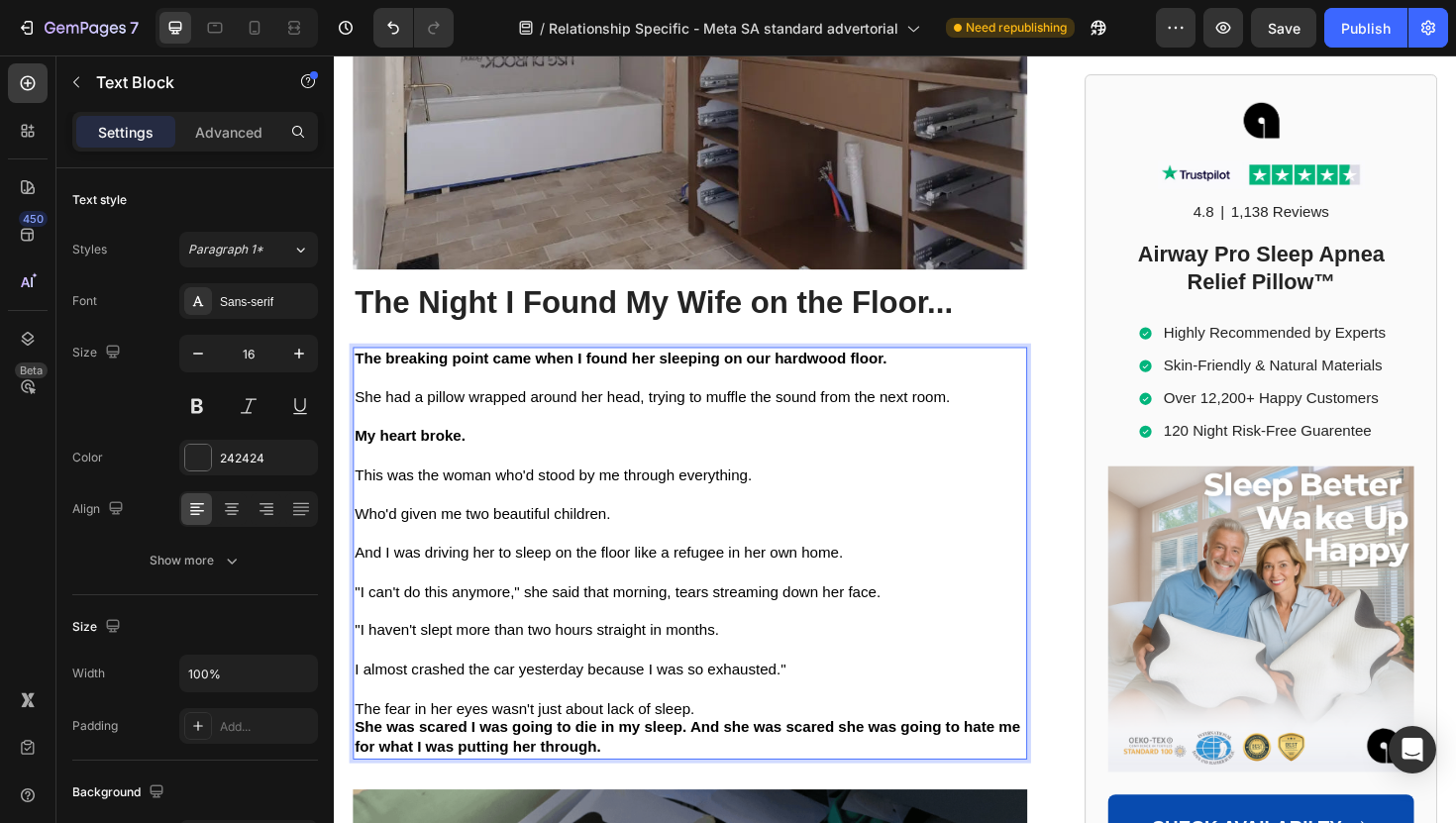 click on "The fear in her eyes wasn't just about lack of sleep." at bounding box center [710, 748] 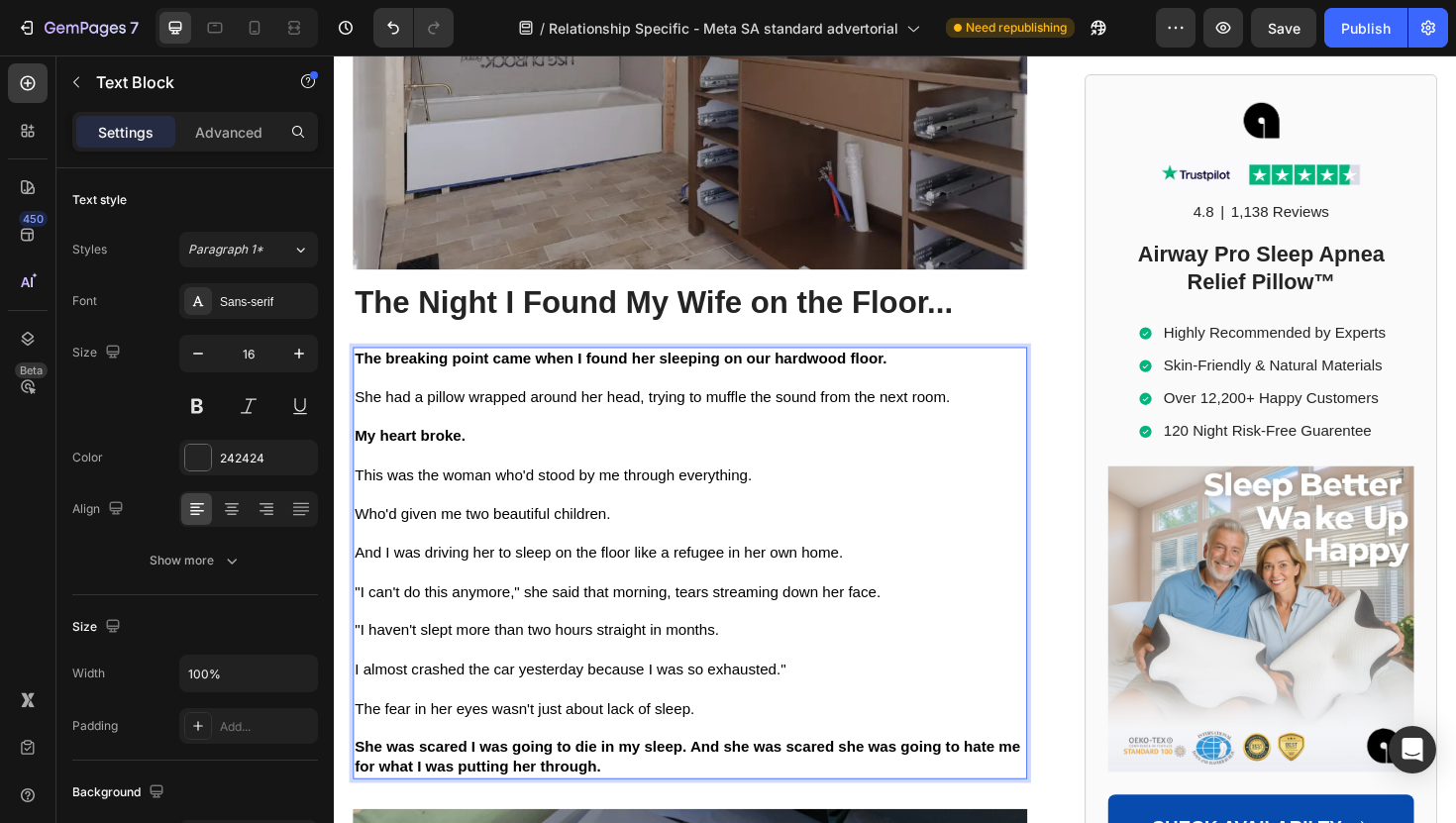 click on "She was scared I was going to die in my sleep. And she was scared she was going to hate me for what I was putting her through." at bounding box center (708, 798) 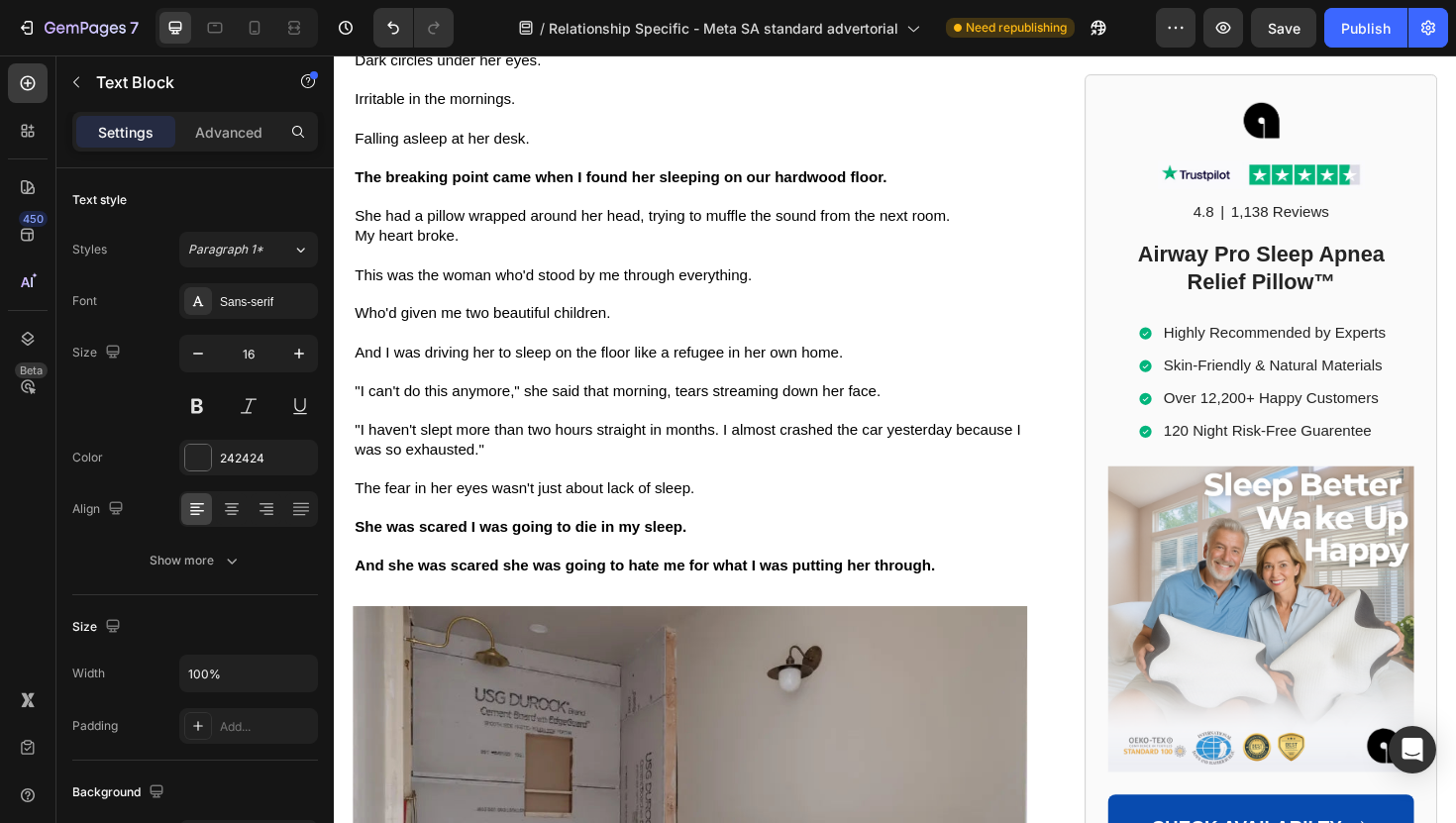 scroll, scrollTop: 1784, scrollLeft: 0, axis: vertical 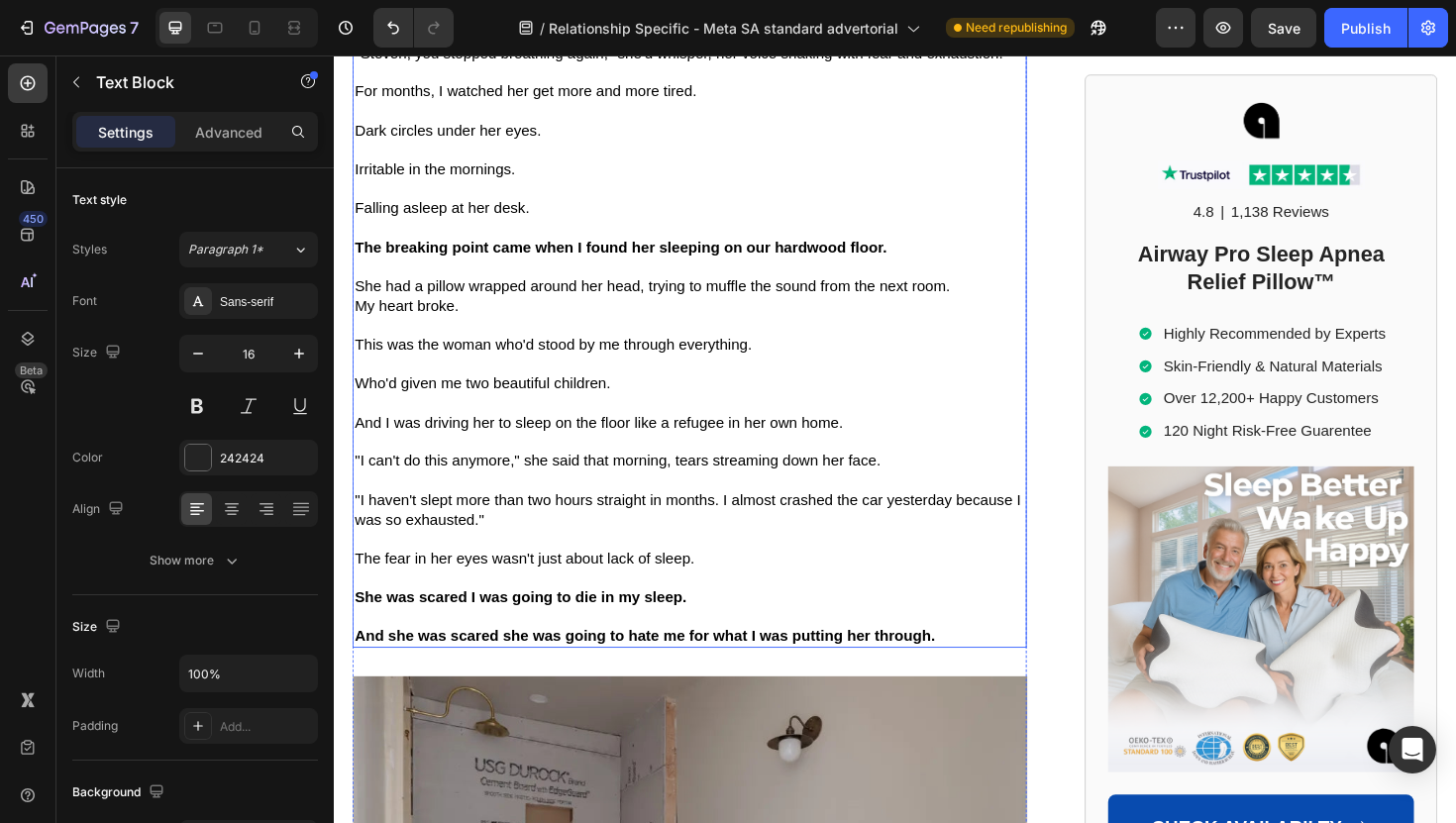 click on "The breaking point came when I found her sleeping on our hardwood floor." at bounding box center (637, 258) 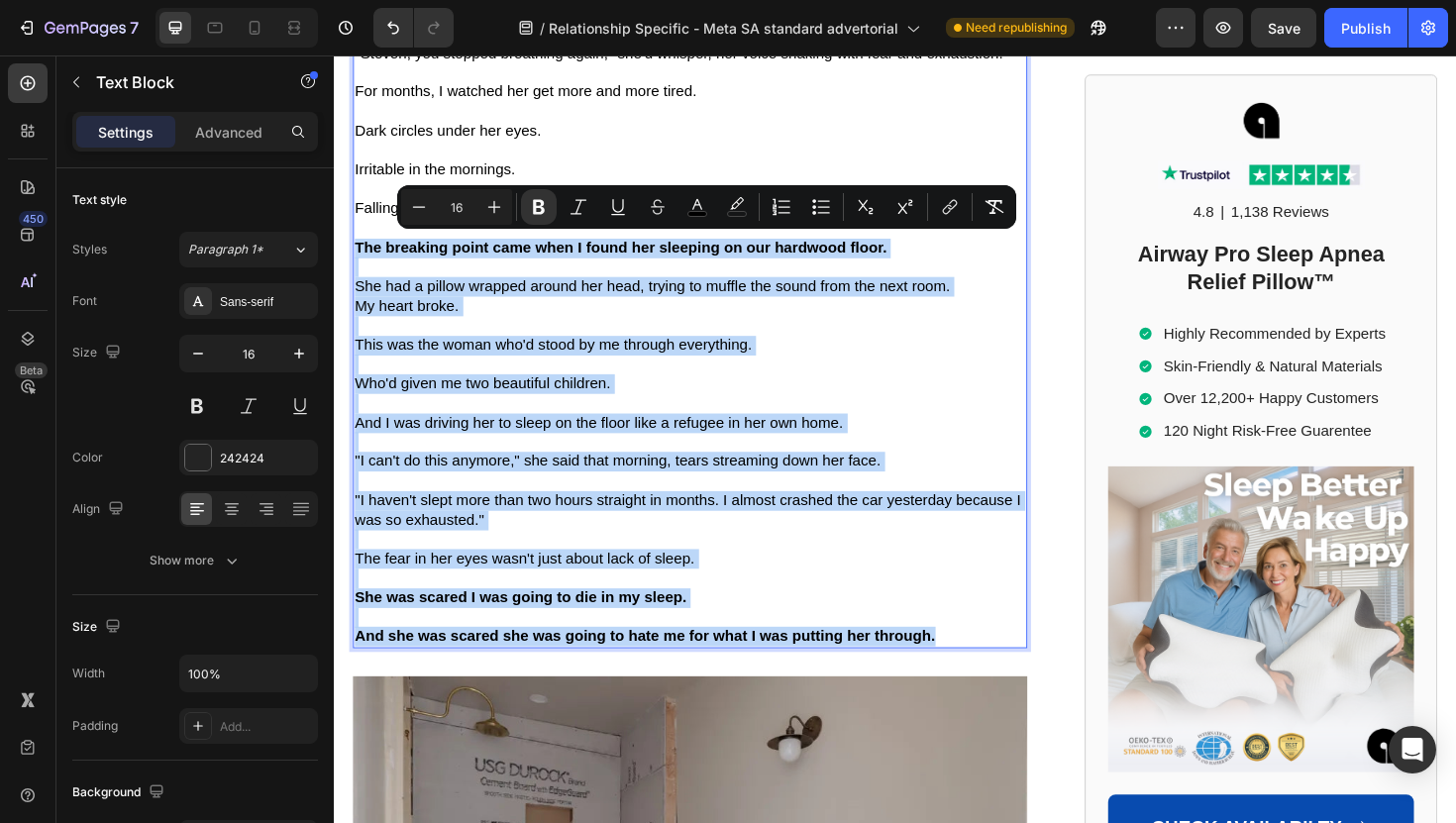 drag, startPoint x: 358, startPoint y: 259, endPoint x: 983, endPoint y: 671, distance: 748.578 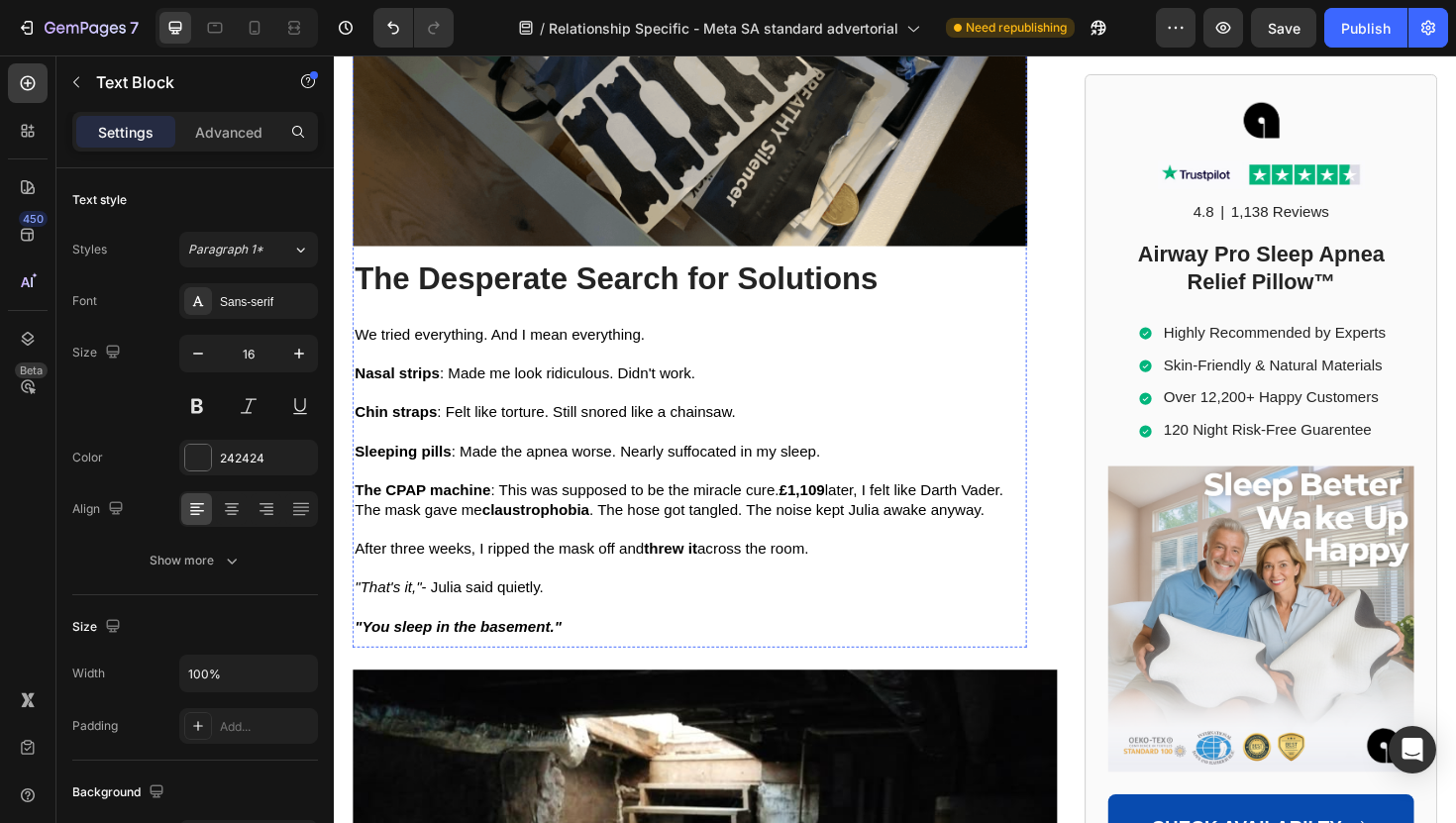 scroll, scrollTop: 3369, scrollLeft: 0, axis: vertical 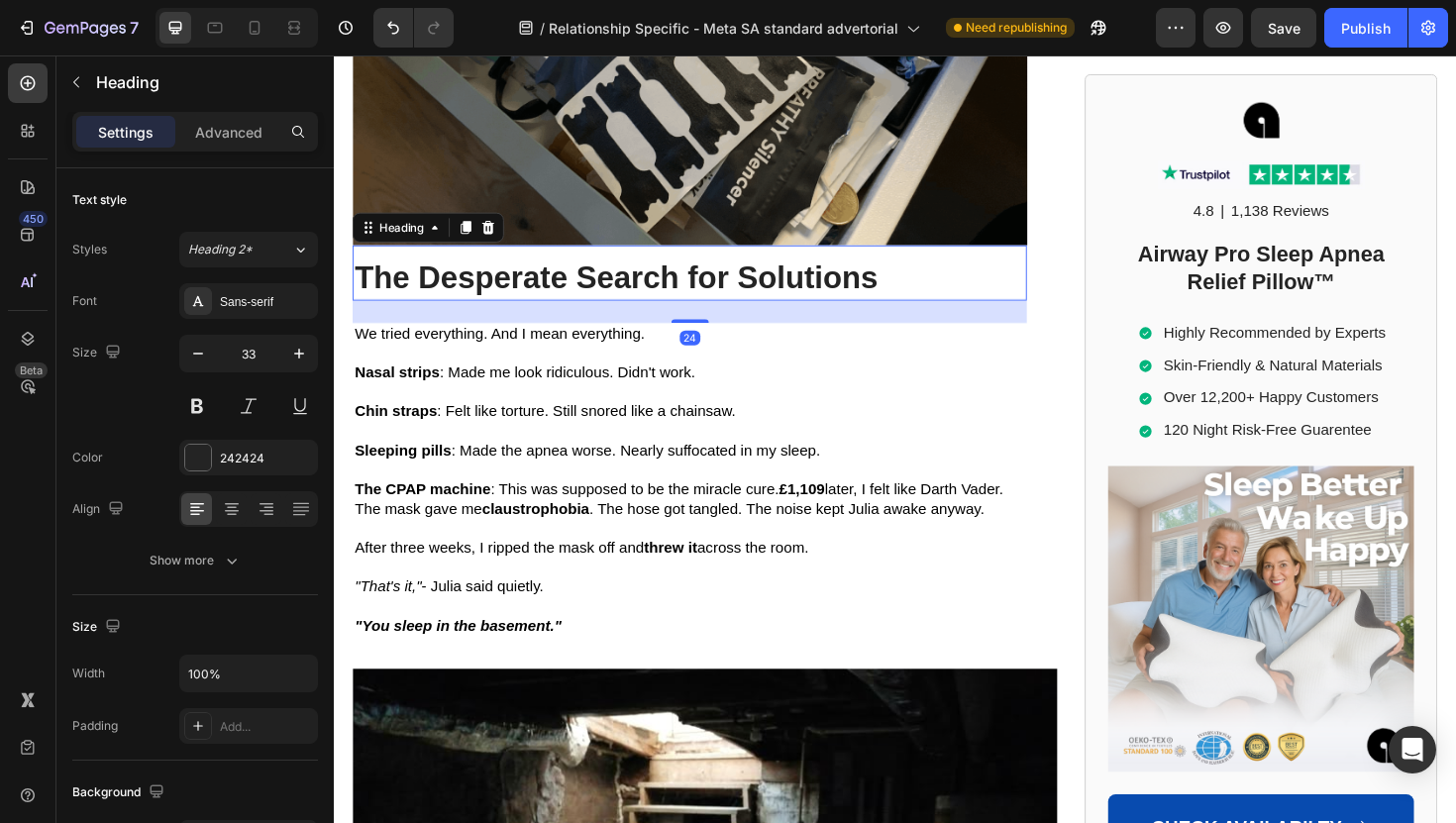 click on "The Desperate Search for Solutions" at bounding box center (632, 290) 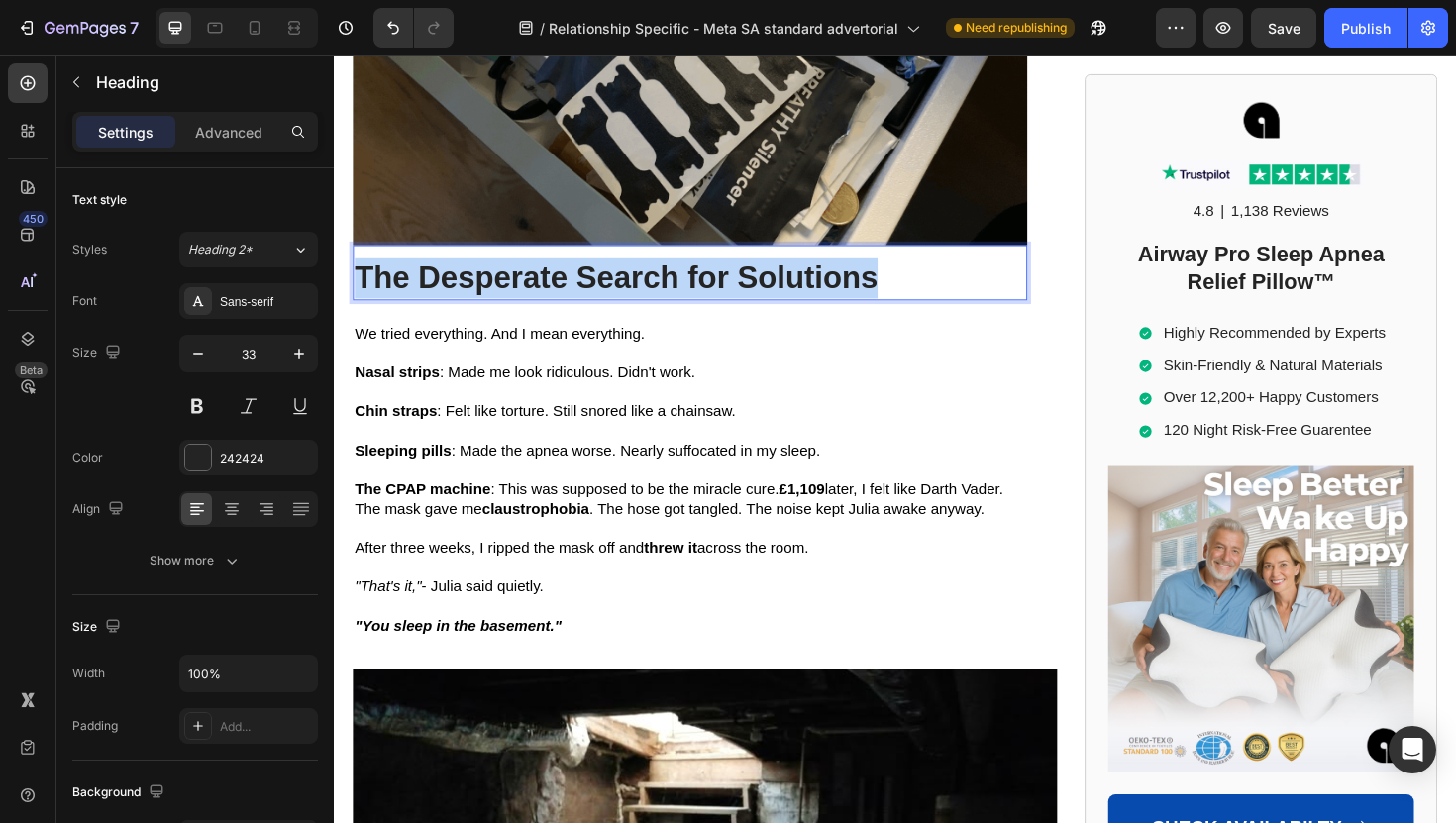 click on "The Desperate Search for Solutions" at bounding box center [632, 290] 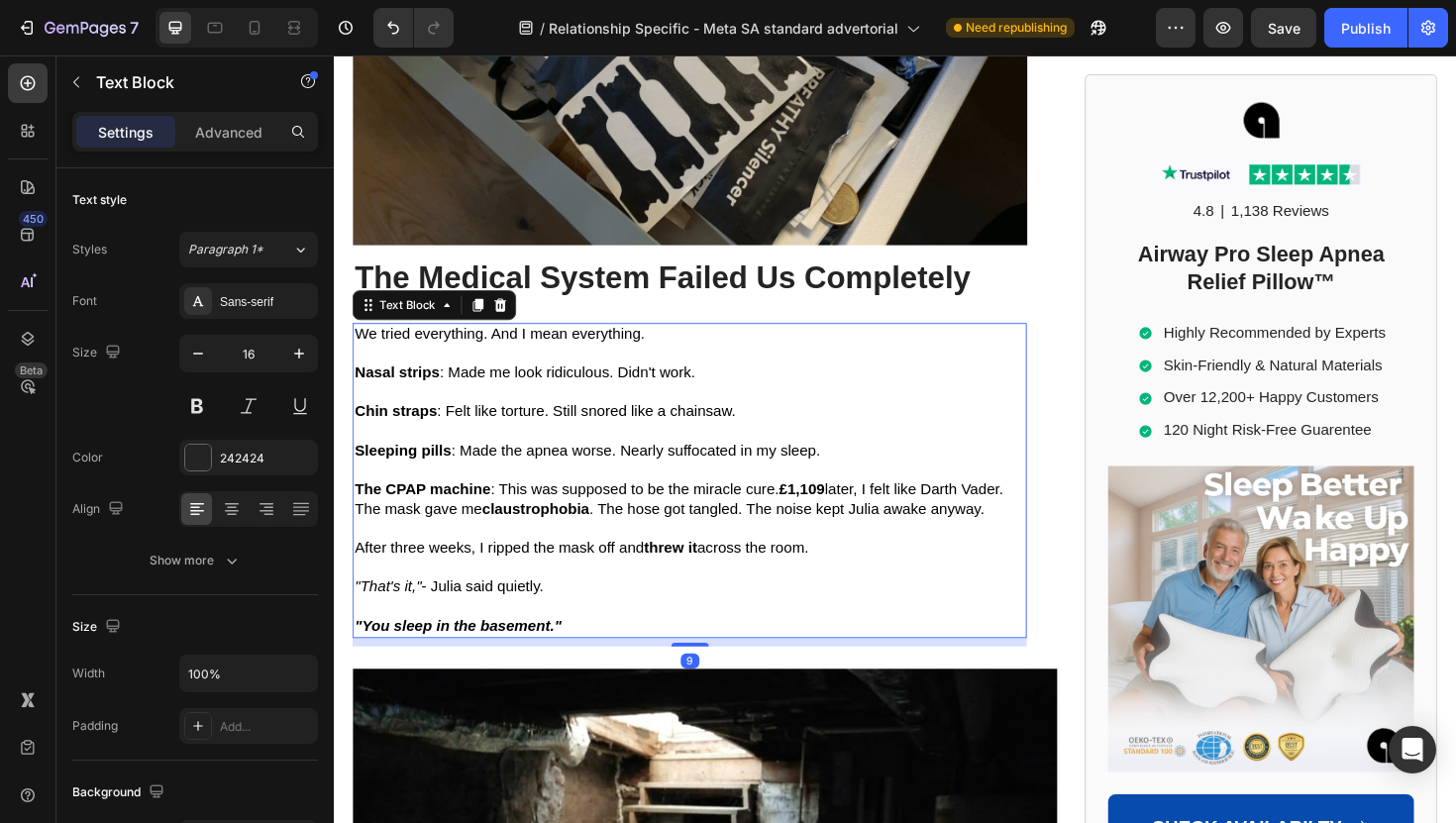 click at bounding box center [710, 494] 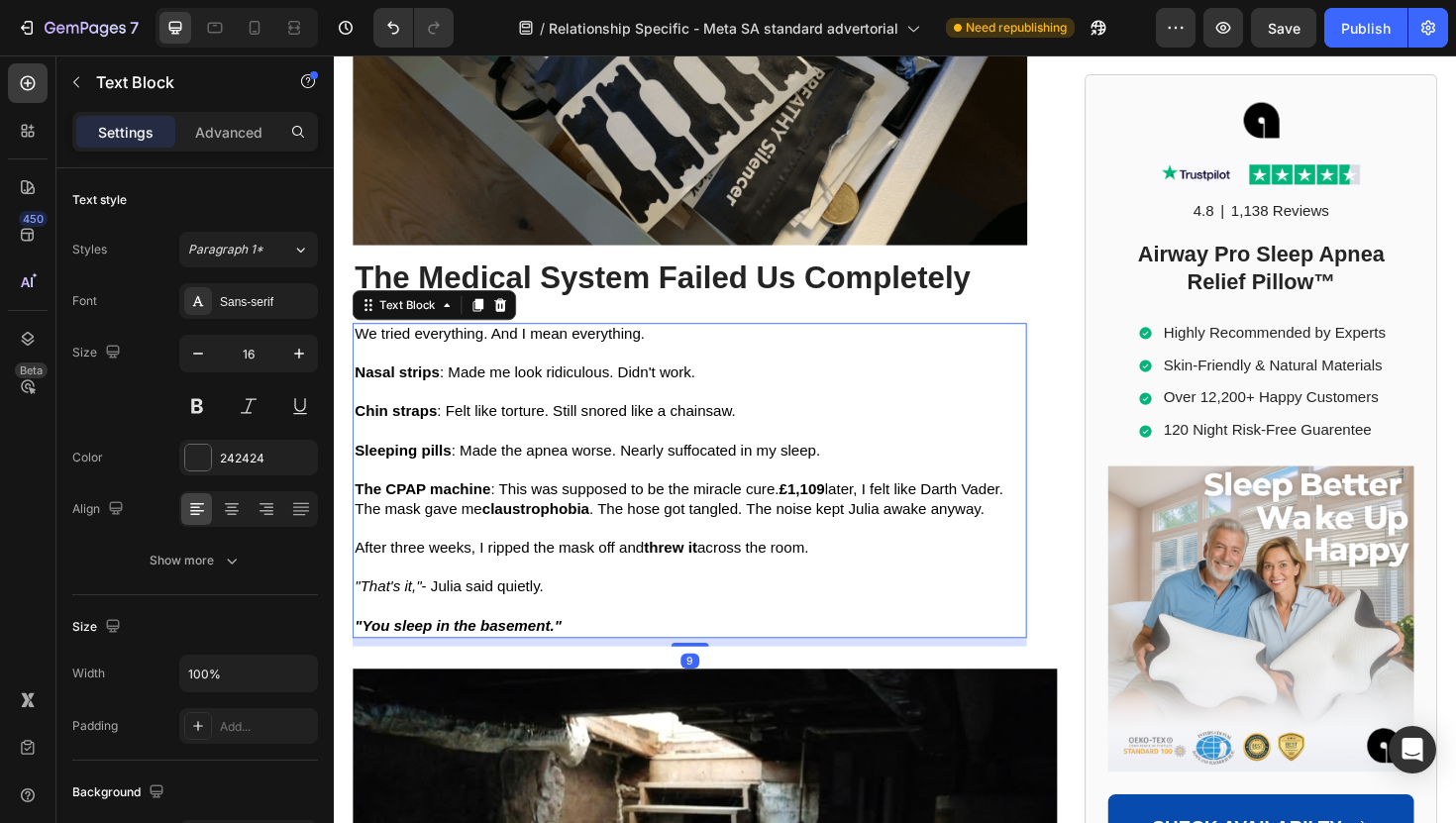 click at bounding box center (710, 494) 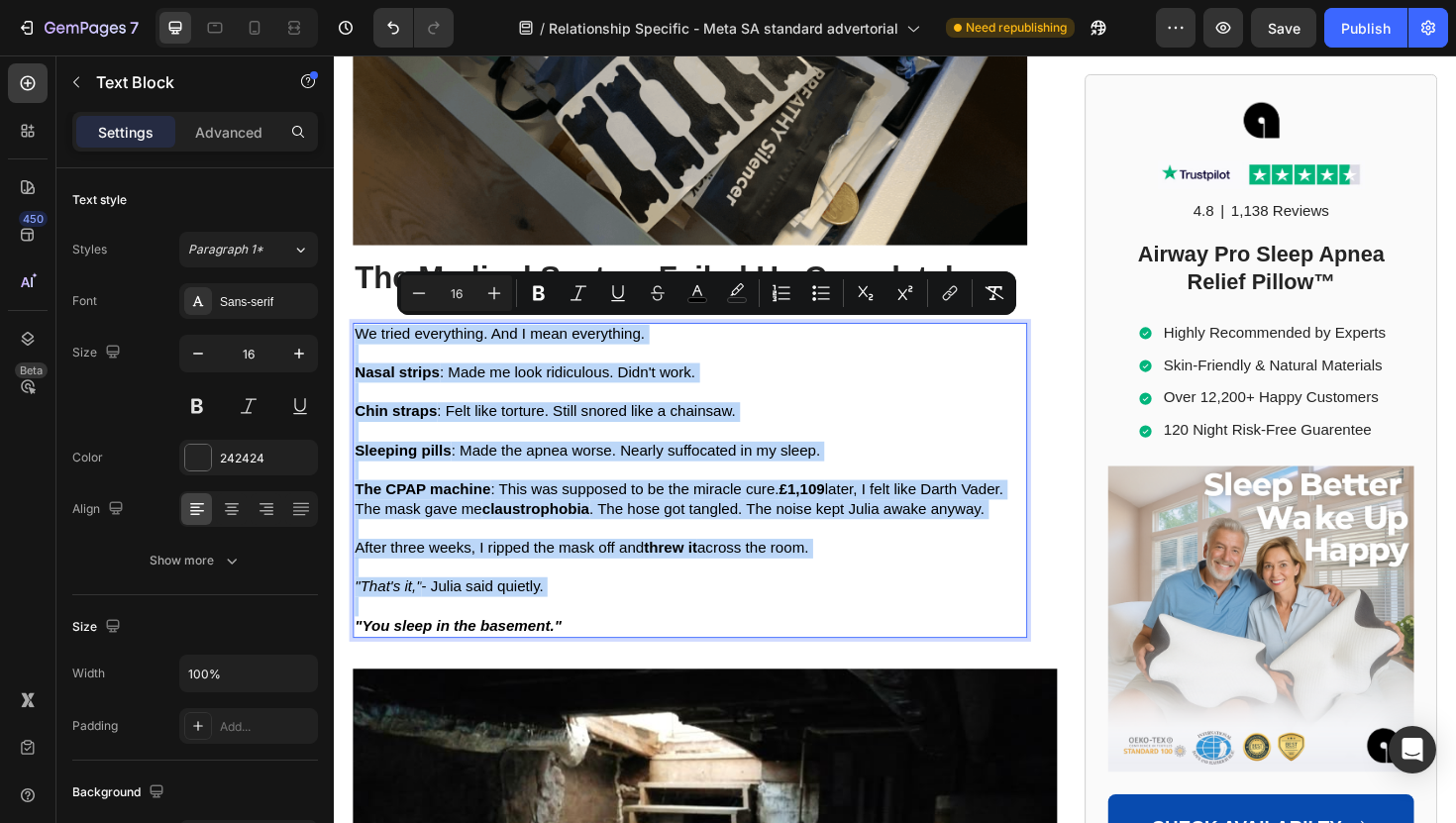 type on "11" 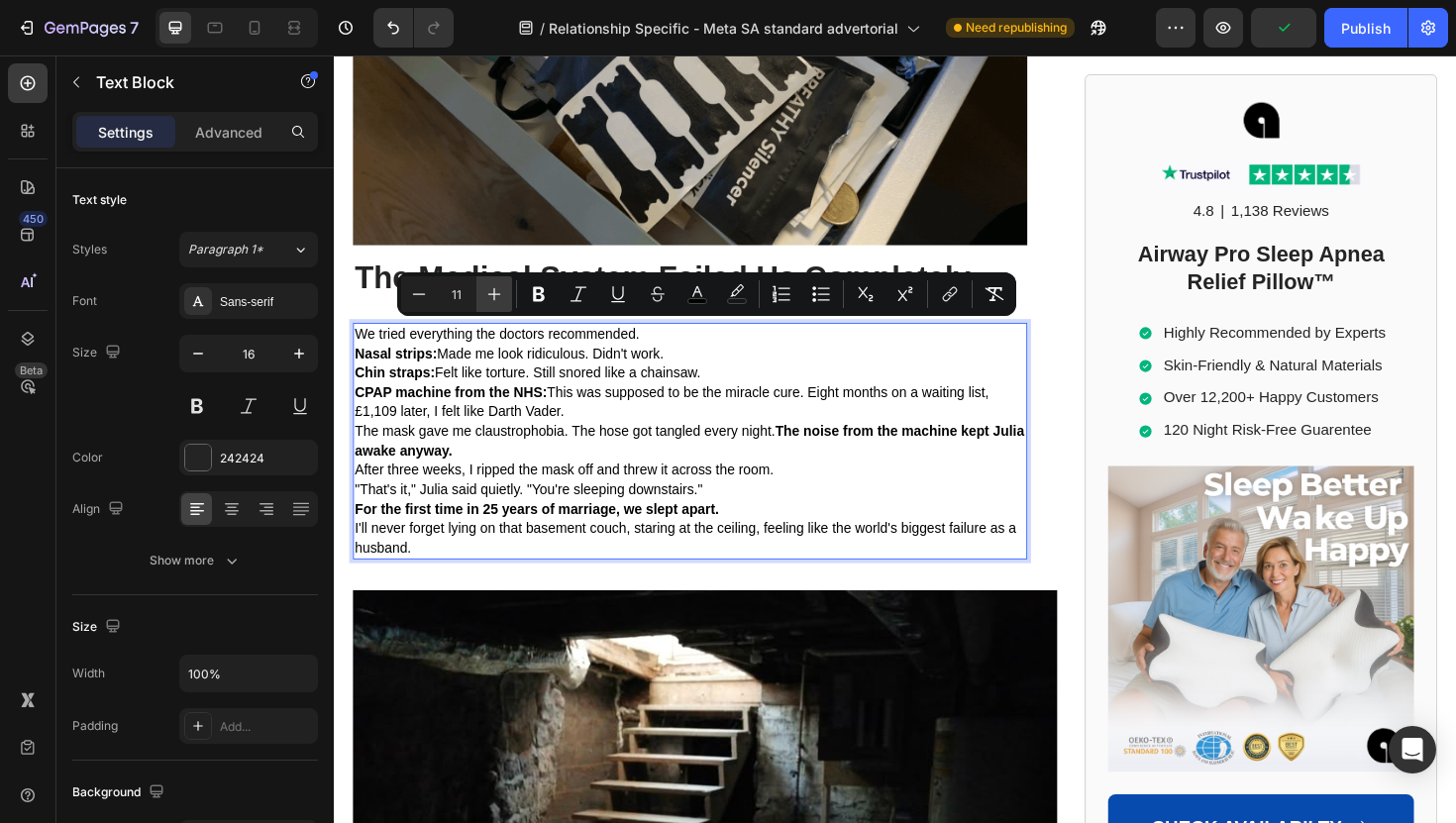 click 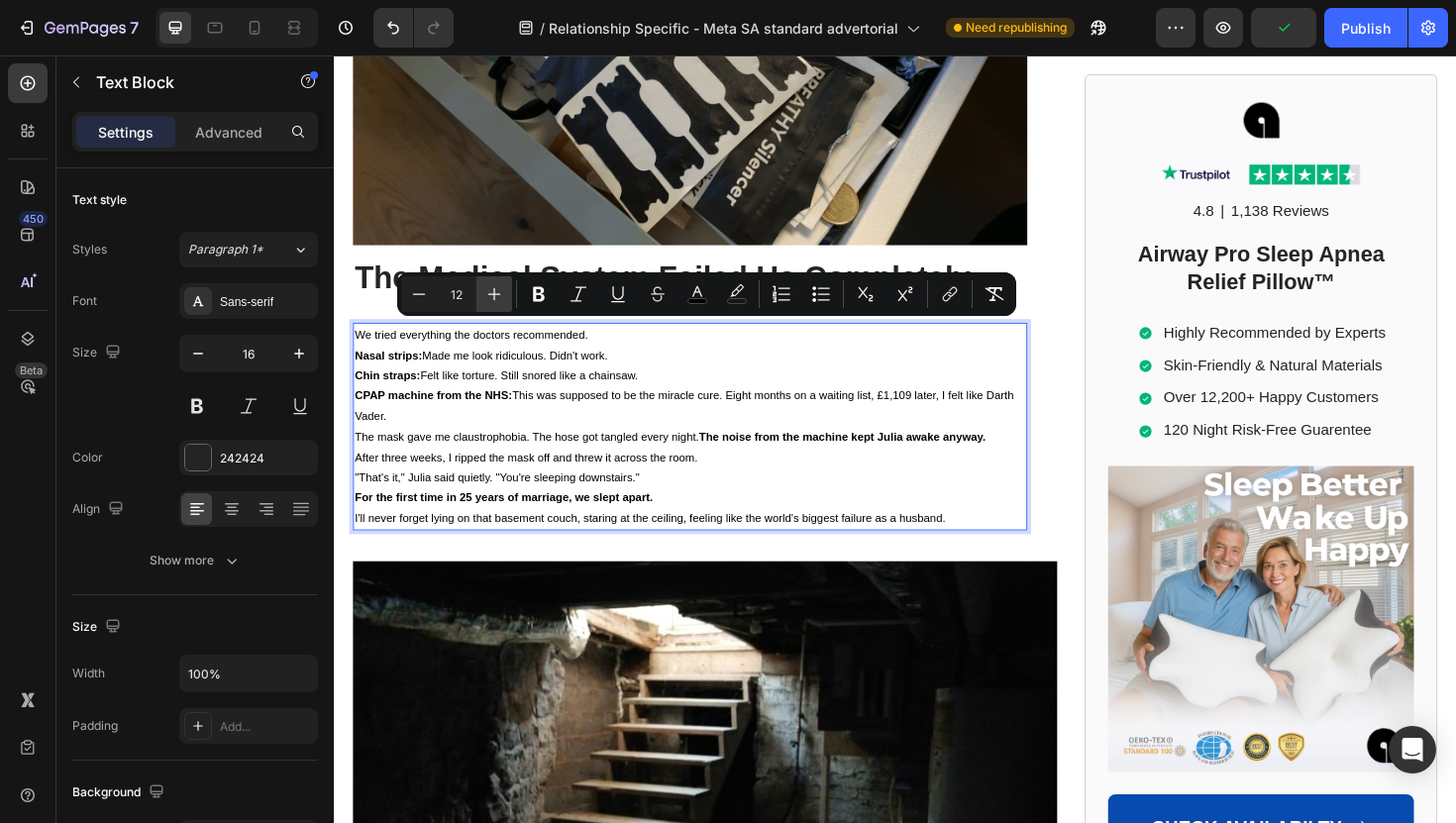 click 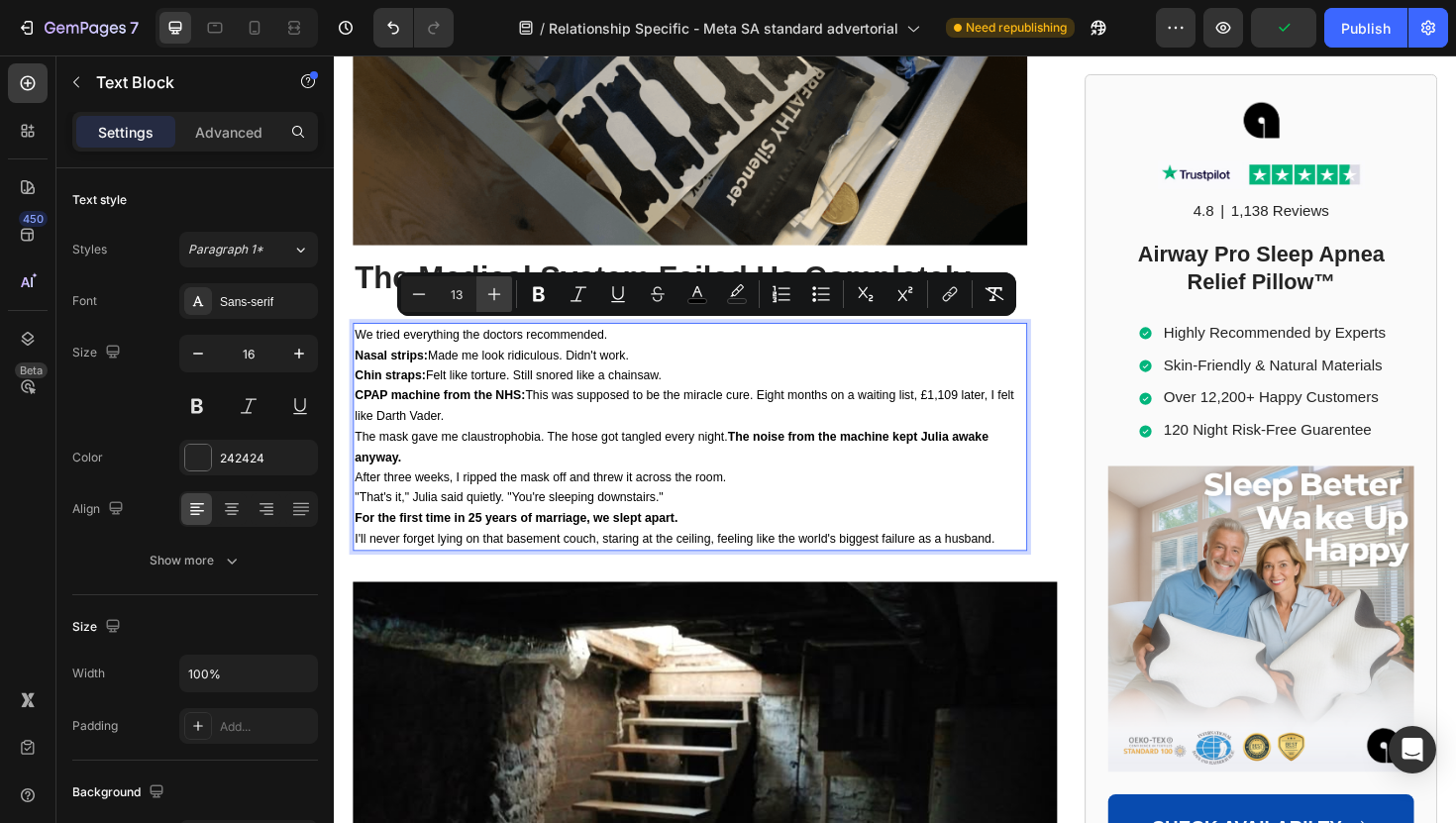 click 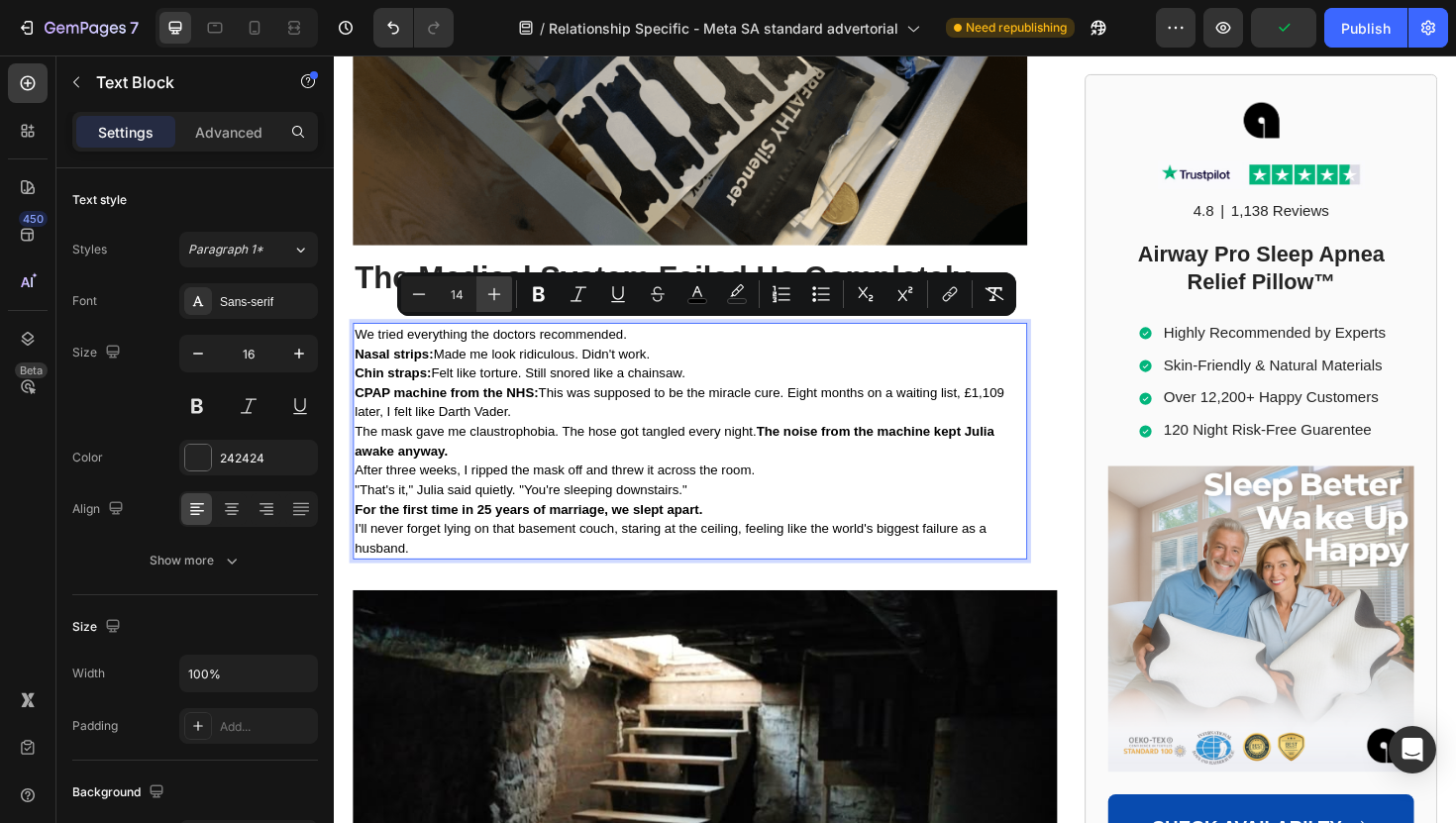 click 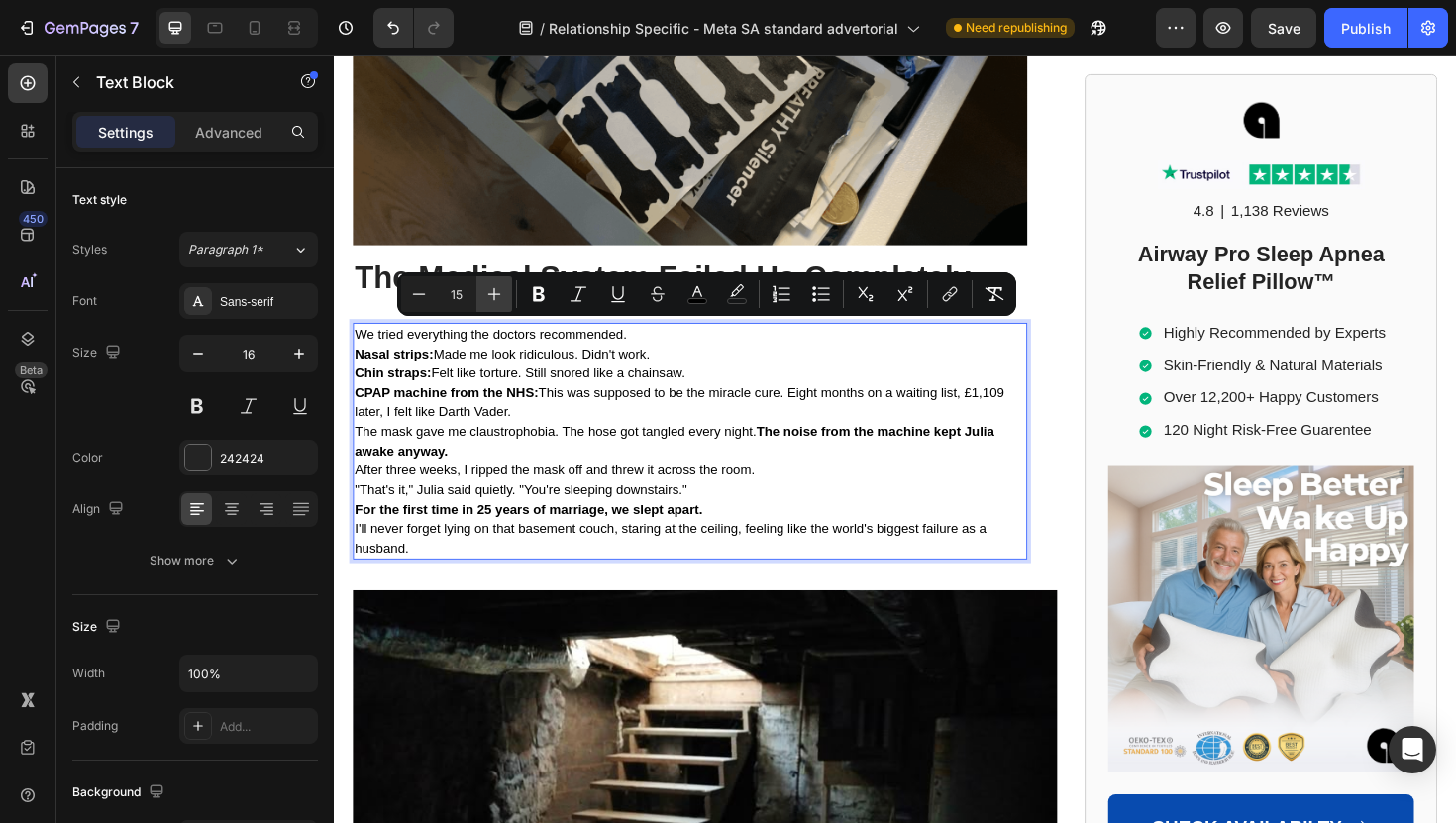 click 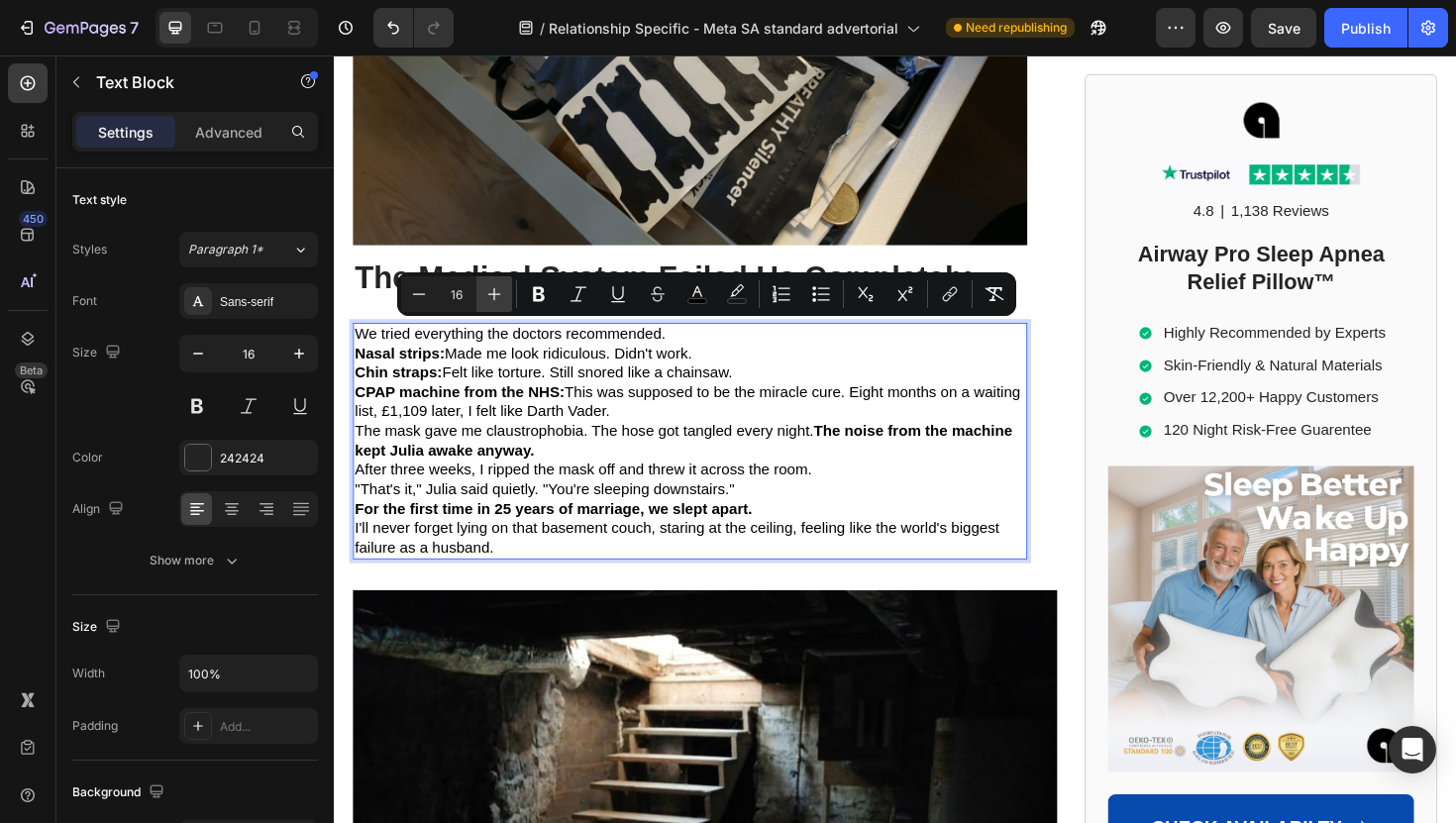 click 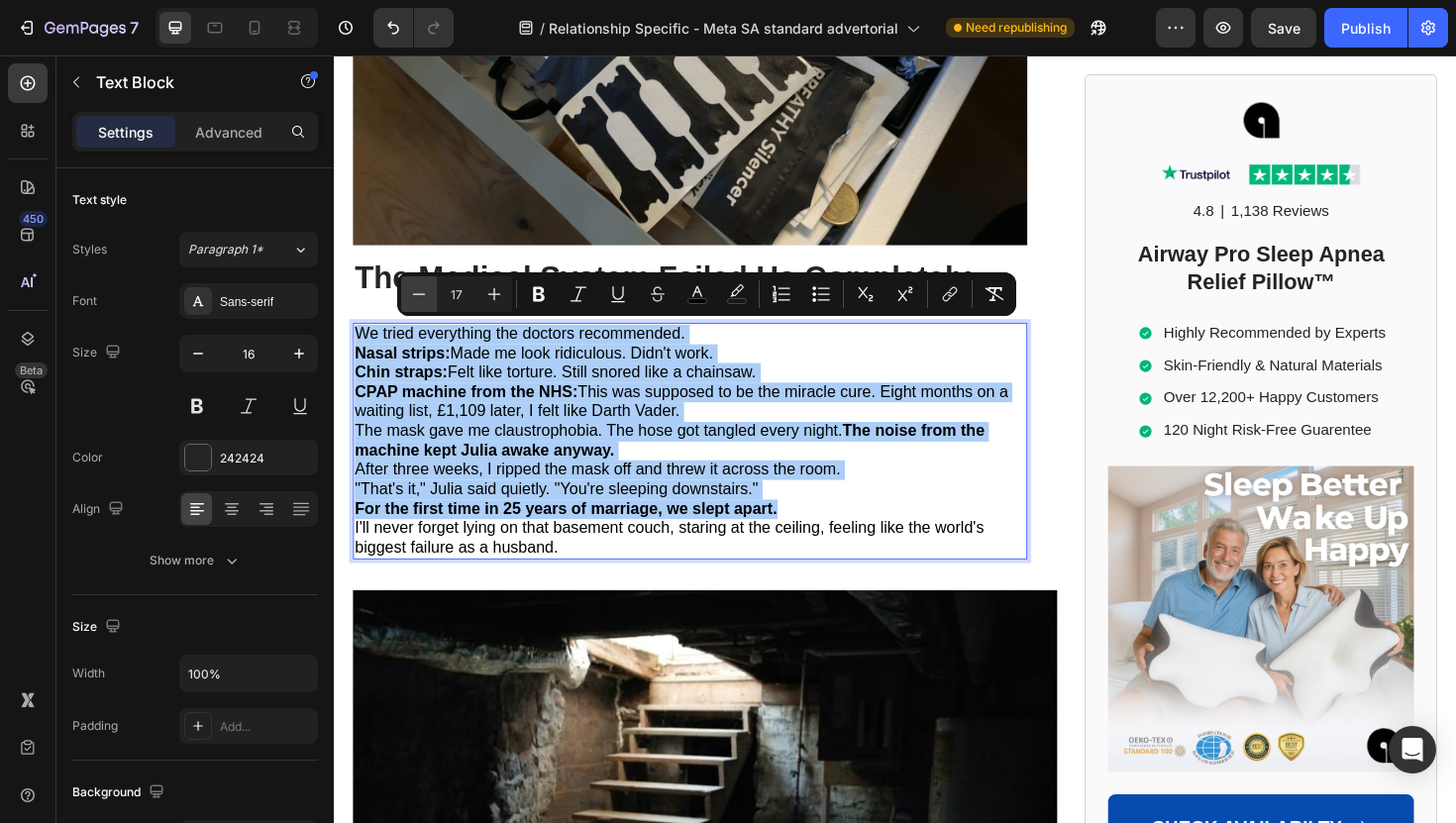 click 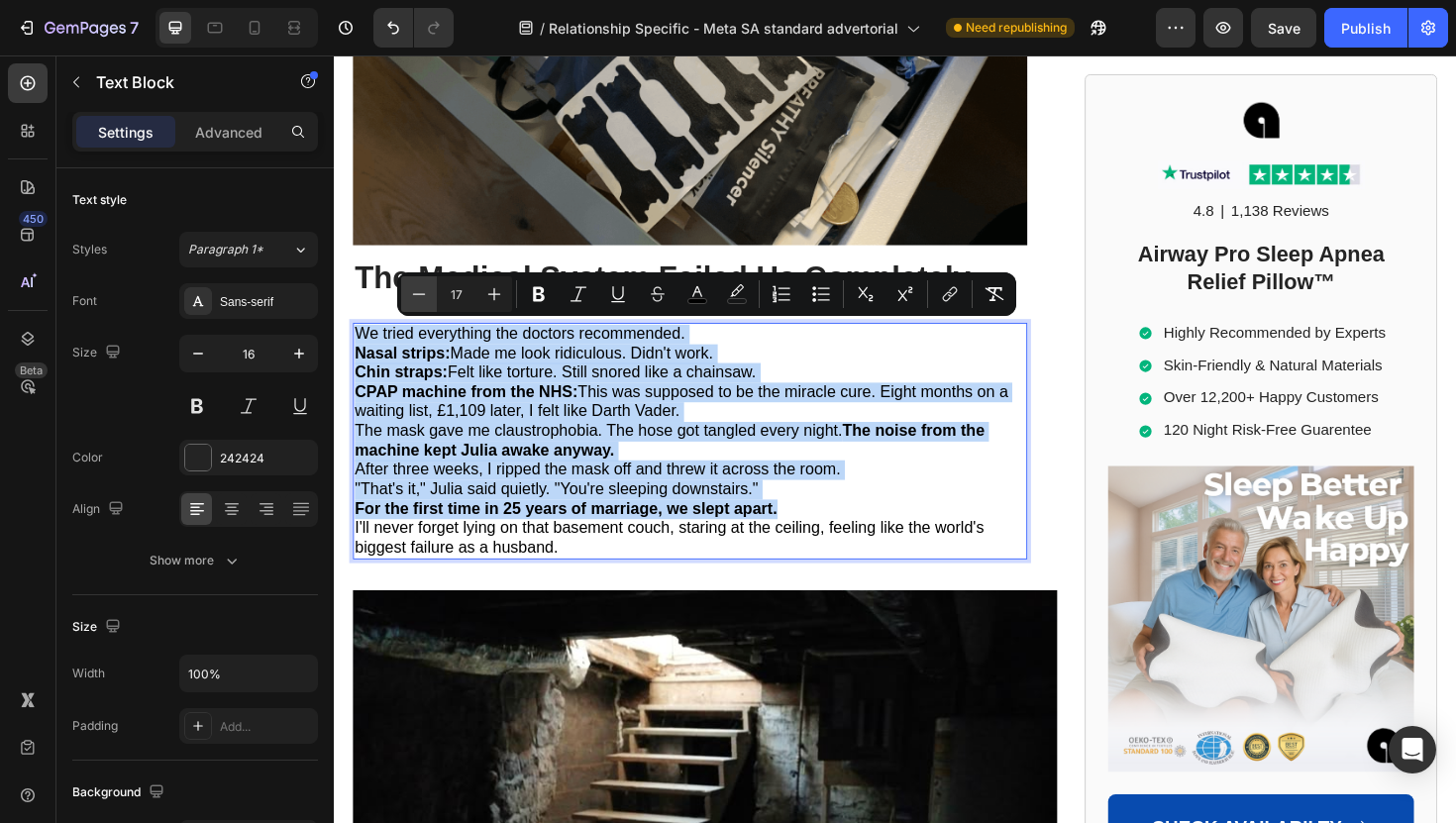 type on "16" 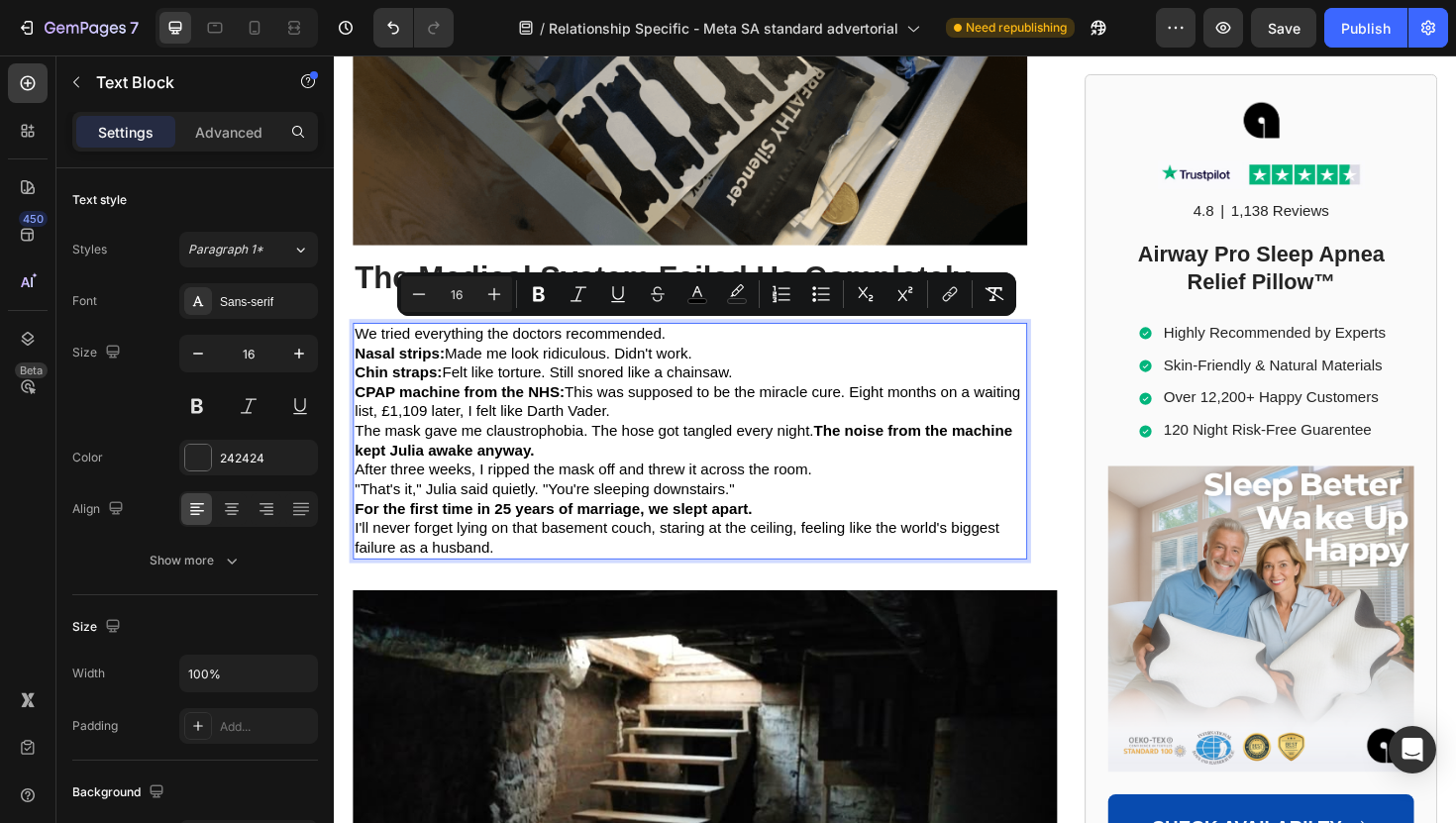 click on "We tried everything the doctors recommended." at bounding box center (710, 351) 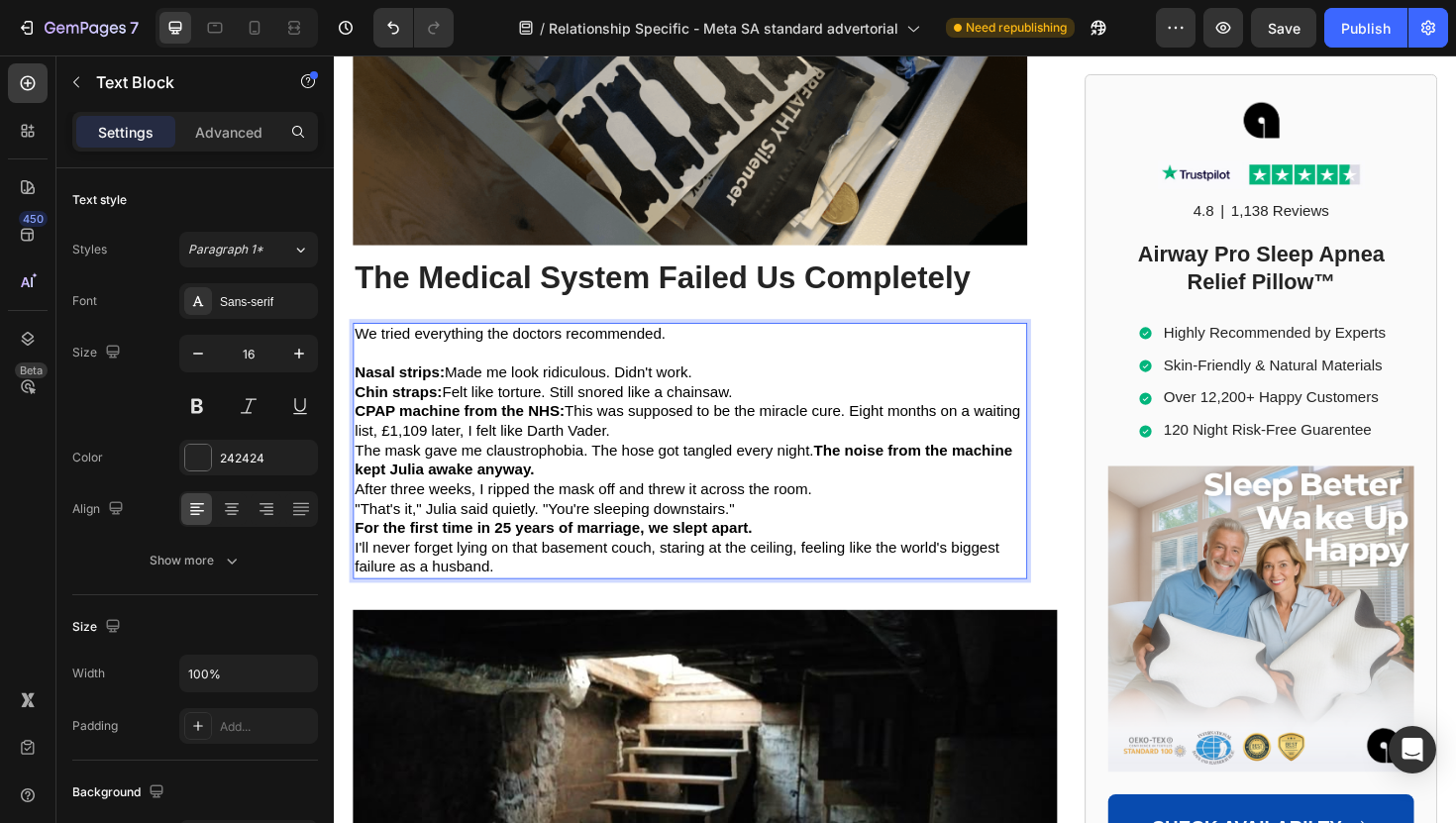 click on "Nasal strips:  Made me look ridiculous. Didn't work." at bounding box center [710, 391] 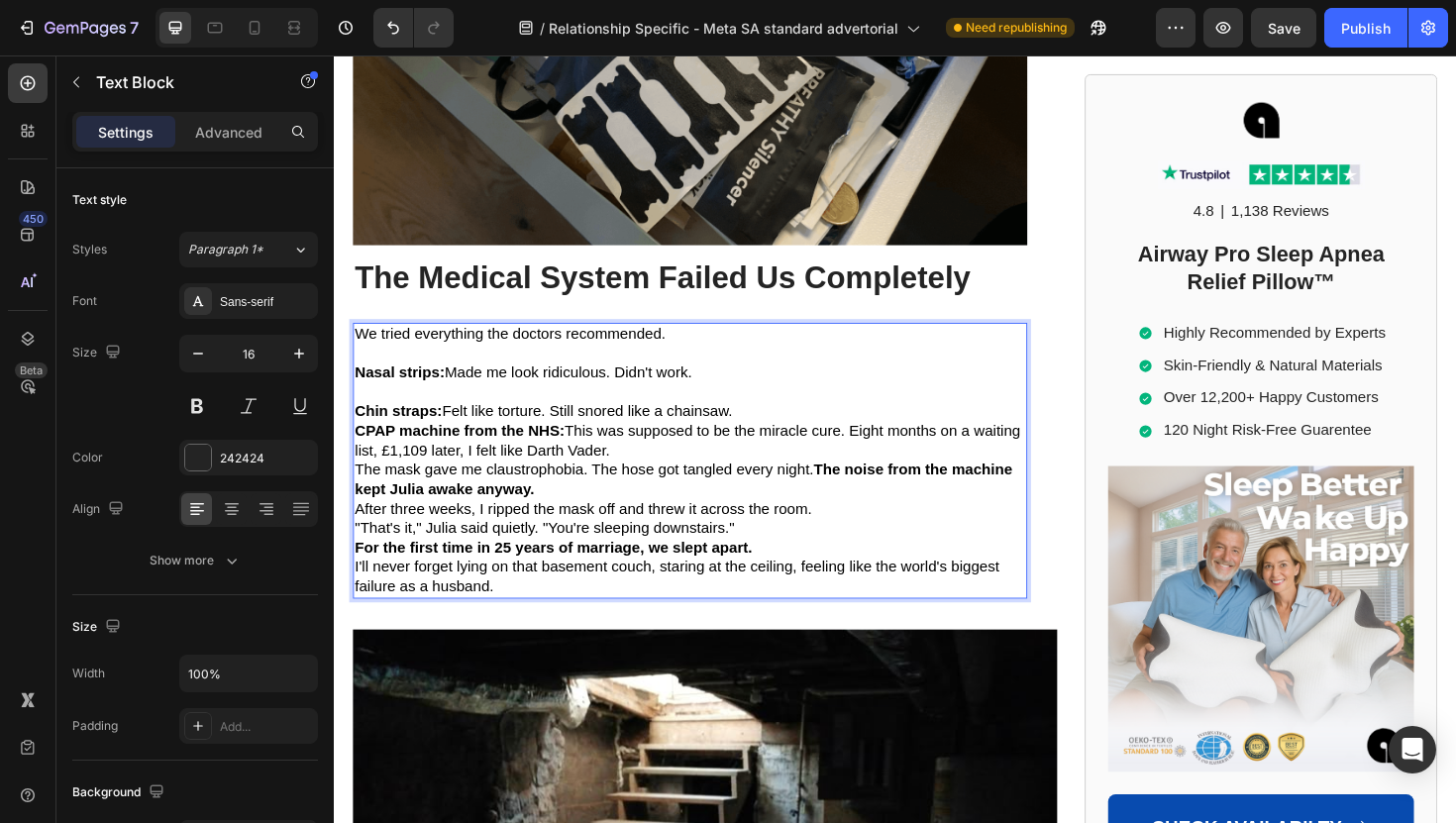 click on "Chin straps:  Felt like torture. Still snored like a chainsaw." at bounding box center (710, 433) 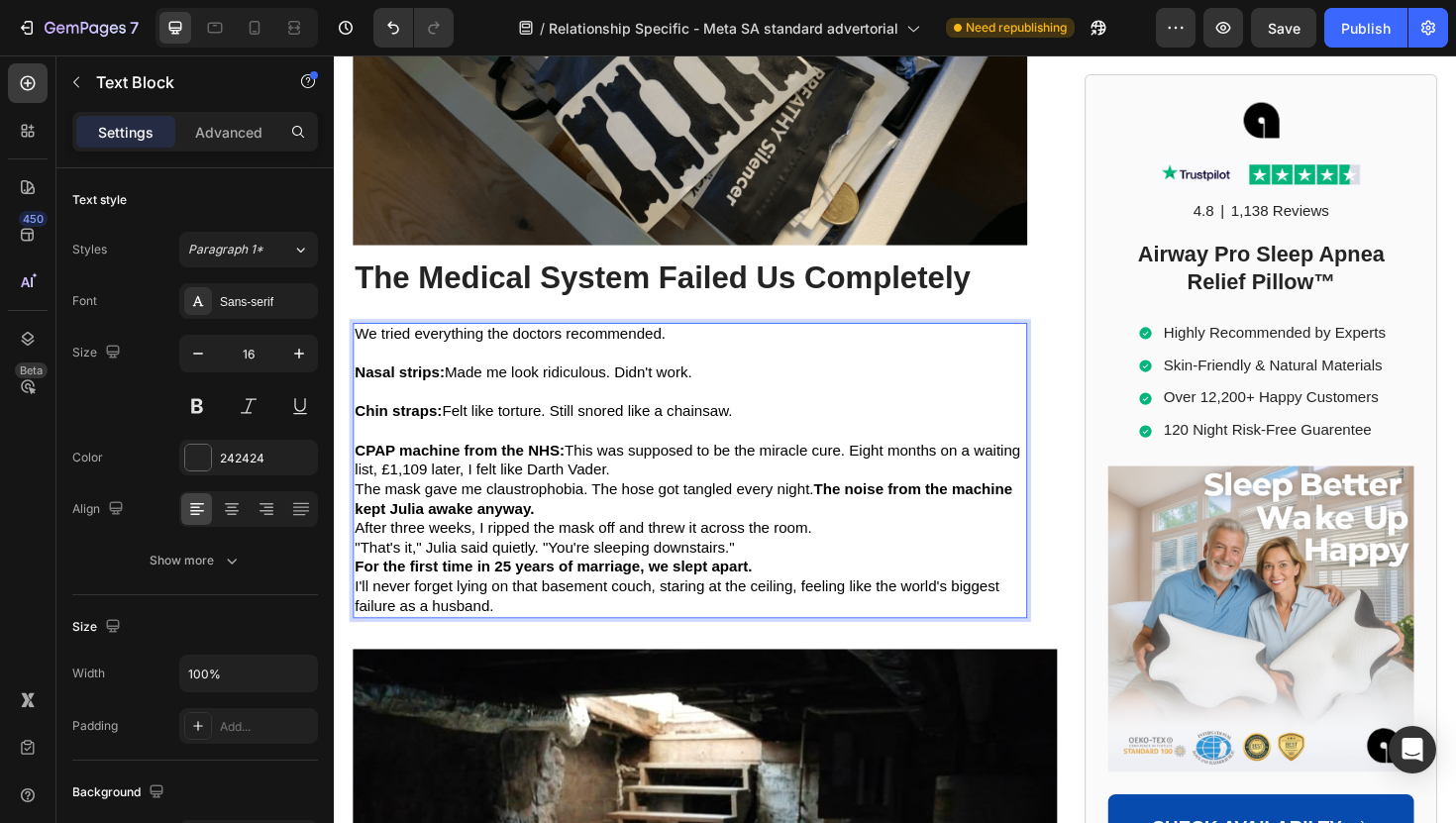 click on "CPAP machine from the NHS:  This was supposed to be the miracle cure. Eight months on a waiting list, £1,109 later, I felt like Darth Vader." at bounding box center [710, 485] 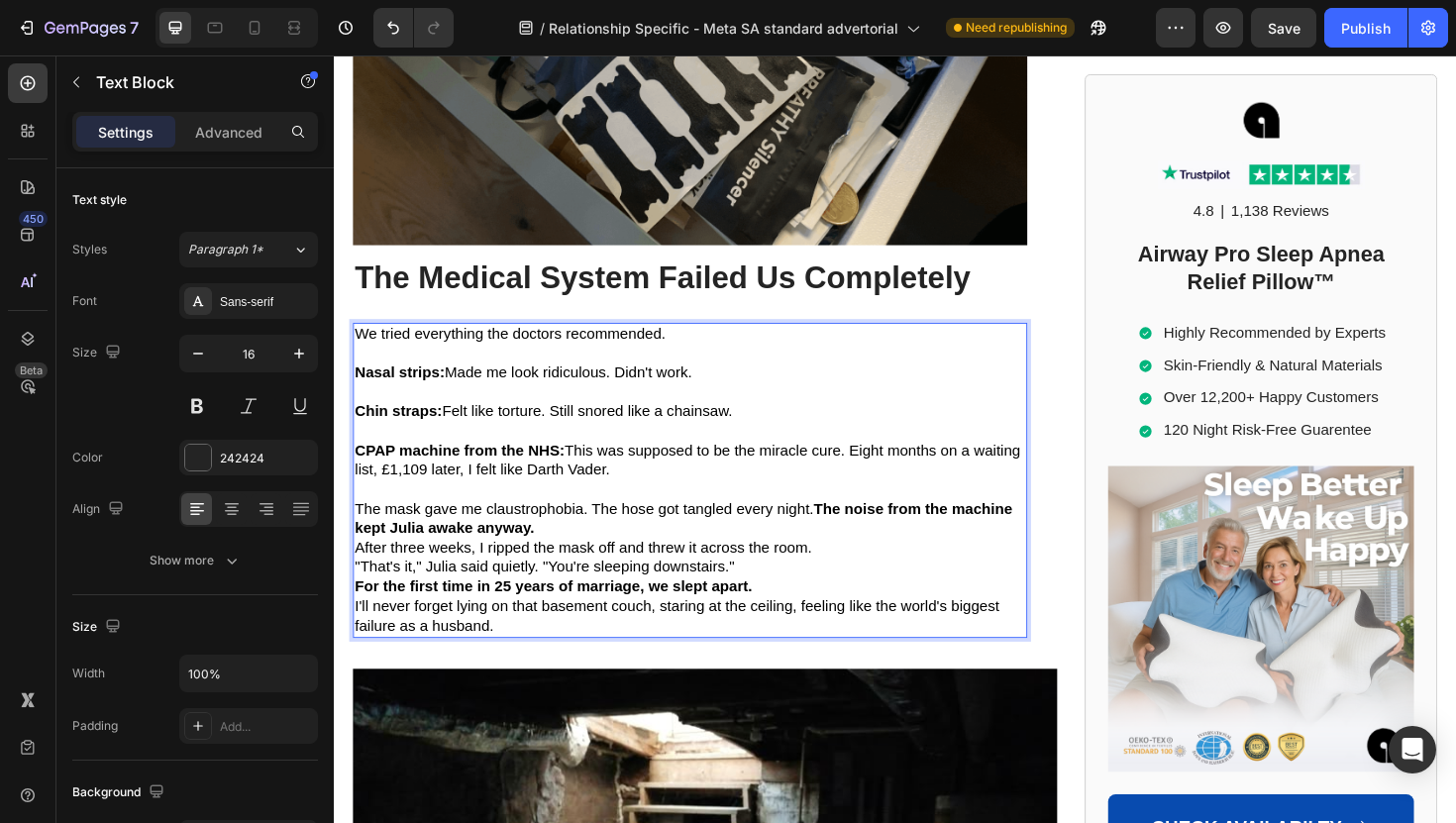 click on "CPAP machine from the NHS:  This was supposed to be the miracle cure. Eight months on a waiting list, £1,109 later, I felt like Darth Vader." at bounding box center [708, 484] 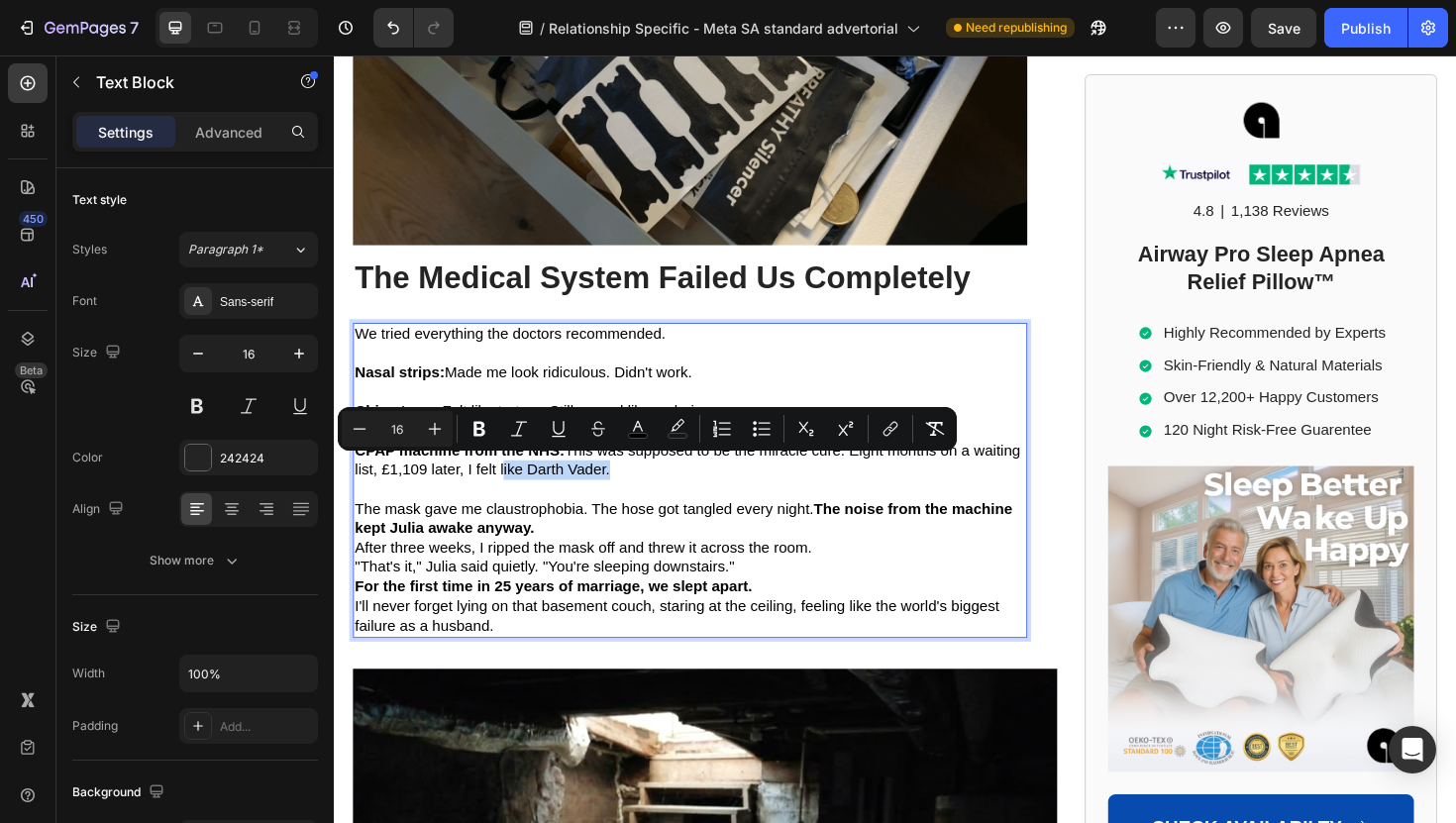 drag, startPoint x: 509, startPoint y: 493, endPoint x: 620, endPoint y: 498, distance: 111.11256 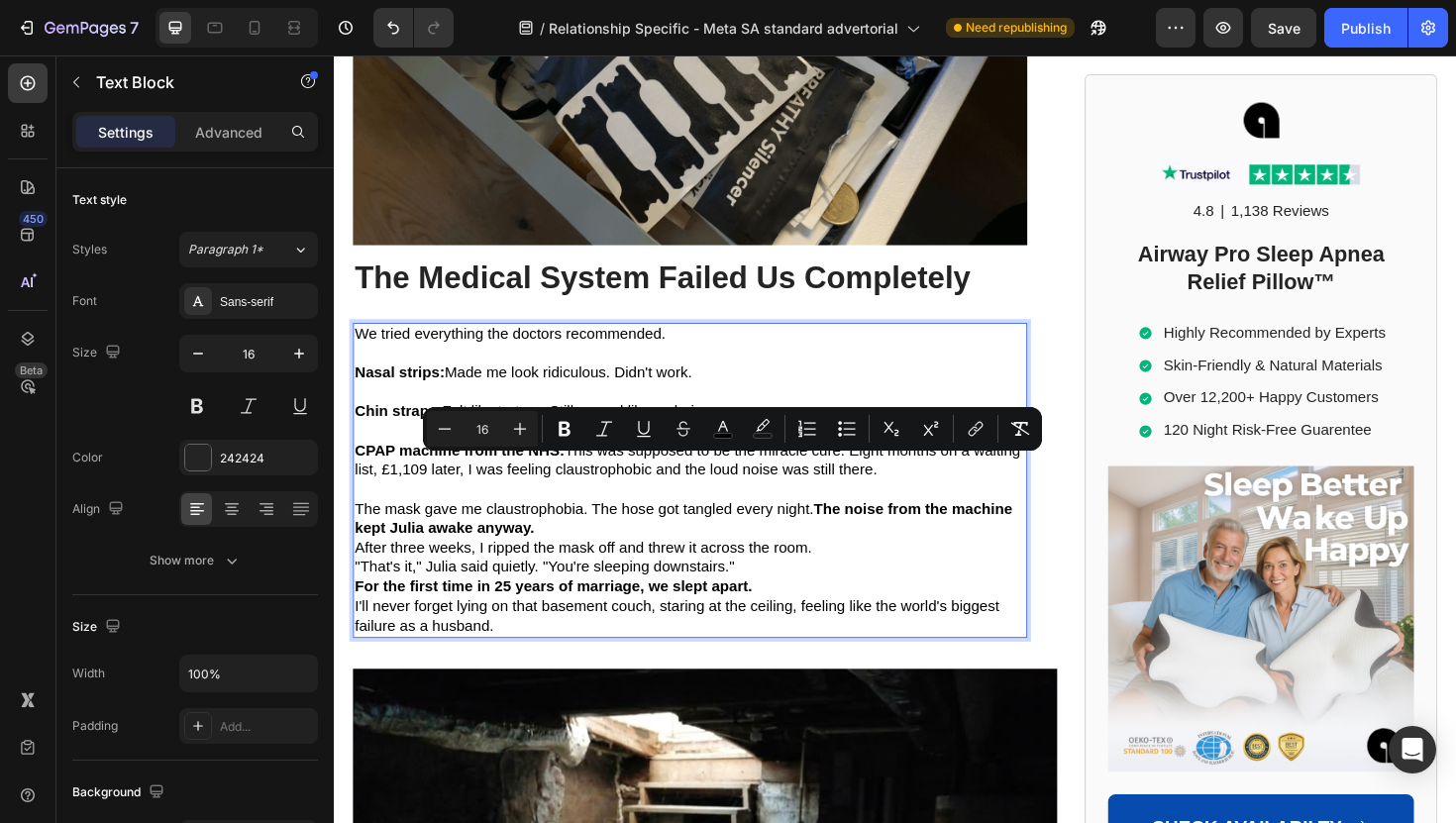 drag, startPoint x: 569, startPoint y: 490, endPoint x: 957, endPoint y: 496, distance: 388.04639 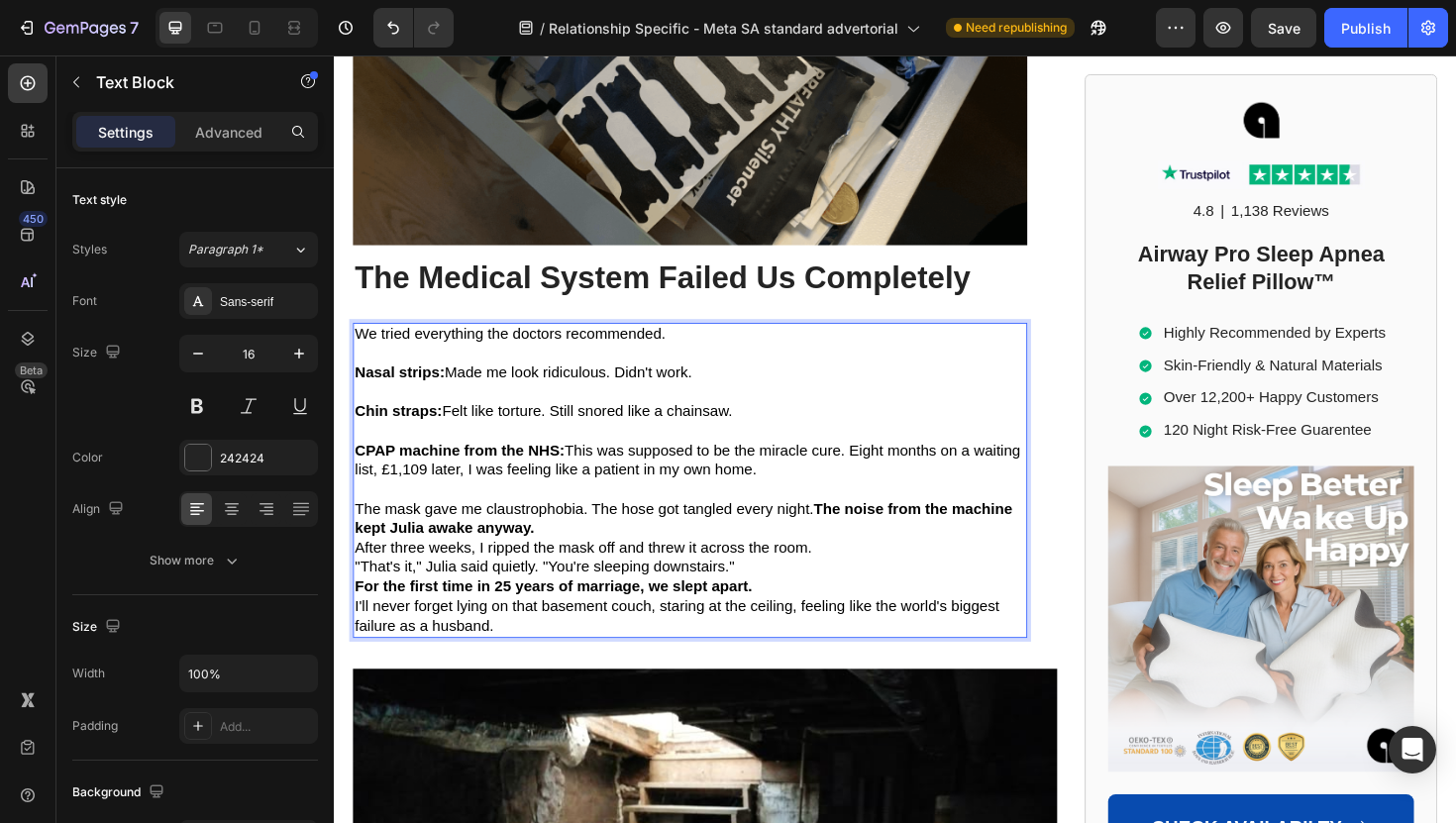 click at bounding box center (710, 515) 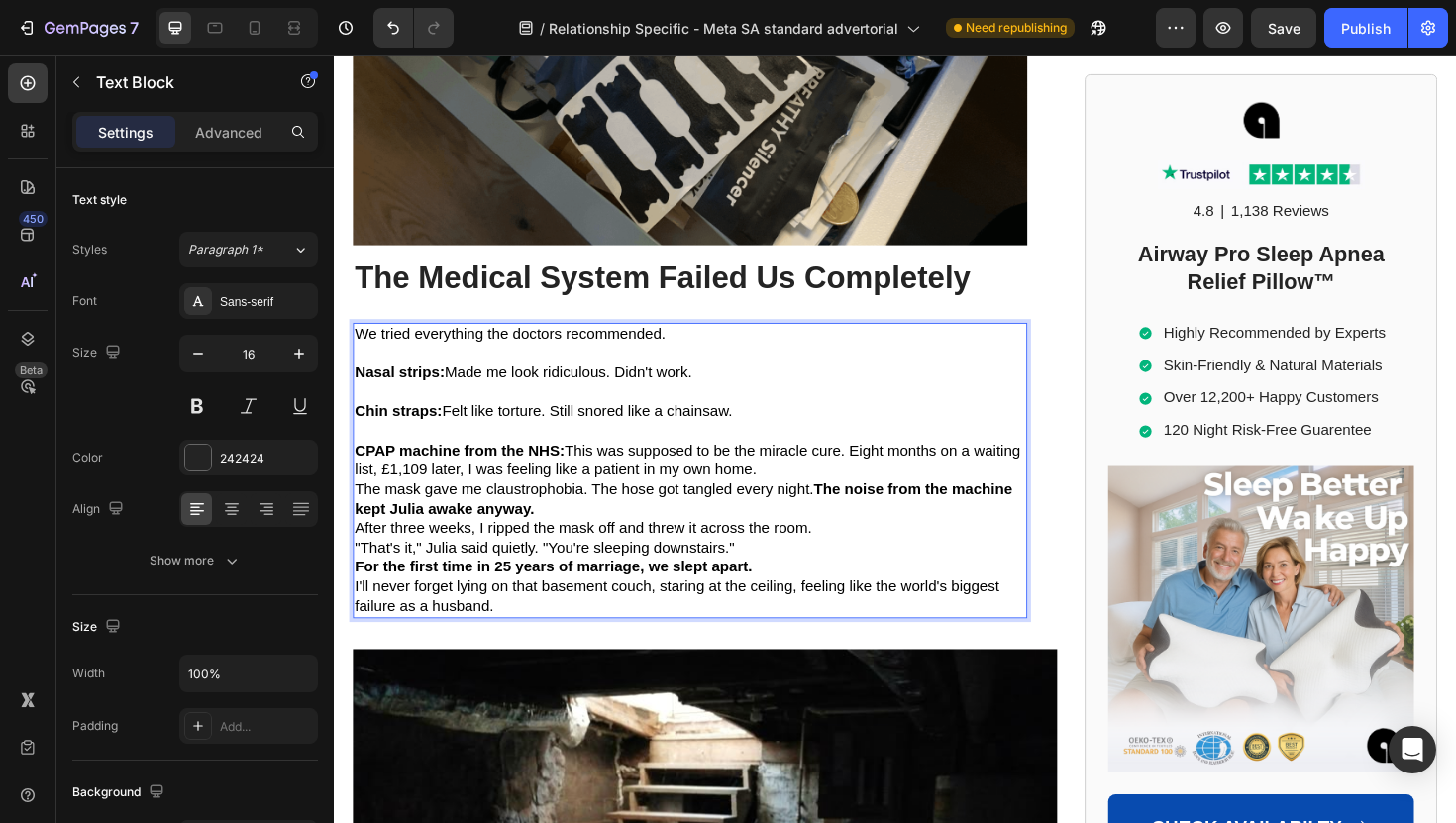 click on "The mask gave me claustrophobia. The hose got tangled every night.  The noise from the machine kept Julia awake anyway." at bounding box center [710, 526] 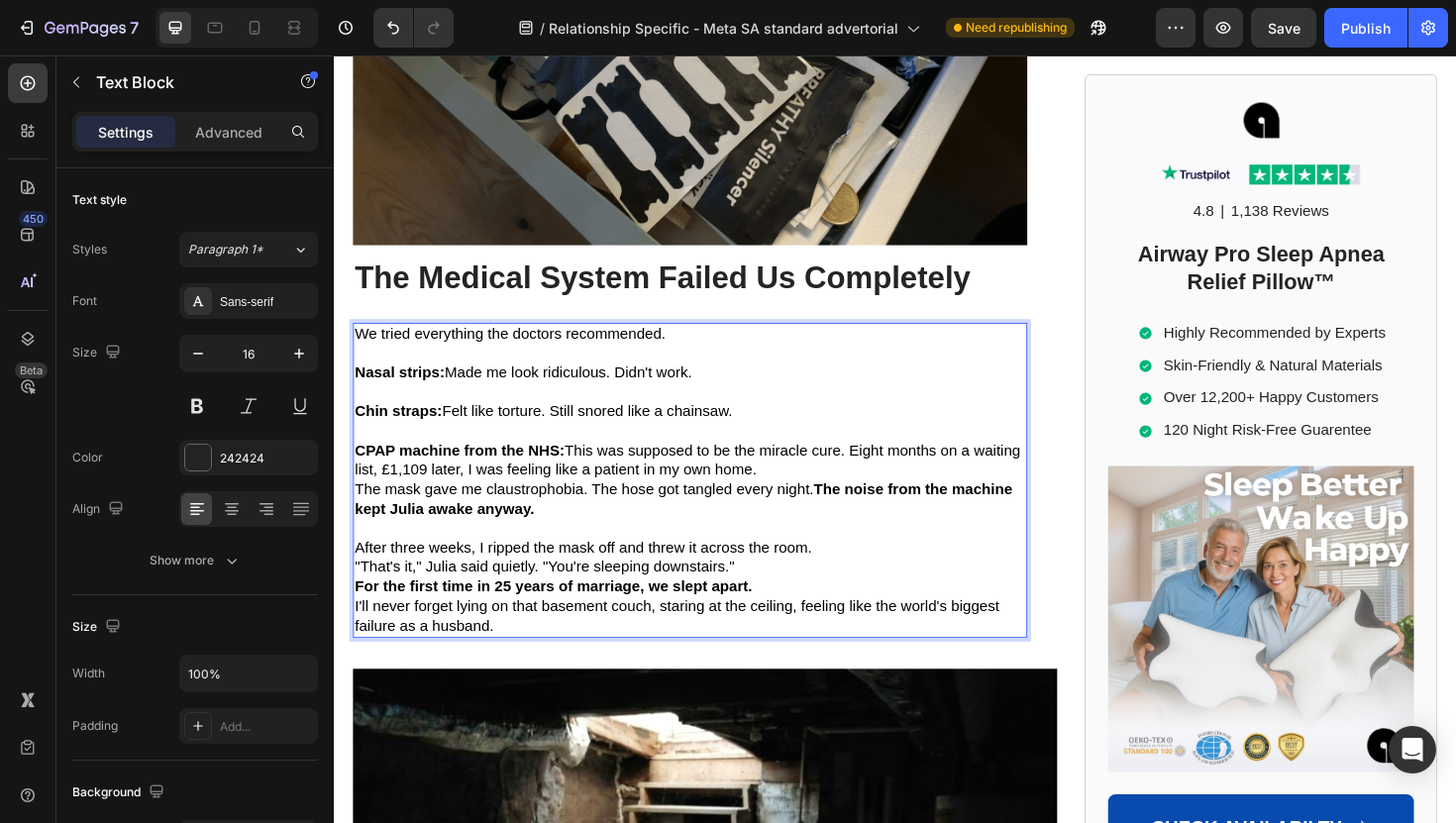 click on "CPAP machine from the NHS:  This was supposed to be the miracle cure. Eight months on a waiting list, £1,109 later, I was feeling like a patient in my own home." at bounding box center (710, 485) 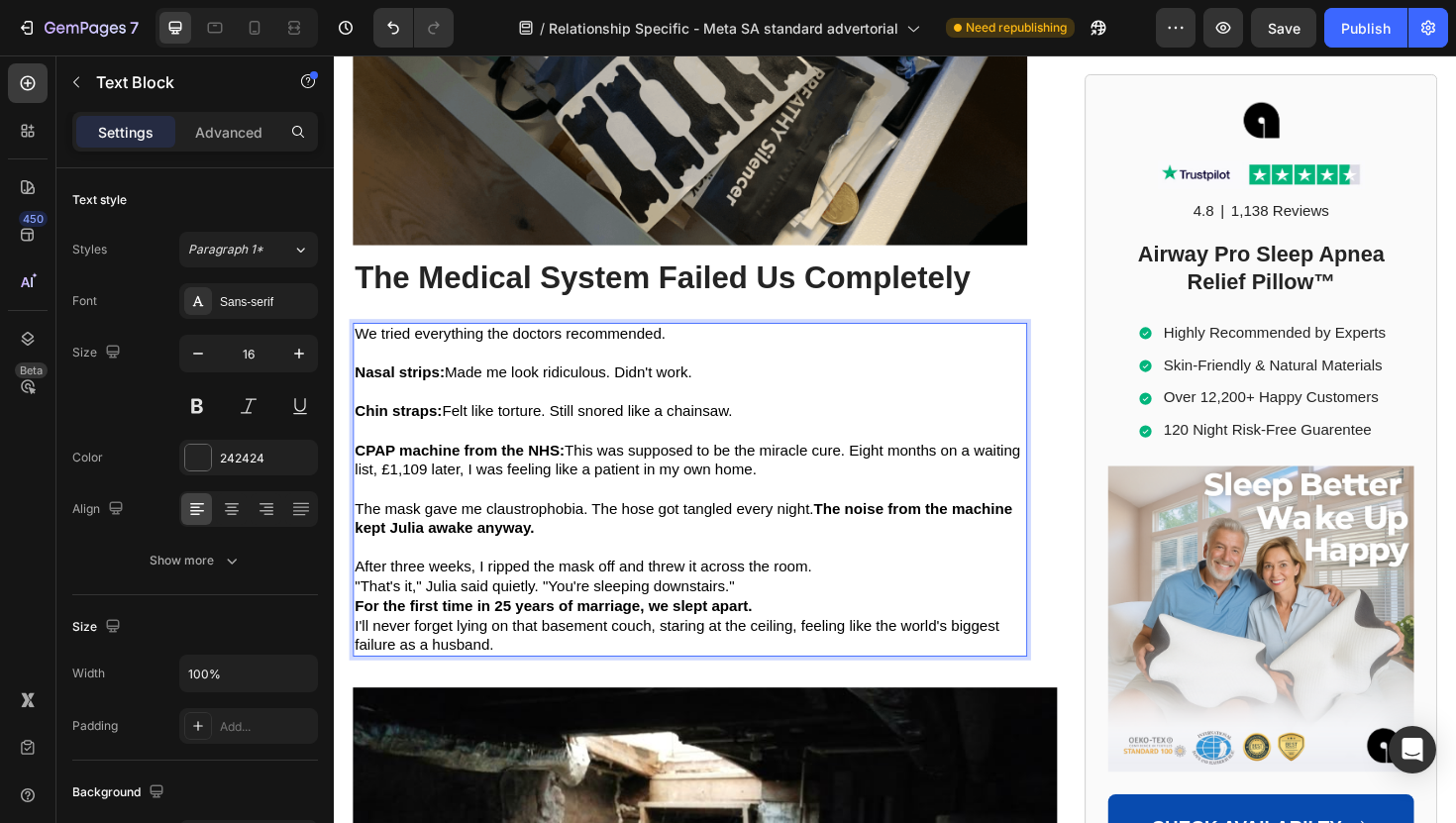 click on "After three weeks, I ripped the mask off and threw it across the room." at bounding box center [710, 597] 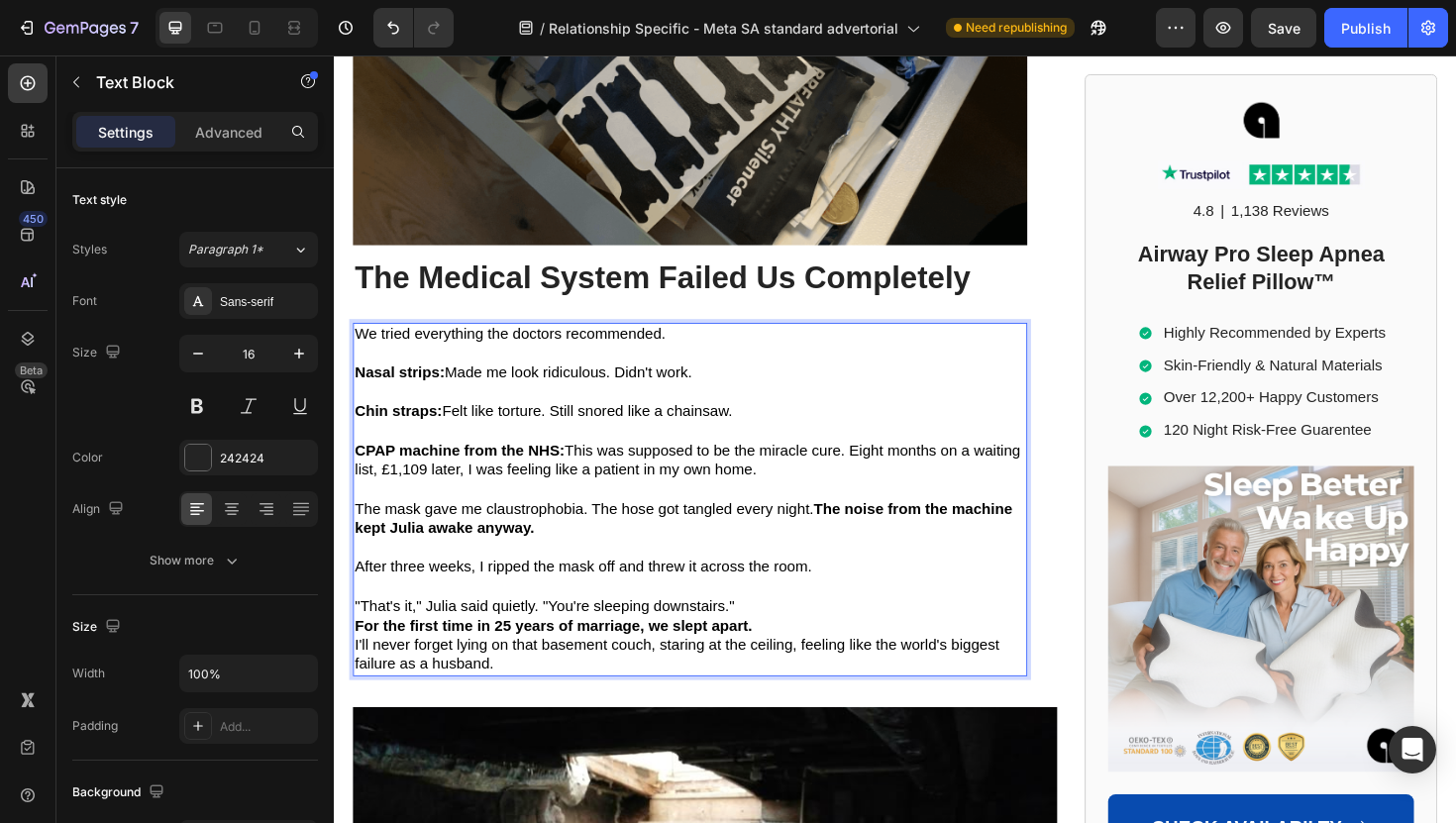 click on ""That's it," Julia said quietly. "You're sleeping downstairs."" at bounding box center (710, 639) 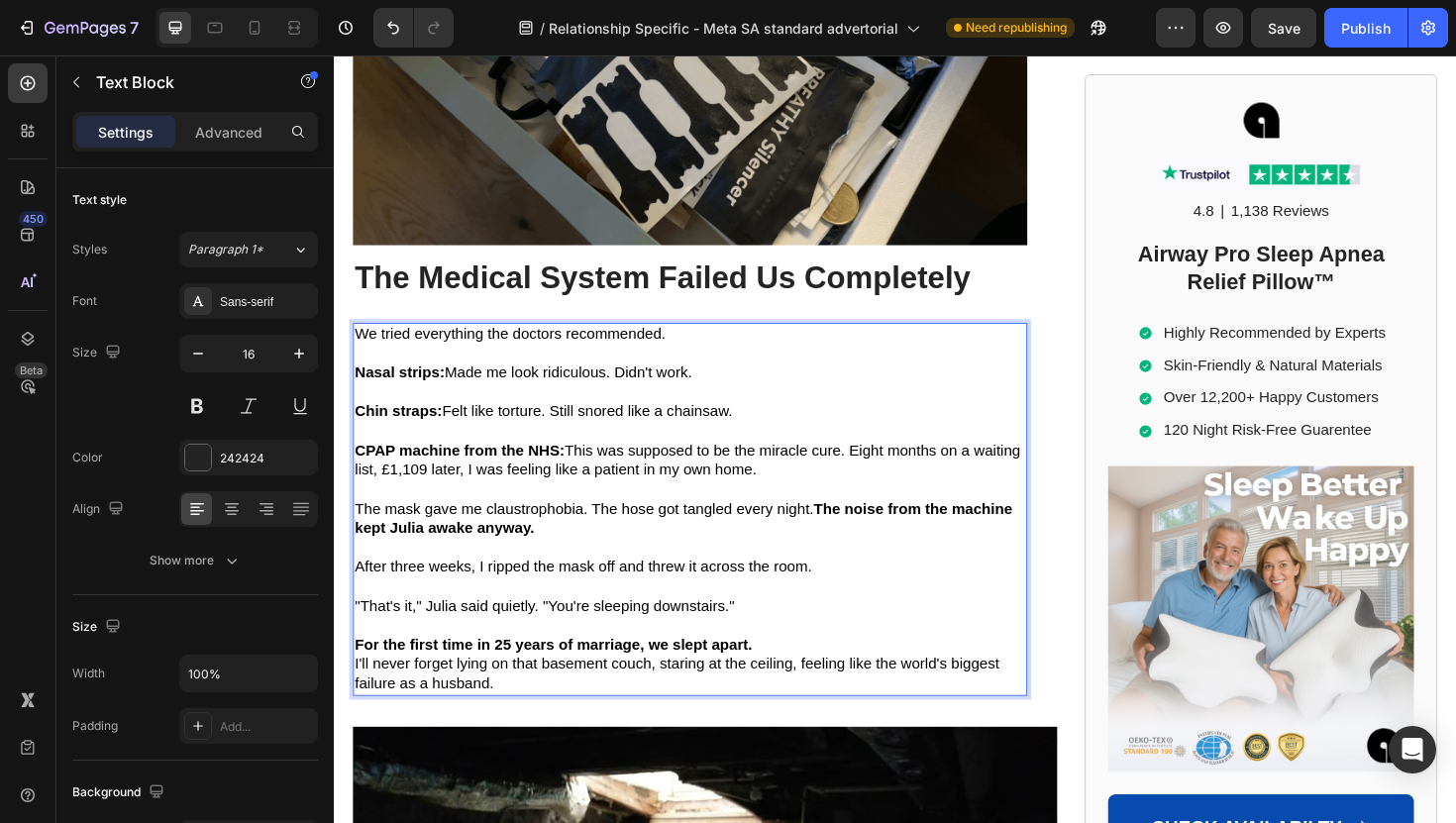 click on ""That's it," Julia said quietly. "You're sleeping downstairs."" at bounding box center [557, 638] 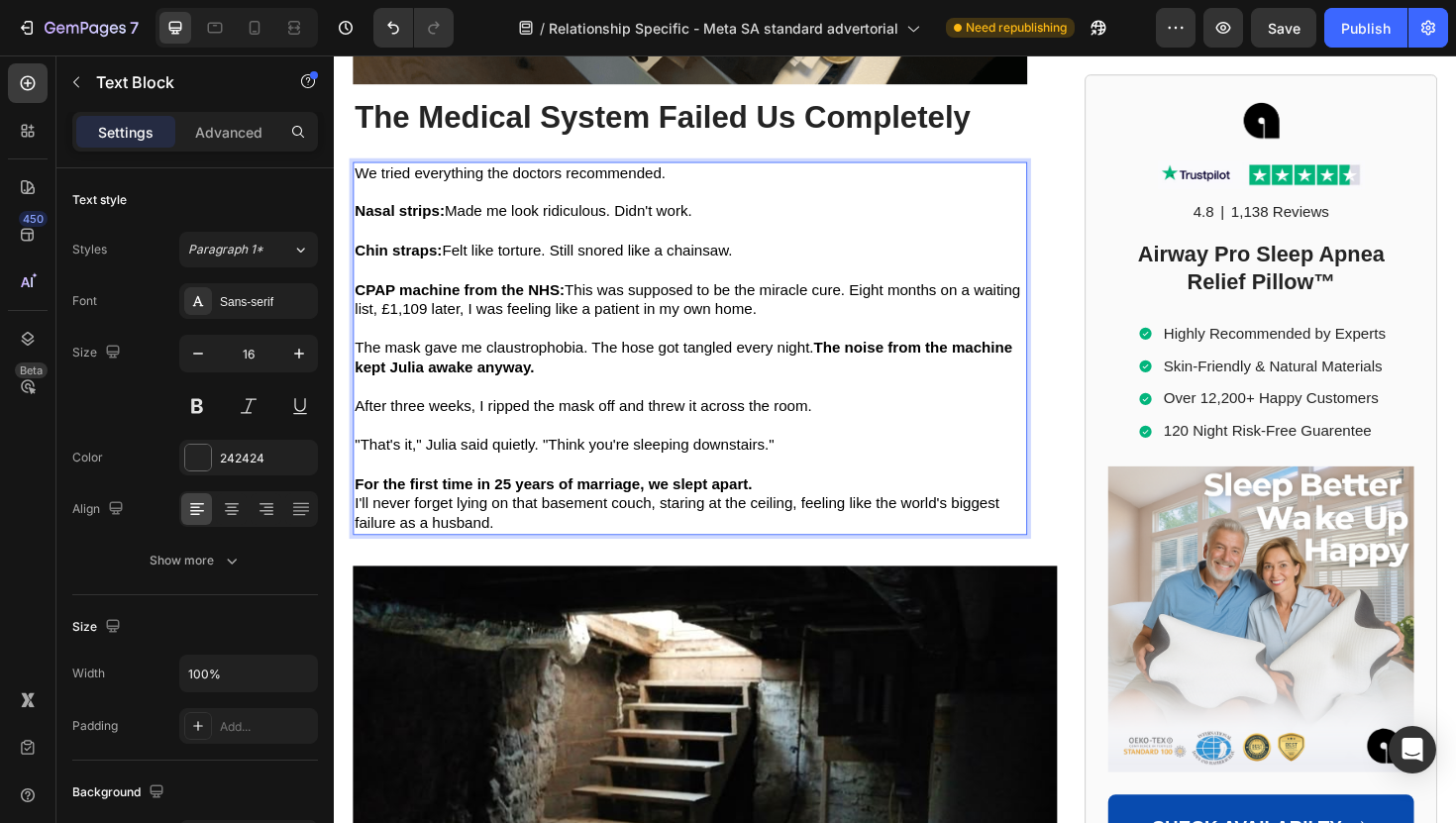 scroll, scrollTop: 3544, scrollLeft: 0, axis: vertical 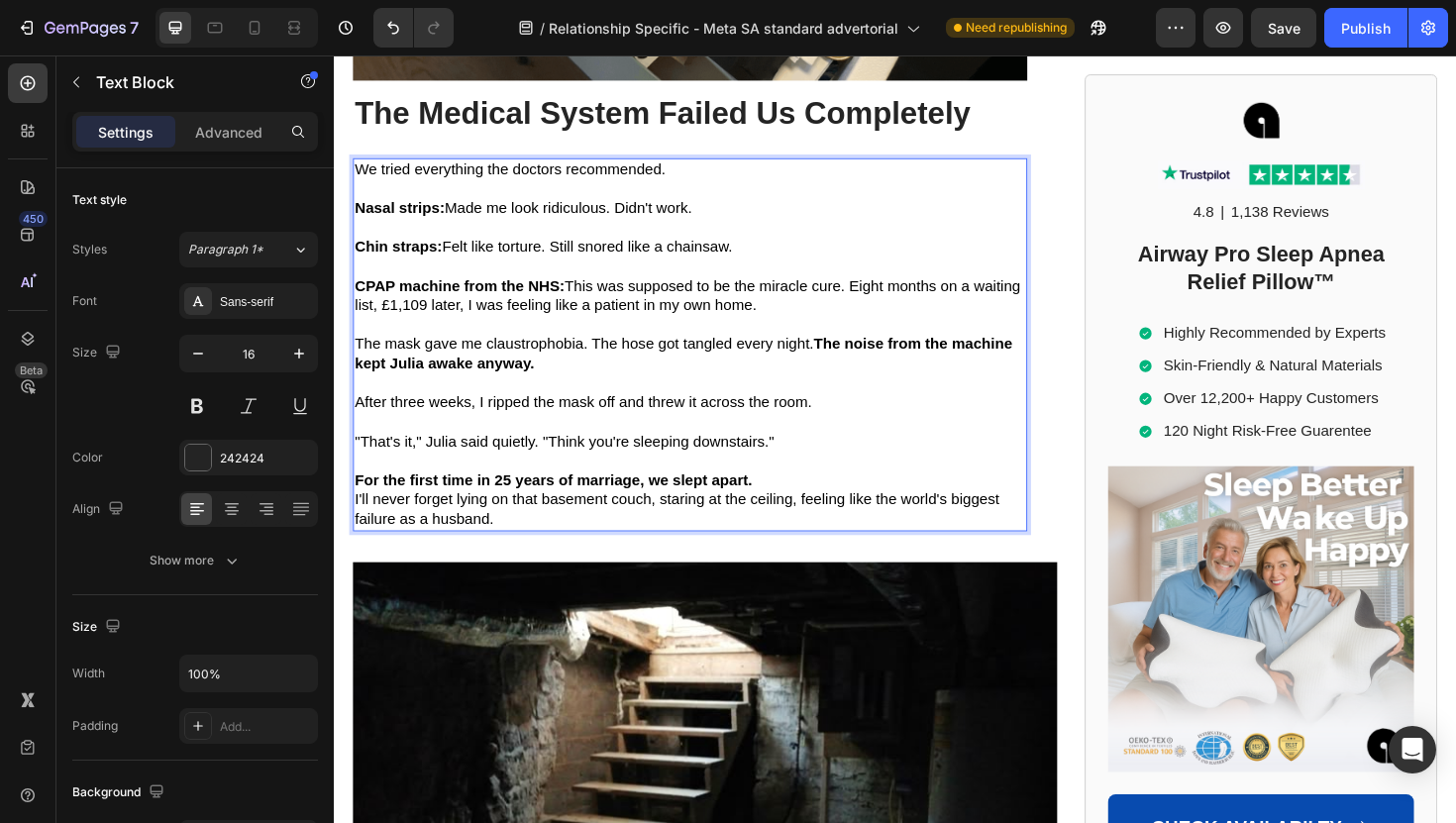 click on "For the first time in 25 years of marriage, we slept apart." at bounding box center [710, 506] 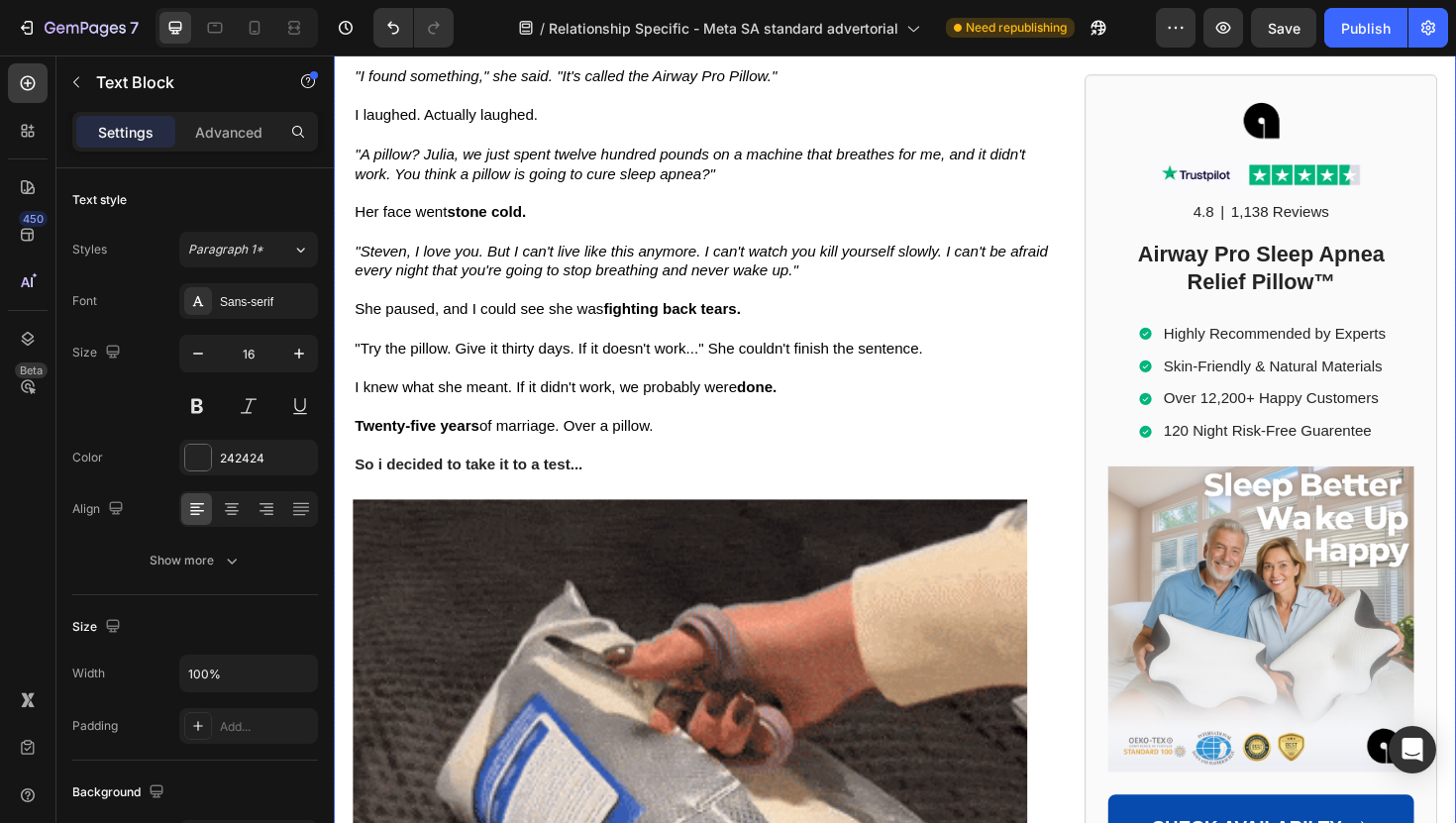 scroll, scrollTop: 5425, scrollLeft: 0, axis: vertical 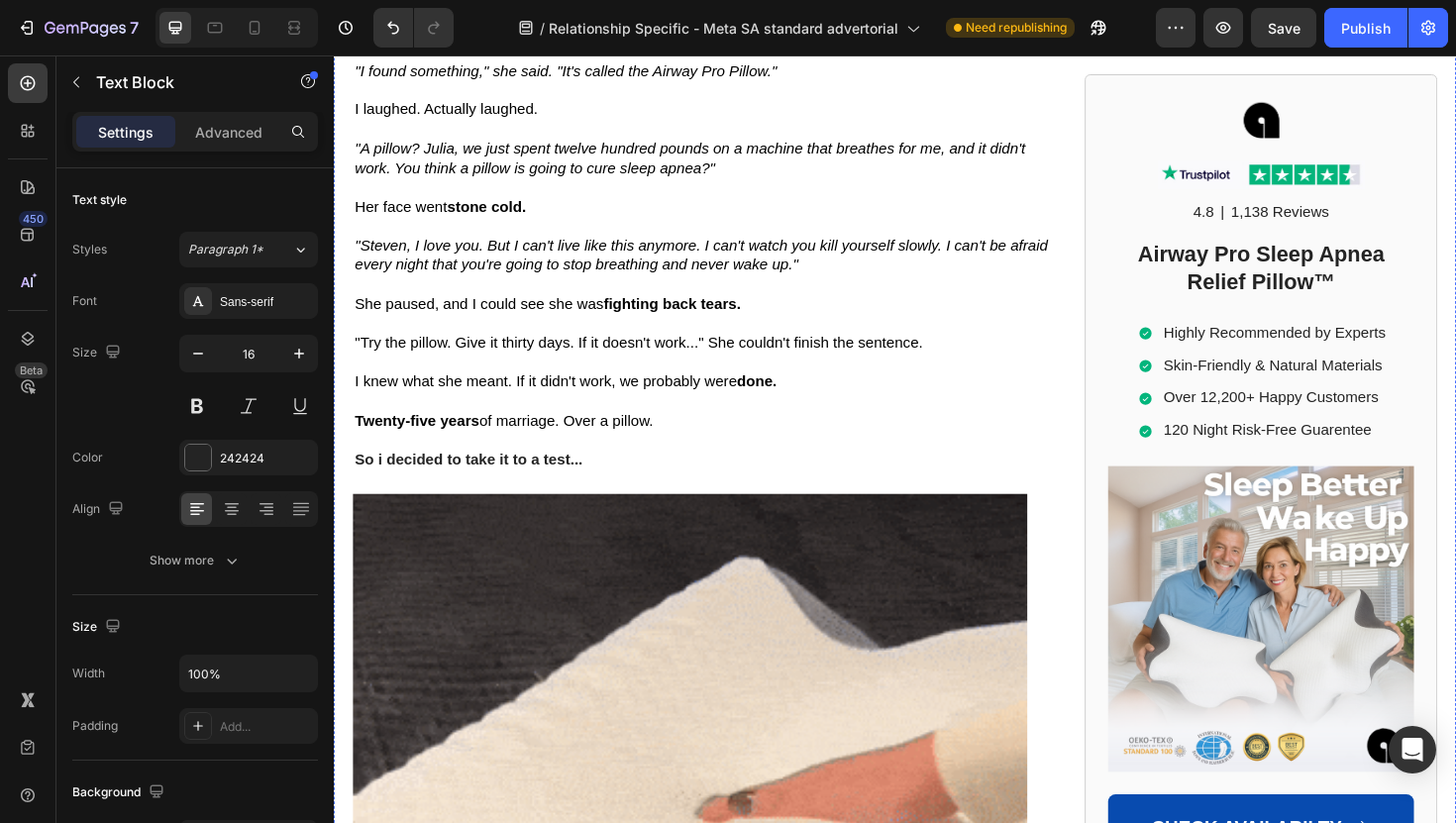 click at bounding box center [726, -87] 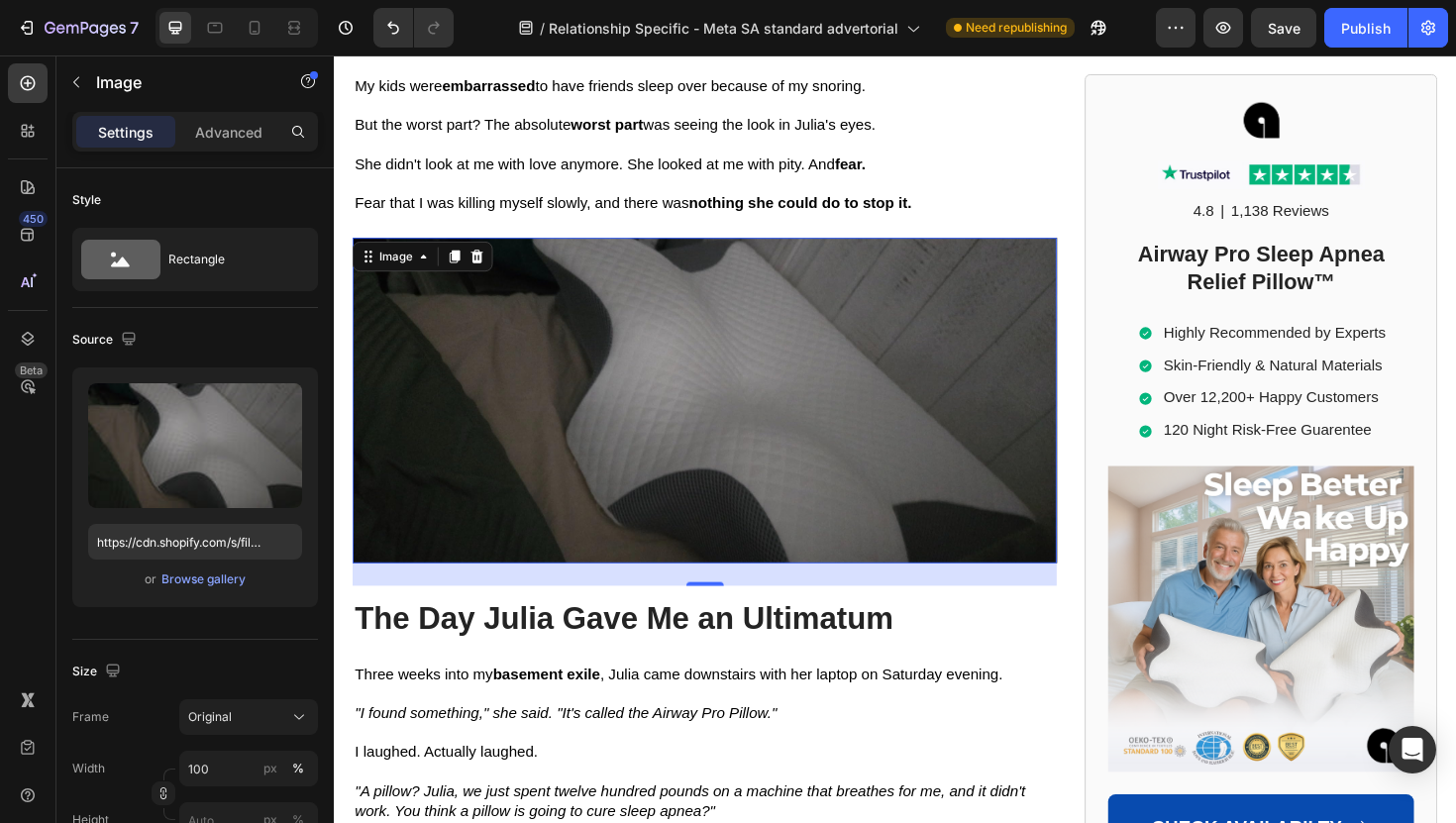 scroll, scrollTop: 5096, scrollLeft: 0, axis: vertical 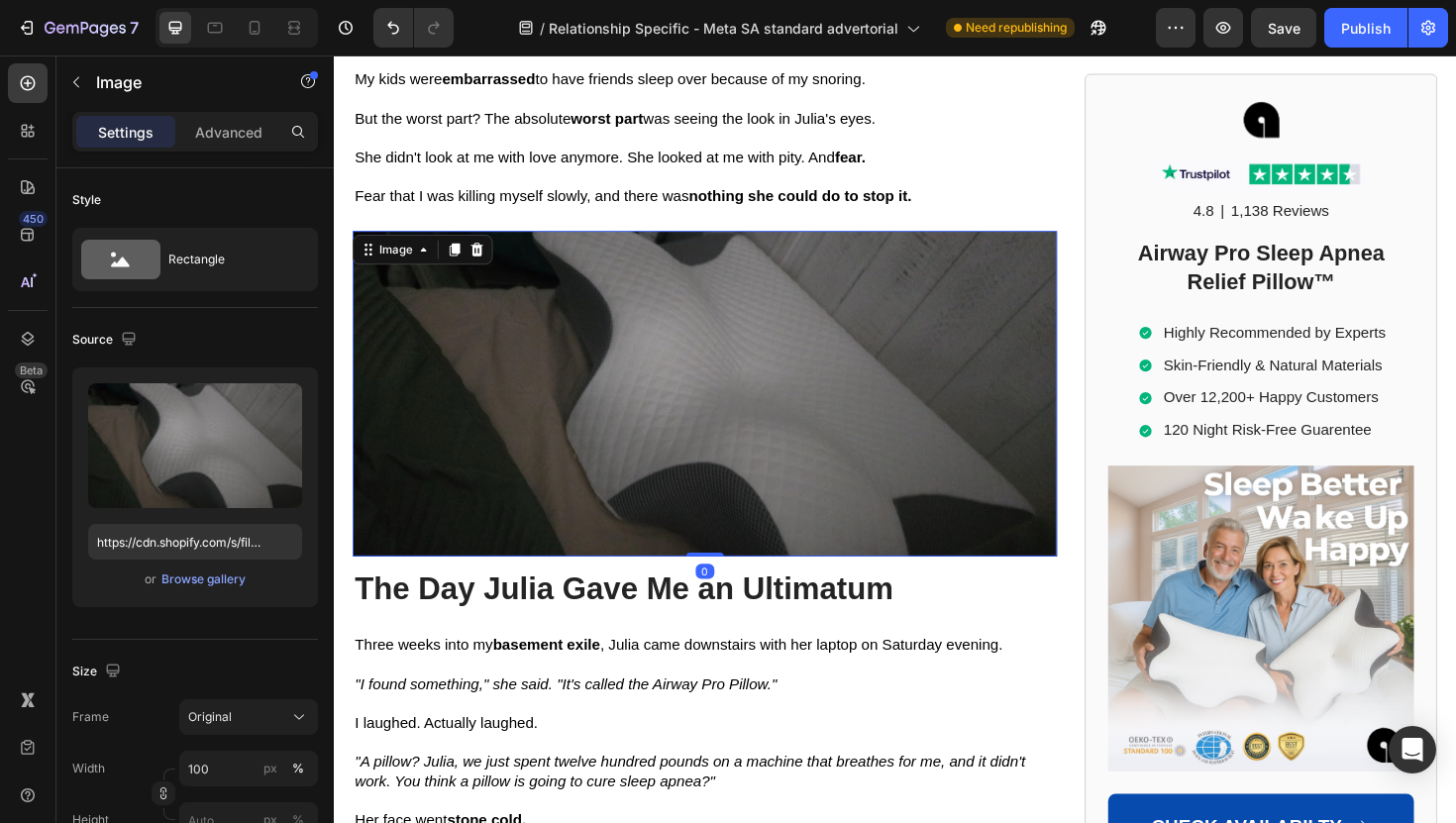 drag, startPoint x: 716, startPoint y: 604, endPoint x: 755, endPoint y: 546, distance: 69.892775 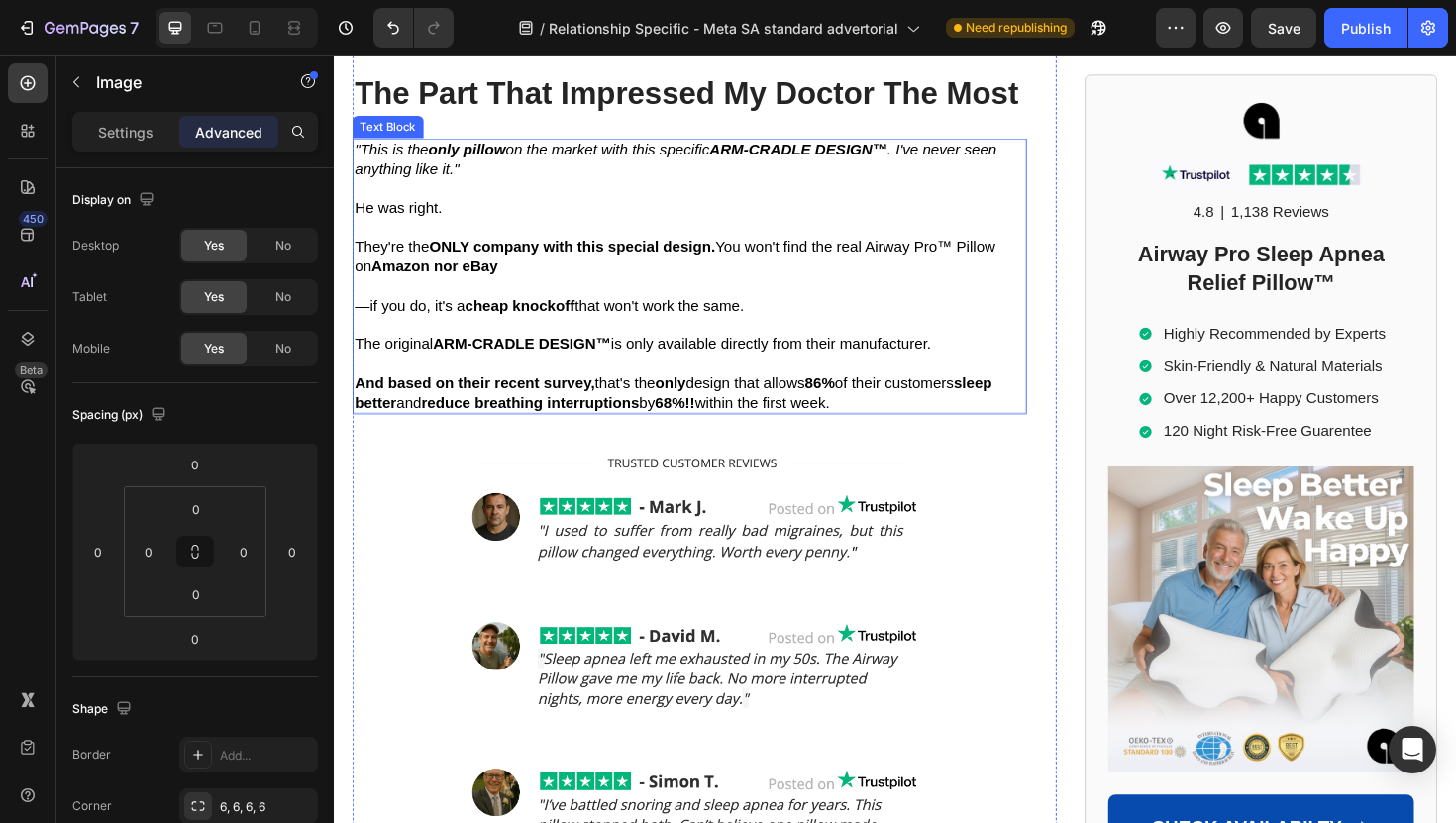 scroll, scrollTop: 8999, scrollLeft: 0, axis: vertical 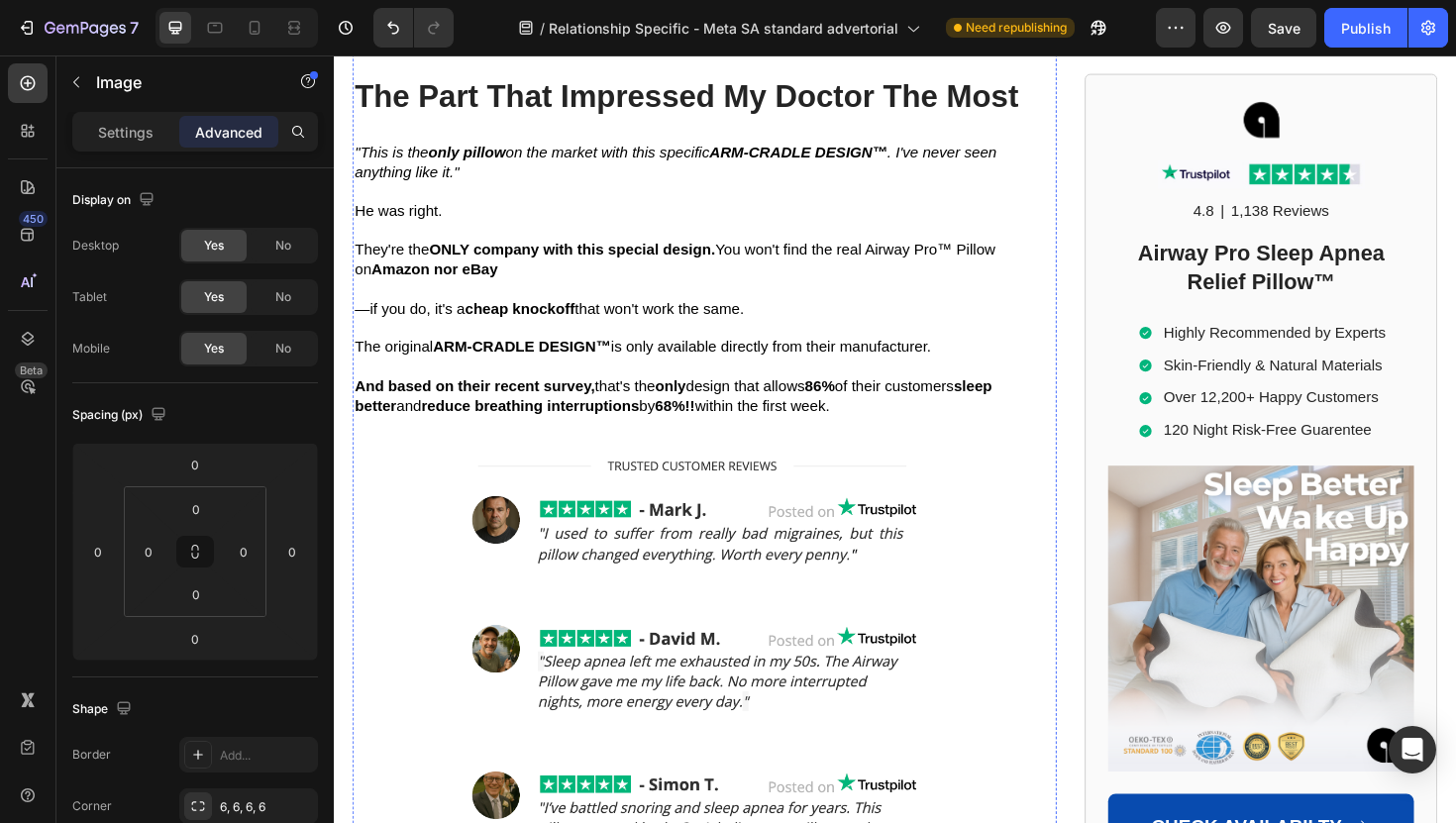 click on ""The ARM-CRADLE DESIGN™  features specially designed  hollows  that allow your arm to rest comfortably when sleeping on your side—without putting pressure on your shoulder or forcing your head into unnatural positions."" at bounding box center [700, -335] 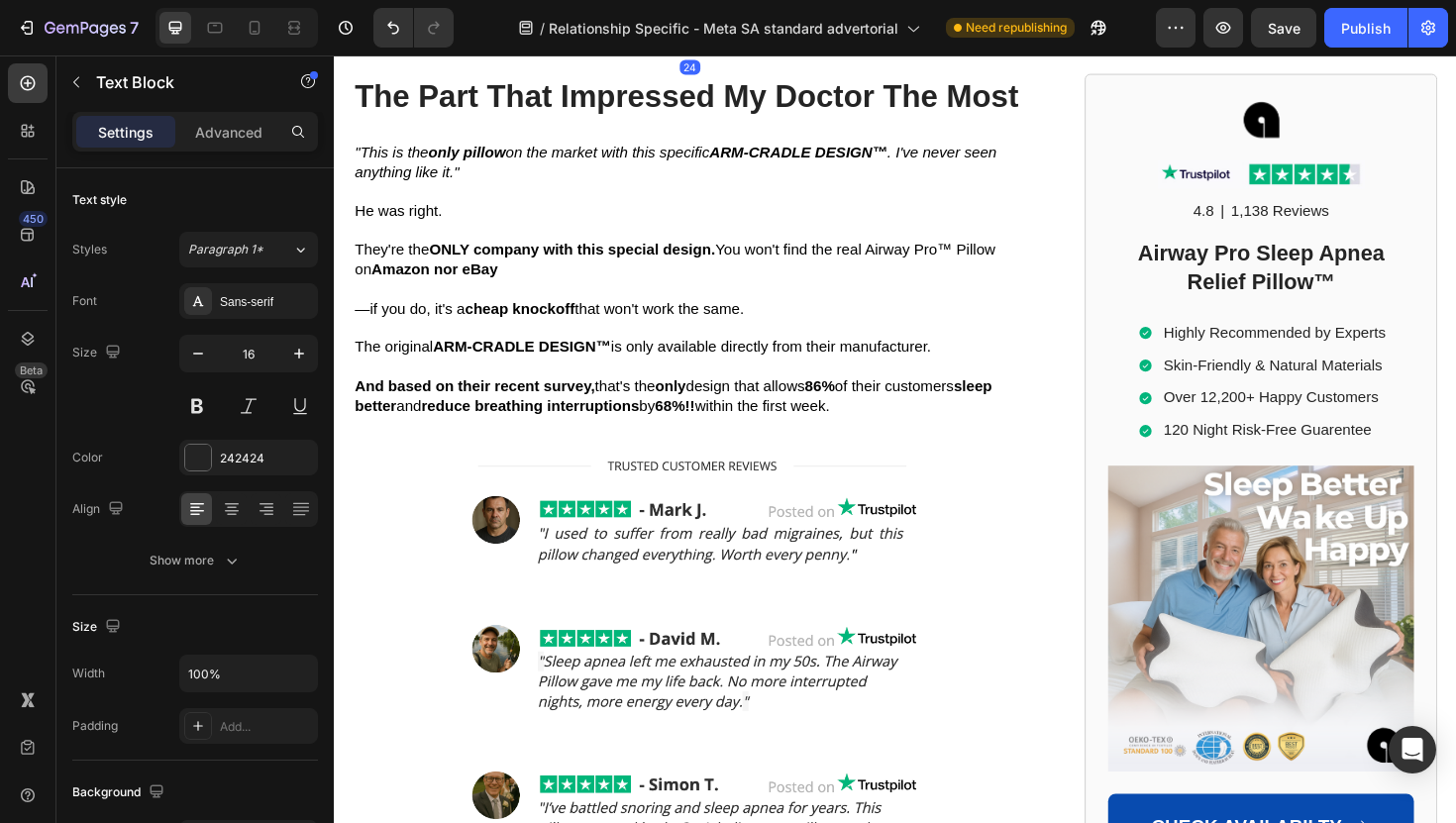 click on ""The ARM-CRADLE DESIGN™  features specially designed  hollows  that allow your arm to rest comfortably when sleeping on your side—without putting pressure on your shoulder or forcing your head into unnatural positions."" at bounding box center (700, -335) 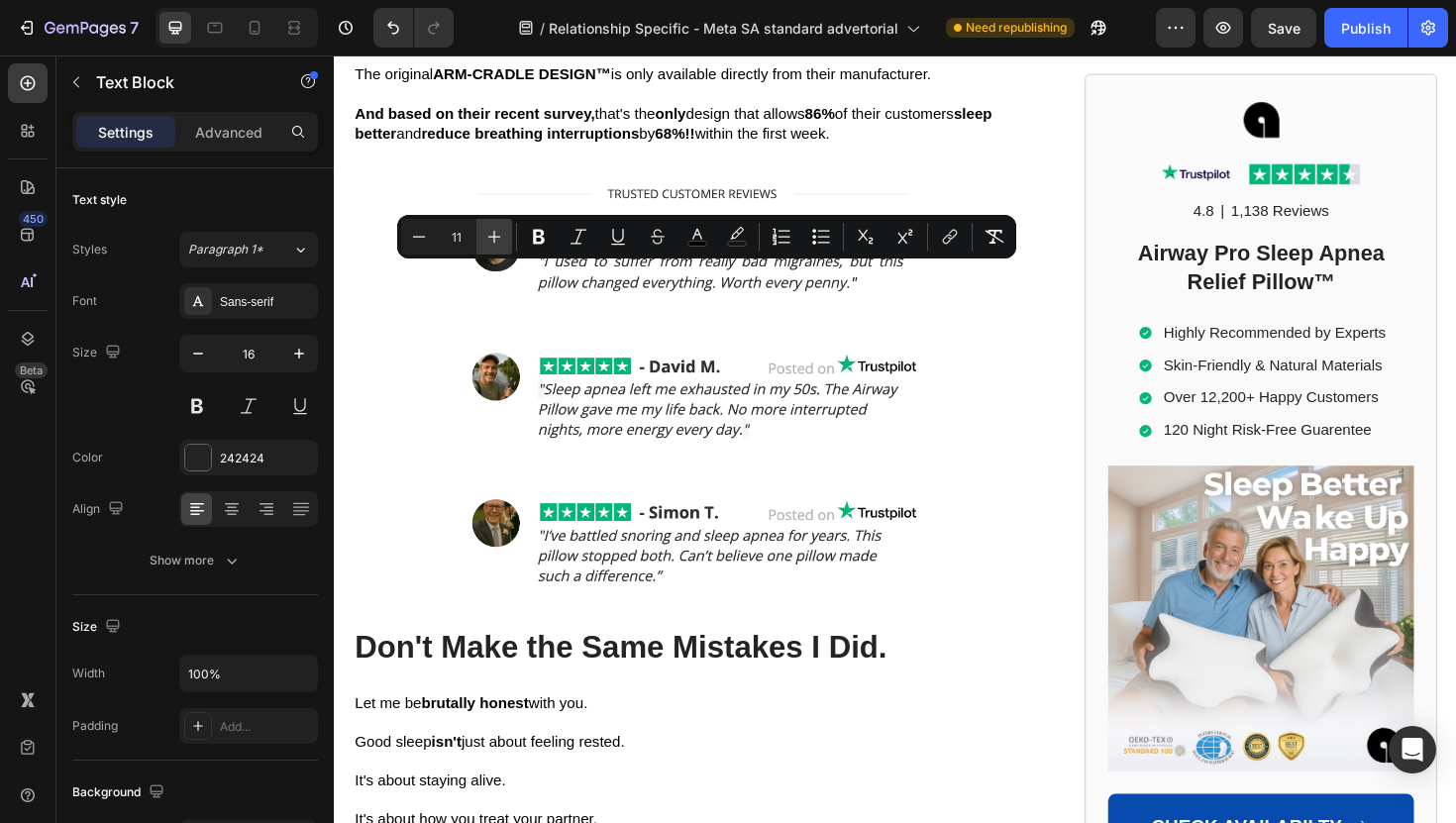 click on "Plus" at bounding box center (494, 237) 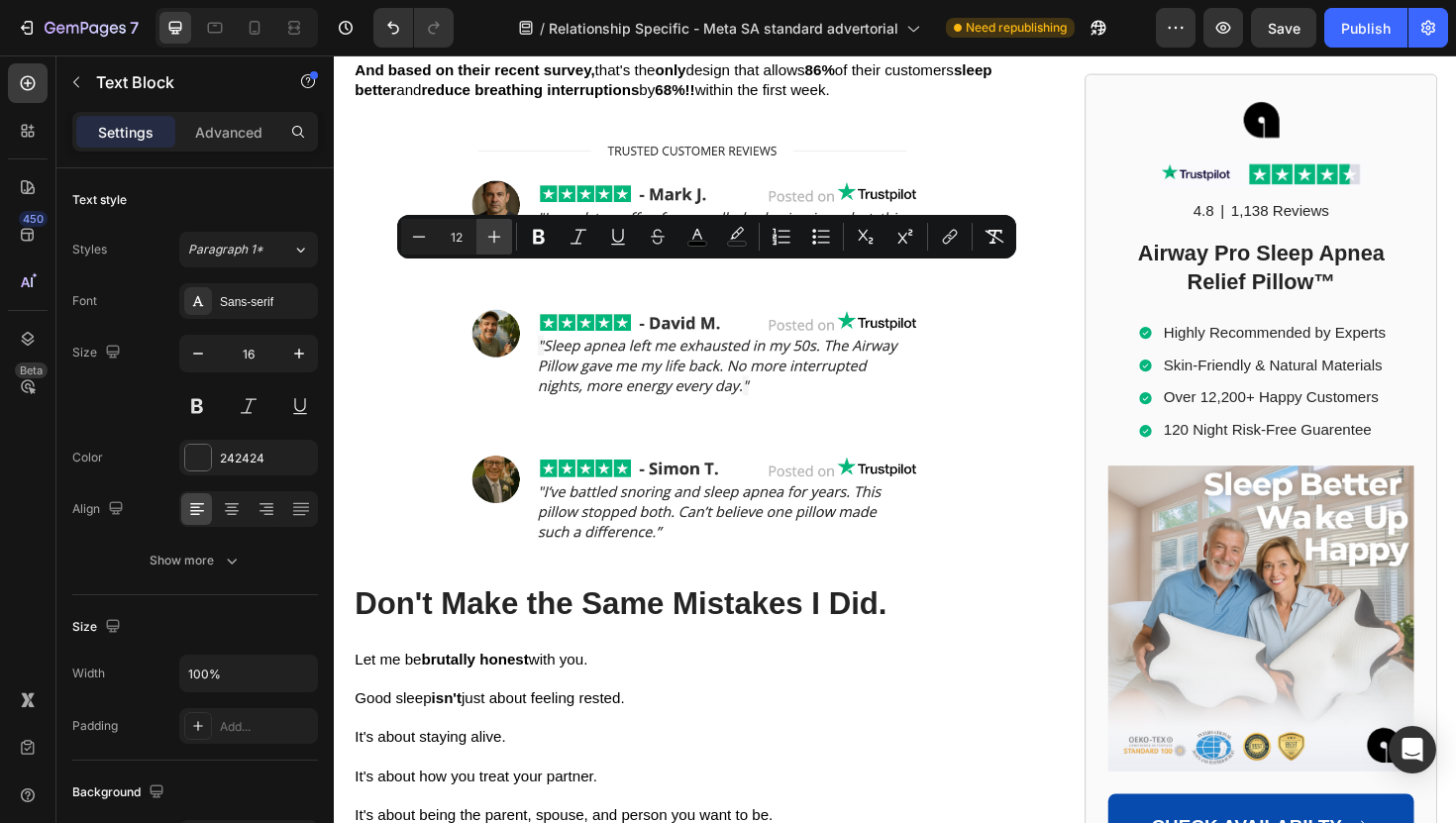 click on "Plus" at bounding box center (494, 237) 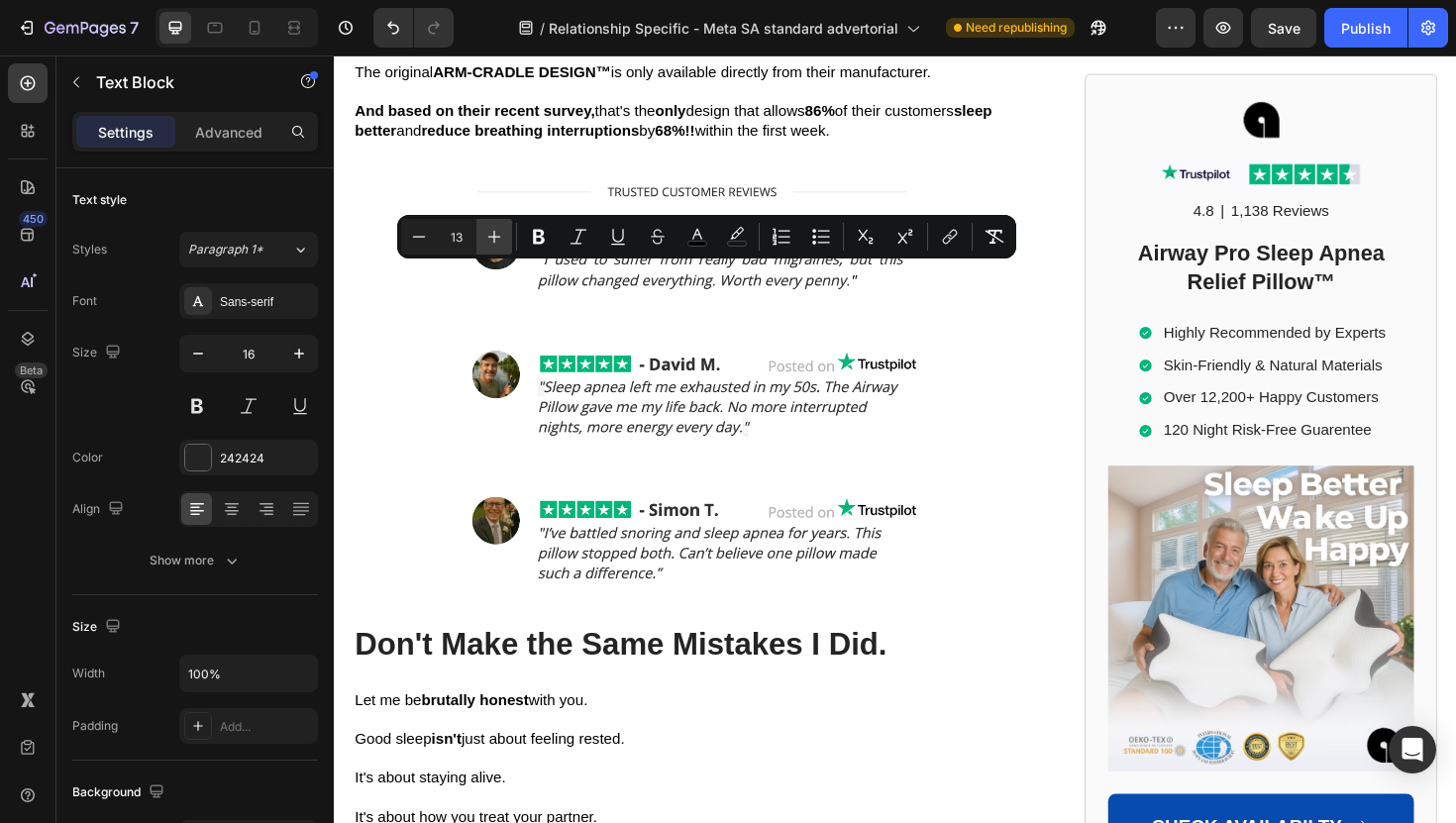 click on "Plus" at bounding box center [494, 237] 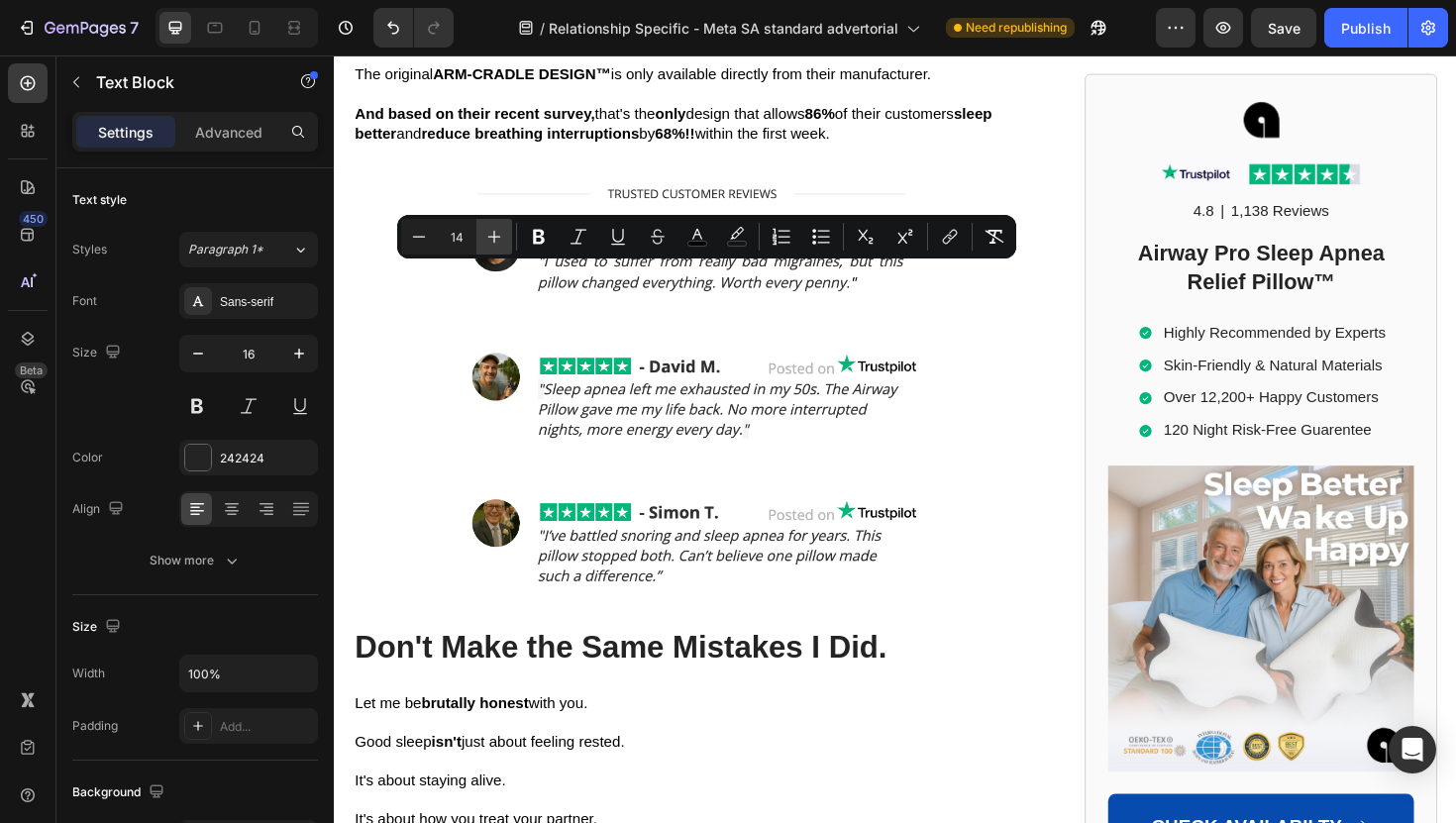 click on "Plus" at bounding box center (494, 237) 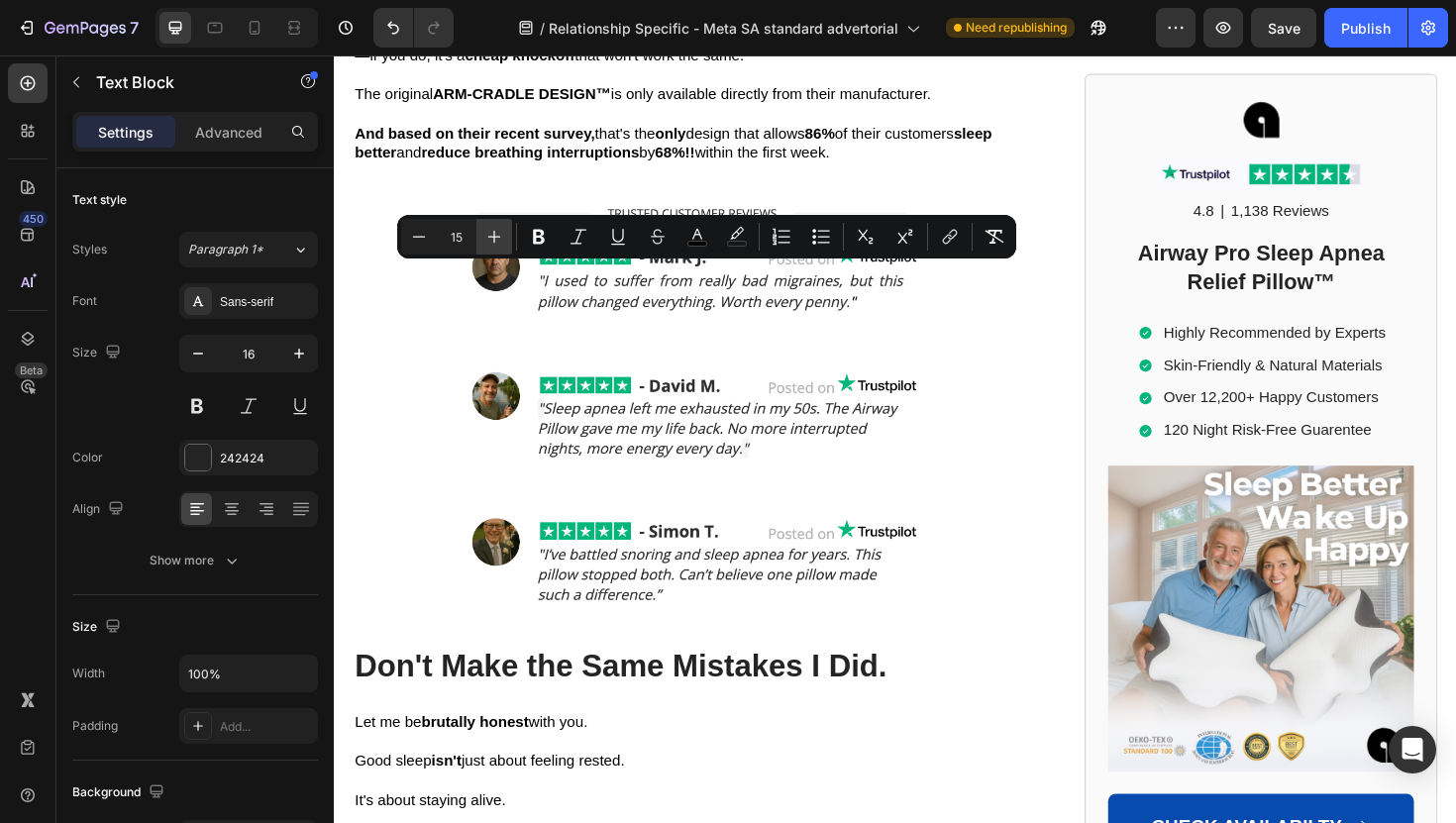 click on "Plus" at bounding box center (494, 237) 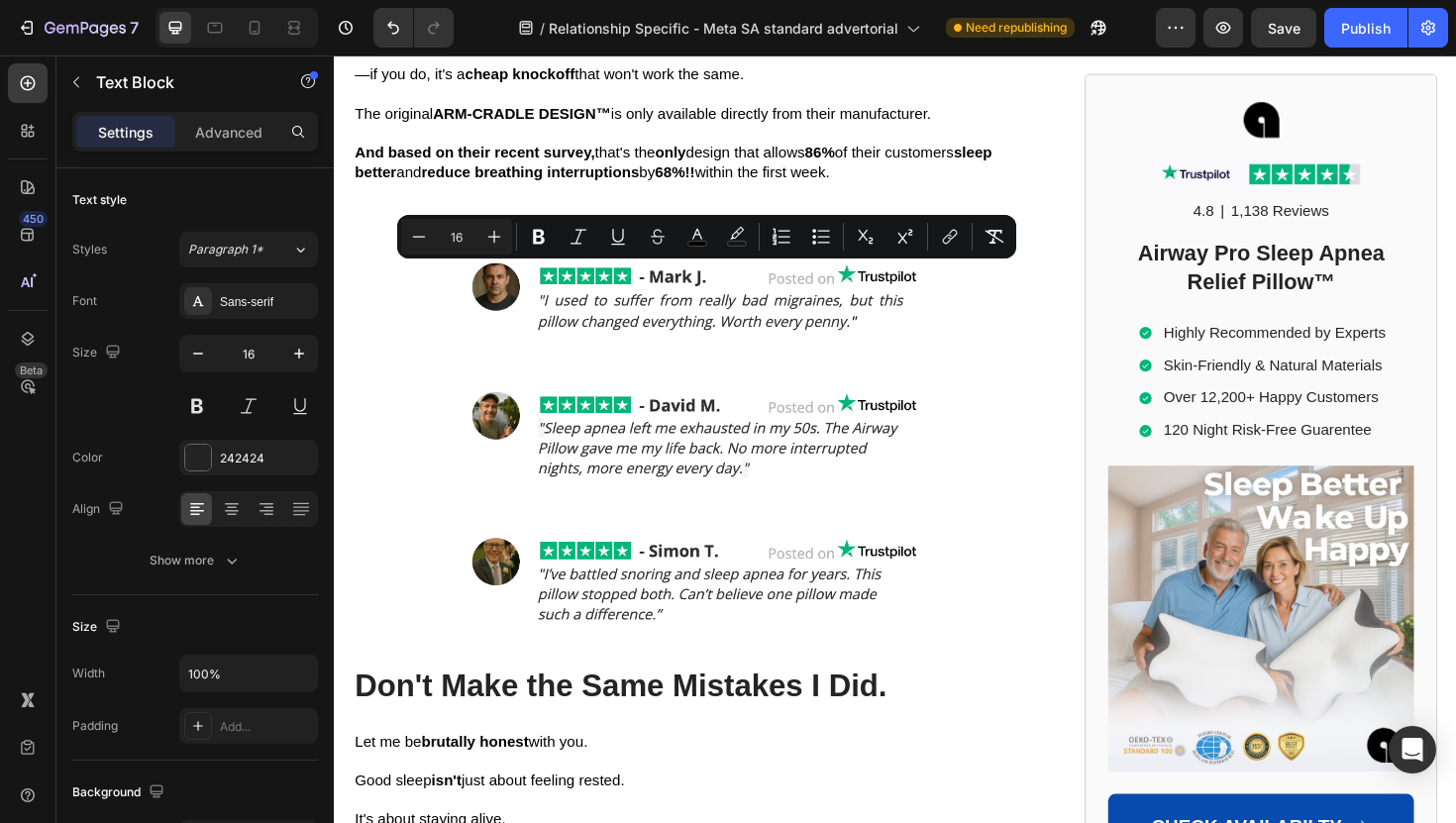 click on "Even my sleep specialist was skeptical at first." at bounding box center [710, -643] 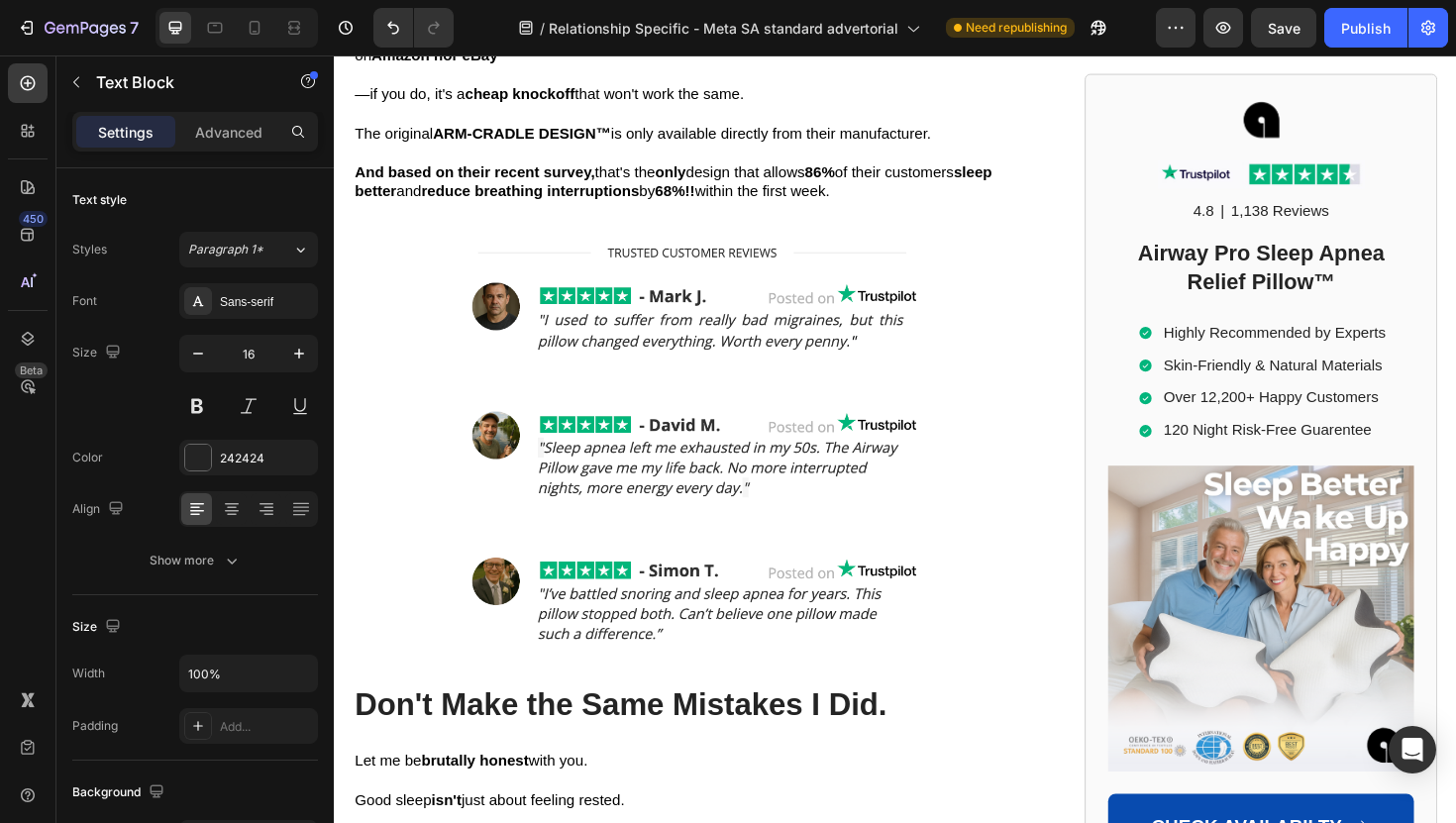 click on "But after reviewing the Airway Pro Pillow's design and seeing my results, he now recommends it to his other patients." at bounding box center (710, -590) 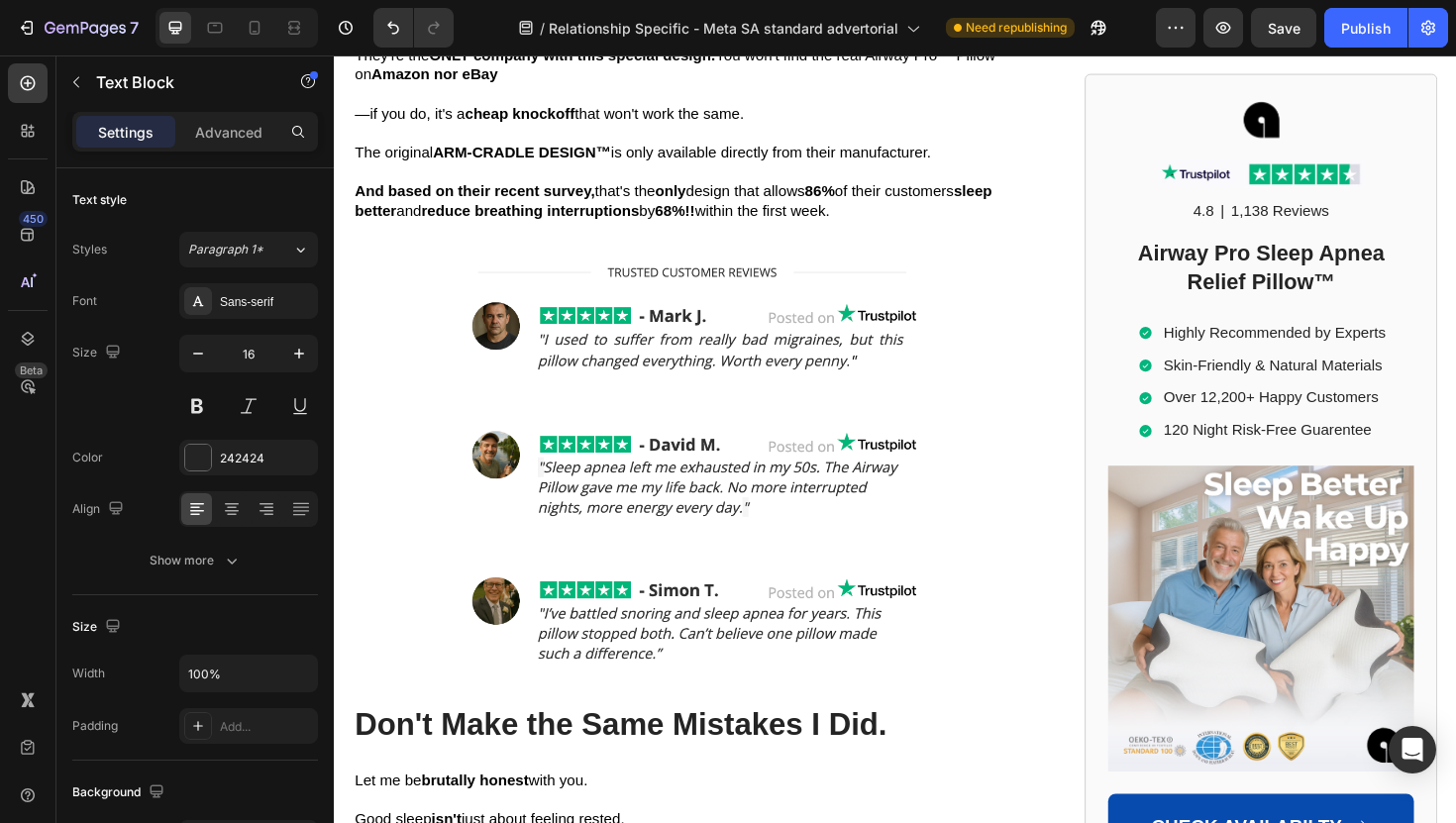click on ""The secret is the patented butterfly shape with the NECK ELEVATION DESIGN™" he explained." at bounding box center (710, -529) 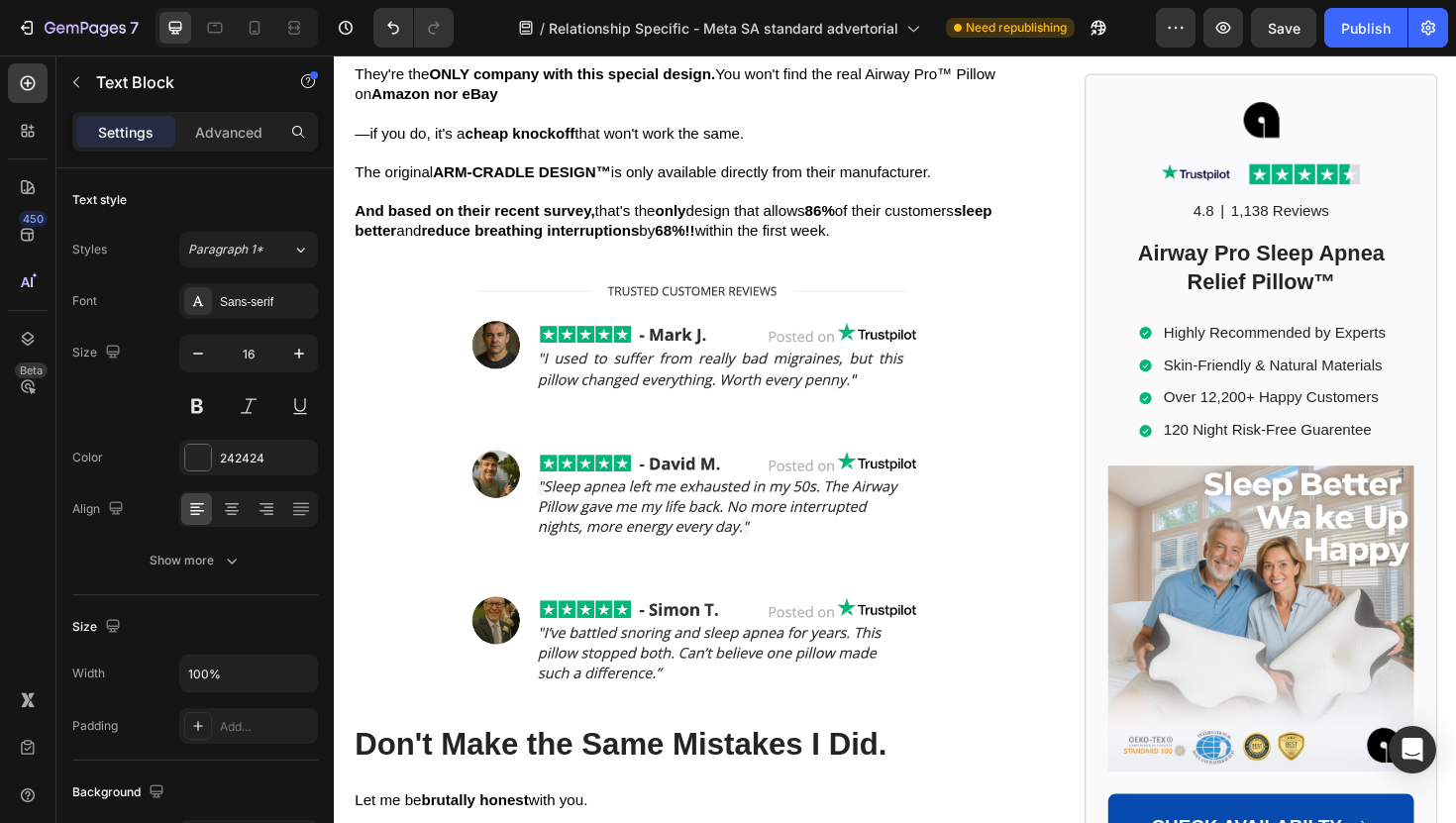 click on ""This is revolutionary."" at bounding box center [710, -478] 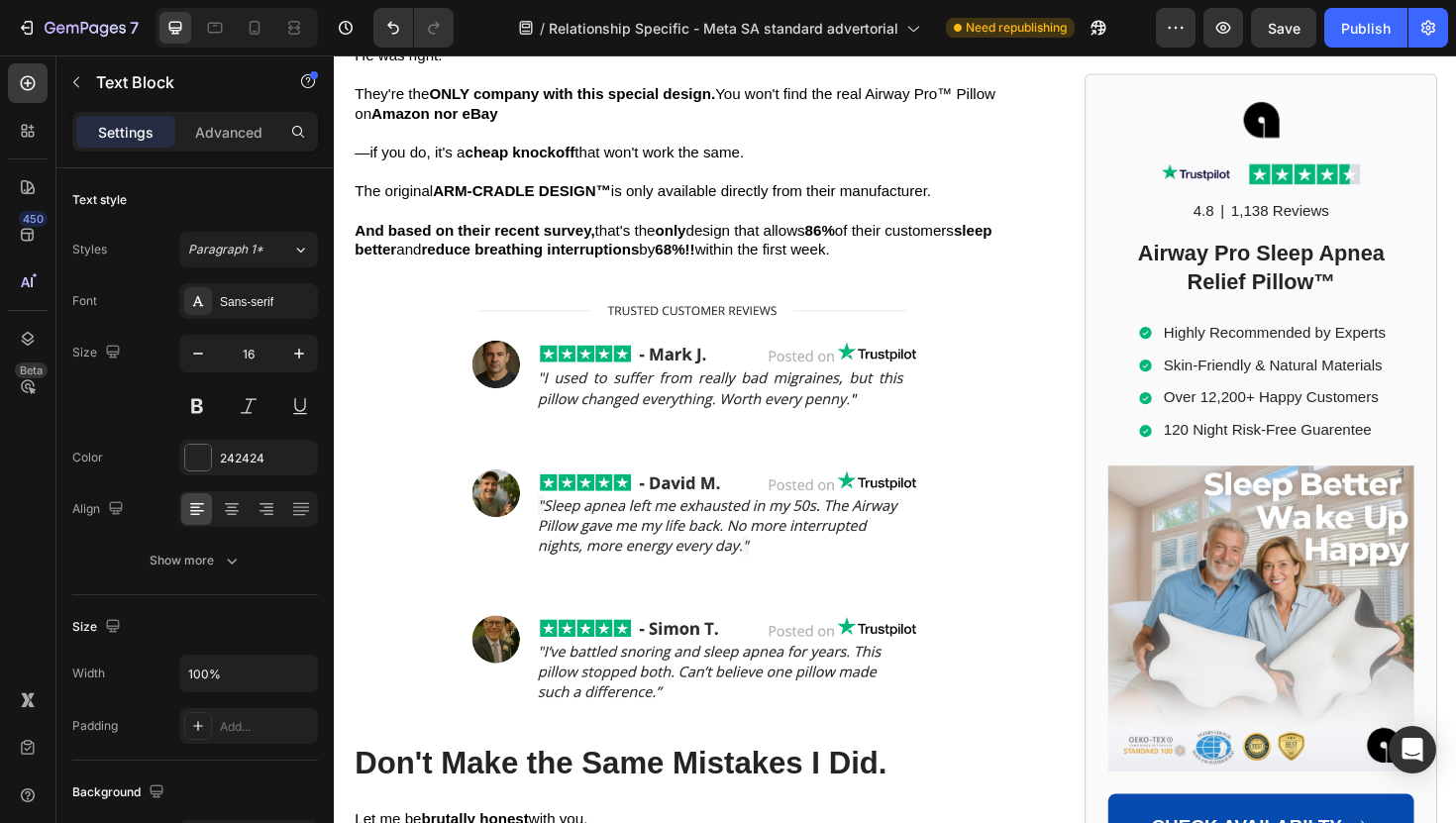 click on "Unlike traditional pillows that tilt your head forward and close your airway, the Airway Pro Pillow keeps your neck aligned and airway open." at bounding box center [710, -426] 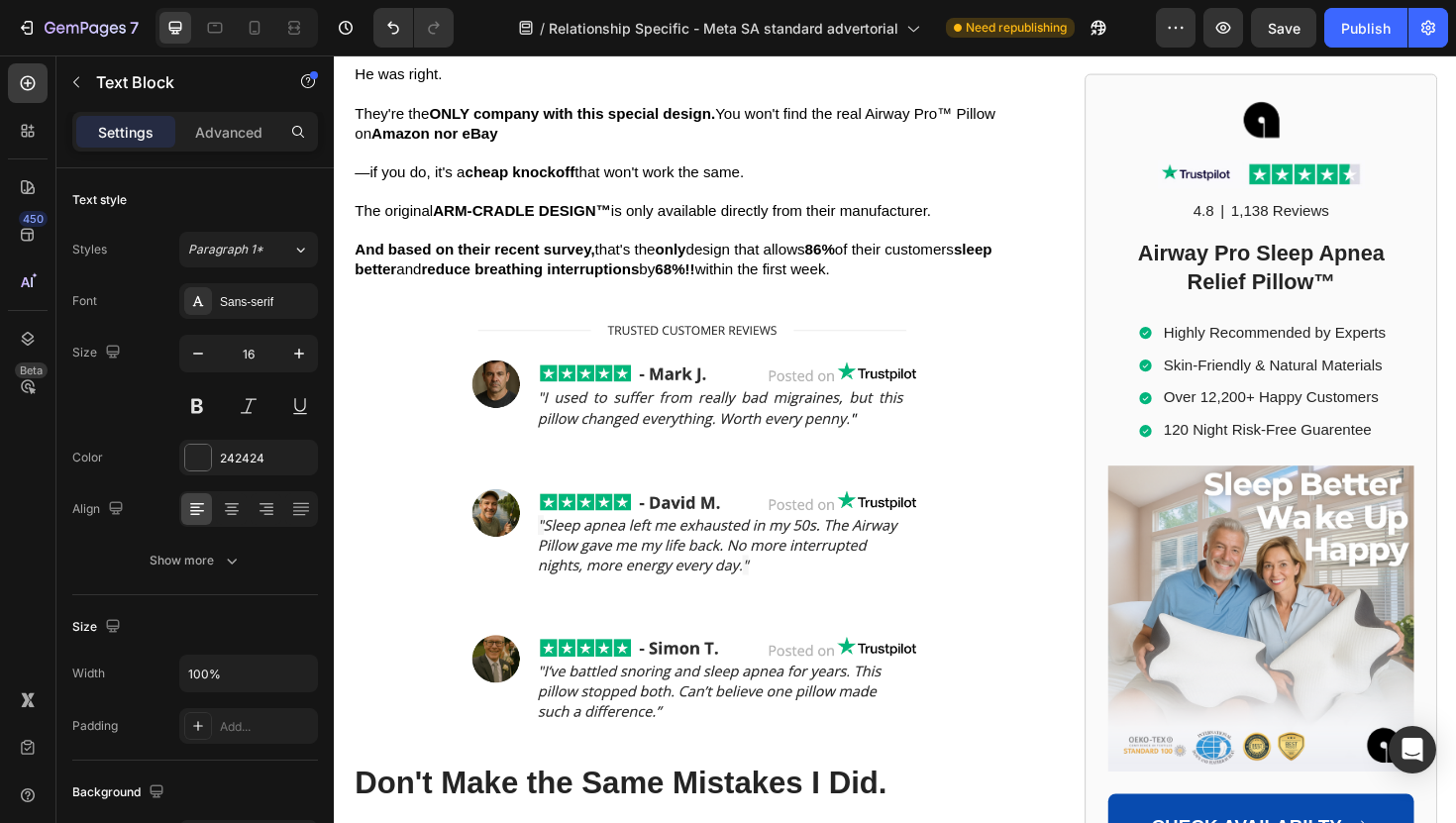 click on "But here's the breakthrough part that shocked my doctor:" at bounding box center [710, -375] 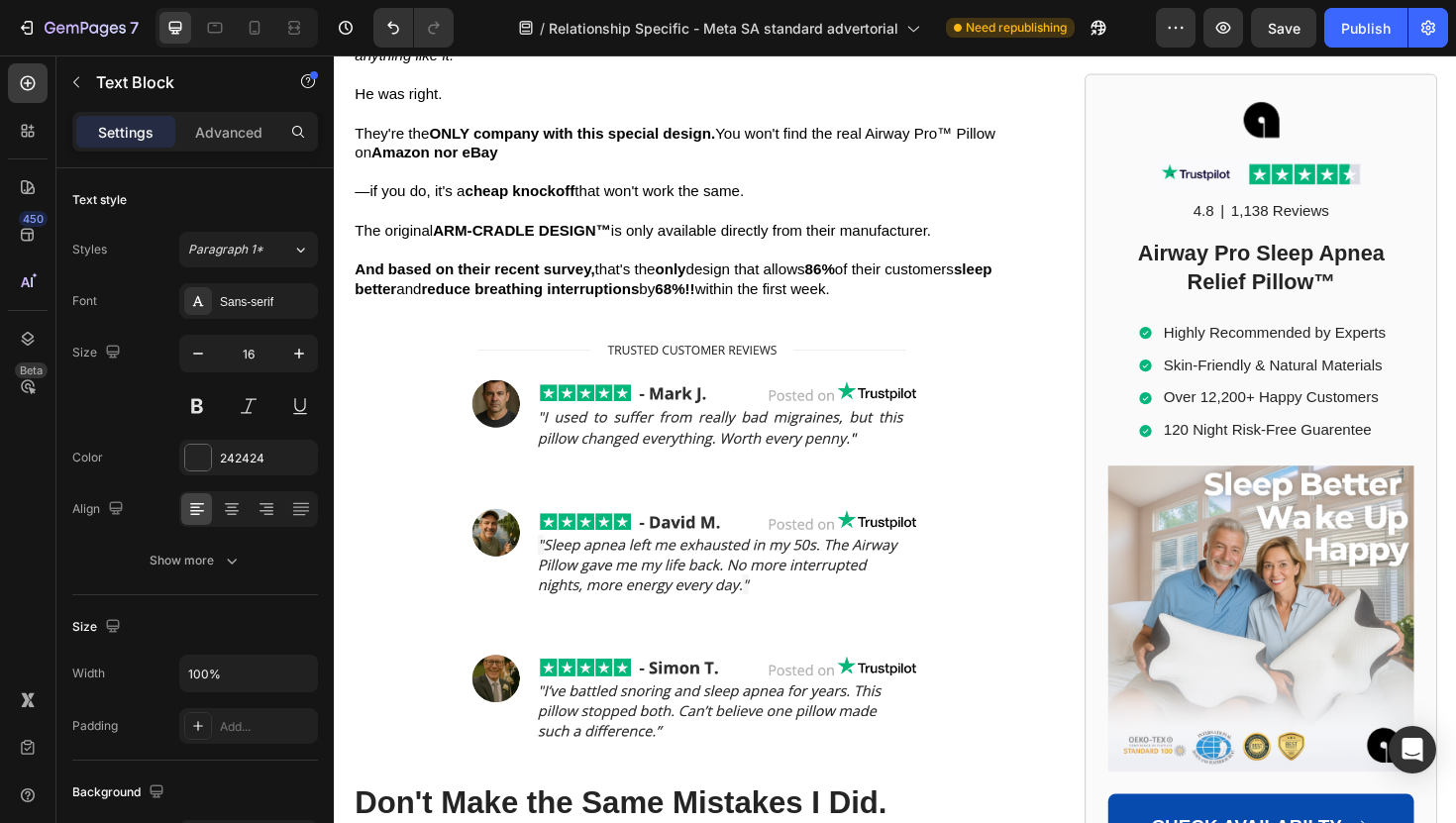 click on ""The NECK ELEVATION DESIGN™ features specially designed contours that maintain optimal cervical spine alignment when sleeping on your side—without putting pressure on your shoulder or forcing your head into unnatural positions."" at bounding box center [710, -313] 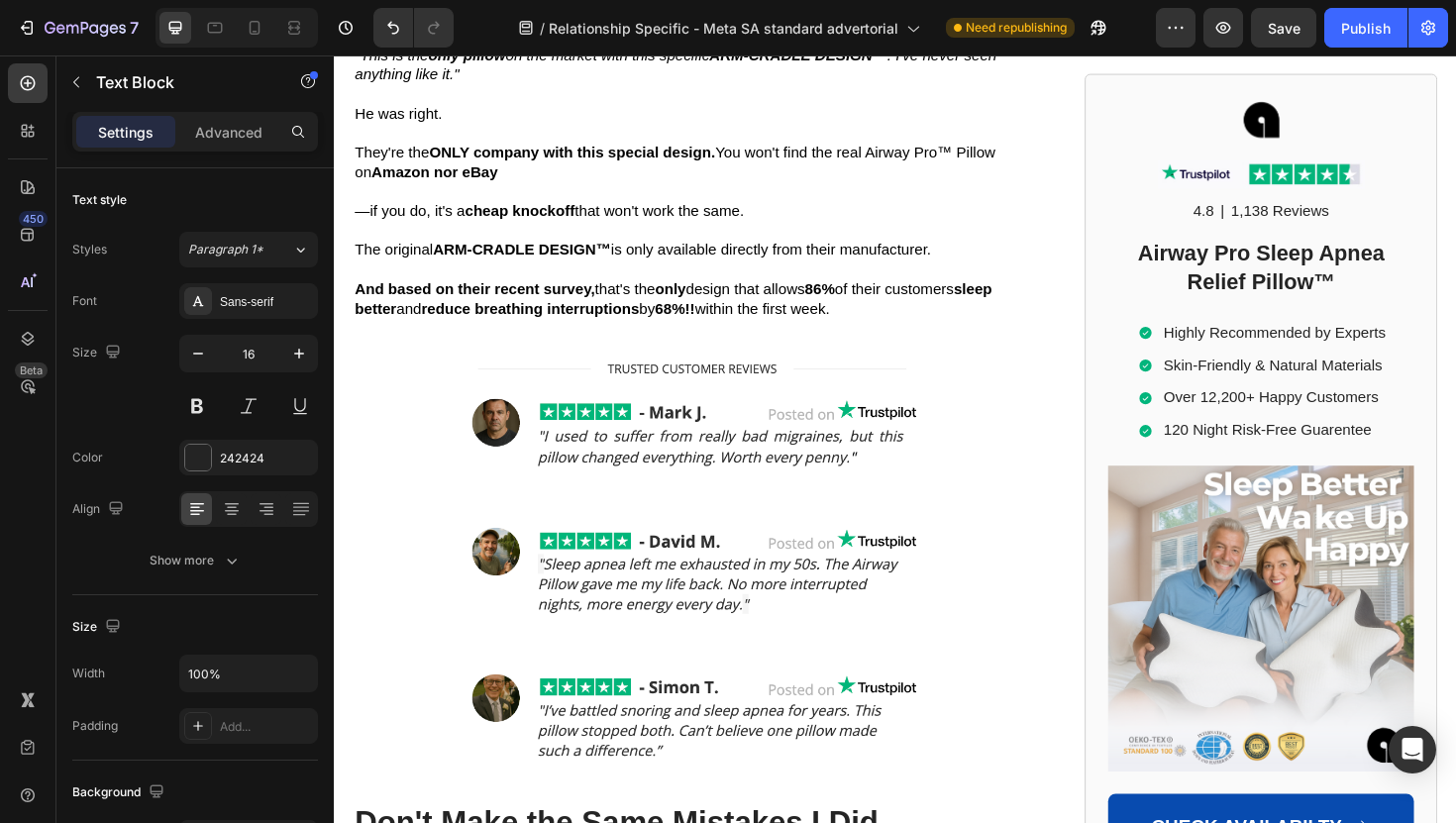 click on ""This isn't like any other memory foam pillow on the market."" at bounding box center (710, -252) 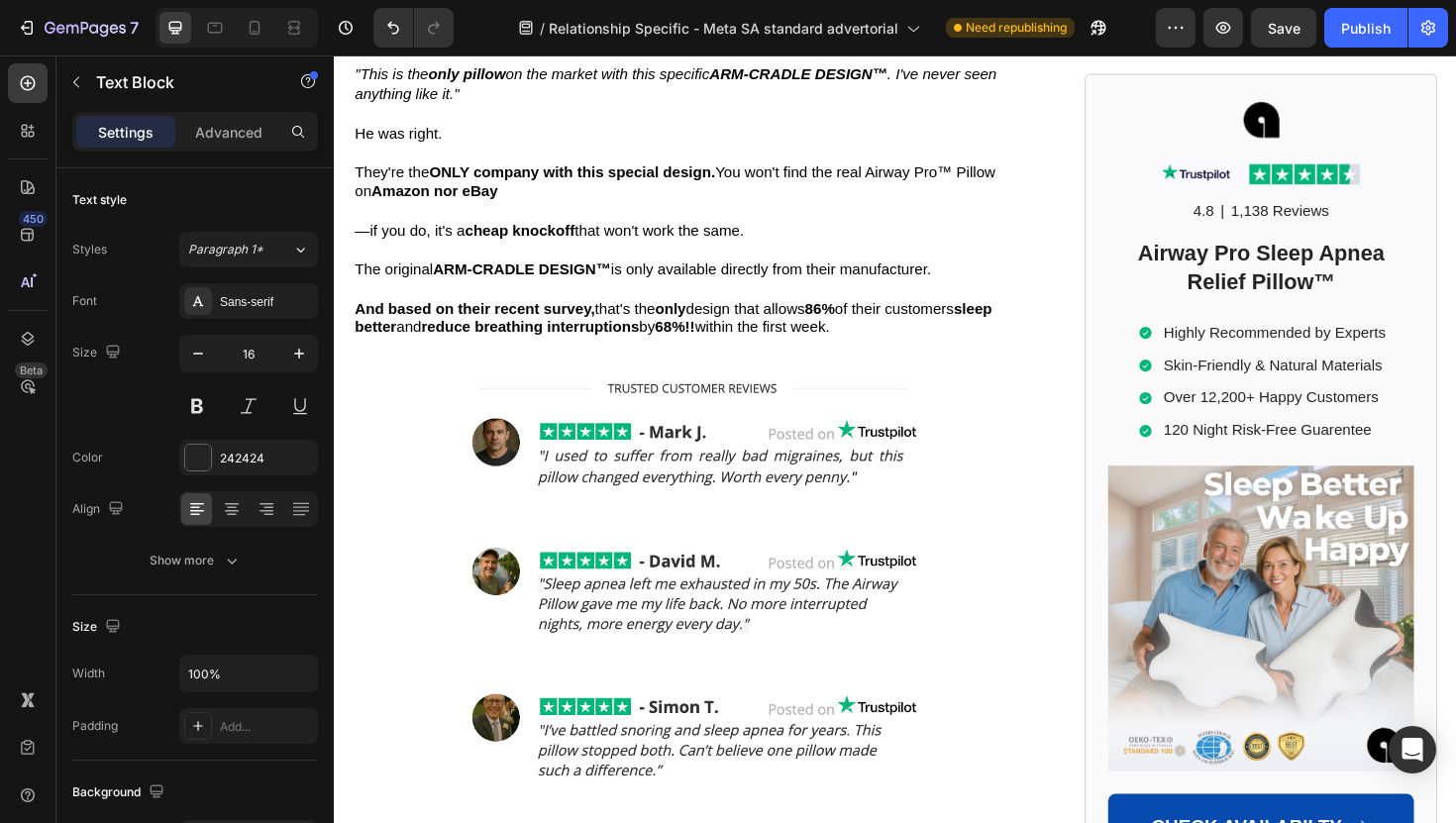 click on "The unique Neck Elevation Design™ is what makes all the difference." at bounding box center (599, -211) 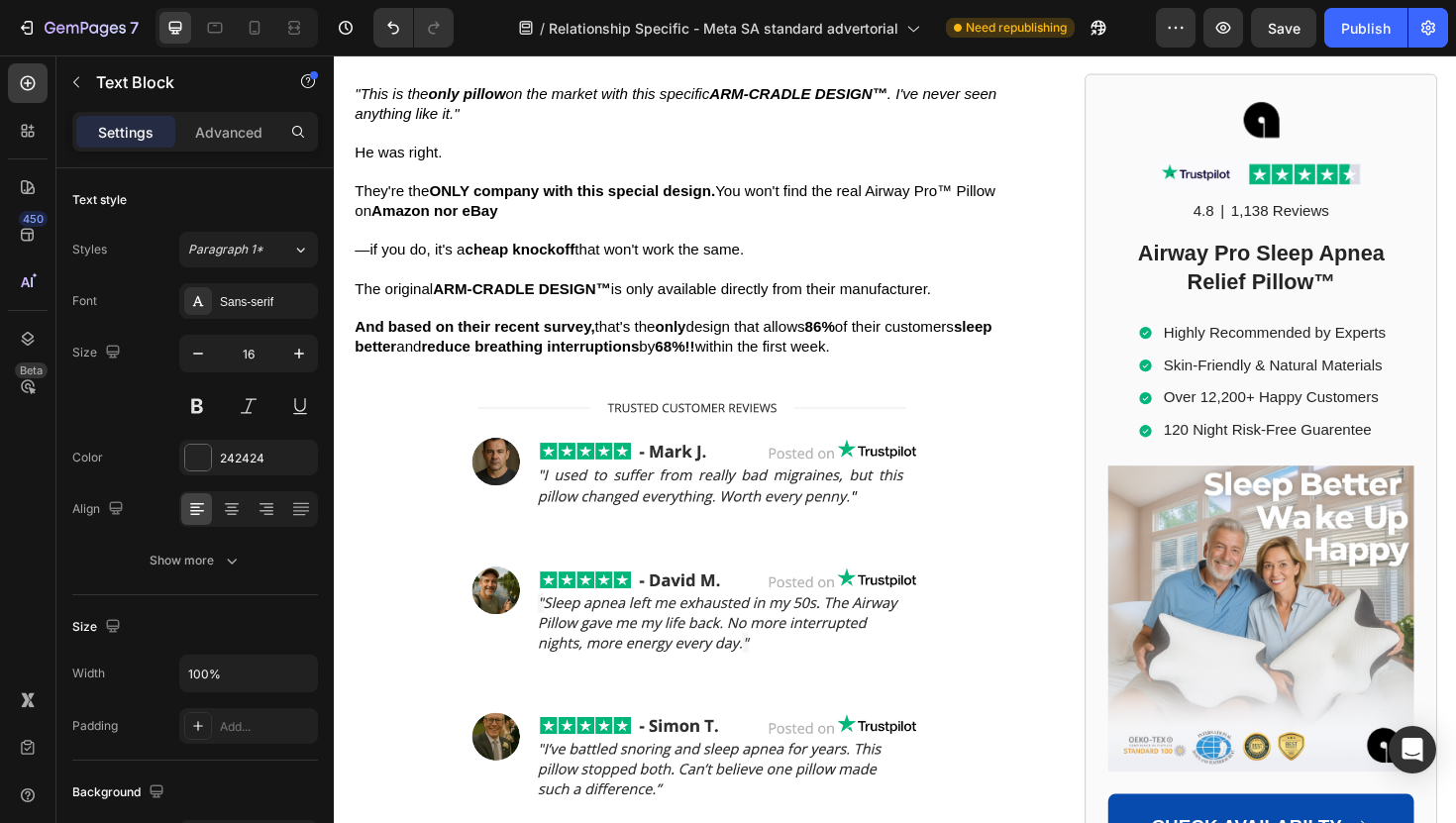 click on ""Side sleeping is the optimal position for sleep apnoea sufferers," my doctor explained." at bounding box center [710, -169] 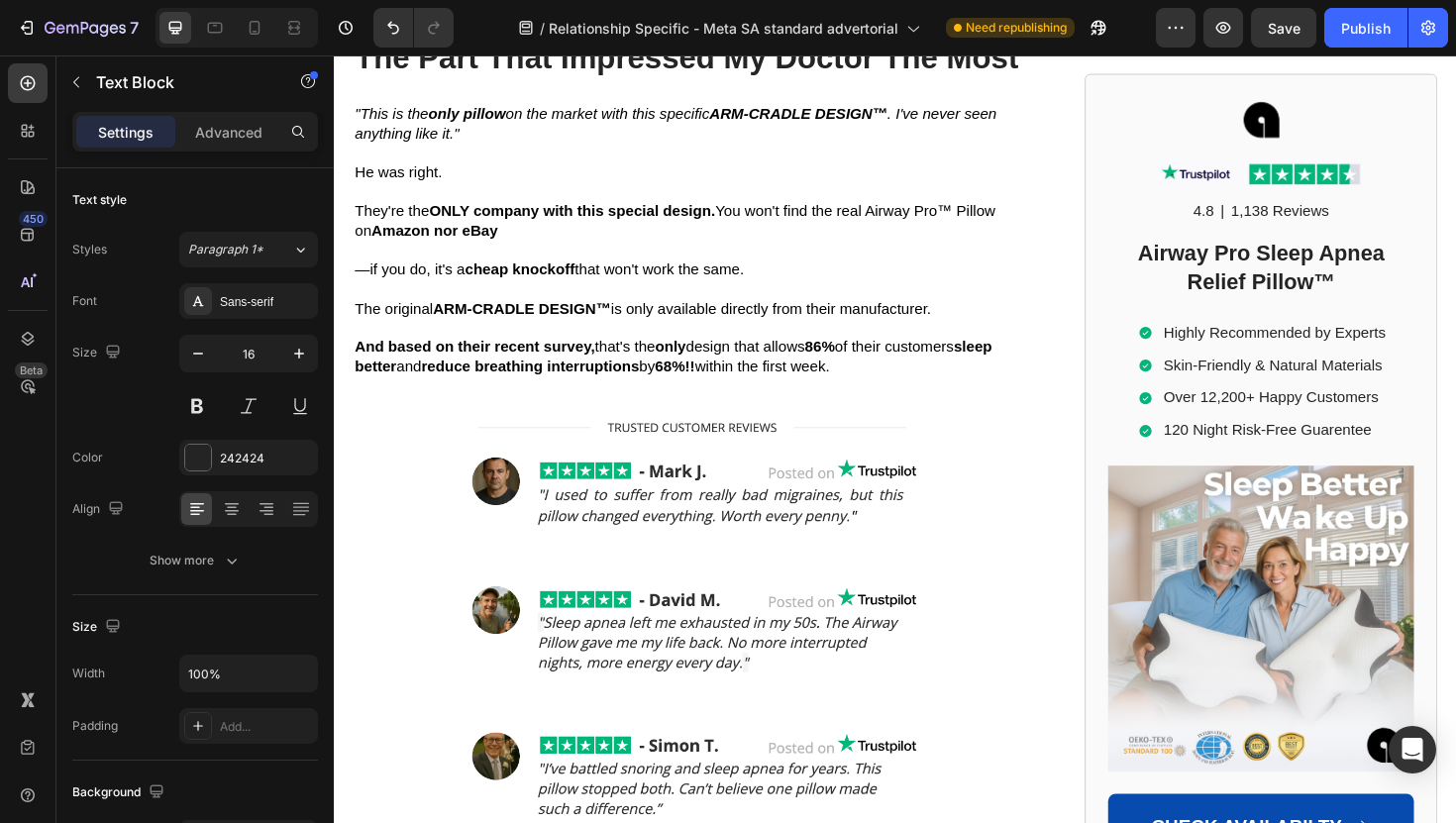 click on ""But most people can't stay comfortable on their side all night because of improper neck positioning."" at bounding box center (710, -117) 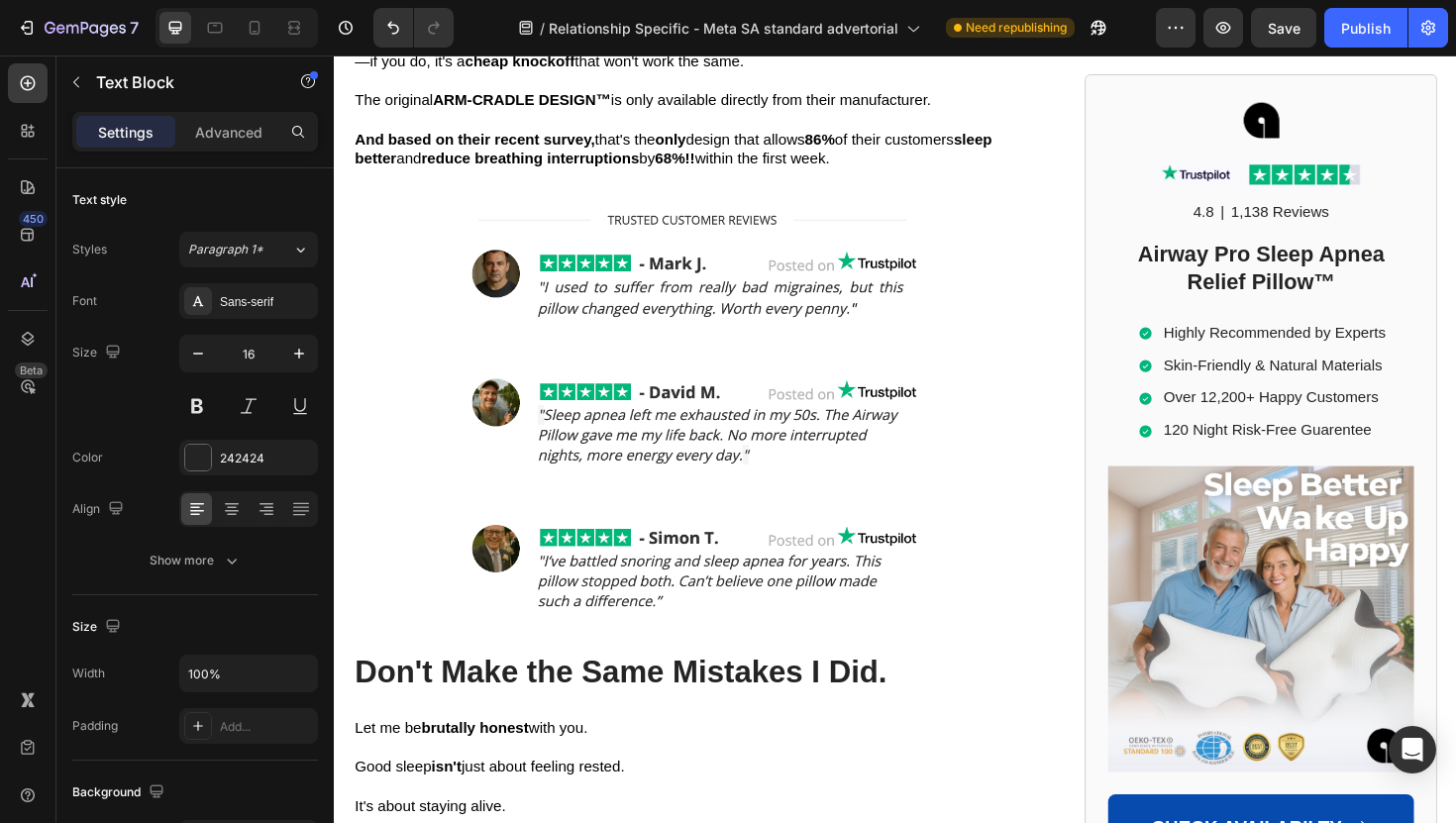 scroll, scrollTop: 9257, scrollLeft: 0, axis: vertical 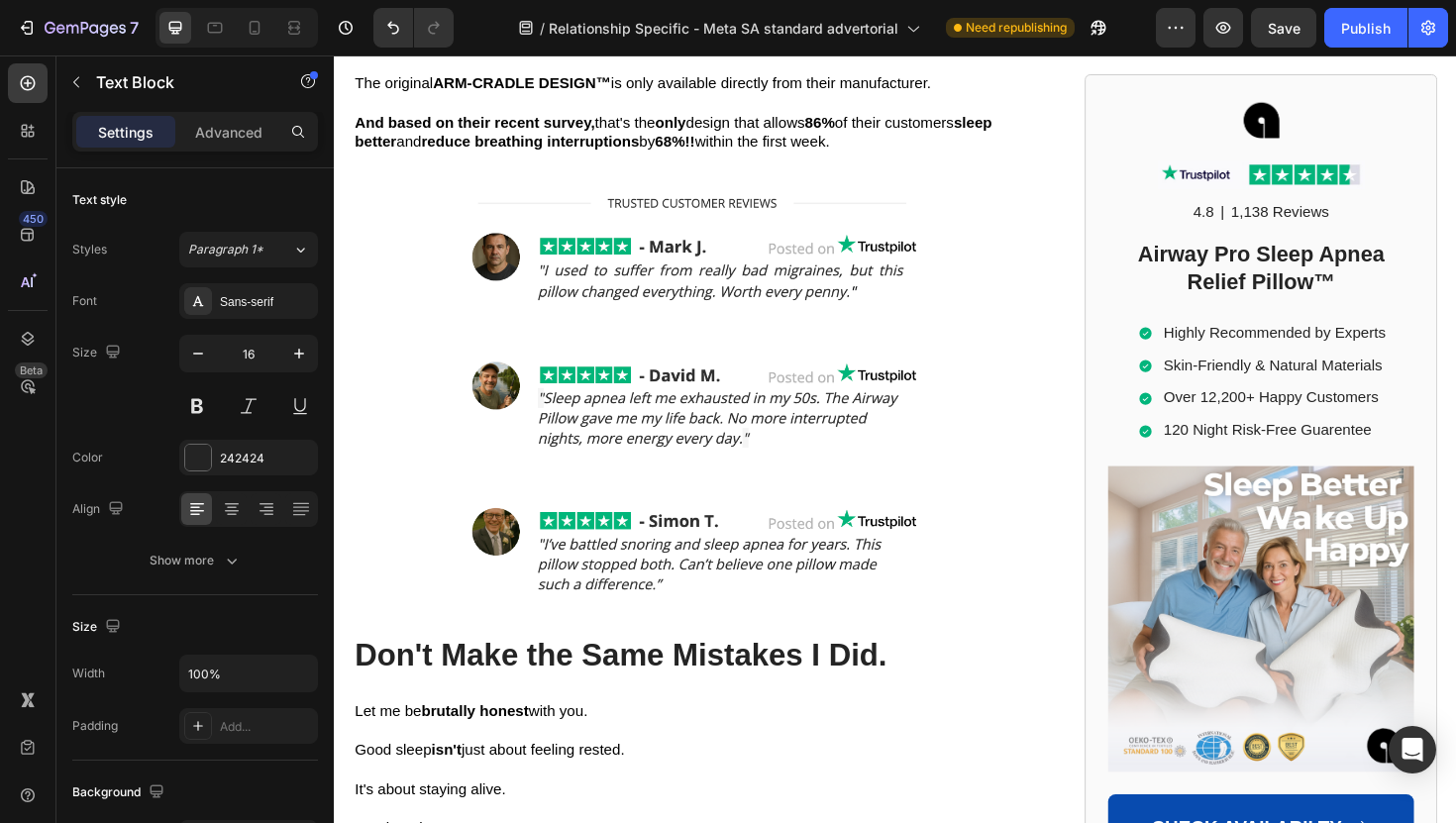 click on ""This pillow solves that problem completely."" at bounding box center (710, -325) 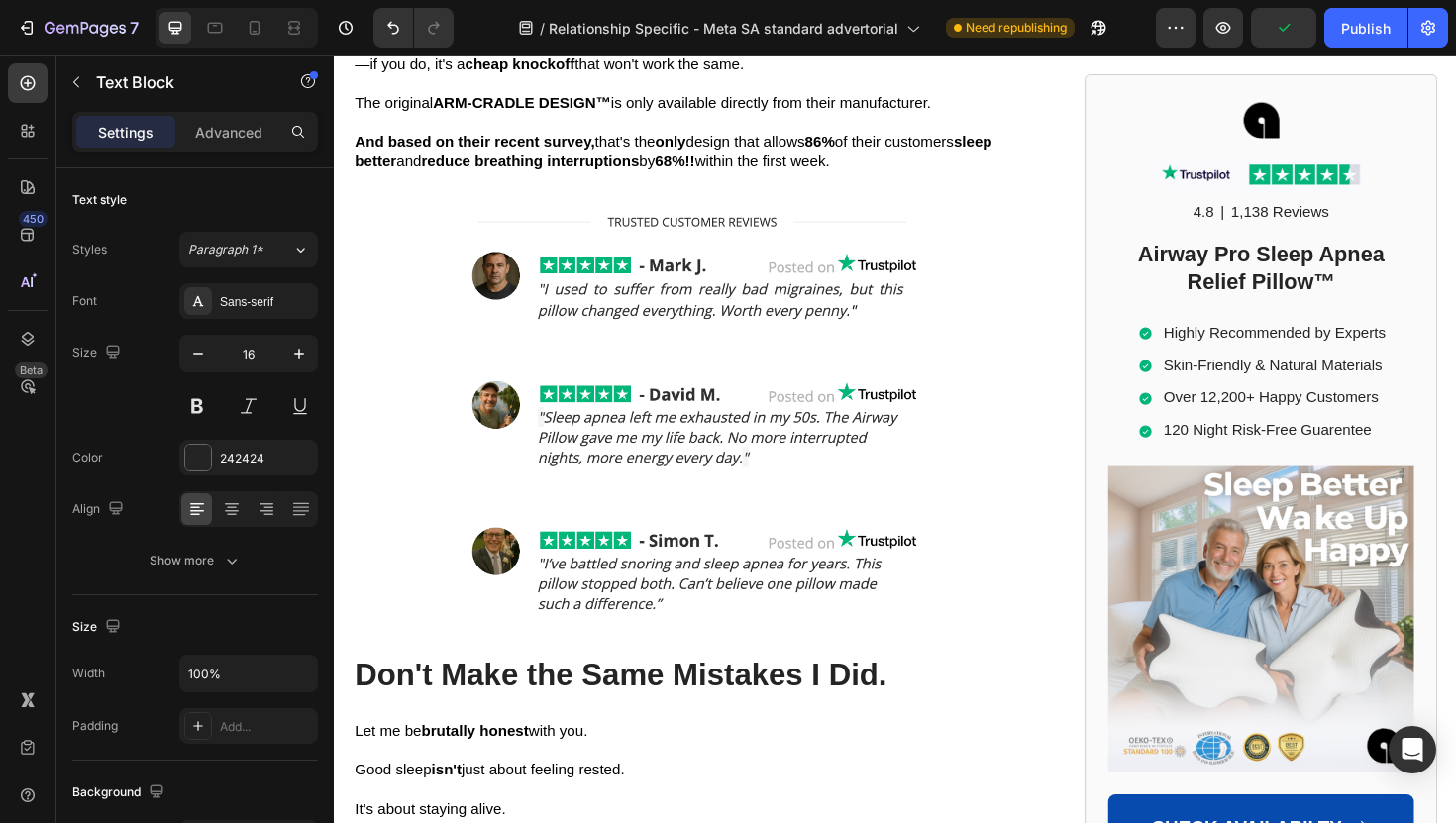 click on "The high-density memory foam supports your head and neck perfectly, while the unique elevation design keeps you comfortably positioned on your side—the exact position that keeps your airway wide open and reduces sleep apnoea episodes." at bounding box center [696, -263] 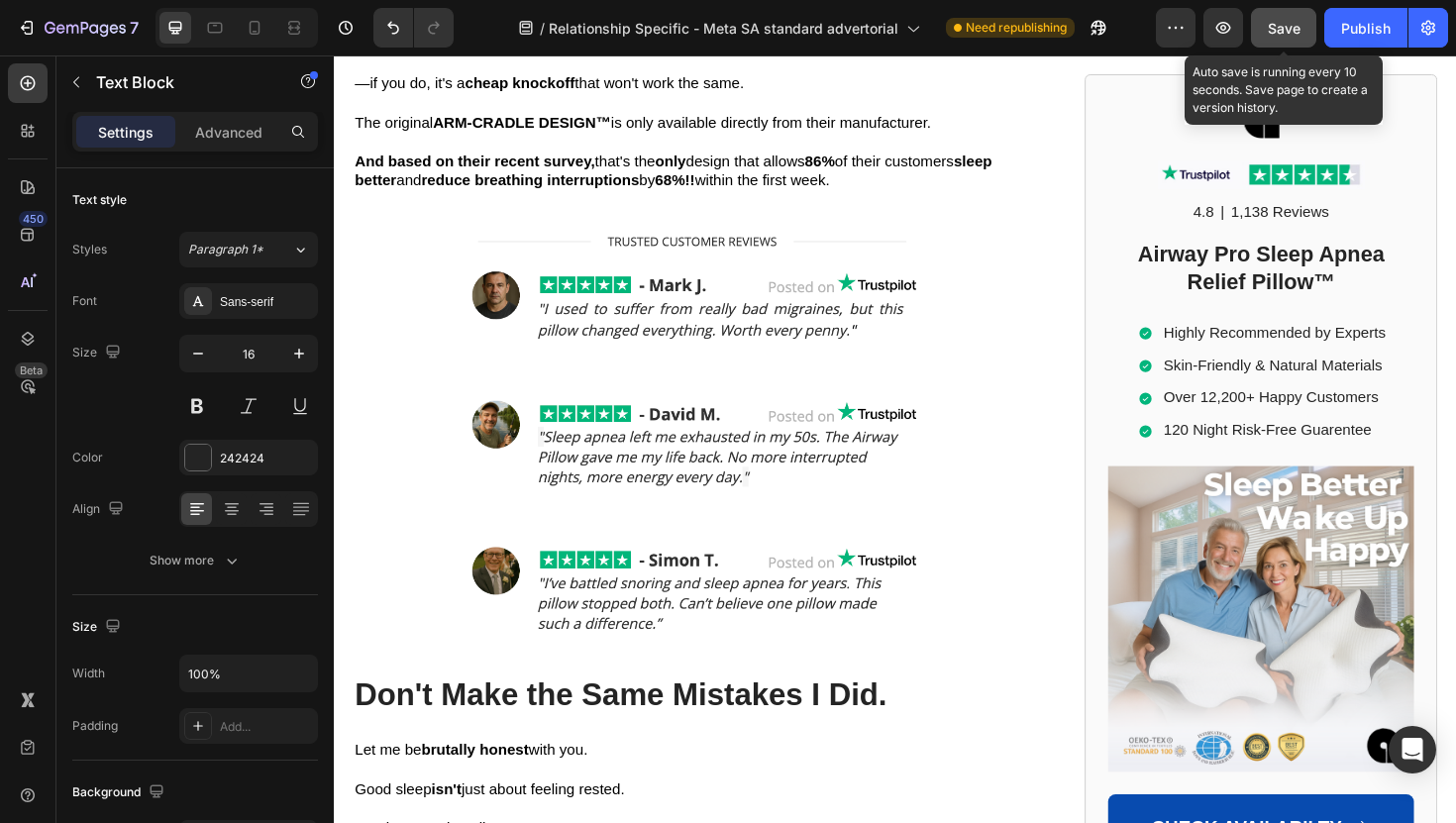 click on "Save" at bounding box center [1284, 28] 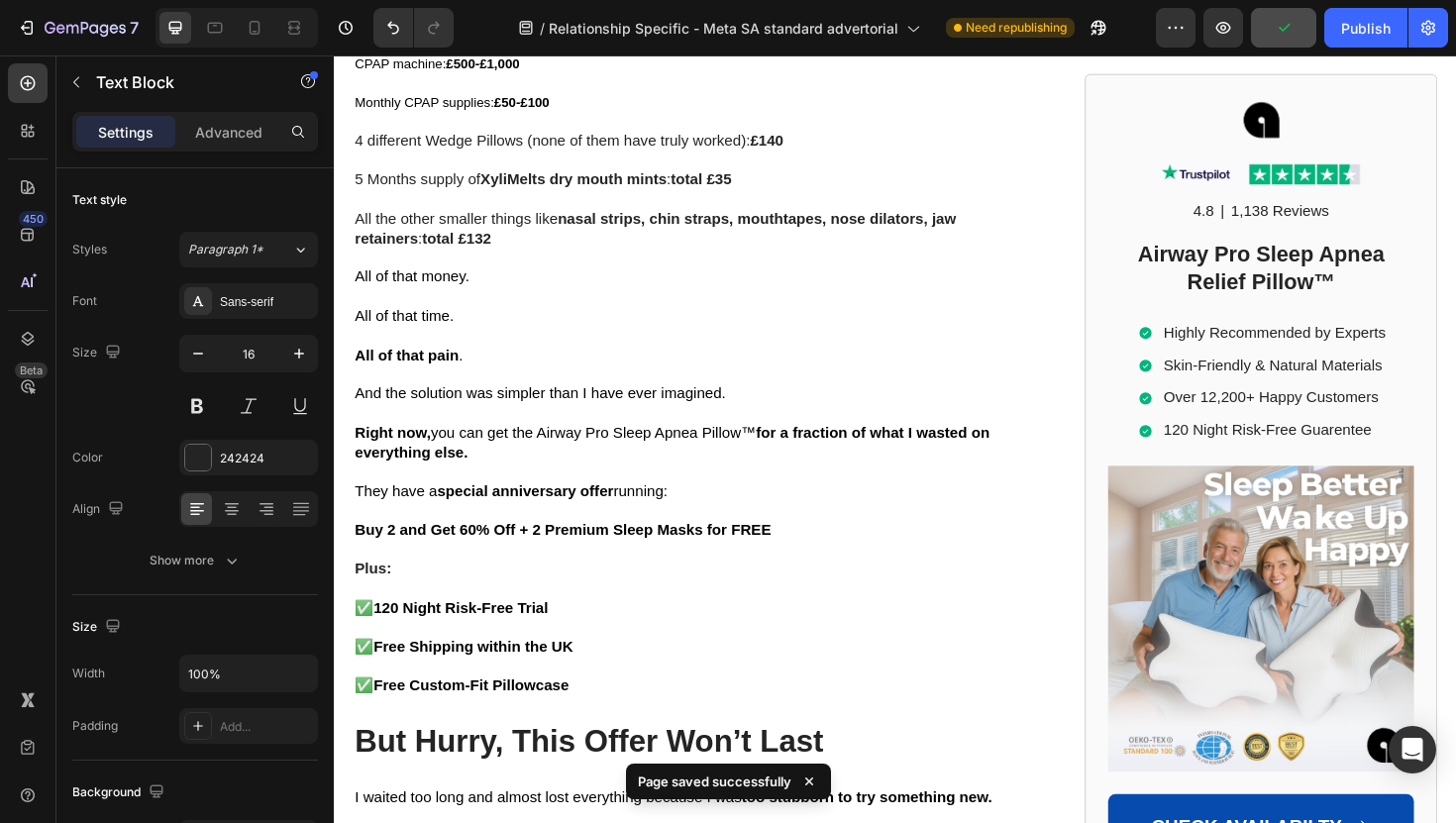 scroll, scrollTop: 10353, scrollLeft: 0, axis: vertical 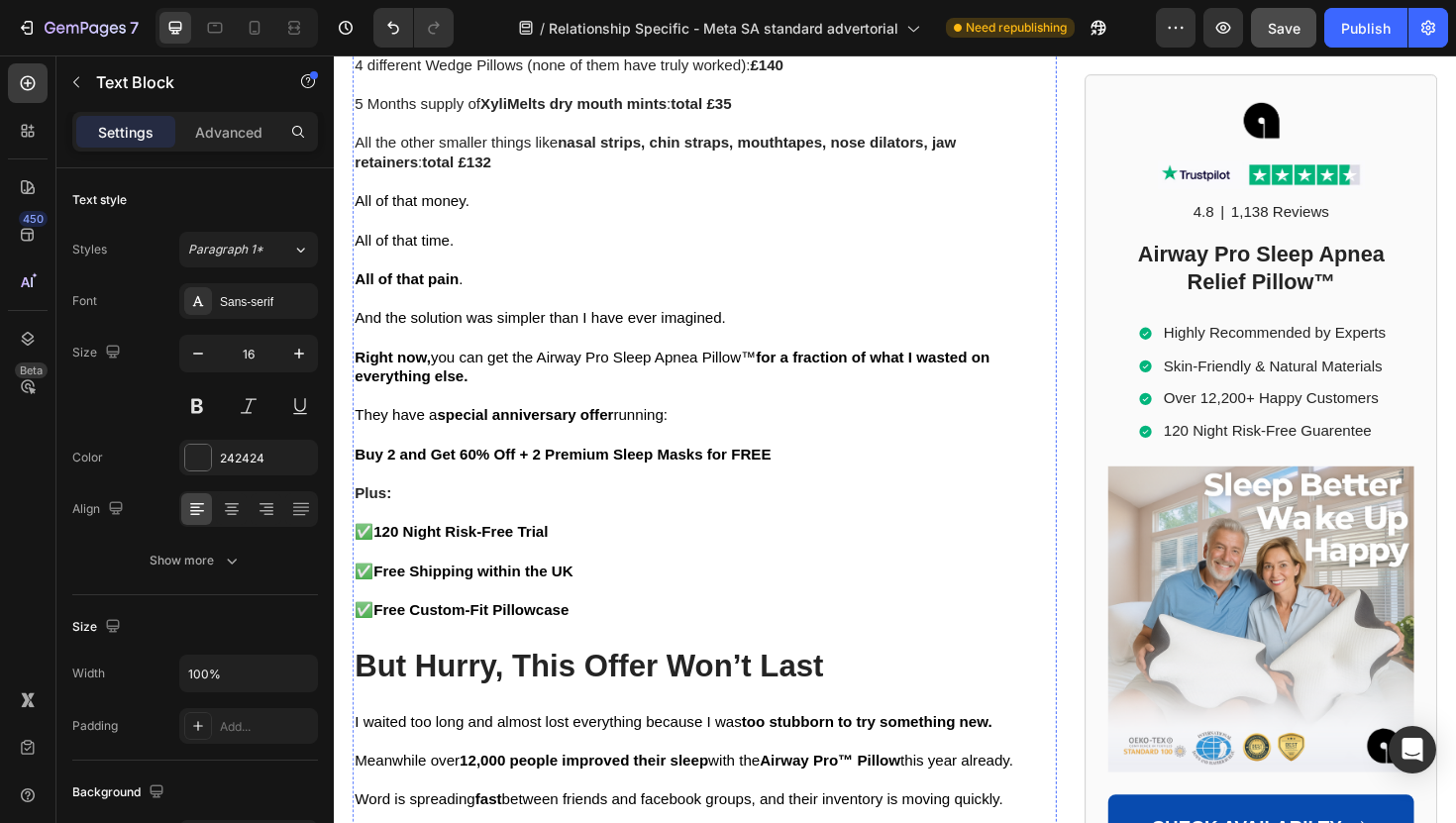 click on "And based on their recent survey,  that's the  only  design that allows  86%  of their customers  sleep better  and  reduce breathing interruptions  by  68%!!  within the first week." at bounding box center [692, -918] 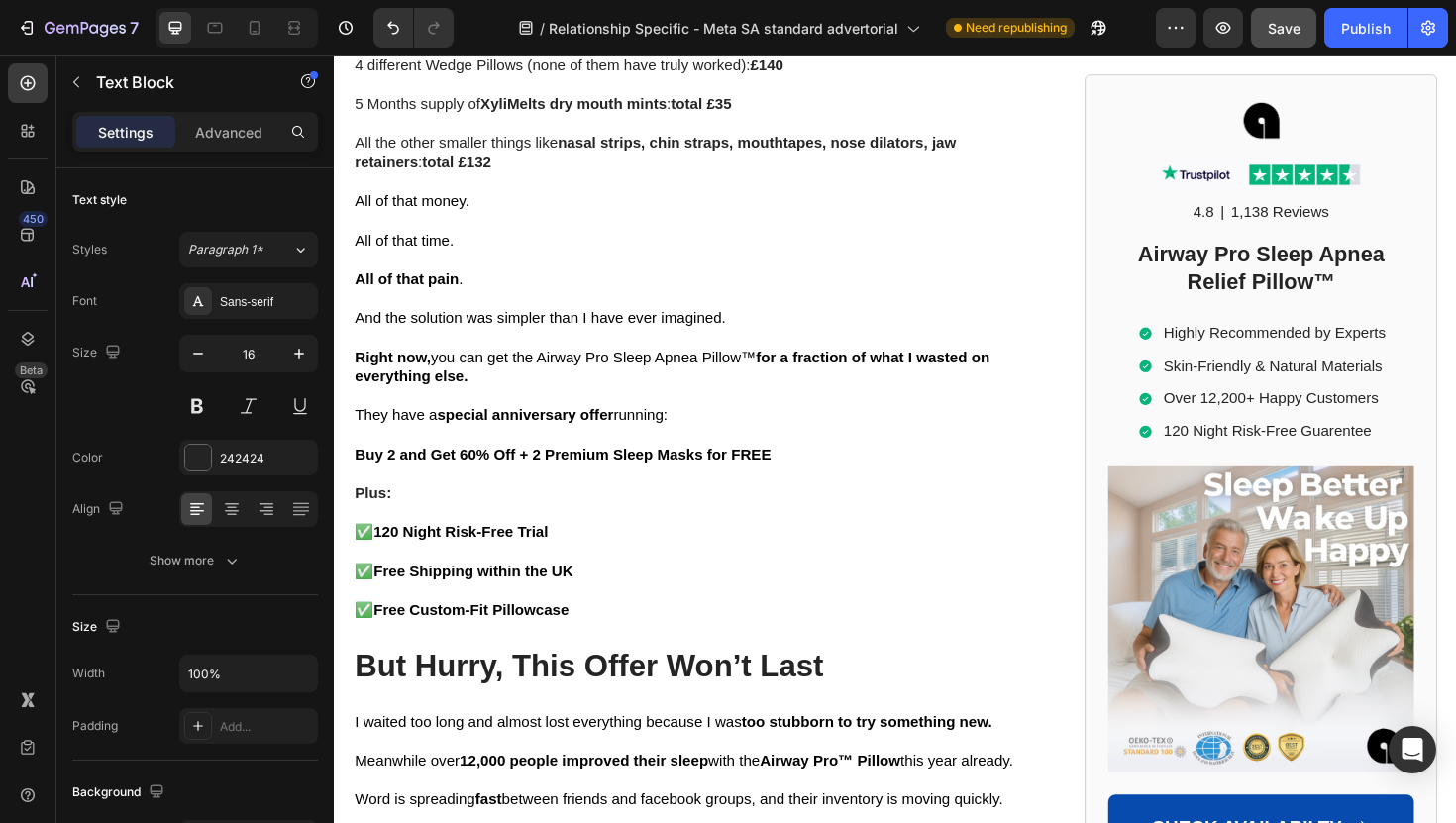 click on "And based on their recent survey,  that's the  only  design that allows  86%  of their customers  sleep better  and  reduce breathing interruptions  by  68%!!  within the first week." at bounding box center (692, -918) 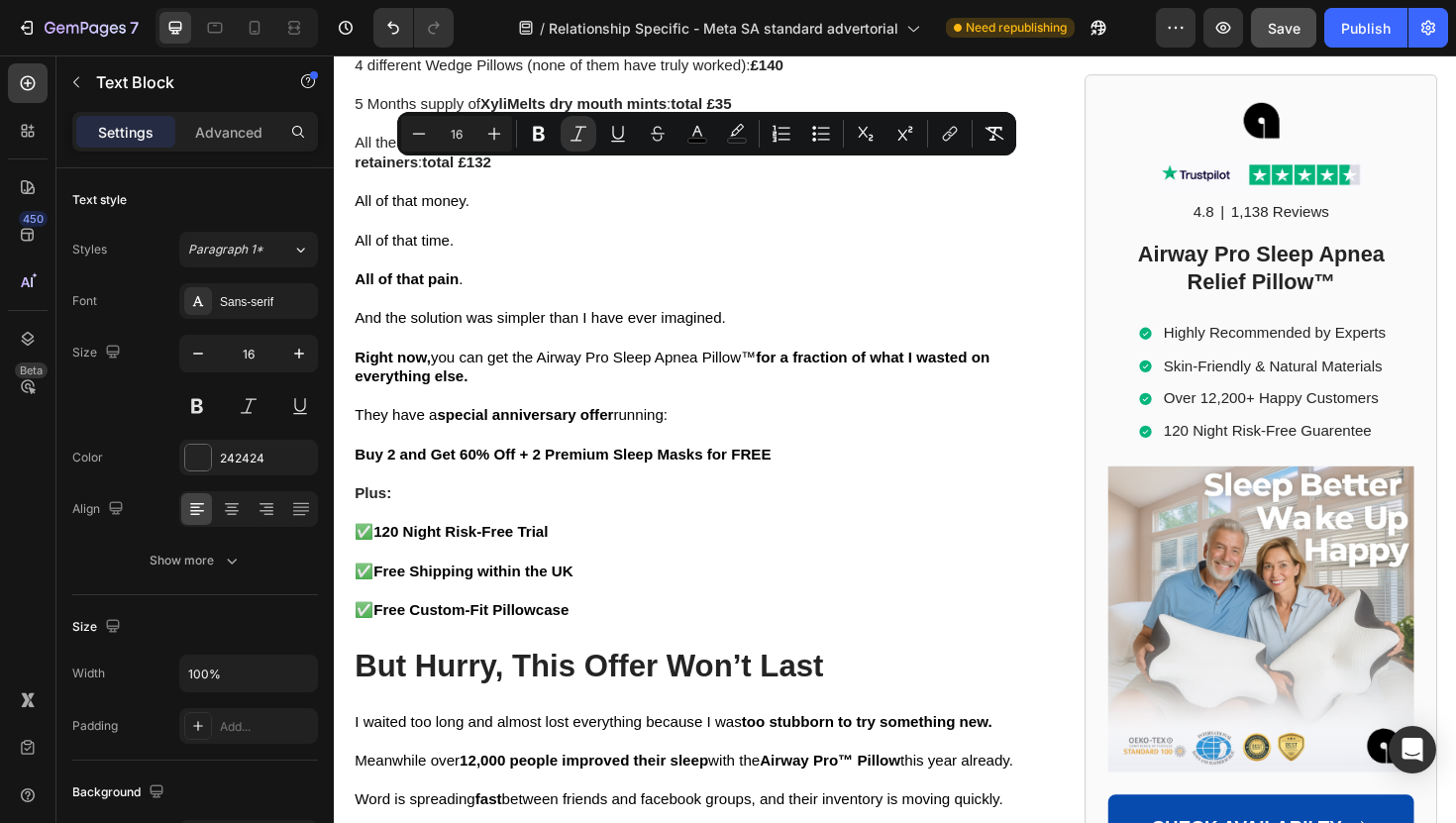 type on "11" 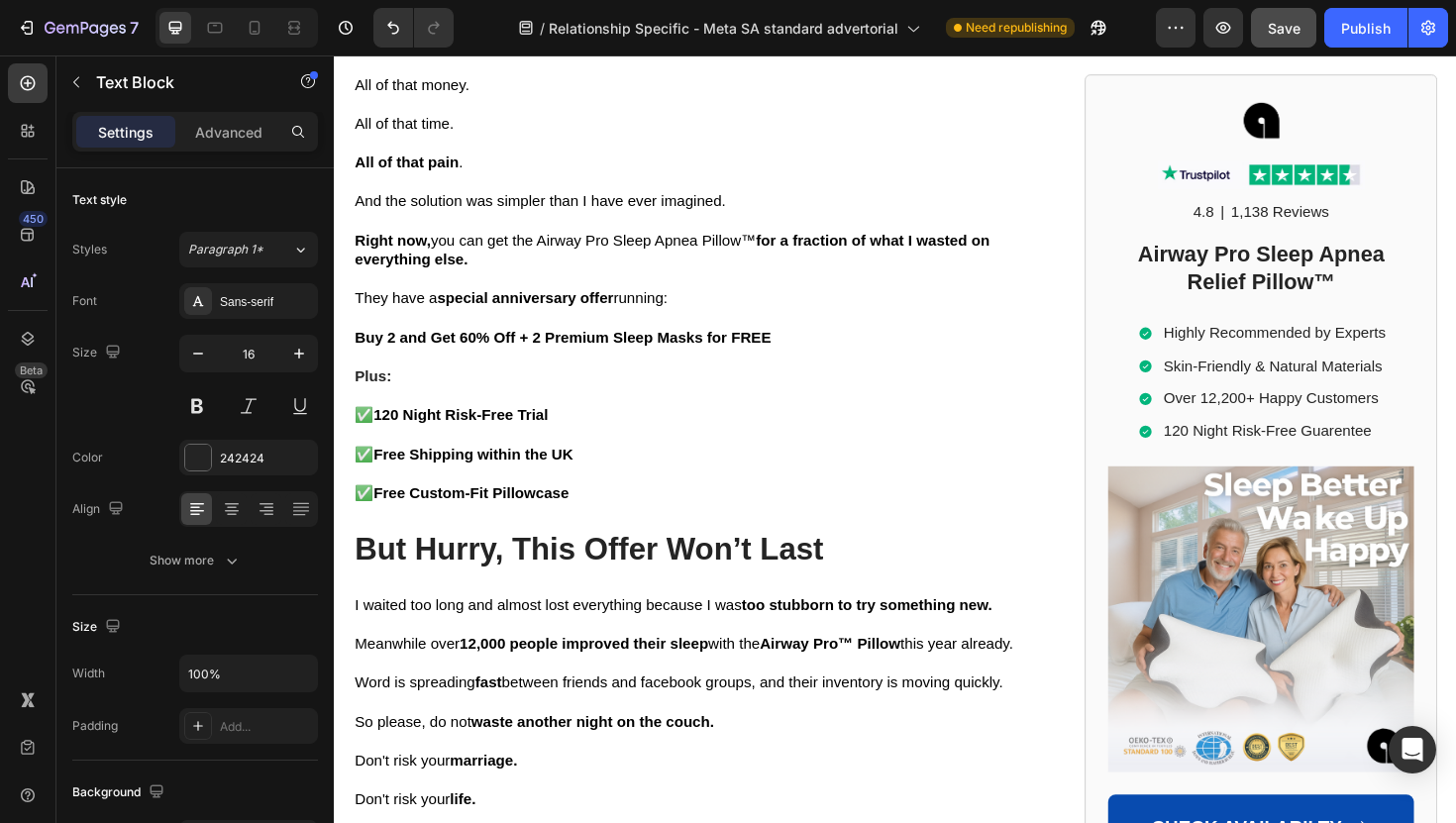click on ""This is the only pillow on the market with this specific NECK ELEVATION DESIGN™. I've never seen anything like it."" at bounding box center [710, -1165] 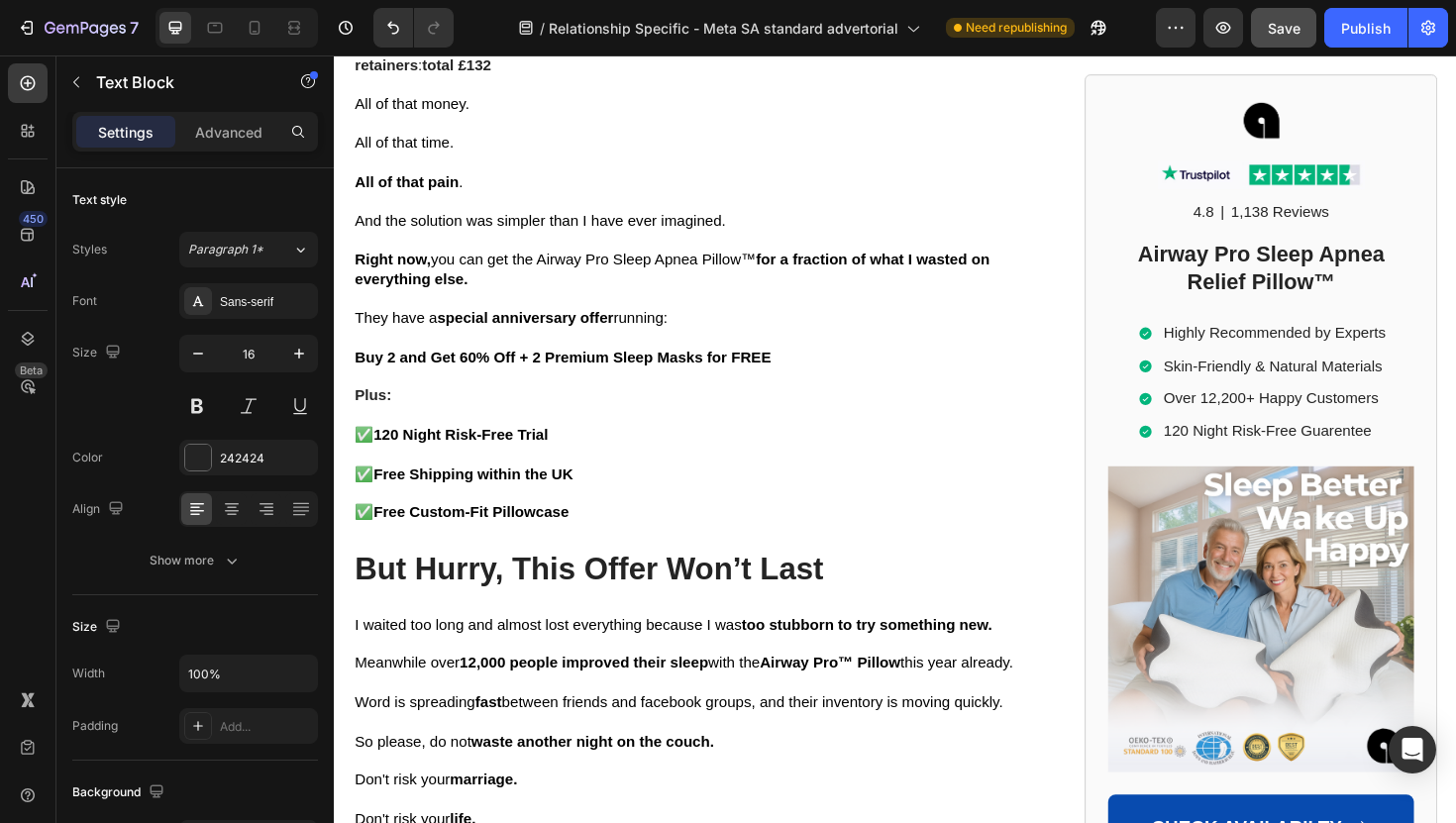 click on "He was right." at bounding box center [710, -1113] 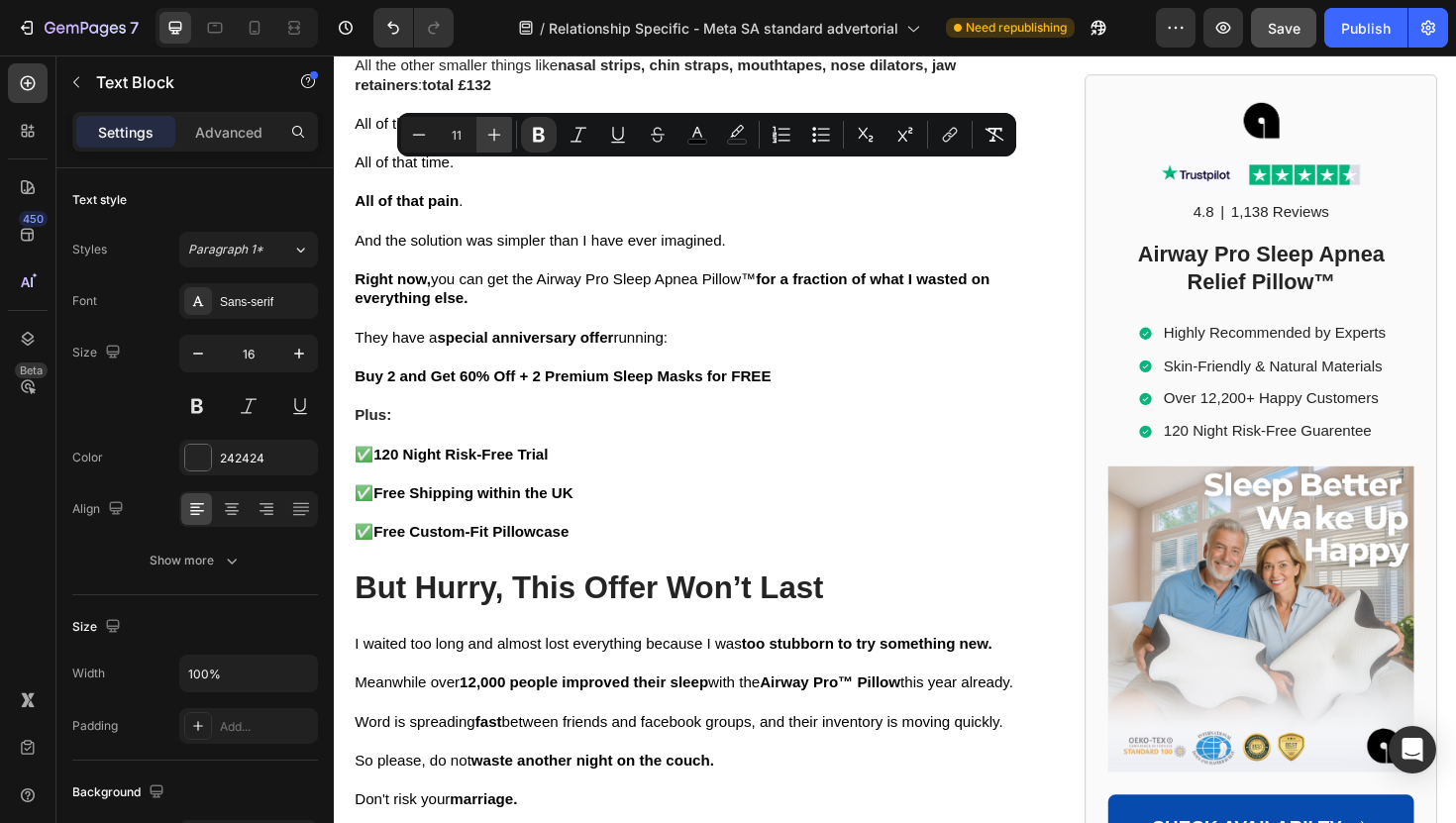 click 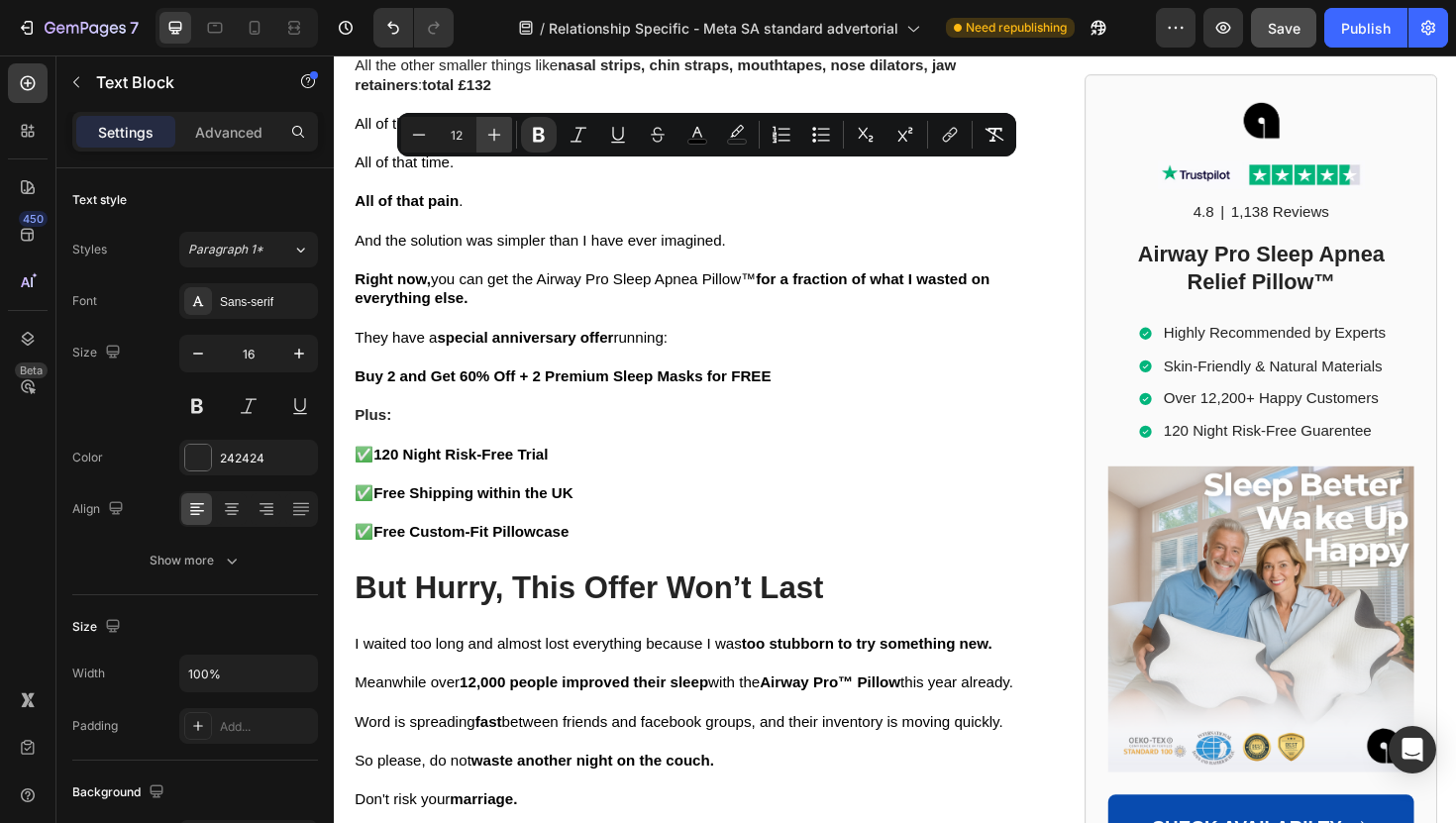 click 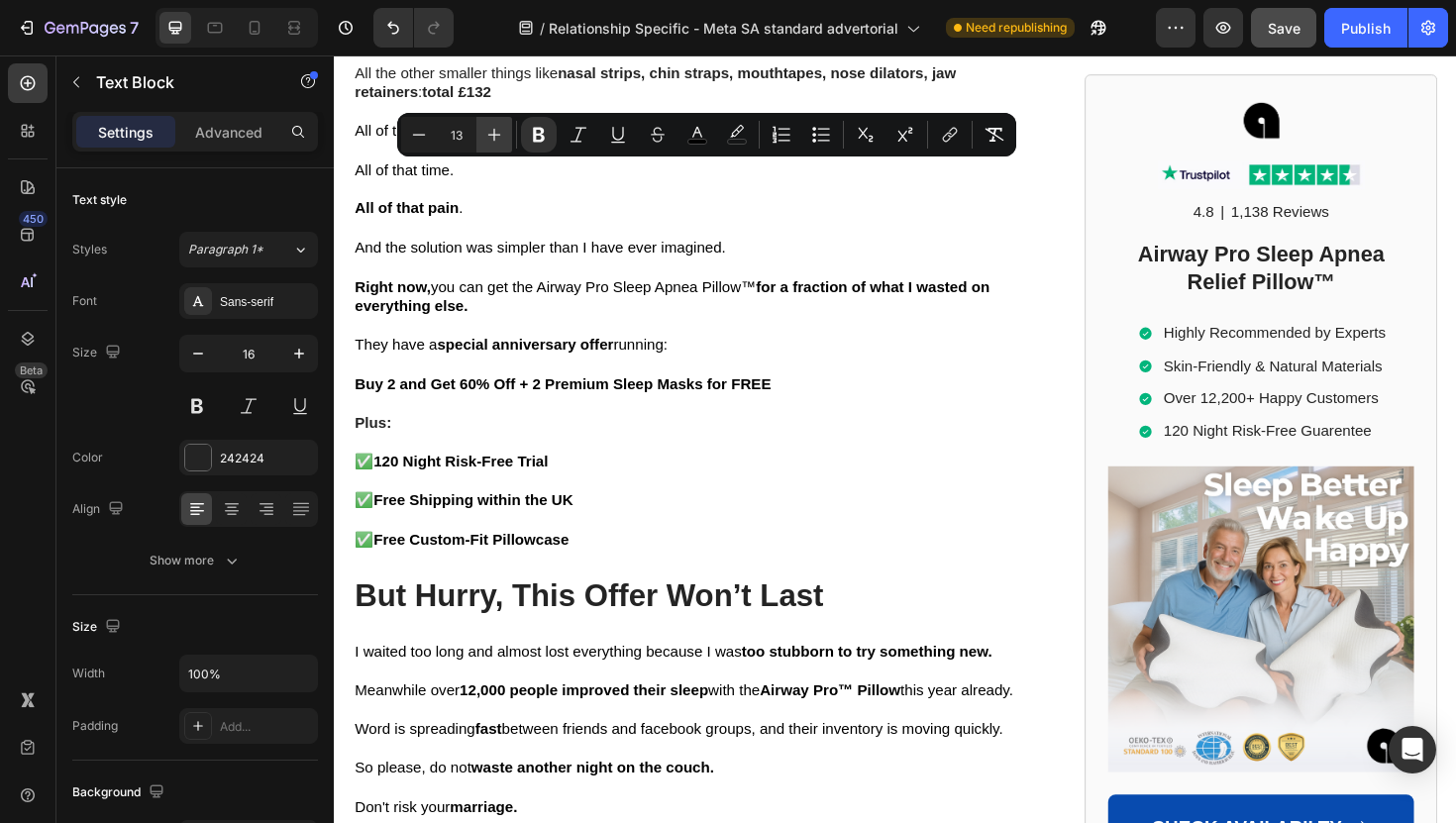 click 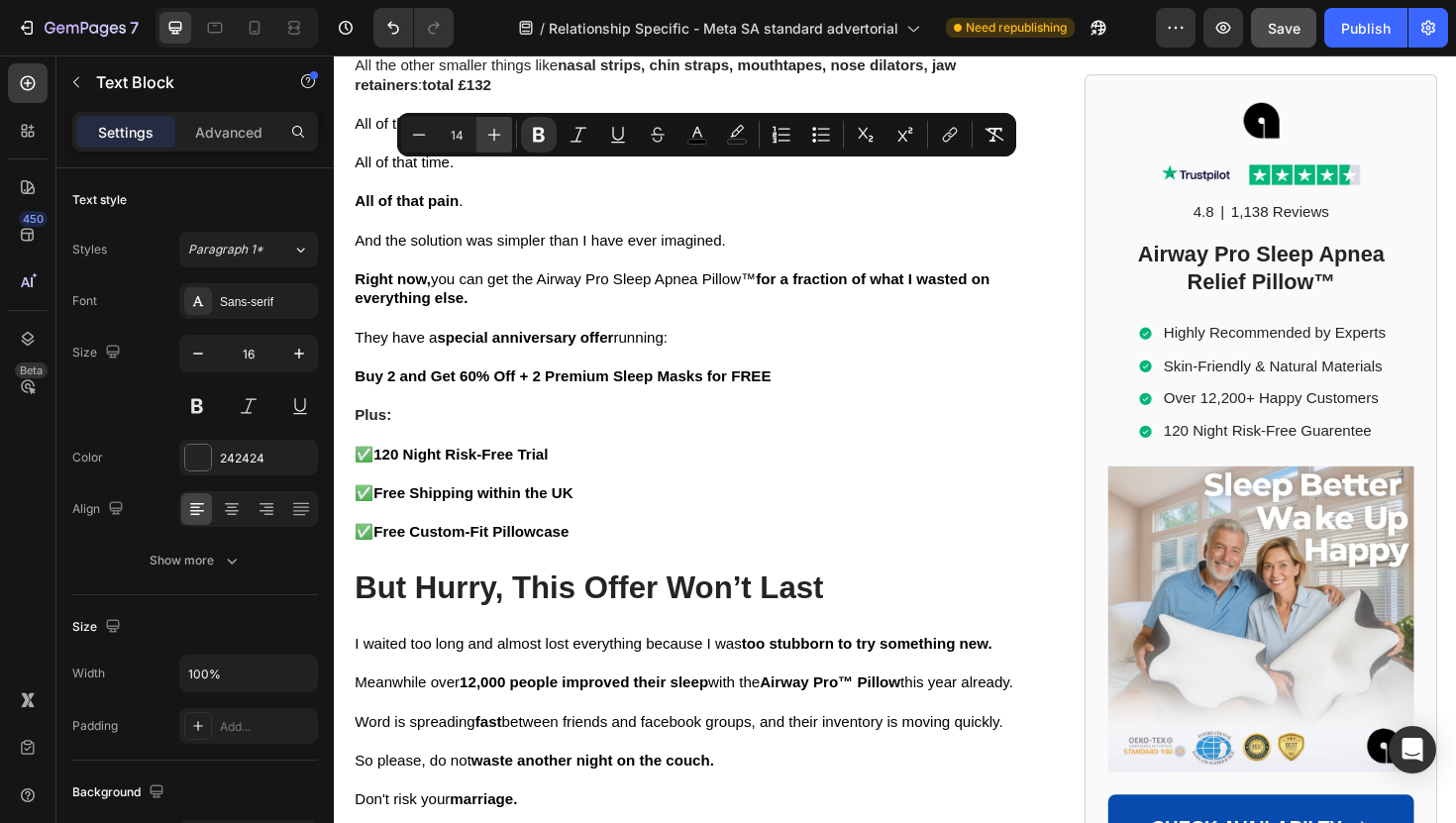 click 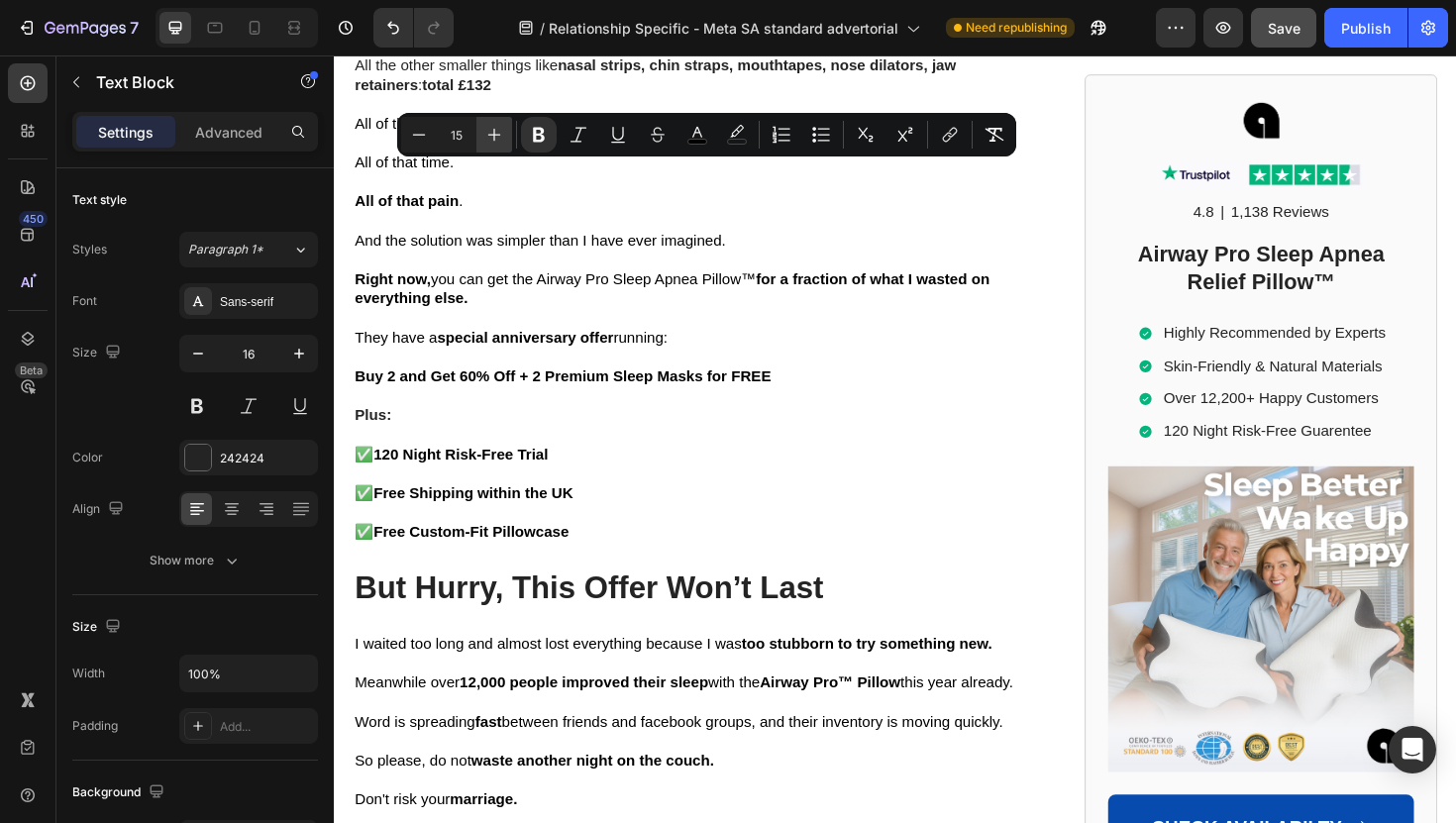 click 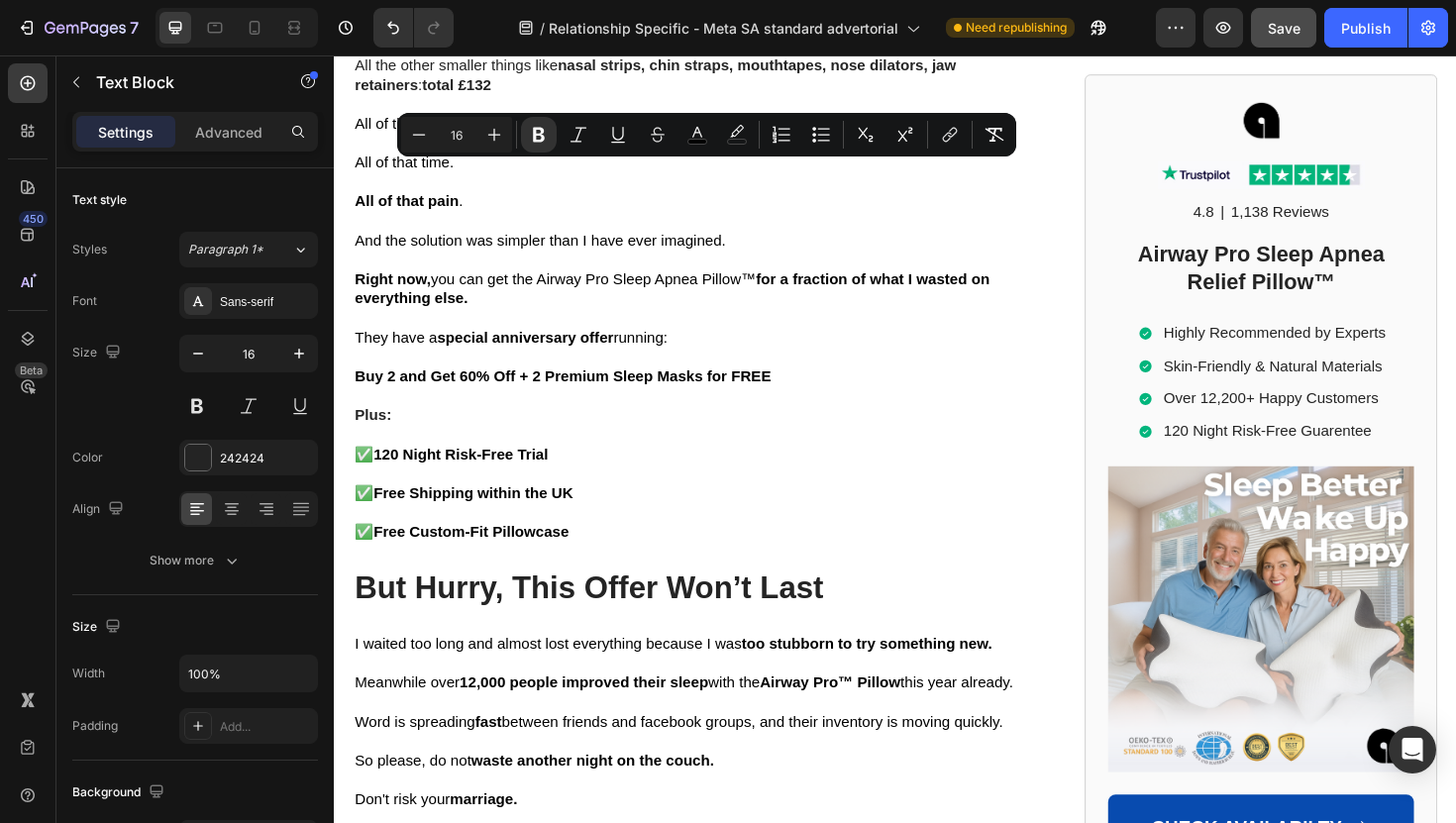 click on "They're the ONLY company with this special design. You won't find the real Airway Pro™ Pillow on Amazon nor eBay—if you do, it's a cheap knockoff that won't work the same." at bounding box center [710, -1062] 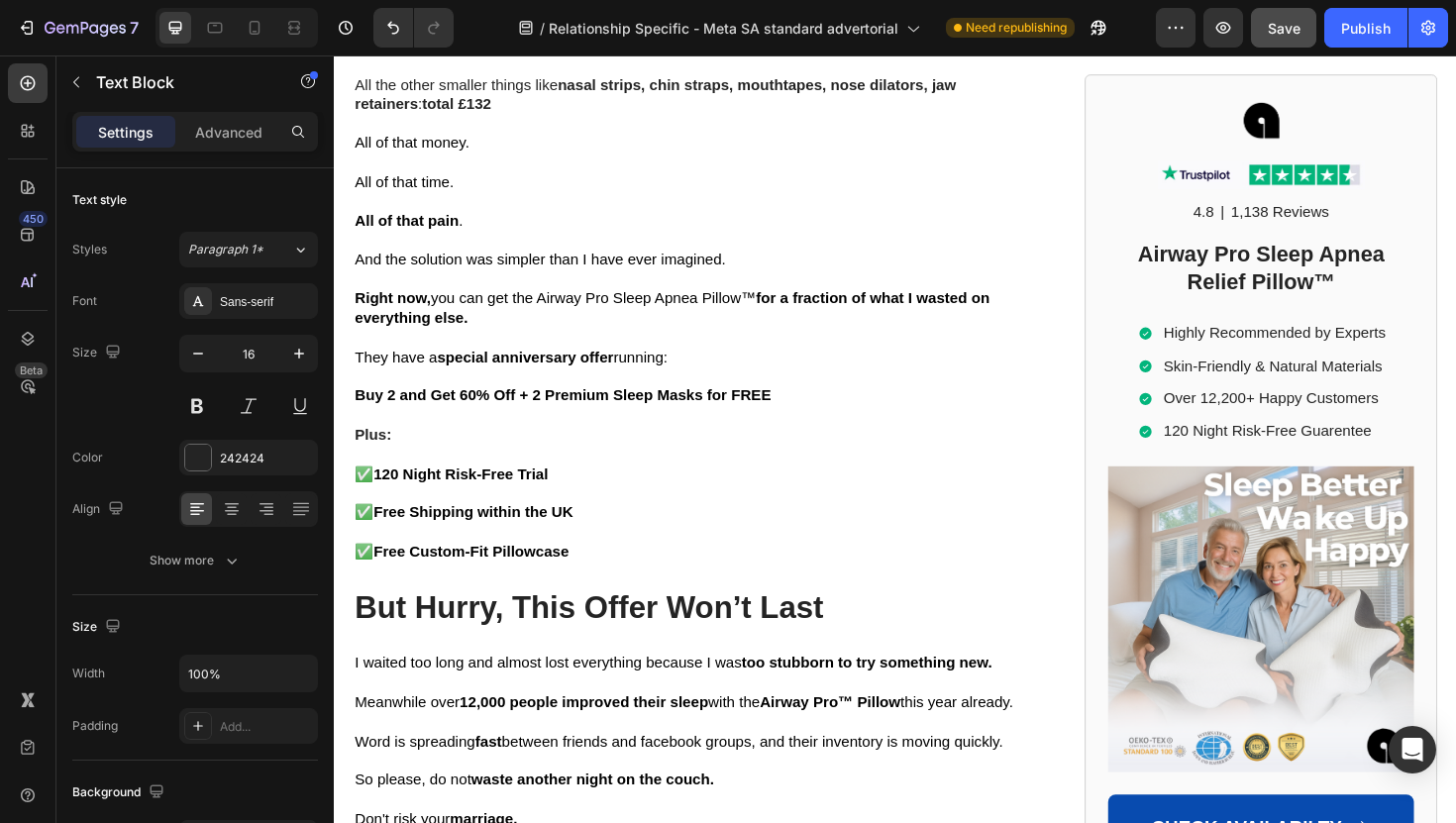 click on "They're the ONLY company with this special design. You won't find the real Airway Pro™ Pillow on Amazon nor eBay—if you do, it's a cheap knockoff that won't work the same." at bounding box center [699, -1063] 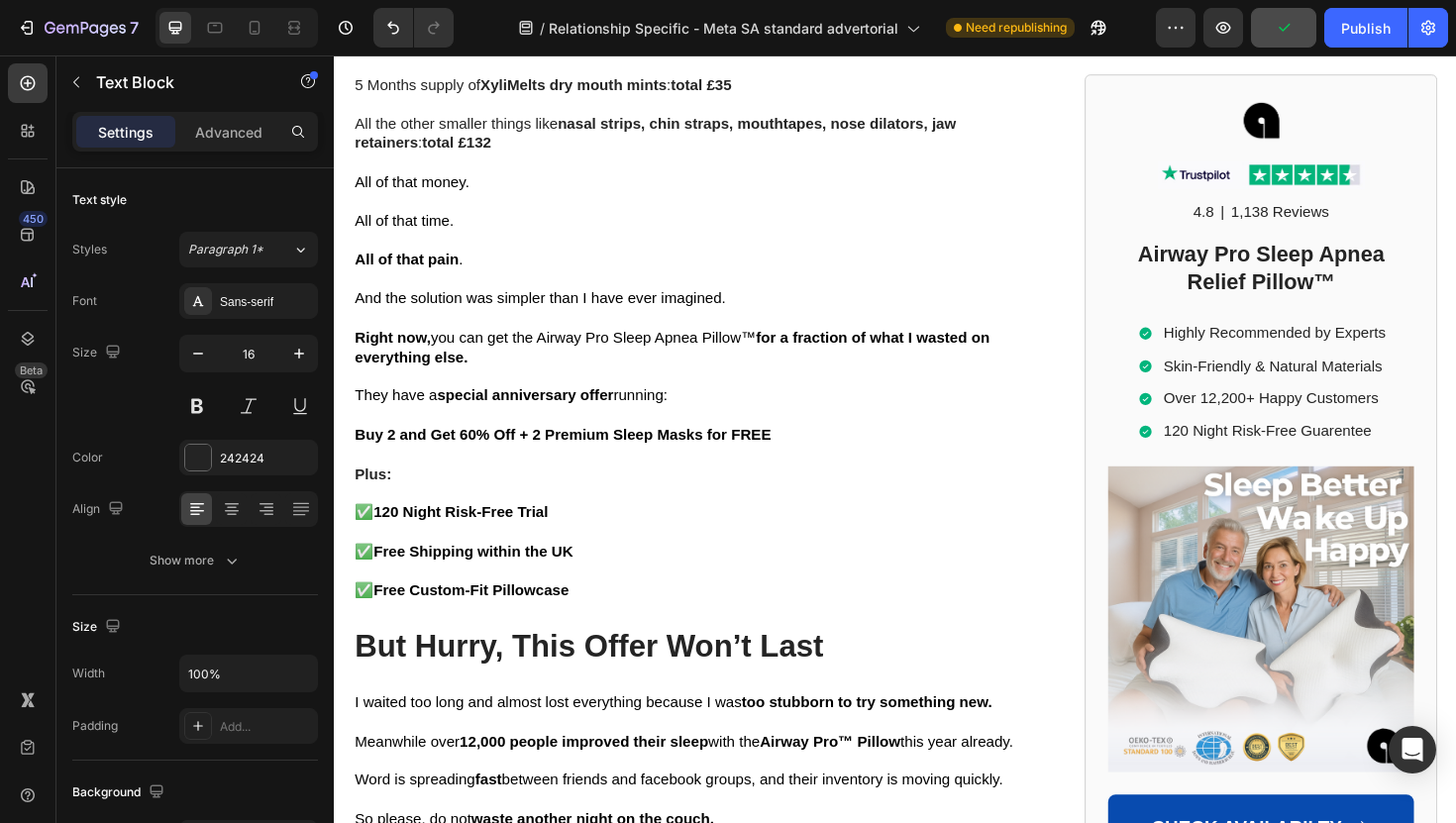 click on "You won't find the real Airway Pro™ Pillow on Amazon nor eBay—if you do, it's a cheap knockoff that won't work the same." at bounding box center (708, -1021) 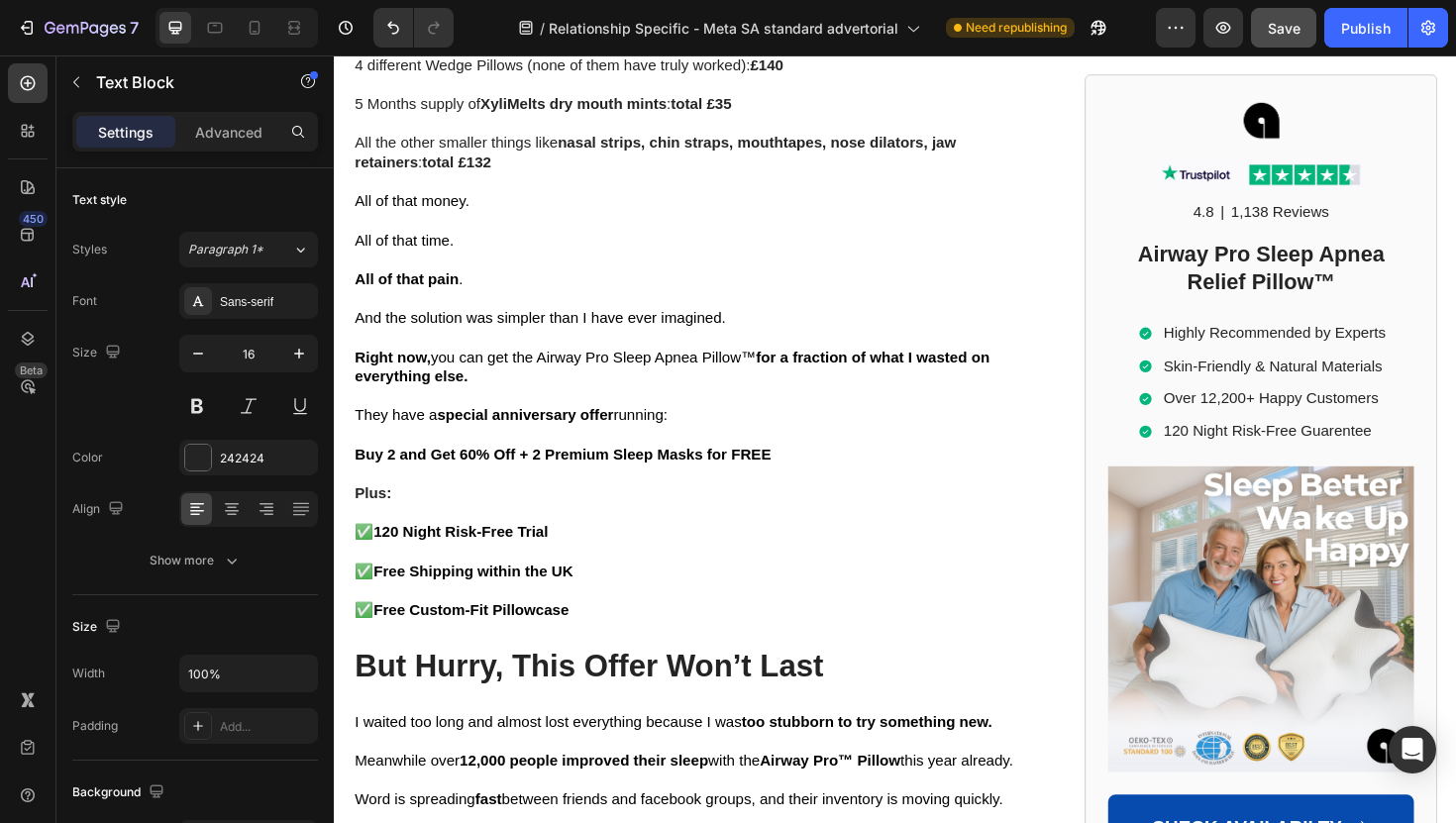 click on "—if you do, it's a cheap knockoff that won't work the same." at bounding box center (710, -990) 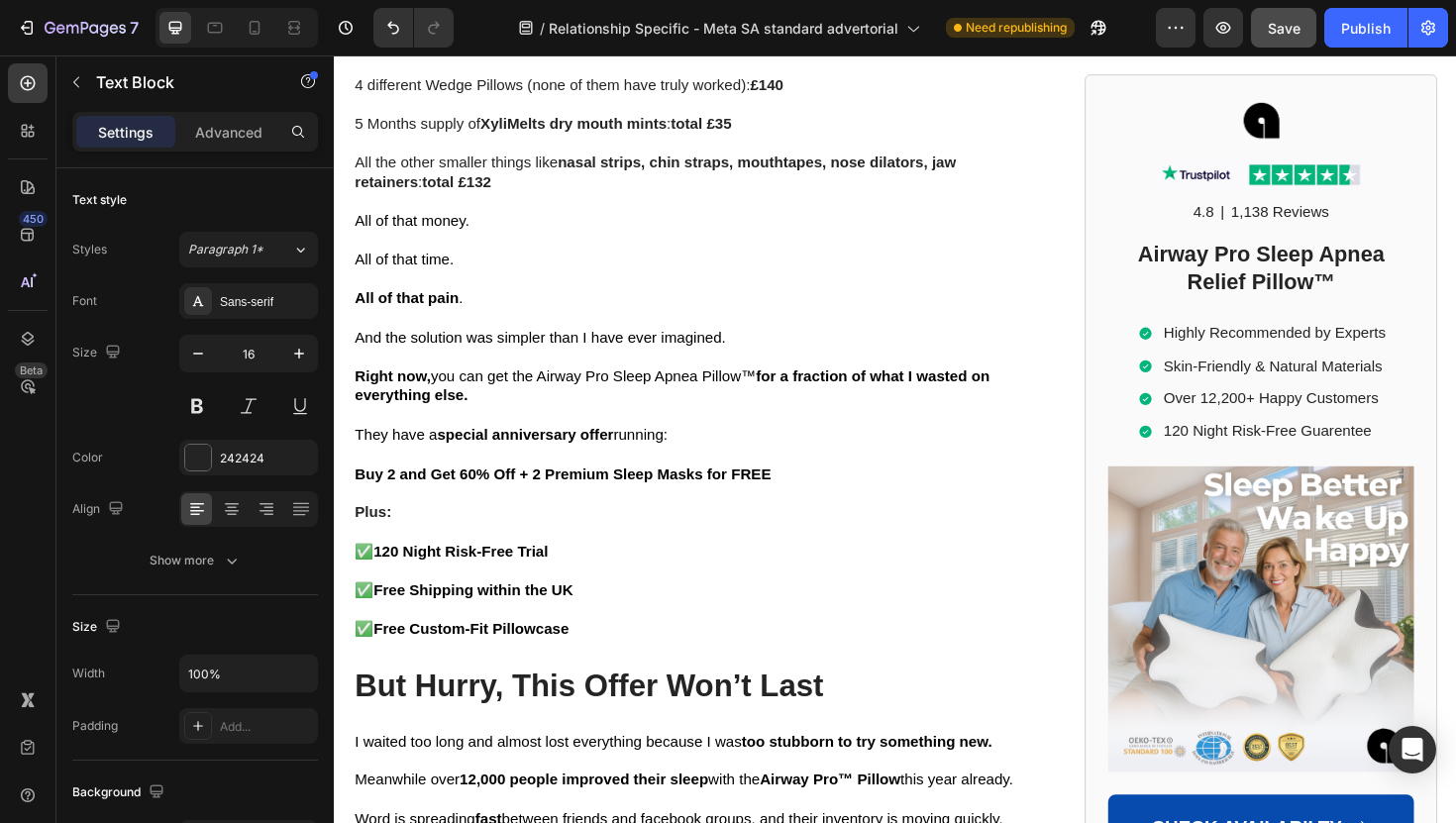 click on "And based on their recent survey, that's the only design that allows  86% of their customers sleep better and reduce breathing interruptions by 68%  within the first week." at bounding box center [710, -897] 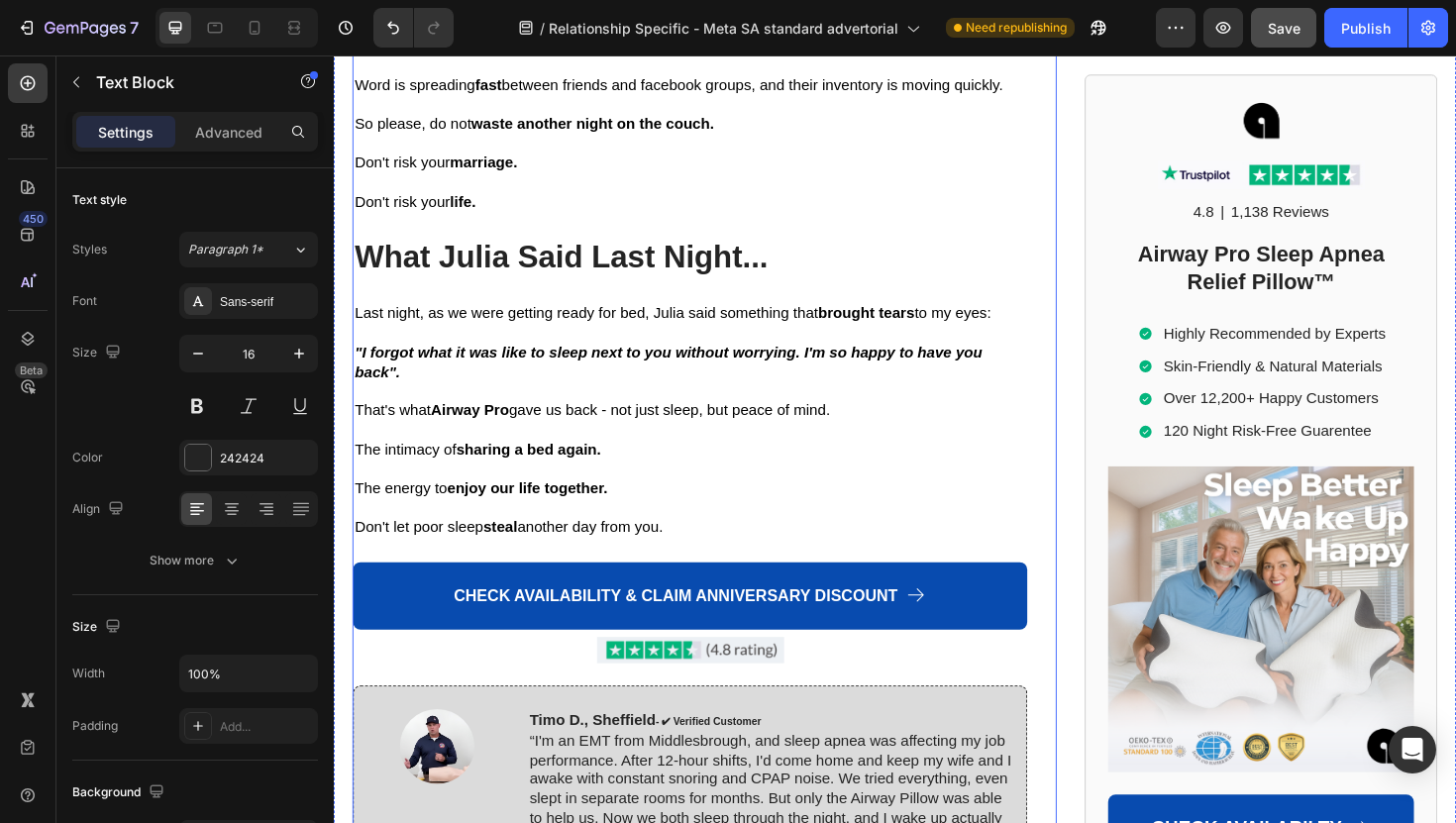 scroll, scrollTop: 11150, scrollLeft: 0, axis: vertical 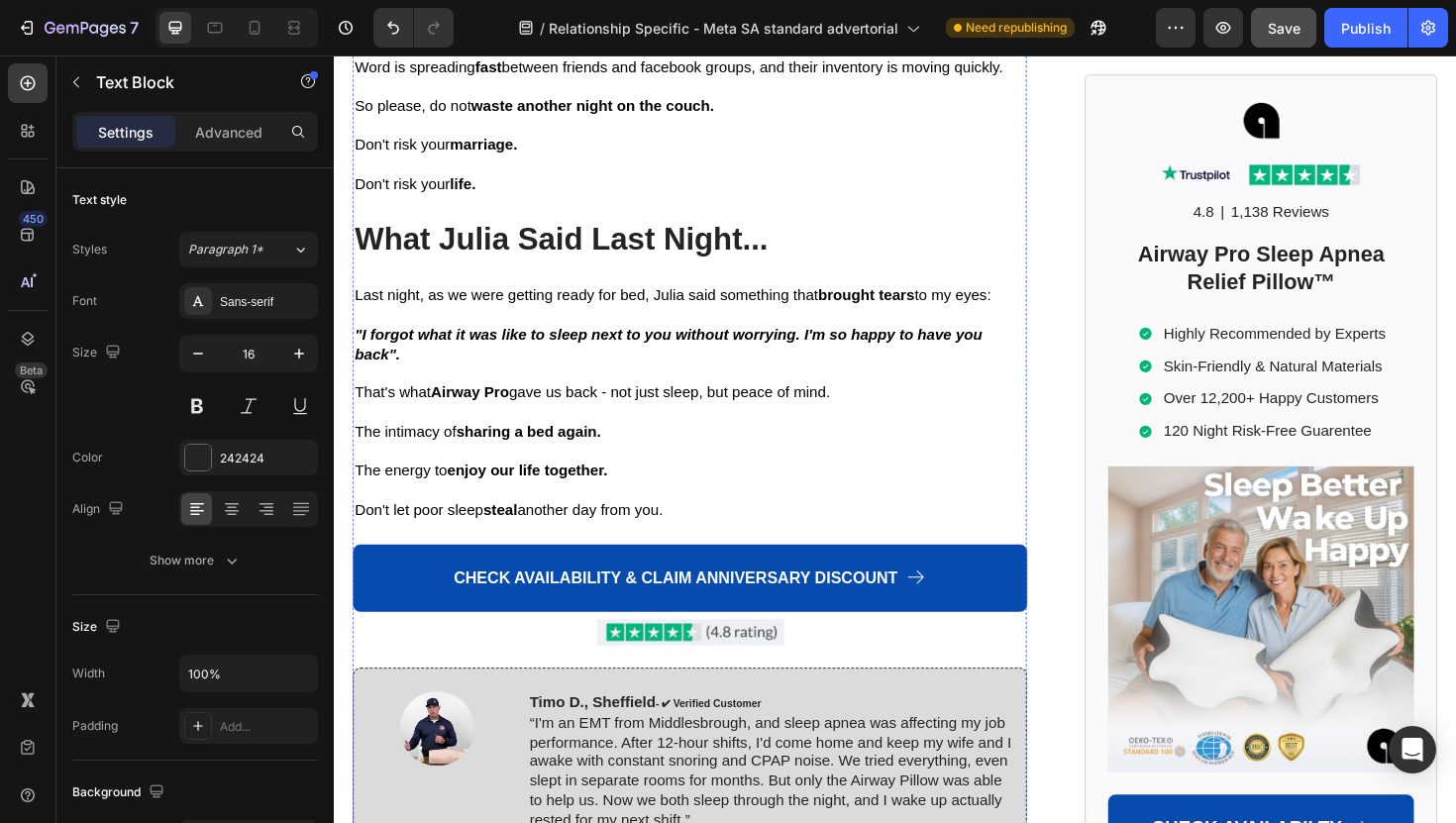 click at bounding box center [710, -936] 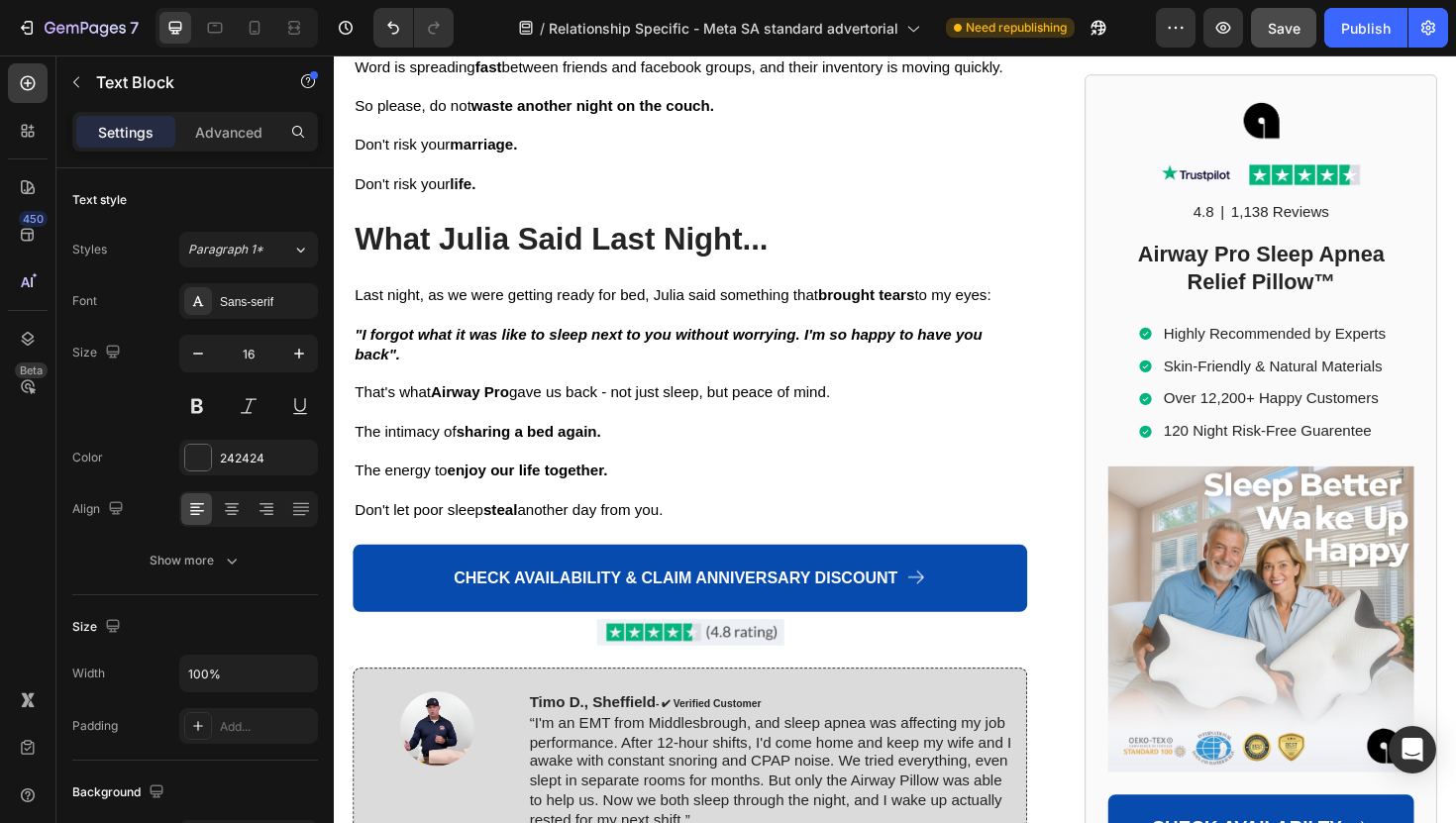 click at bounding box center (710, -936) 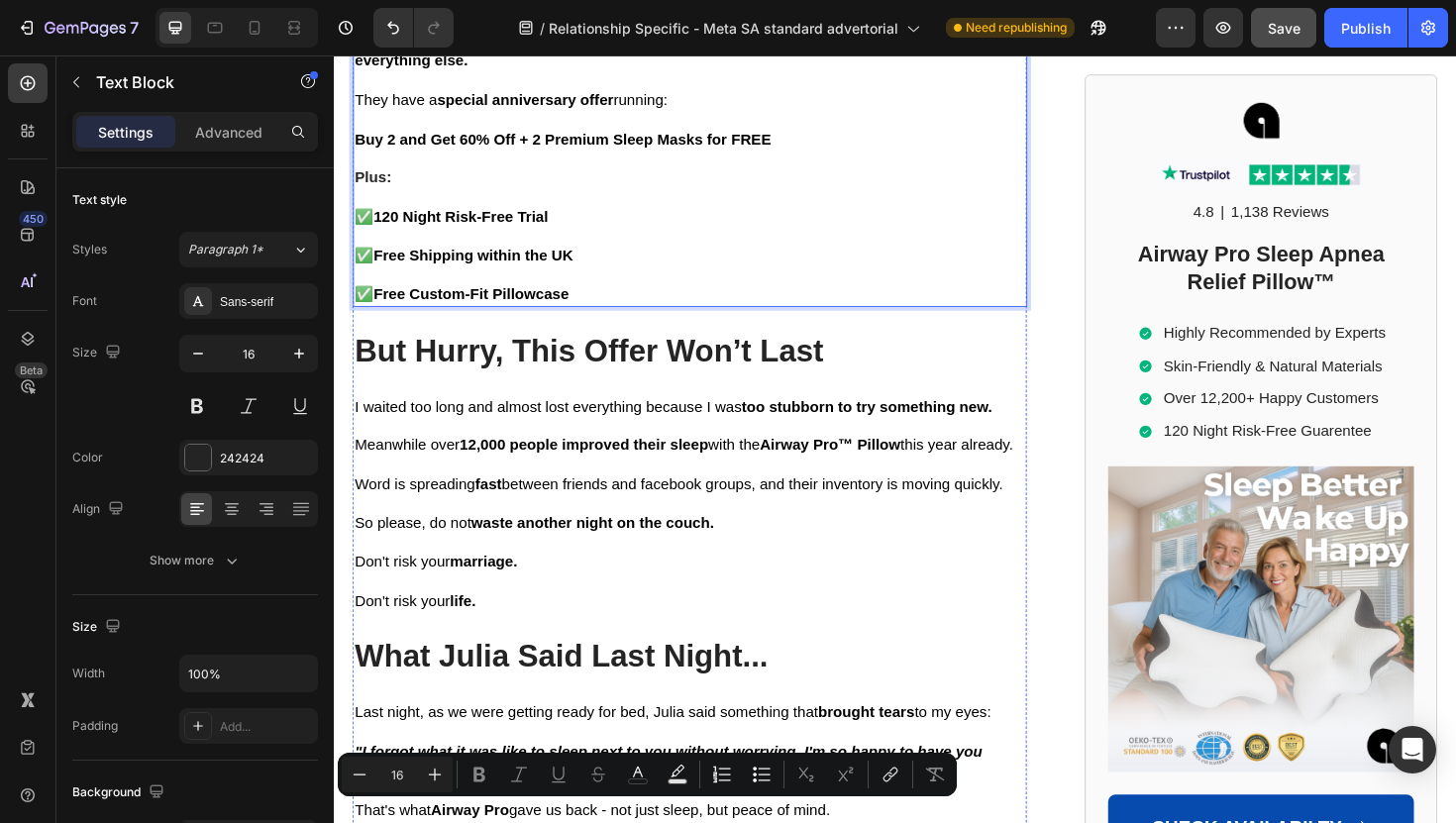 scroll, scrollTop: 10668, scrollLeft: 0, axis: vertical 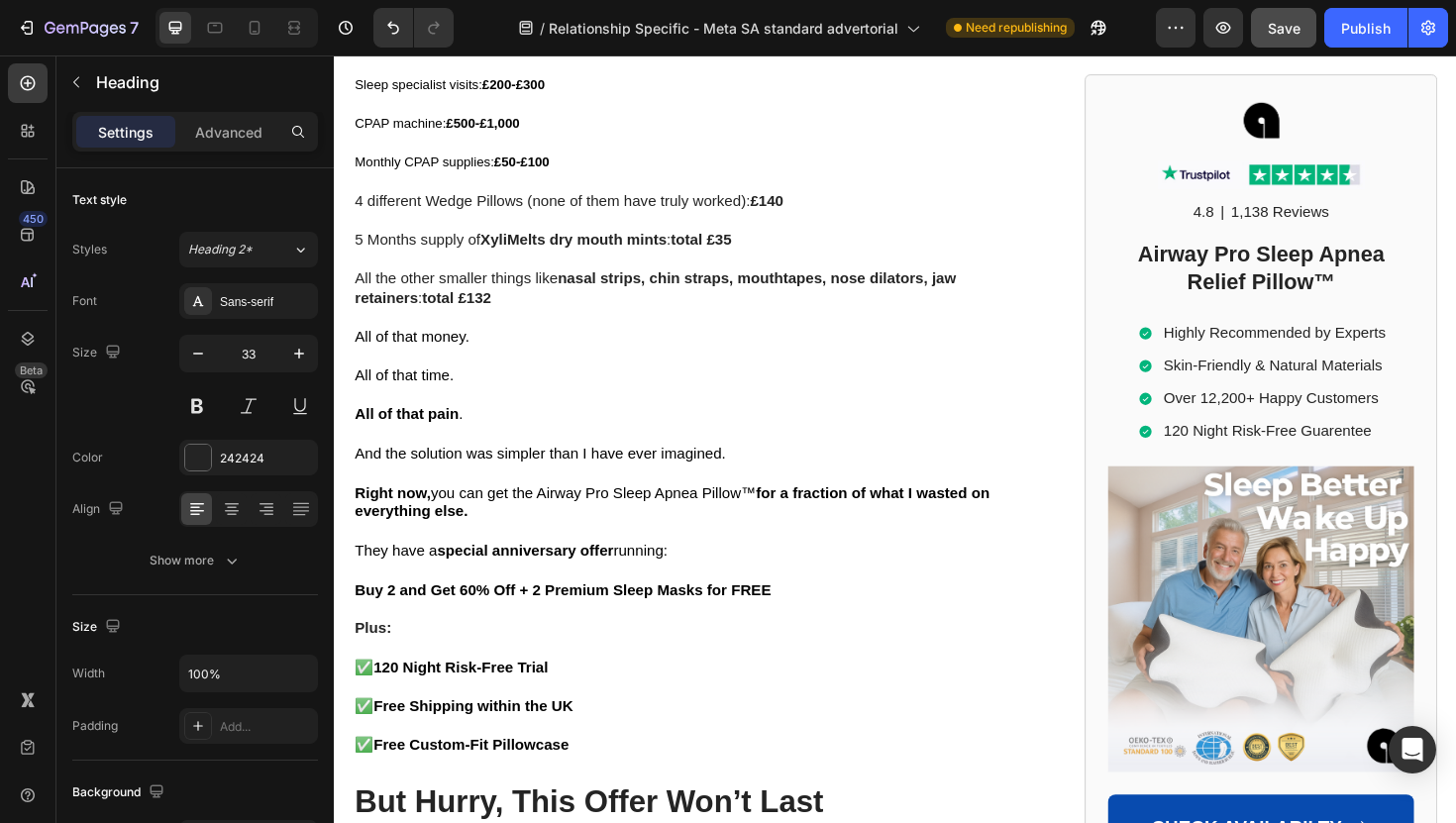 click on "The Part That Impressed My Doctor The Most" at bounding box center (710, -1112) 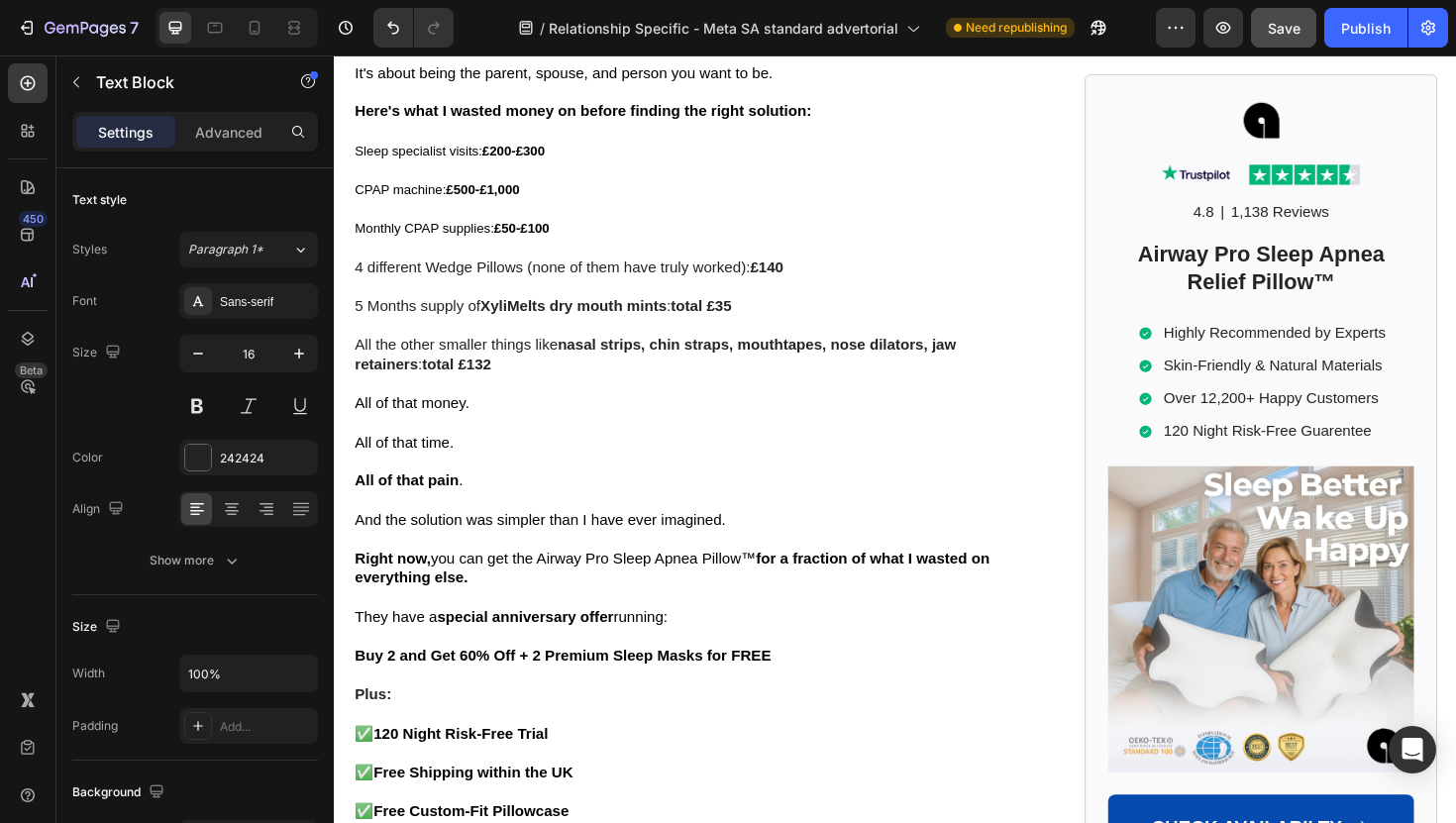 click on ""This is the only pillow on the market with this specific NECK ELEVATION DESIGN™. I've never seen anything like it."" at bounding box center [690, -973] 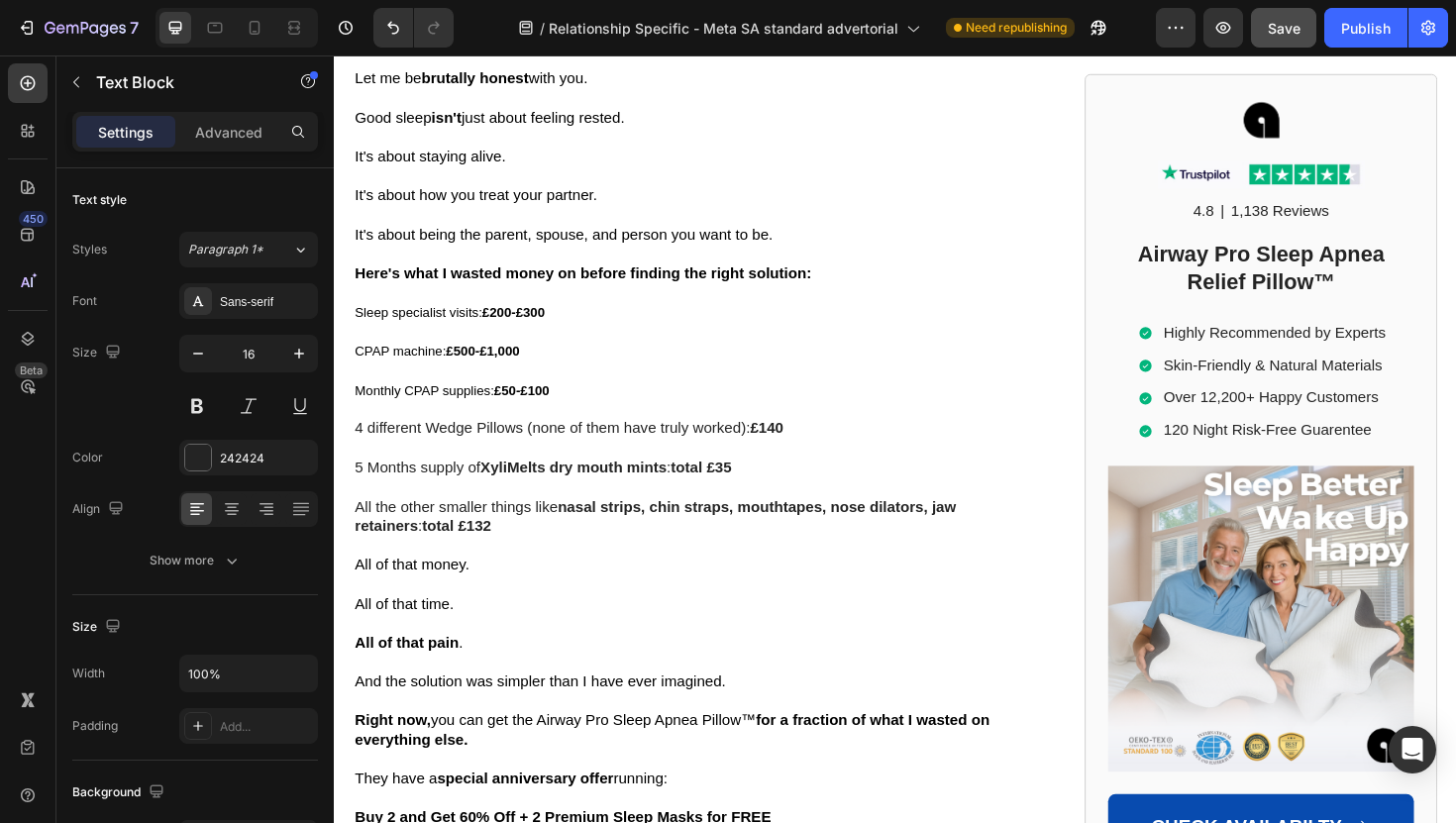 scroll, scrollTop: 10395, scrollLeft: 0, axis: vertical 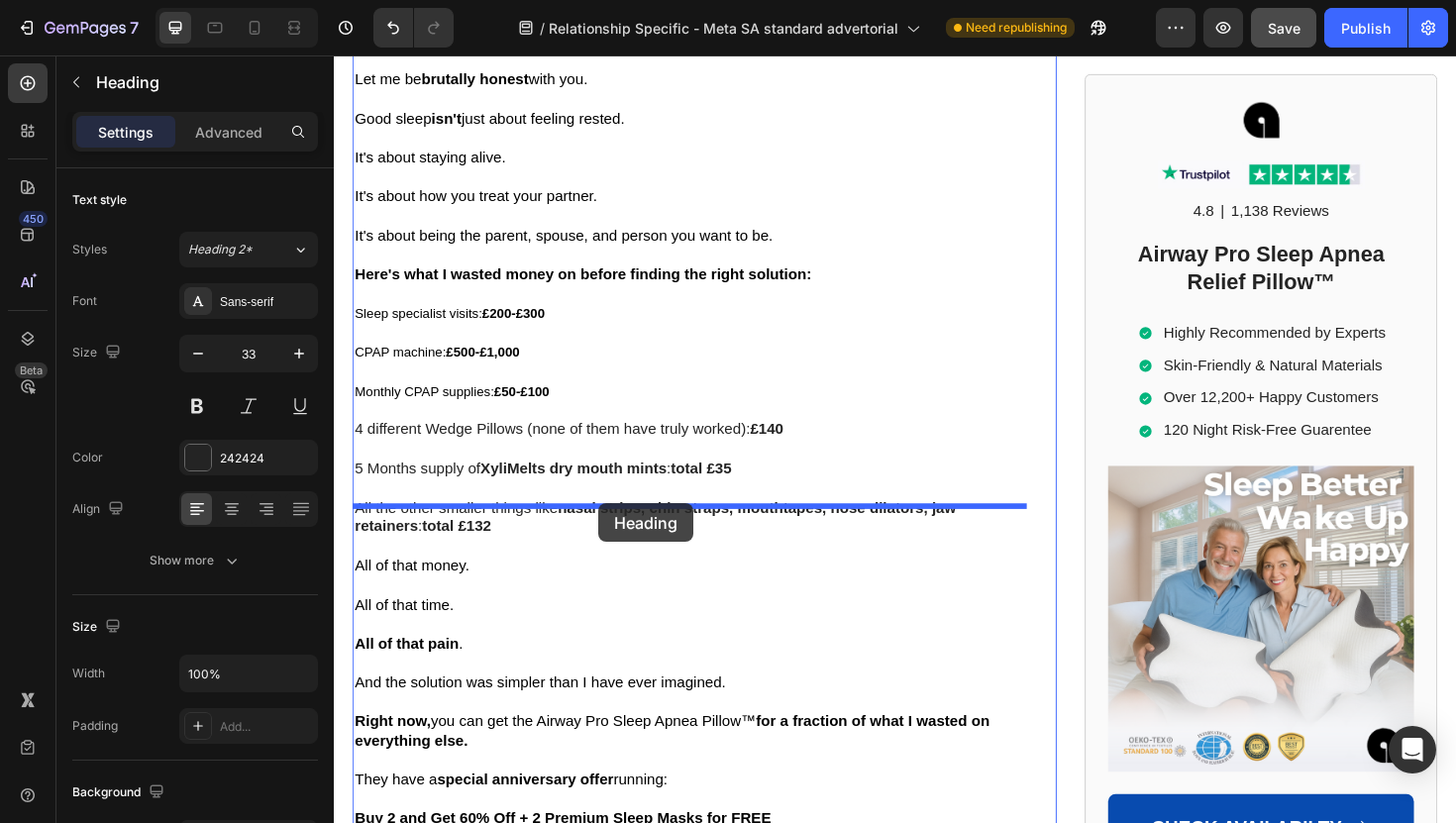 drag, startPoint x: 619, startPoint y: 133, endPoint x: 614, endPoint y: 515, distance: 382.03272 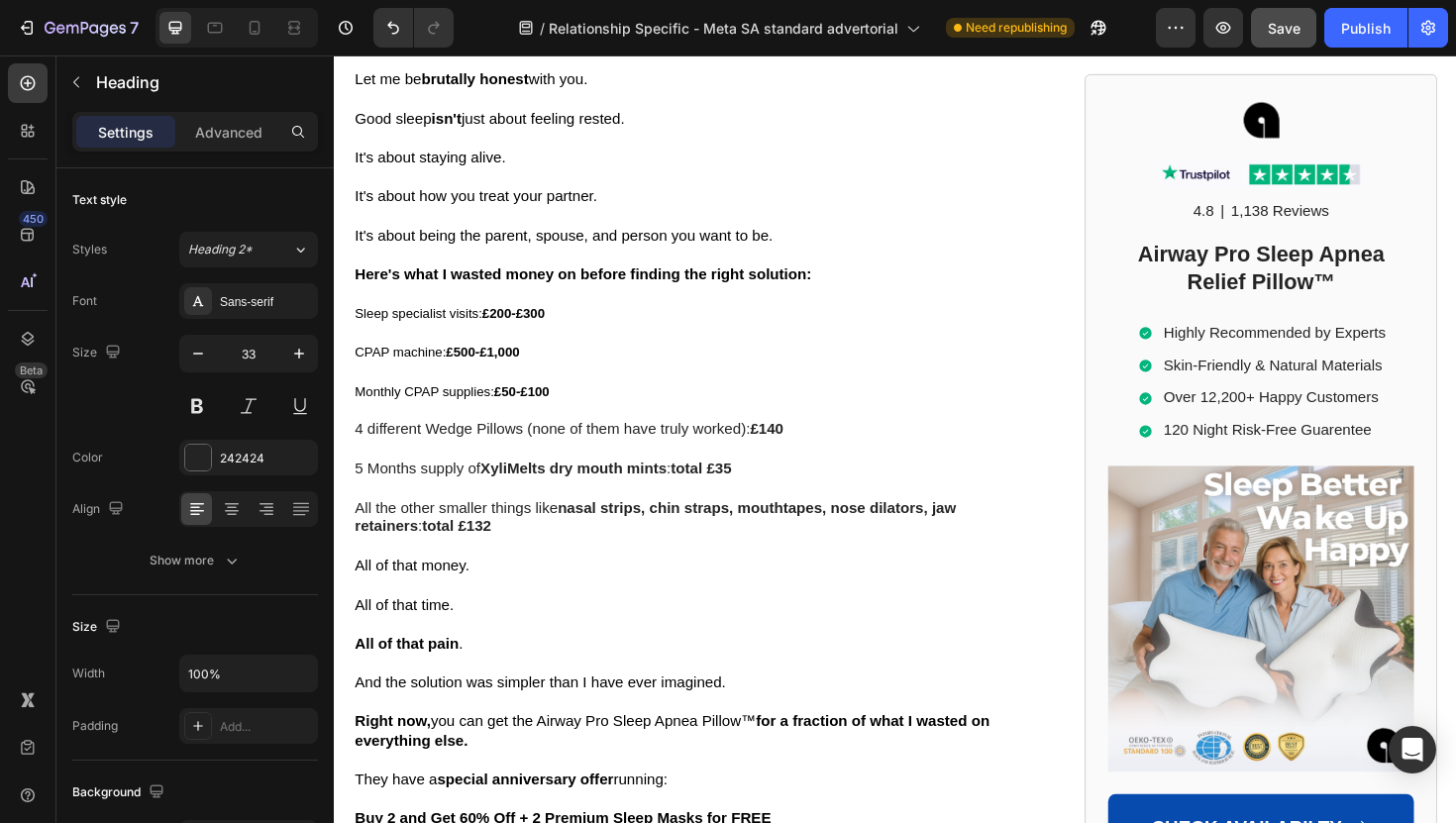scroll, scrollTop: 10402, scrollLeft: 0, axis: vertical 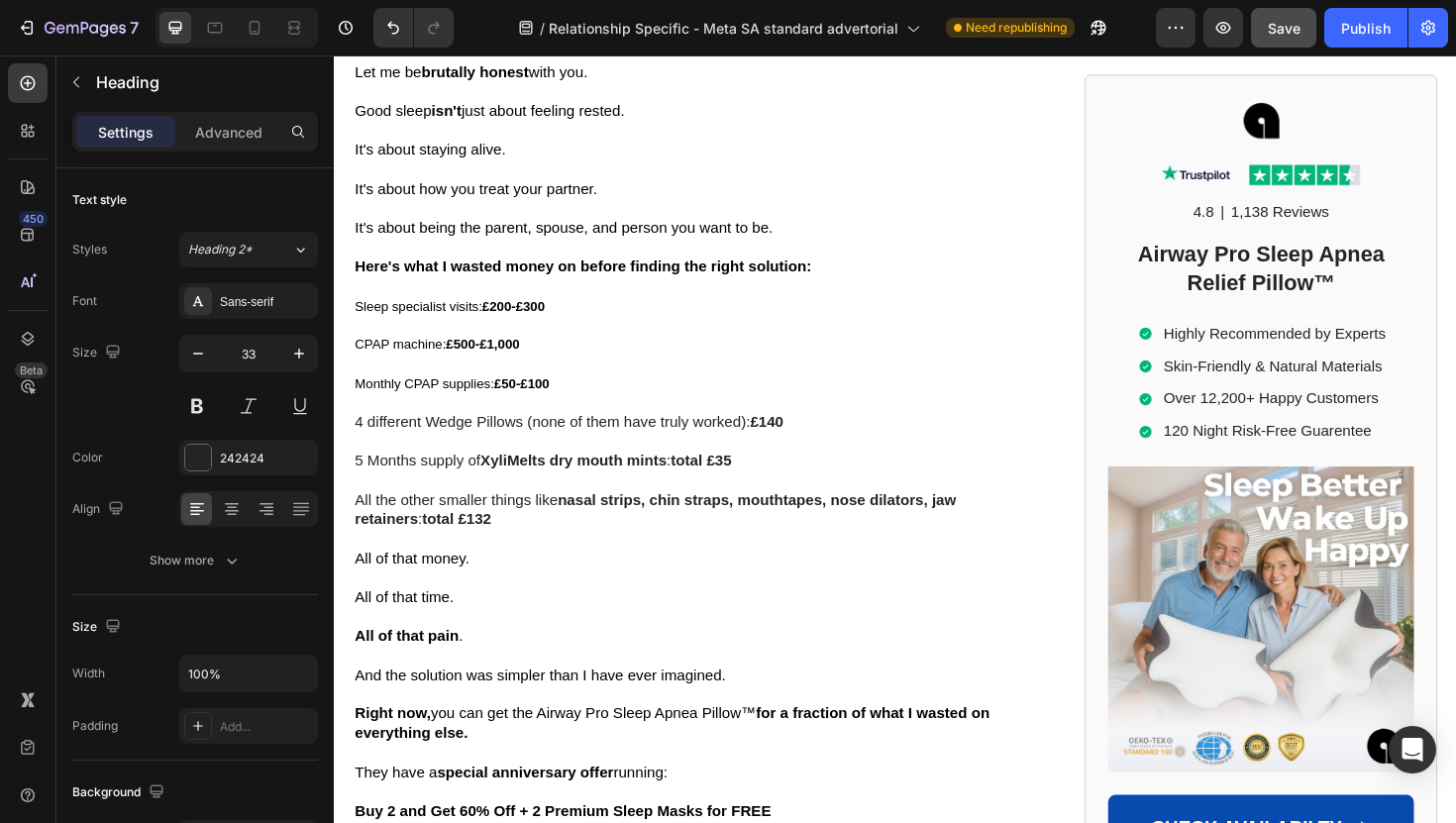 drag, startPoint x: 707, startPoint y: 524, endPoint x: 718, endPoint y: 474, distance: 51.1957 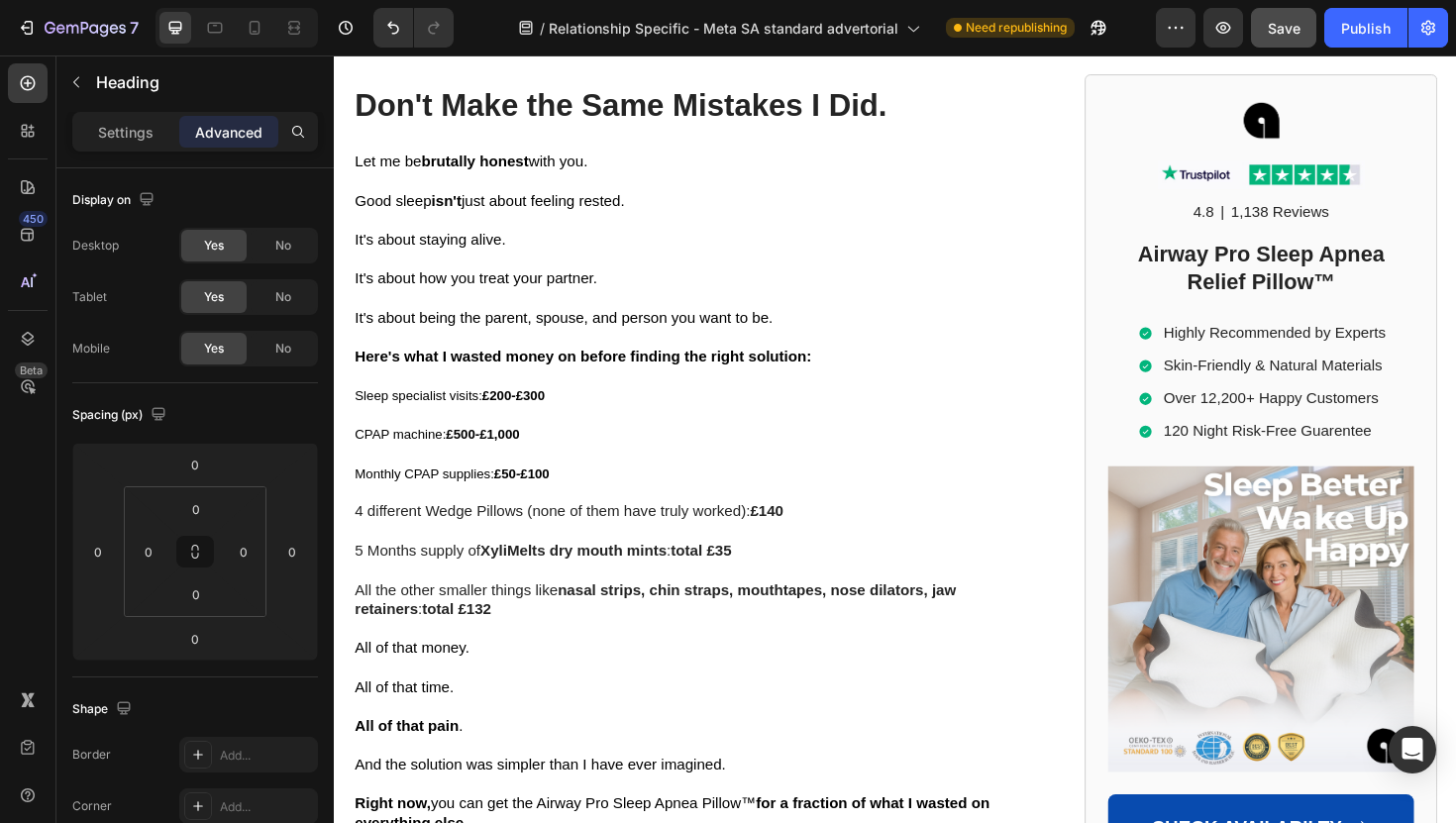 scroll, scrollTop: 10285, scrollLeft: 0, axis: vertical 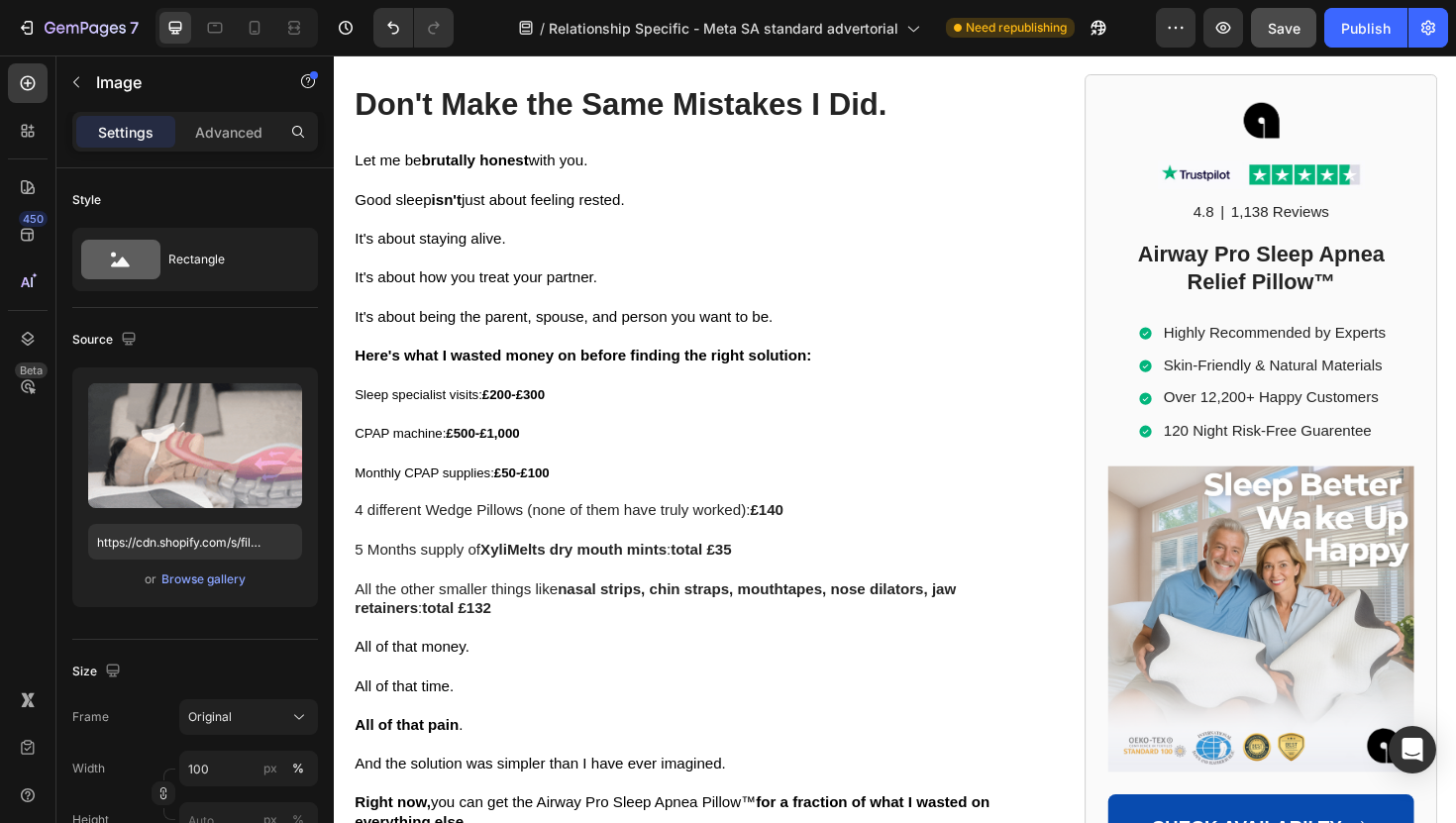 click at bounding box center (710, -1213) 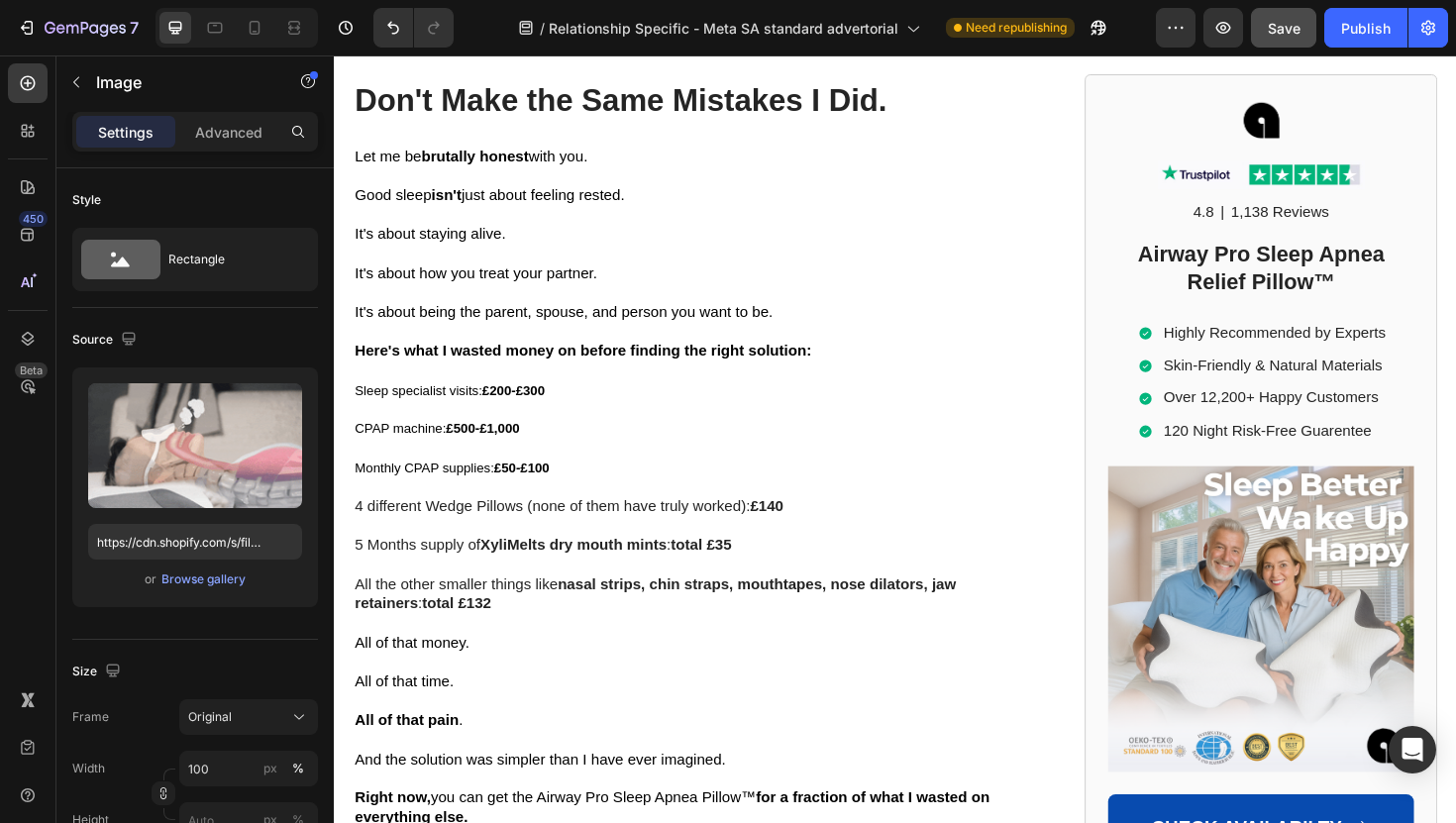 drag, startPoint x: 717, startPoint y: 160, endPoint x: 718, endPoint y: 110, distance: 50.009999 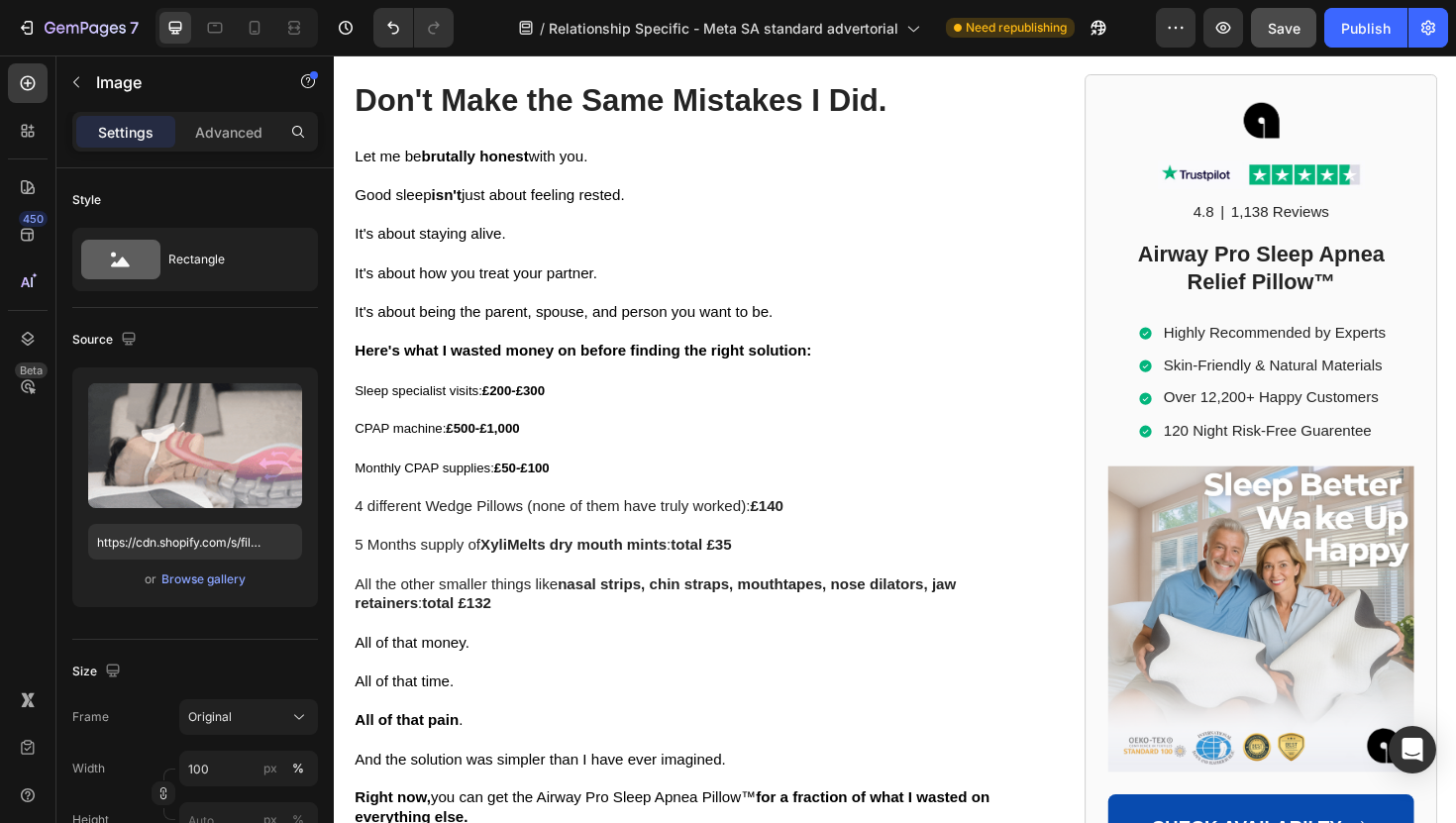 click on "Image   19" at bounding box center (710, -1213) 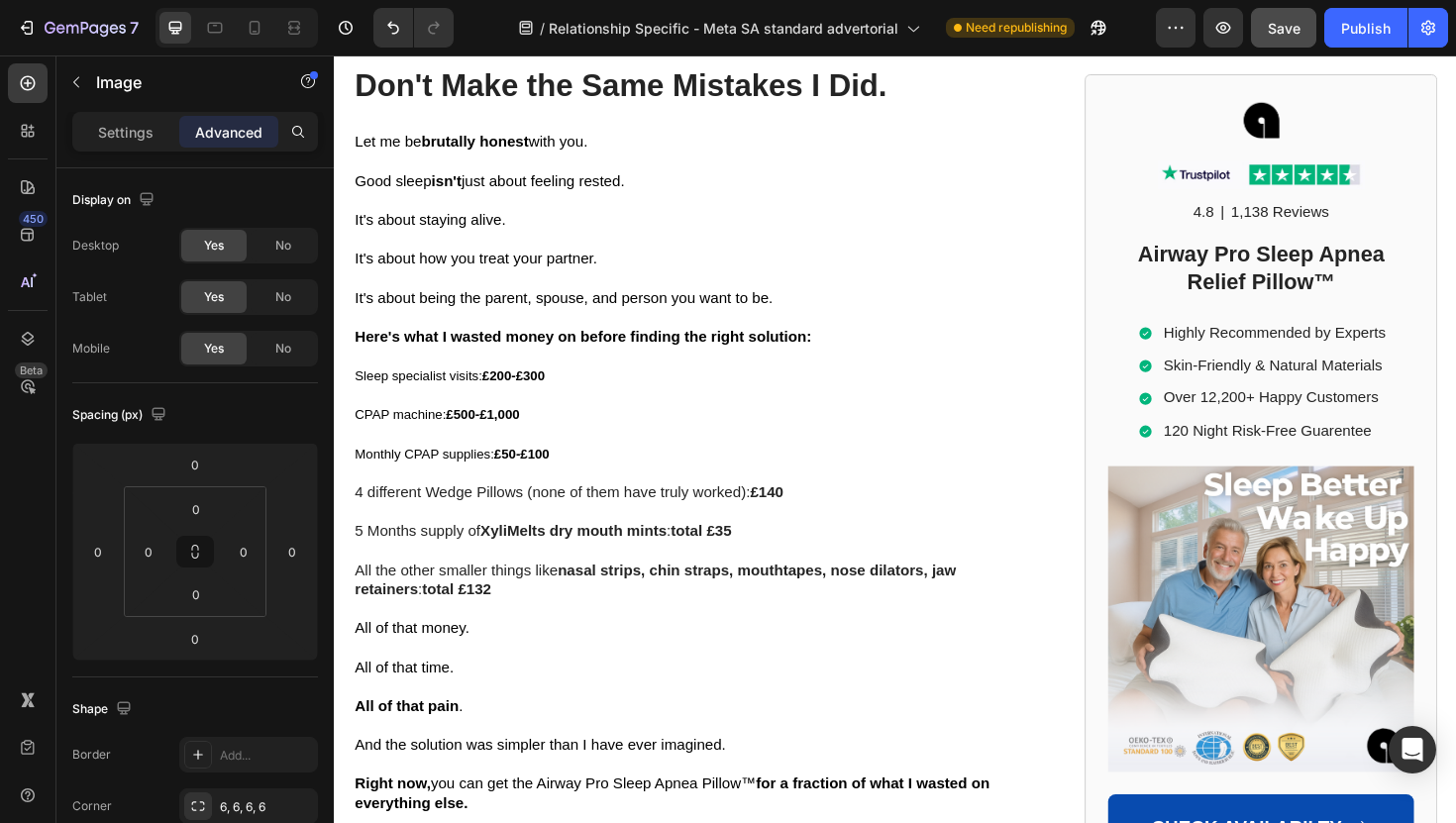 click at bounding box center [711, -1212] 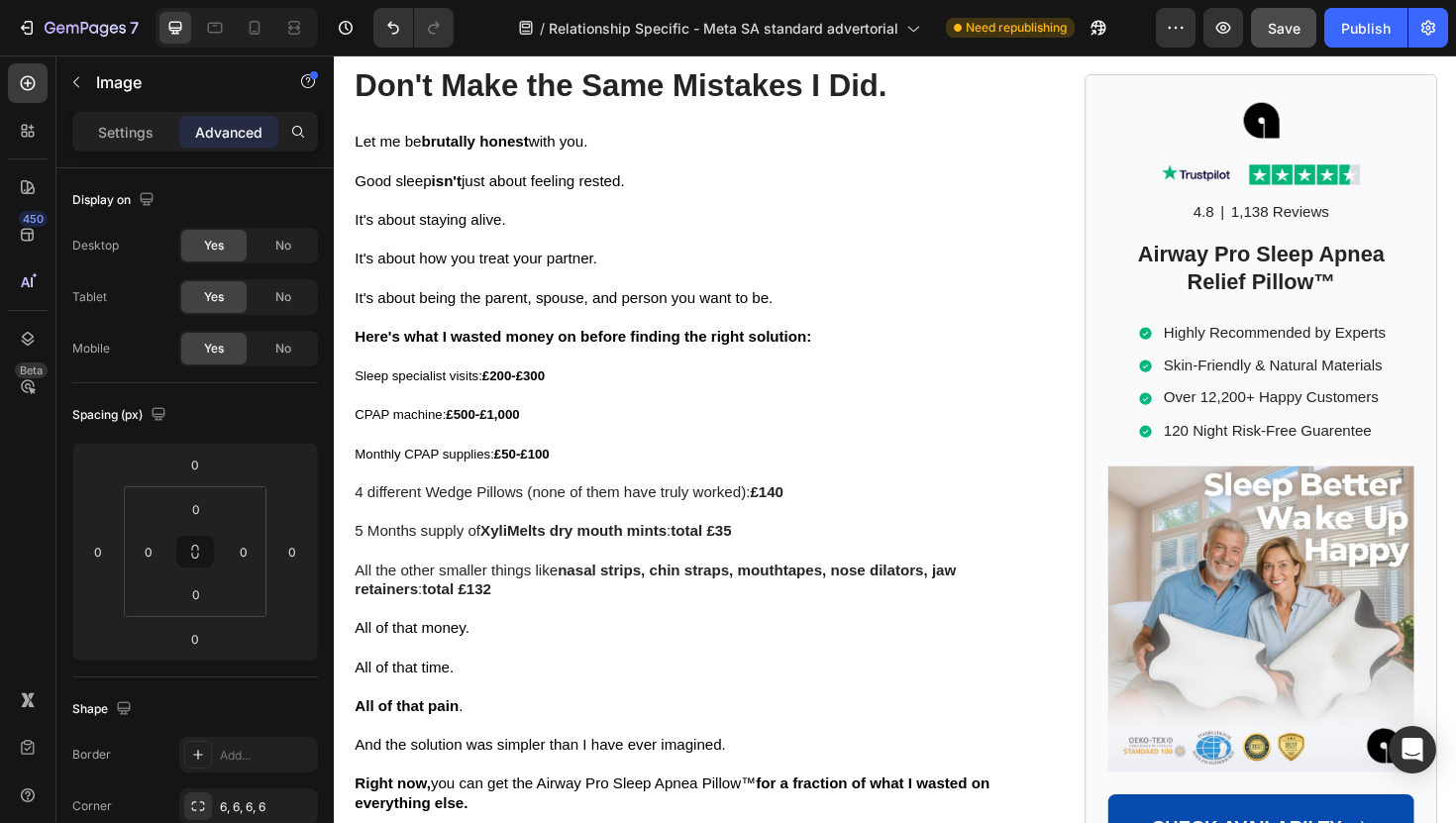 type on "4" 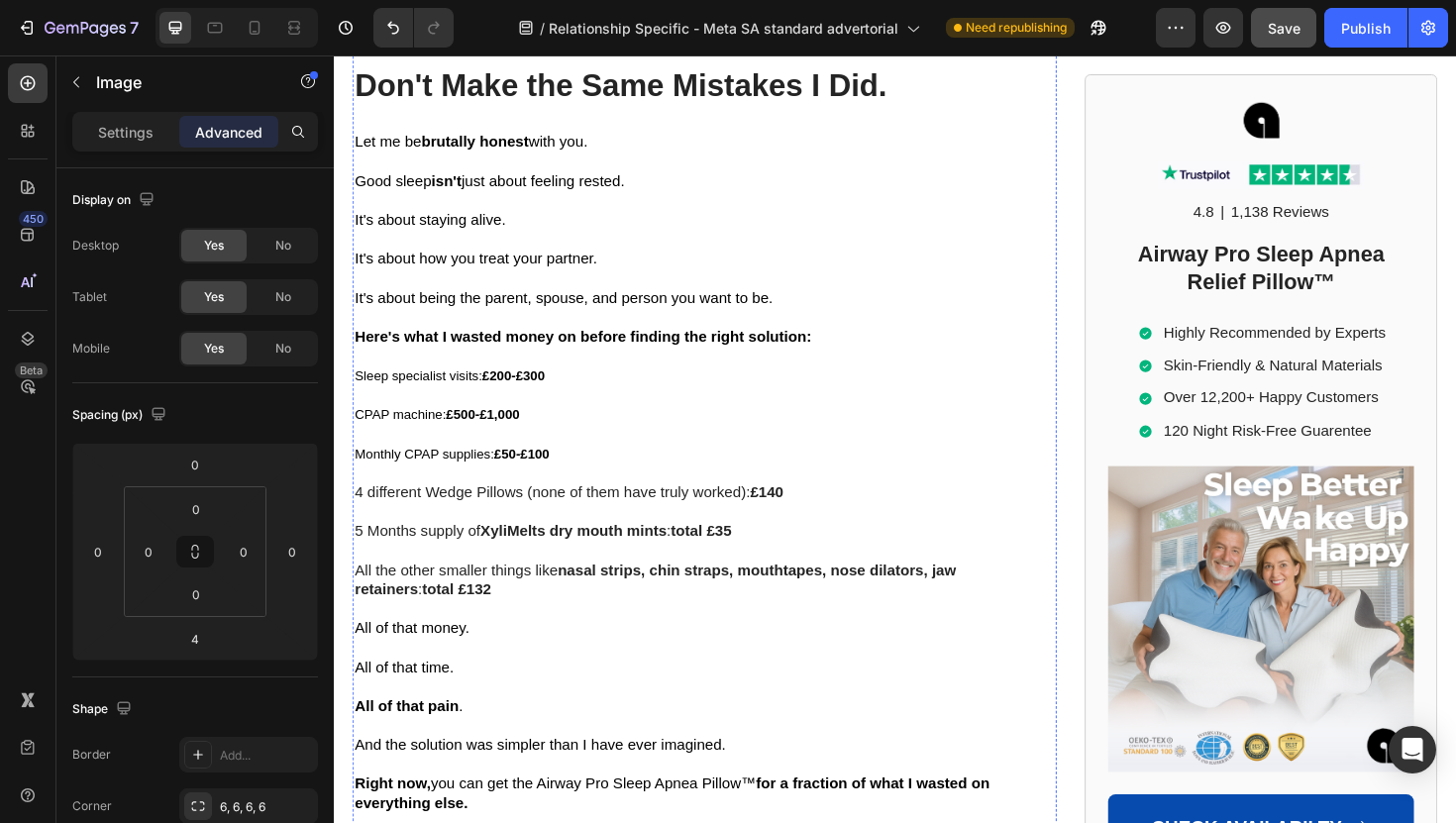 click on "86% of their customers sleep better and reduce breathing interruptions by 68%" at bounding box center [699, -850] 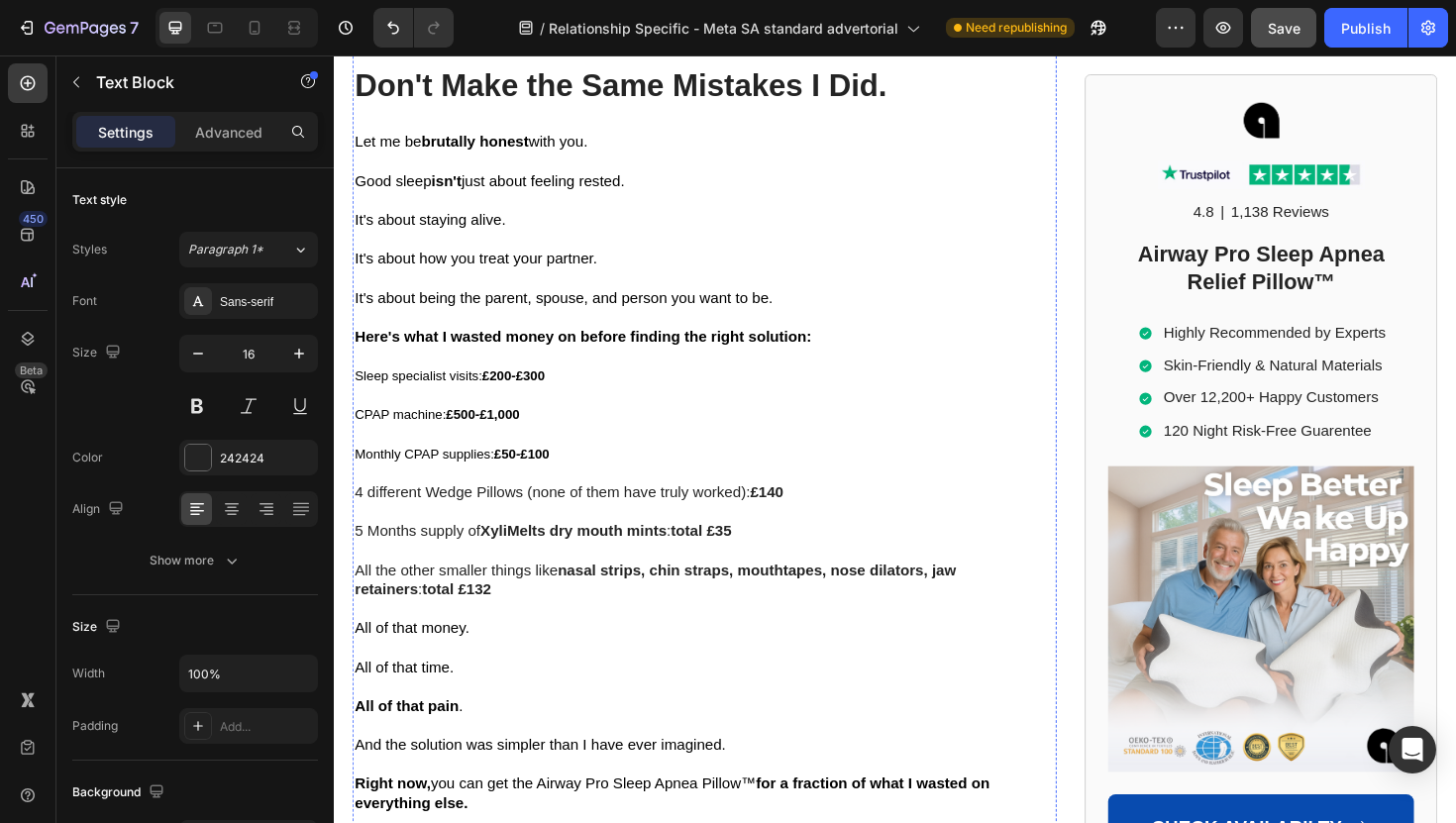 click on "The Part That Impressed My Doctor The Most" at bounding box center (710, -779) 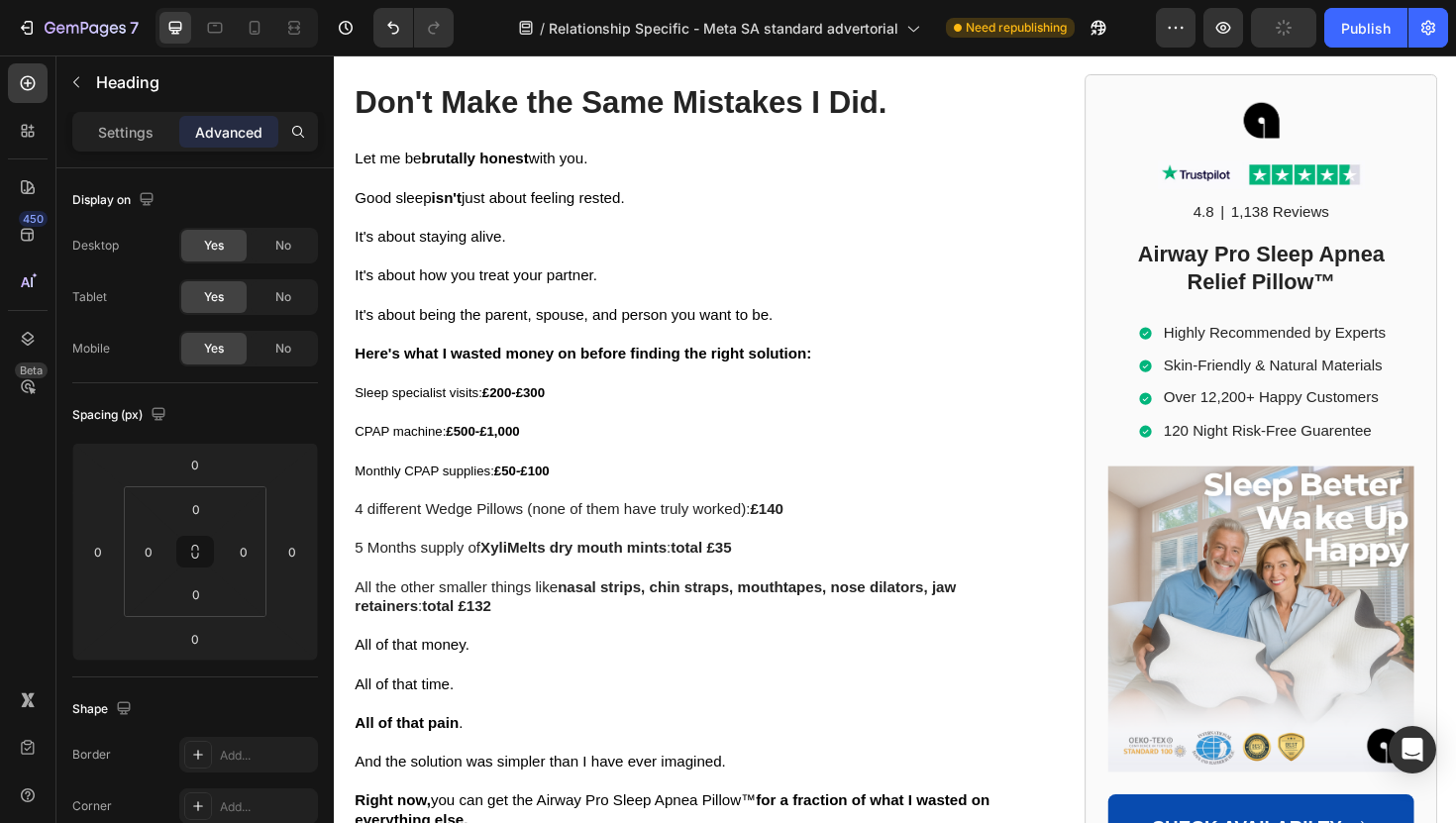 drag, startPoint x: 705, startPoint y: 595, endPoint x: 705, endPoint y: 613, distance: 18 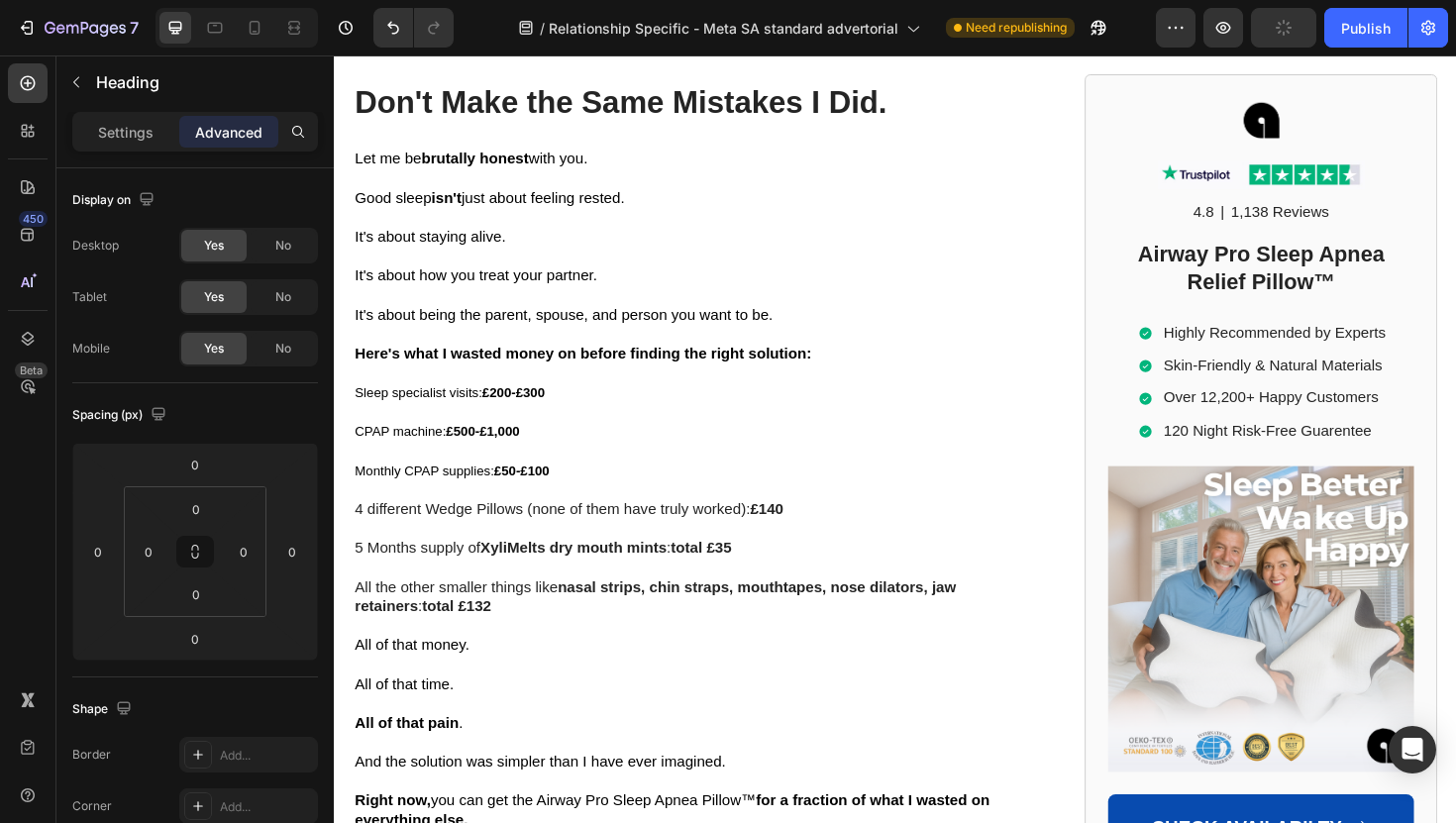 click at bounding box center [711, -741] 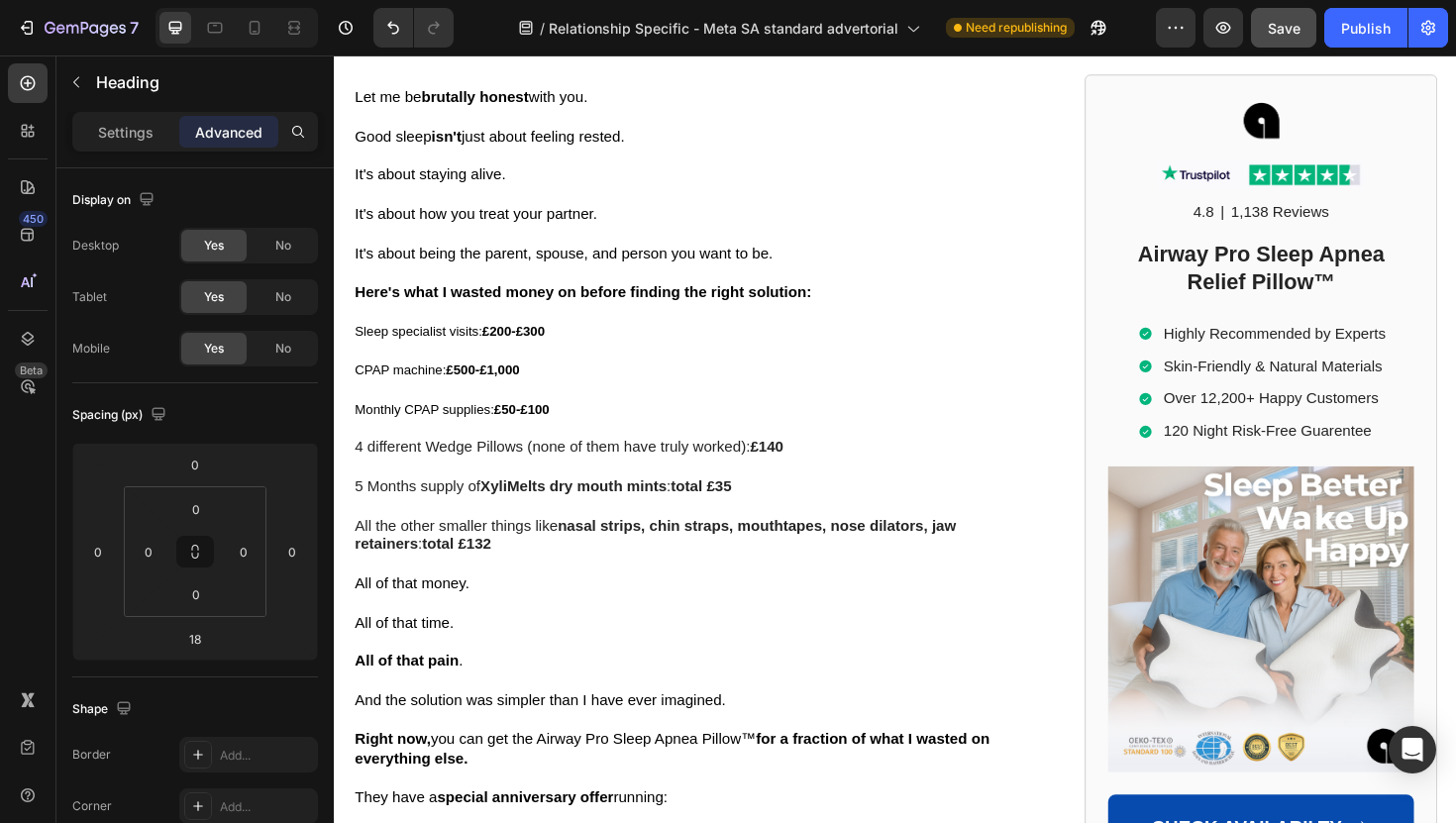 scroll, scrollTop: 10409, scrollLeft: 0, axis: vertical 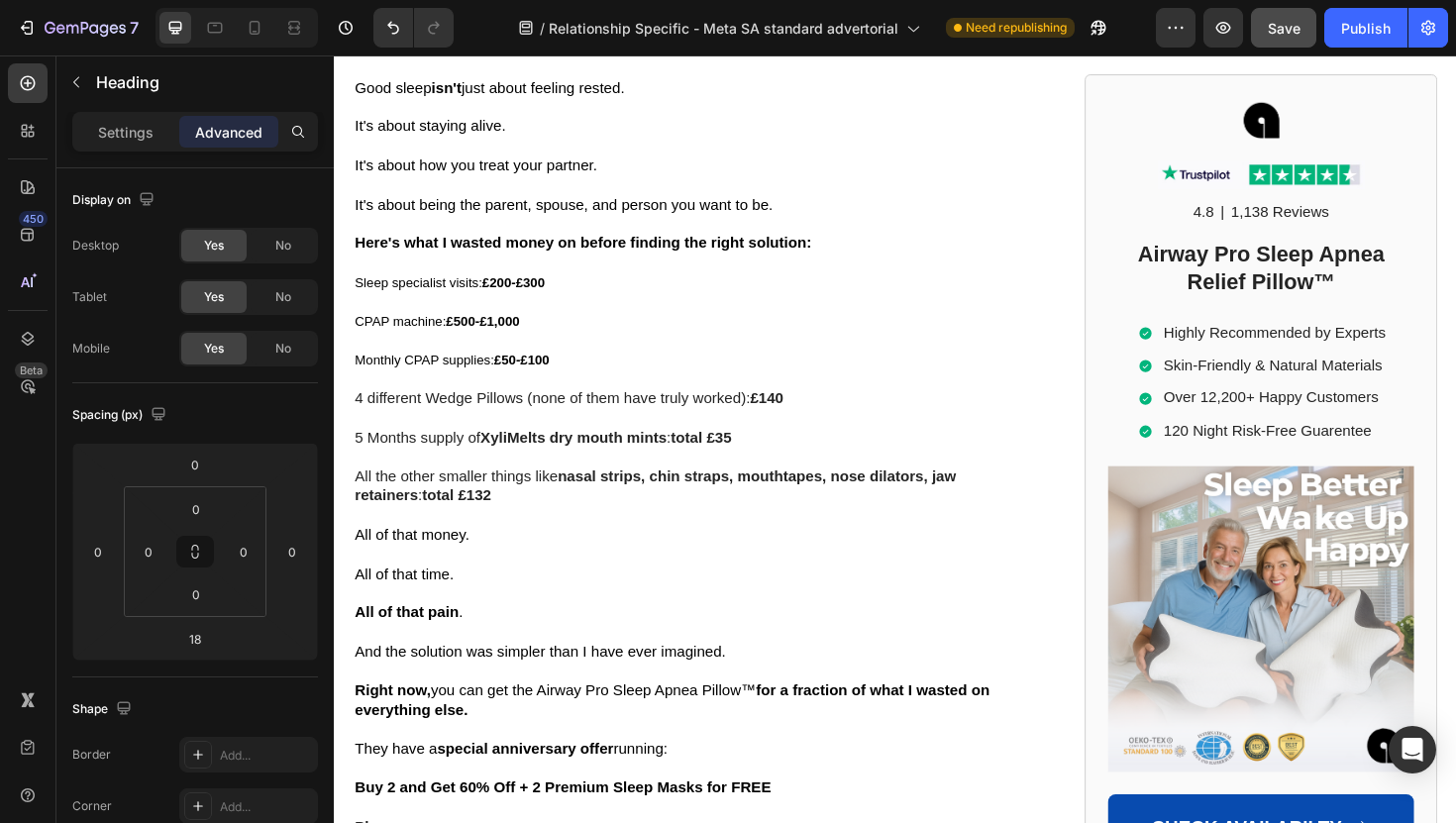 click at bounding box center (711, -858) 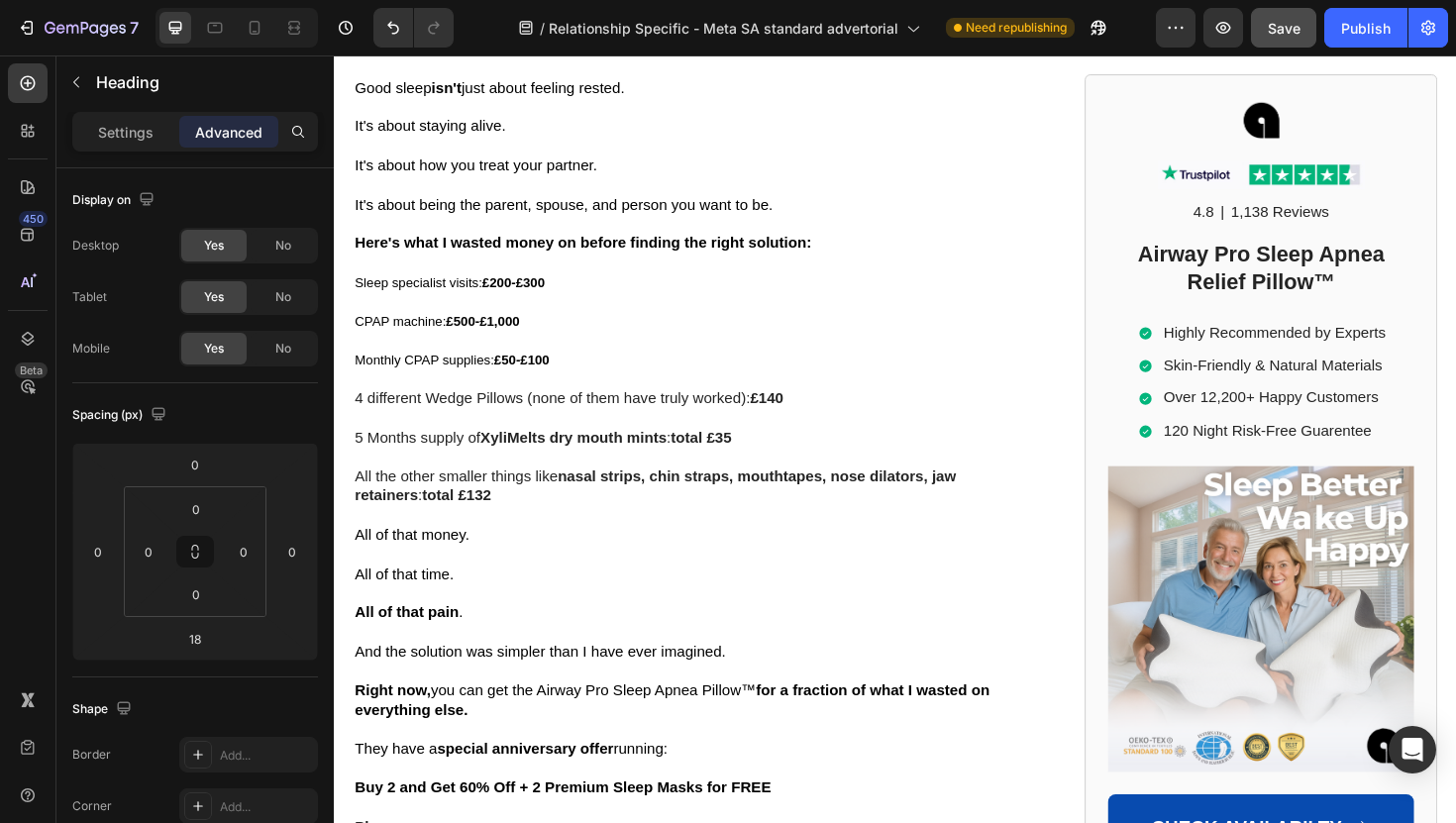 type on "25" 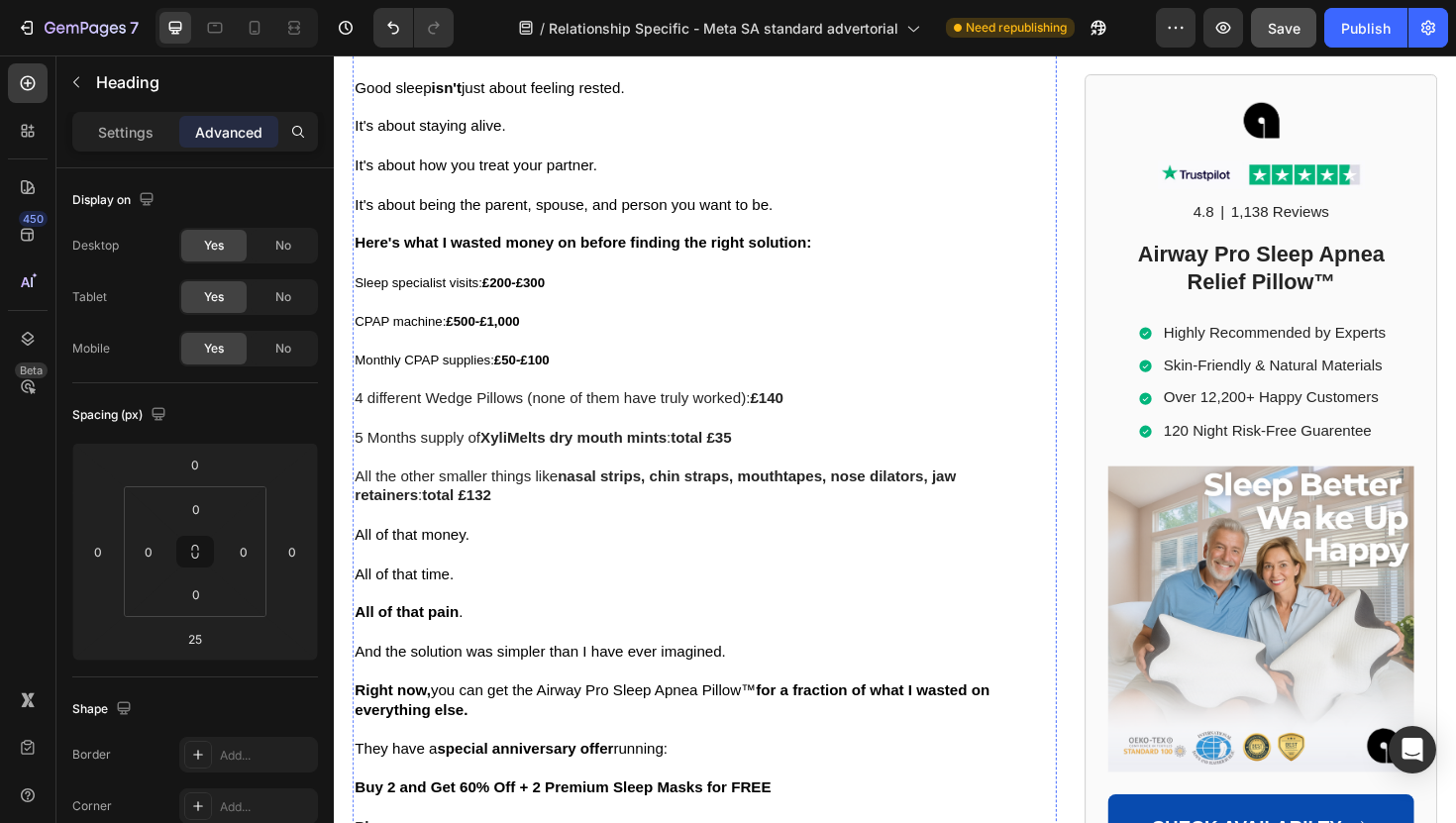 click at bounding box center [710, -761] 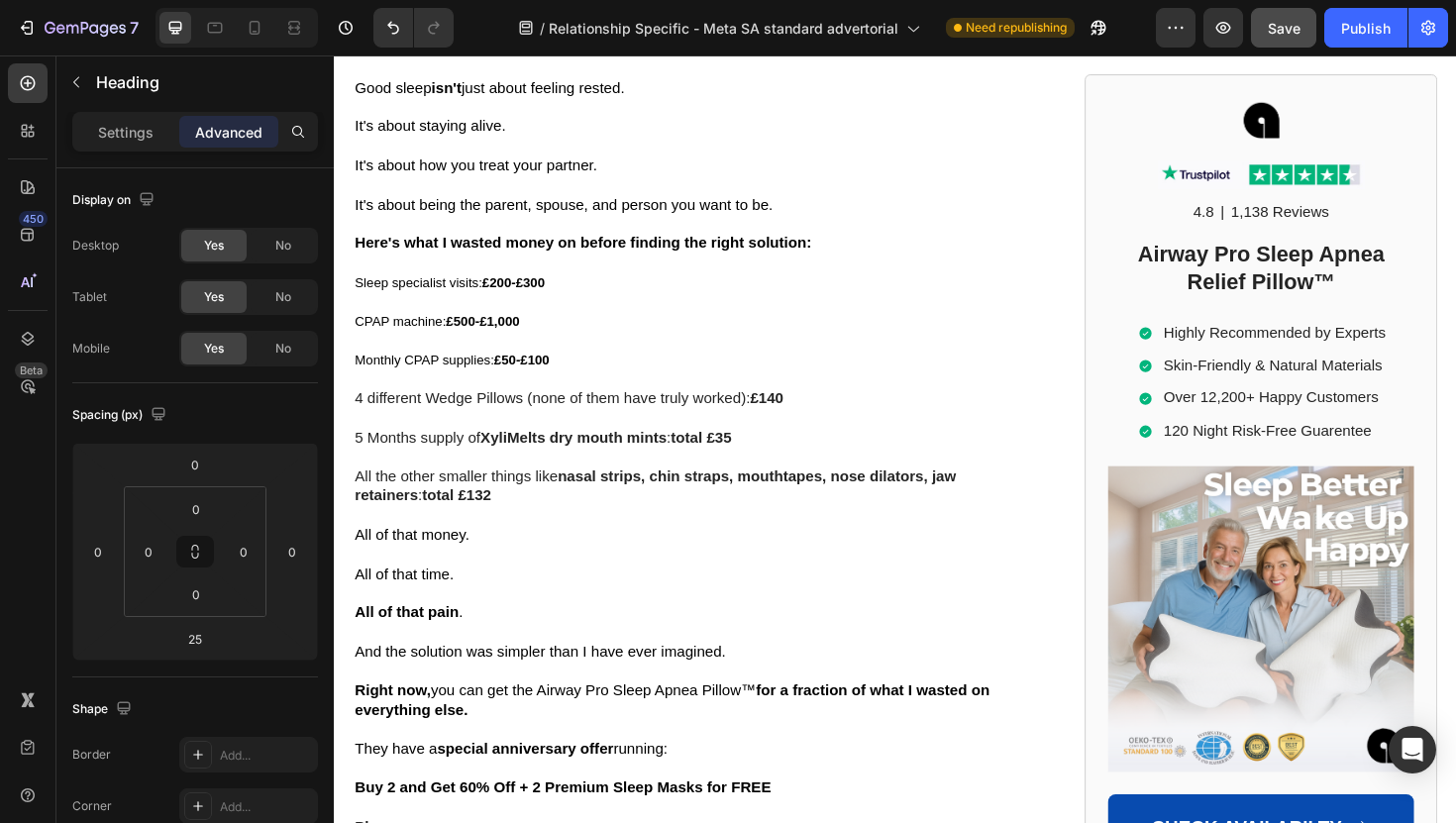 click at bounding box center (710, -761) 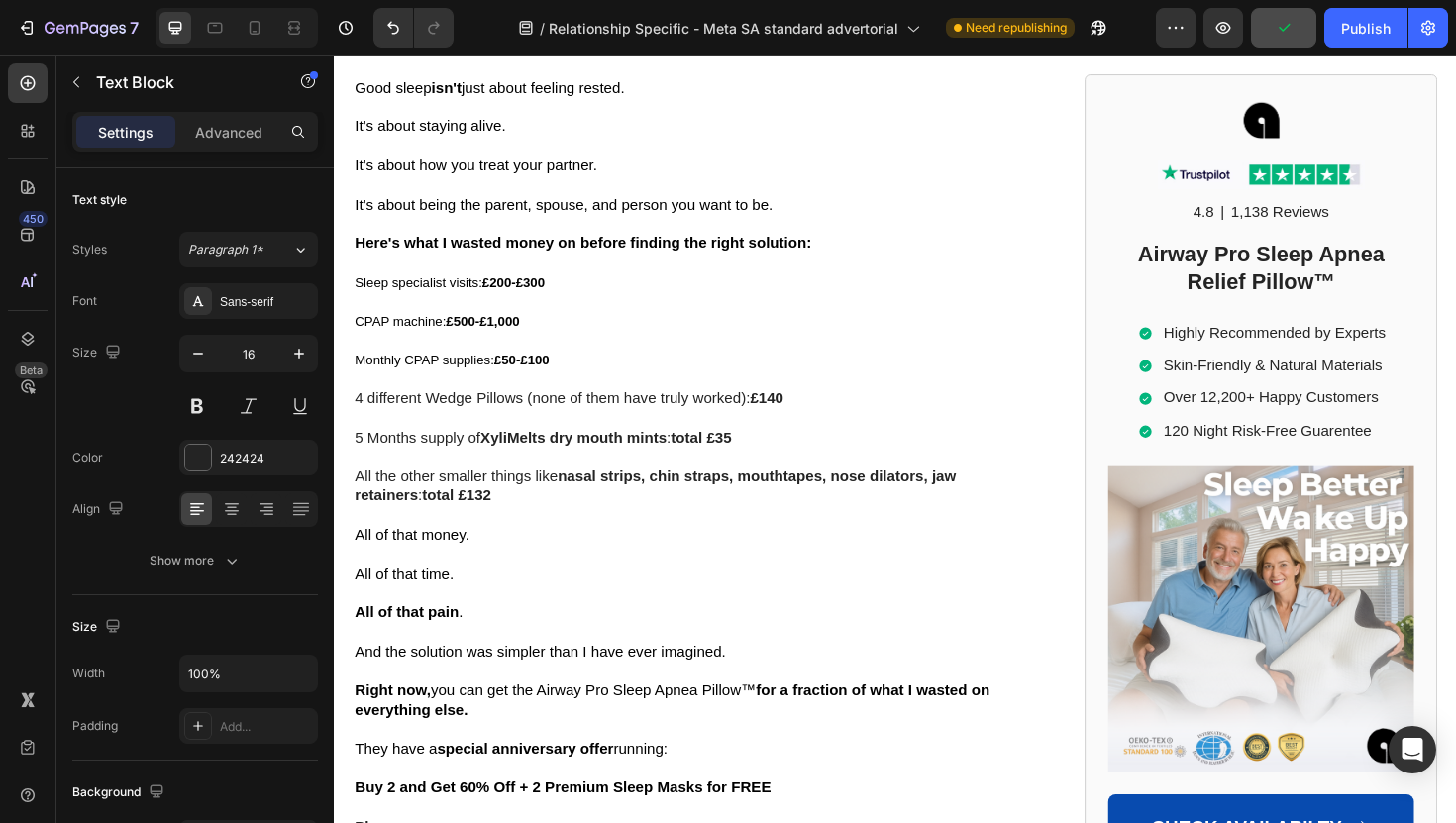 click on "You won't find the real Airway Pro™ Pillow on Amazon nor eBay" at bounding box center (579, -699) 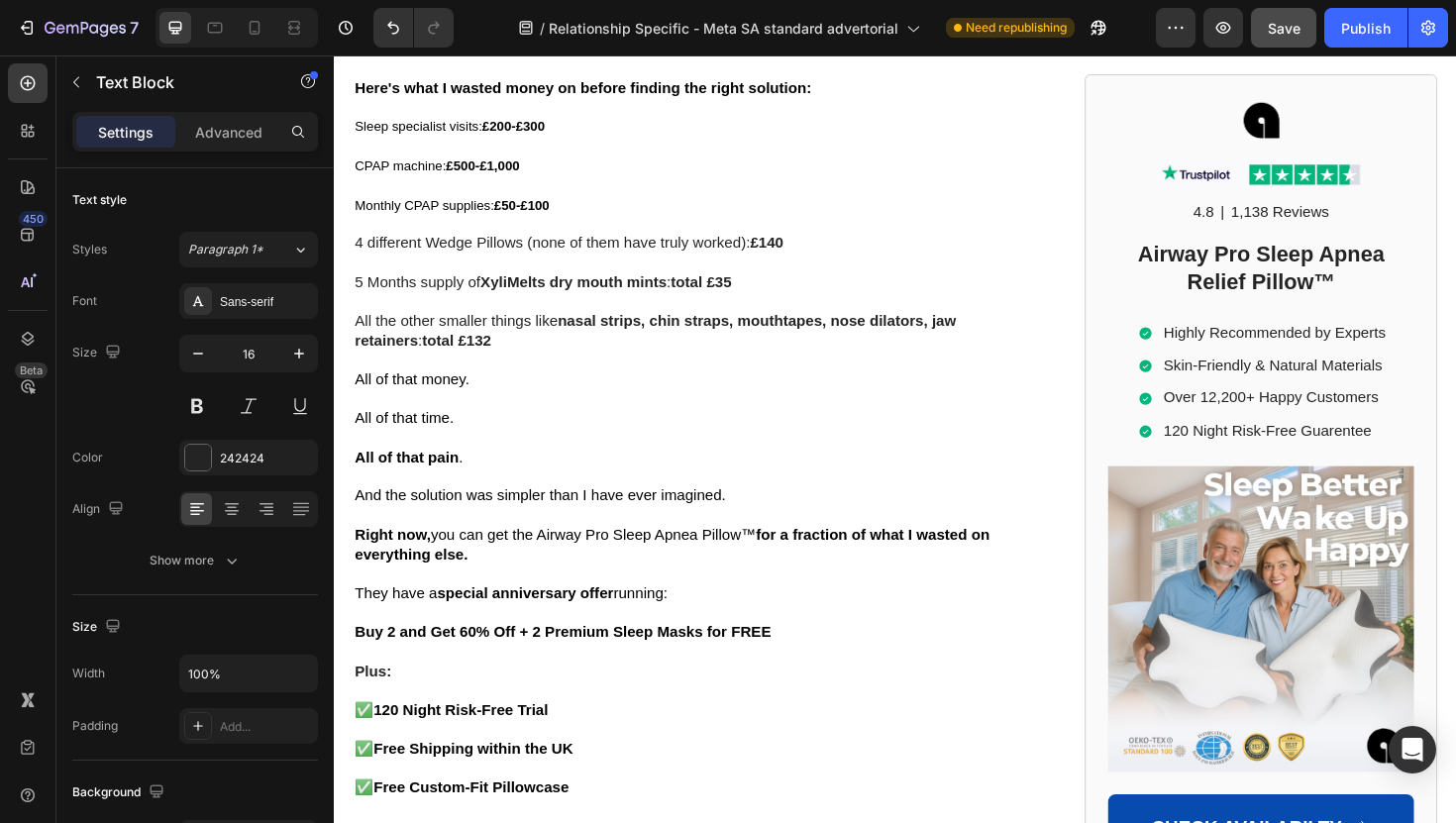 click on "The difference was incredible. Not just the snoring - everything improved." at bounding box center [710, -843] 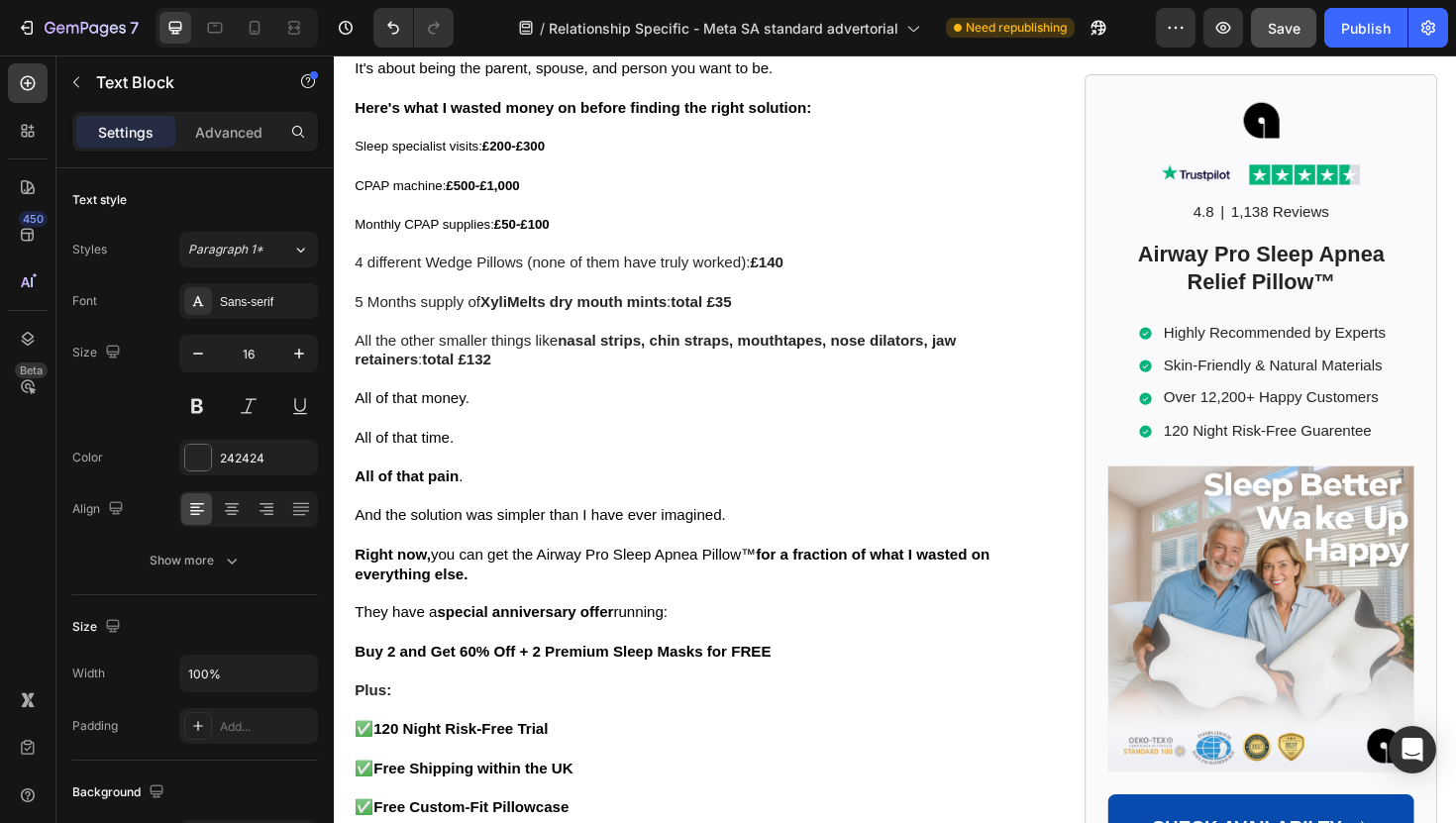 click on "I was waking up actually rested instead of groggy.  My energy during the day was completely different." at bounding box center (710, -801) 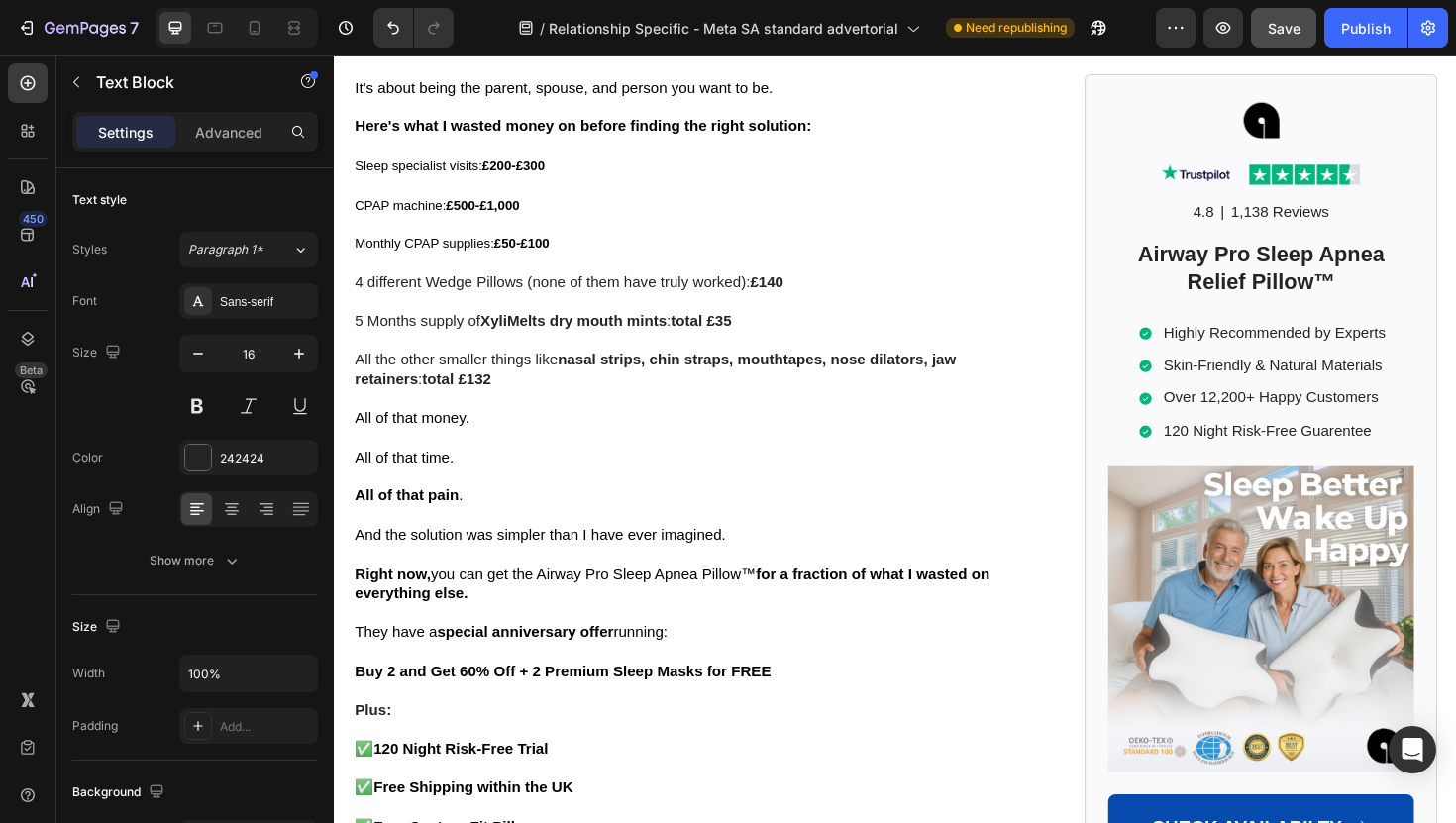 click on "Julia was happier, less irritable. We were connecting again instead of just managing around my snoring." at bounding box center (710, -761) 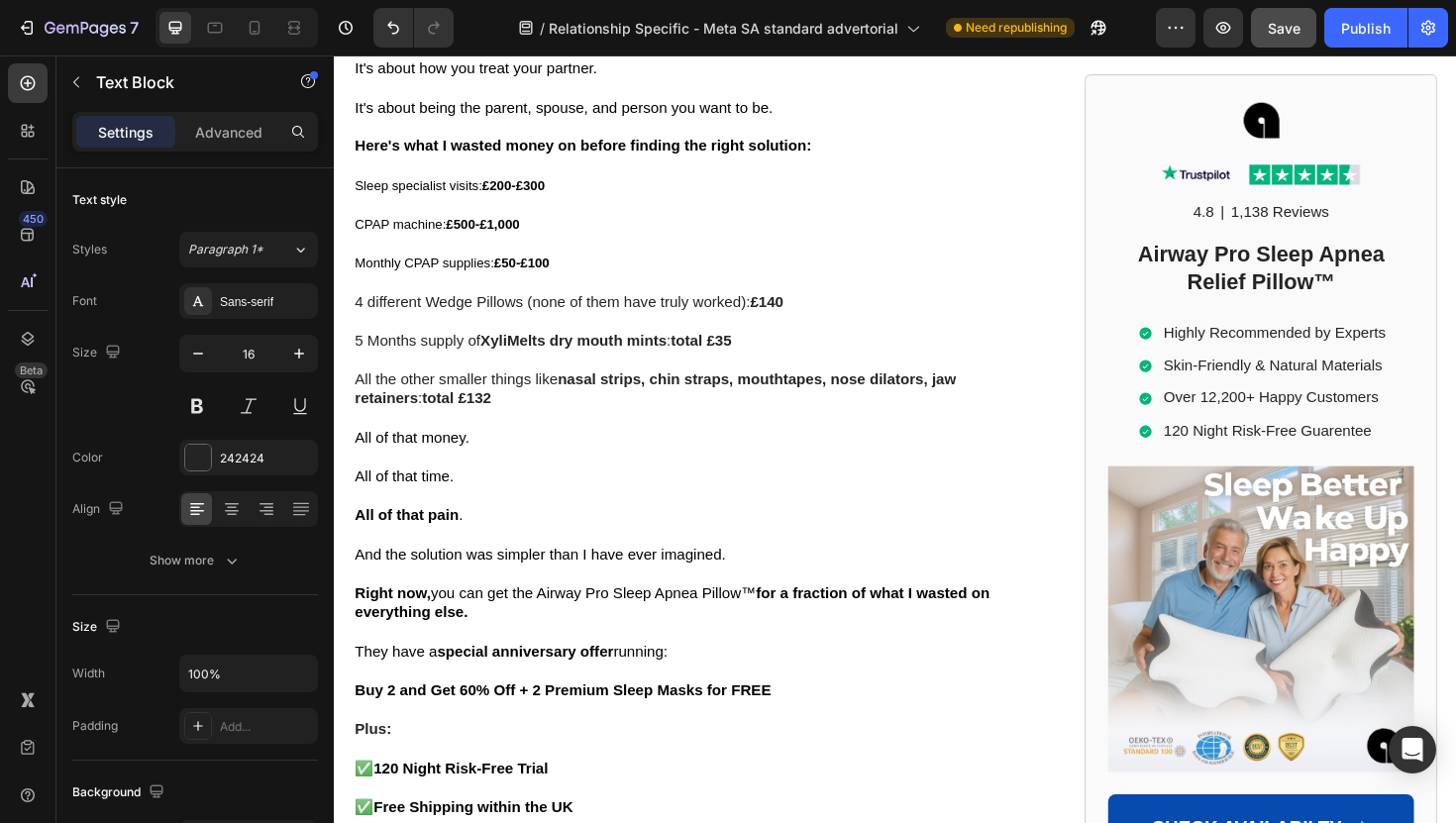 click on "Three weeks later, we went to Julia's sister's house for dinner. This time when I dozed off after the meal, nobody noticed." at bounding box center (710, -708) 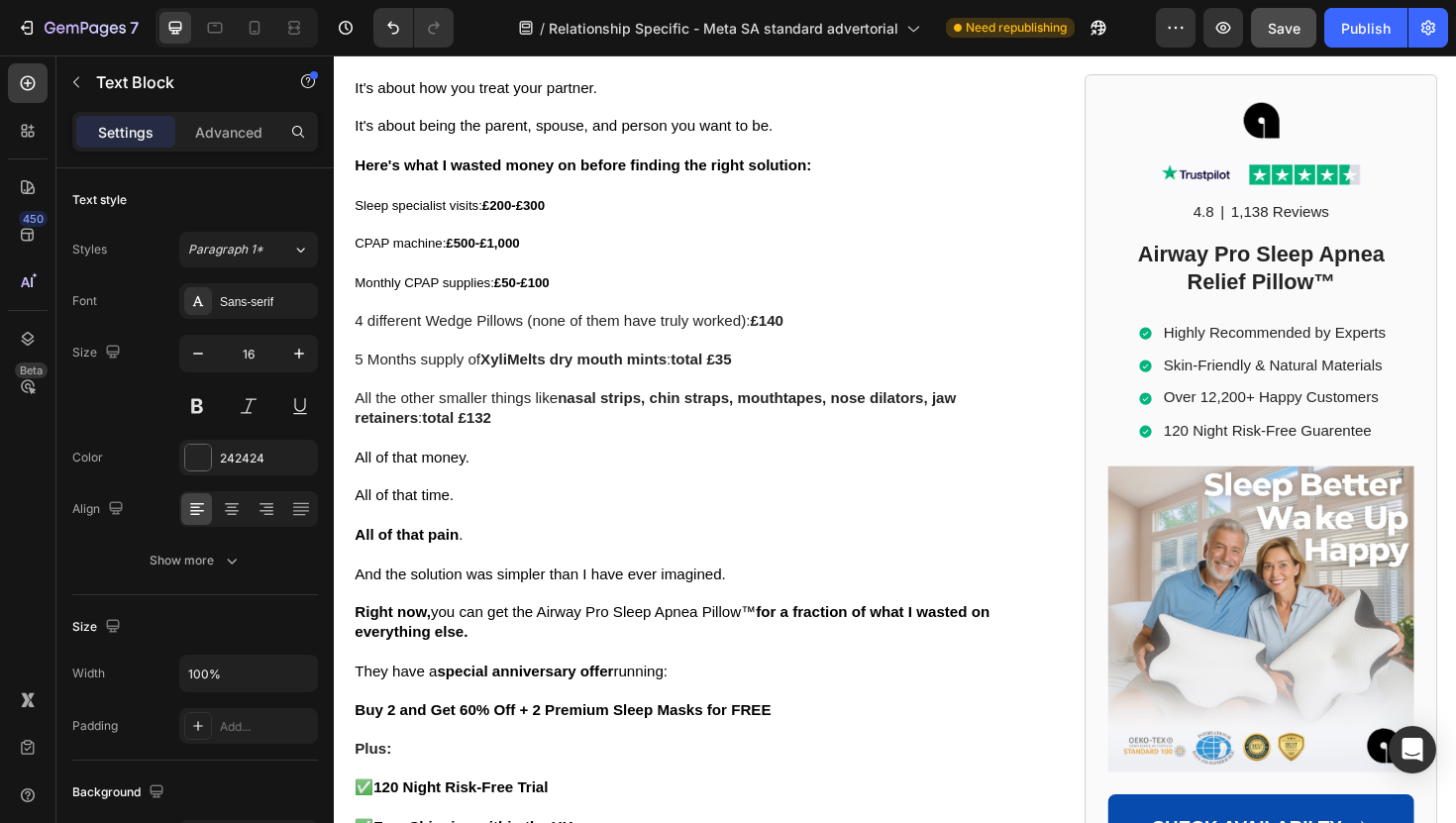 click on "Three weeks later, we went to Julia's sister's house for dinner. This time when I dozed off after the meal, nobody noticed." at bounding box center (688, -709) 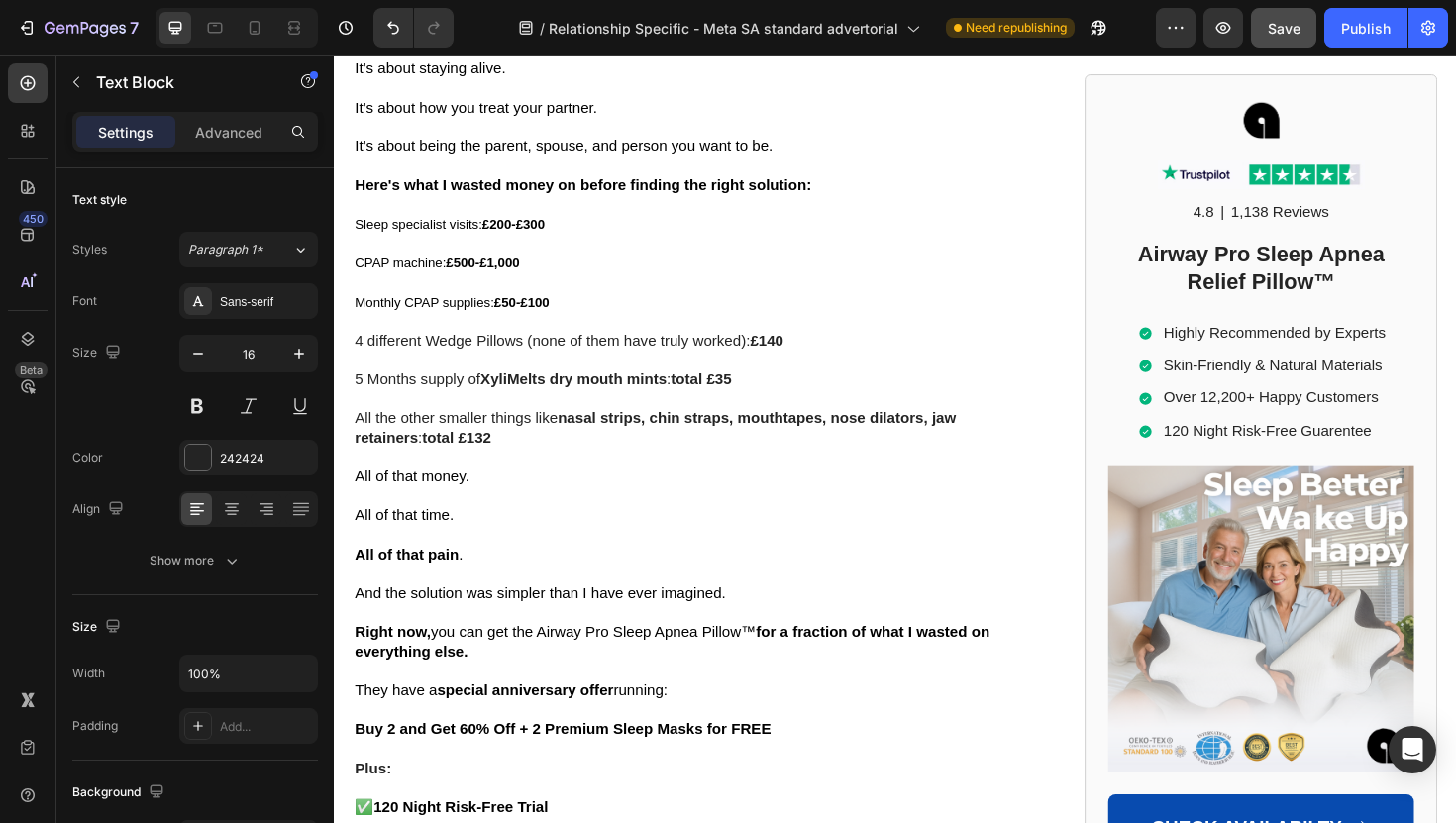 click on "No staring, no giggling, no embarrassment. Just normal, quiet rest." at bounding box center [710, -637] 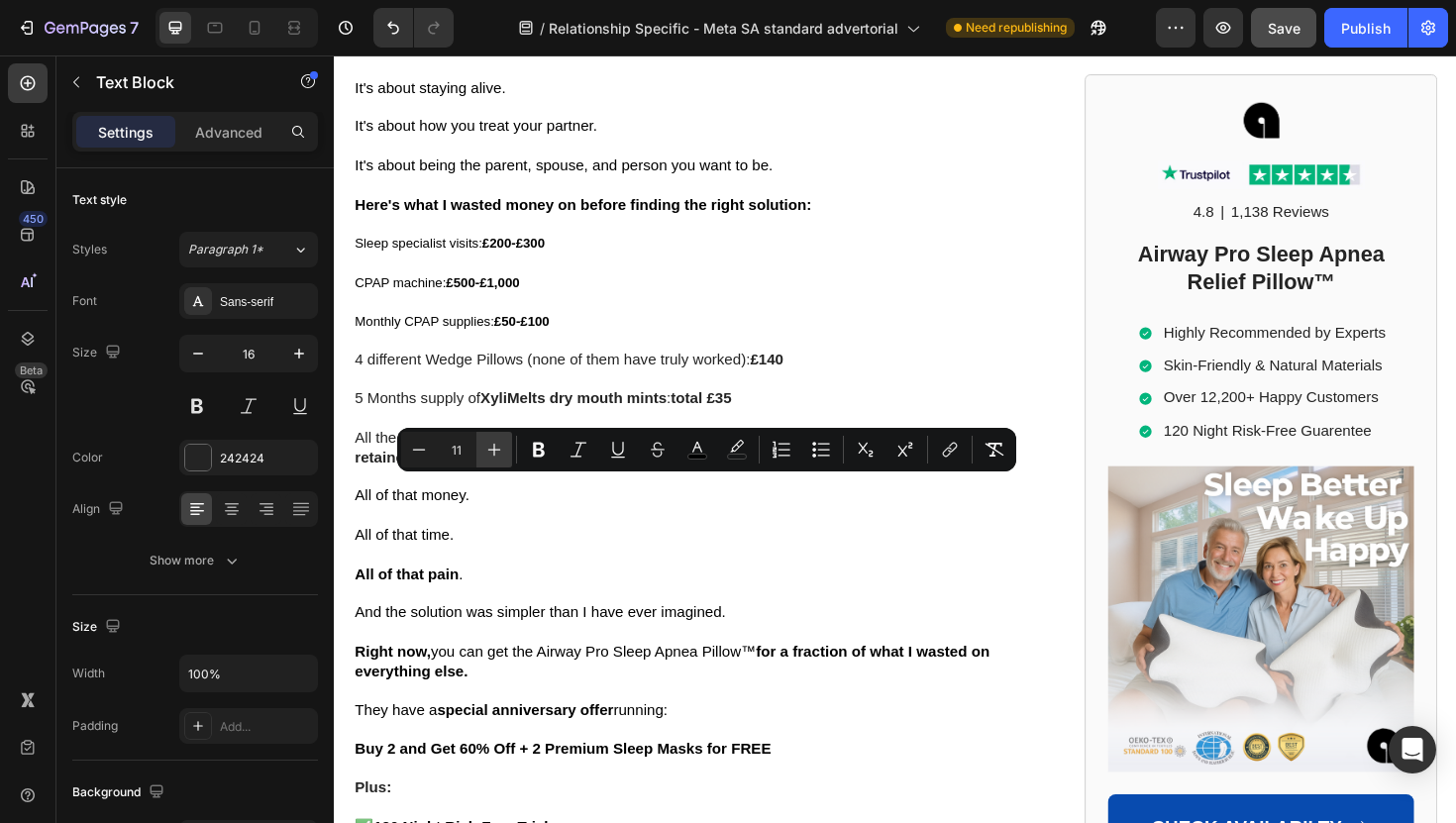 click 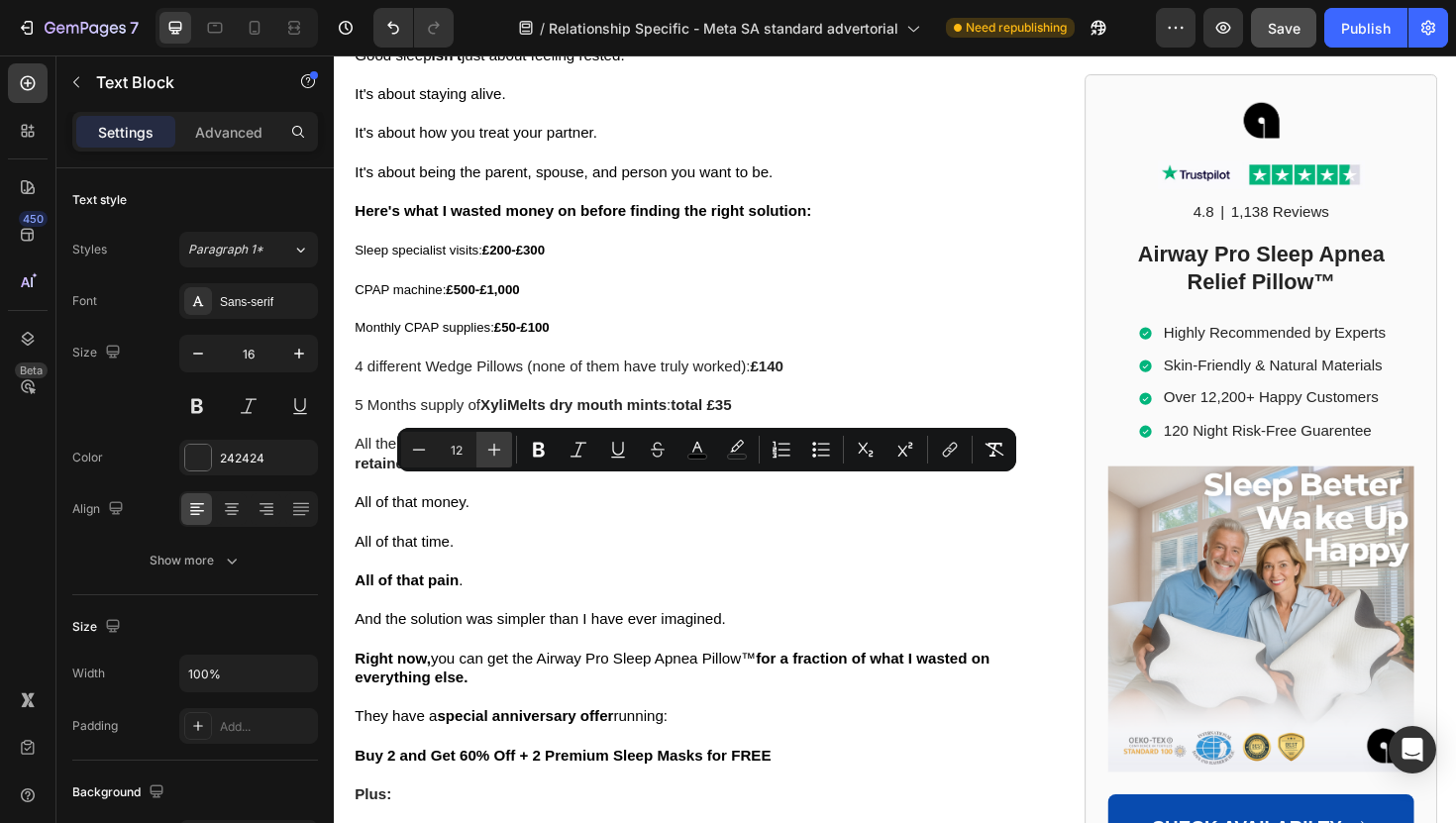click 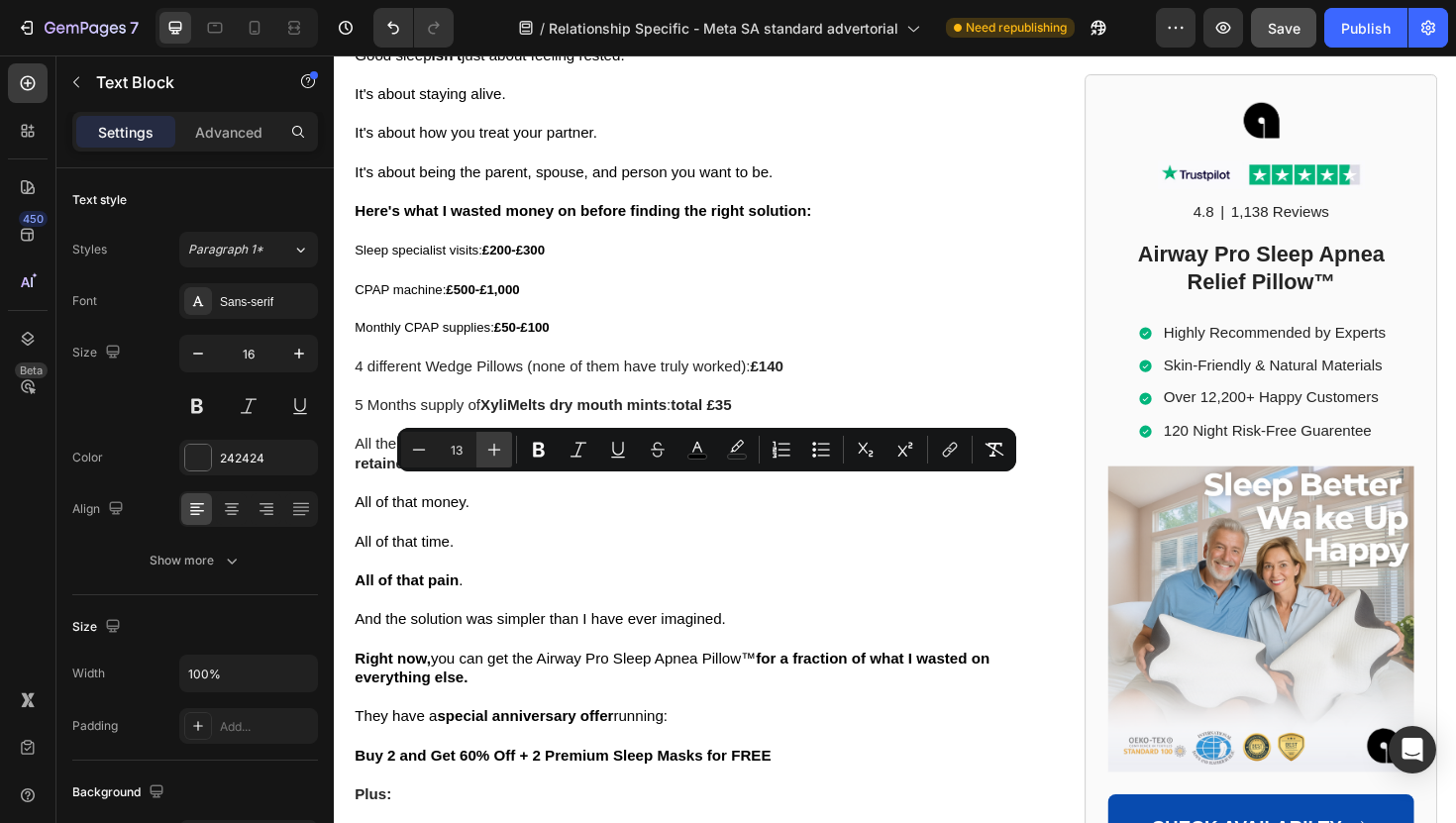 click 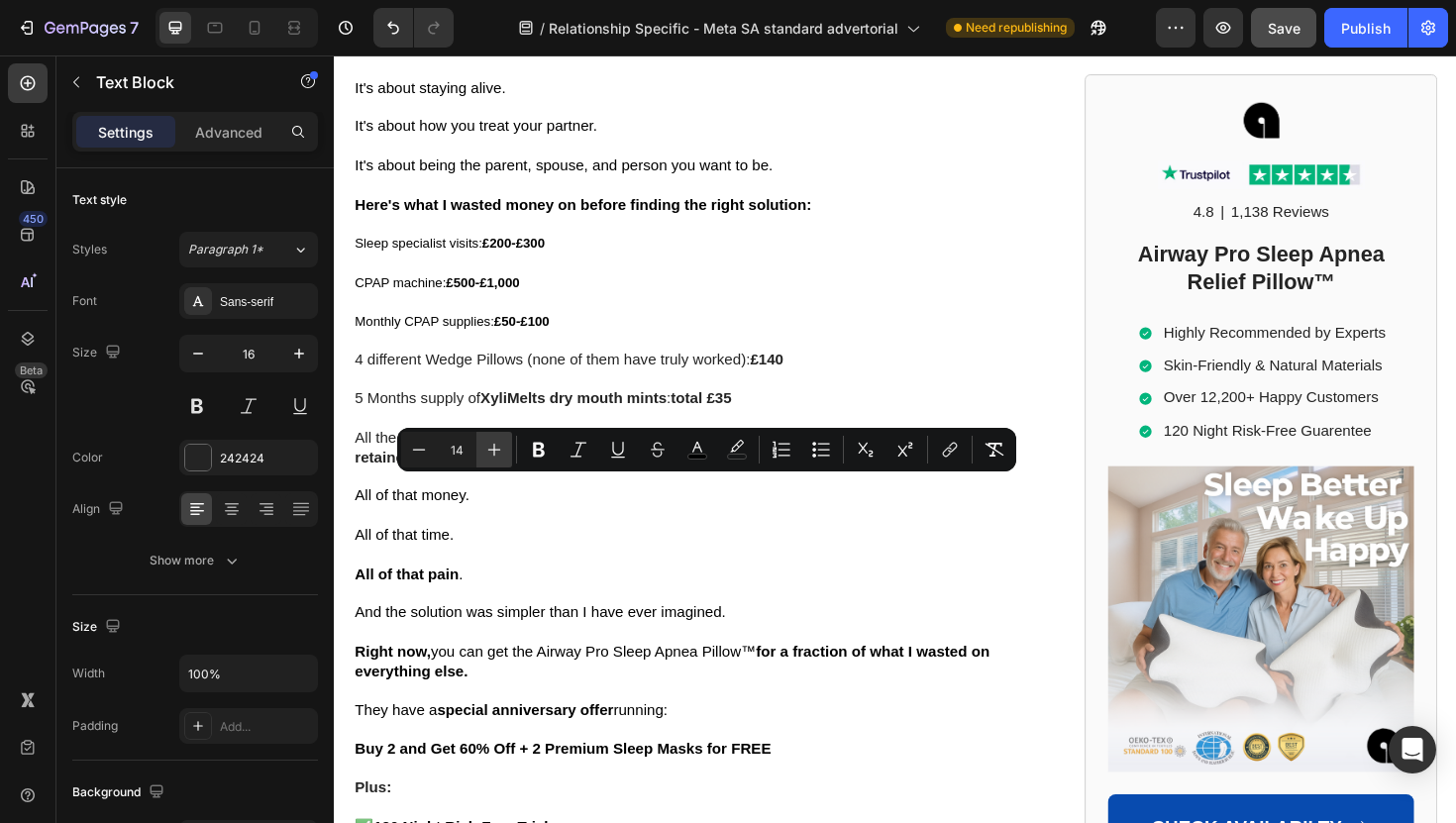 click 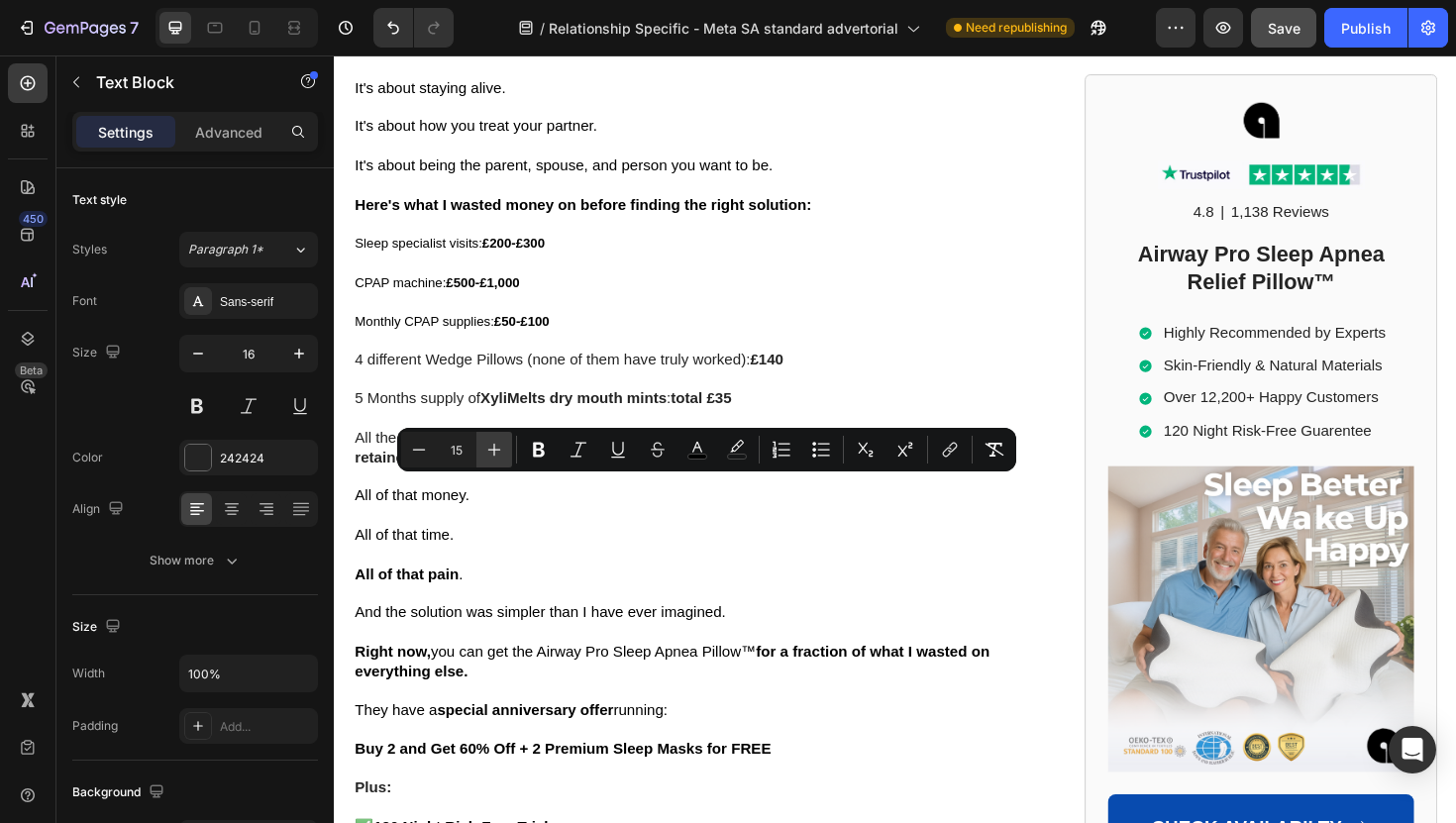 click 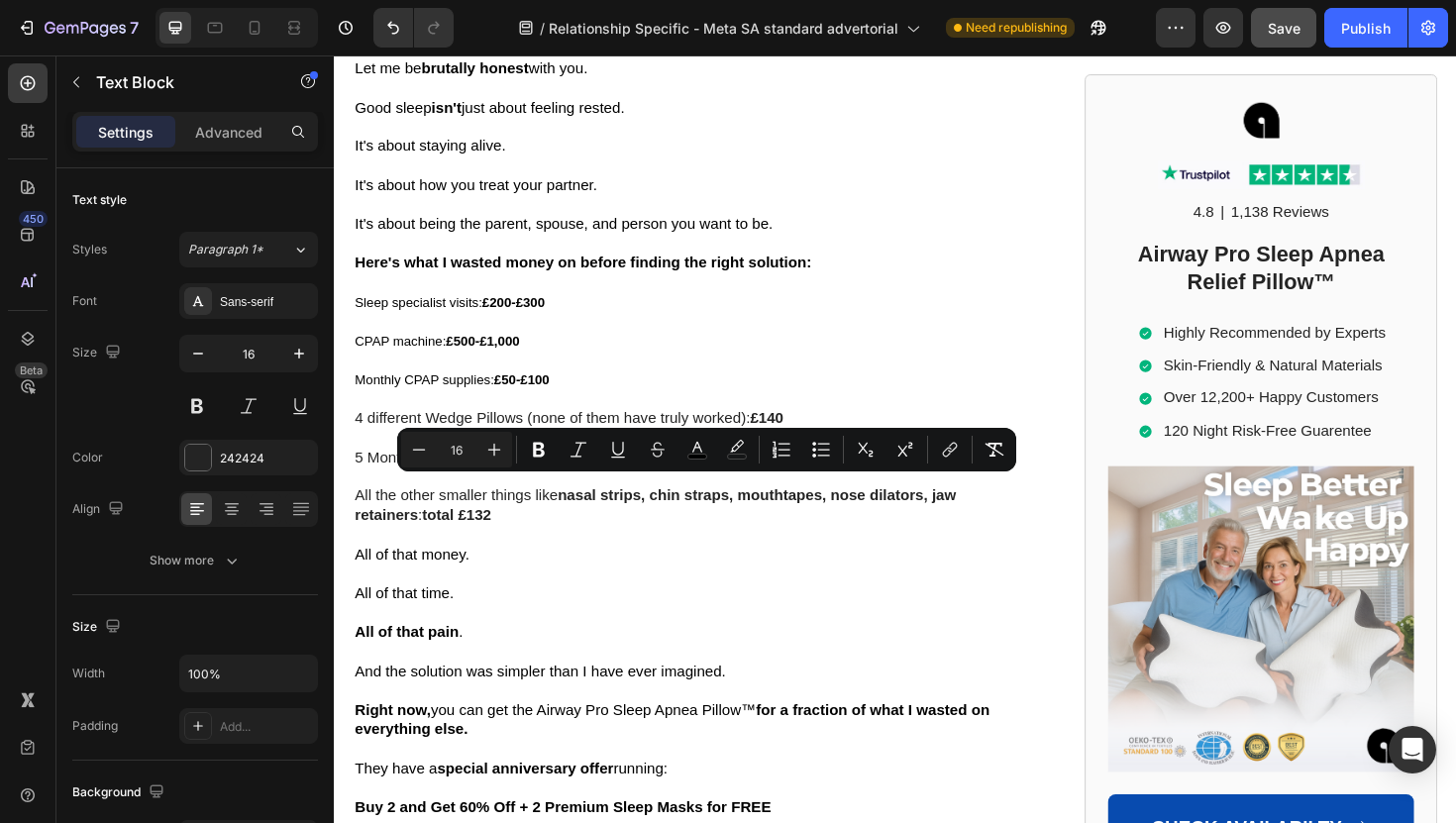 click on "Three weeks later, we went to Julia's sister's house for dinner." at bounding box center (572, -679) 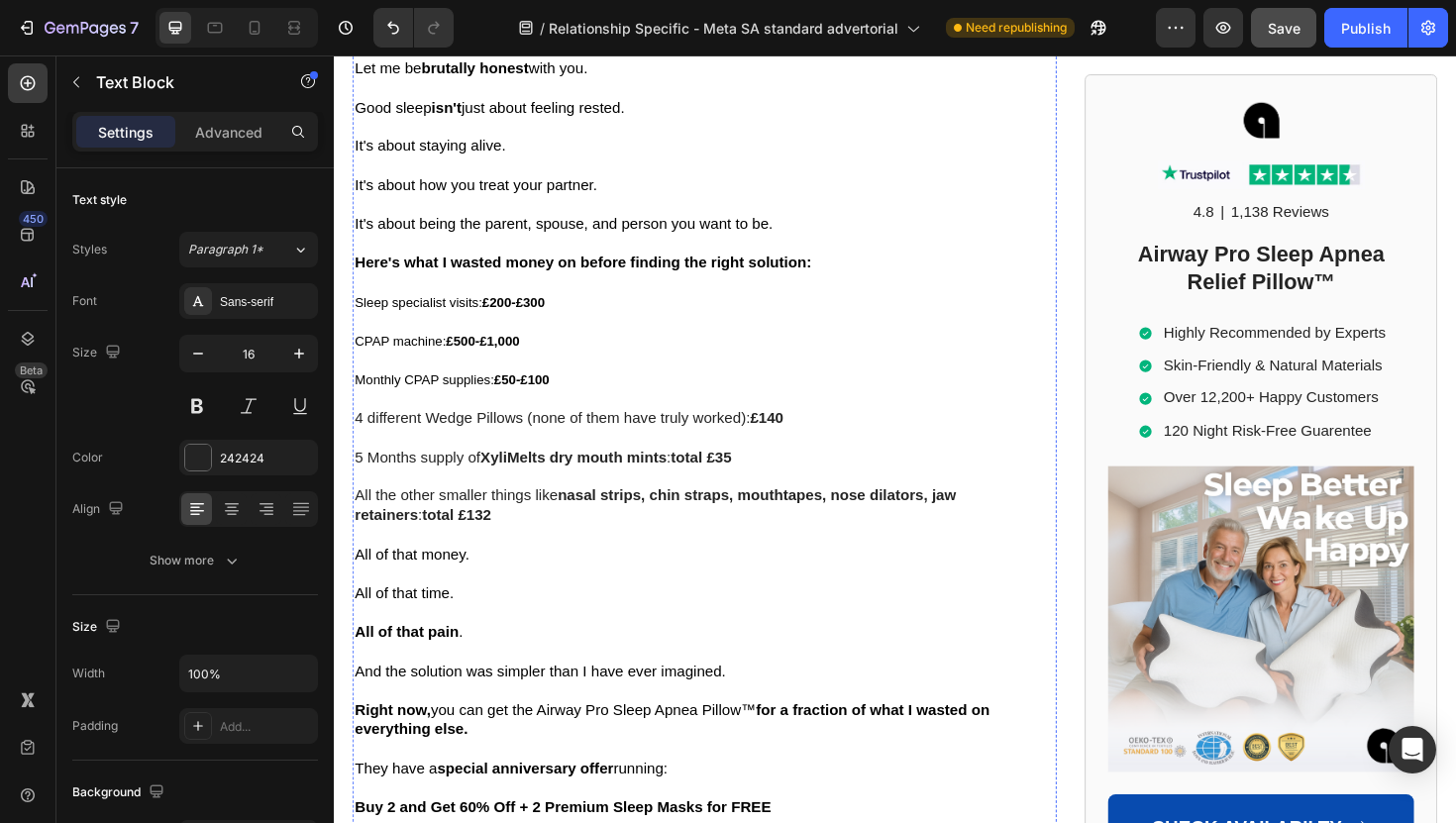 click on "The Part That Impressed My Doctor The Most" at bounding box center [710, -903] 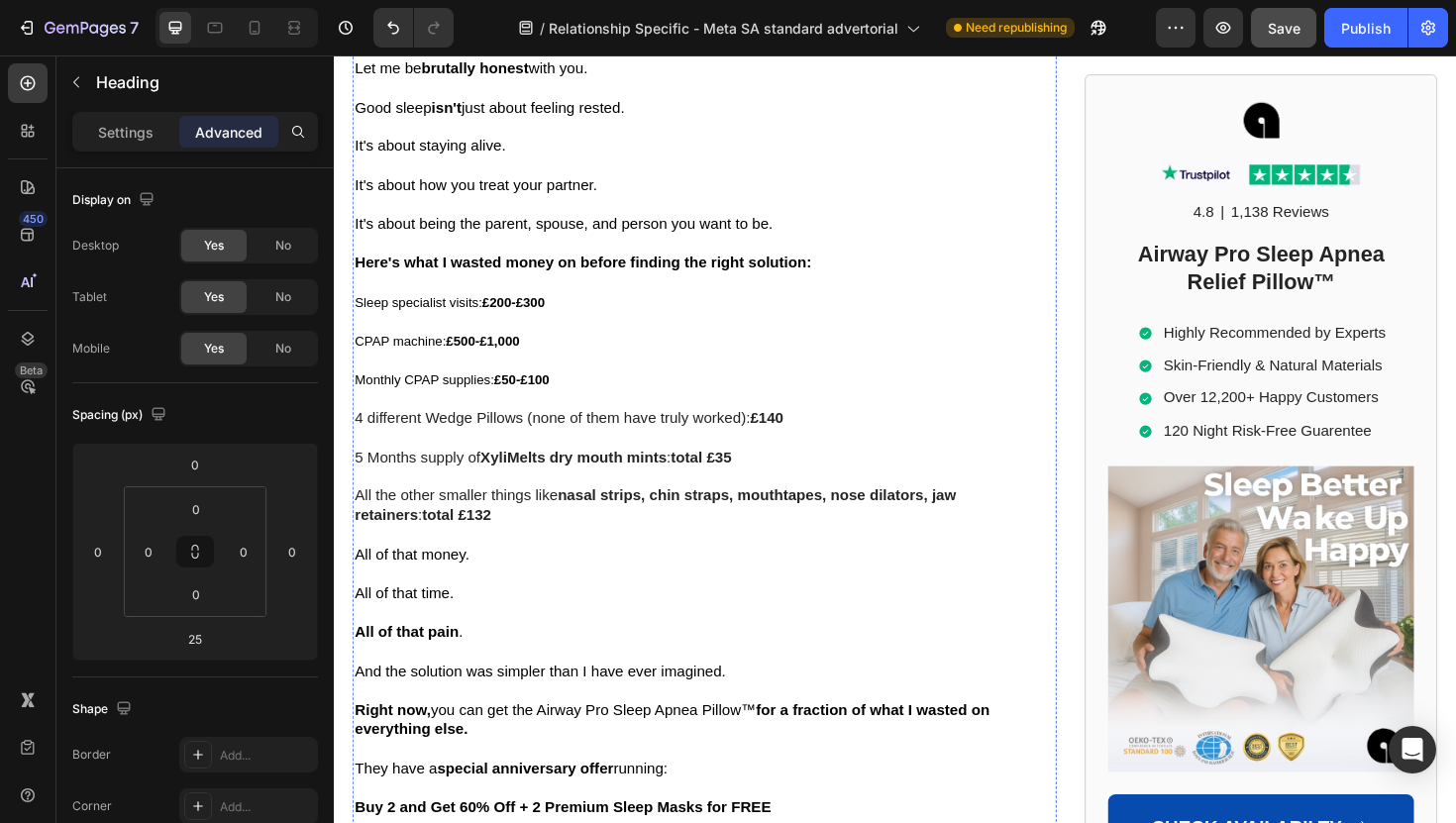 click on "And based on their recent survey, that's the only design that allows  86% of their customers sleep better and reduce breathing interruptions by 68%  within the first week." at bounding box center [710, -973] 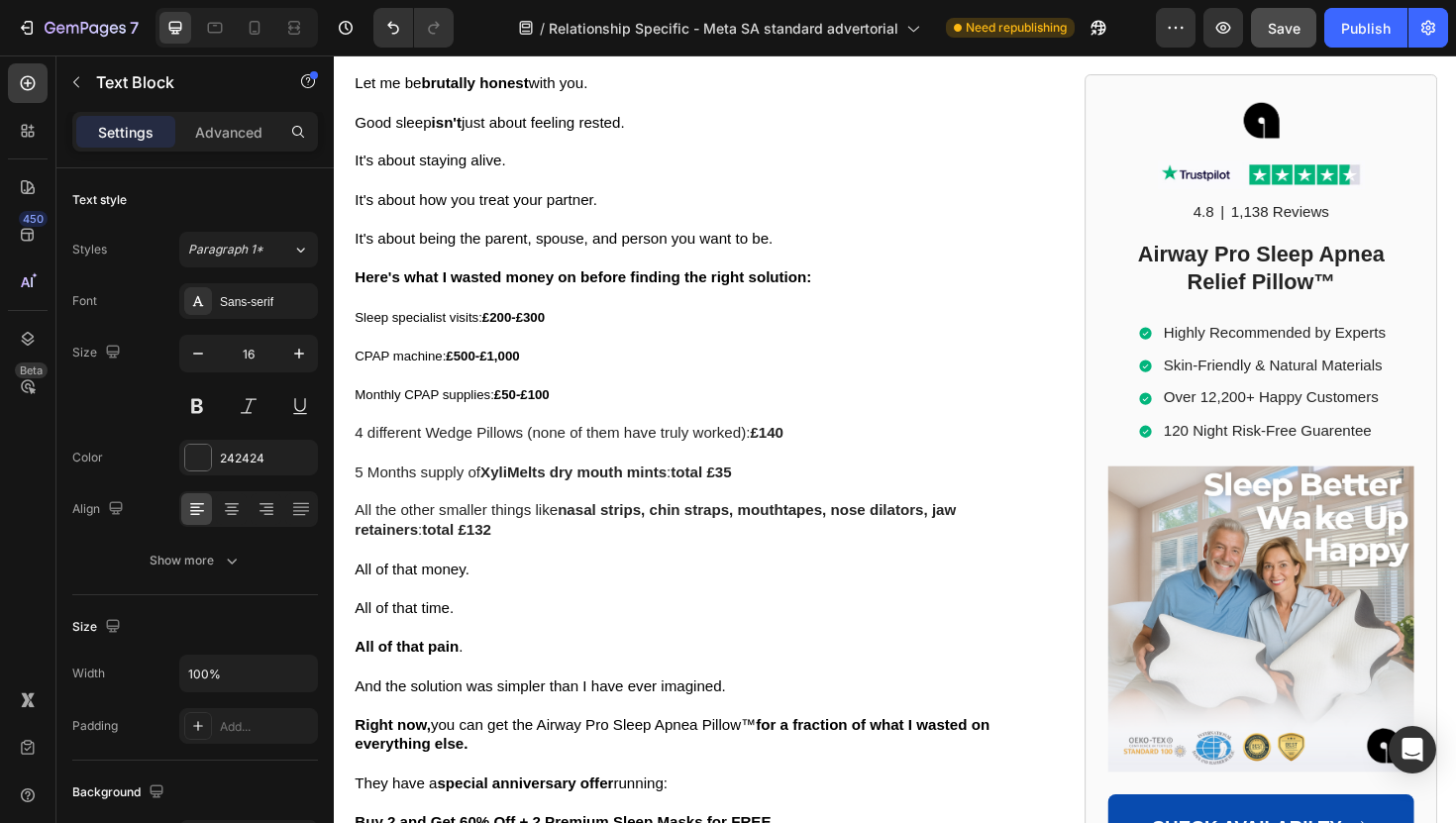 drag, startPoint x: 716, startPoint y: 427, endPoint x: 716, endPoint y: 443, distance: 16 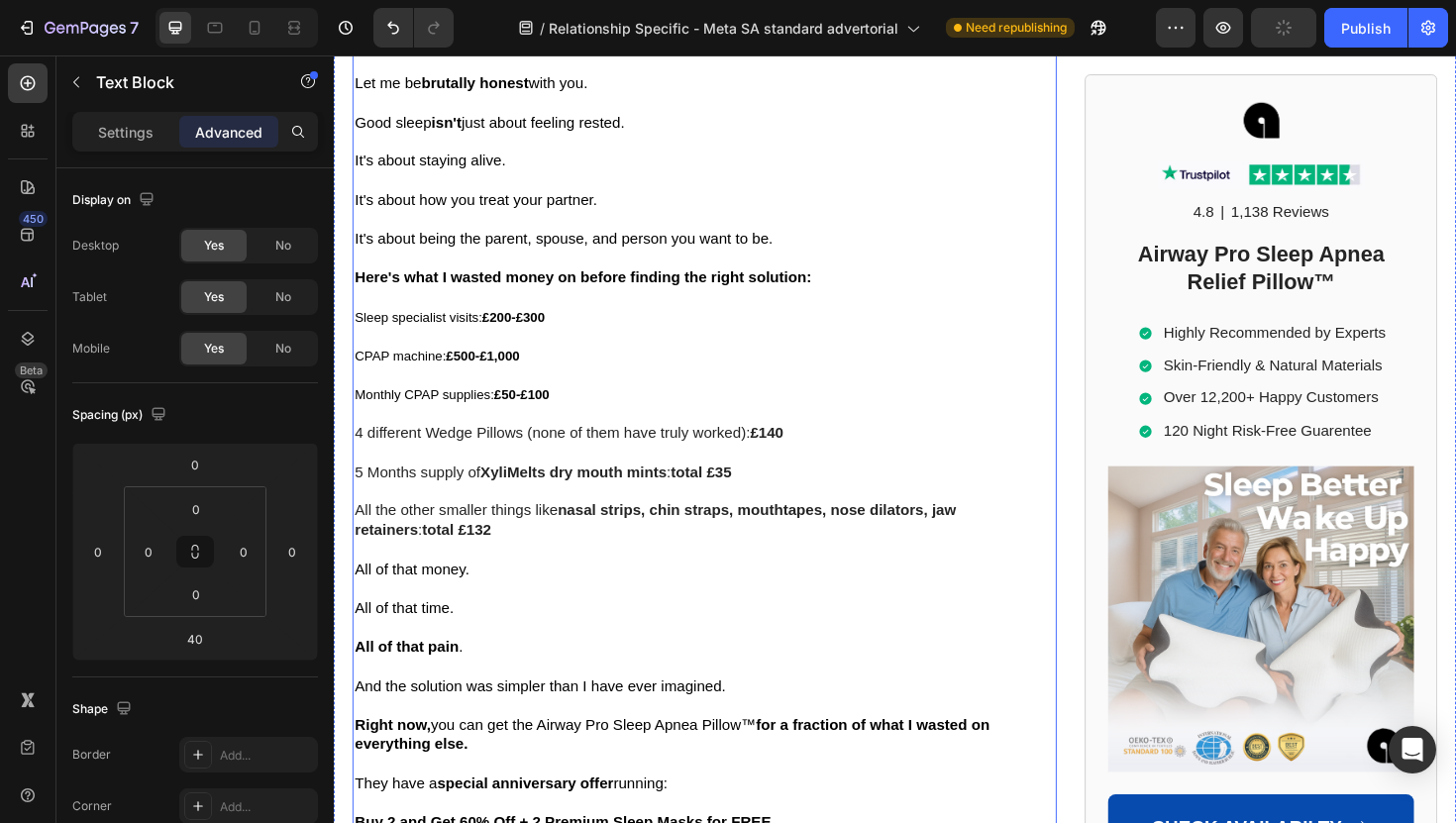 click on "The difference was incredible. Not just the snoring - everything improved." at bounding box center [611, -828] 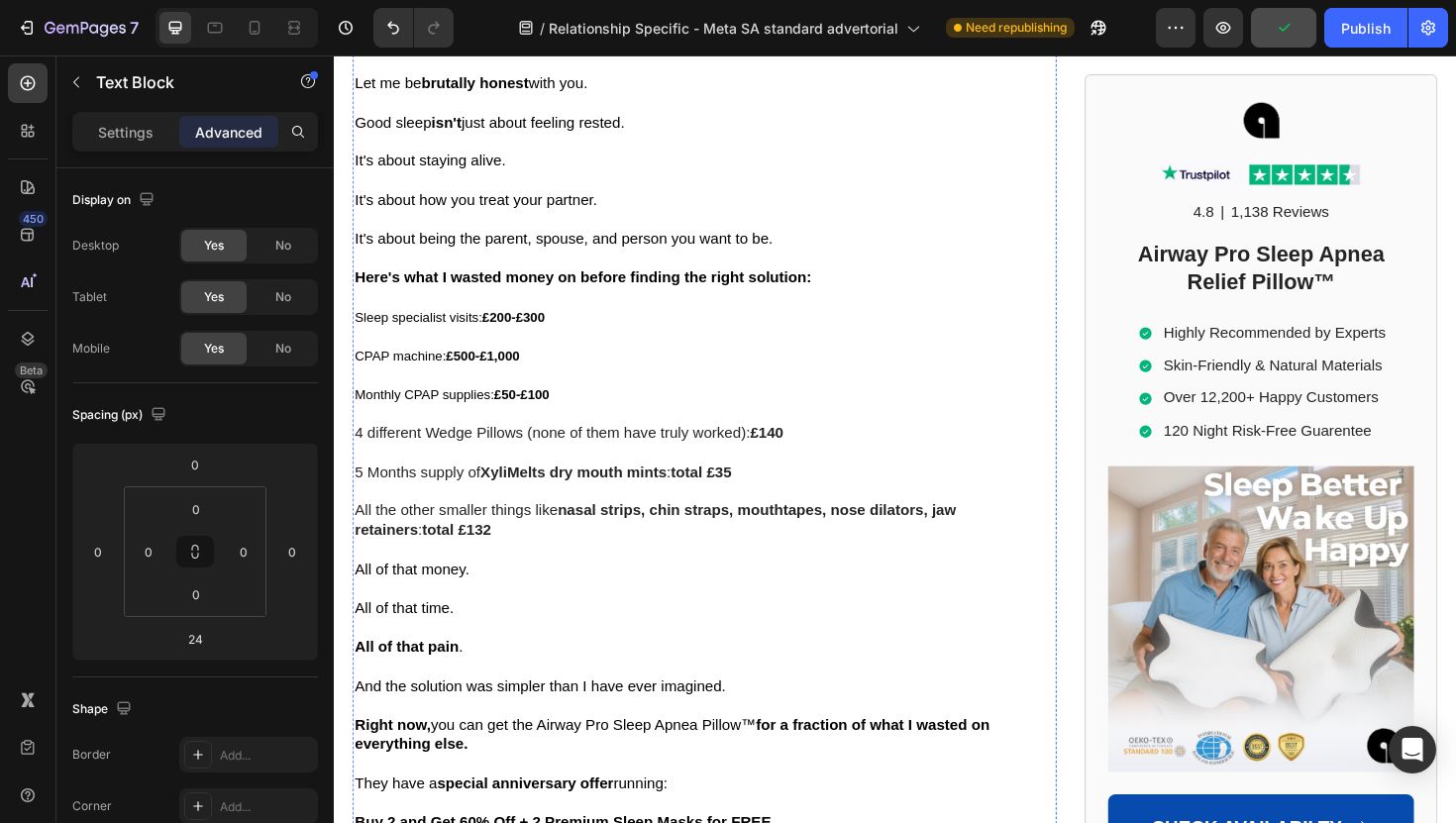 click on "The Part That Impressed My Doctor The Most" at bounding box center (710, -887) 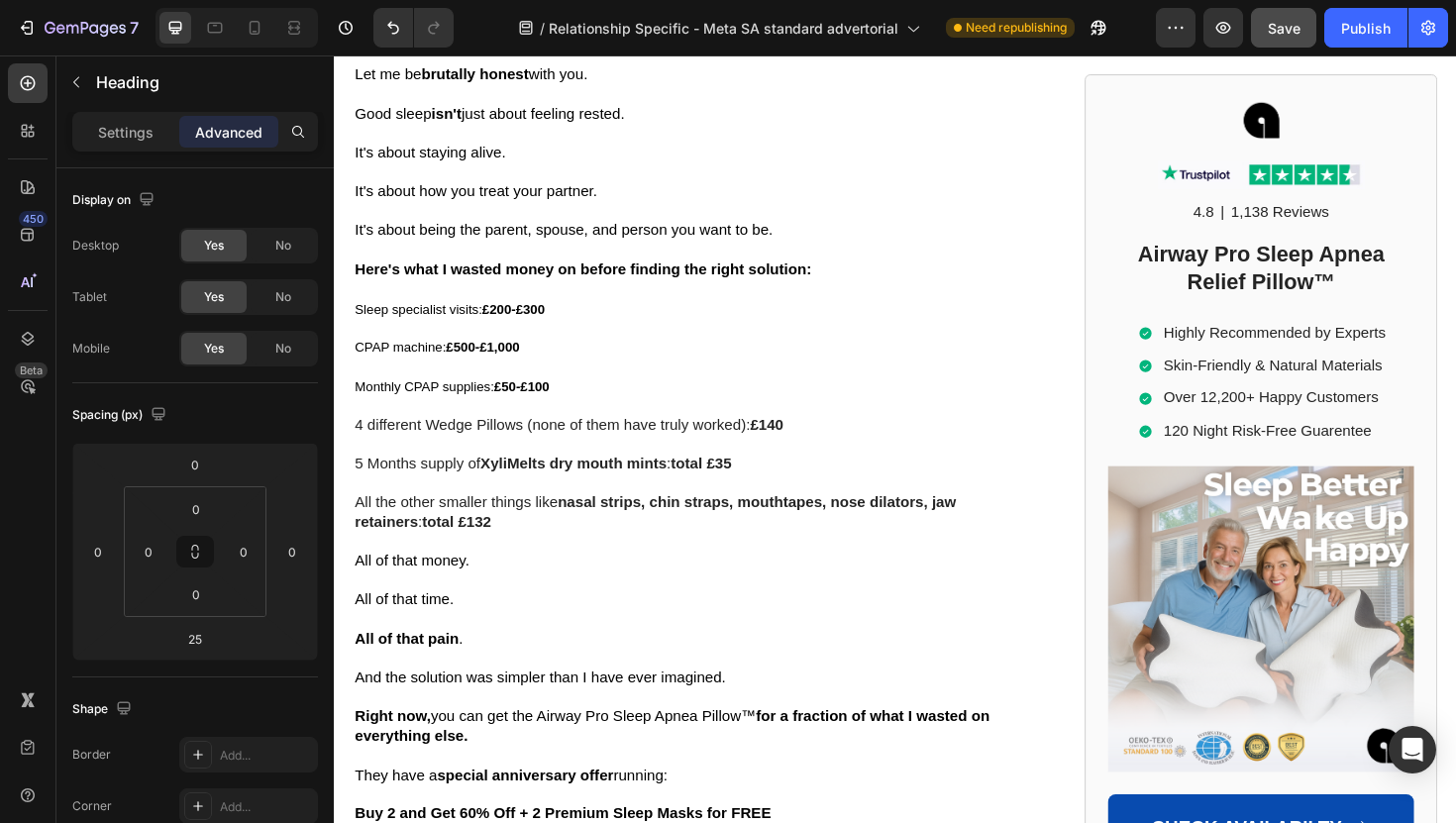 drag, startPoint x: 712, startPoint y: 514, endPoint x: 721, endPoint y: 505, distance: 12.727922 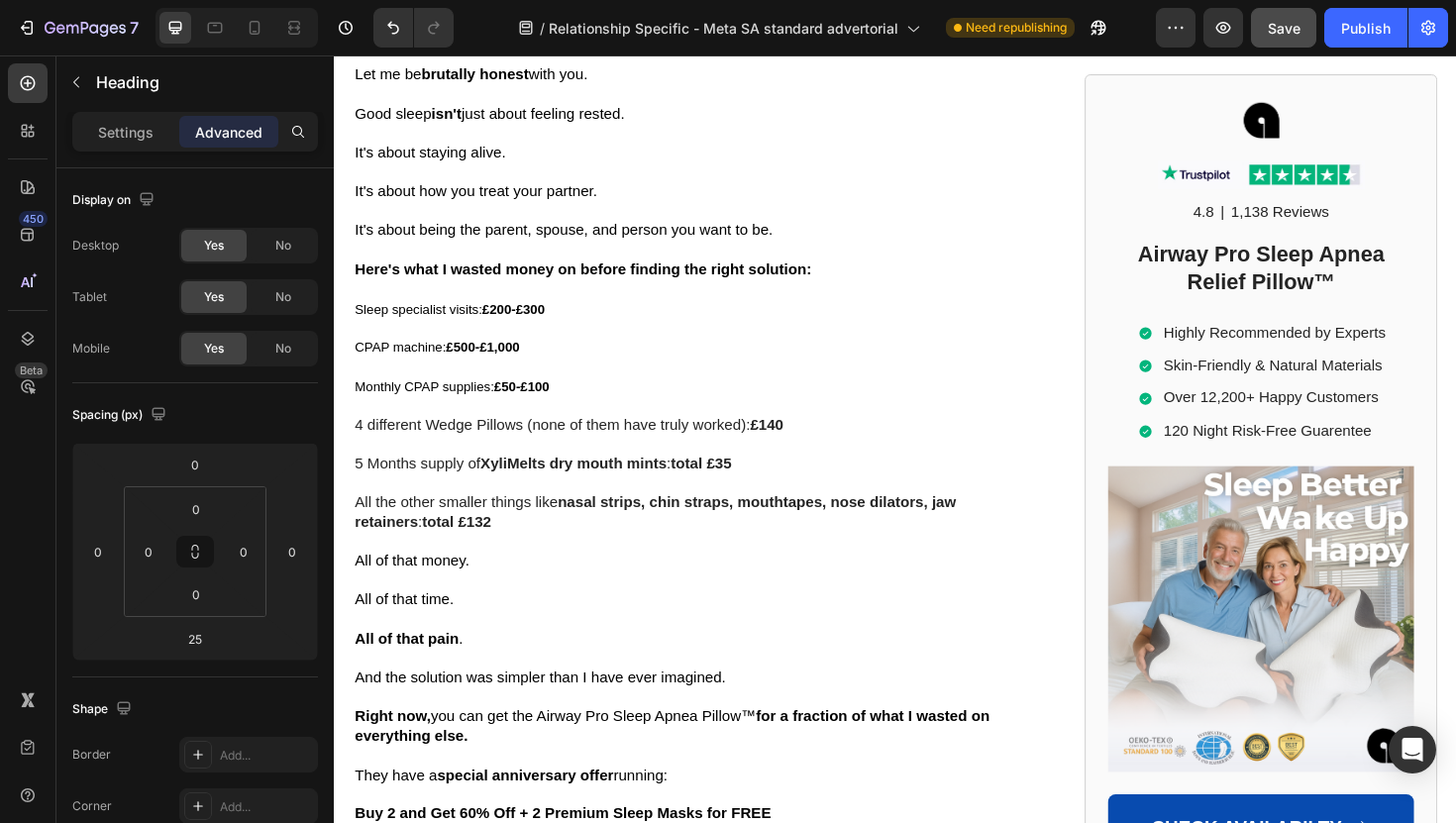 click at bounding box center (711, -851) 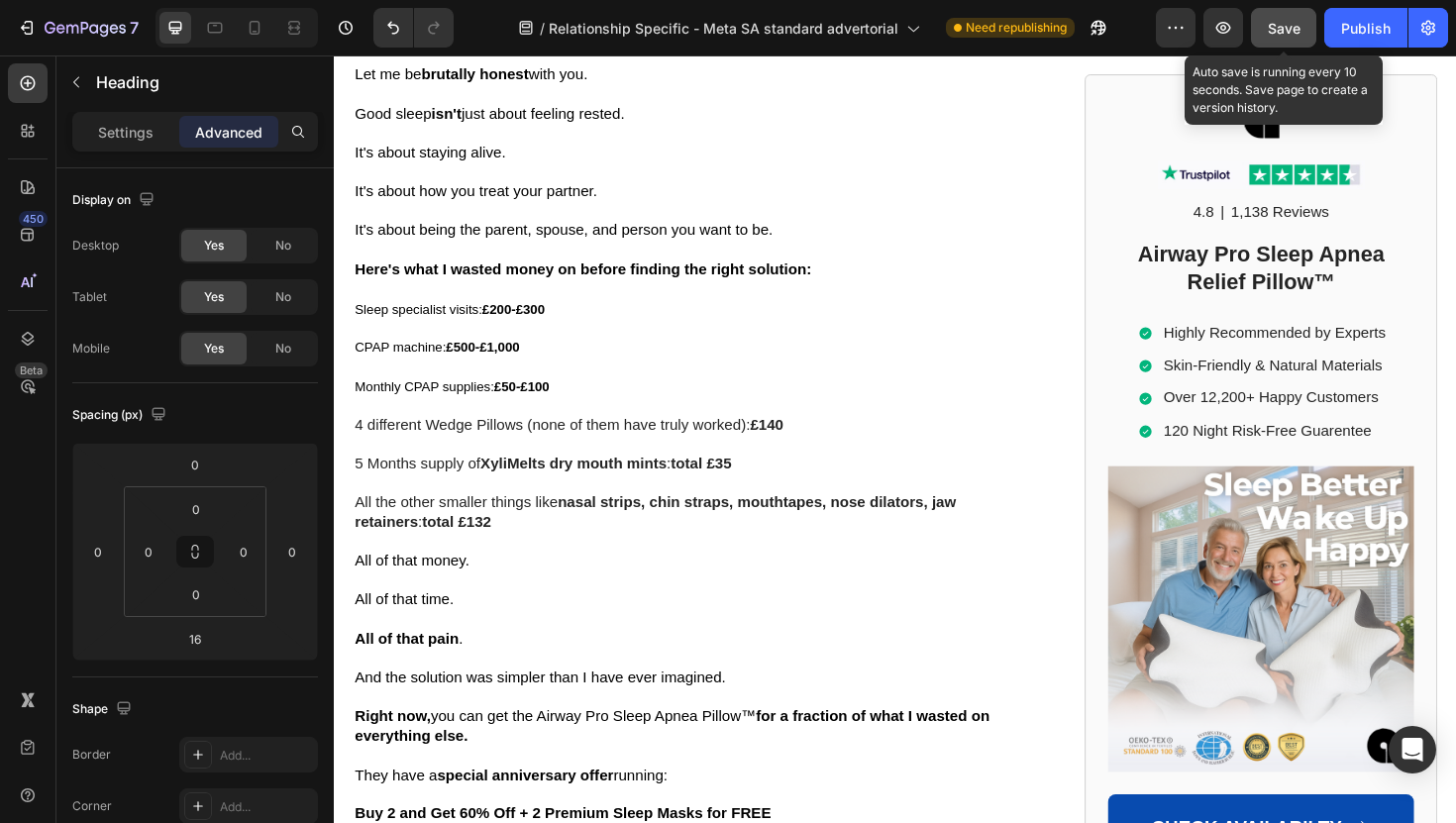click on "Save" at bounding box center [1284, 28] 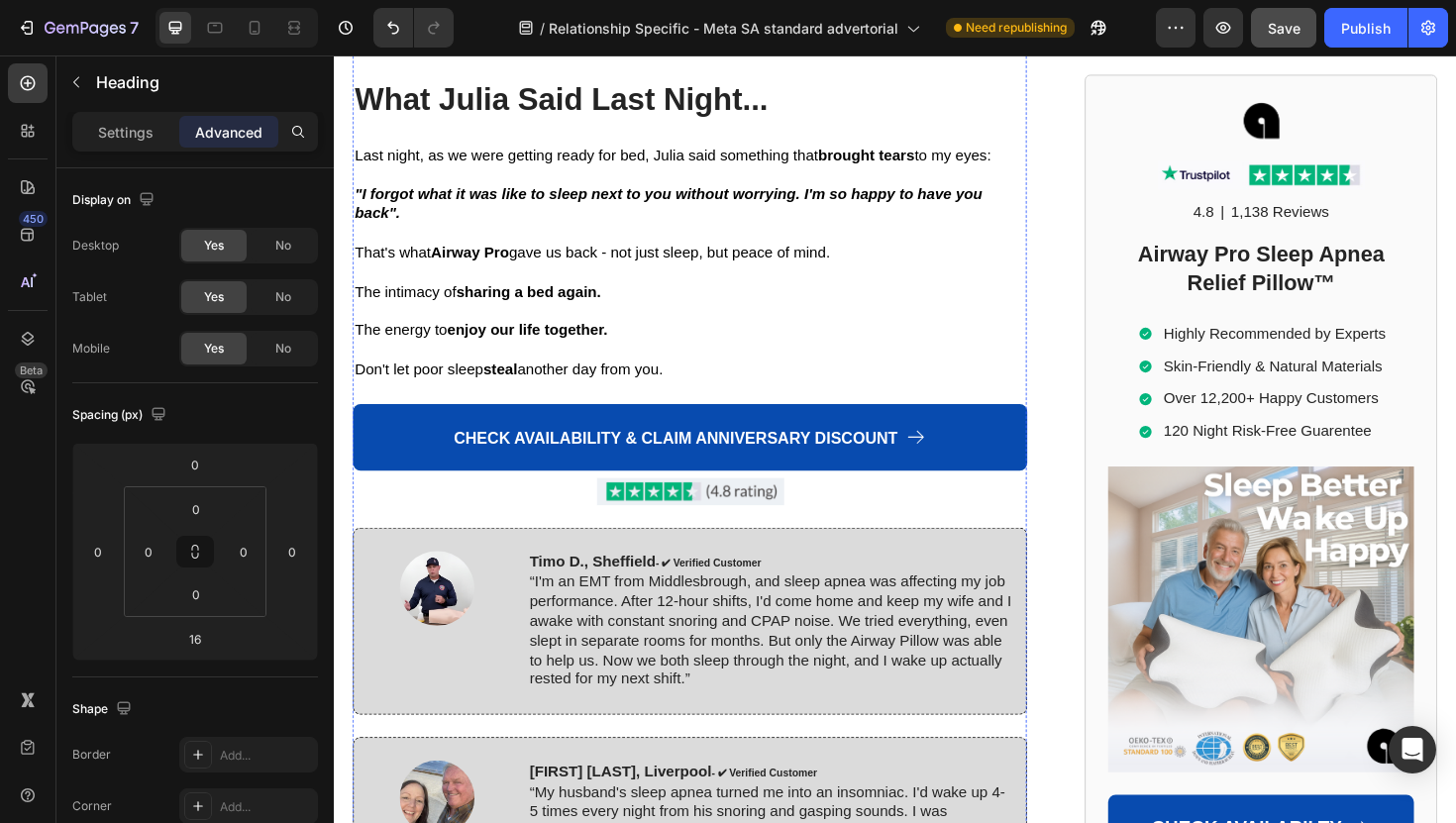 scroll, scrollTop: 11726, scrollLeft: 0, axis: vertical 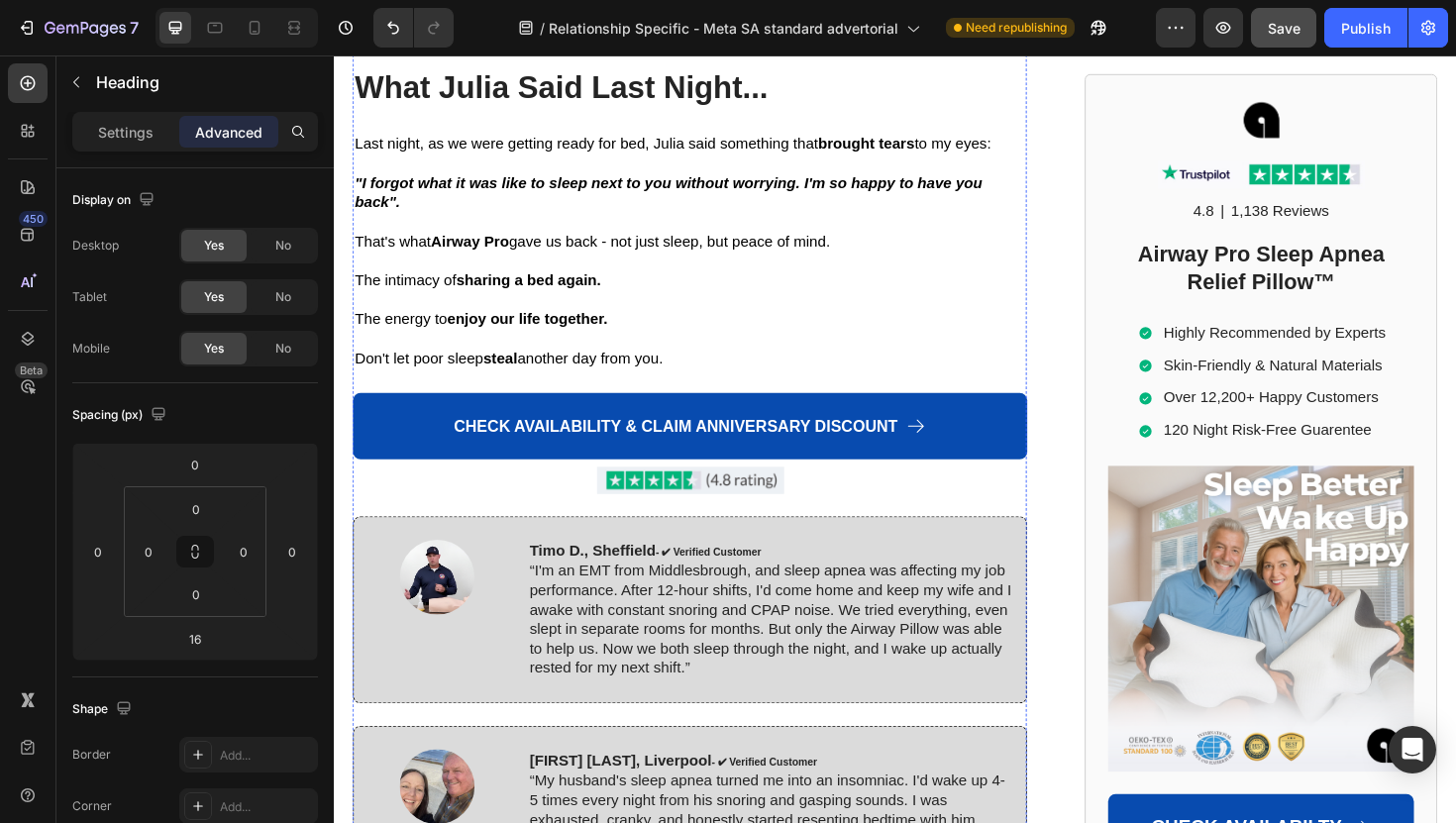 click on "Sleep specialist visits:  £200-£300" at bounding box center (456, -993) 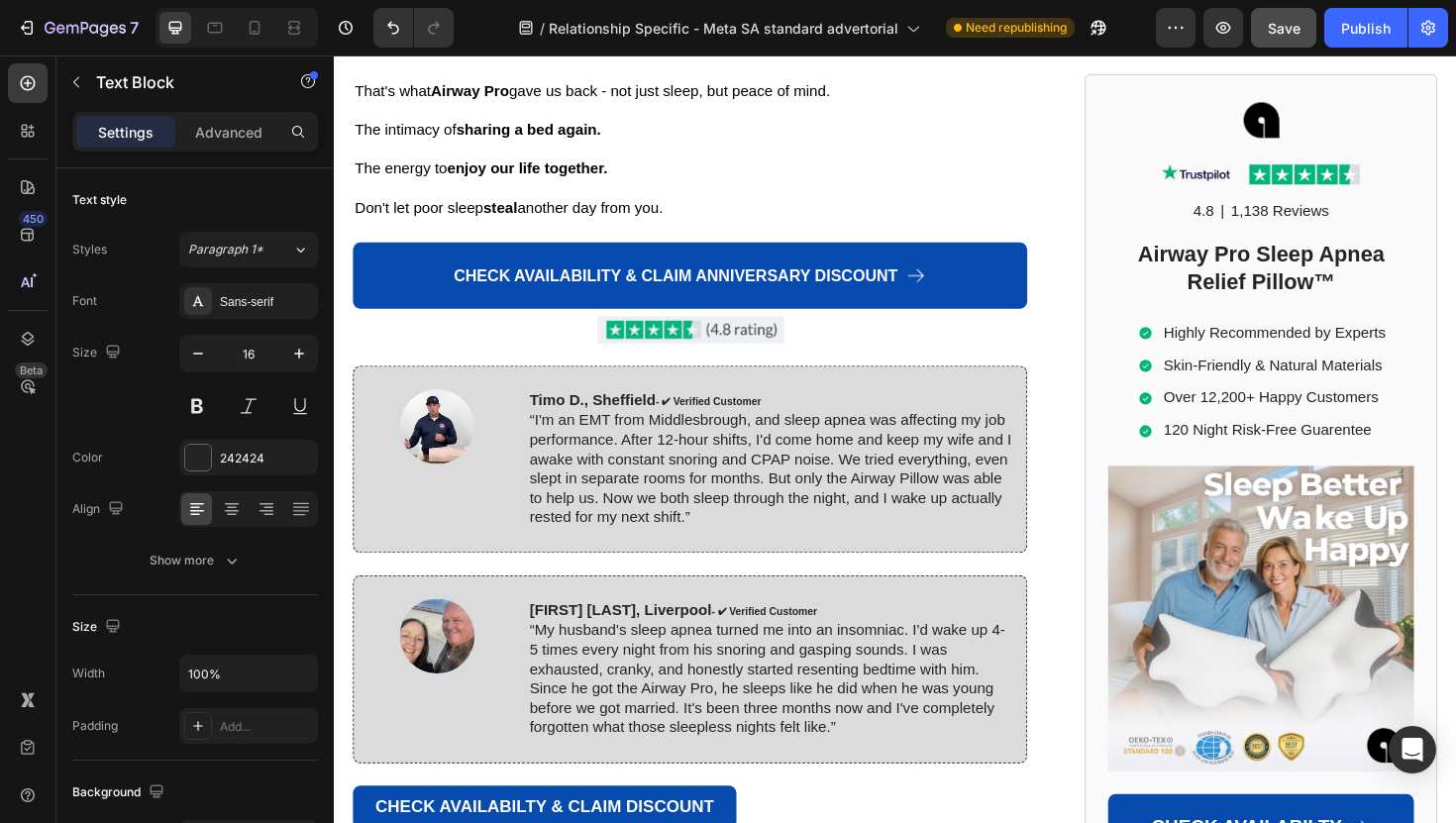 scroll, scrollTop: 11888, scrollLeft: 0, axis: vertical 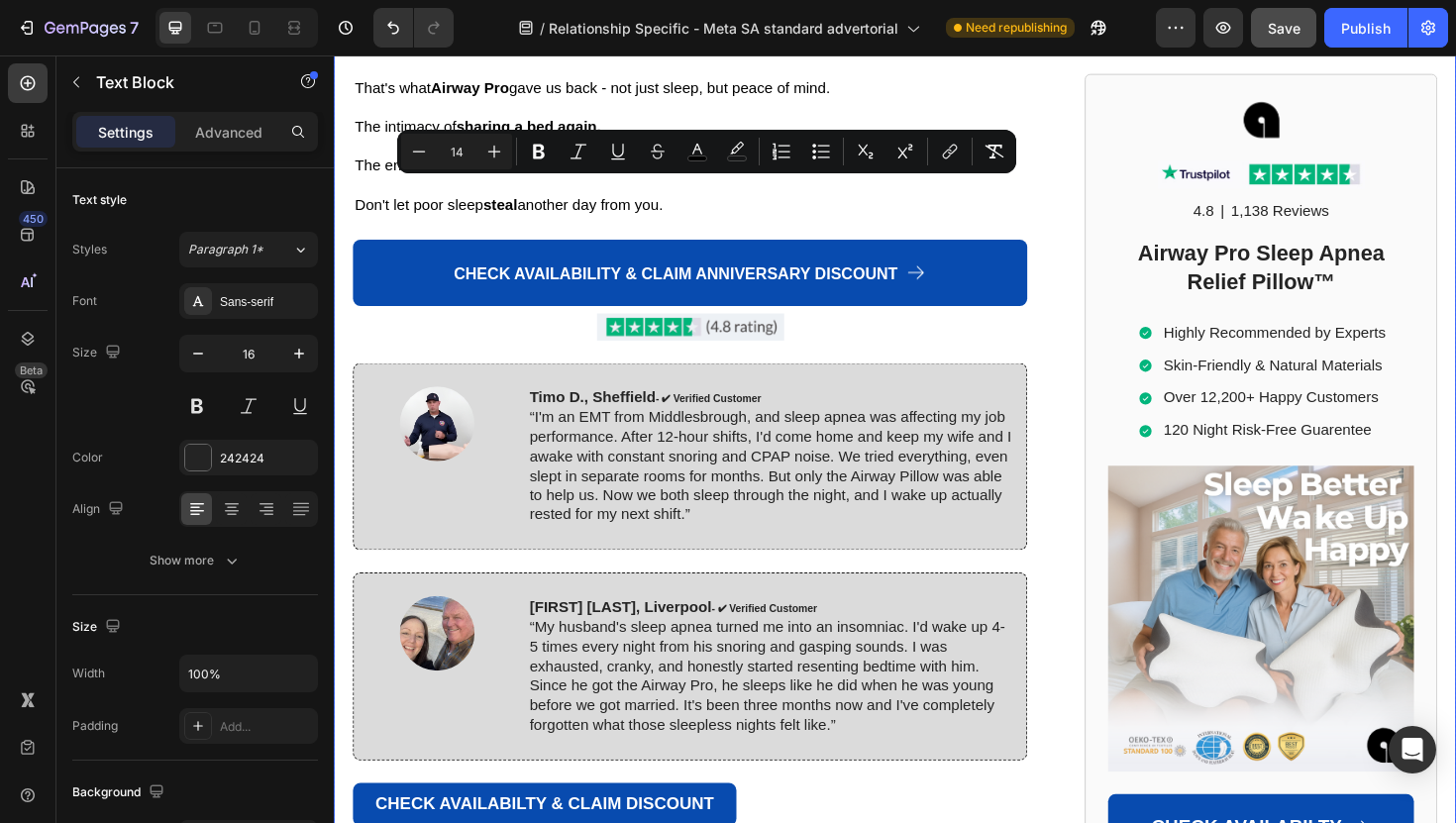 drag, startPoint x: 608, startPoint y: 287, endPoint x: 342, endPoint y: 183, distance: 285.60812 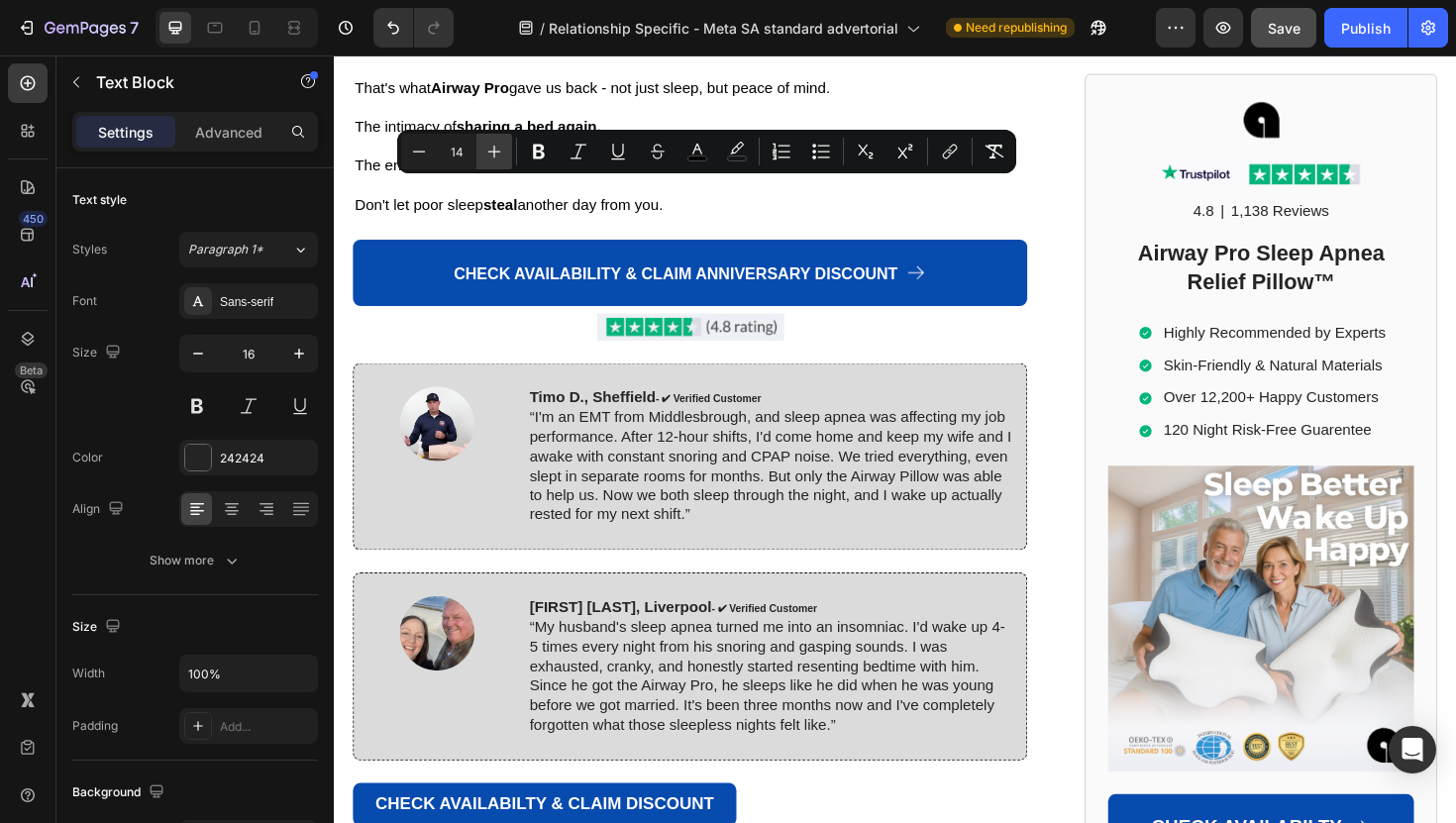 click 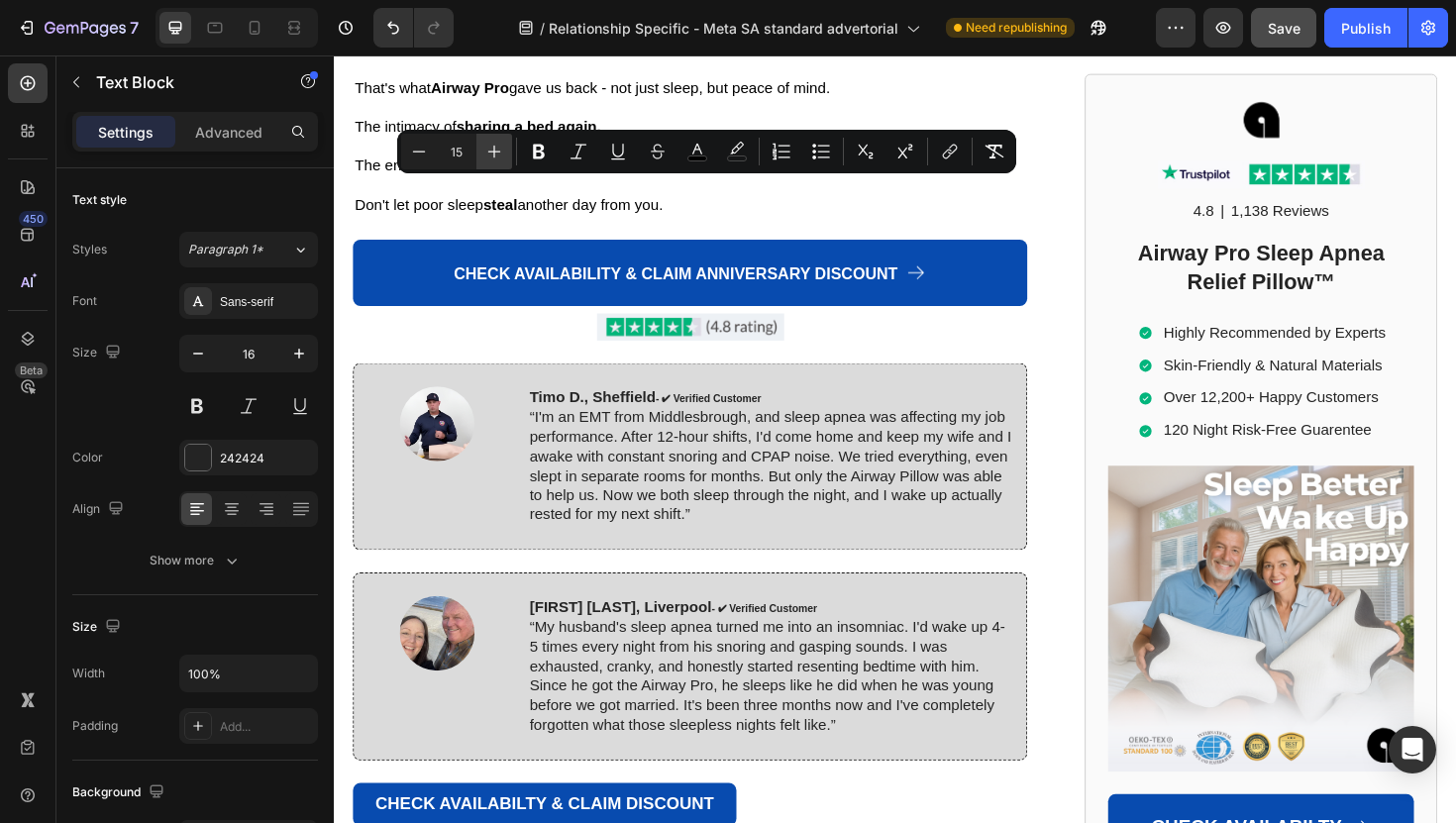 click 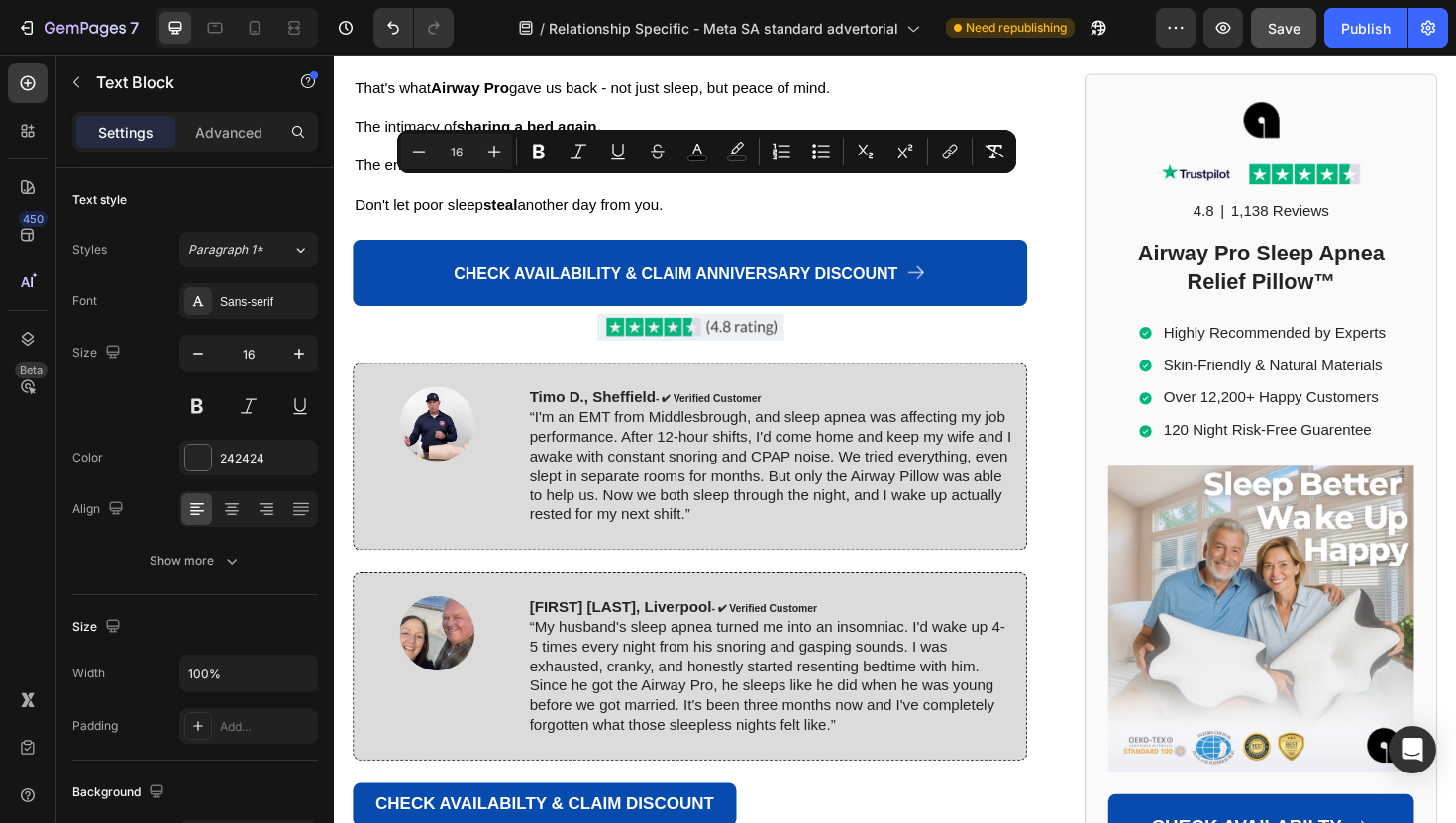 click on "4 different Wedge Pillows (none of them have truly worked):  £140" at bounding box center (710, -1033) 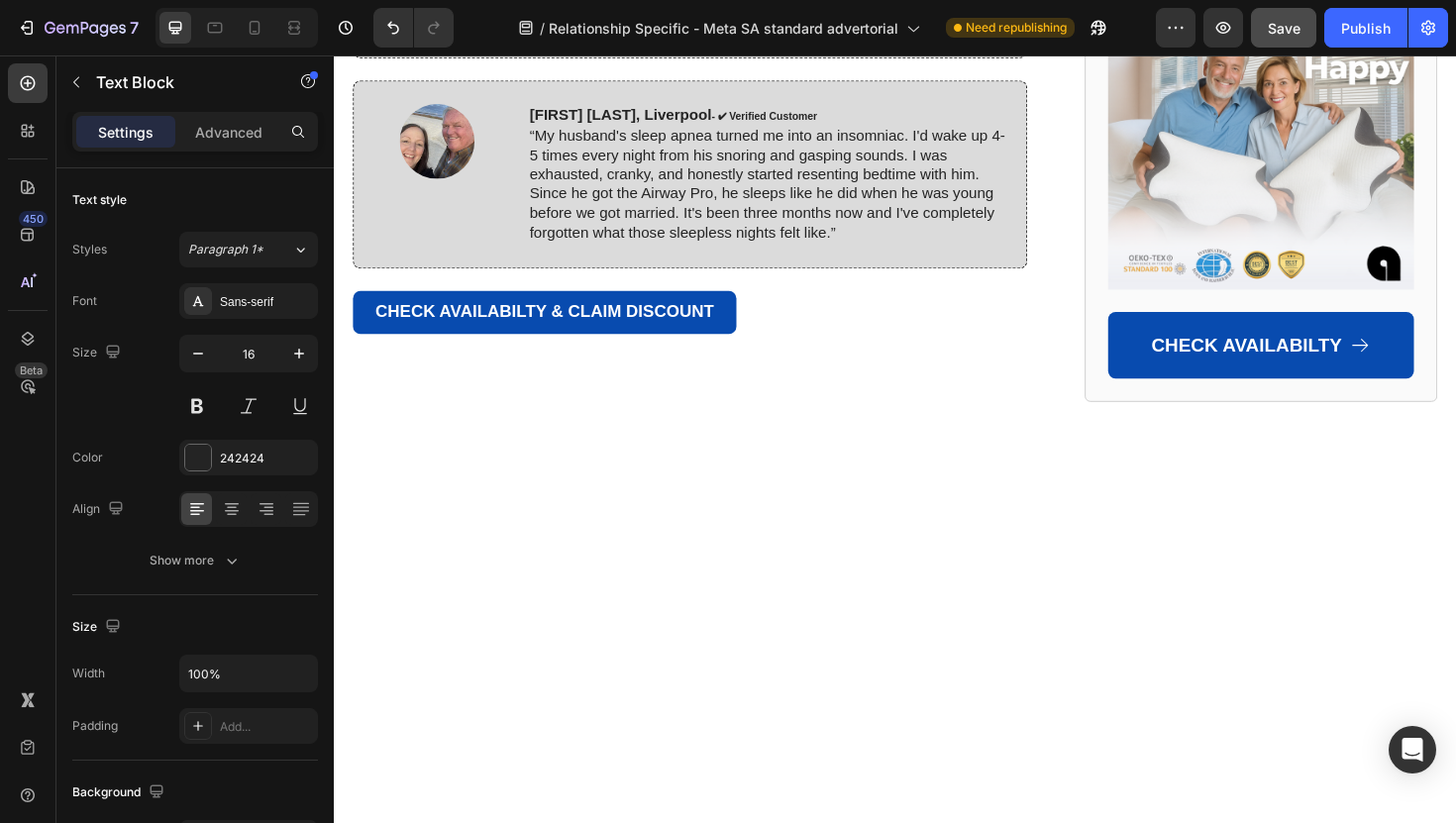 scroll, scrollTop: 12408, scrollLeft: 0, axis: vertical 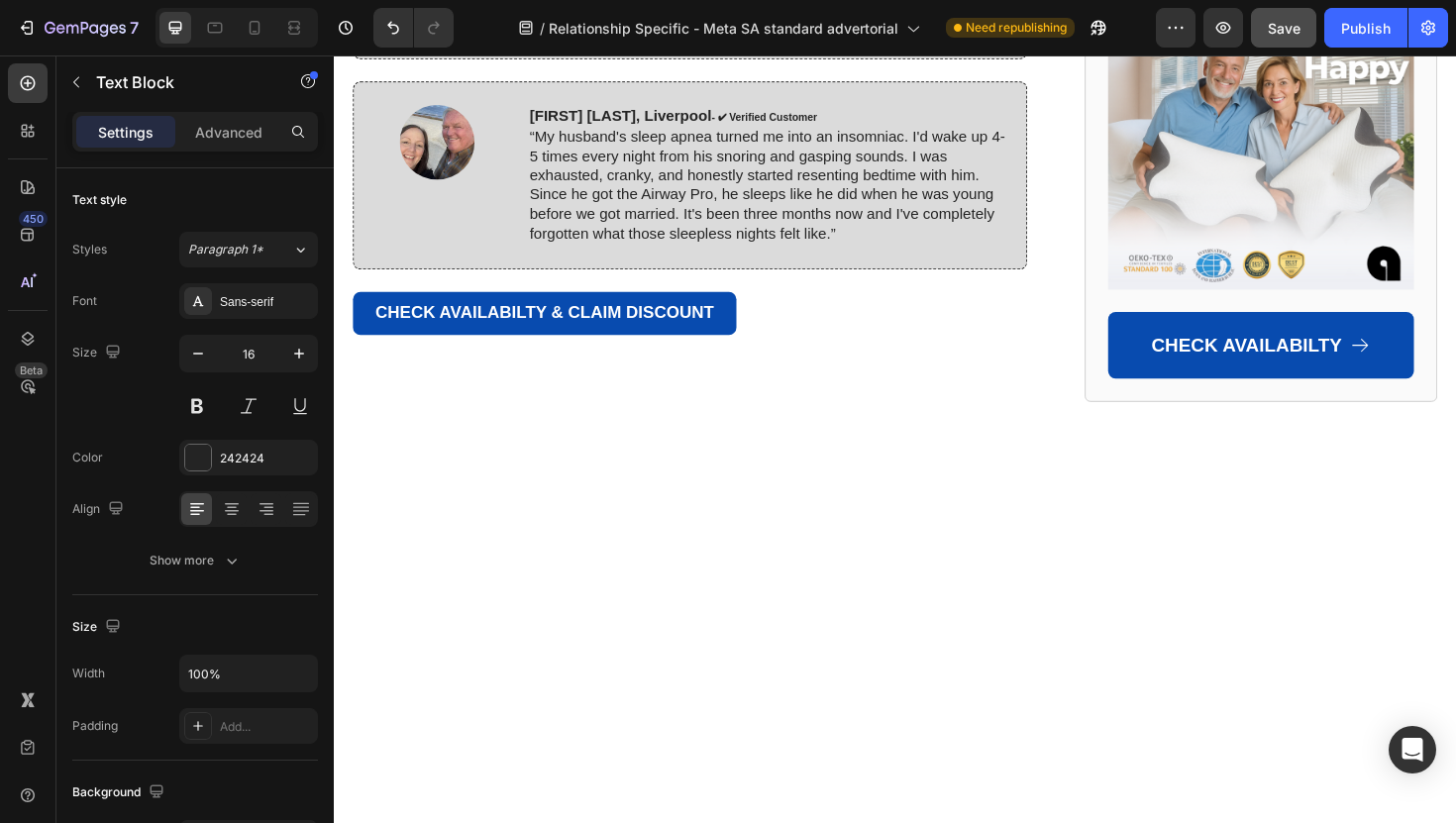 click on "Free Shipping within the UK" at bounding box center [480, -1018] 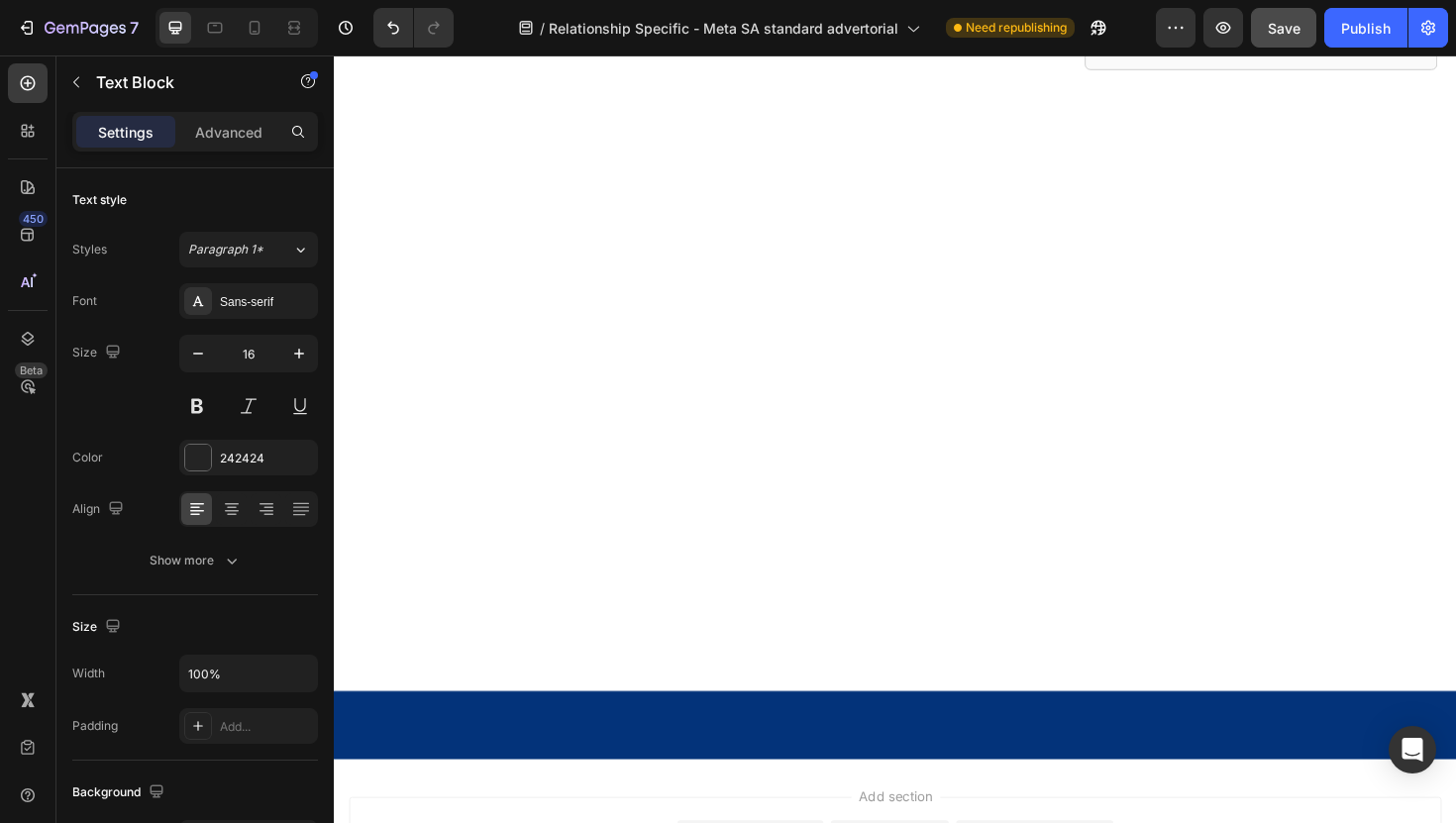 scroll, scrollTop: 12754, scrollLeft: 0, axis: vertical 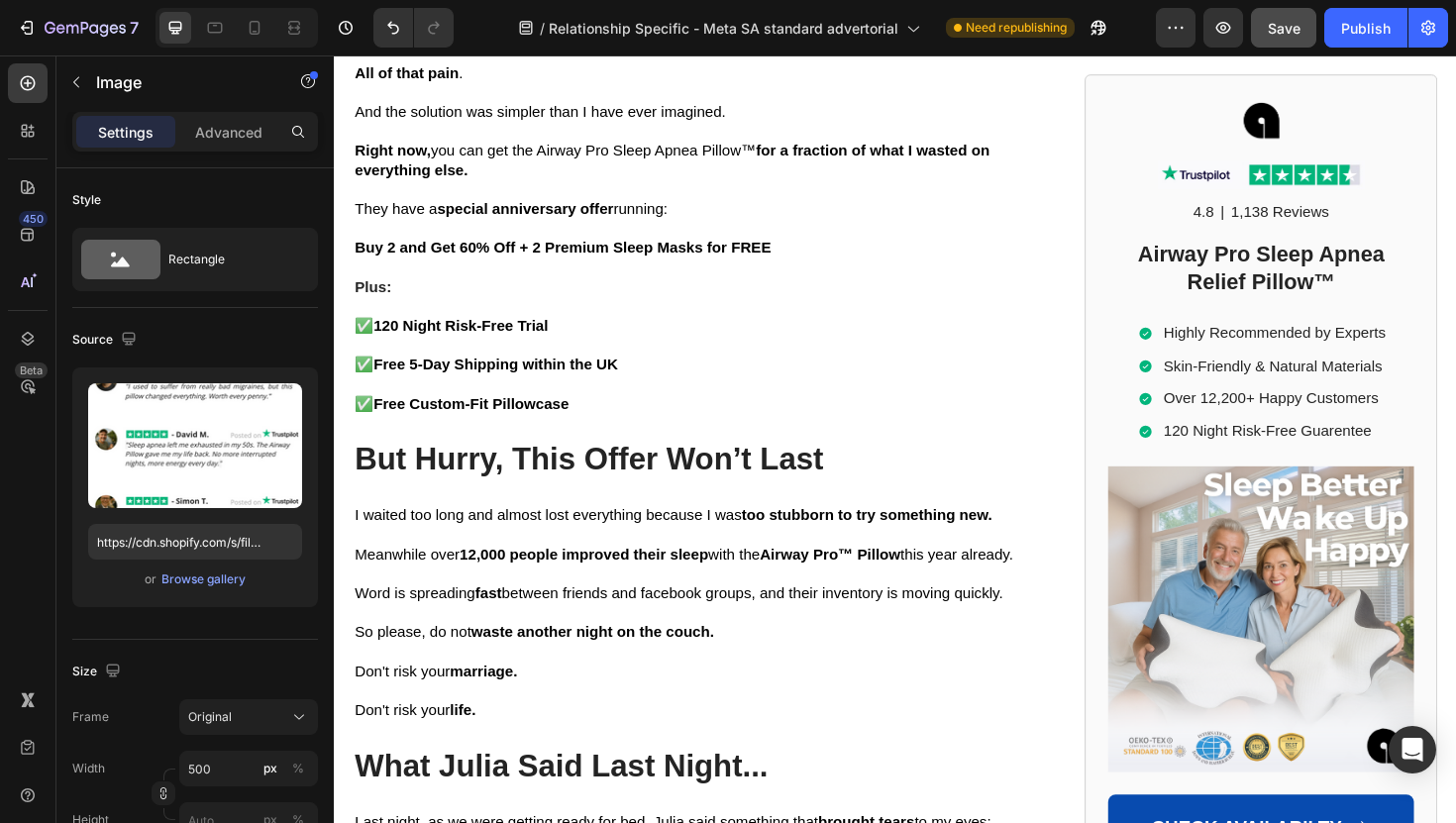 click at bounding box center (711, -854) 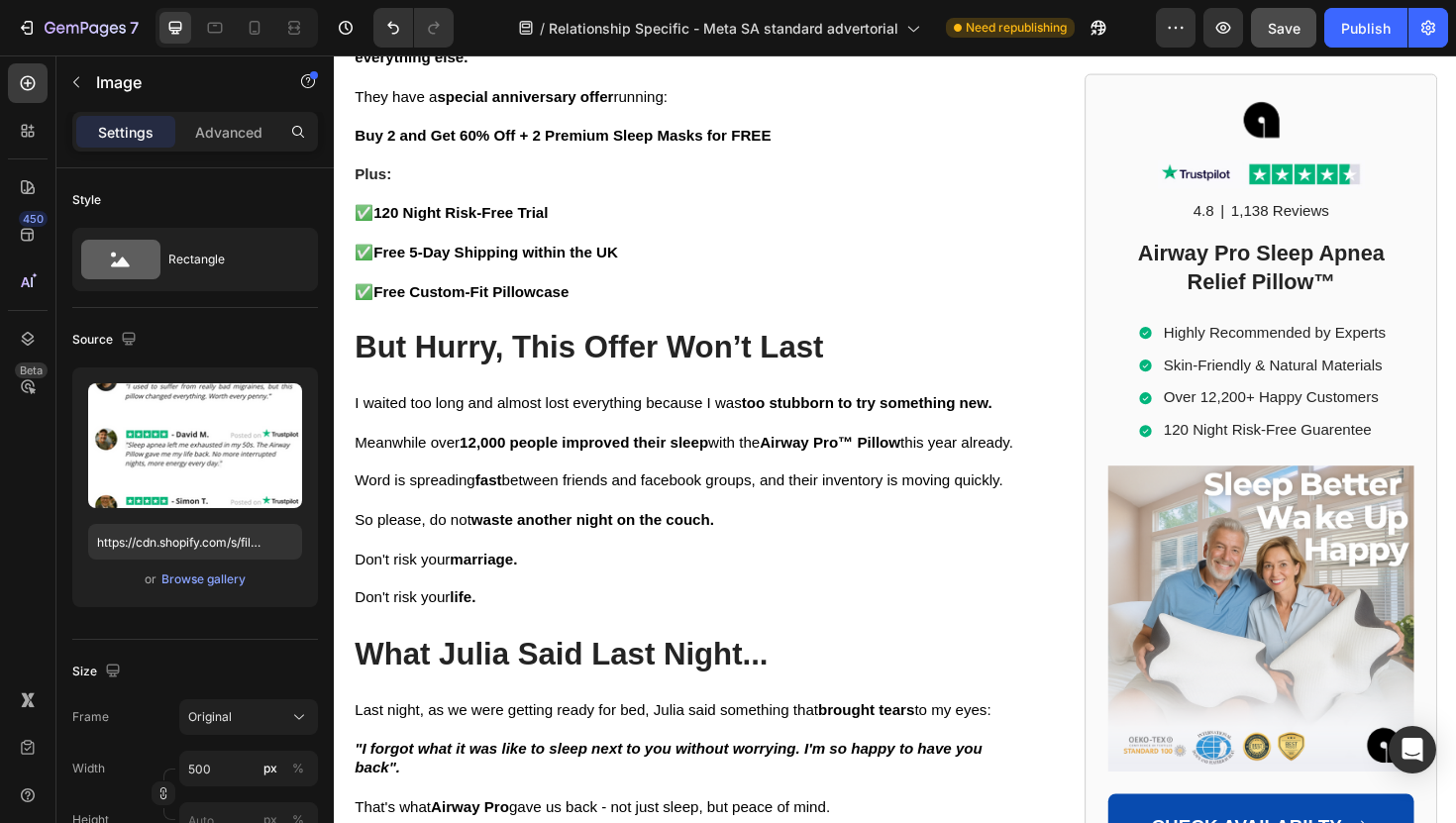 scroll, scrollTop: 11129, scrollLeft: 0, axis: vertical 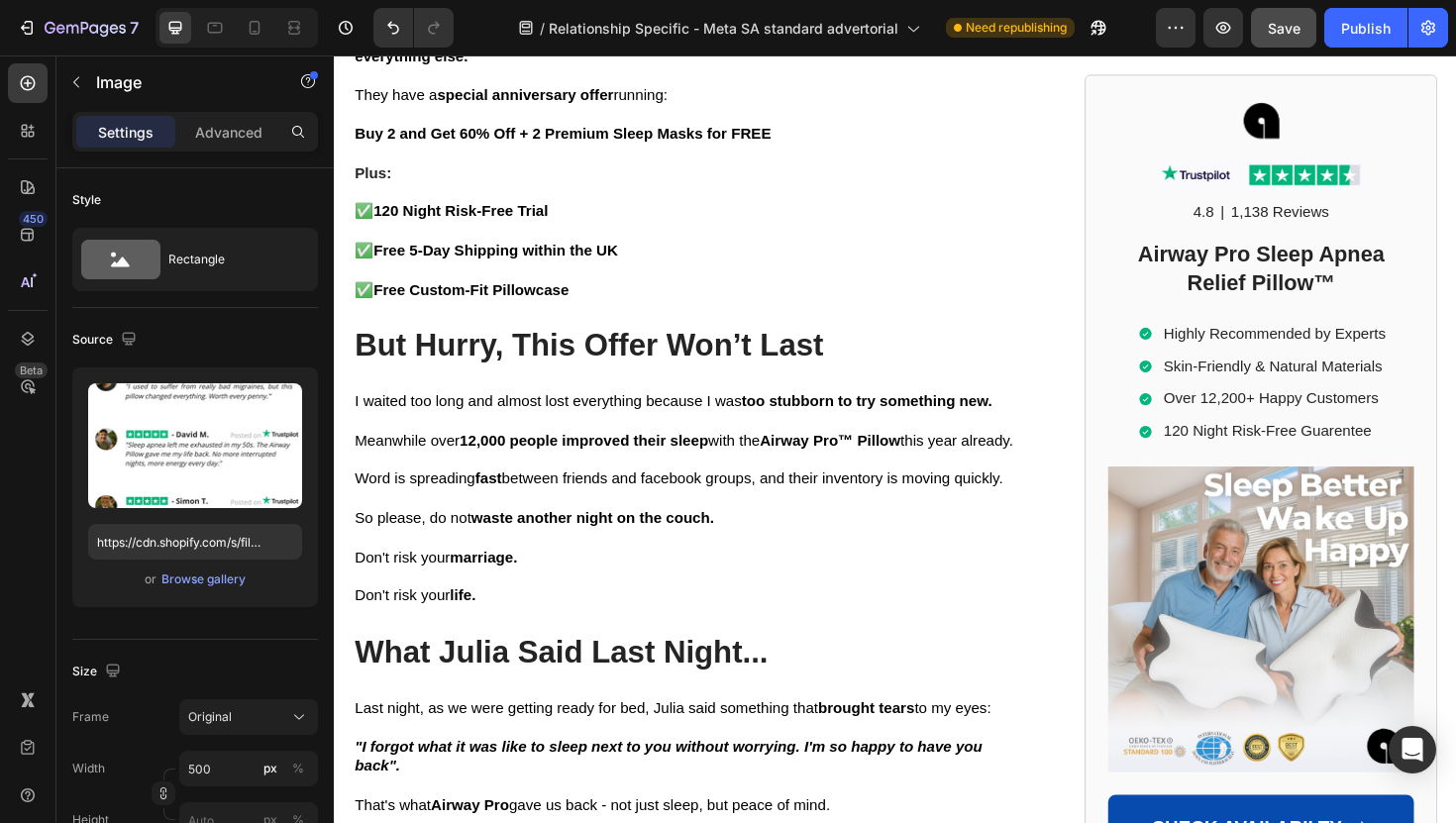 click 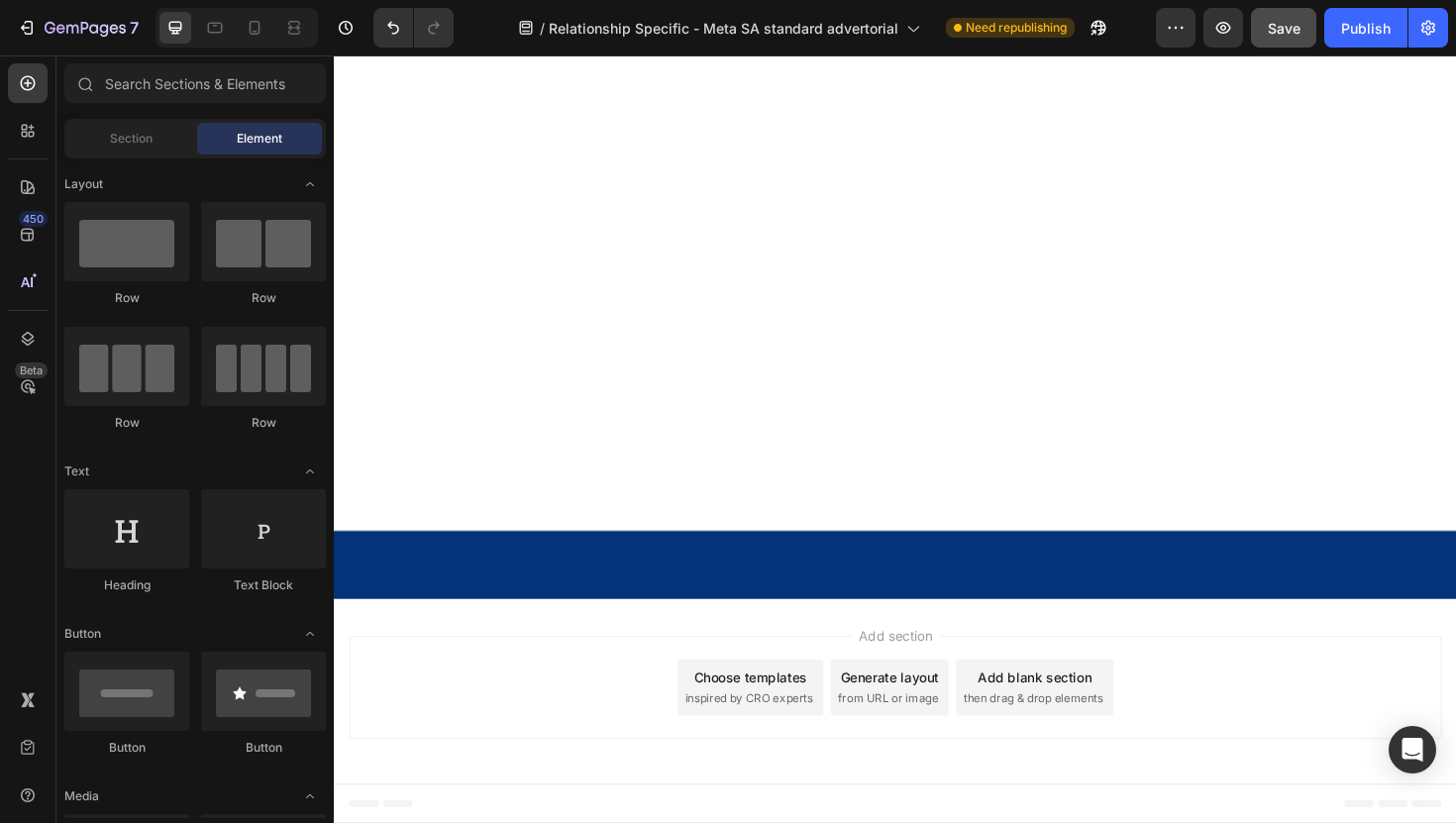 scroll, scrollTop: 12945, scrollLeft: 0, axis: vertical 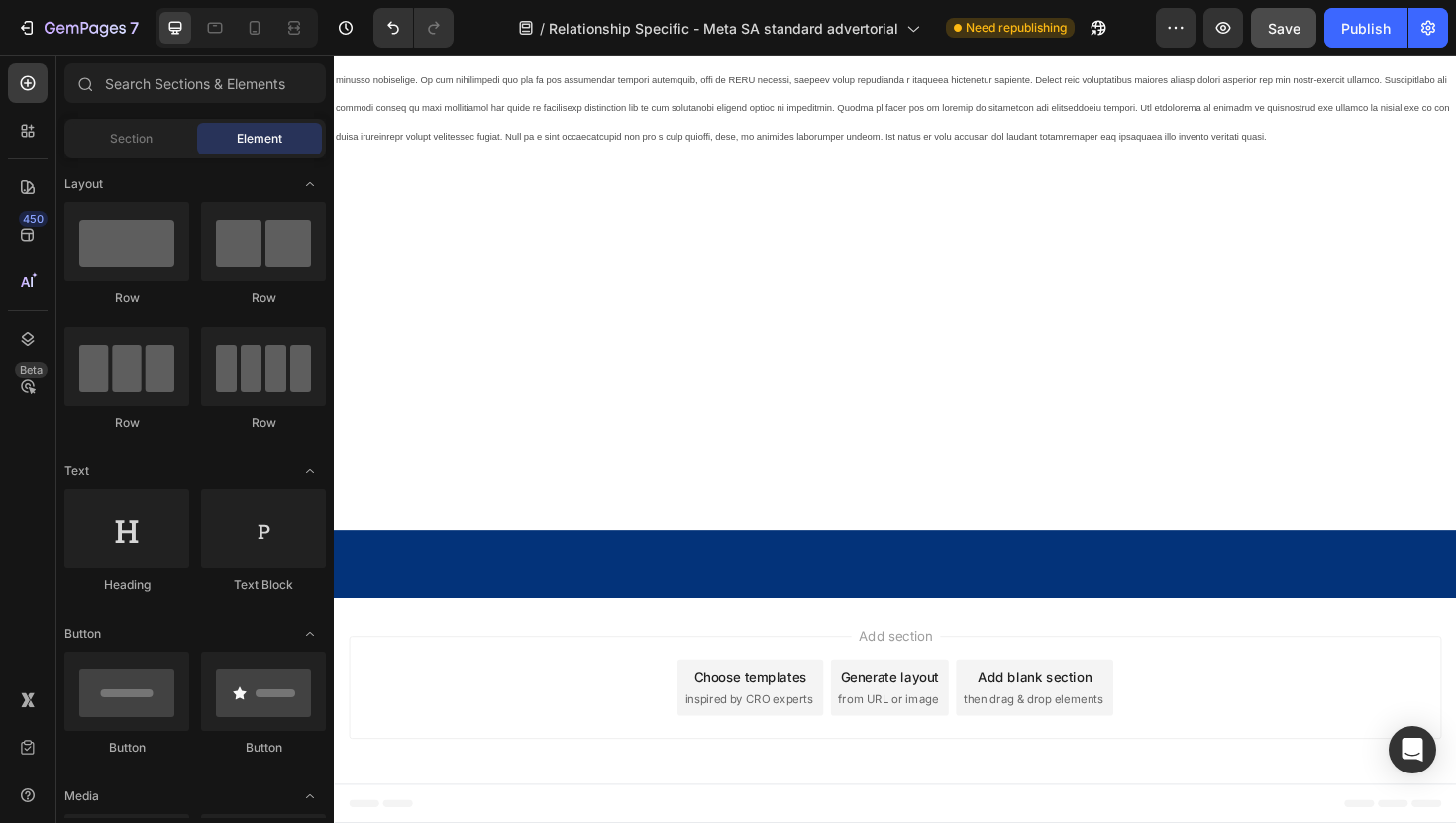 click on "Image Timo D., Sheffield  - ✔︎ Verified Customer “I'm an EMT from Middlesbrough, and sleep apnea was affecting my job performance. After 12-hour shifts, I'd come home and keep my wife and I awake with constant snoring and CPAP noise. We tried everything, even slept in separate rooms for months. But only the Airway Pillow was able to help us. Now we both sleep through the night, and I wake up actually rested for my next shift.” Text Block Row" at bounding box center [710, -571] 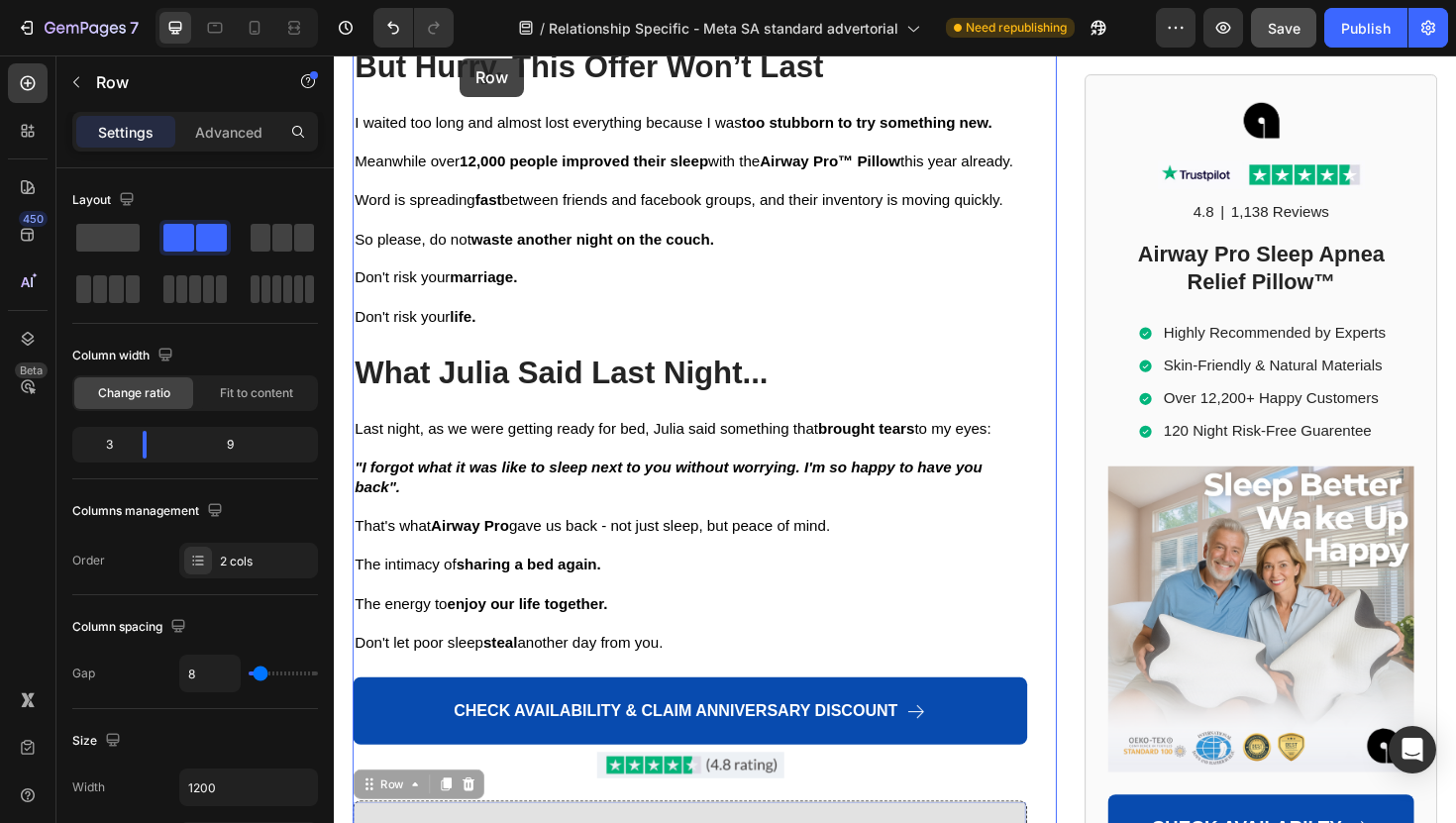 scroll, scrollTop: 10872, scrollLeft: 0, axis: vertical 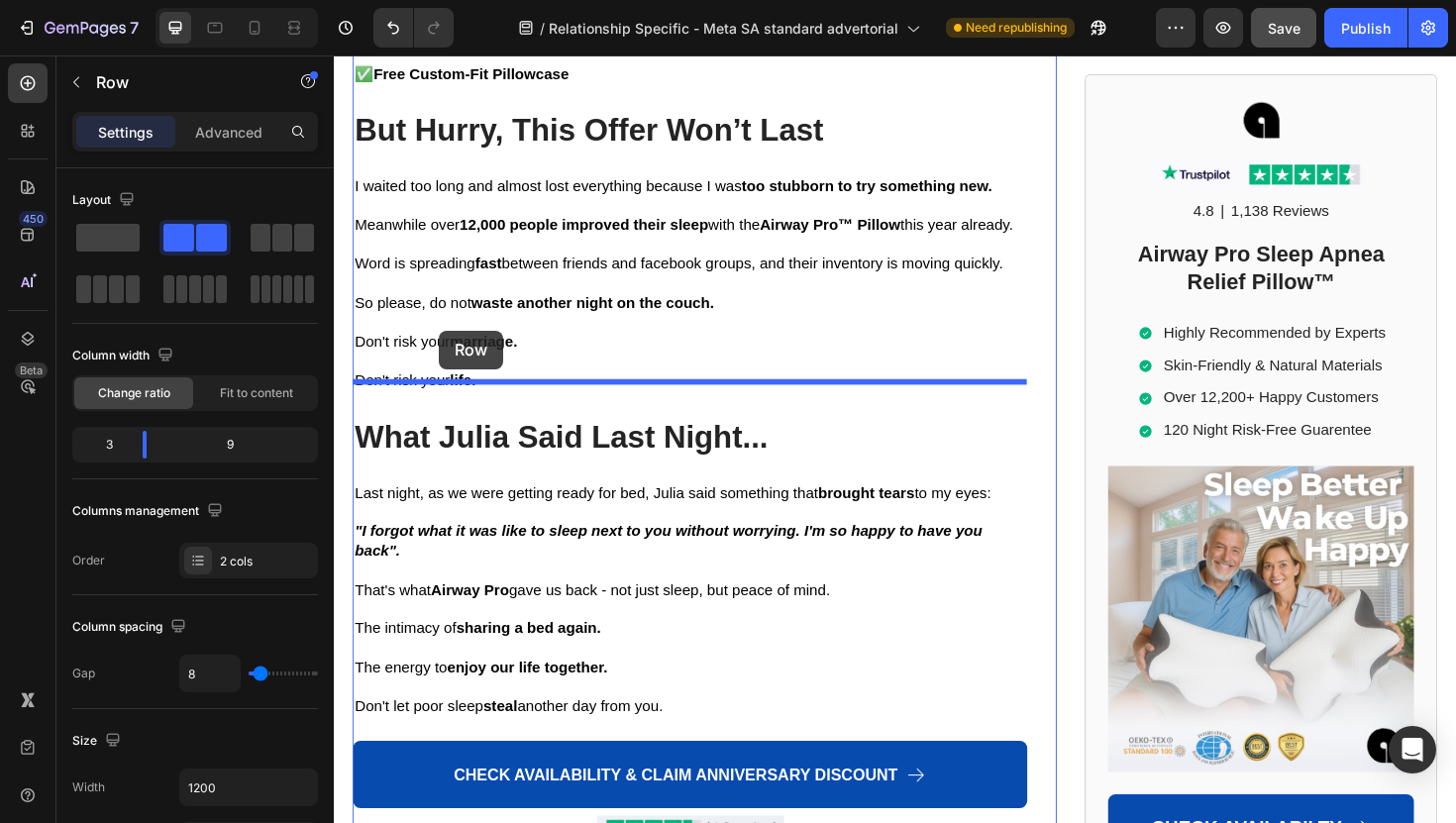 drag, startPoint x: 383, startPoint y: 193, endPoint x: 445, endPoint y: 347, distance: 166.01205 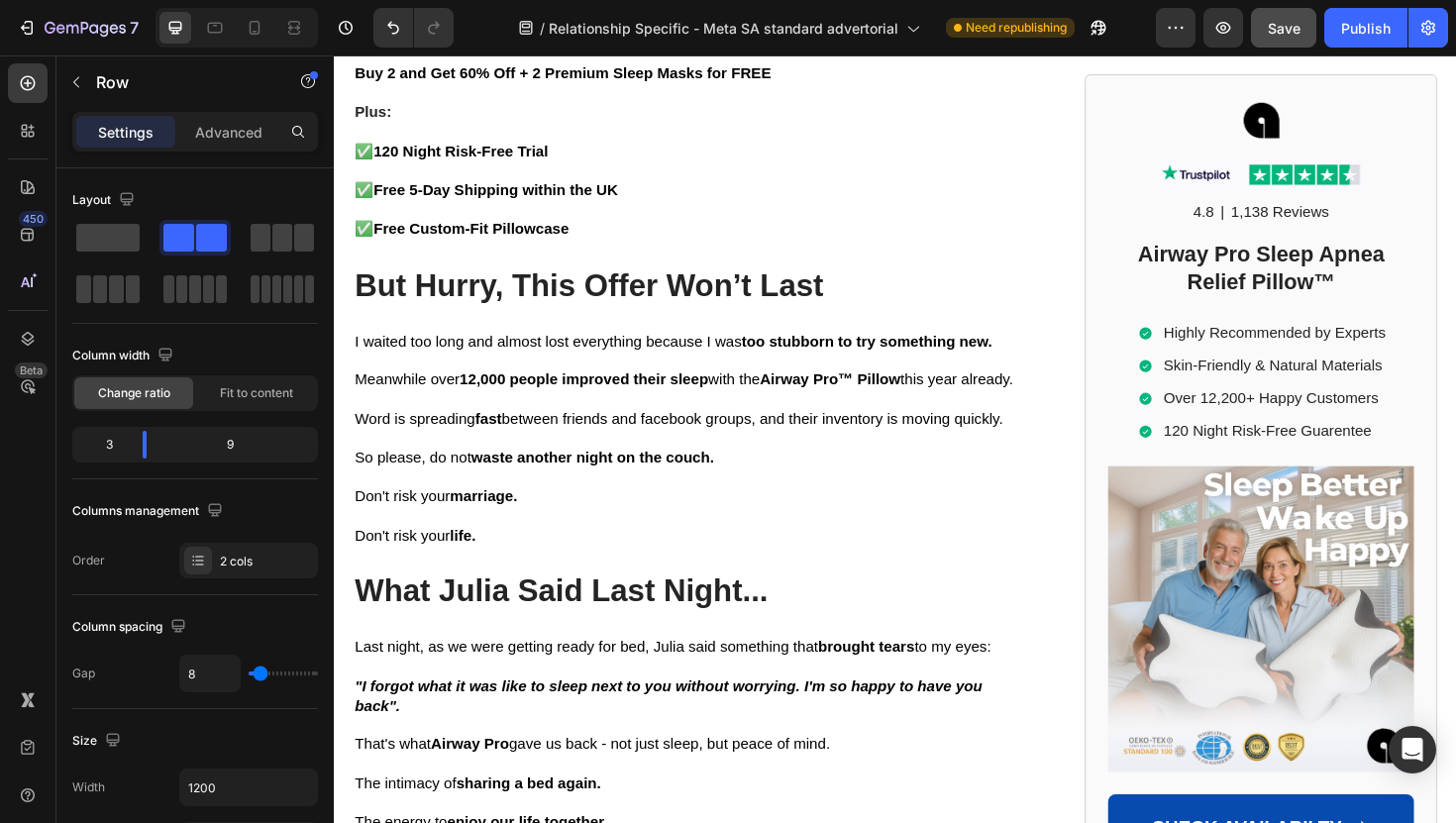 scroll, scrollTop: 10913, scrollLeft: 0, axis: vertical 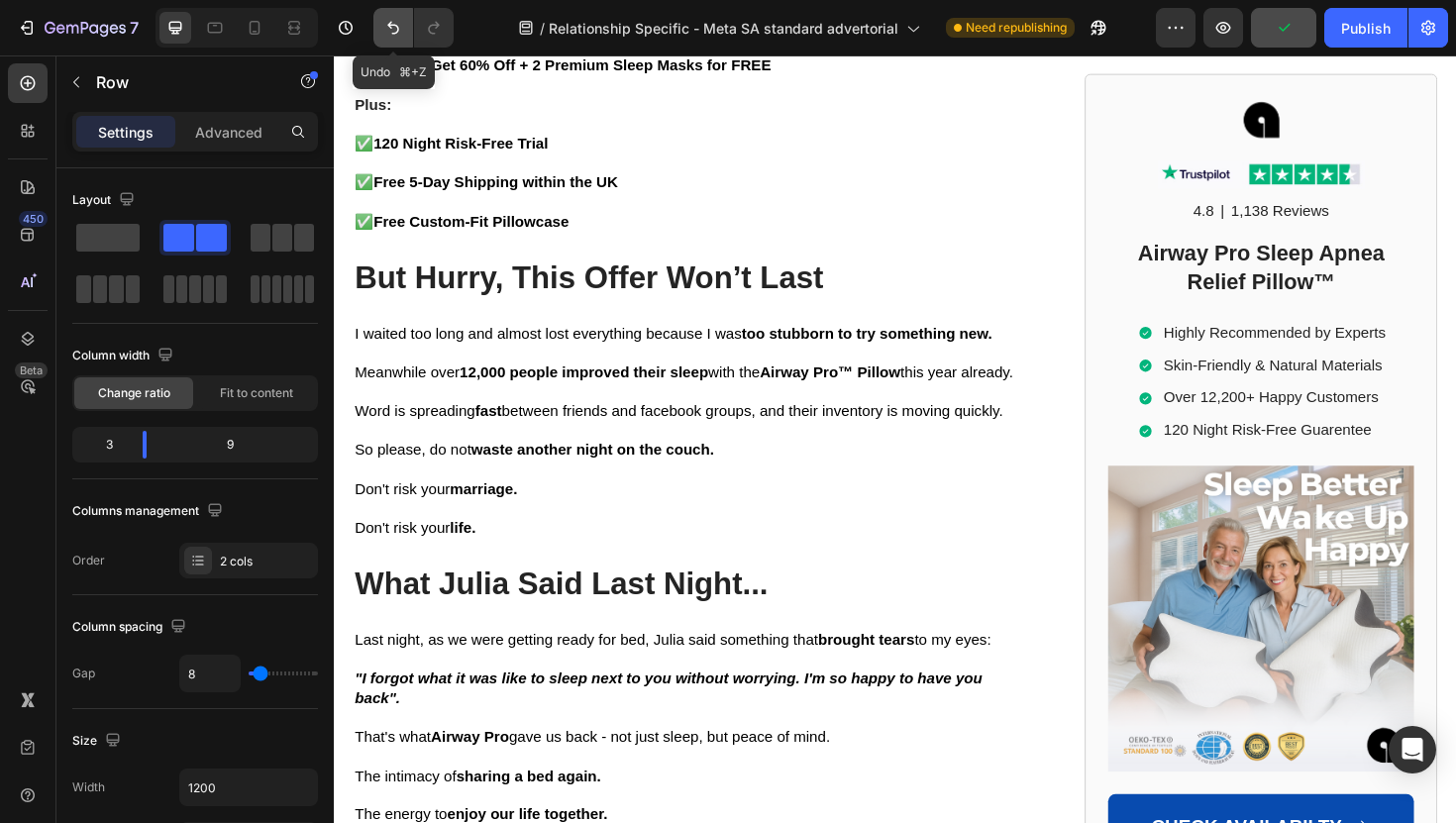 click 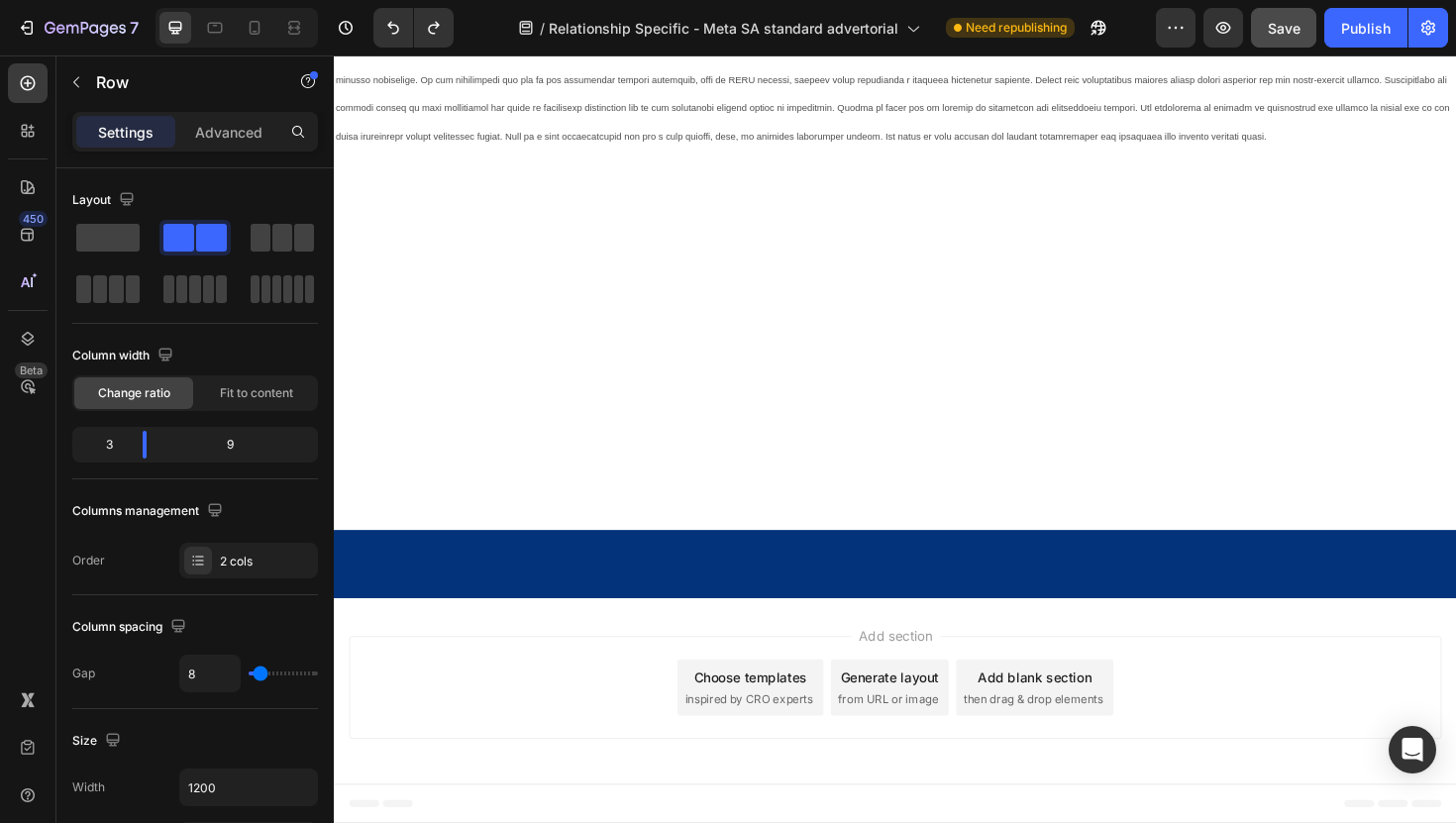 scroll, scrollTop: 12952, scrollLeft: 0, axis: vertical 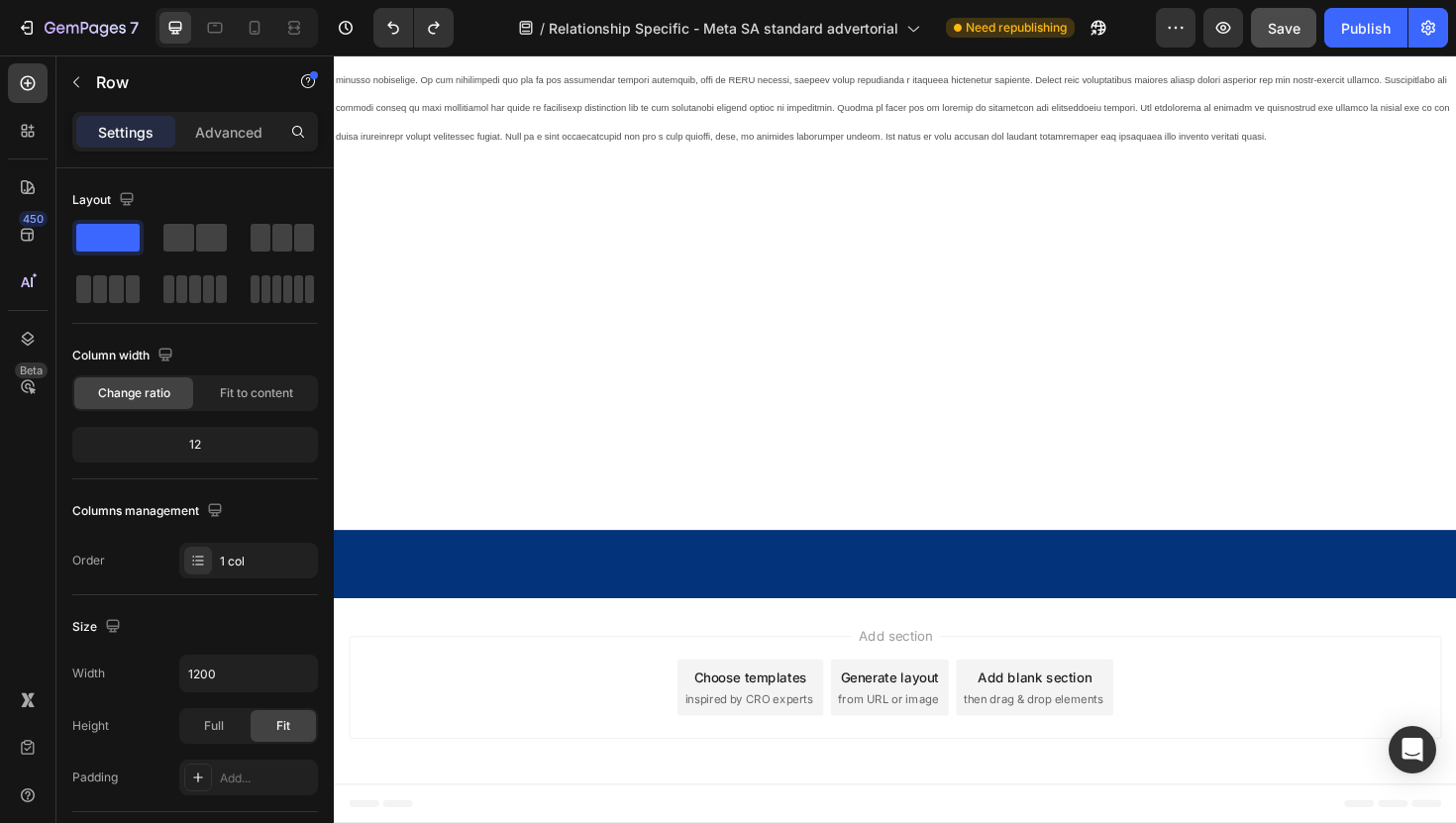 click on "Image Timo D., Sheffield  - ✔︎ Verified Customer “I'm an EMT from Middlesbrough, and sleep apnea was affecting my job performance. After 12-hour shifts, I'd come home and keep my wife and I awake with constant snoring and CPAP noise. We tried everything, even slept in separate rooms for months. But only the Airway Pillow was able to help us. Now we both sleep through the night, and I wake up actually rested for my next shift.” Text Block Row" at bounding box center (710, -571) 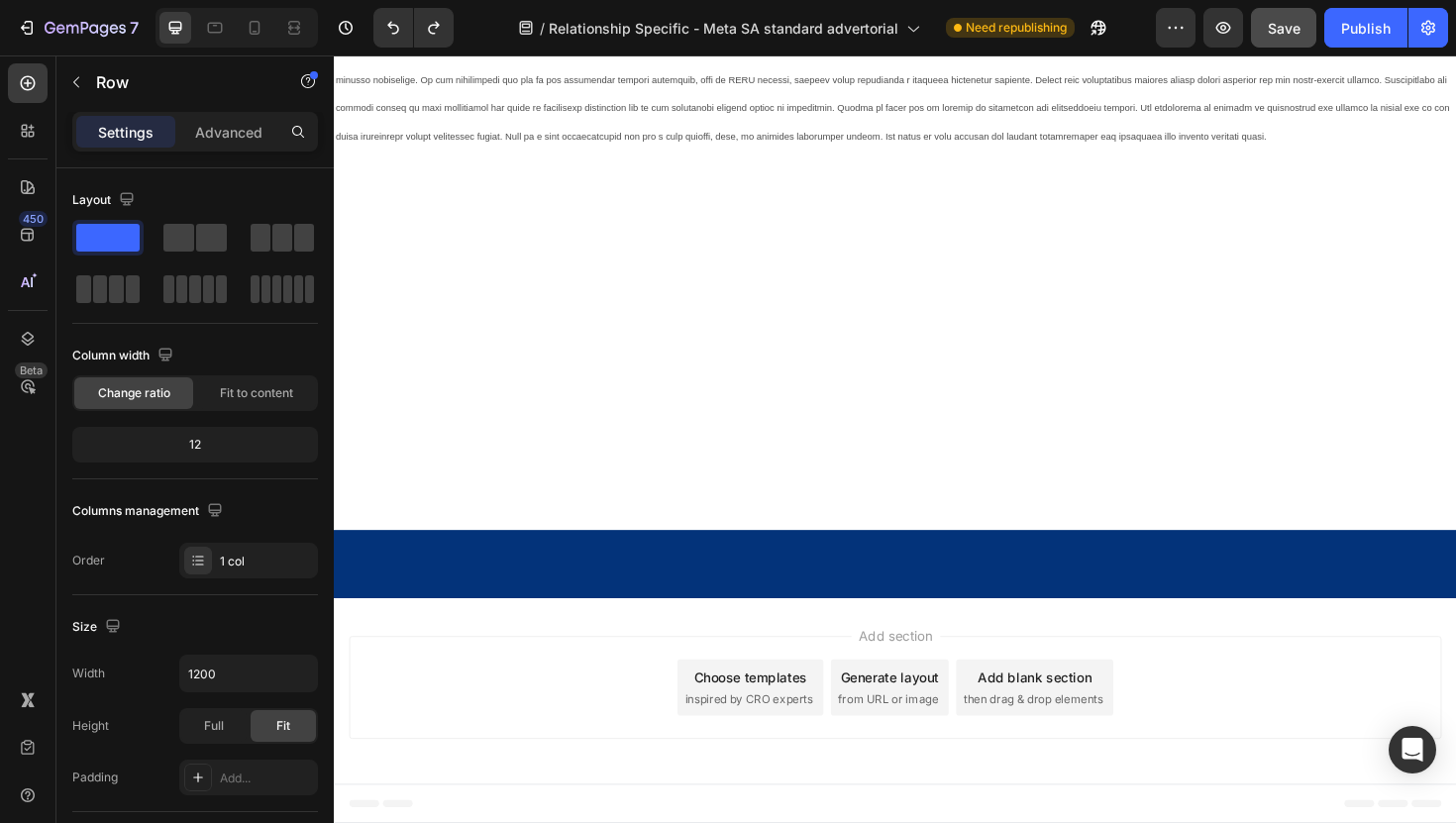 click on "Don't Make the Same Mistakes I Did. Heading Let me be  brutally honest  with you. Good sleep  isn't  just about feeling rested.  It's about staying alive.  It's about how you treat your partner.  It's about being the parent, spouse, and person you want to be. Here's what I wasted money on before finding the right solution: Sleep specialist visits:  £200-£300 CPAP machine:  £500-£1,000 Monthly CPAP supplies:  £50-£100 4 different Wedge Pillows (none of them have truly worked):  £140 5 Months supply of  XyliMelts dry mouth mints :  total £35 All the other smaller things like  nasal strips, chin straps, mouthtapes, nose dilators, jaw retainers :  total £132 All of that money.  All of that time.  All of that pain . And the solution was simpler than I have ever imagined. Right now,  you can get the Airway Pro Sleep Apnea Pillow™  for a fraction of what I wasted on everything else. They have a  special anniversary offer  running:  Buy 2 and Get 60% Off + 2 Premium Sleep Masks for FREE Plus:  ✅" at bounding box center [710, -1334] 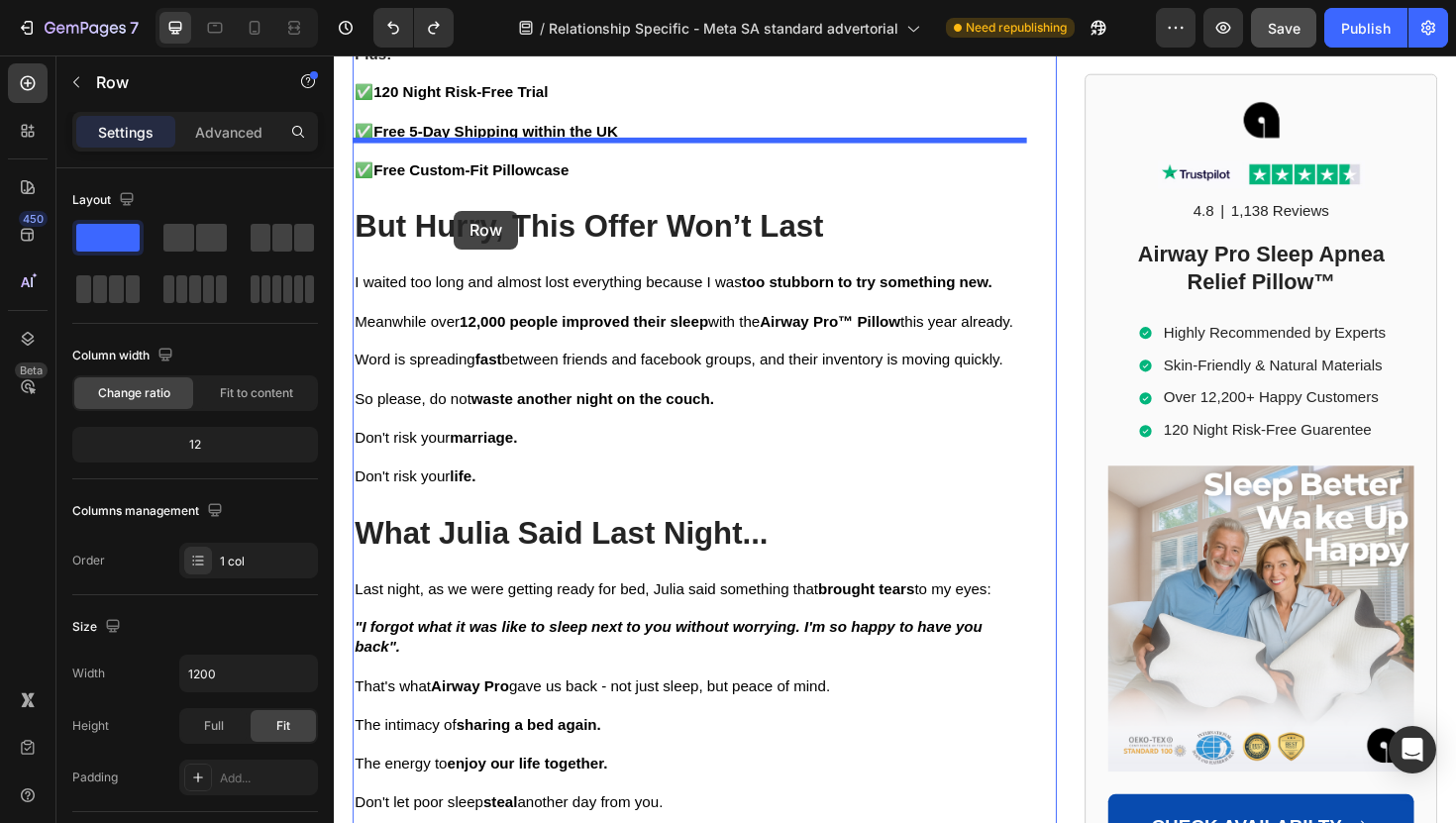 scroll, scrollTop: 10760, scrollLeft: 0, axis: vertical 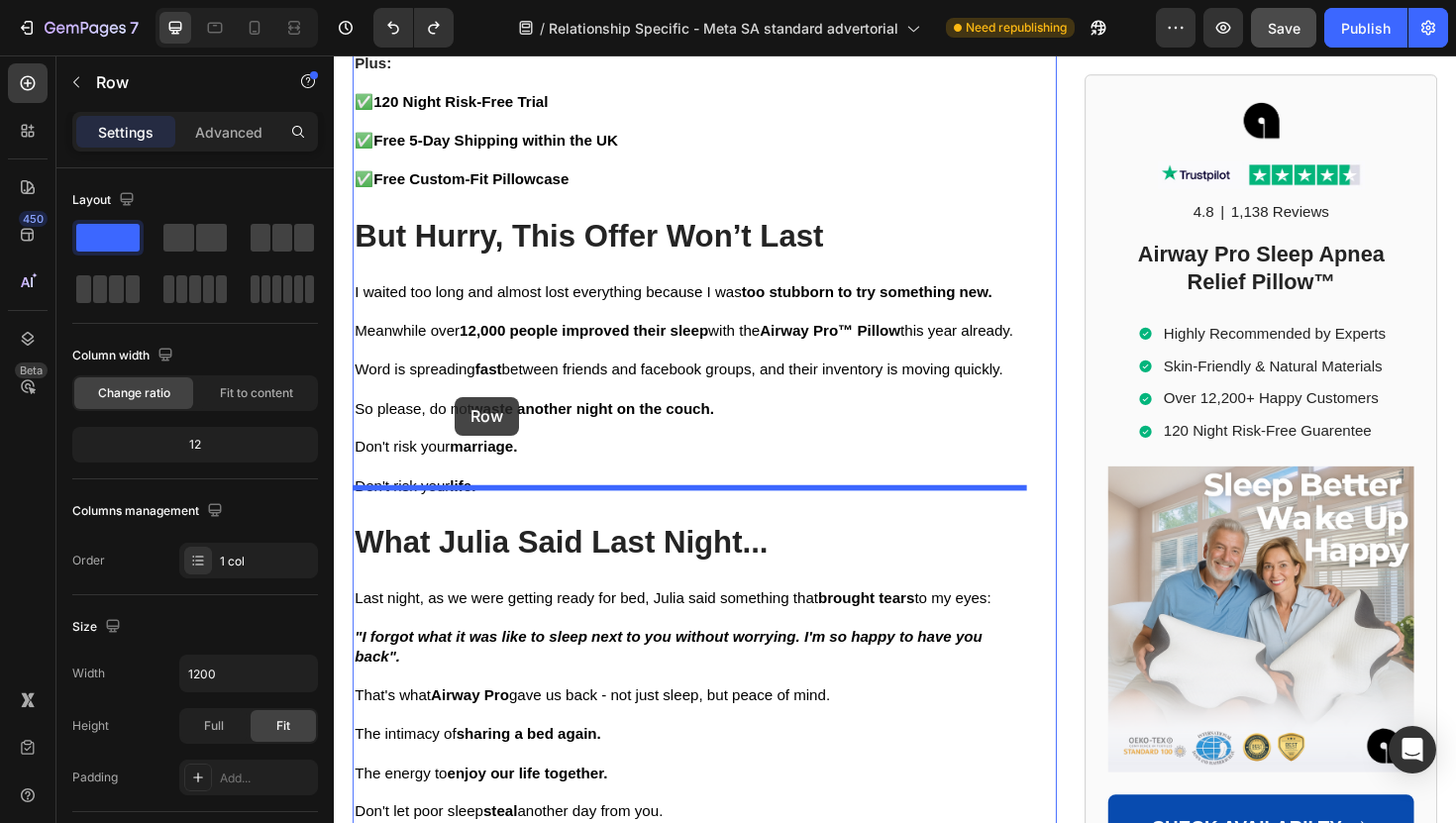 drag, startPoint x: 384, startPoint y: 190, endPoint x: 462, endPoint y: 417, distance: 240.0271 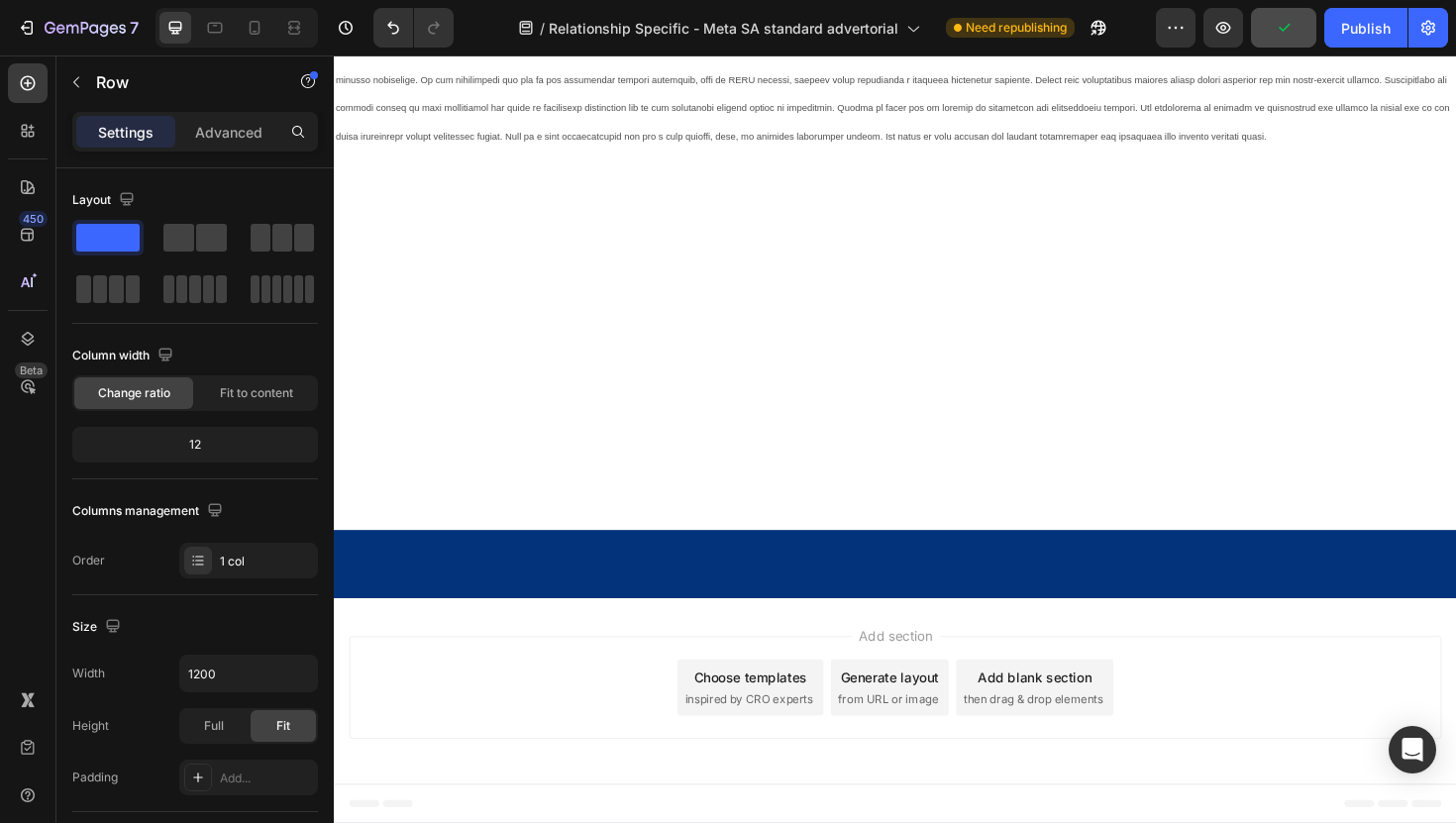 scroll, scrollTop: 13190, scrollLeft: 0, axis: vertical 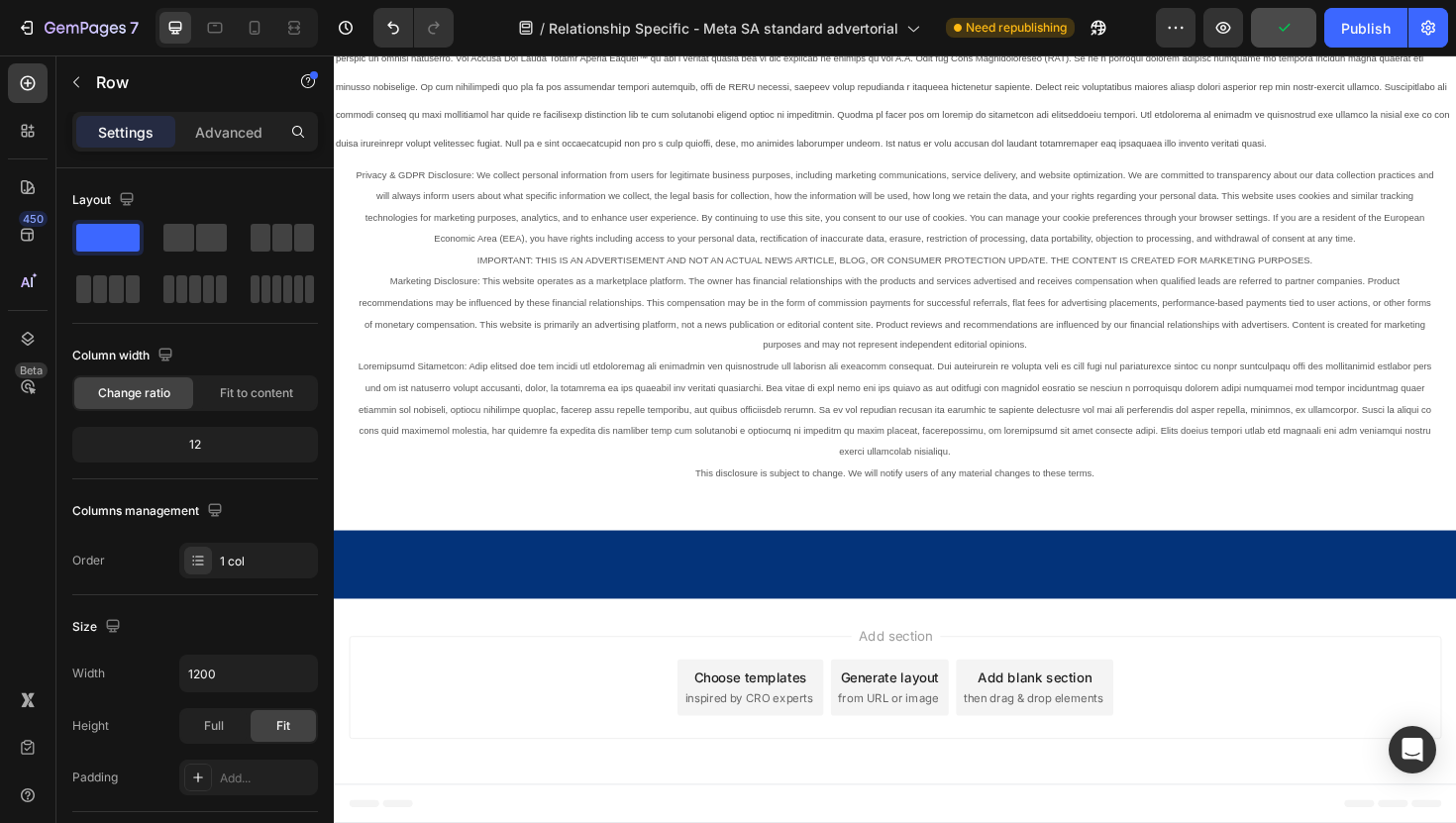 click on "Image Lara K., Liverpool  - ✔︎ Verified Customer “My husband's sleep apnea turned me into an insomniac. I'd wake up 4-5 times every night from his snoring and gasping sounds. I was exhausted, cranky, and honestly started resenting bedtime with him. Since he got the Airway Pro, he sleeps like he did when he was young before we got married. It's been three months now and I've completely forgotten what those sleepless nights felt like.” Text Block Row" at bounding box center (710, -330) 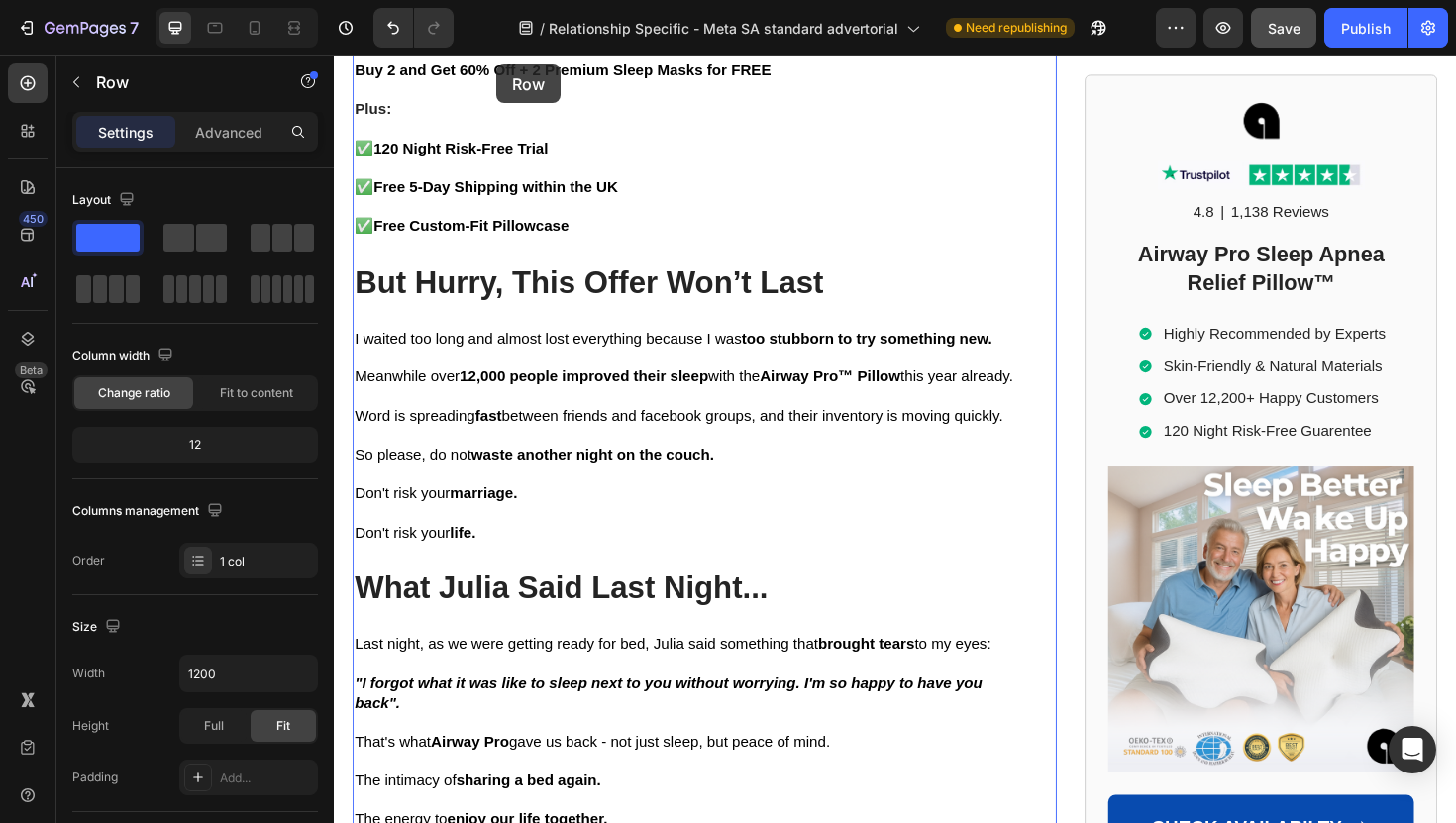 scroll, scrollTop: 10882, scrollLeft: 0, axis: vertical 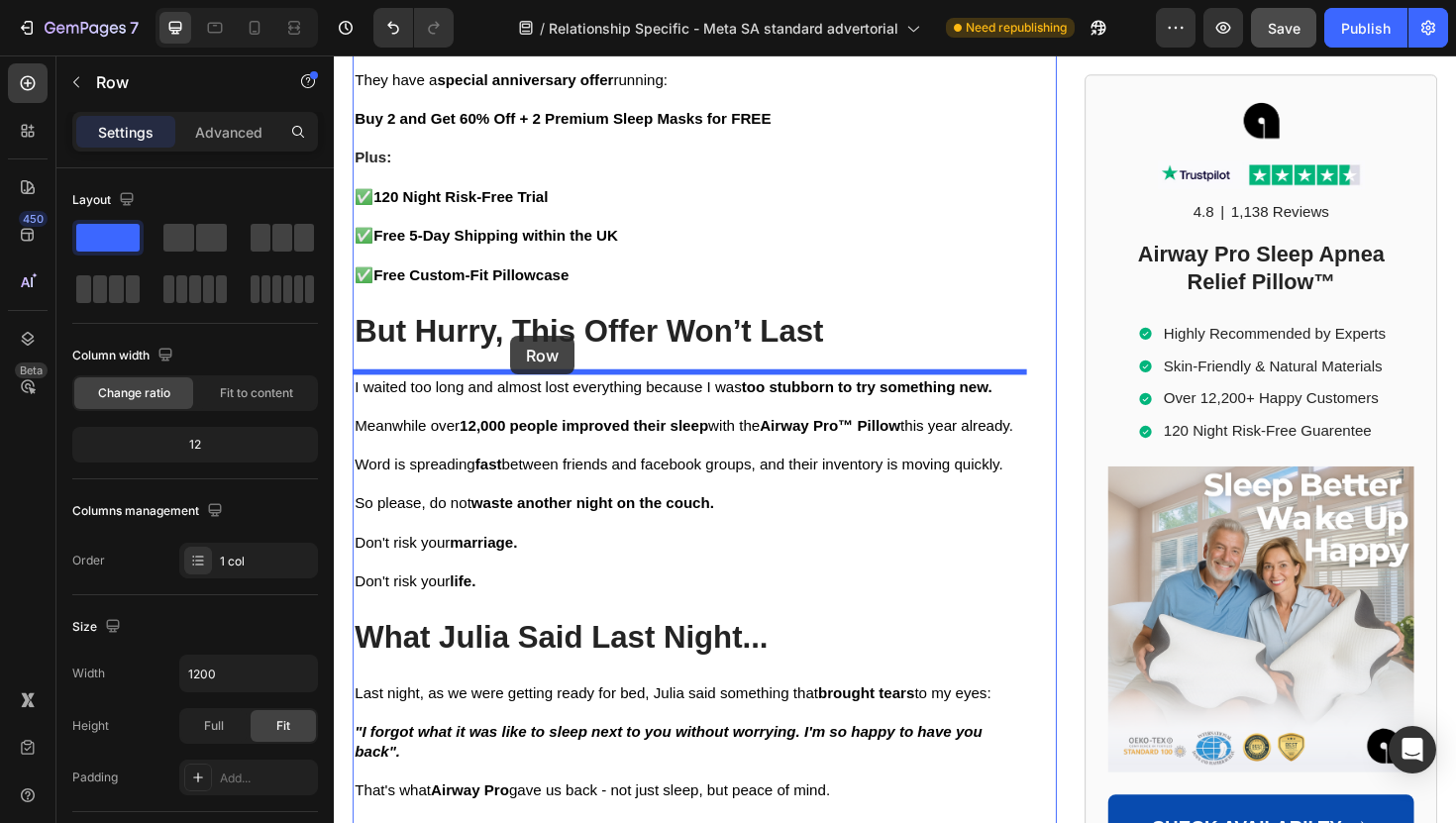 drag, startPoint x: 399, startPoint y: 168, endPoint x: 520, endPoint y: 352, distance: 220.2203 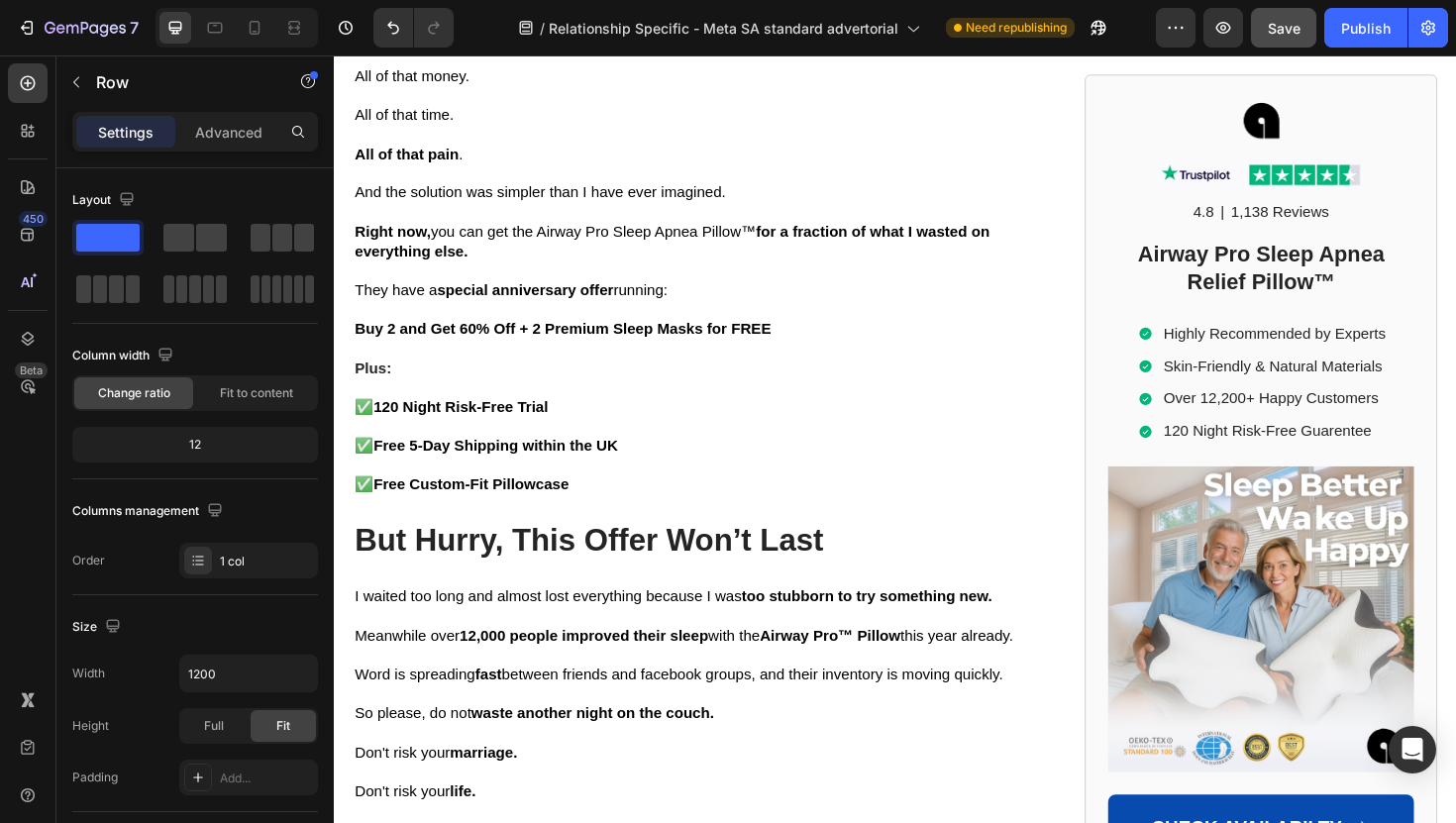 click at bounding box center (710, -1042) 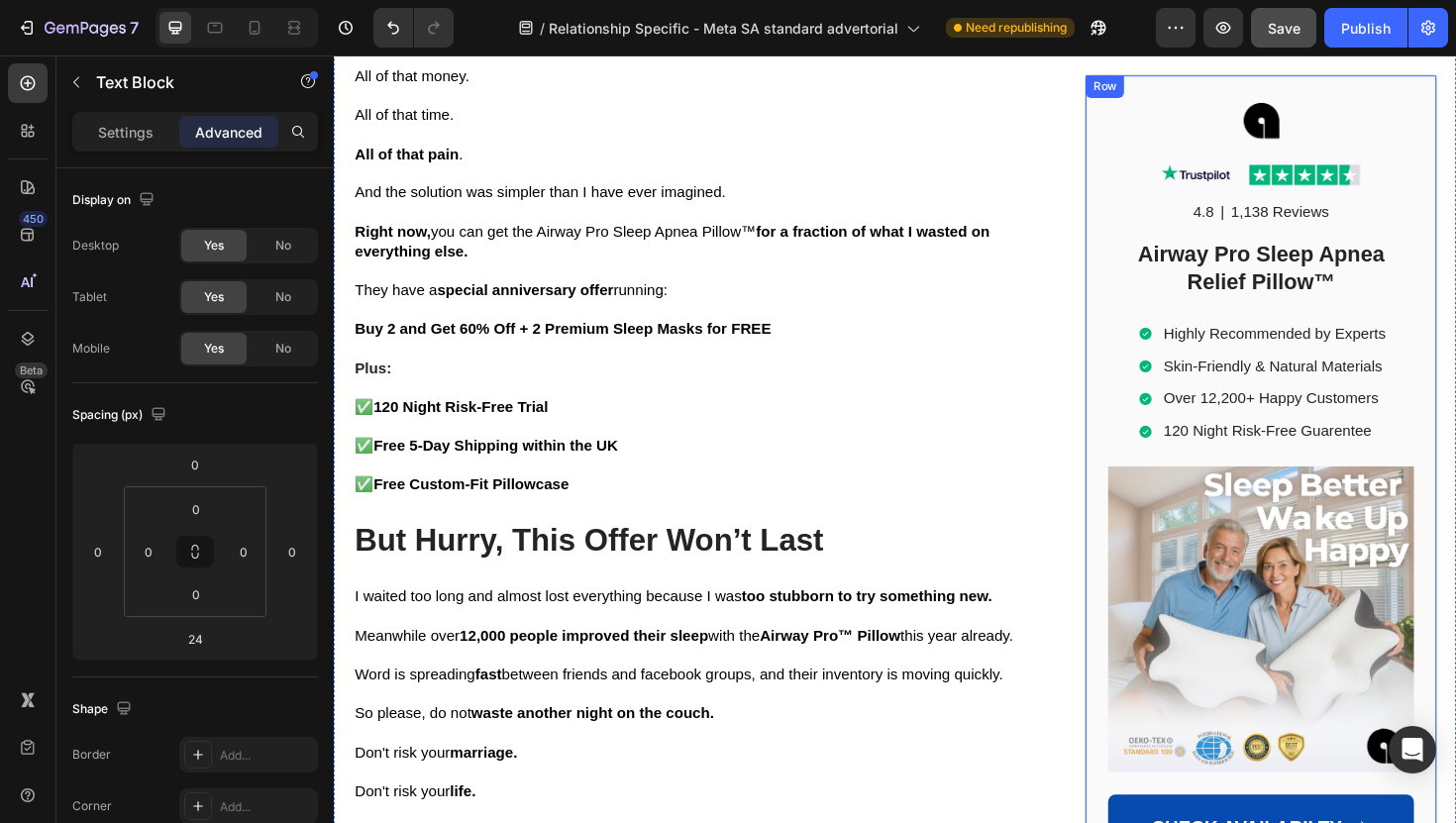 click on "The difference was incredible. Not just the snoring - everything improved. I was waking up actually rested instead of groggy.  My energy during the day was completely different. Julia was happier, less irritable. We were connecting again instead of just managing around my snoring. Three weeks later, we went to Julia's sister's house for dinner.  This time when I dozed off after the meal, nobody noticed. No staring, no giggling, no embarrassment. Just normal, quiet rest. Julia squeezed my hand when I woke up. That's when I knew we'd gotten our relationship back." at bounding box center [710, -1155] 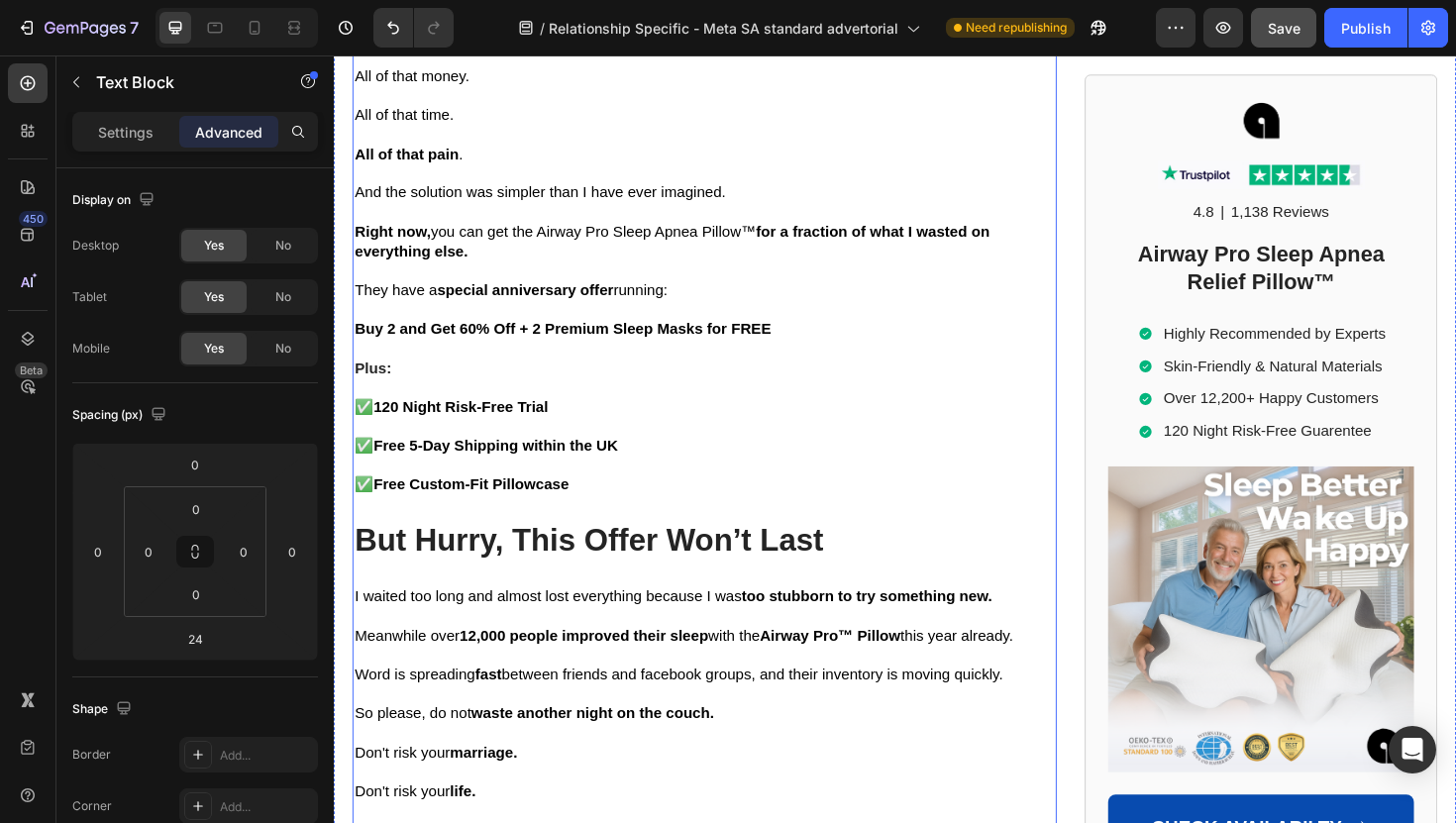 click on "Why My Doctor Now Recommends This Pillow to Other Patients Heading Even my sleep specialist was skeptical at first. But after reviewing the Airway Pro Pillow's design and seeing my results, he now recommends it to his other patients. "The secret is the patented butterfly shape with the NECK ELEVATION DESIGN™" he explained. "This is revolutionary." Unlike traditional pillows that tilt your head forward and close your airway, the Airway Pro Pillow keeps your neck aligned and airway open. But here's the breakthrough part that shocked my doctor: "The NECK ELEVATION DESIGN™ features specially designed contours that maintain optimal cervical spine alignment when sleeping on your side—without putting pressure on your shoulder or forcing your head into unnatural positions." "This isn't like any other memory foam pillow on the market." The unique Neck Elevation Design™ is what makes all the difference. "Side sleeping is the optimal position for sleep apnoea sufferers," my doctor explained. Text Block Image   :" at bounding box center (726, -618) 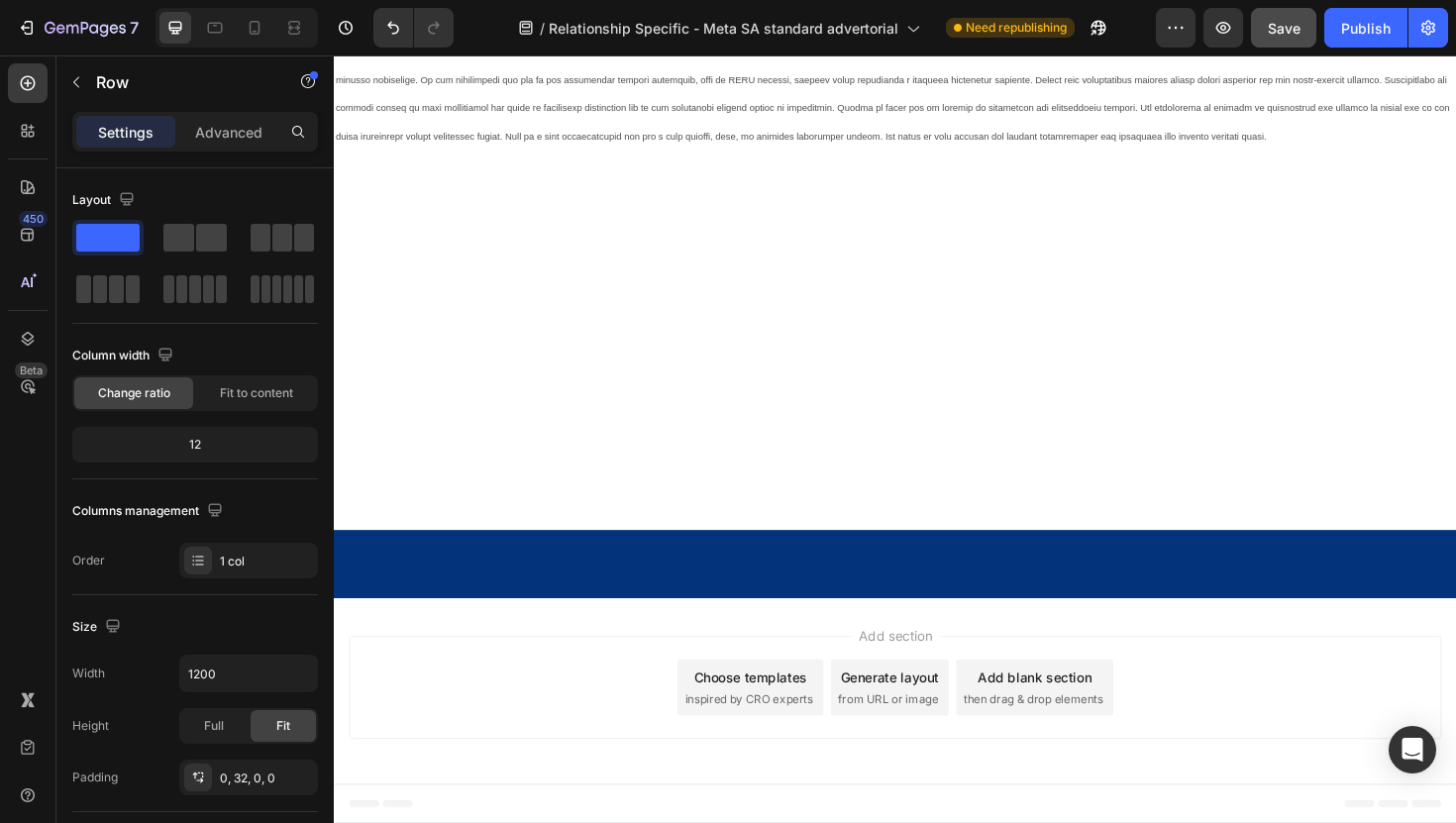 scroll, scrollTop: 13107, scrollLeft: 0, axis: vertical 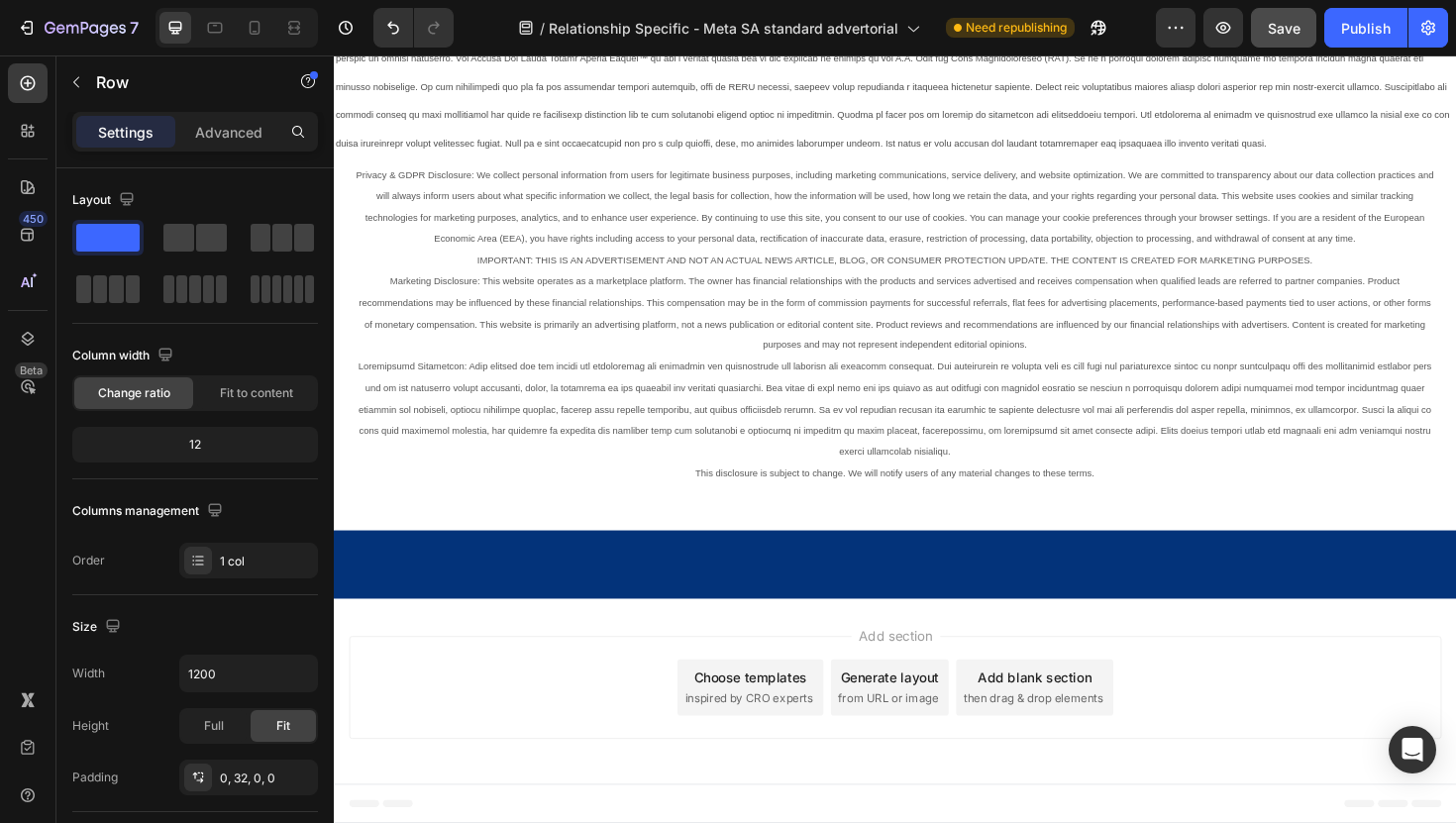 click on "CHECK AVAILABILTY & CLAIM DISCOUNT Button" at bounding box center [710, -184] 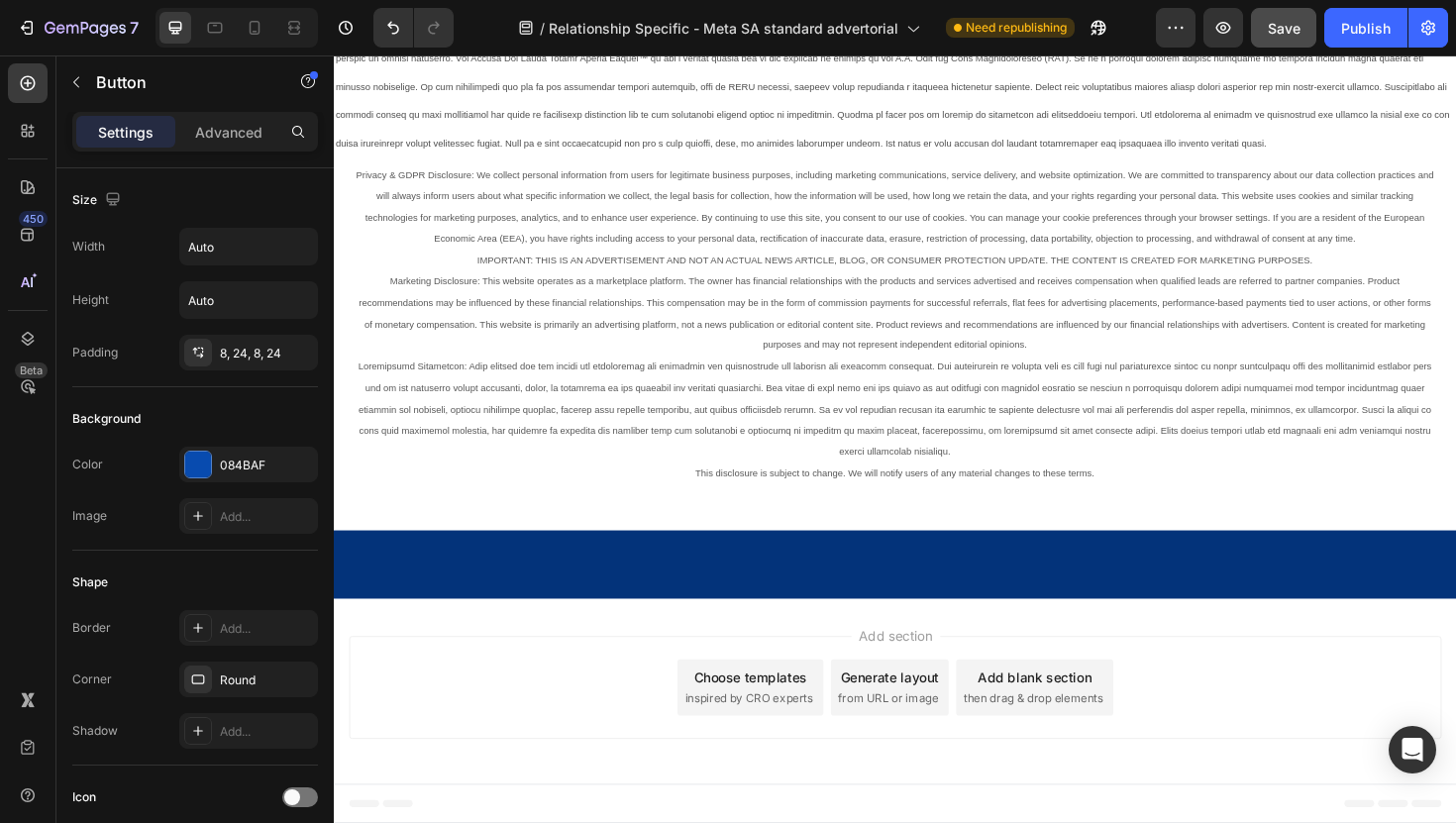 click 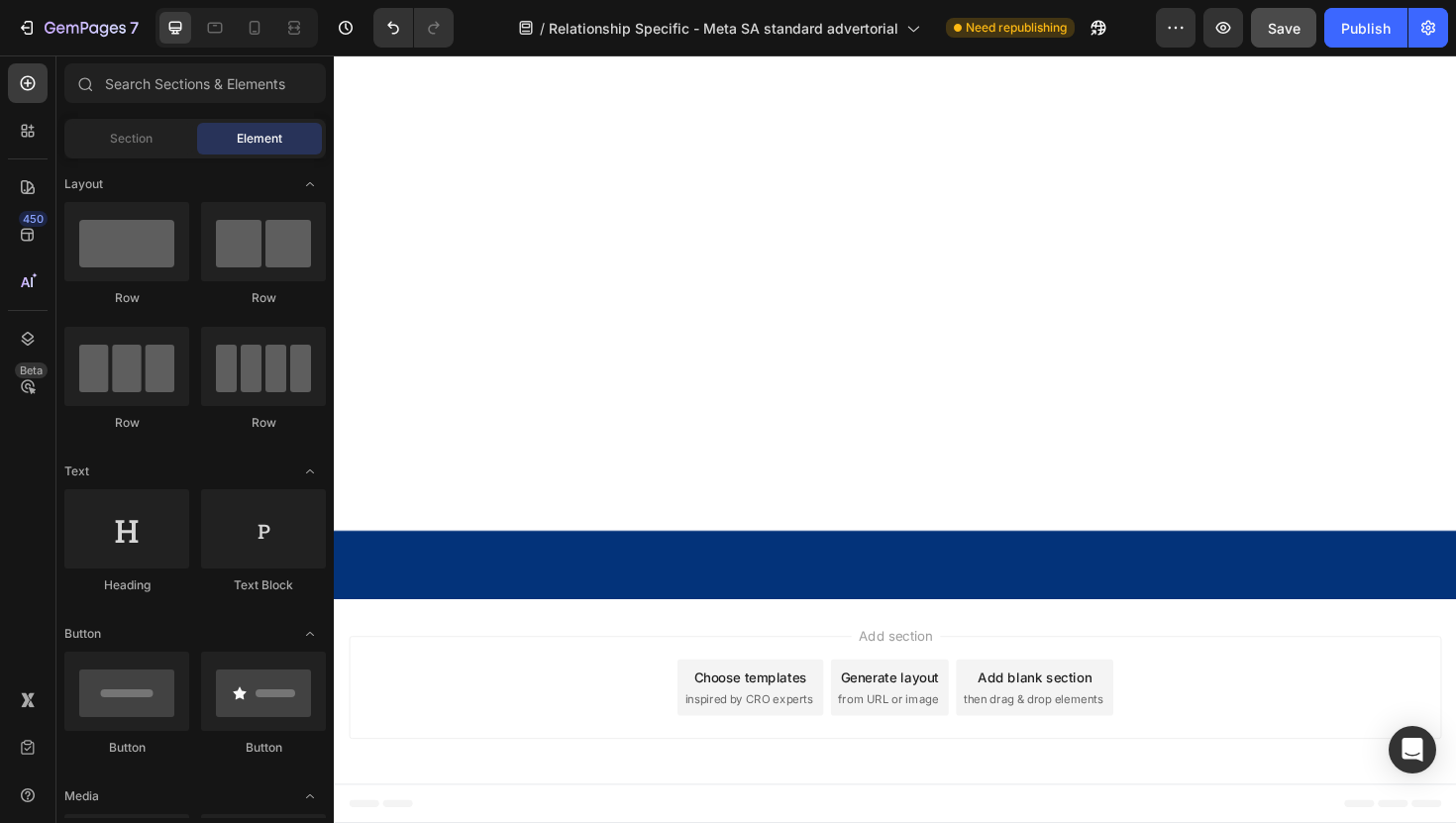 scroll, scrollTop: 12501, scrollLeft: 0, axis: vertical 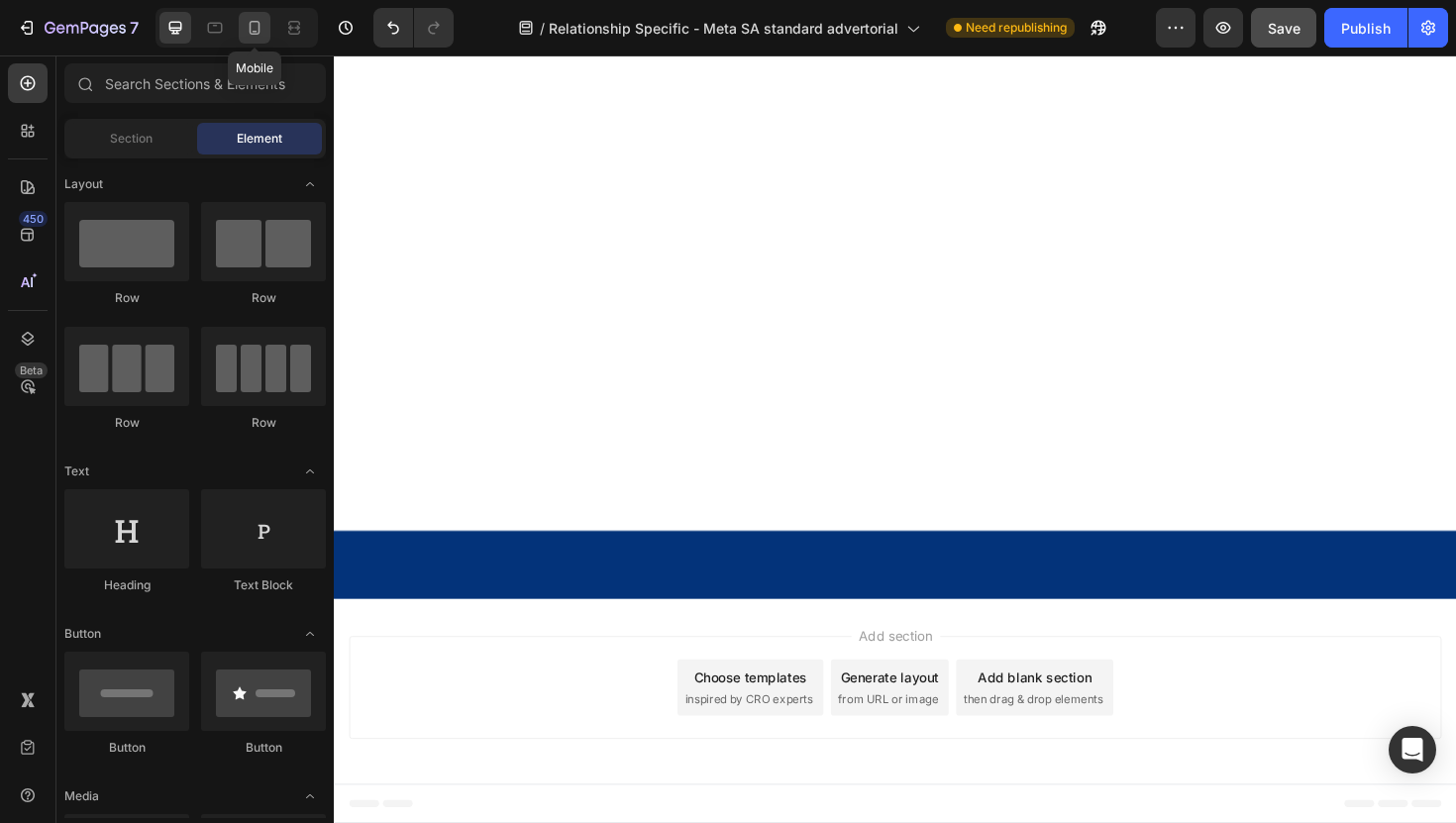 click 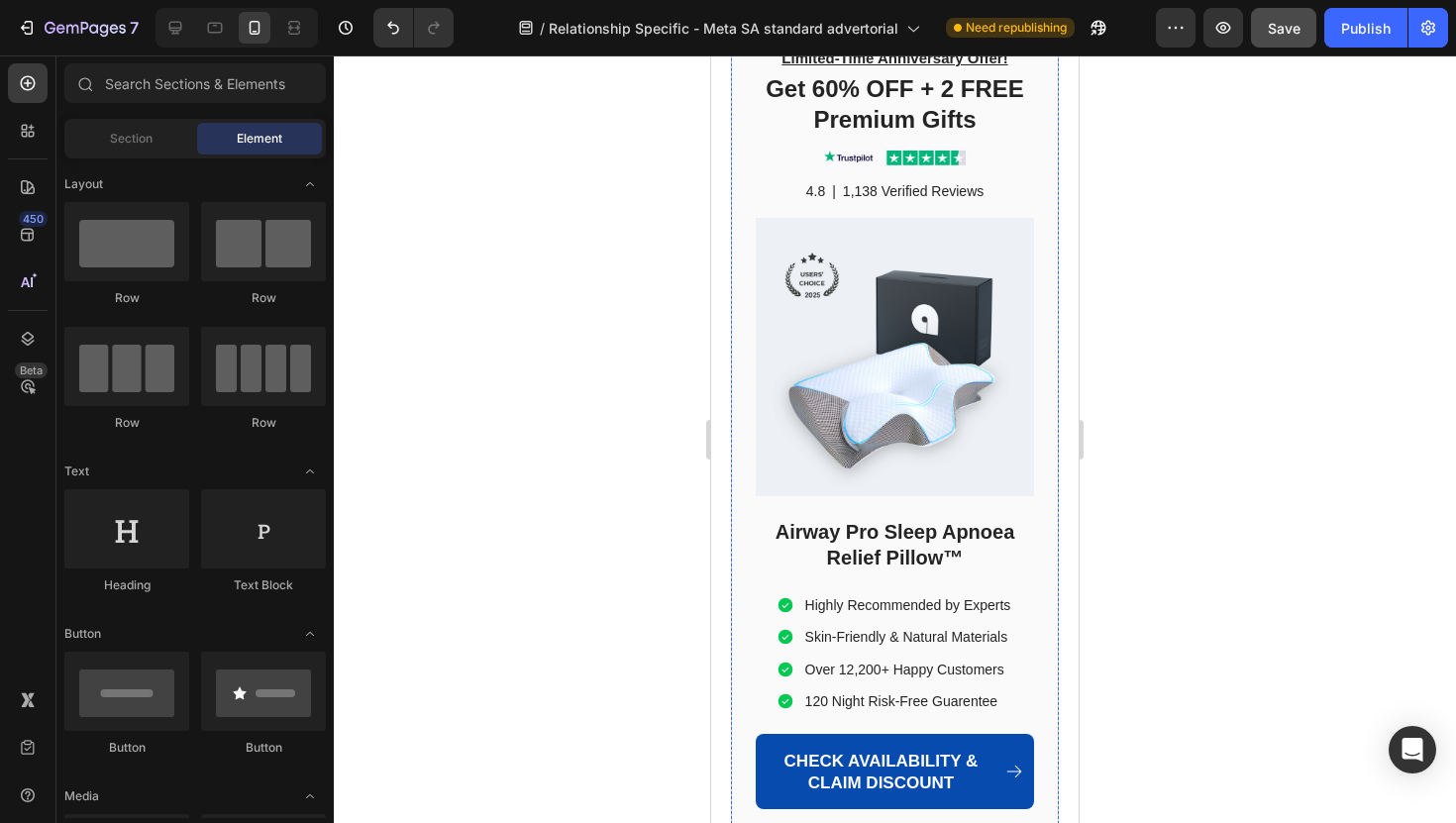 scroll, scrollTop: 12790, scrollLeft: 0, axis: vertical 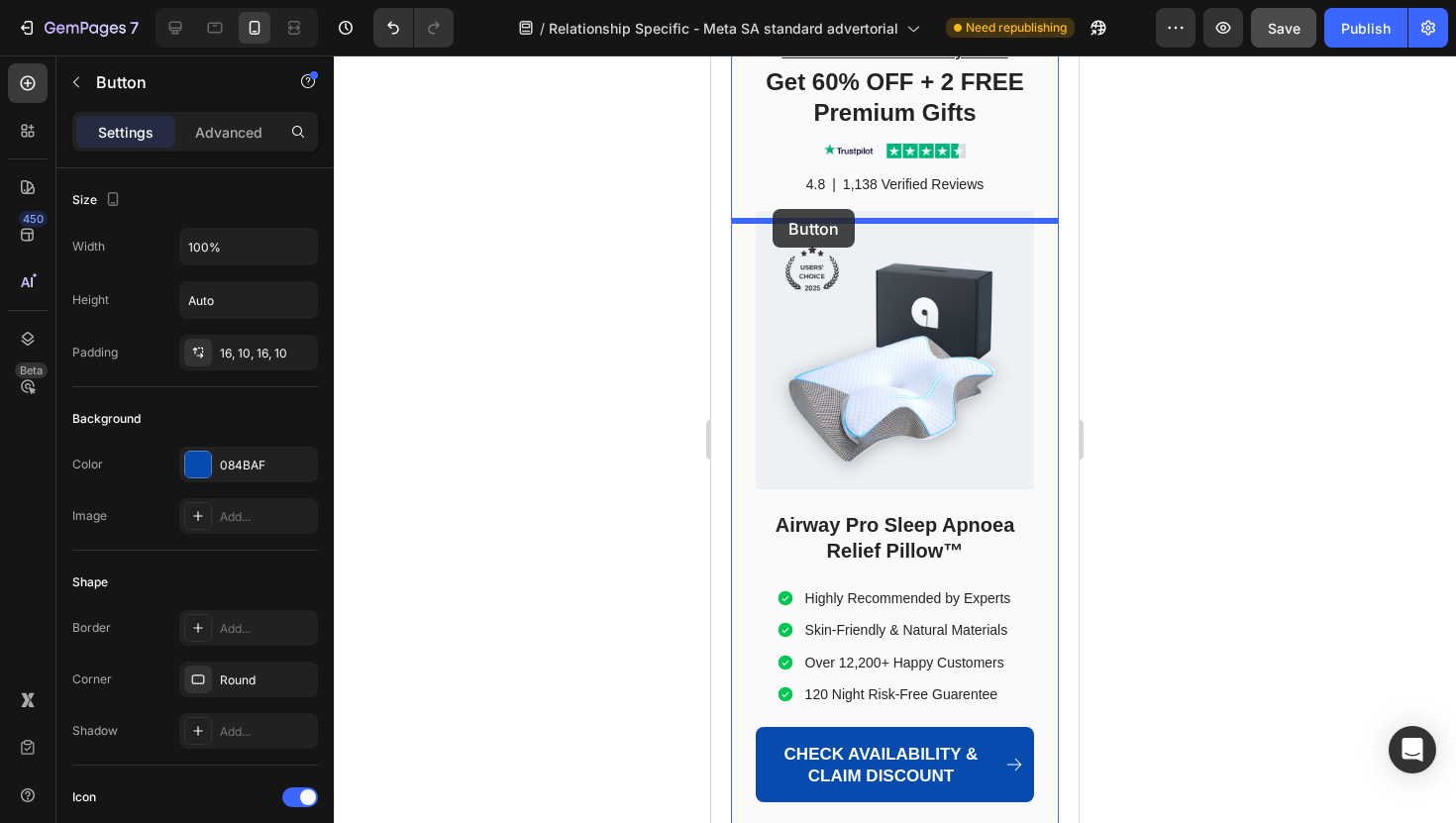 drag, startPoint x: 750, startPoint y: 653, endPoint x: 775, endPoint y: 443, distance: 211.48286 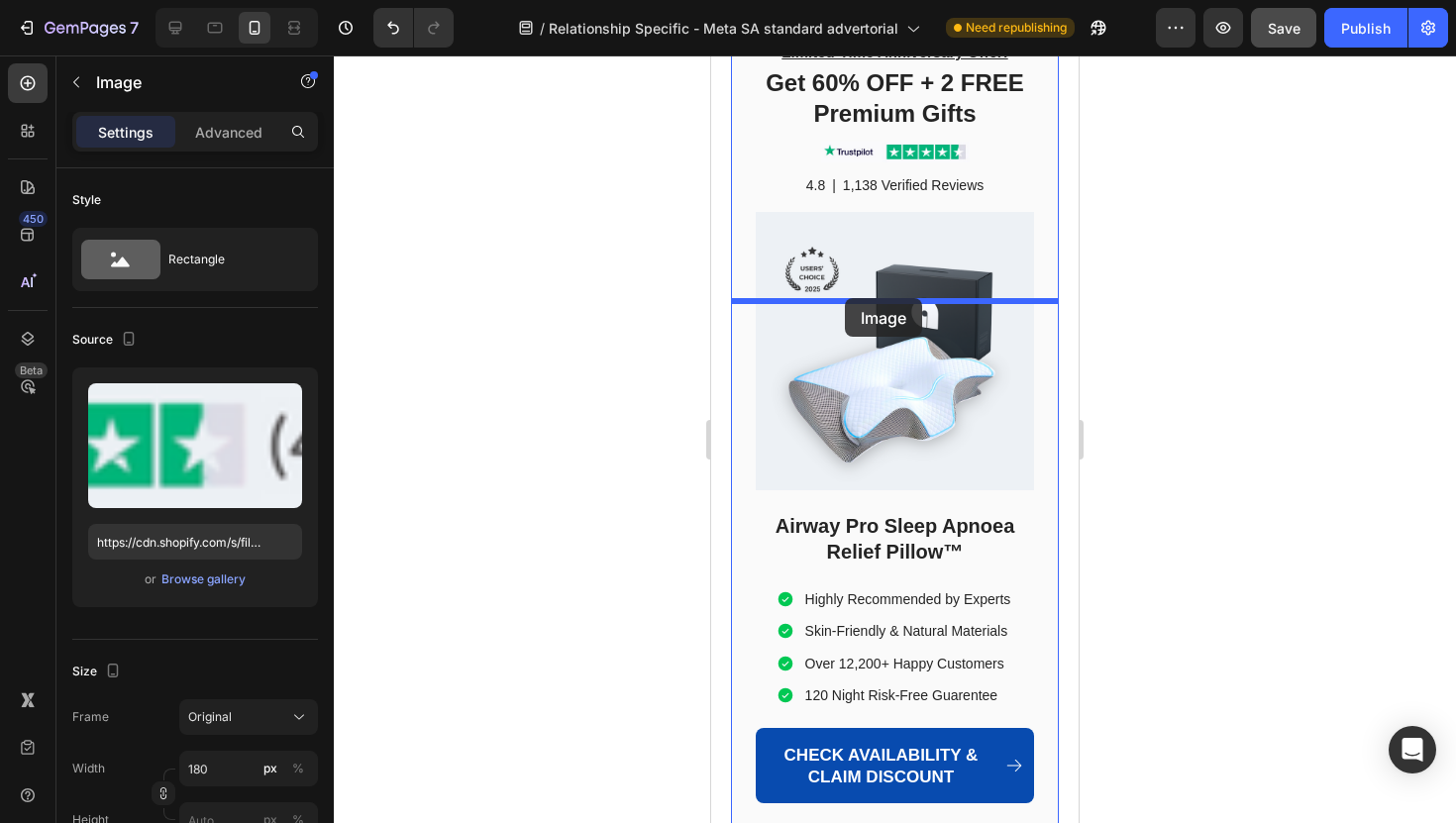 drag, startPoint x: 817, startPoint y: 739, endPoint x: 844, endPoint y: 298, distance: 441.82576 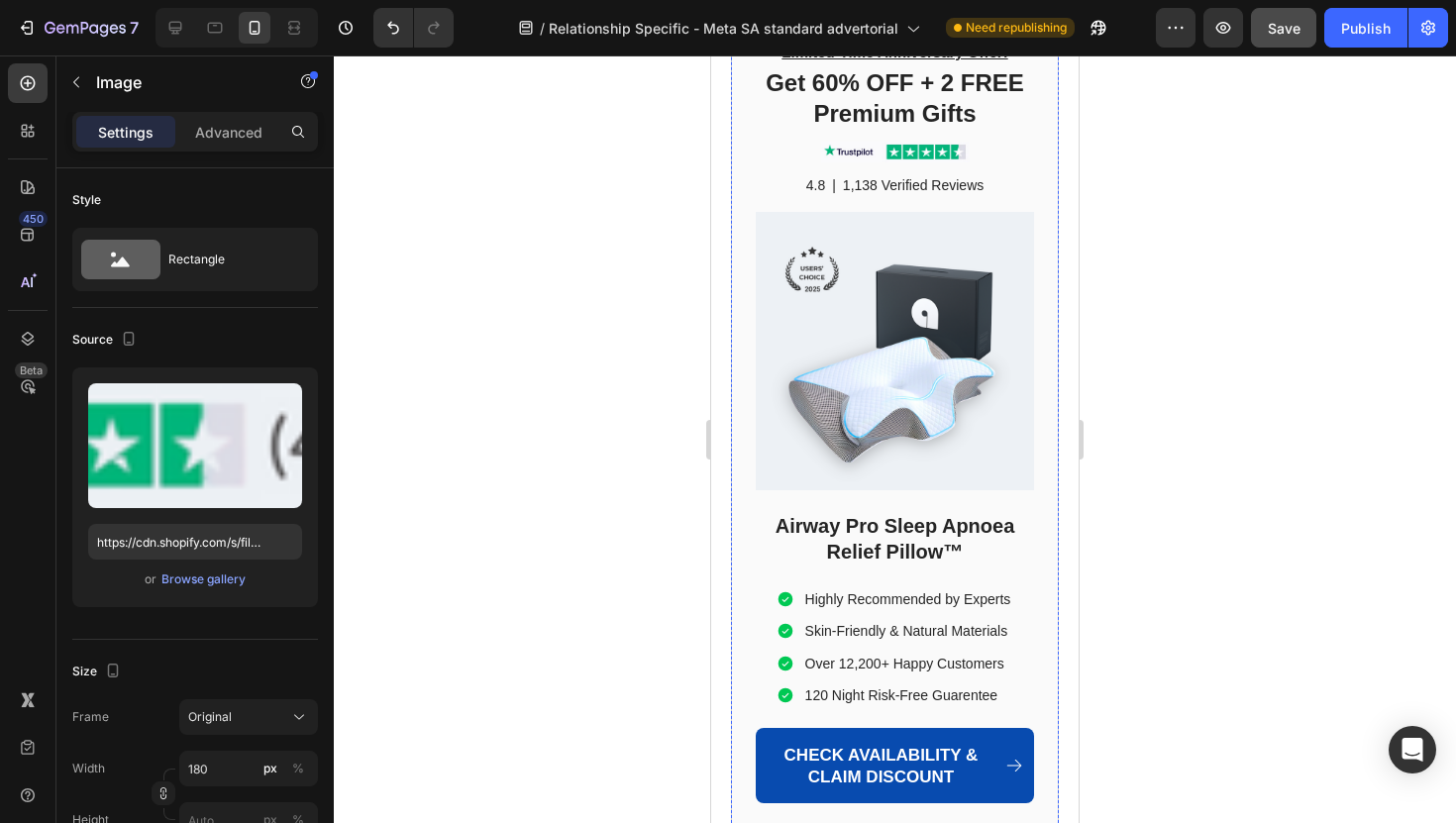 scroll, scrollTop: 12902, scrollLeft: 0, axis: vertical 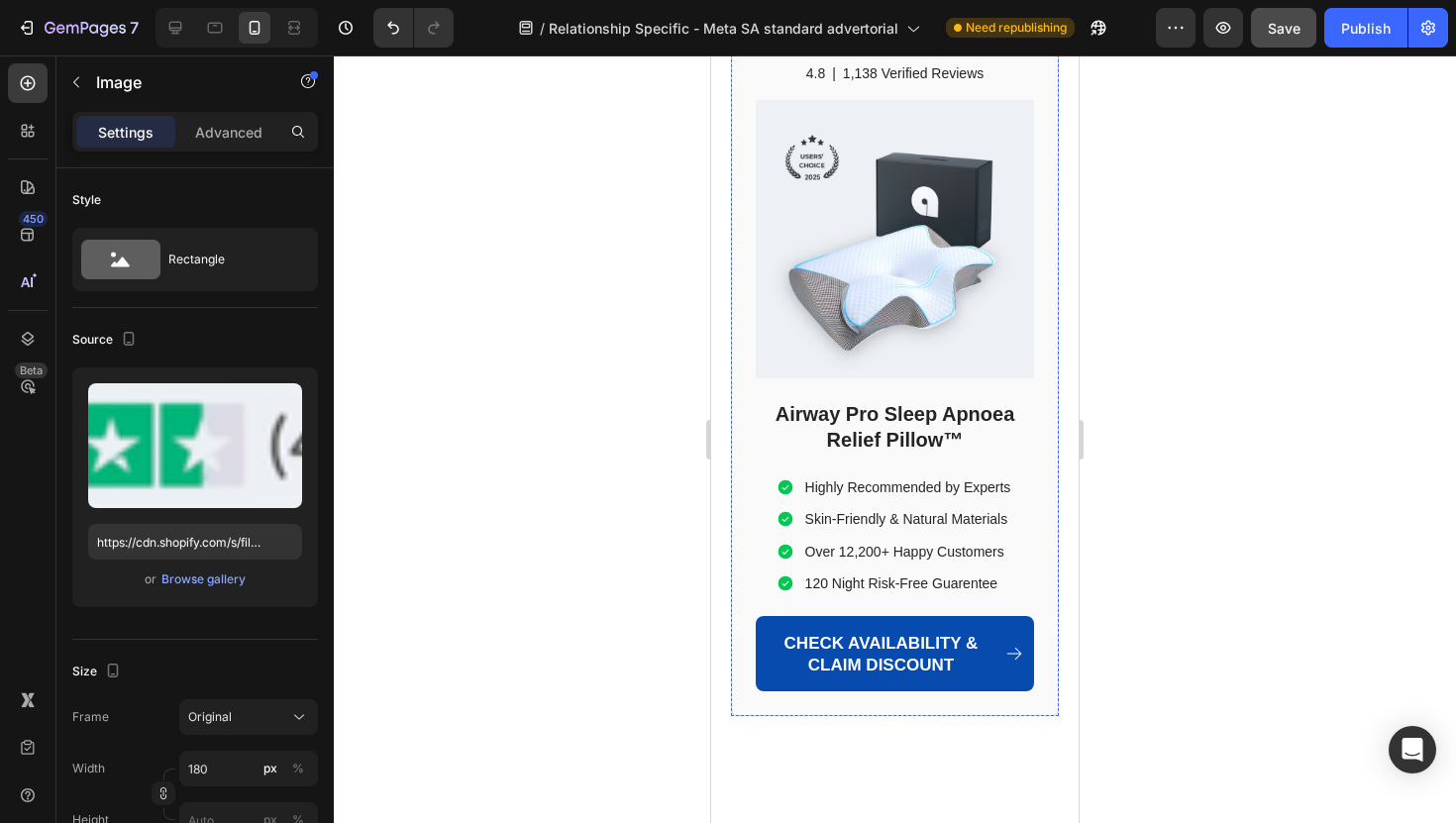 click 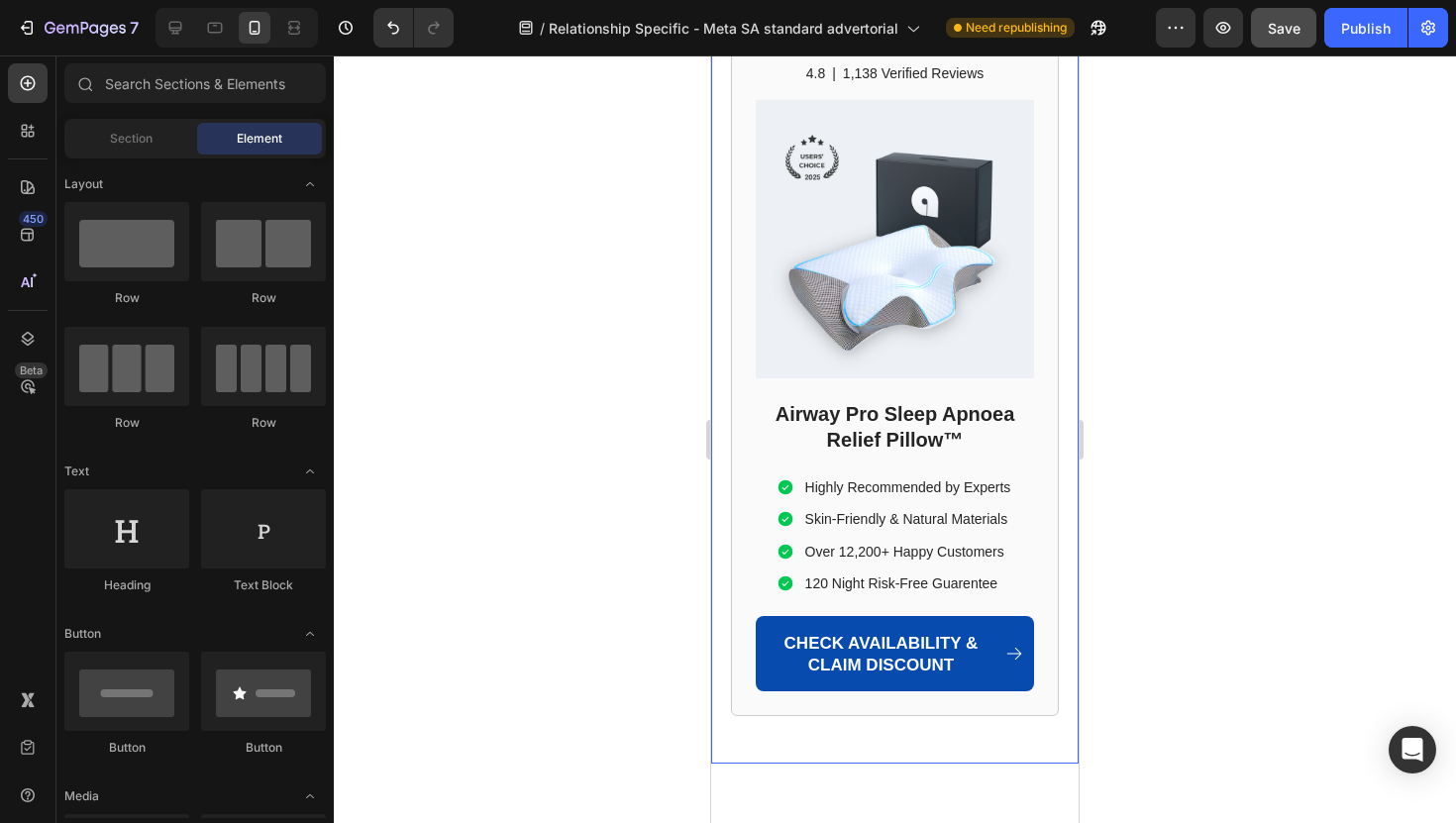 click on "Don't let poor sleep  steal  another day from you." at bounding box center [879, -138] 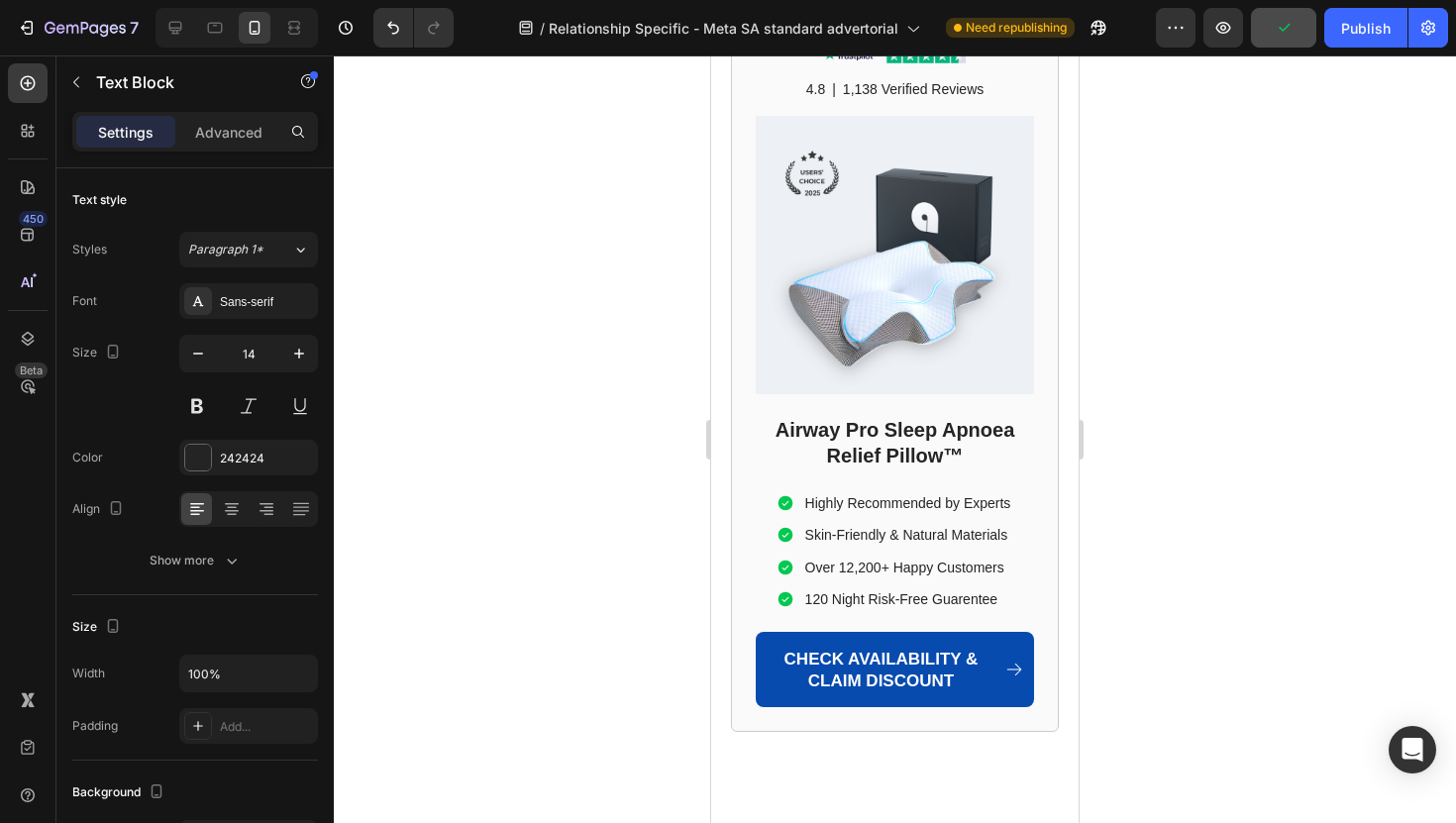 drag, startPoint x: 896, startPoint y: 654, endPoint x: 898, endPoint y: 669, distance: 15.132746 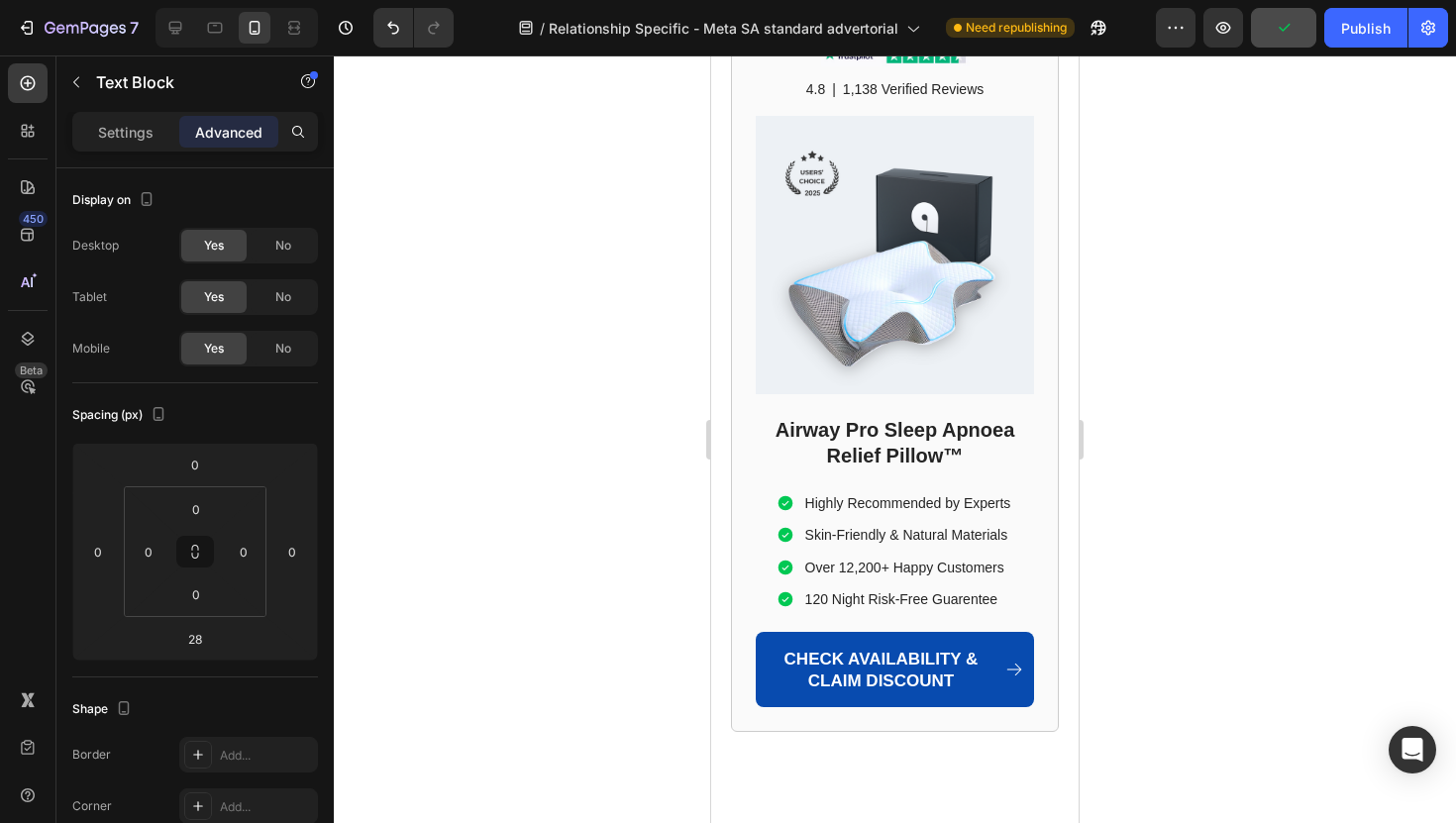 drag, startPoint x: 531, startPoint y: 616, endPoint x: 554, endPoint y: 613, distance: 23.194827 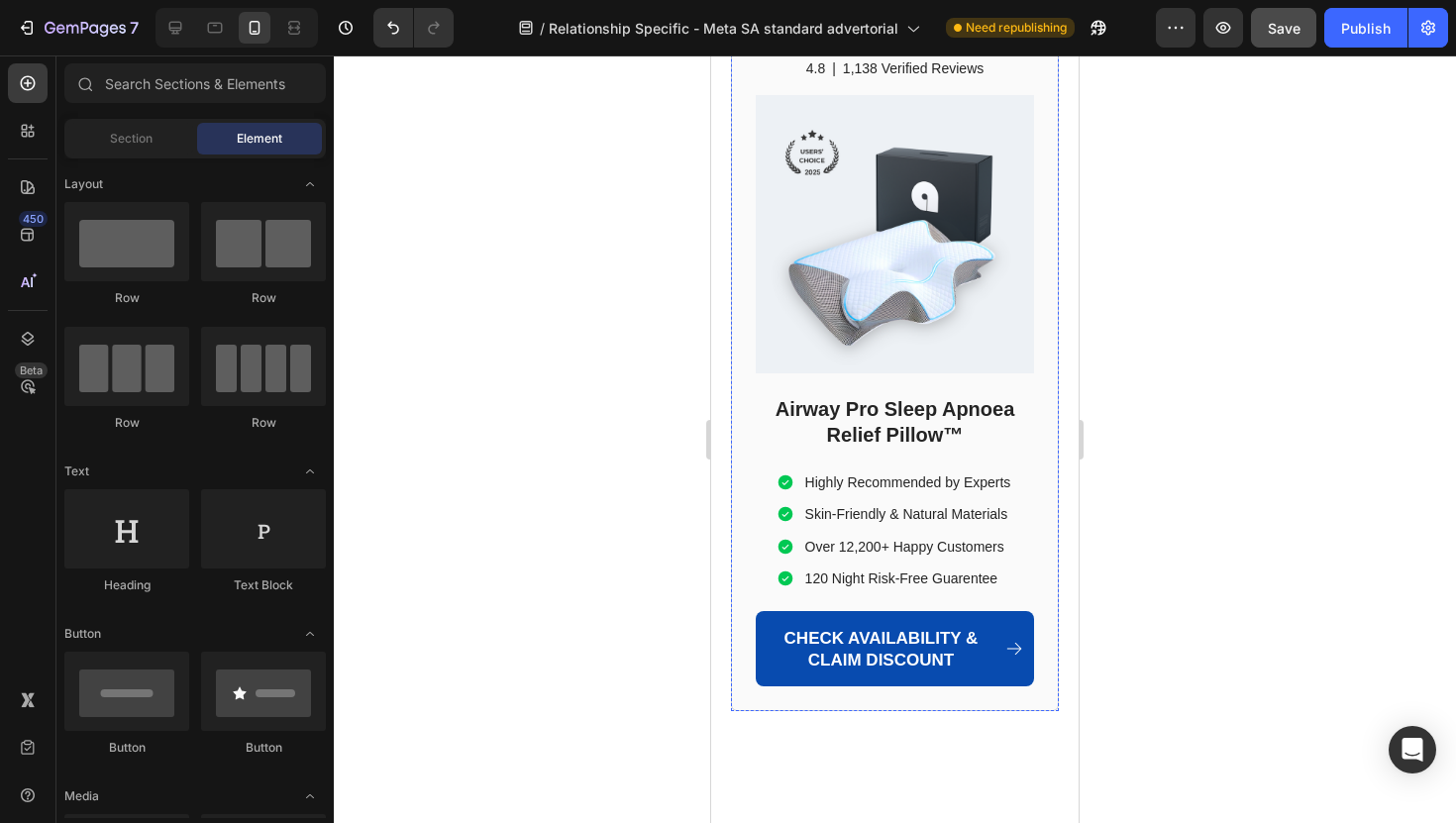 scroll, scrollTop: 12923, scrollLeft: 0, axis: vertical 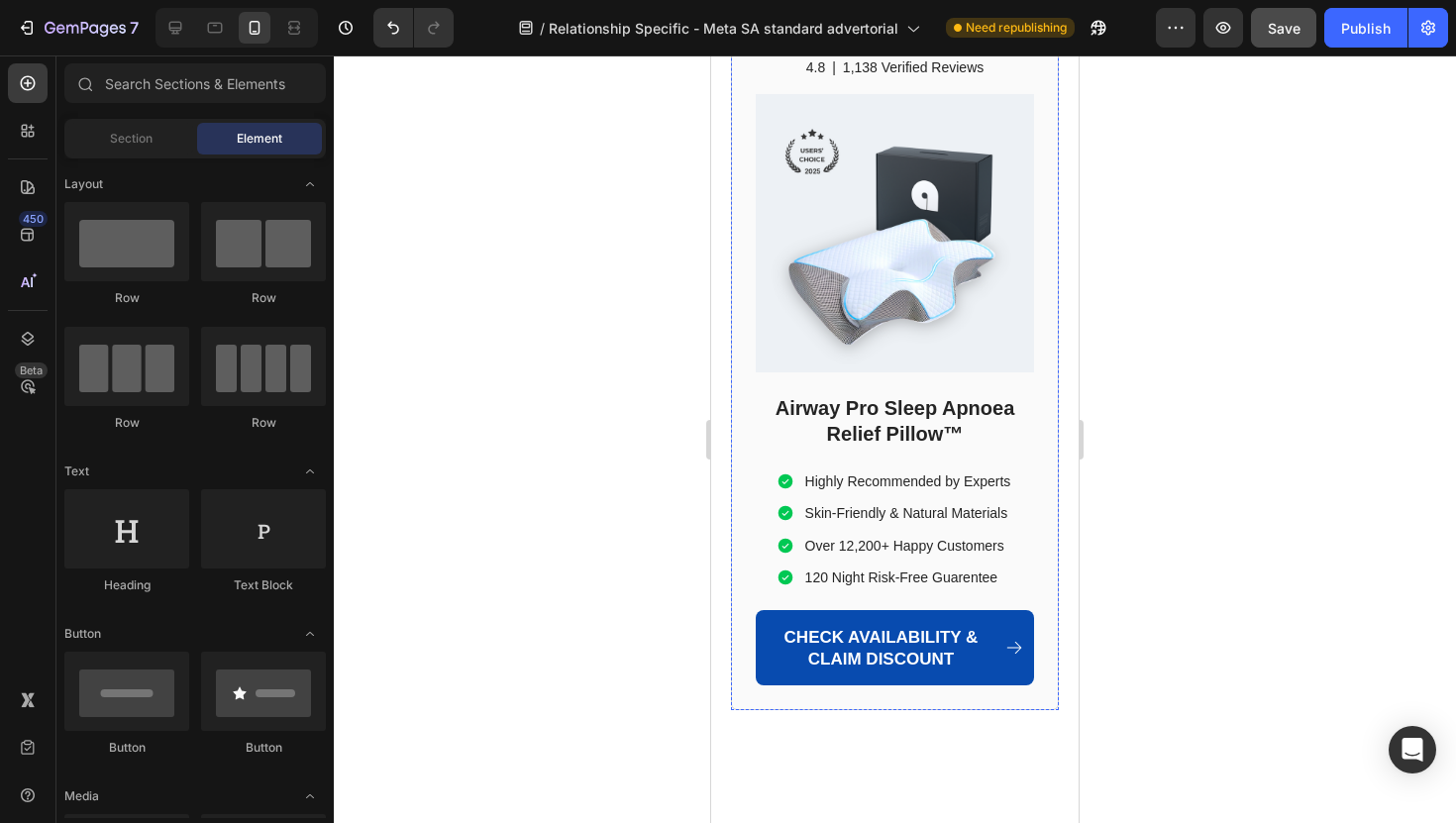click at bounding box center (895, -574) 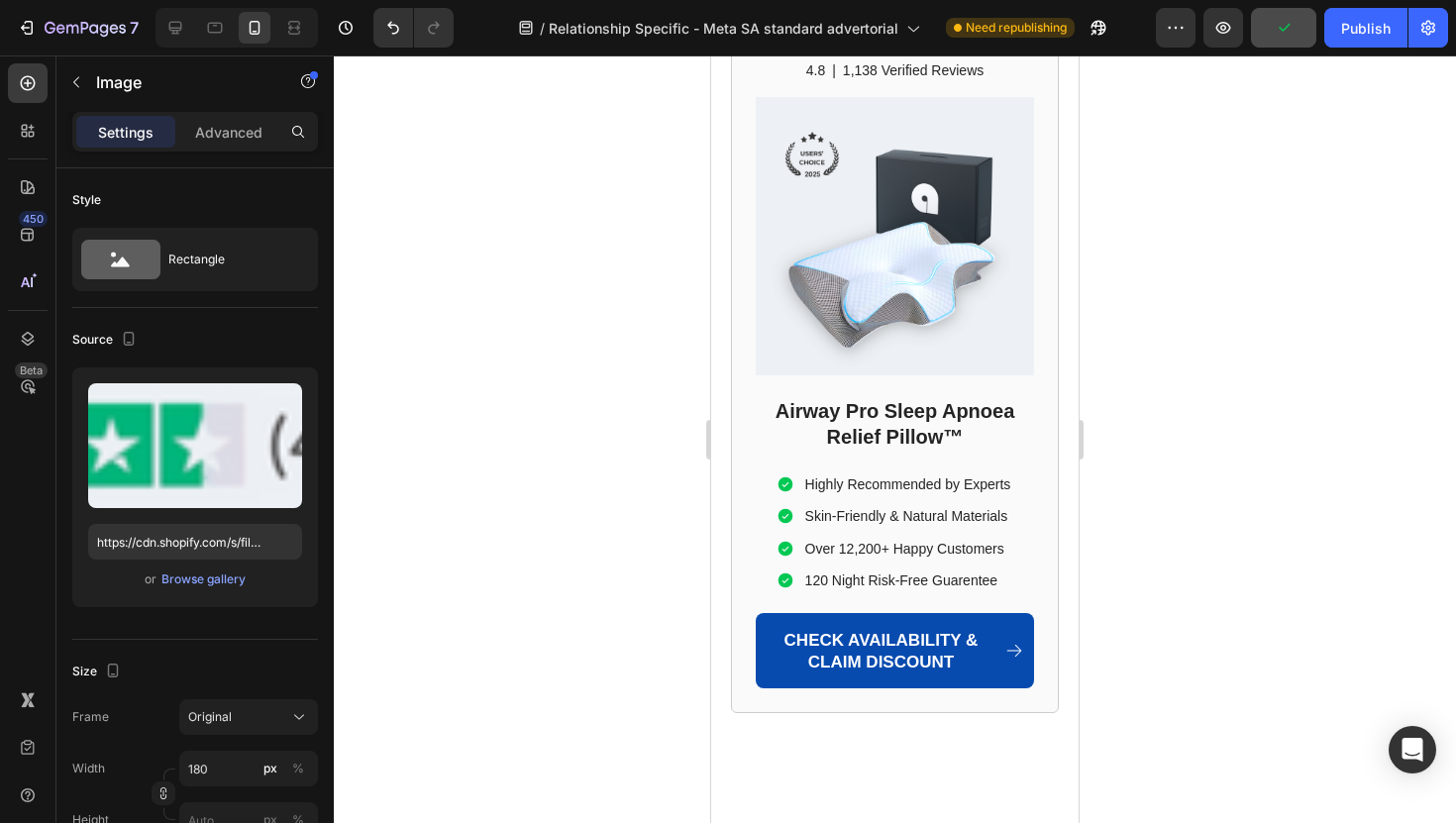 click at bounding box center [895, -548] 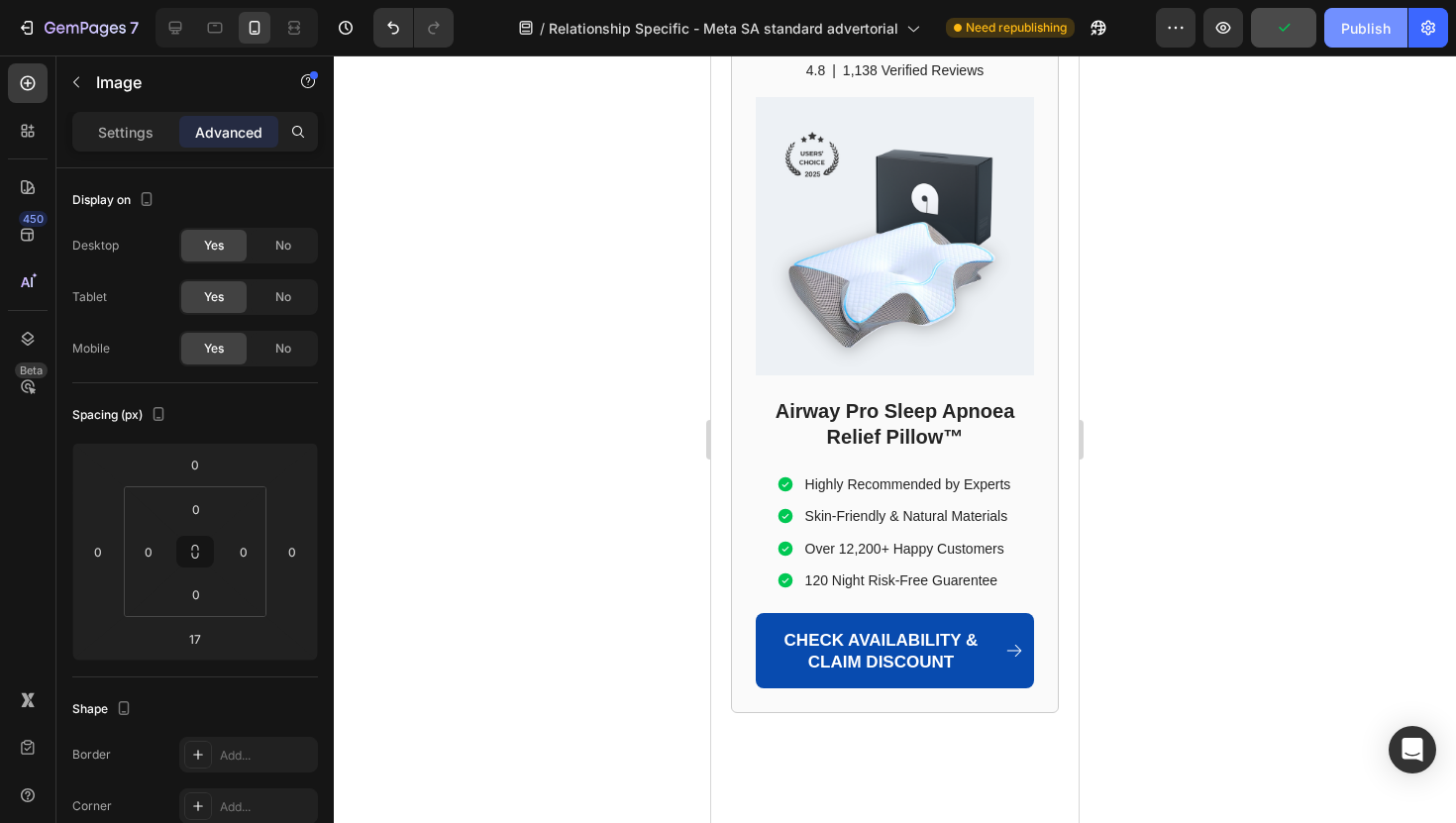 click on "Publish" at bounding box center (1366, 28) 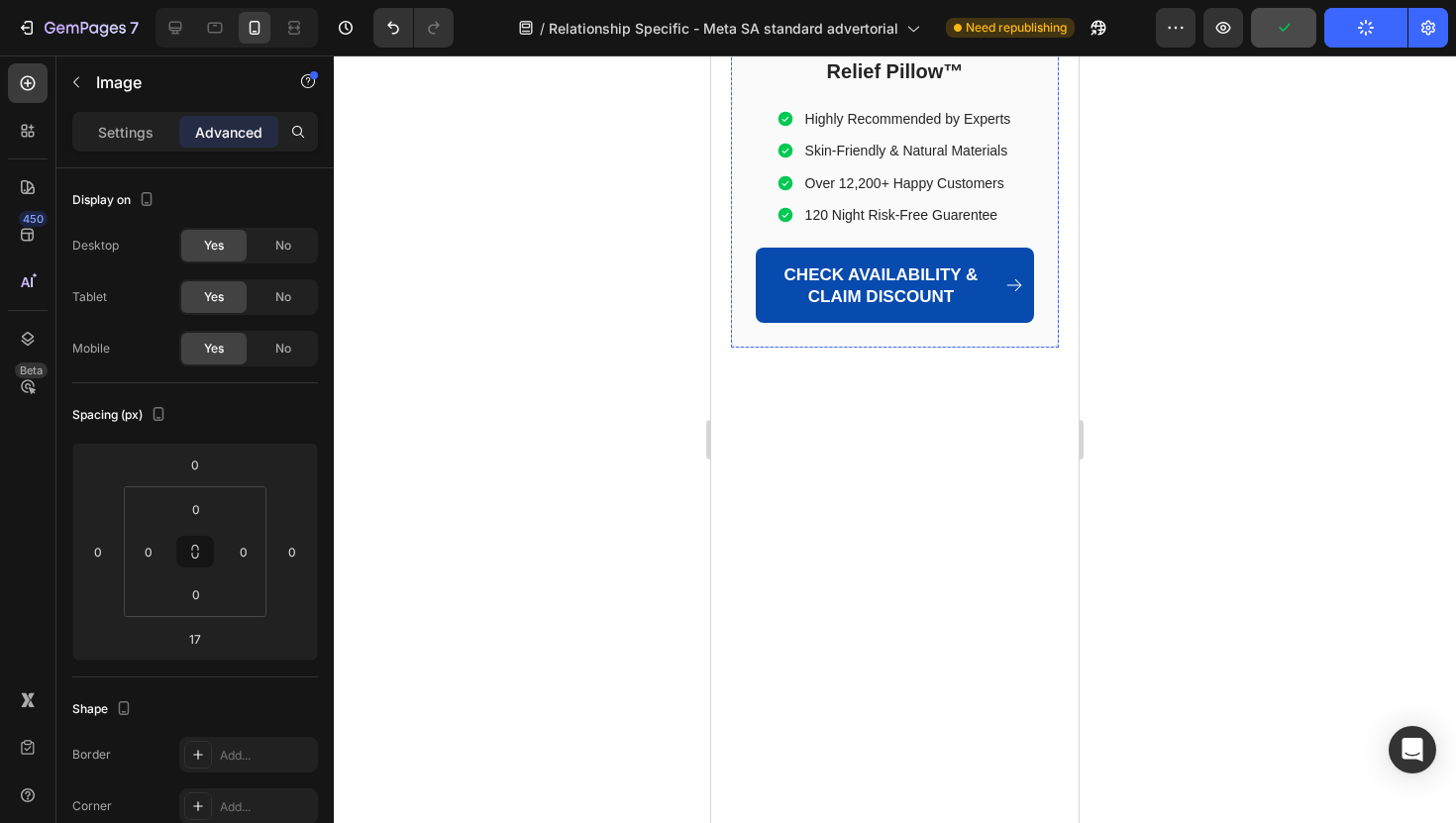 scroll, scrollTop: 13309, scrollLeft: 0, axis: vertical 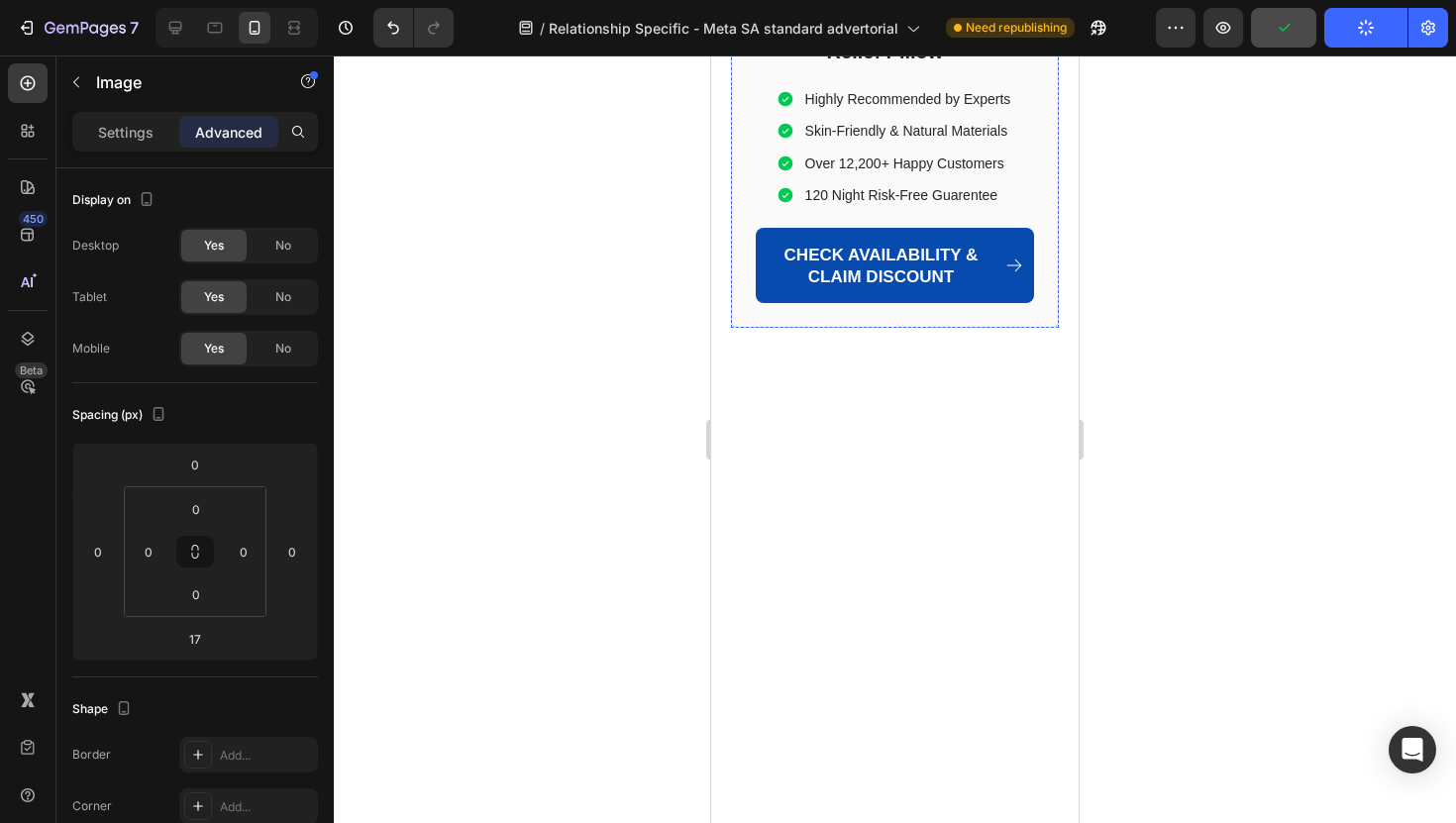 click on "enjoy our life together." at bounding box center (916, -587) 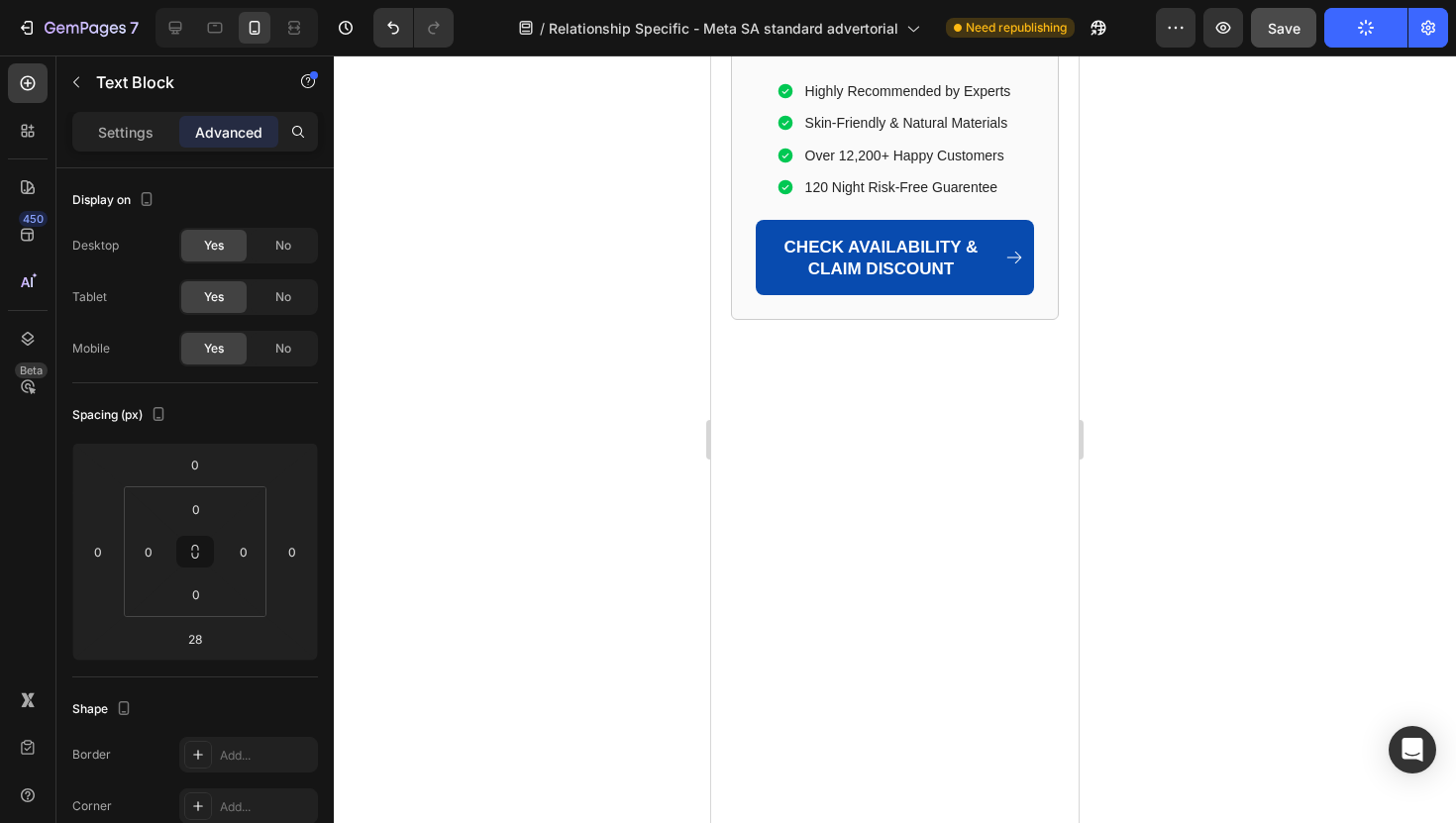 drag, startPoint x: 887, startPoint y: 264, endPoint x: 894, endPoint y: 257, distance: 9.899495 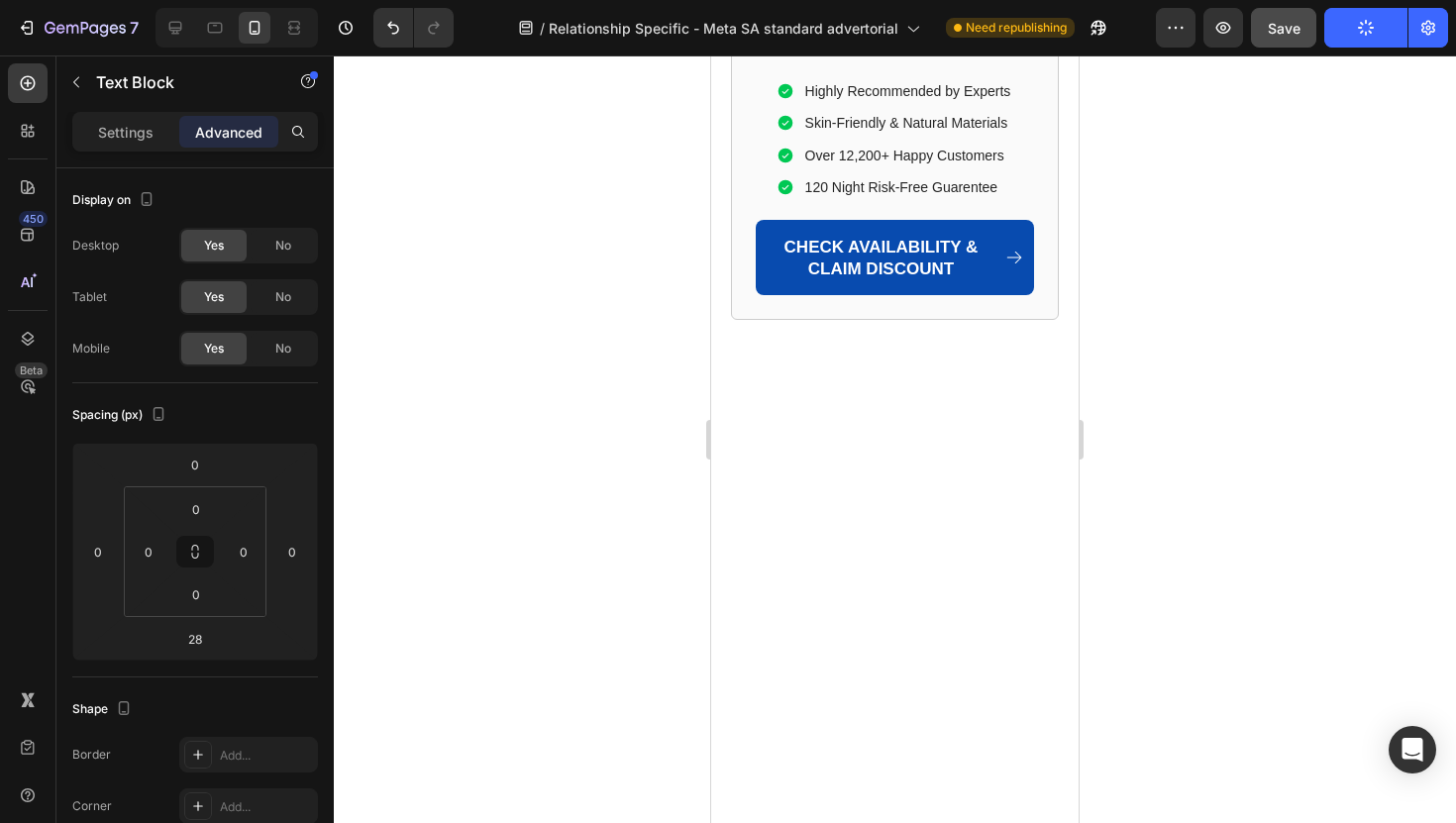 click at bounding box center (895, -504) 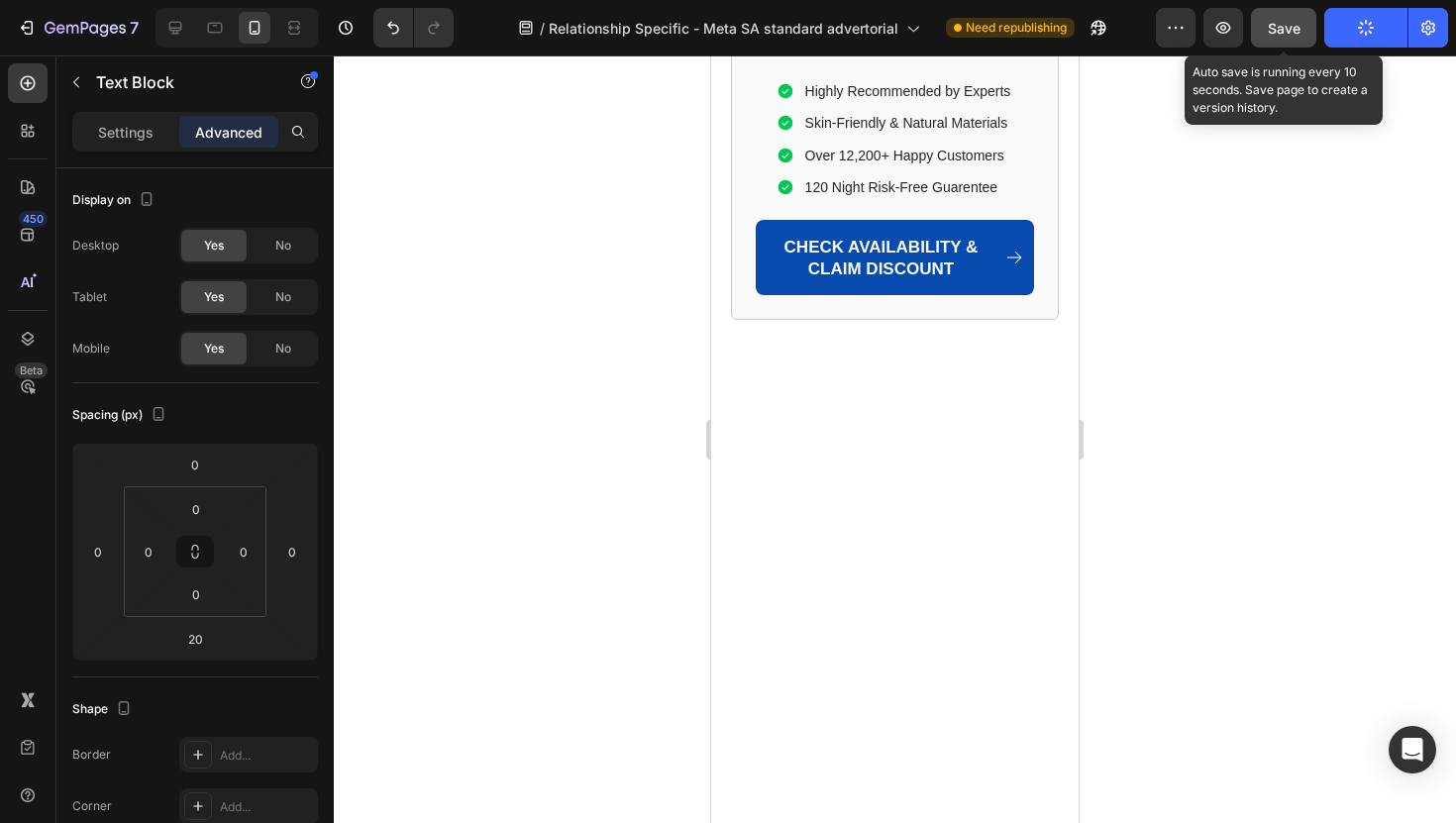 click on "Save" at bounding box center (1284, 28) 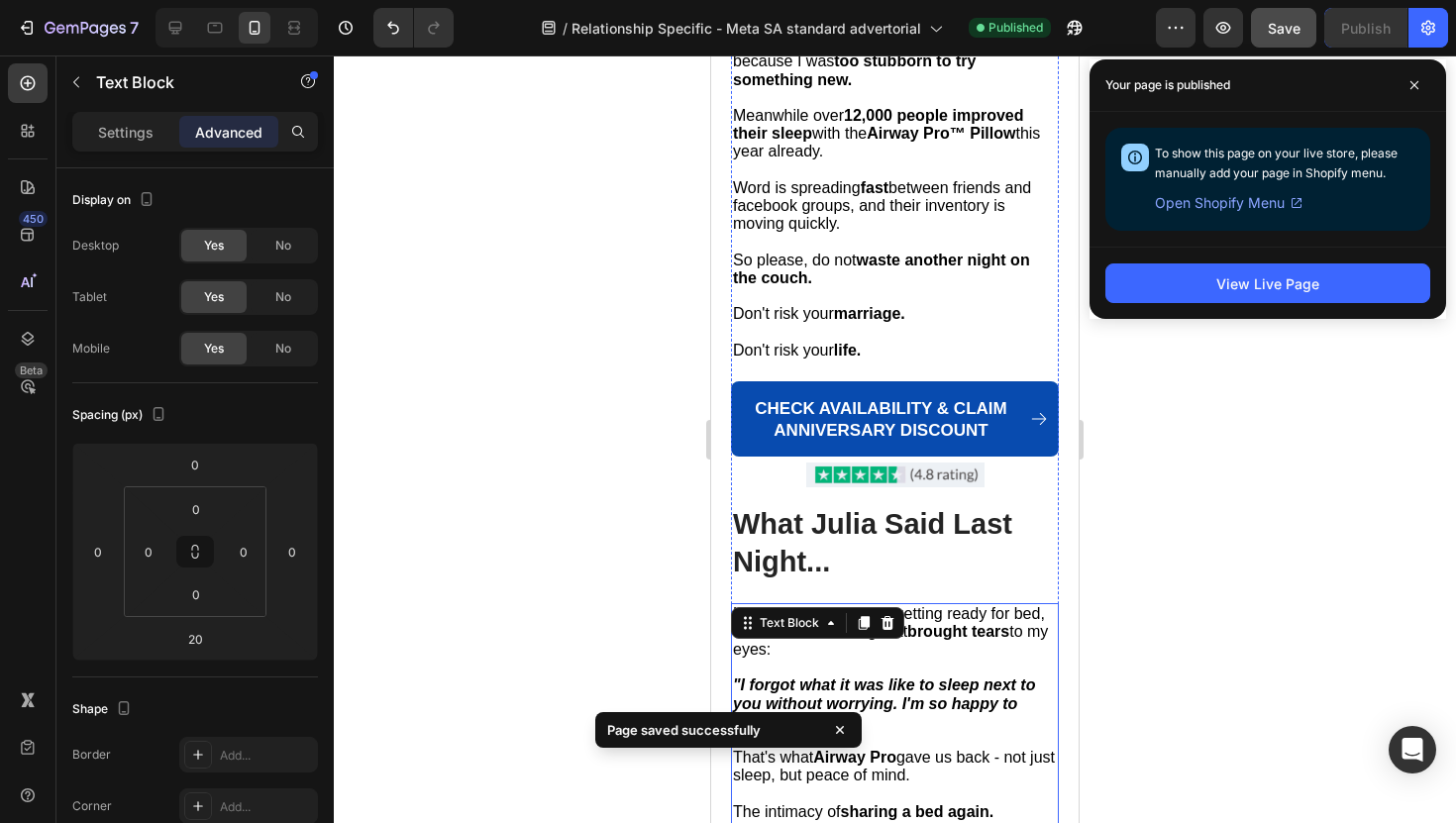 scroll, scrollTop: 11865, scrollLeft: 0, axis: vertical 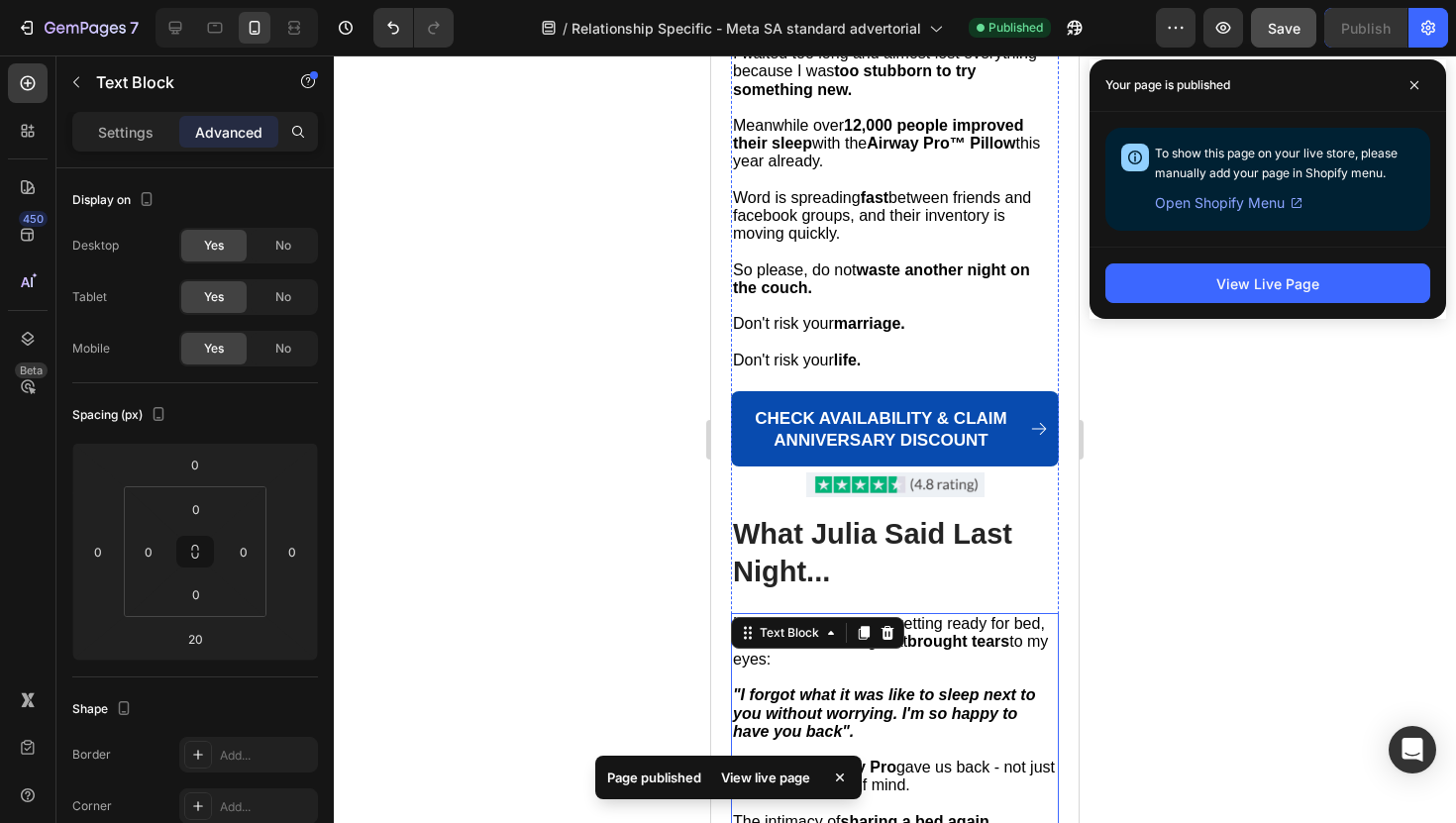 click on "✅  Free Custom-Fit Pillowcase" at bounding box center (894, -96) 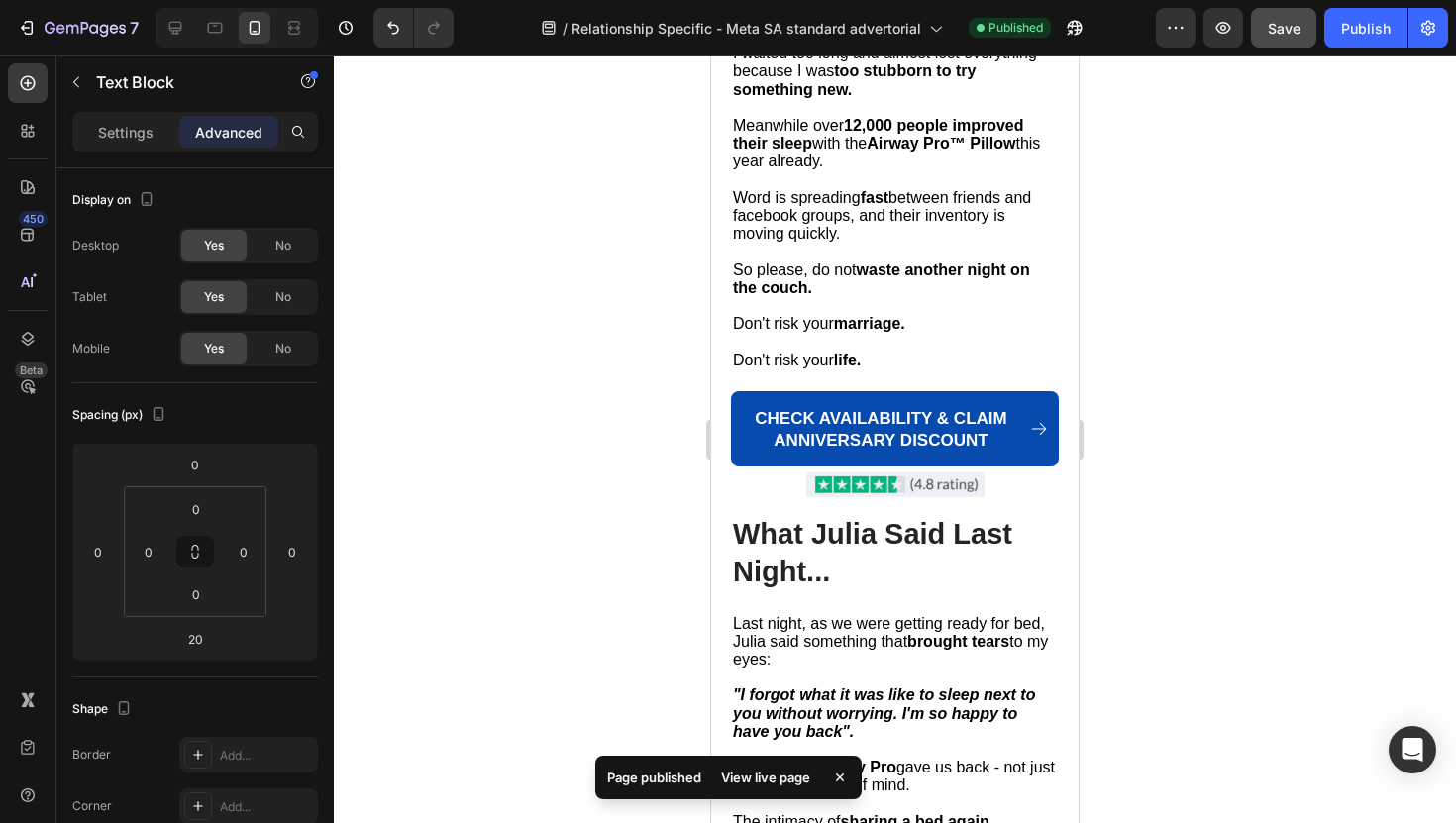click on "Free Custom-Fit Pillowcase" at bounding box center [856, -87] 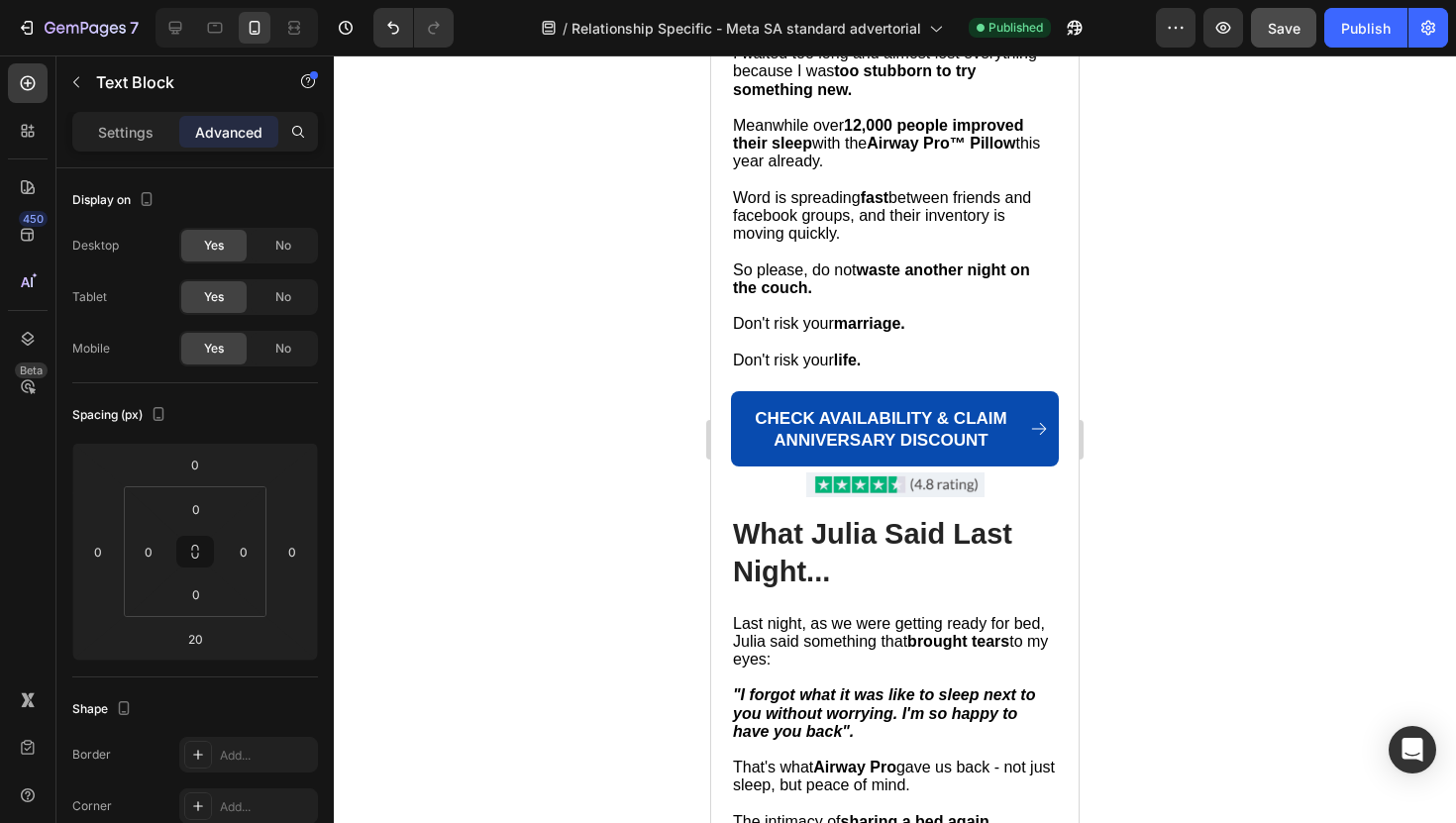 click on "Free Custom-Fit Pillowcase" at bounding box center (856, -87) 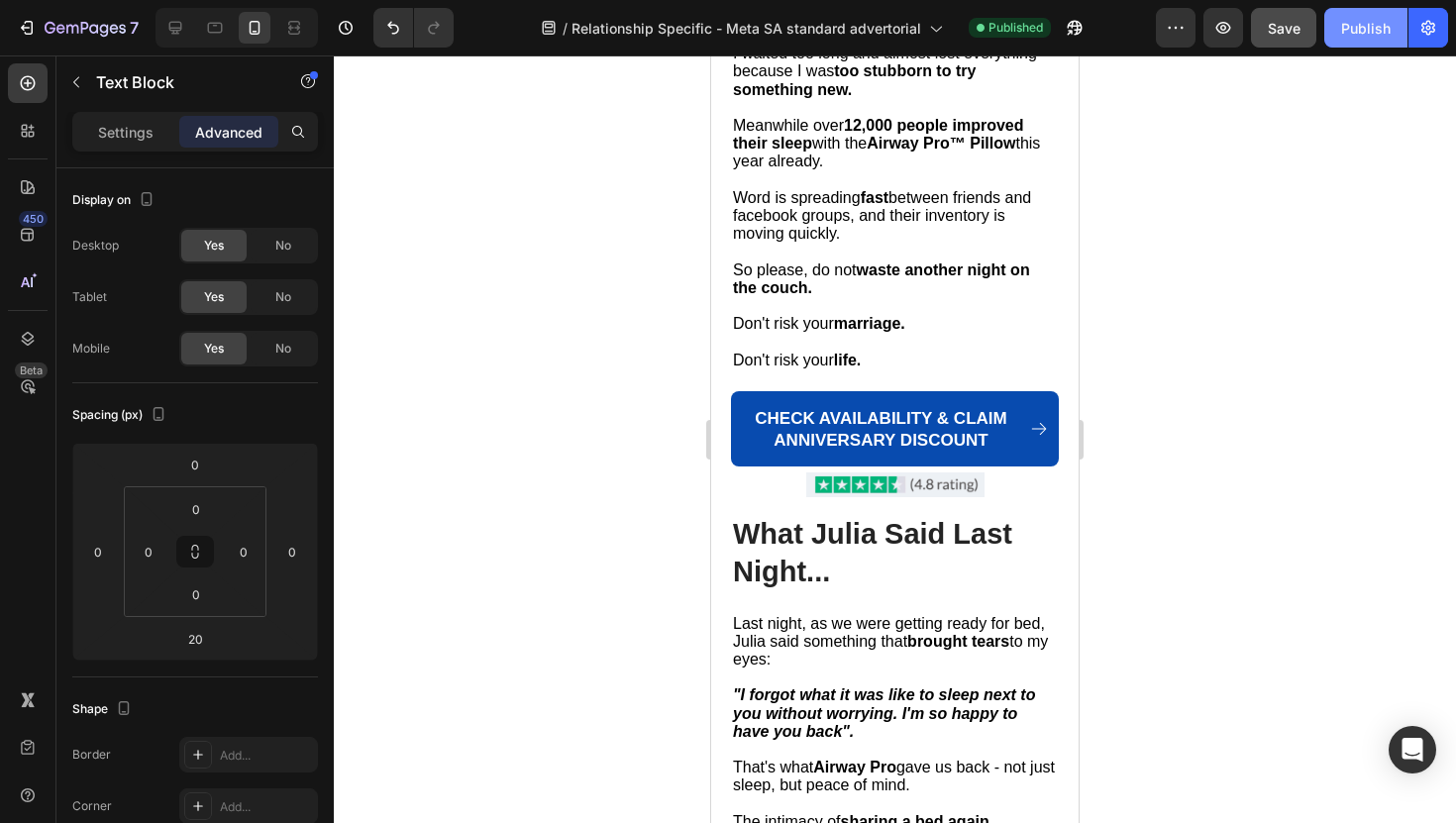 click on "Publish" at bounding box center [1366, 28] 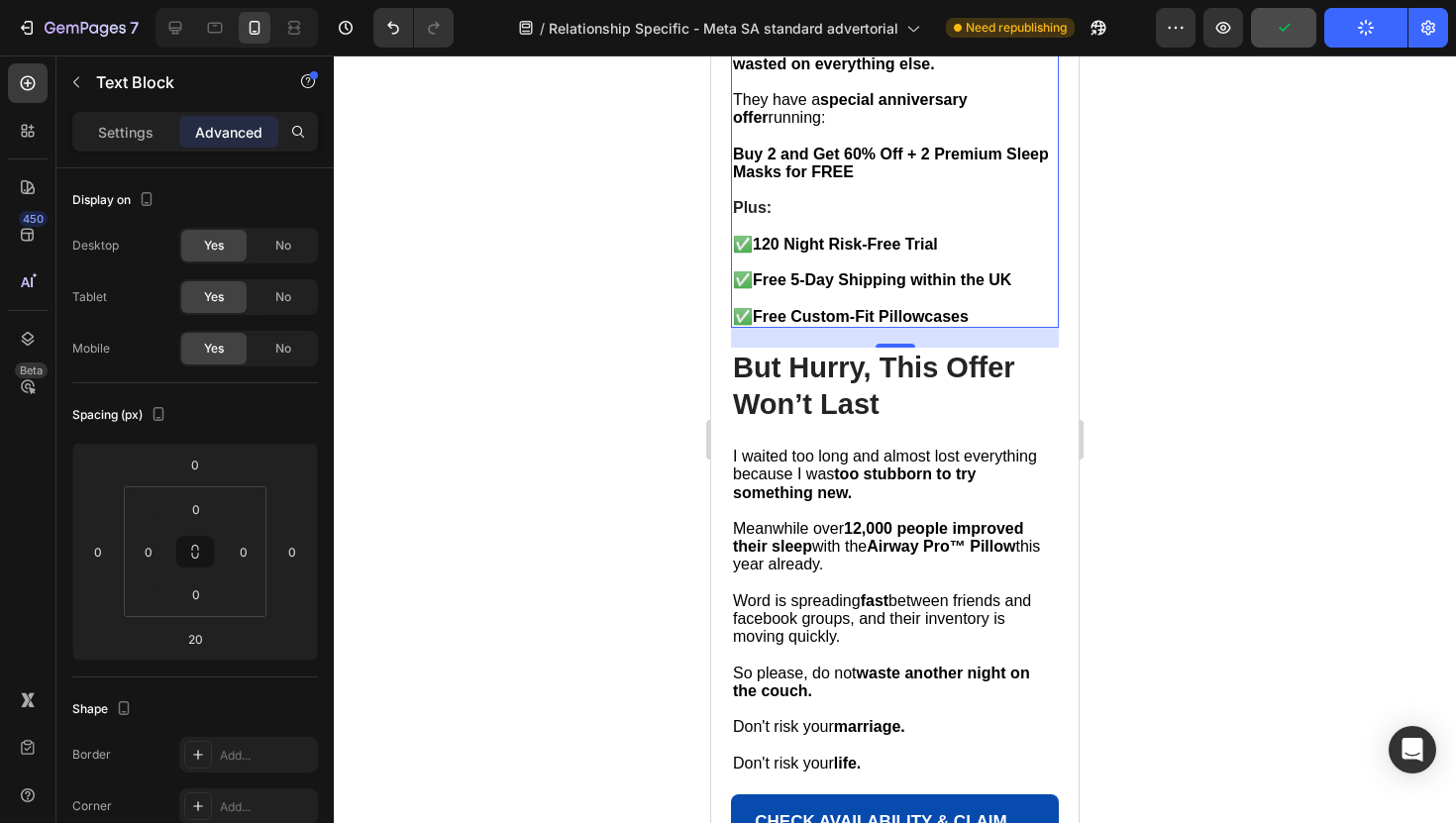 scroll, scrollTop: 11454, scrollLeft: 0, axis: vertical 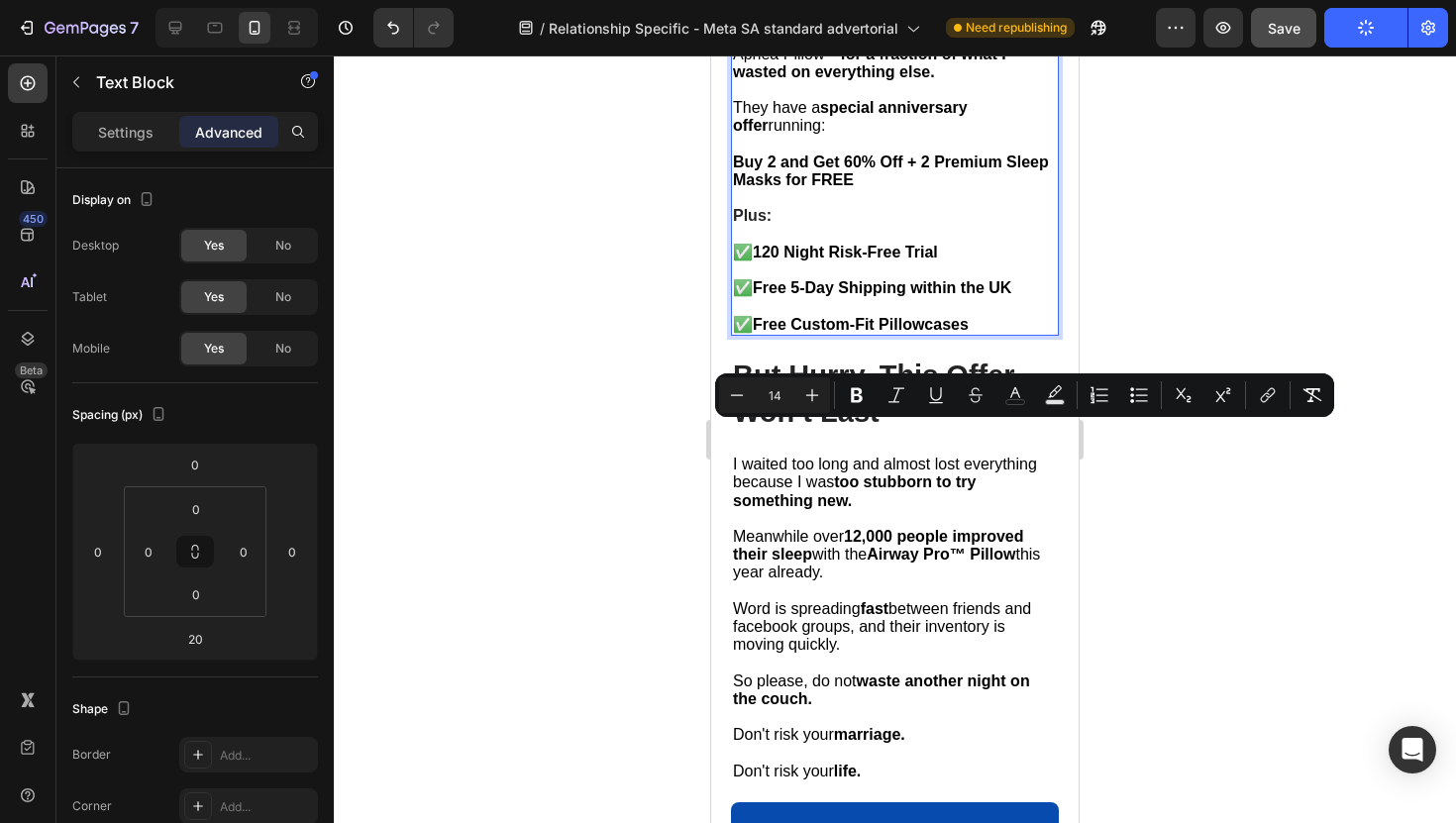 drag, startPoint x: 844, startPoint y: 577, endPoint x: 734, endPoint y: 433, distance: 181.20706 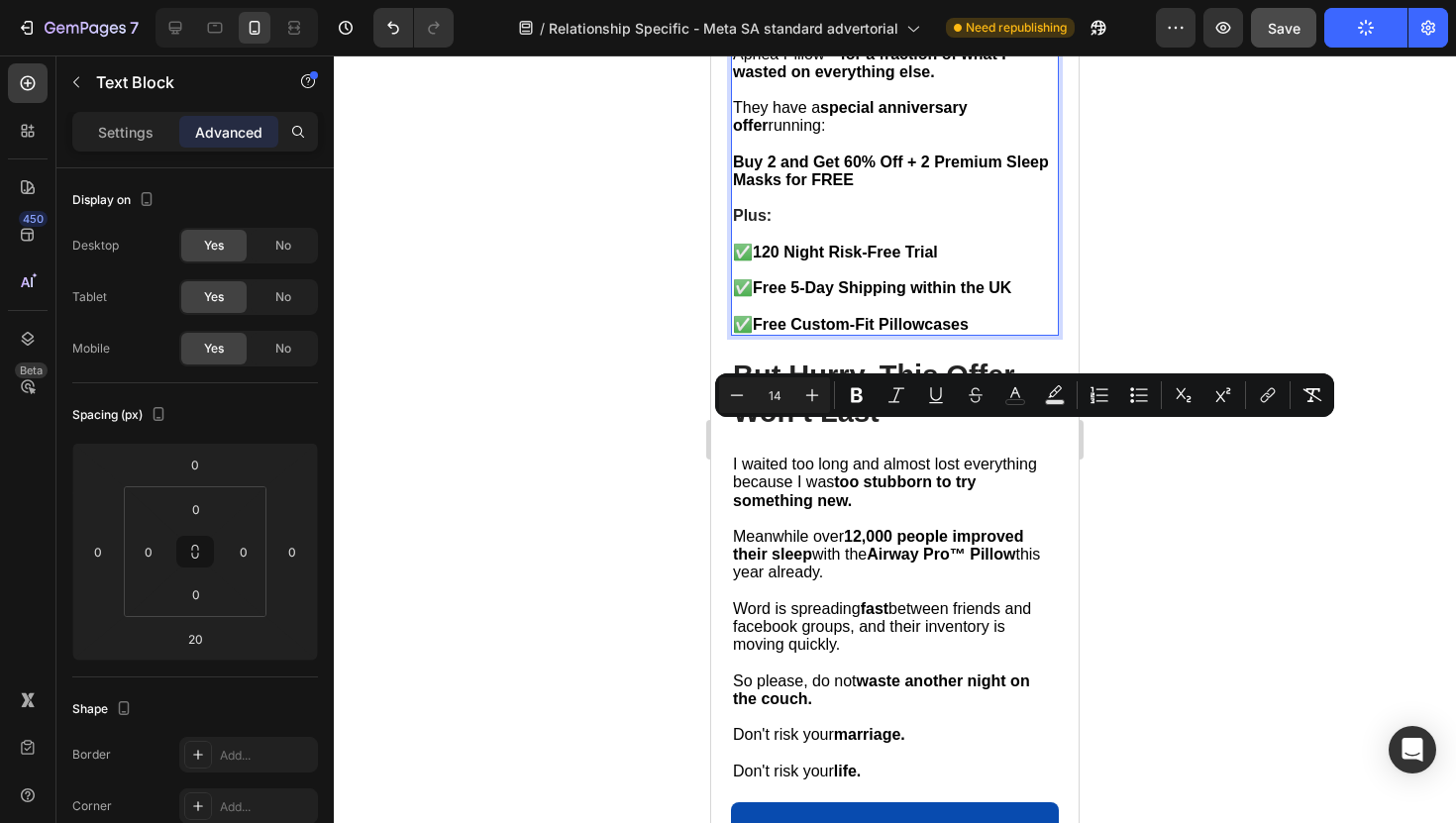 click on "Let me be  brutally honest  with you. Good sleep  isn't  just about feeling rested.  It's about staying alive.  It's about how you treat your partner.  It's about being the parent, spouse, and person you want to be. Here's what I wasted money on before finding the right solution: Sleep specialist visits:  £200-£300 CPAP machine:  £500-£1,000 Monthly CPAP supplies:  £50-£100 4 different Wedge Pillows (none of them have truly worked):  £140 5 Months supply of  XyliMelts dry mouth mints :  total £35 All the other smaller things like  nasal strips, chin straps, mouthtapes, nose dilators, jaw retainers :  total £132 All of that money.  All of that time.  All of that pain . And the solution was simpler than I have ever imagined. Right now,  you can get the Airway Pro Sleep Apnea Pillow™  for a fraction of what I wasted on everything else. They have a  special anniversary offer  running:  Buy 2 and Get 60% Off + 2 Premium Sleep Masks for FREE Plus:  ✅  120 Night Risk-Free Trial   ✅  ✅" at bounding box center (894, -172) 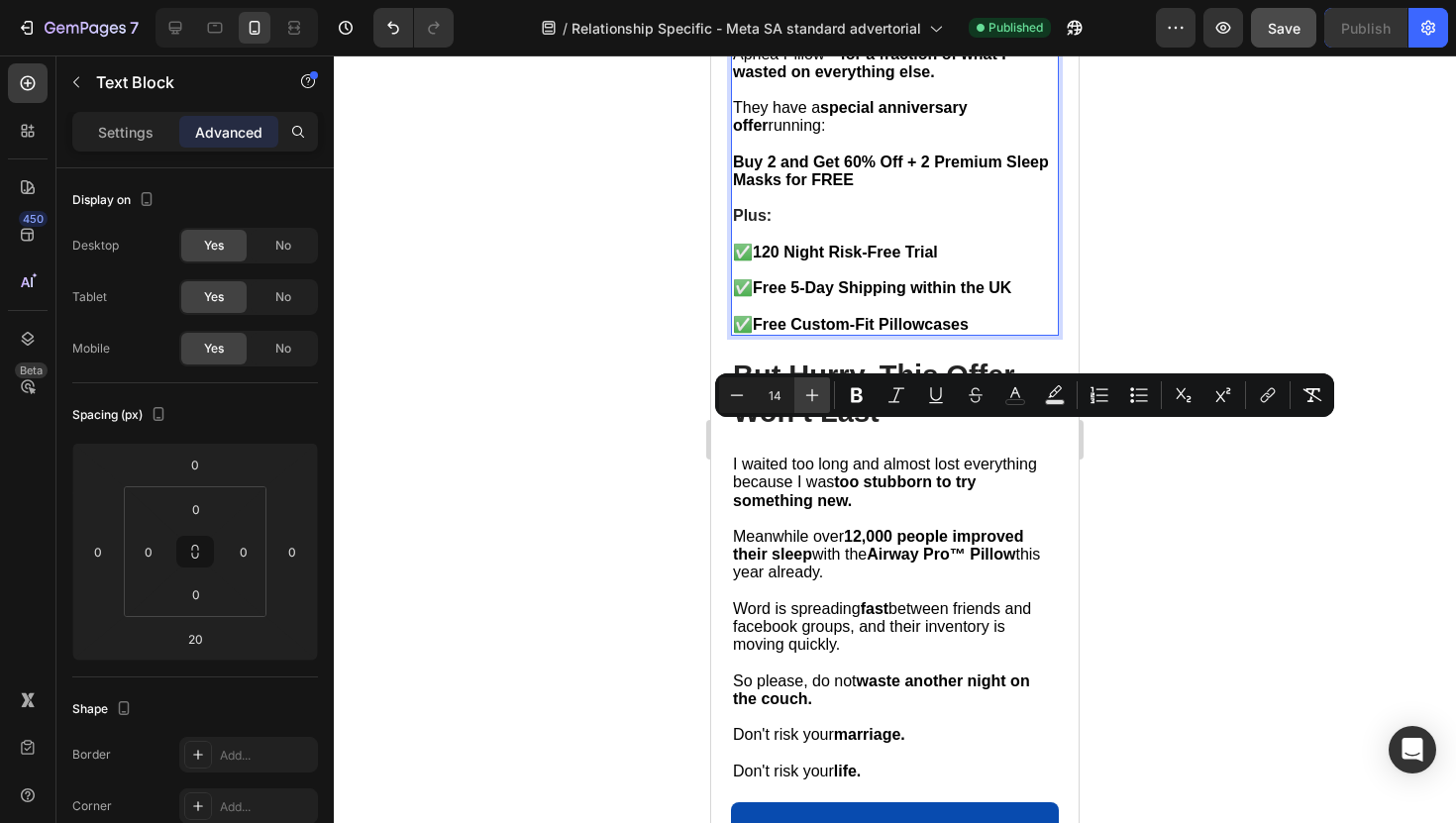 click 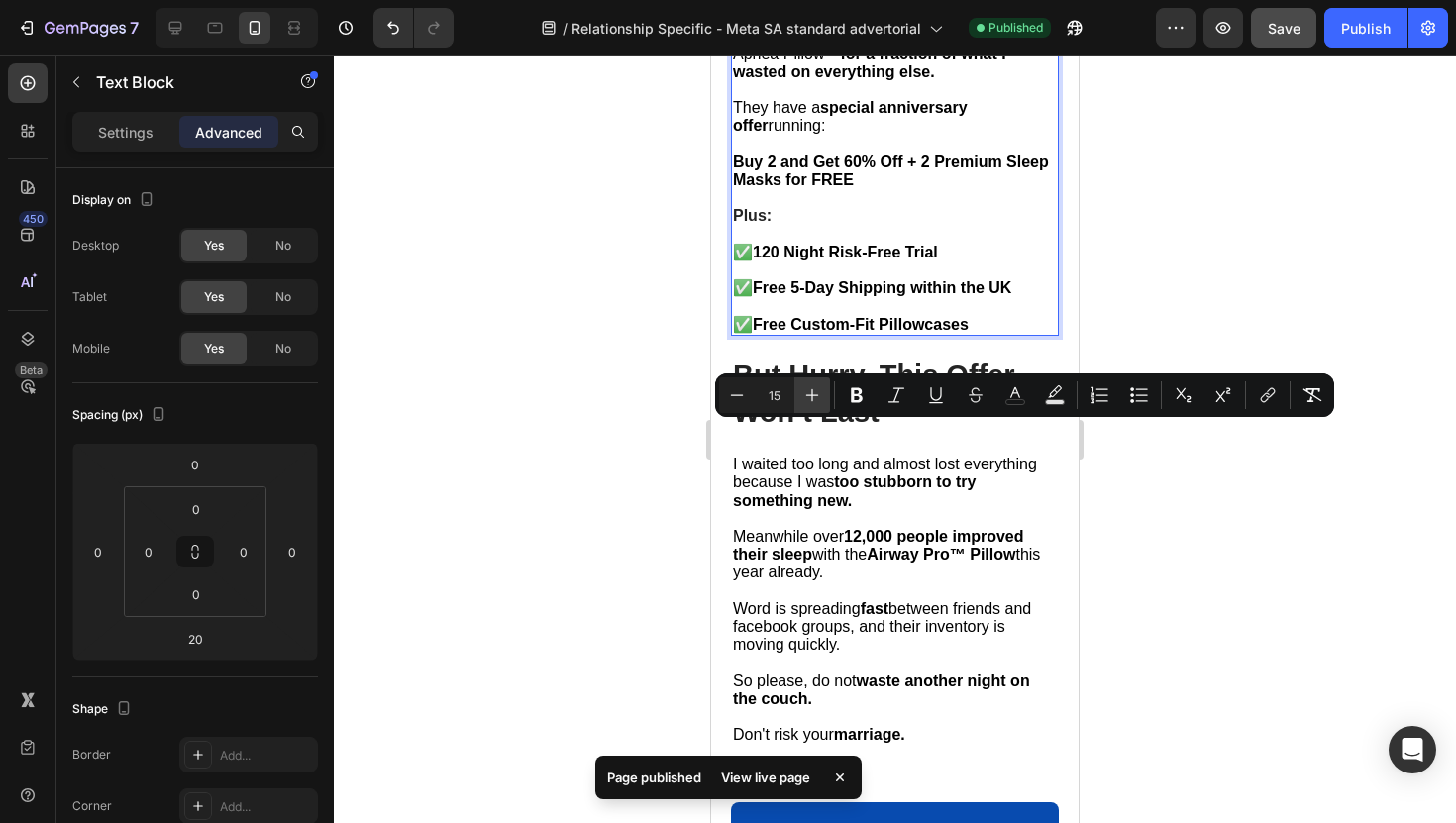 click 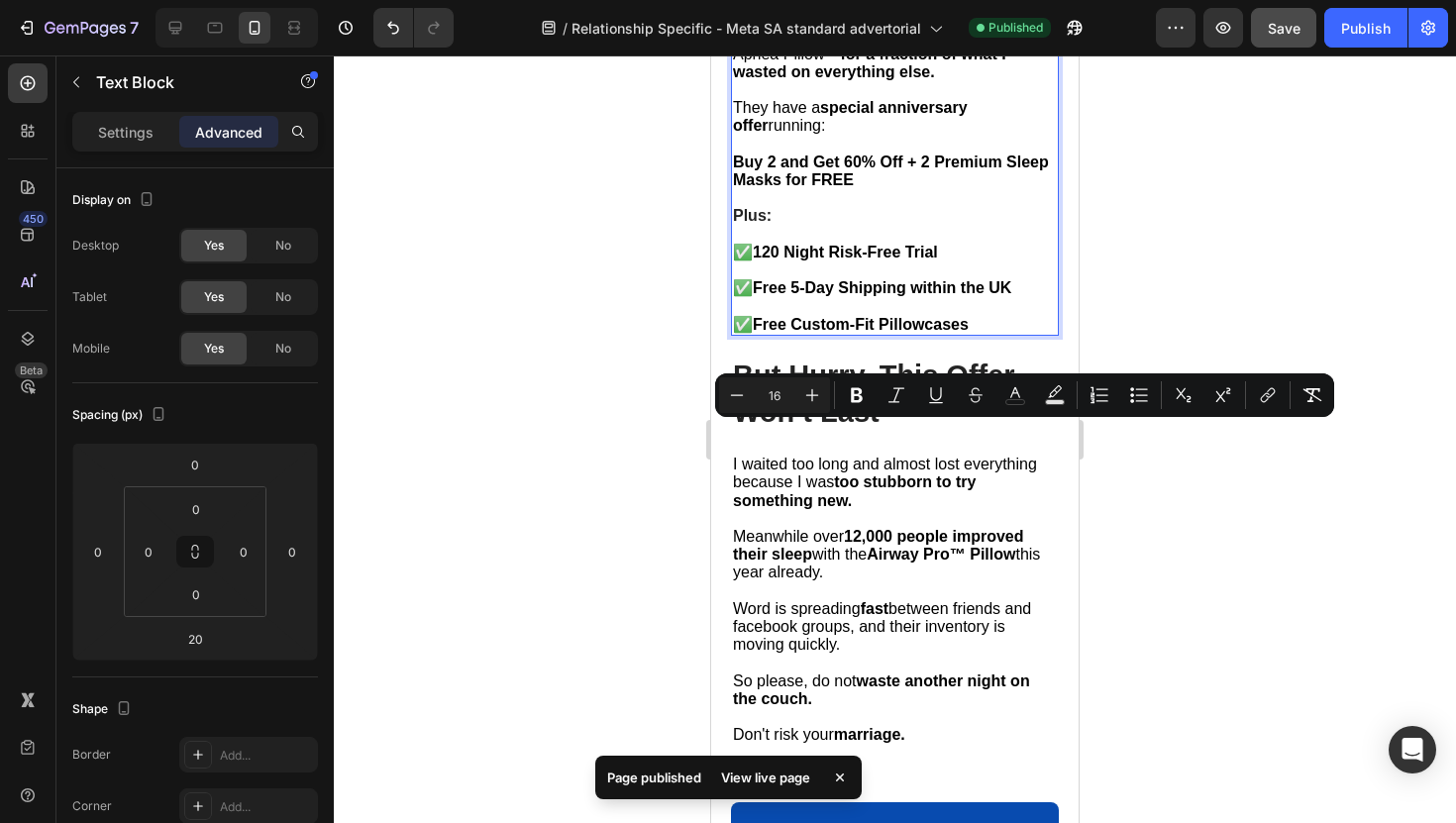 click 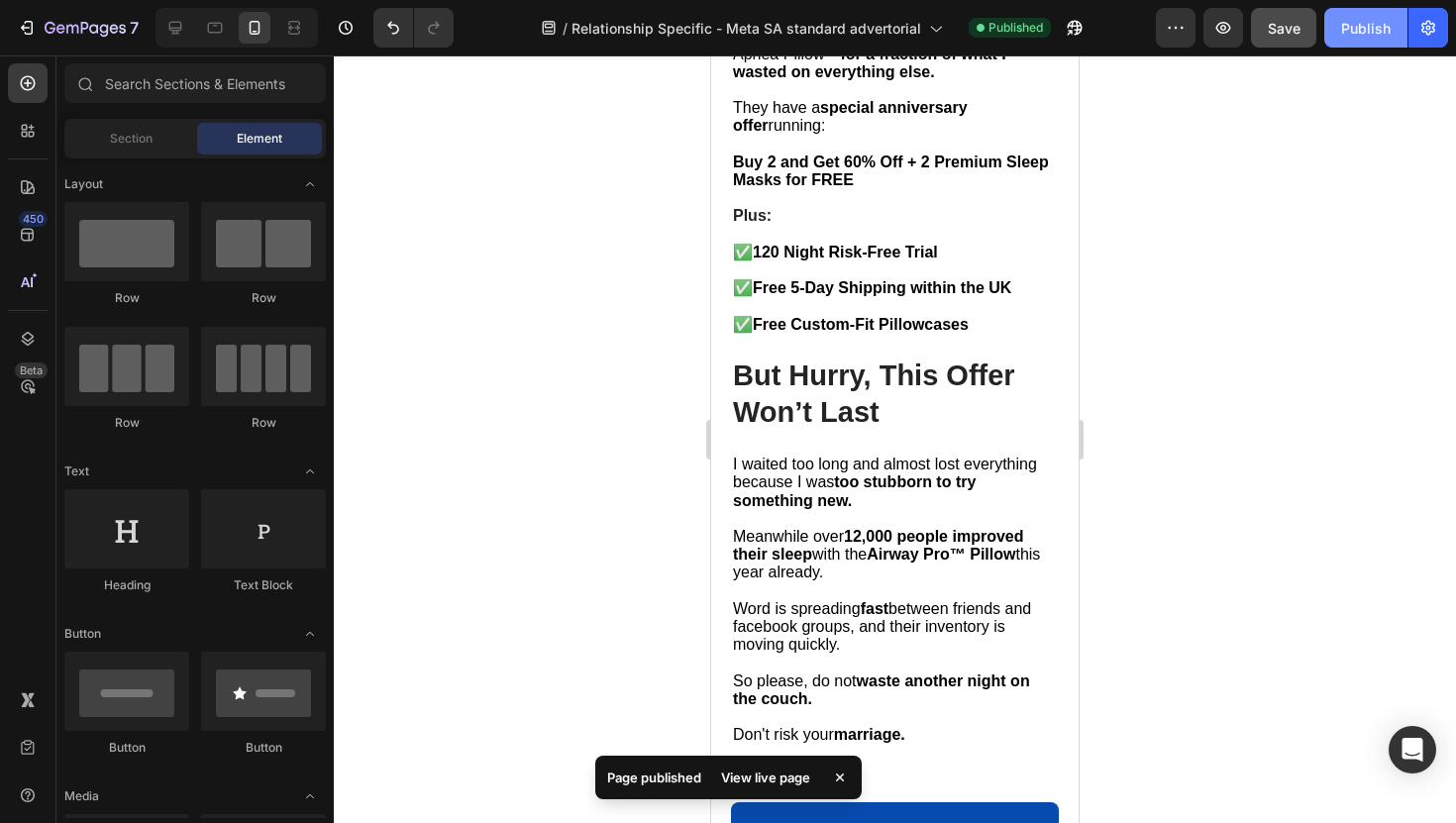 click on "Publish" at bounding box center (1366, 28) 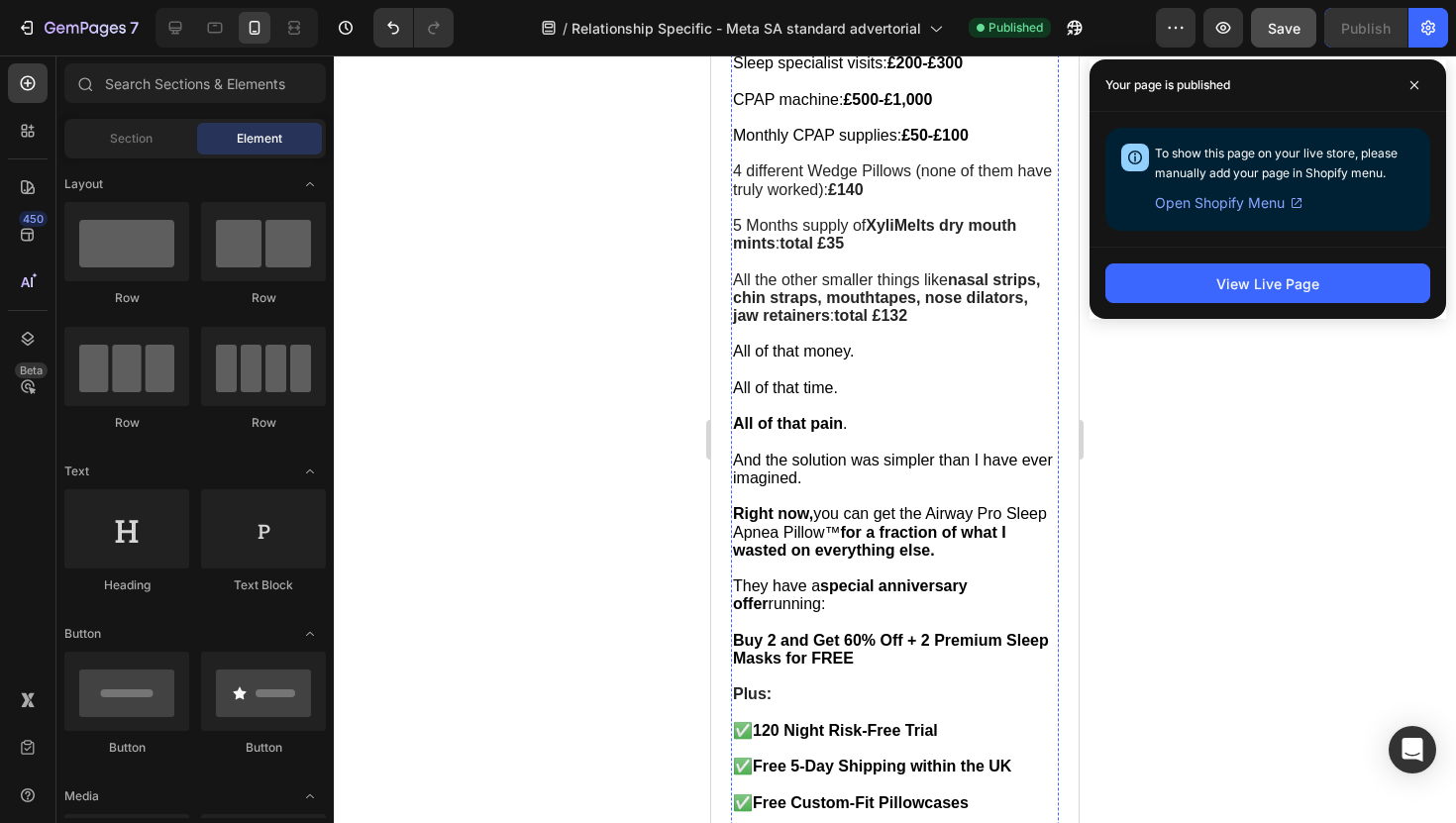 scroll, scrollTop: 10976, scrollLeft: 0, axis: vertical 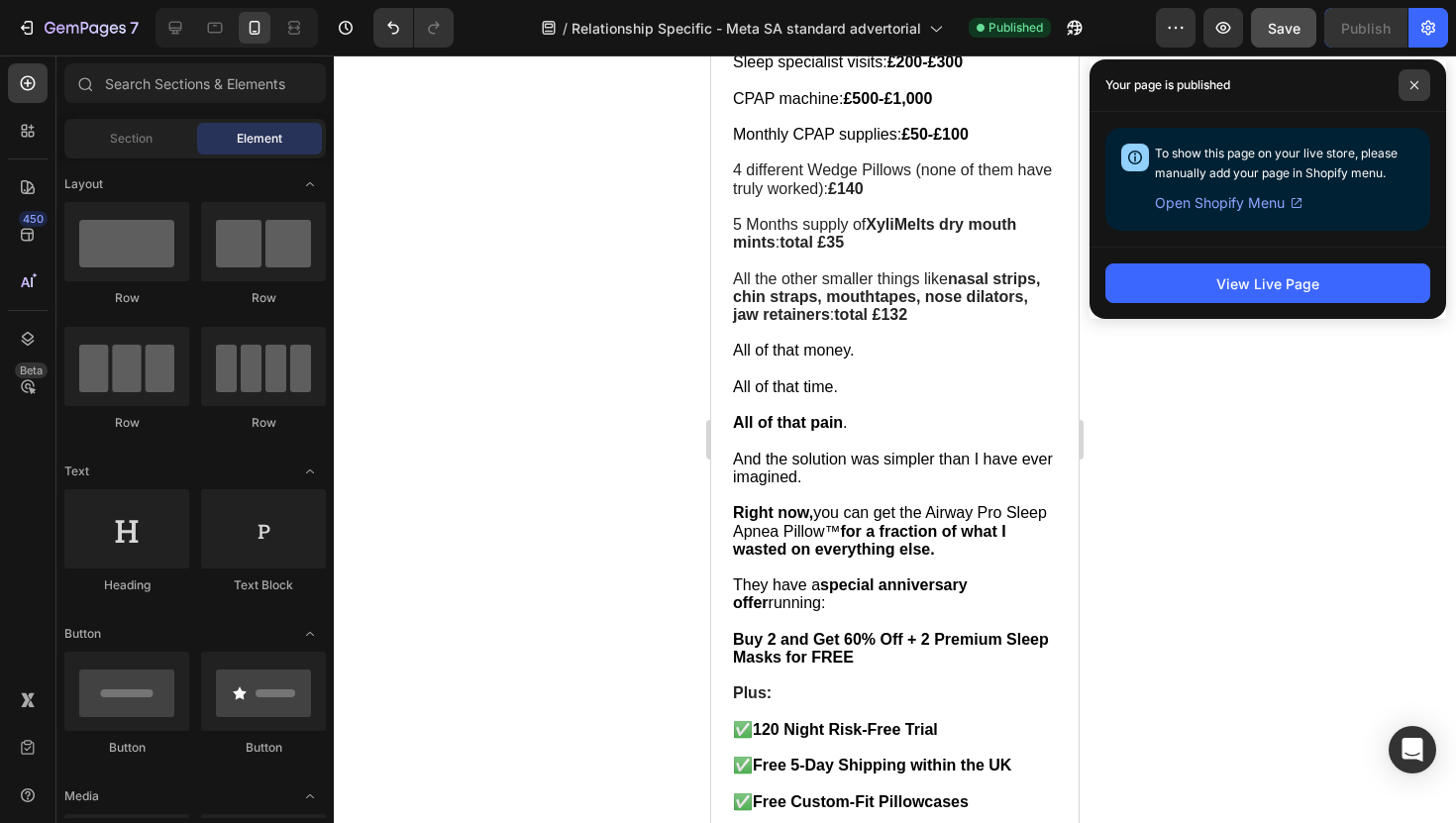 click at bounding box center [1414, 85] 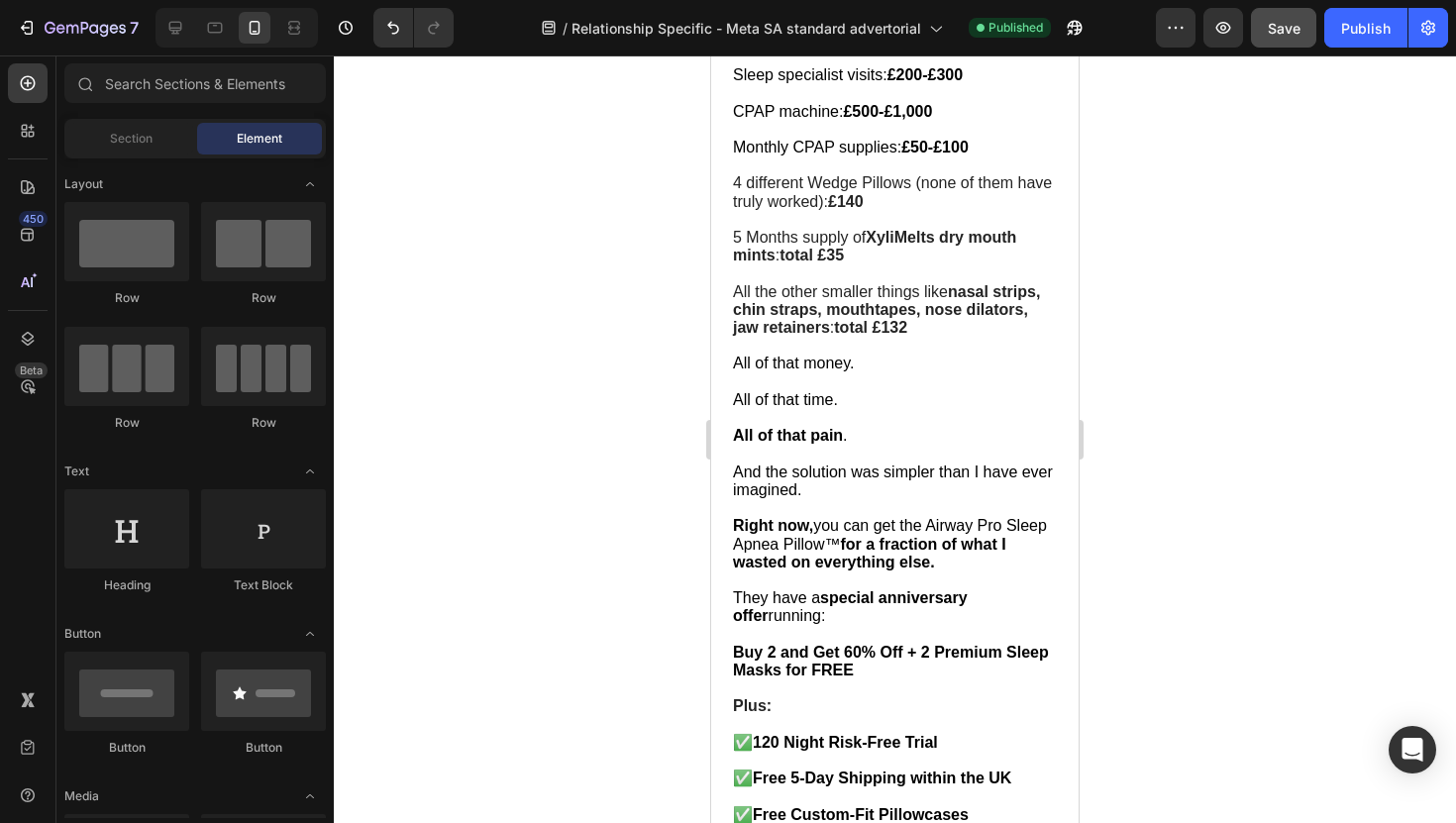 scroll, scrollTop: 10965, scrollLeft: 0, axis: vertical 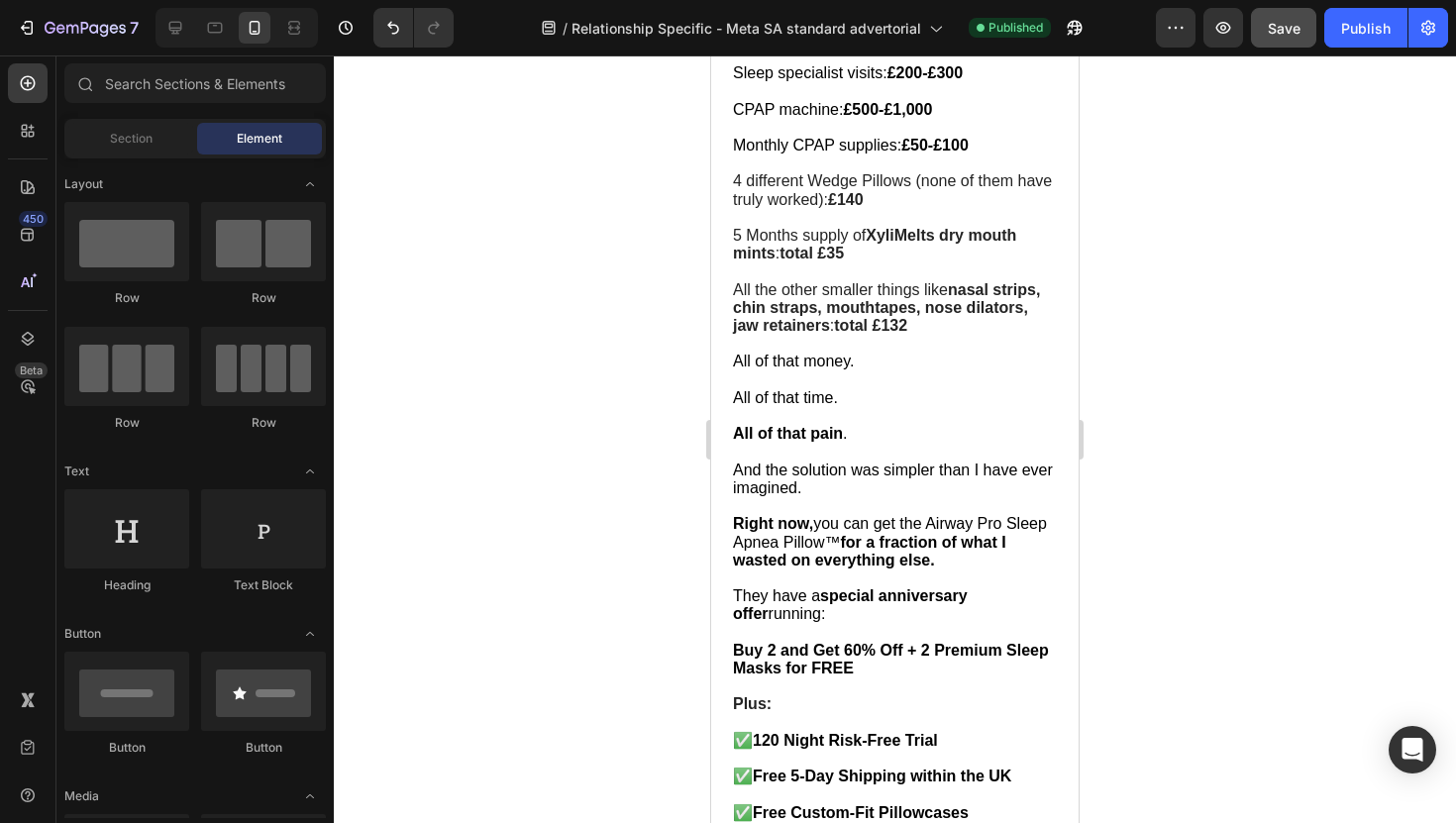 click on "Timo D., Sheffield  - ✔︎ Verified Customer “I'm an EMT from Middlesbrough, and sleep apnea was affecting my job performance. After 12-hour shifts, I'd come home and keep my wife and I awake with constant snoring and CPAP noise. We tried everything, even slept in separate rooms for months. But only the Airway Pillow was able to help us. Now we both sleep through the night, and I wake up actually rested for my next shift.” Text Block" at bounding box center (894, -438) 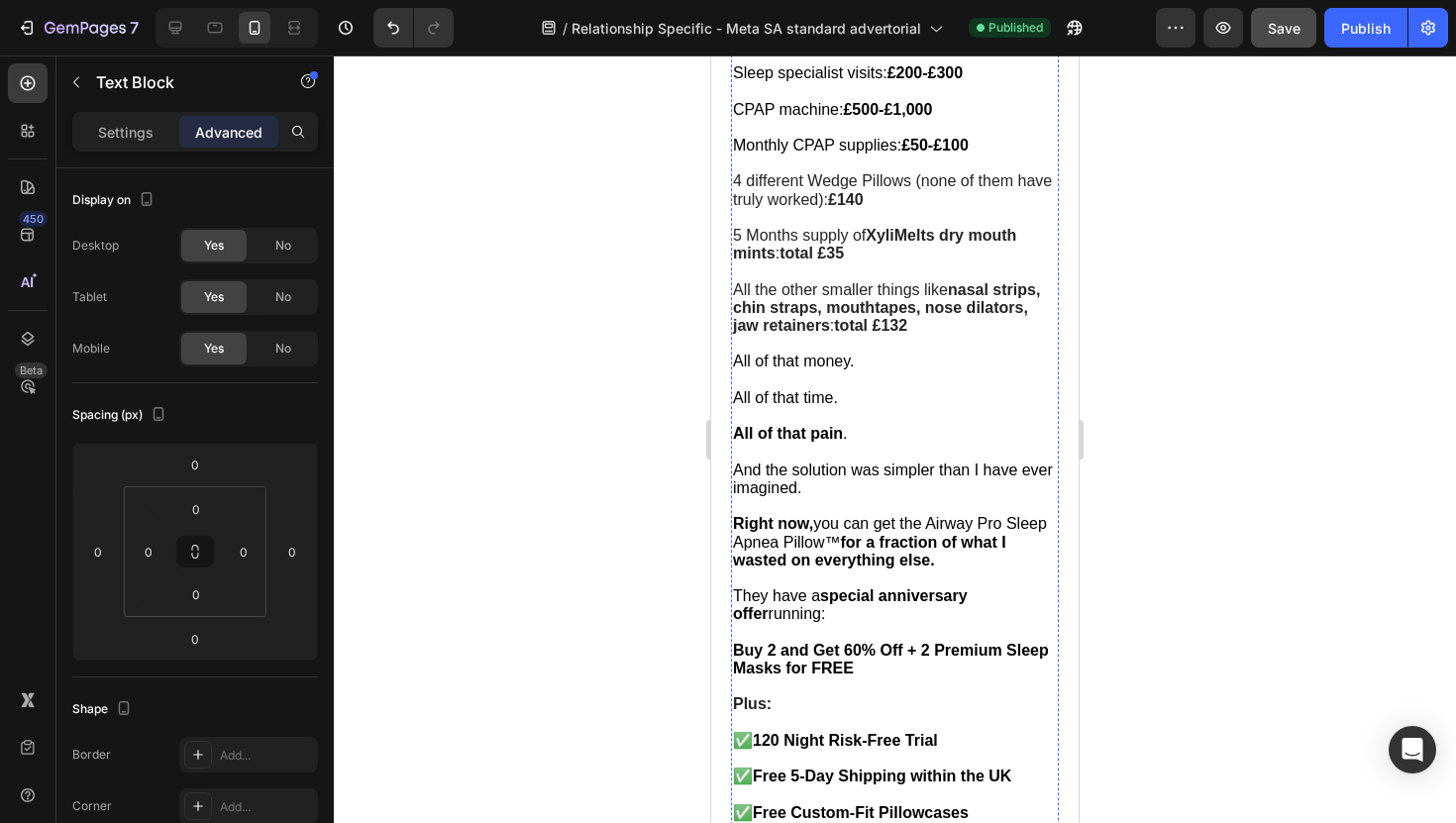 click 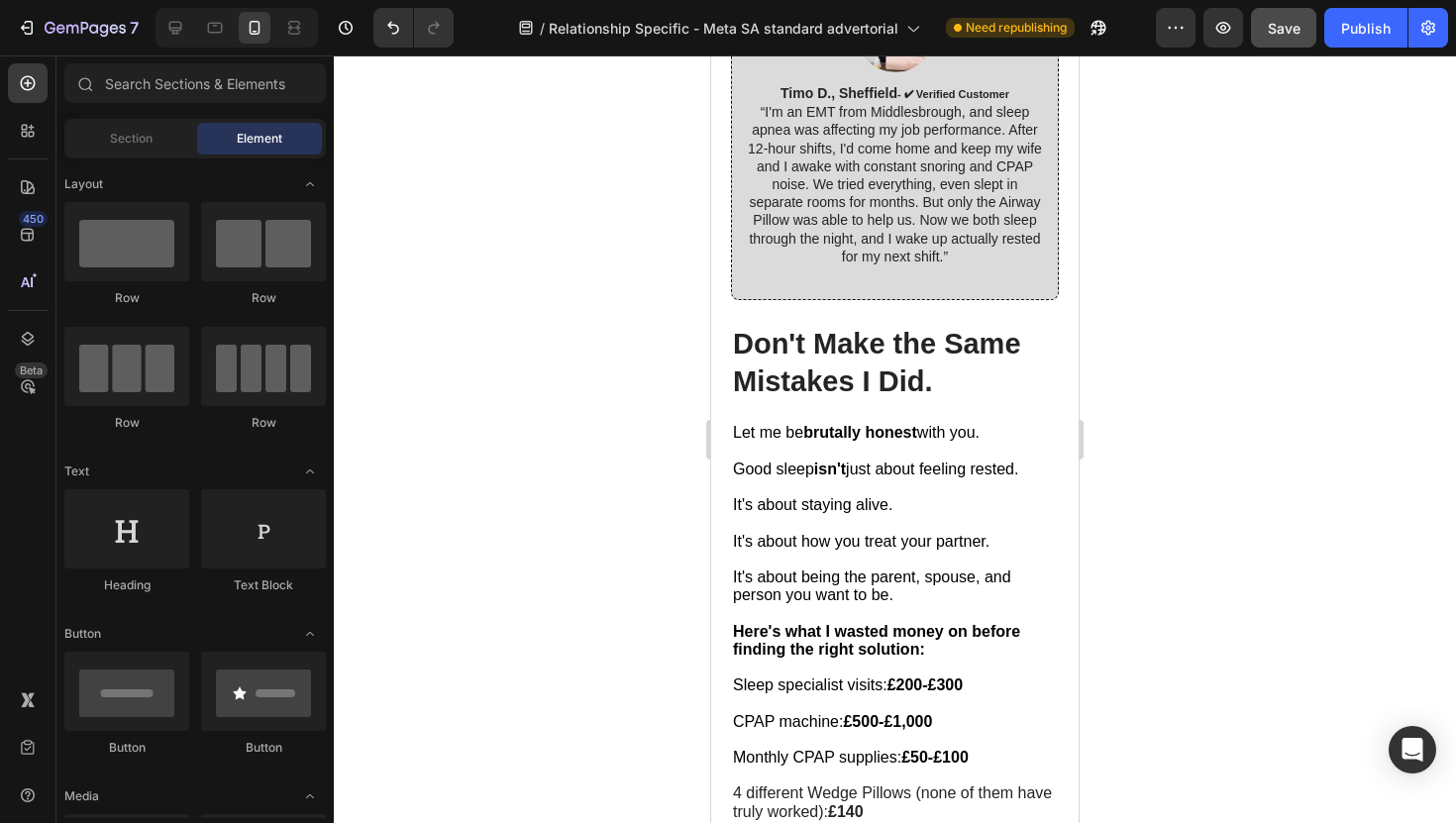 scroll, scrollTop: 10318, scrollLeft: 0, axis: vertical 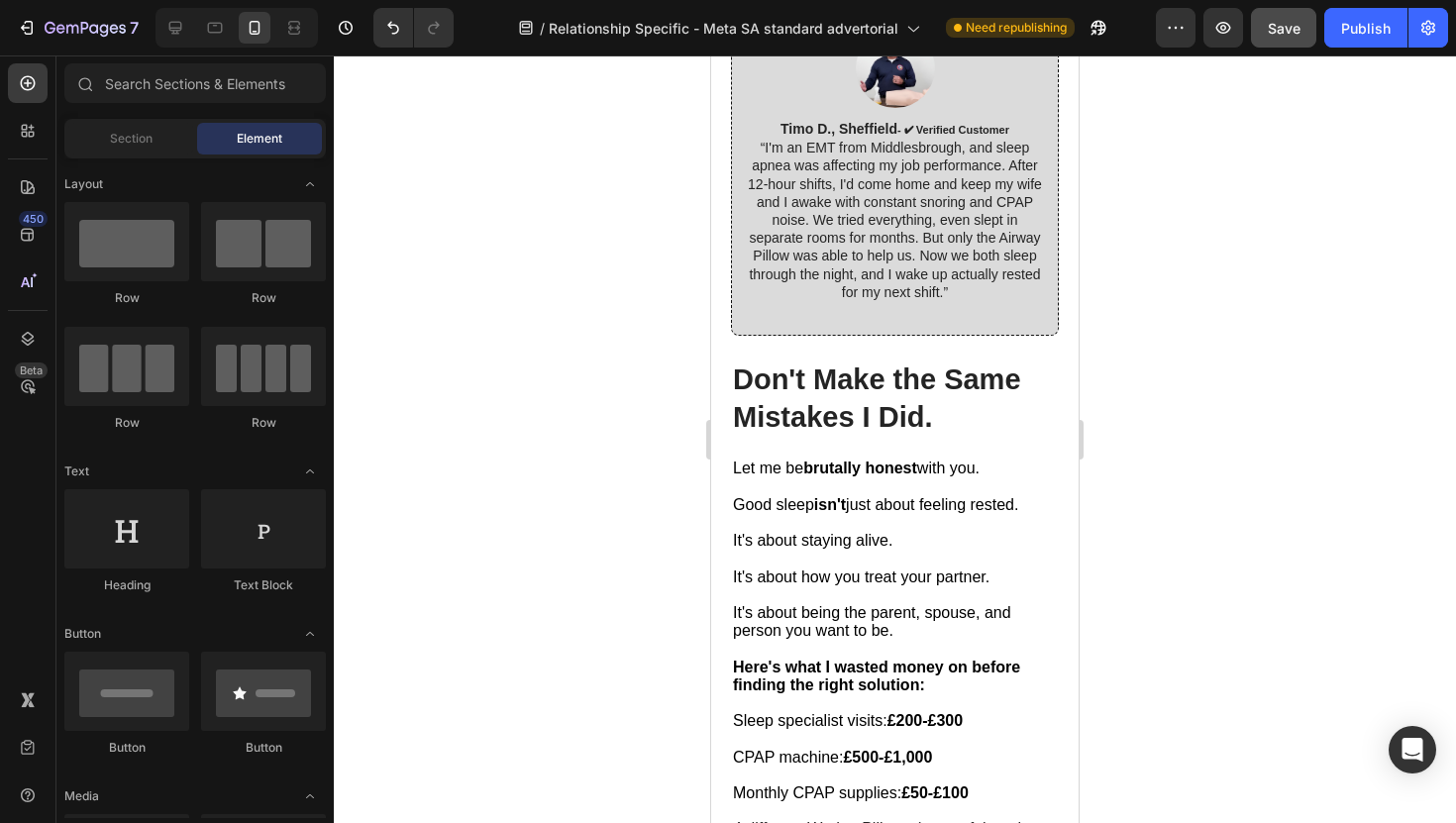 click at bounding box center (889, -279) 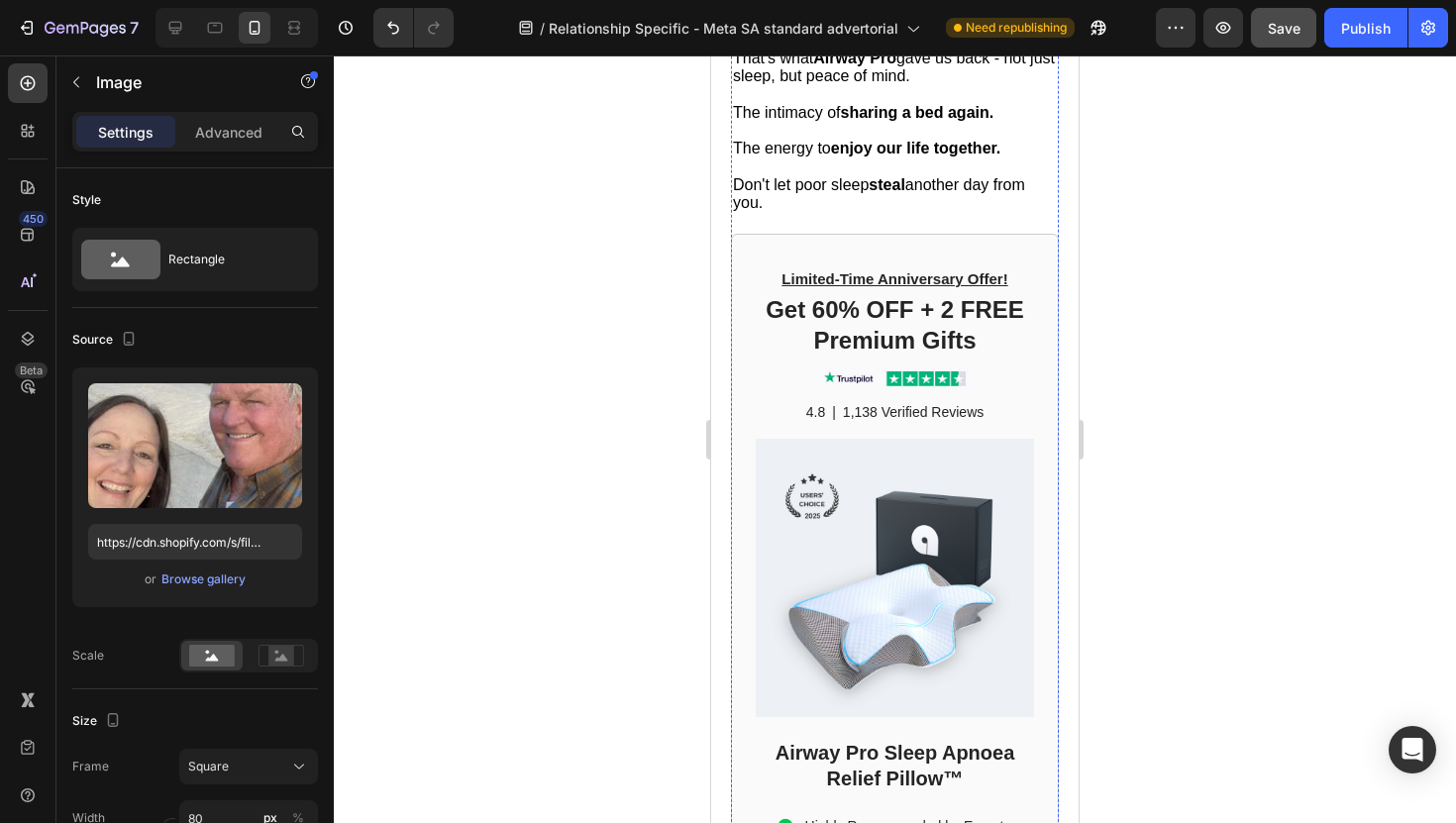 scroll, scrollTop: 12579, scrollLeft: 0, axis: vertical 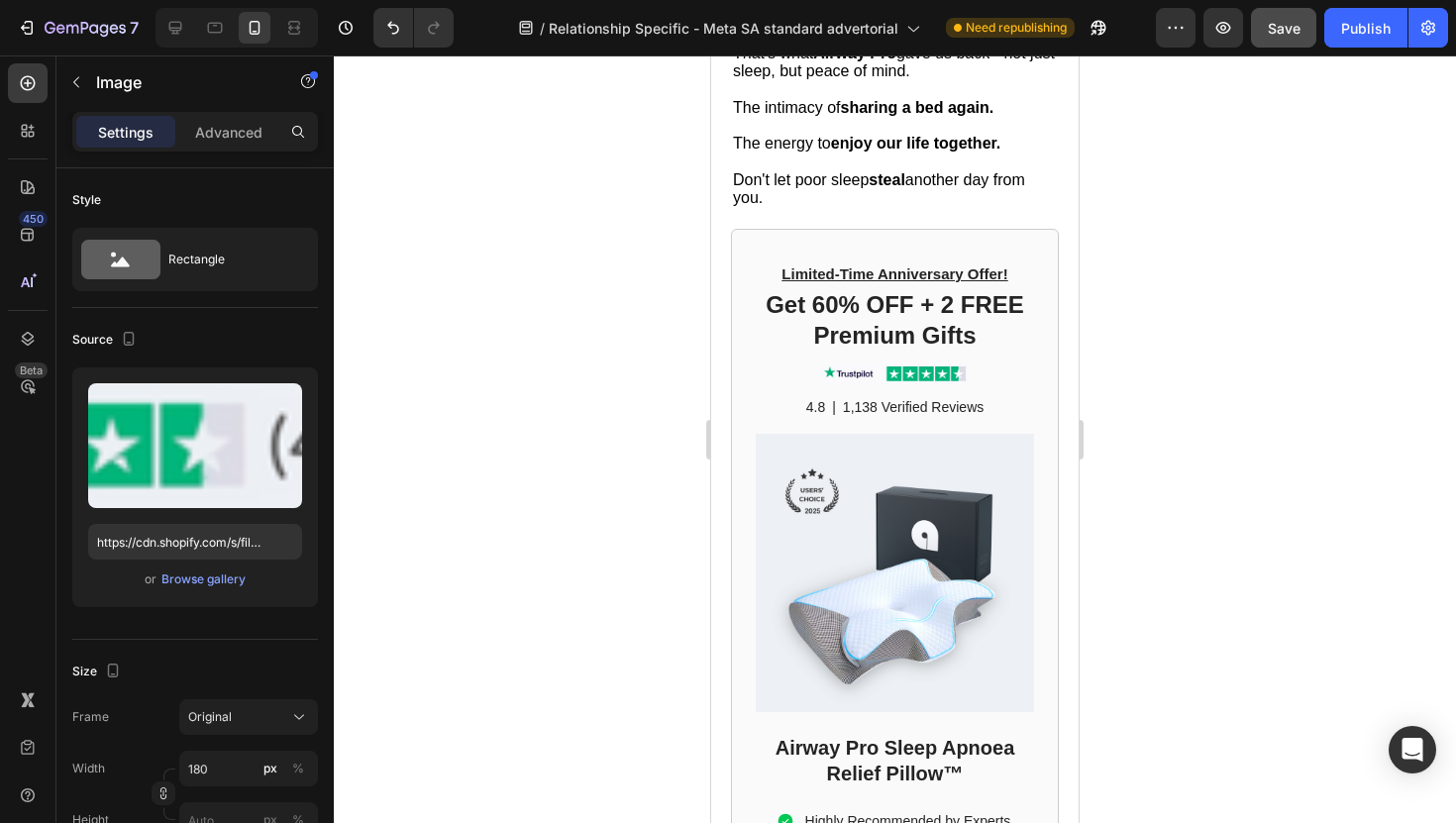 click at bounding box center [895, -230] 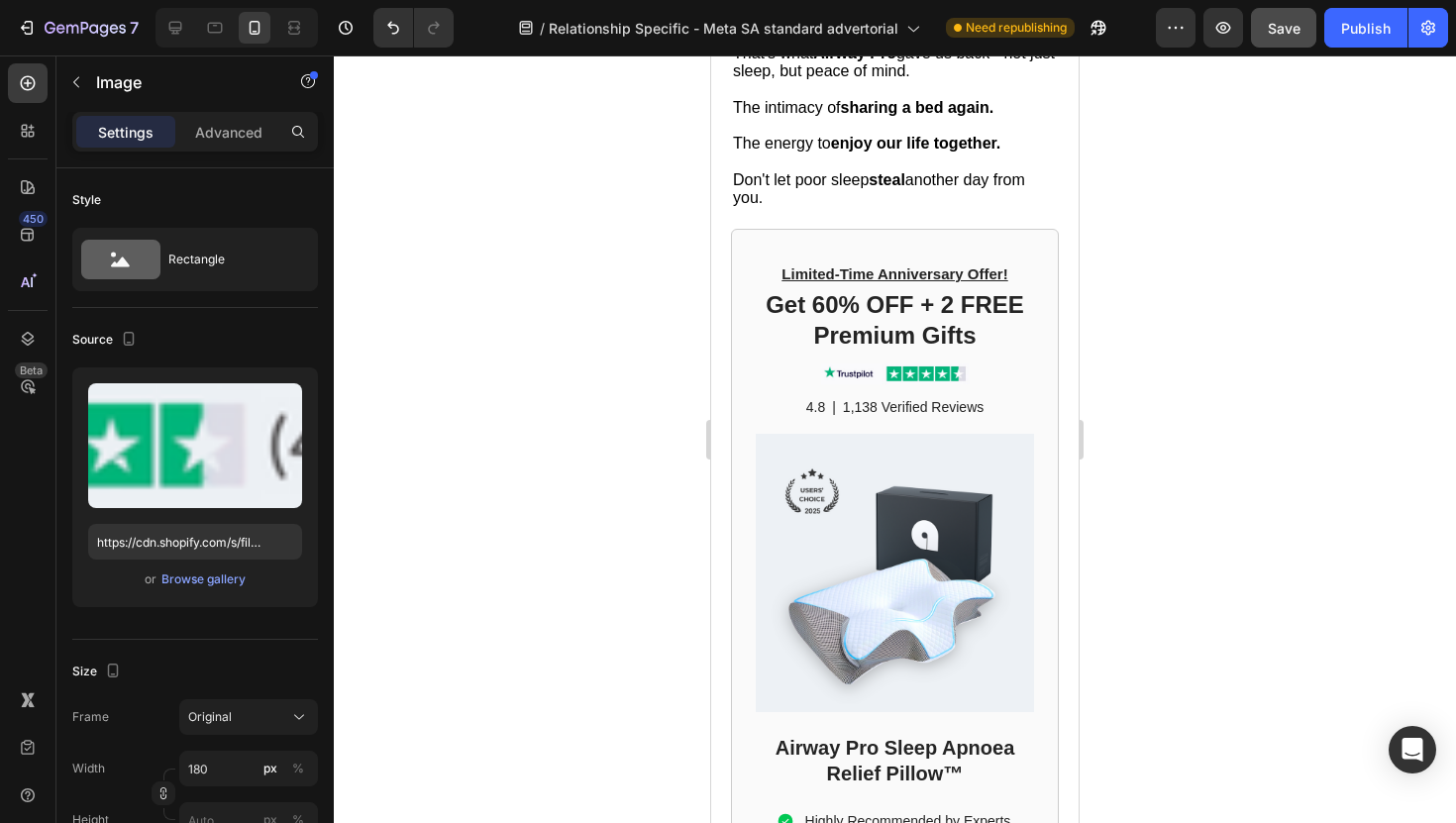 click 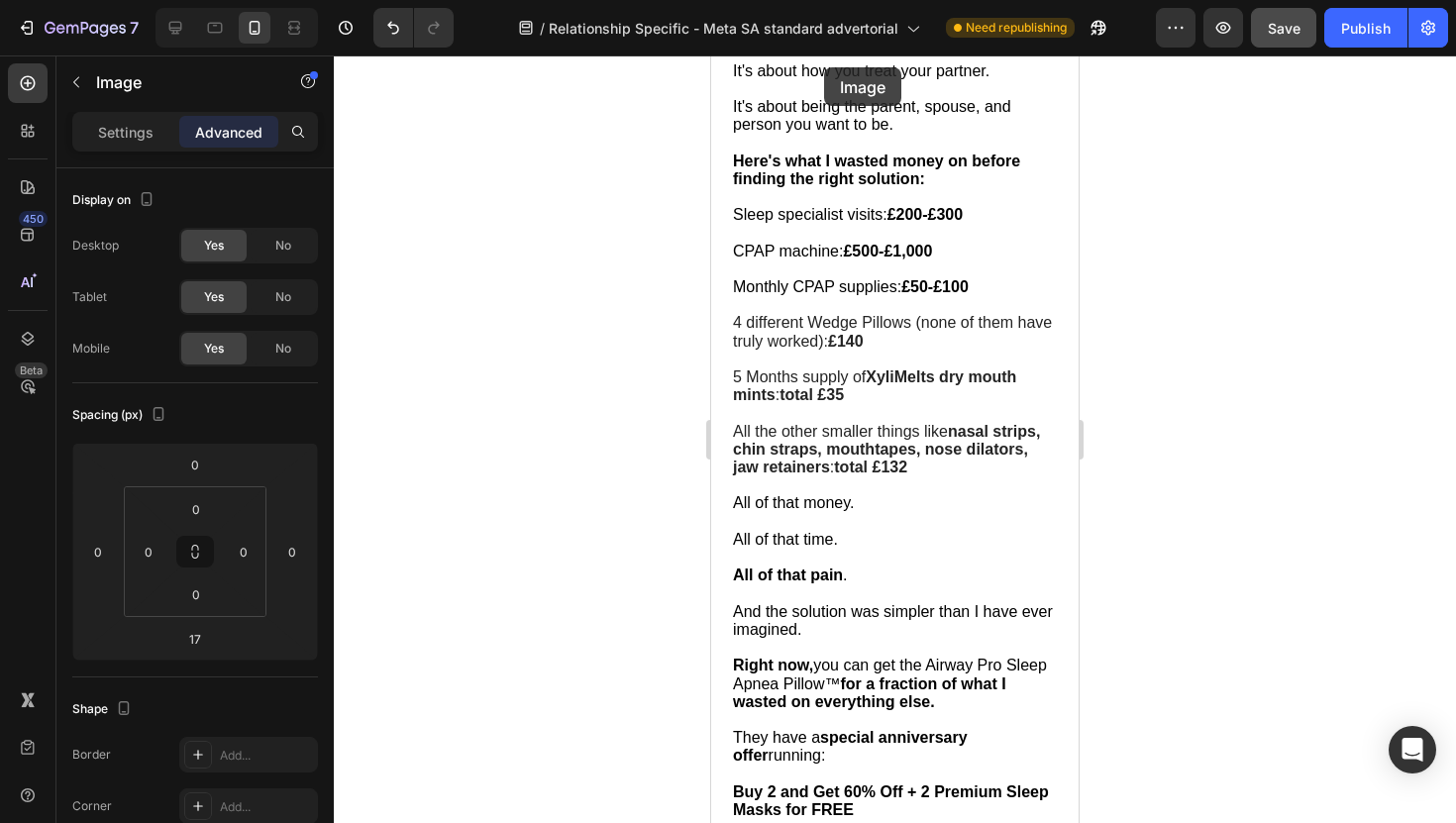 scroll, scrollTop: 10757, scrollLeft: 0, axis: vertical 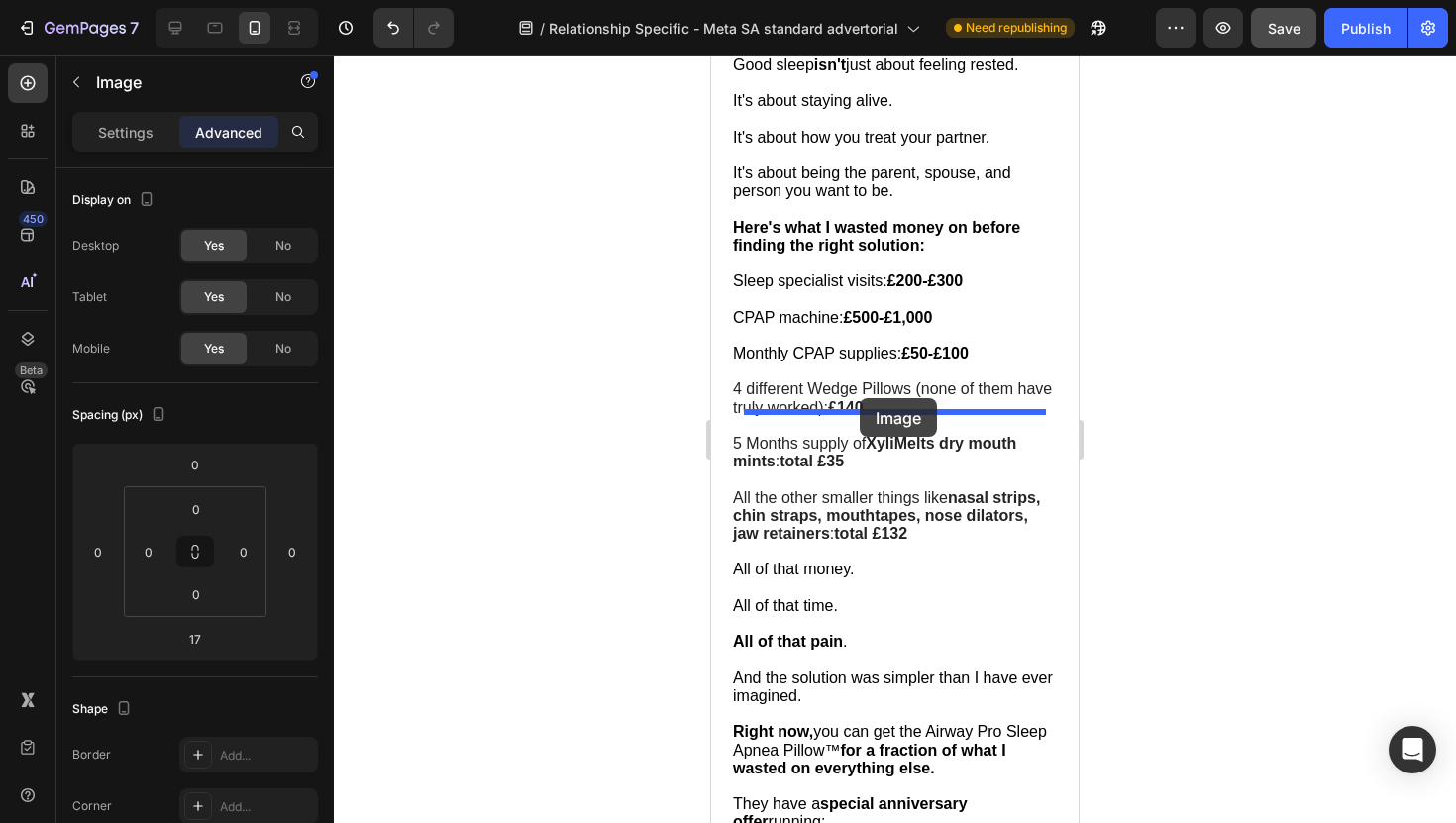 drag, startPoint x: 745, startPoint y: 544, endPoint x: 860, endPoint y: 398, distance: 185.85209 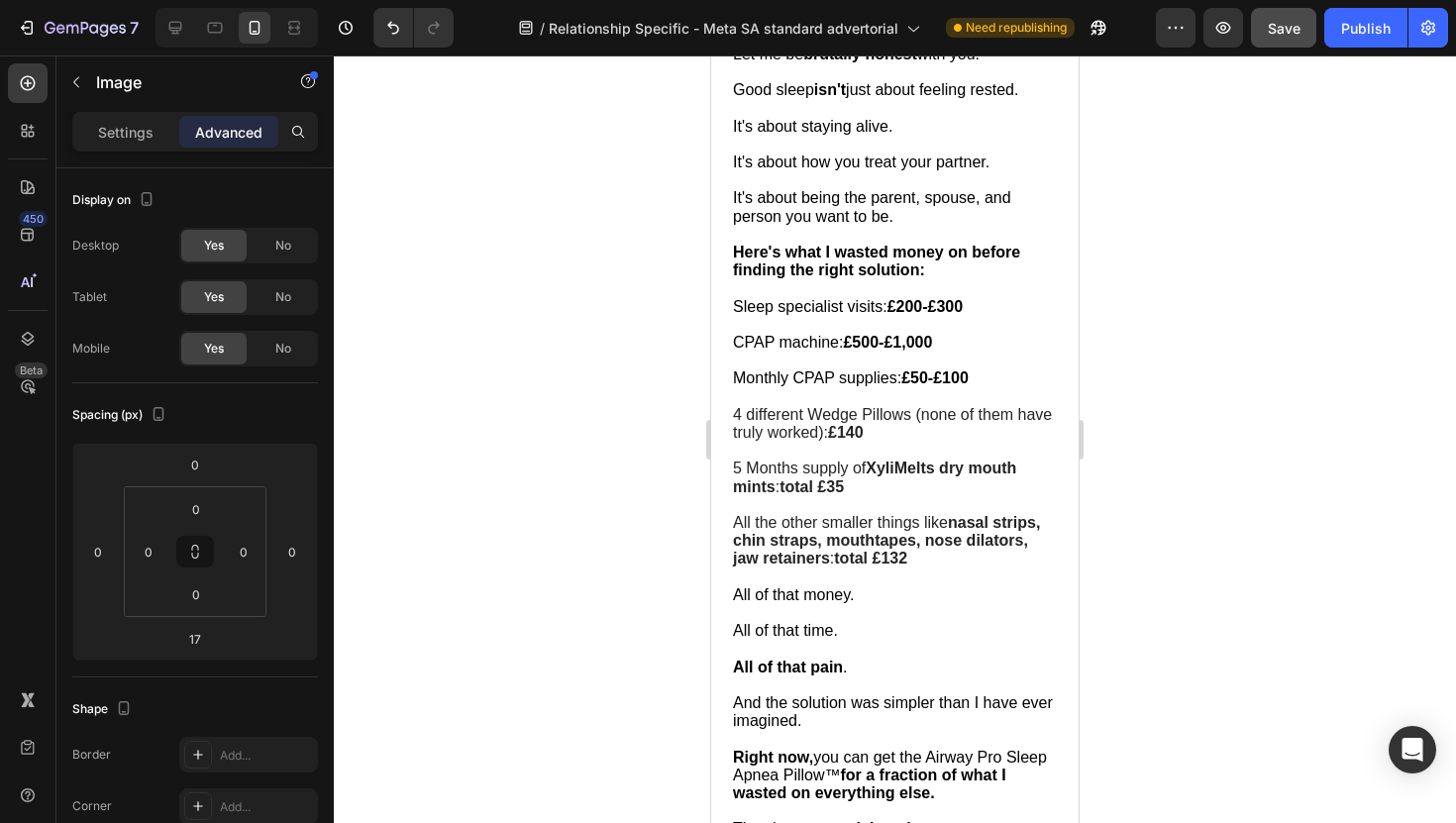 drag, startPoint x: 896, startPoint y: 451, endPoint x: 910, endPoint y: 425, distance: 29.529646 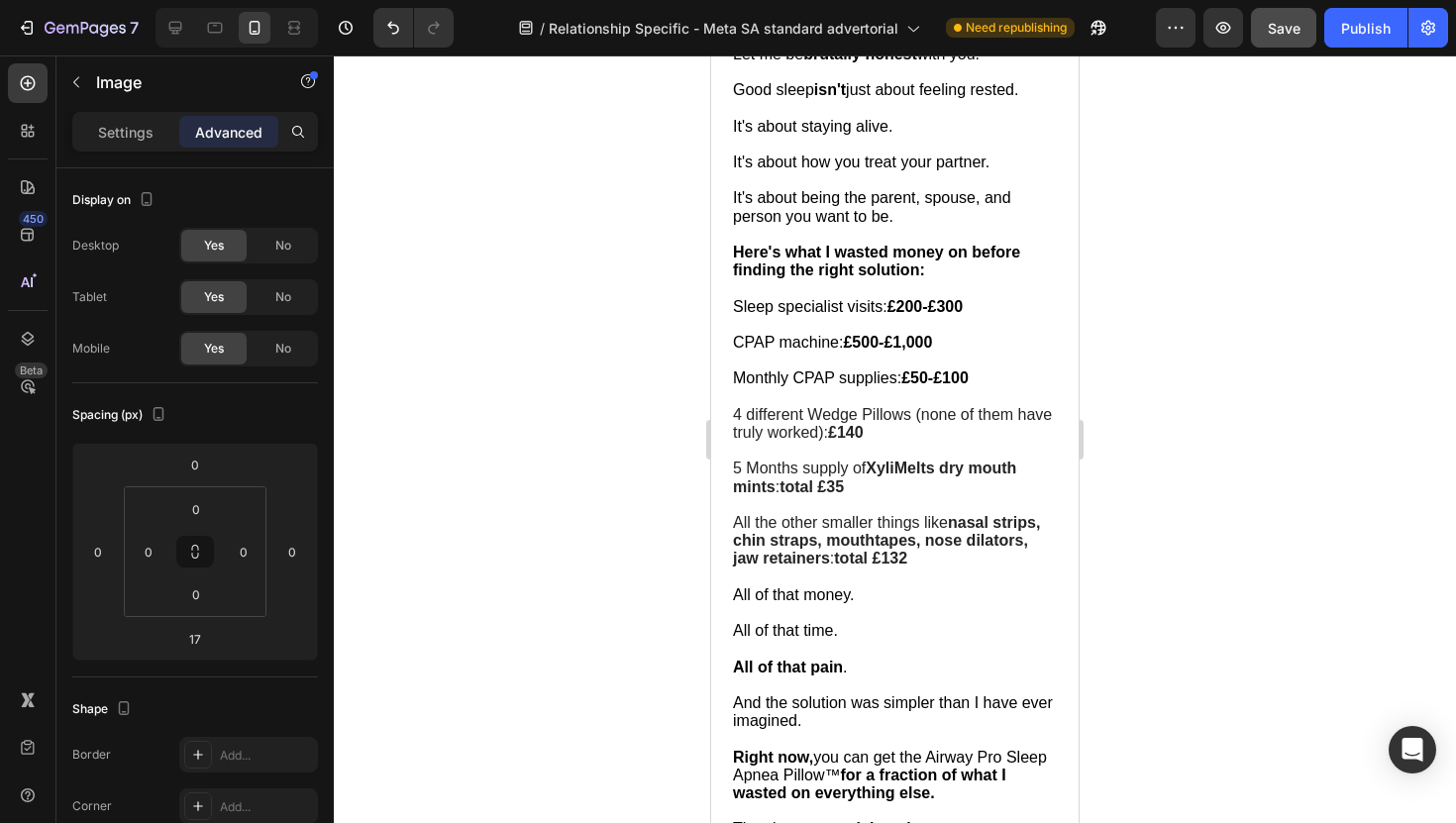 click on "Image   0" at bounding box center (894, -310) 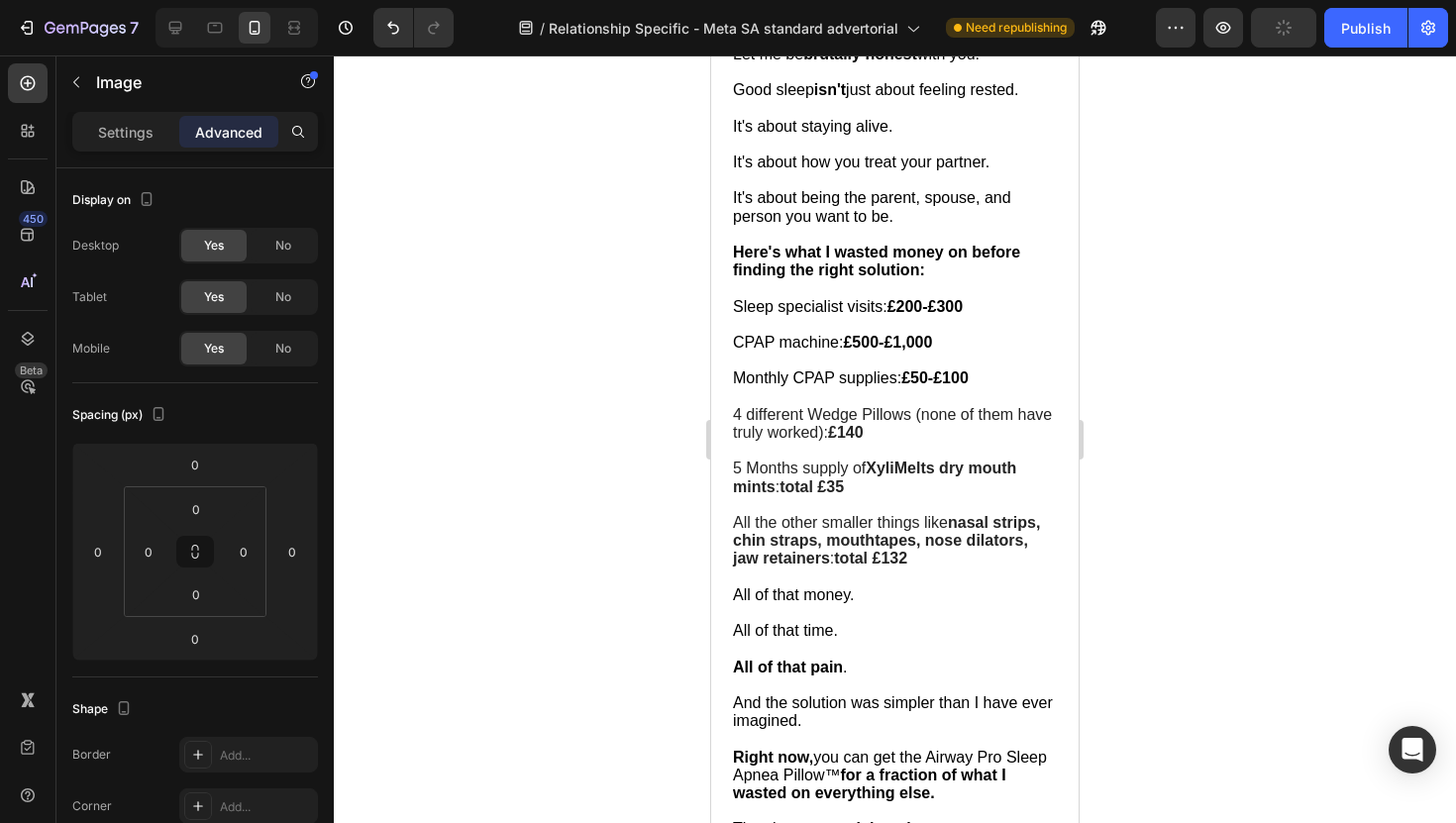 click at bounding box center (895, -371) 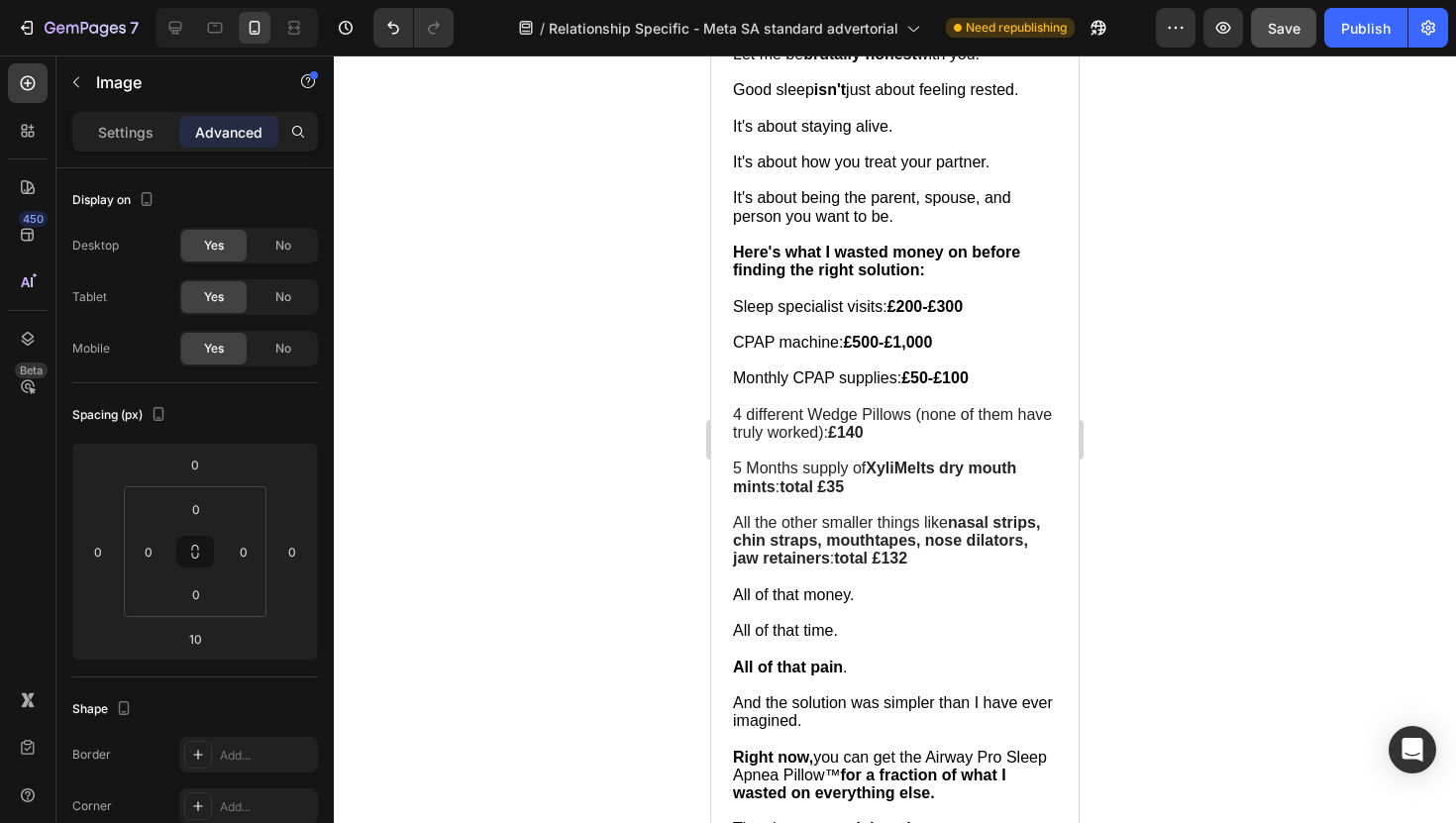 click at bounding box center [895, -325] 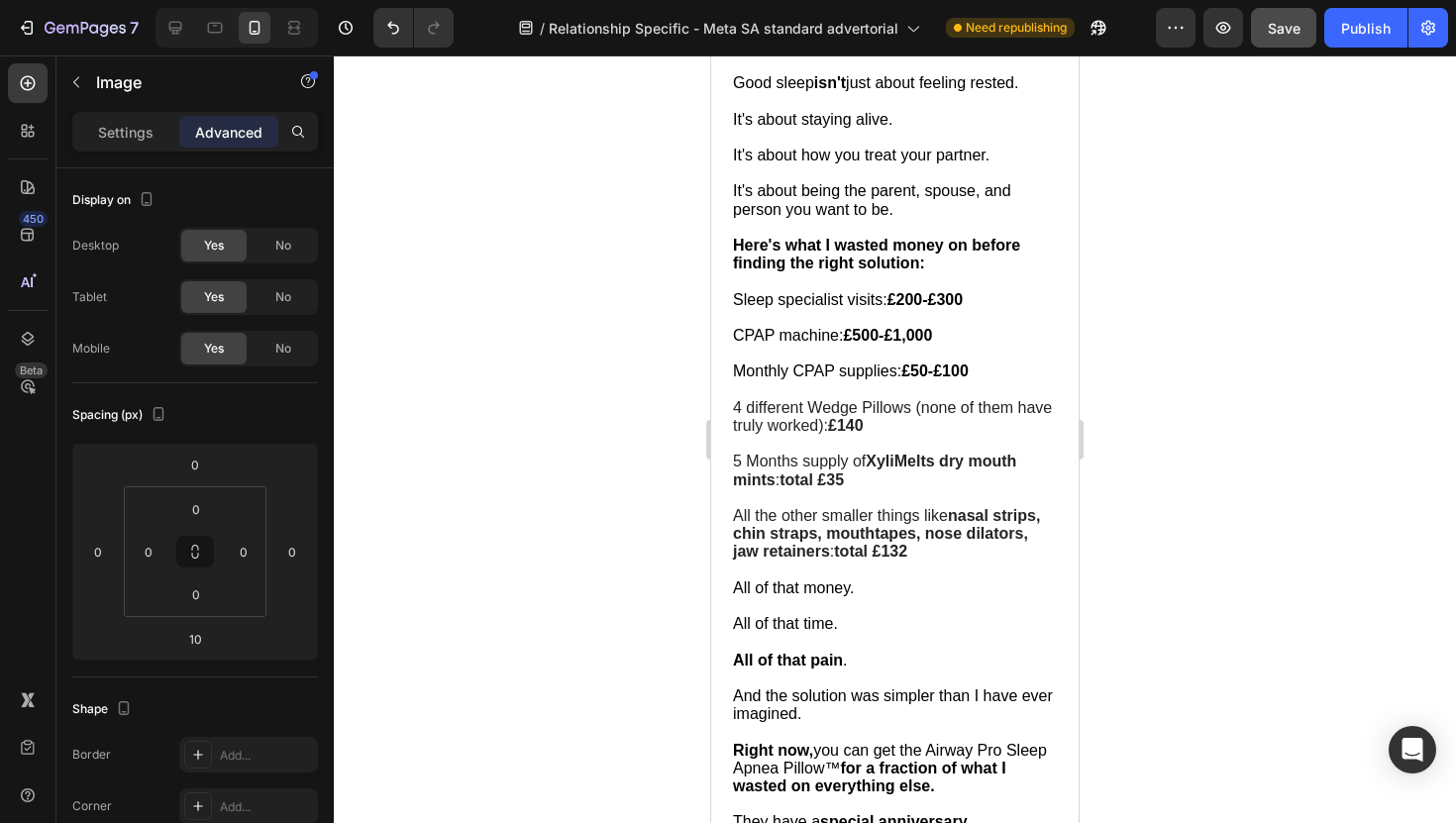 drag, startPoint x: 901, startPoint y: 410, endPoint x: 913, endPoint y: 403, distance: 13.892444 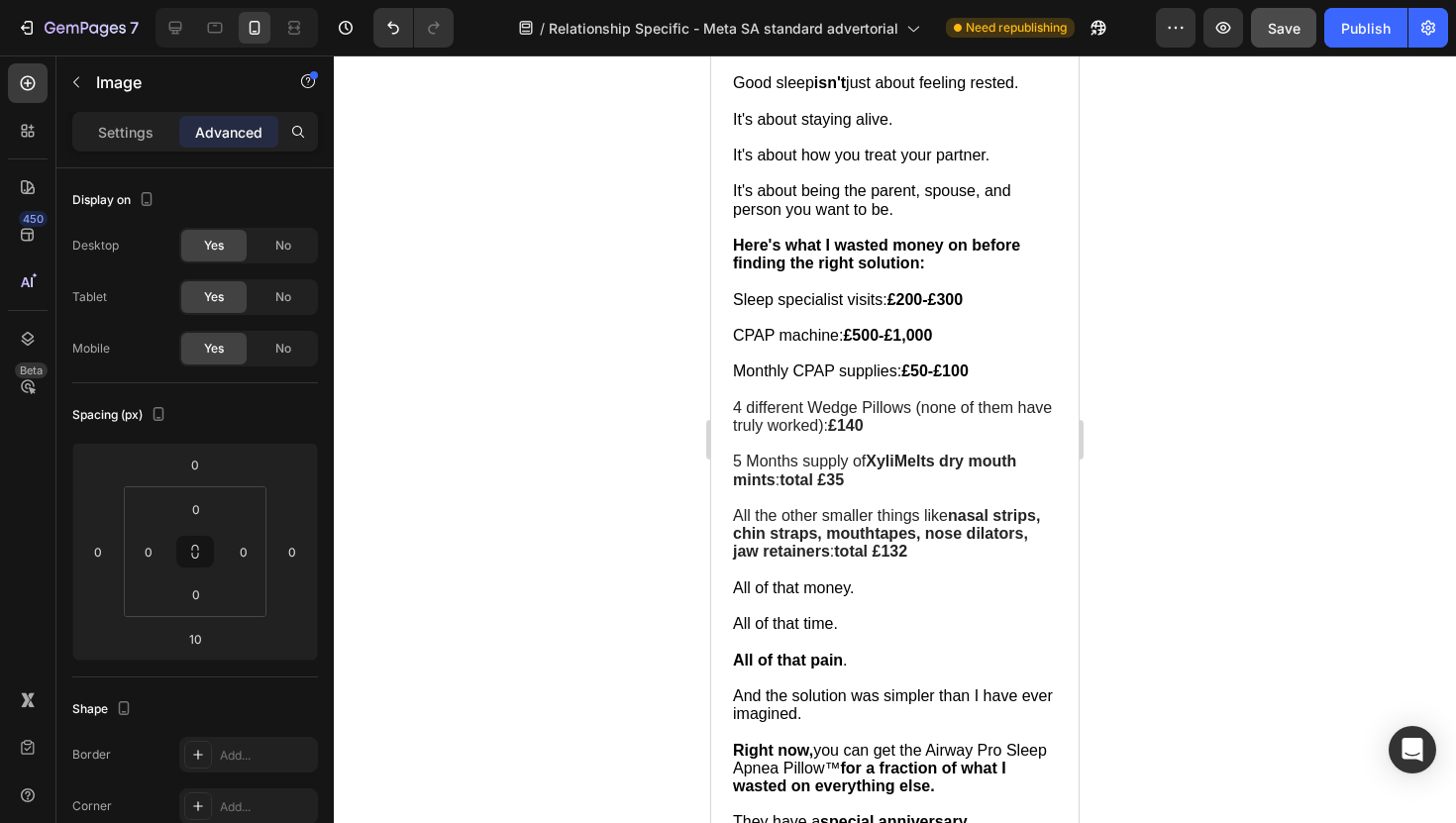 click at bounding box center (895, -332) 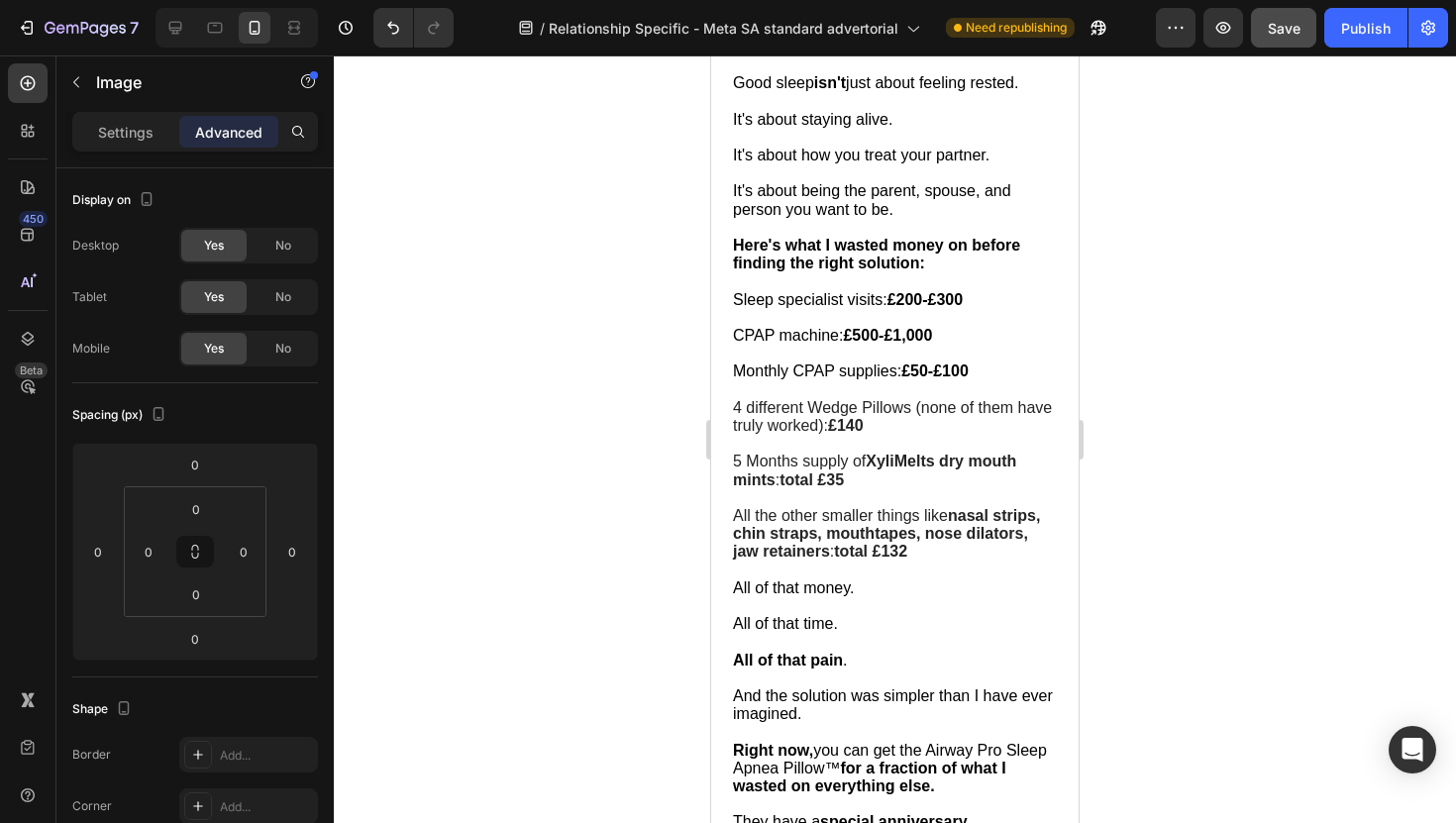 click at bounding box center [895, -317] 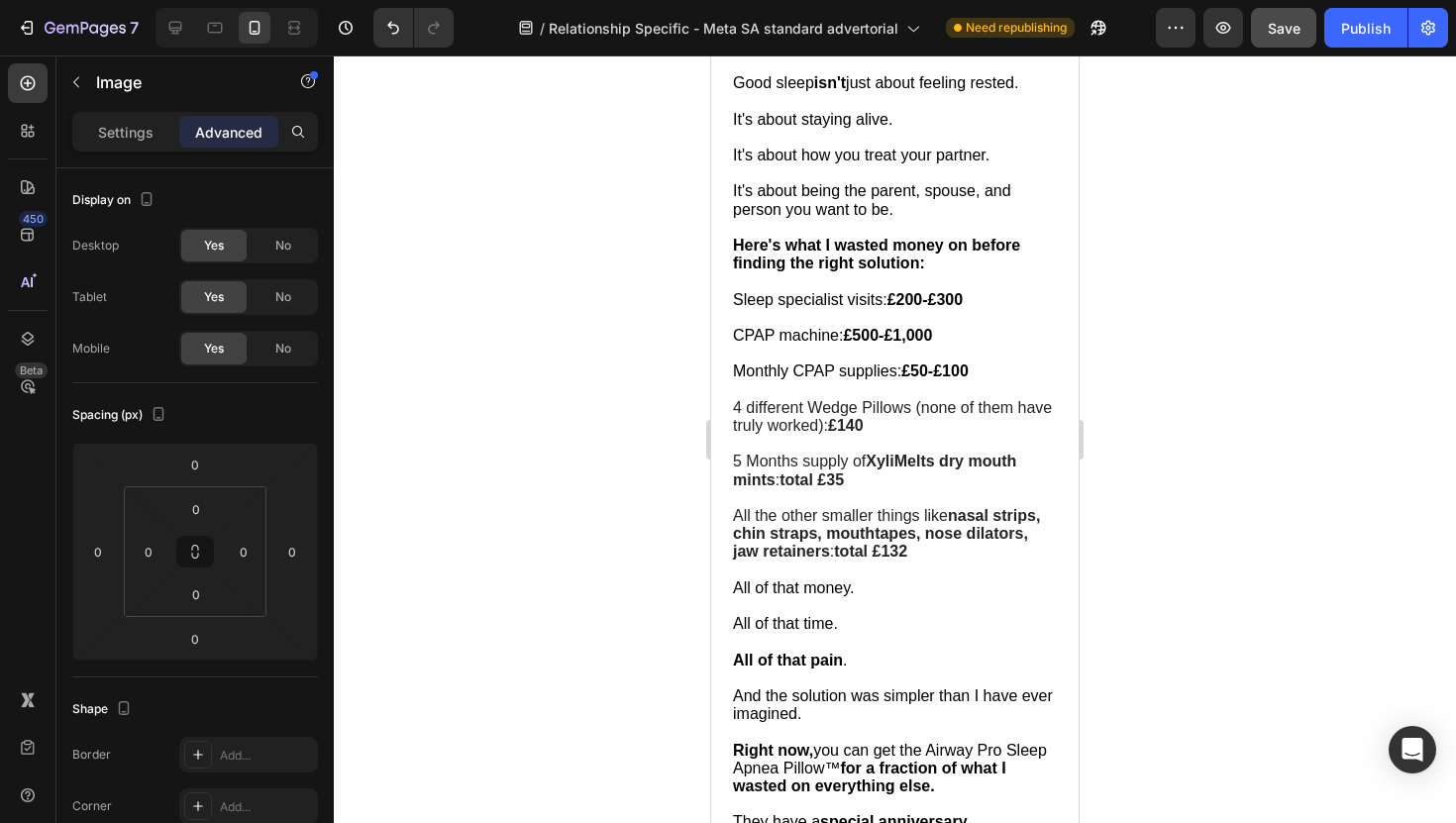 click at bounding box center (895, -307) 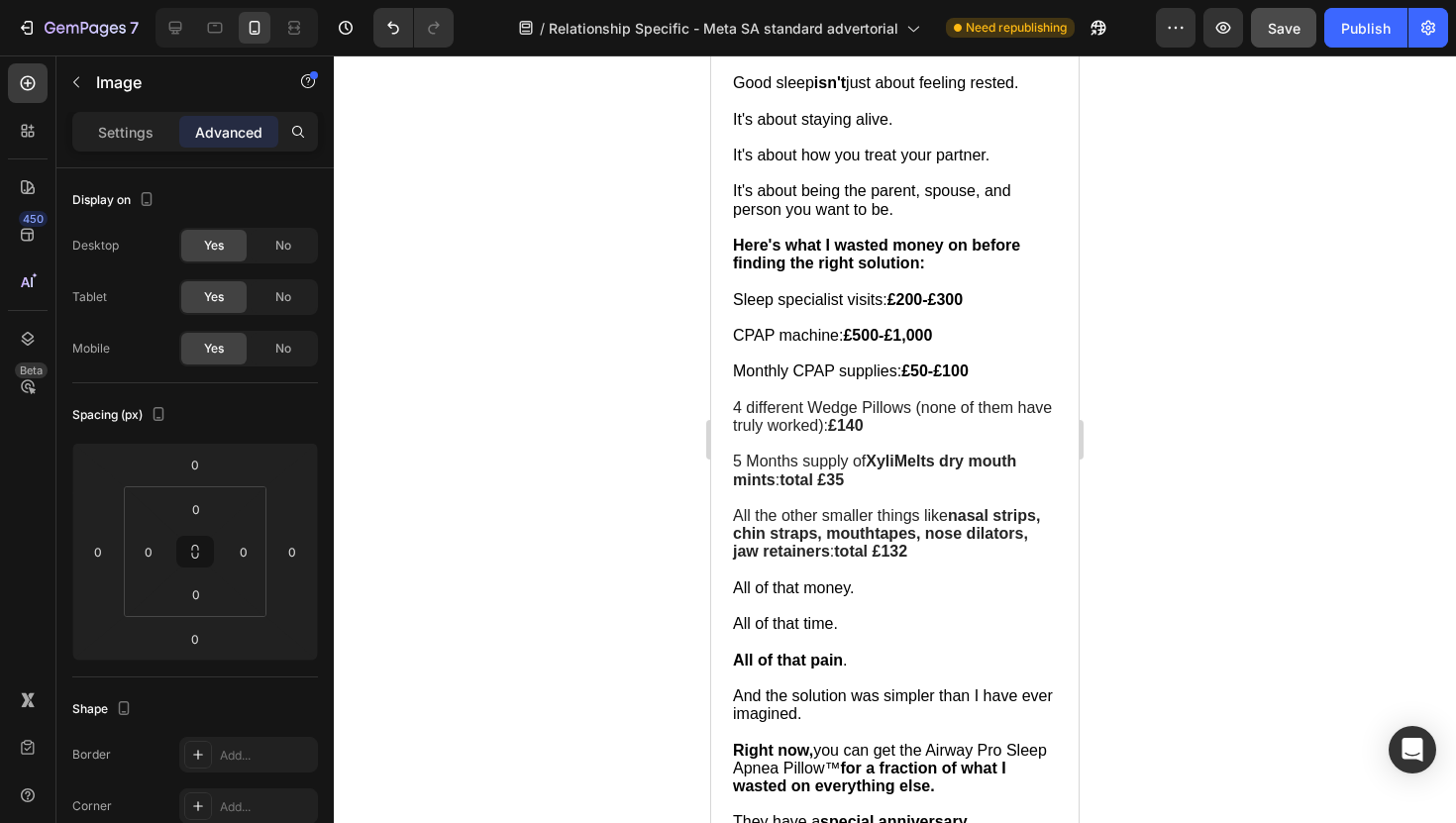 click 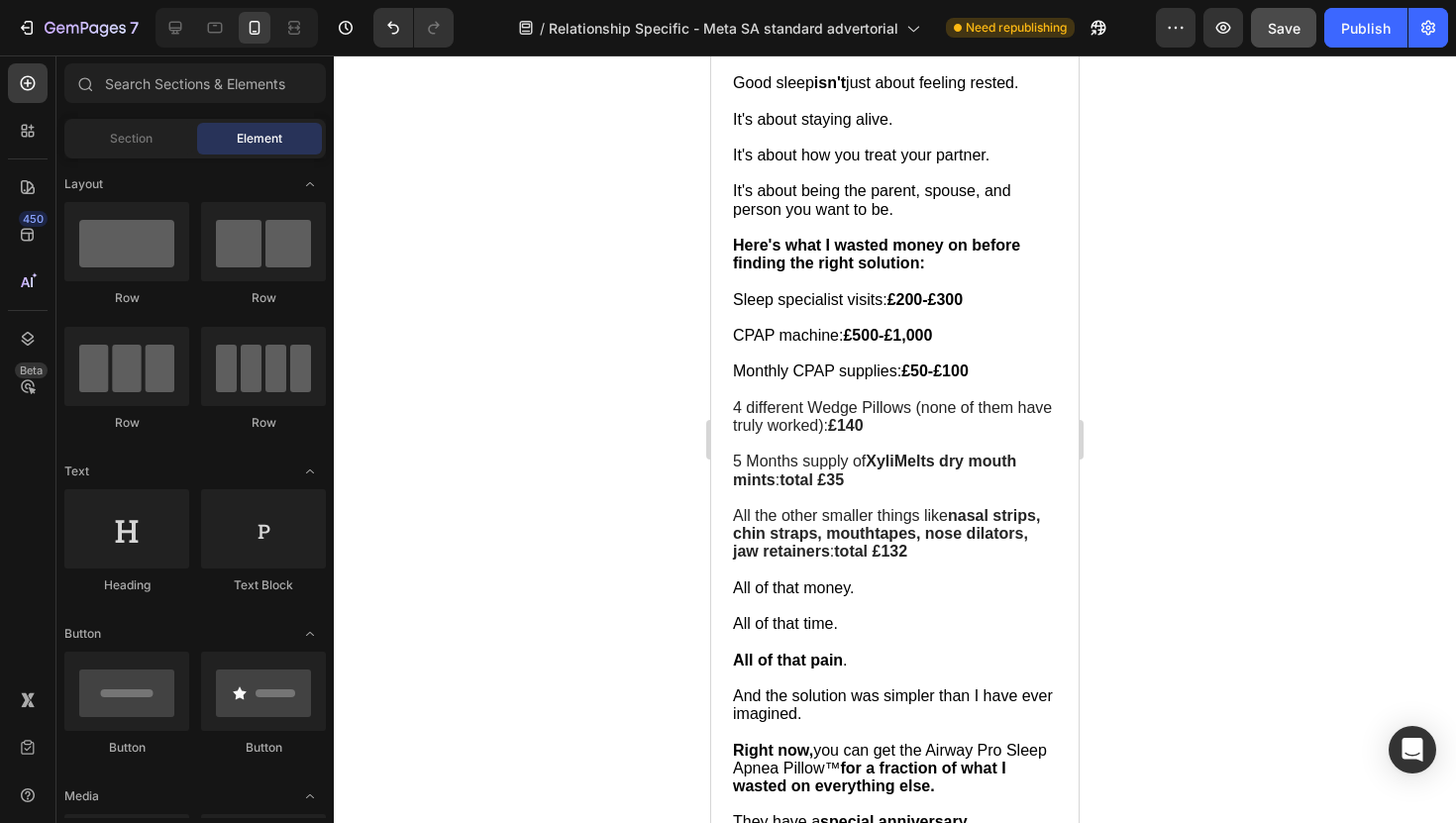 click at bounding box center (895, -317) 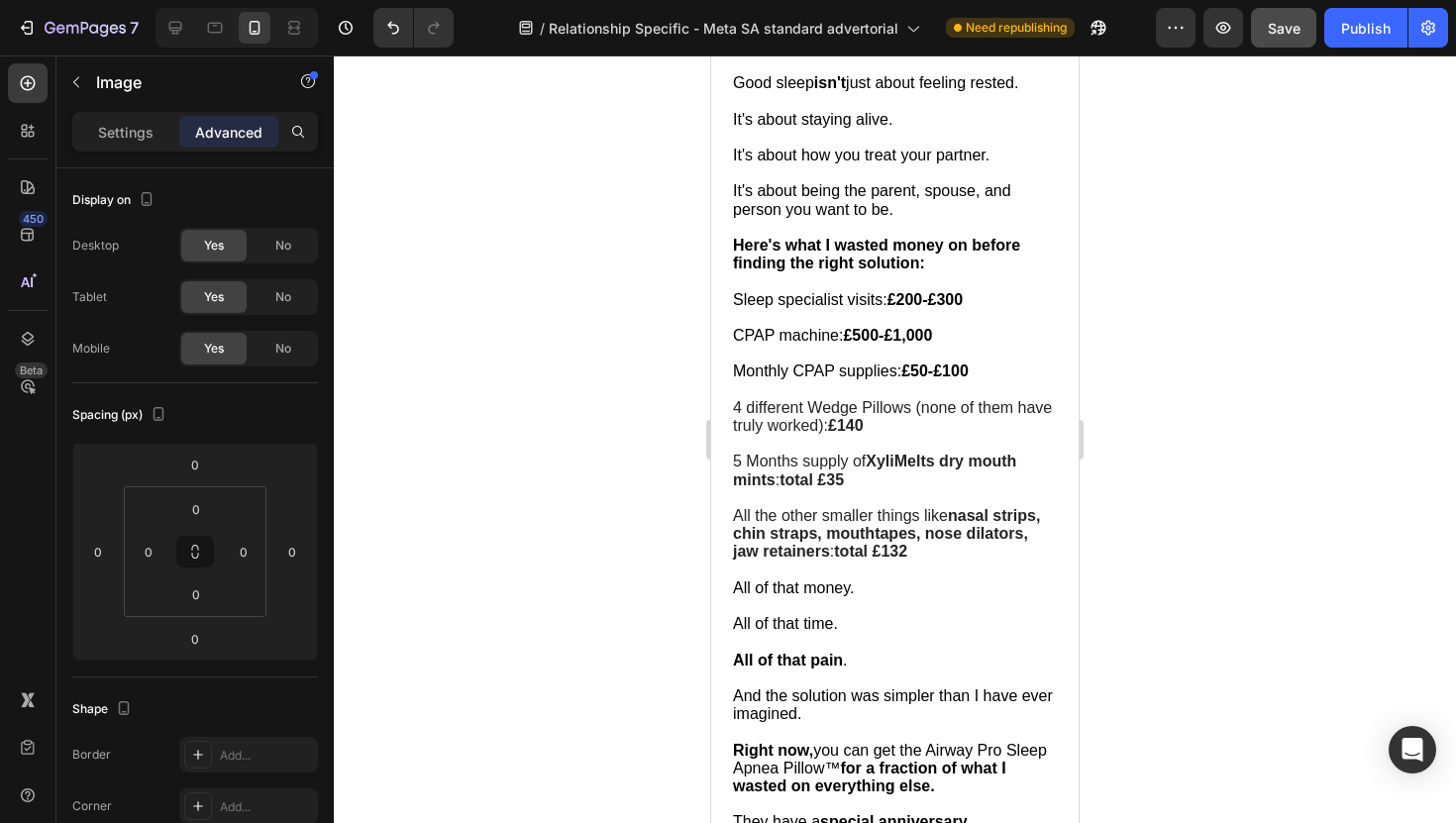 click 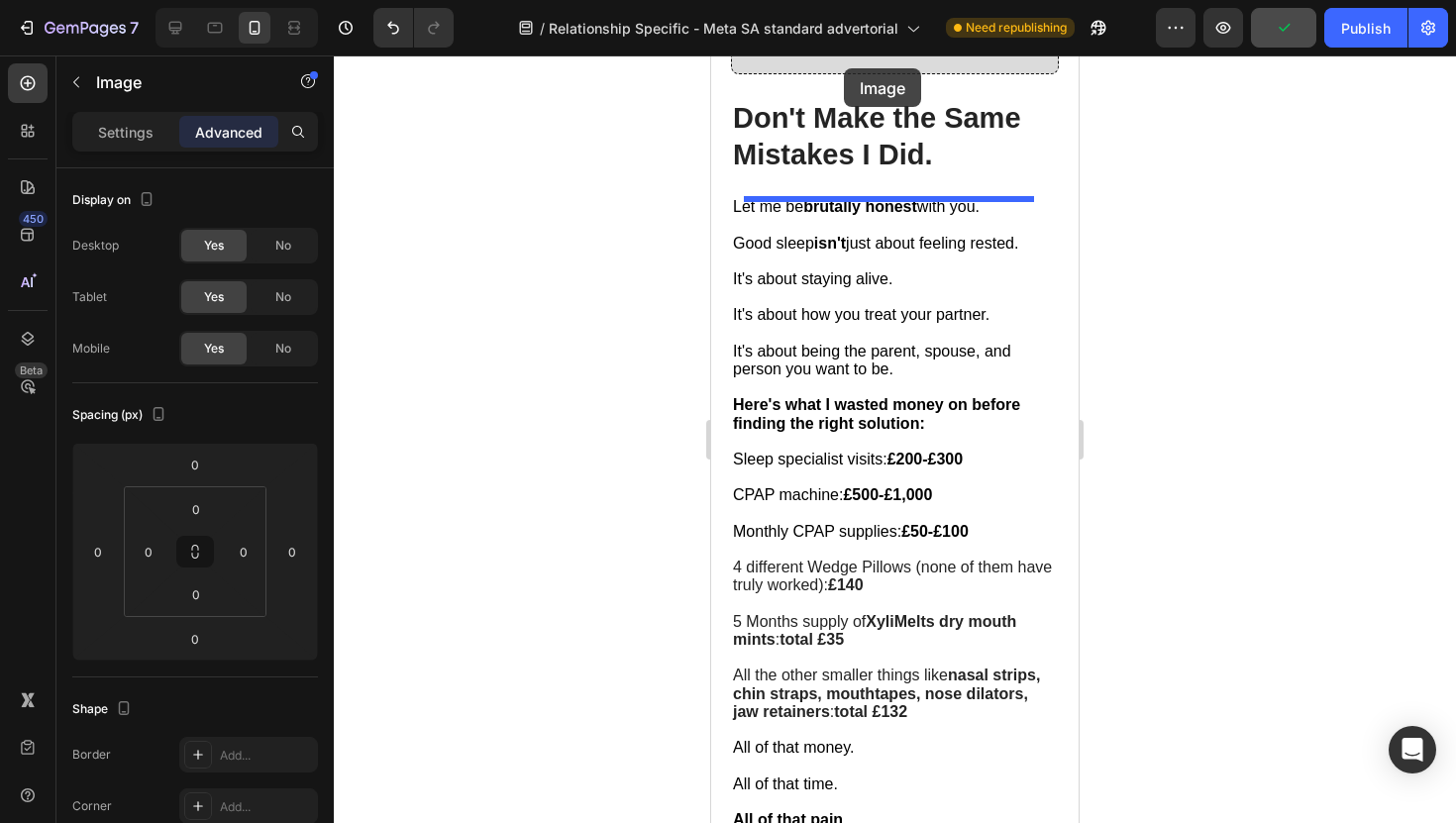 drag, startPoint x: 795, startPoint y: 411, endPoint x: 844, endPoint y: 68, distance: 346.48232 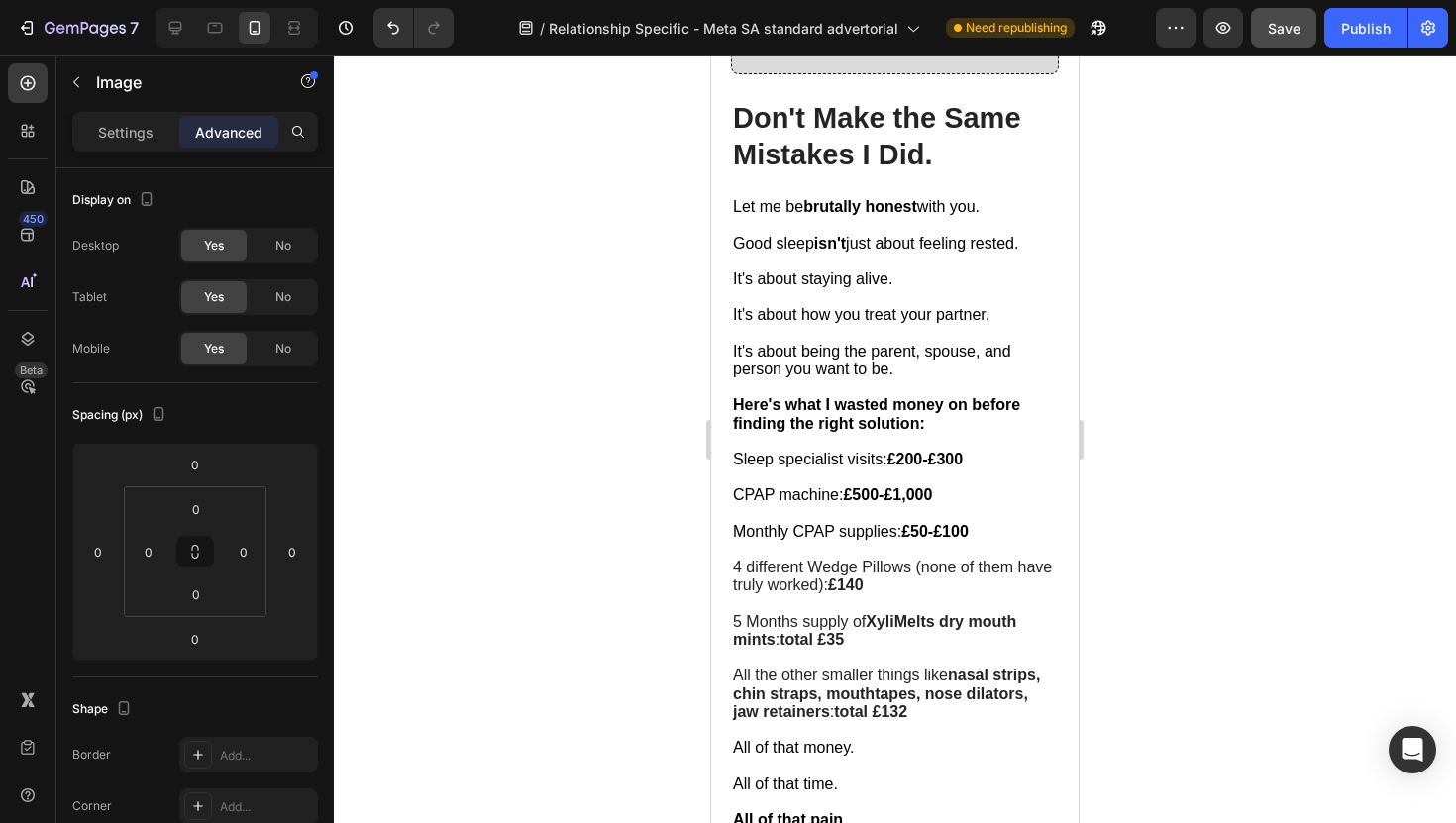 scroll, scrollTop: 10606, scrollLeft: 0, axis: vertical 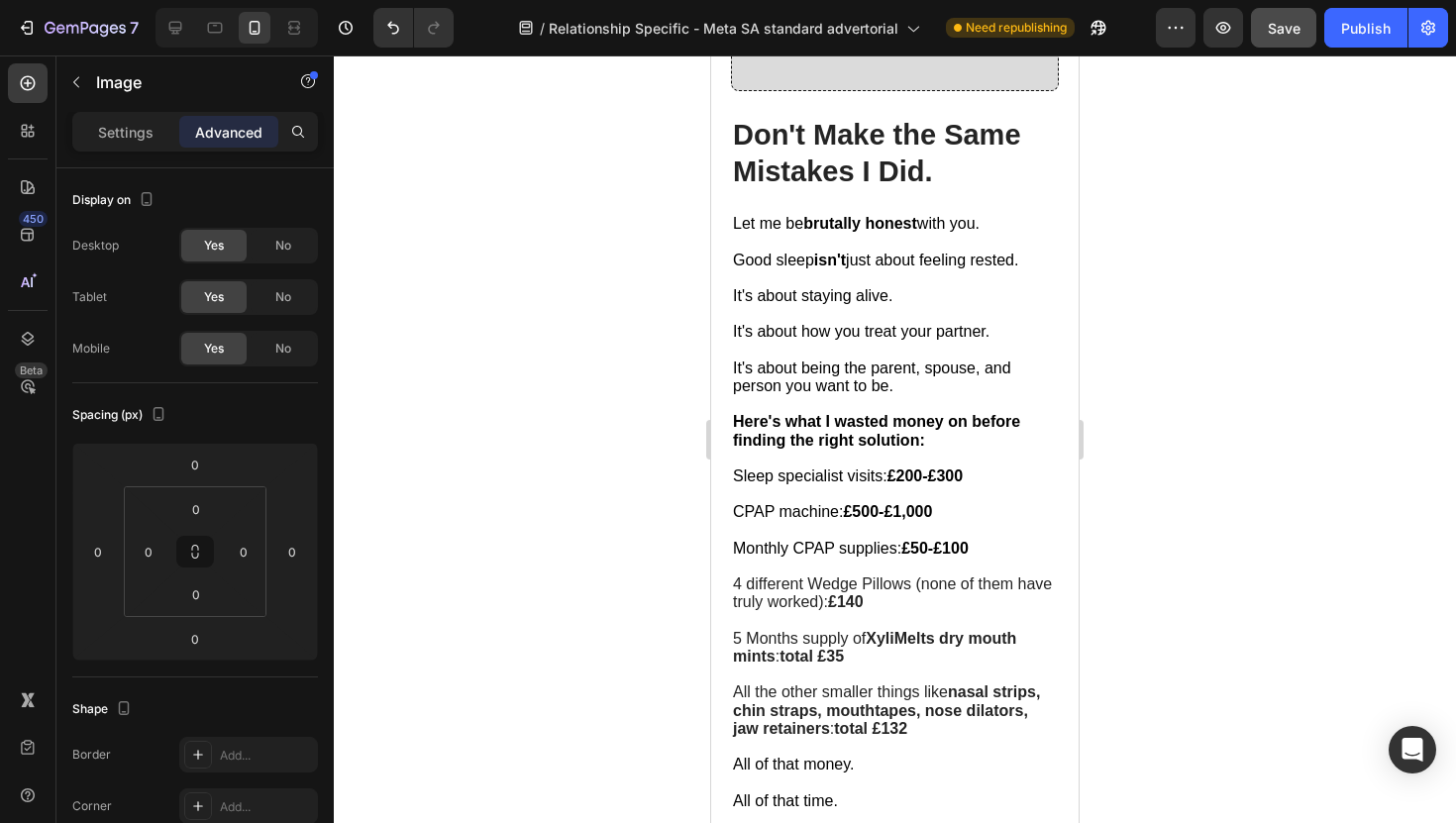 click at bounding box center (888, -567) 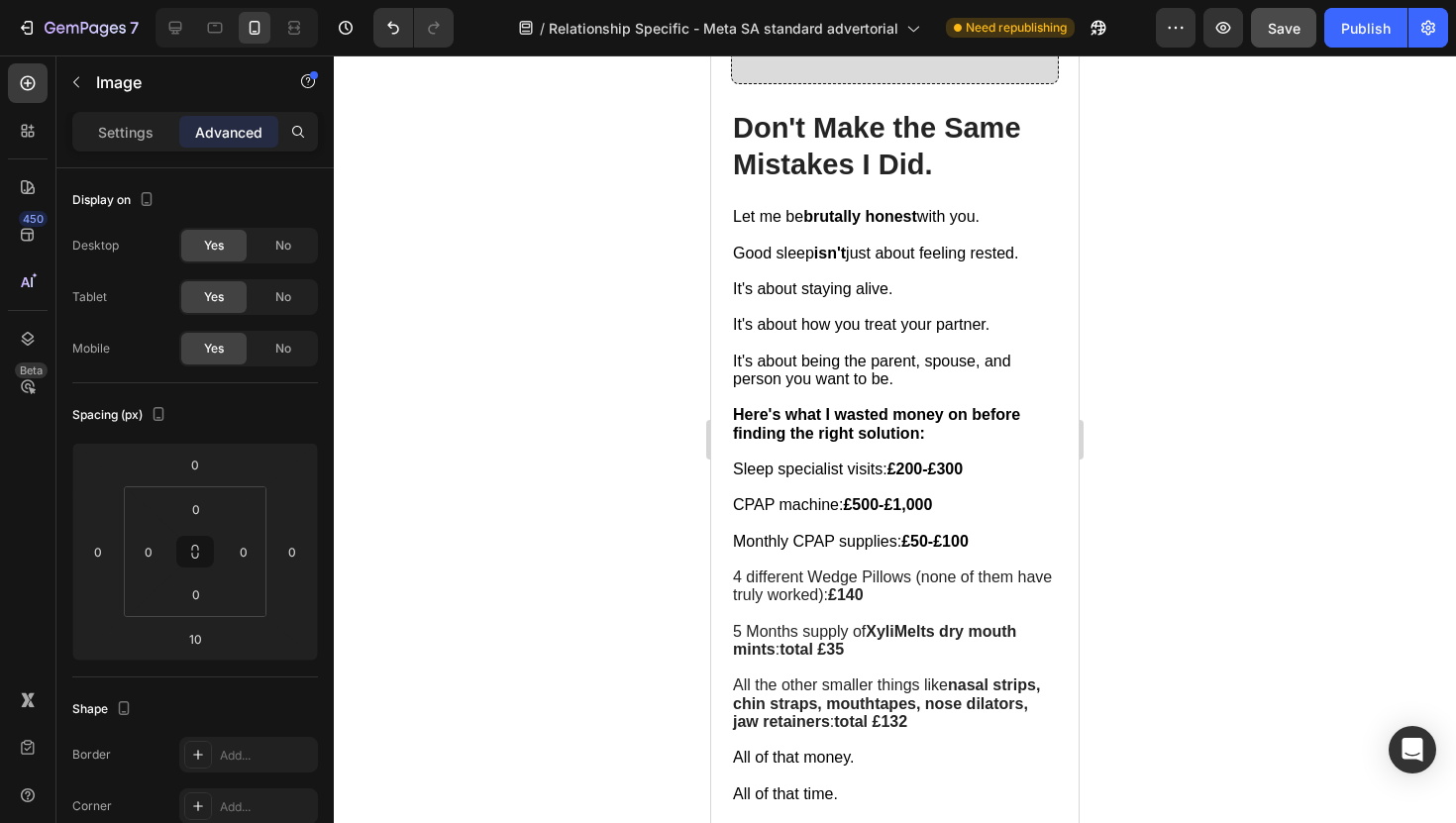 click at bounding box center [889, -528] 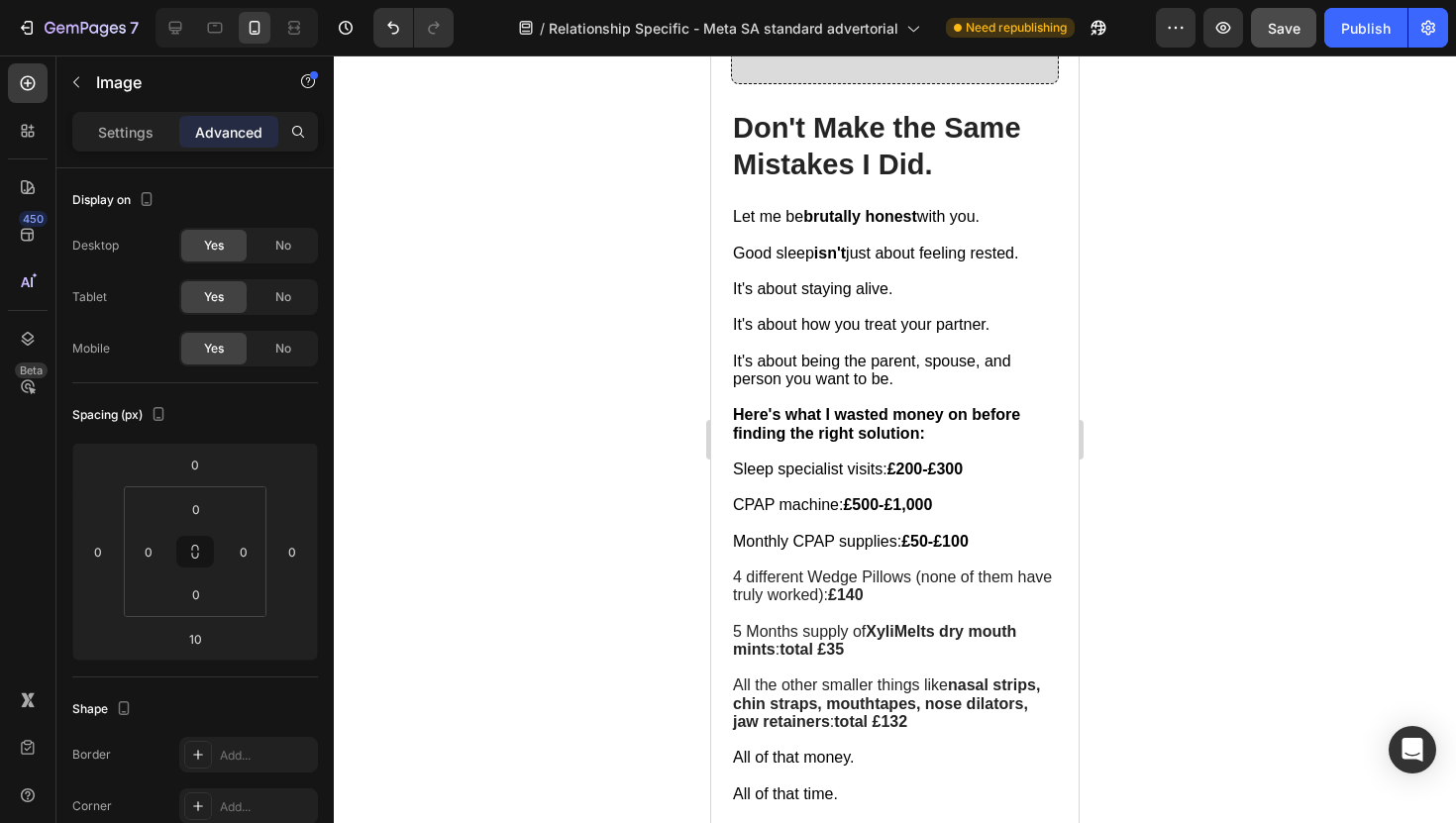type on "3" 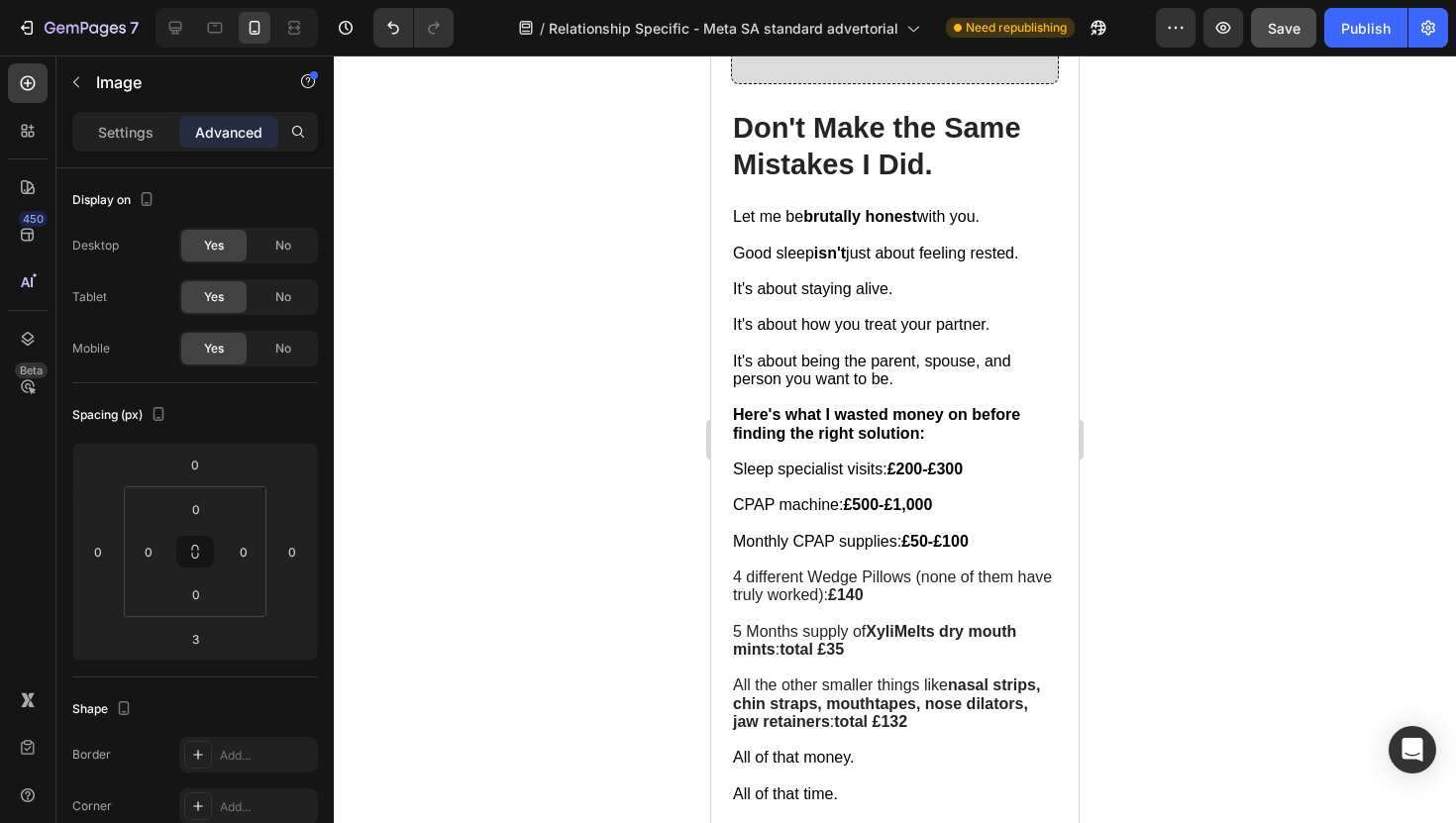scroll, scrollTop: 10718, scrollLeft: 0, axis: vertical 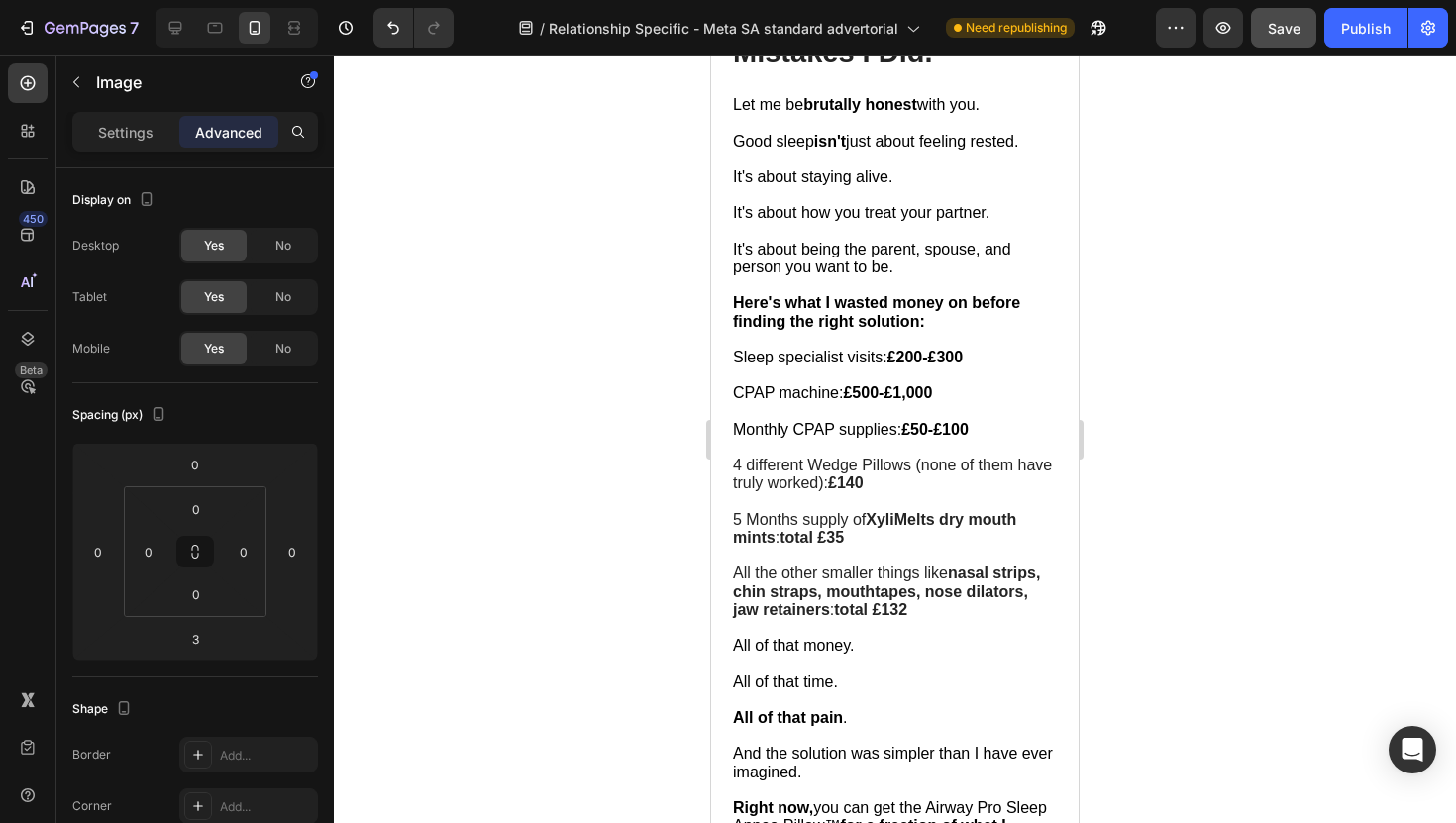 click at bounding box center (889, -625) 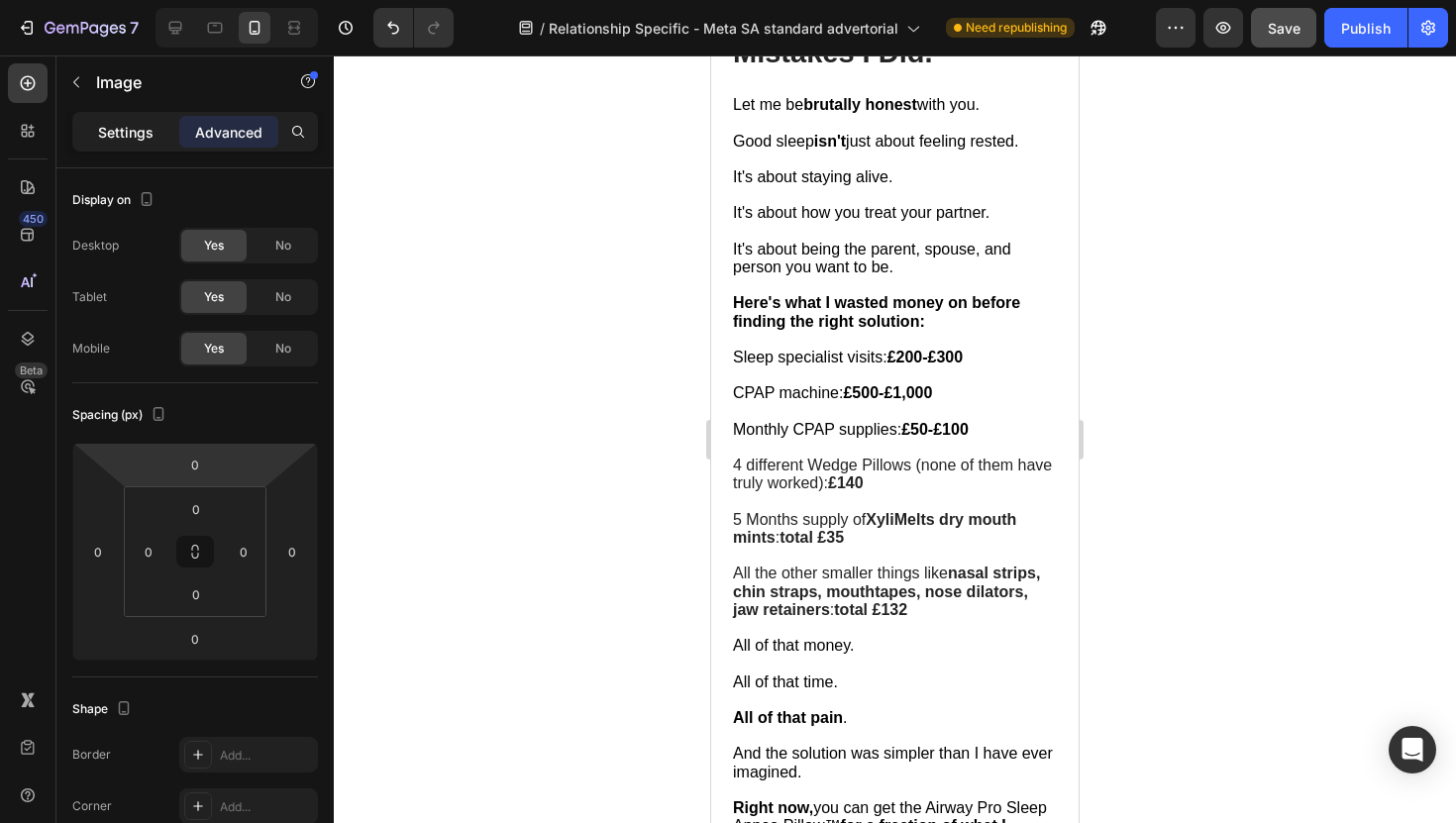 click on "Settings" at bounding box center [126, 132] 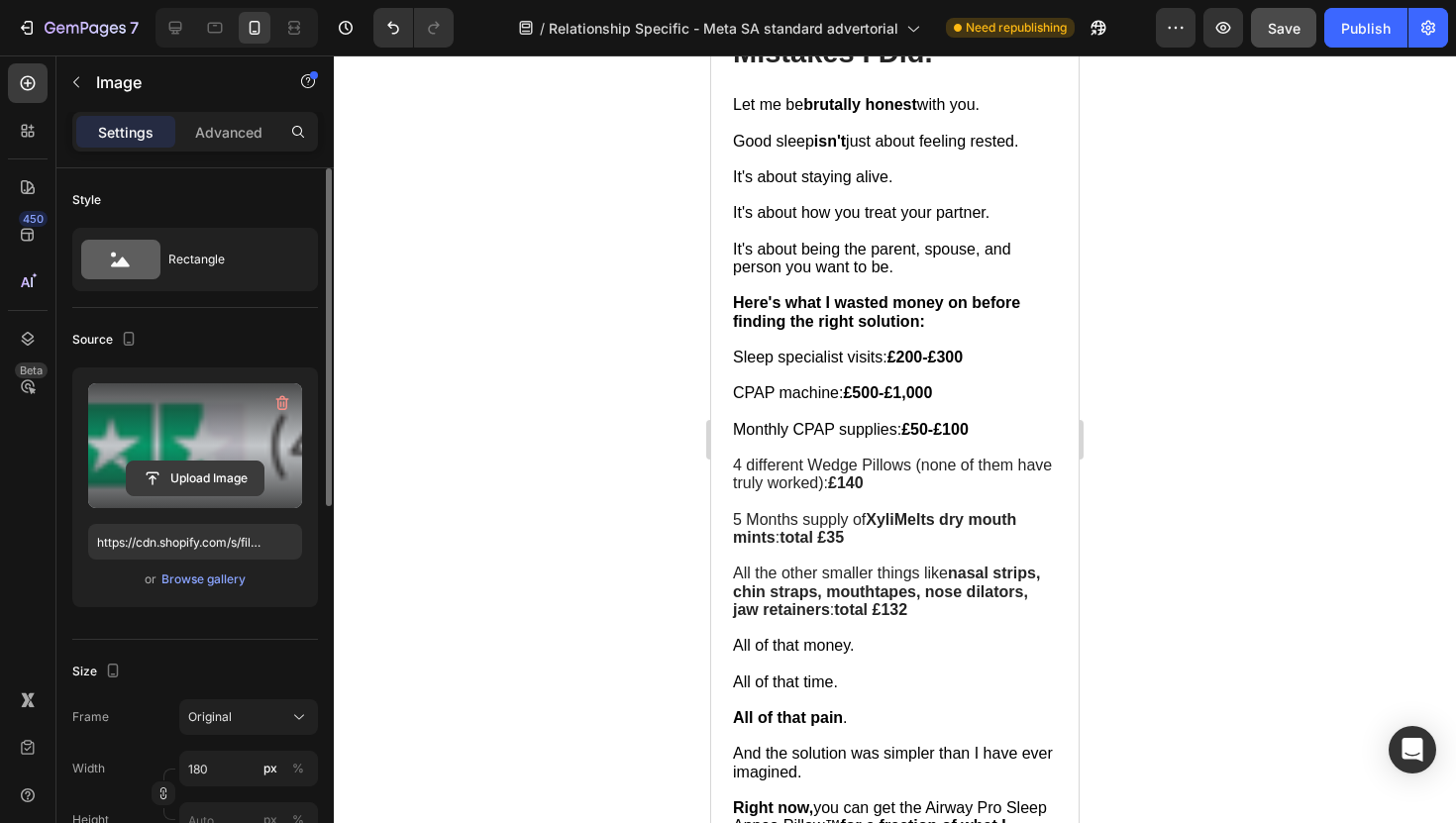 click 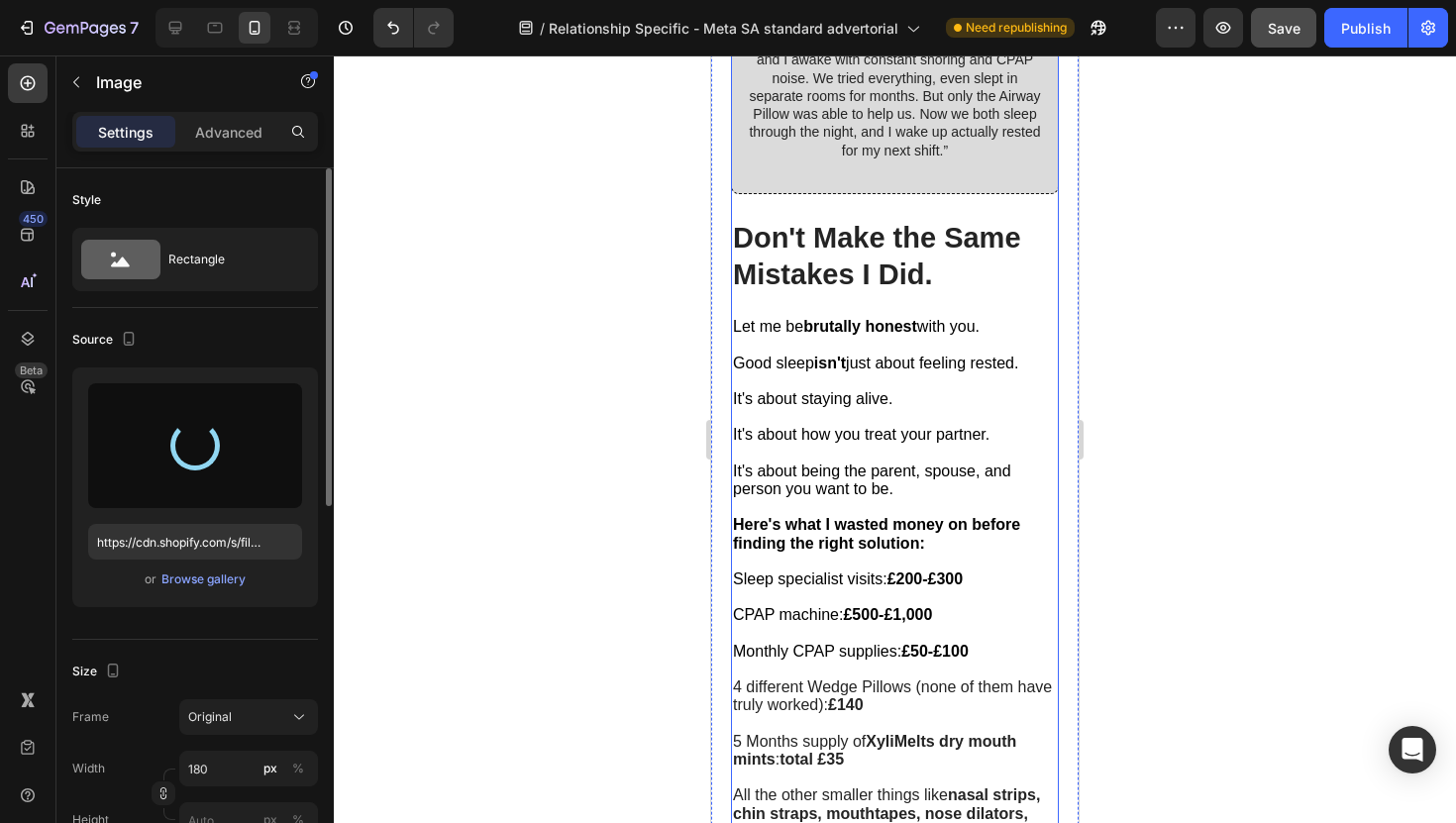 scroll, scrollTop: 10495, scrollLeft: 0, axis: vertical 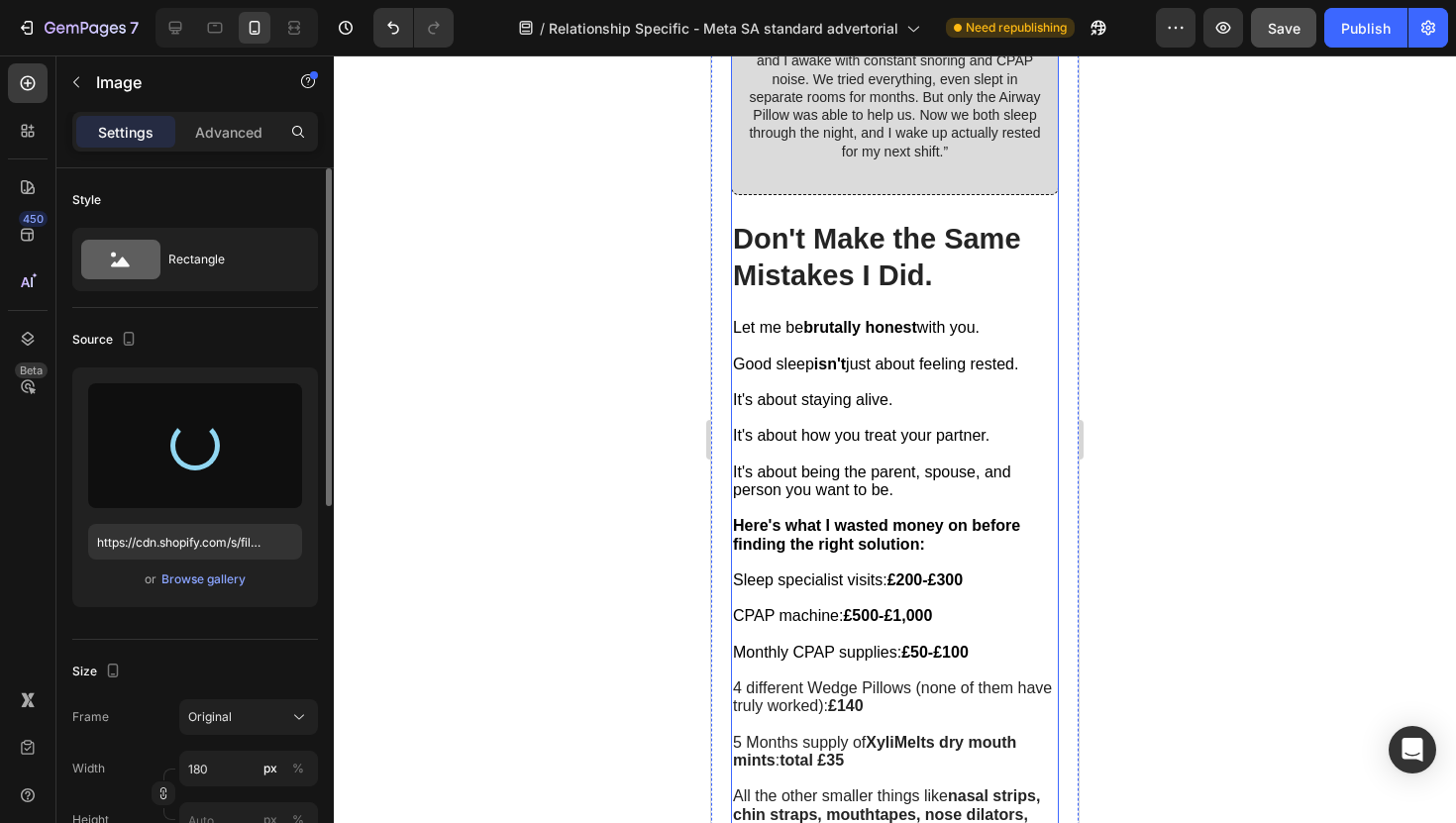 type on "https://cdn.shopify.com/s/files/1/0868/3336/5325/files/gempages_554794443278910544-db367665-3c8a-474c-b013-f447239e03dc.png" 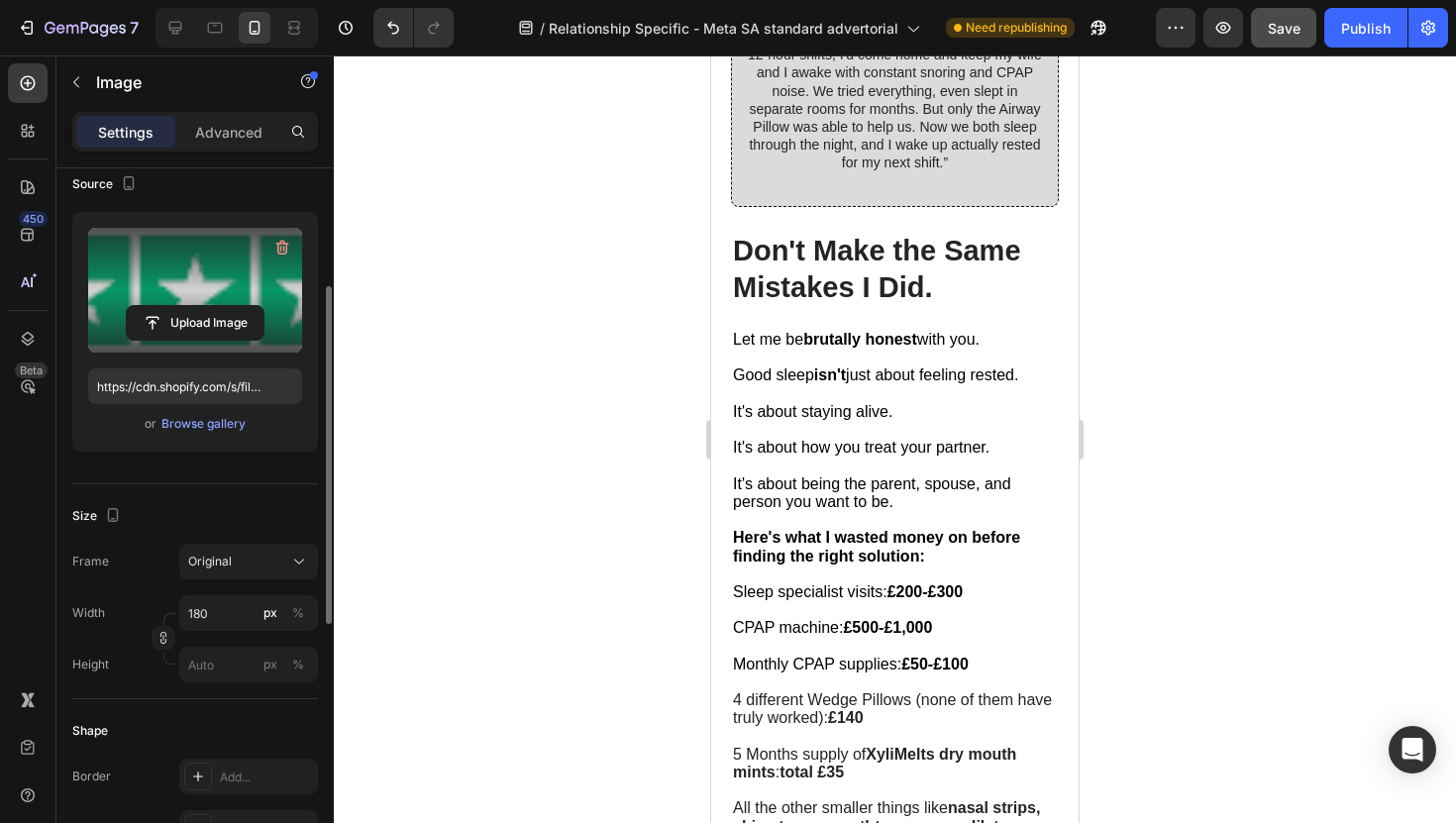 scroll, scrollTop: 185, scrollLeft: 0, axis: vertical 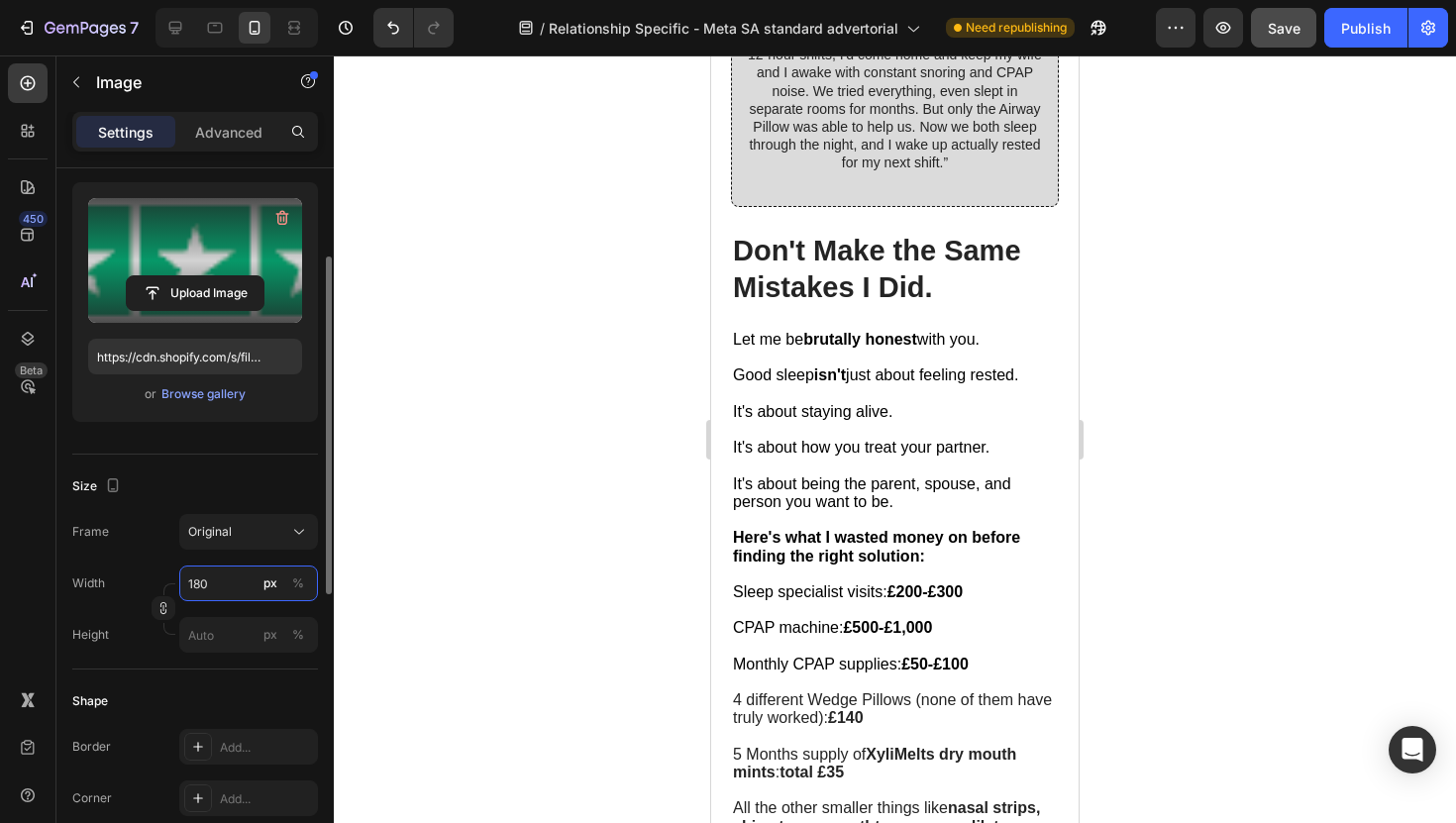 click on "180" at bounding box center (249, 583) 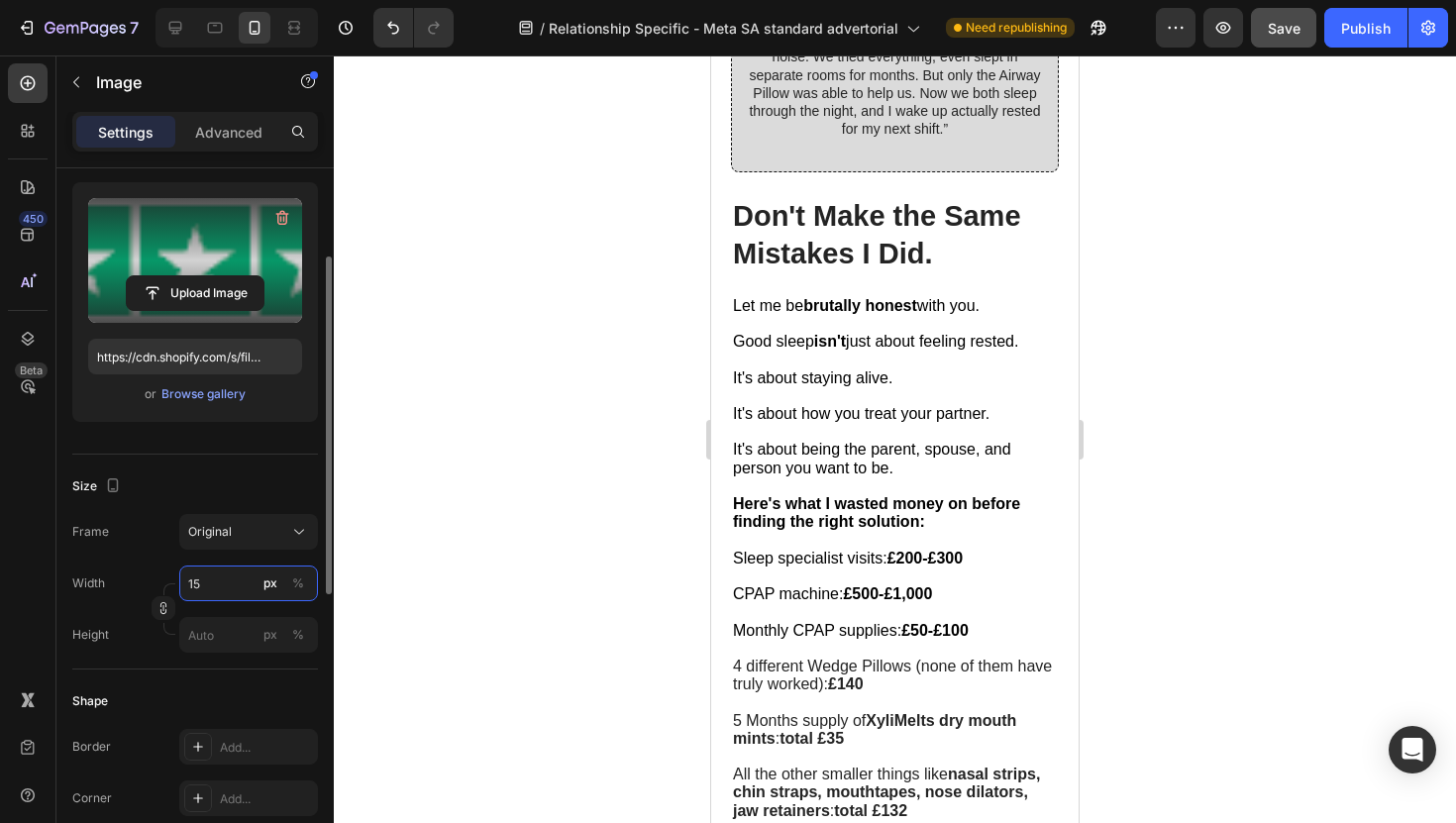type on "1" 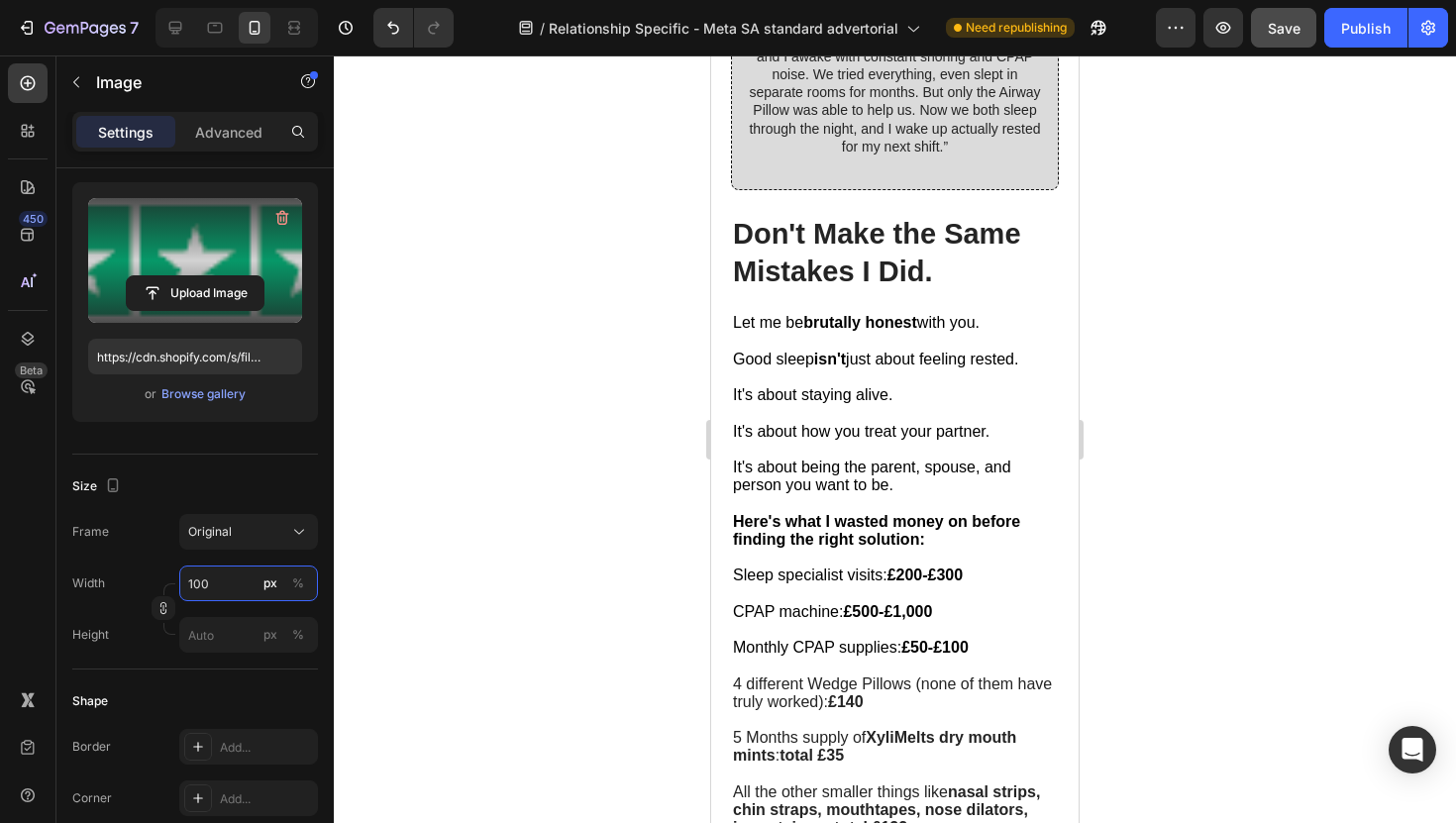 type on "100" 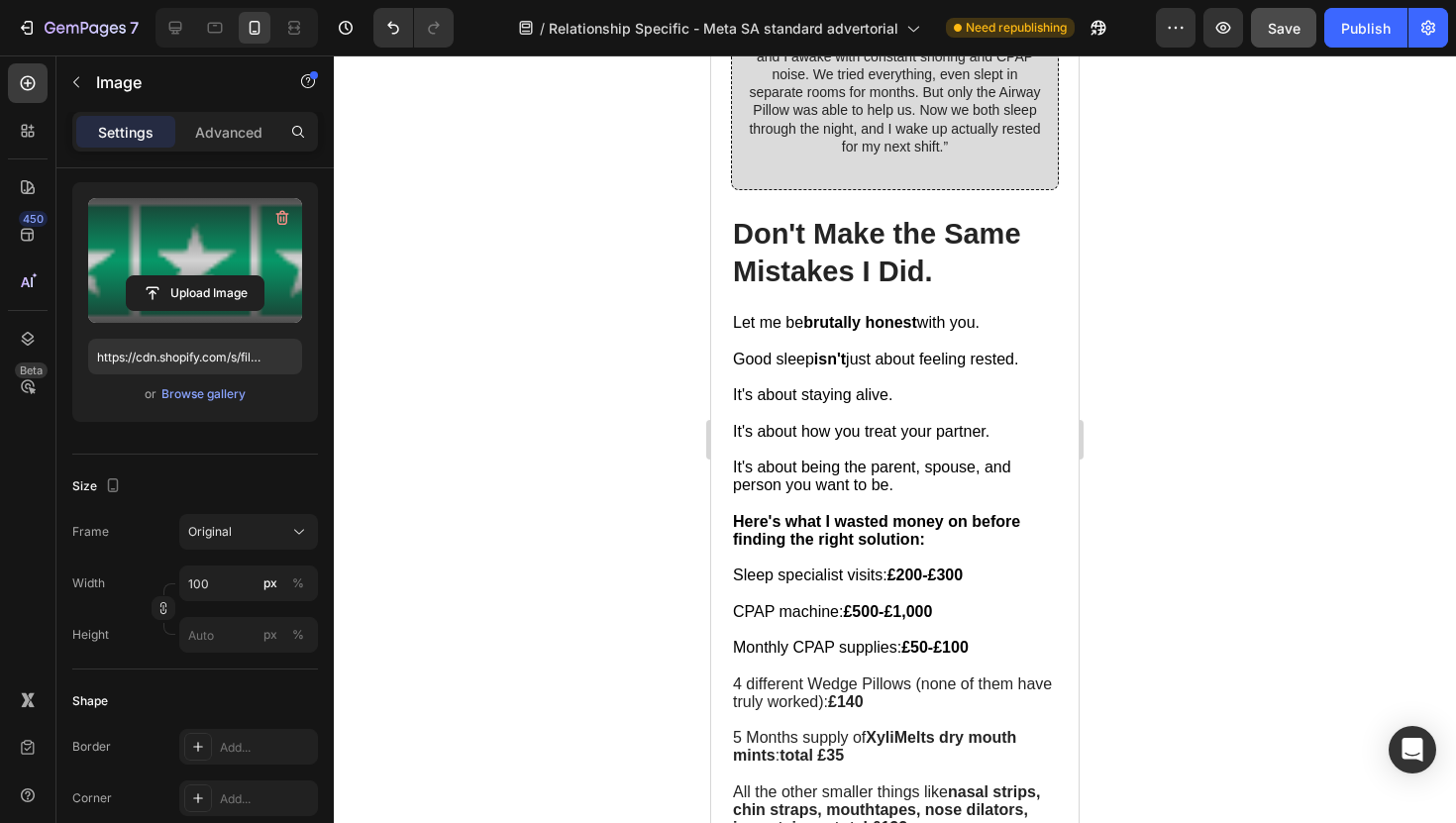 click 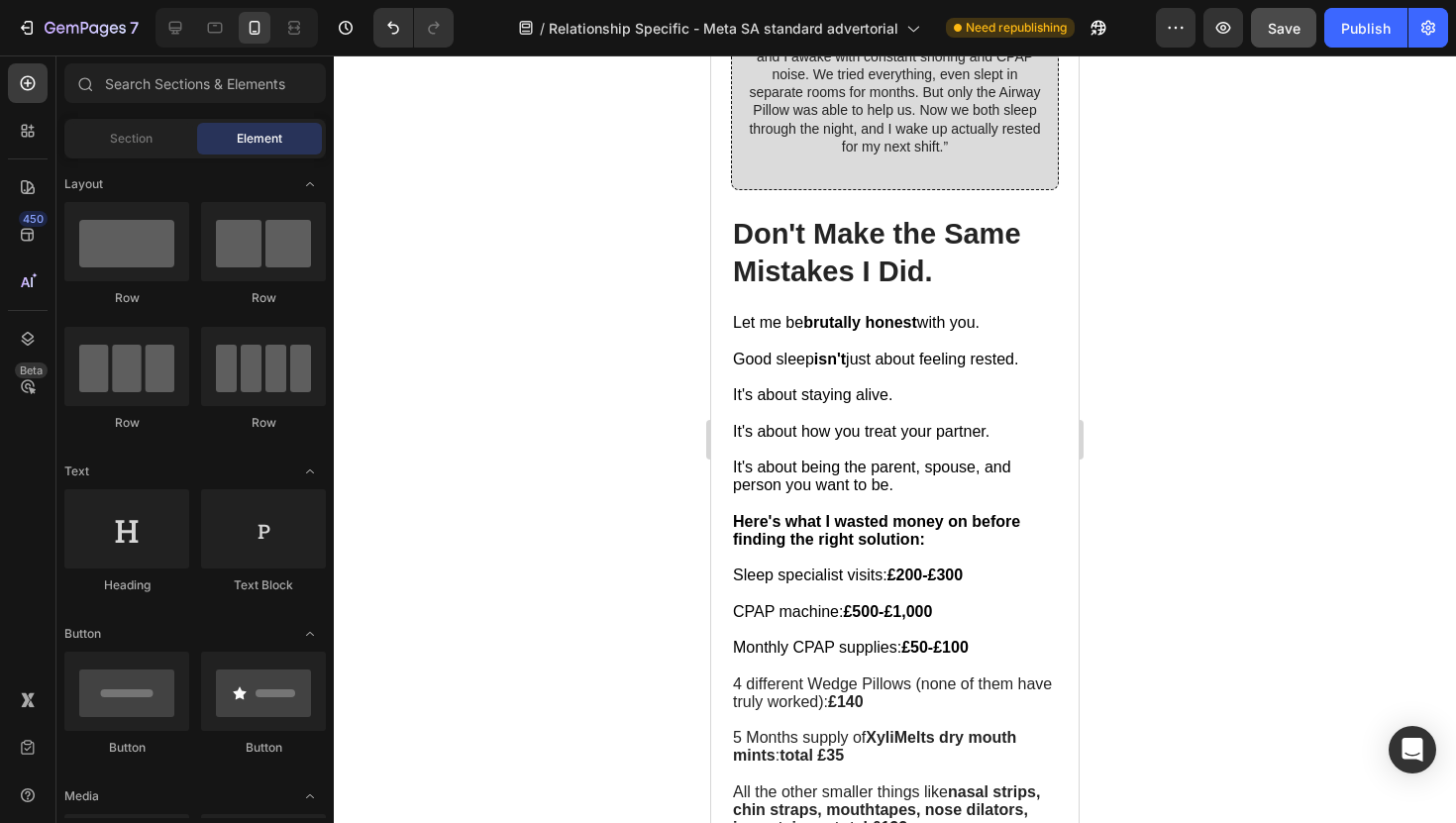 click on "Image" at bounding box center [888, -404] 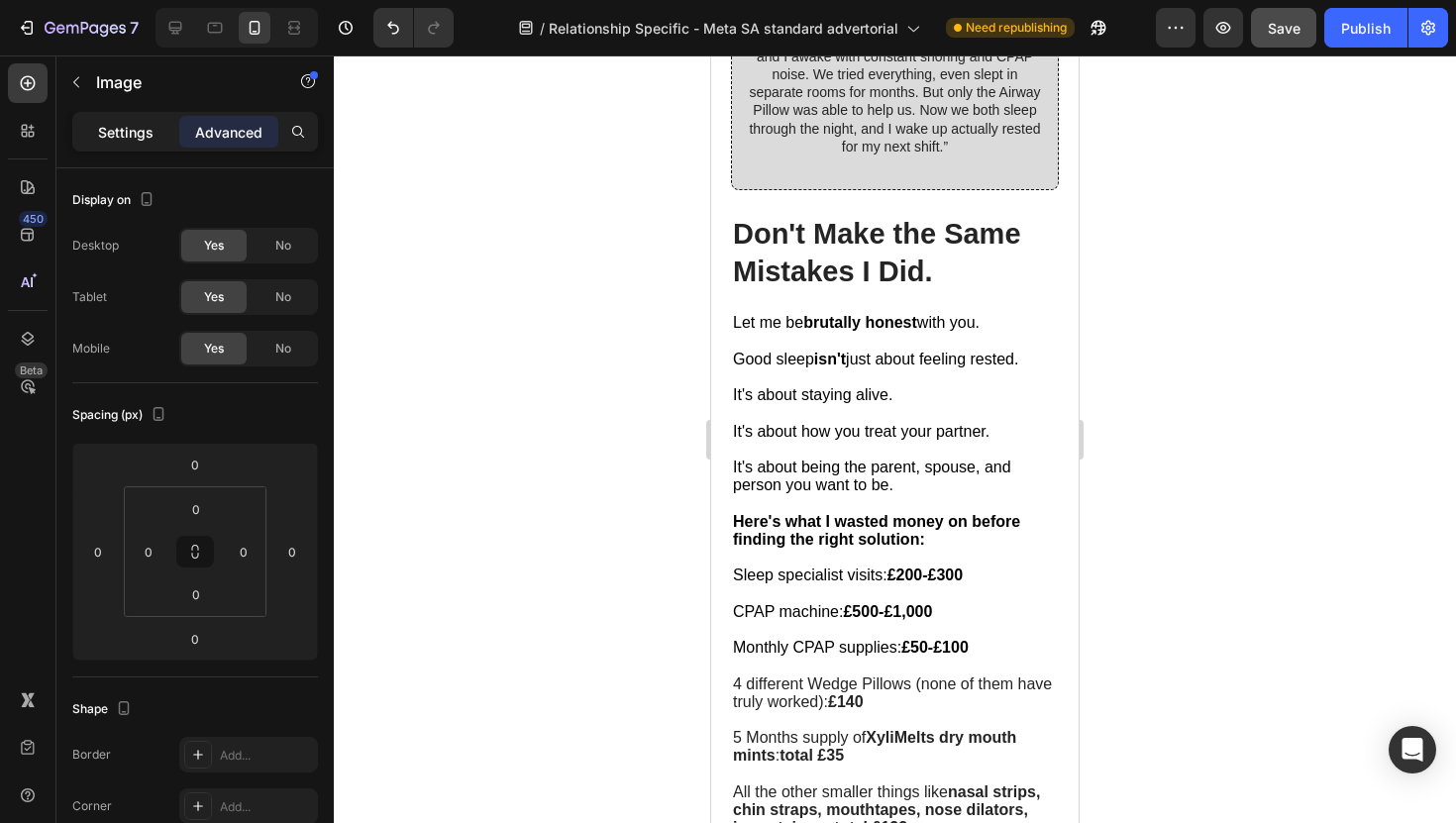 click on "Settings" at bounding box center (126, 132) 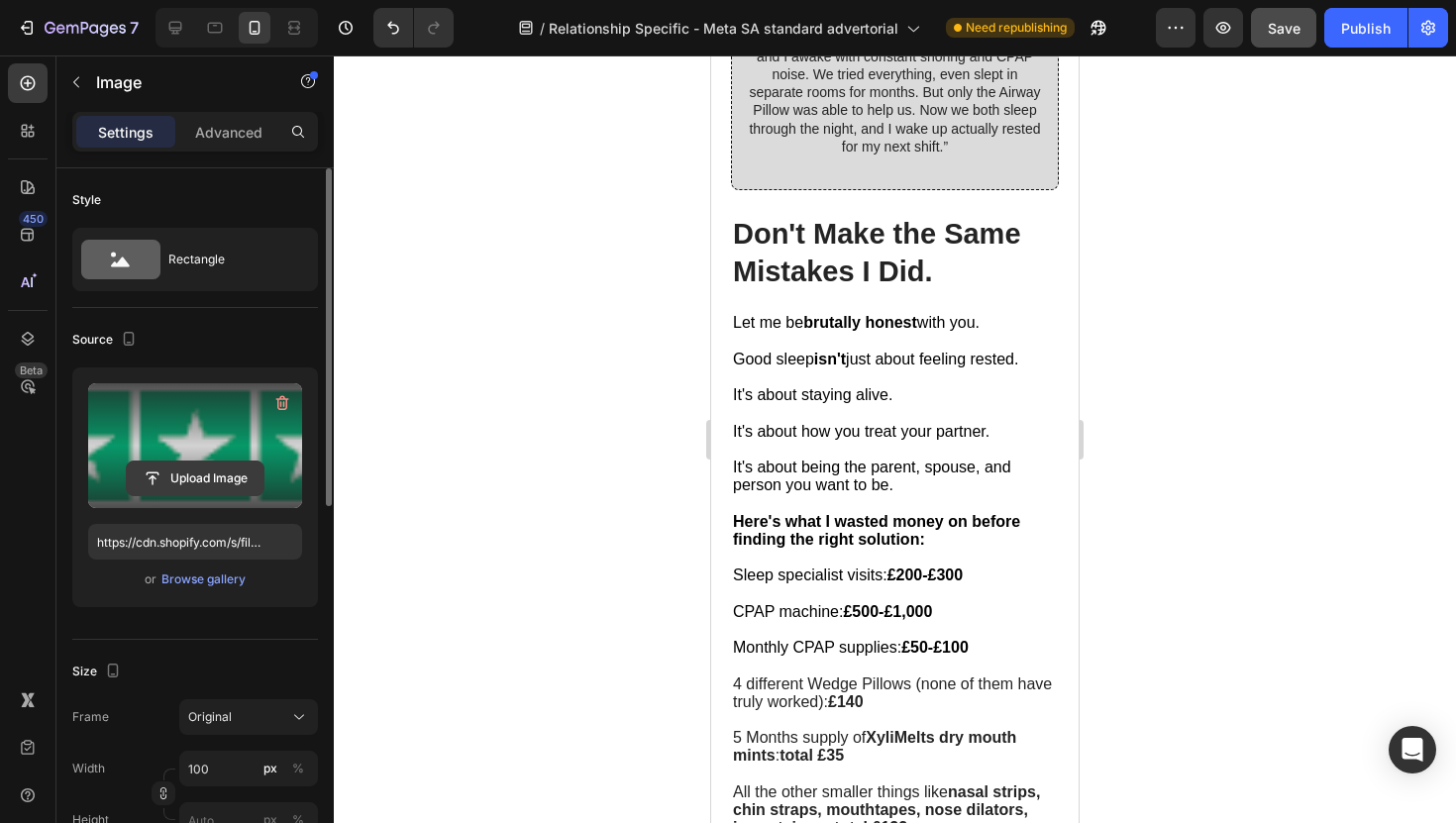 click 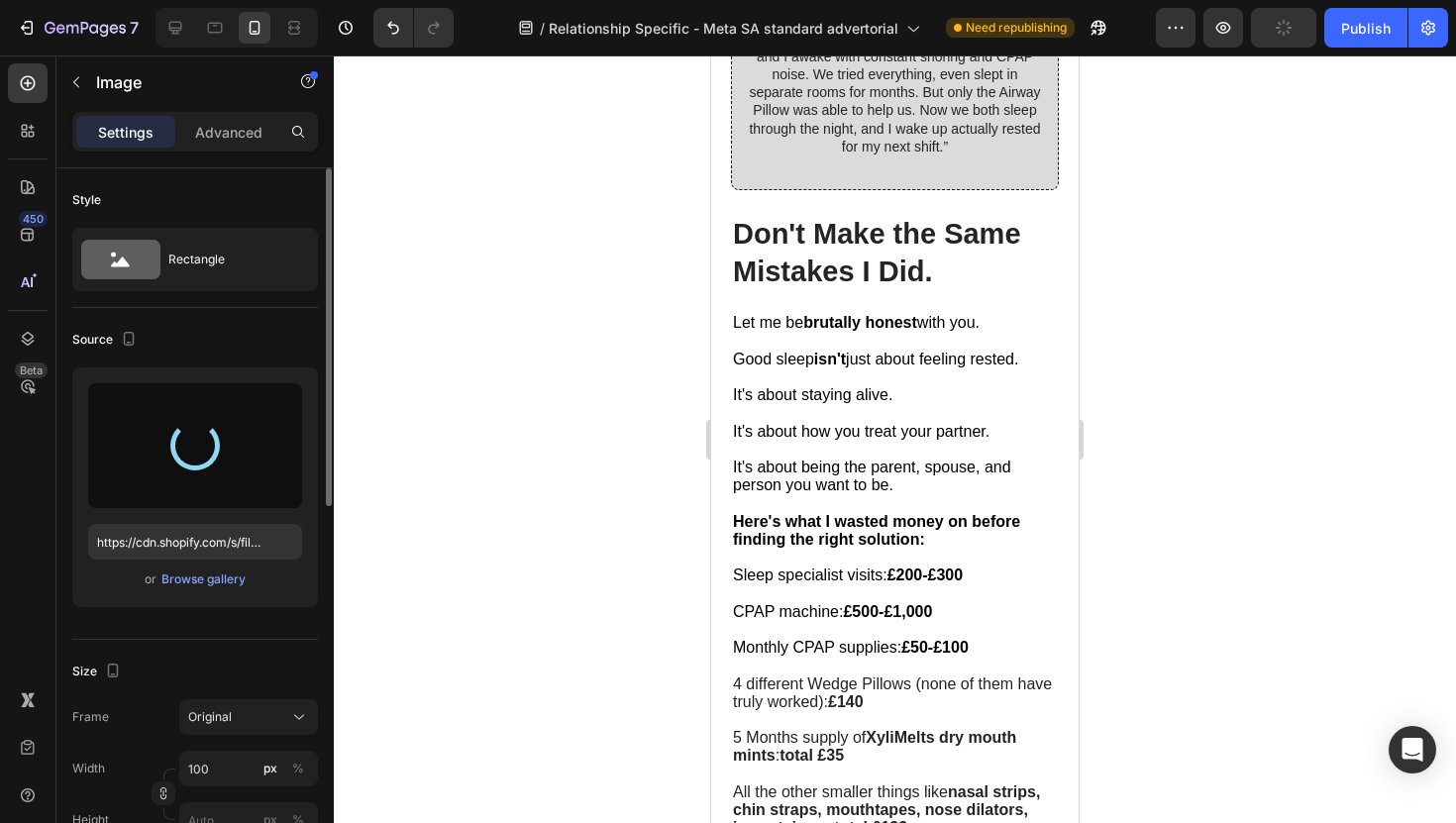 type on "https://cdn.shopify.com/s/files/1/0868/3336/5325/files/gempages_554794443278910544-d0f9611f-d00f-4a9c-b9db-cf3630c35319.png" 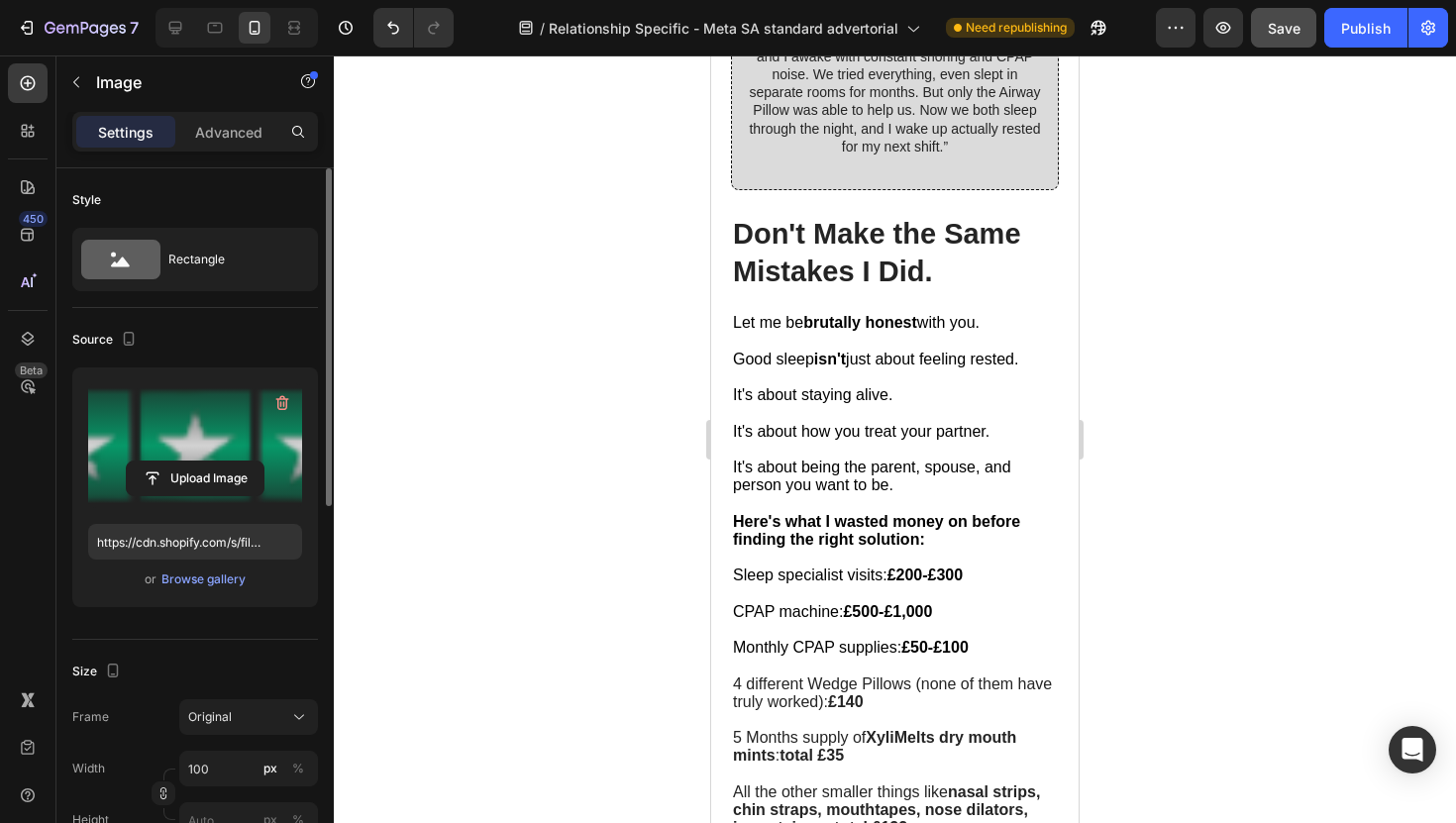 click 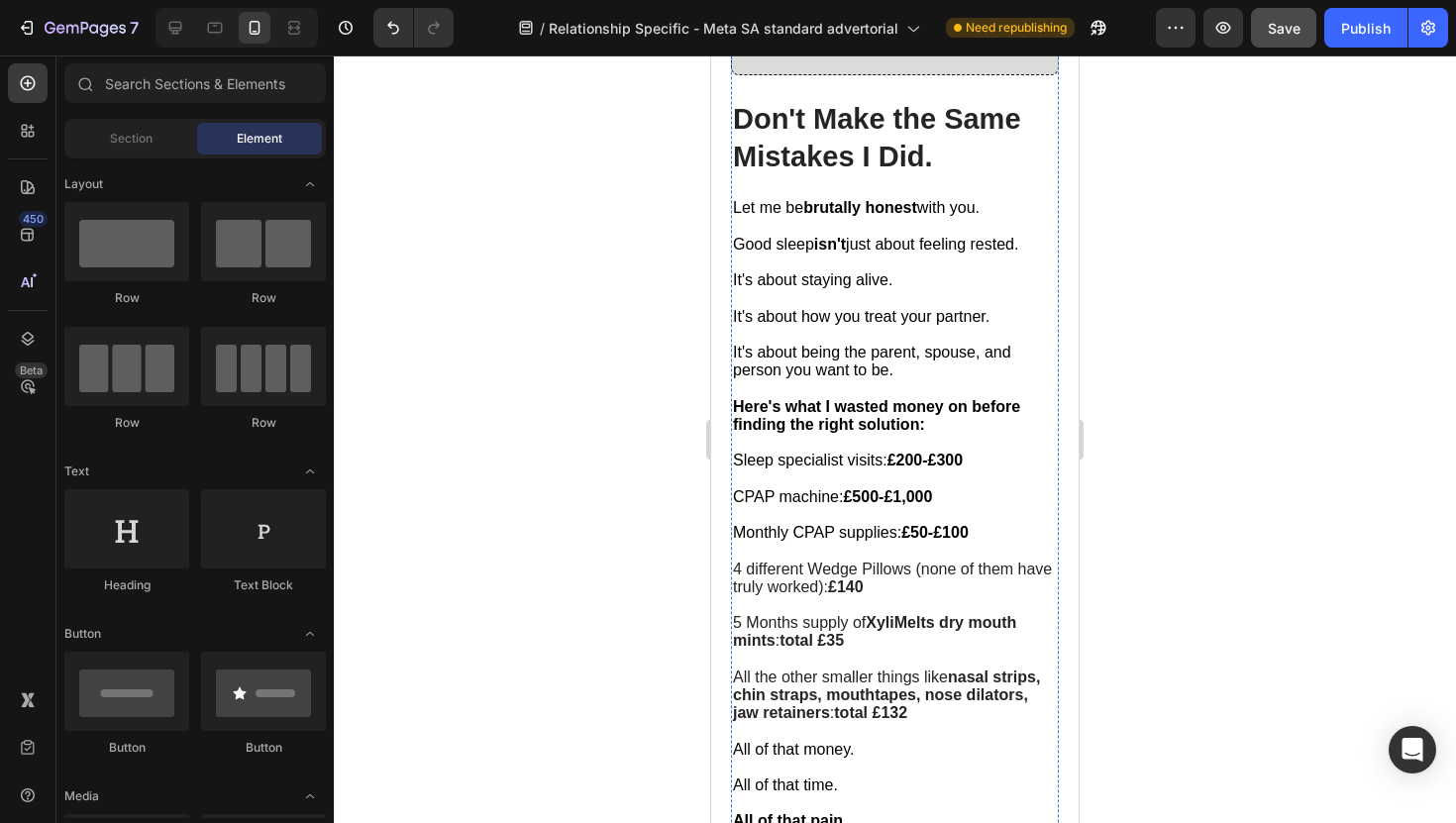 scroll, scrollTop: 10612, scrollLeft: 0, axis: vertical 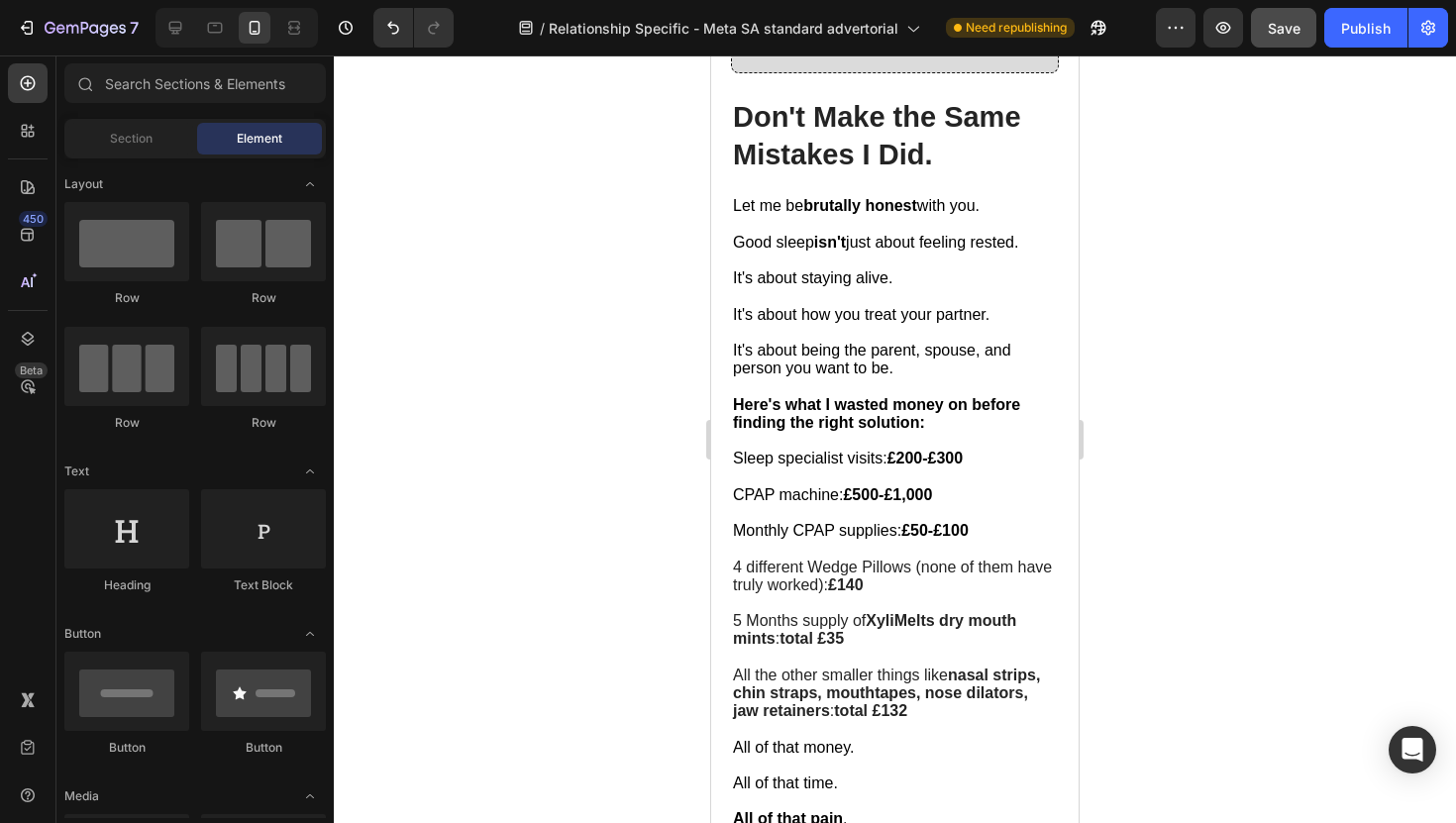 click at bounding box center (889, -573) 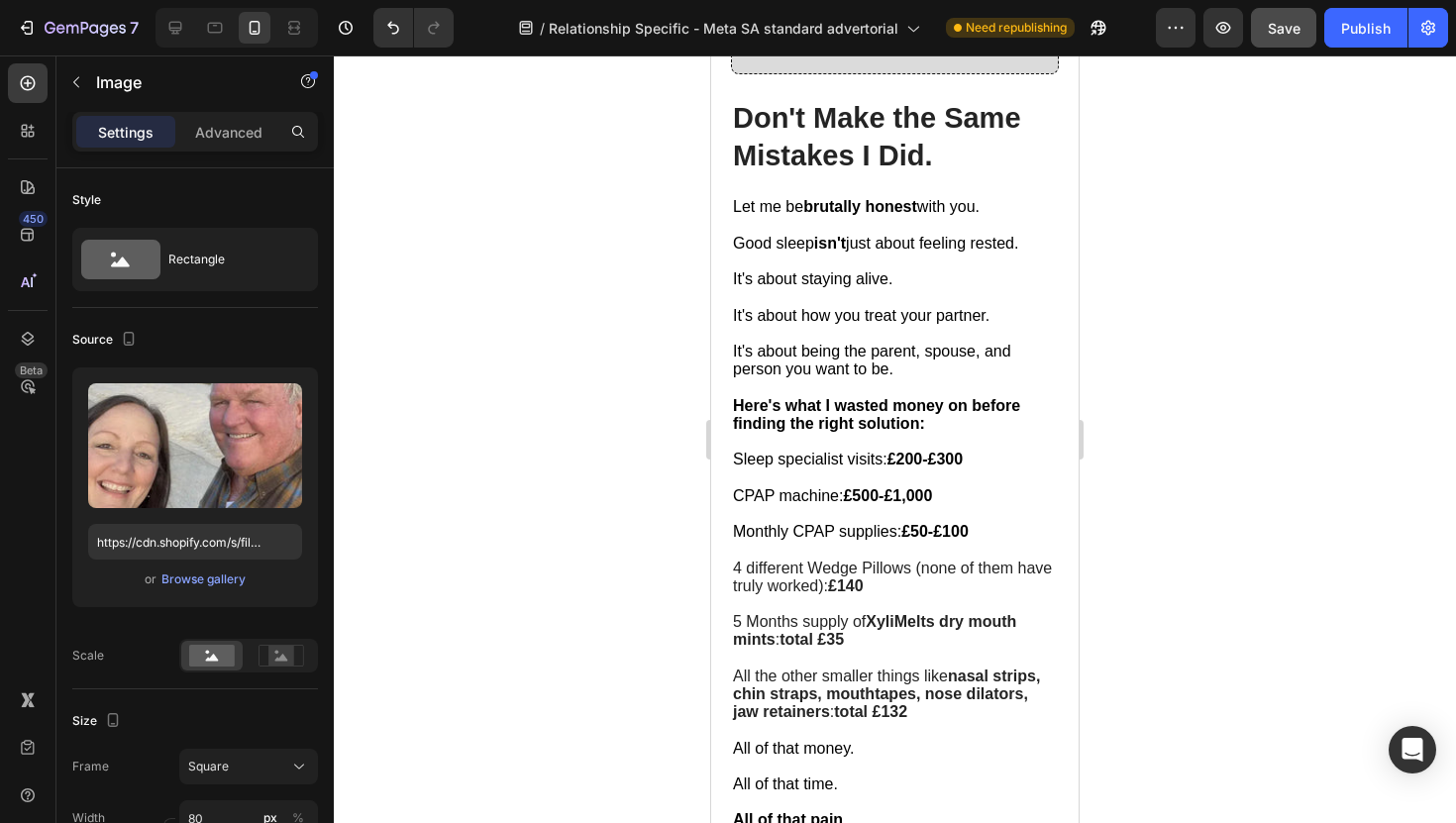 click at bounding box center (889, -533) 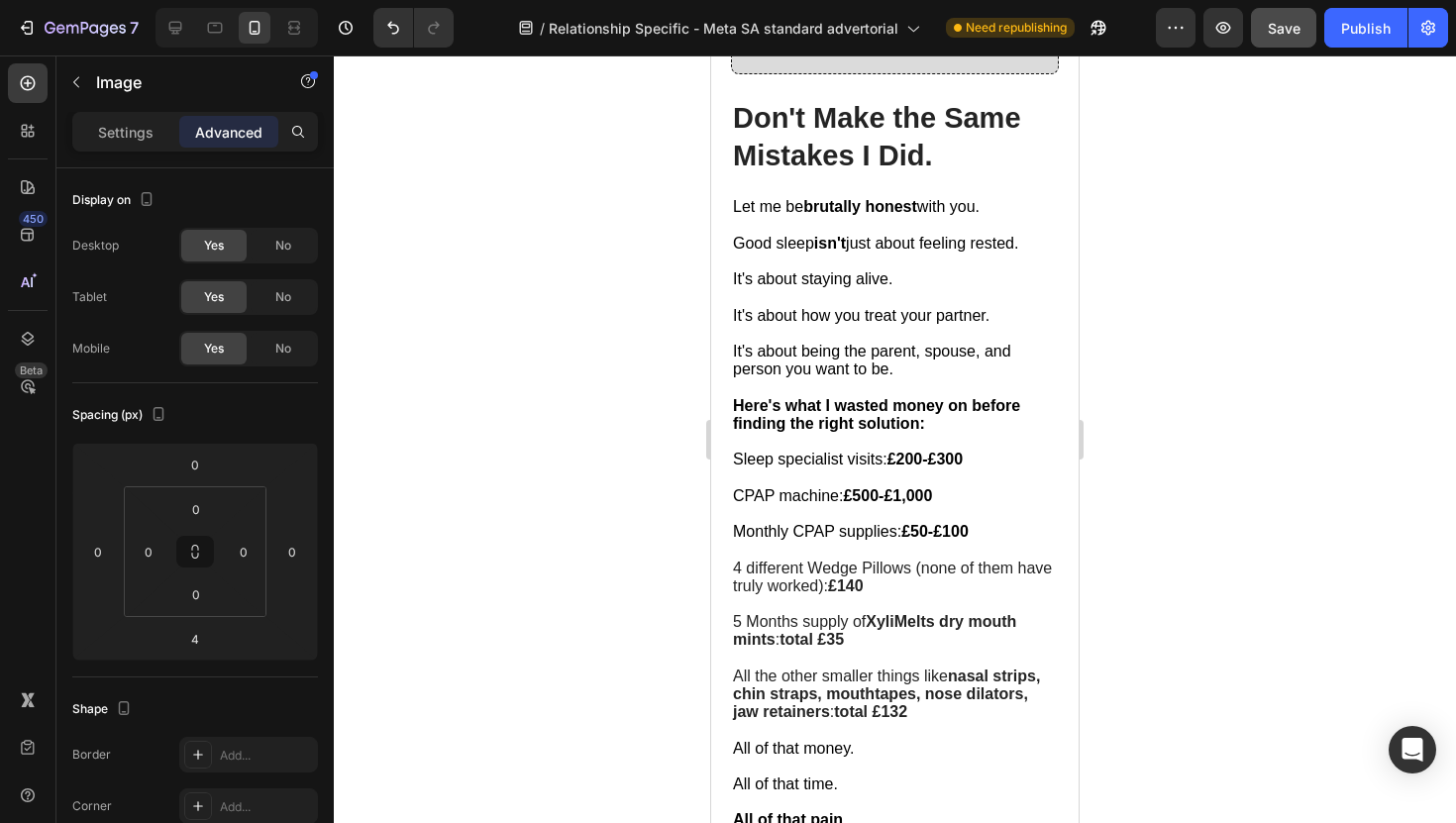 click 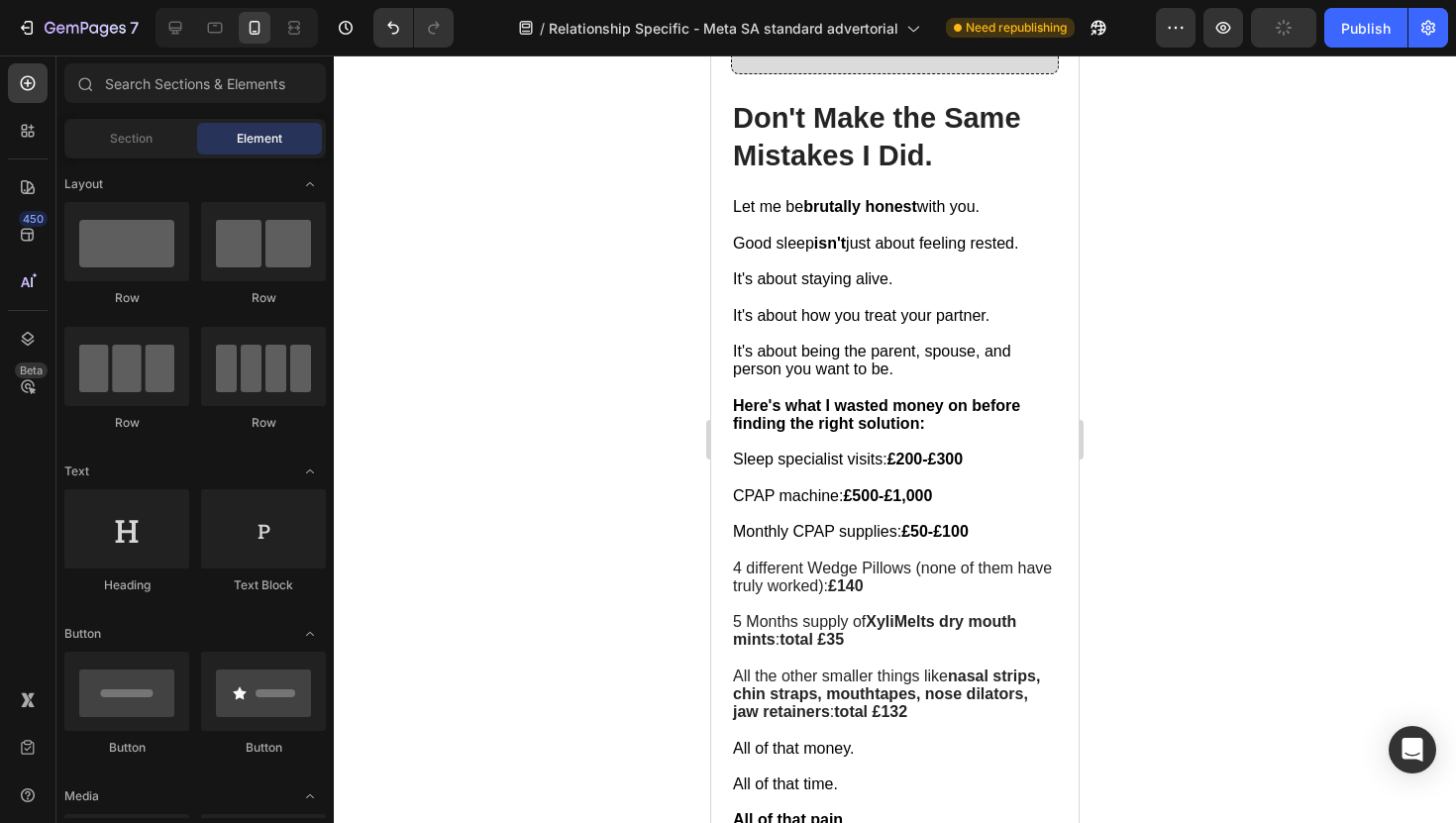 click on "Image" at bounding box center (888, -573) 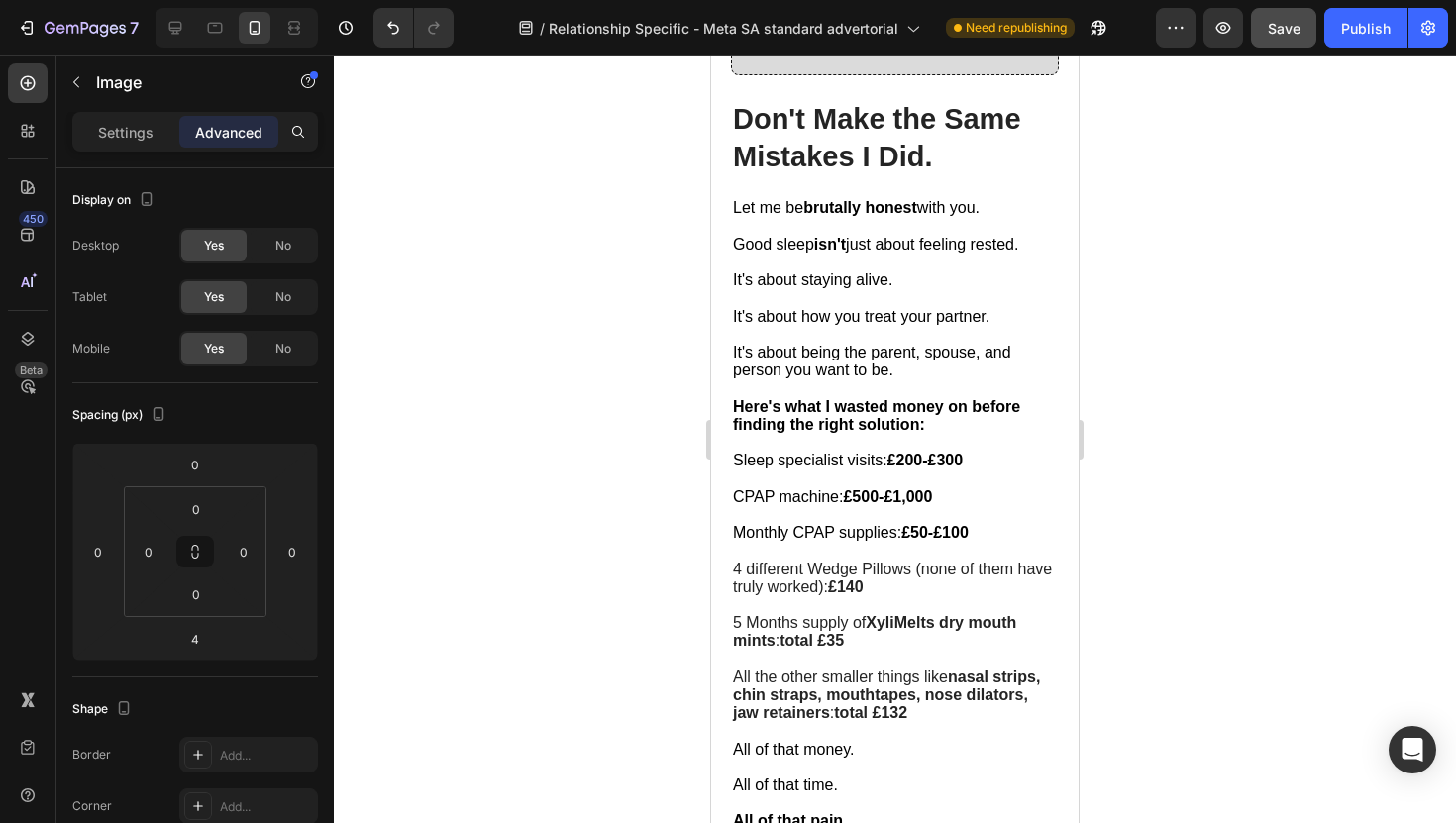 click at bounding box center [889, -532] 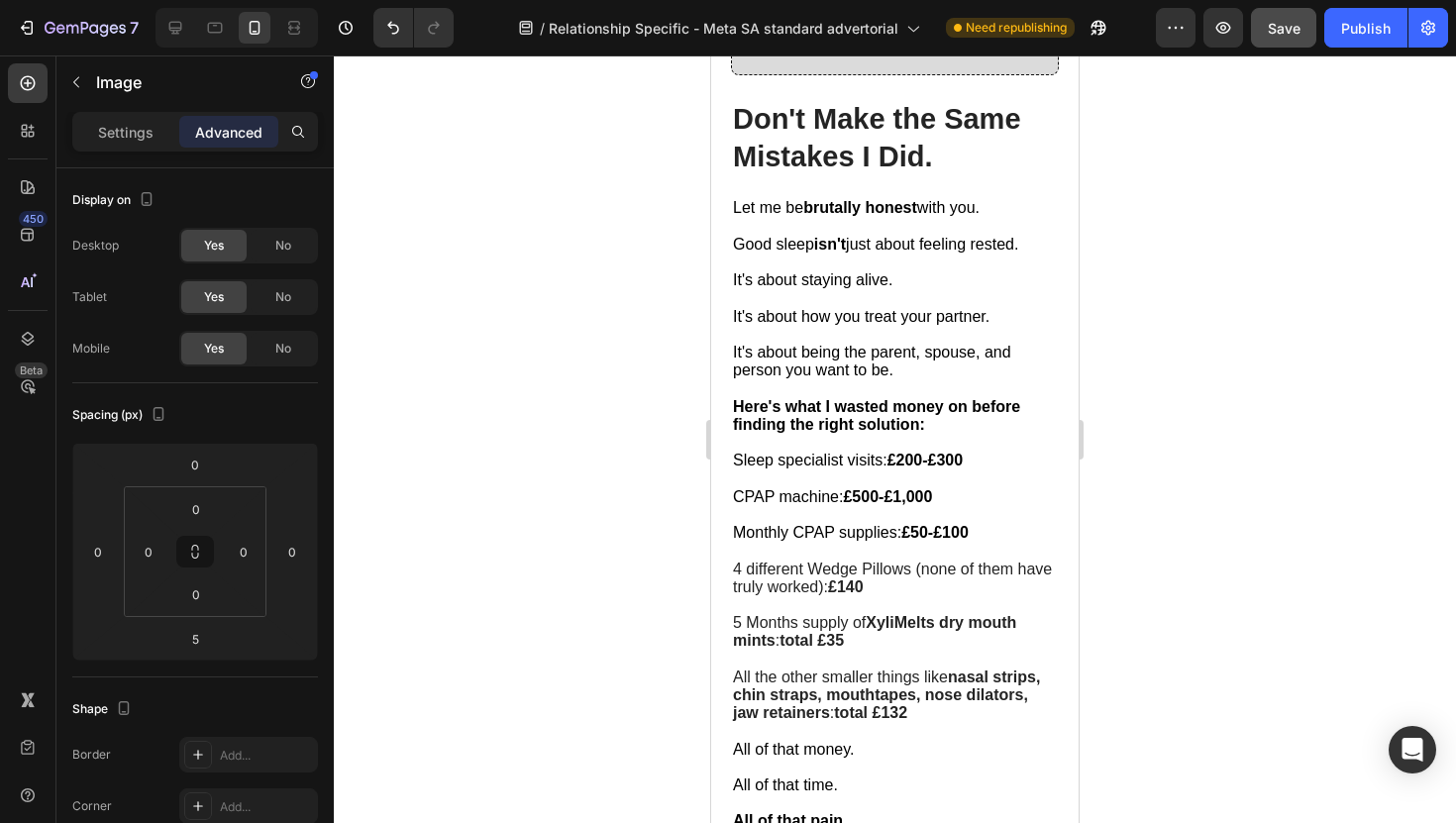 click 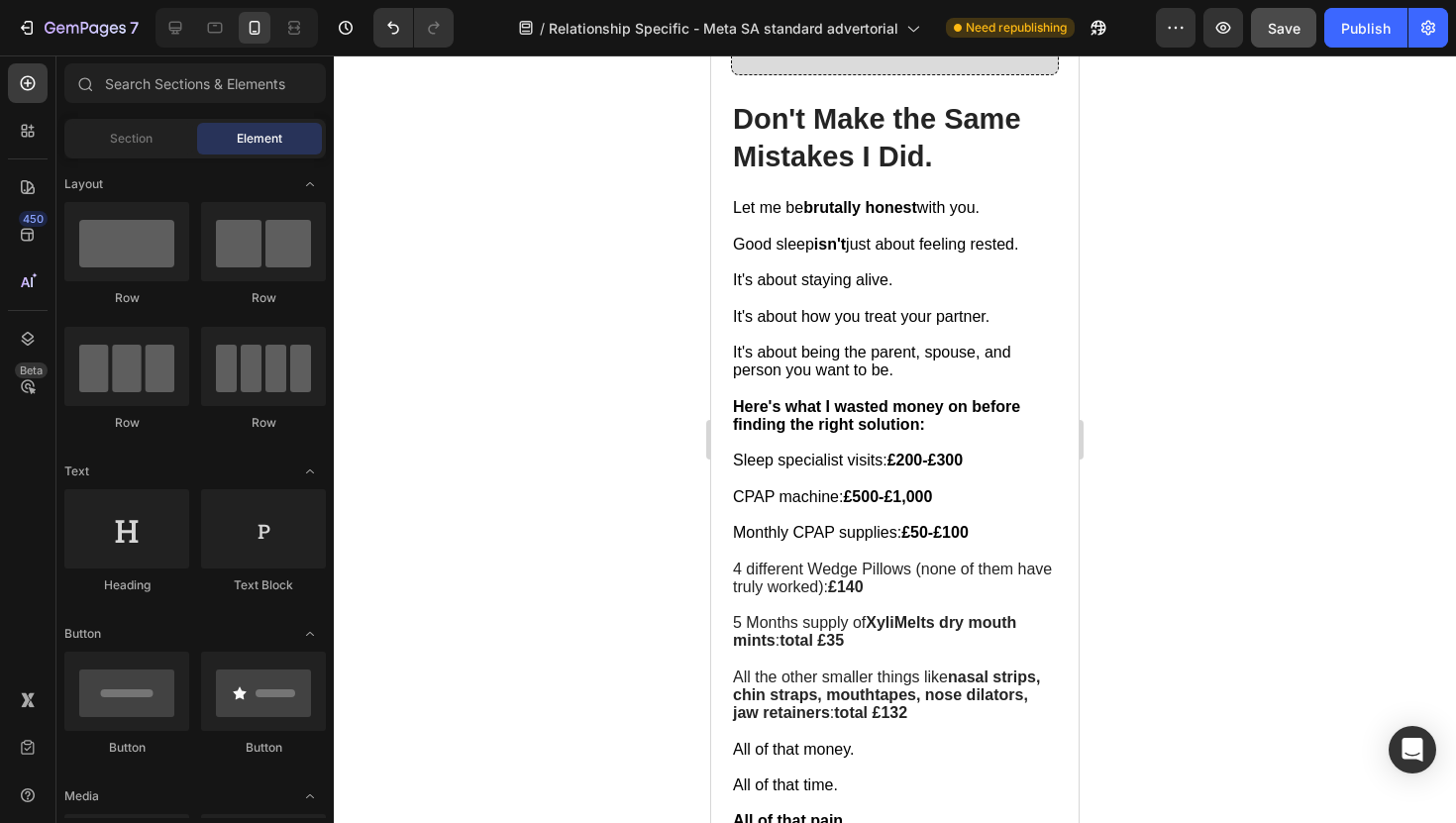 click at bounding box center (895, -155) 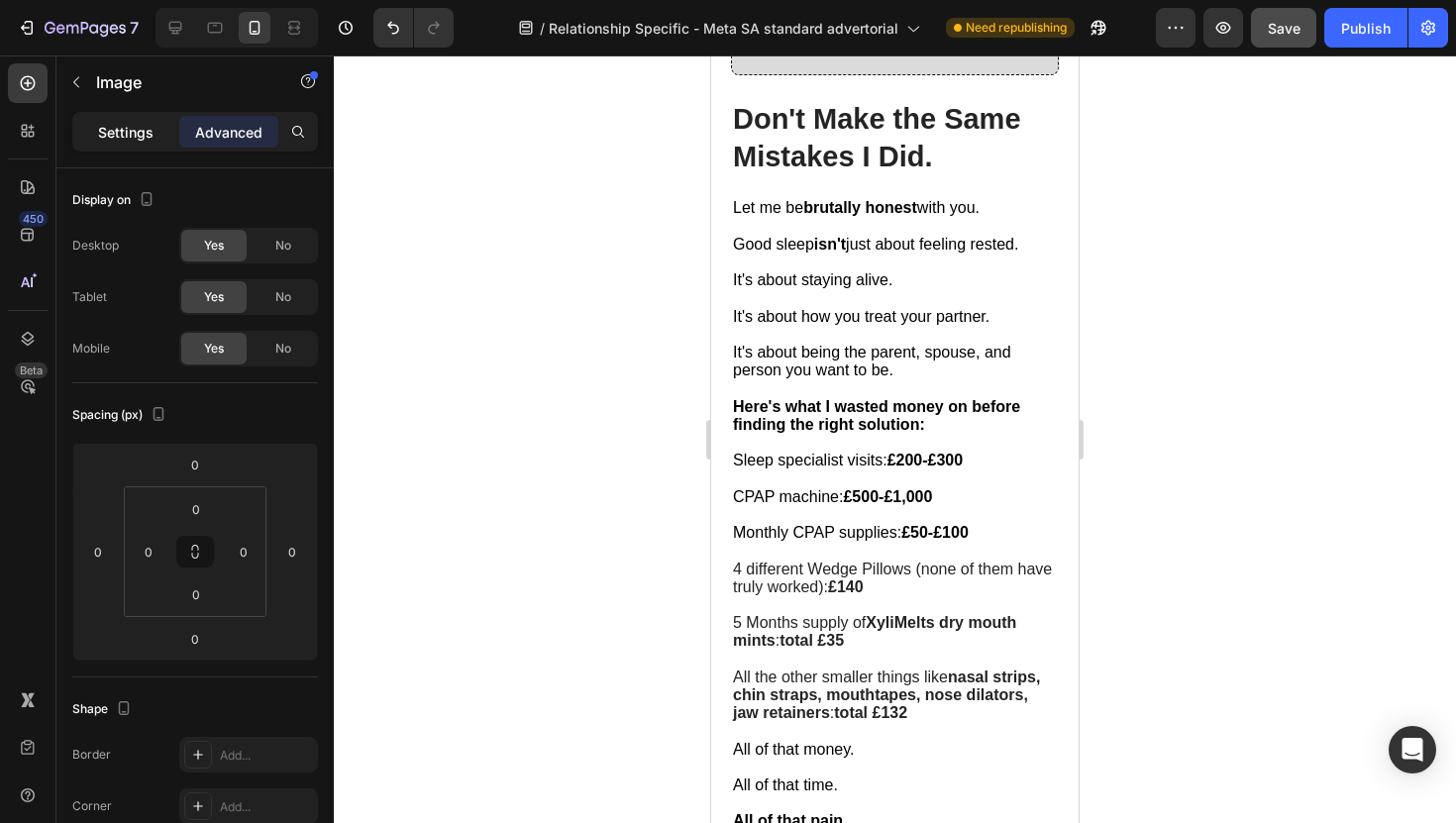 click on "Settings" 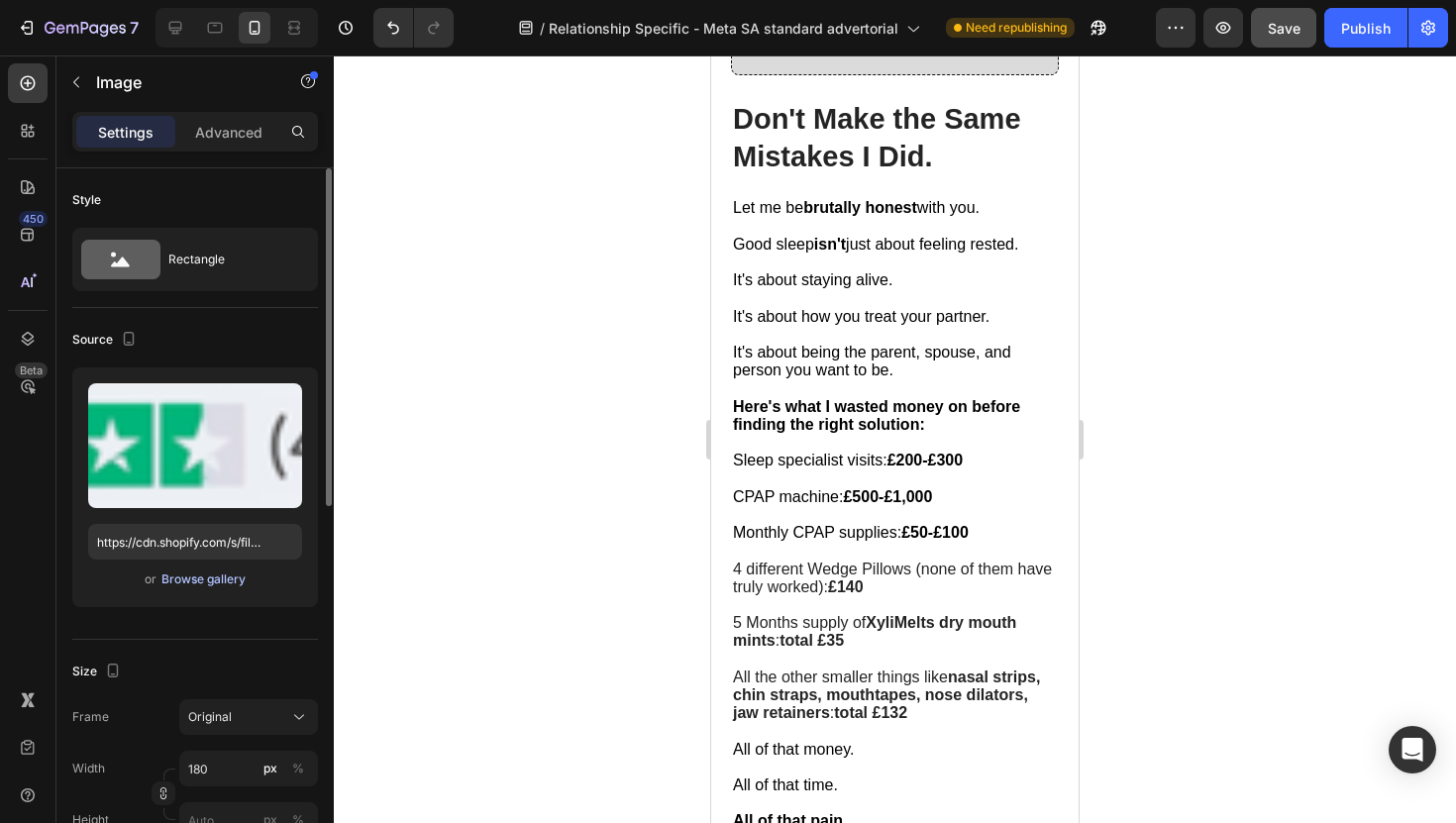 click on "Browse gallery" at bounding box center (203, 579) 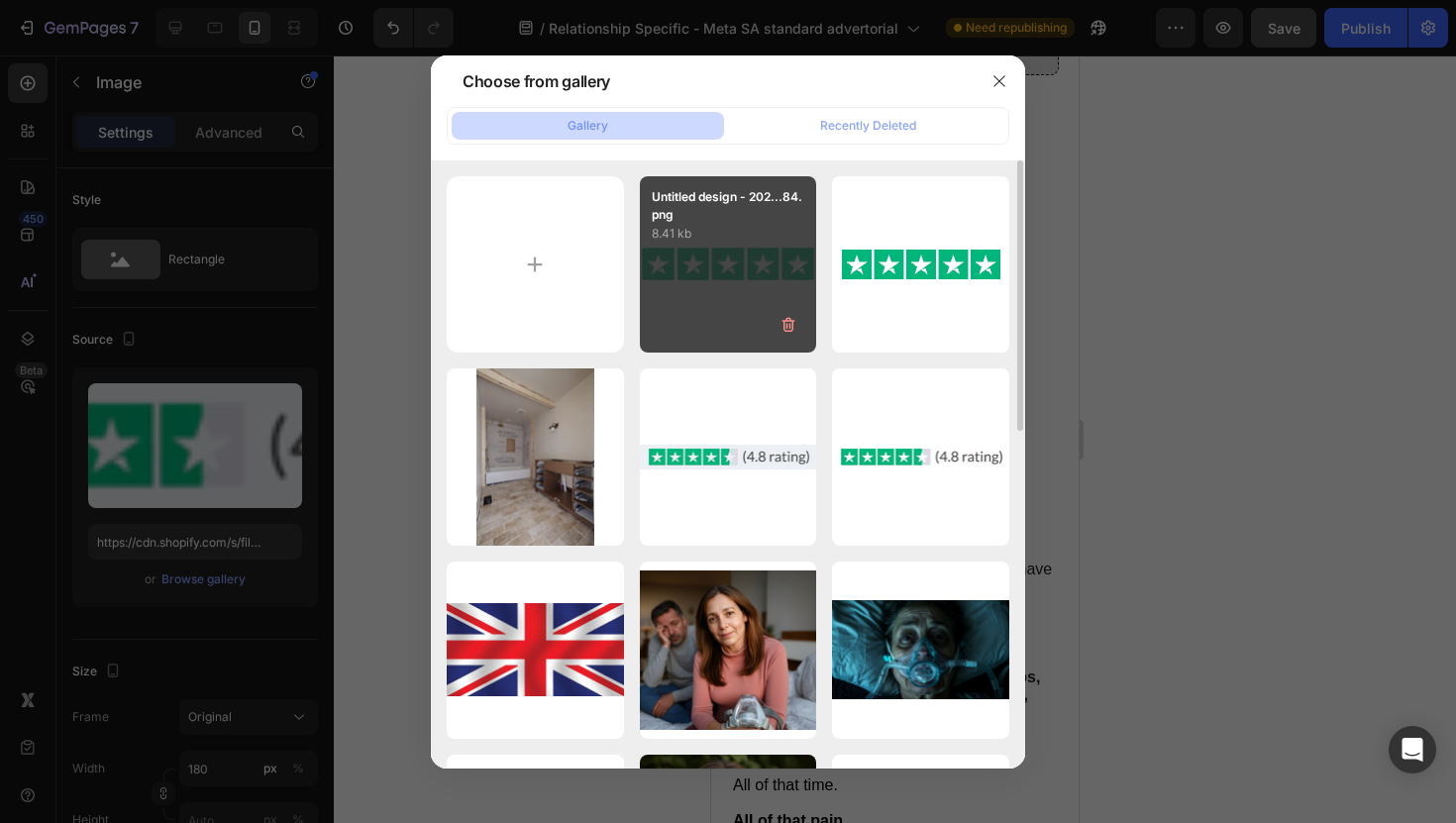 click on "Untitled design - 202...84.png 8.41 kb" at bounding box center [728, 264] 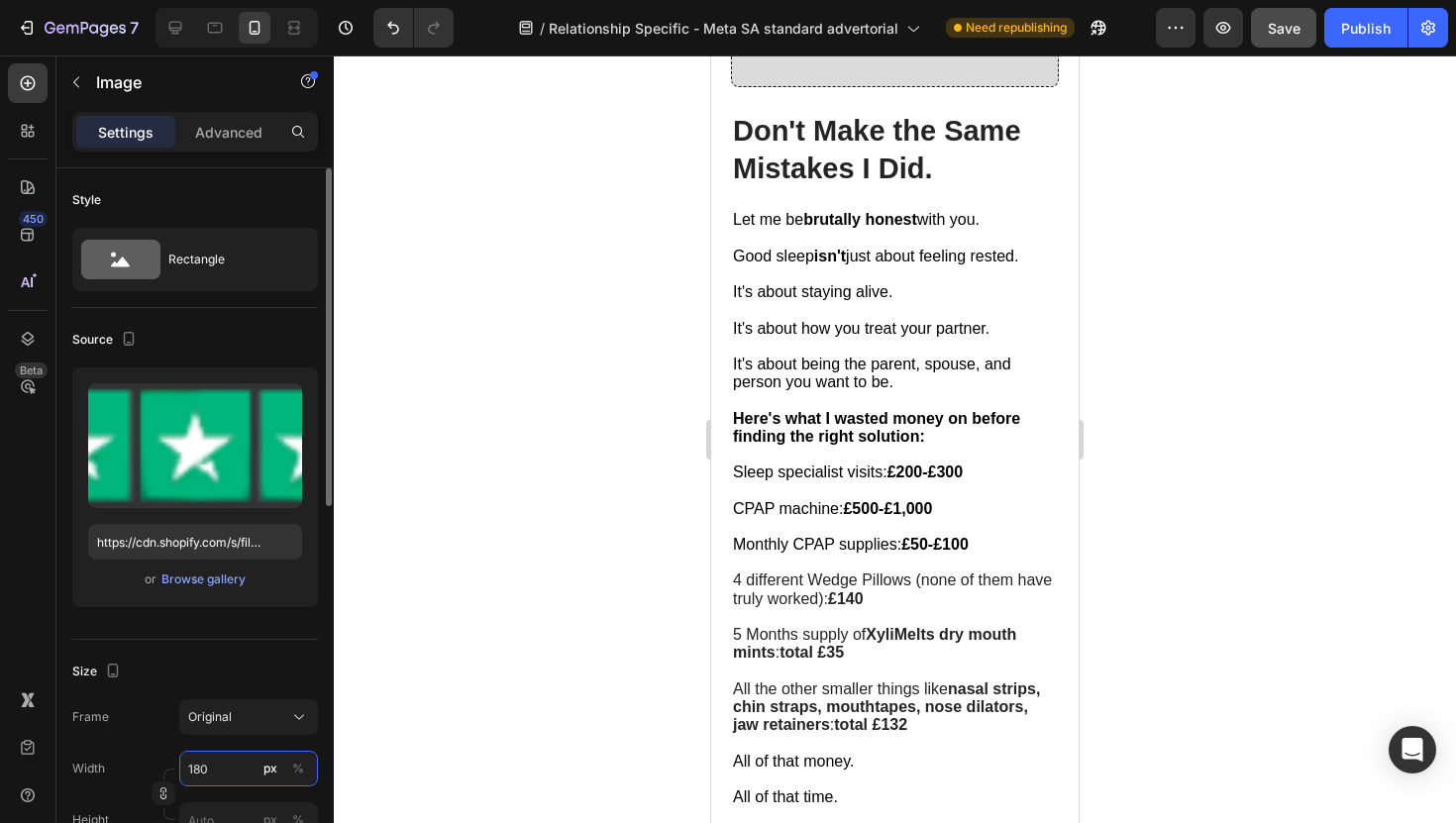 click on "180" at bounding box center [249, 769] 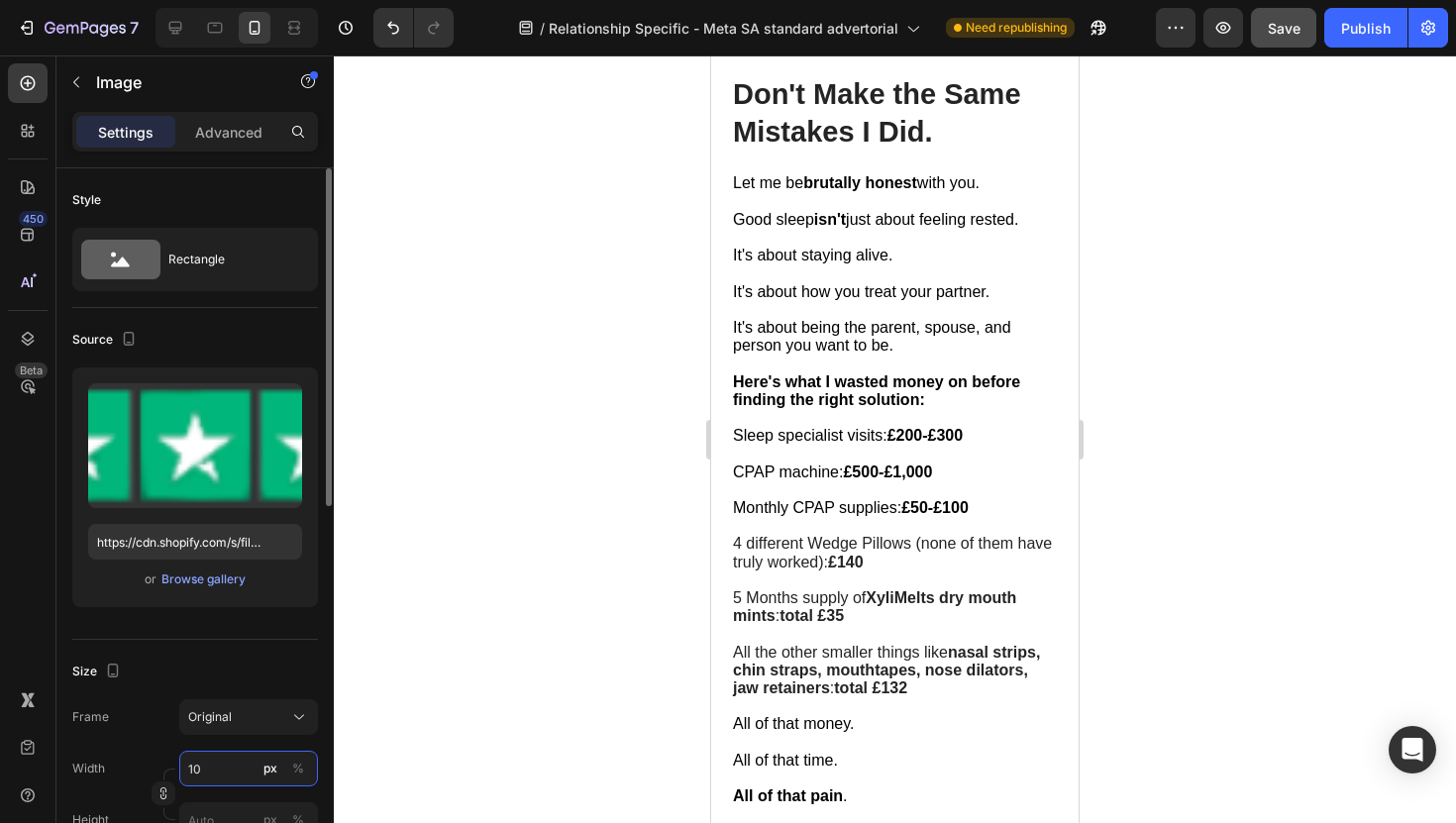 type on "100" 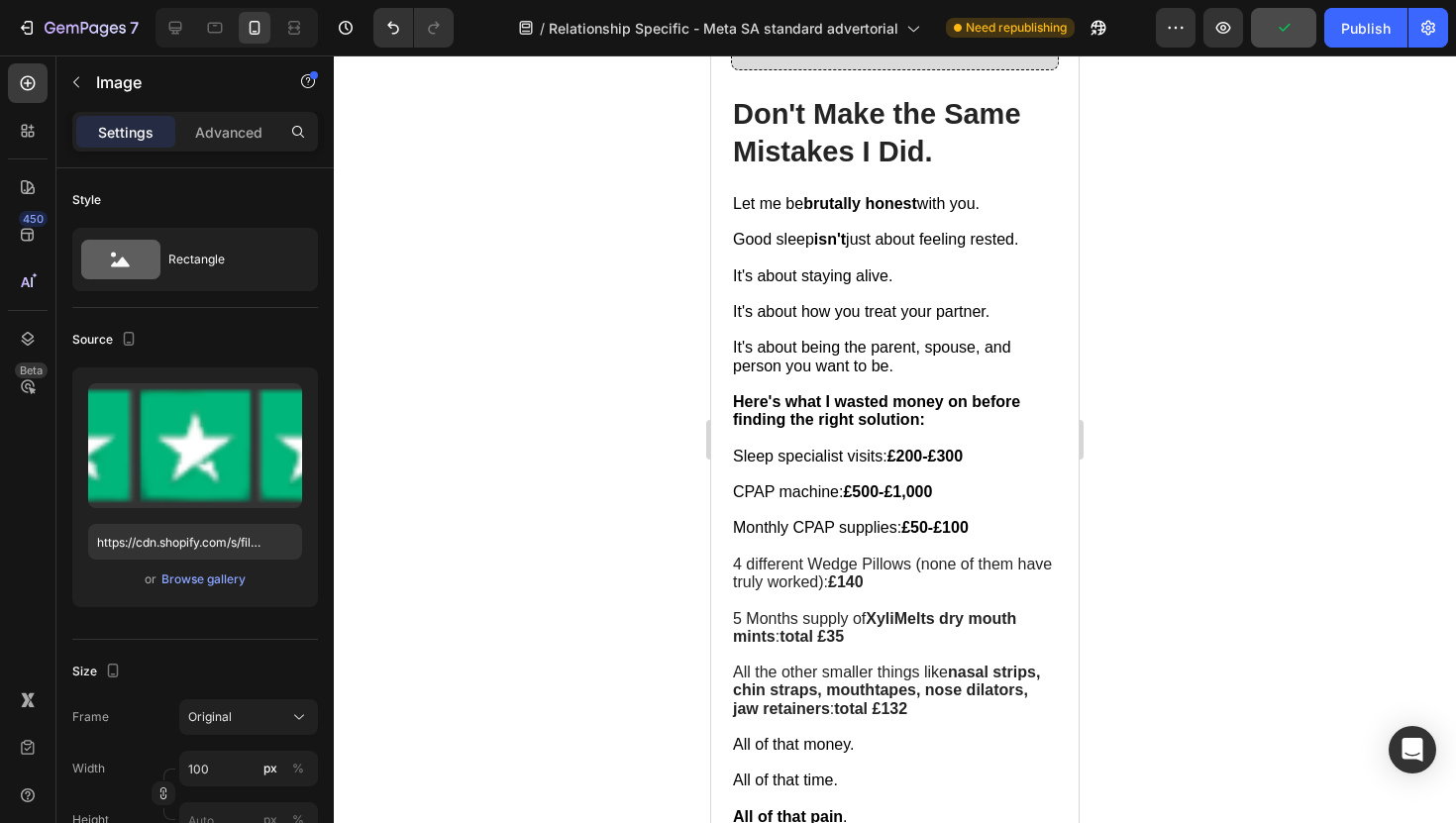 click at bounding box center [889, -519] 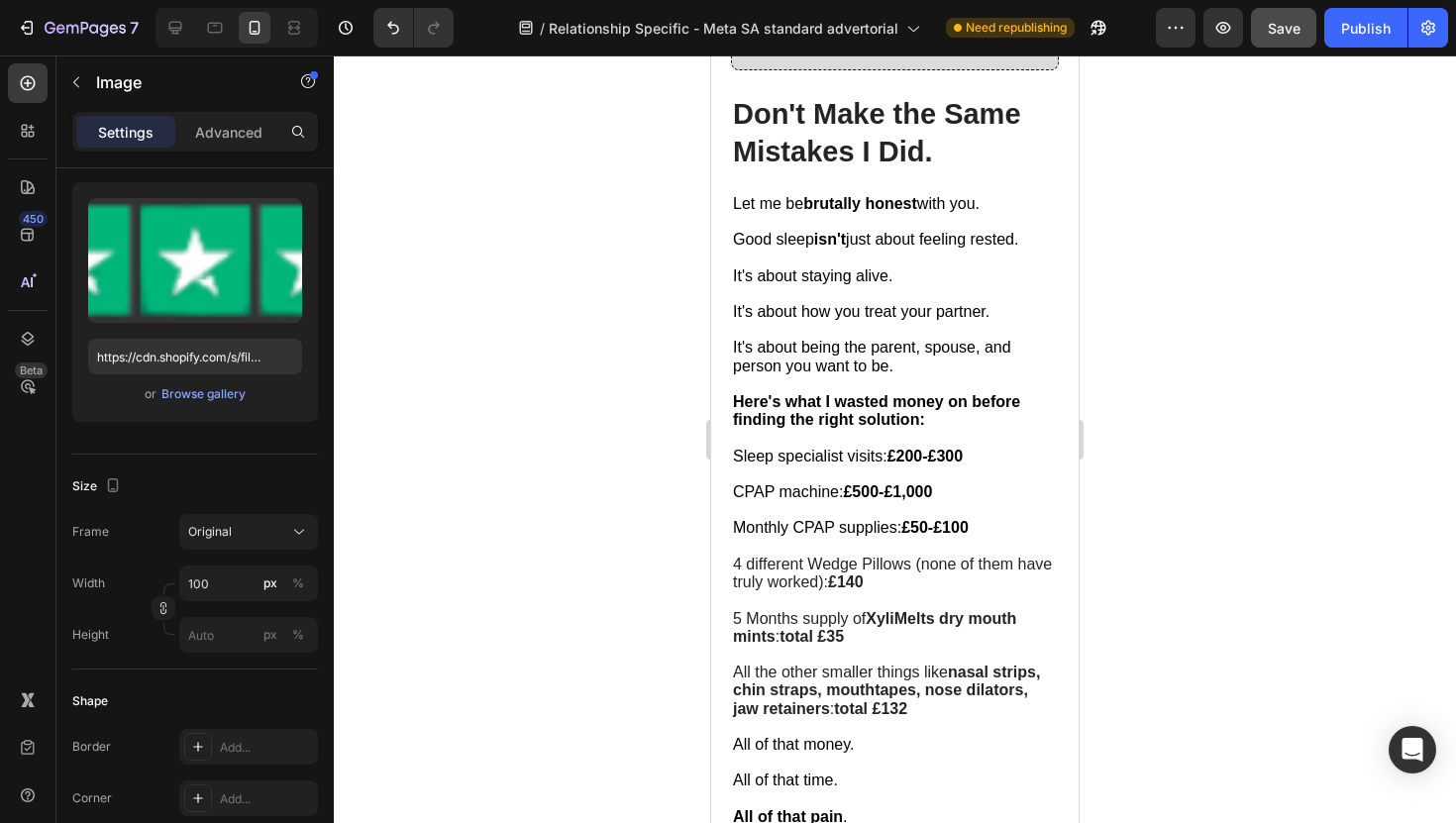 click at bounding box center [895, -157] 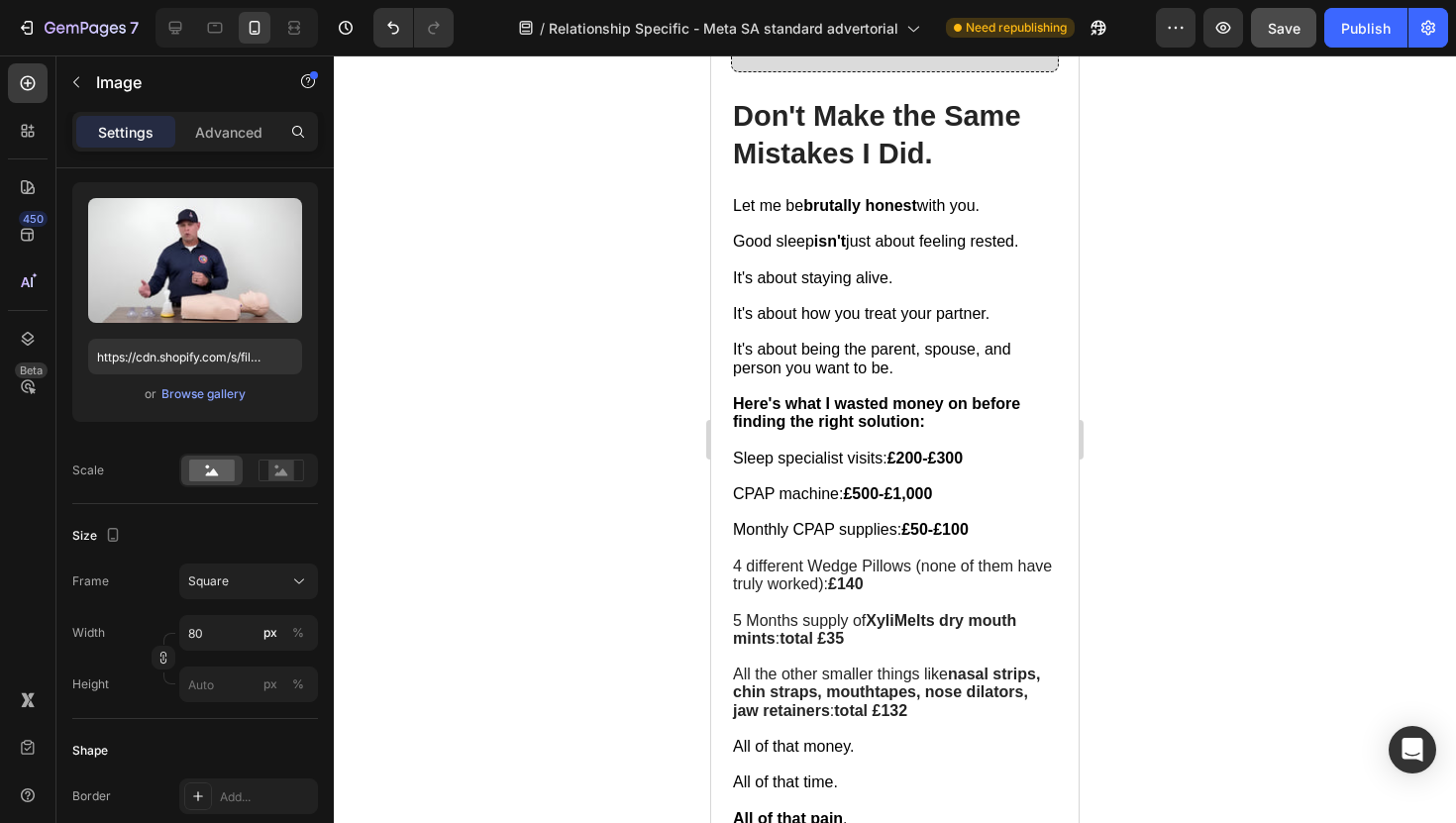 click at bounding box center (895, -168) 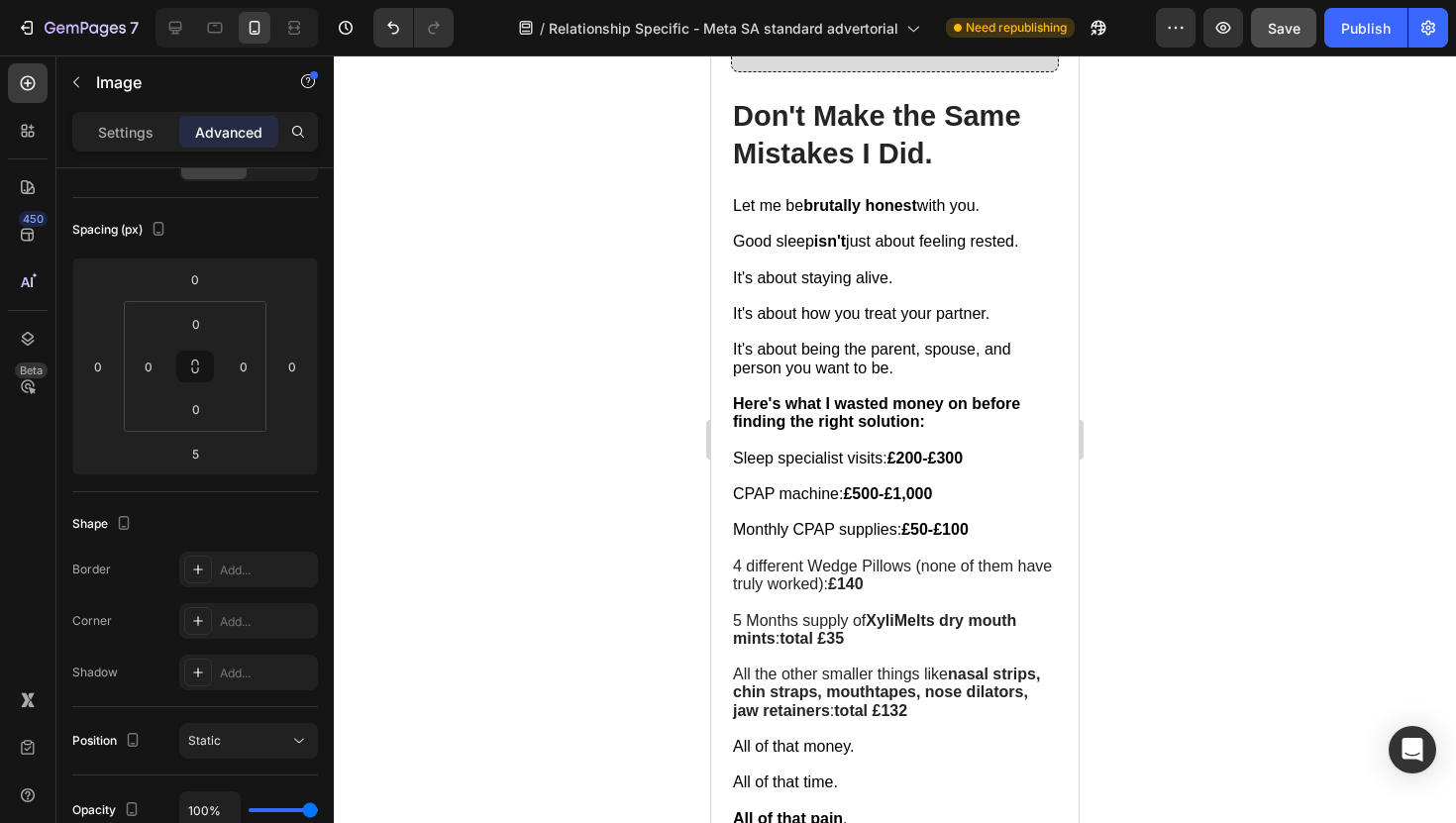 click at bounding box center [889, -573] 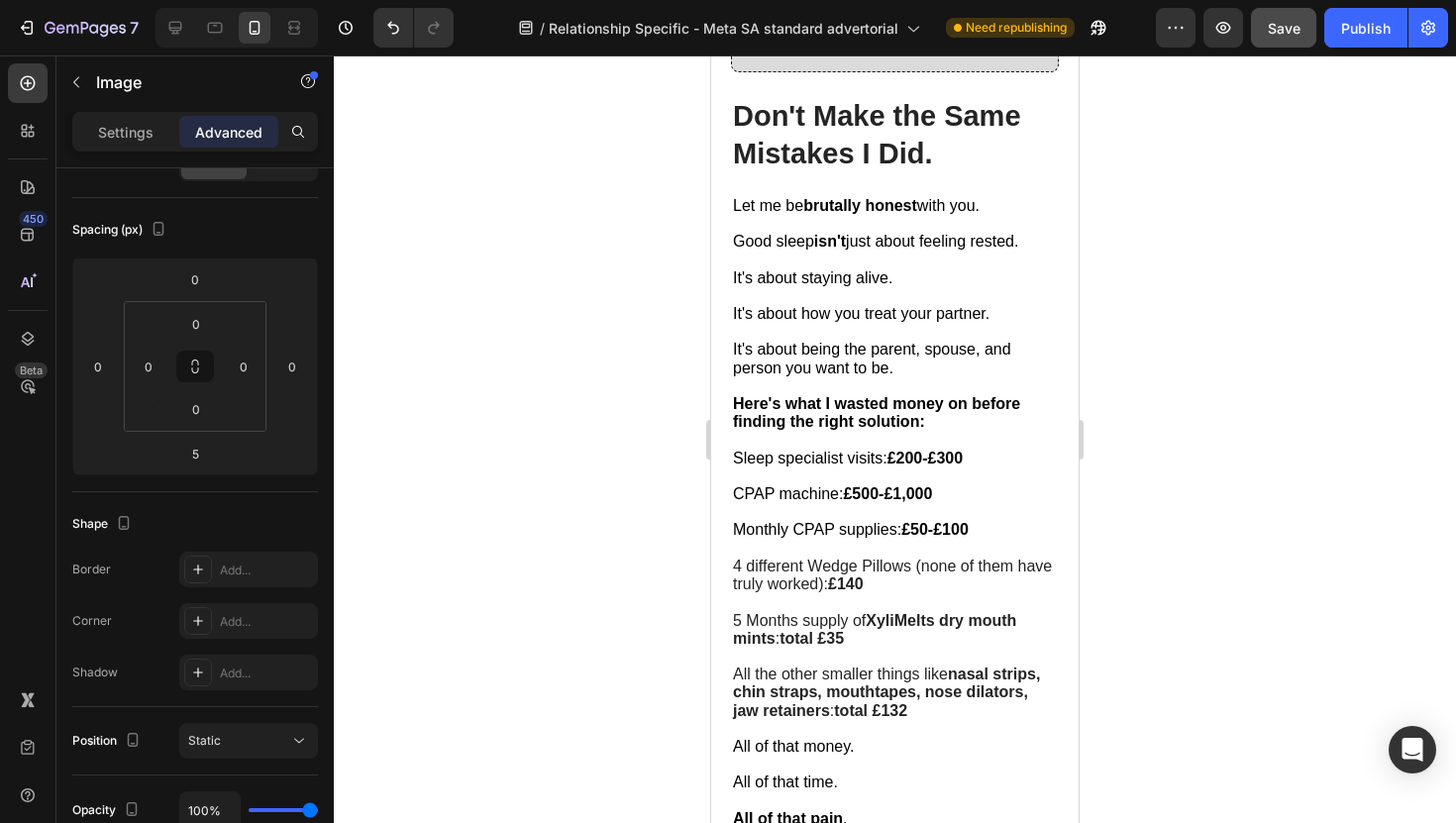click 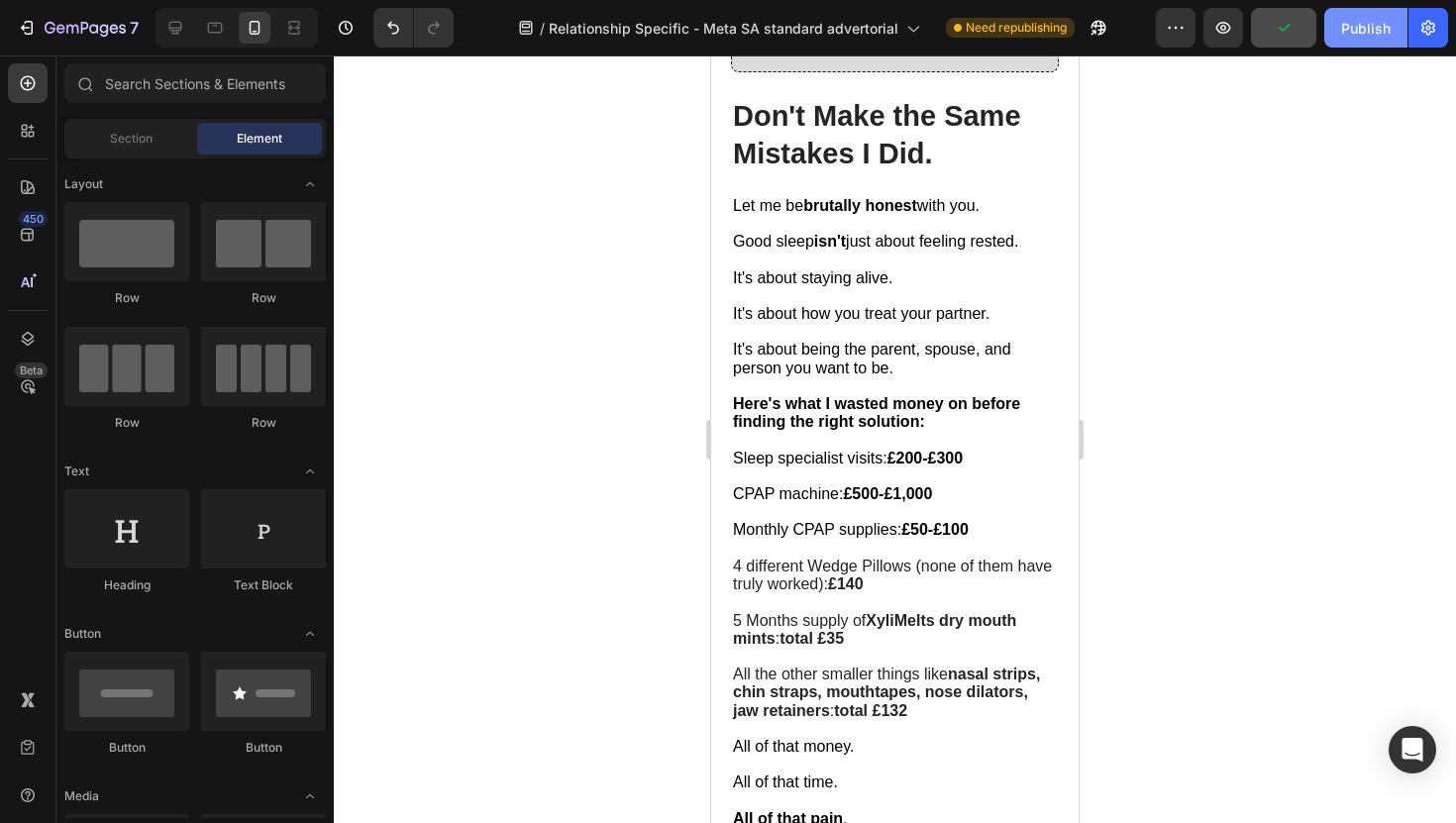 click on "Publish" 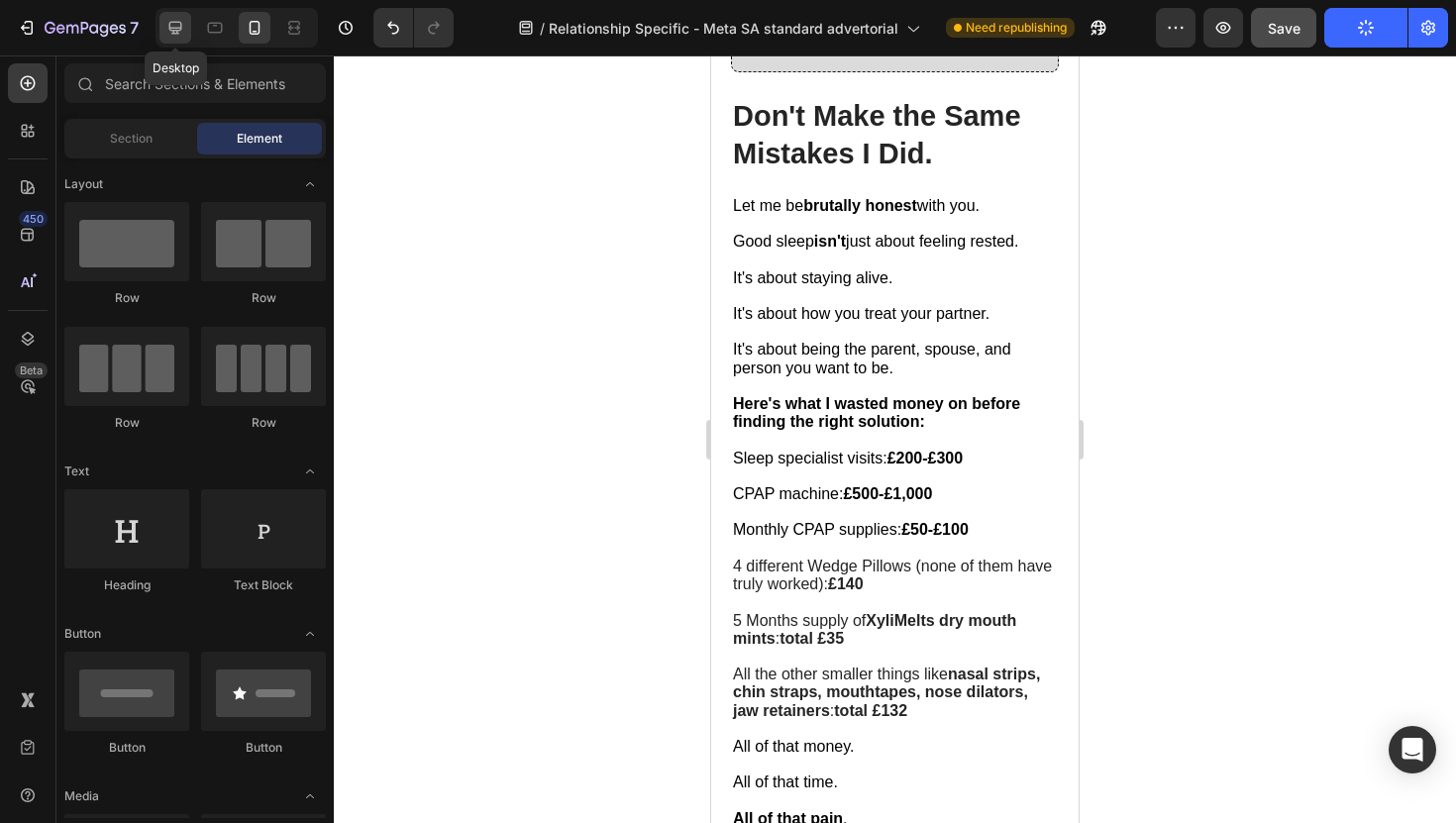 click 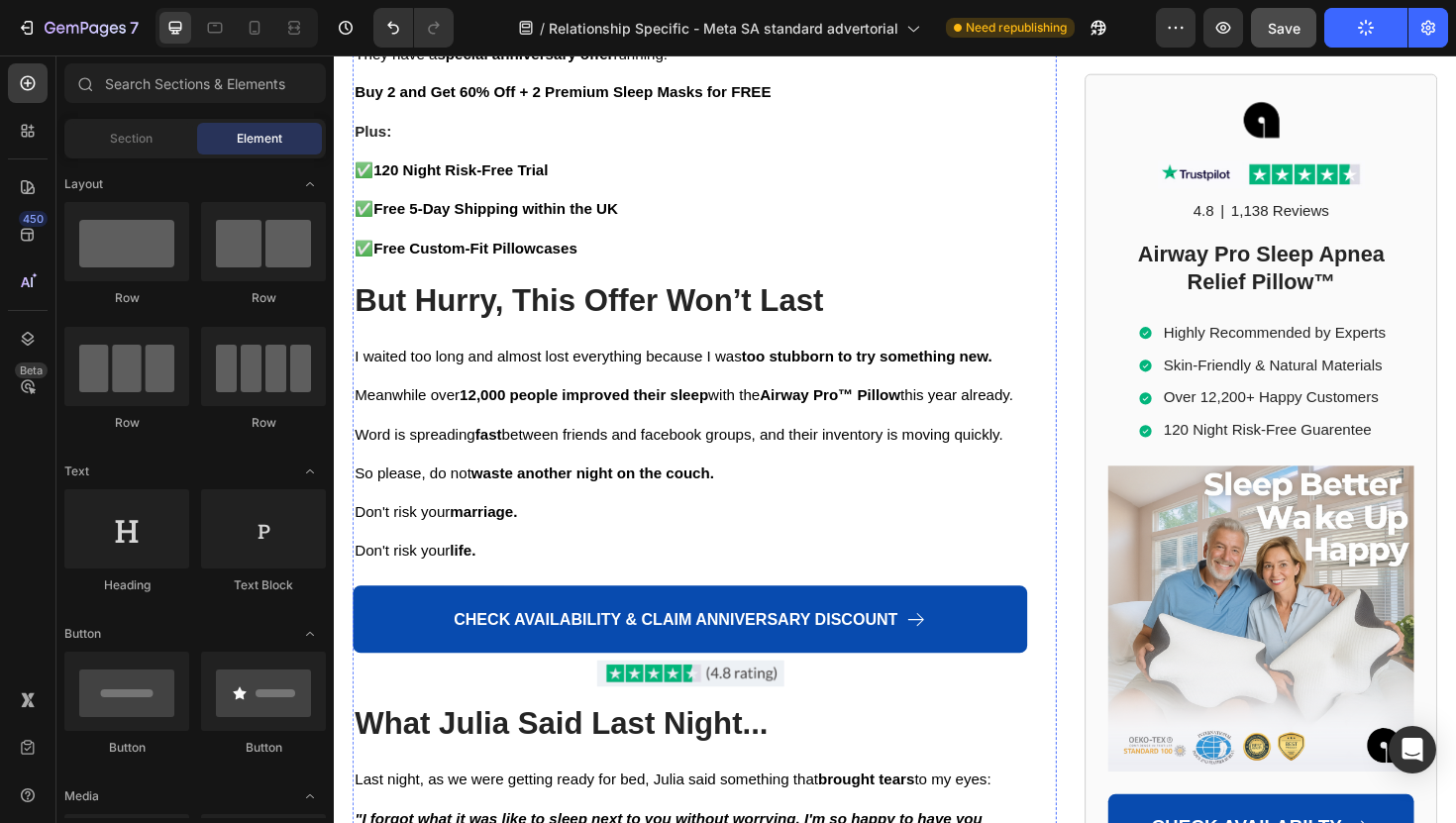 scroll, scrollTop: 11143, scrollLeft: 0, axis: vertical 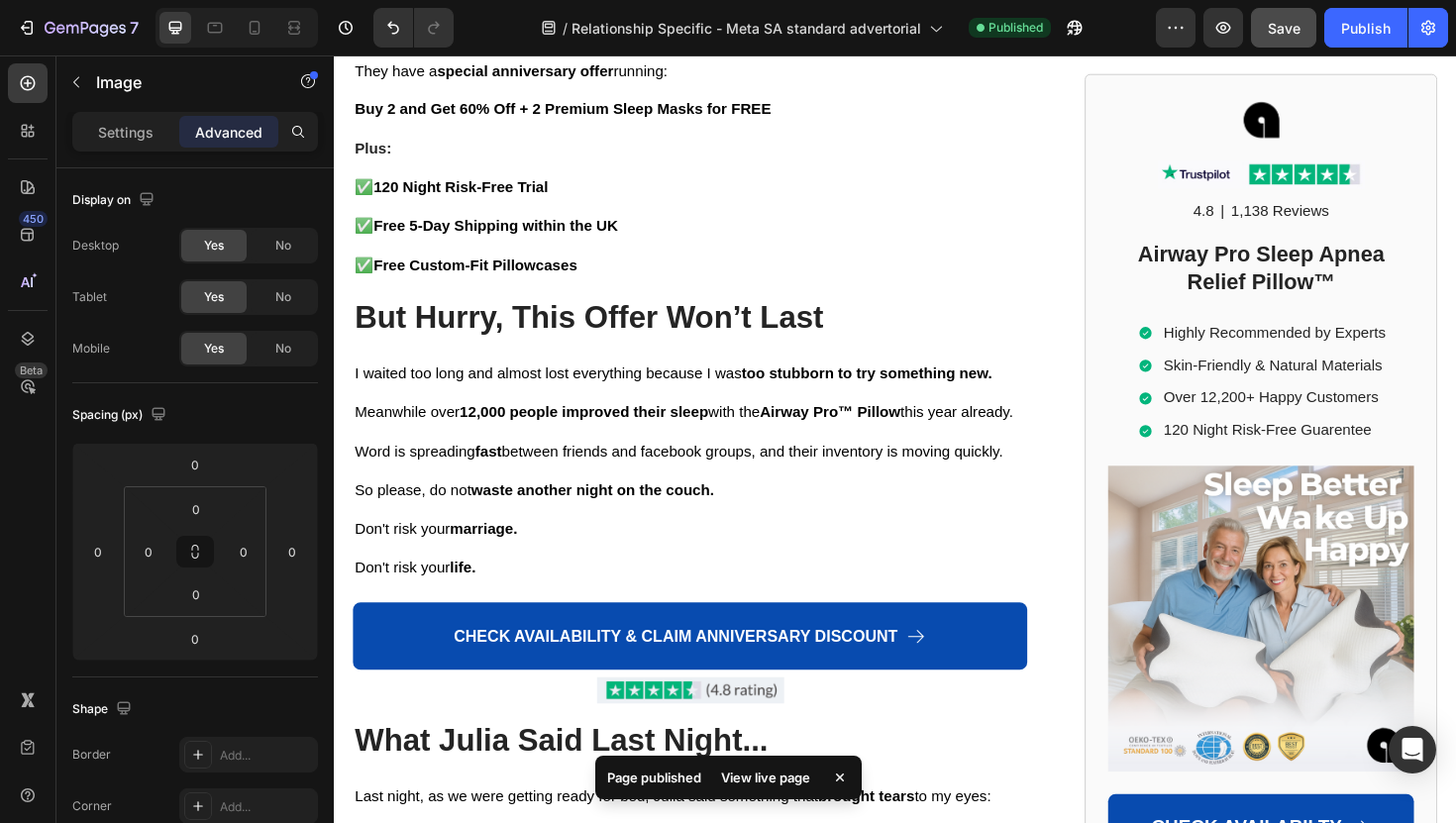 click at bounding box center (803, -1185) 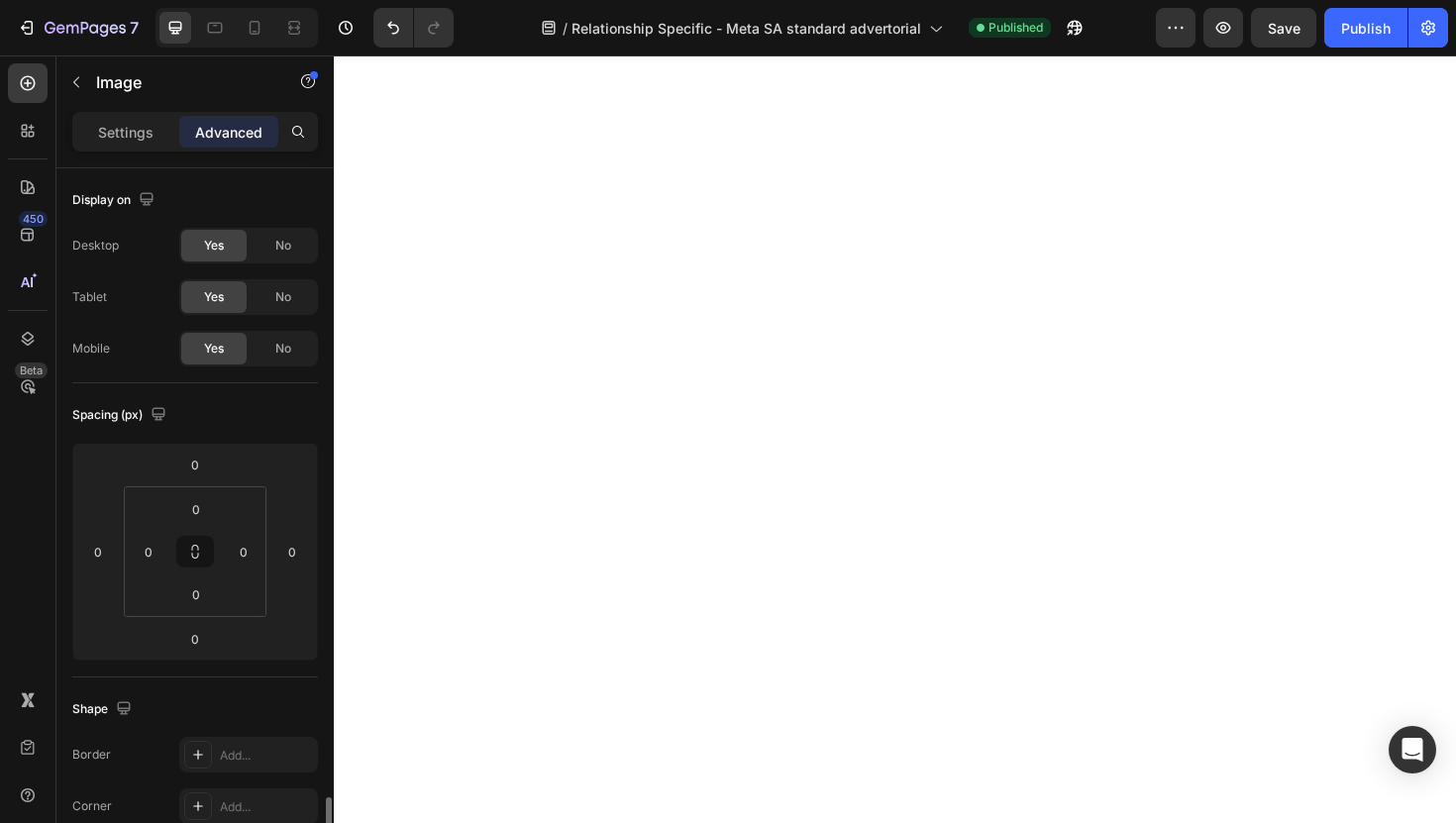 scroll, scrollTop: 0, scrollLeft: 0, axis: both 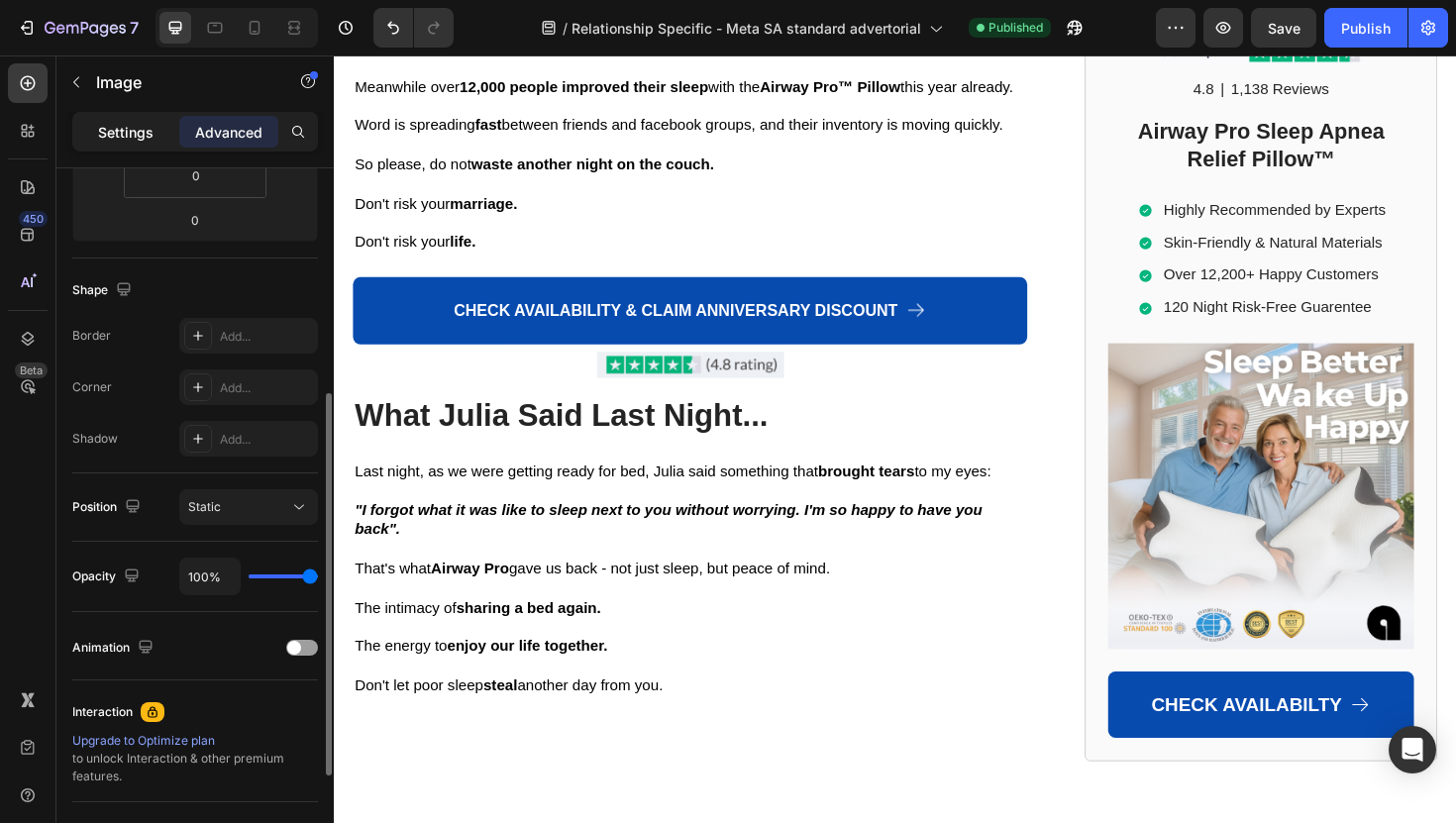 click on "Settings" at bounding box center [126, 132] 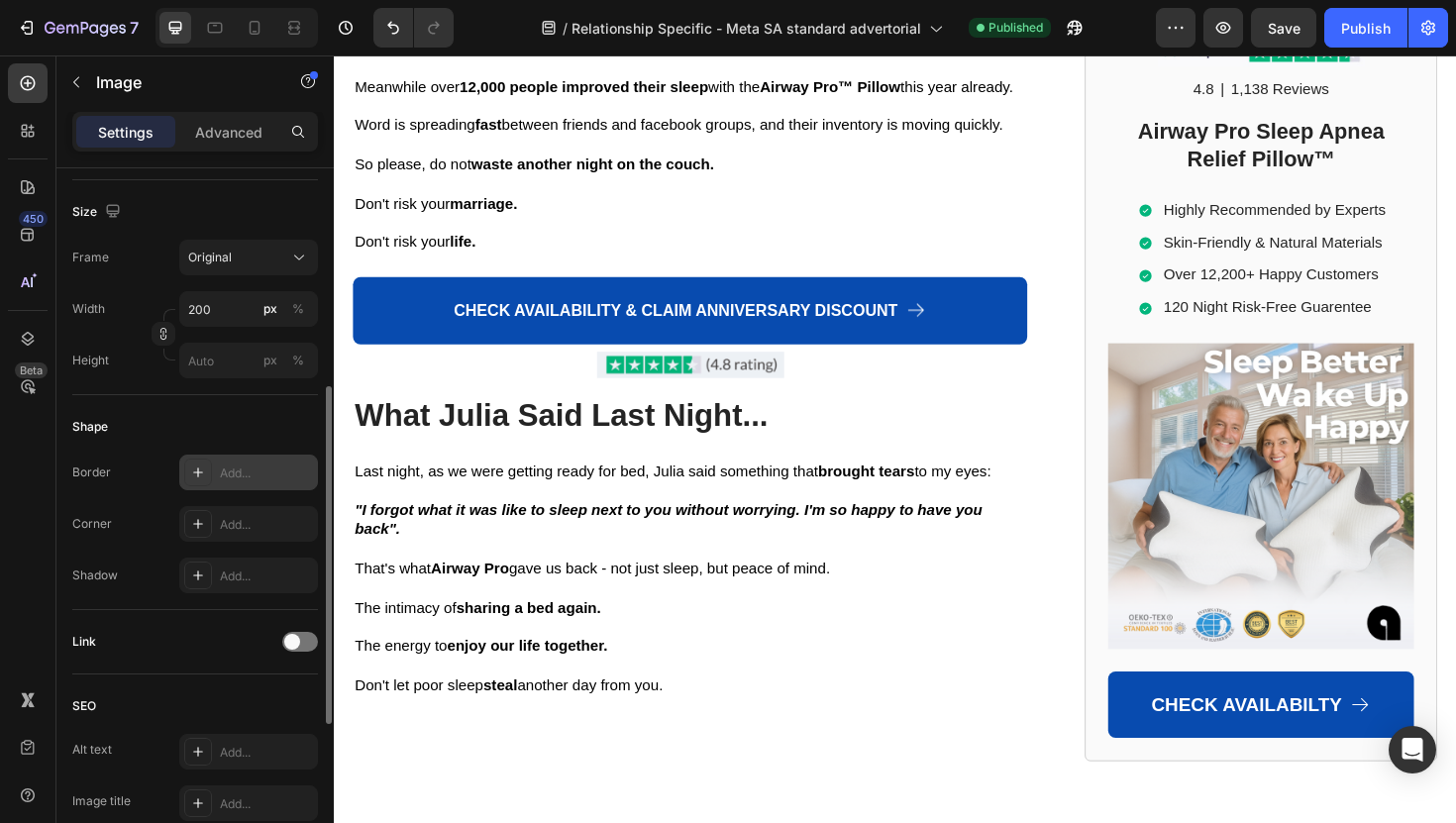 scroll, scrollTop: 784, scrollLeft: 0, axis: vertical 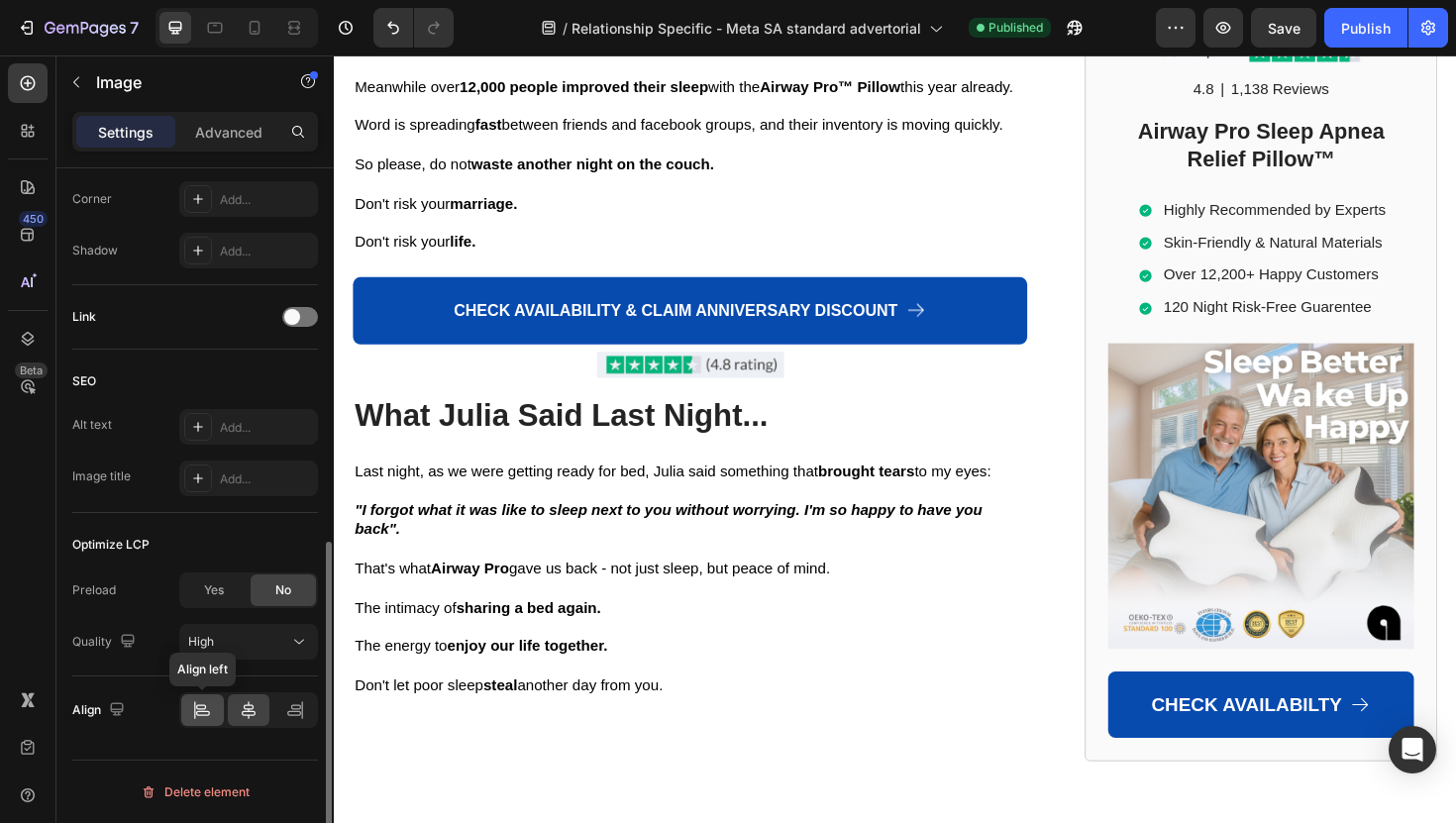 click 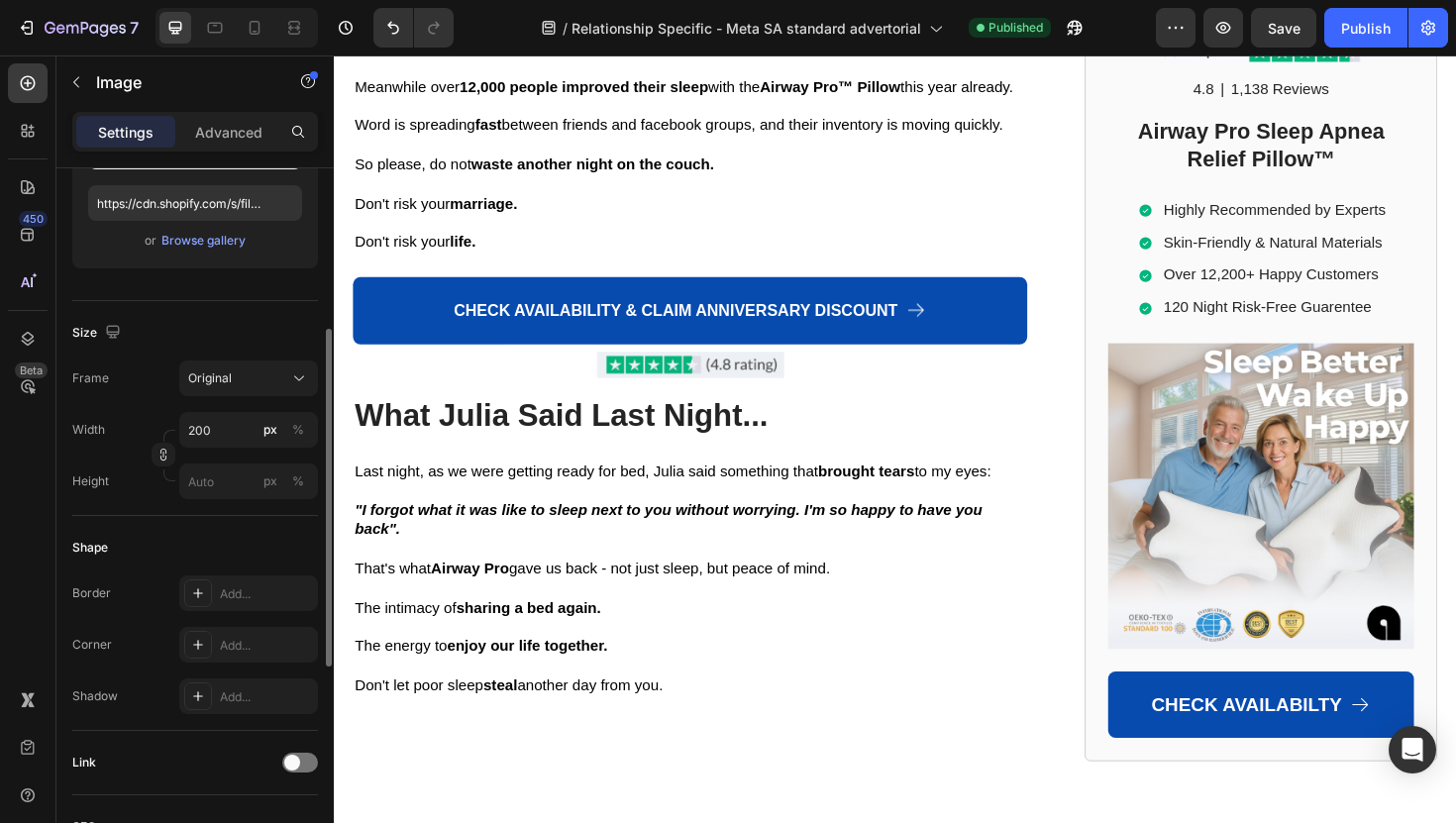 scroll, scrollTop: 158, scrollLeft: 0, axis: vertical 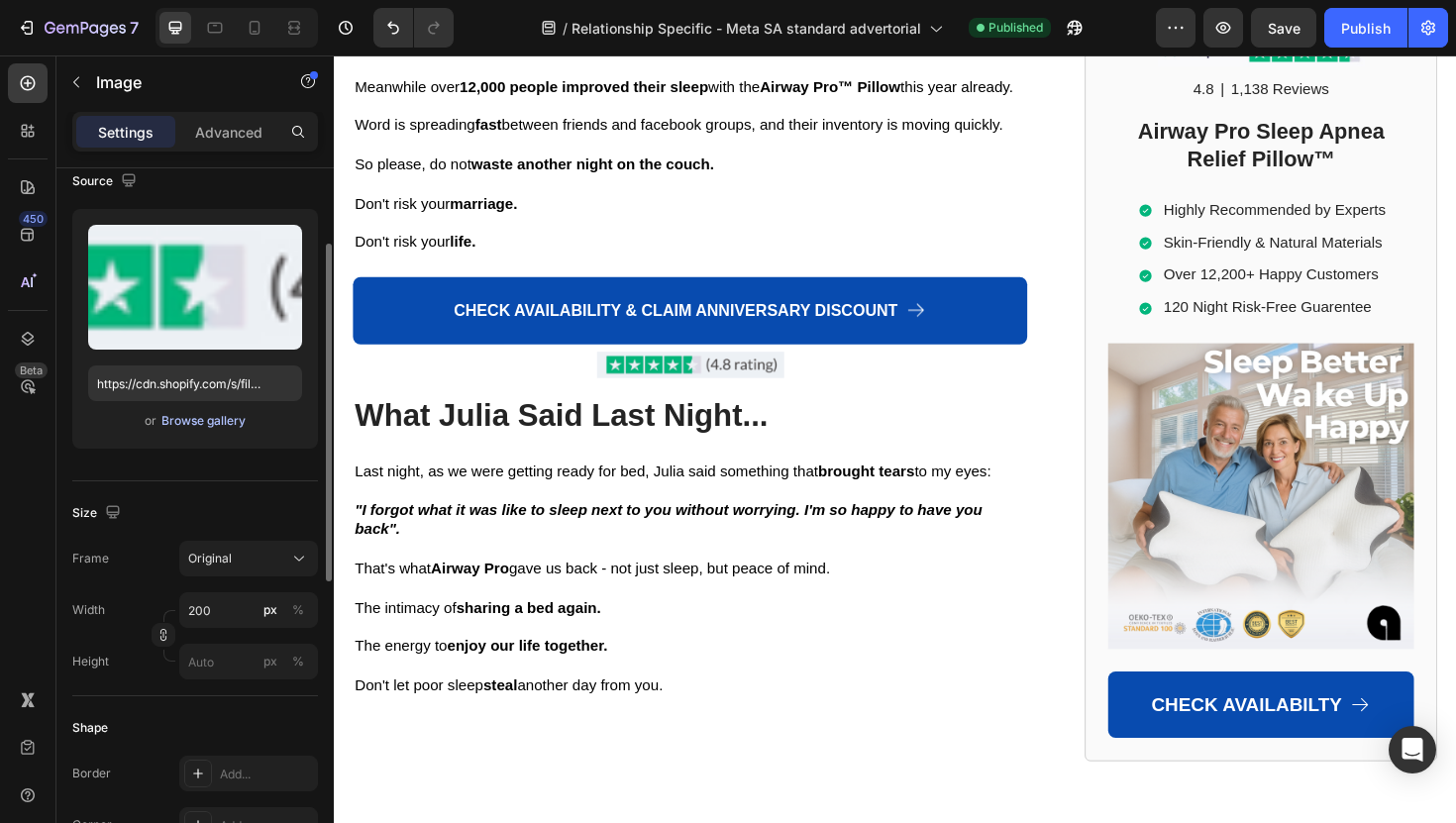 click on "Browse gallery" at bounding box center [203, 421] 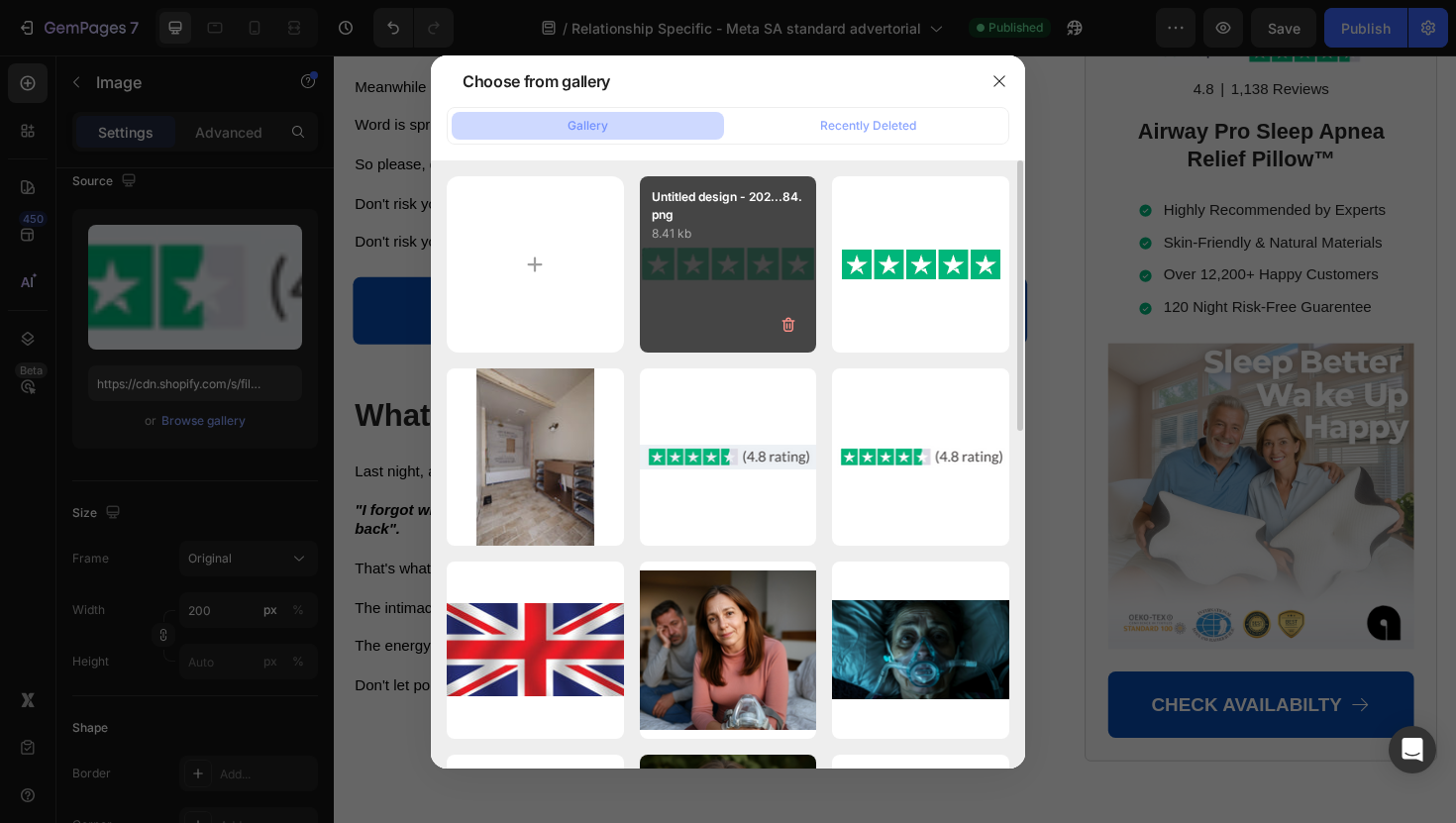 click on "Untitled design - 202...84.png 8.41 kb" at bounding box center [728, 264] 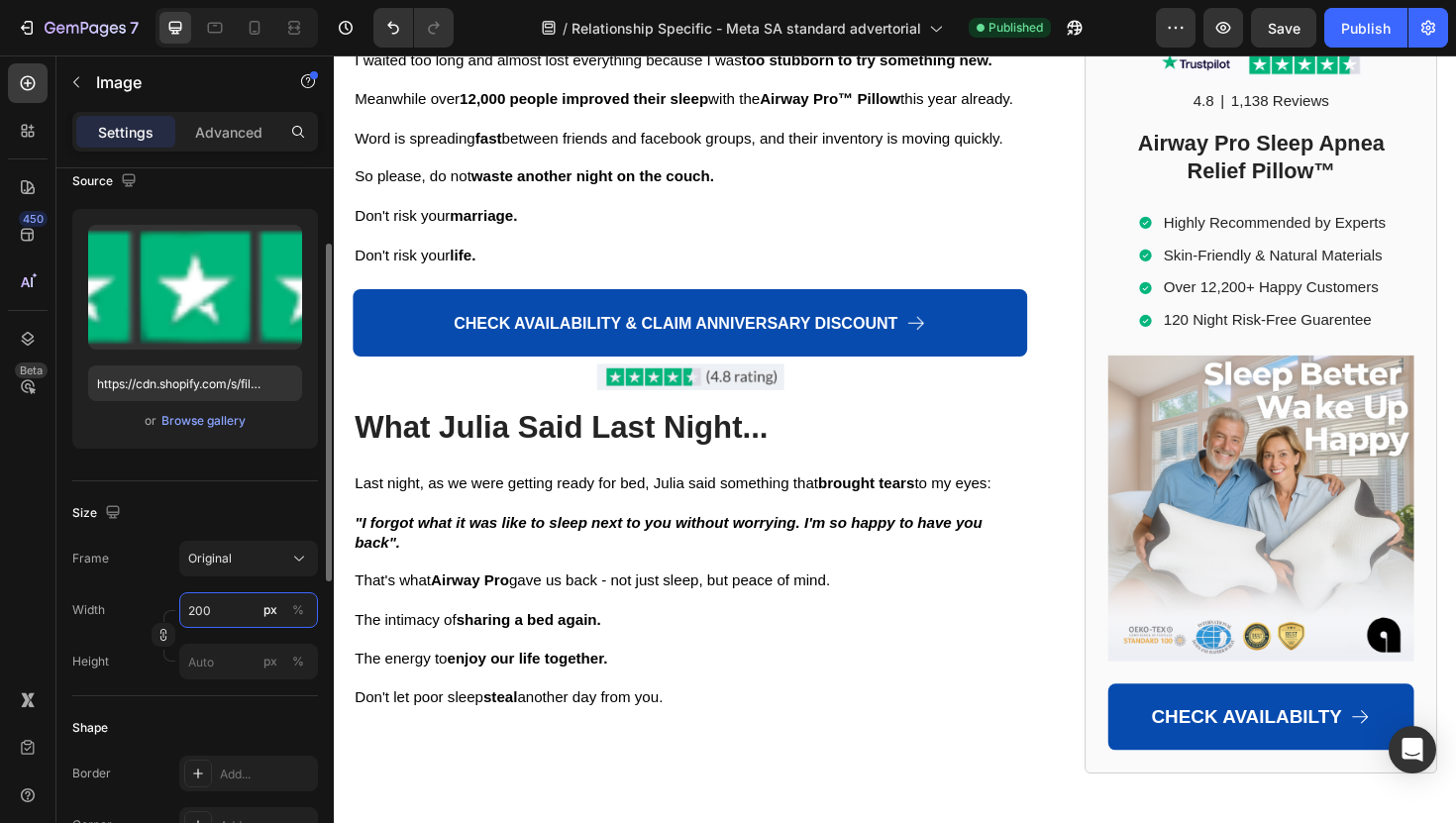 click on "200" at bounding box center [249, 610] 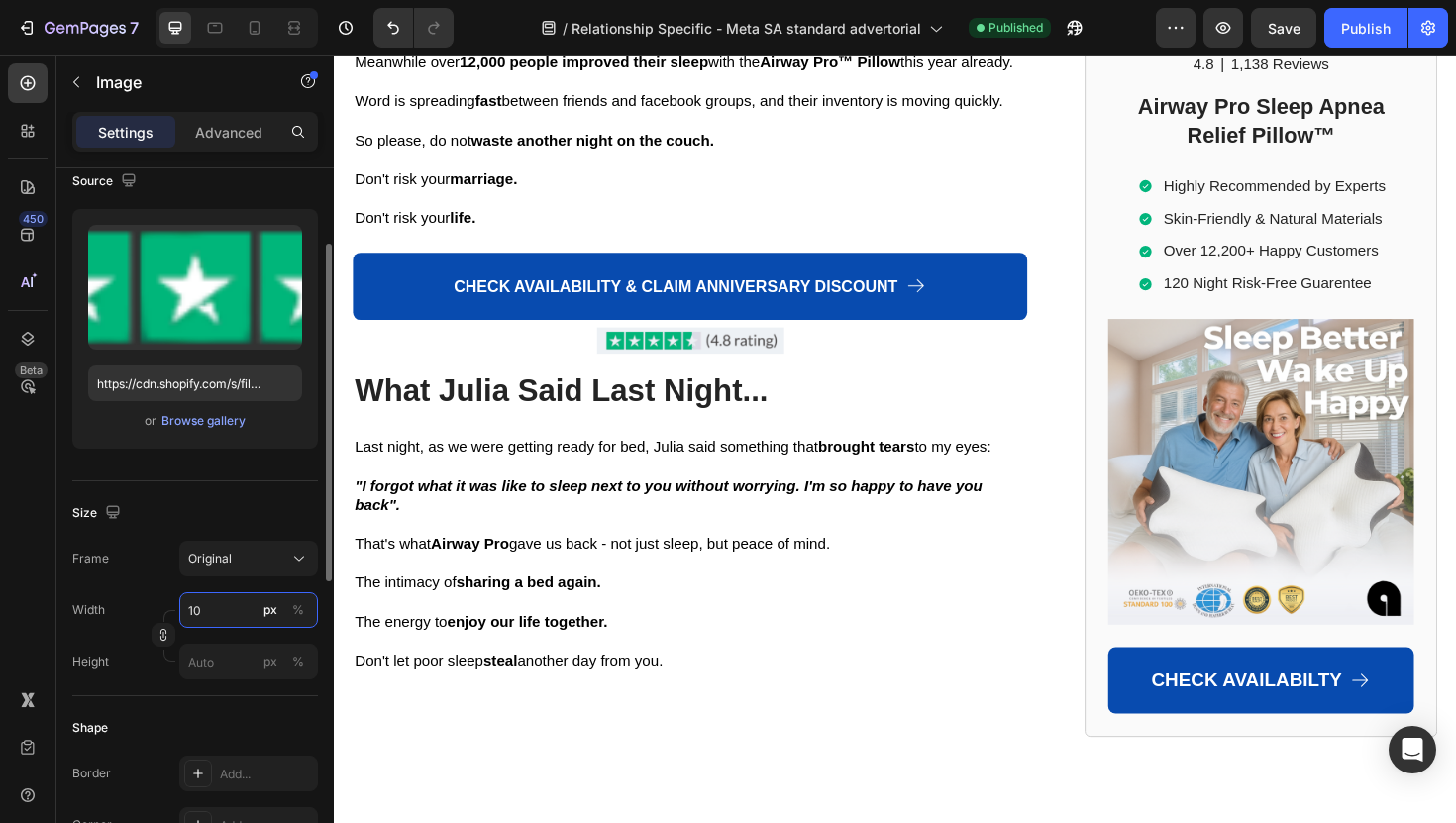 type on "100" 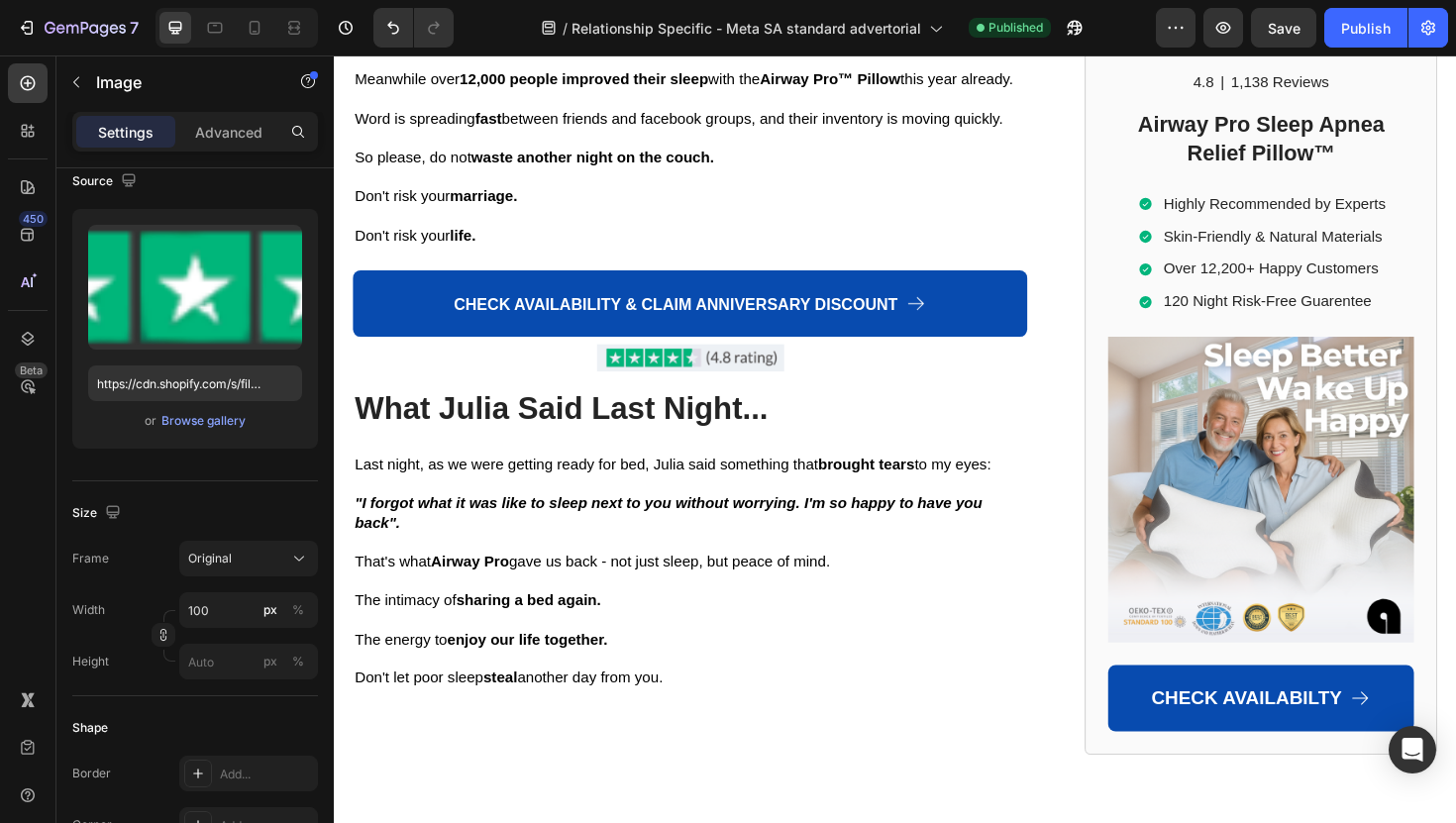 click on "Image Image   0 Lara K., Liverpool  - ✔︎ Verified Customer “My husband's sleep apnea turned me into an insomniac. I'd wake up 4-5 times every night from his snoring and gasping sounds. I was exhausted, cranky, and honestly started resenting bedtime with him. Since he got the Airway Pro, he sleeps like he did when he was young before we got married. It's been three months now and I've completely forgotten what those sleepless nights felt like.” Text Block Row" at bounding box center (710, -1472) 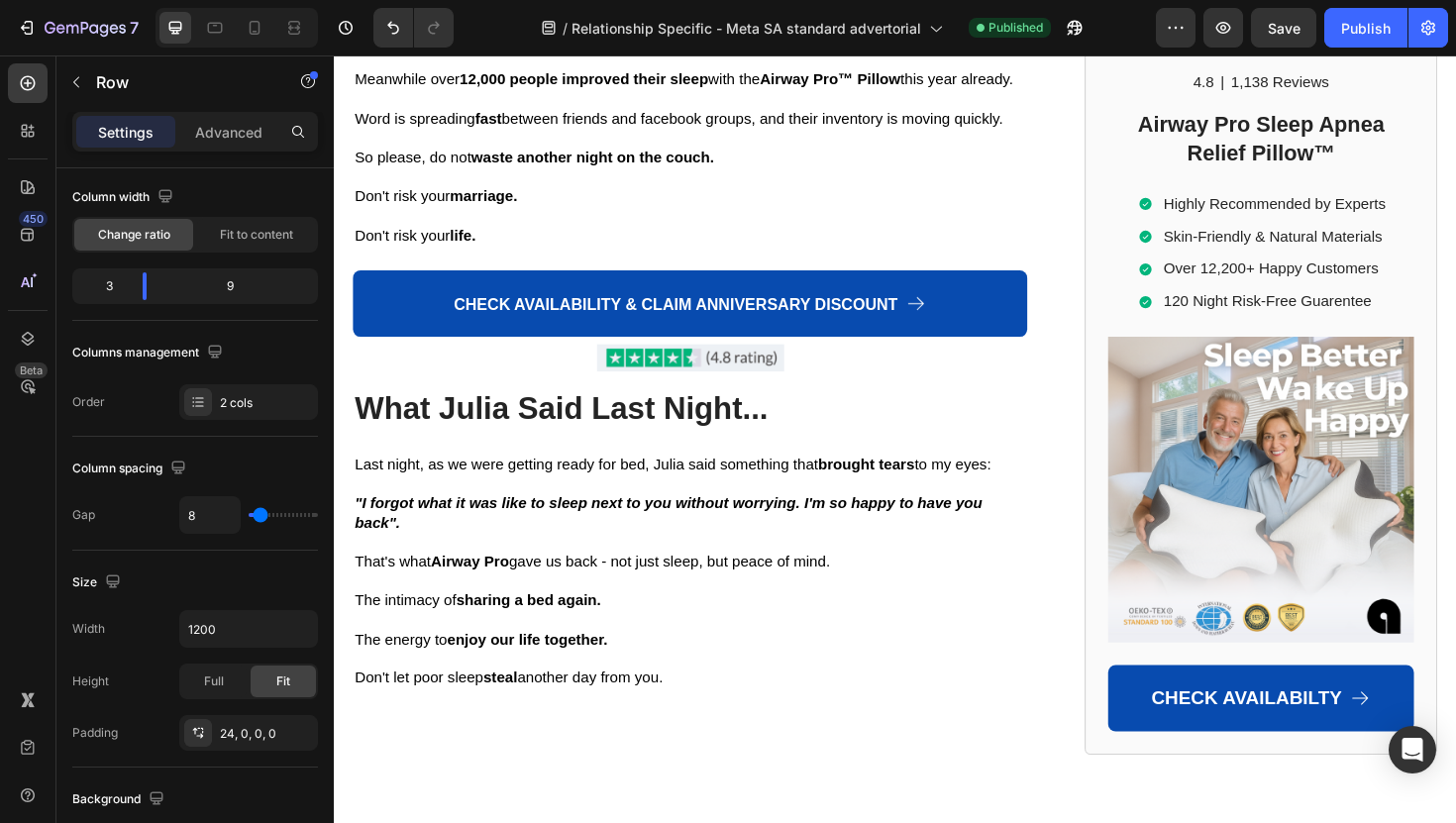 scroll, scrollTop: 0, scrollLeft: 0, axis: both 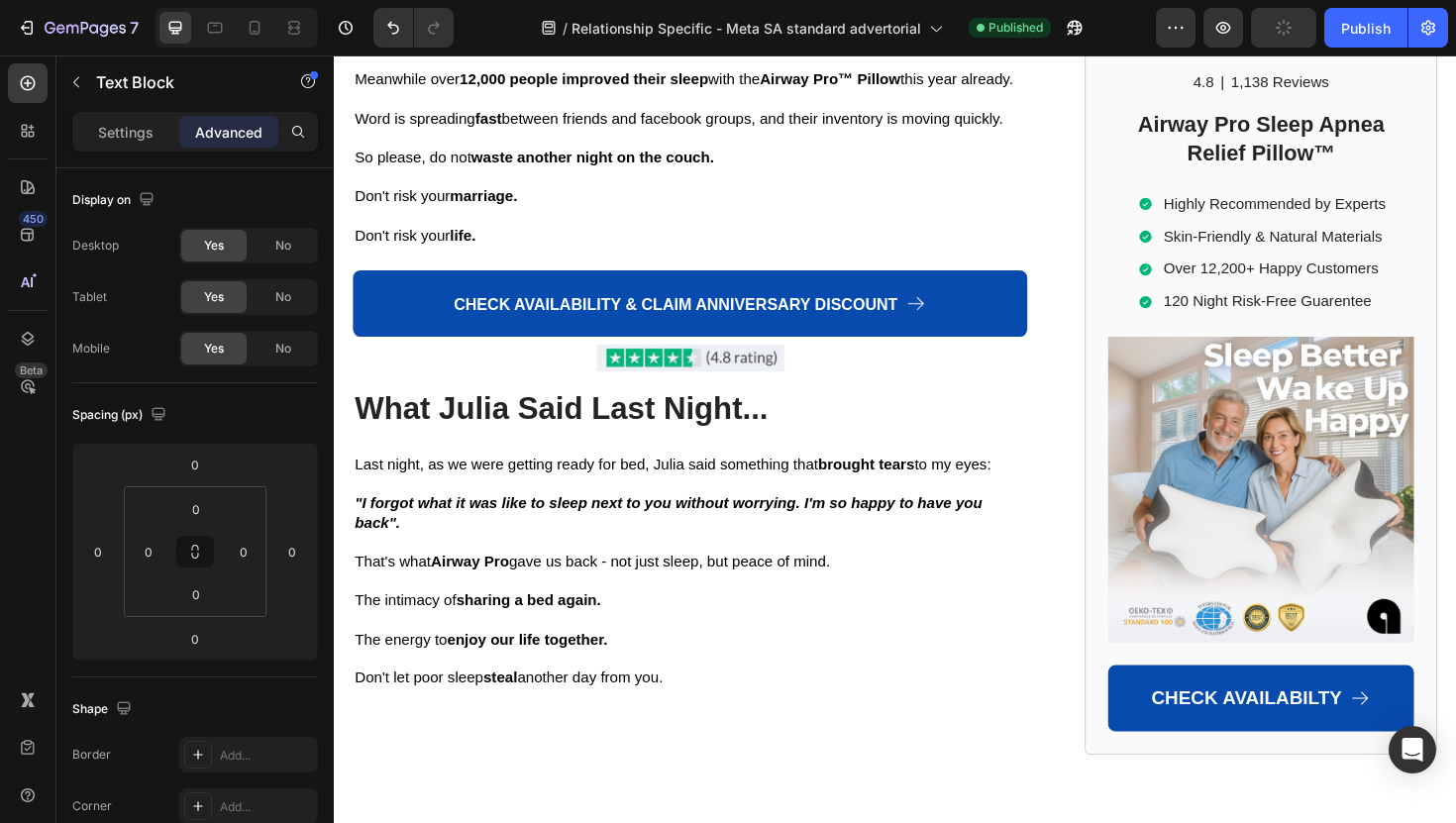 click on "Timo D., Sheffield  - ✔︎ Verified Customer “I'm an EMT from Middlesbrough, and sleep apnea was affecting my job performance. After 12-hour shifts, I'd come home and keep my wife and I awake with constant snoring and CPAP noise. We tried everything, even slept in separate rooms for months. But only the Airway Pillow was able to help us. Now we both sleep through the night, and I wake up actually rested for my next shift.”" at bounding box center (803, -1227) 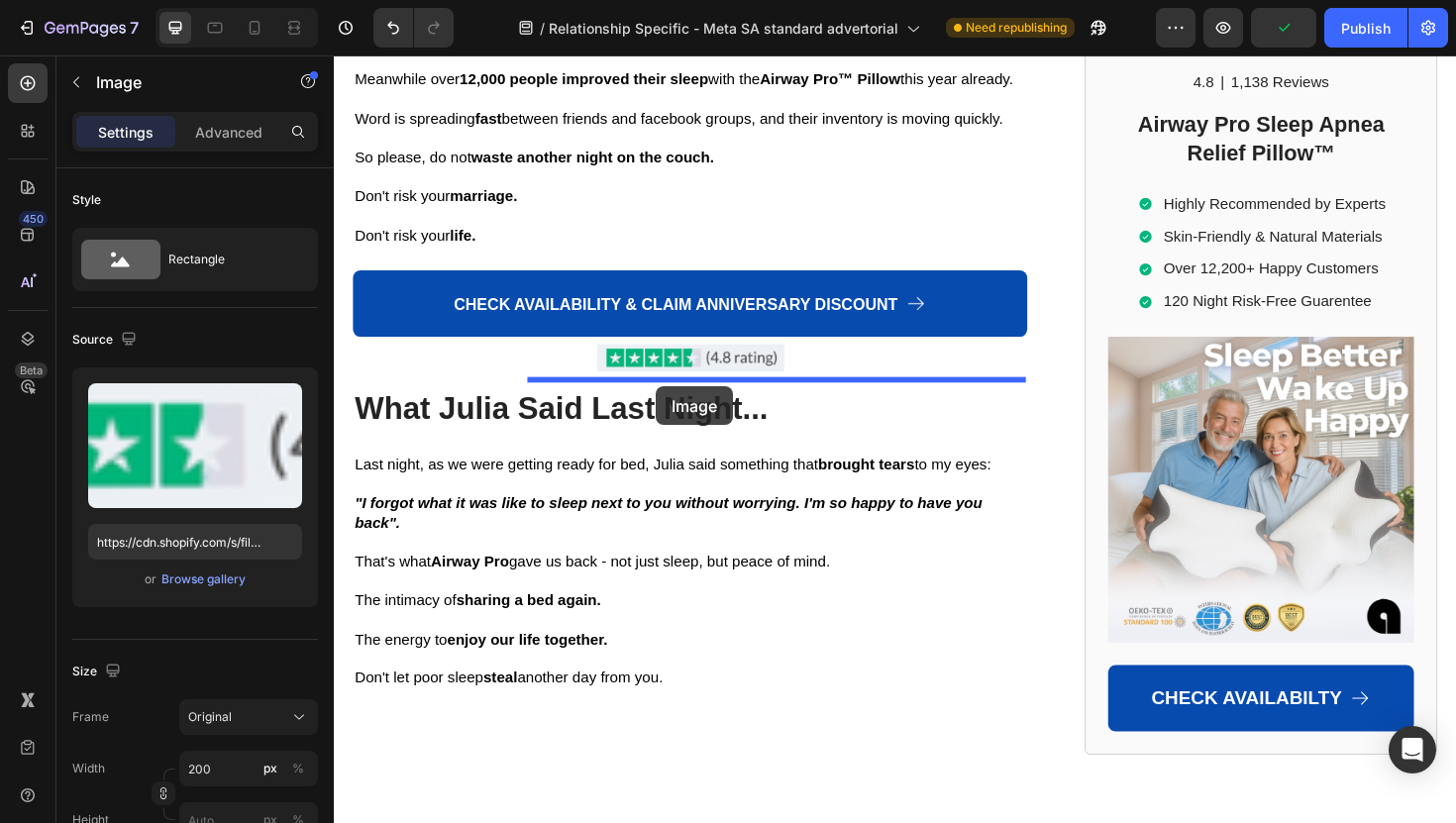 drag, startPoint x: 447, startPoint y: 497, endPoint x: 675, endPoint y: 406, distance: 245.48931 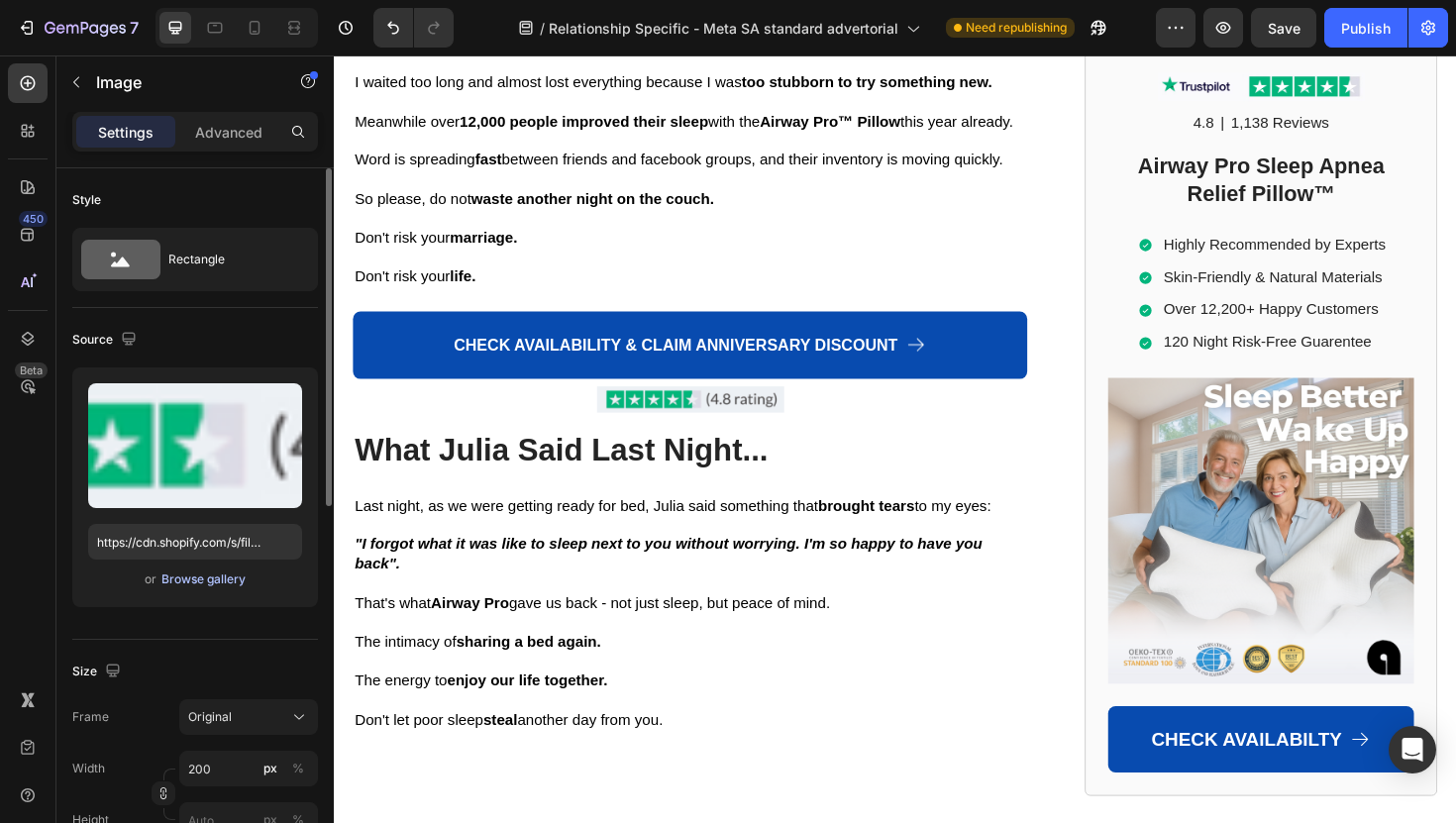 click on "Browse gallery" at bounding box center [203, 579] 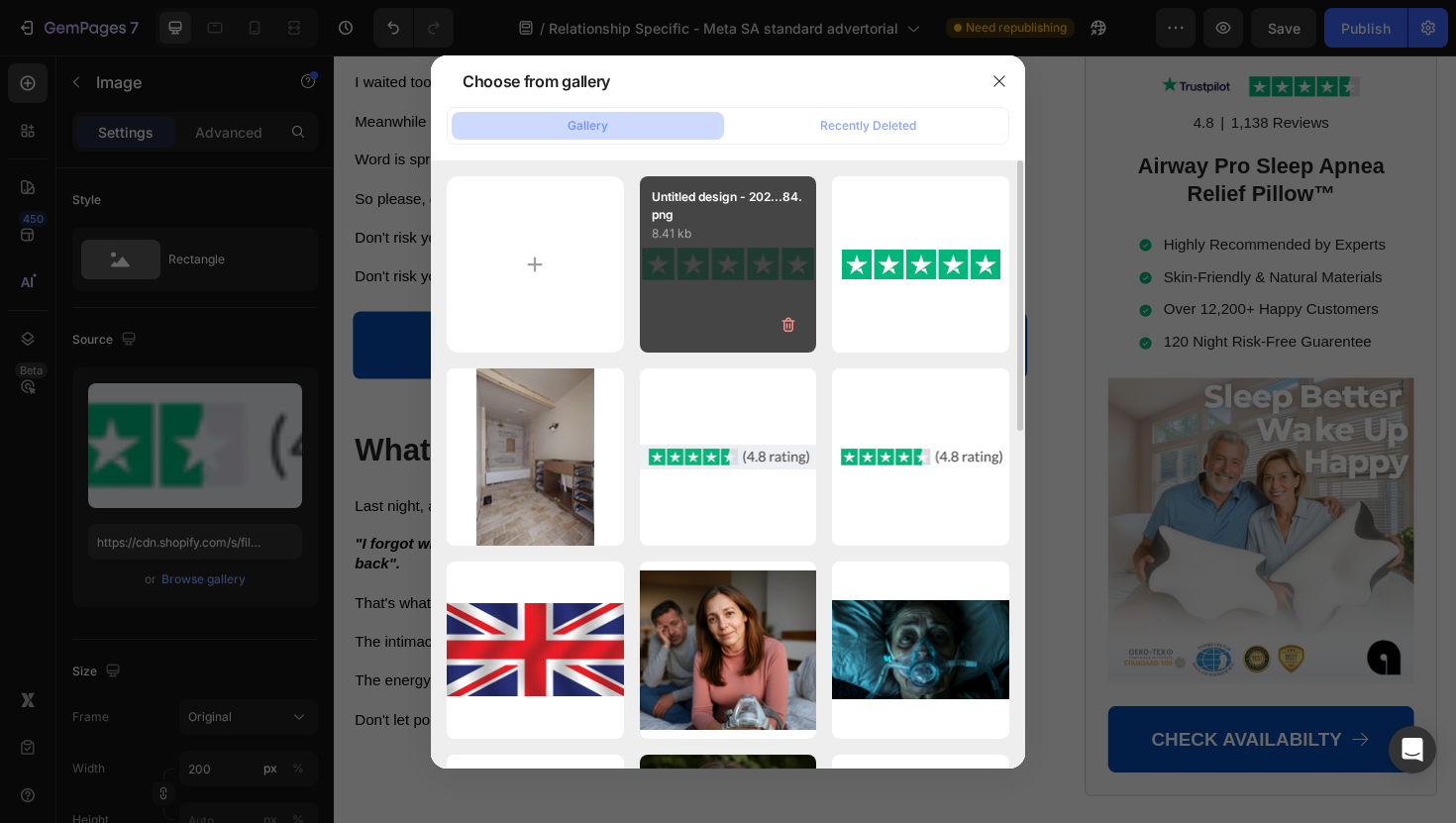 click on "Untitled design - 202...84.png" at bounding box center [728, 206] 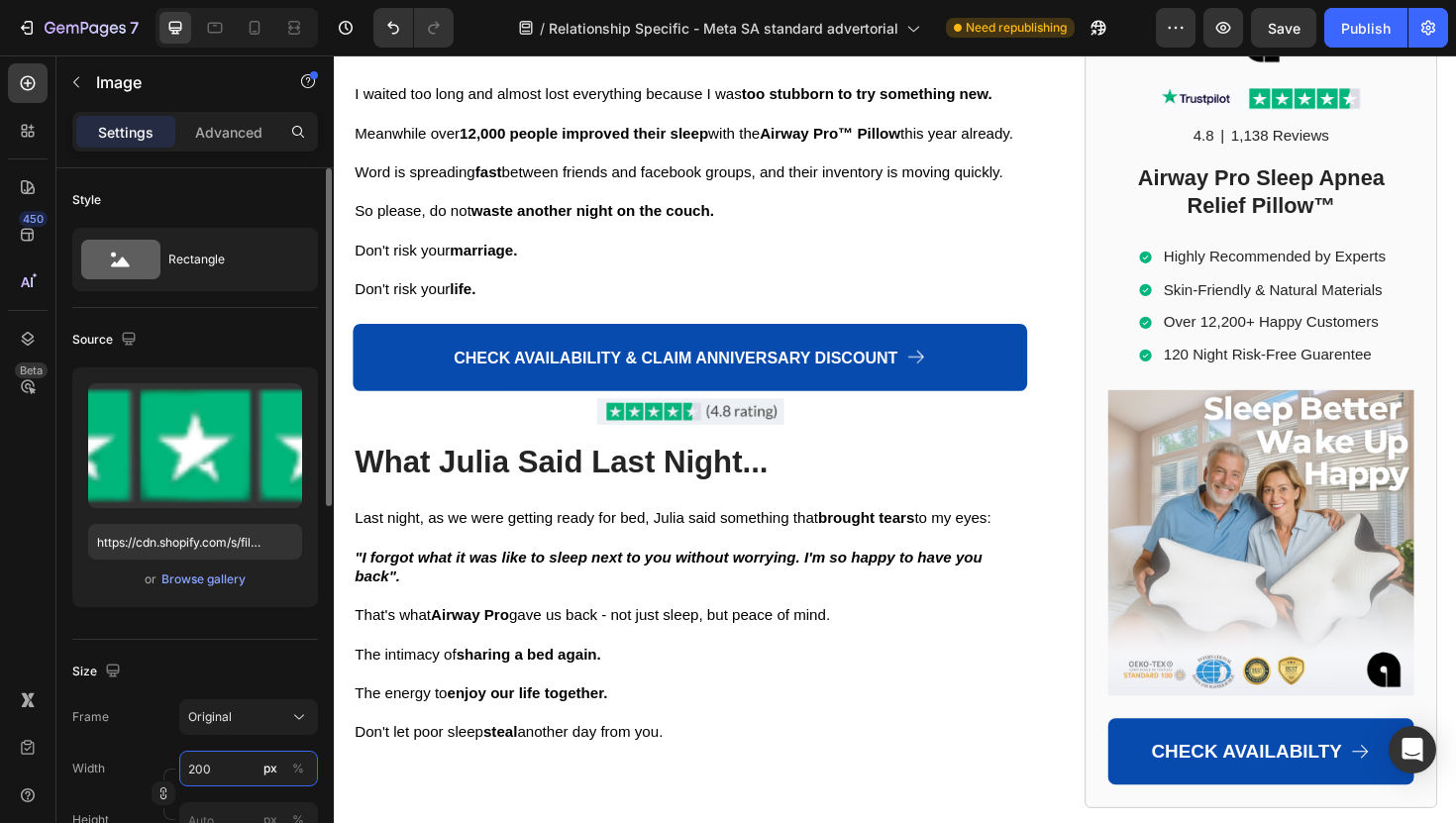 click on "200" at bounding box center [249, 769] 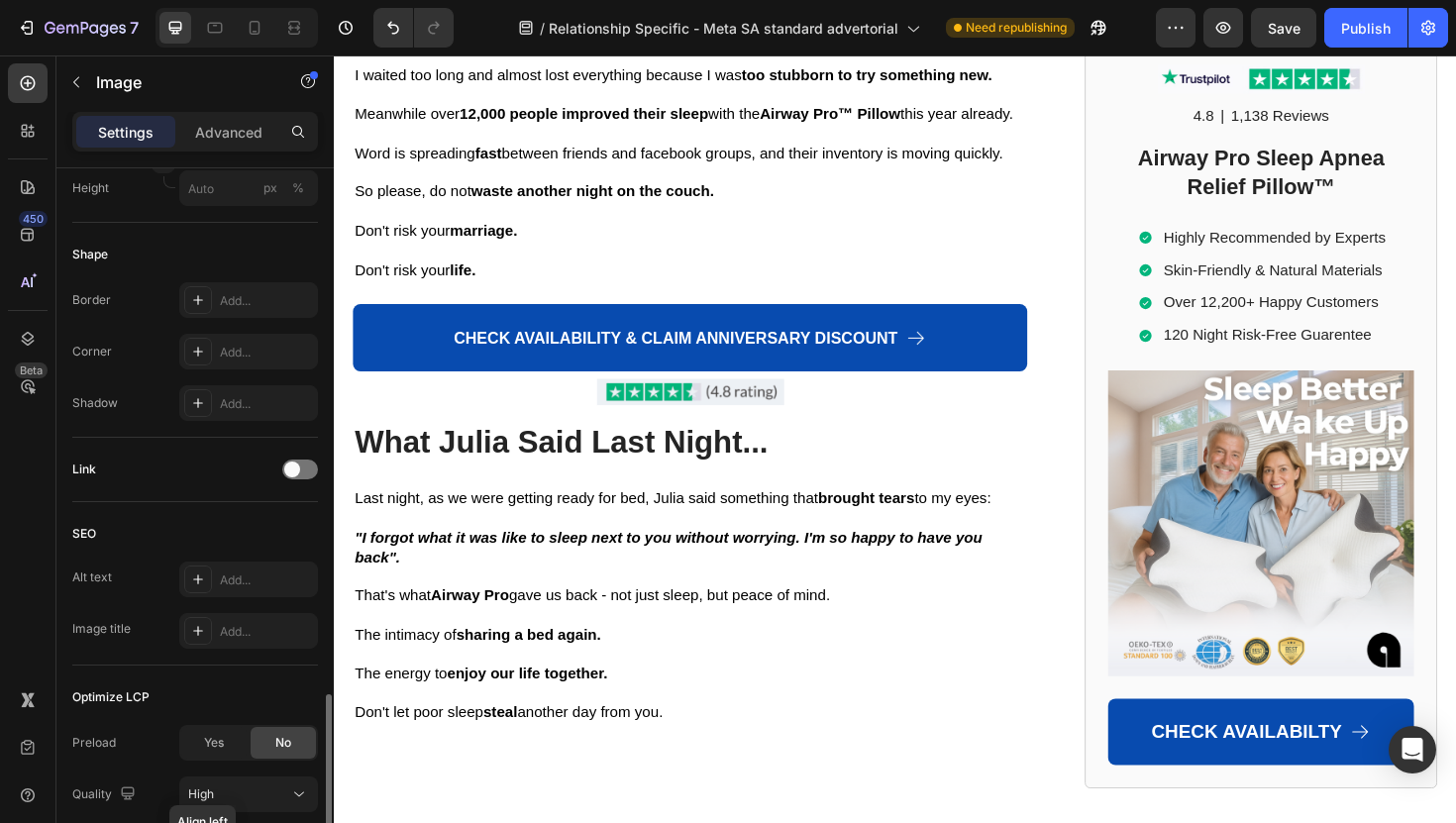 scroll, scrollTop: 784, scrollLeft: 0, axis: vertical 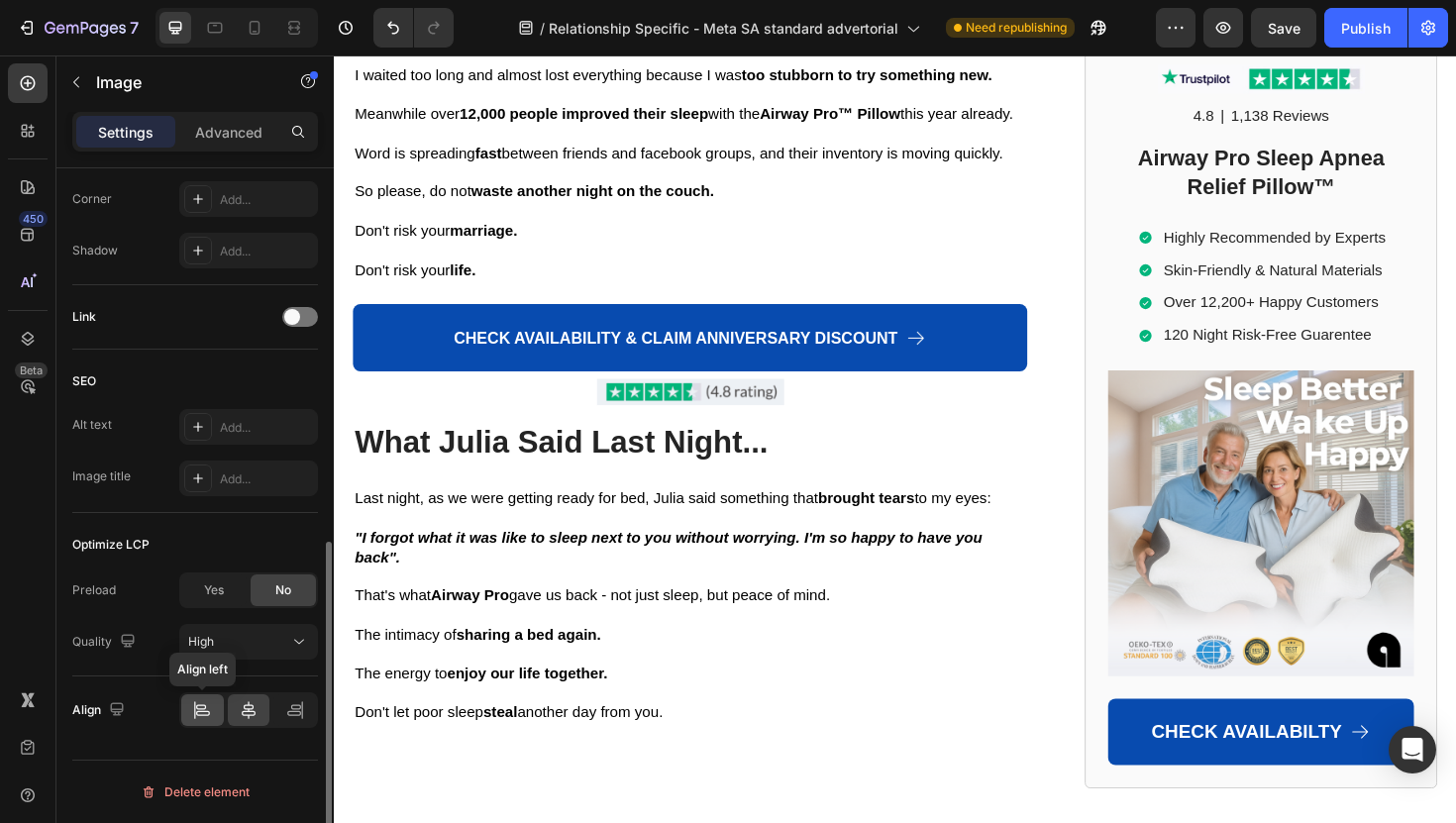 type on "100" 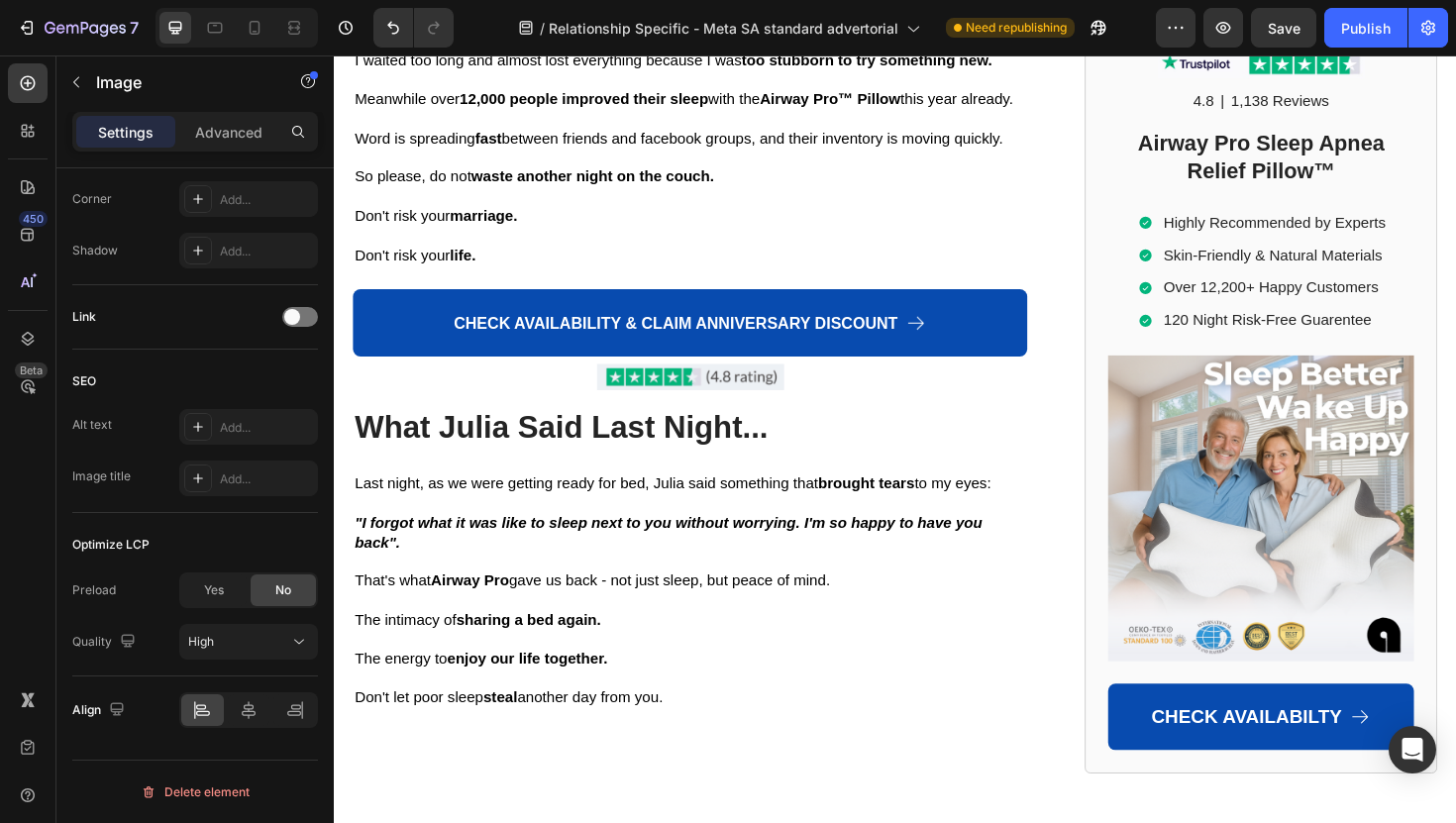 drag, startPoint x: 802, startPoint y: 432, endPoint x: 804, endPoint y: 405, distance: 27.073973 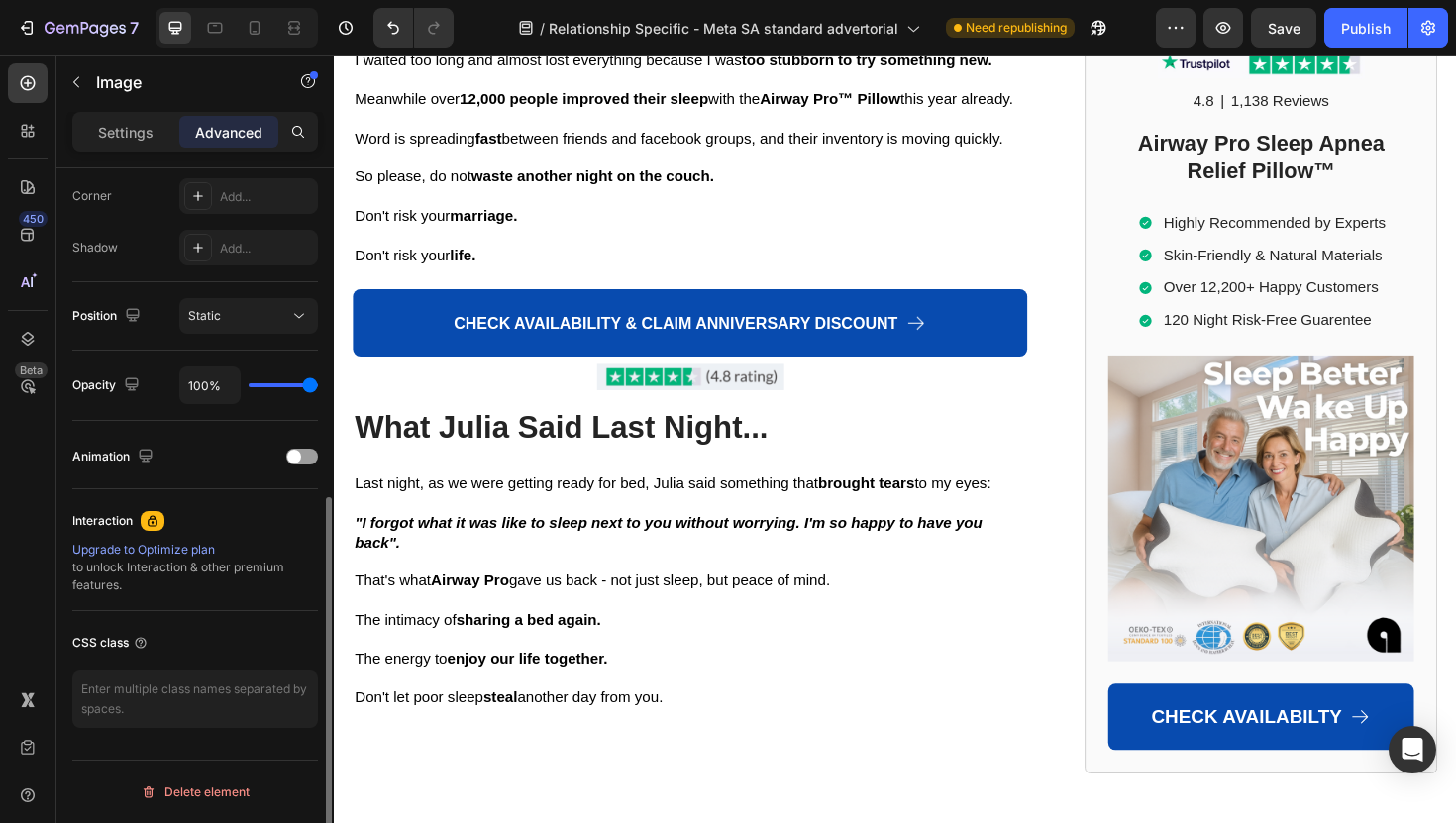scroll, scrollTop: 610, scrollLeft: 0, axis: vertical 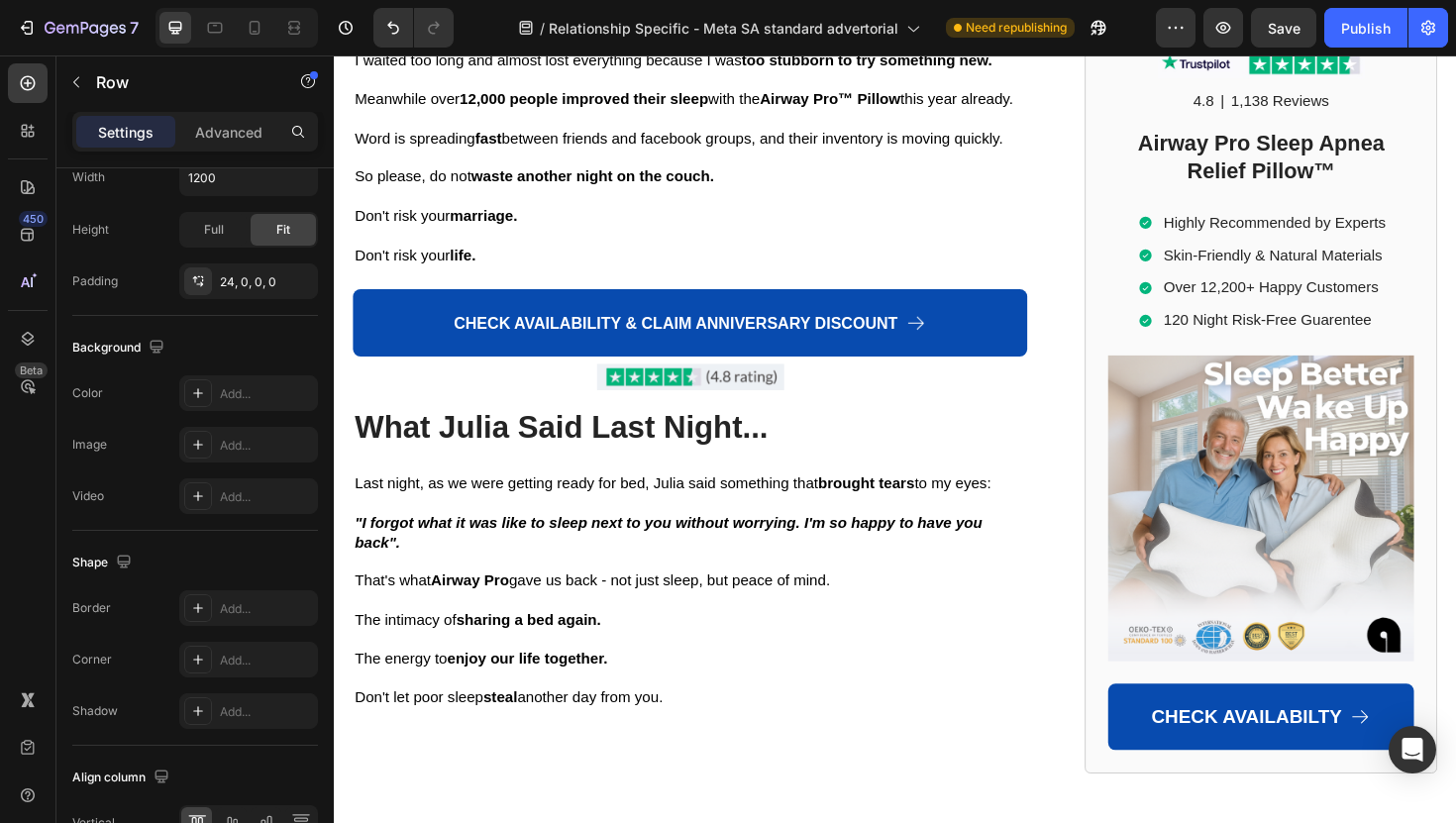click on "Image" at bounding box center [443, -1217] 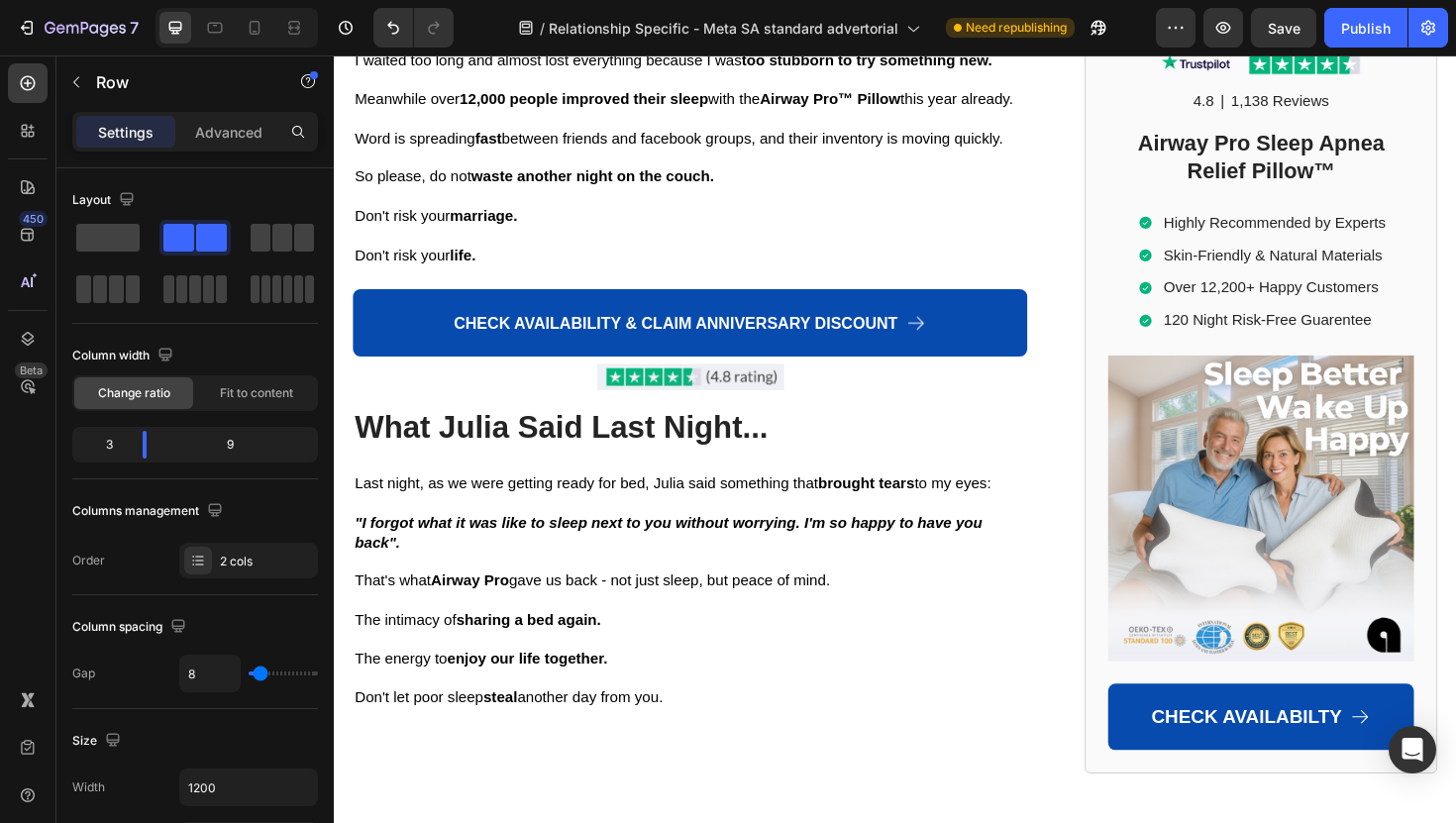 click on "Don't Make the Same Mistakes I Did." at bounding box center (710, -1061) 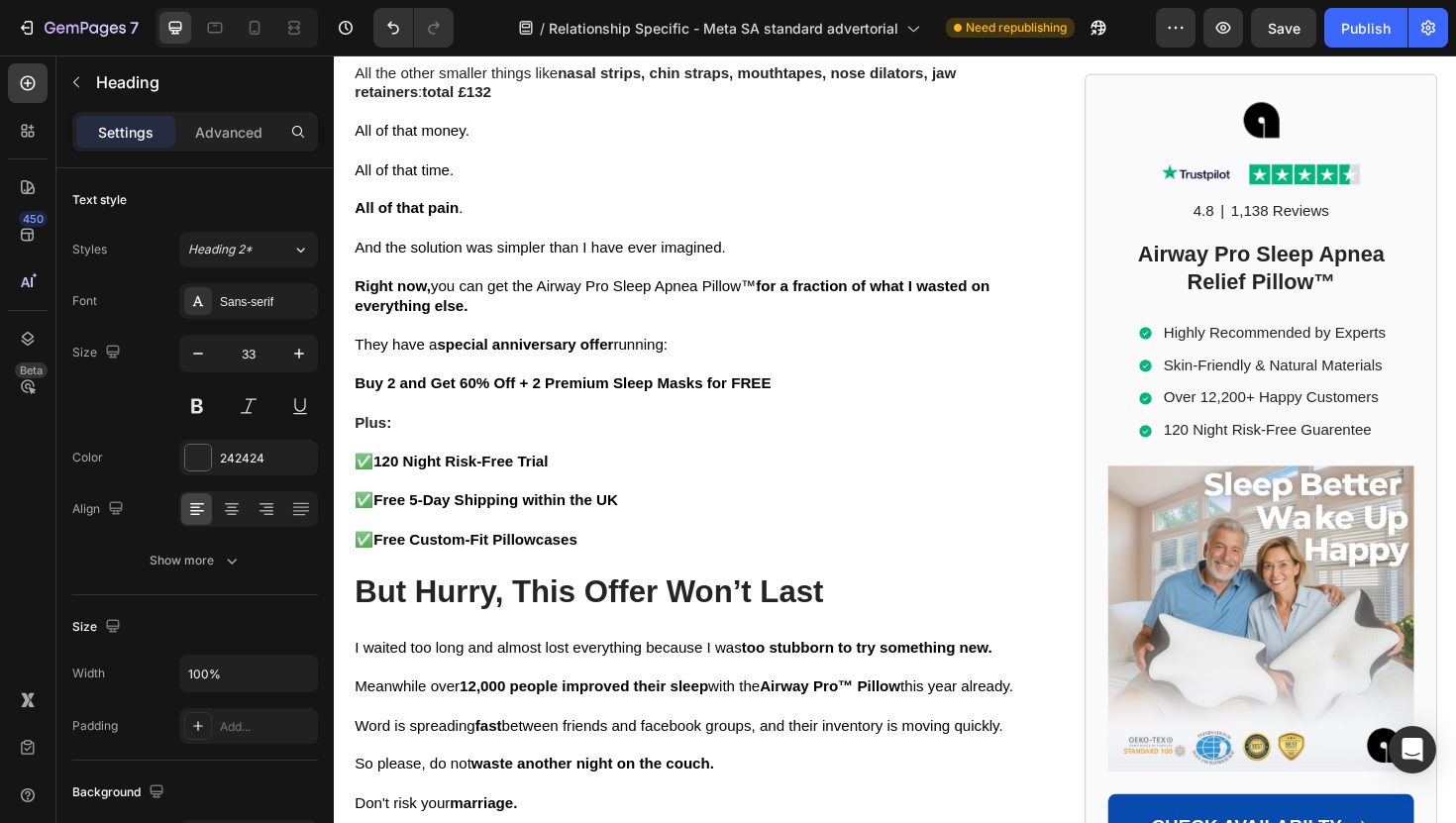 scroll, scrollTop: 10508, scrollLeft: 0, axis: vertical 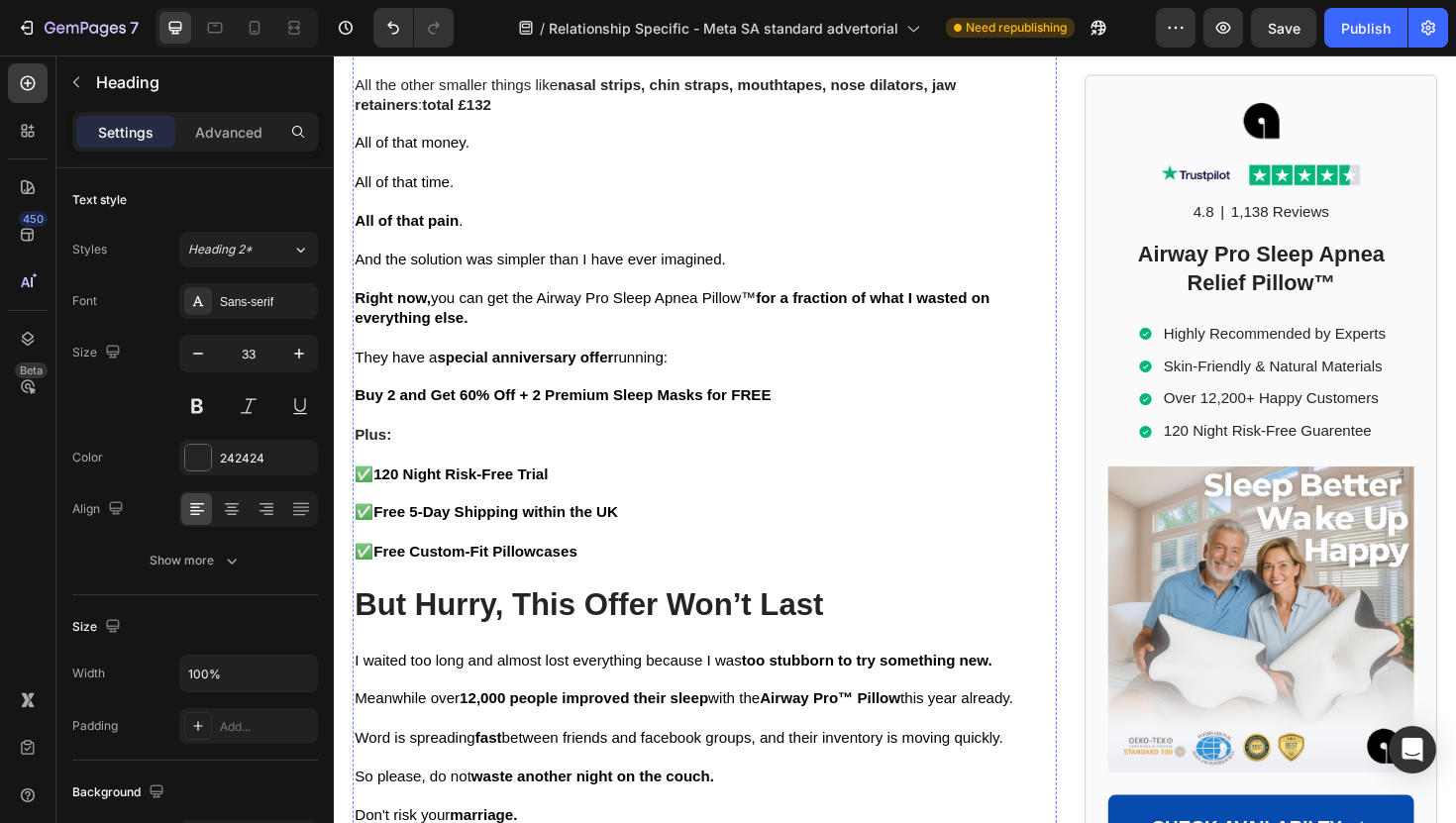click on "And based on their recent survey, that's the only design that allows  86% of their customers sleep better and reduce breathing interruptions by 68%  within the first week." at bounding box center [699, -1417] 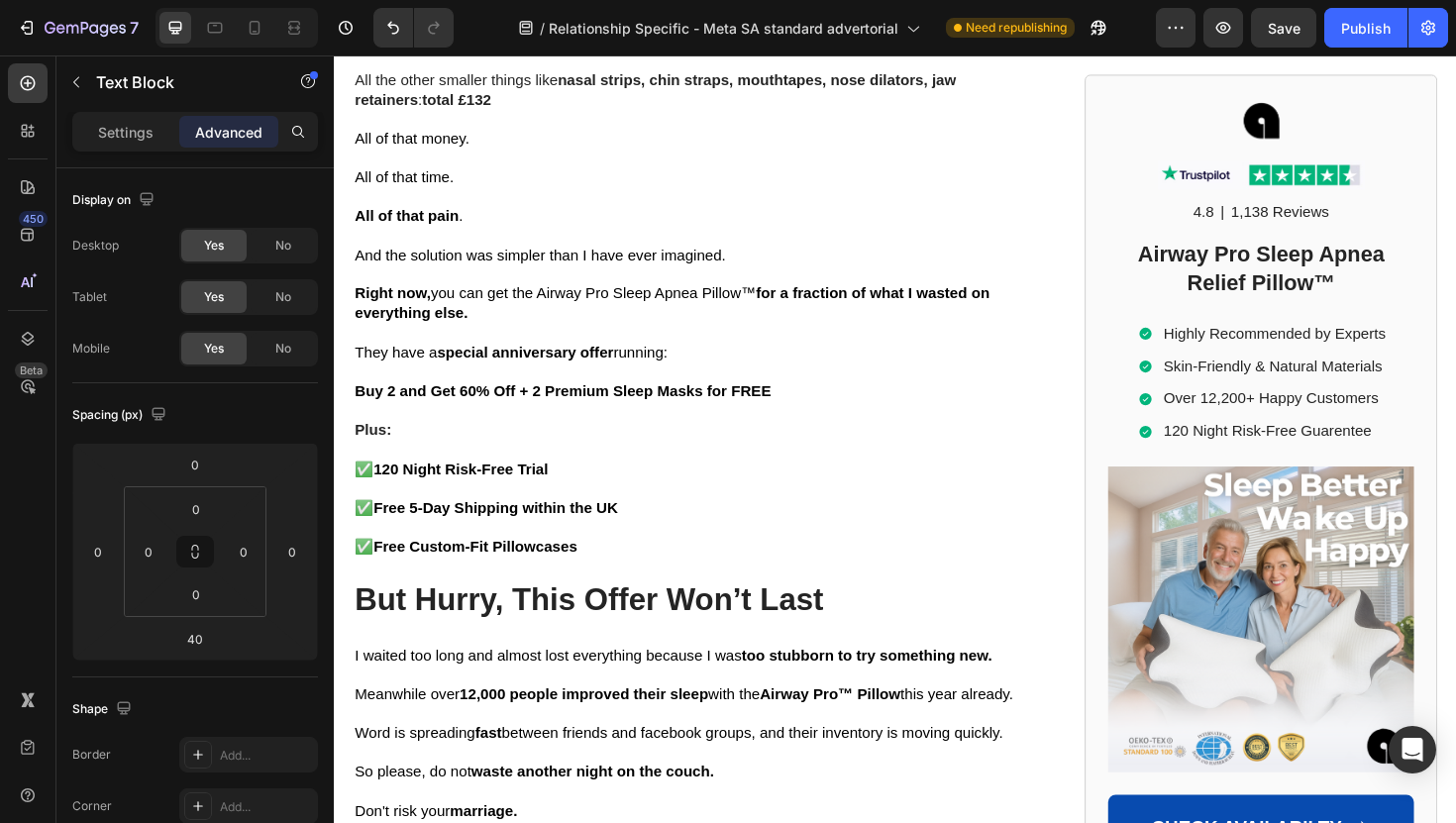 click at bounding box center [711, -1362] 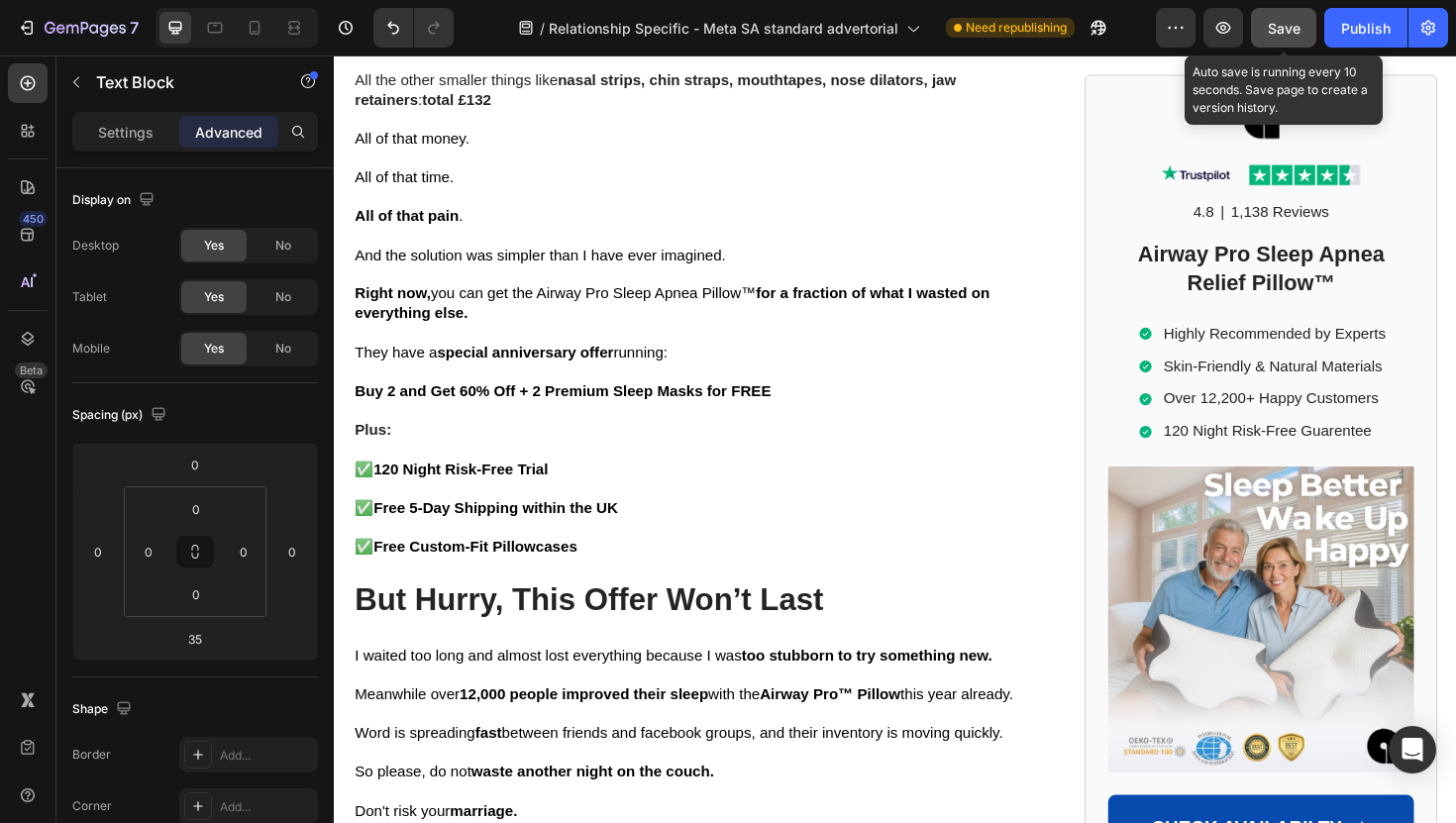 click on "Save" at bounding box center [1284, 28] 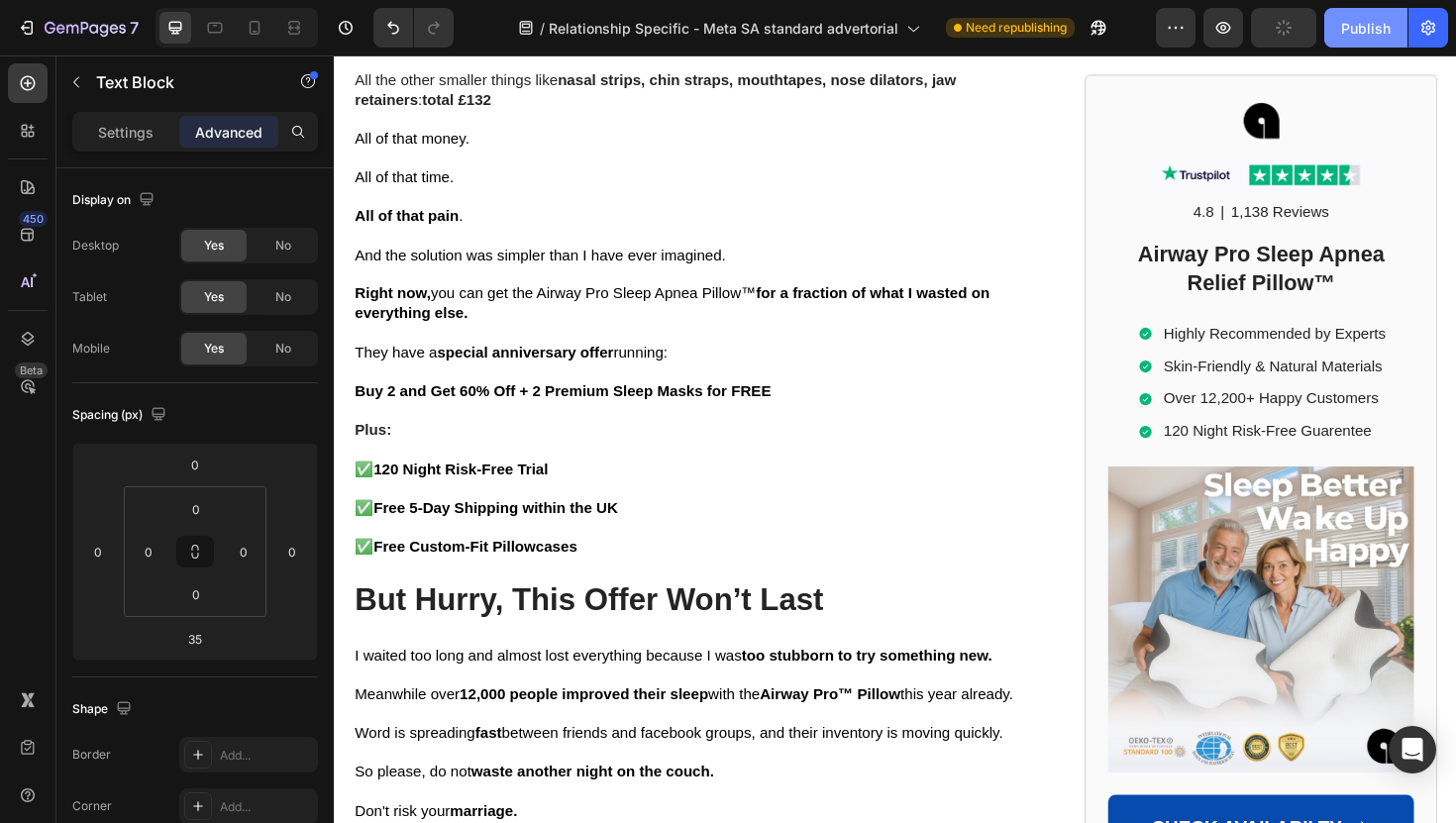click on "Publish" at bounding box center (1366, 28) 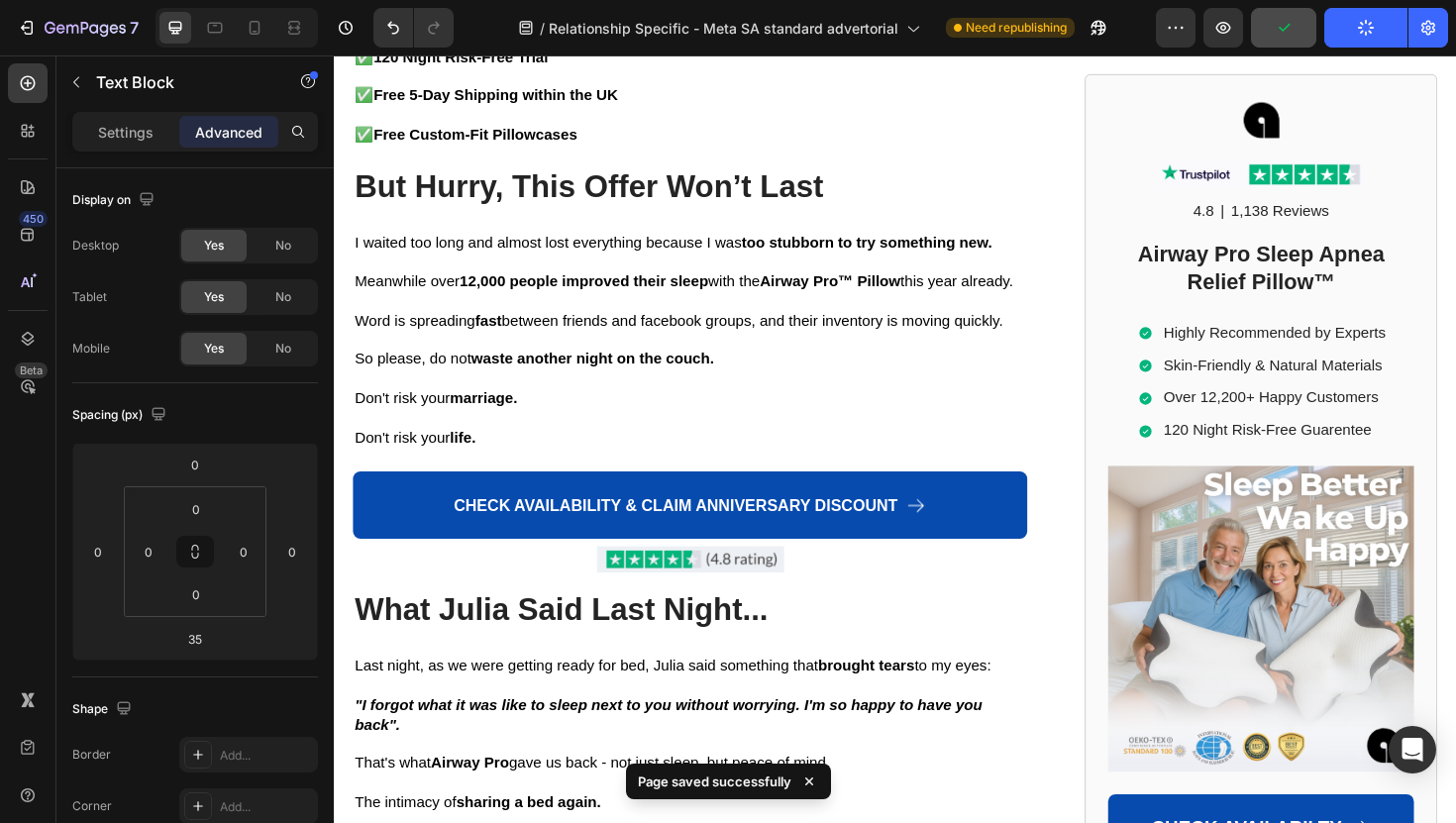 scroll, scrollTop: 10947, scrollLeft: 0, axis: vertical 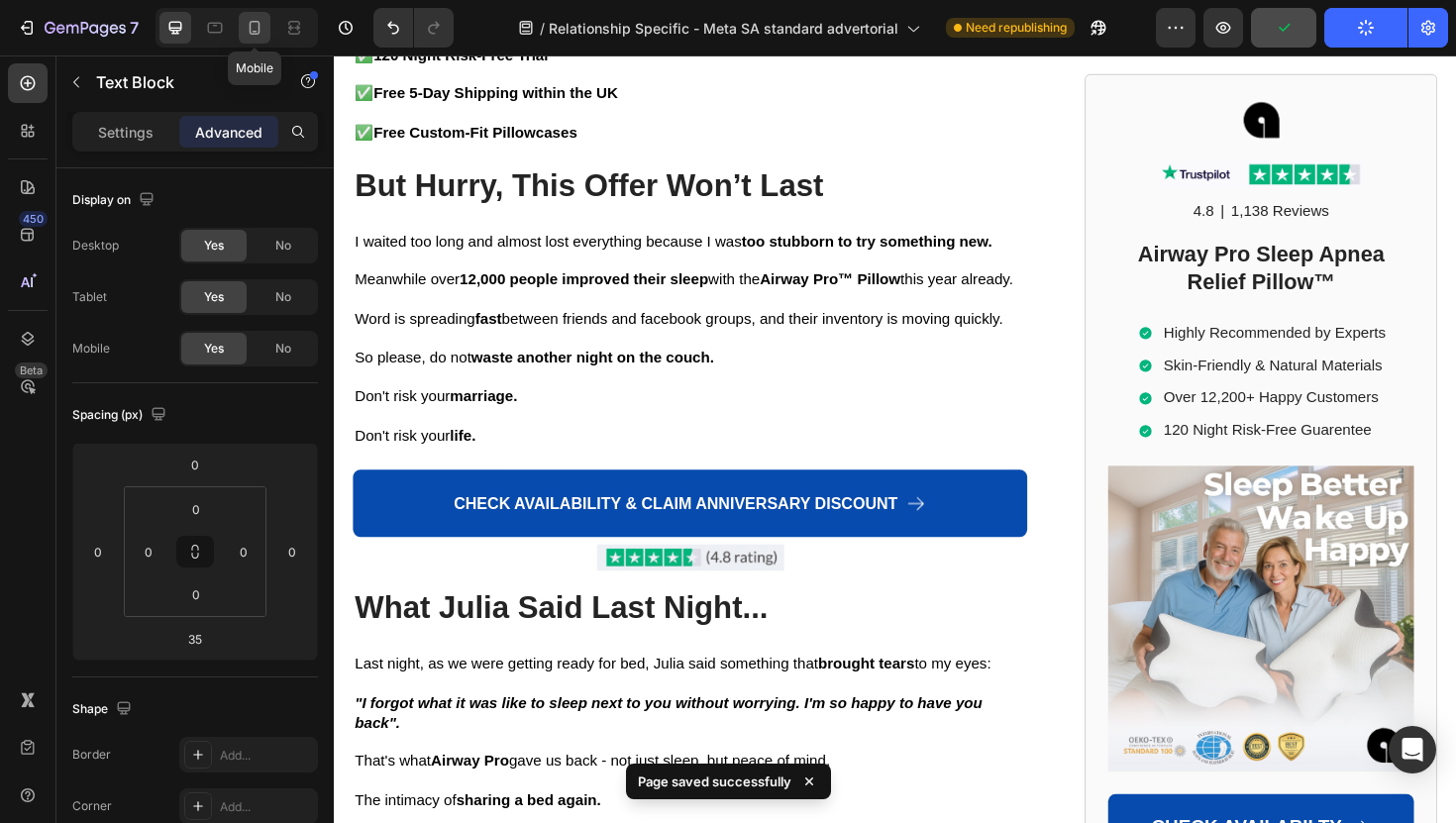 click 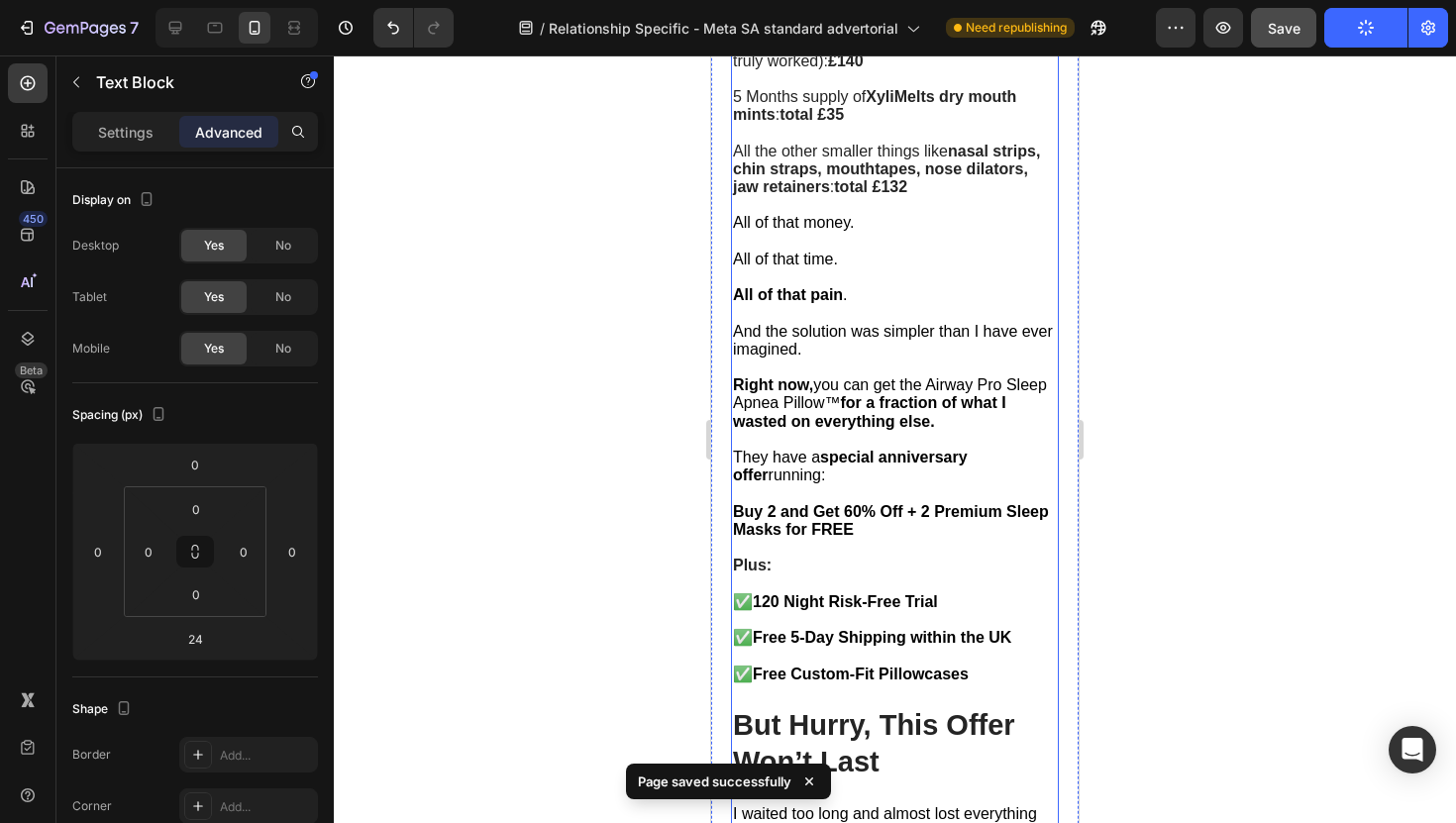 scroll, scrollTop: 10484, scrollLeft: 0, axis: vertical 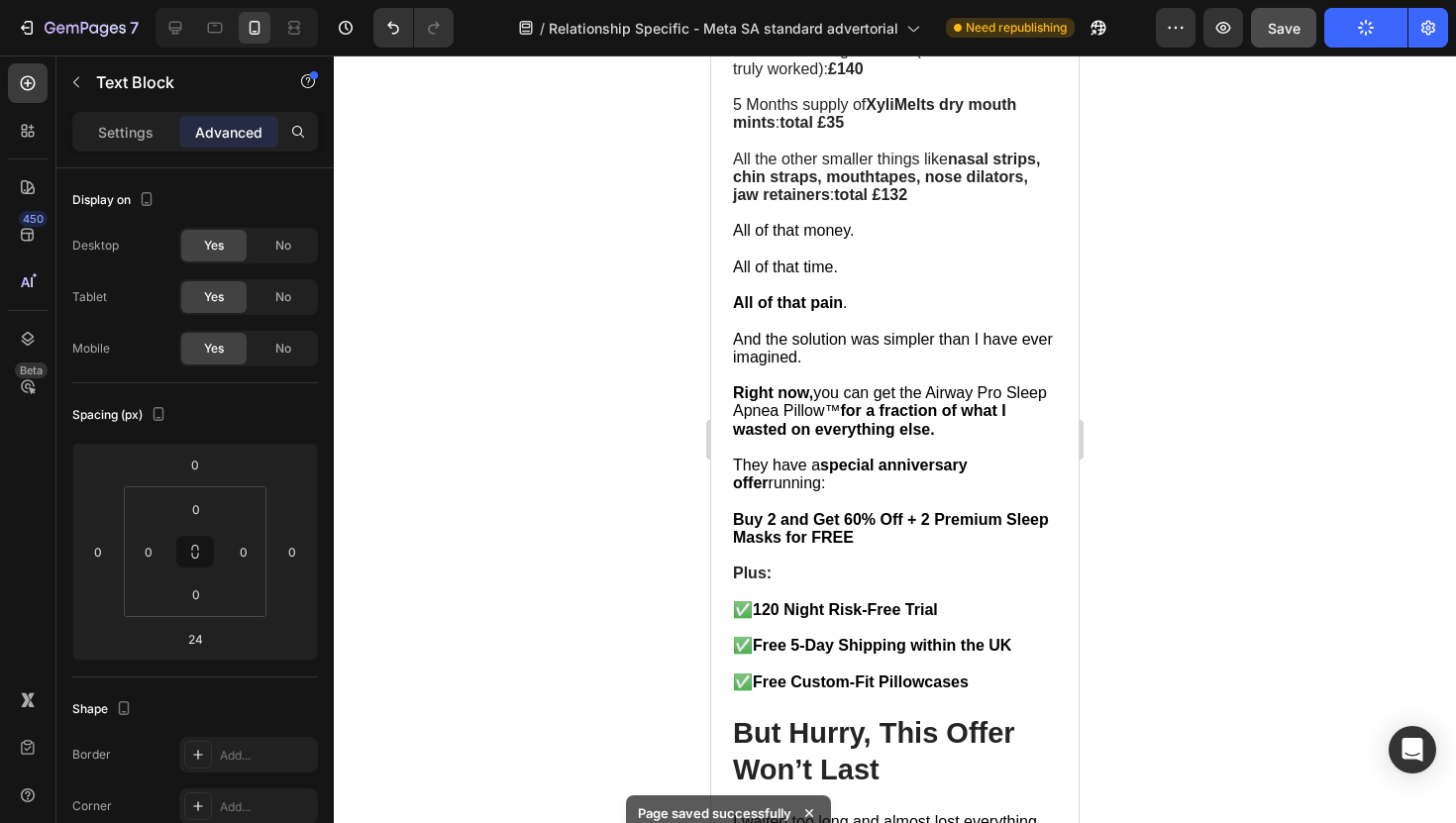 click on "Image Image Lara K., Liverpool  - ✔︎ Verified Customer “My husband's sleep apnea turned me into an insomniac. I'd wake up 4-5 times every night from his snoring and gasping sounds. I was exhausted, cranky, and honestly started resenting bedtime with him. Since he got the Airway Pro, he sleeps like he did when he was young before we got married. It's been three months now and I've completely forgotten what those sleepless nights felt like.” Text Block Row Row   24" at bounding box center (894, -984) 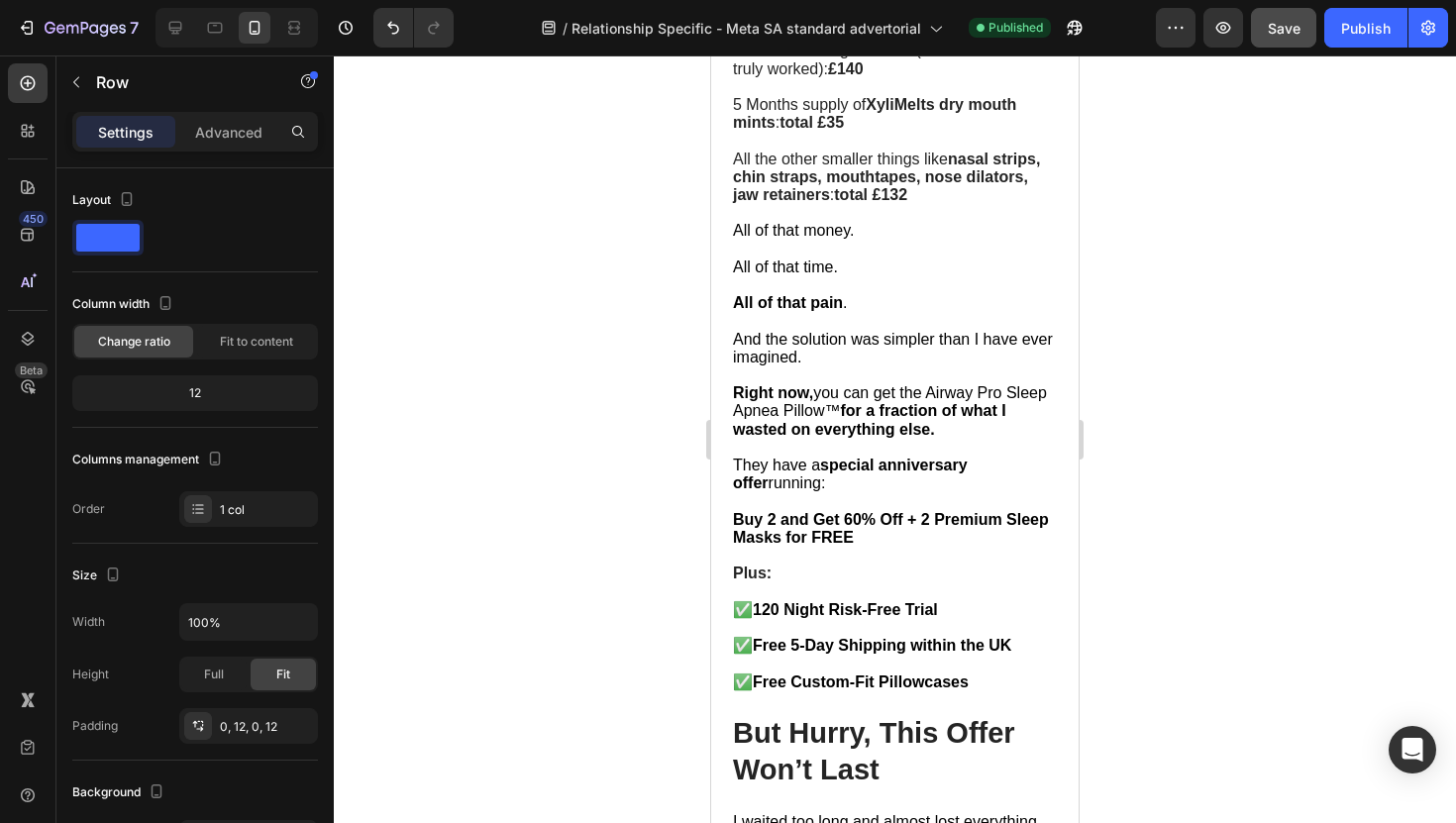click 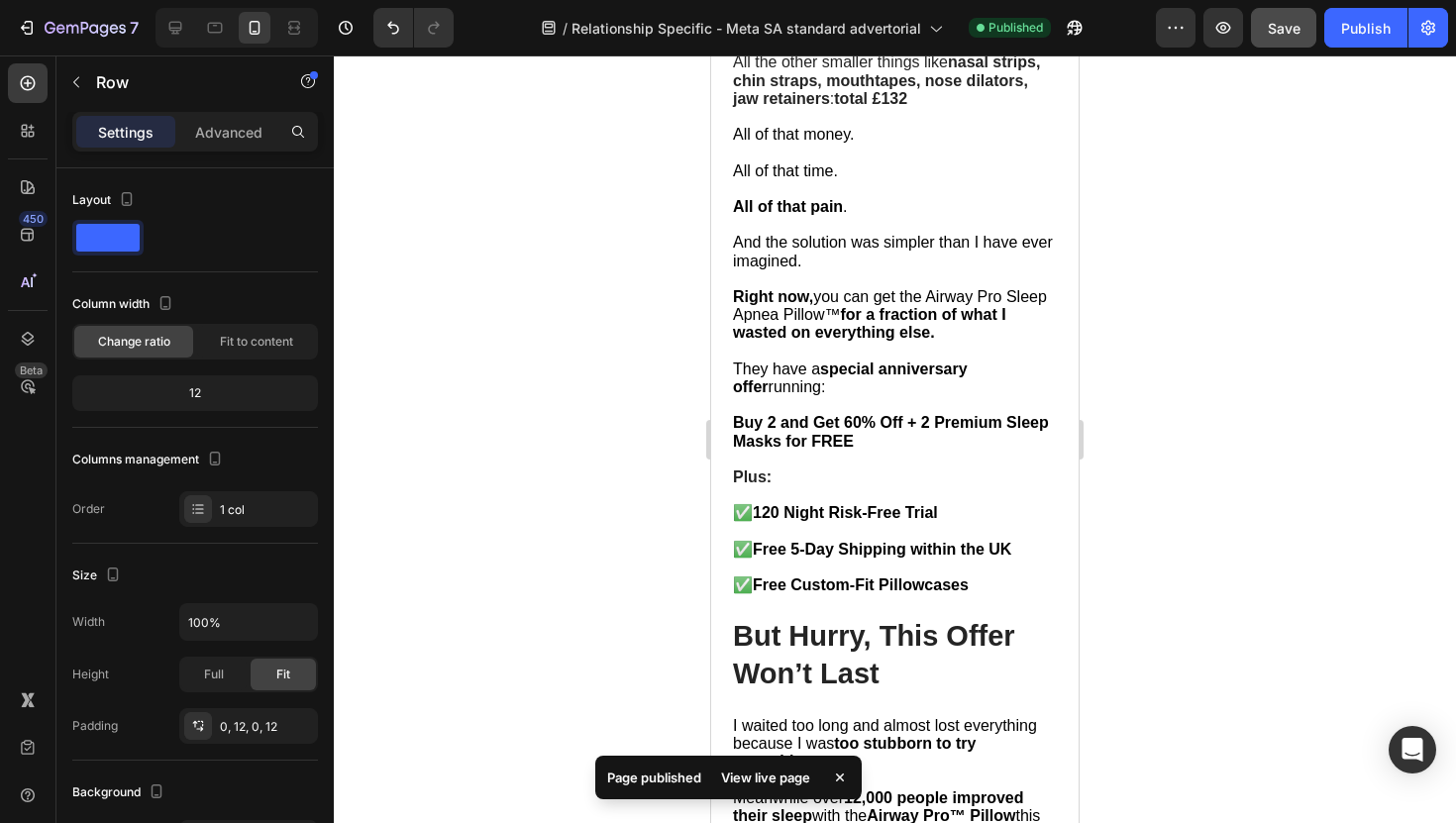 scroll, scrollTop: 10947, scrollLeft: 0, axis: vertical 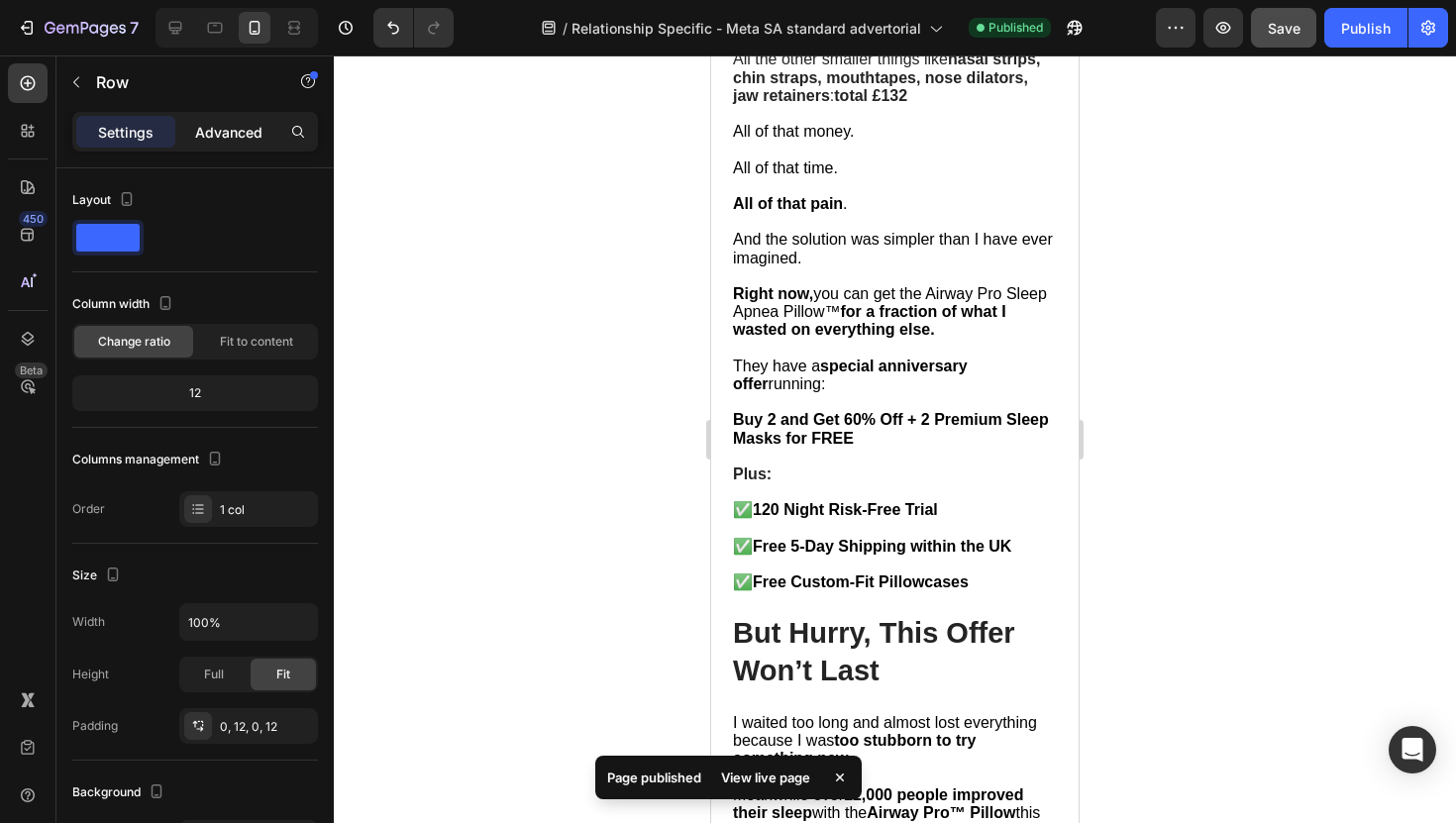 click on "Advanced" at bounding box center (229, 132) 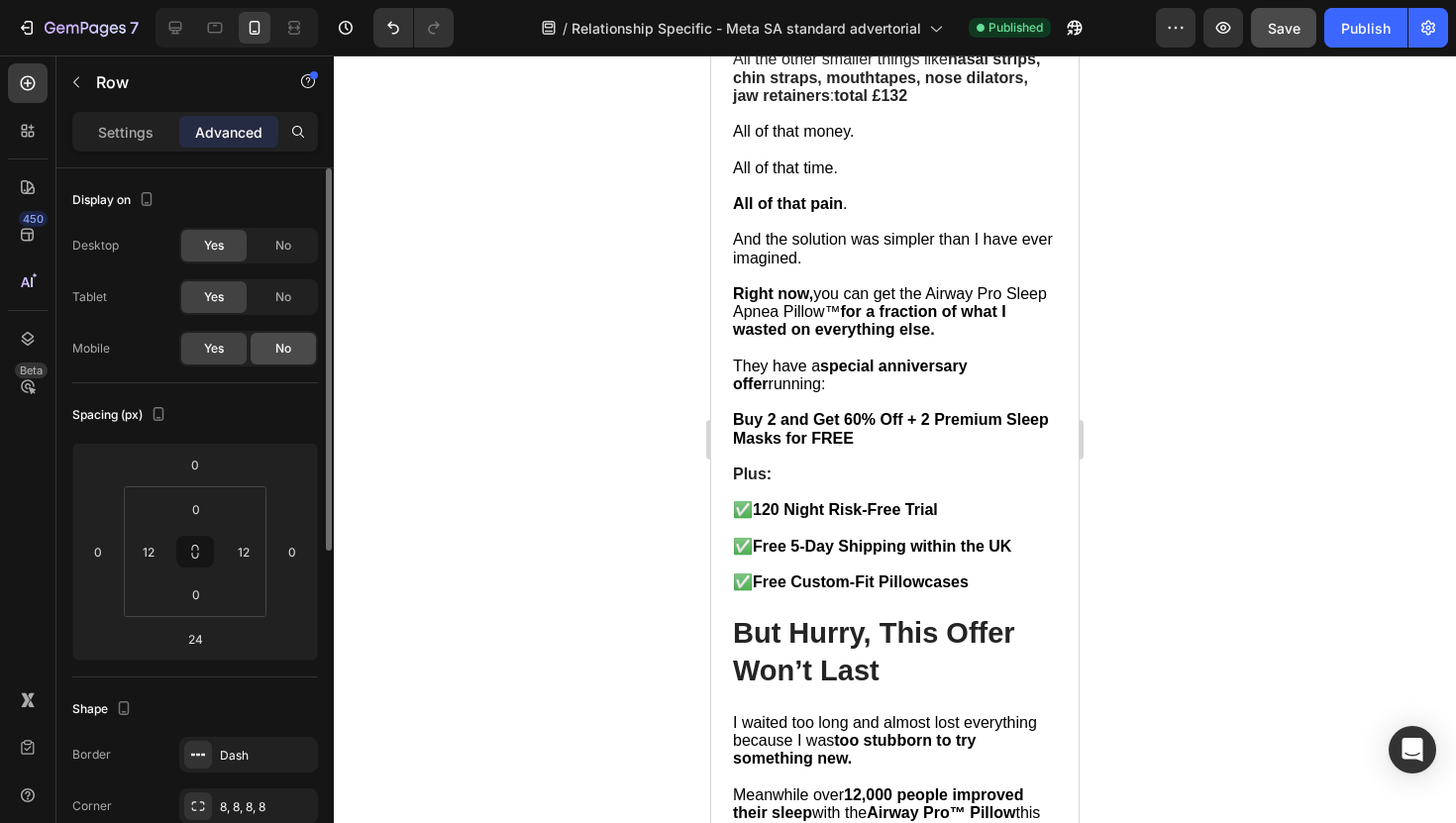 click on "No" 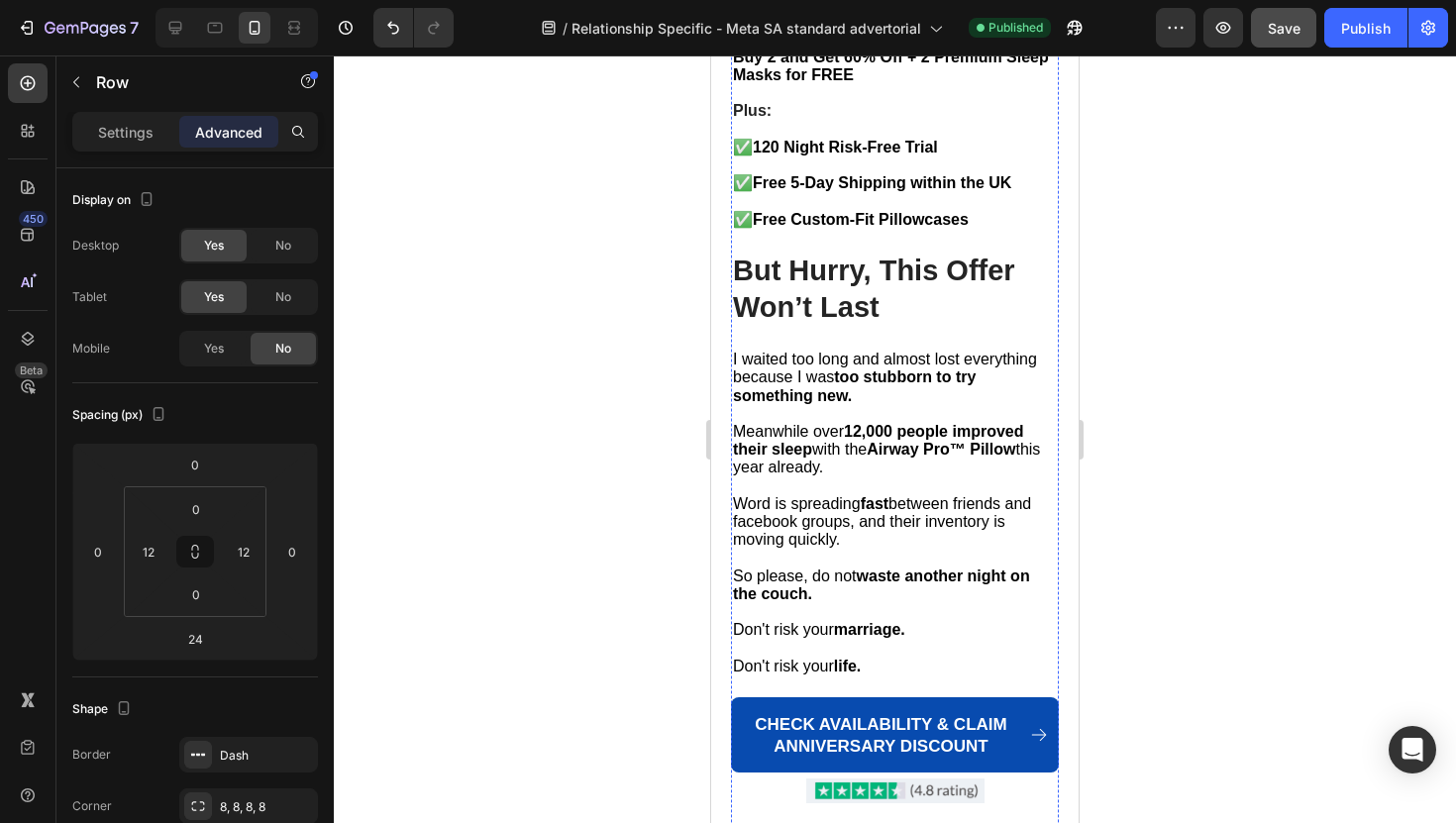 click on "Image Image Timo D., Sheffield  - ✔︎ Verified Customer “I'm an EMT from Middlesbrough, and sleep apnea was affecting my job performance. After 12-hour shifts, I'd come home and keep my wife and I awake with constant snoring and CPAP noise. We tried everything, even slept in separate rooms for months. But only the Airway Pillow was able to help us. Now we both sleep through the night, and I wake up actually rested for my next shift.” Text Block Row Row" at bounding box center (894, -1080) 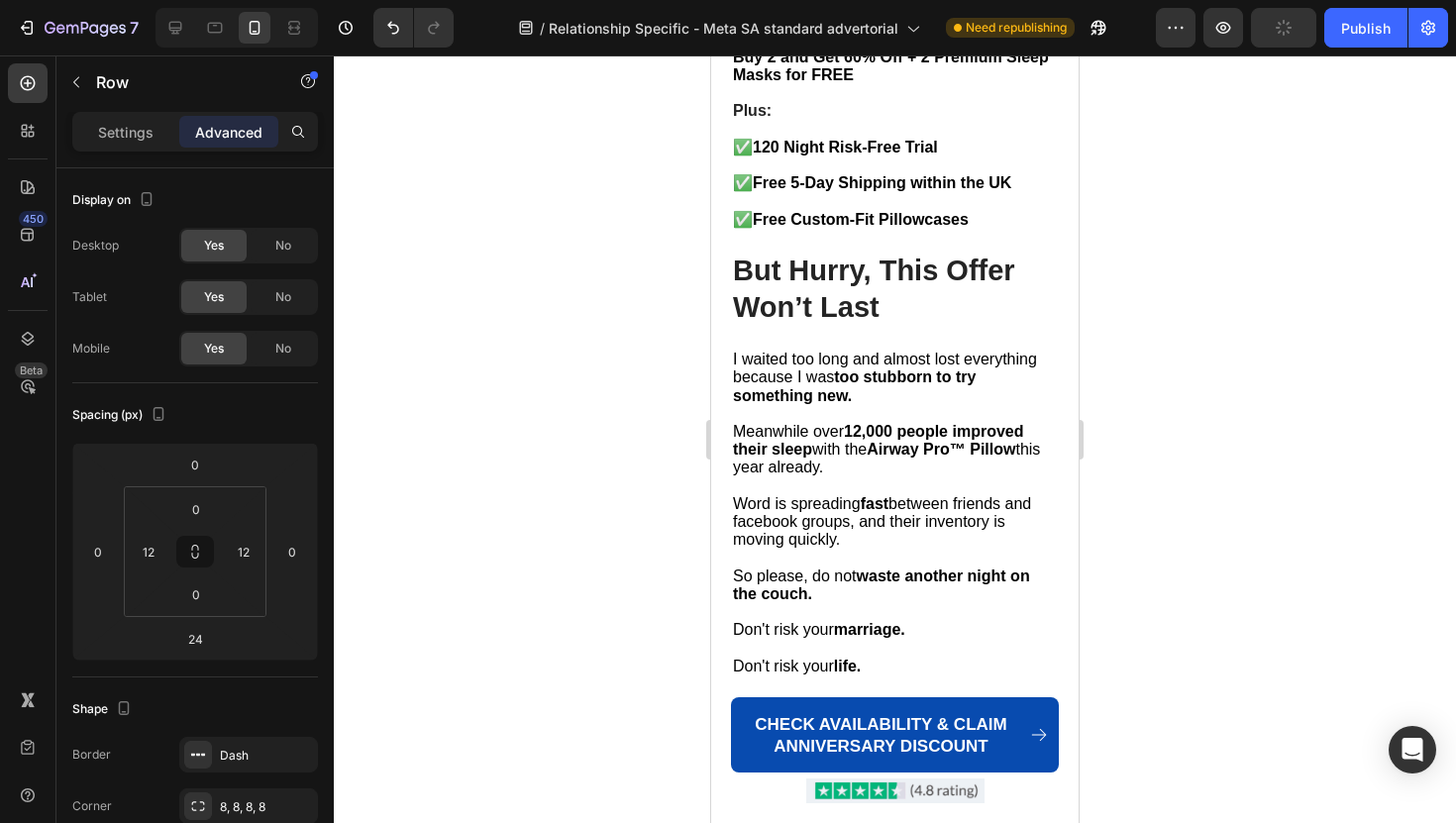 click 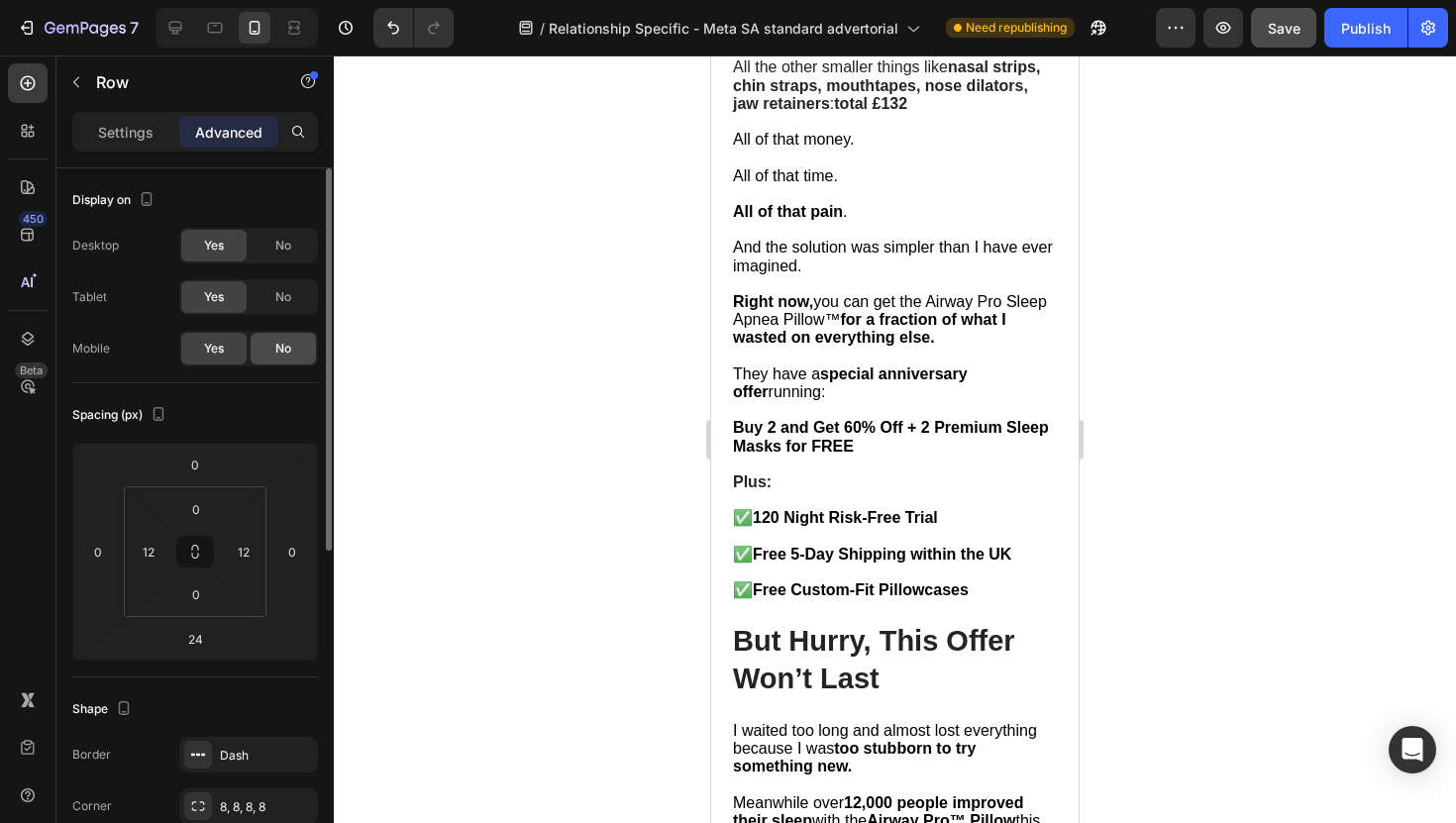 click on "No" 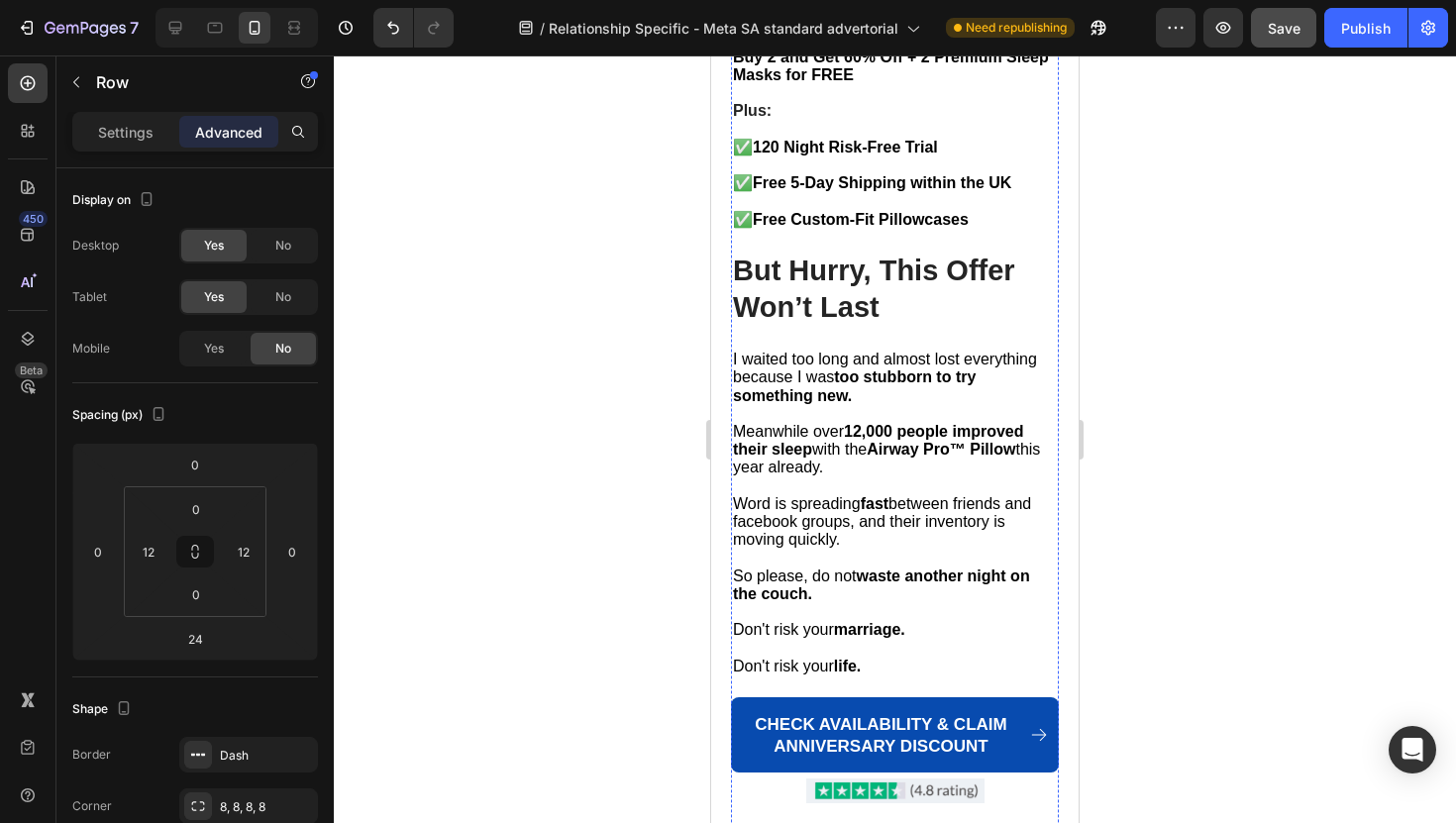 click on "Image Image Timo D., Sheffield  - ✔︎ Verified Customer “I'm an EMT from Middlesbrough, and sleep apnea was affecting my job performance. After 12-hour shifts, I'd come home and keep my wife and I awake with constant snoring and CPAP noise. We tried everything, even slept in separate rooms for months. But only the Airway Pillow was able to help us. Now we both sleep through the night, and I wake up actually rested for my next shift.” Text Block Row Row" at bounding box center (894, -1080) 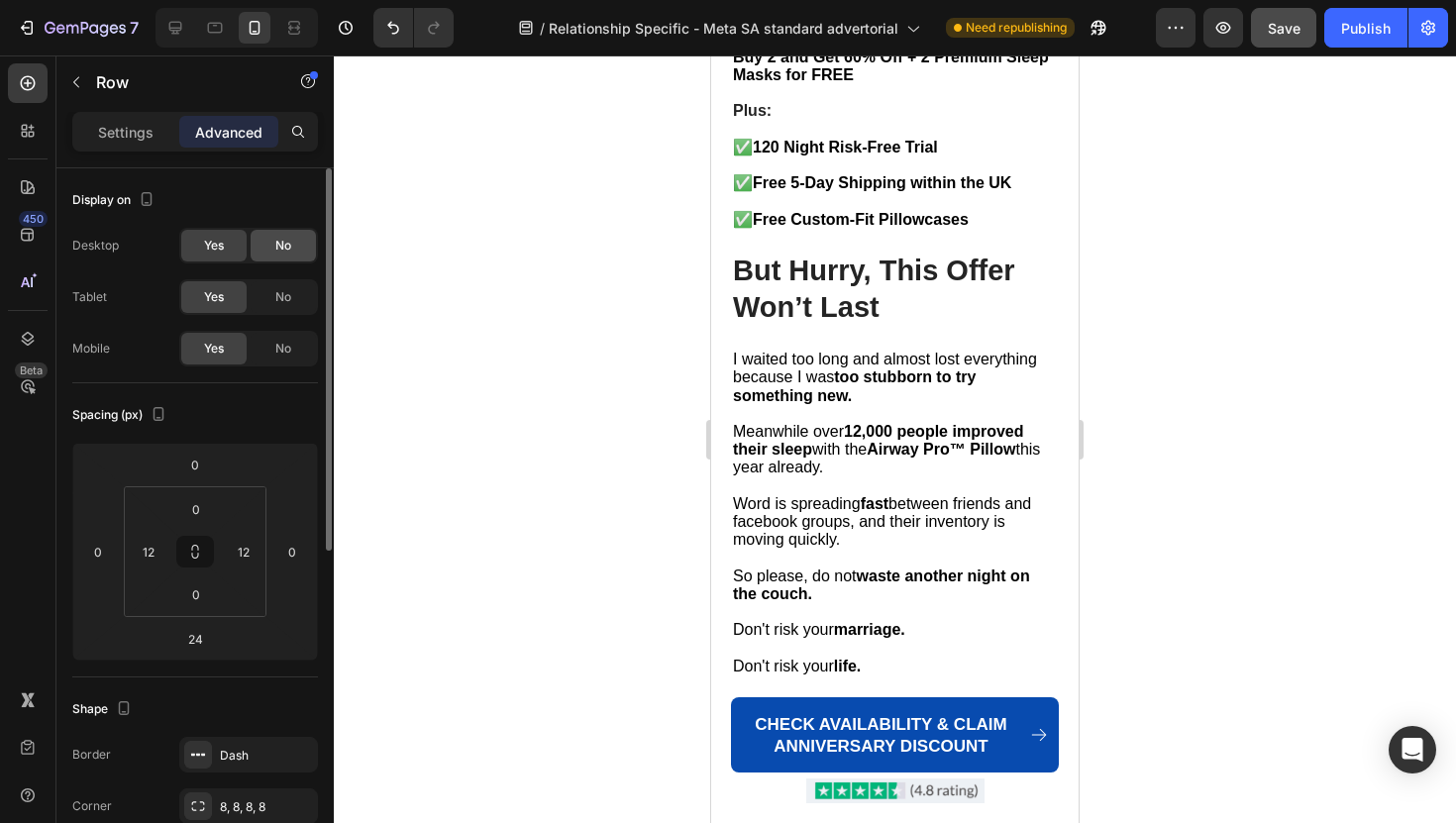 click on "No" 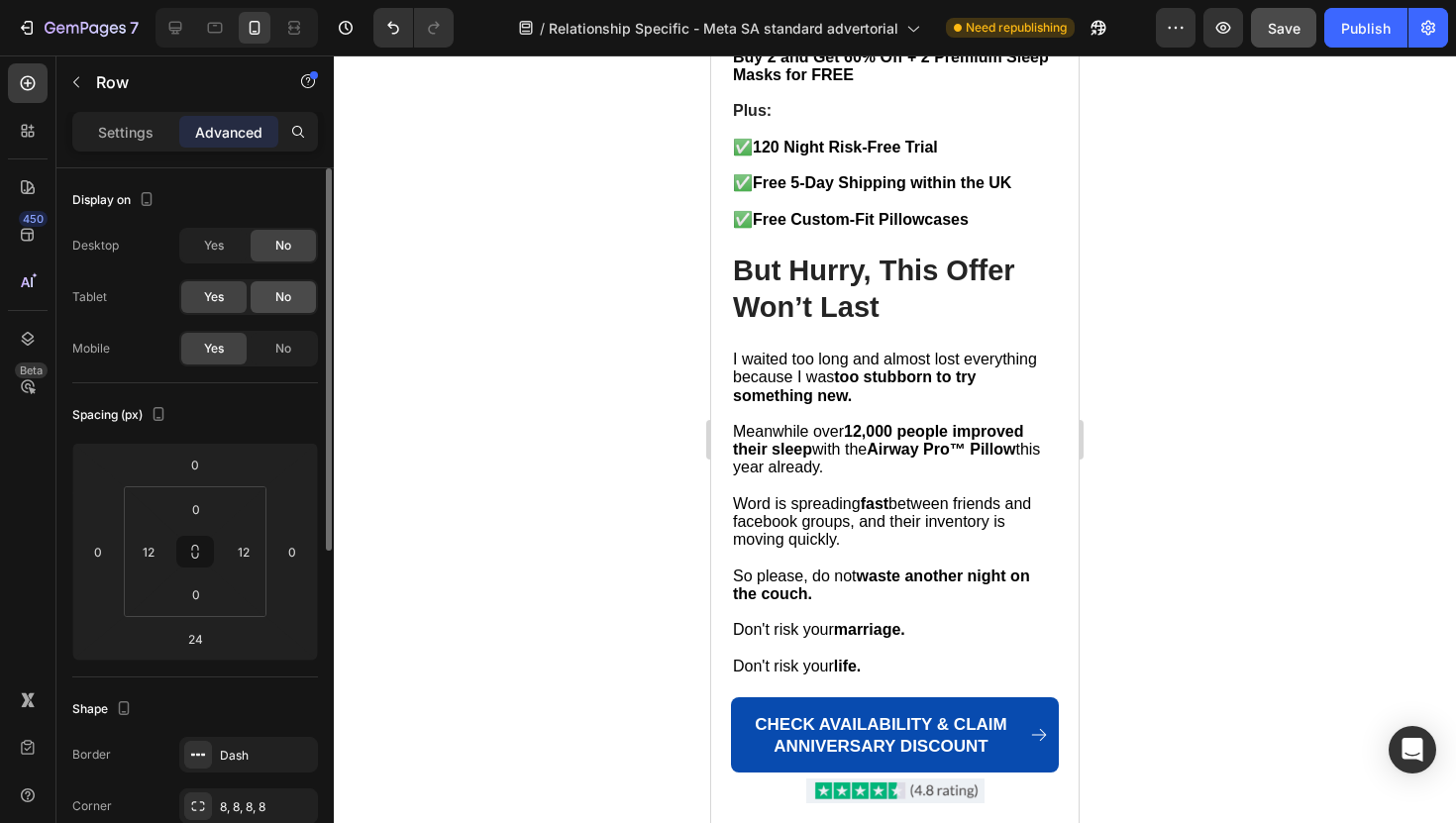 click on "No" 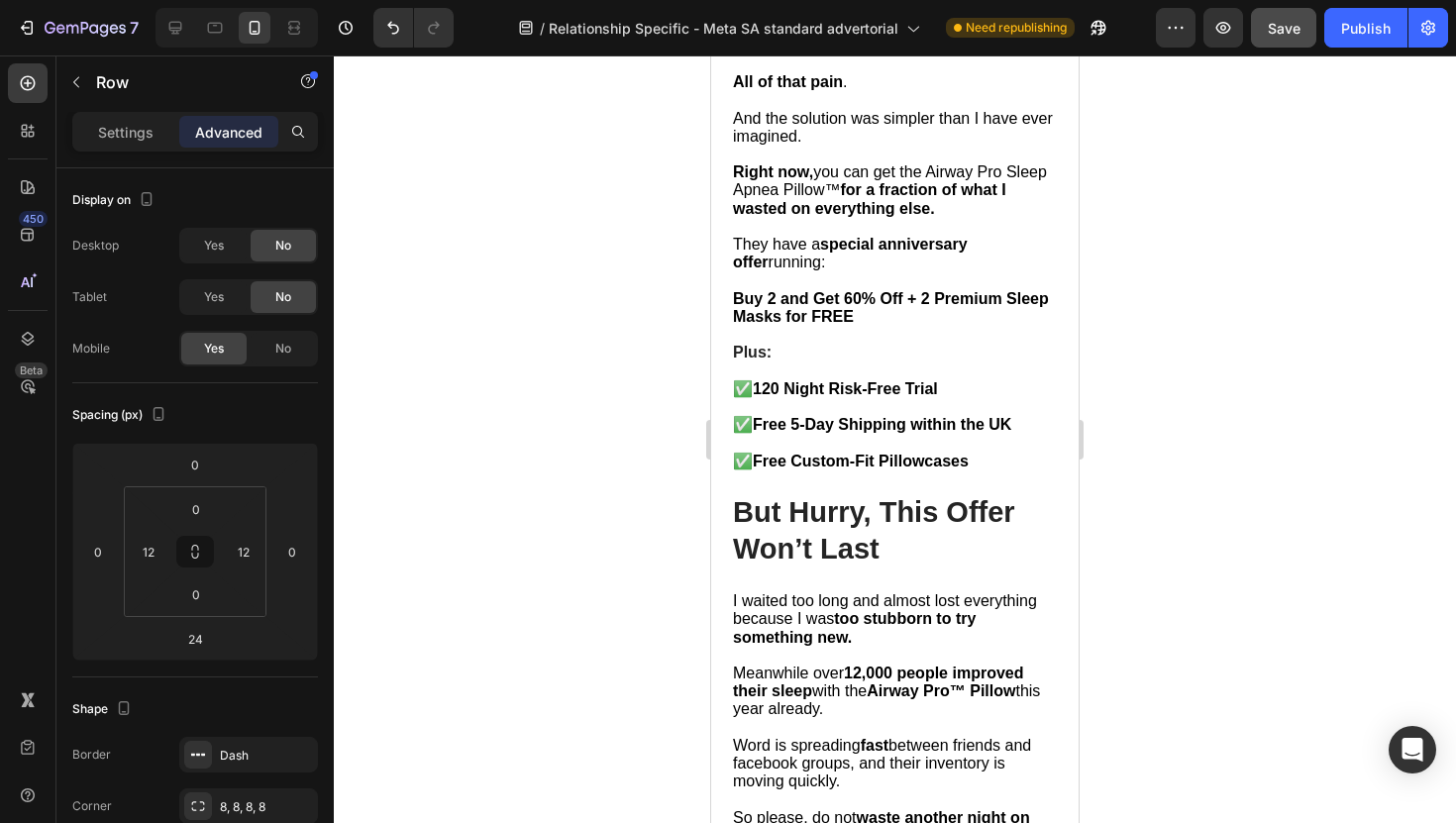 scroll, scrollTop: 10526, scrollLeft: 0, axis: vertical 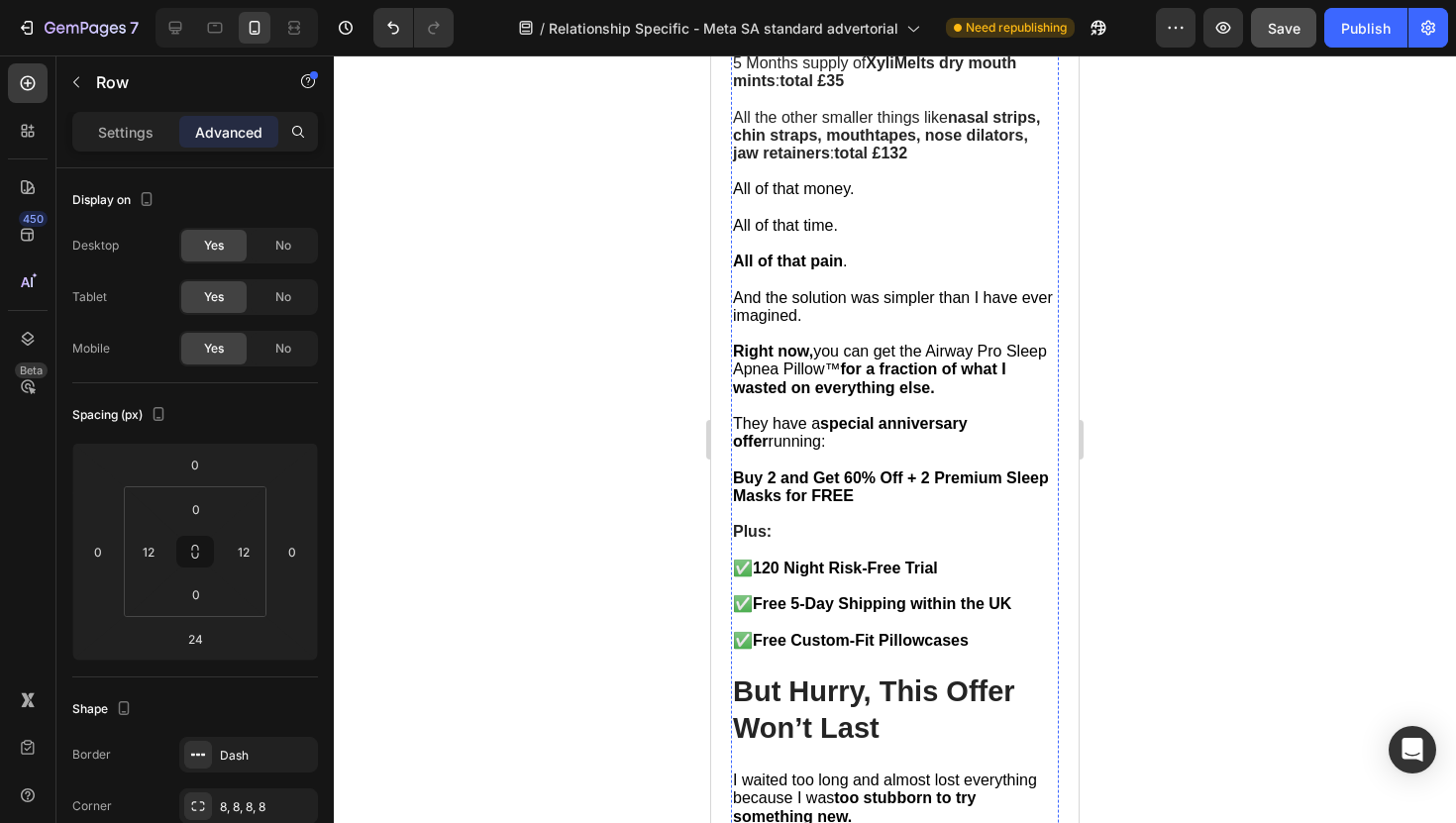 click on "Image Image Lara K., Liverpool  - ✔︎ Verified Customer “My husband's sleep apnea turned me into an insomniac. I'd wake up 4-5 times every night from his snoring and gasping sounds. I was exhausted, cranky, and honestly started resenting bedtime with him. Since he got the Airway Pro, he sleeps like he did when he was young before we got married. It's been three months now and I've completely forgotten what those sleepless nights felt like.” Text Block Row Row" at bounding box center (894, -1026) 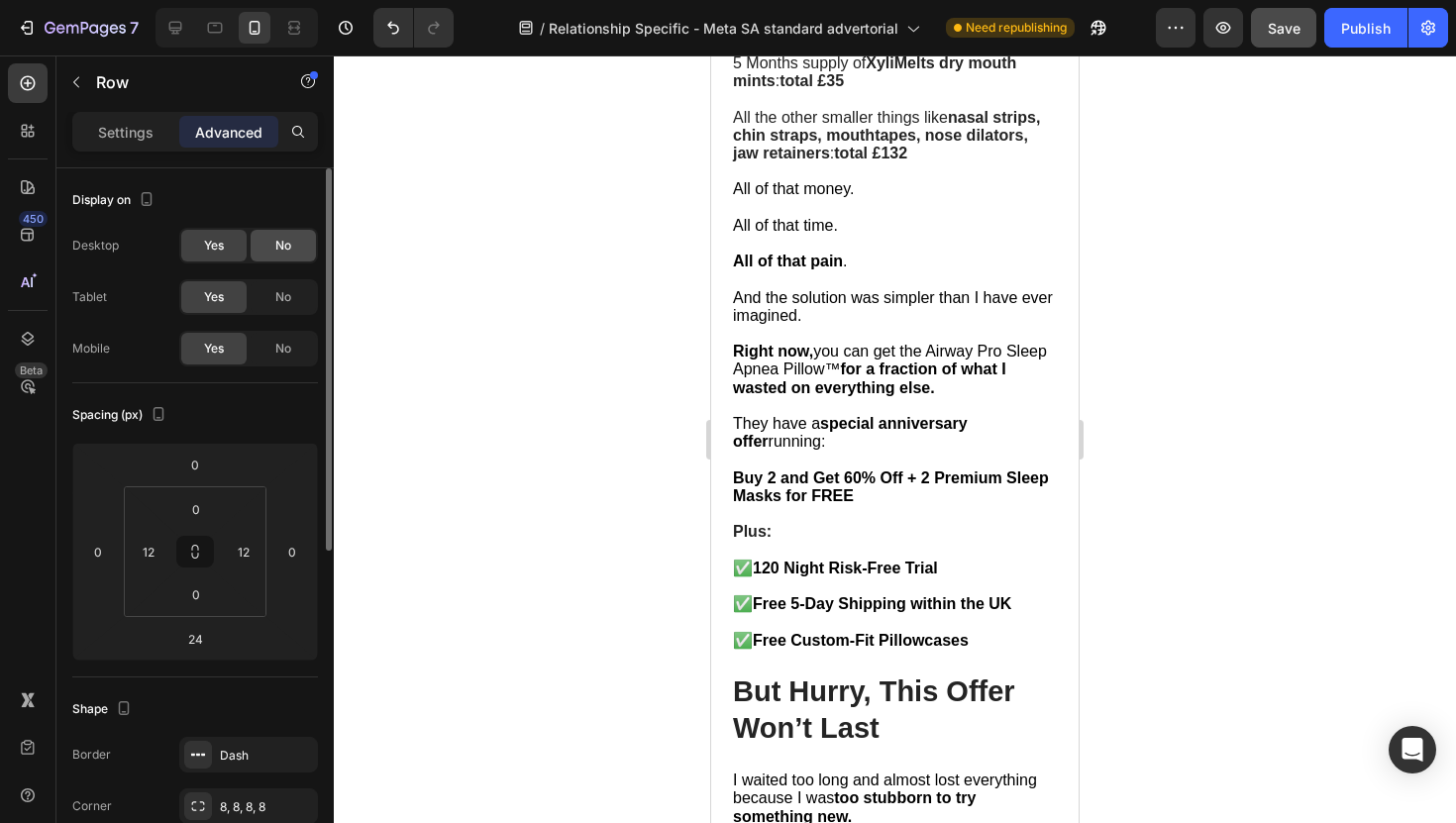 click on "No" 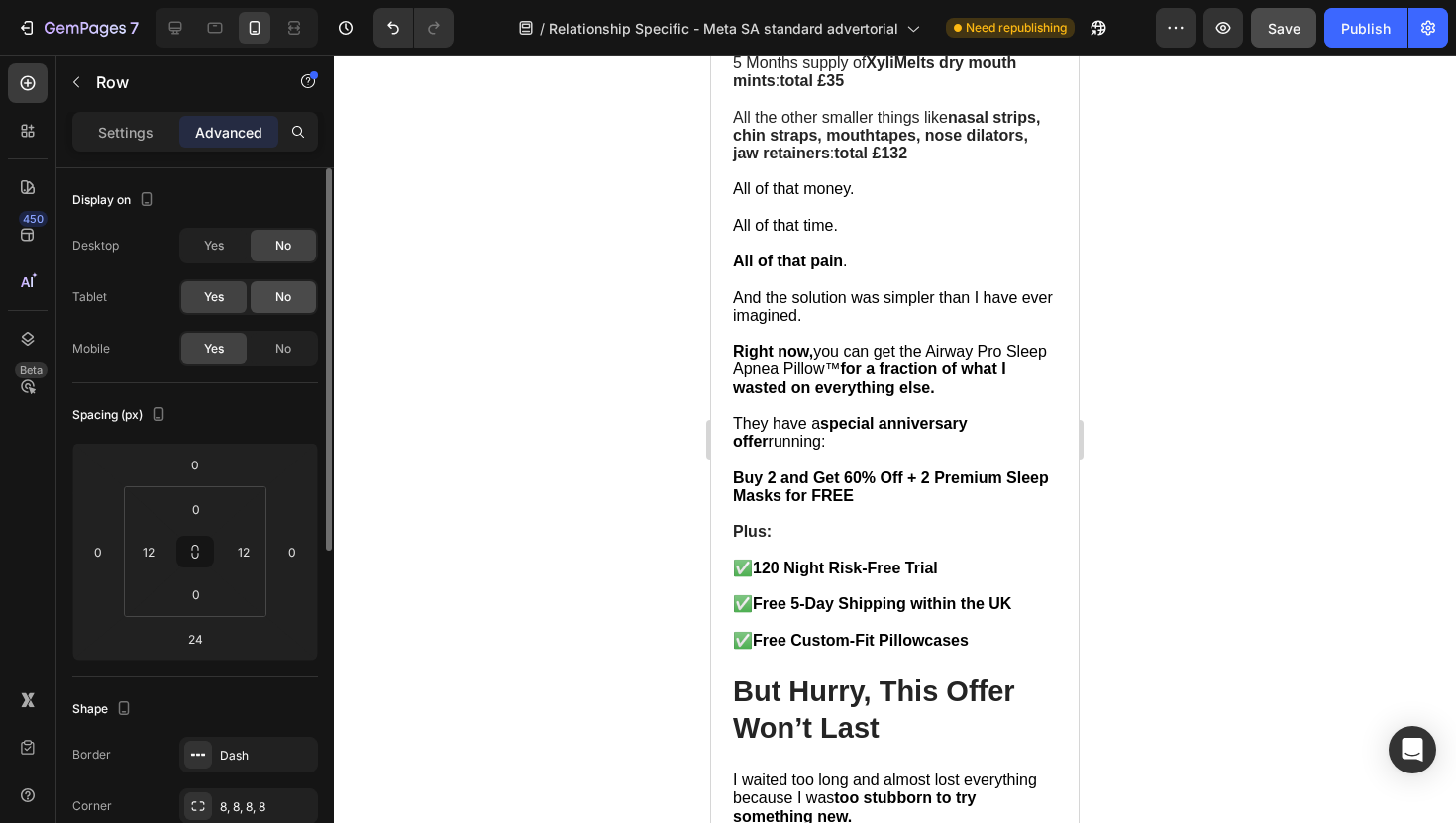 click on "No" 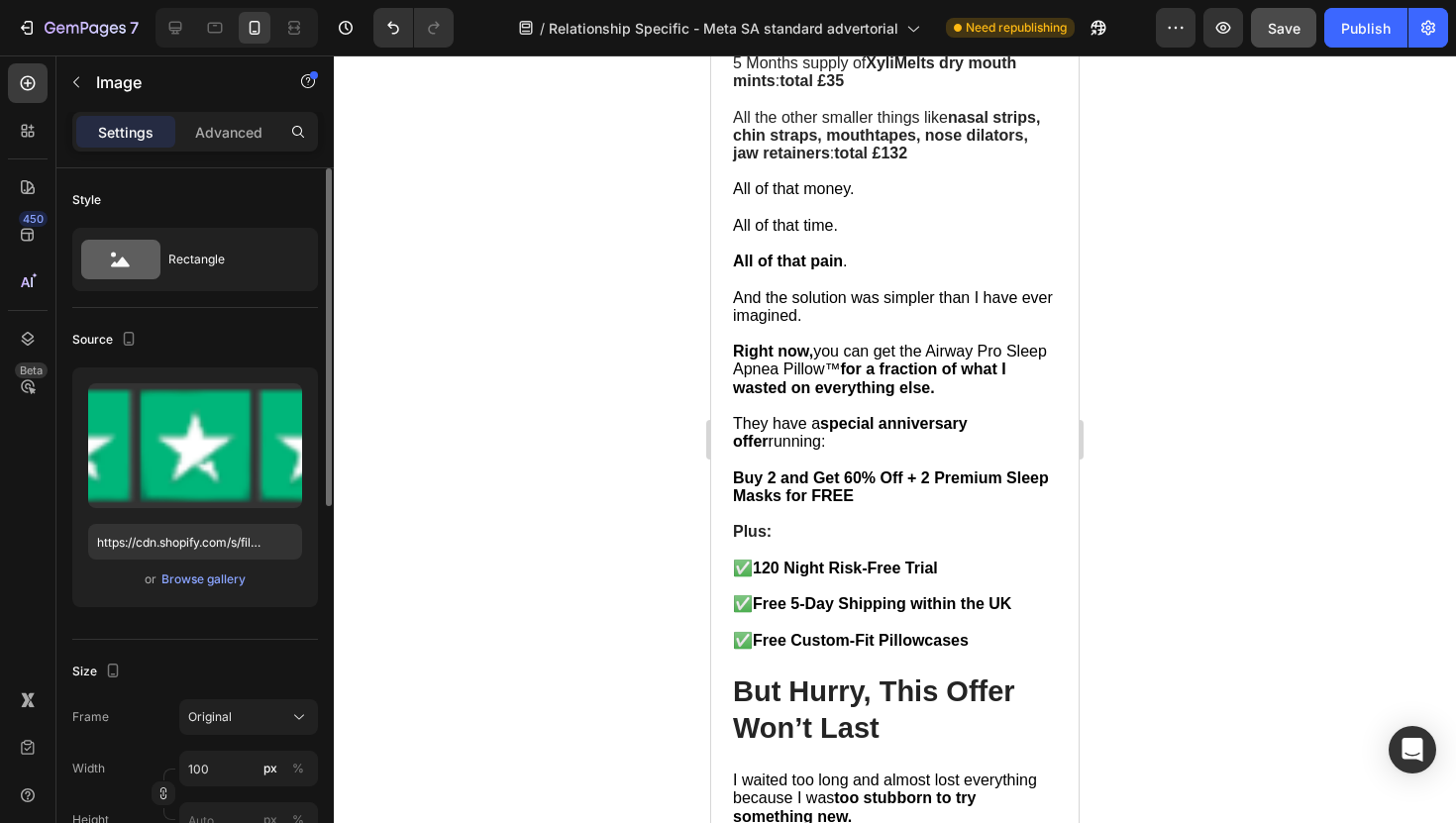 click at bounding box center [793, -1077] 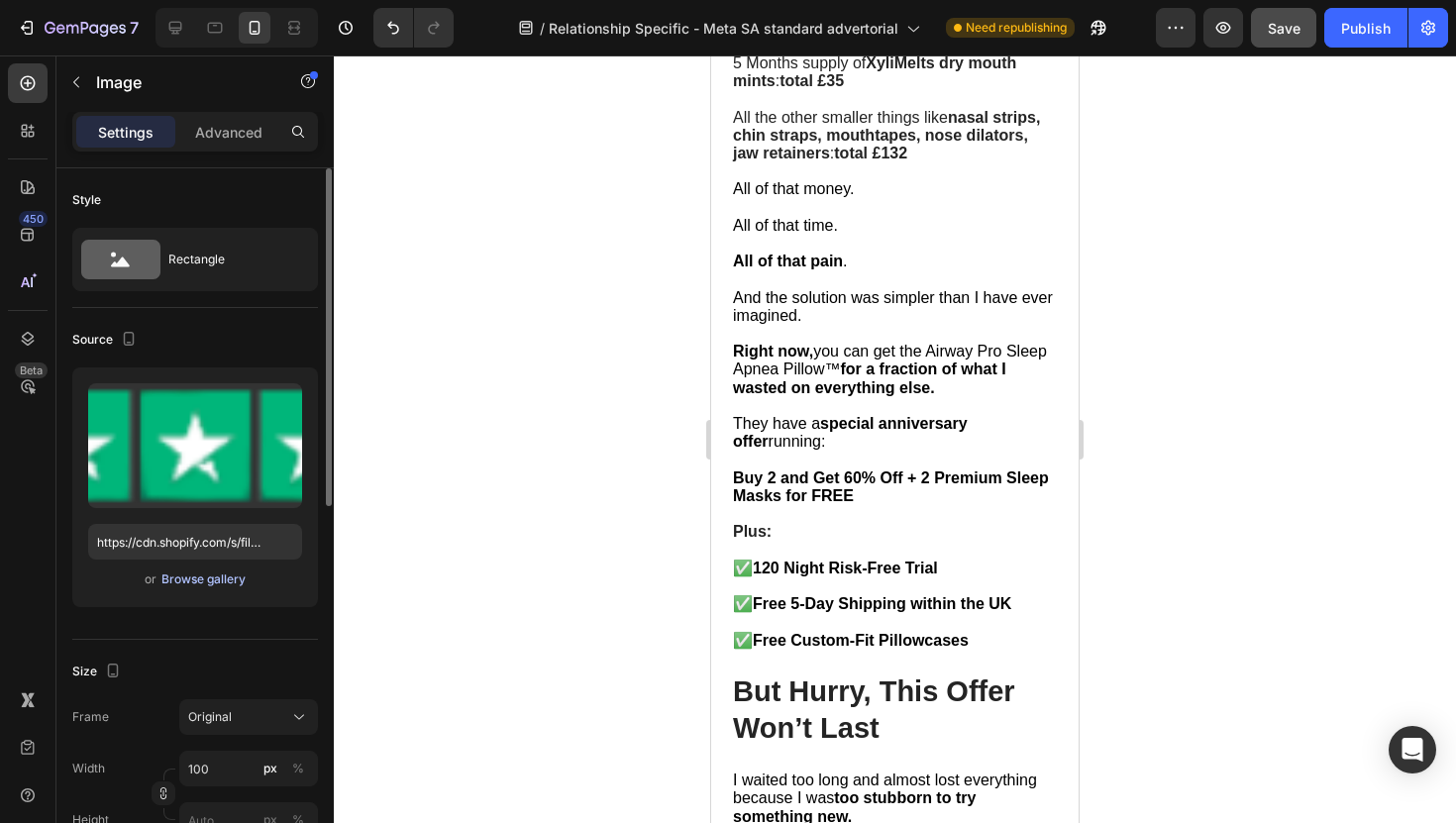 click on "Browse gallery" at bounding box center [203, 579] 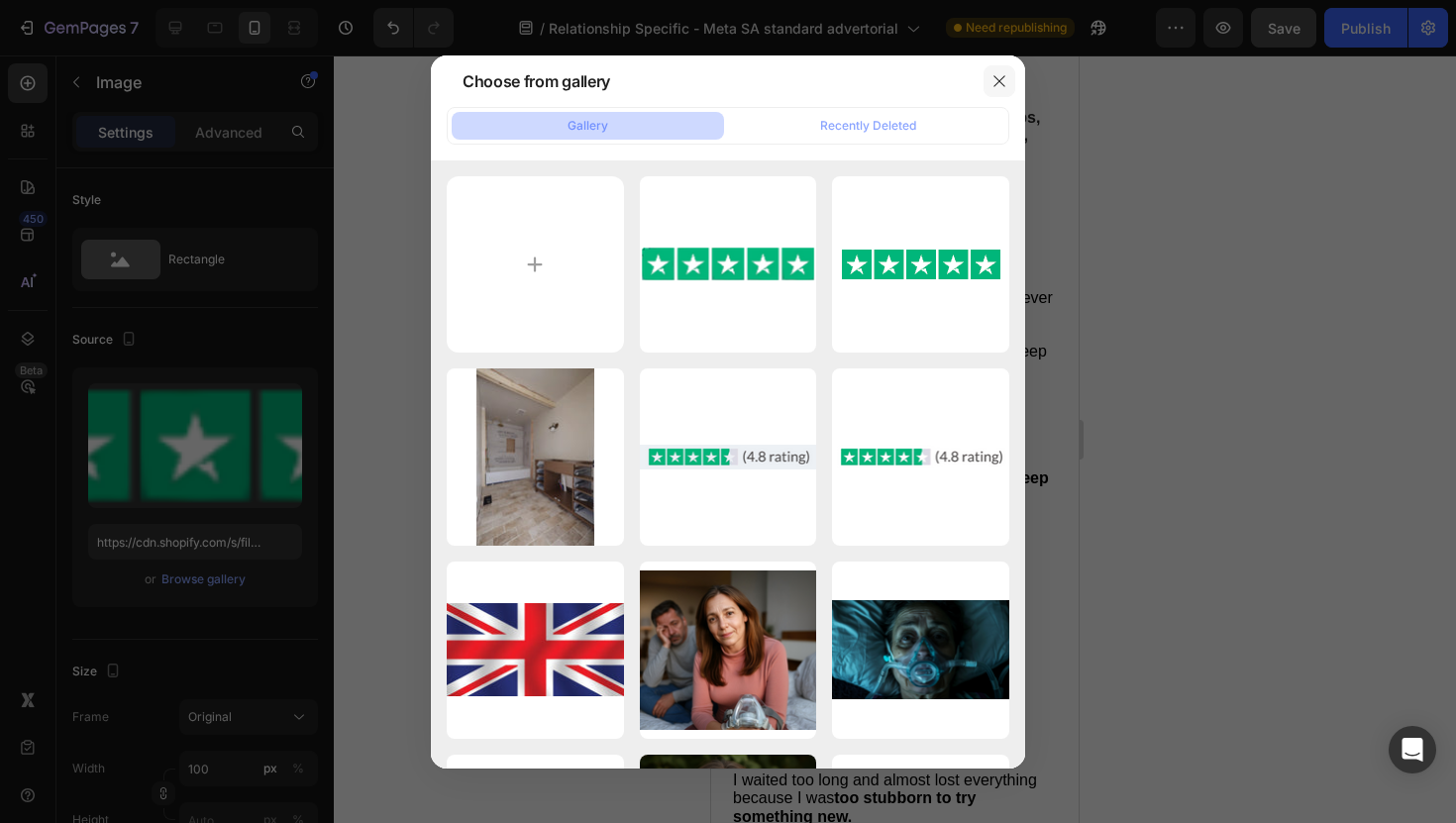 click 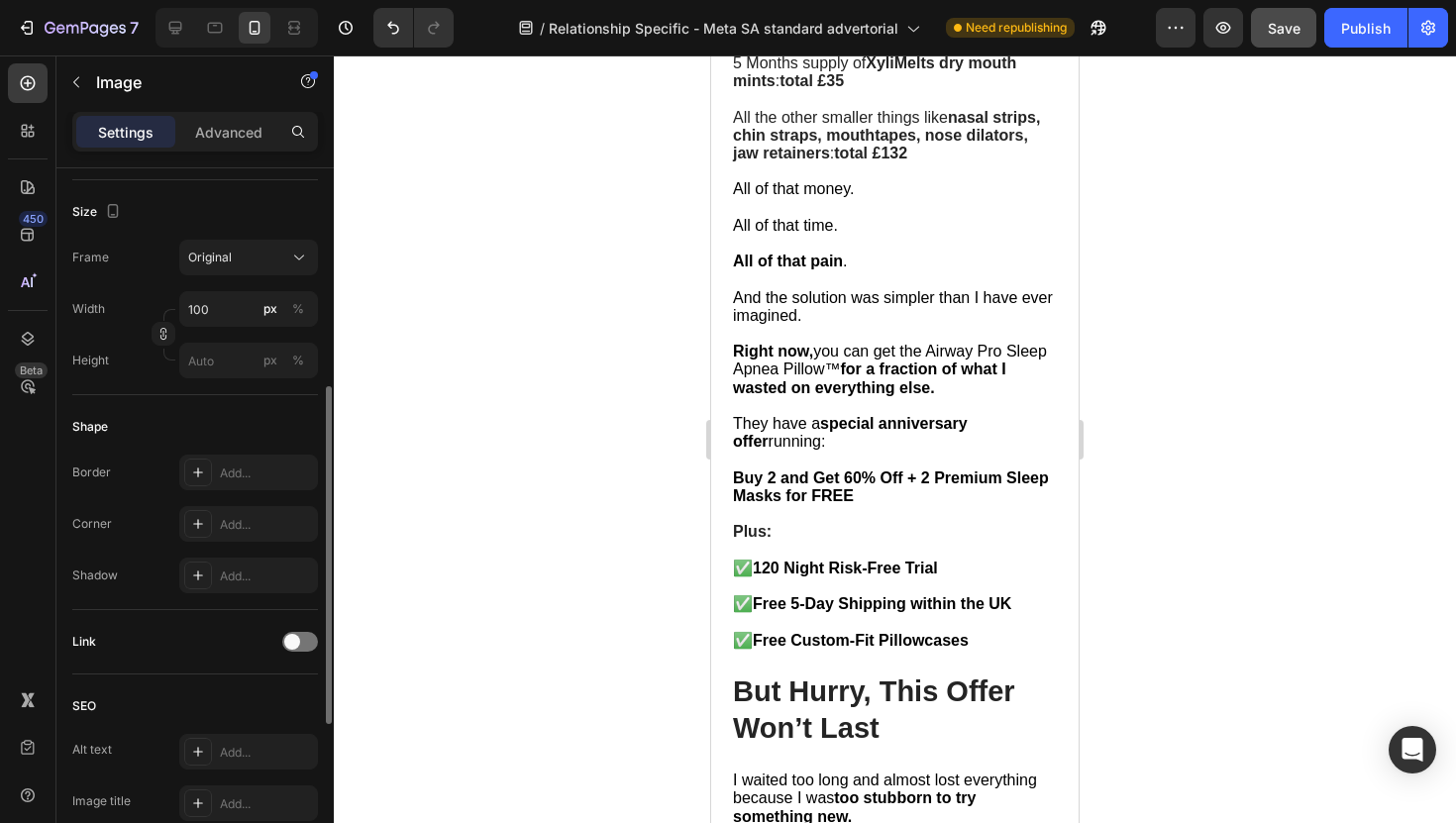 scroll, scrollTop: 784, scrollLeft: 0, axis: vertical 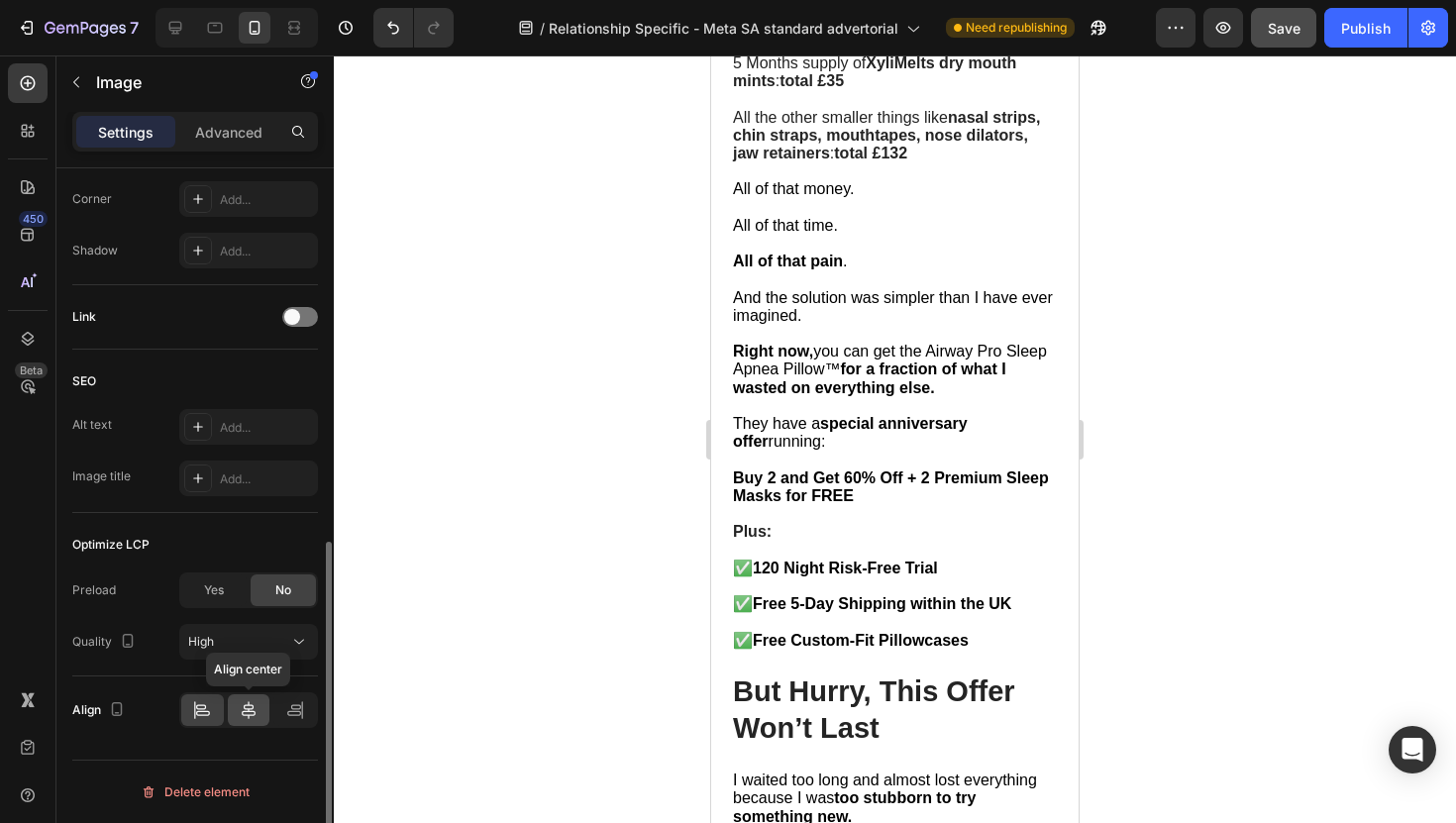 click 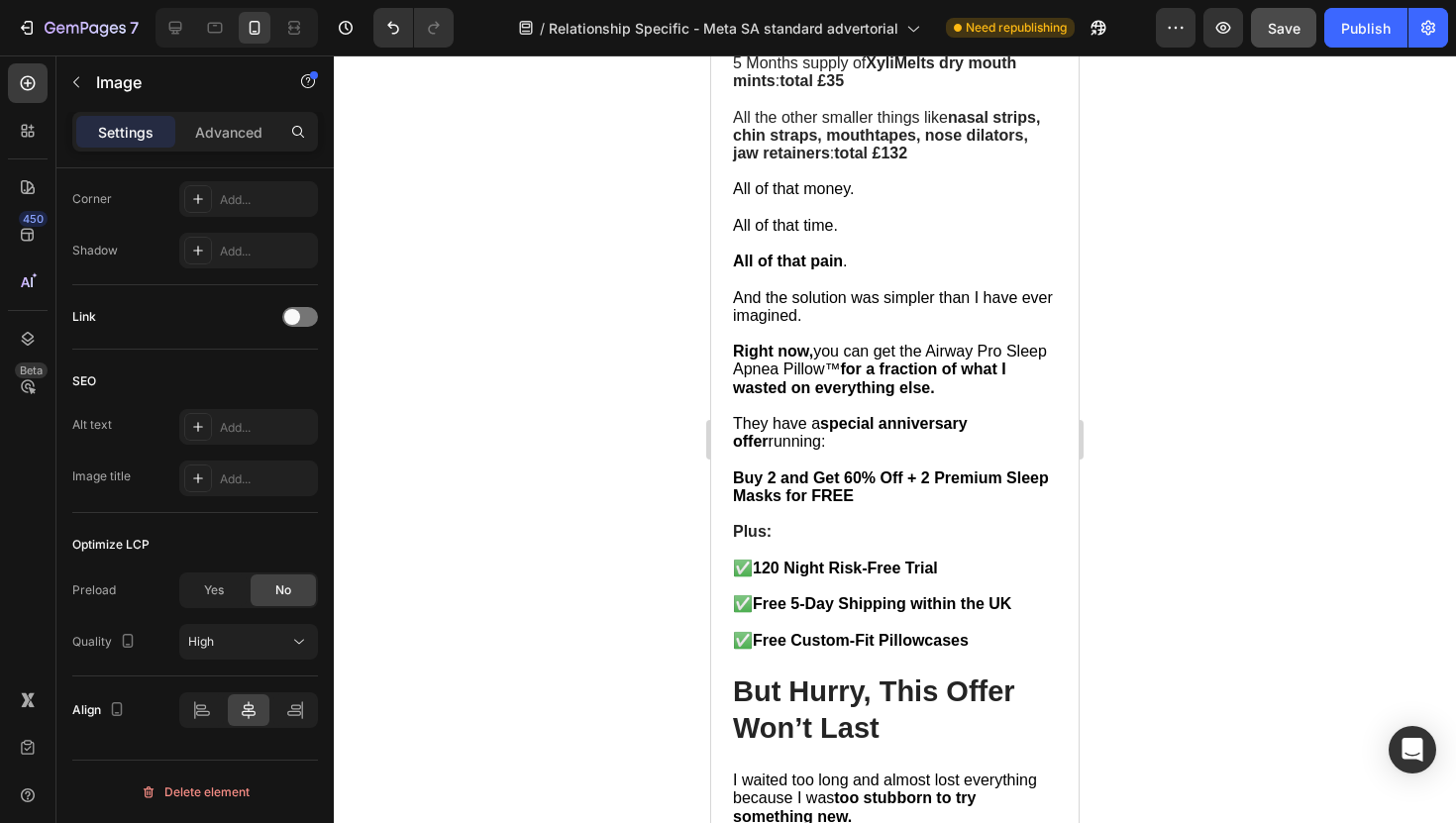 click at bounding box center [793, -713] 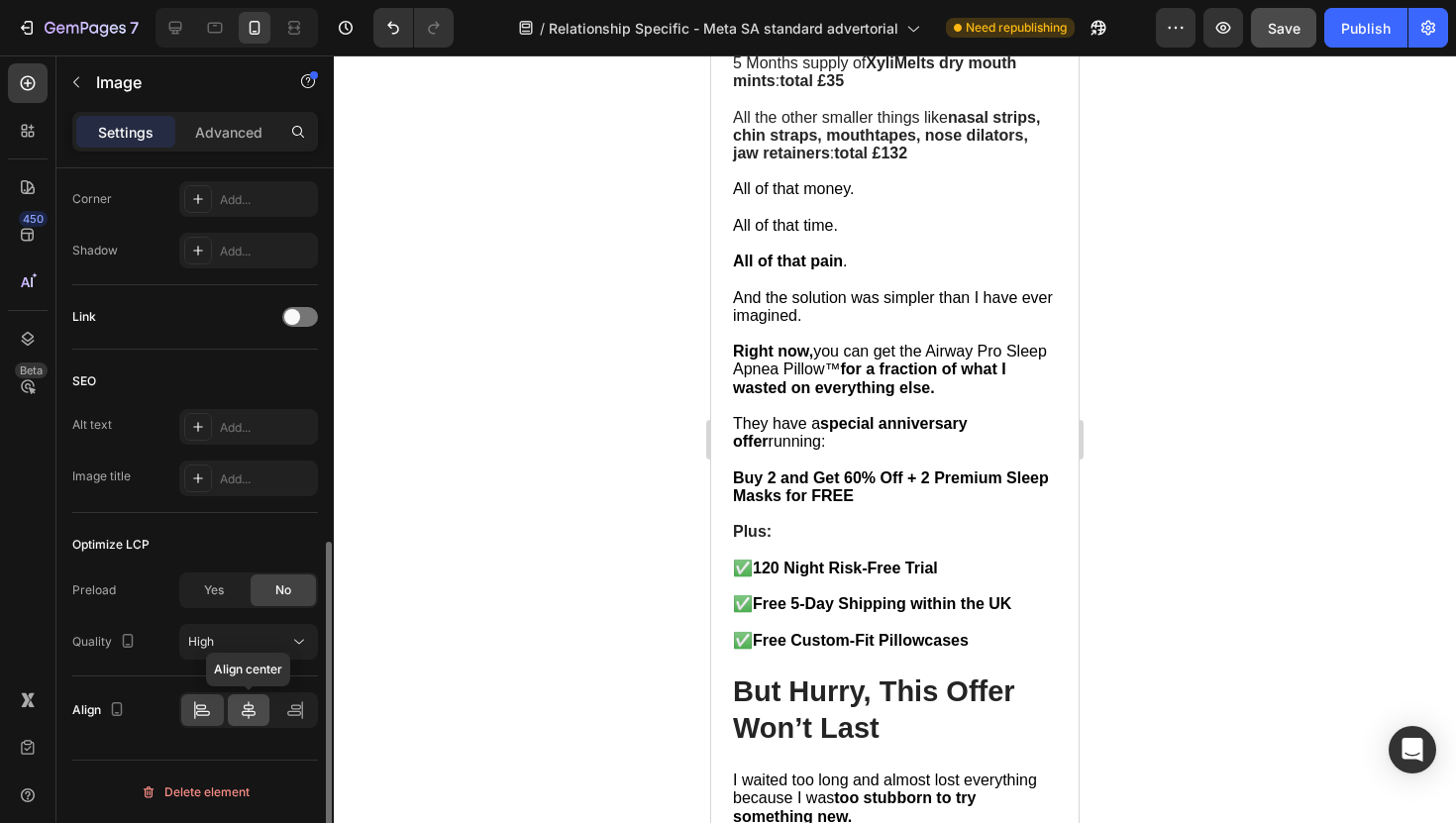 click 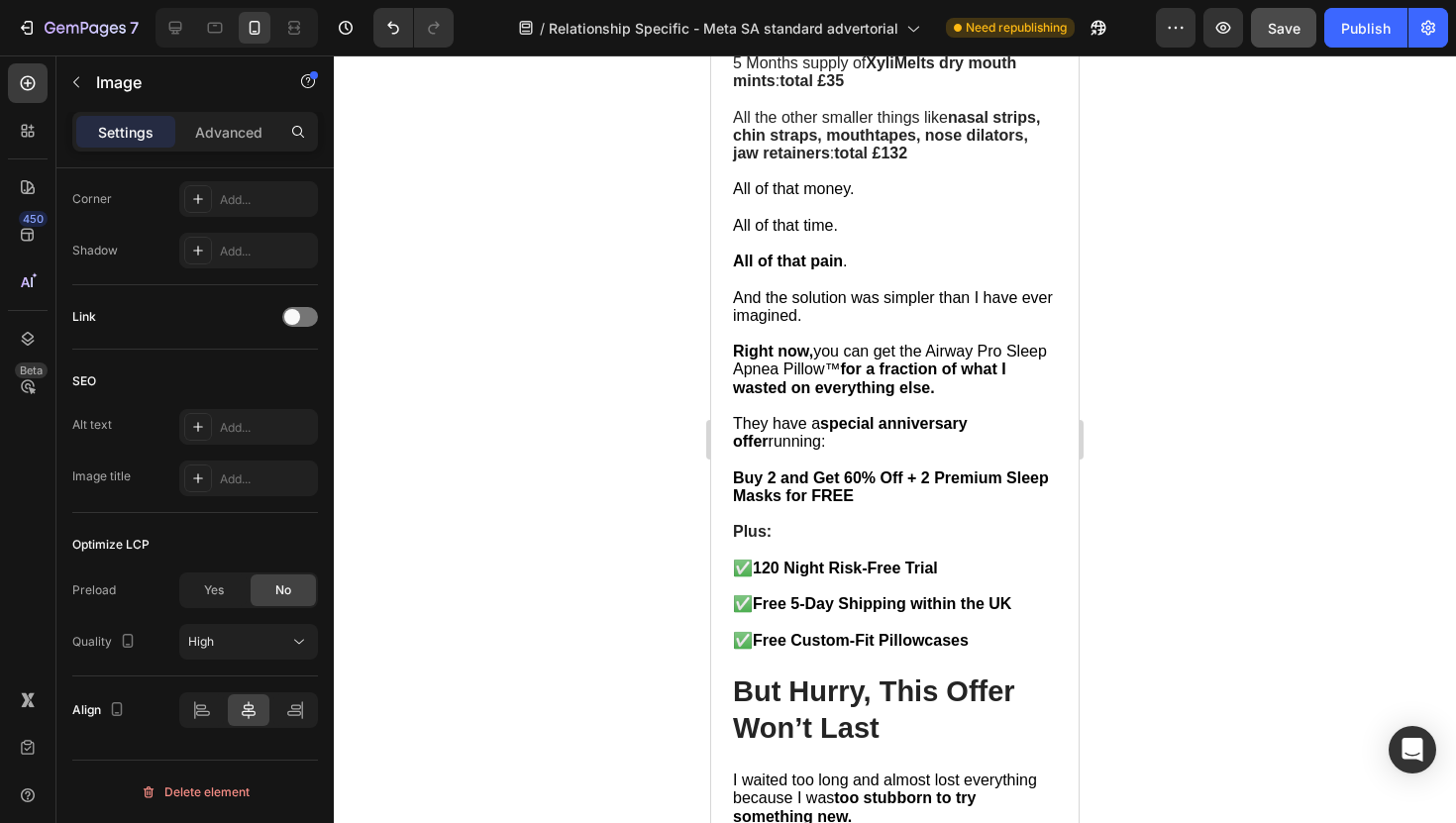 click 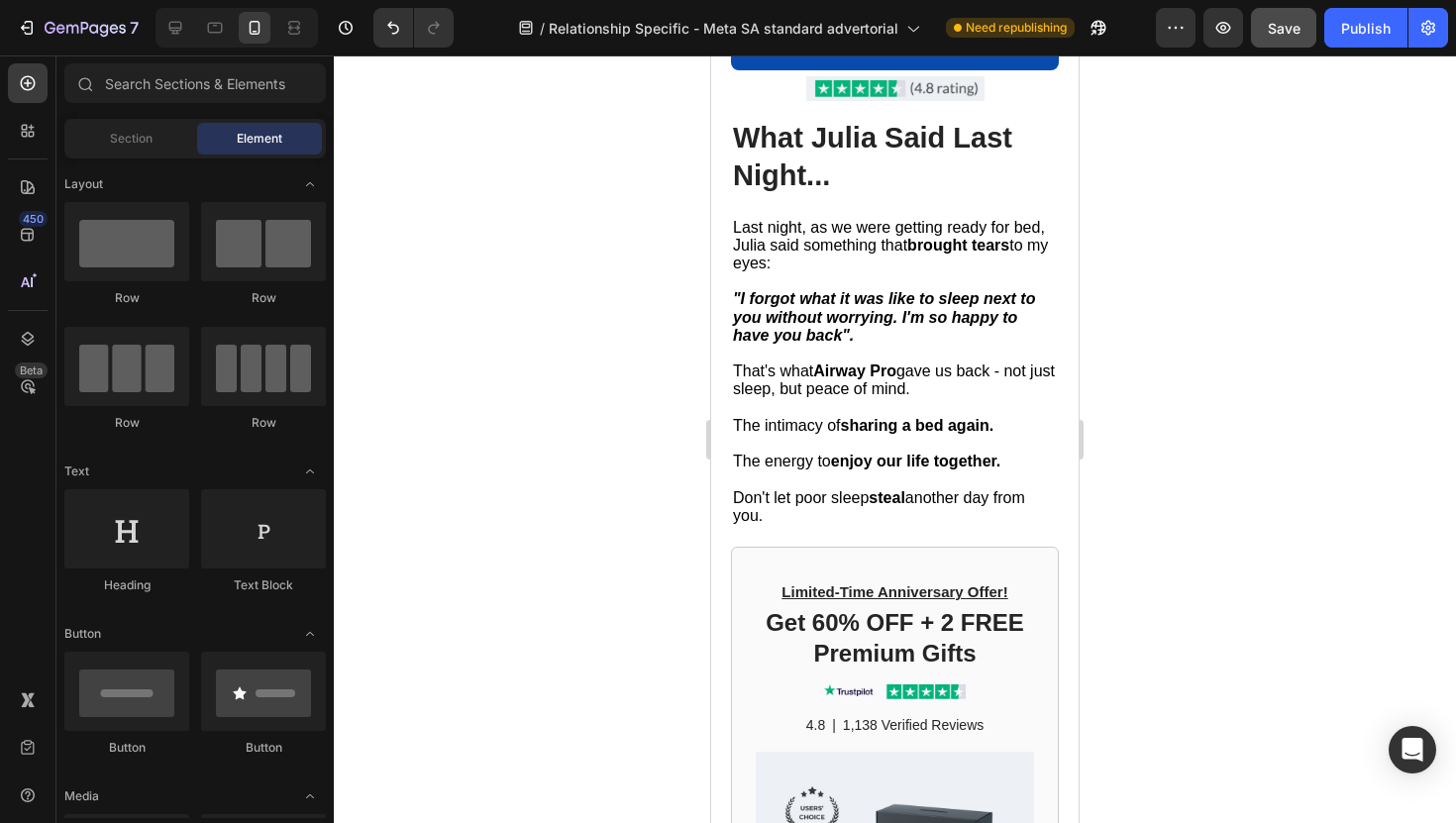 scroll, scrollTop: 11493, scrollLeft: 0, axis: vertical 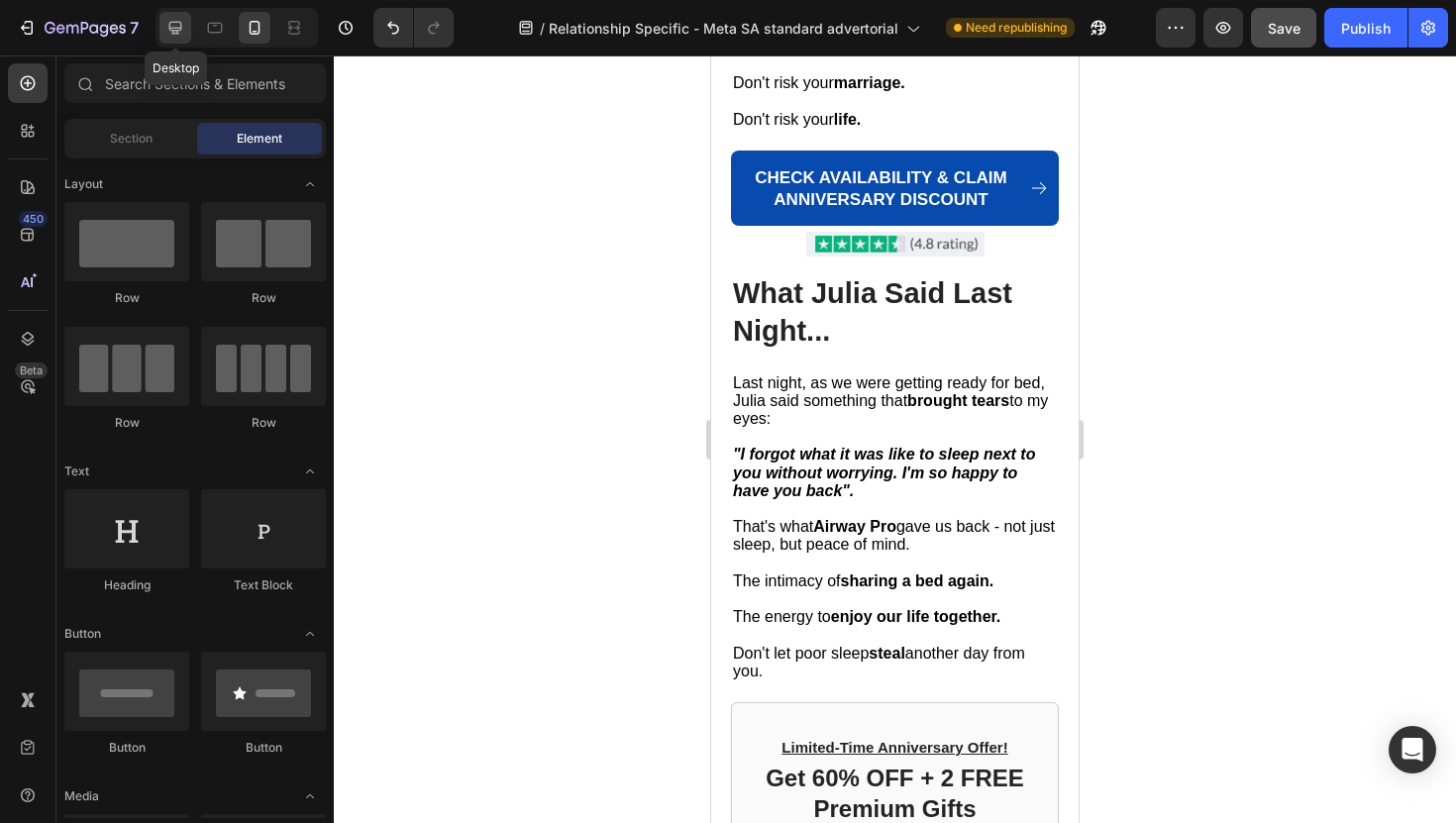 click 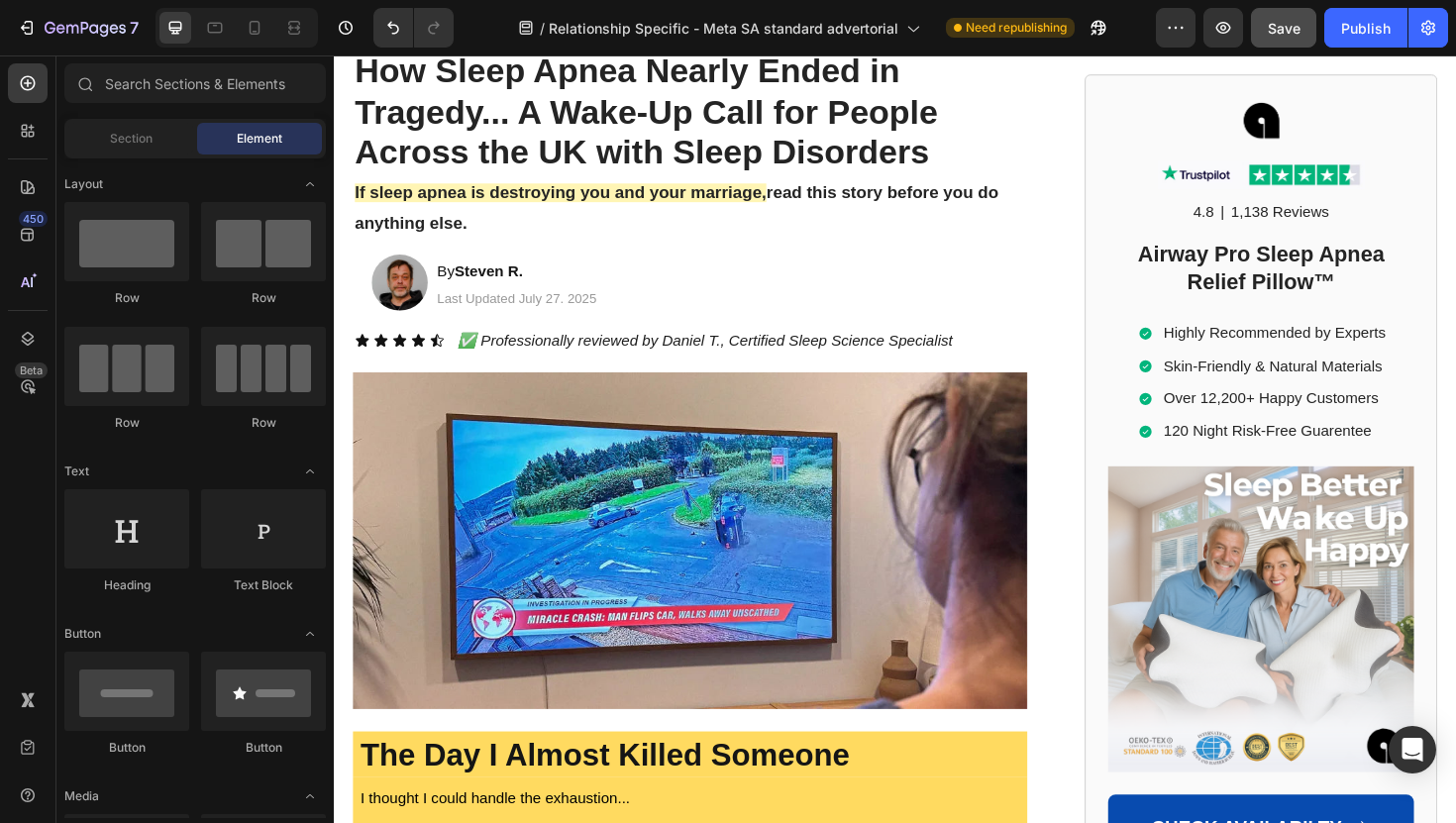 scroll, scrollTop: 0, scrollLeft: 0, axis: both 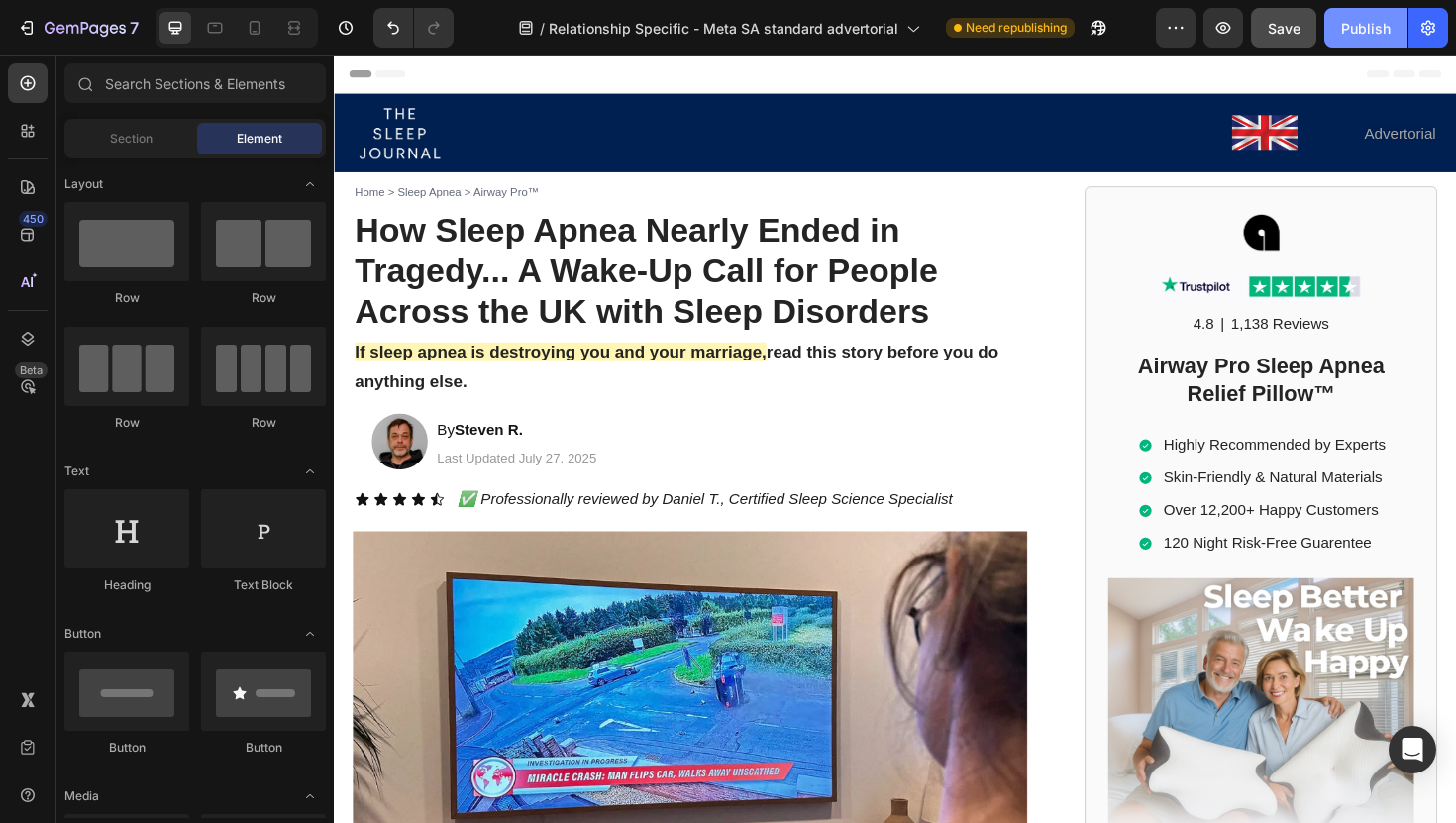 click on "Publish" at bounding box center [1366, 28] 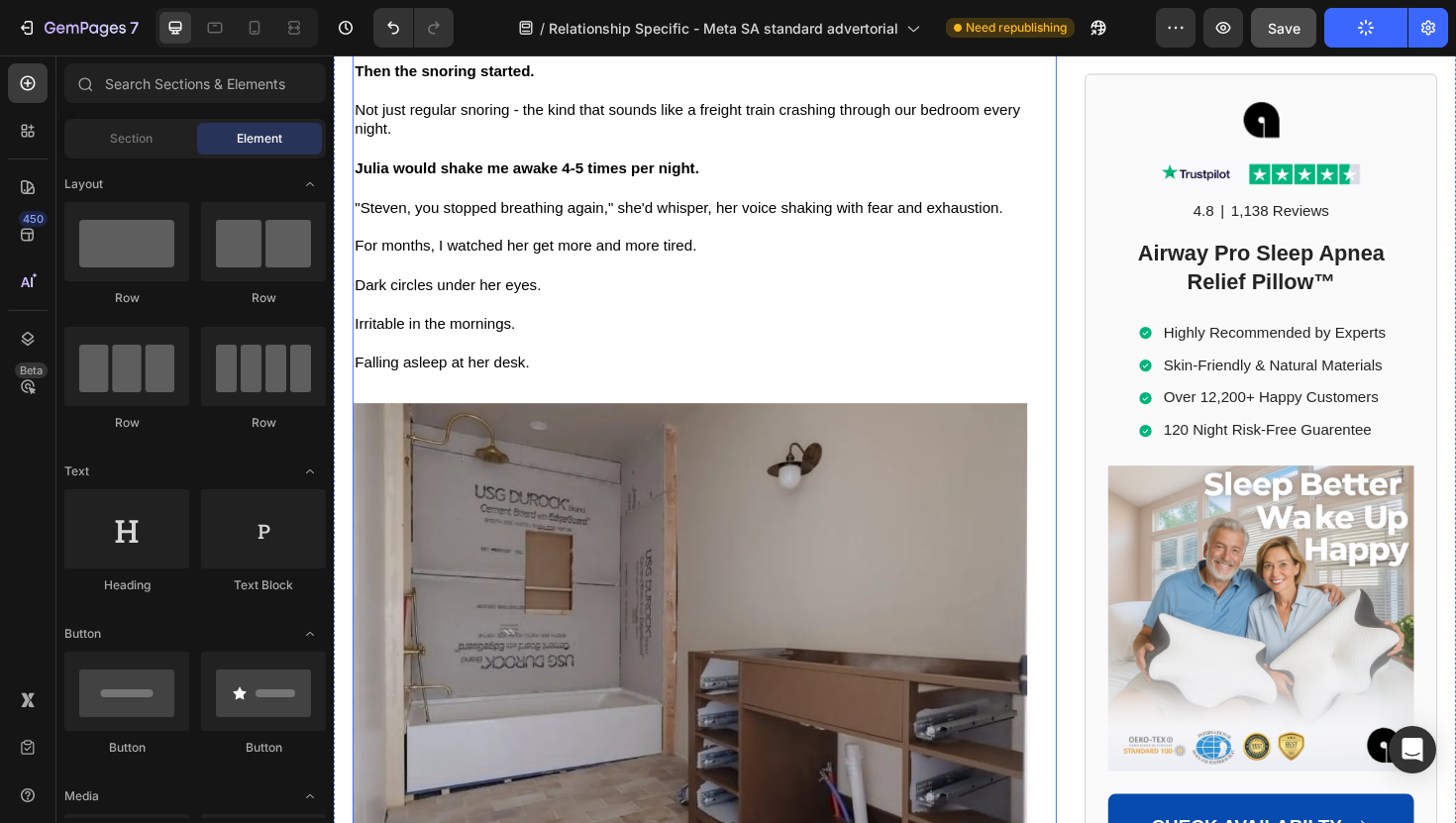 scroll, scrollTop: 1601, scrollLeft: 0, axis: vertical 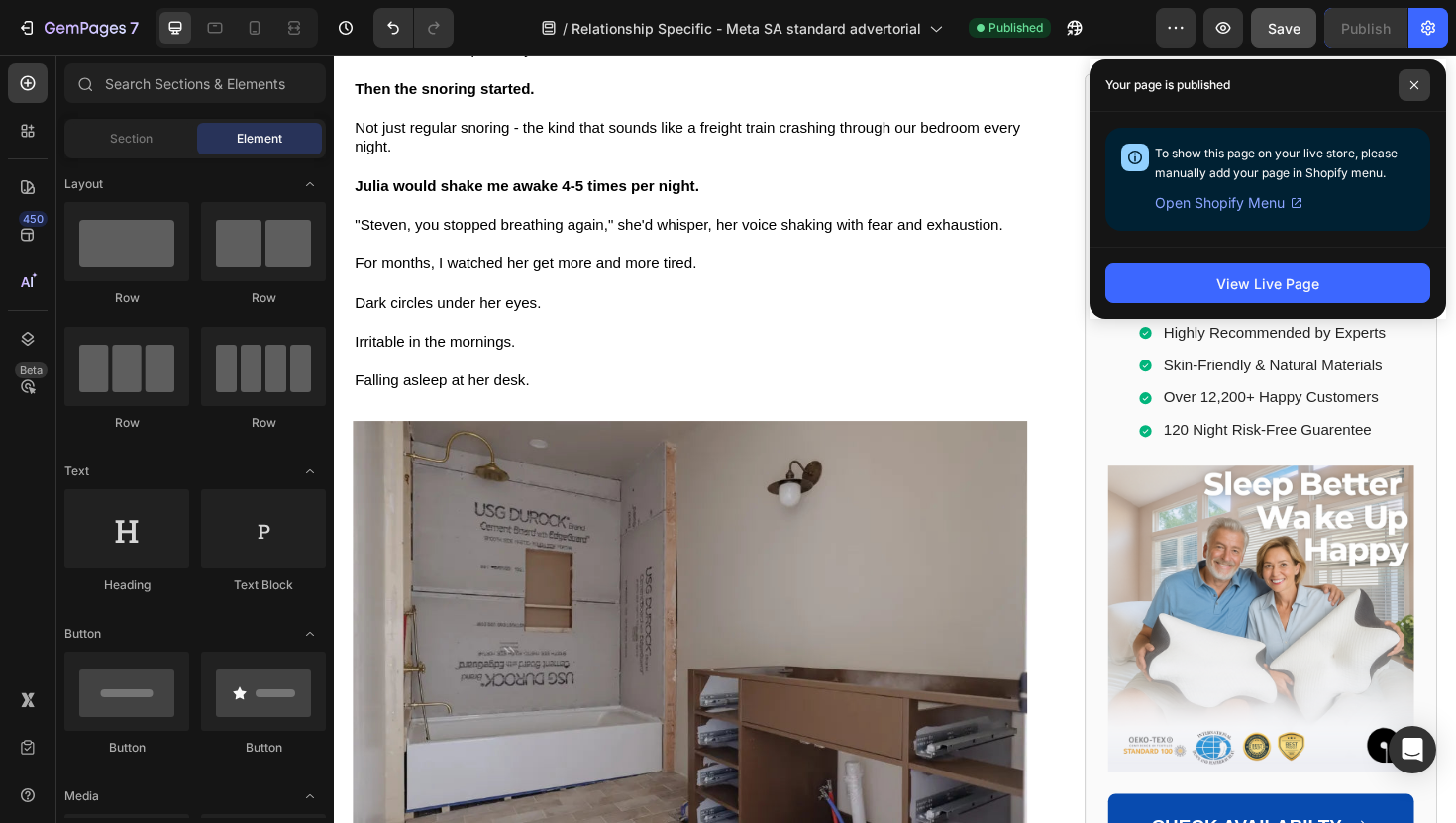 click 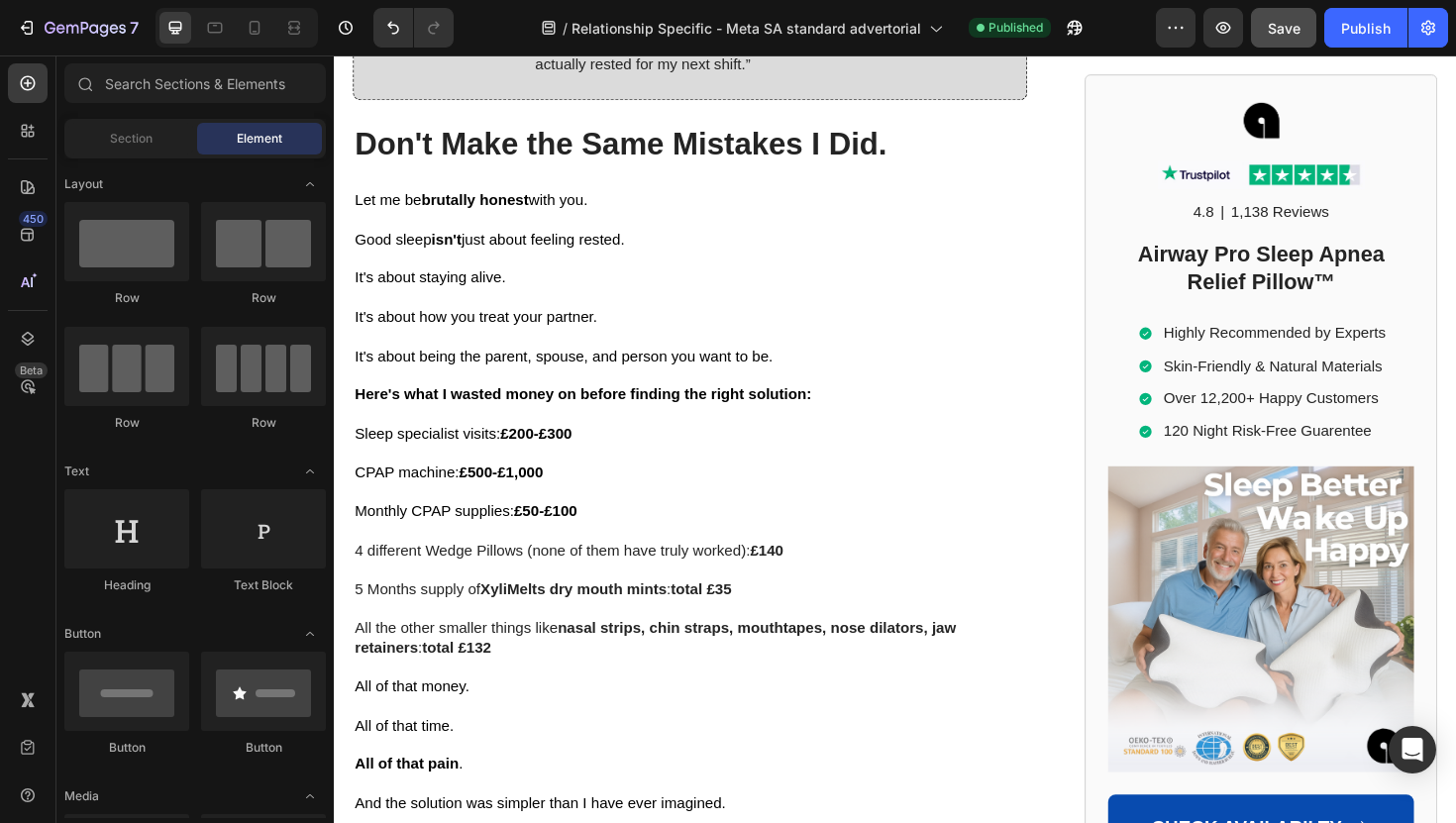 scroll, scrollTop: 9912, scrollLeft: 0, axis: vertical 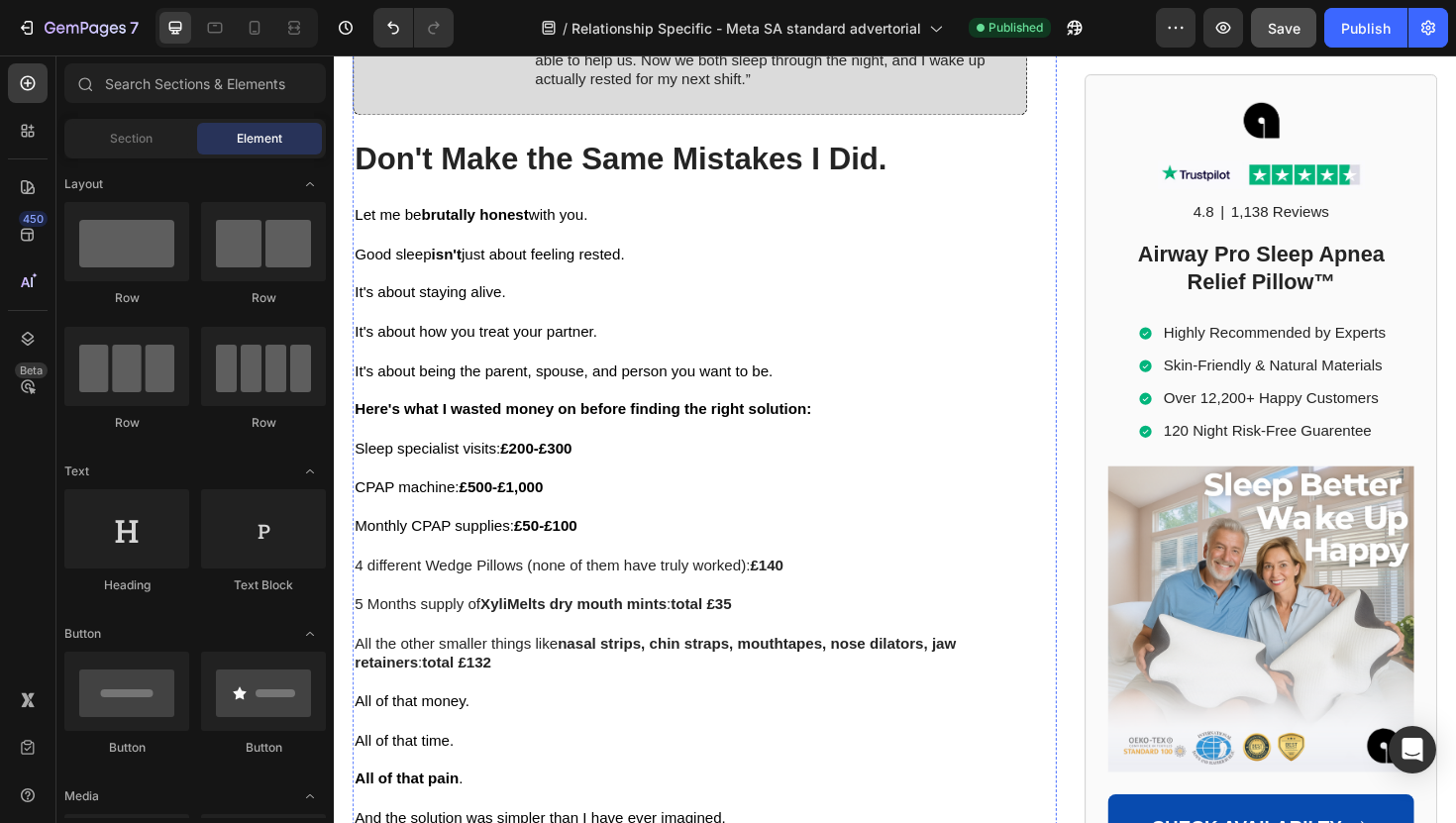 click at bounding box center [710, -1184] 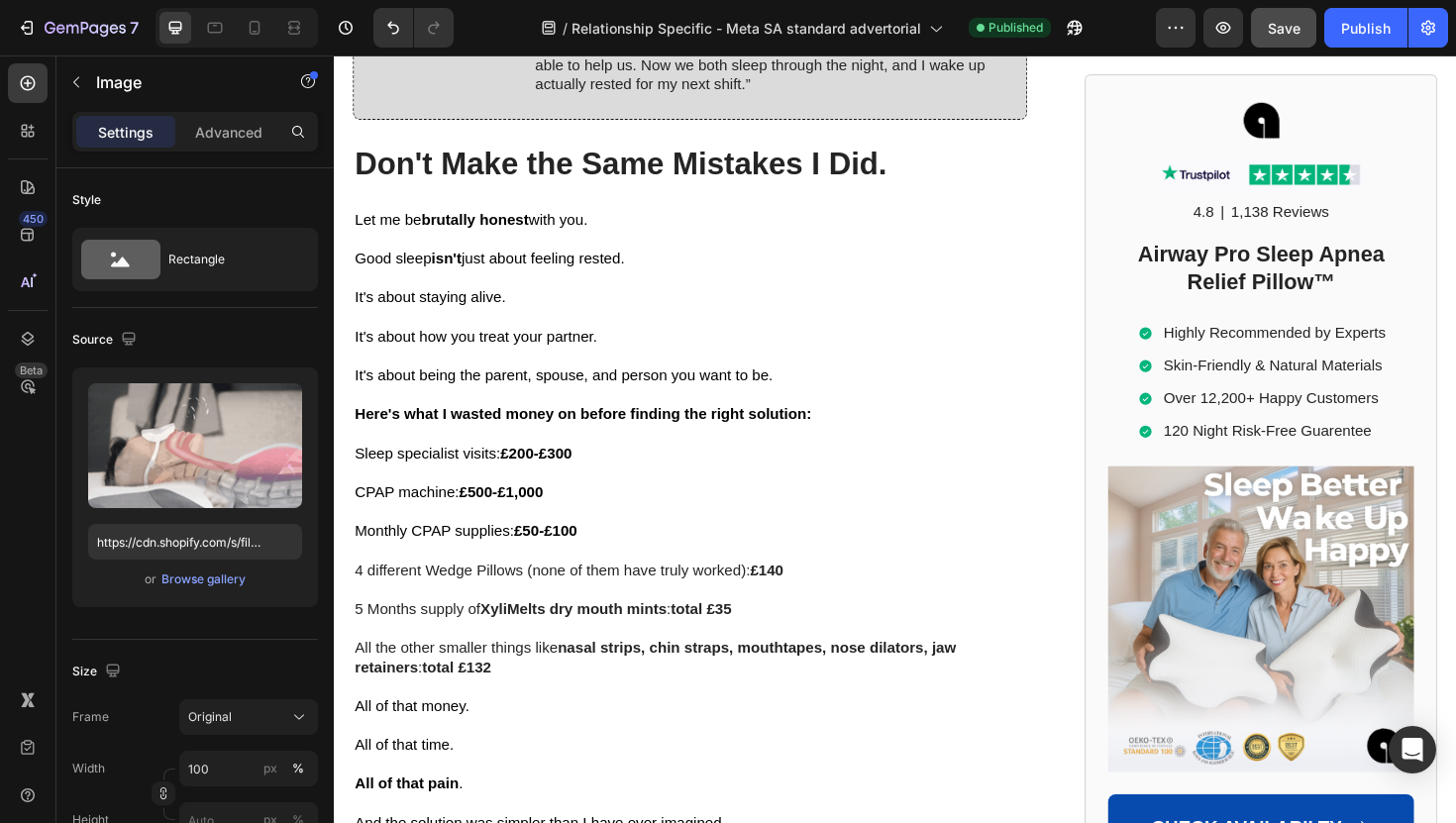 click at bounding box center (711, -1179) 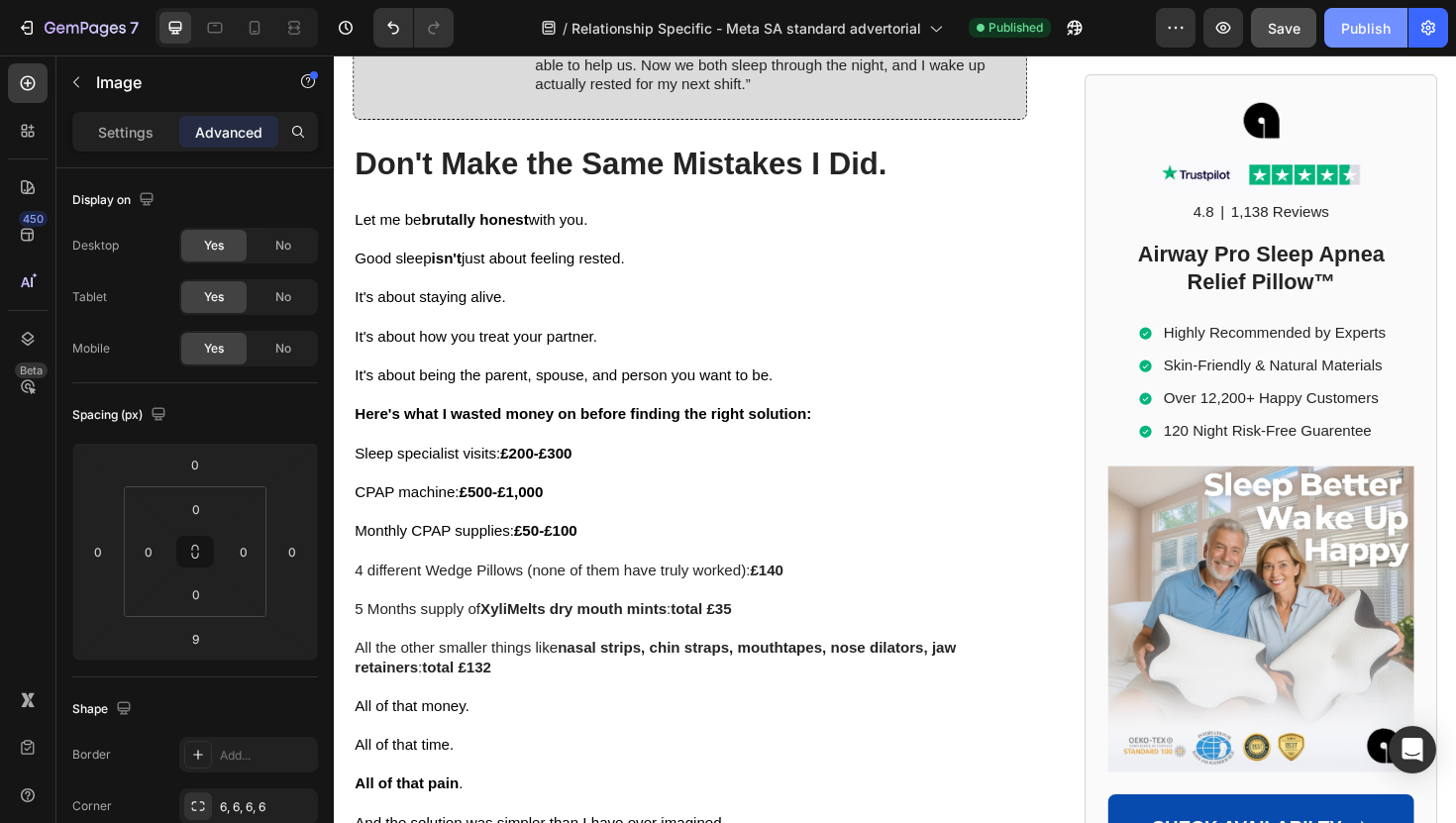 click on "Publish" at bounding box center (1366, 28) 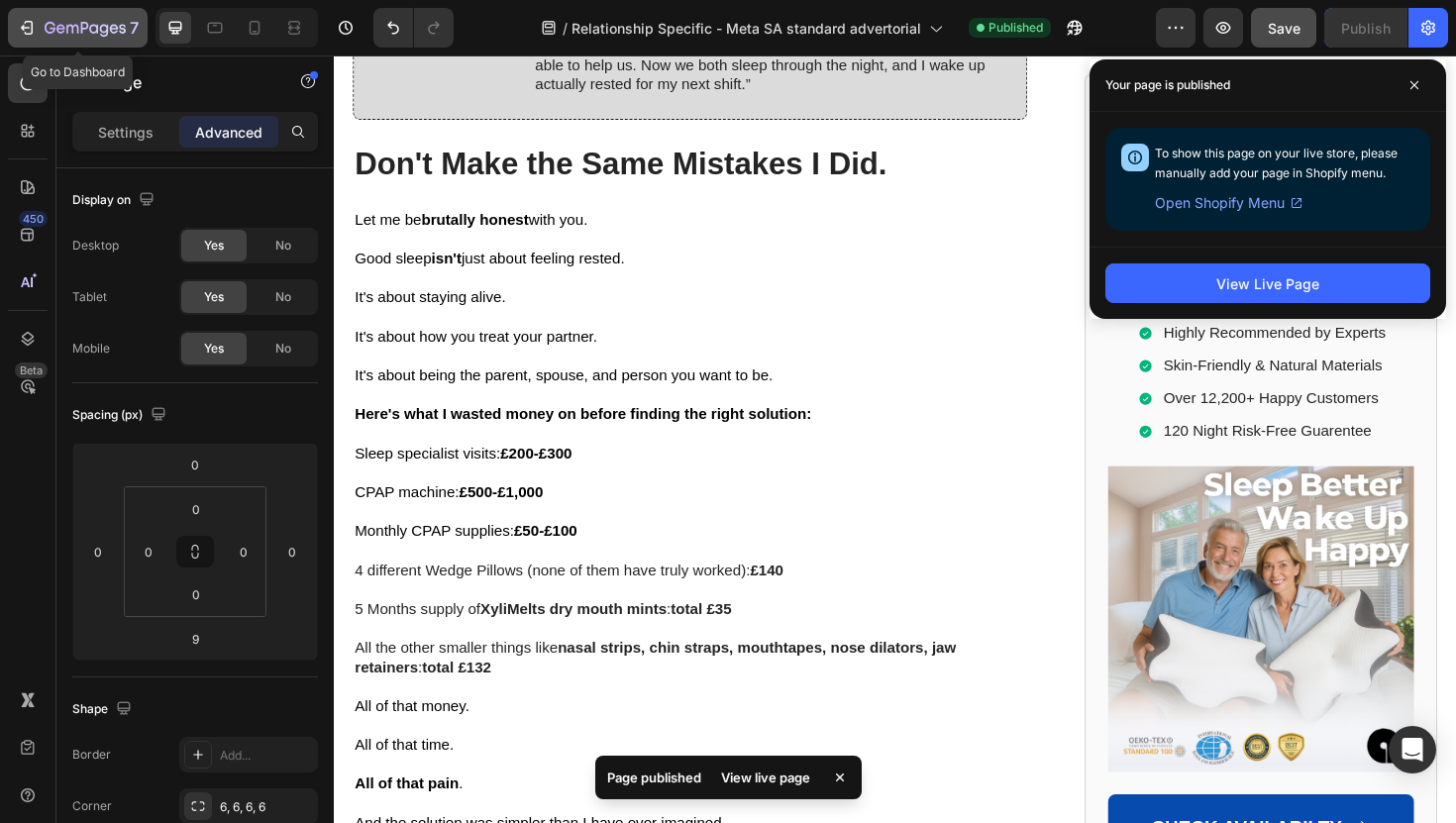 click 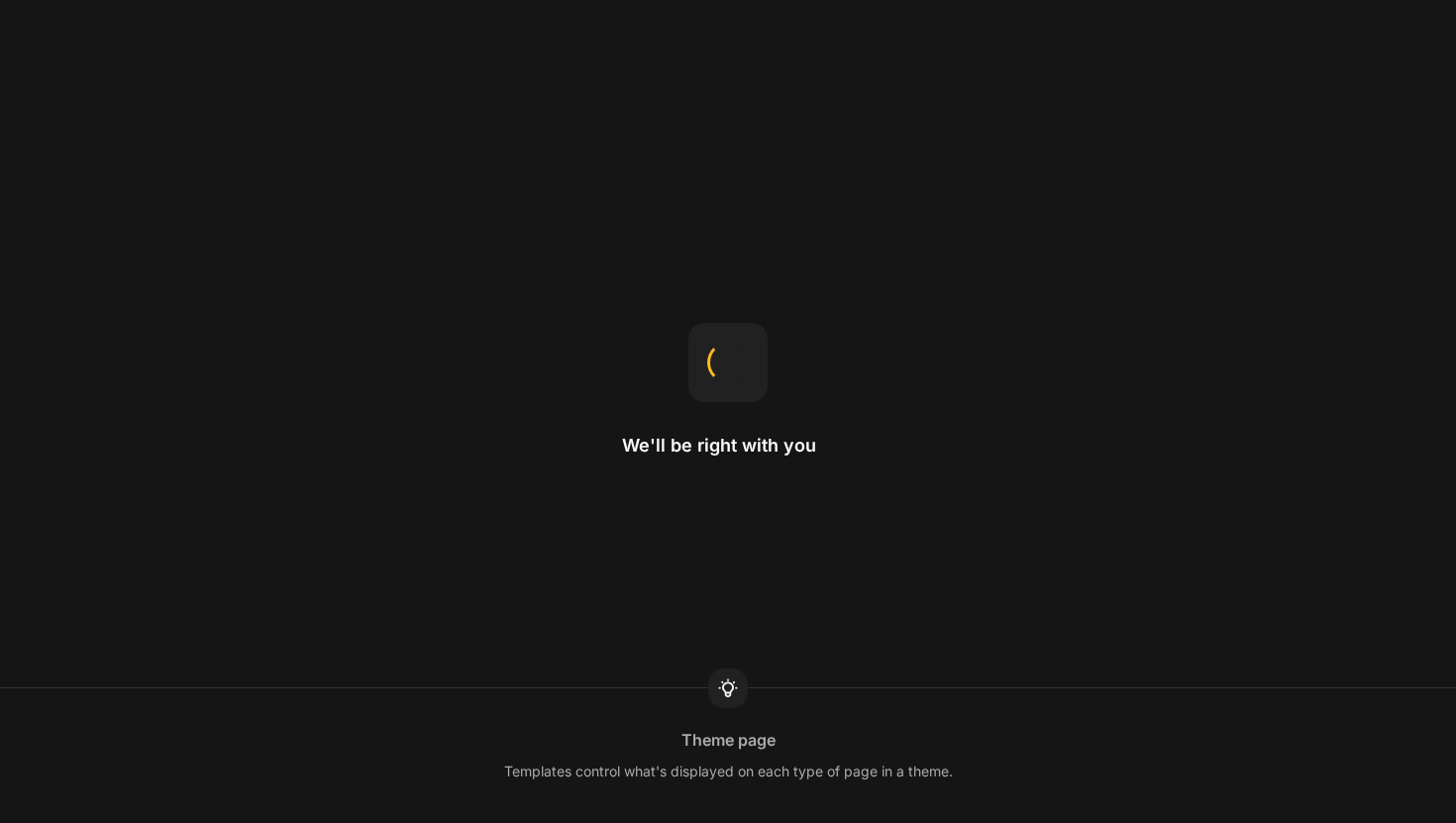 scroll, scrollTop: 0, scrollLeft: 0, axis: both 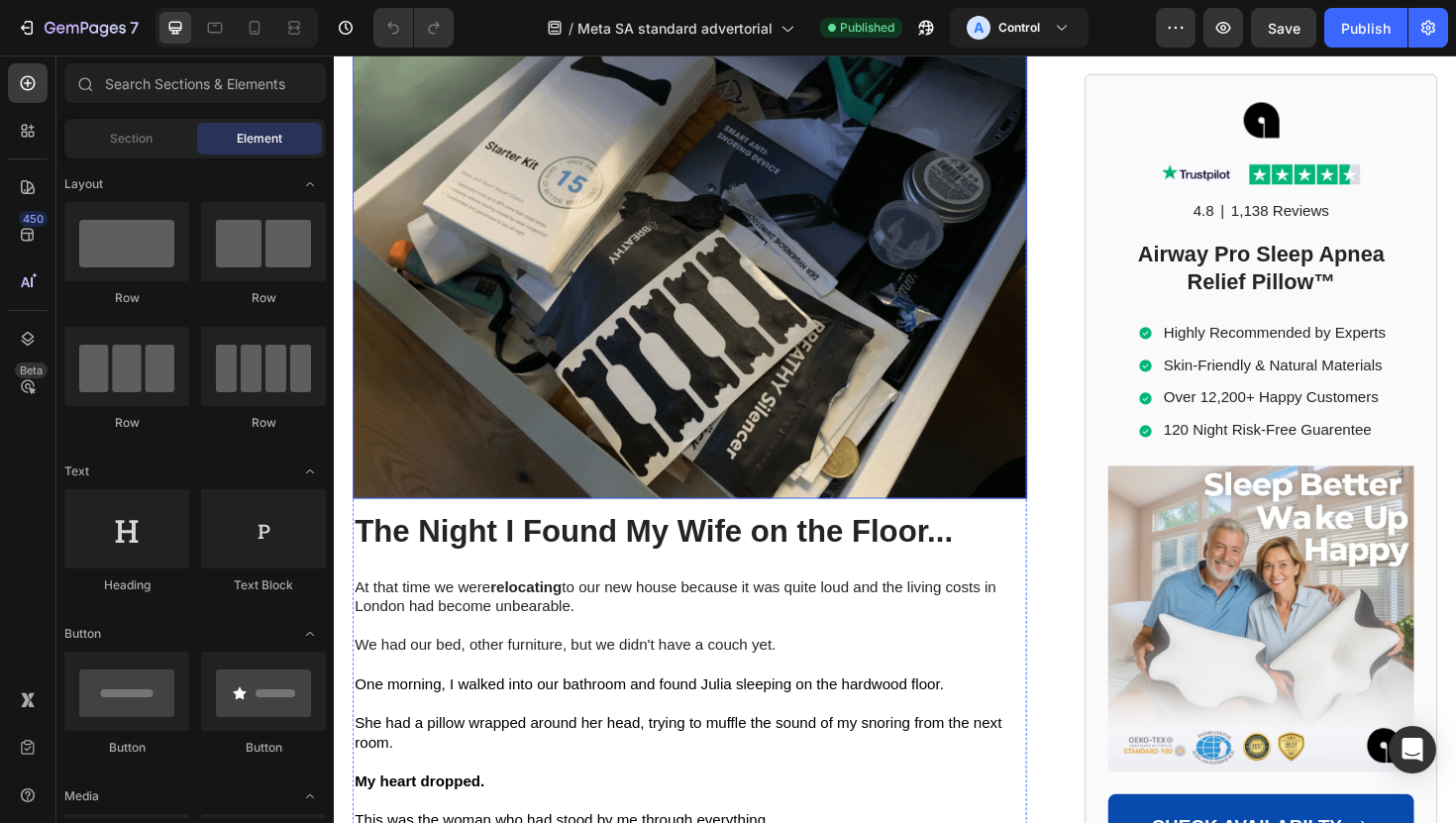 click at bounding box center [710, 277] 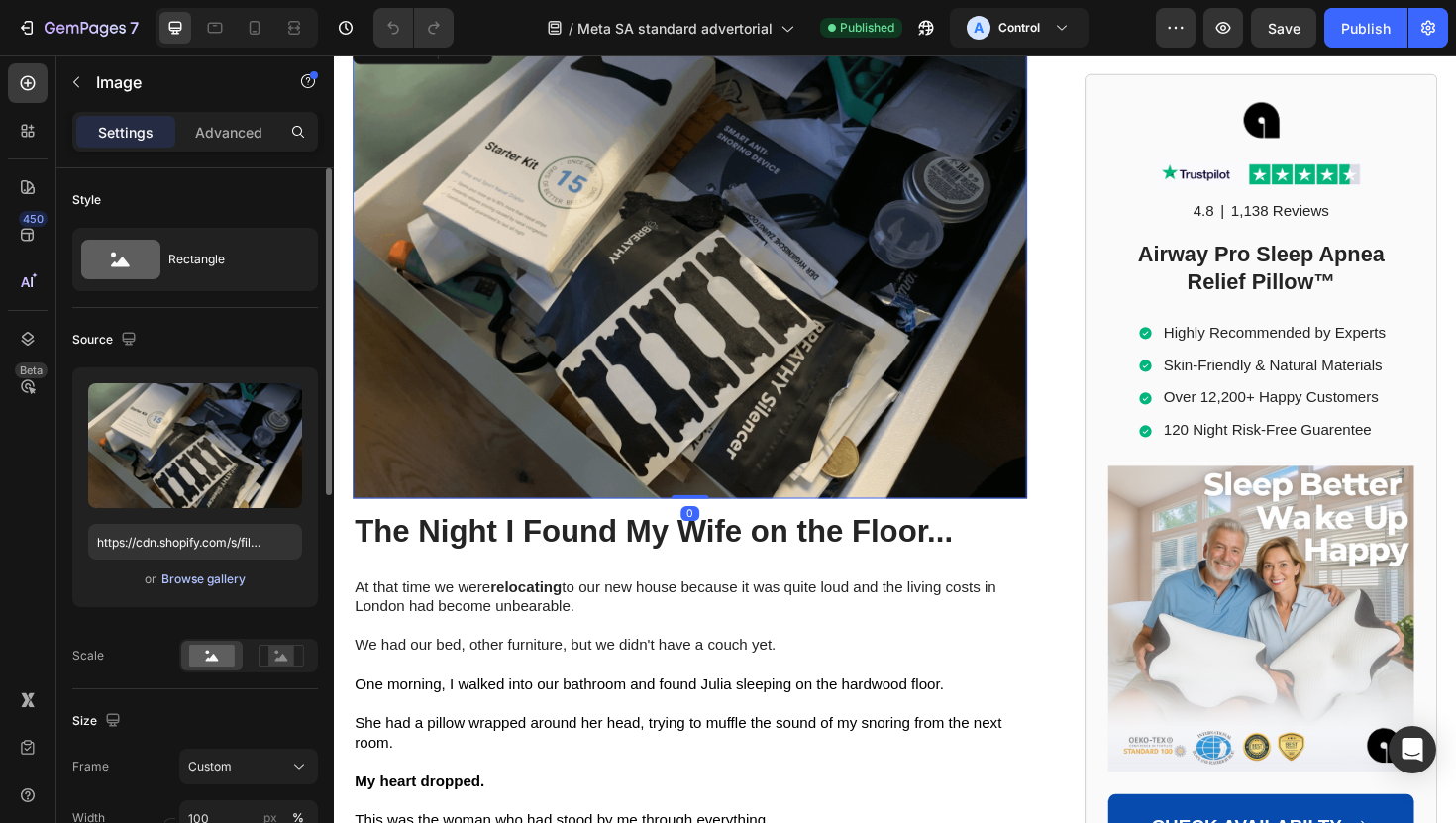 click on "Browse gallery" at bounding box center (203, 579) 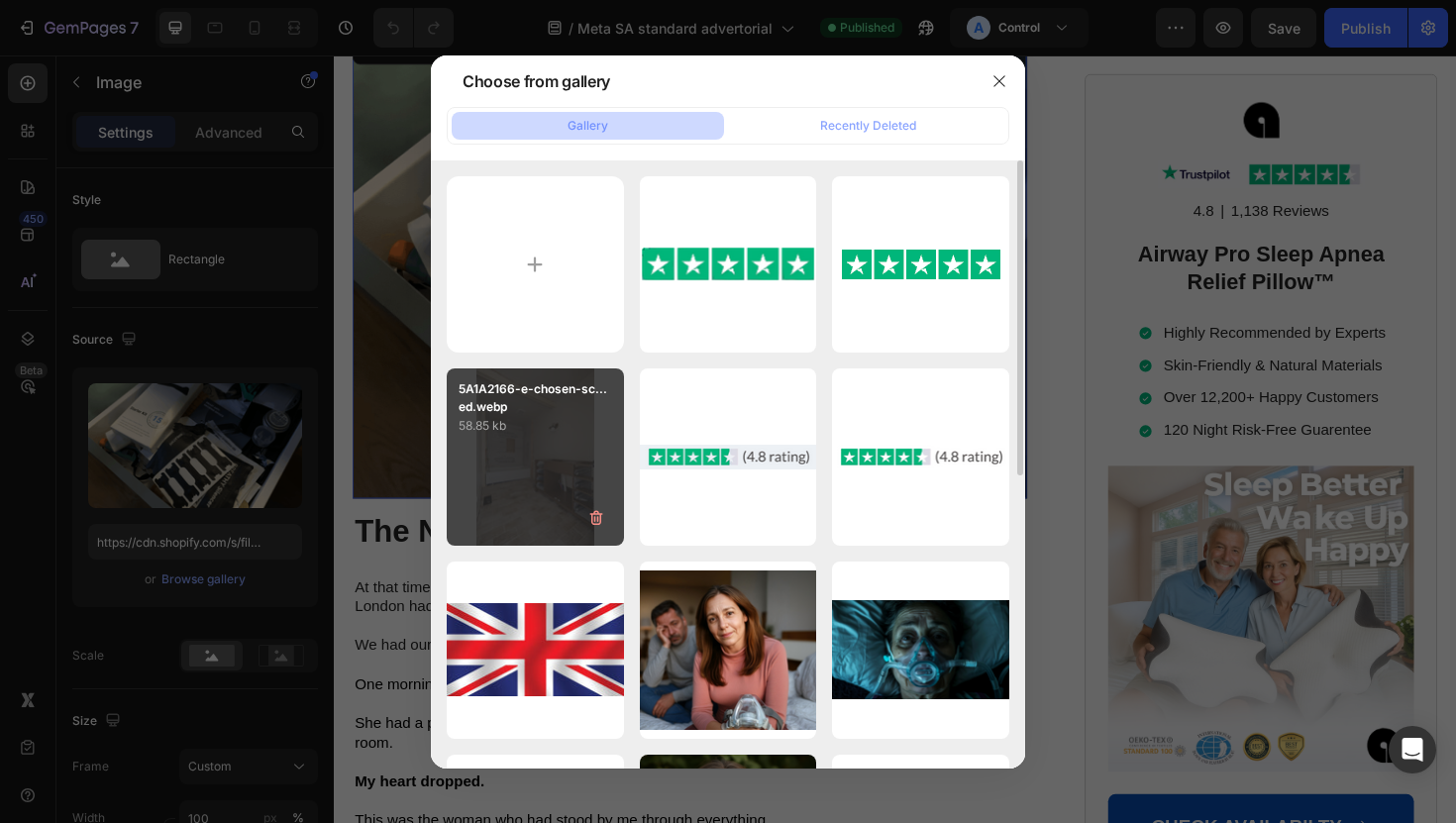 click on "5A1A2166-e-chosen-sc...ed.webp 58.85 kb" at bounding box center [535, 457] 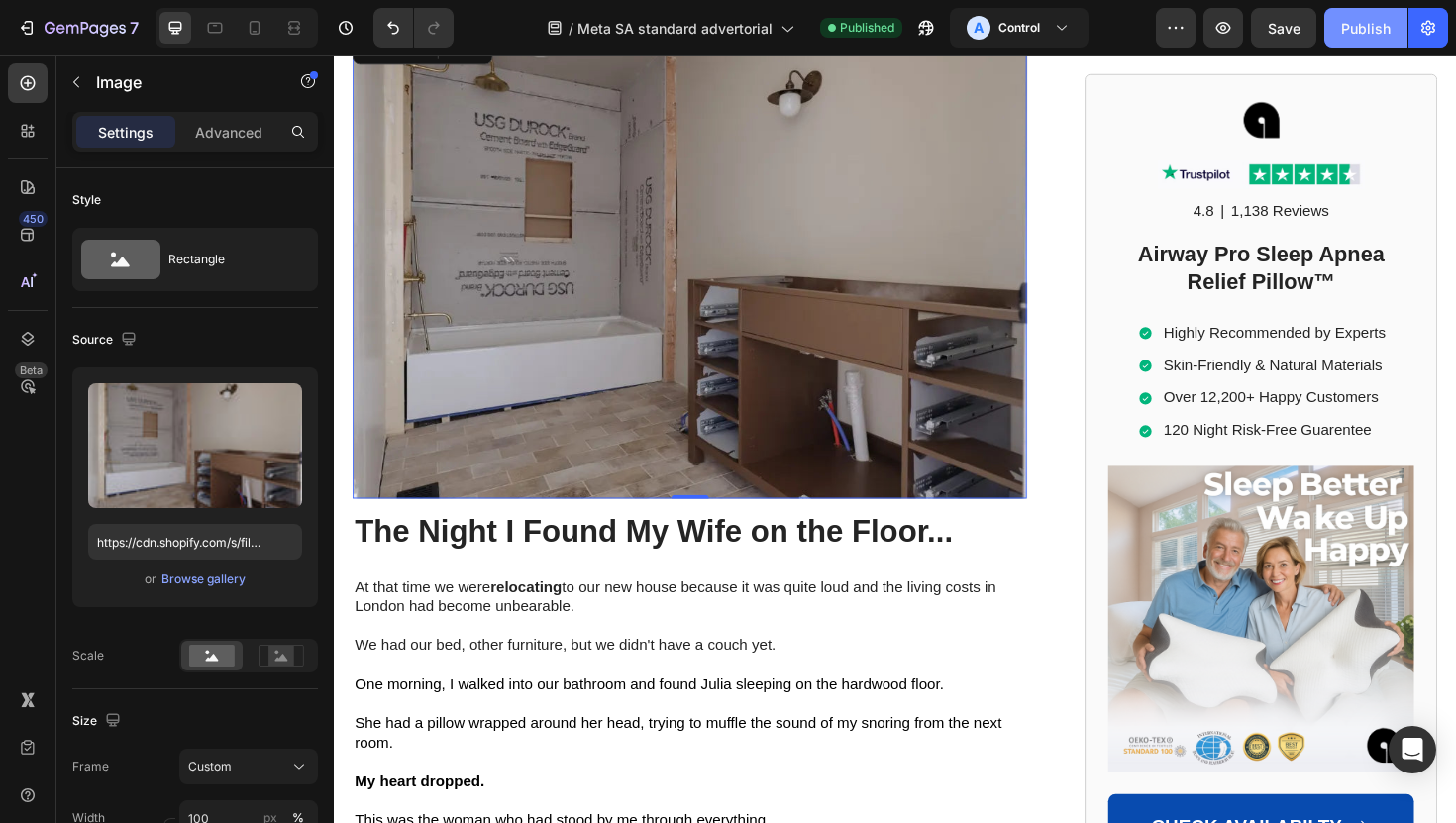 click on "Publish" at bounding box center (1366, 28) 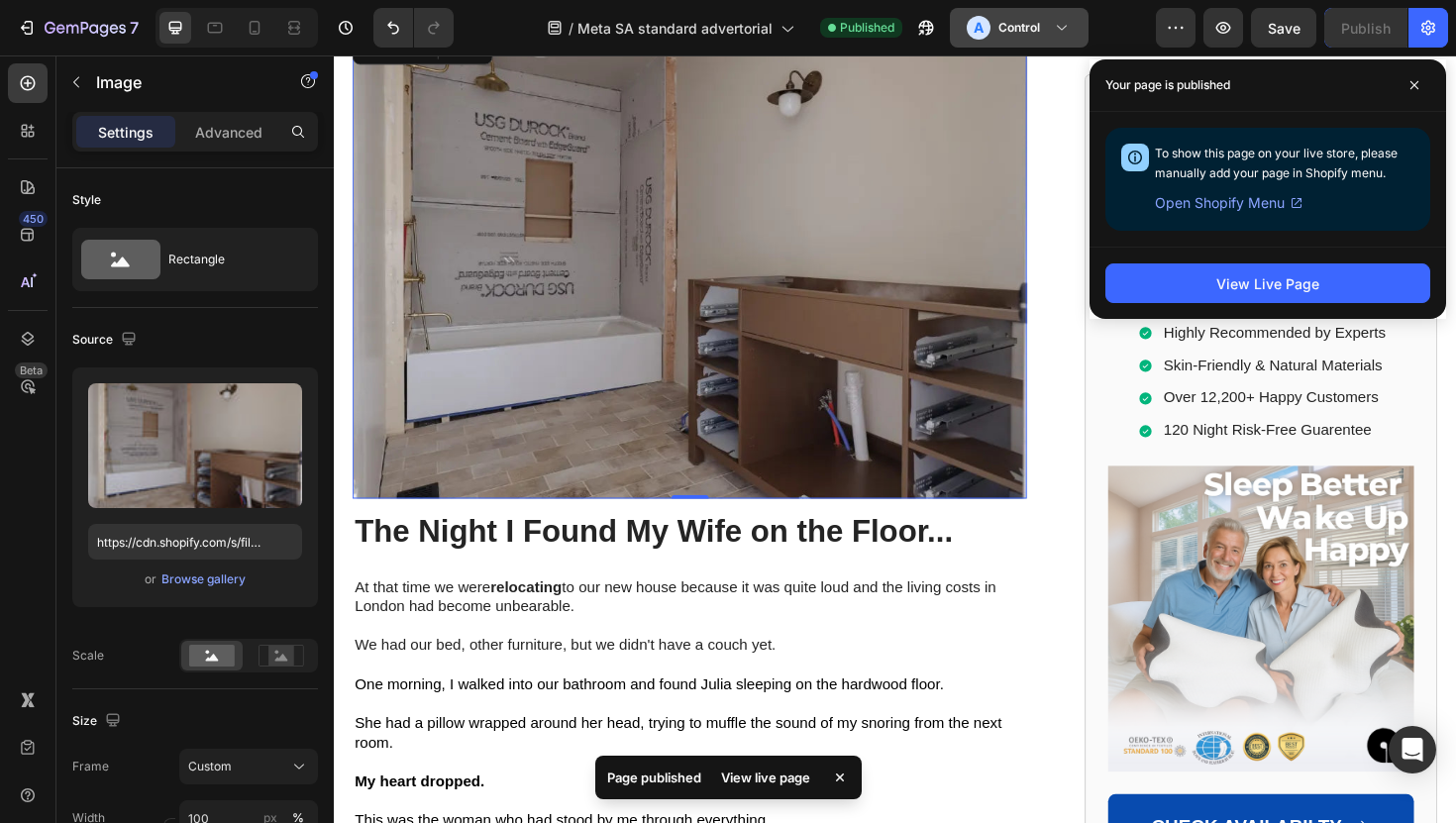 click on "Control" 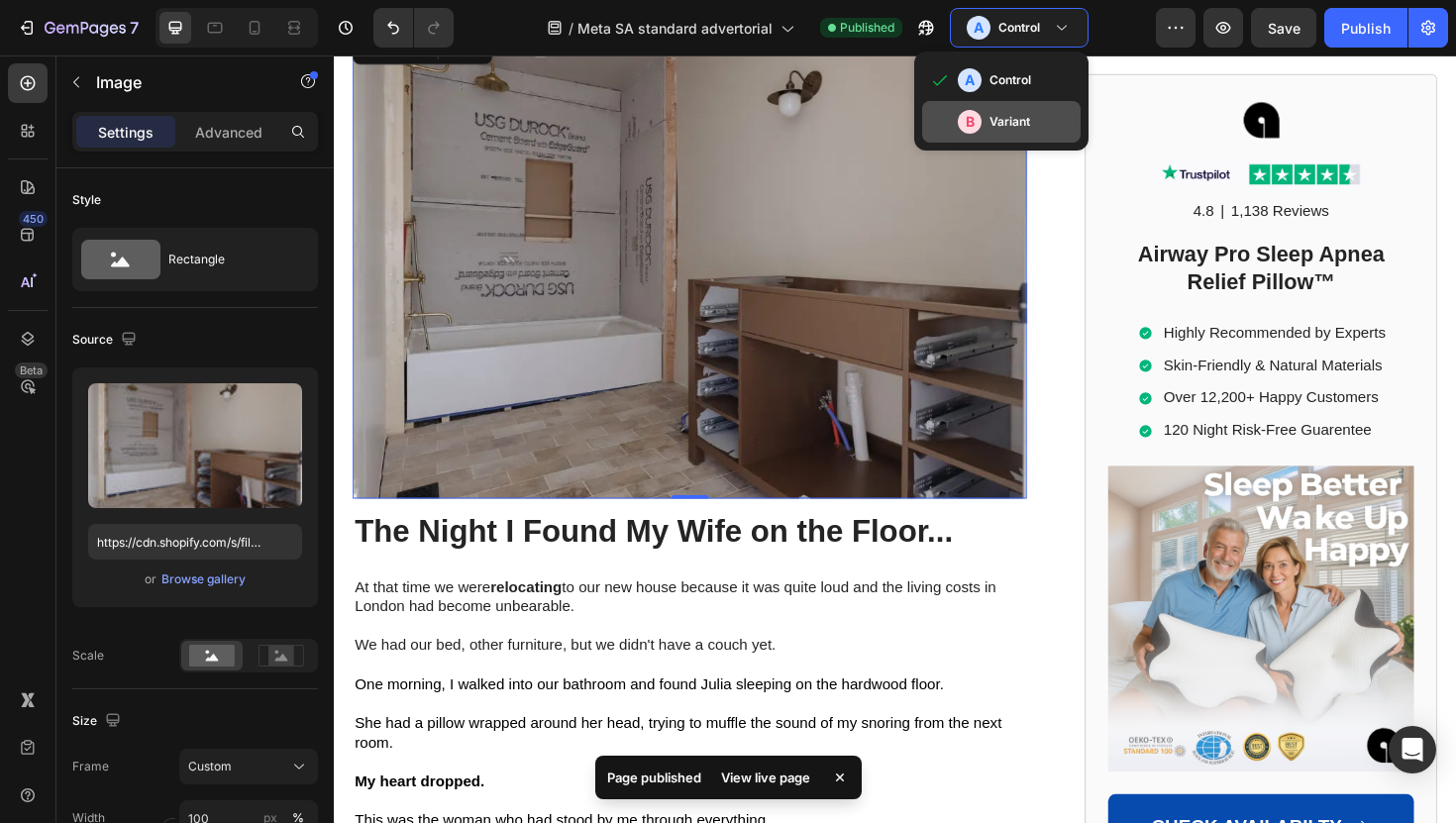 click on "B" 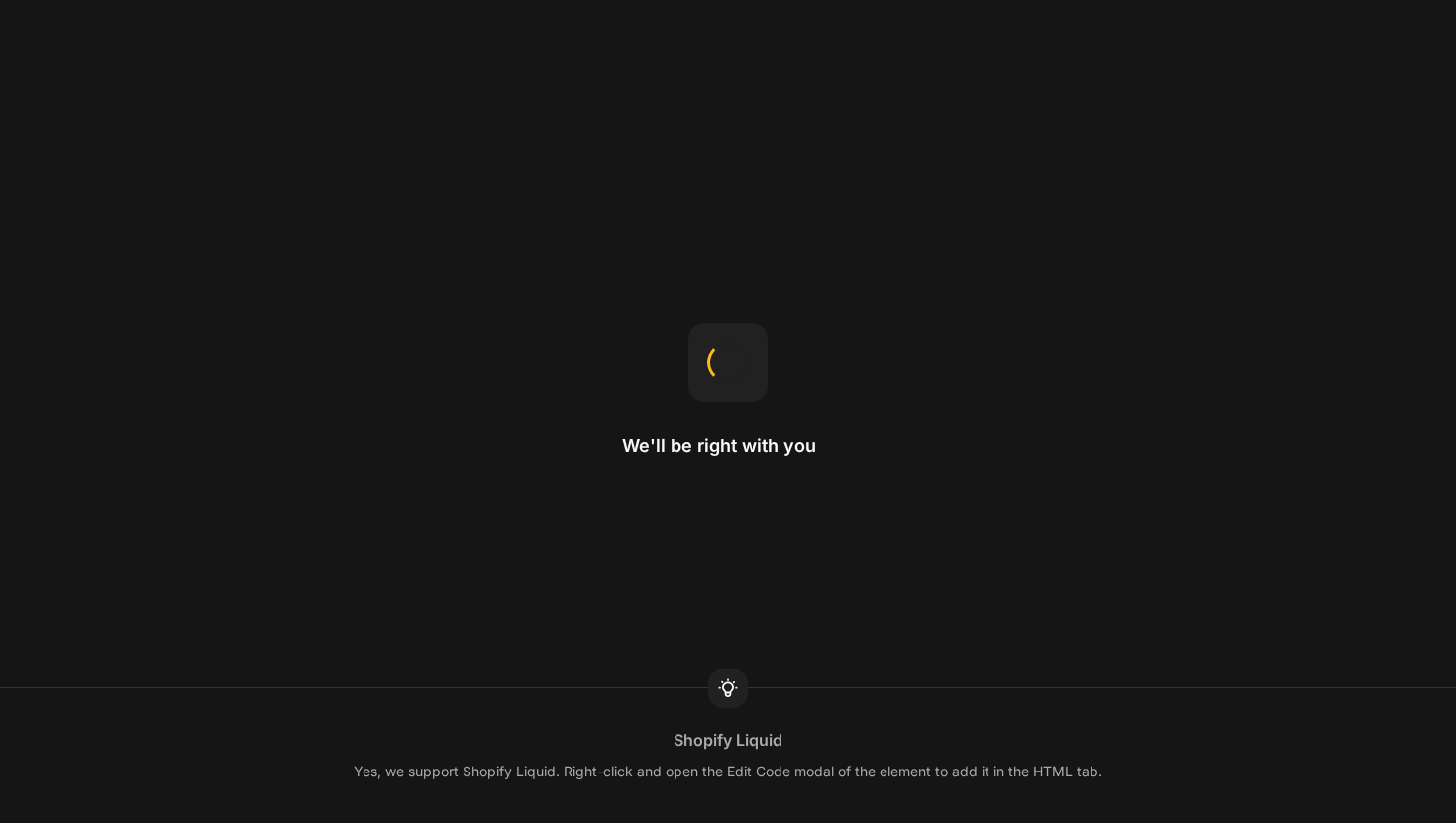 scroll, scrollTop: 0, scrollLeft: 0, axis: both 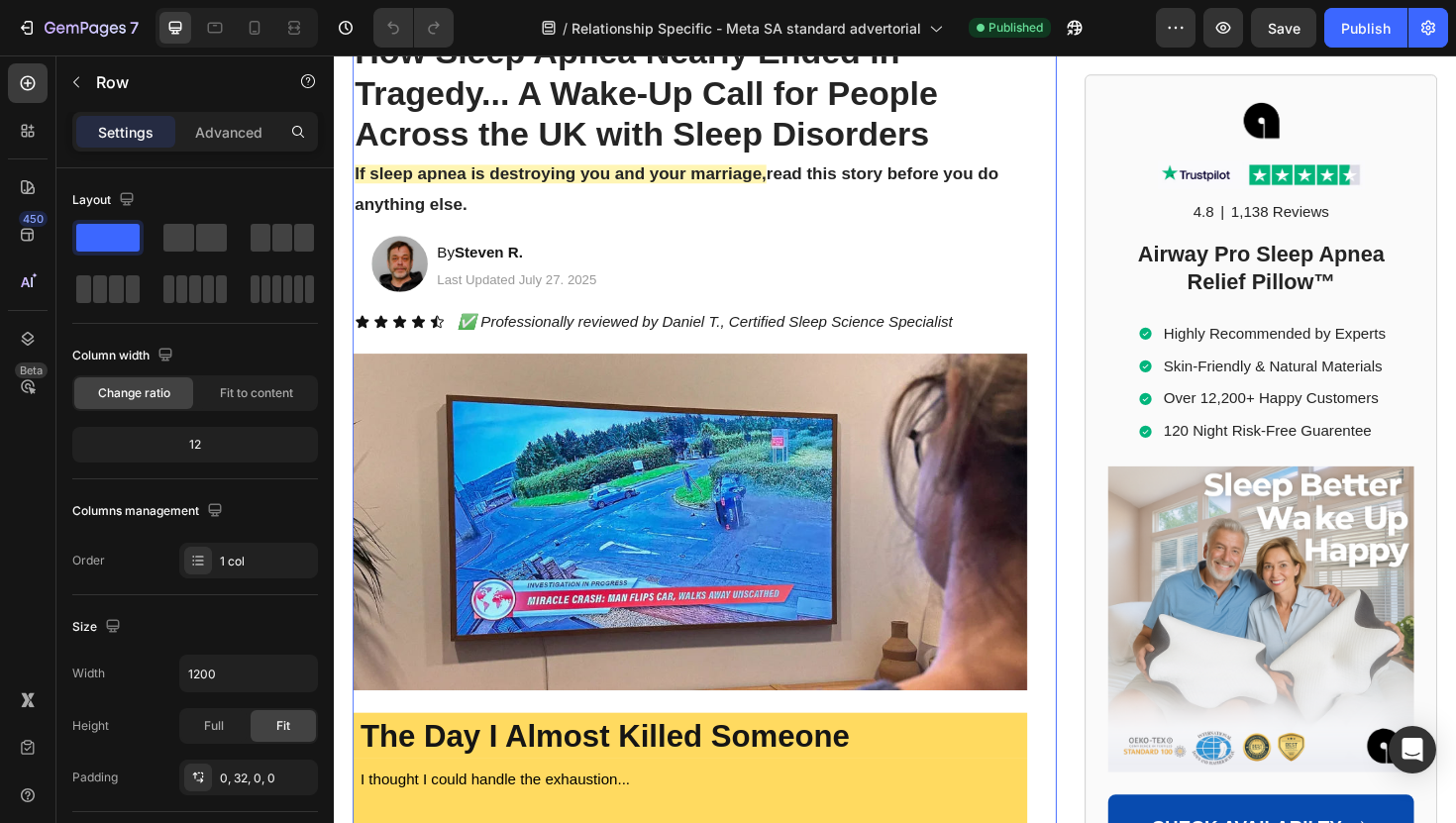 click on "Home > Sleep Apnea > Airway Pro™  Text Block How Sleep Apnea Nearly Ended in Tragedy... A Wake-Up Call for People Across the UK with Sleep Disorders Heading How Sleep Apnea Nearly Ended in Tragedy...  A Wake-Up Call for People Across the UK with Sleep Disorders Heading If sleep apnea is destroying you and your marriage,  read this story before you do anything else. Text Block Image By  Steven R. Text Block Last Updated July 27. 2025 Text Block Row ✅ Professionally reviewed by Daniel T., Certified Sleep Science Specialist Text Block Icon Icon Icon Icon Icon Icon List Row Image The Day I Almost Killed Someone Heading I thought I could handle the exhaustion...   The way my eyelids felt like lead weights during important meetings.    The panic when I'd catch myself nodding off at red lights.   But when I woke up face-down in my car, blood trickling from my forehead through a cracked windshield, everything changed.   I had fallen asleep behind the wheel—again.     Text Block Heading" at bounding box center (726, 1987) 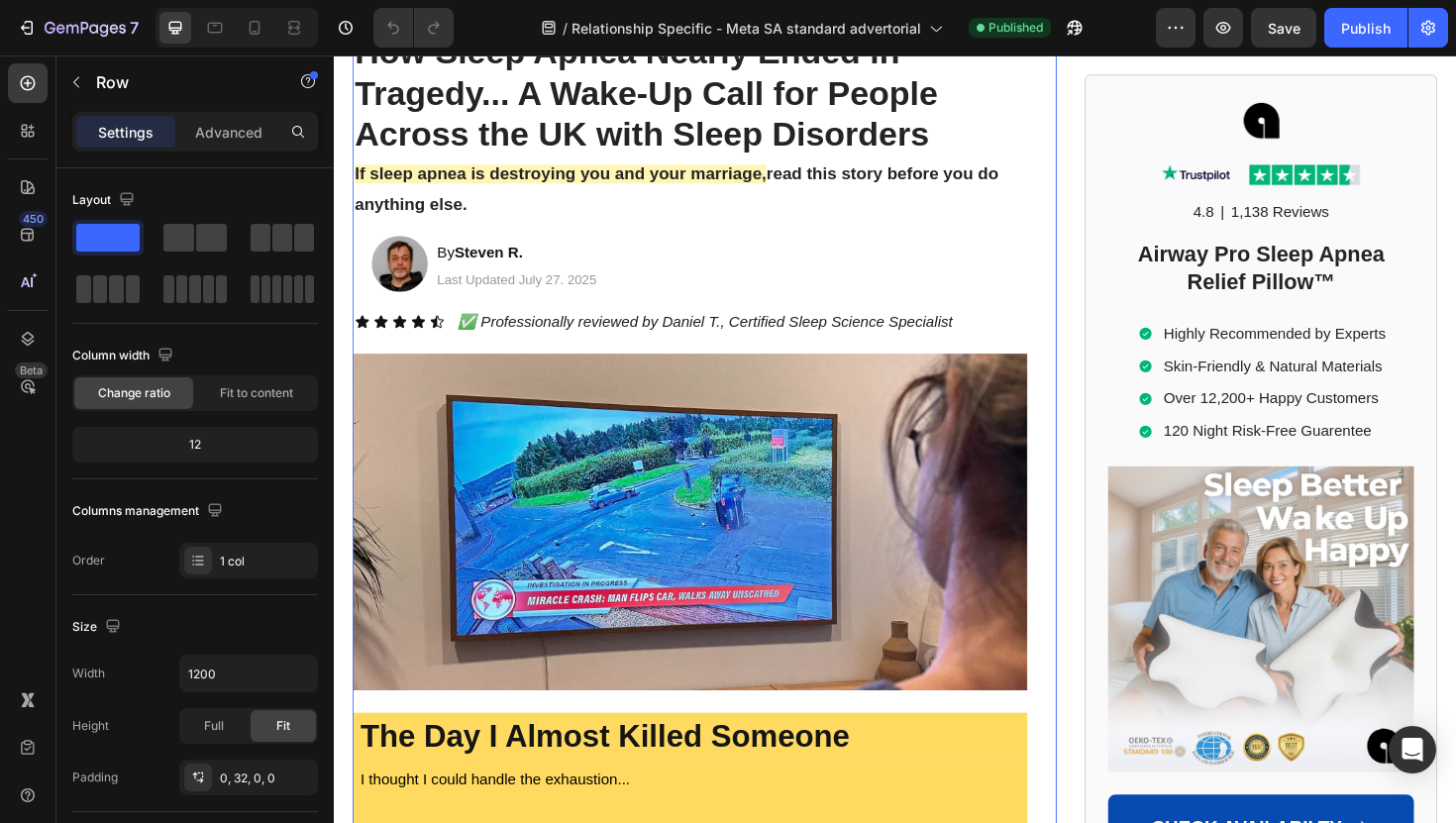 scroll, scrollTop: 0, scrollLeft: 0, axis: both 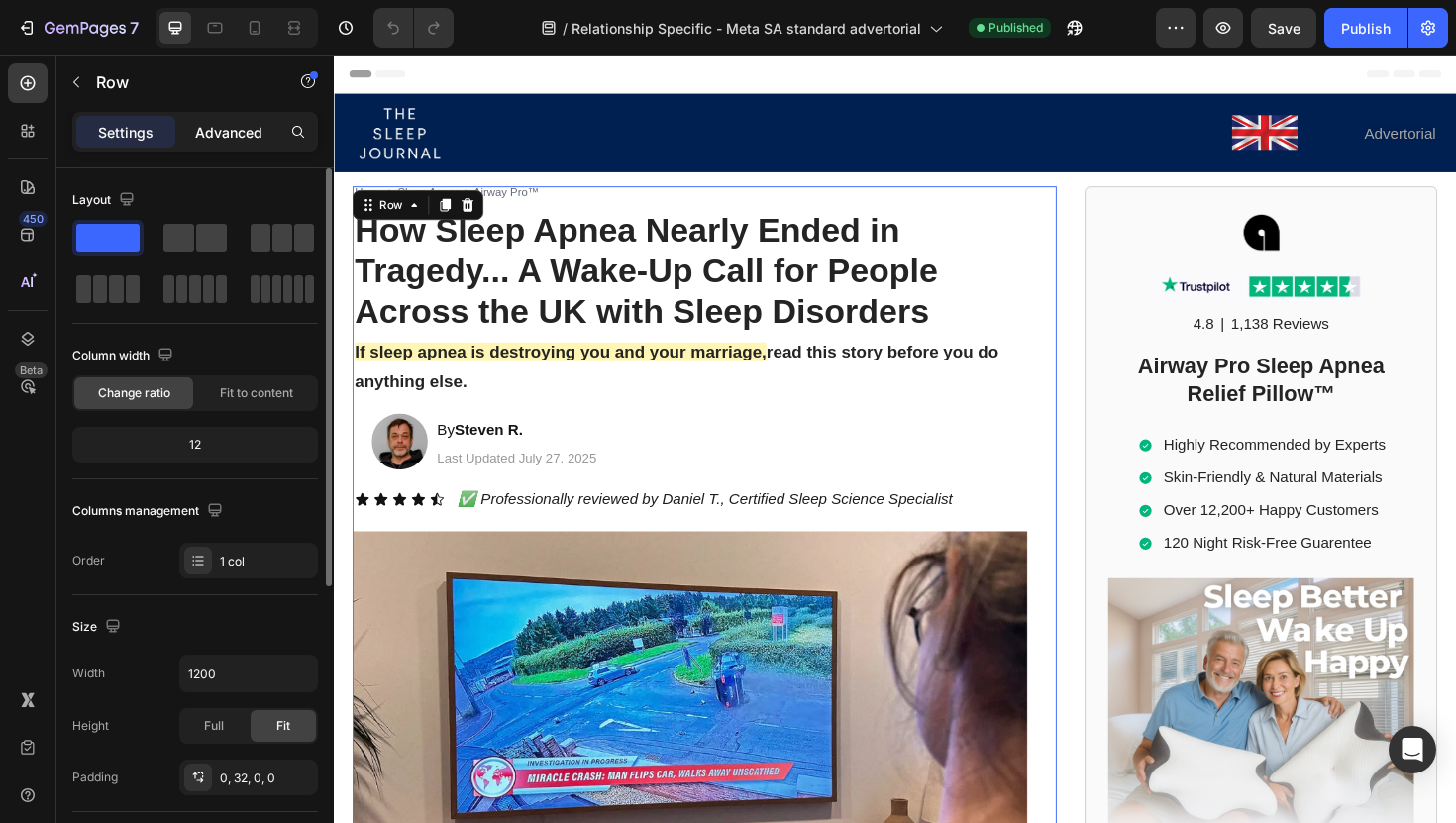 click on "Advanced" 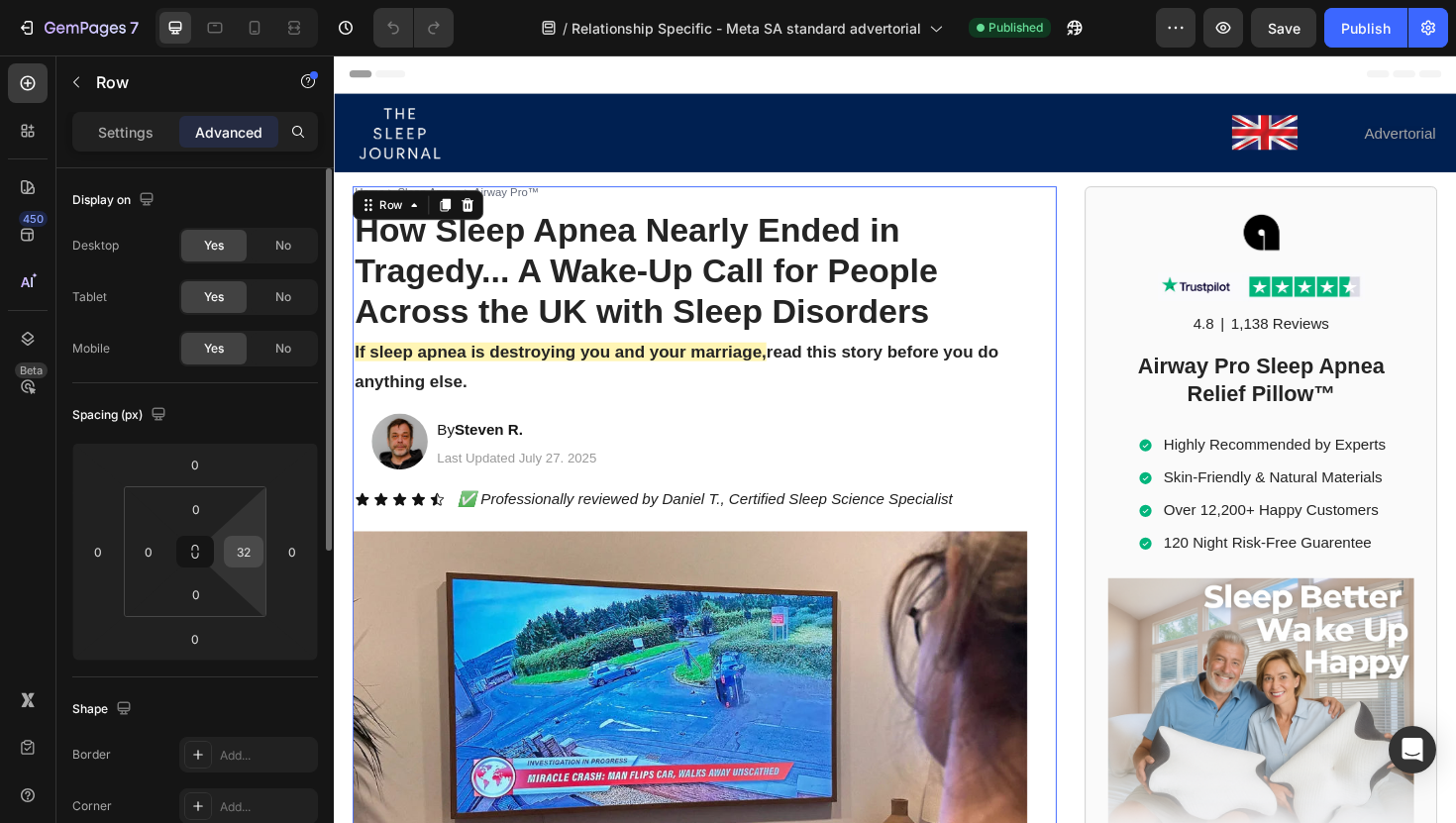 scroll, scrollTop: 610, scrollLeft: 0, axis: vertical 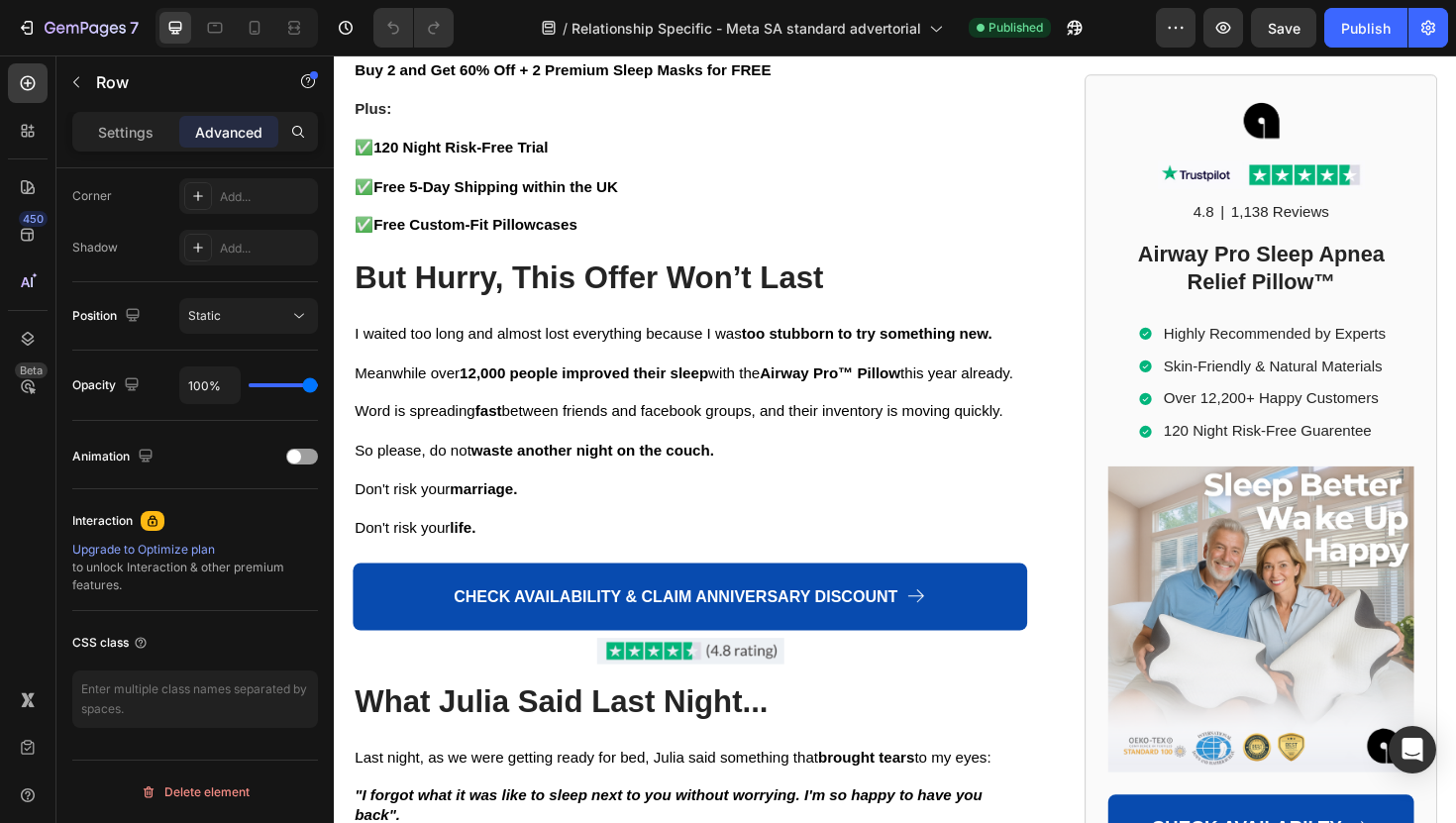 click on "Image Image Lara K., Liverpool  - ✔︎ Verified Customer “My husband's sleep apnea turned me into an insomniac. I'd wake up 4-5 times every night from his snoring and gasping sounds. I was exhausted, cranky, and honestly started resenting bedtime with him. Since he got the Airway Pro, he sleeps like he did when he was young before we got married. It's been three months now and I've completely forgotten what those sleepless nights felt like.” Text Block Row" at bounding box center [710, -1151] 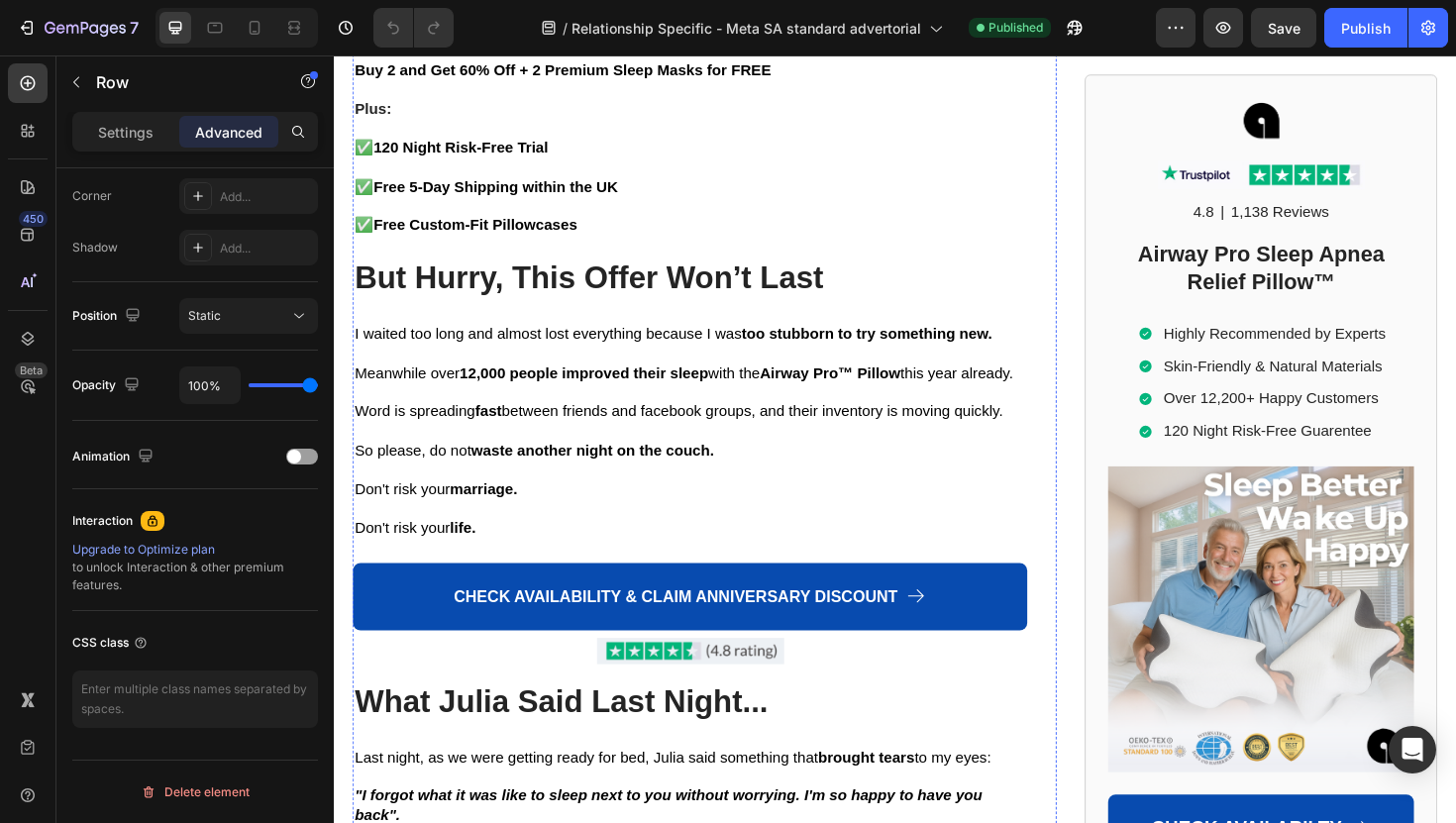 click on "Image Image Lara K., Liverpool  - ✔︎ Verified Customer “My husband's sleep apnea turned me into an insomniac. I'd wake up 4-5 times every night from his snoring and gasping sounds. I was exhausted, cranky, and honestly started resenting bedtime with him. Since he got the Airway Pro, he sleeps like he did when he was young before we got married. It's been three months now and I've completely forgotten what those sleepless nights felt like.” Text Block Row   24 Row" at bounding box center (710, -1139) 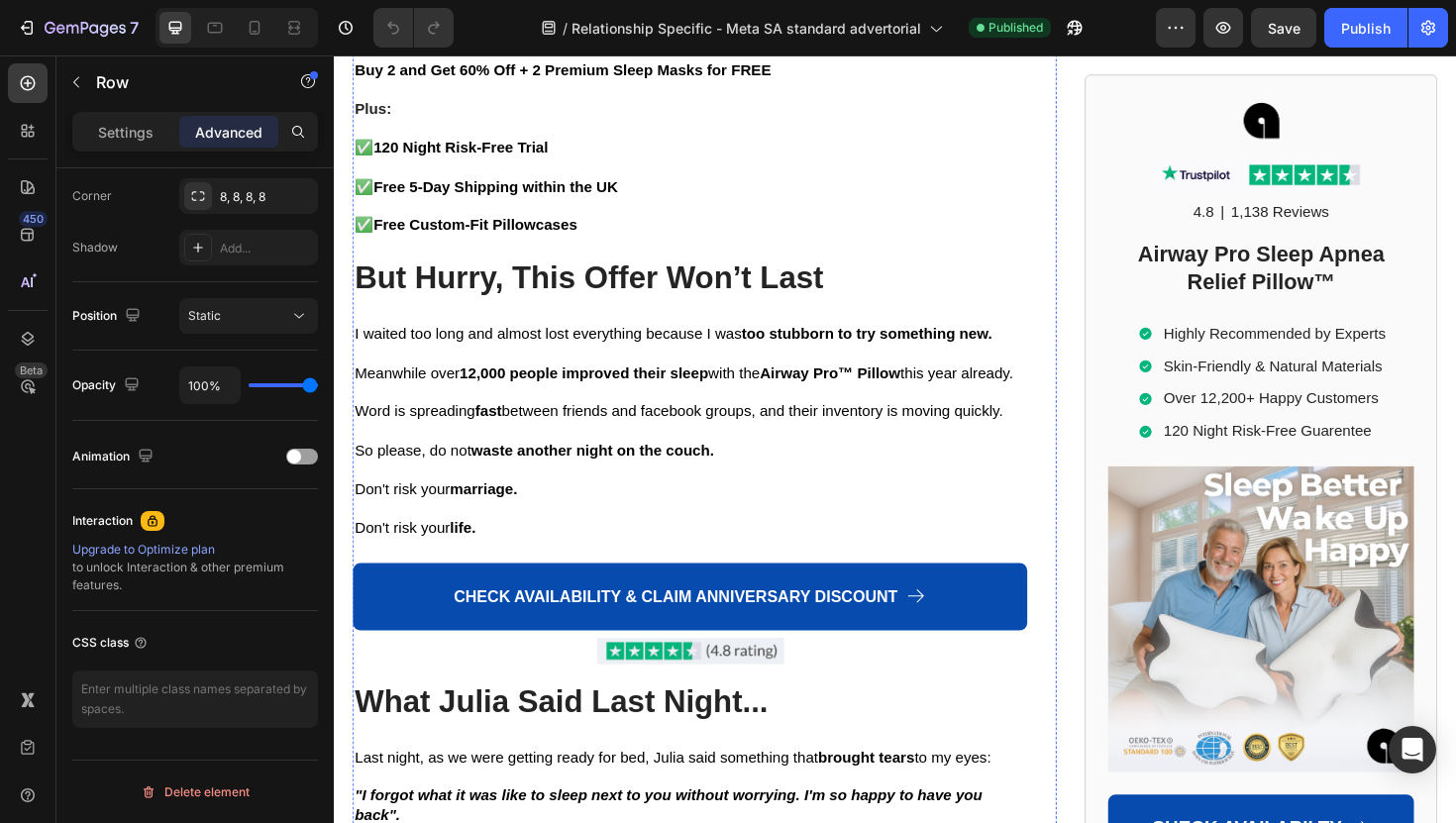 click on "Image Image Timo D., Sheffield  - ✔︎ Verified Customer “I'm an EMT from Middlesbrough, and sleep apnea was affecting my job performance. After 12-hour shifts, I'd come home and keep my wife and I awake with constant snoring and CPAP noise. We tried everything, even slept in separate rooms for months. But only the Airway Pillow was able to help us. Now we both sleep through the night, and I wake up actually rested for my next shift.” Text Block Row Row" at bounding box center (710, -917) 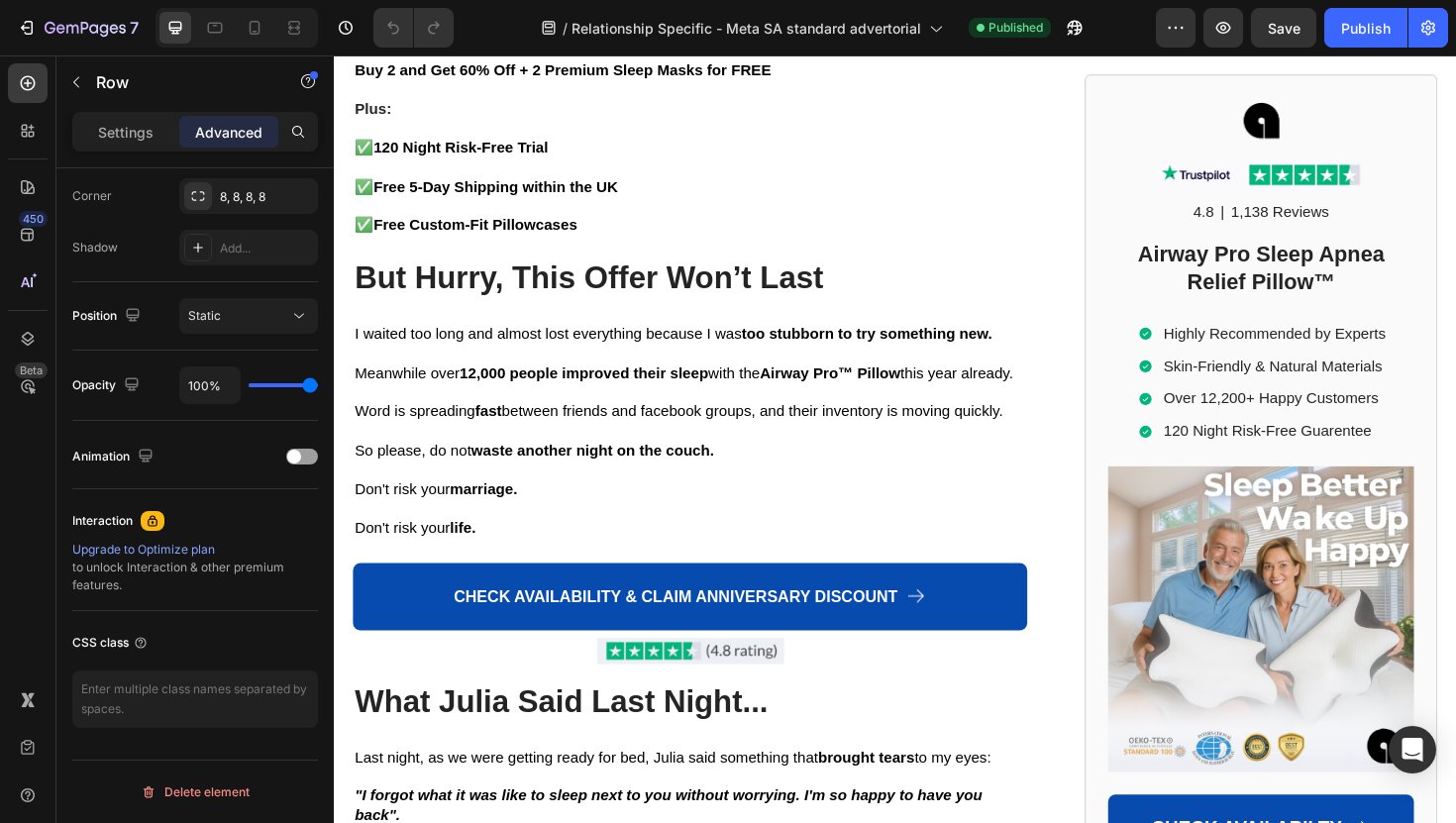 scroll, scrollTop: 0, scrollLeft: 0, axis: both 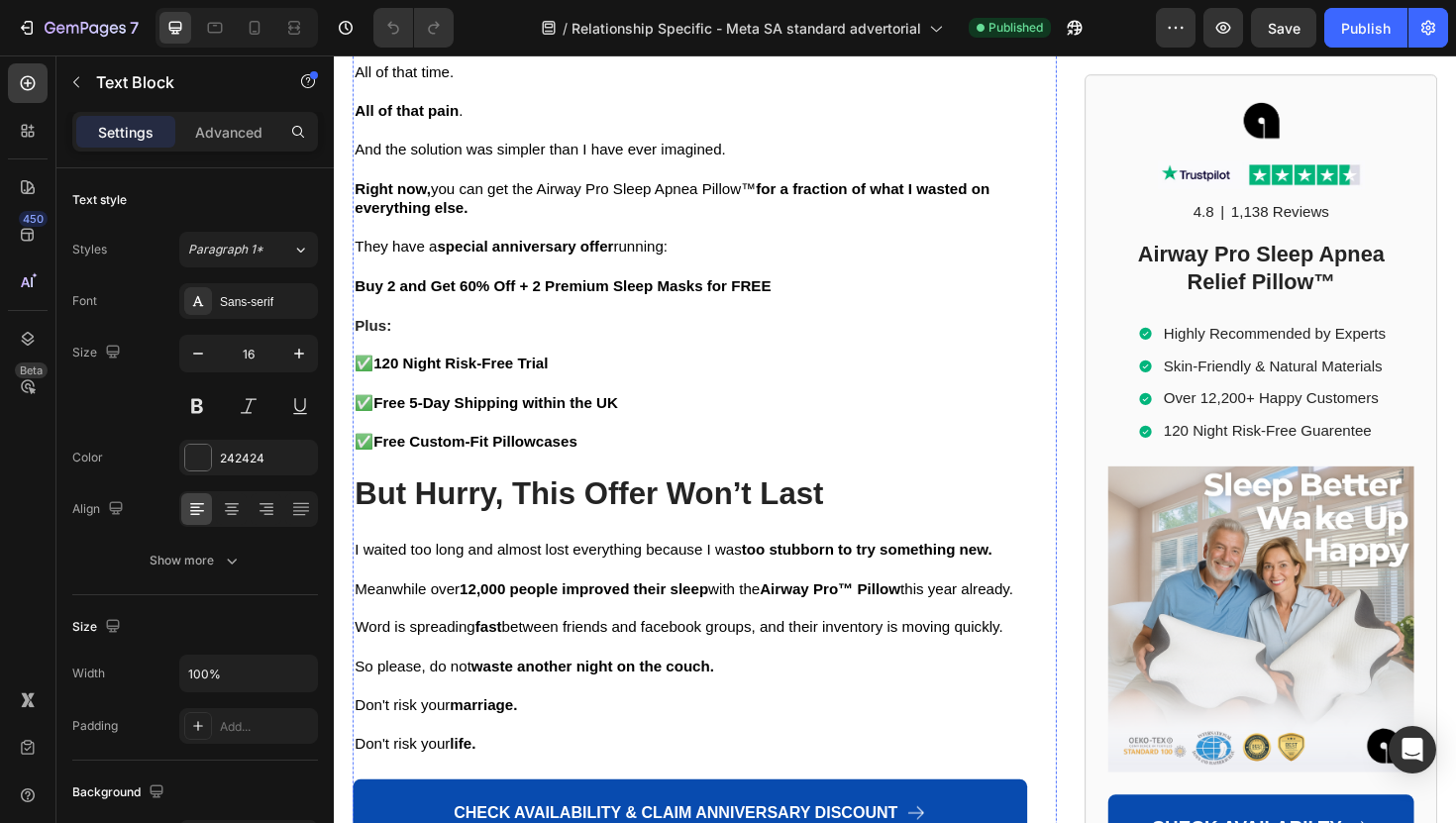 click on "The Part That Impressed My Doctor The Most" at bounding box center (710, -1406) 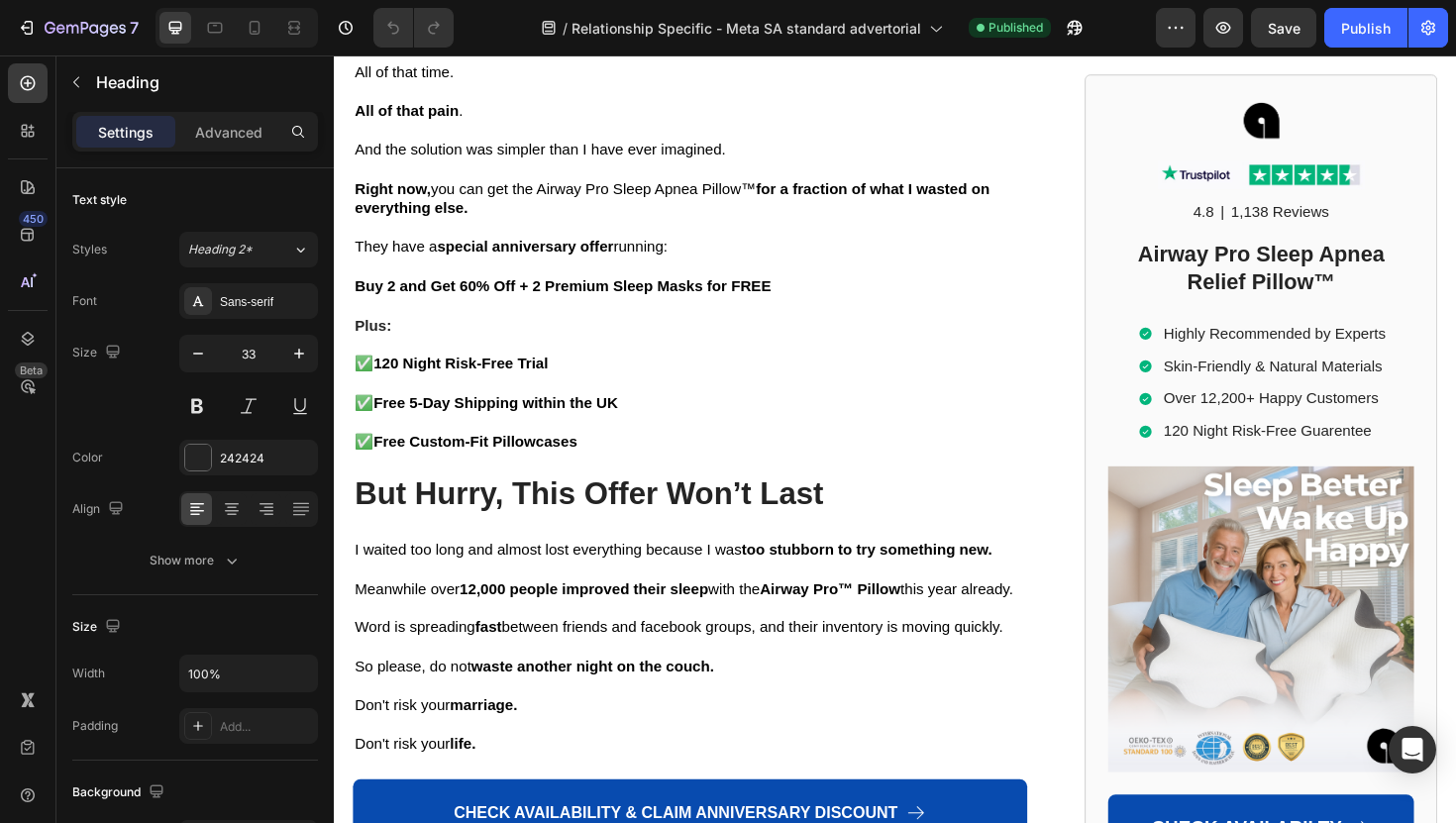 click on "The Part That Impressed My Doctor The Most" at bounding box center [710, -1406] 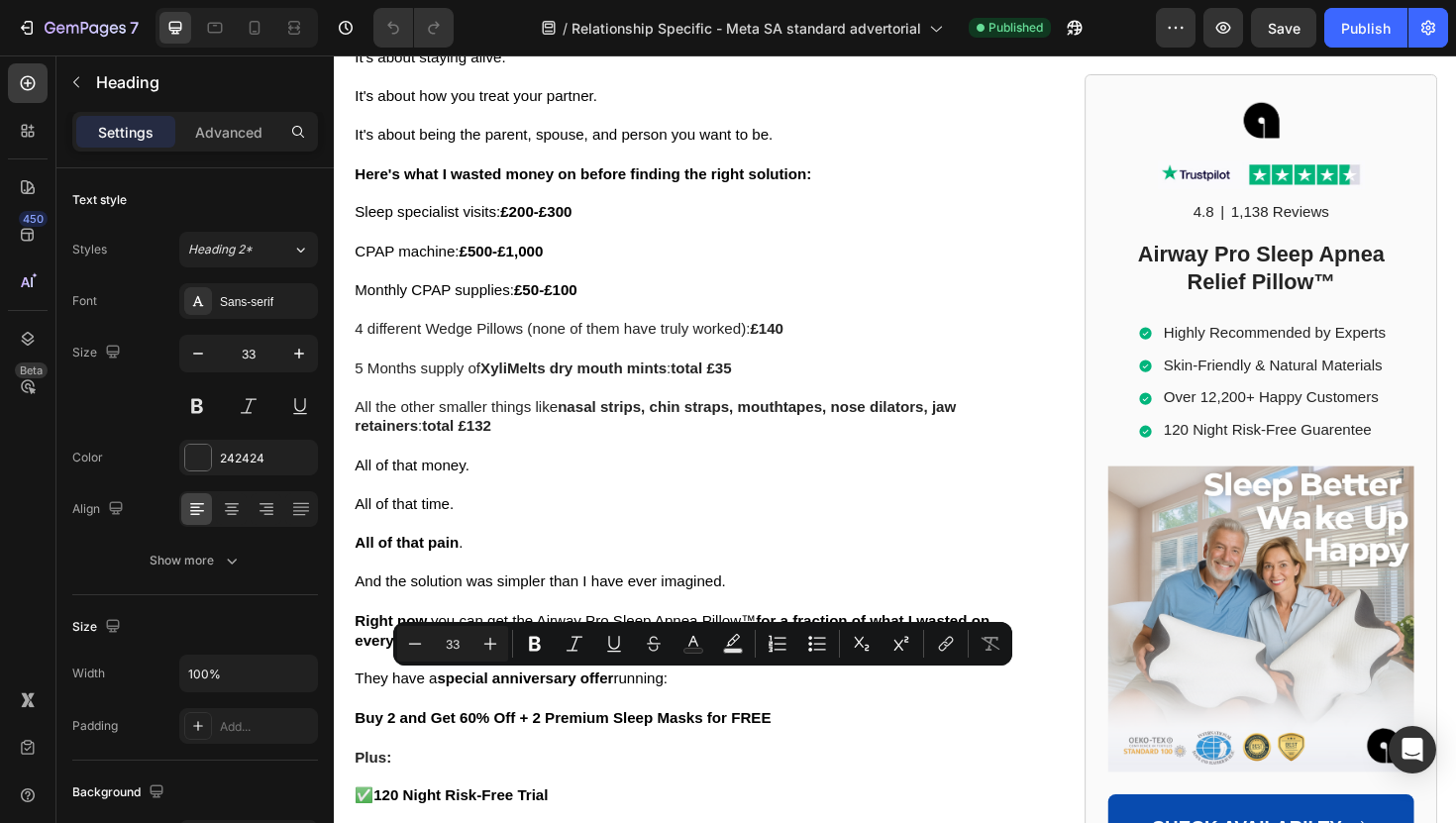 scroll, scrollTop: 10127, scrollLeft: 0, axis: vertical 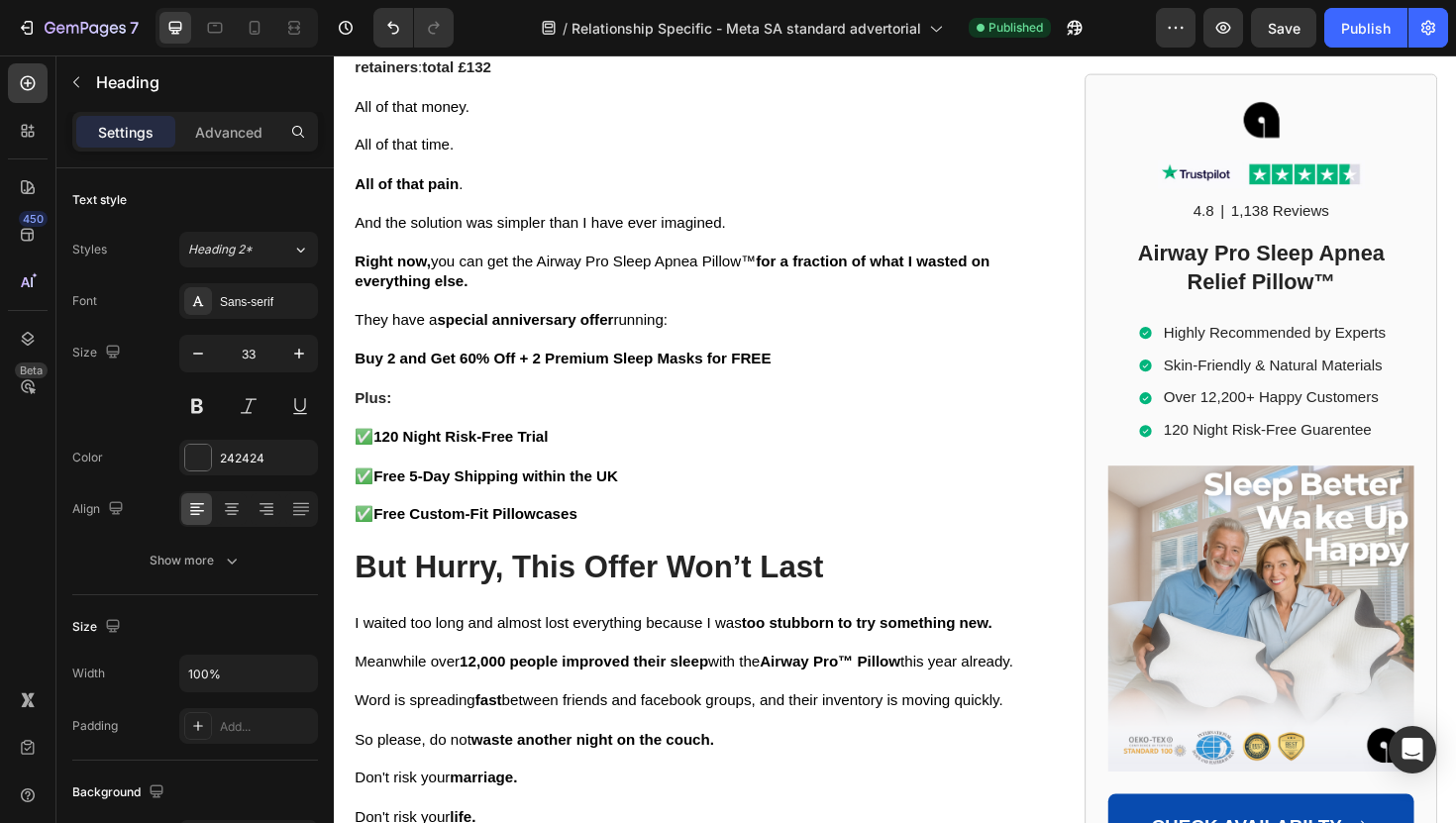 click at bounding box center [710, -1440] 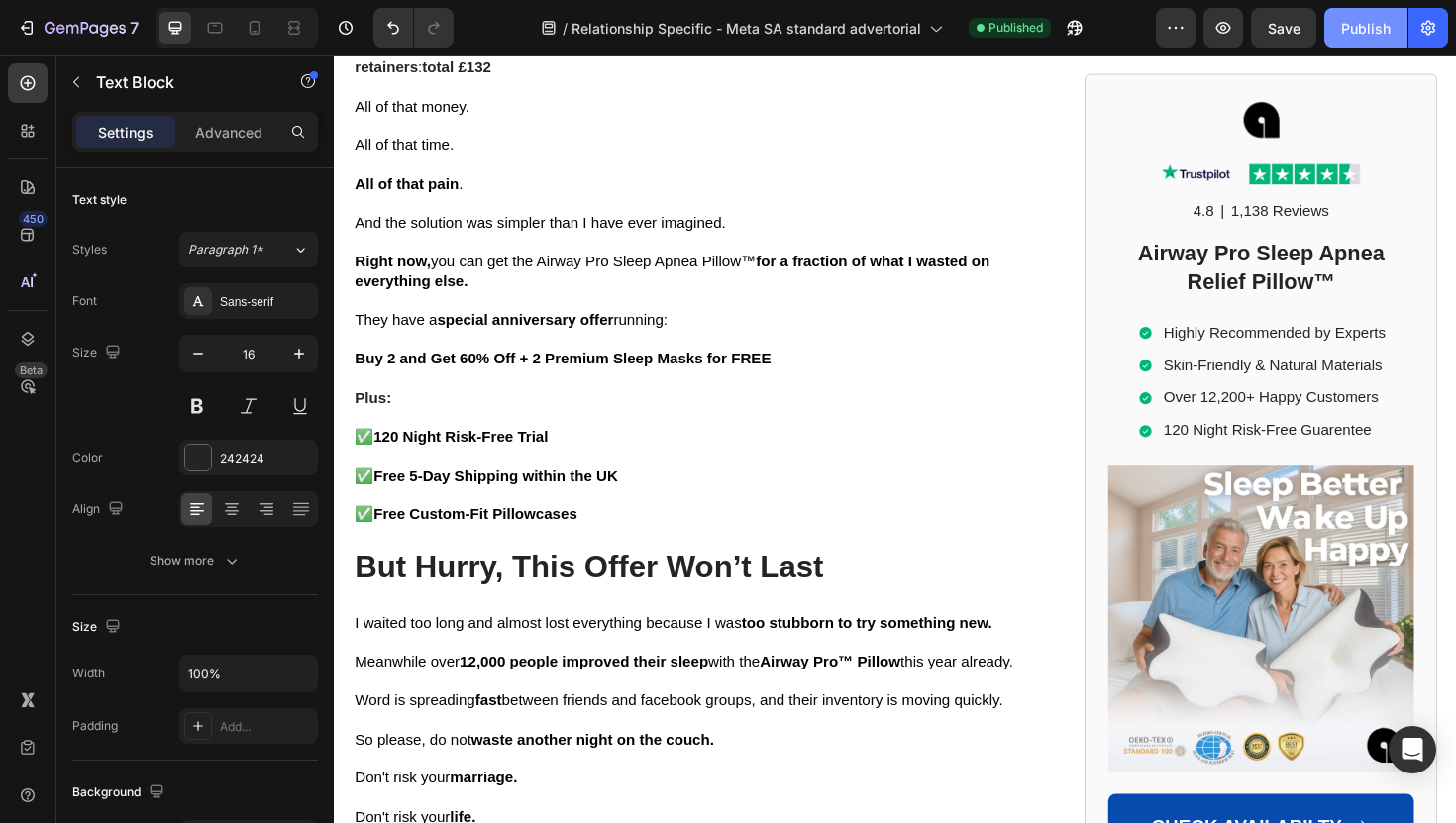 click on "Publish" at bounding box center (1366, 28) 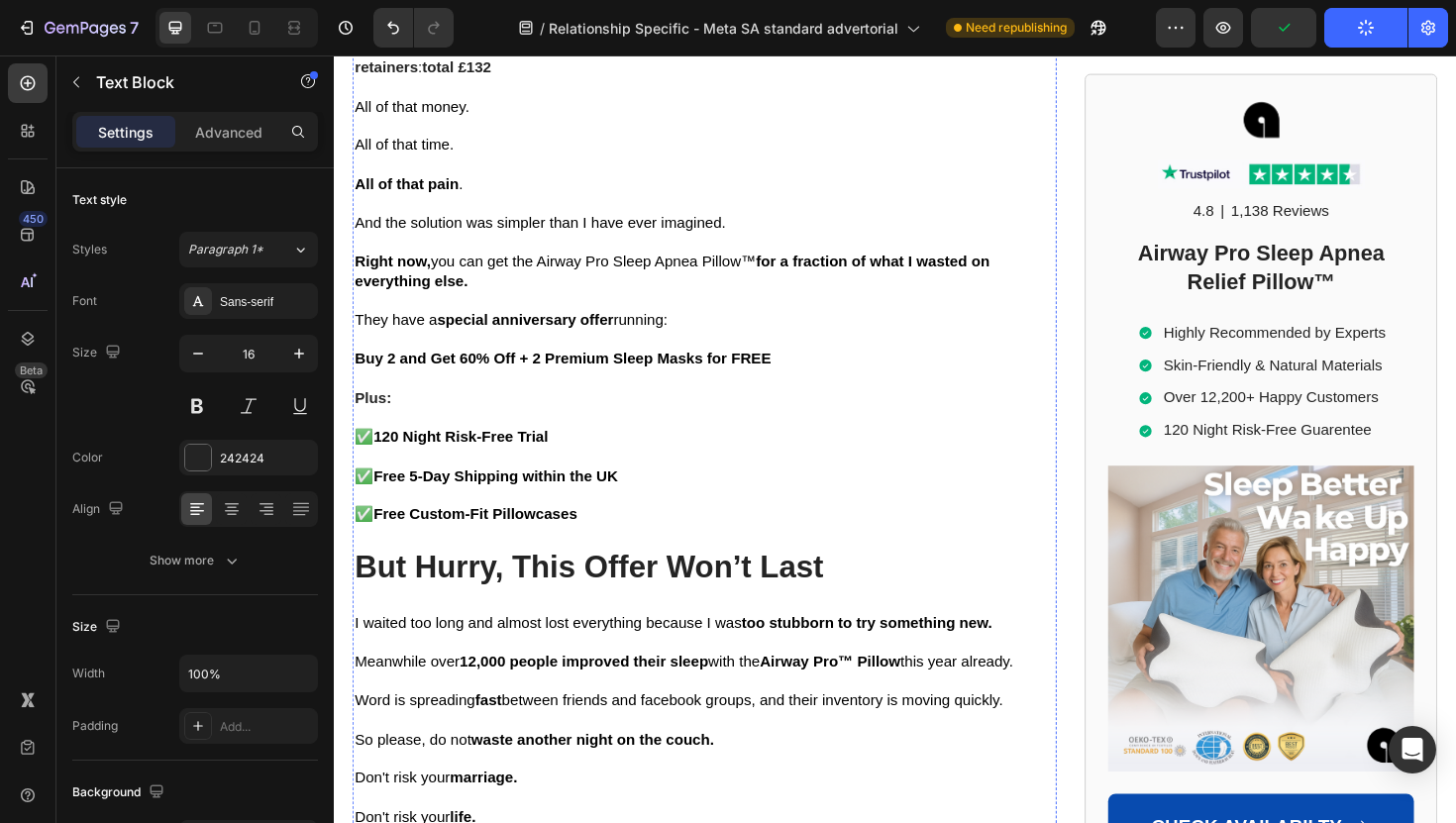 click on "I was waking up actually rested instead of groggy.  My energy during the day was completely different." at bounding box center (710, -1225) 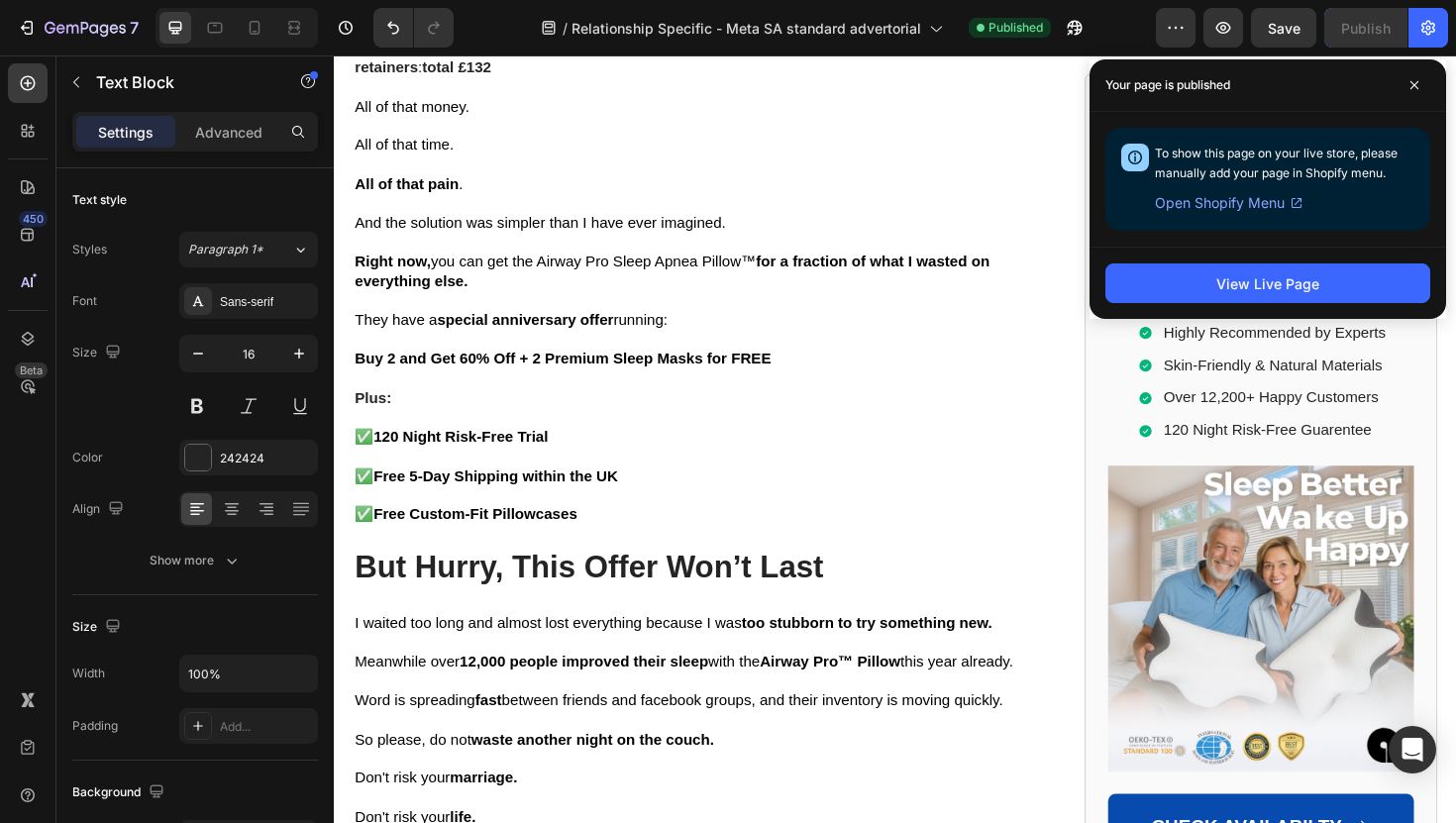 click on "Why This Works When Everything Else Failed" at bounding box center [710, -1329] 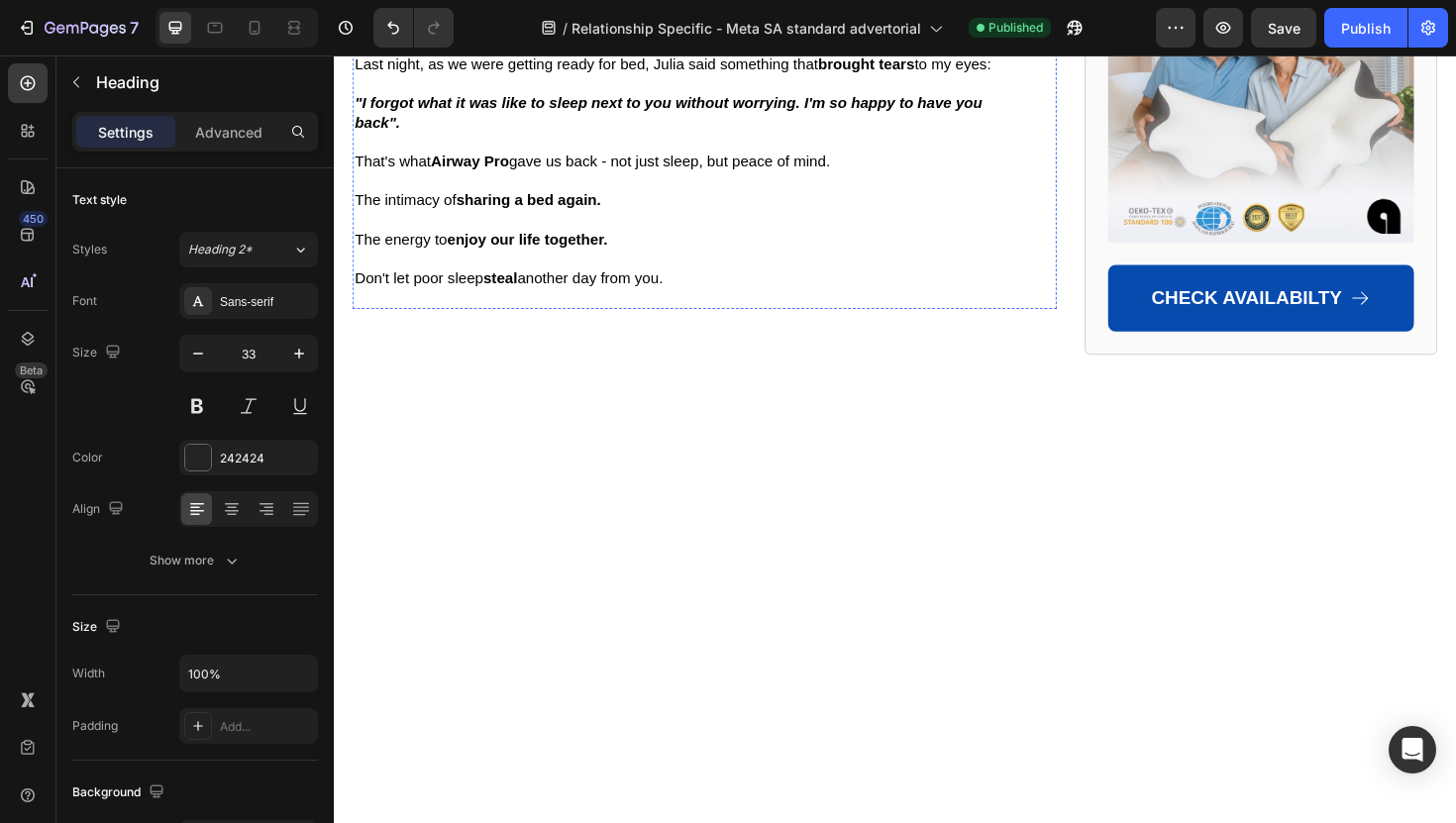 scroll, scrollTop: 11547, scrollLeft: 0, axis: vertical 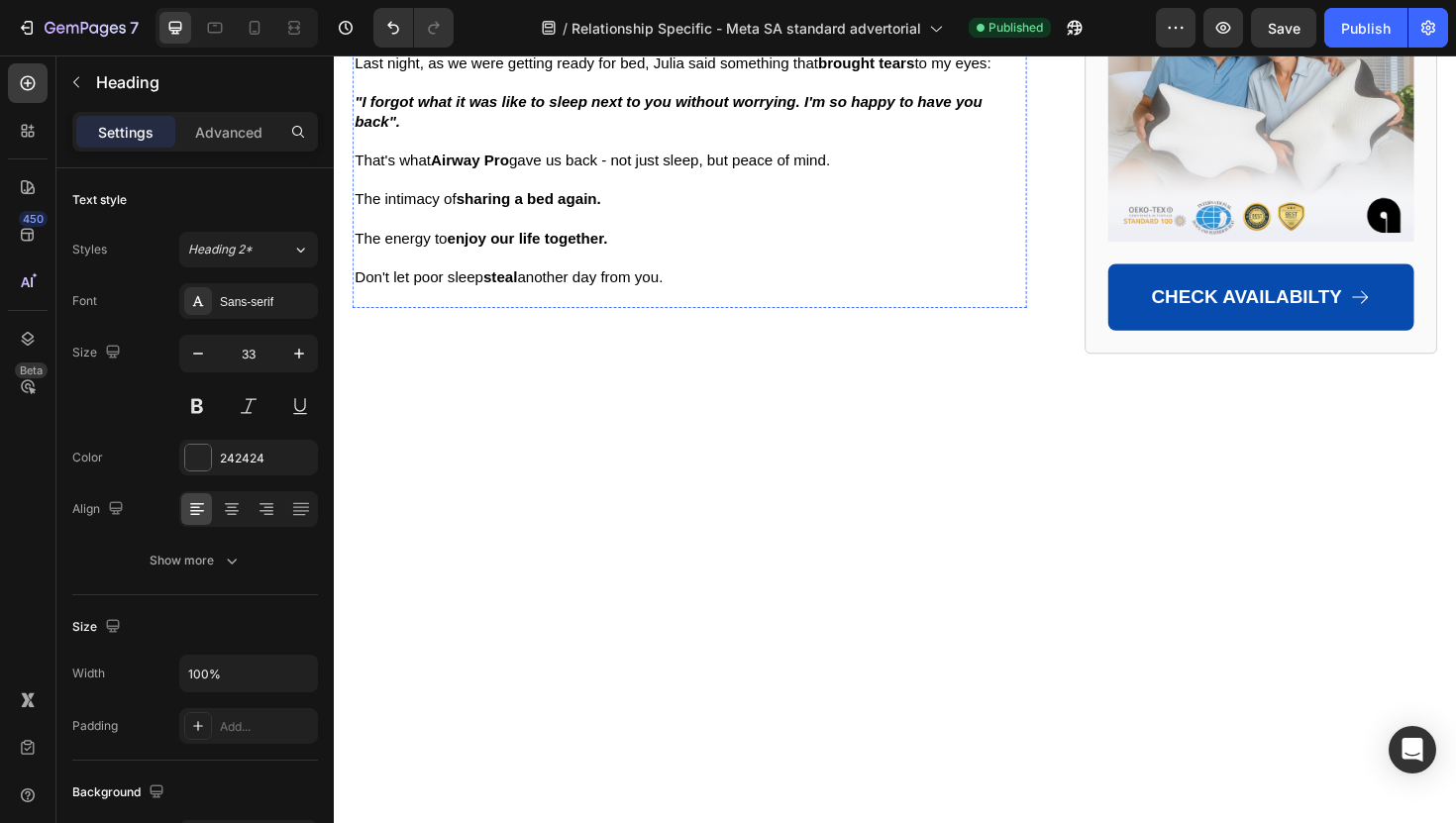 click at bounding box center [710, -1302] 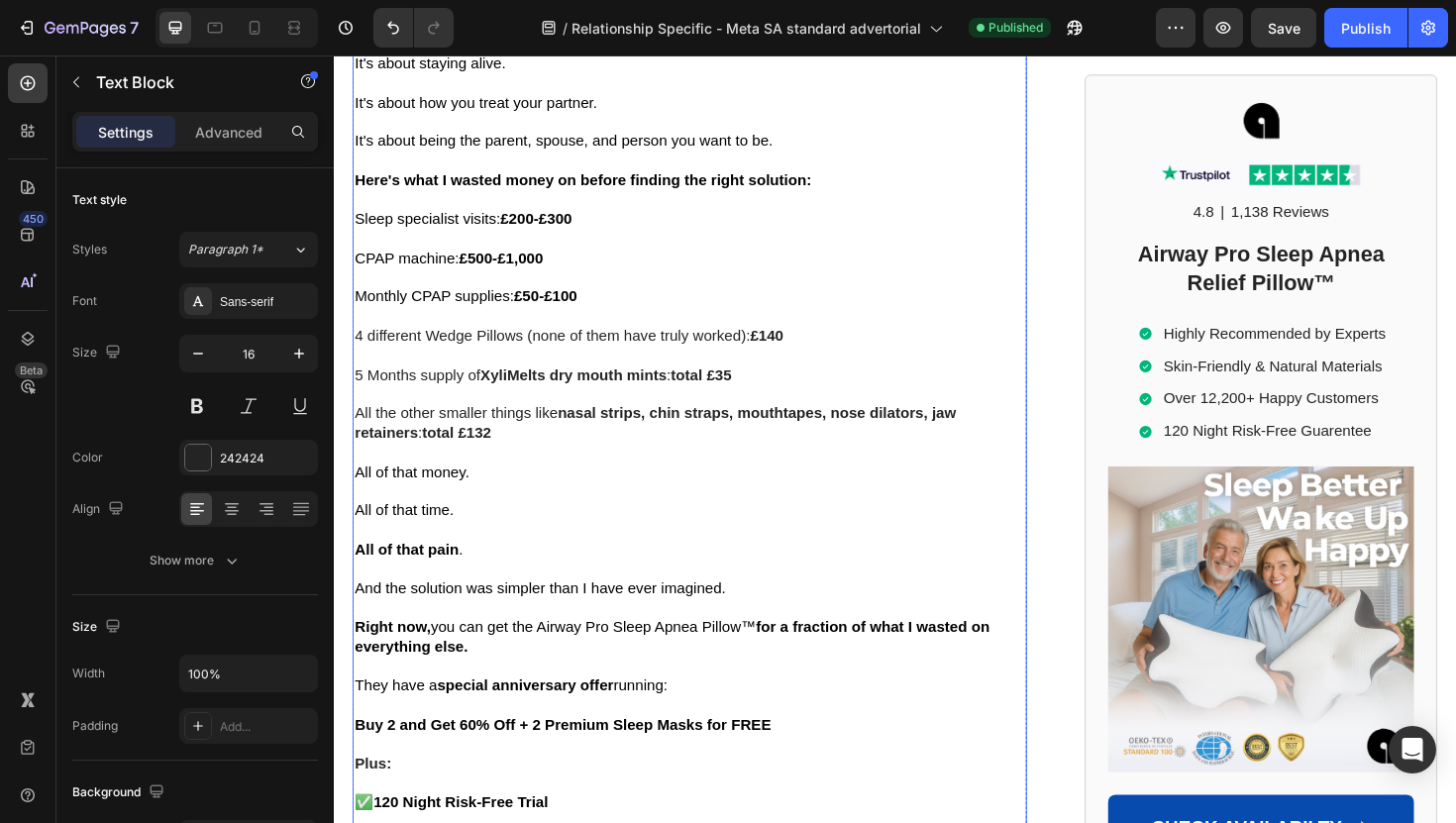 scroll, scrollTop: 10118, scrollLeft: 0, axis: vertical 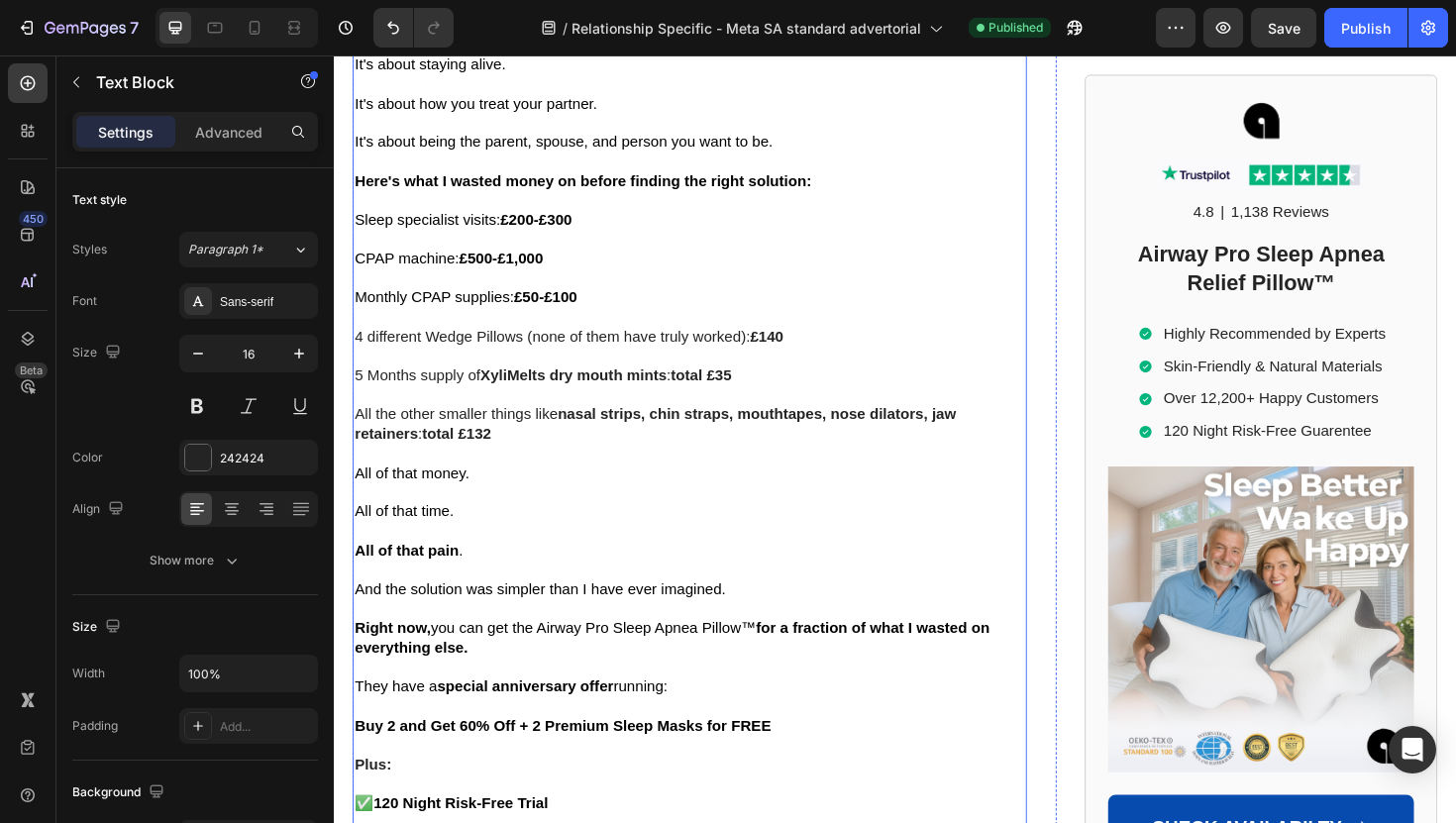 click at bounding box center [710, -1258] 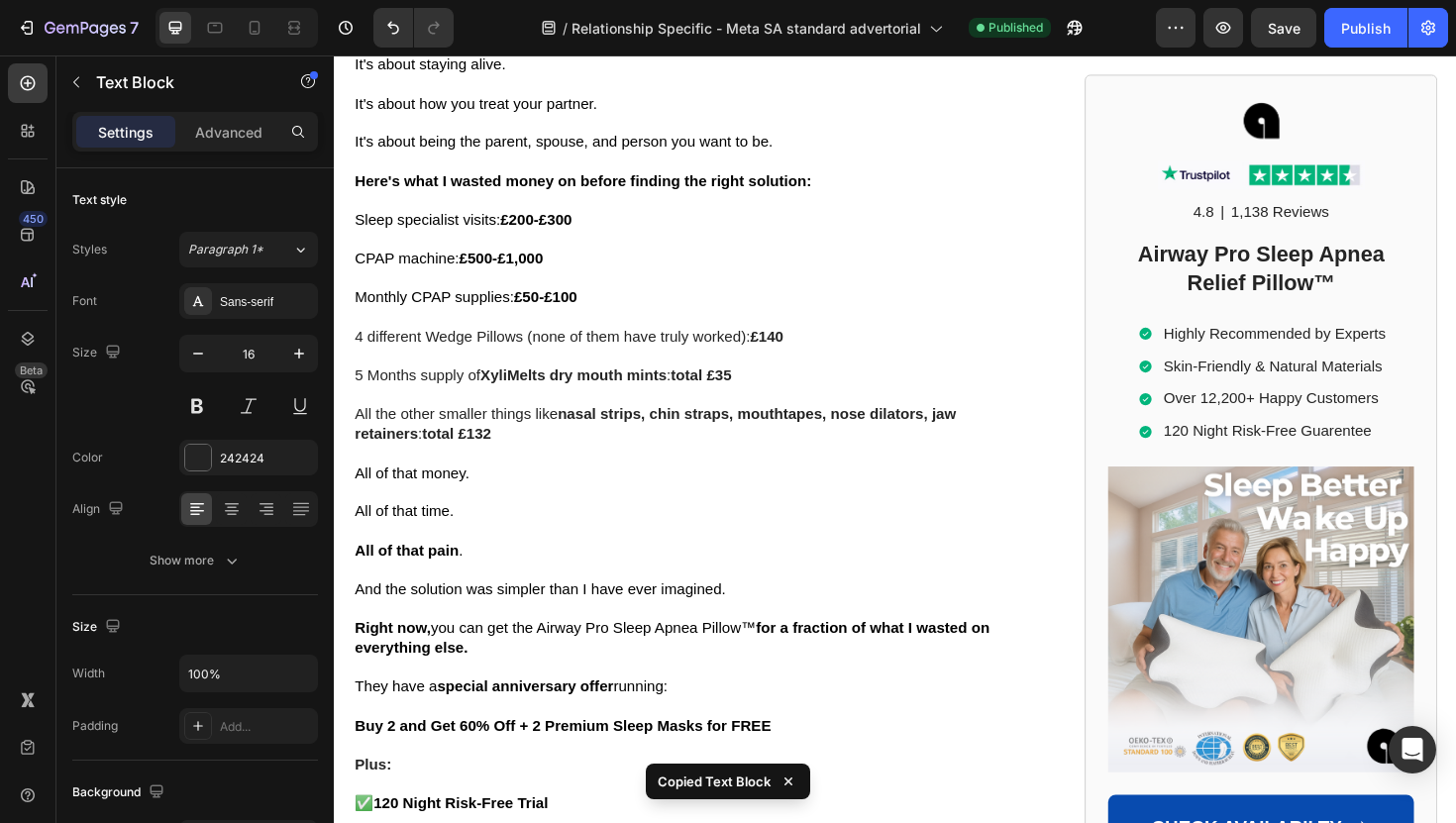 click on "The original NECK ELEVATION DESIGN™ is only available directly from their manufacturer." at bounding box center [678, -1074] 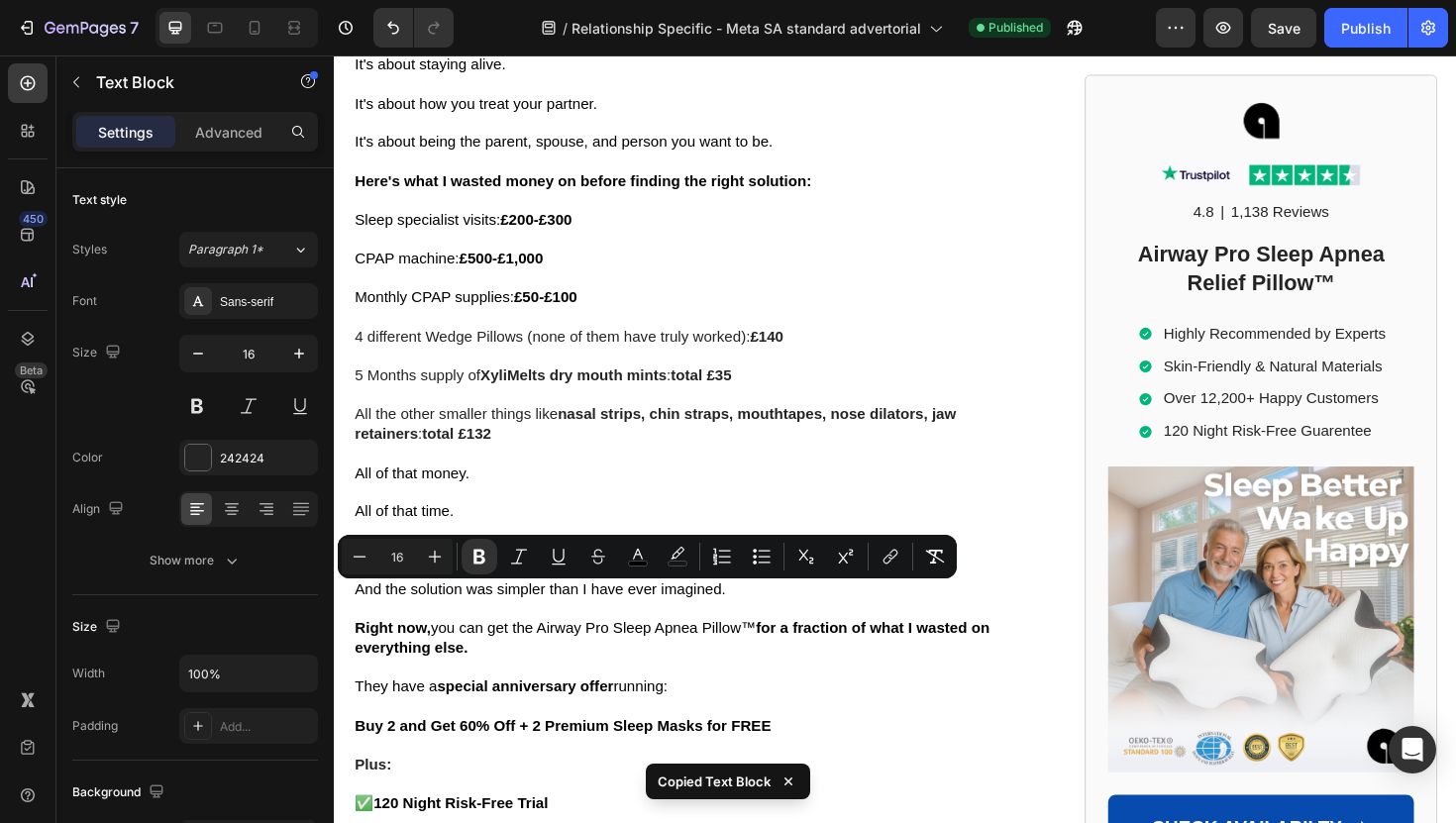 click on "They're the ONLY company with this special design." at bounding box center (538, -1197) 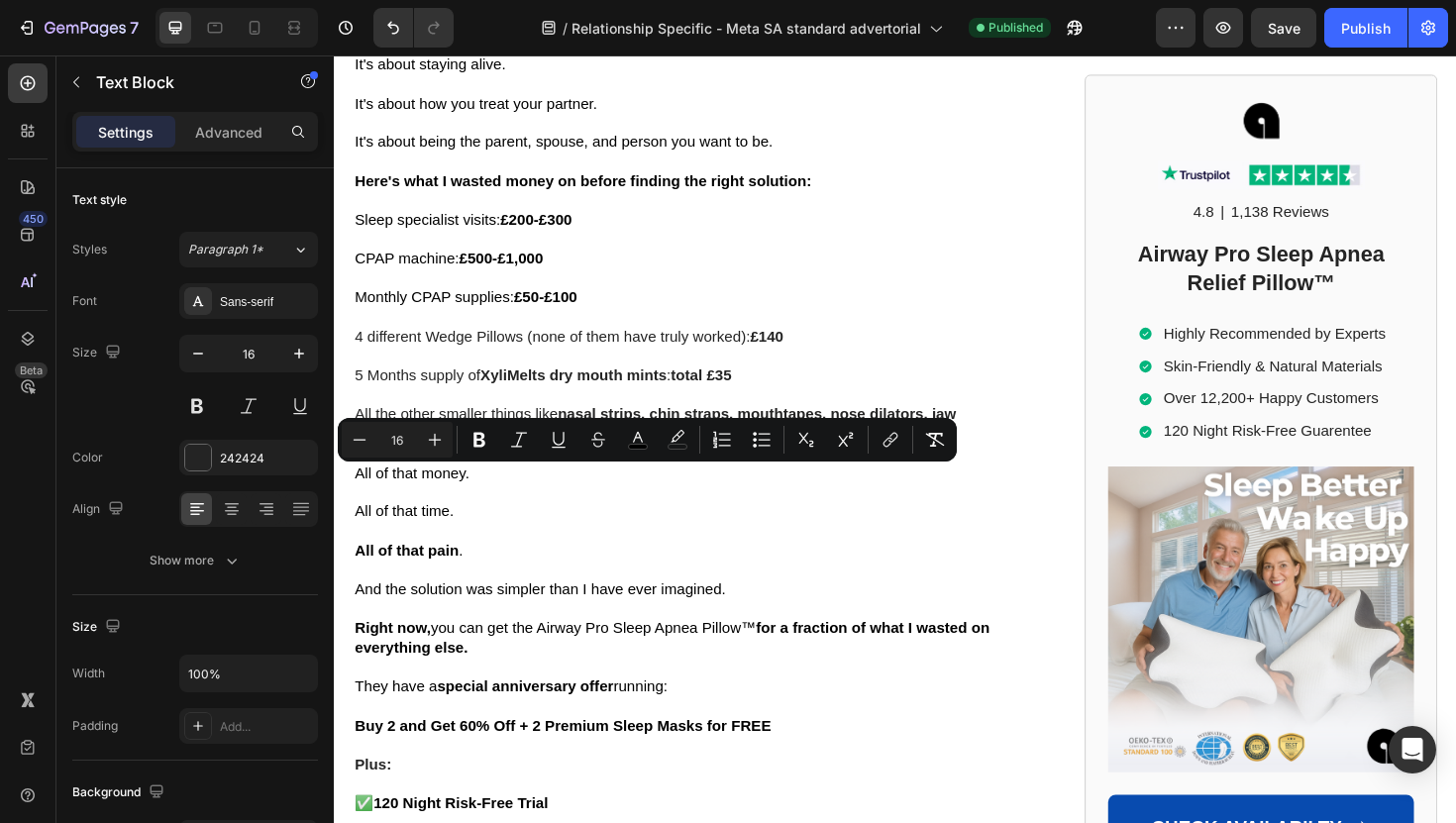 drag, startPoint x: 443, startPoint y: 501, endPoint x: 479, endPoint y: 499, distance: 36.055513 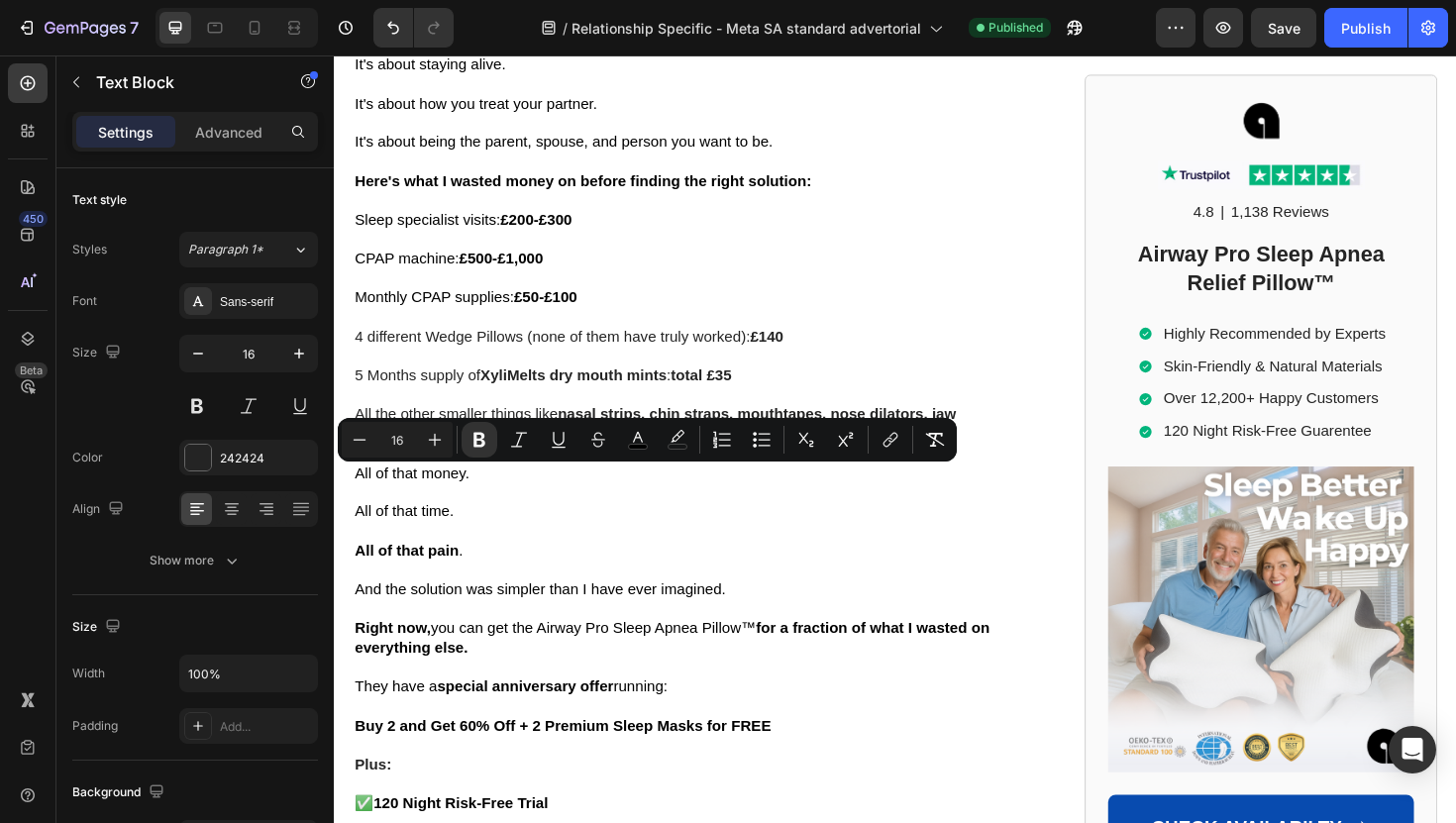 click on "They're the  ONLY  company with this special design." at bounding box center [534, -1197] 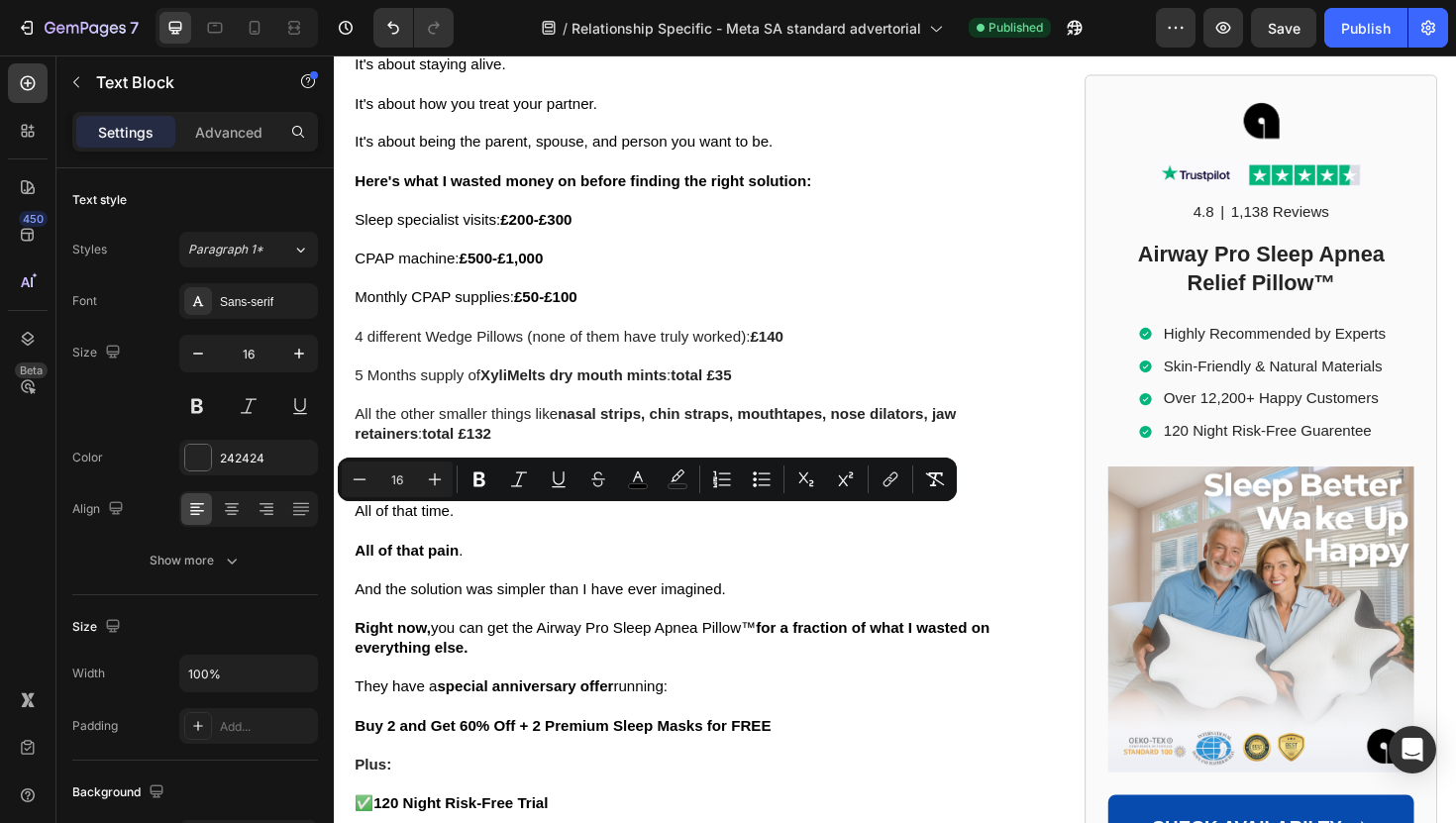 drag, startPoint x: 512, startPoint y: 542, endPoint x: 603, endPoint y: 542, distance: 91 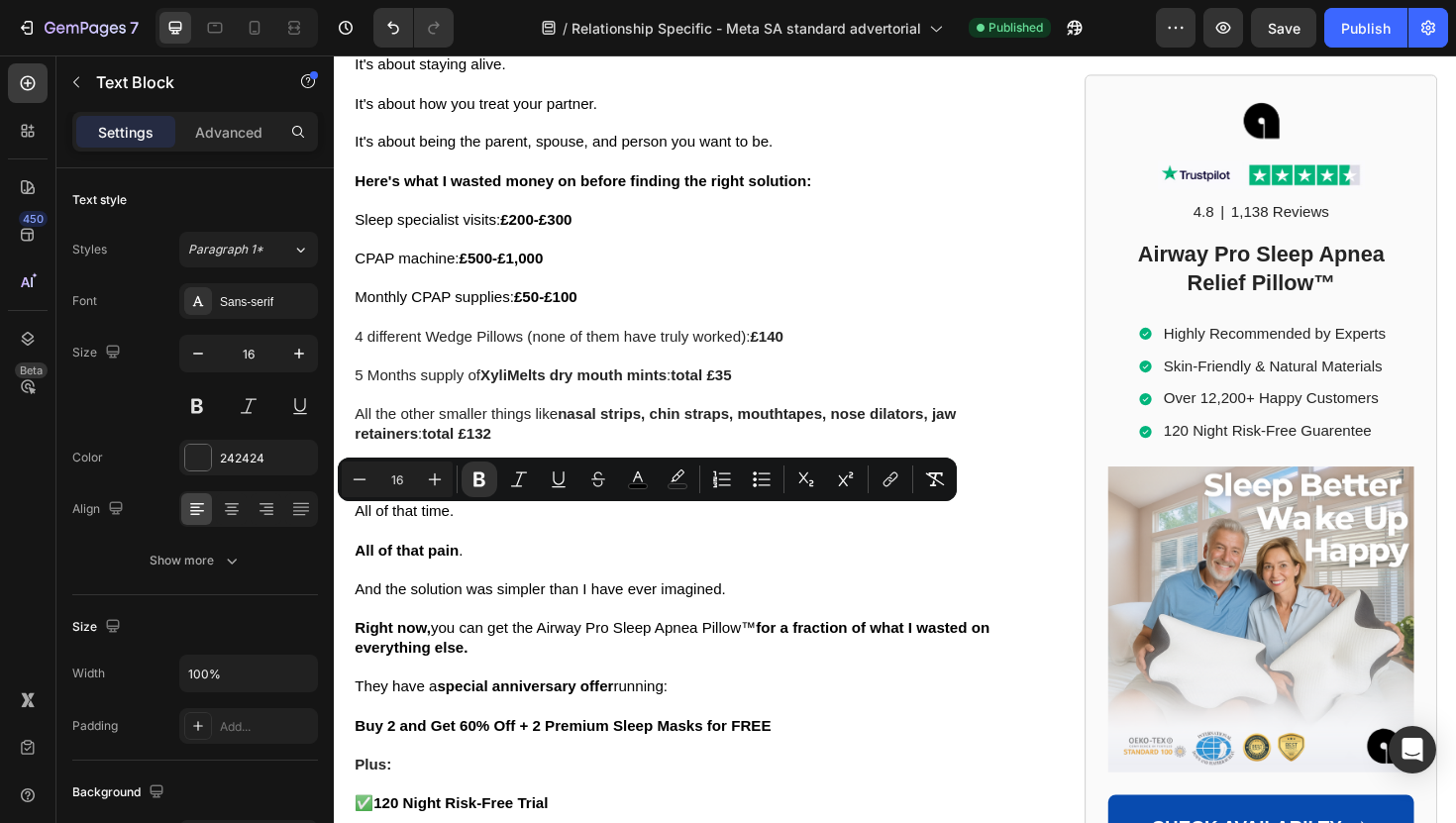 click on "You won't find the real  Airway Pro™  Pillow on Amazon nor eBay" at bounding box center [578, -1156] 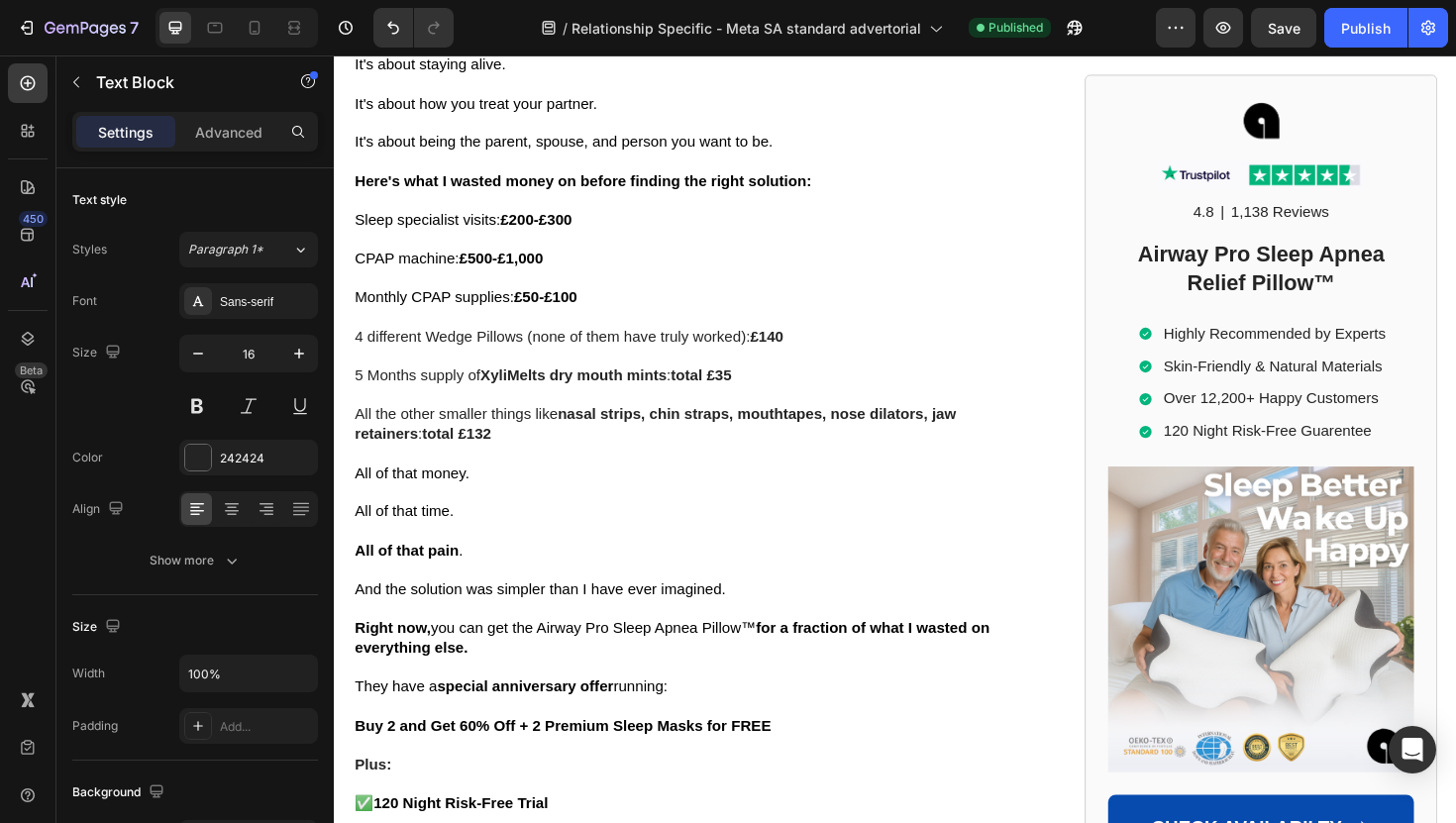 click at bounding box center [710, -1390] 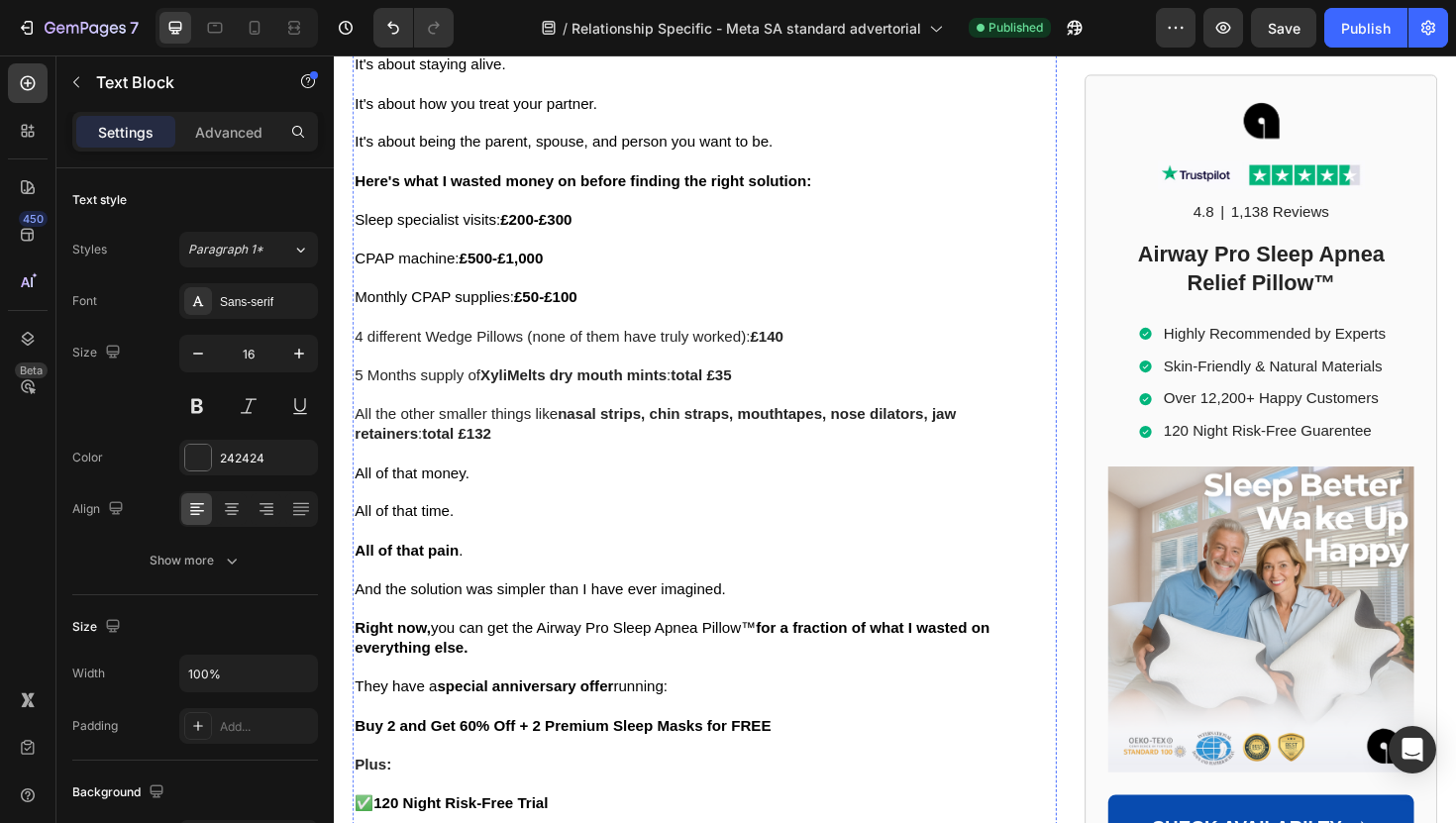 click on "They're the  ONLY  company with this special design." at bounding box center [534, -1197] 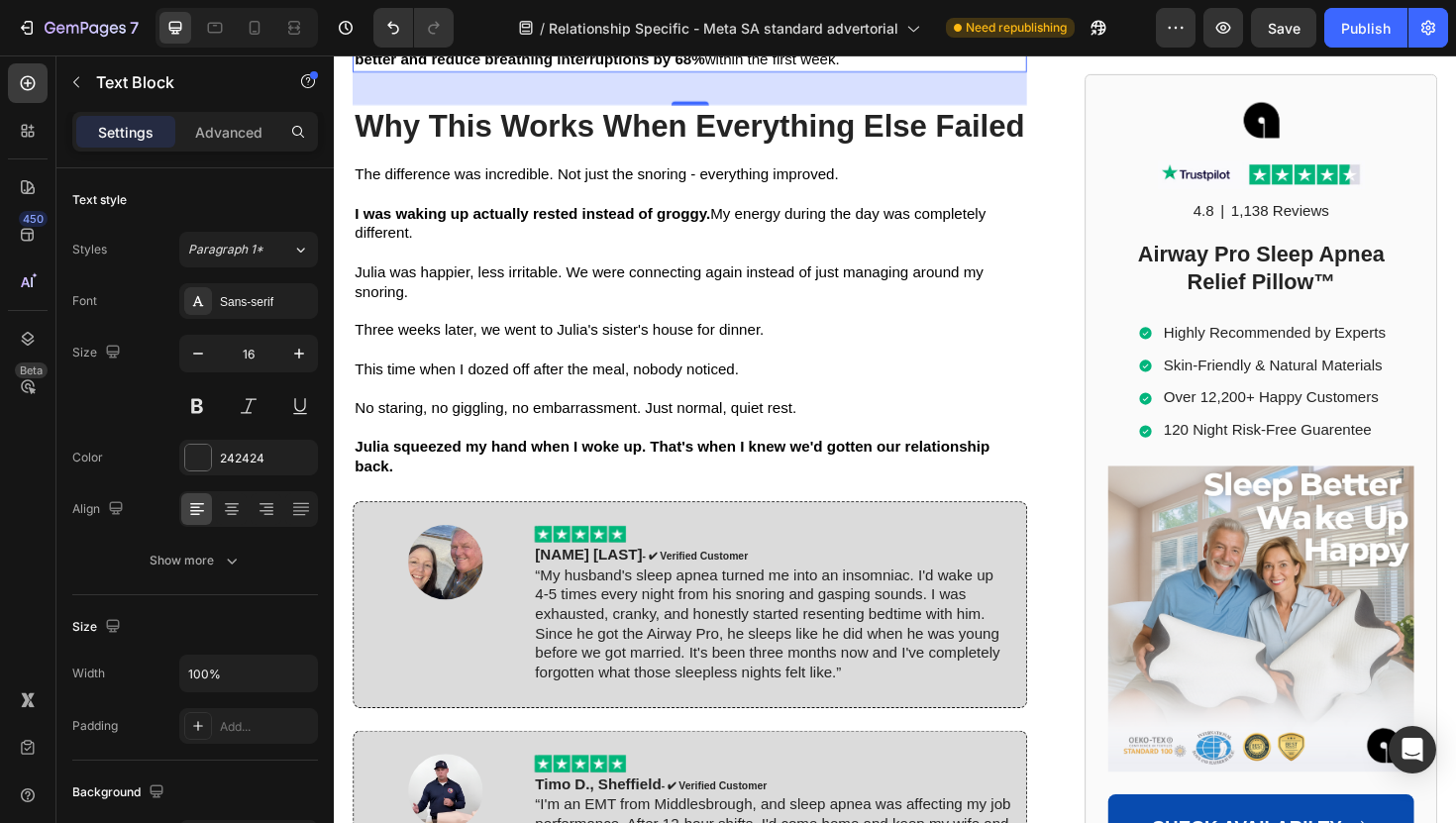 scroll, scrollTop: 9045, scrollLeft: 0, axis: vertical 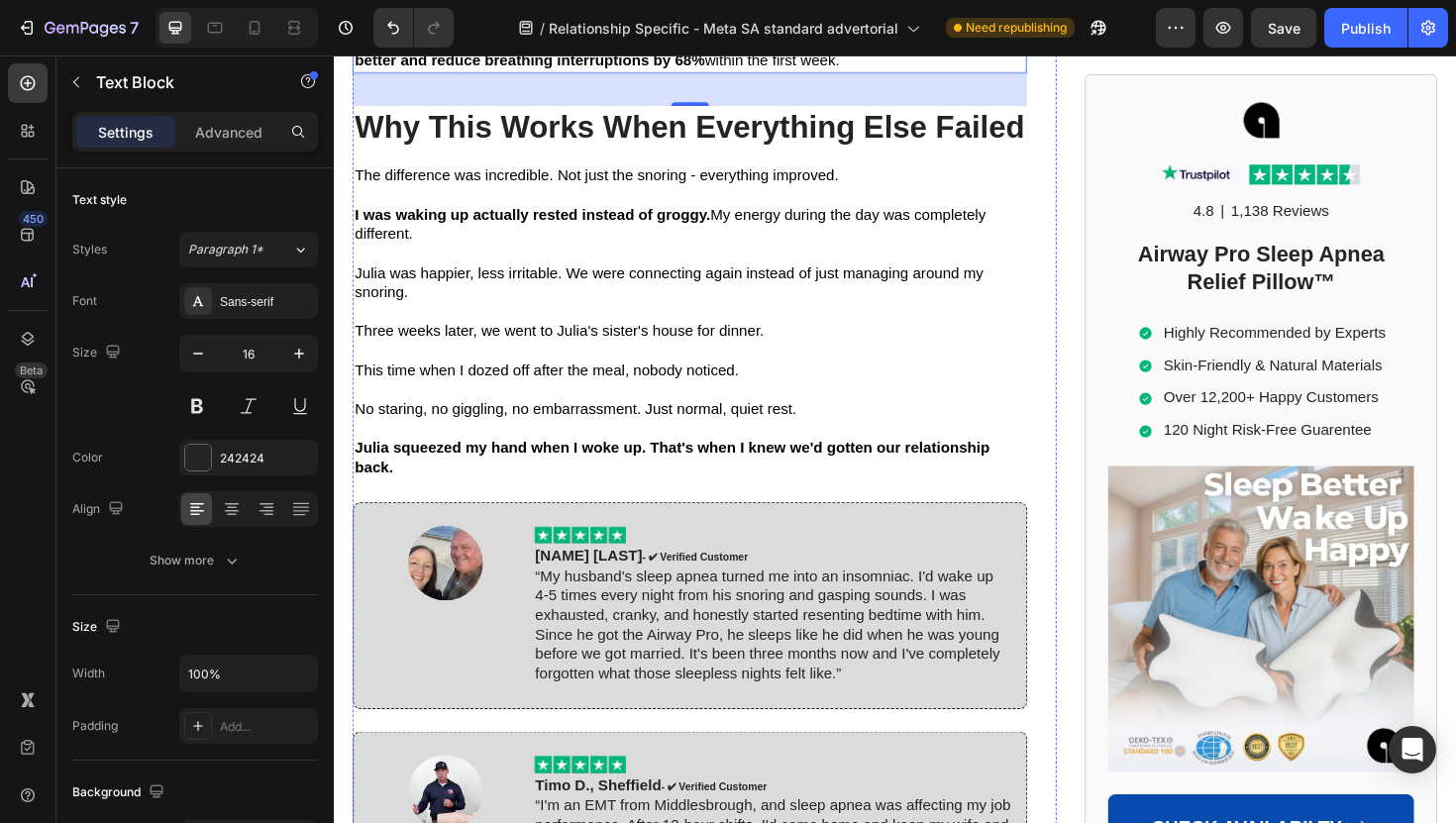 click at bounding box center (710, -849) 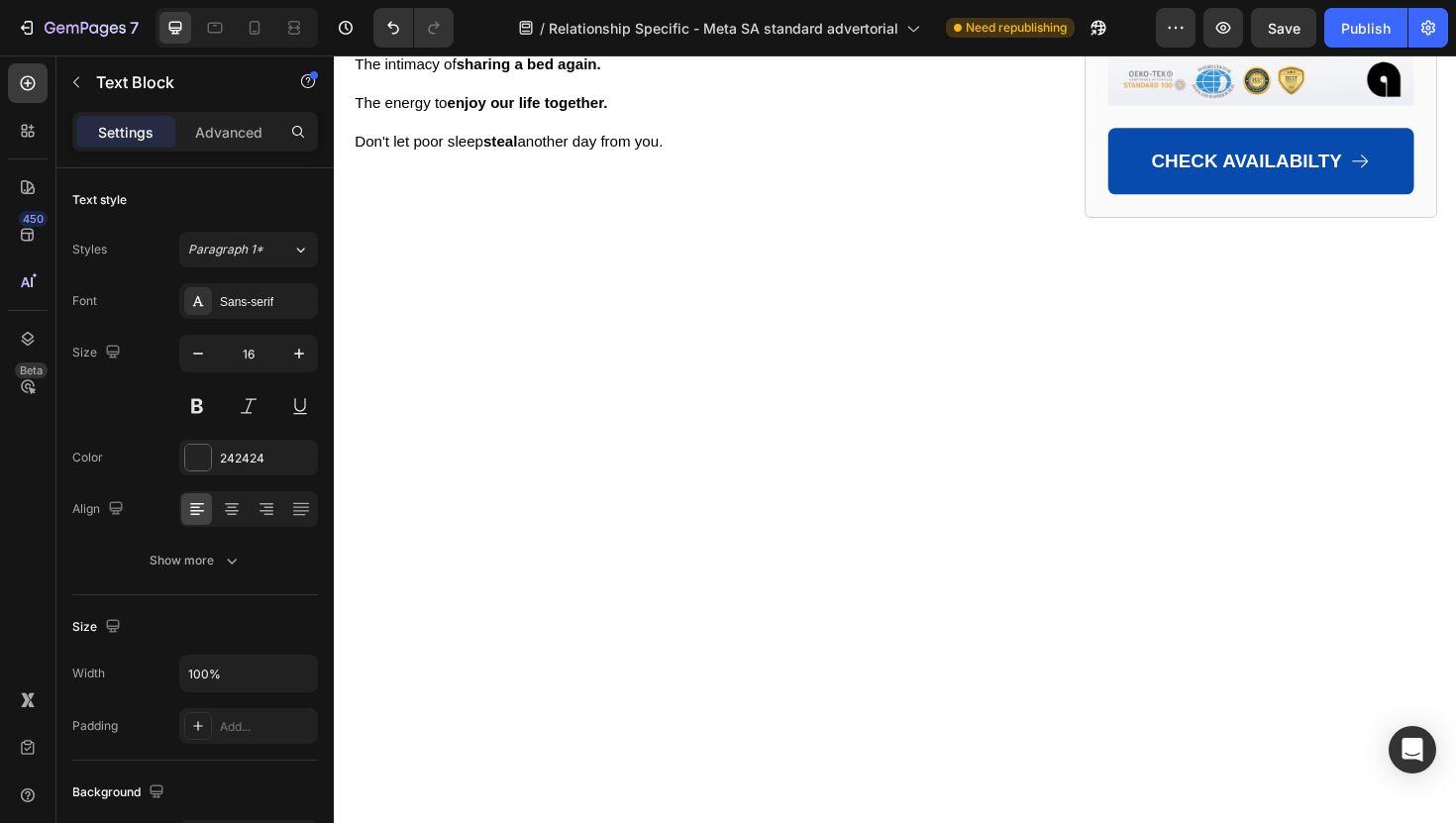 scroll, scrollTop: 11733, scrollLeft: 0, axis: vertical 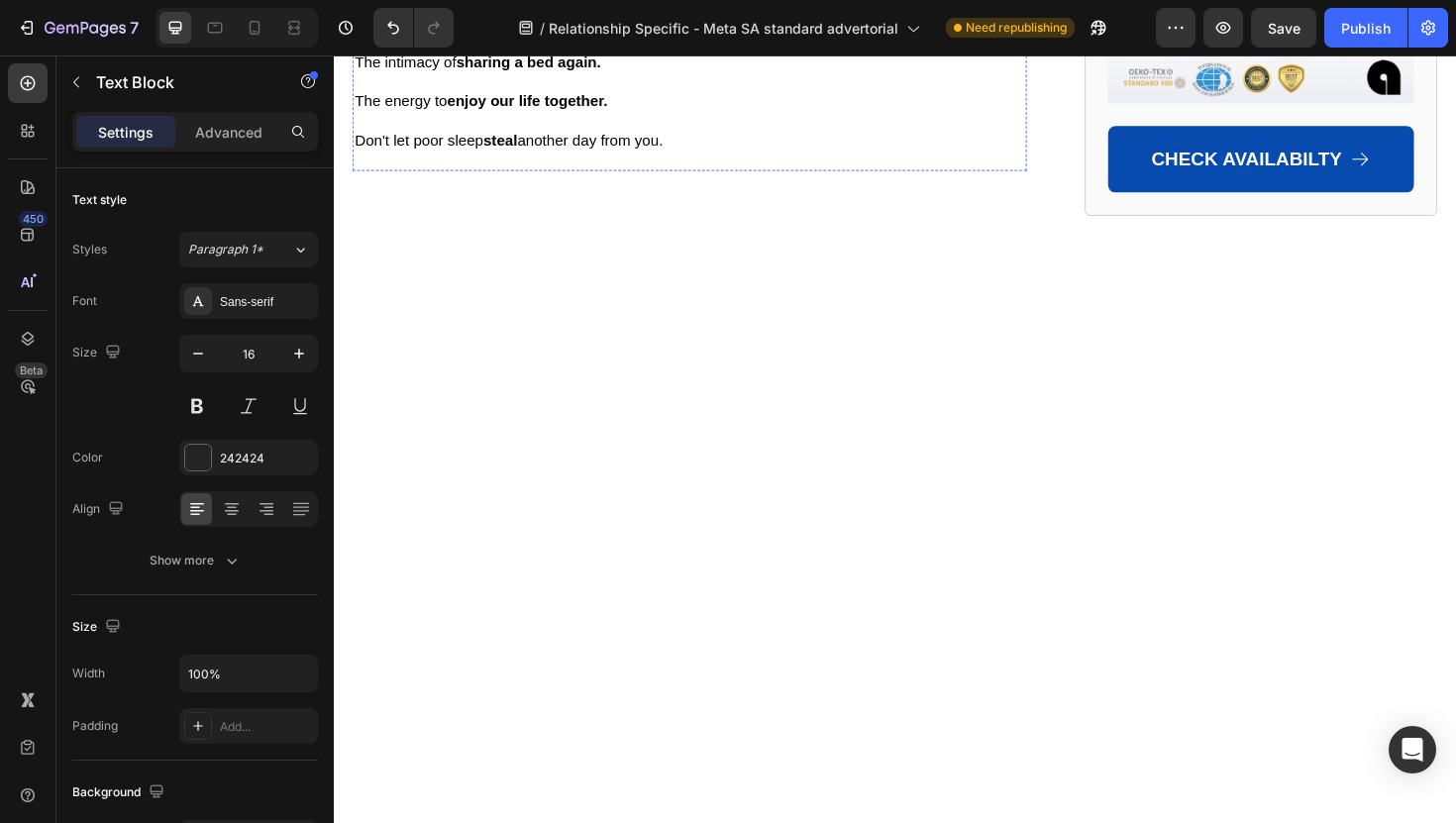 click at bounding box center [710, -1200] 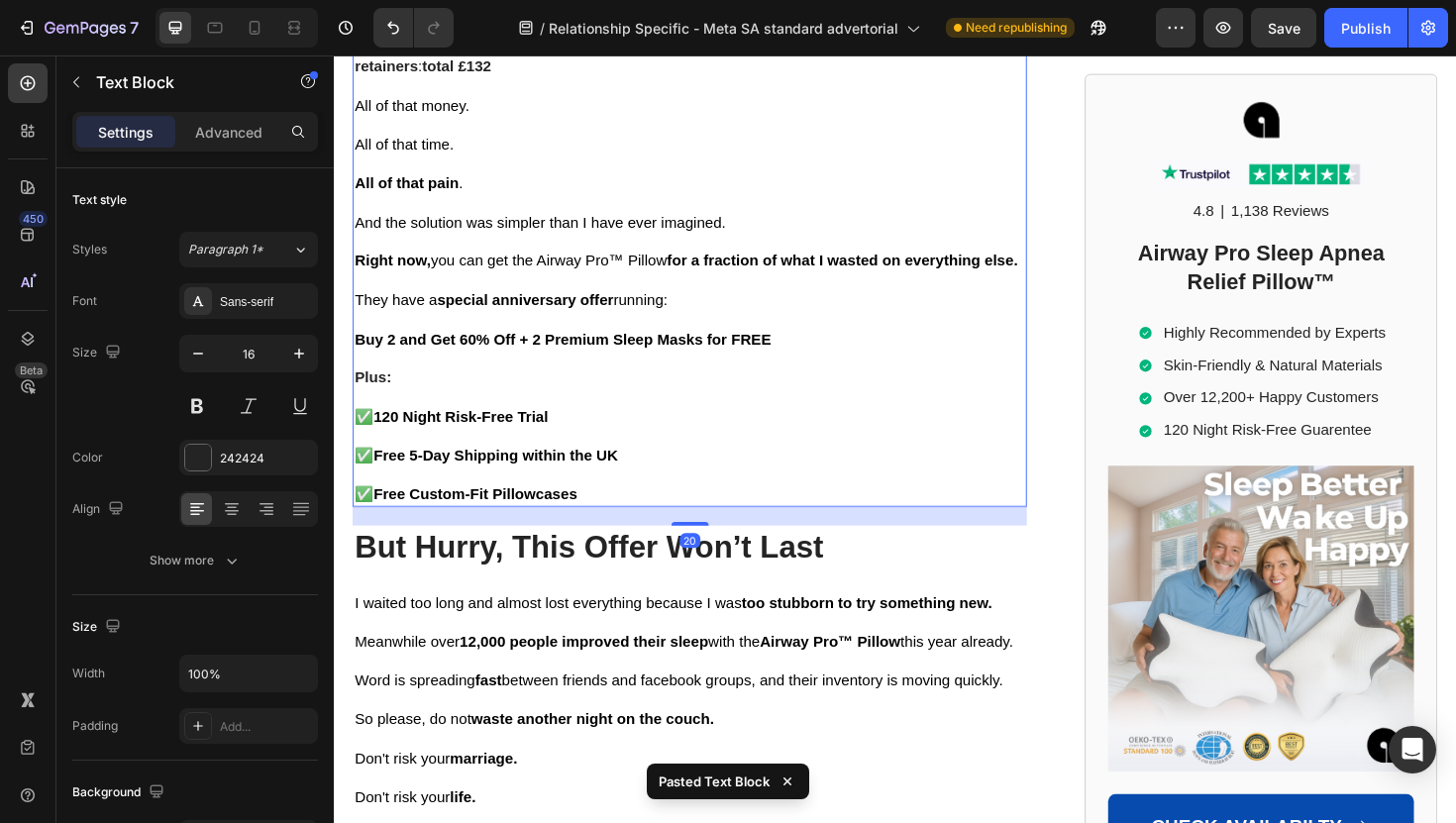 scroll, scrollTop: 11545, scrollLeft: 0, axis: vertical 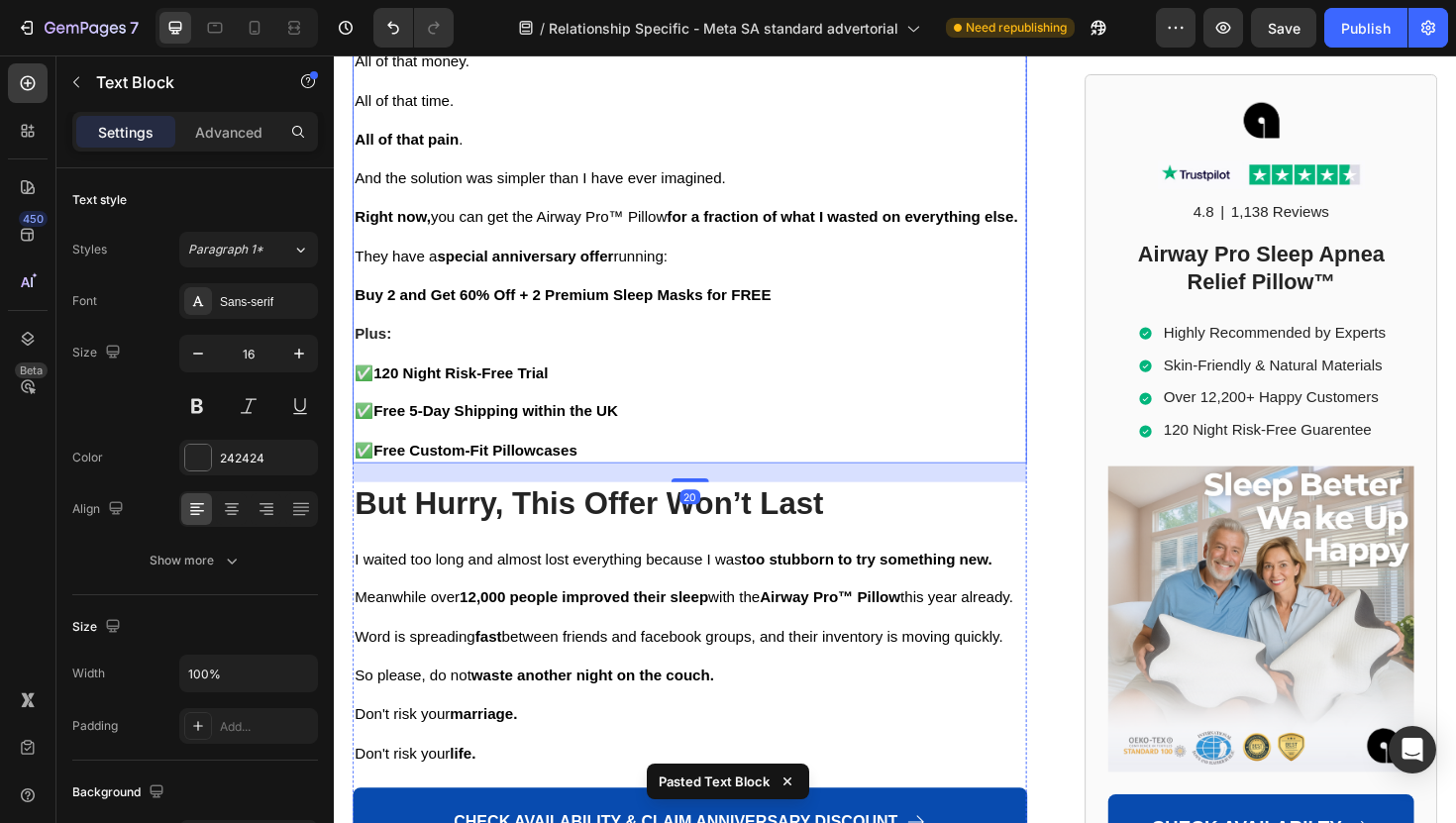 click at bounding box center [710, -1300] 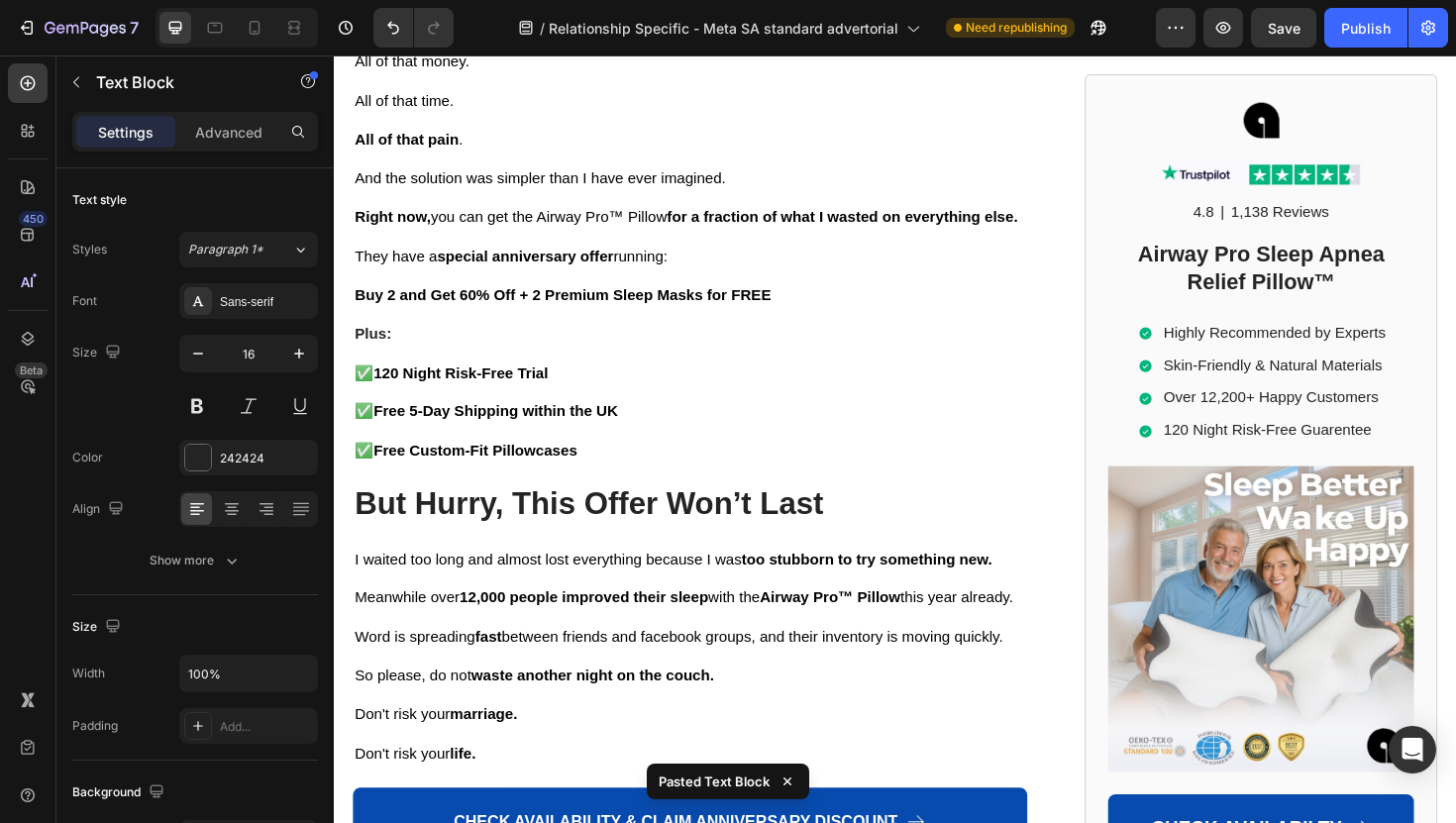 click 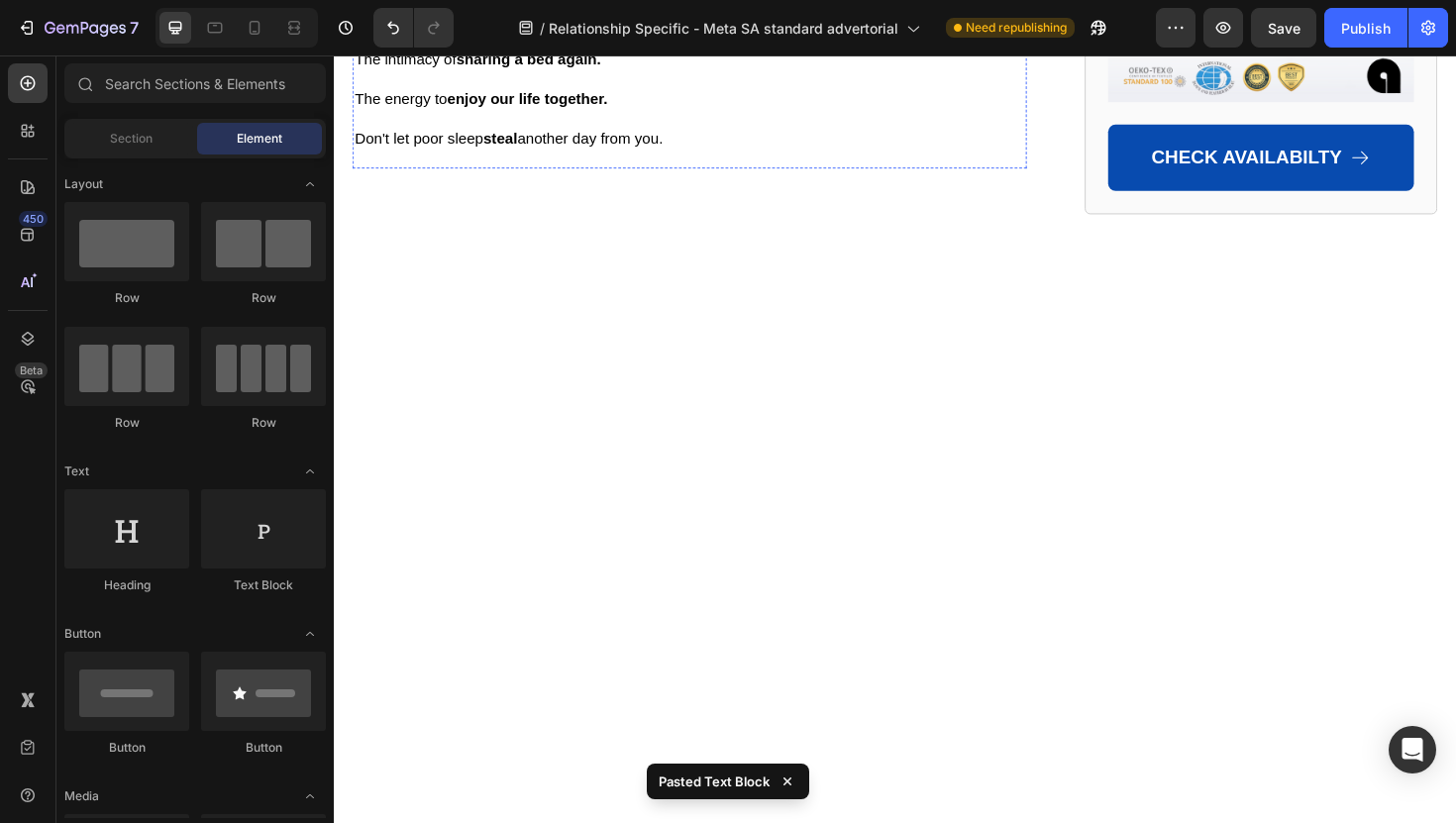 scroll, scrollTop: 11694, scrollLeft: 0, axis: vertical 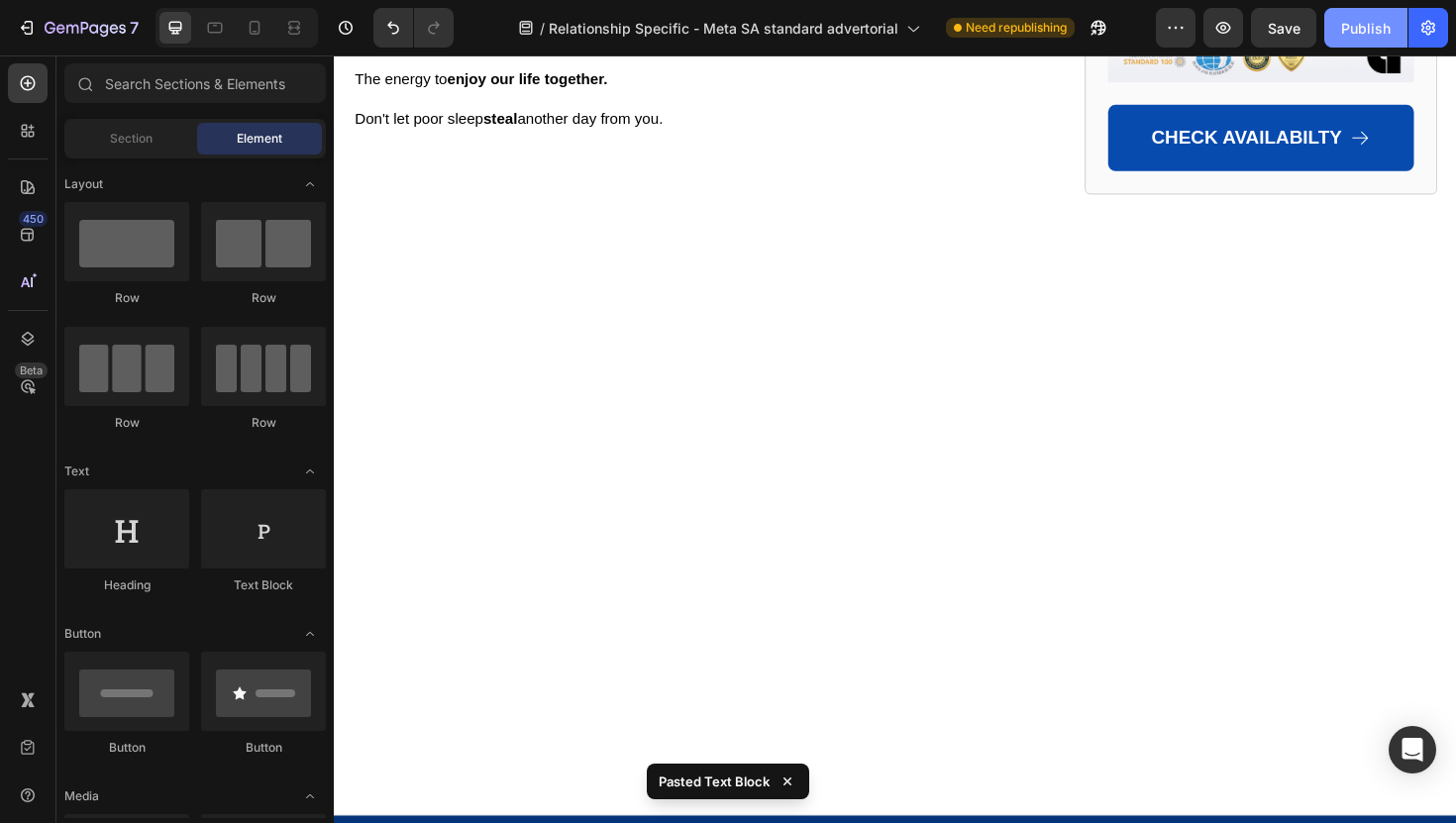 click on "Publish" at bounding box center [1366, 28] 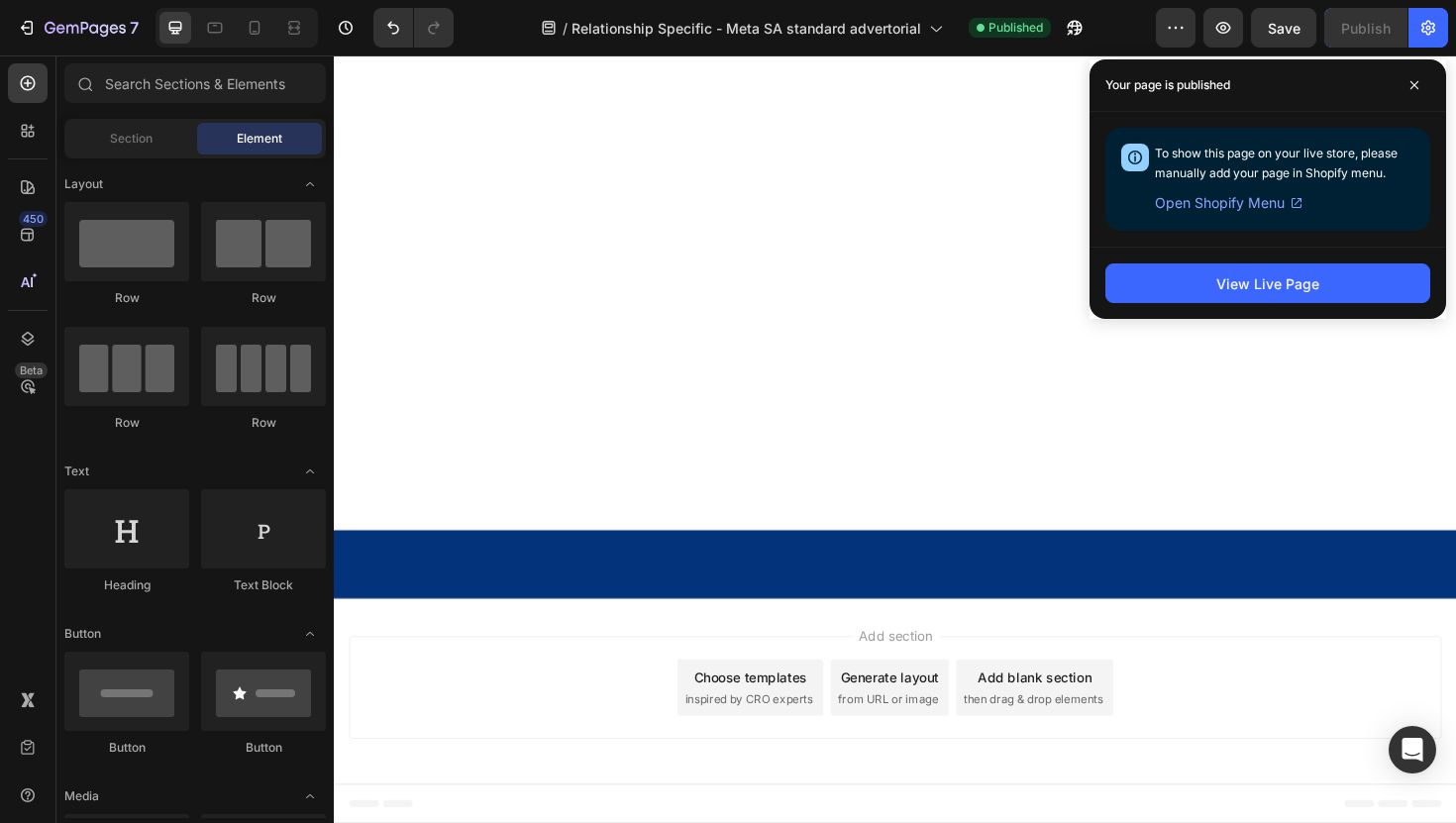 scroll, scrollTop: 12680, scrollLeft: 0, axis: vertical 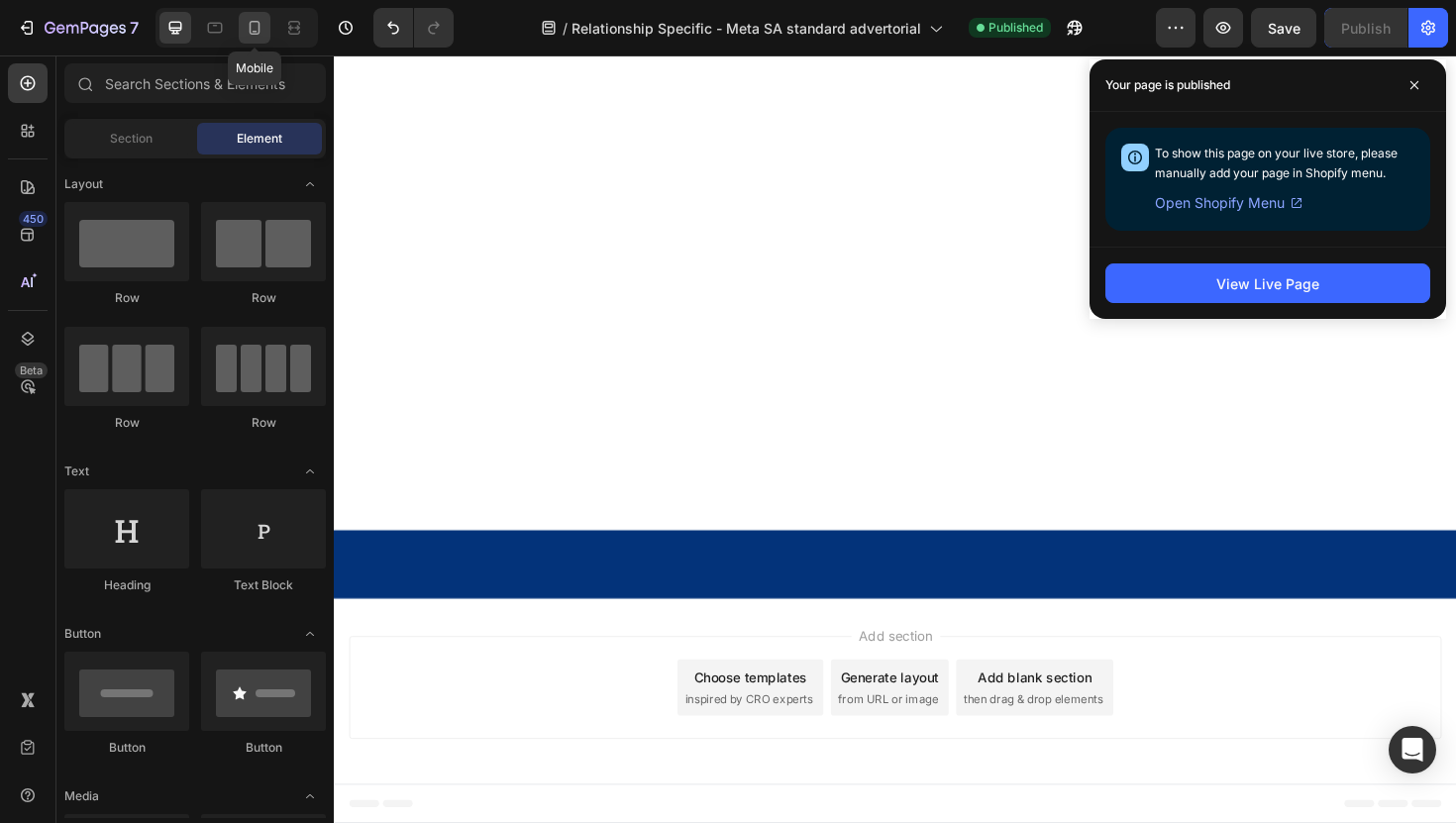 click 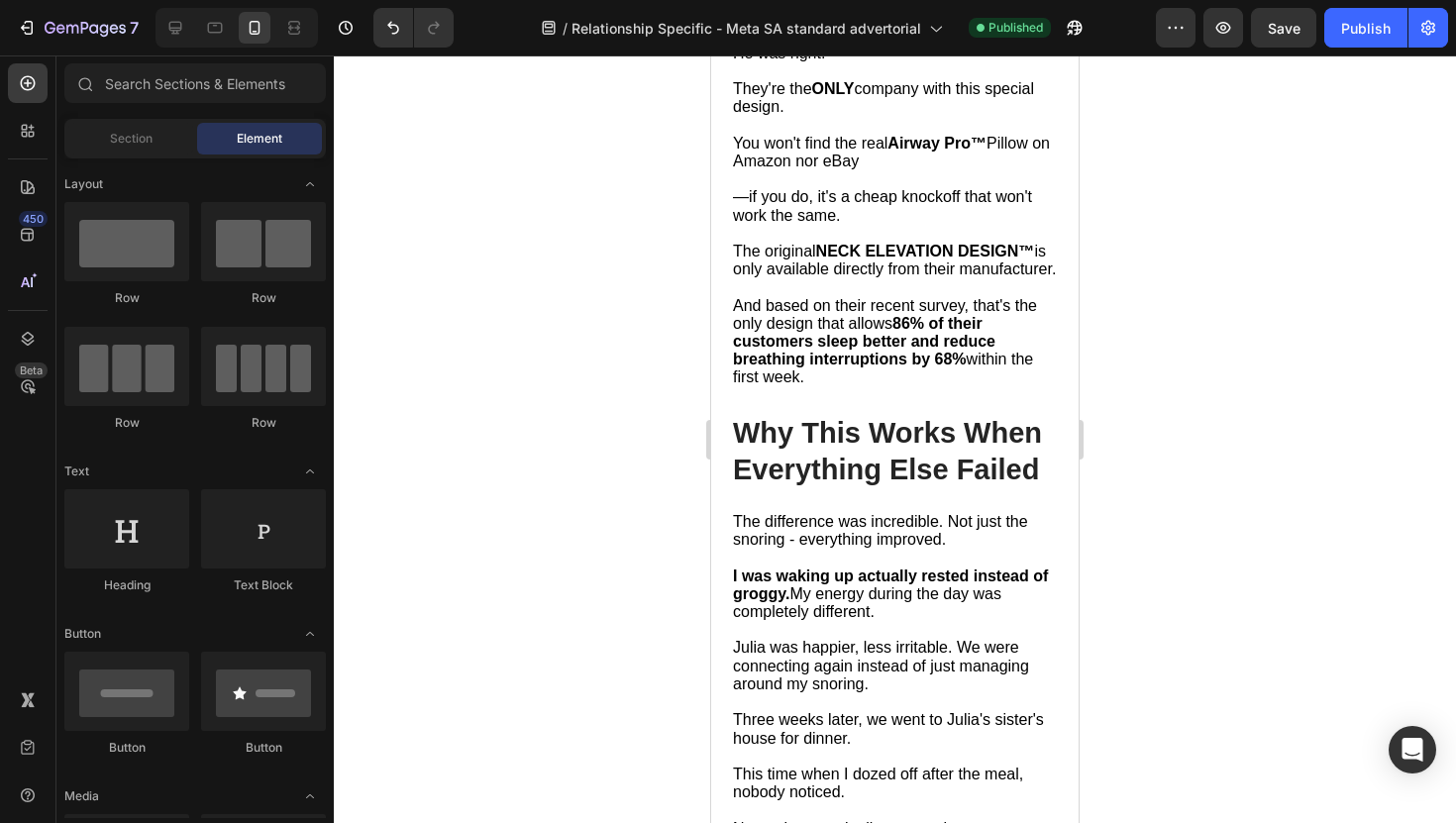 scroll, scrollTop: 8567, scrollLeft: 0, axis: vertical 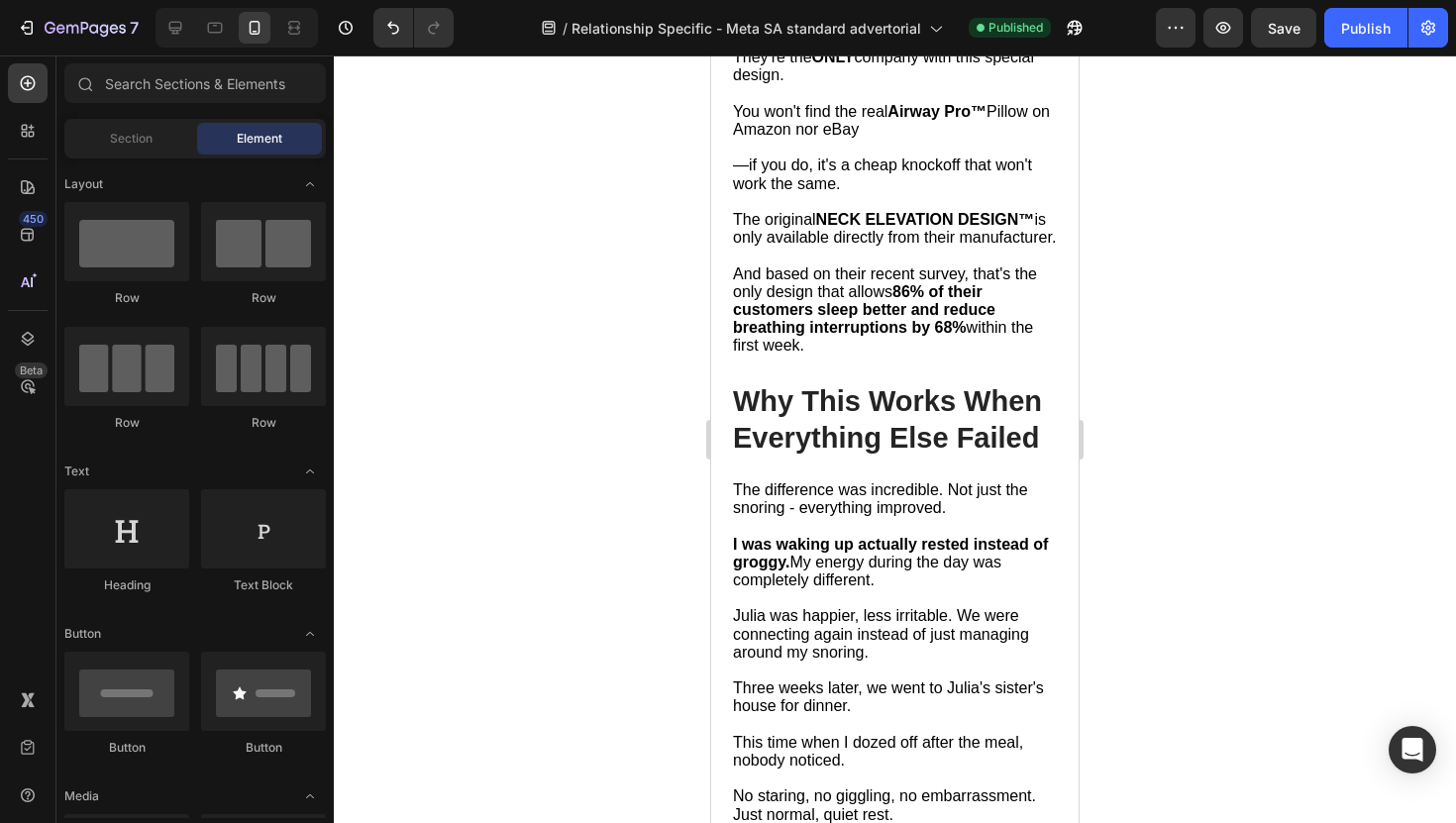 click on "—the exact position that keeps your airway wide open and reduces sleep apnoea episodes." at bounding box center [884, -482] 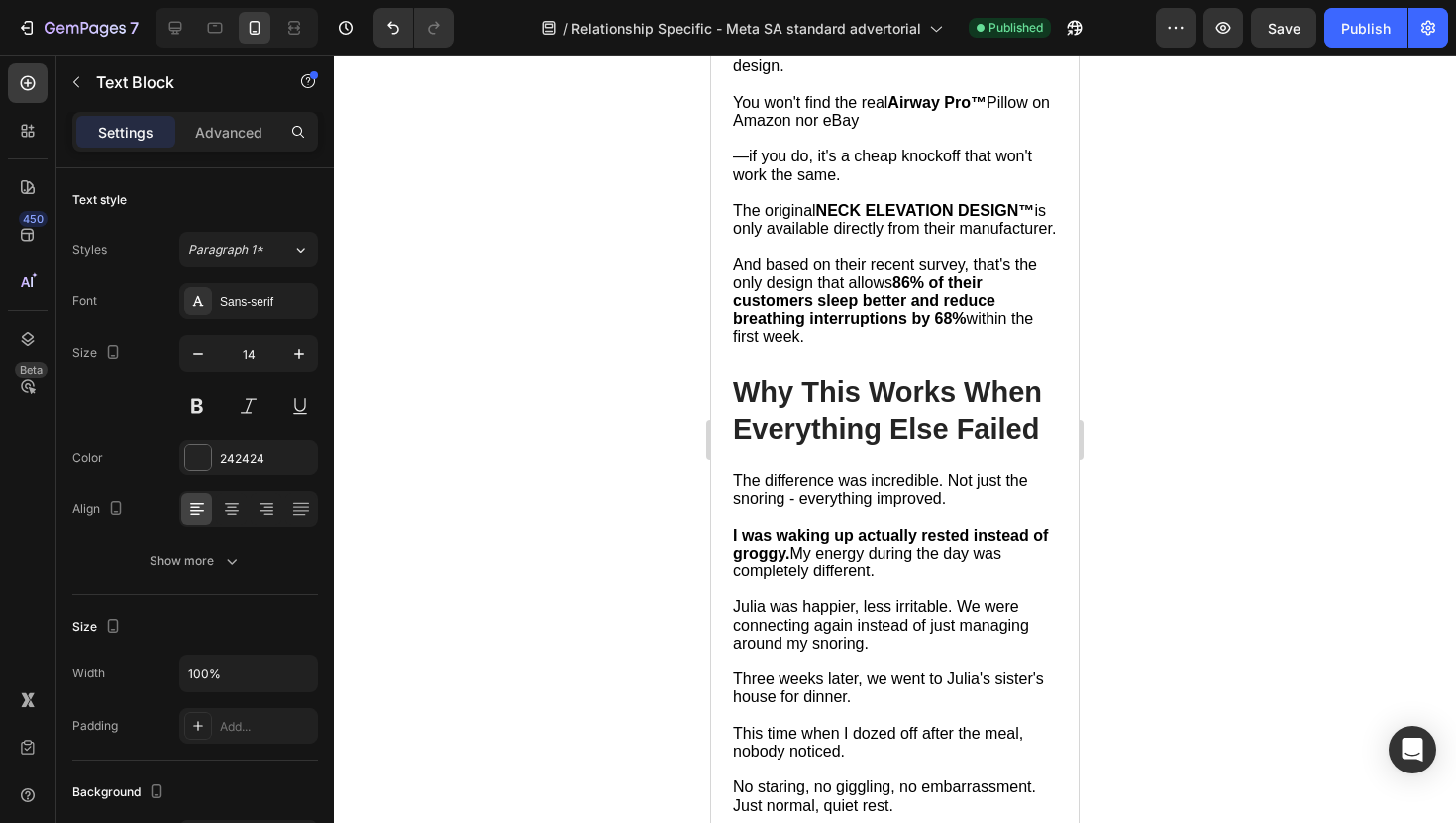 click at bounding box center (895, -416) 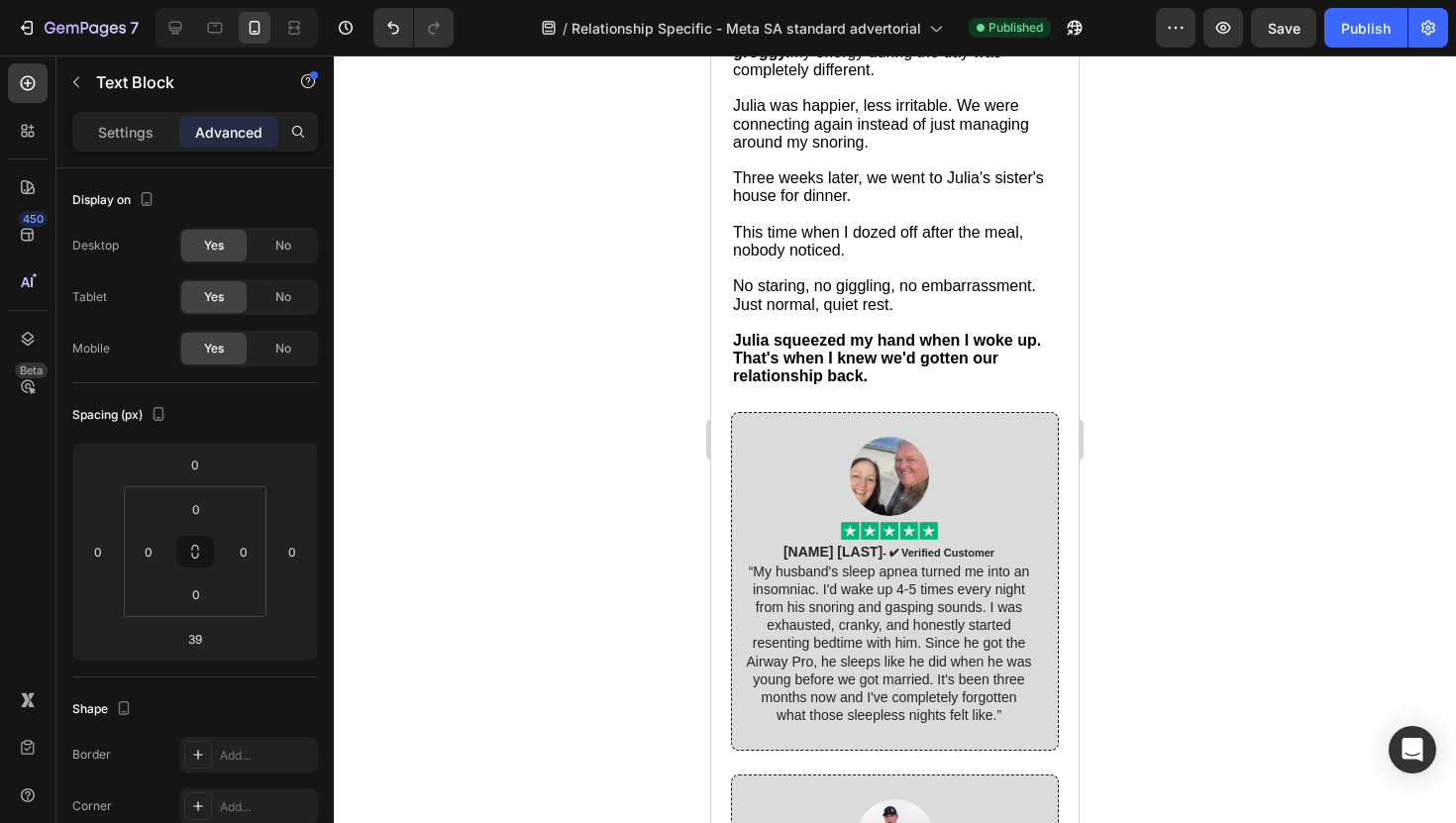scroll, scrollTop: 8920, scrollLeft: 0, axis: vertical 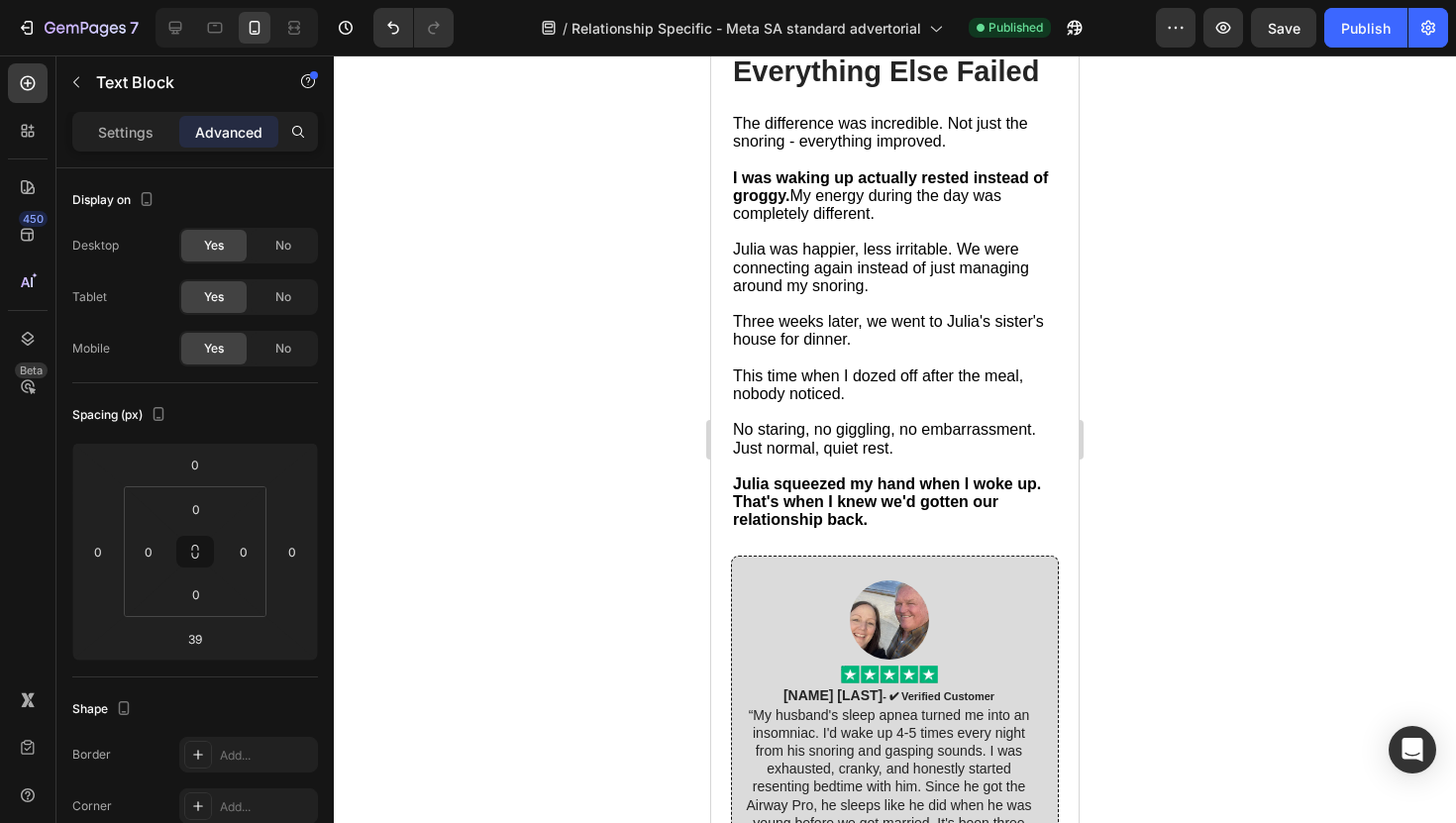 click at bounding box center [895, -773] 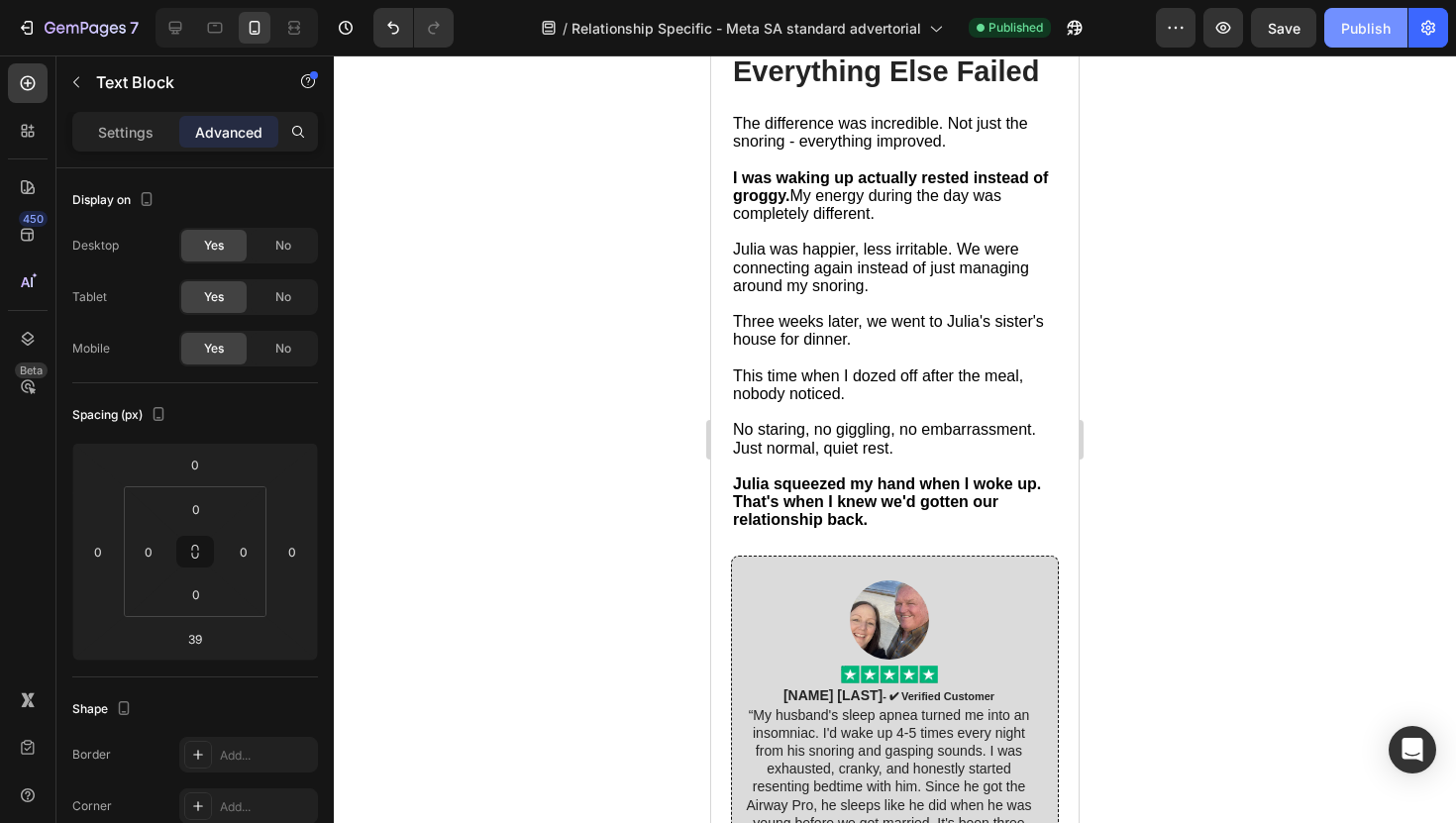 type 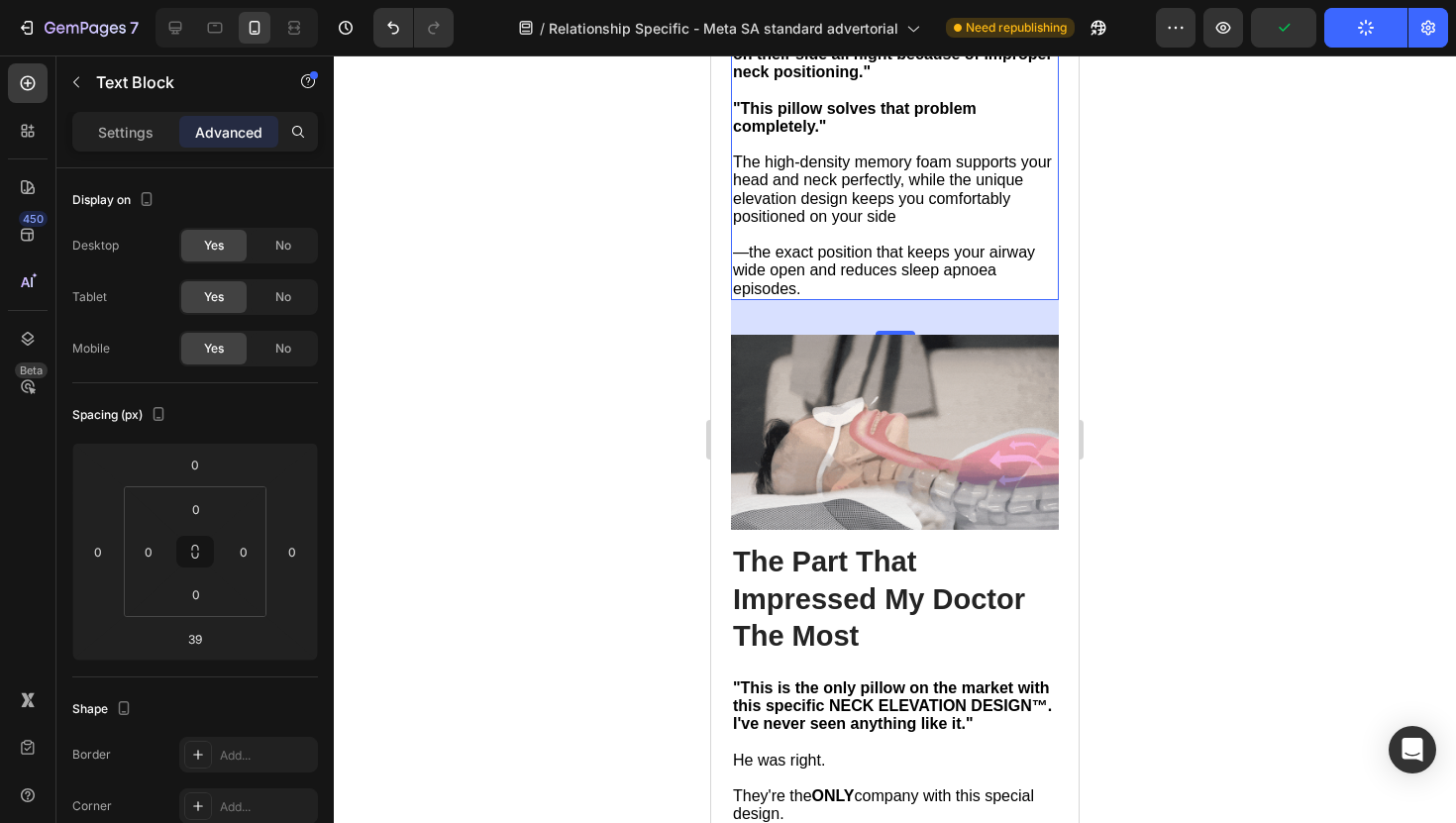 scroll, scrollTop: 7813, scrollLeft: 0, axis: vertical 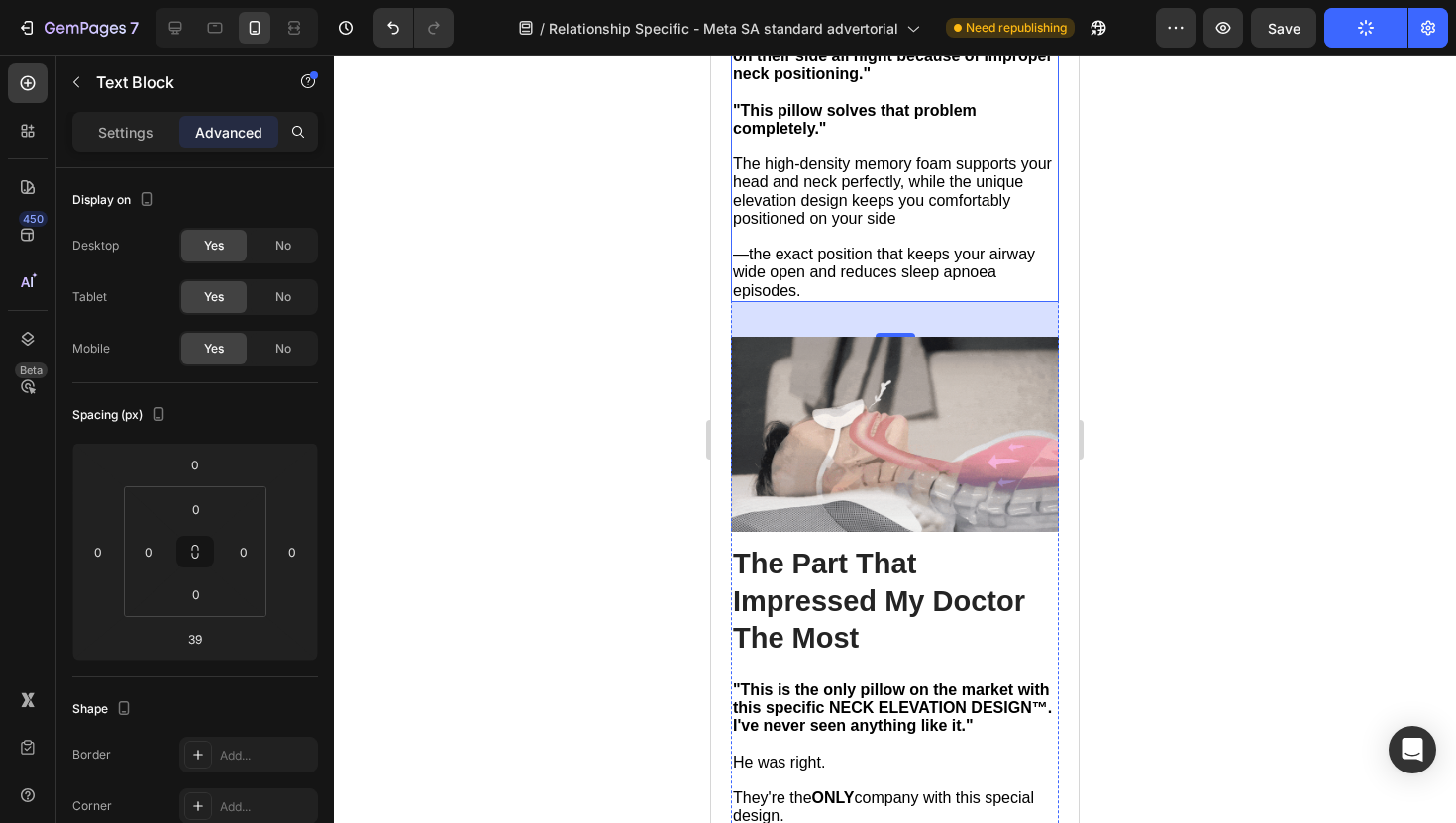 click on "Home > Sleep Apnea > Airway Pro™  Text Block How Sleep Apnea Nearly Ended in Tragedy... A Wake-Up Call for People Across the UK with Sleep Disorders Heading How Sleep Apnea Nearly Ended in Tragedy...  A Wake-Up Call for People Across the UK with Sleep Disorders Heading If sleep apnea is destroying you and your marriage,  read this story before you do anything else. Text Block Image By  Steven R. Text Block Last Updated July 27. 2025 Text Block Row ✅ Professionally reviewed by Daniel T., Certified Sleep Science Specialist Text Block Icon Icon Icon Icon Icon Icon List Row Image The Day I Almost Killed Someone Heading I thought I could handle the exhaustion...   The way my eyelids felt like lead weights during important meetings.    The panic when I'd catch myself nodding off at red lights.   But when I woke up face-down in my car, blood trickling from my forehead through a cracked windshield, everything changed.   I had fallen asleep behind the wheel—again.     Text Block Heading" at bounding box center [894, -1140] 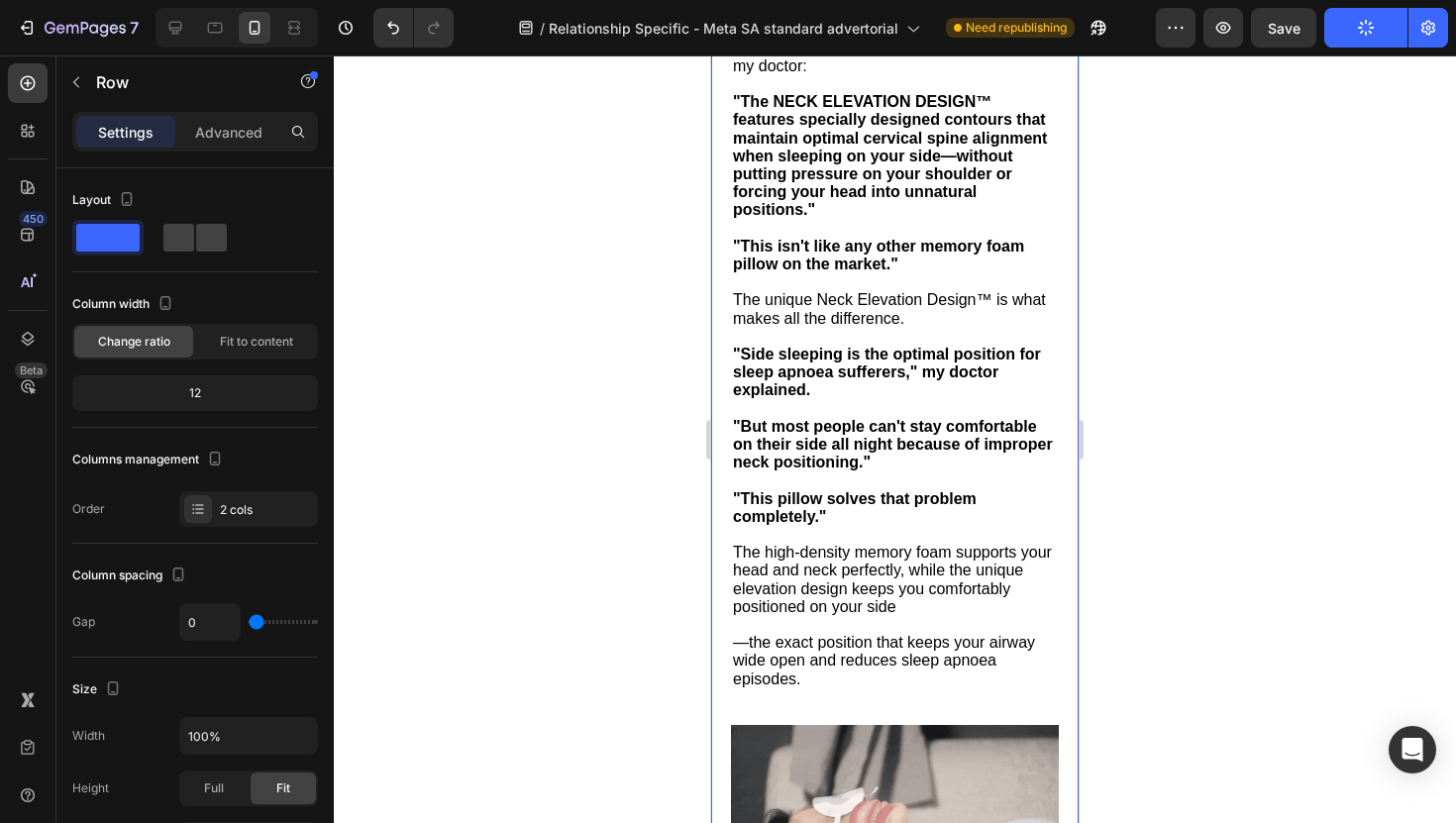 scroll, scrollTop: 7345, scrollLeft: 0, axis: vertical 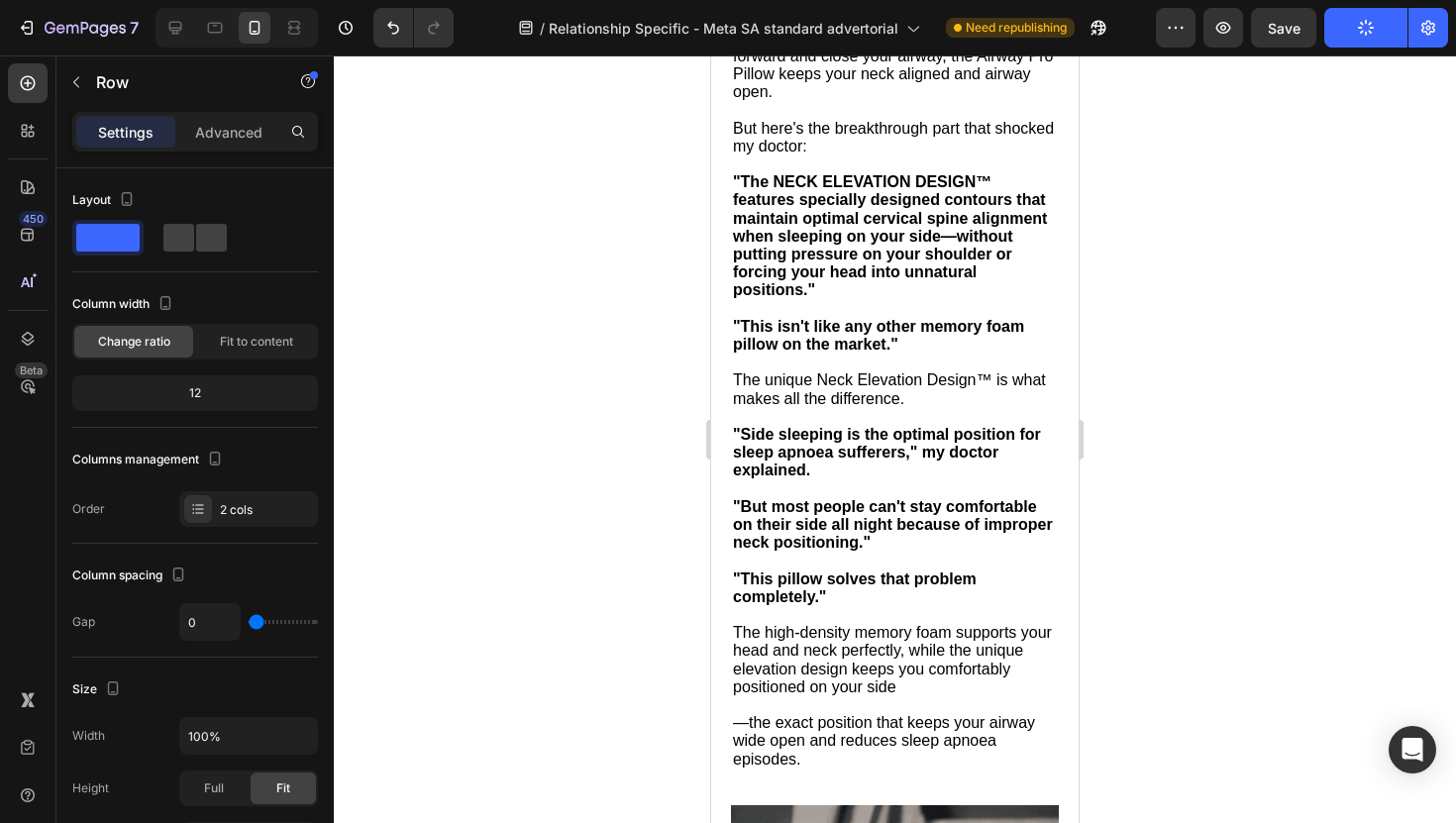 click at bounding box center [894, -486] 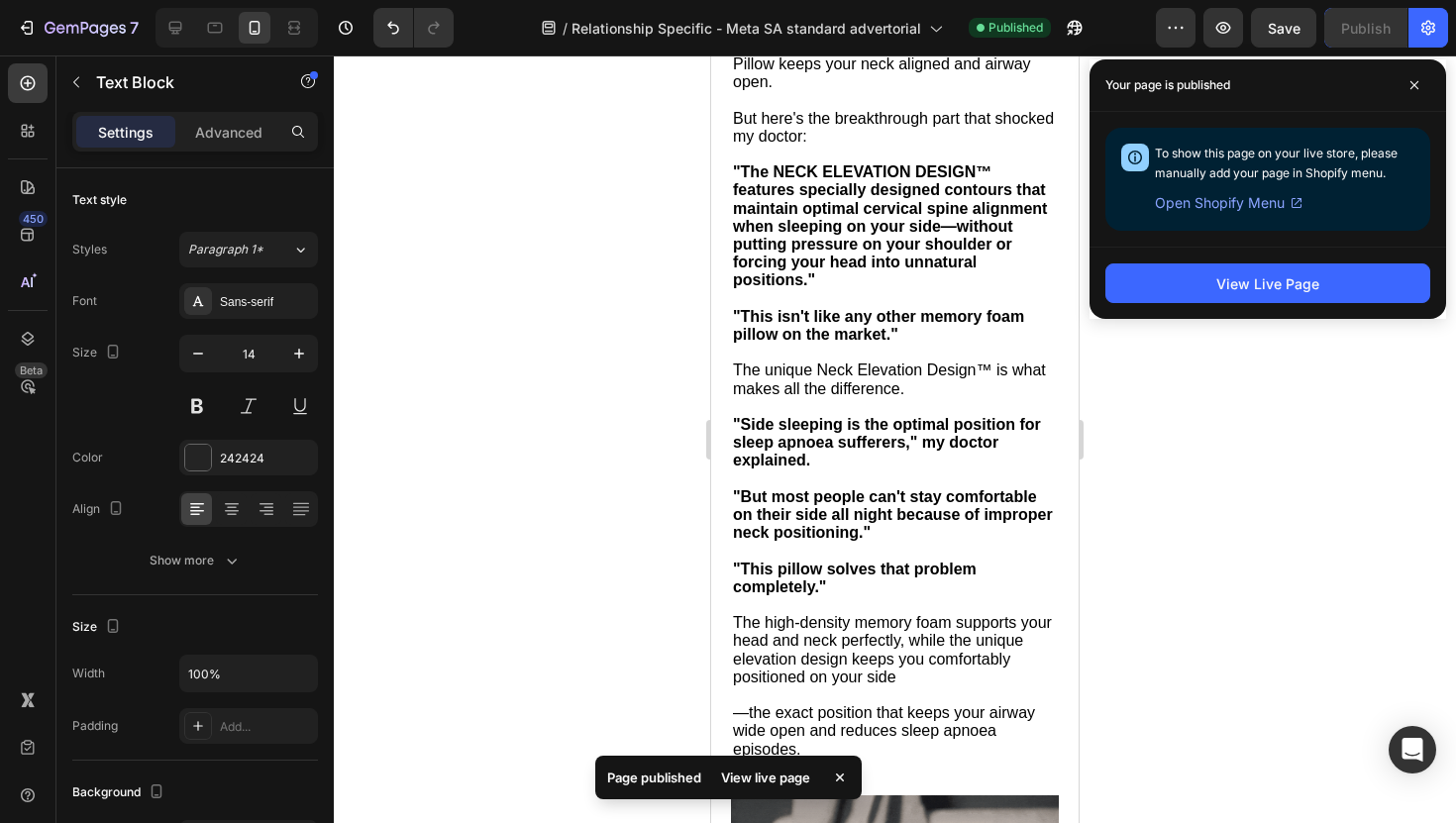 drag, startPoint x: 893, startPoint y: 596, endPoint x: 889, endPoint y: 586, distance: 10.77033 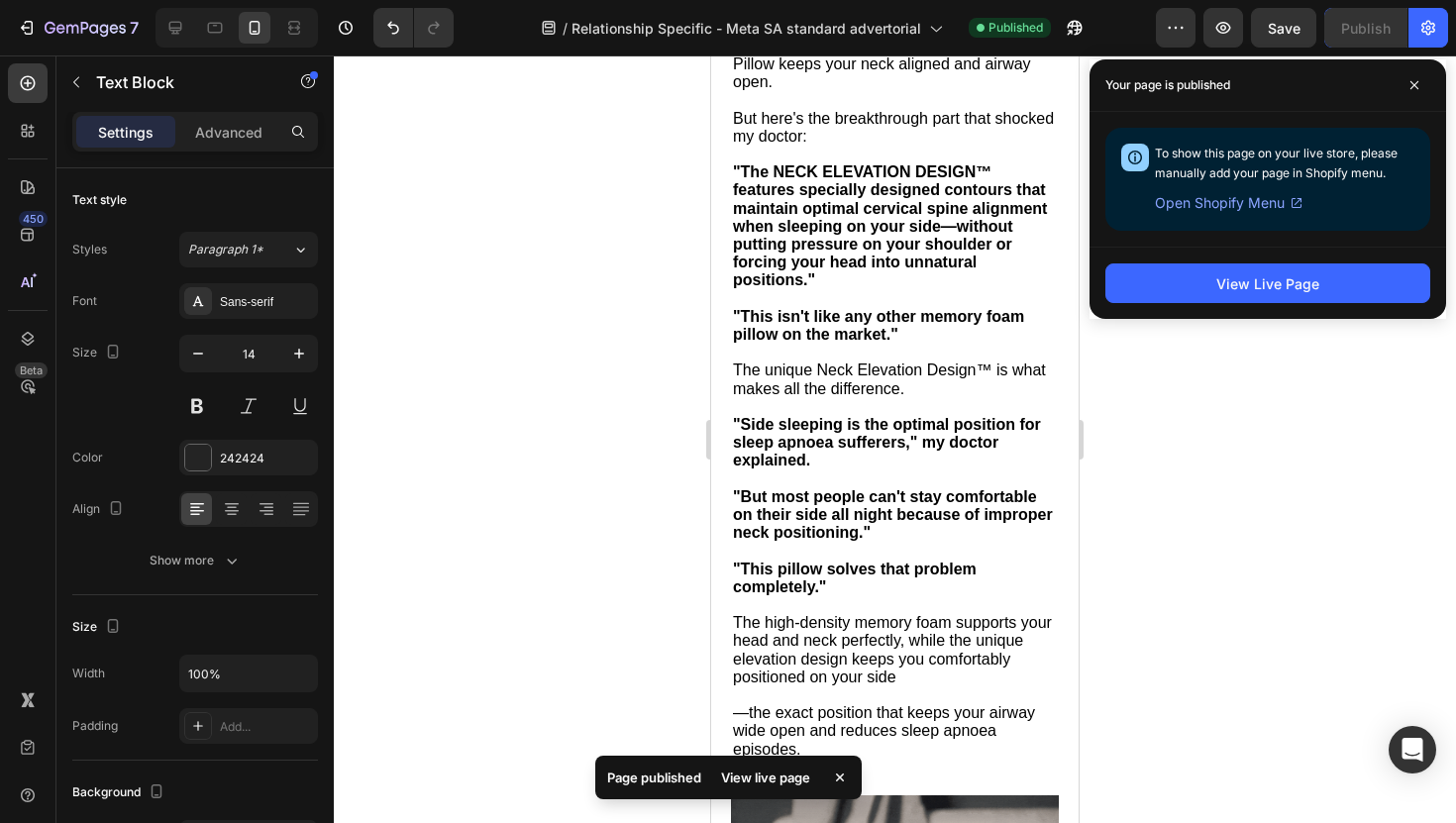 click on "Home > Sleep Apnea > Airway Pro™  Text Block How Sleep Apnea Nearly Ended in Tragedy... A Wake-Up Call for People Across the UK with Sleep Disorders Heading How Sleep Apnea Nearly Ended in Tragedy...  A Wake-Up Call for People Across the UK with Sleep Disorders Heading If sleep apnea is destroying you and your marriage,  read this story before you do anything else. Text Block Image By  Steven R. Text Block Last Updated July 27. 2025 Text Block Row ✅ Professionally reviewed by Daniel T., Certified Sleep Science Specialist Text Block Icon Icon Icon Icon Icon Icon List Row Image The Day I Almost Killed Someone Heading I thought I could handle the exhaustion...   The way my eyelids felt like lead weights during important meetings.    The panic when I'd catch myself nodding off at red lights.   But when I woke up face-down in my car, blood trickling from my forehead through a cracked windshield, everything changed.   I had fallen asleep behind the wheel—again.     Text Block Heading" at bounding box center (894, -676) 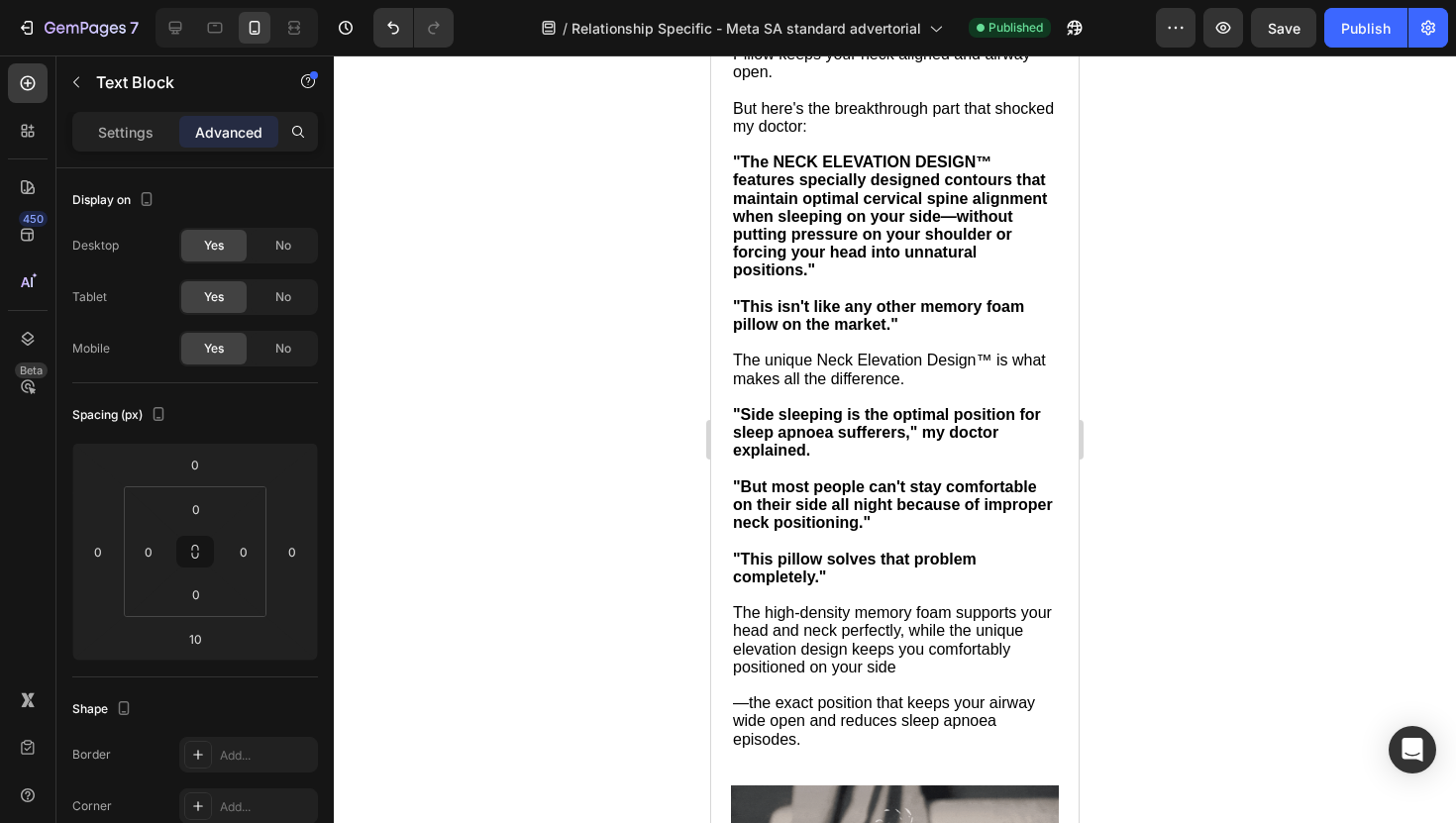 drag, startPoint x: 899, startPoint y: 585, endPoint x: 895, endPoint y: 575, distance: 10.77033 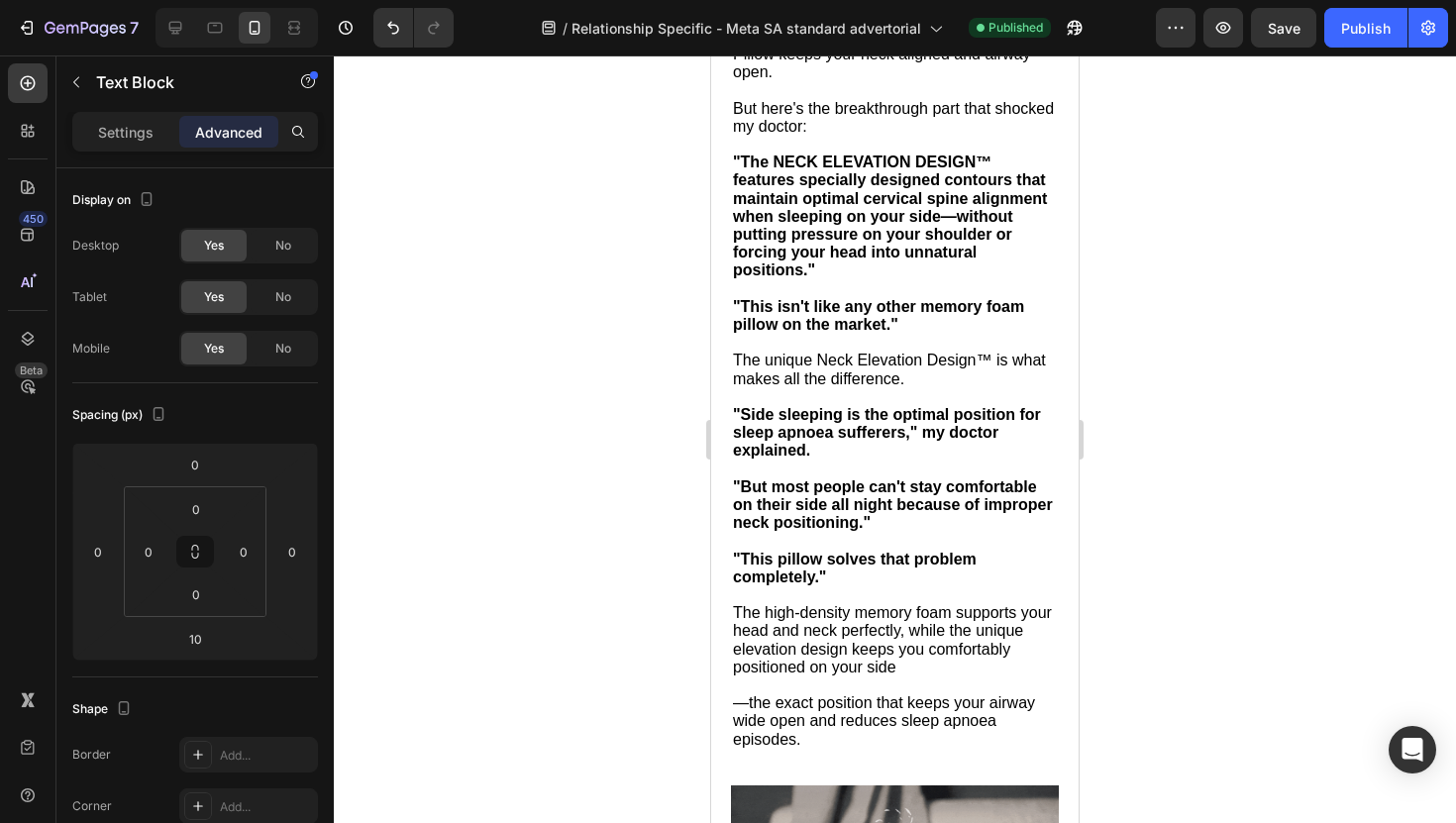 click at bounding box center (895, -405) 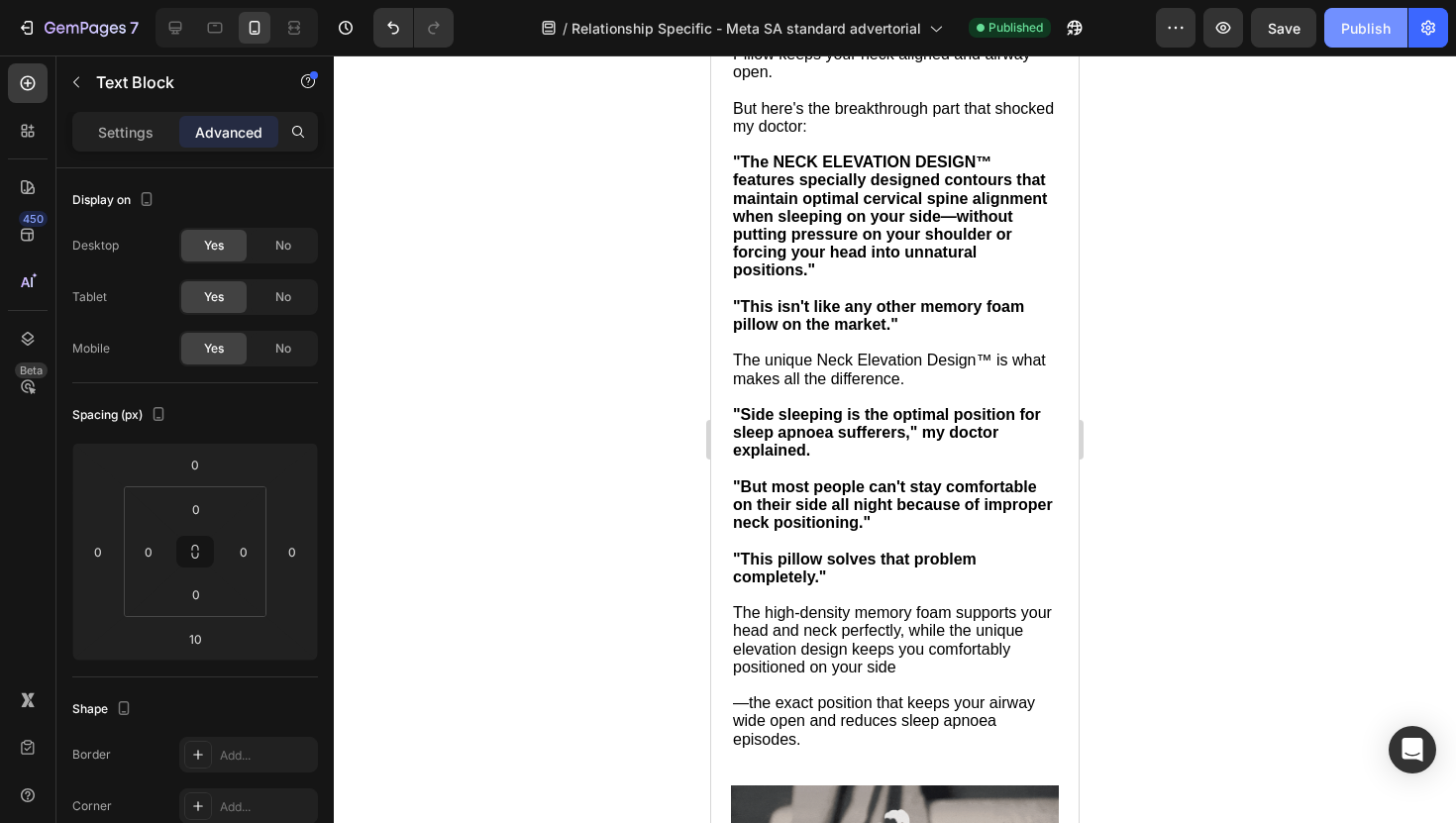 click on "Publish" at bounding box center (1366, 28) 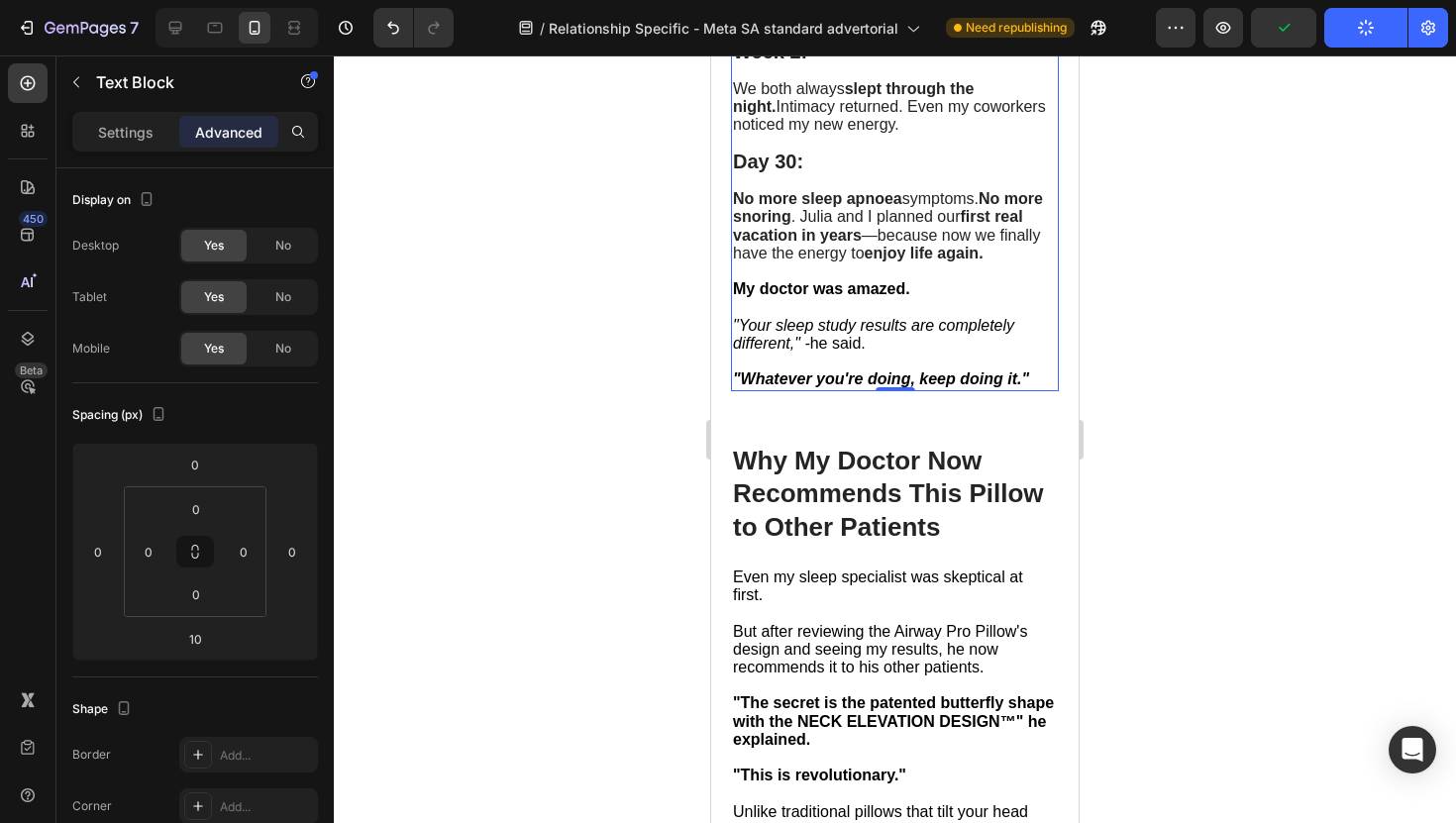scroll, scrollTop: 6548, scrollLeft: 0, axis: vertical 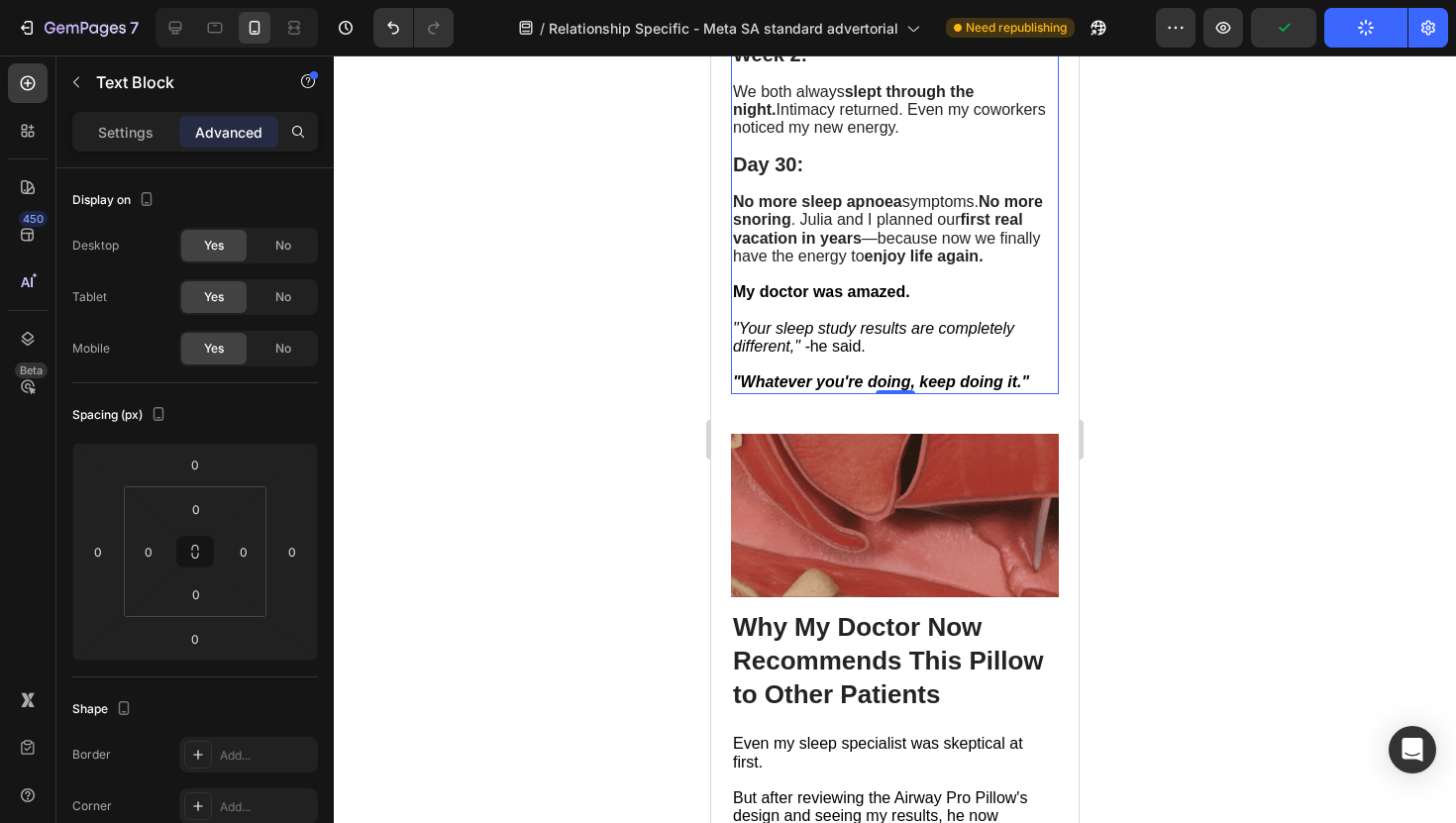 click on "For the first time in  months , she looked at me with  hope  instead of fear." at bounding box center (891, -340) 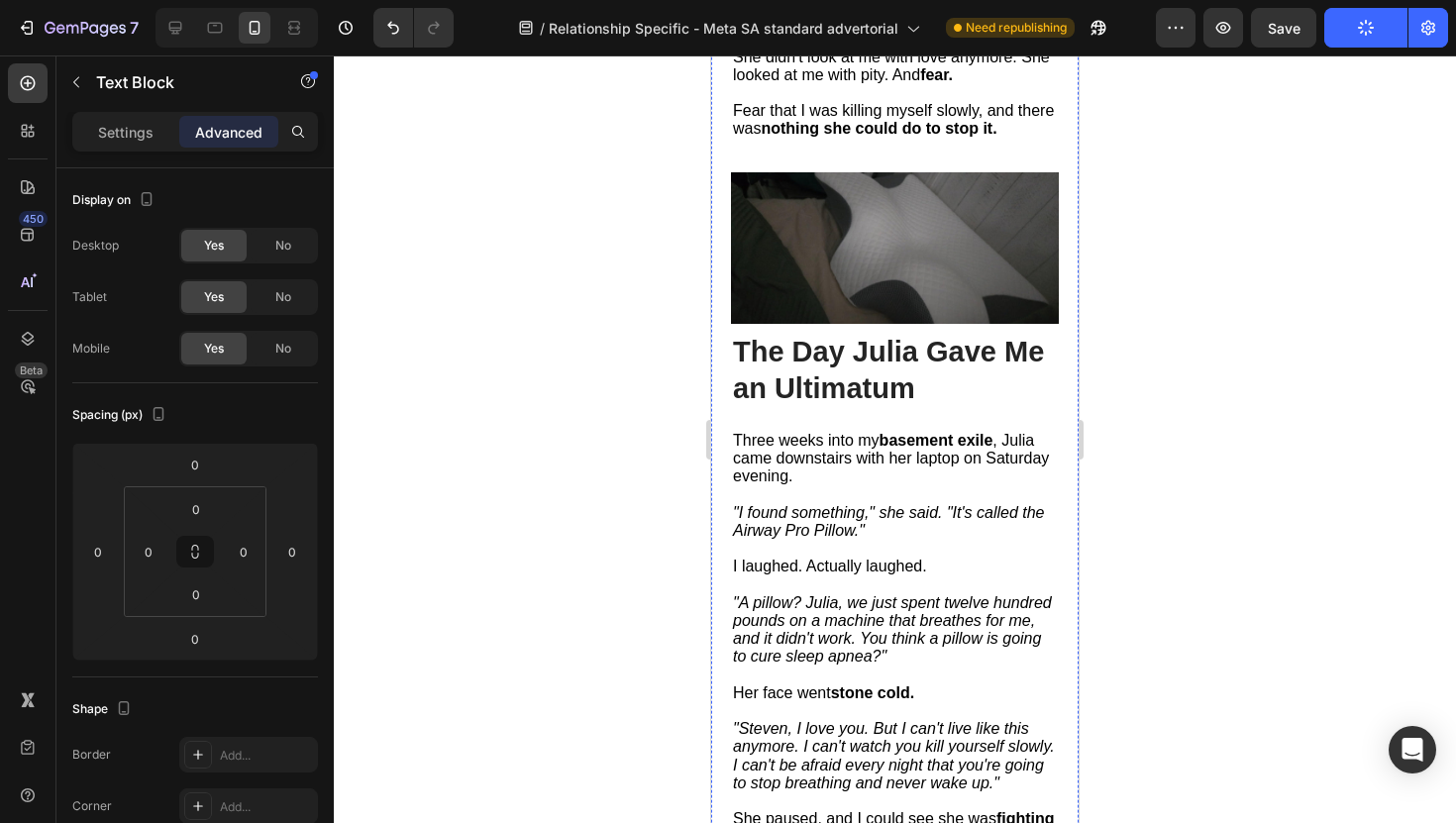 scroll, scrollTop: 4556, scrollLeft: 0, axis: vertical 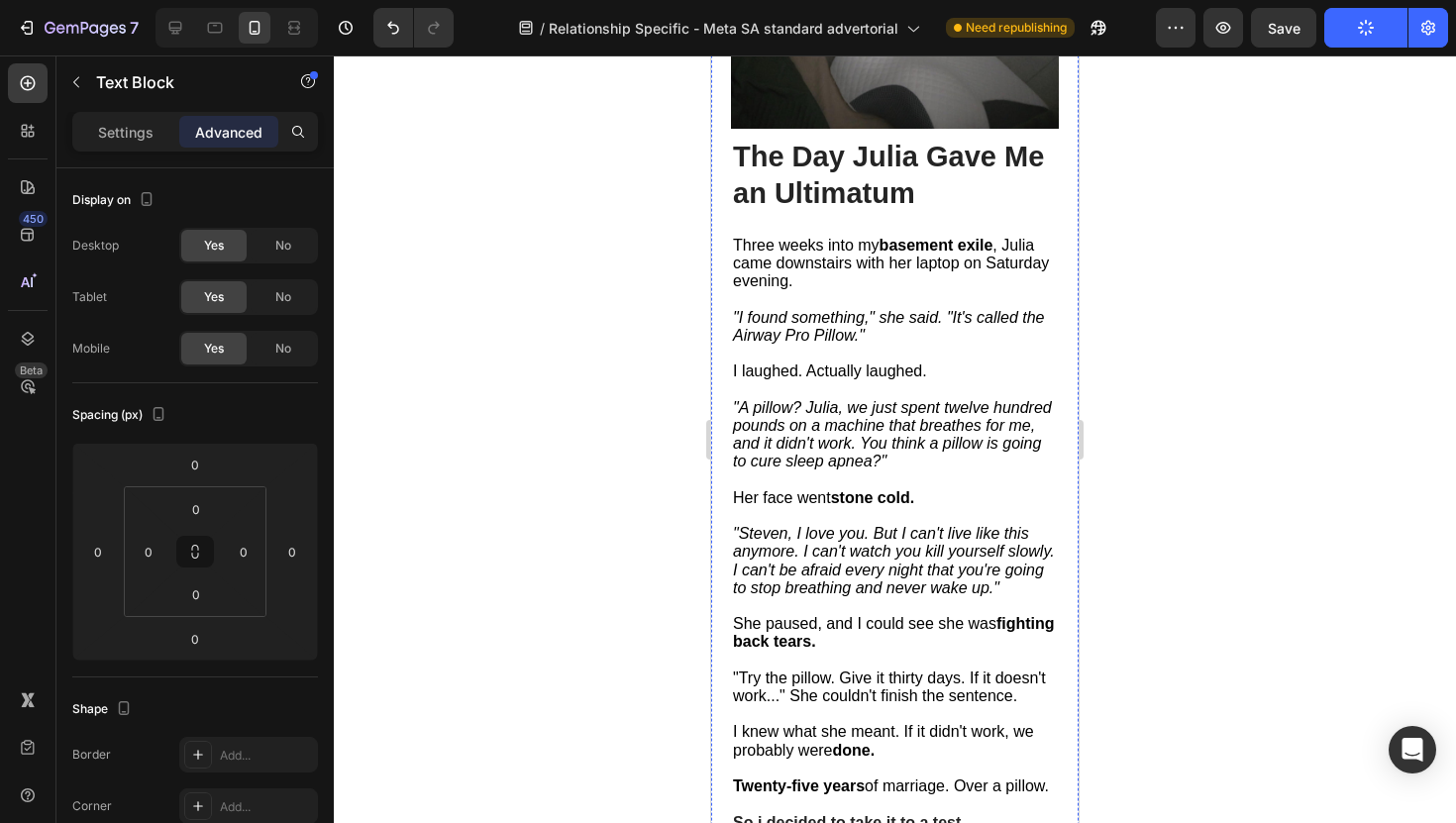 click on "nothing she could do to stop it." at bounding box center [879, -67] 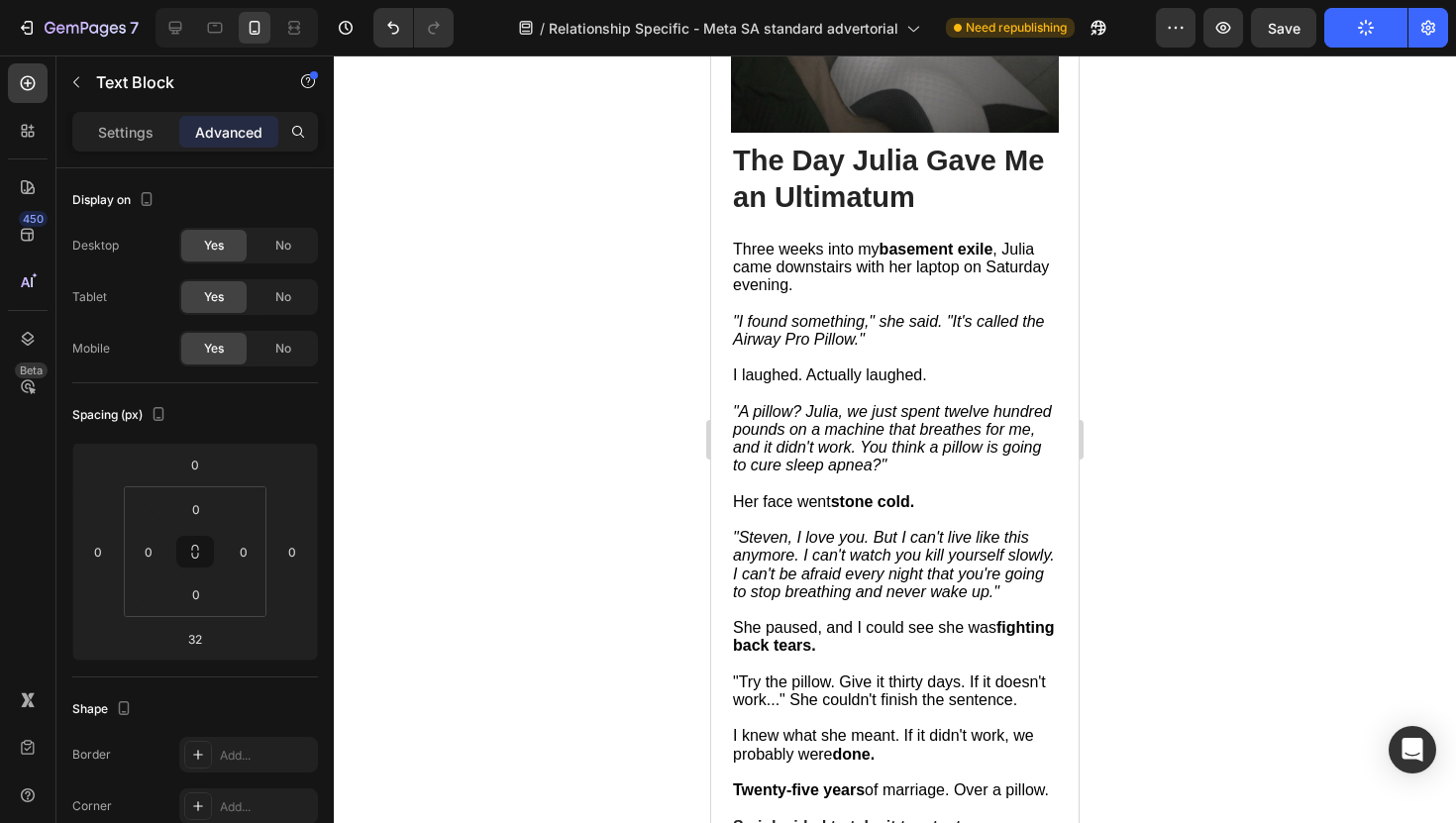 click at bounding box center [895, -22] 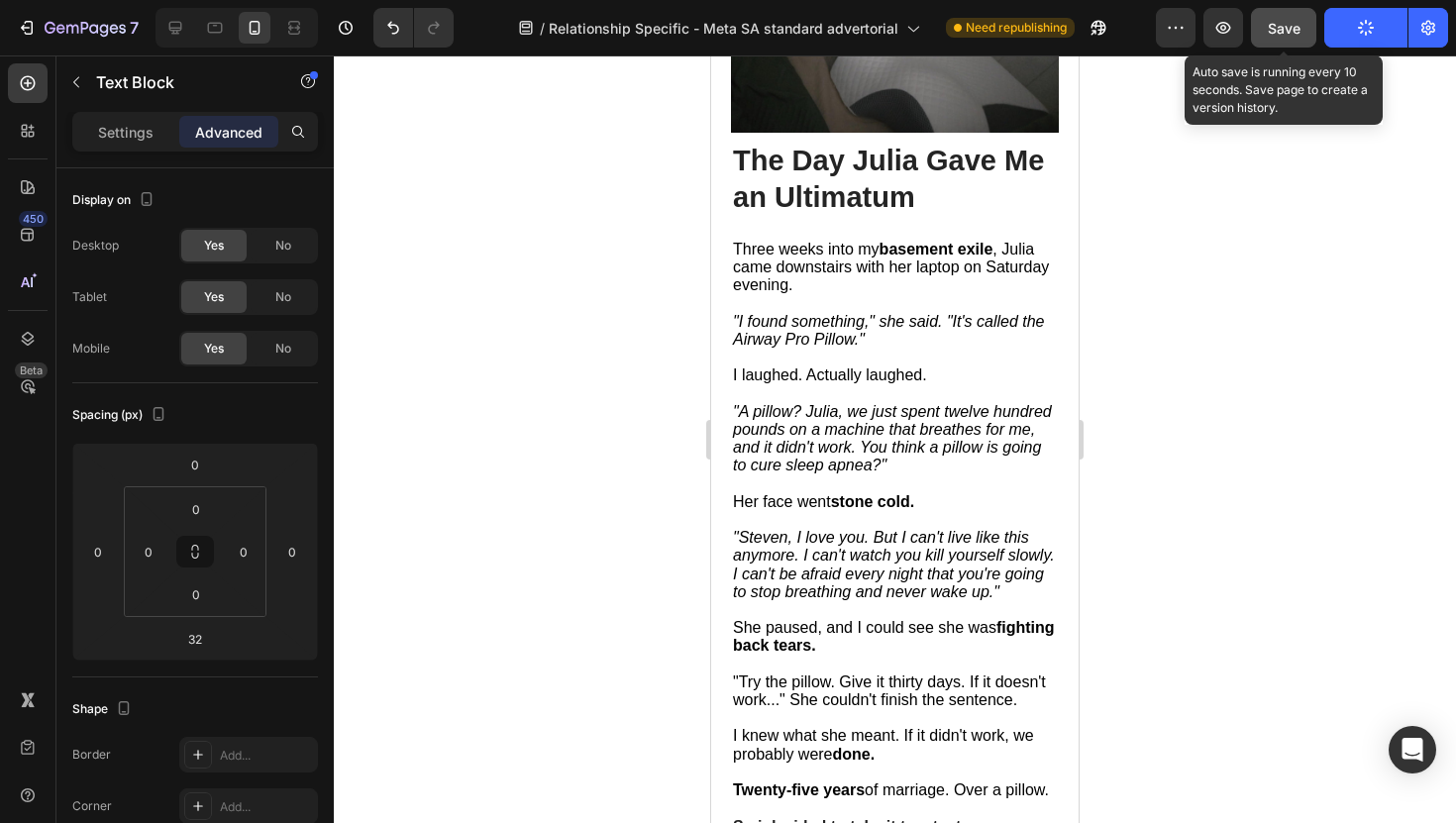 click on "Save" 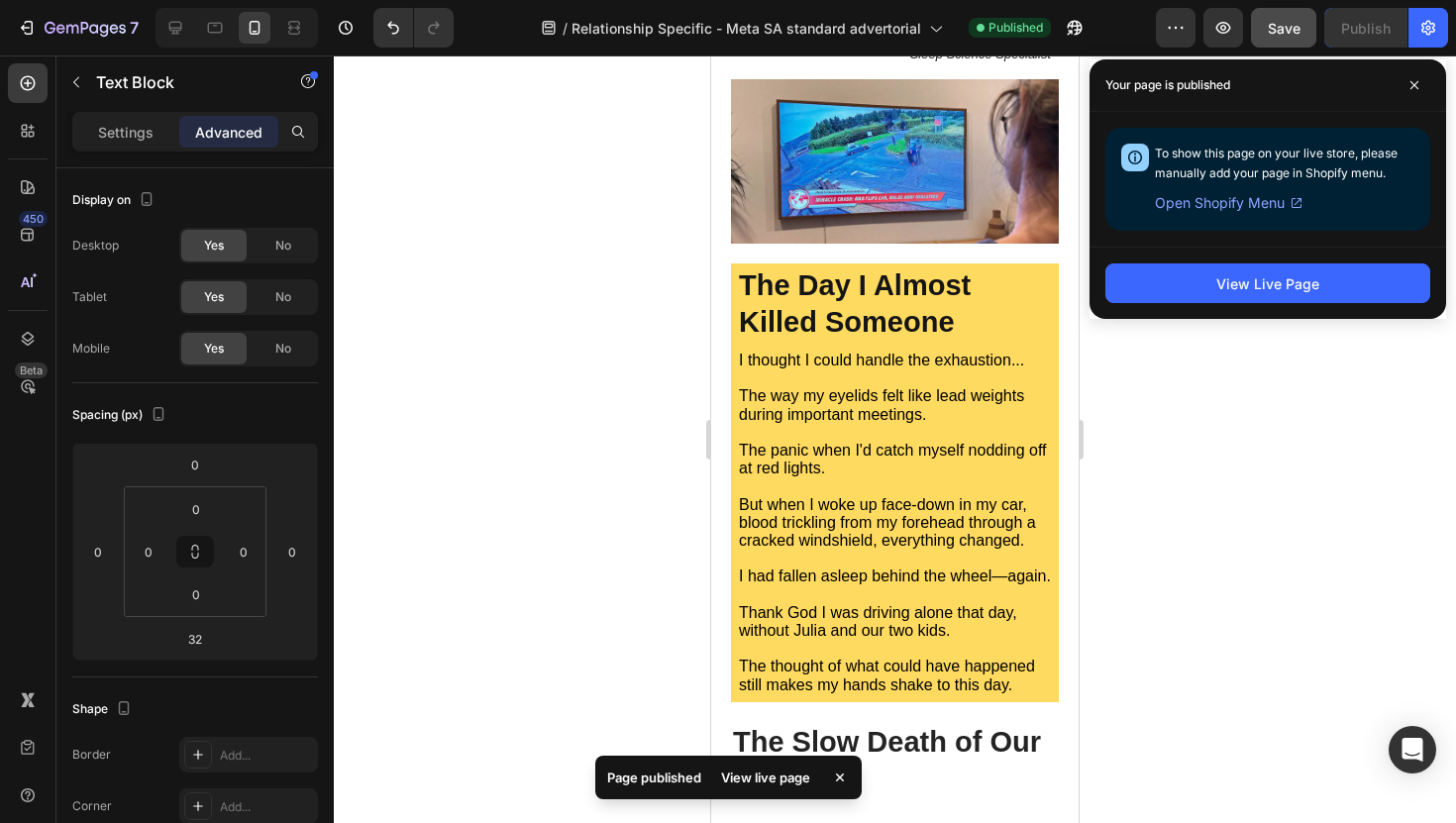 scroll, scrollTop: 0, scrollLeft: 0, axis: both 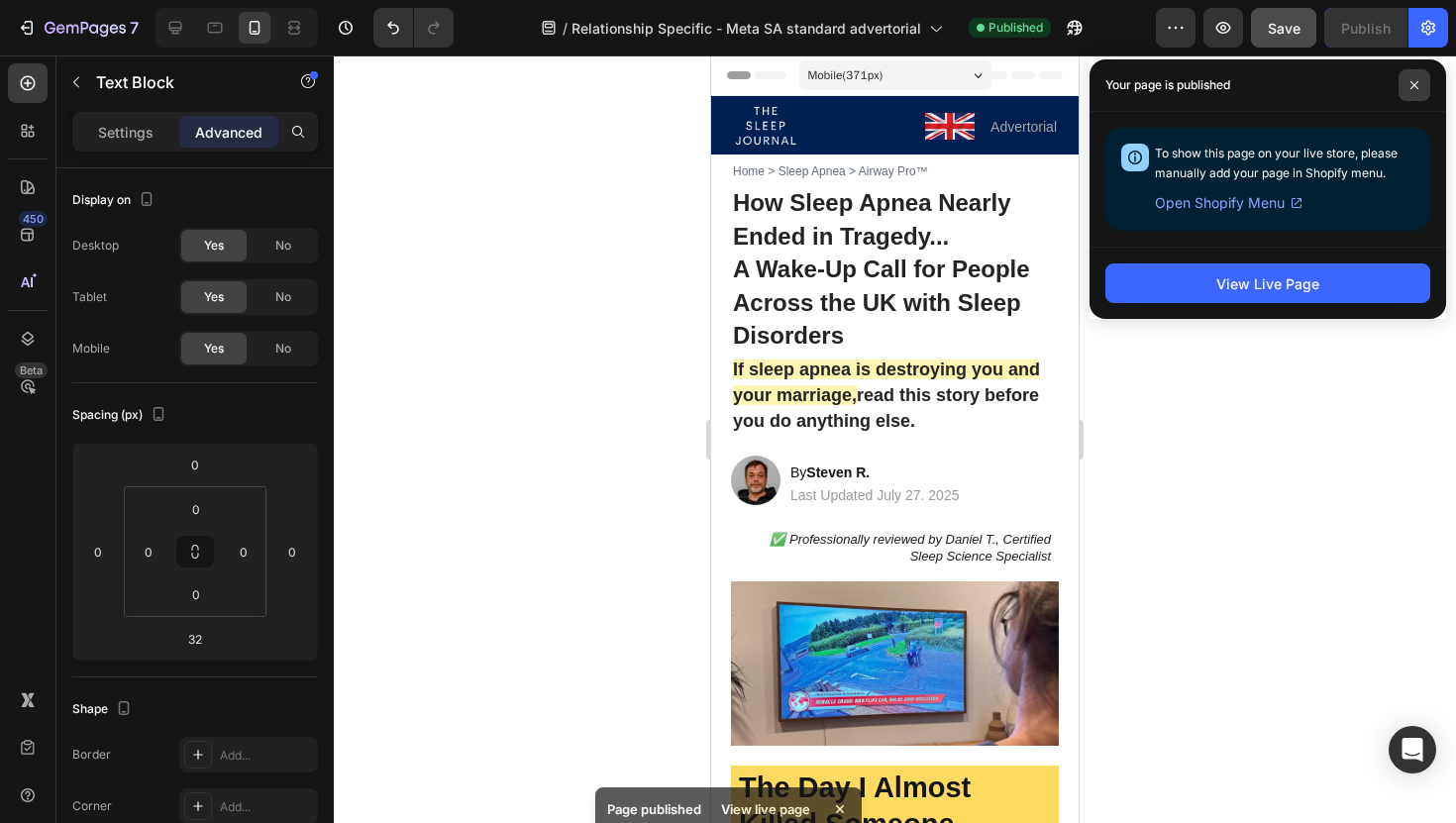 click at bounding box center (1414, 85) 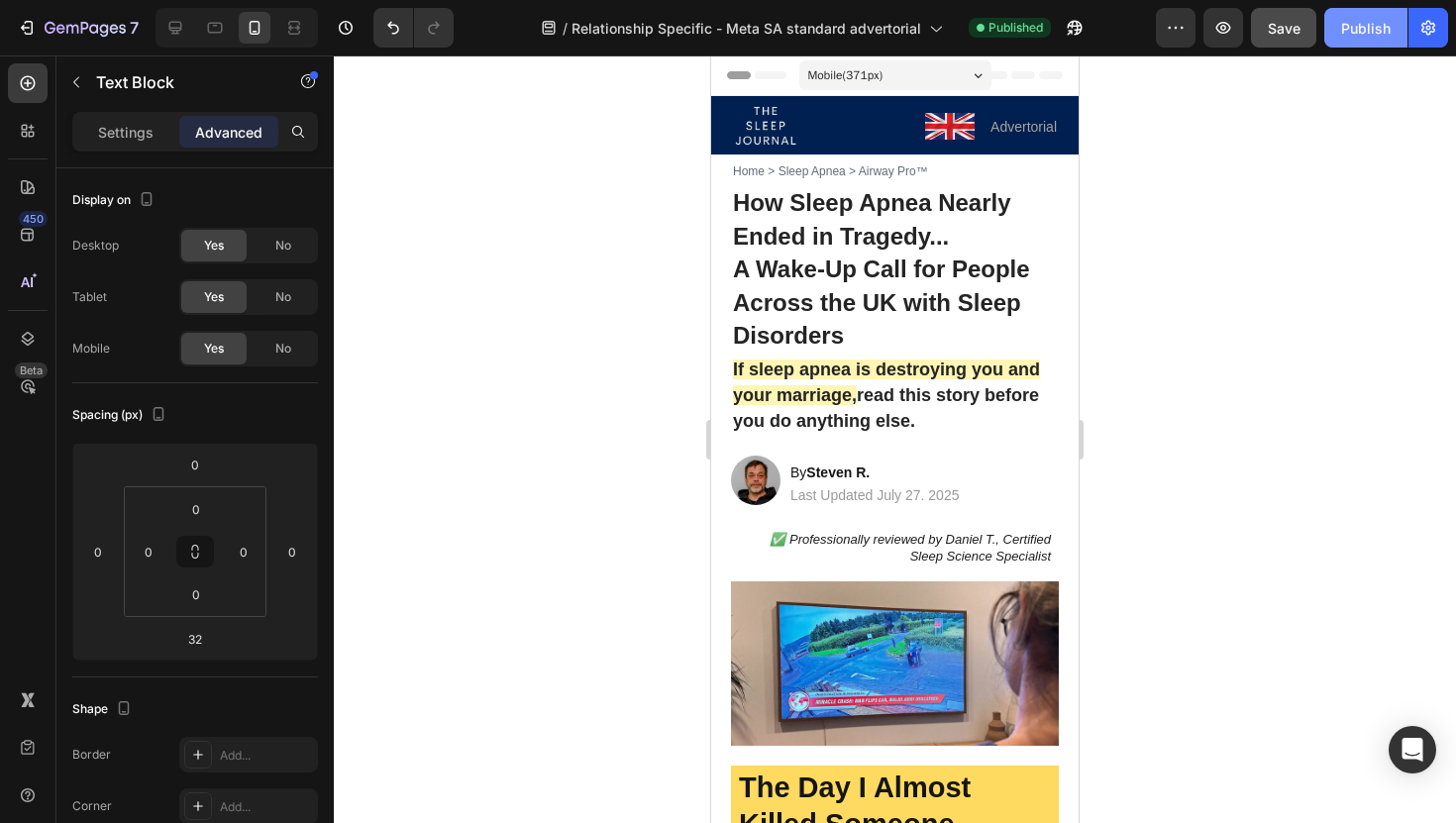 click on "Publish" at bounding box center [1366, 28] 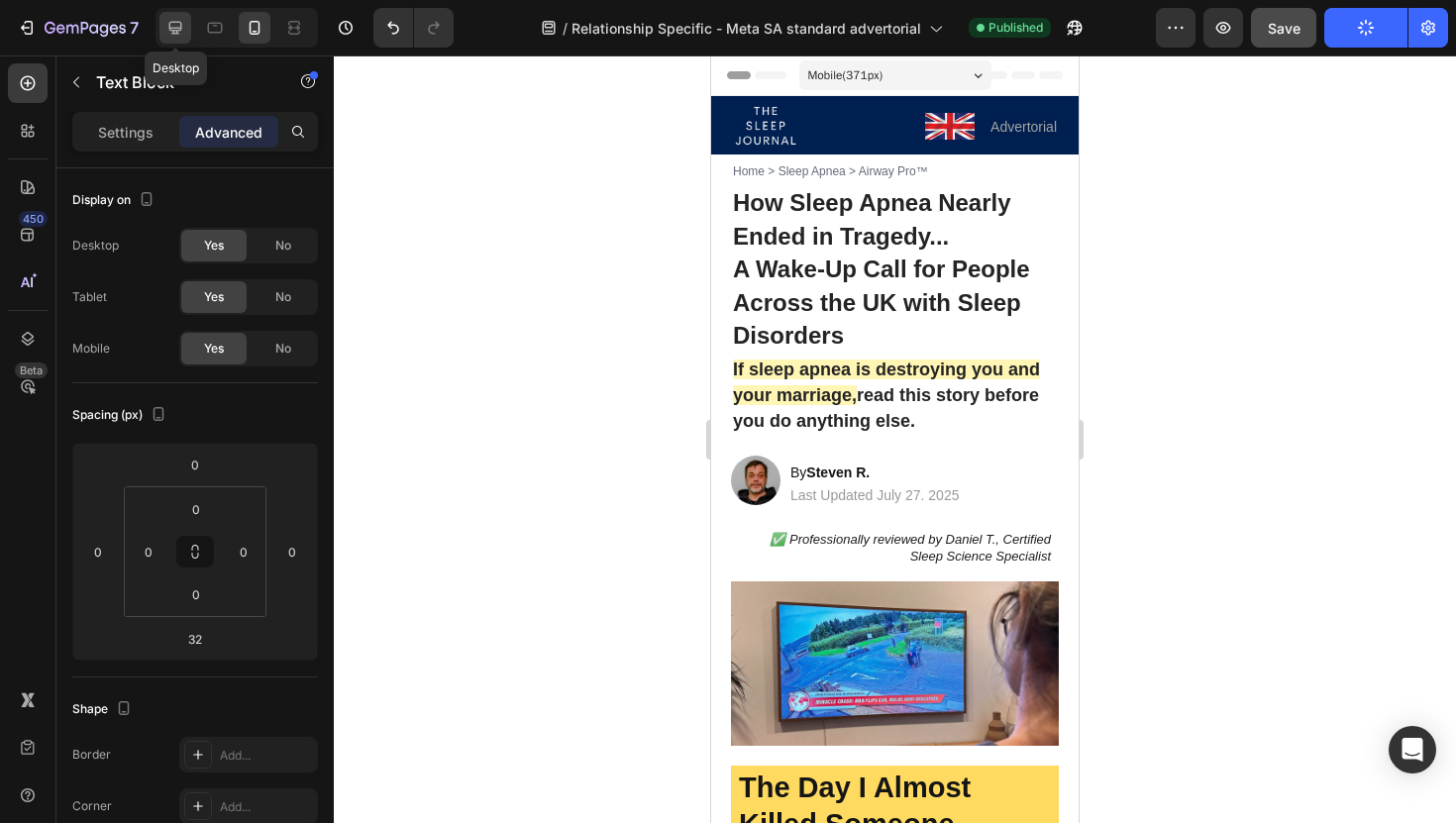 click 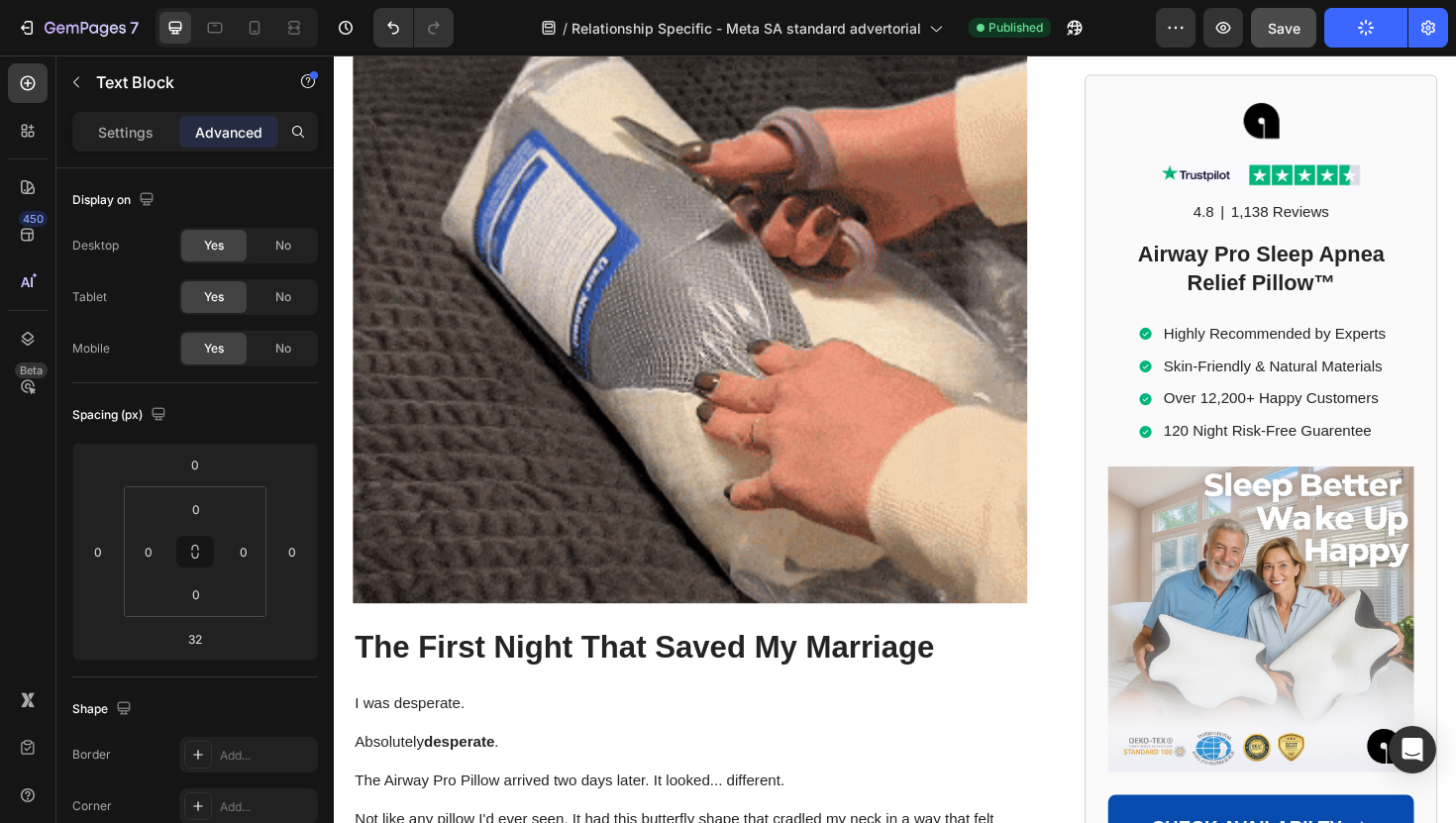 scroll, scrollTop: 6378, scrollLeft: 0, axis: vertical 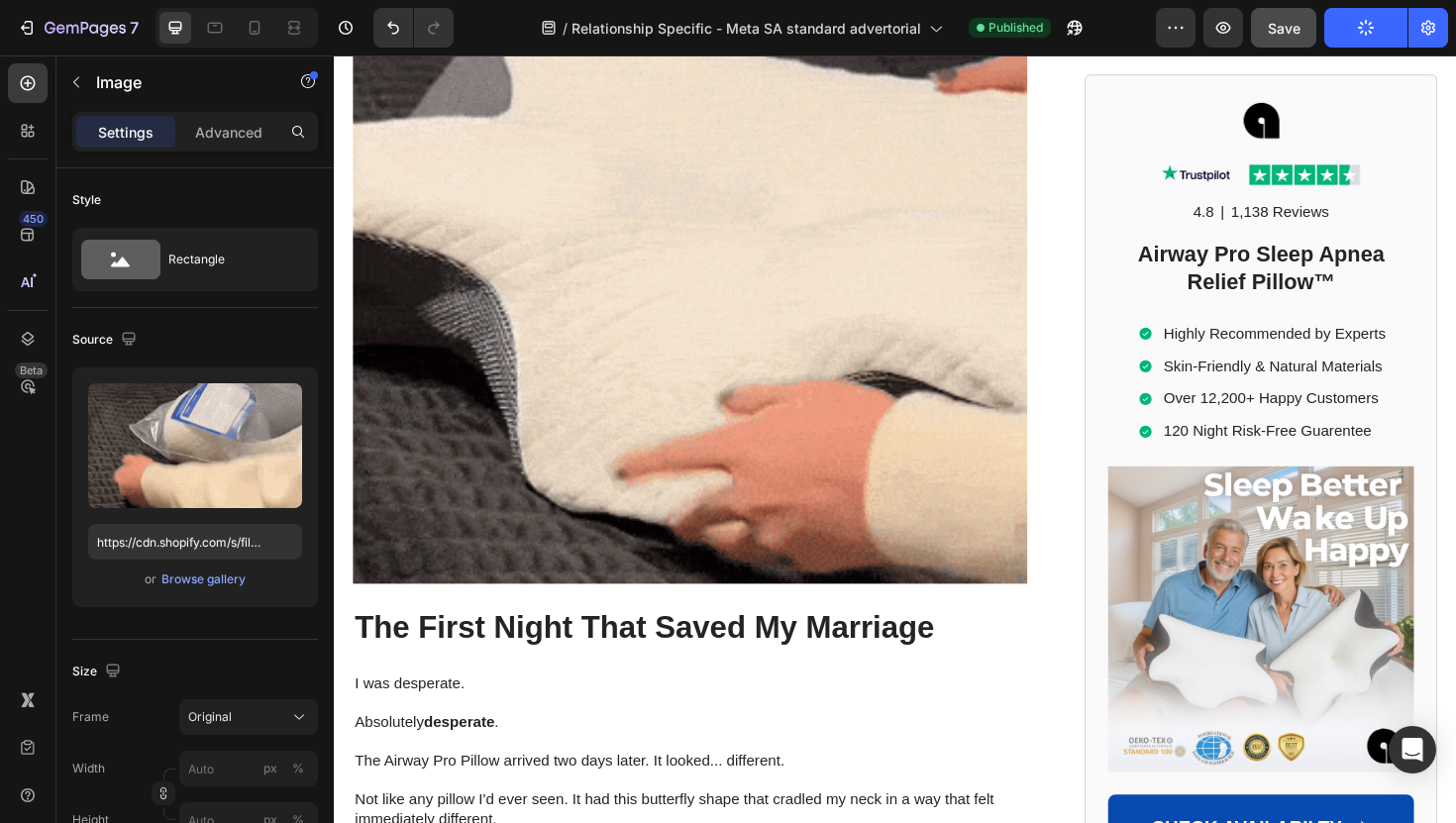 click at bounding box center [710, 257] 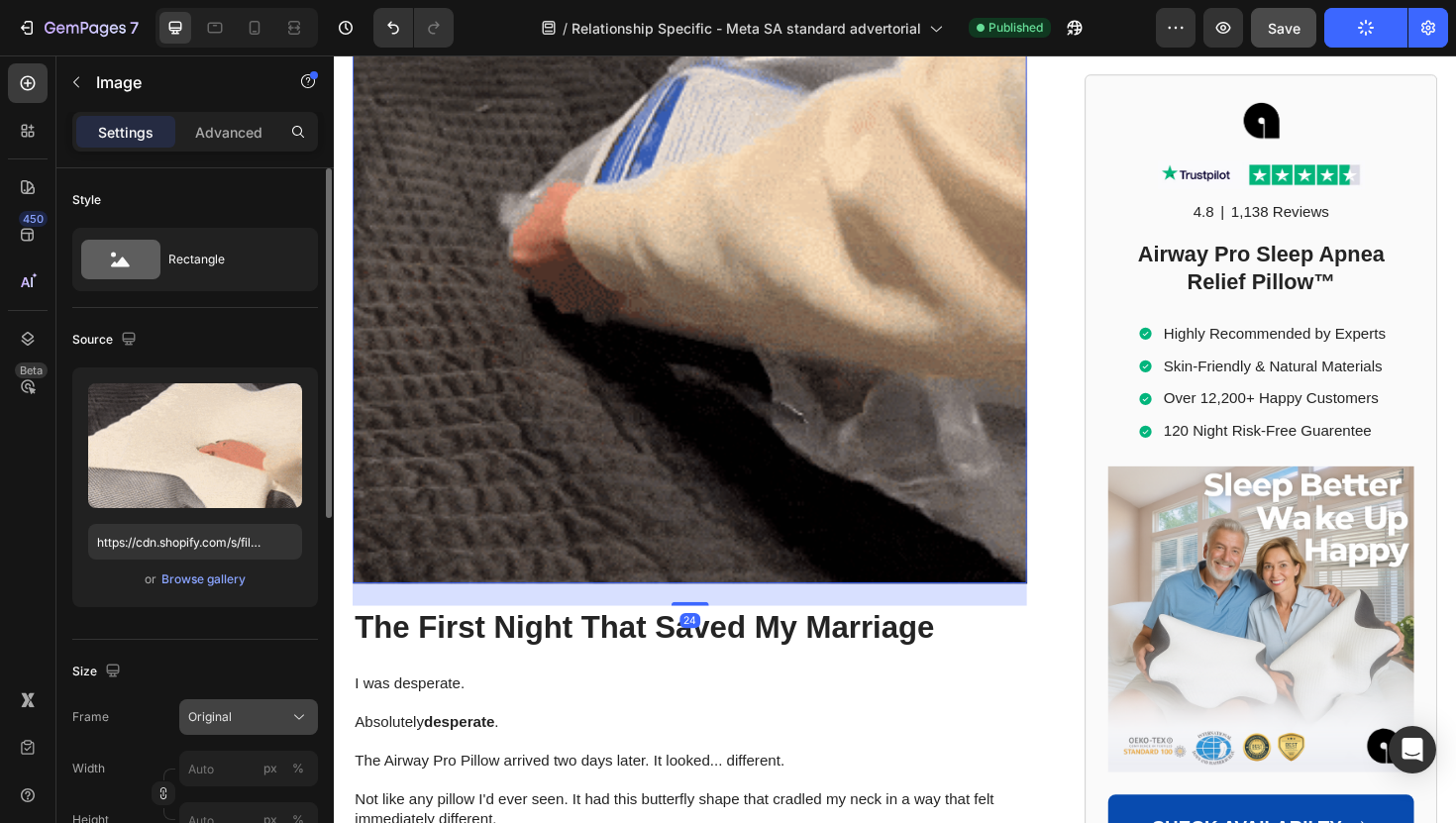 click on "Original" 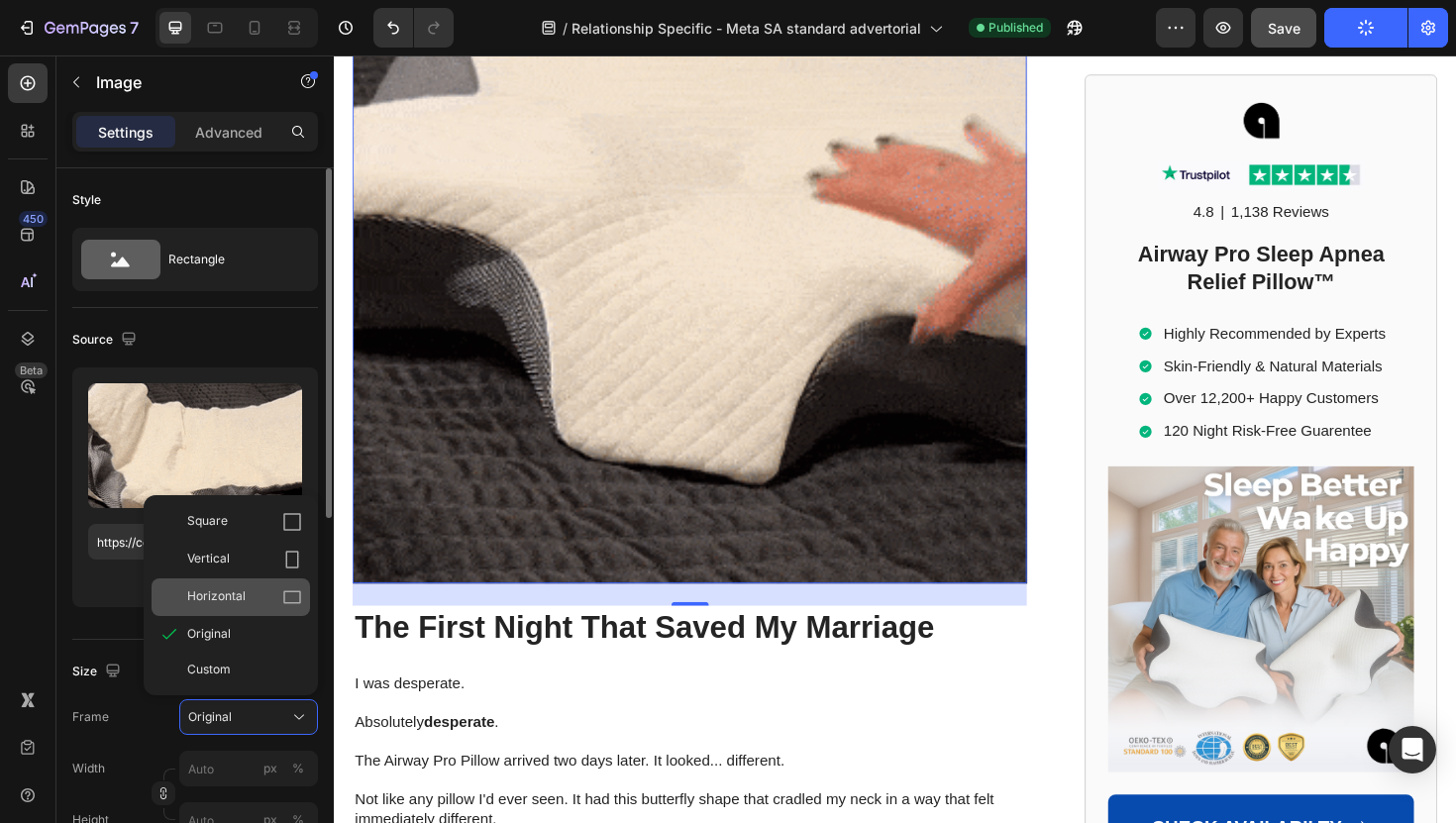 click on "Horizontal" at bounding box center [216, 597] 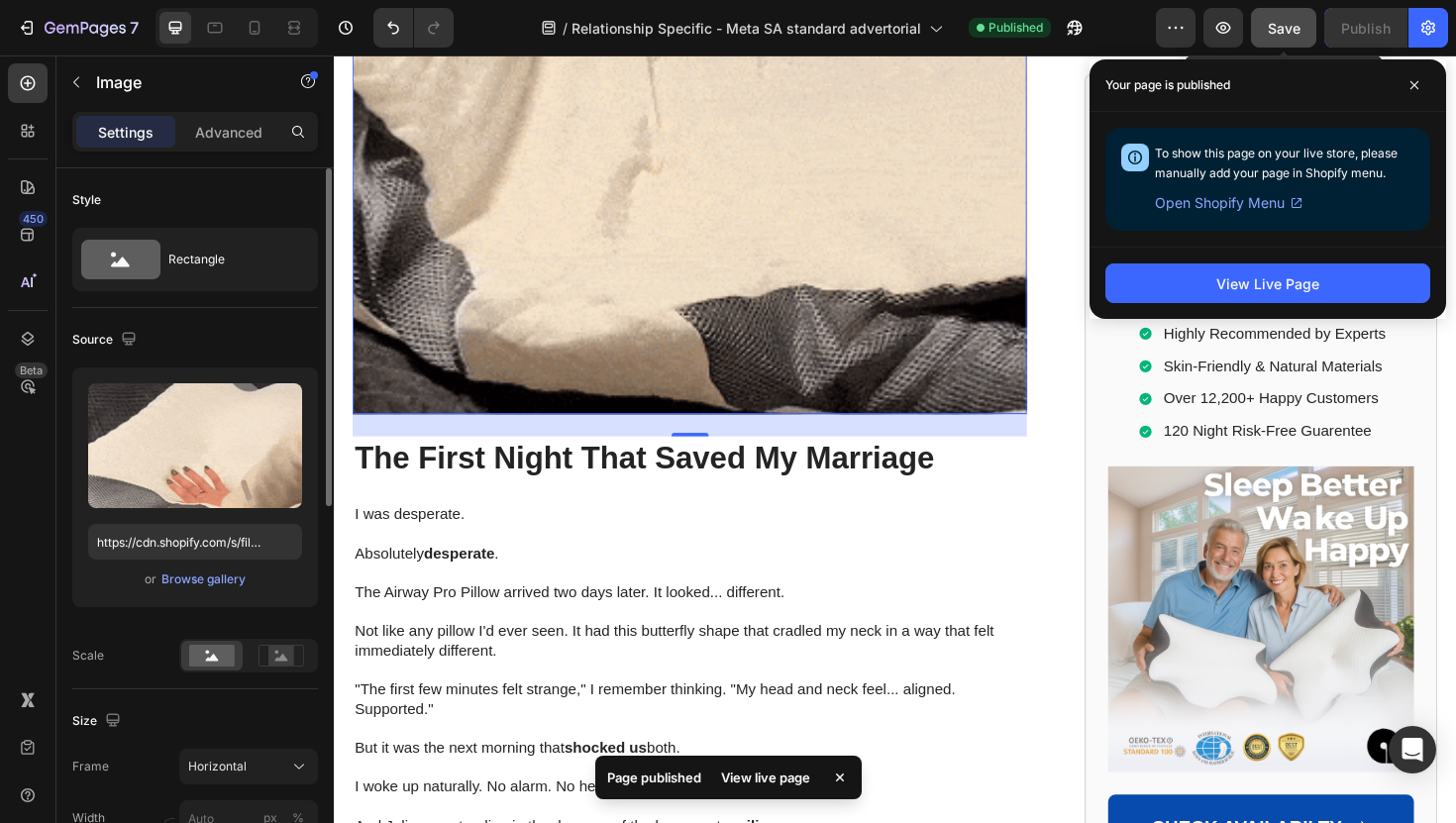 click on "Save" 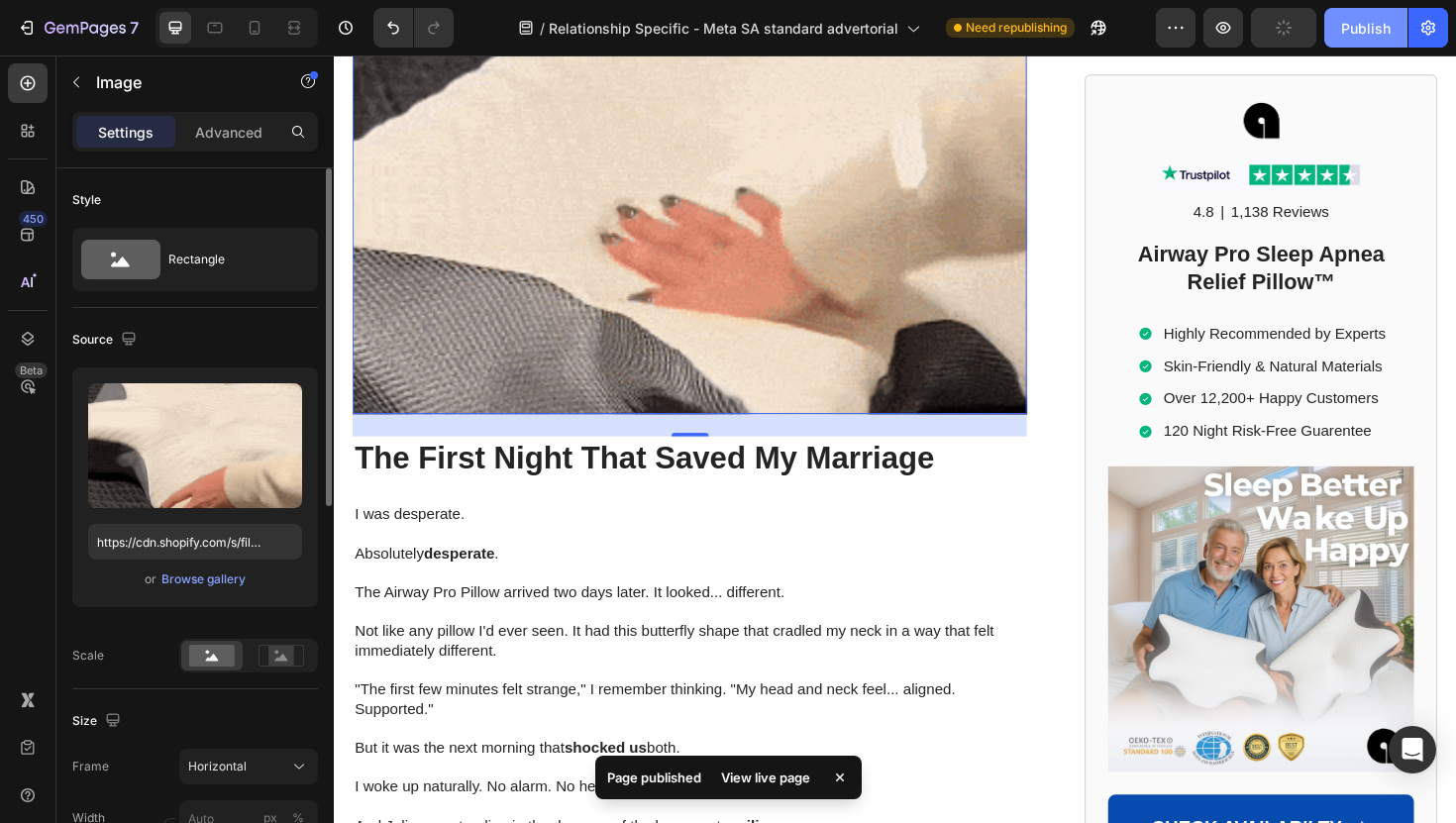 click on "Publish" at bounding box center (1366, 28) 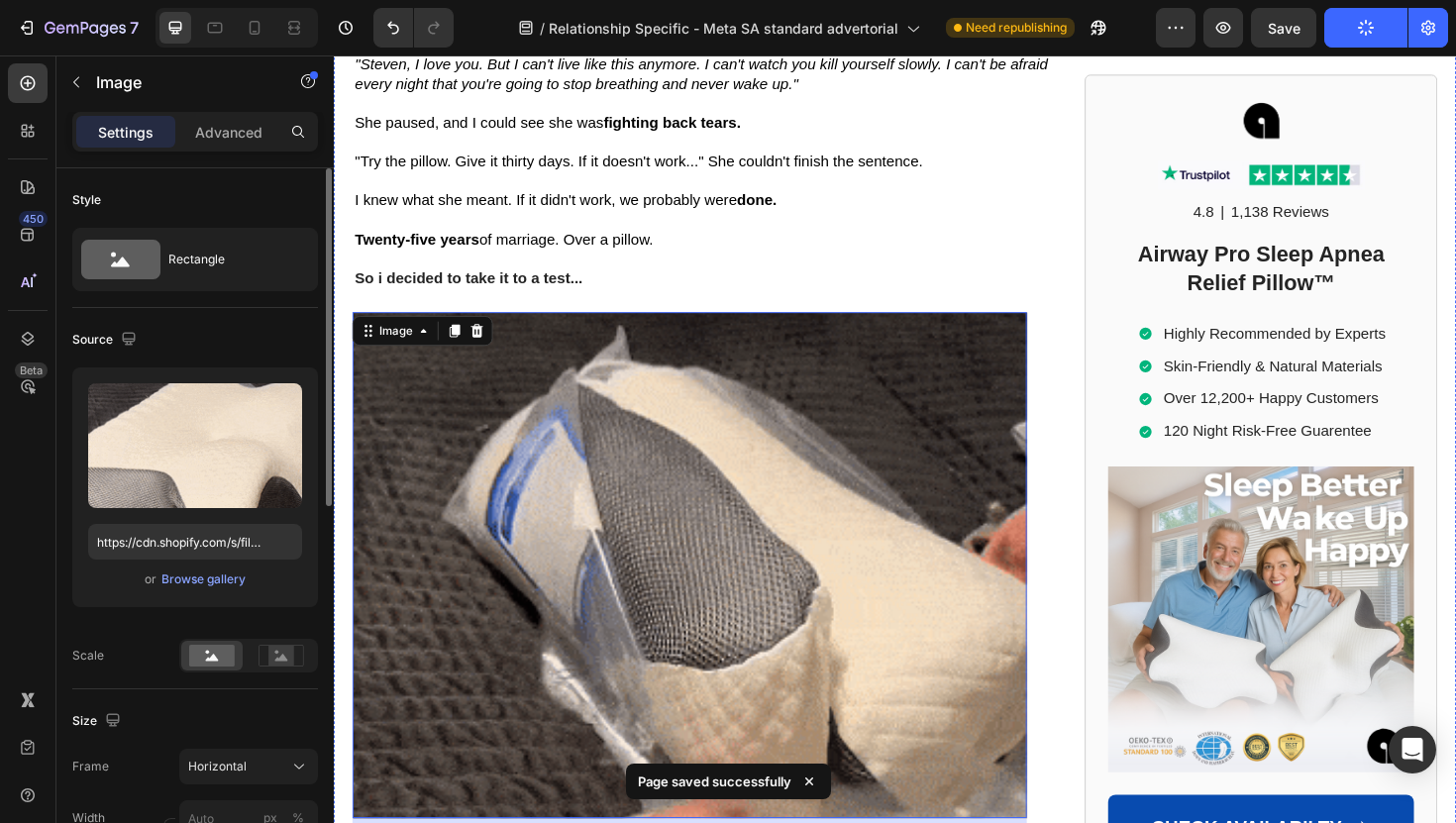 scroll, scrollTop: 5958, scrollLeft: 0, axis: vertical 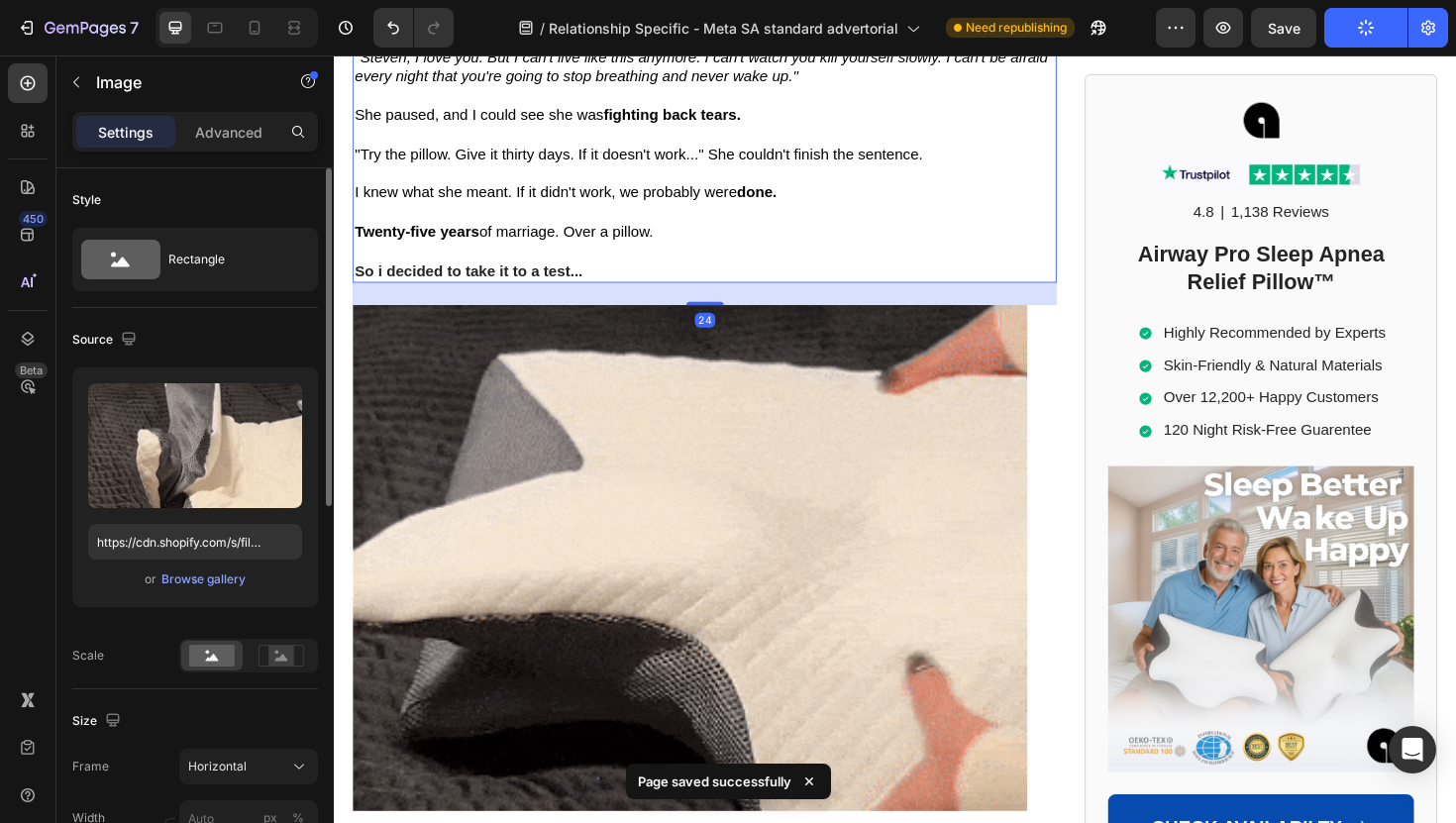 click at bounding box center [726, 263] 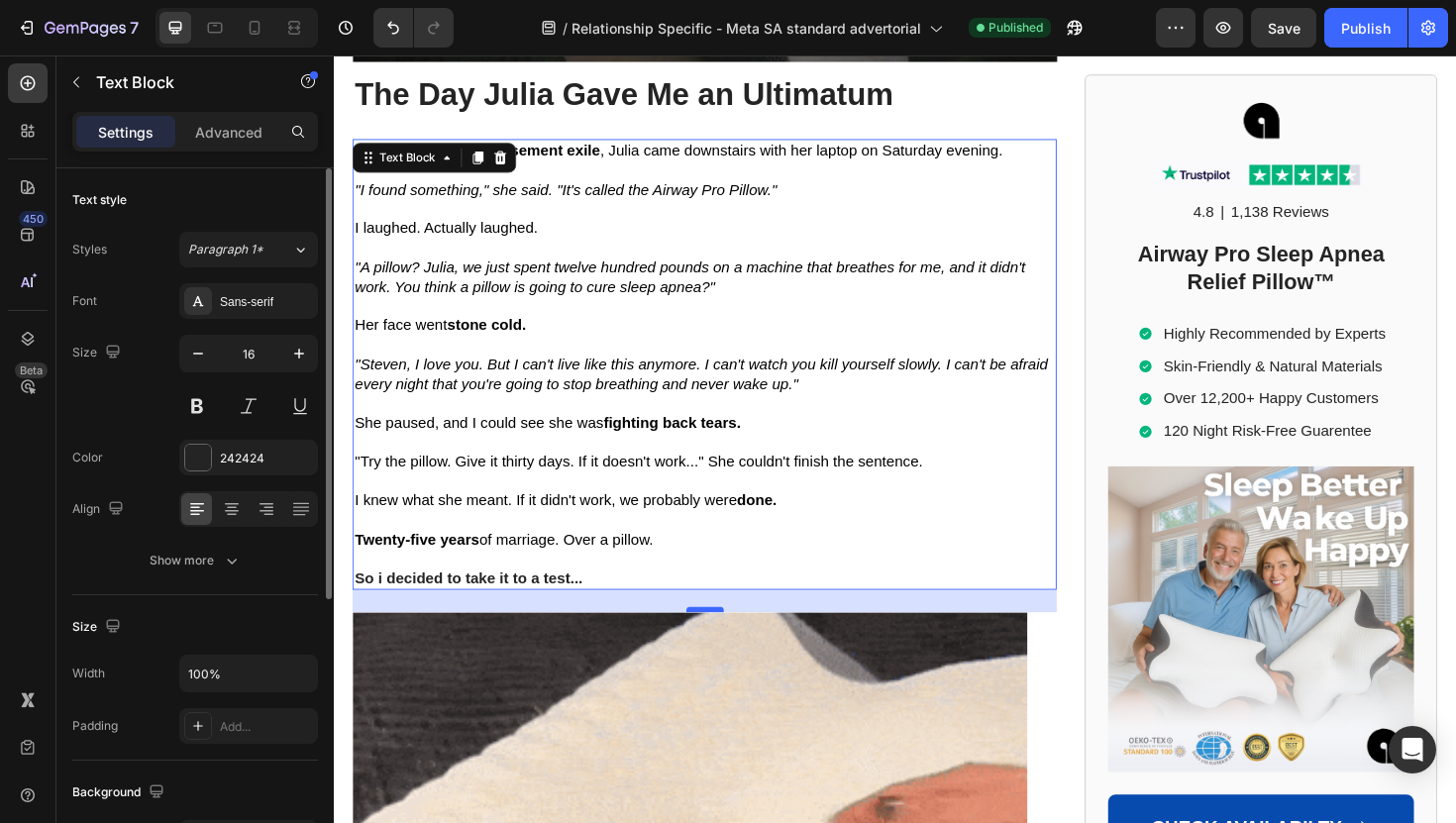 scroll, scrollTop: 5635, scrollLeft: 0, axis: vertical 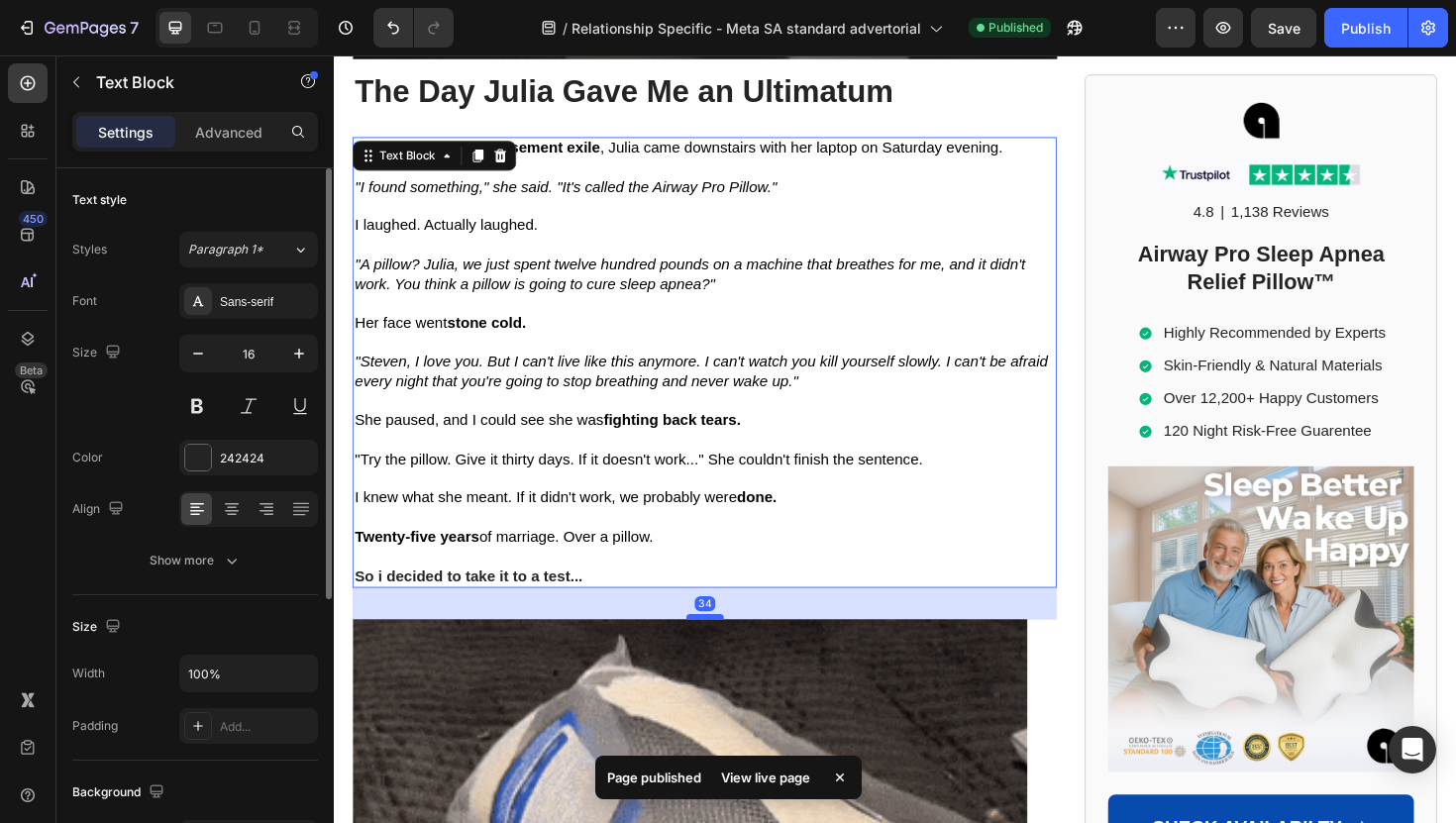 drag, startPoint x: 725, startPoint y: 638, endPoint x: 723, endPoint y: 648, distance: 10.198039 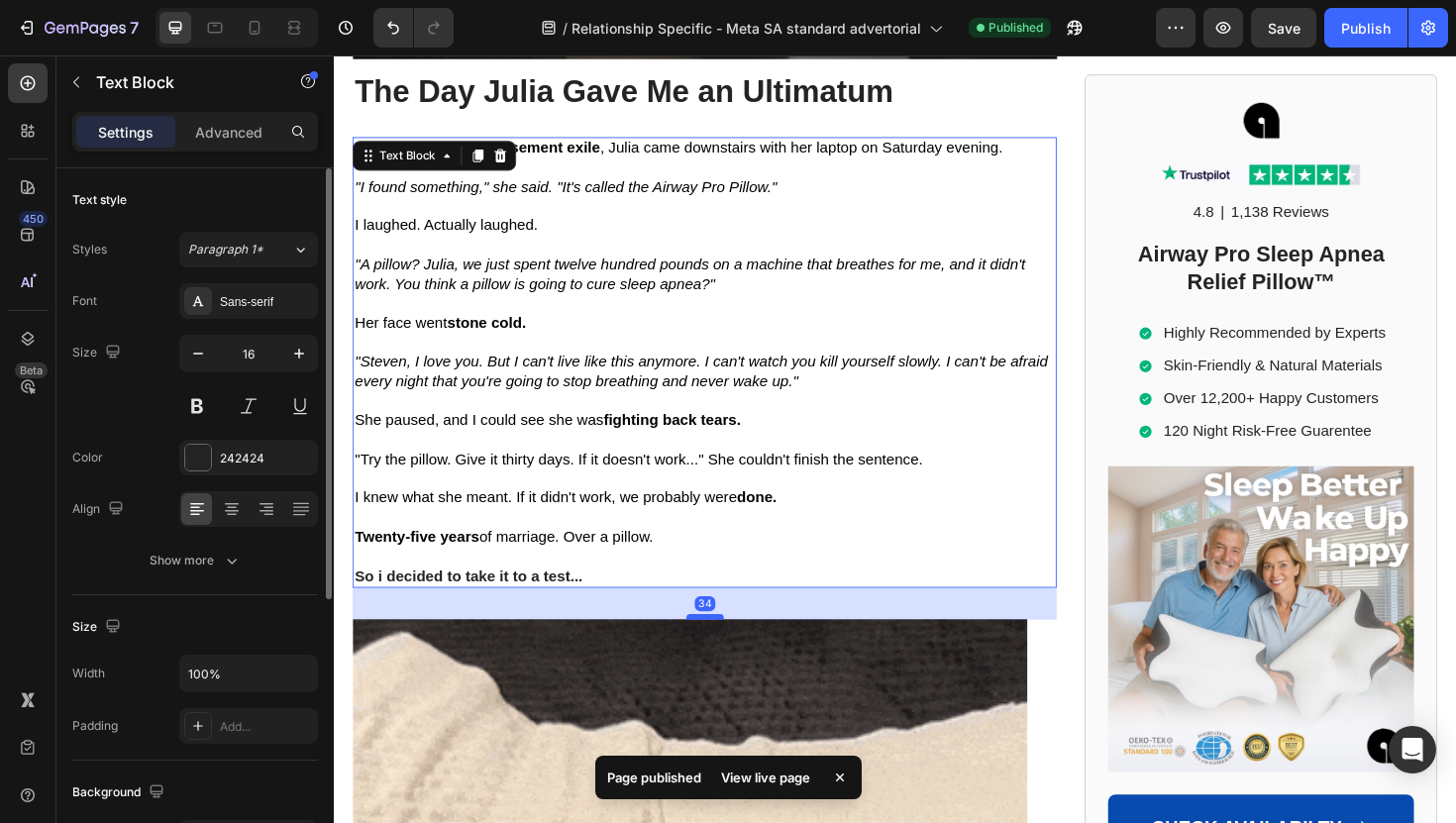 click at bounding box center (727, 650) 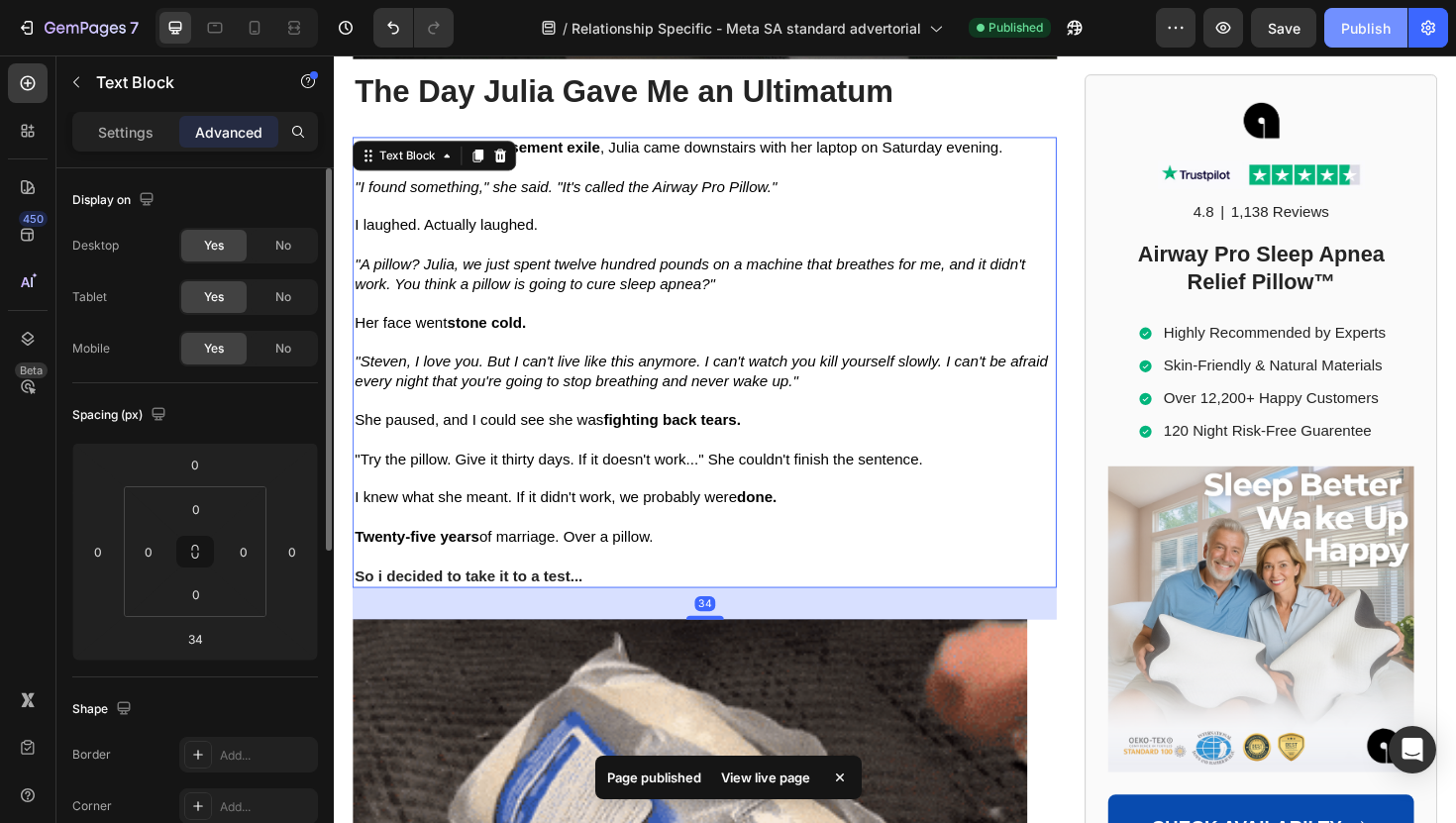 click on "Publish" 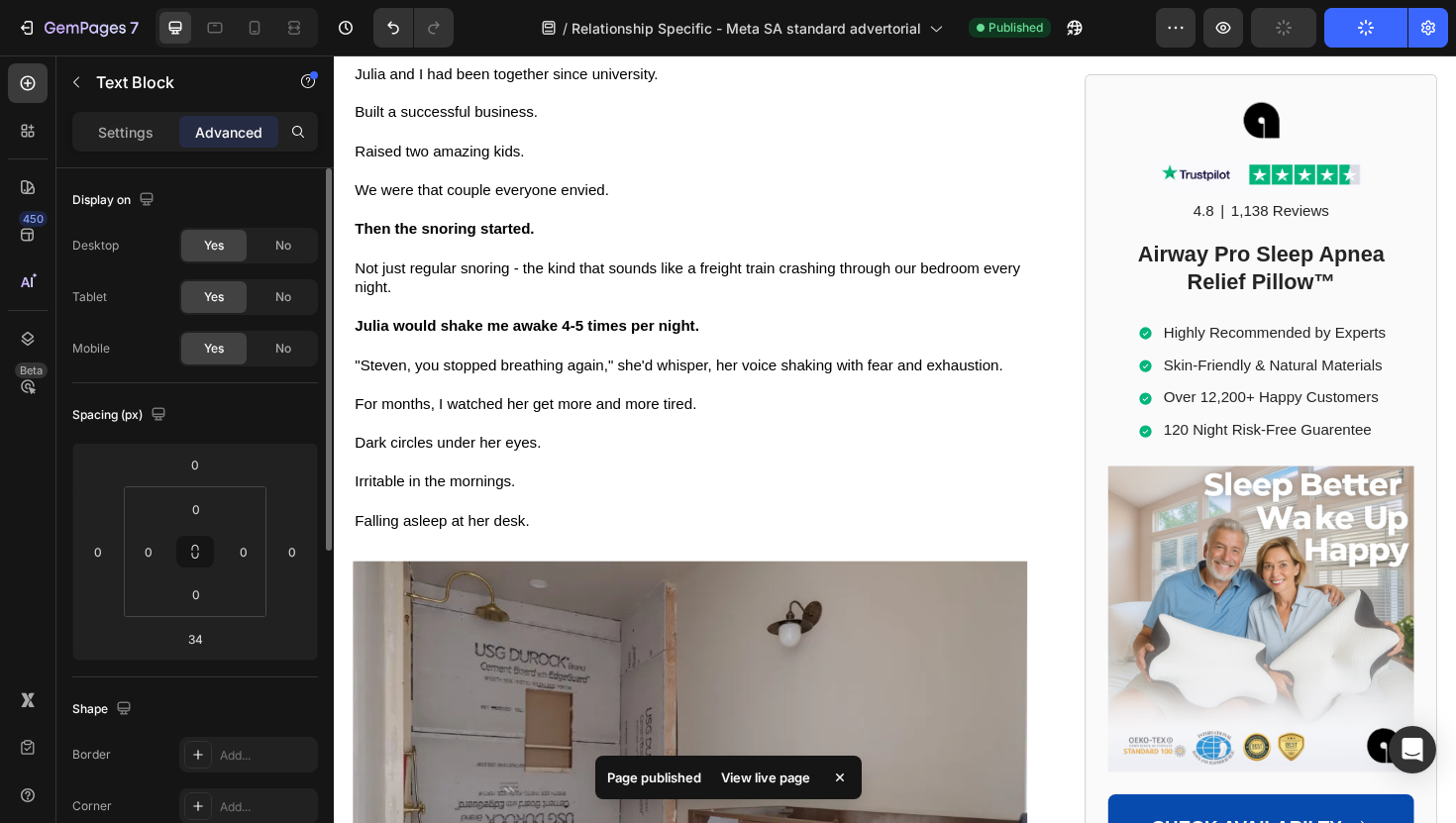 scroll, scrollTop: 0, scrollLeft: 0, axis: both 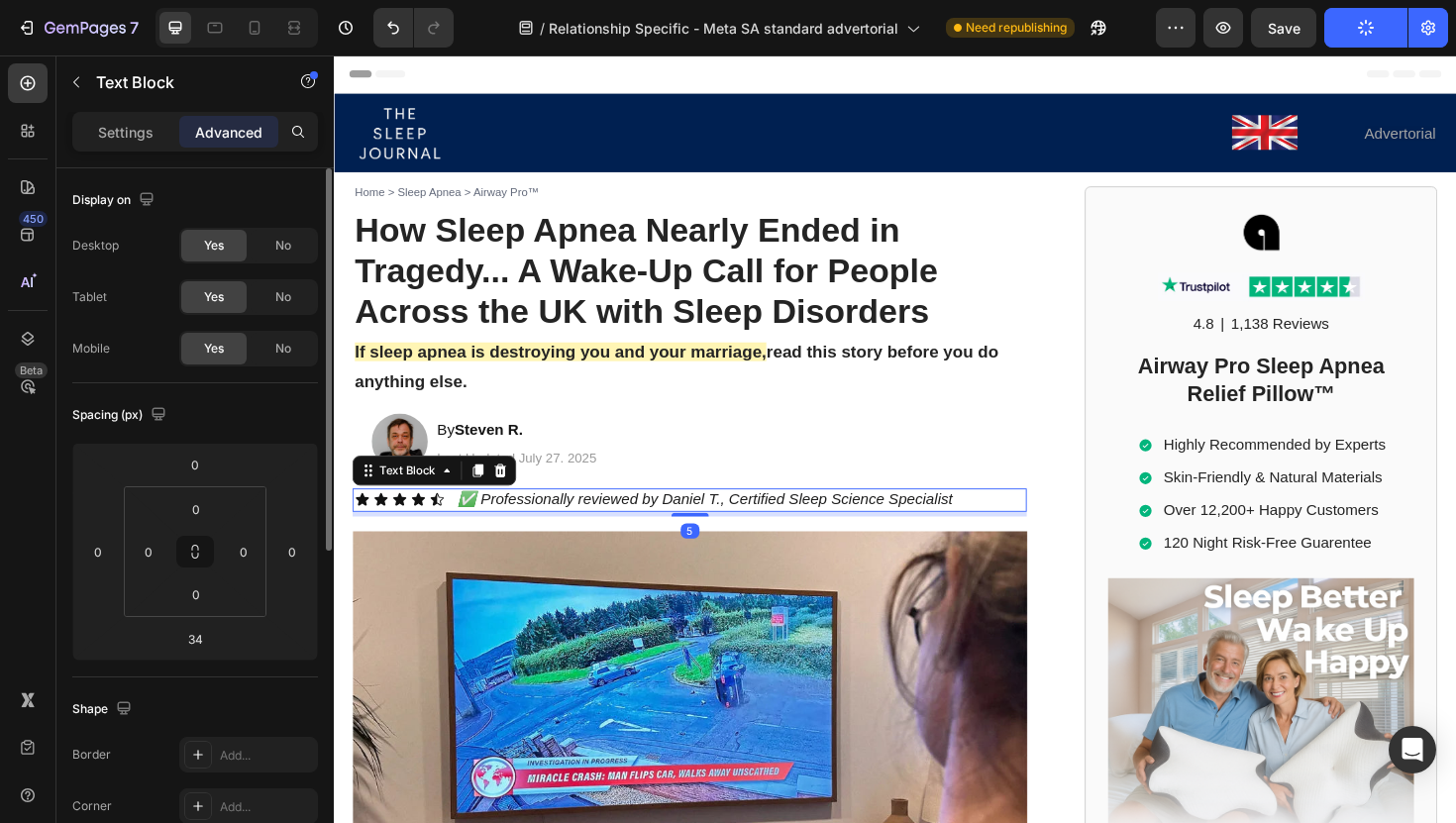 click on "✅ Professionally reviewed by Daniel T., Certified Sleep Science Specialist" at bounding box center (726, 525) 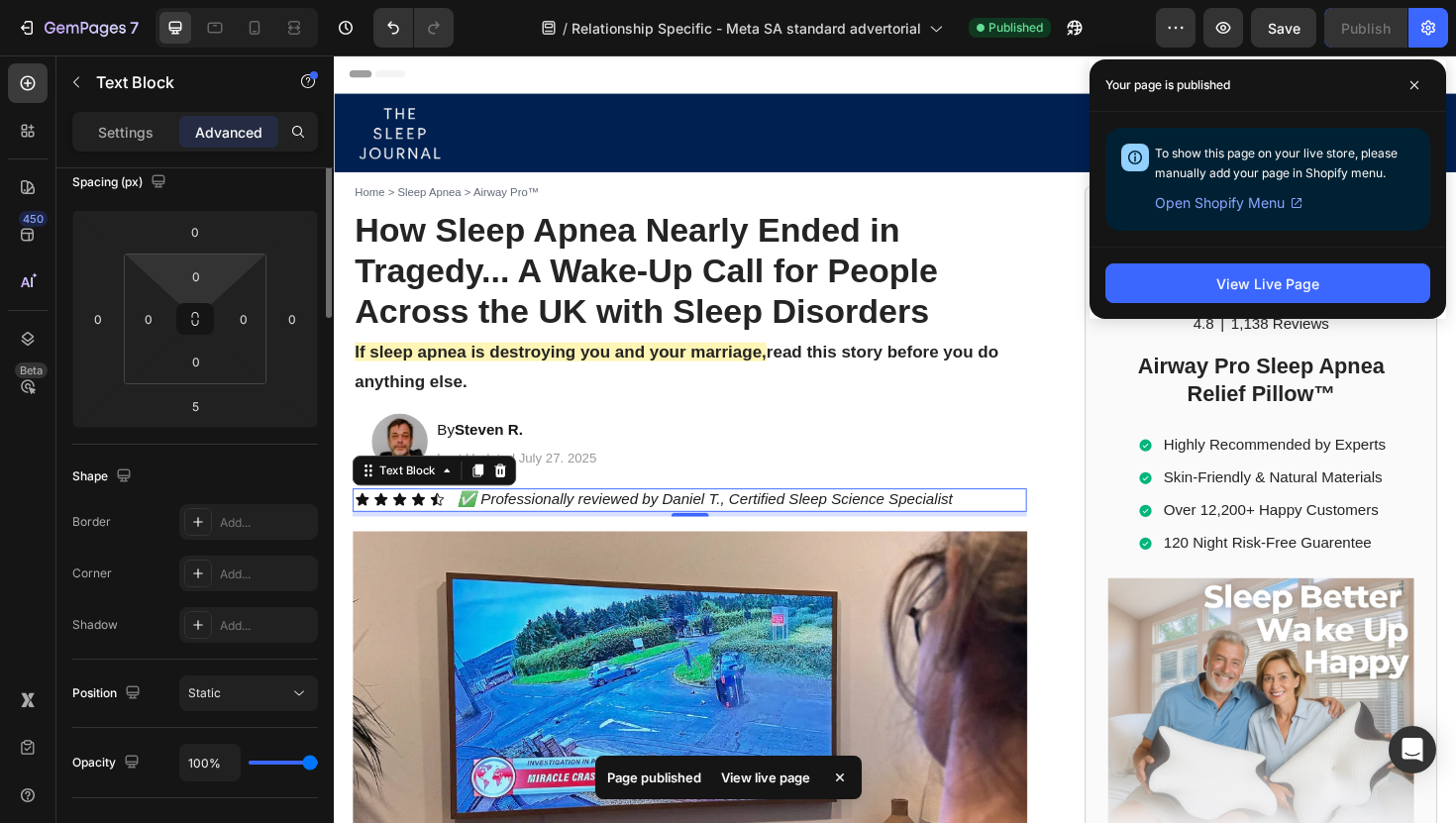 scroll, scrollTop: 0, scrollLeft: 0, axis: both 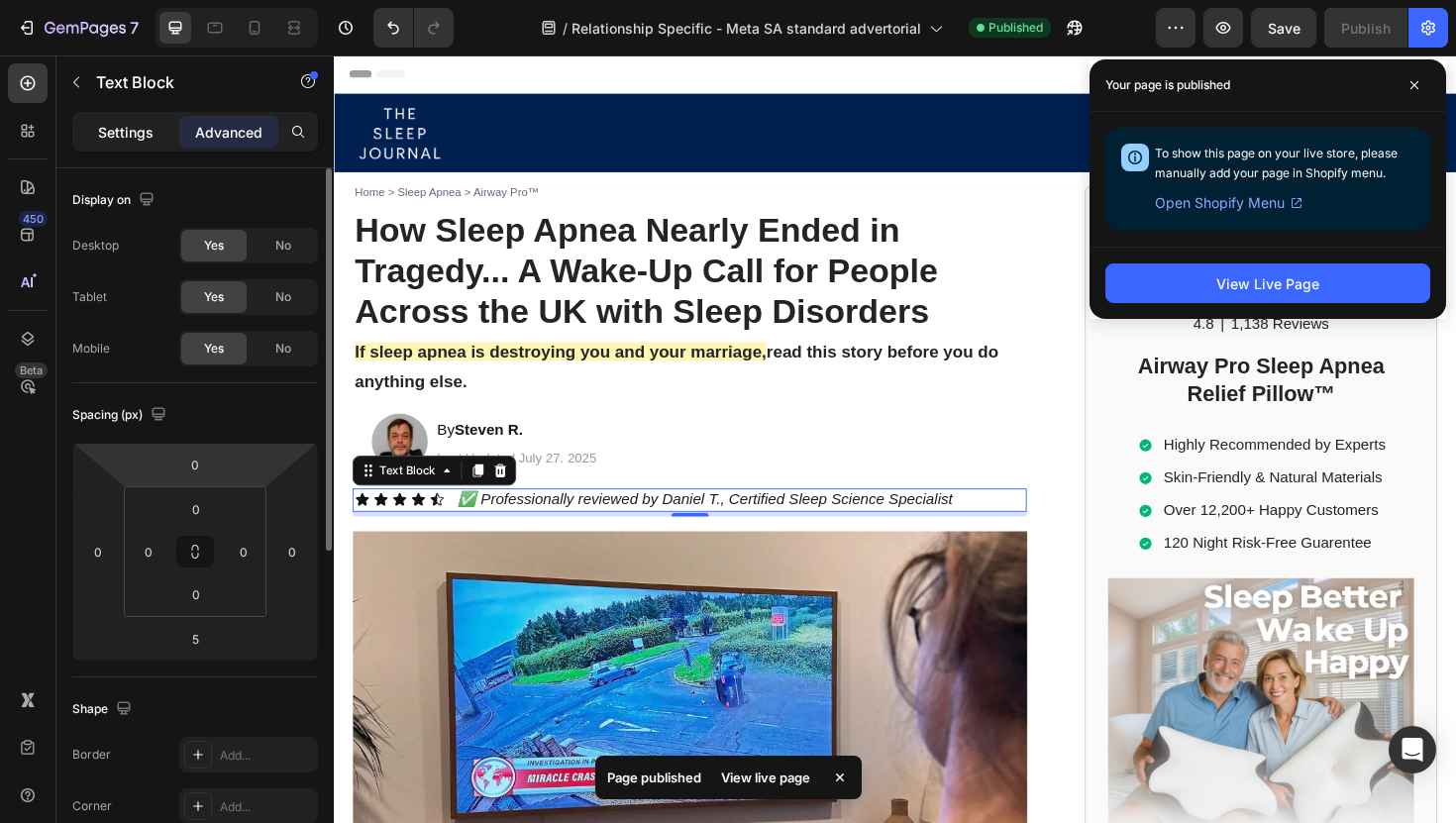 click on "Settings" at bounding box center [126, 132] 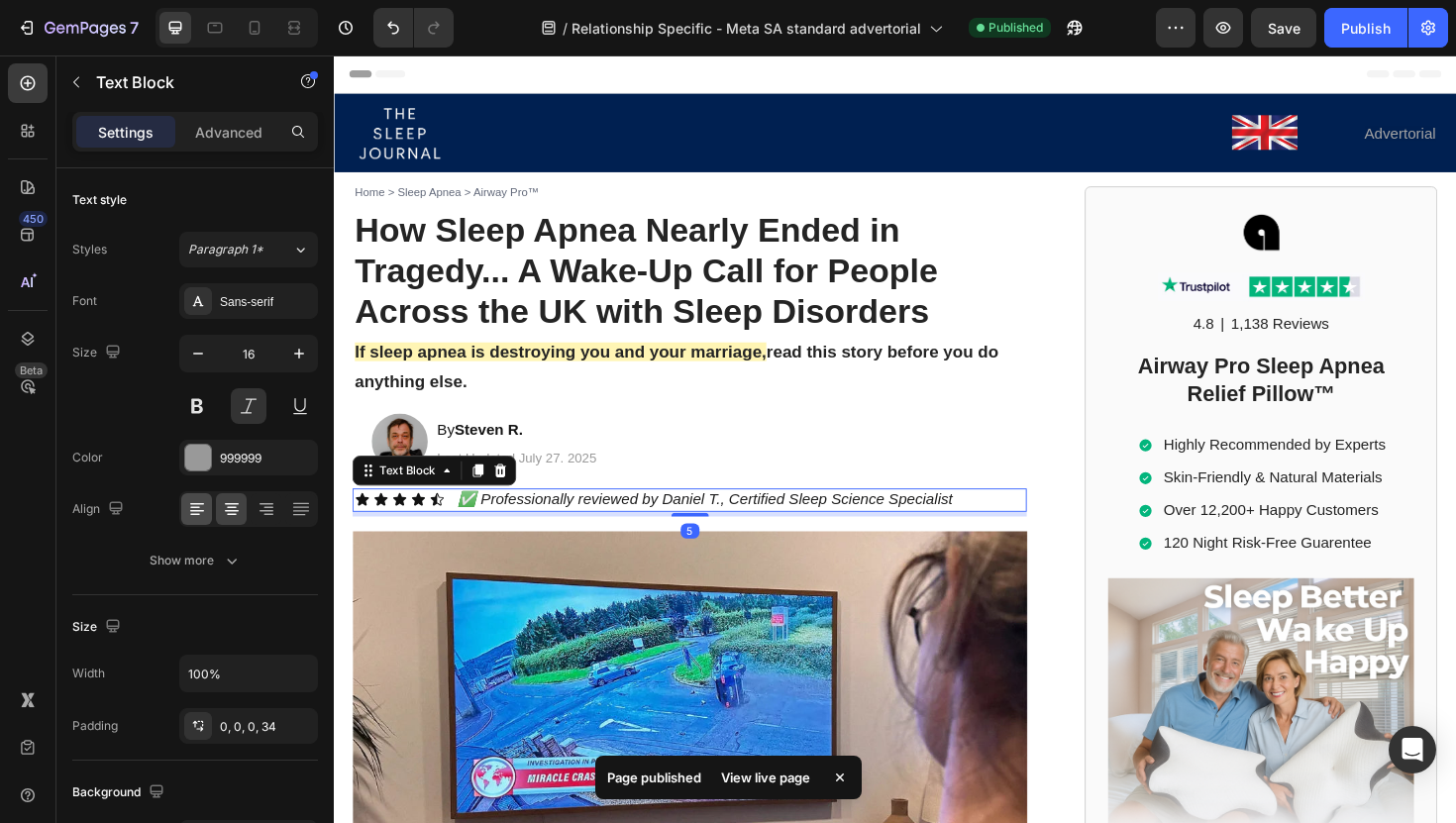 scroll, scrollTop: 463, scrollLeft: 0, axis: vertical 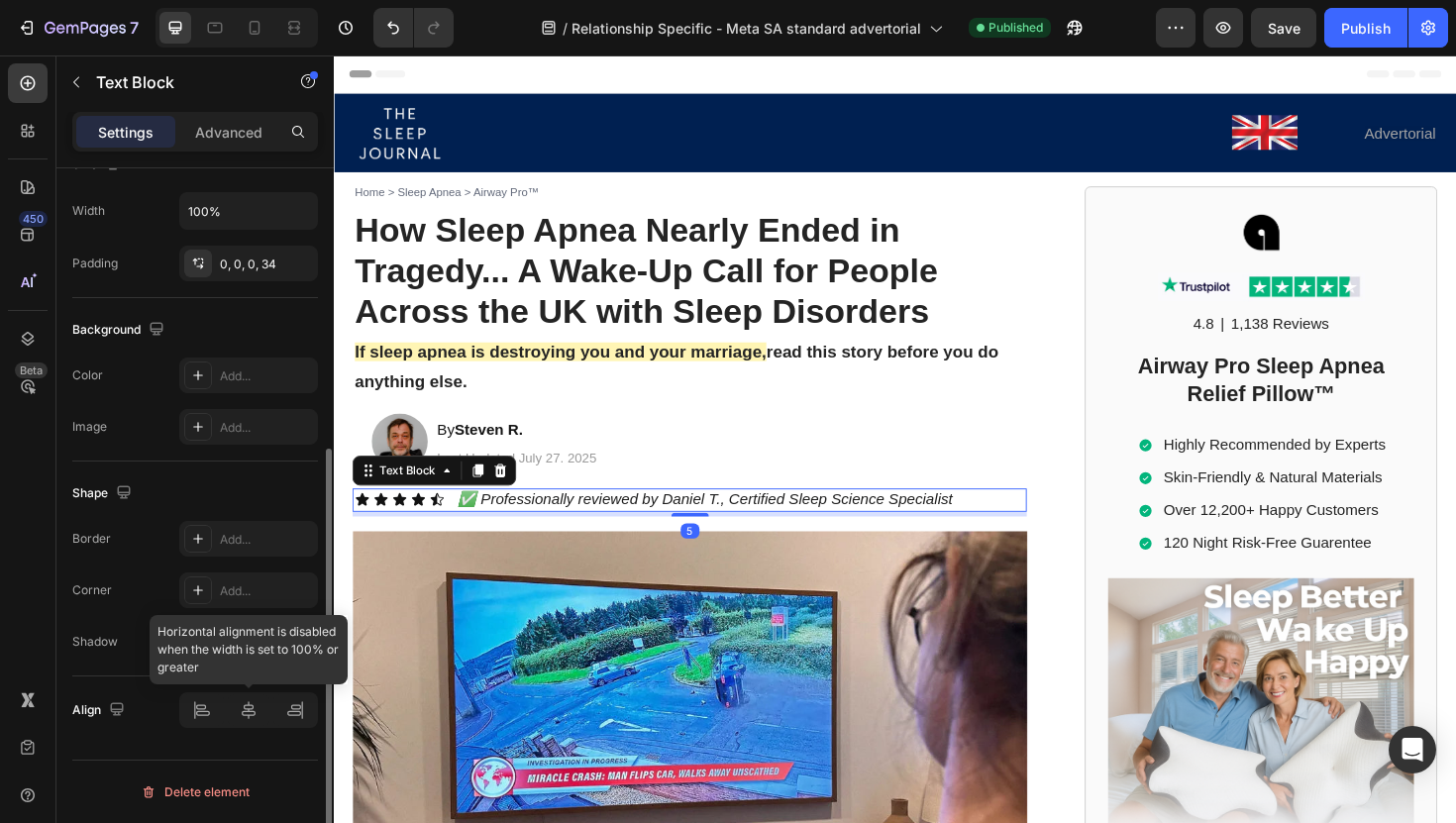 click 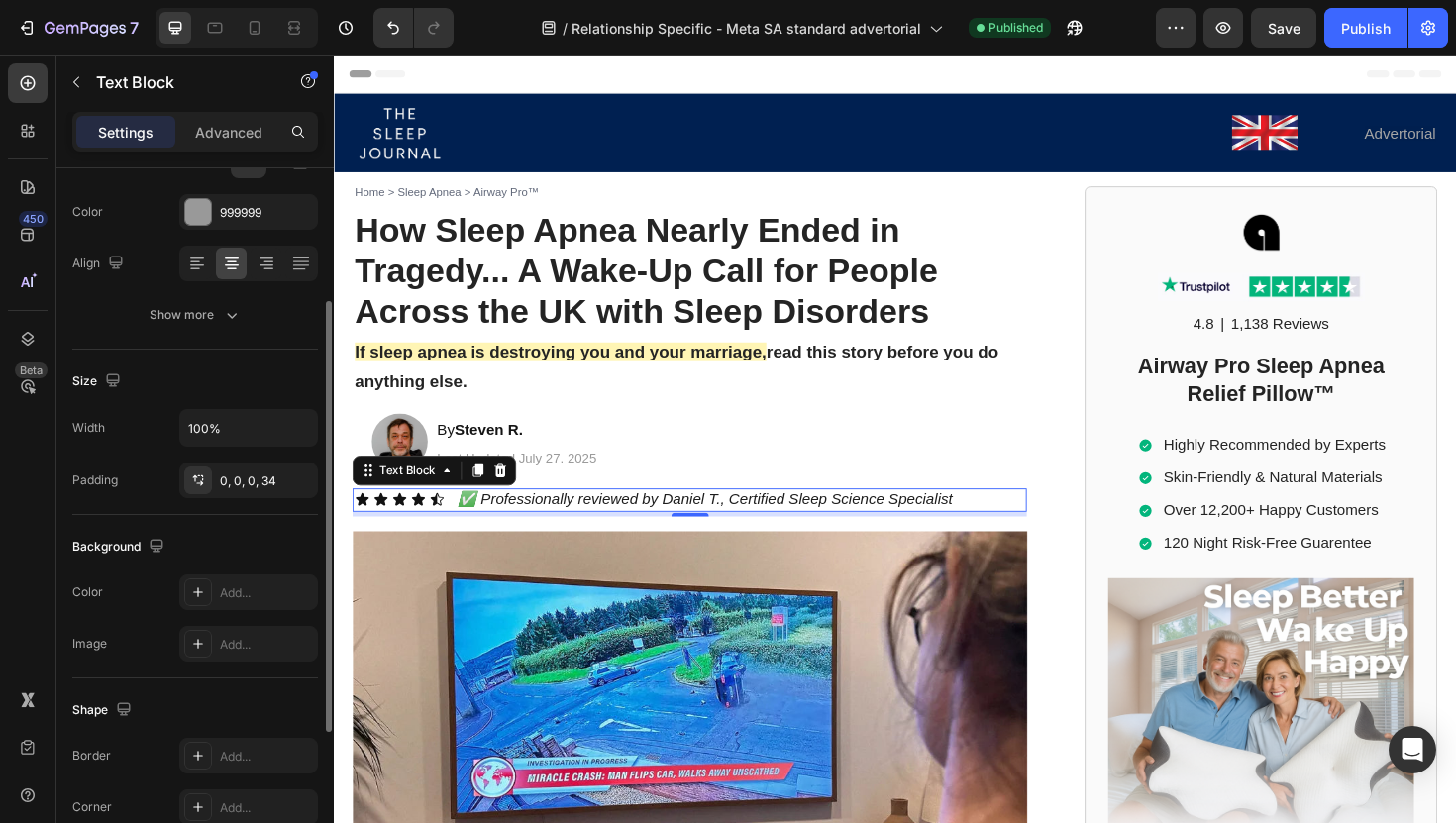 scroll, scrollTop: 233, scrollLeft: 0, axis: vertical 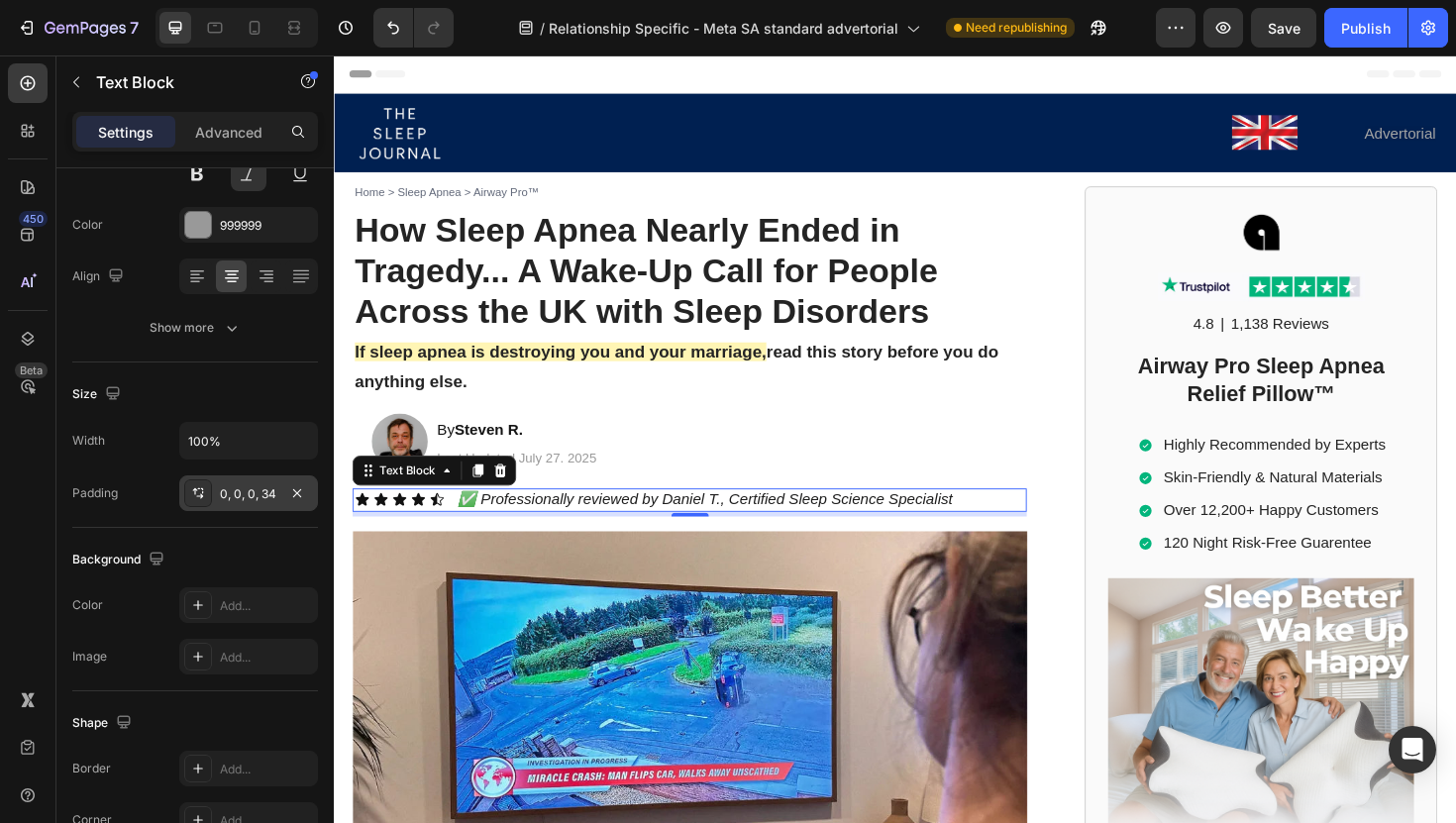 click on "0, 0, 0, 34" at bounding box center [249, 494] 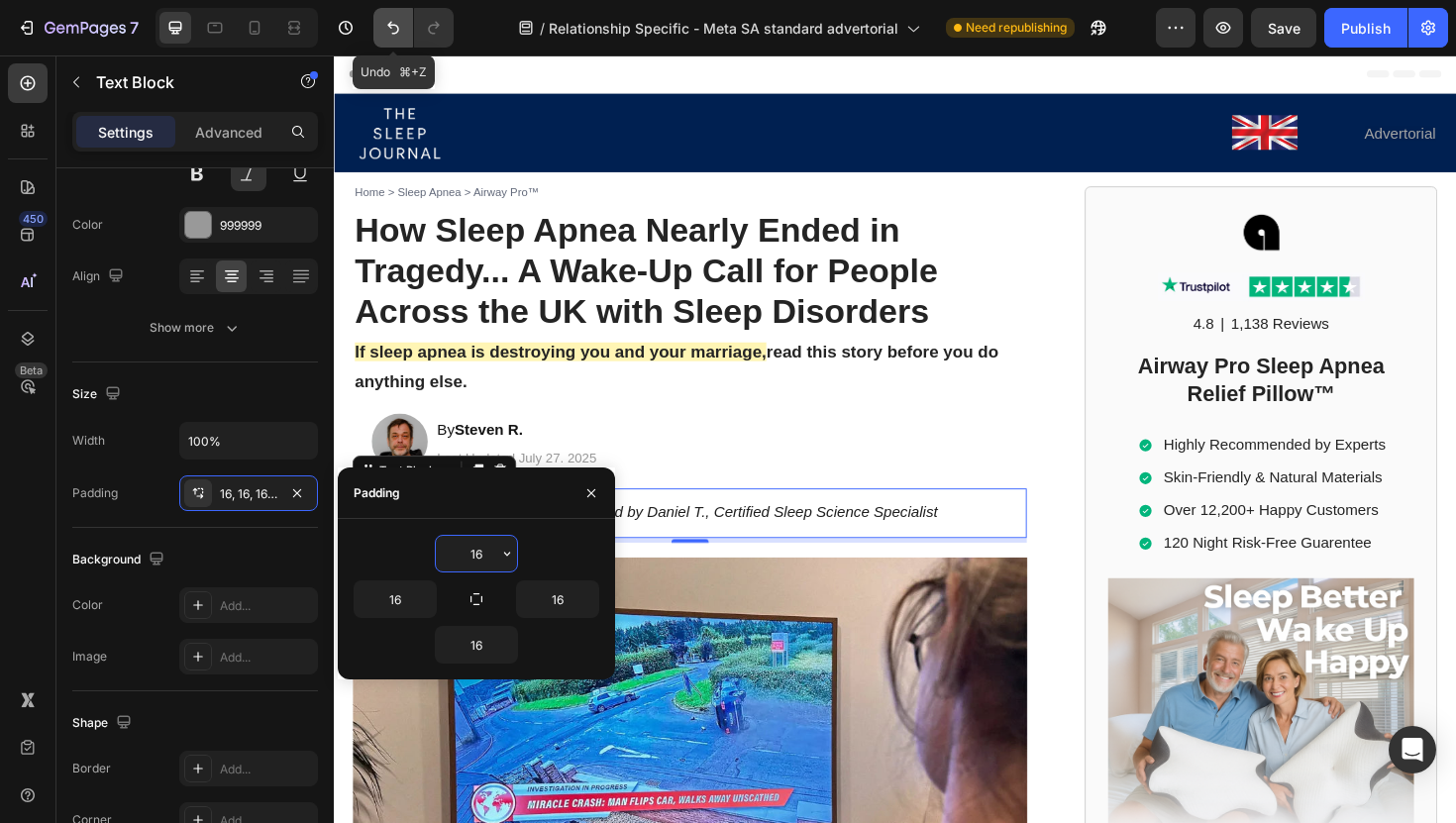 click 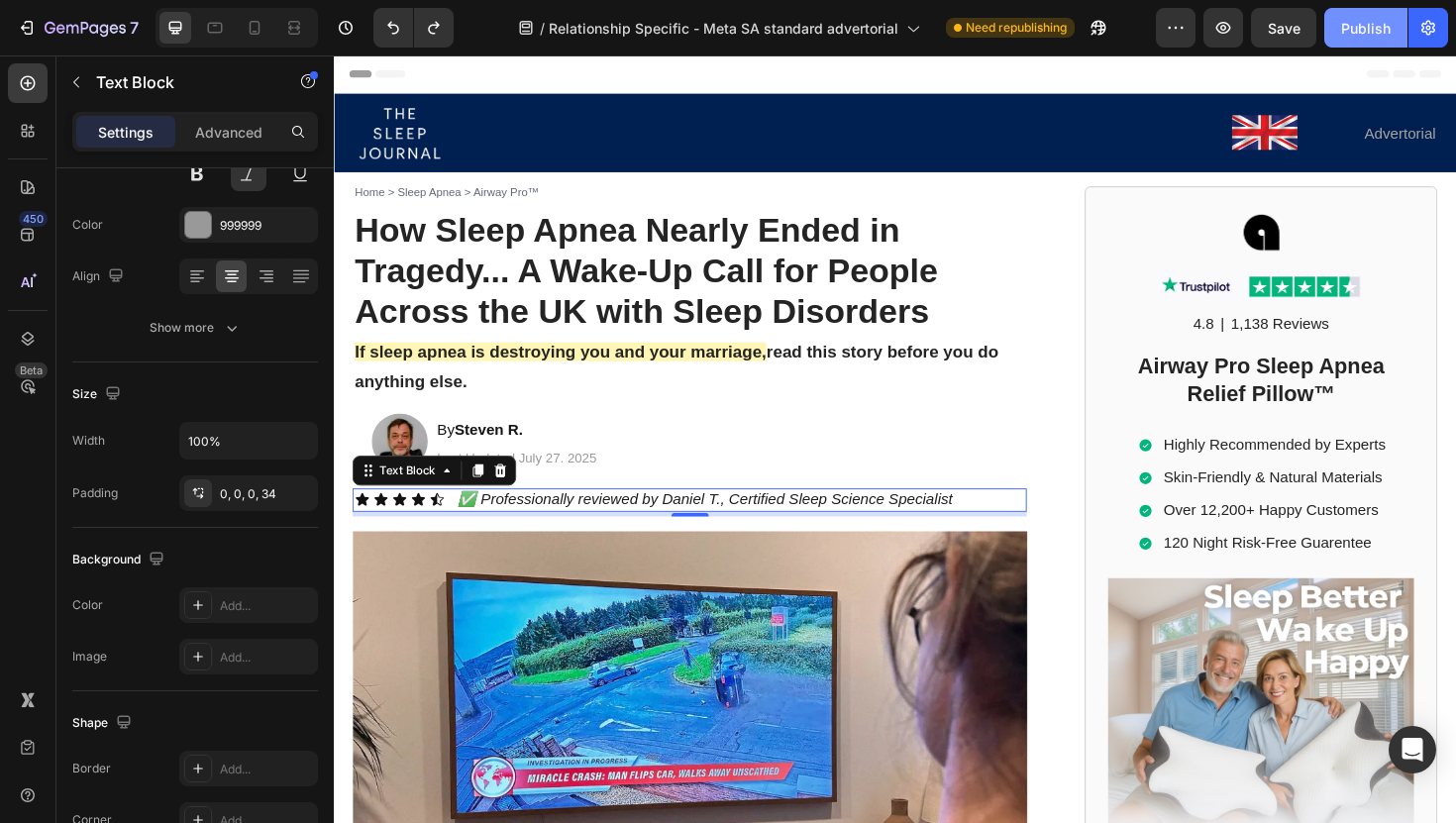 click on "Publish" at bounding box center (1366, 28) 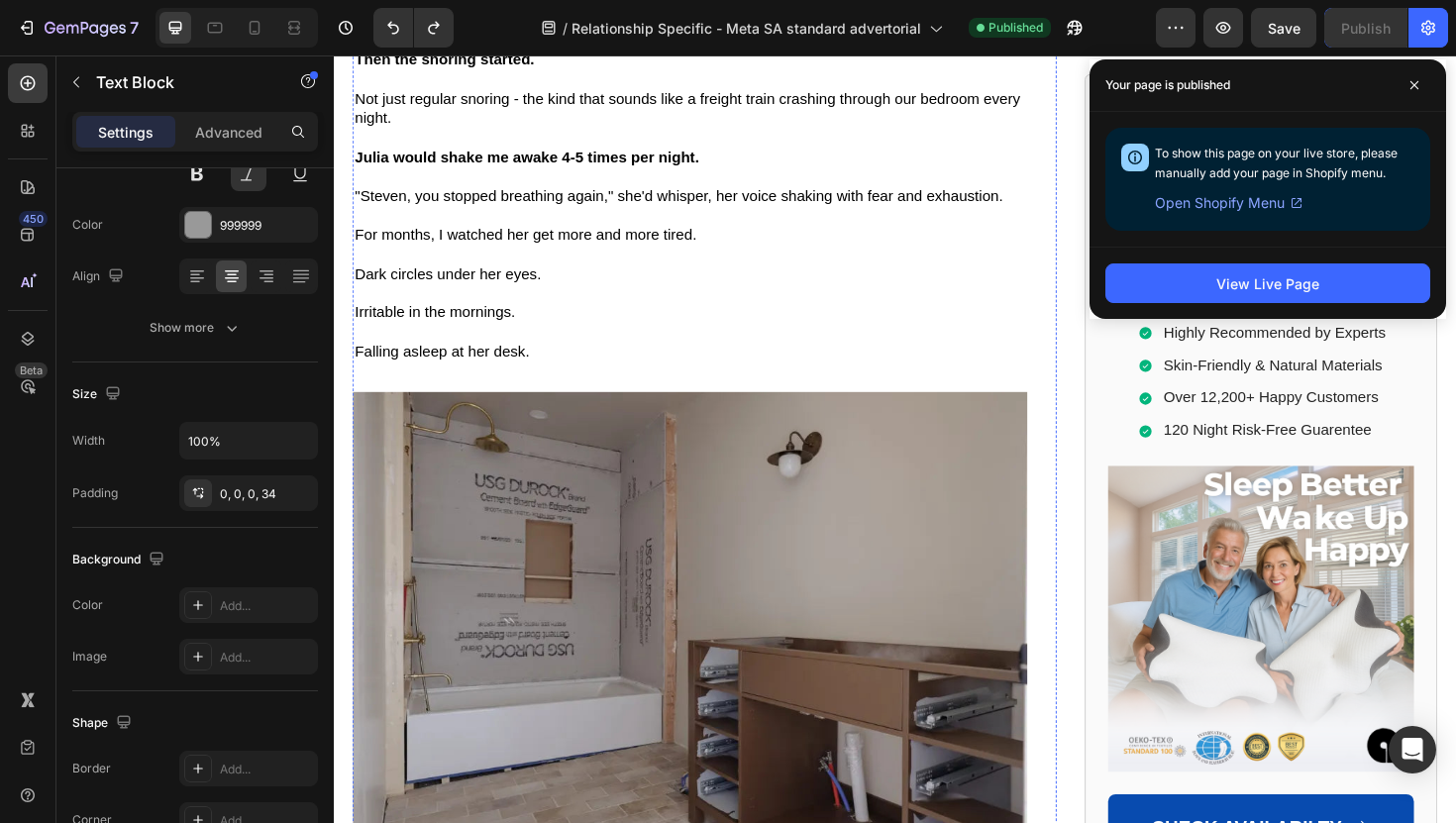 scroll, scrollTop: 0, scrollLeft: 0, axis: both 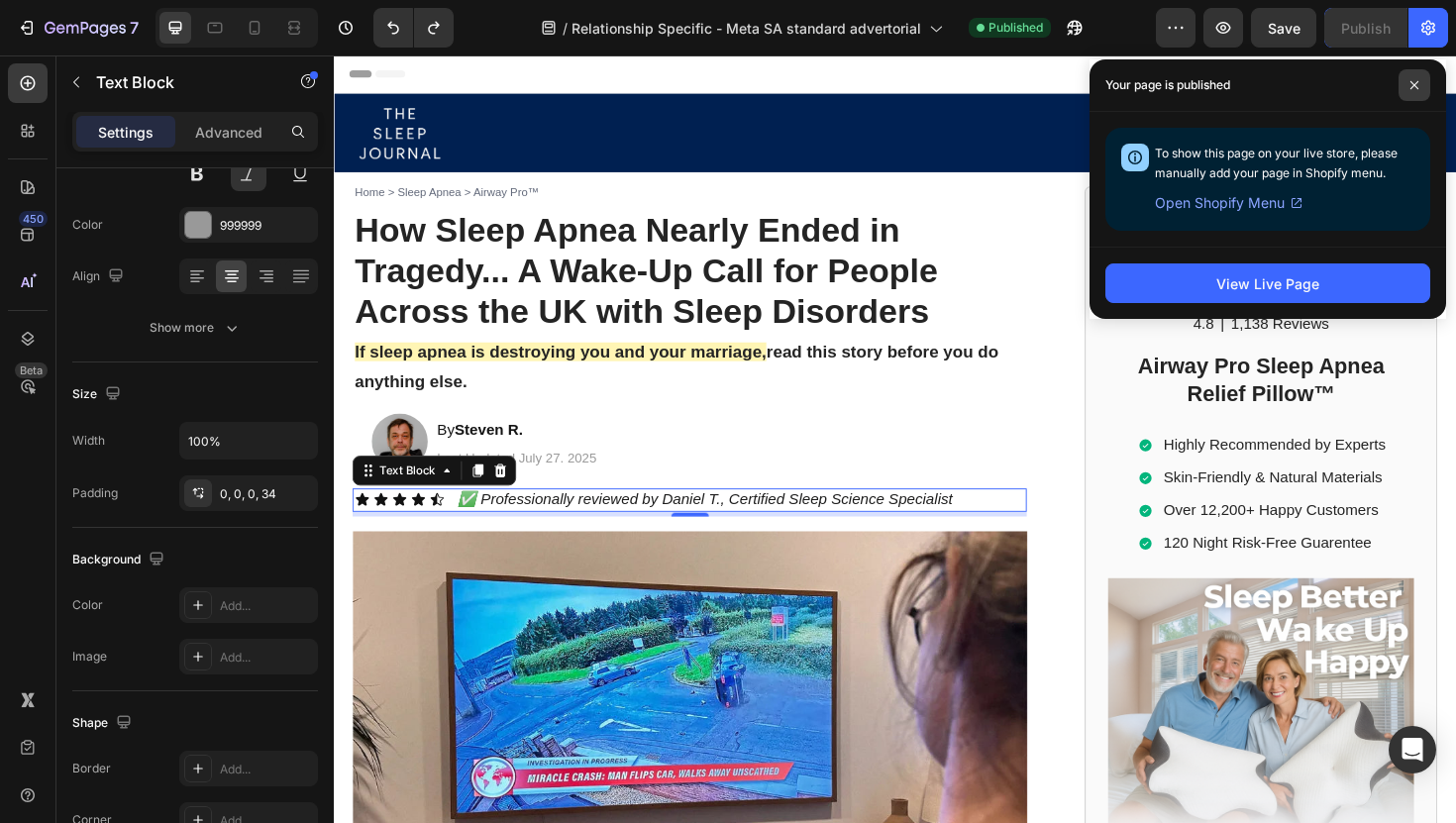 click at bounding box center [1414, 85] 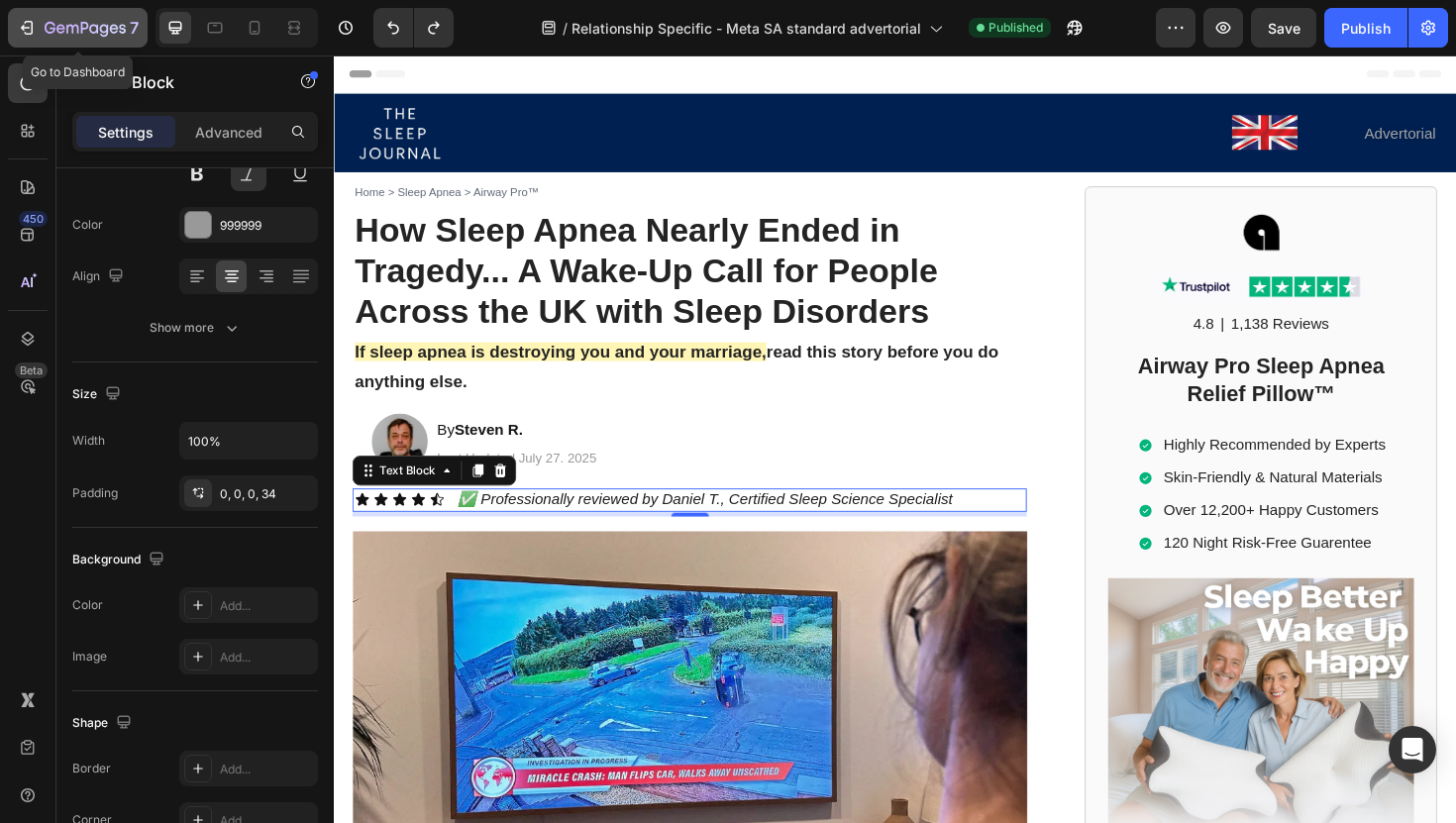 click 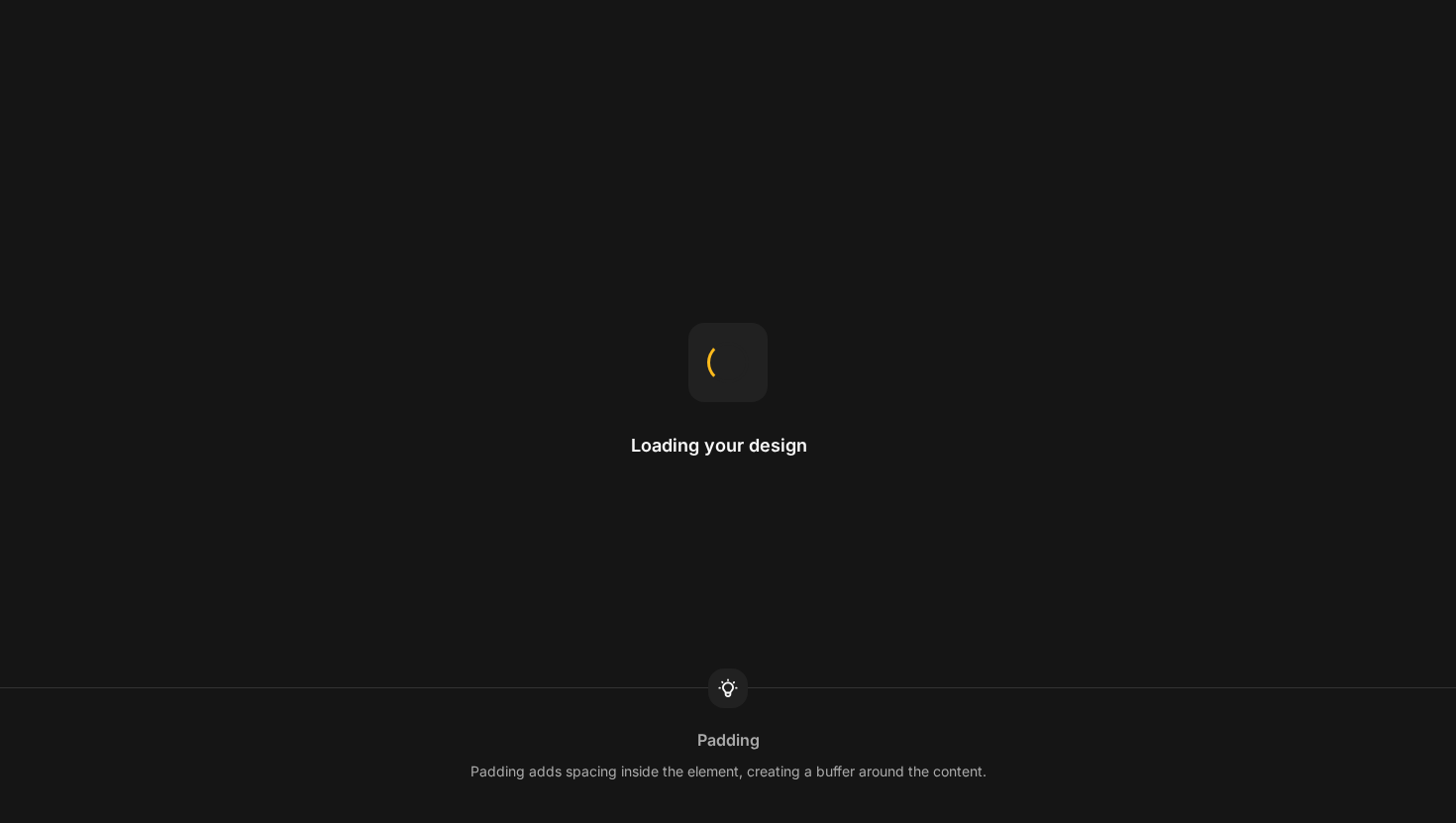 scroll, scrollTop: 0, scrollLeft: 0, axis: both 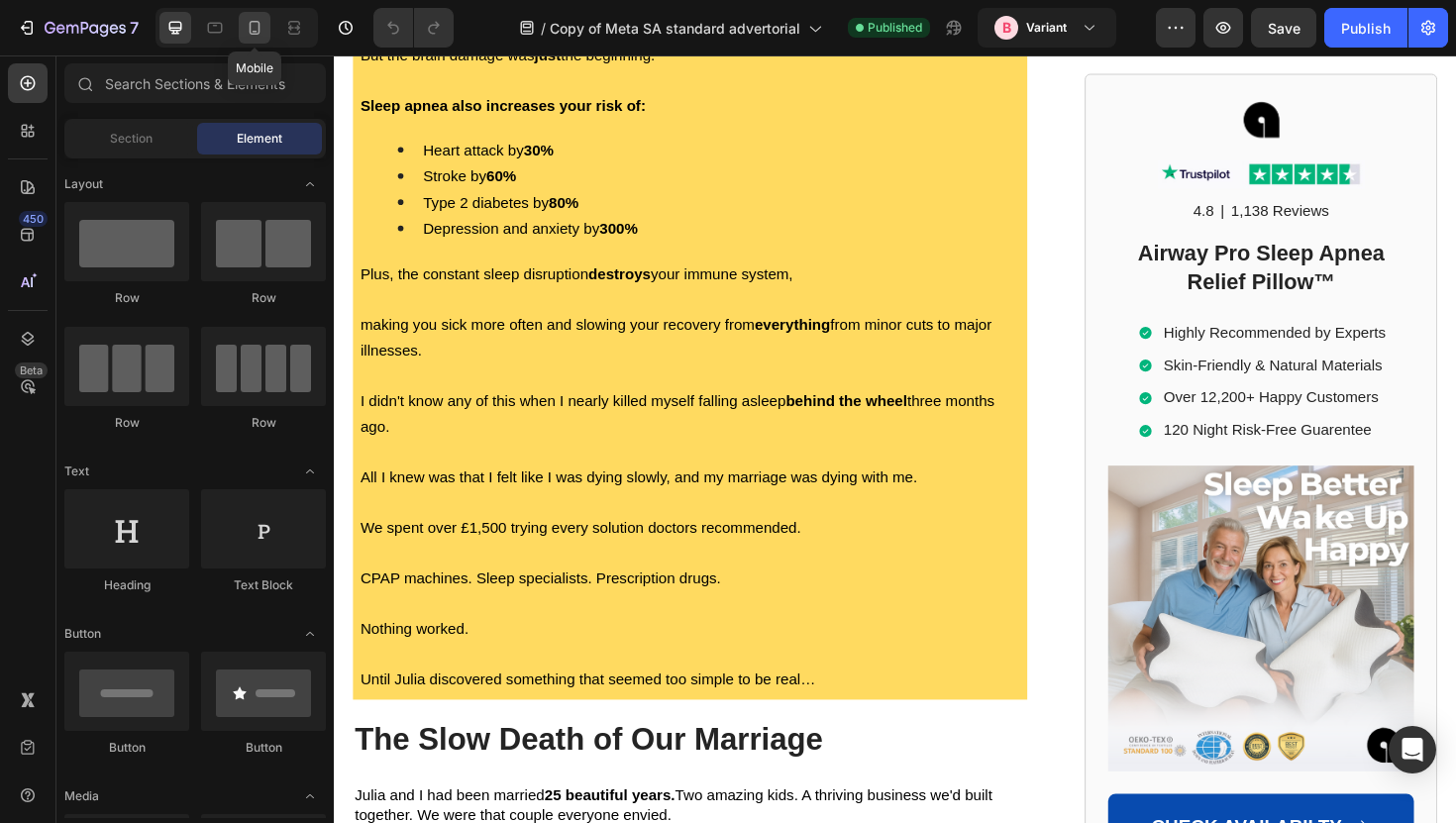 click 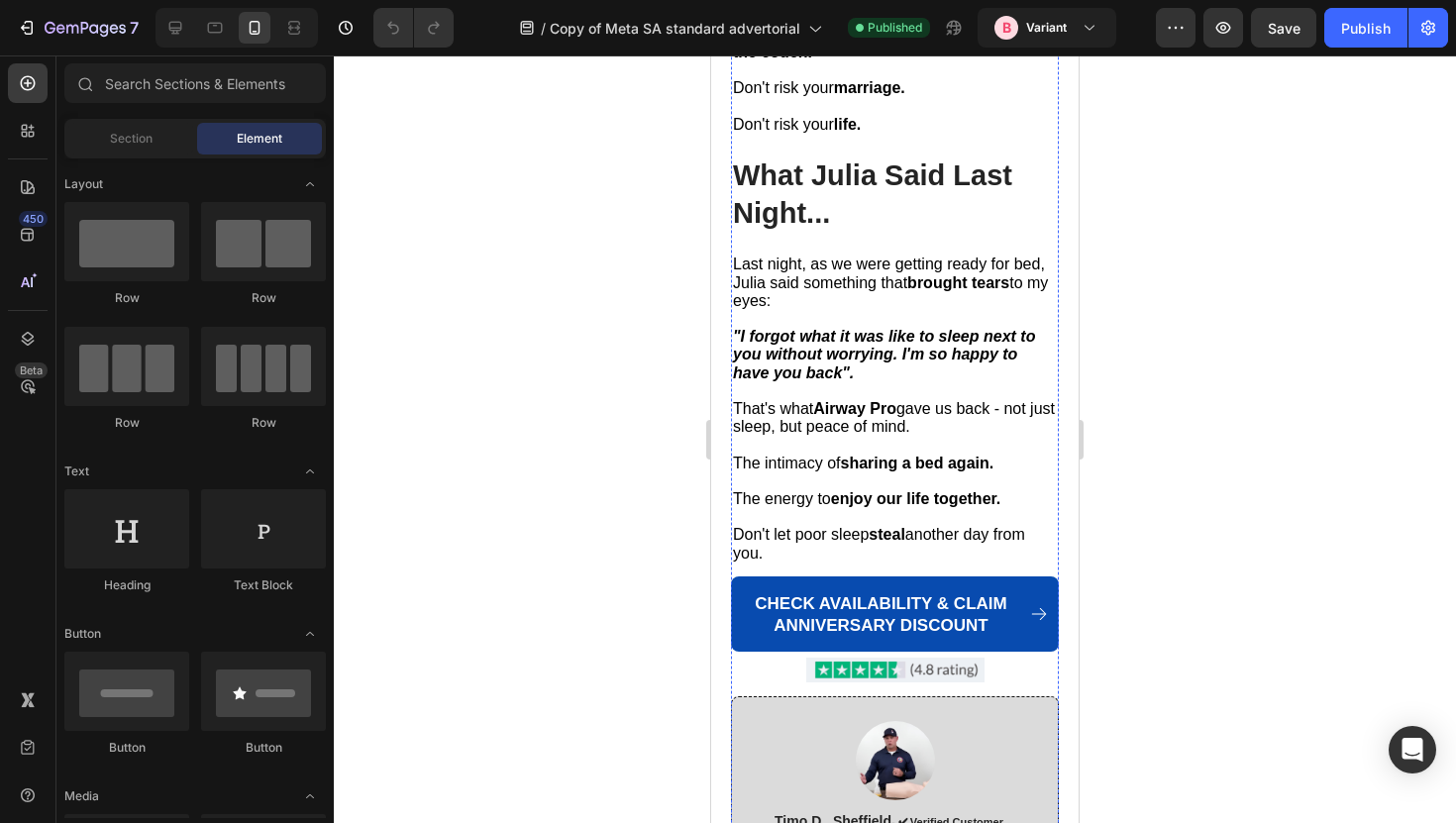scroll, scrollTop: 11253, scrollLeft: 0, axis: vertical 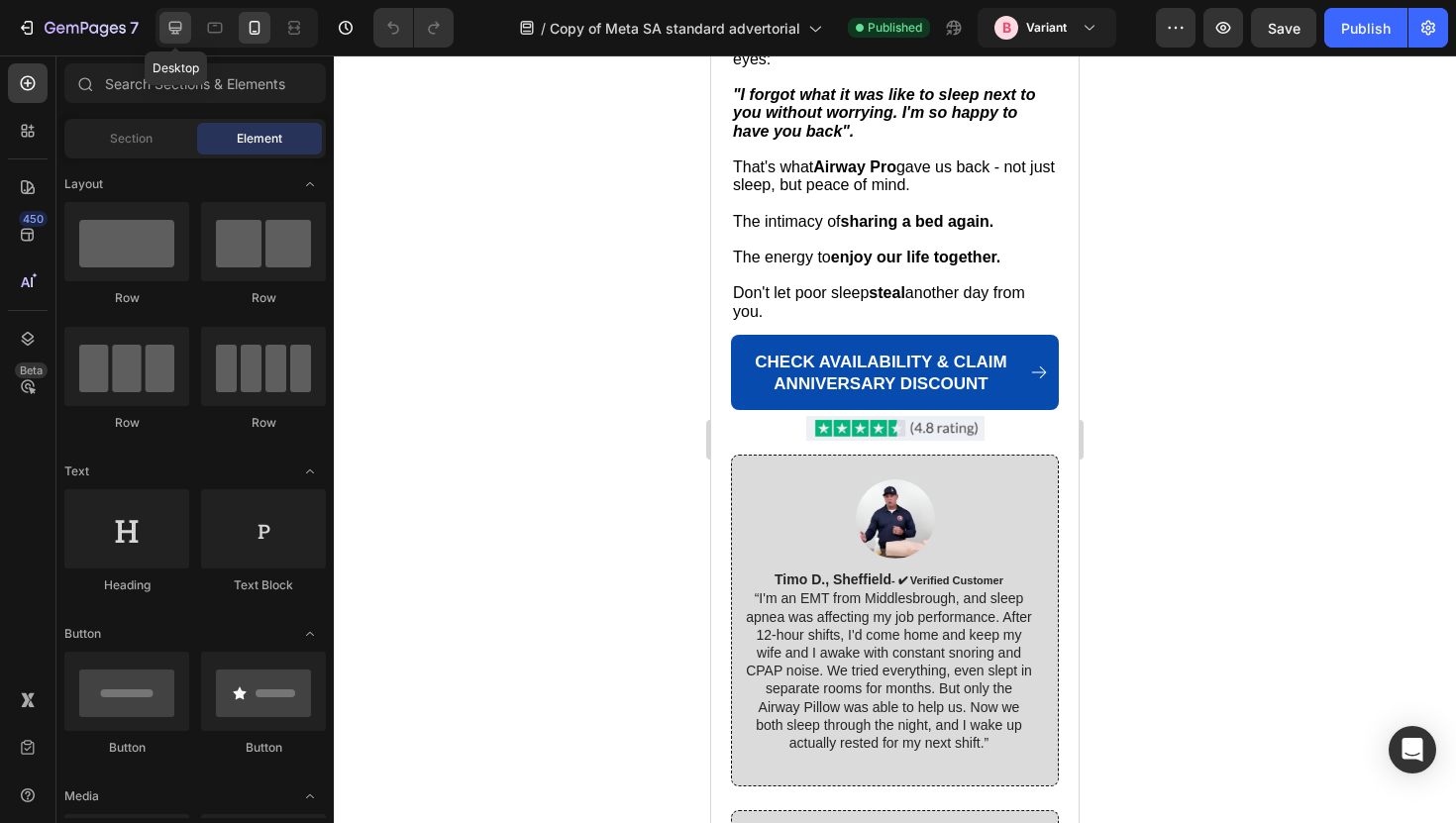 click 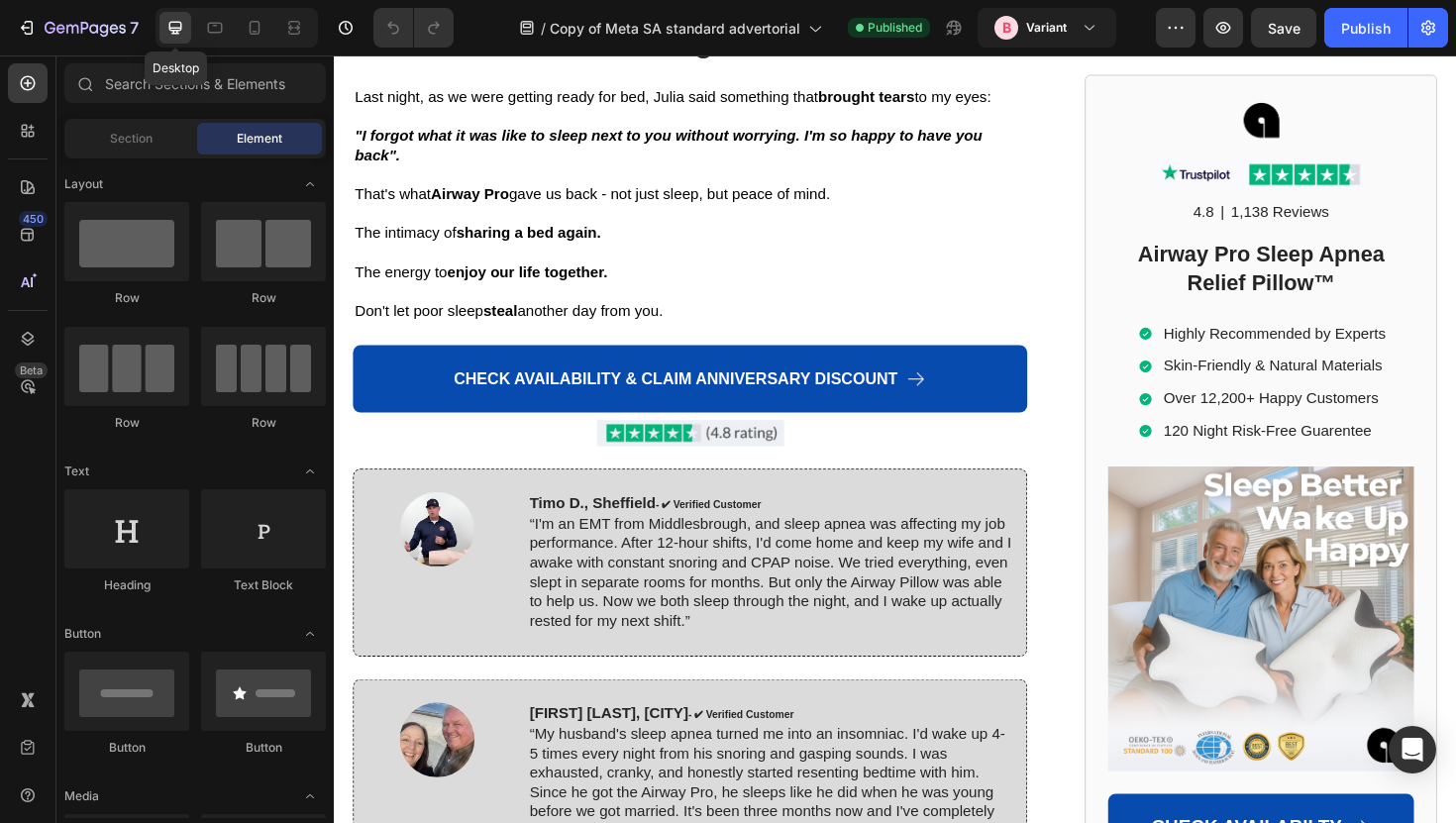 scroll, scrollTop: 11179, scrollLeft: 0, axis: vertical 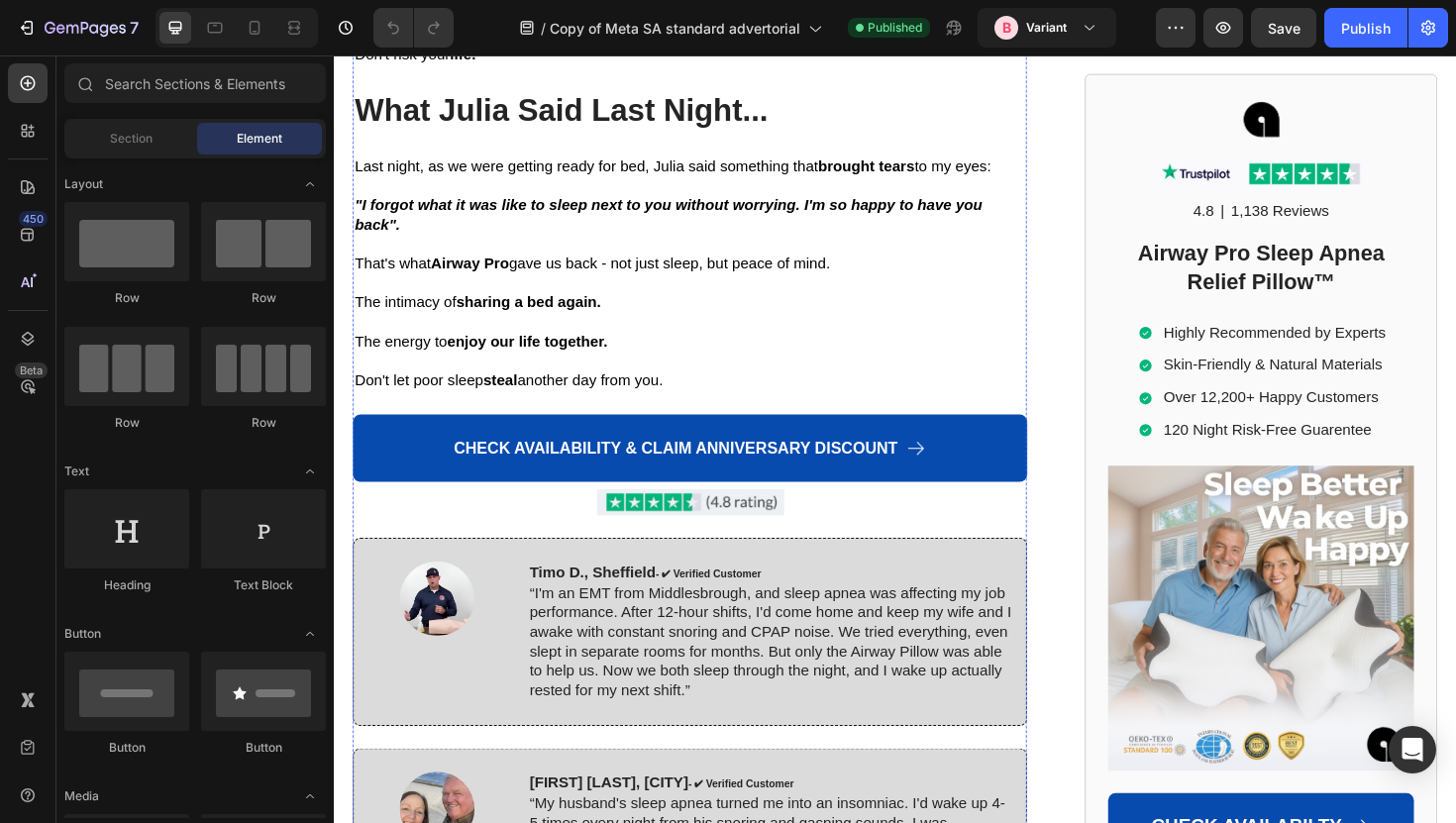 click at bounding box center [711, -1299] 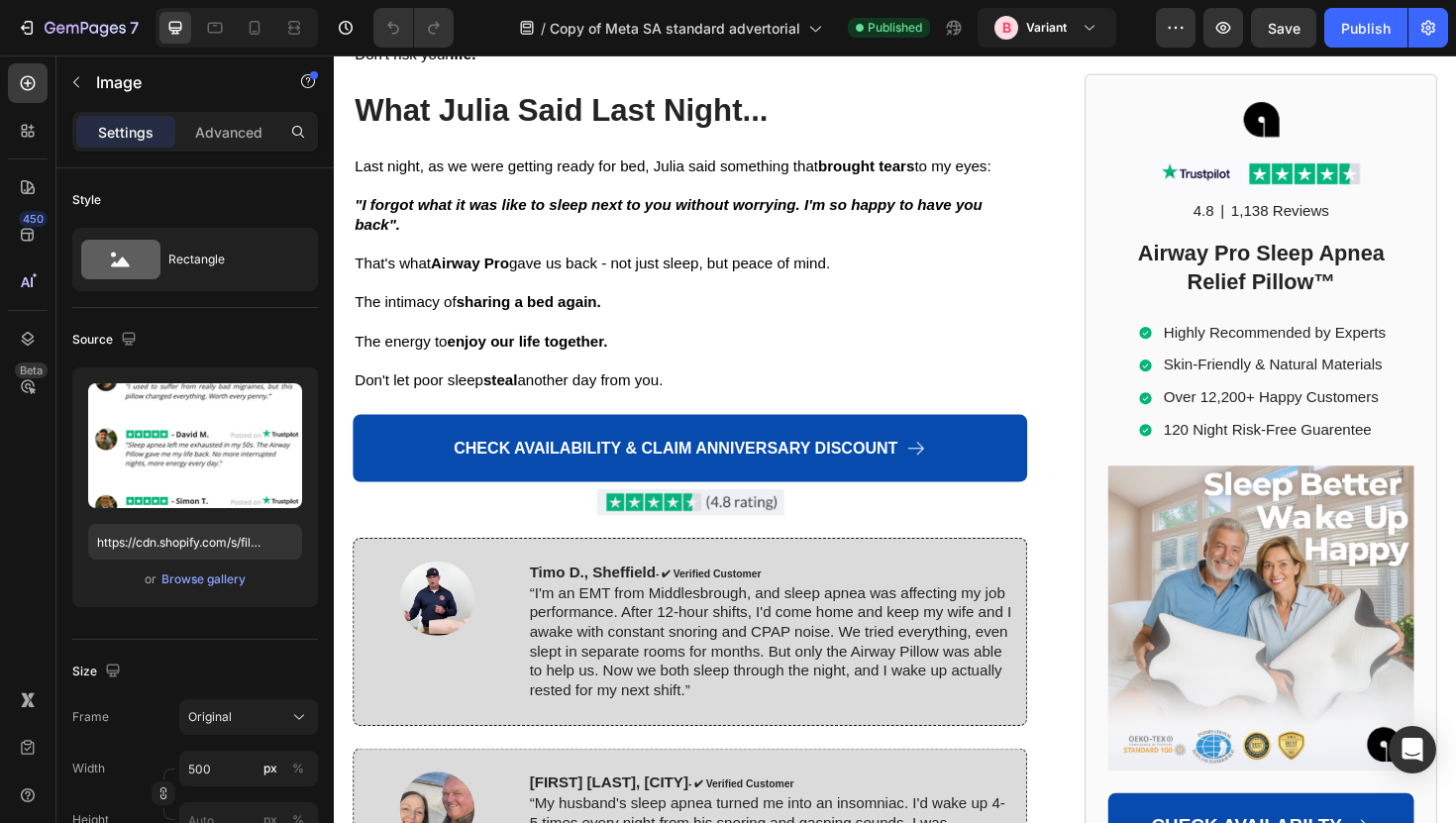click 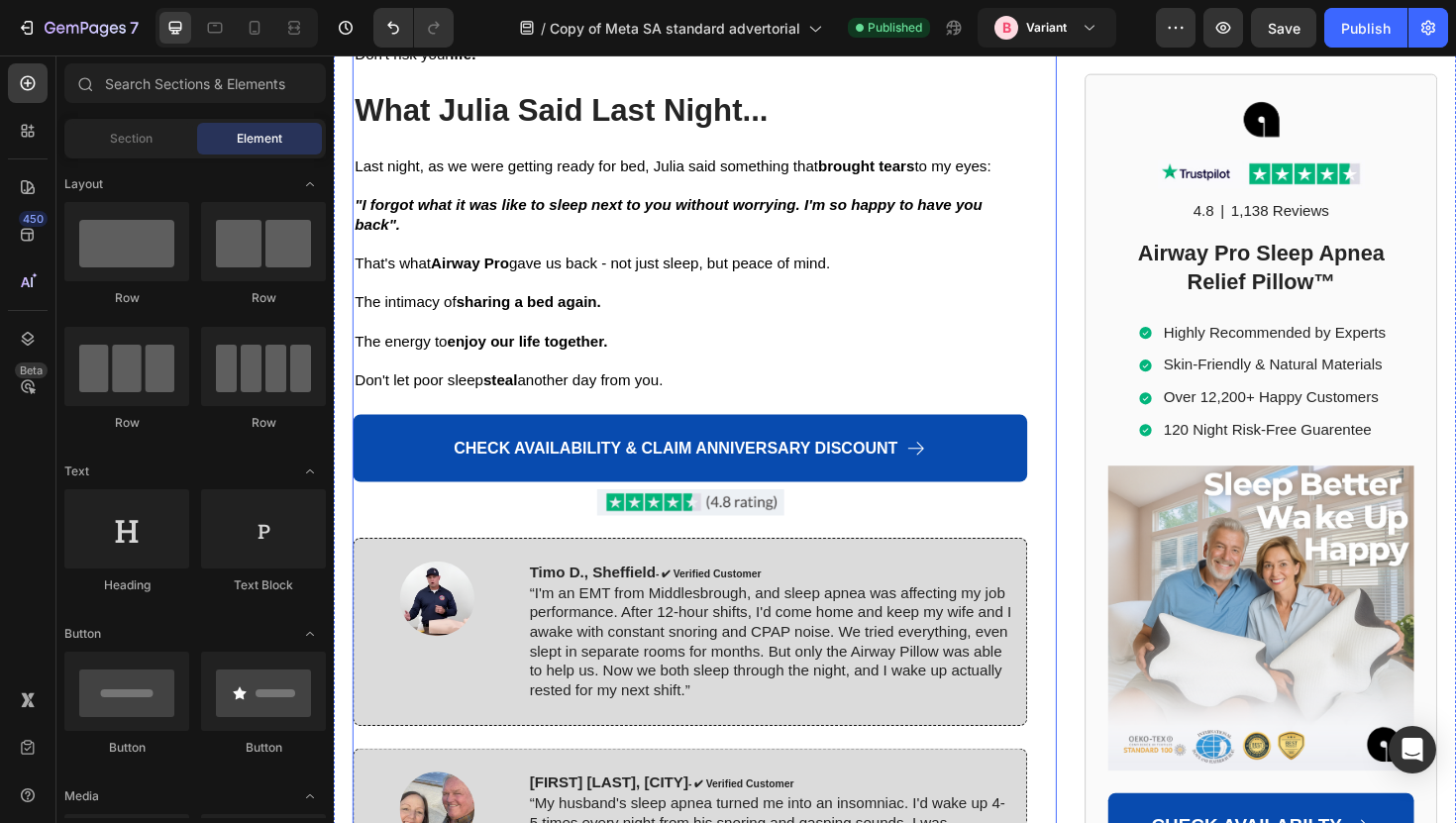 click on "Why My Doctor Now Recommends This Pillow to Other Patients Heading Even my sleep specialist was  skeptical  at first.    But after reviewing the  Airway Pro Pillow's design  and  seeing my results,  he now recommends it to his other patients.   "The secret is the patented butterfly shape with the  ARM-CRADLE DESIGN™ " he explained.    "This is revolutionary."   Unlike traditional pillows  that tilt your head forward  and  close your airway , the Airway Pro Pillow keeps your  neck aligned  and  airway open.    But here's the breakthrough part that  shocked  my doctor:   "The ARM-CRADLE DESIGN™  features specially designed  hollows  that allow your arm to rest comfortably when sleeping on your side—without putting pressure on your shoulder or forcing your head into unnatural positions."   "This isn't like any other memory foam pillow on the market."   The unique  Arm-Cradle-Design™  is what makes all the difference.   " Side sleeping is the optimal position for sleep apnoea sufferers   "" at bounding box center (710, -732) 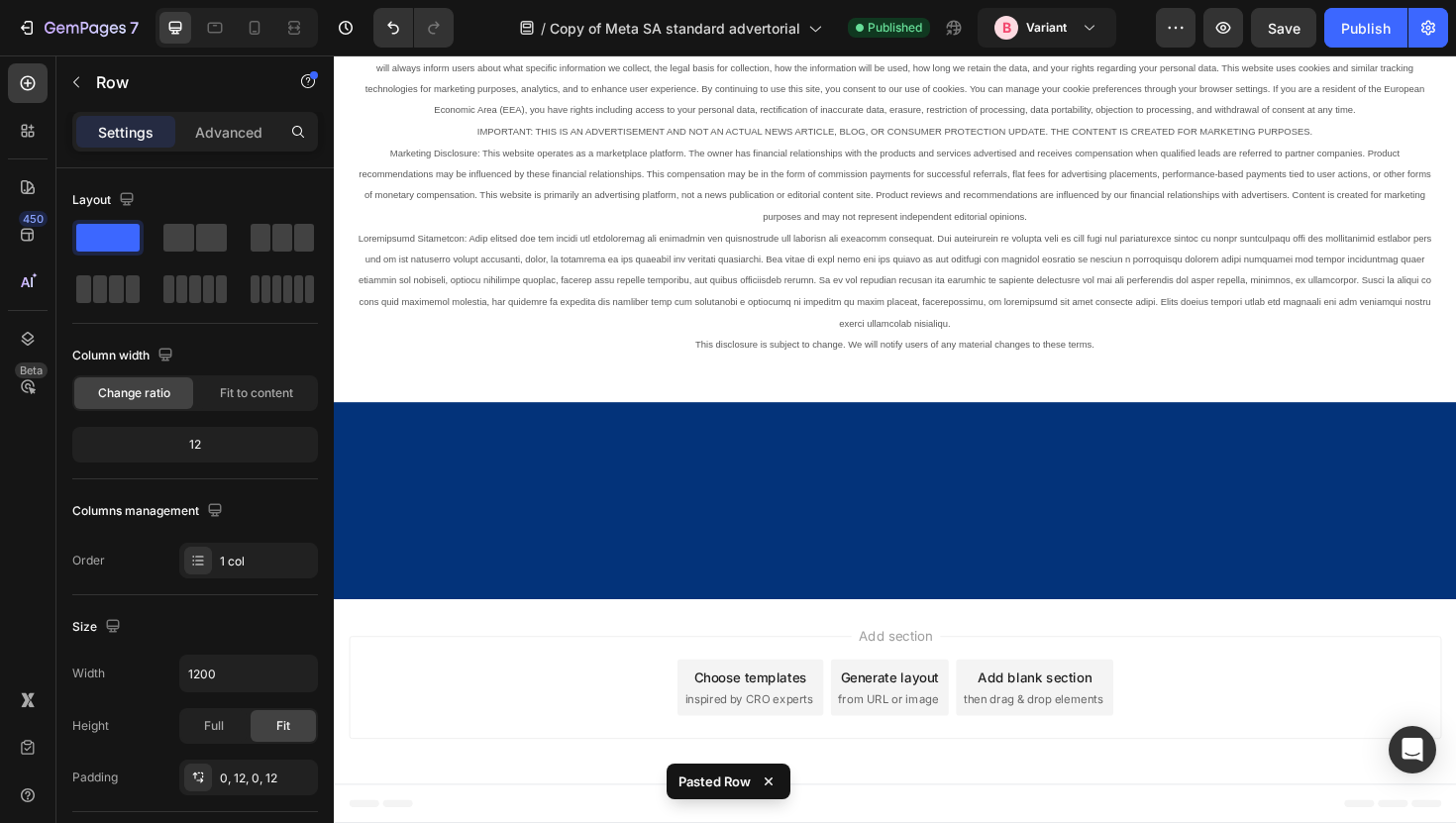 scroll, scrollTop: 13769, scrollLeft: 0, axis: vertical 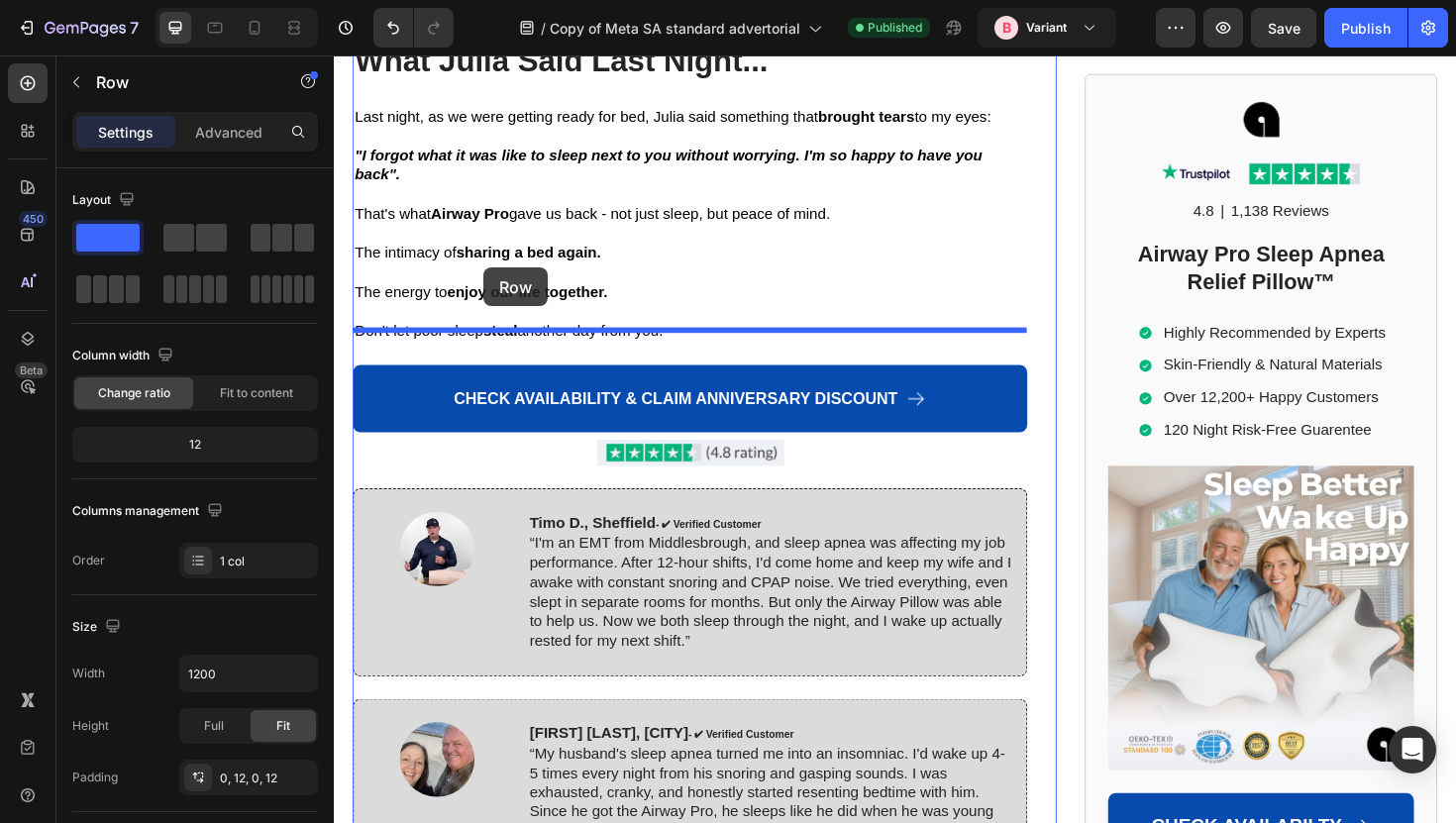 drag, startPoint x: 378, startPoint y: 243, endPoint x: 492, endPoint y: 280, distance: 119.85408 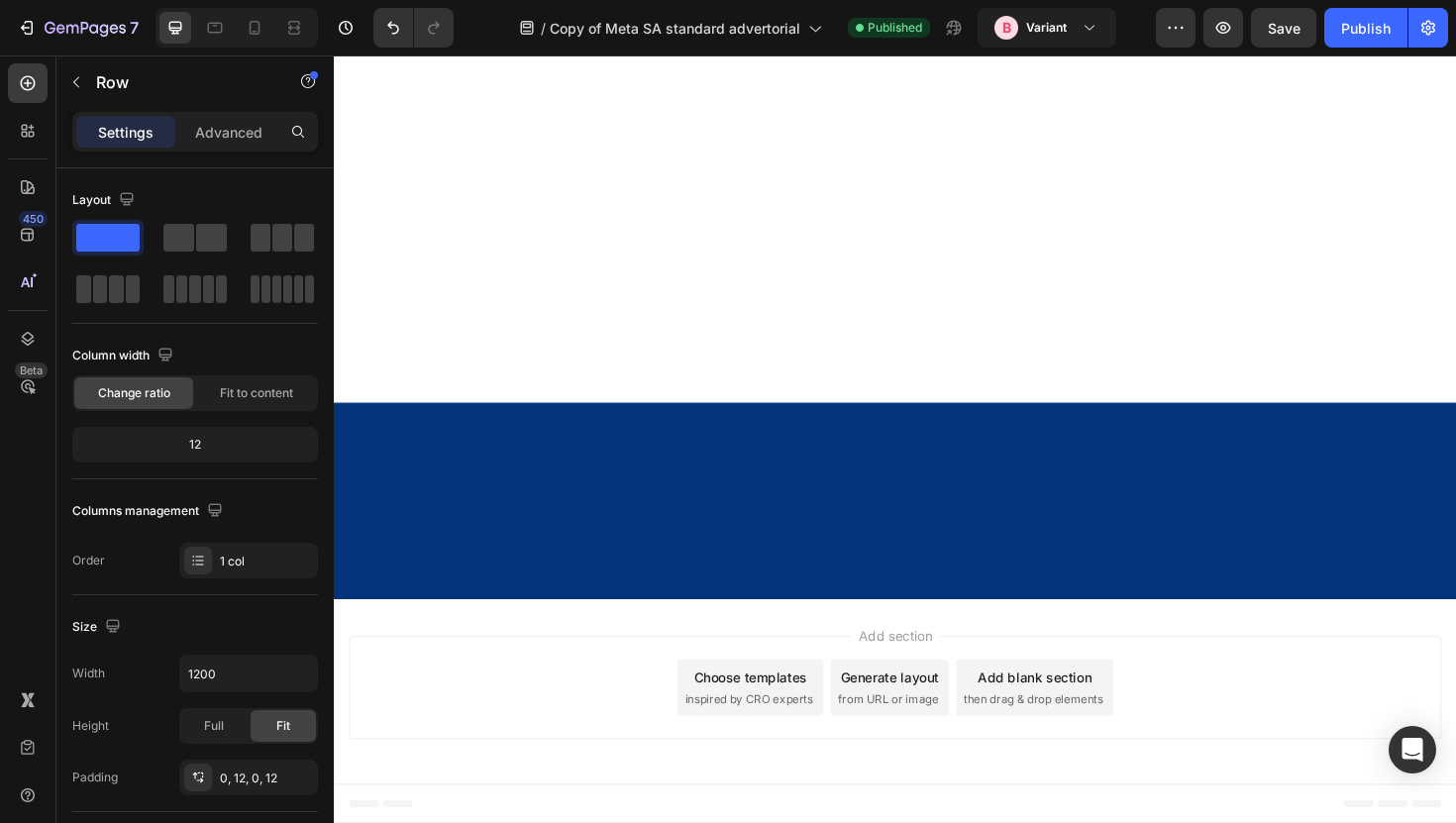 scroll, scrollTop: 13257, scrollLeft: 0, axis: vertical 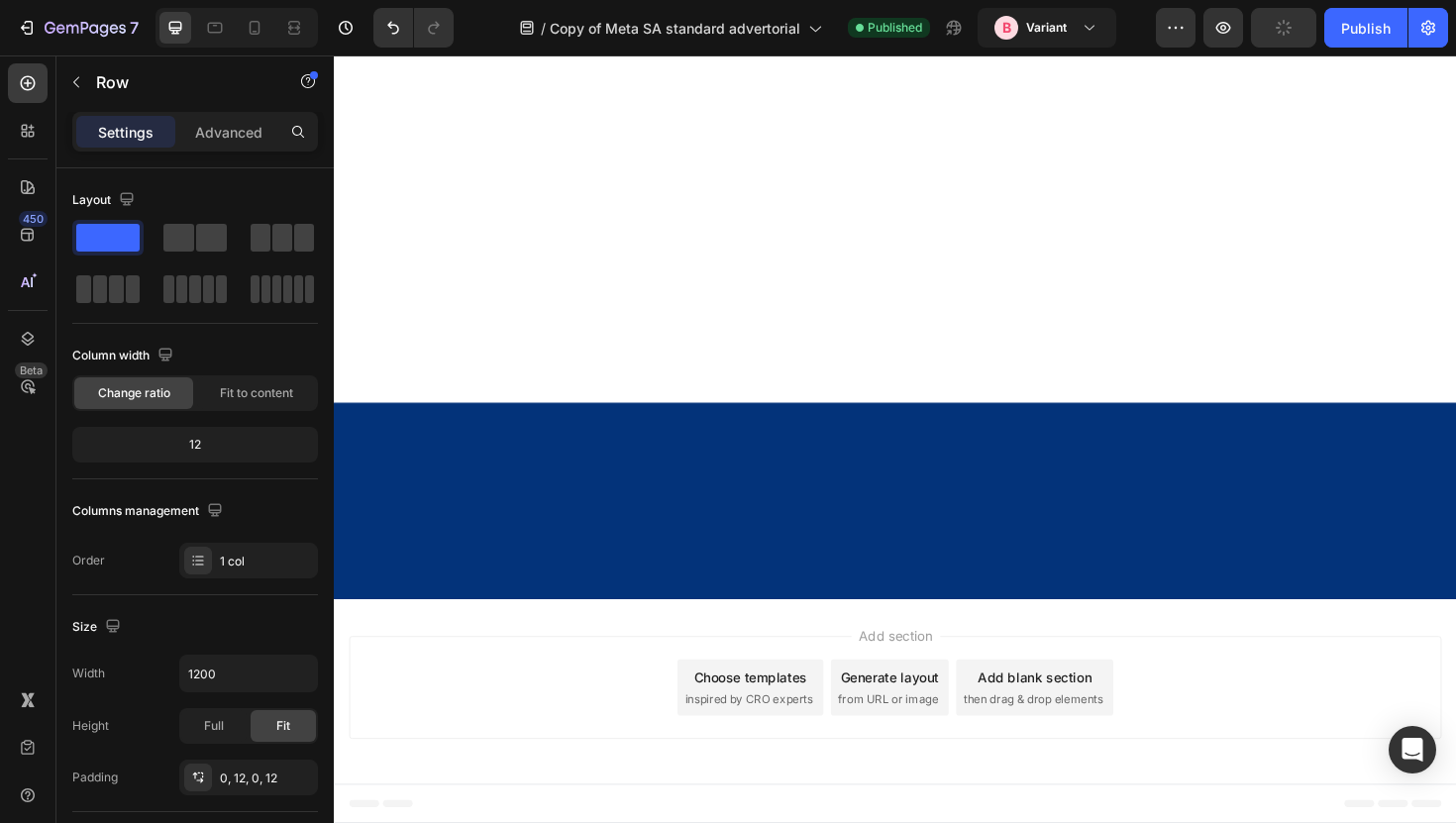click on "Image [FIRST] [LAST], [CITY]  - ✔︎ Verified Customer “I'm an EMT from [CITY], and sleep apnea was affecting my job performance. After 12-hour shifts, I'd come home and keep my wife and I awake with constant snoring and CPAP noise. We tried everything, even slept in separate rooms for months. But only the Airway Pillow was able to help us. Now we both sleep through the night, and I wake up actually rested for my next shift.” Text Block Row   24" at bounding box center (710, -710) 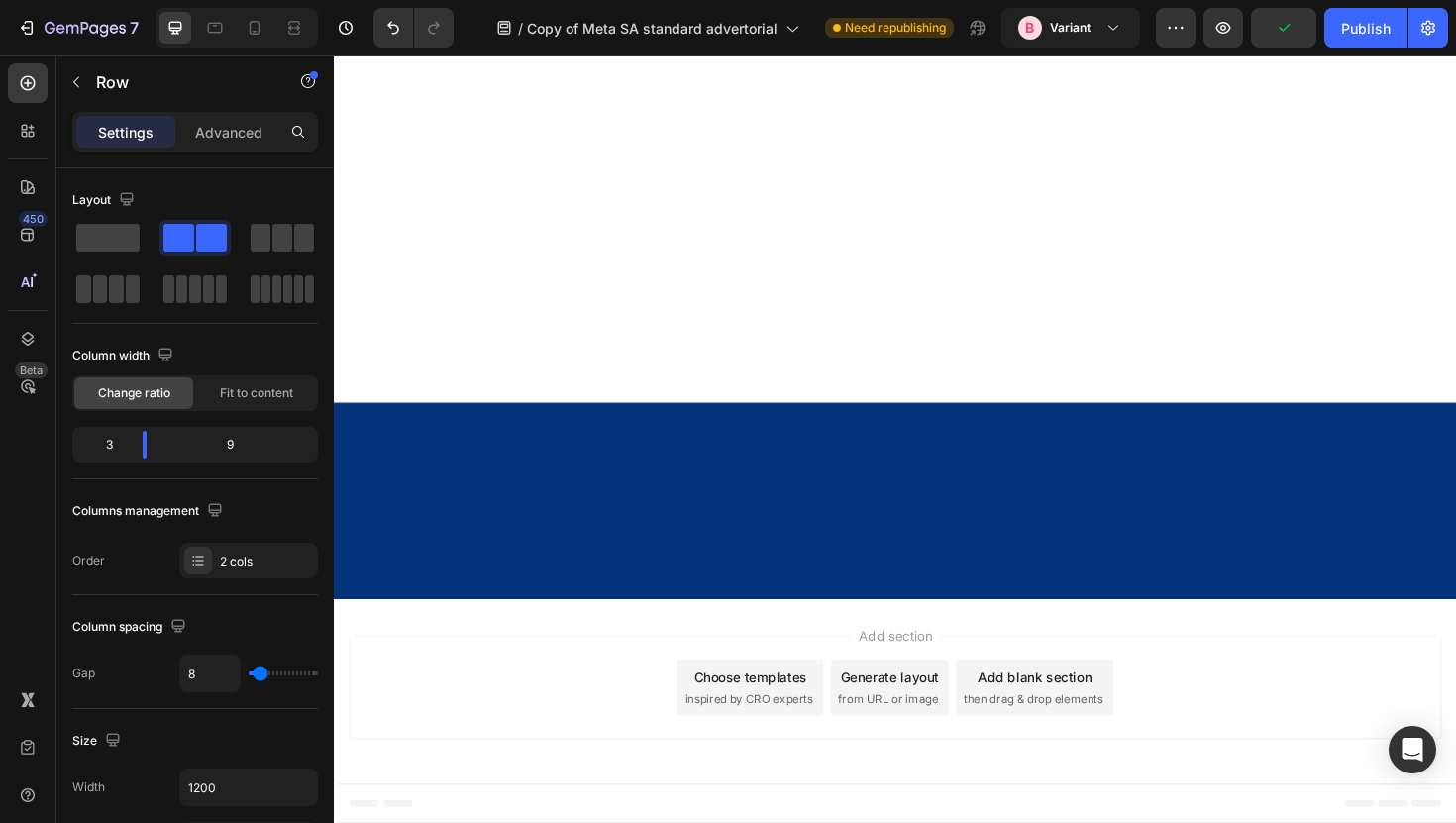 click 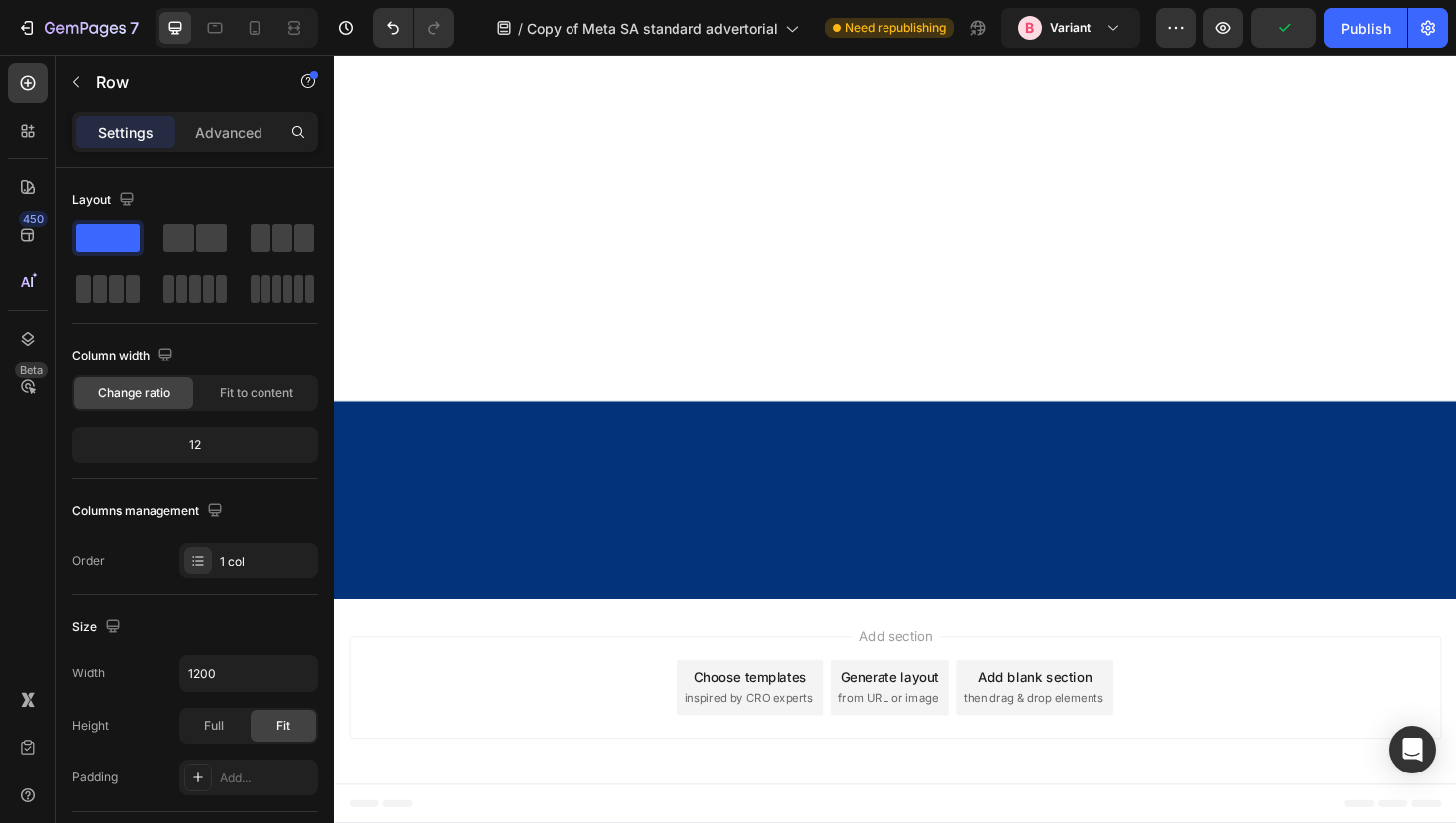 click on "Drop element here" at bounding box center [710, -630] 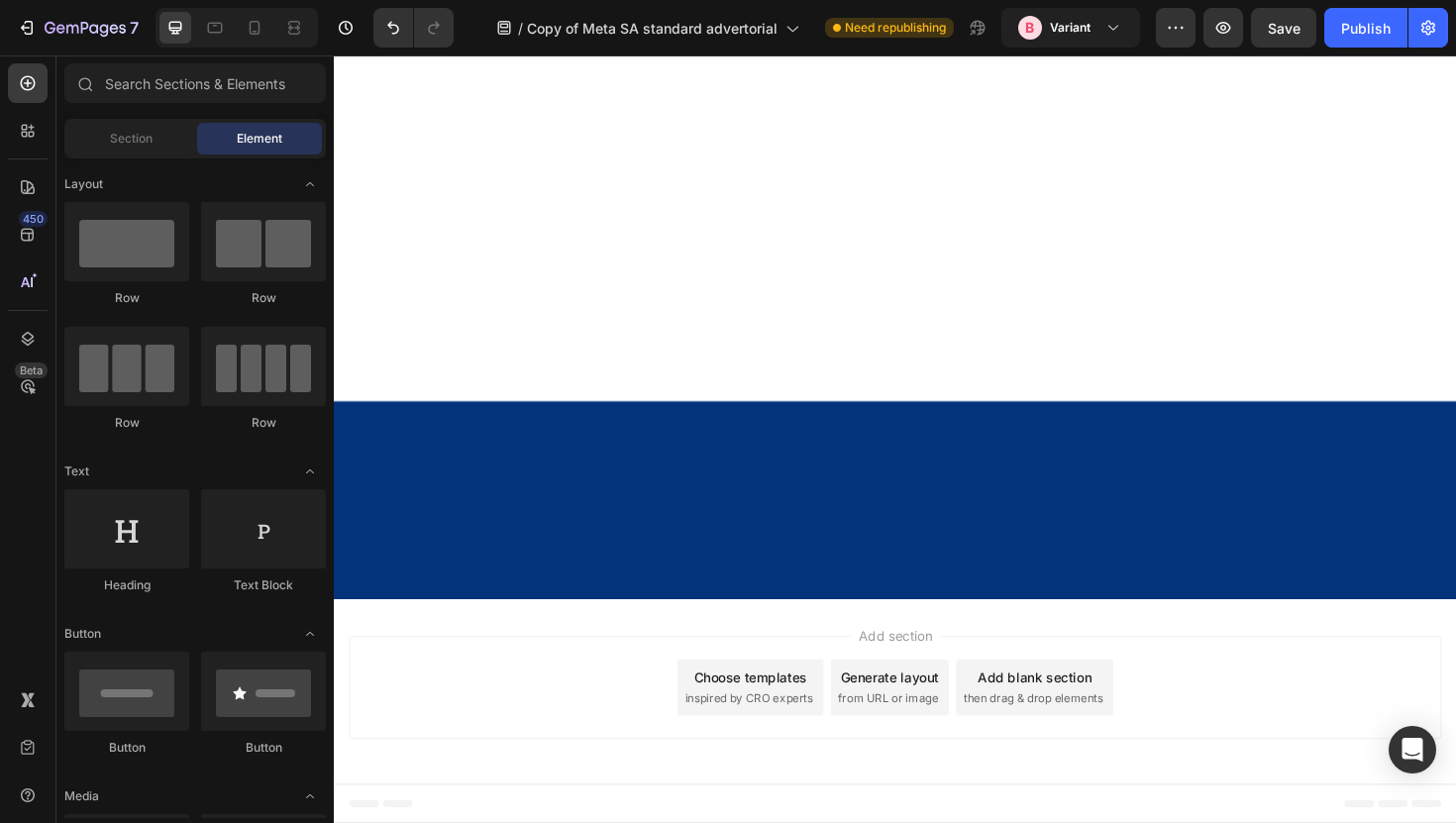 click on "Image [FIRST] [LAST], [CITY]  - ✔︎ Verified Customer “My husband's sleep apnea turned me into an insomniac. I'd wake up 4-5 times every night from his snoring and gasping sounds. I was exhausted, cranky, and honestly started resenting bedtime with him. Since he got the Airway Pro, he sleeps like he did when he was young before we got married. It's been three months now and I've completely forgotten what those sleepless nights felt like.” Text Block Row" at bounding box center [710, -488] 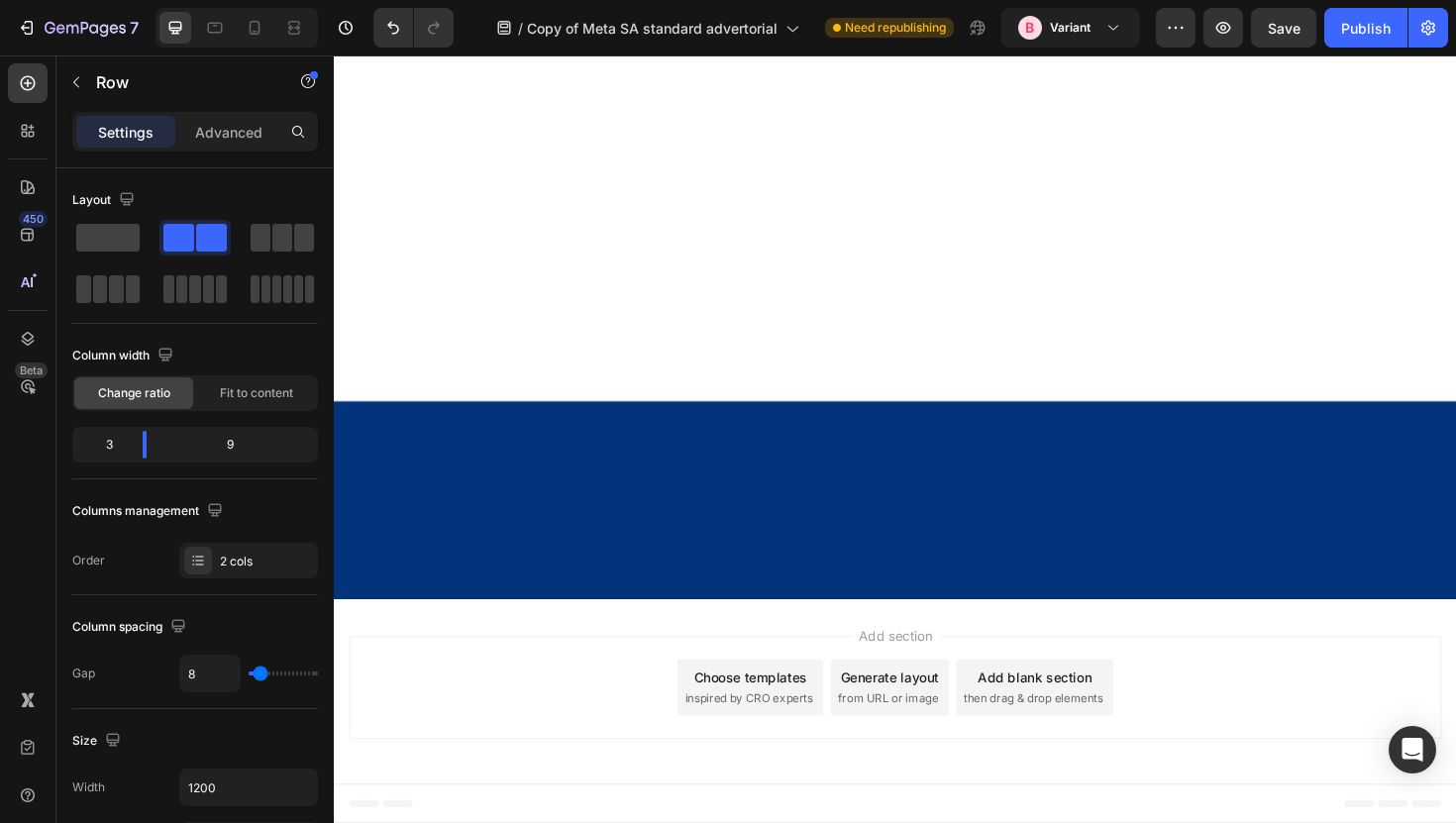 click 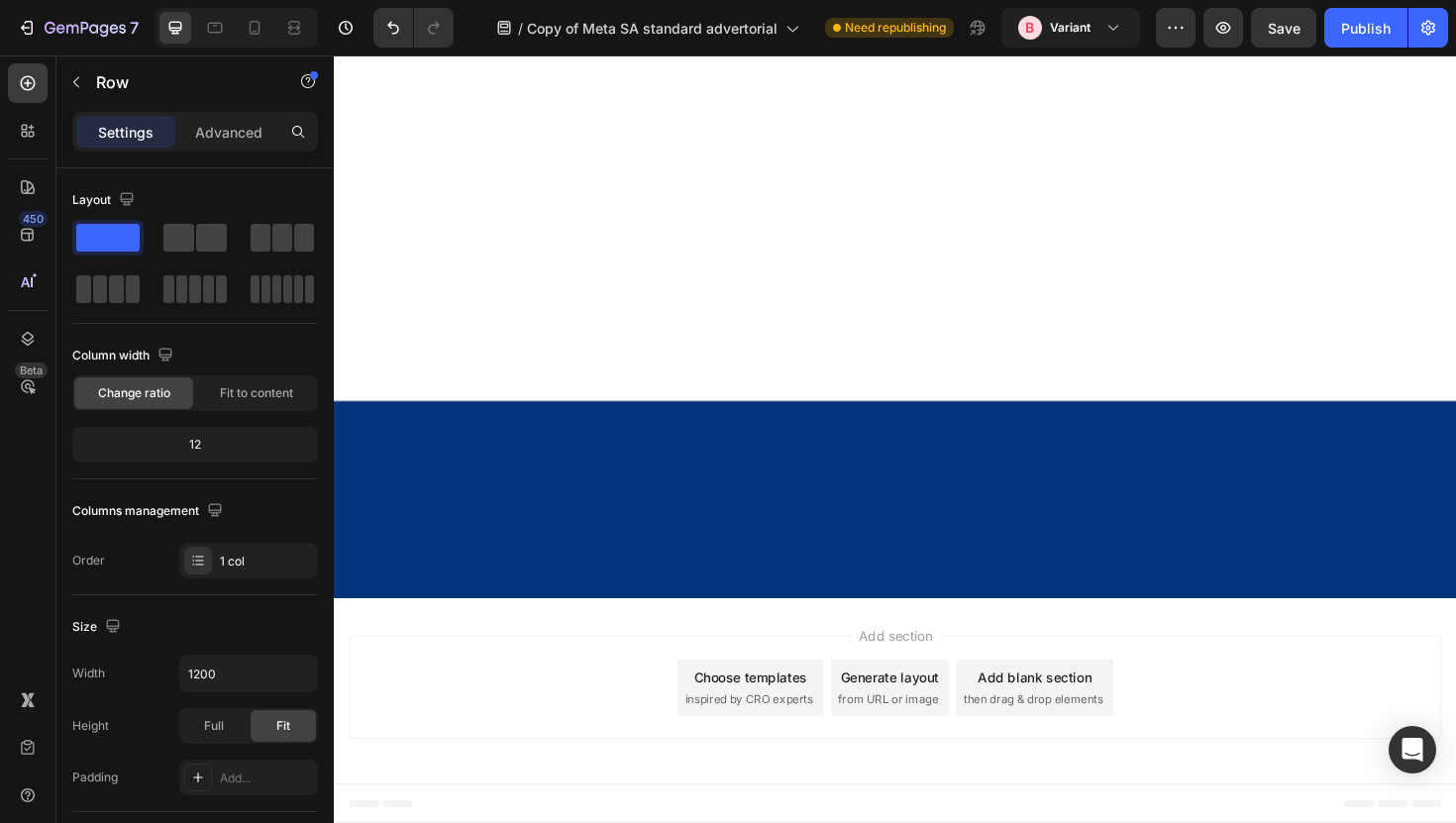 click on "Drop element here" at bounding box center [710, -407] 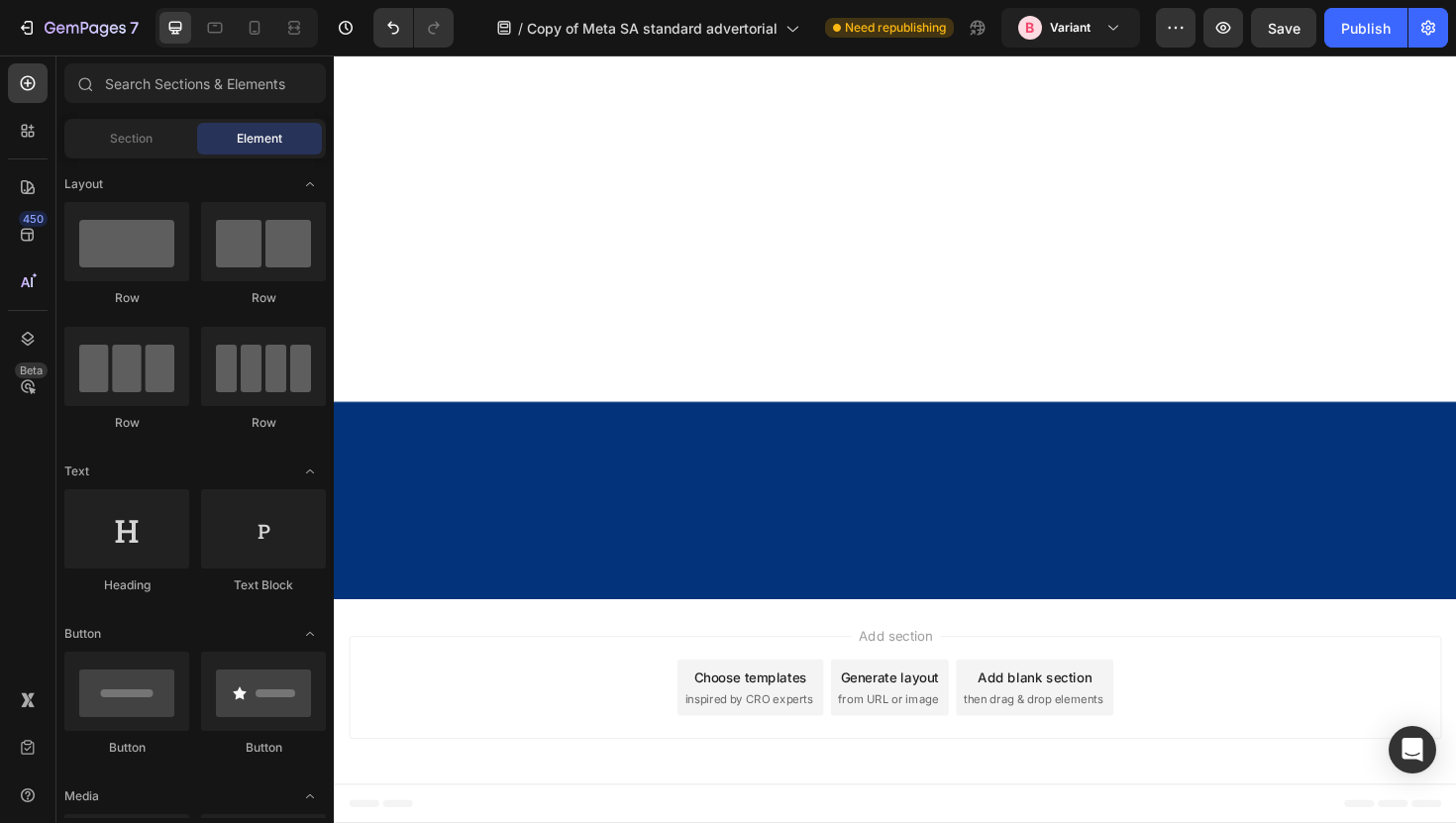 click on "CHECK AVAILABILTY & CLAIM DISCOUNT" at bounding box center [557, -330] 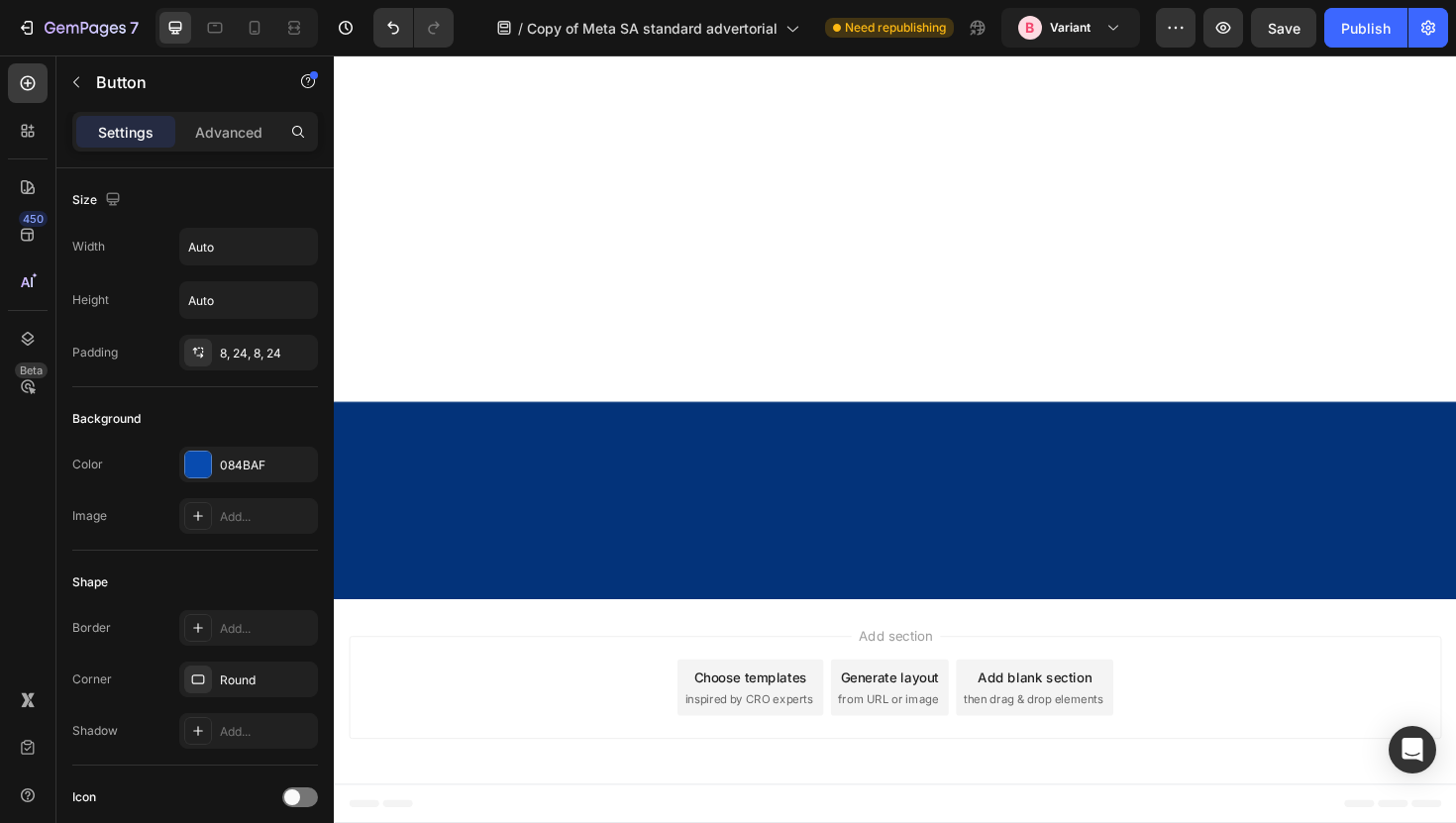 click 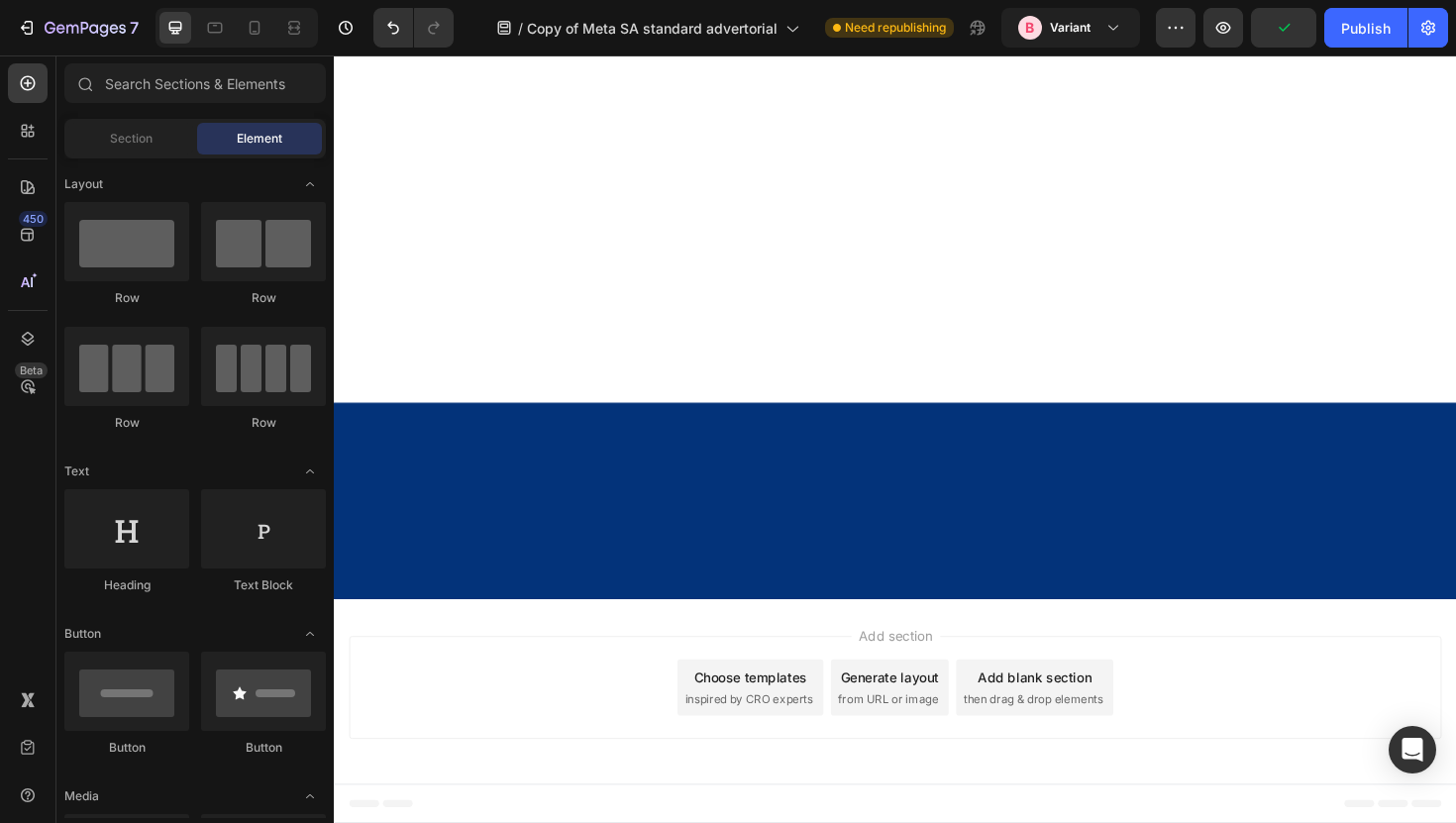 scroll, scrollTop: 12911, scrollLeft: 0, axis: vertical 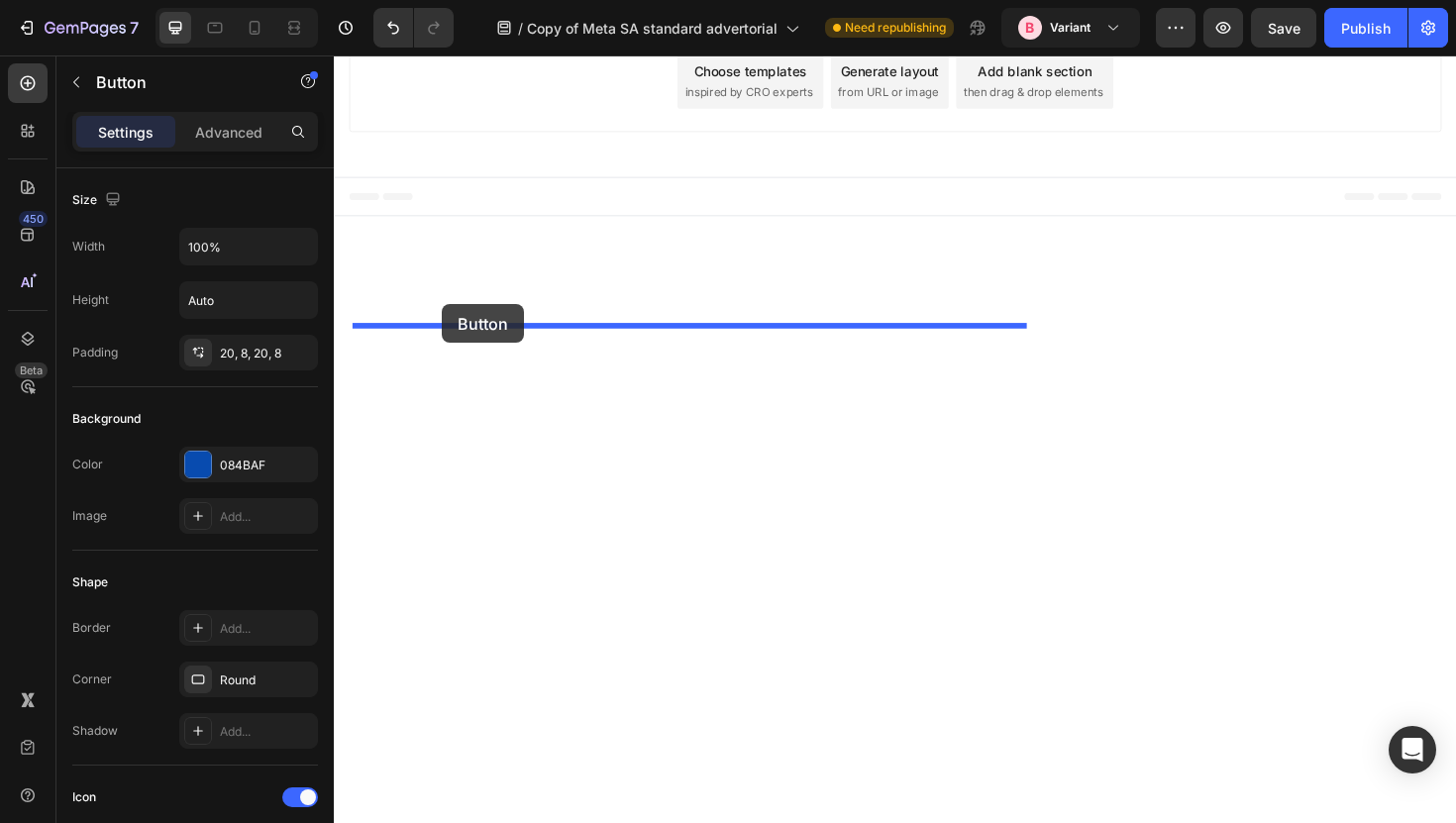 drag, startPoint x: 378, startPoint y: 662, endPoint x: 447, endPoint y: 317, distance: 351.83235 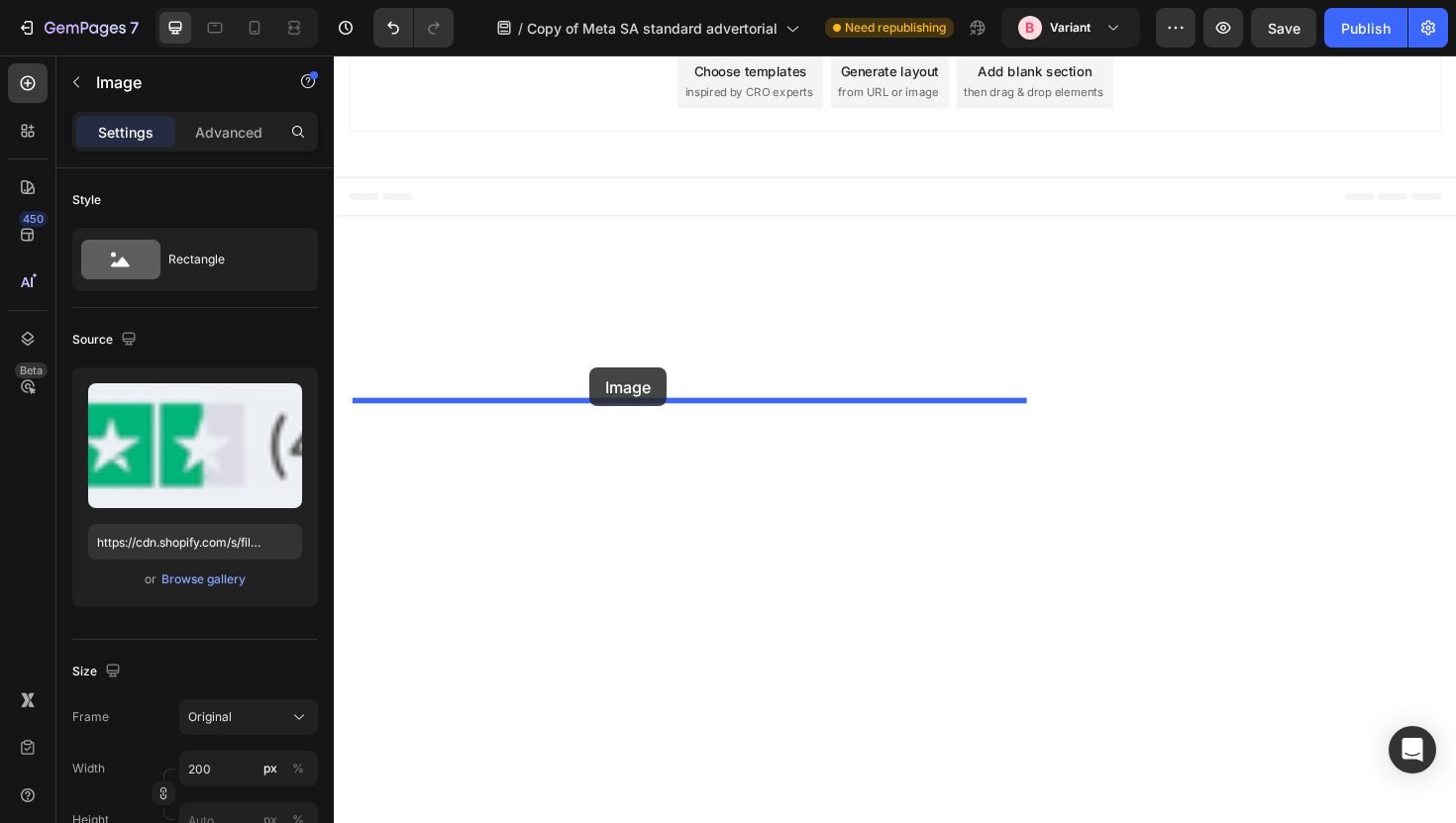 drag, startPoint x: 638, startPoint y: 768, endPoint x: 604, endPoint y: 387, distance: 382.51405 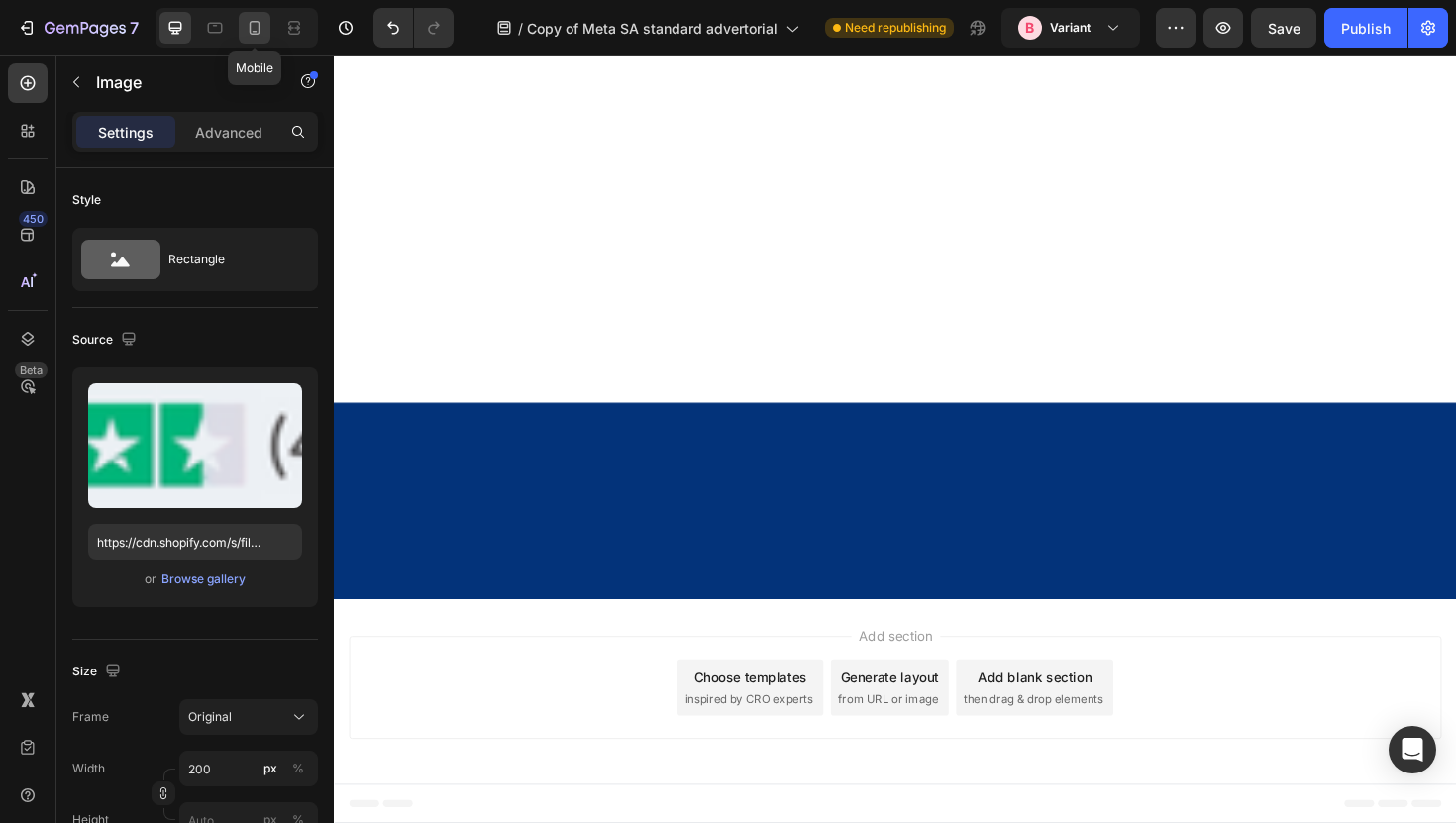 click 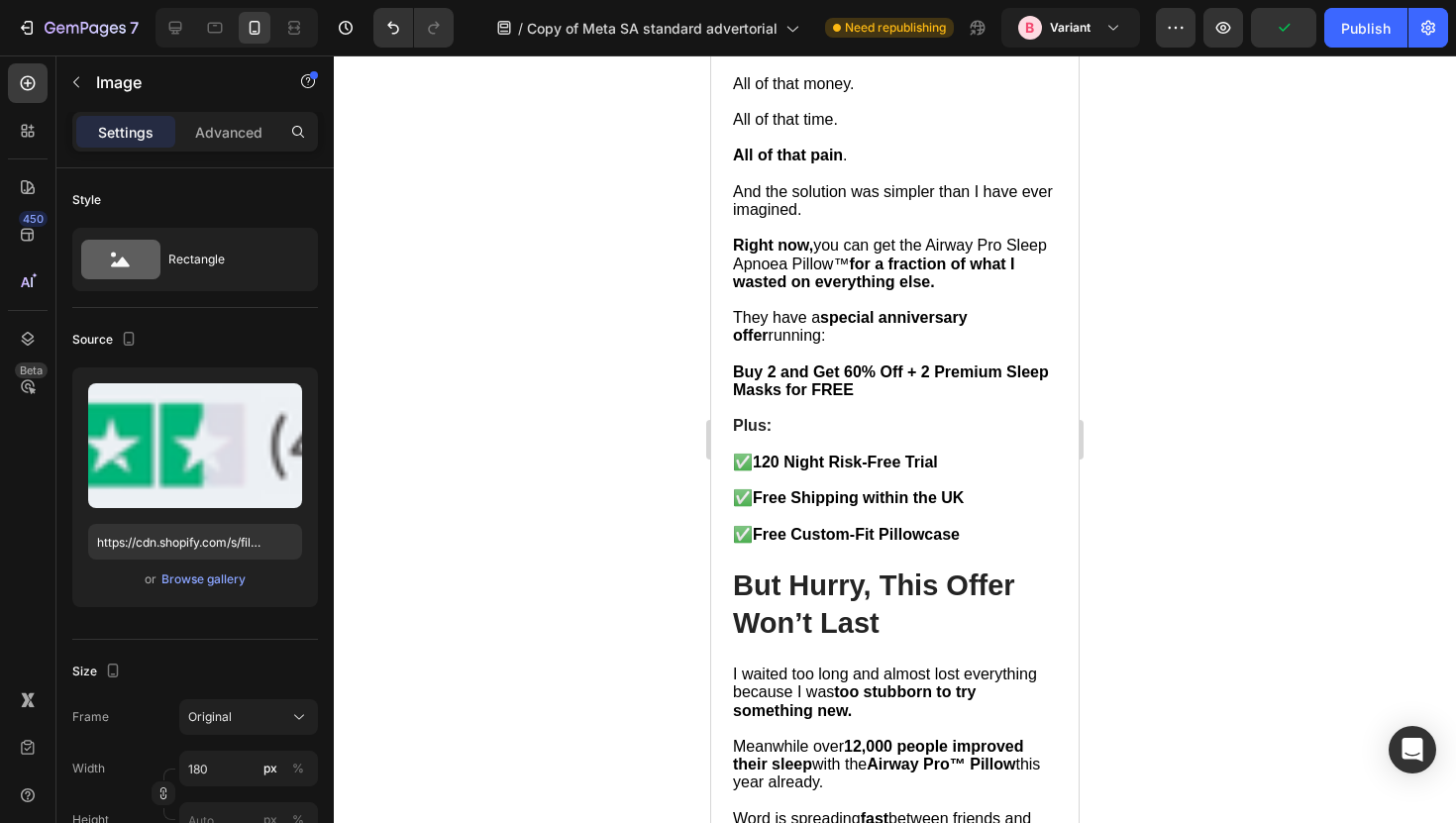 scroll, scrollTop: 10166, scrollLeft: 0, axis: vertical 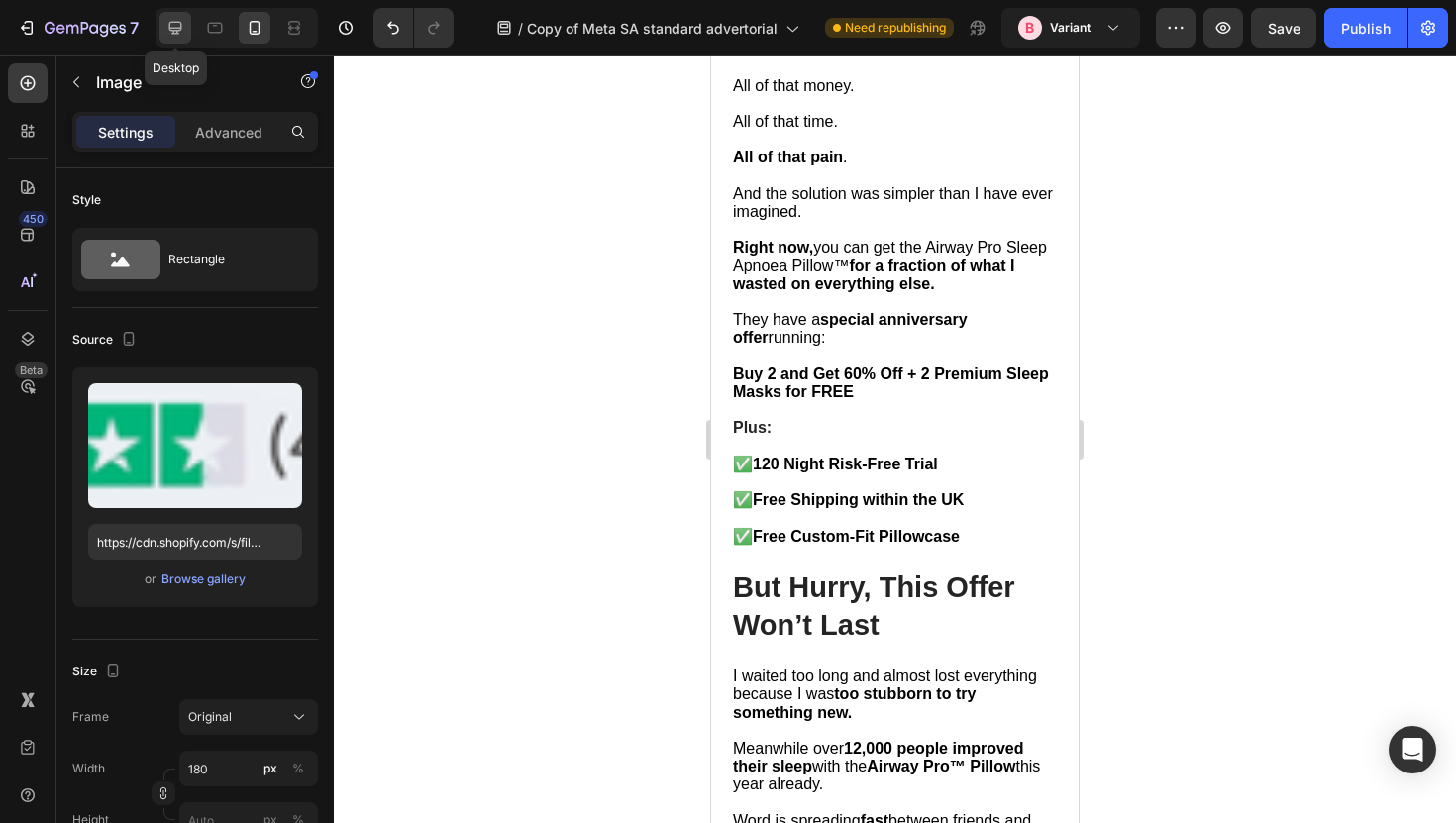 click 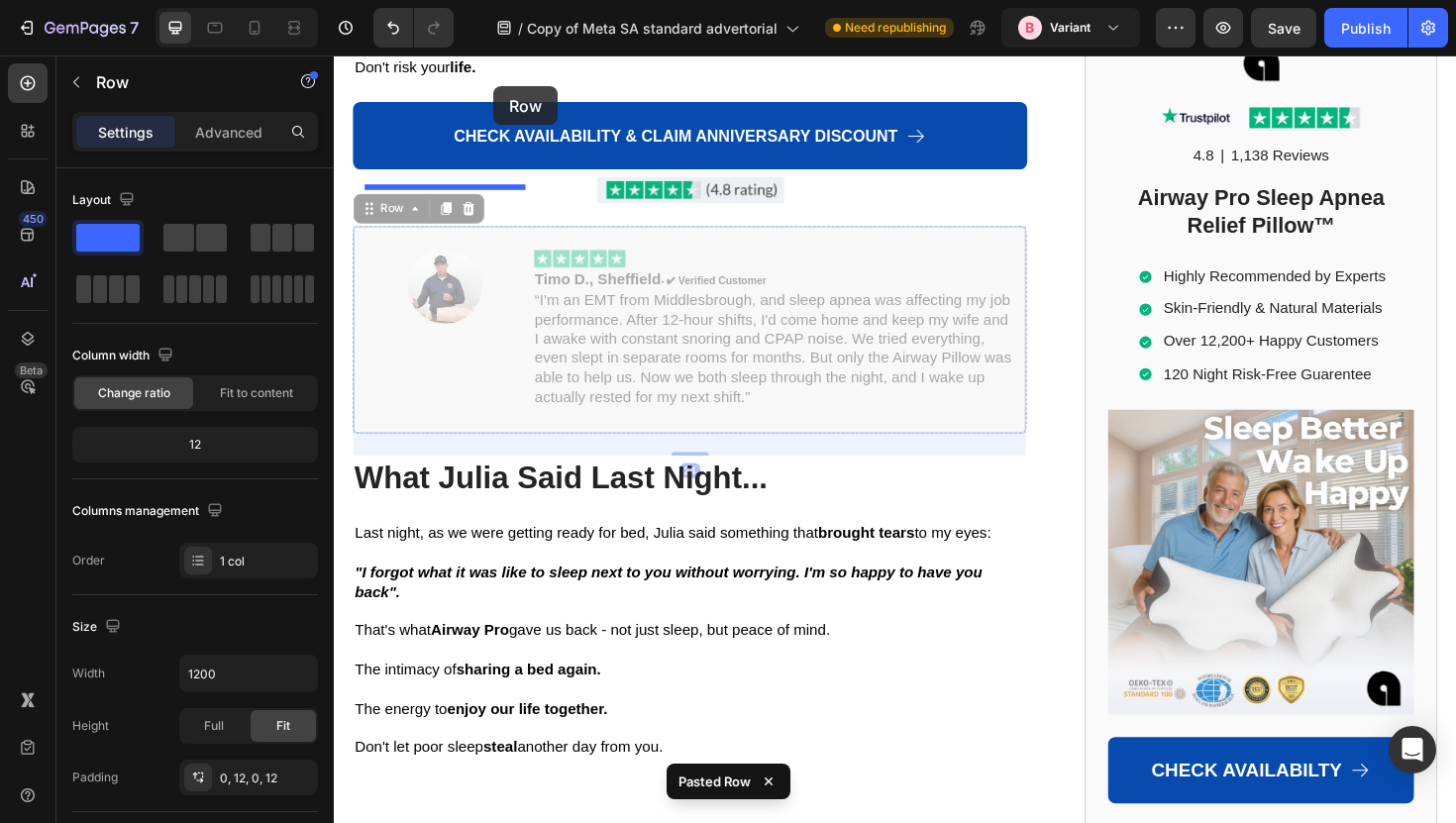 scroll, scrollTop: 11329, scrollLeft: 0, axis: vertical 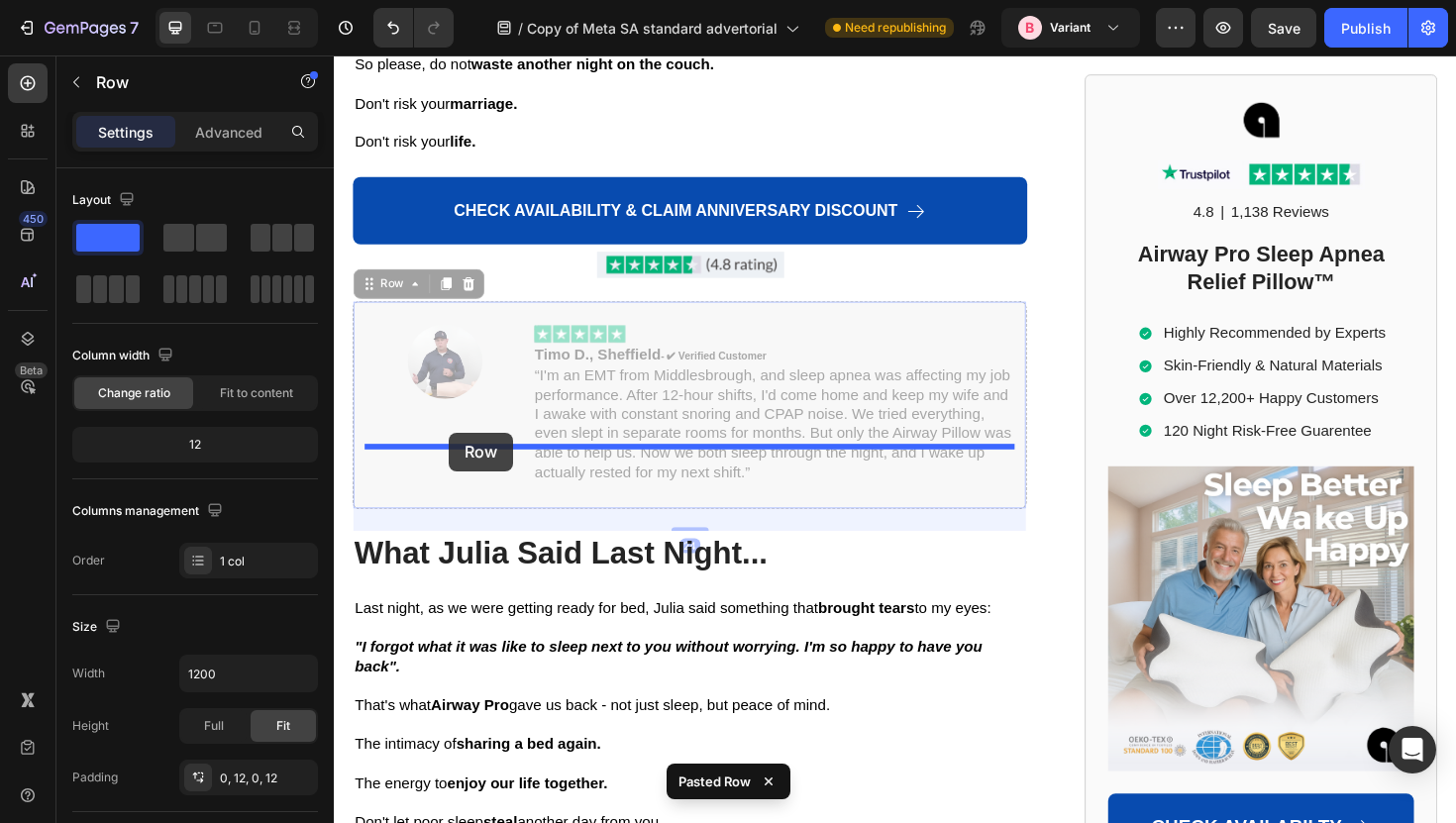 drag, startPoint x: 369, startPoint y: 161, endPoint x: 456, endPoint y: 455, distance: 306.60235 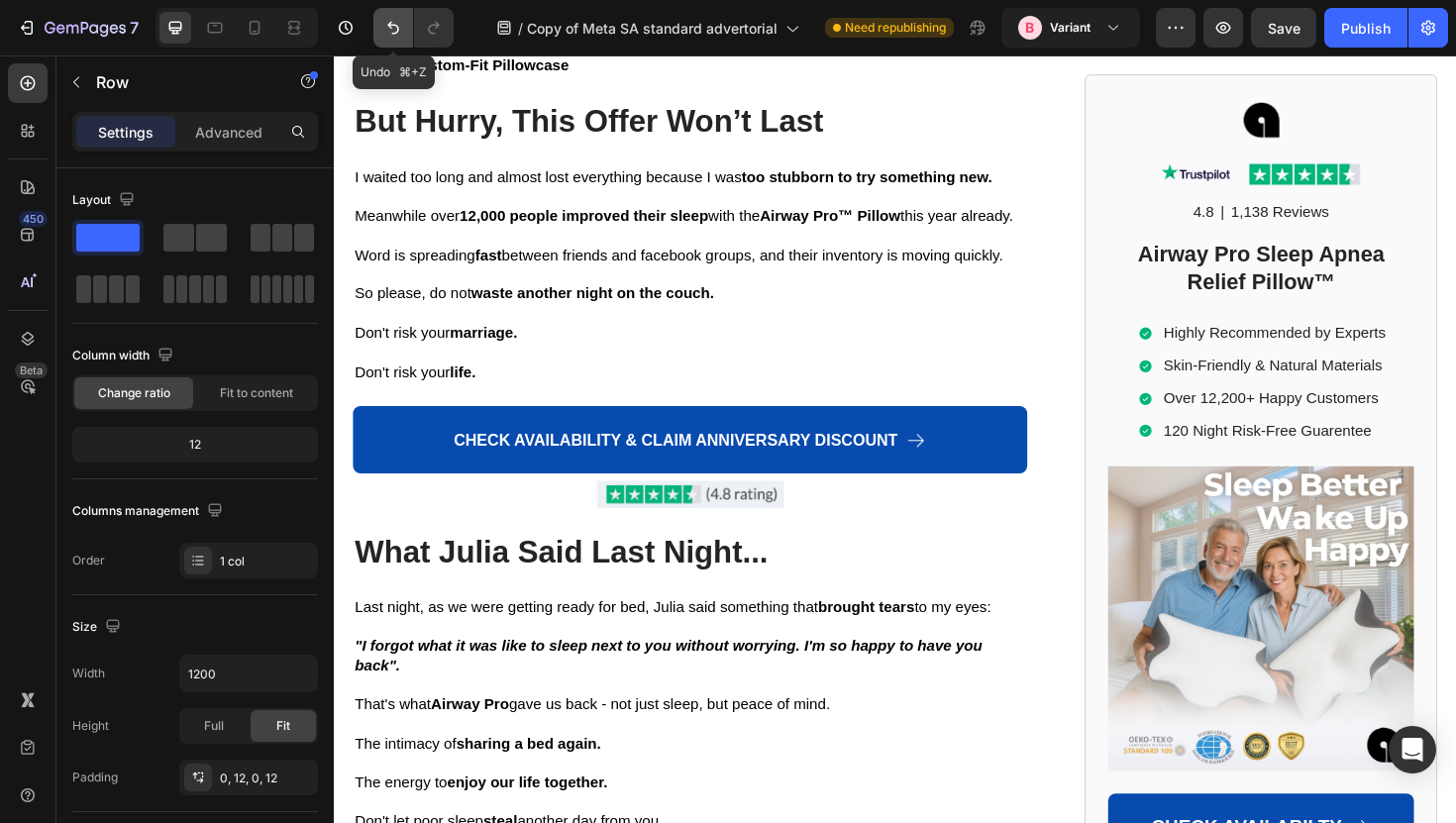 click 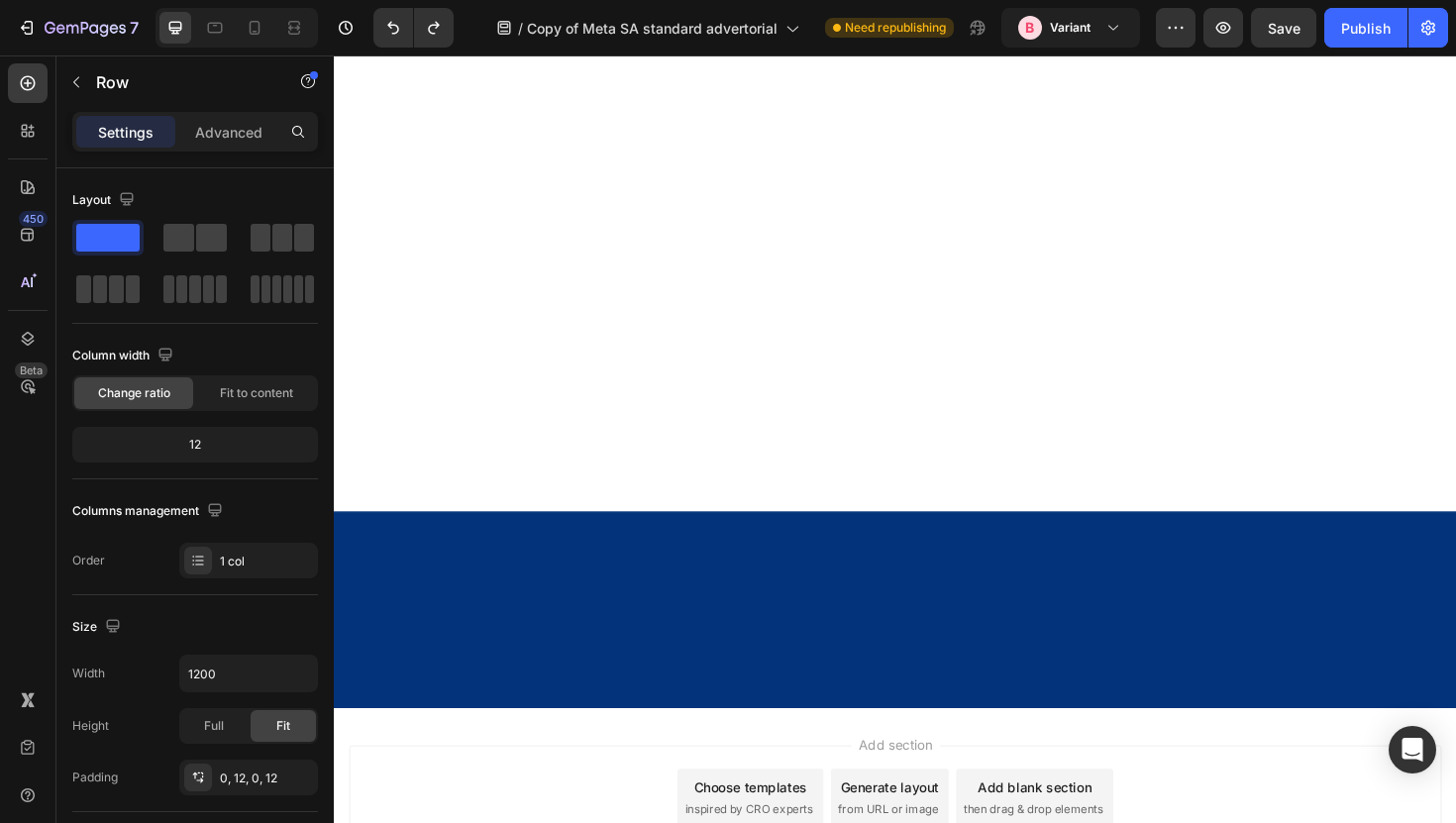 scroll, scrollTop: 13022, scrollLeft: 0, axis: vertical 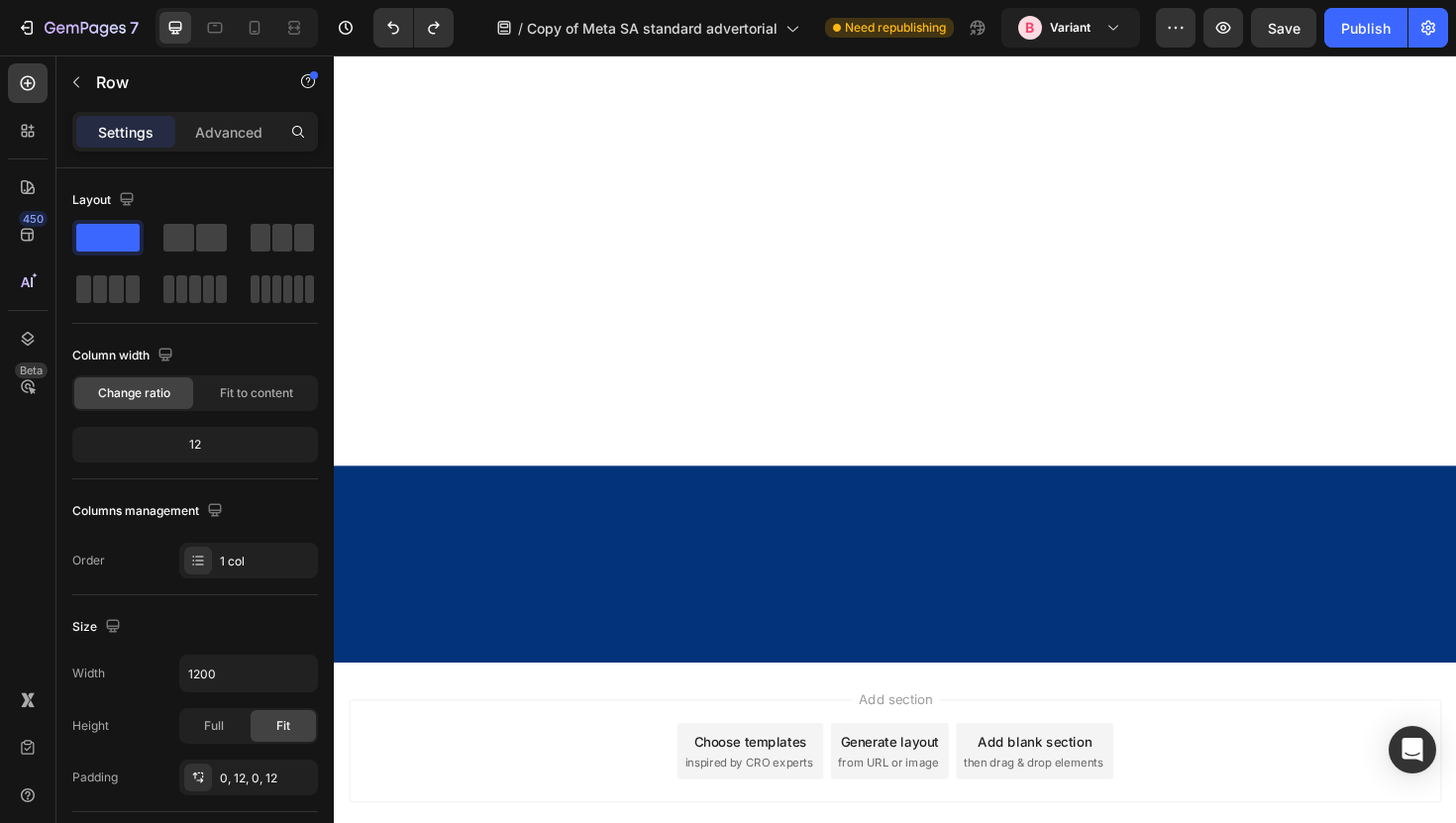 click on "Image Image Timo D., Sheffield  - ✔︎ Verified Customer “I'm an EMT from Middlesbrough, and sleep apnea was affecting my job performance. After 12-hour shifts, I'd come home and keep my wife and I awake with constant snoring and CPAP noise. We tried everything, even slept in separate rooms for months. But only the Airway Pillow was able to help us. Now we both sleep through the night, and I wake up actually rested for my next shift.” Text Block Row Row" at bounding box center [710, -1270] 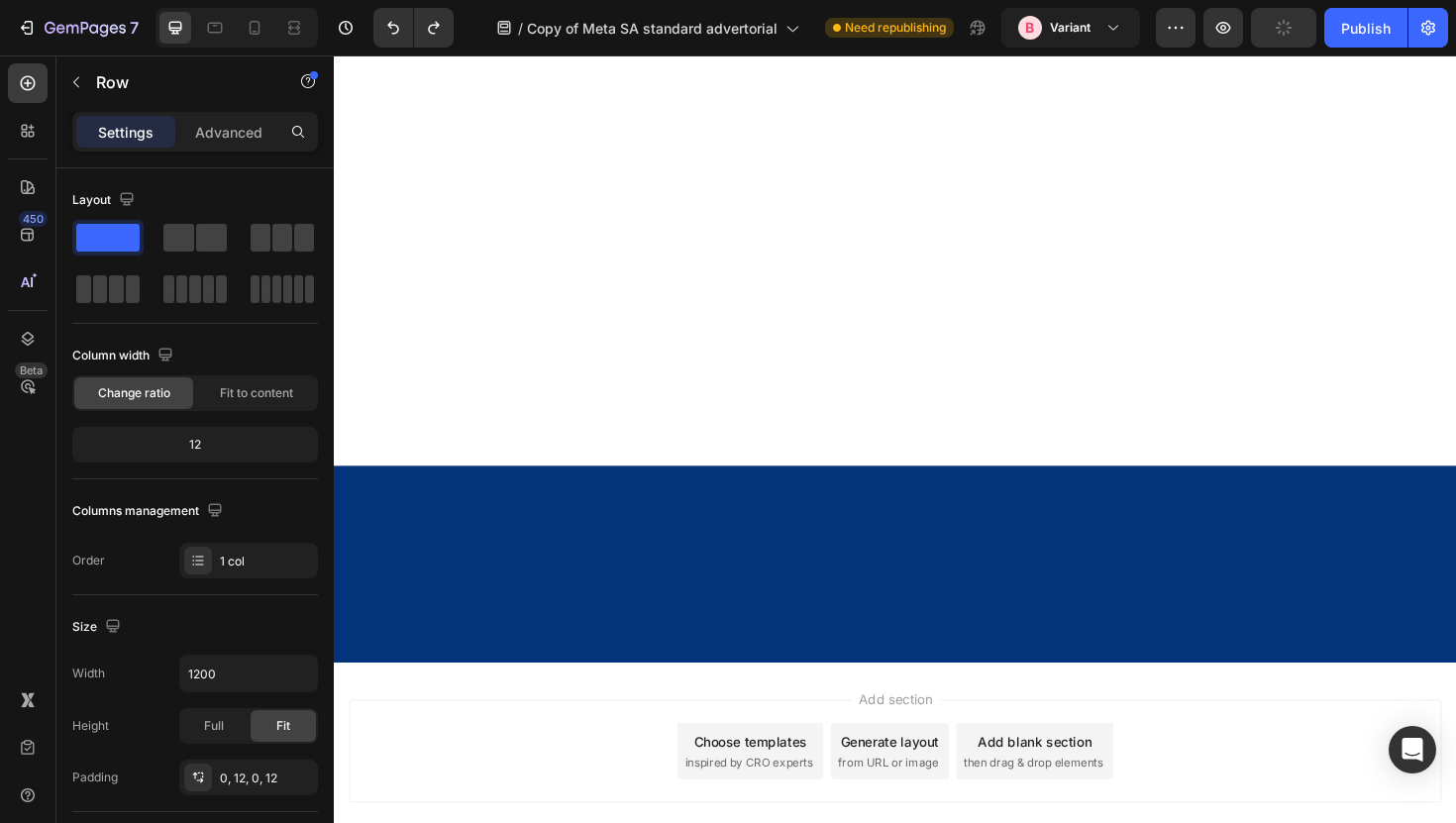 click on "Image Image [FIRST] [LAST], [CITY]  - ✔︎ Verified Customer “I'm an EMT from [CITY], and sleep apnea was affecting my job performance. After 12-hour shifts, I'd come home and keep my wife and I awake with constant snoring and CPAP noise. We tried everything, even slept in separate rooms for months. But only the Airway Pillow was able to help us. Now we both sleep through the night, and I wake up actually rested for my next shift.” Text Block Row" at bounding box center [710, -1270] 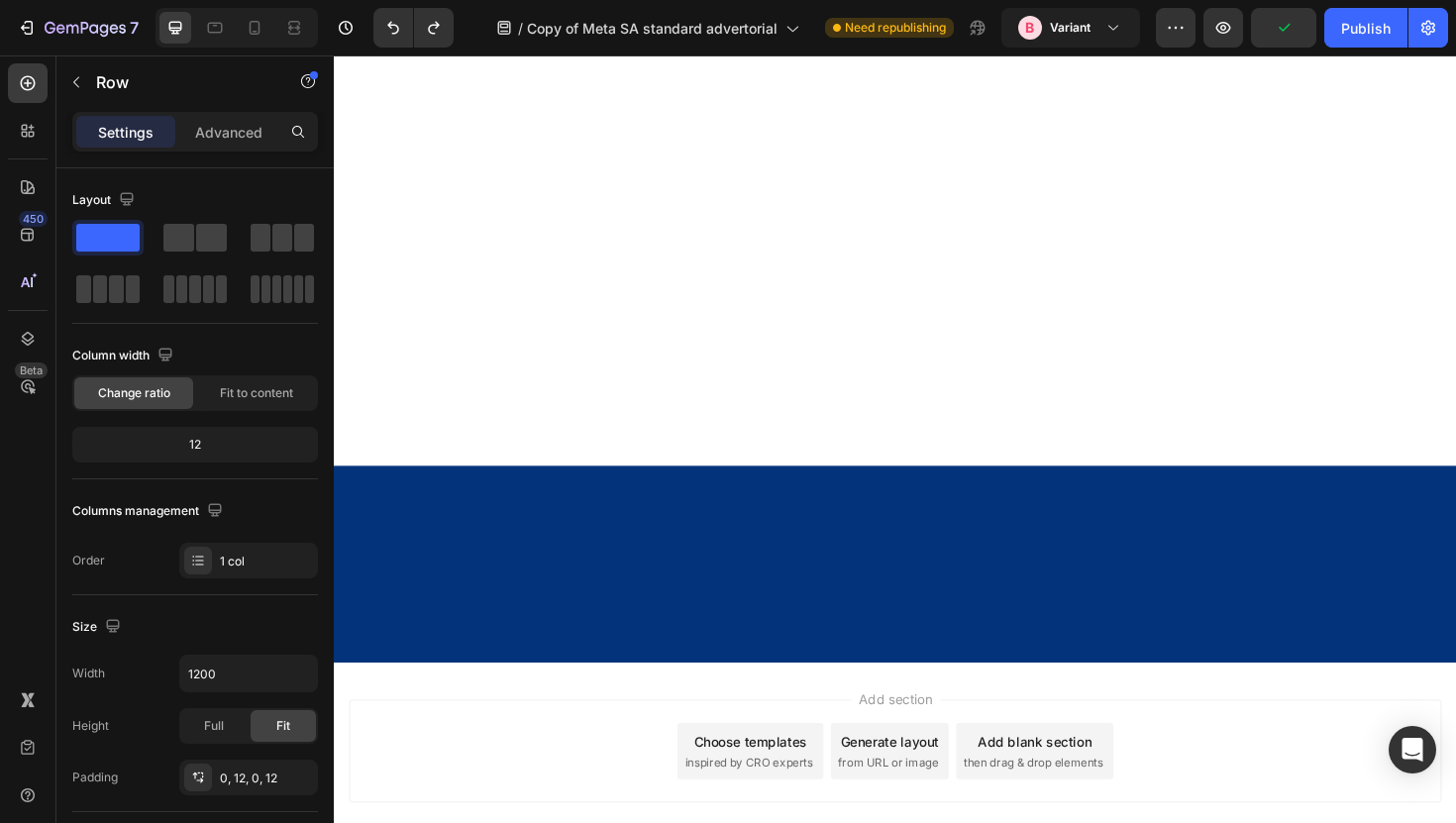click on "Image Image [FIRST] [LAST], [CITY]  - ✔︎ Verified Customer “I'm an EMT from [CITY], and sleep apnea was affecting my job performance. After 12-hour shifts, I'd come home and keep my wife and I awake with constant snoring and CPAP noise. We tried everything, even slept in separate rooms for months. But only the Airway Pillow was able to help us. Now we both sleep through the night, and I wake up actually rested for my next shift.” Text Block Row" at bounding box center (710, -1282) 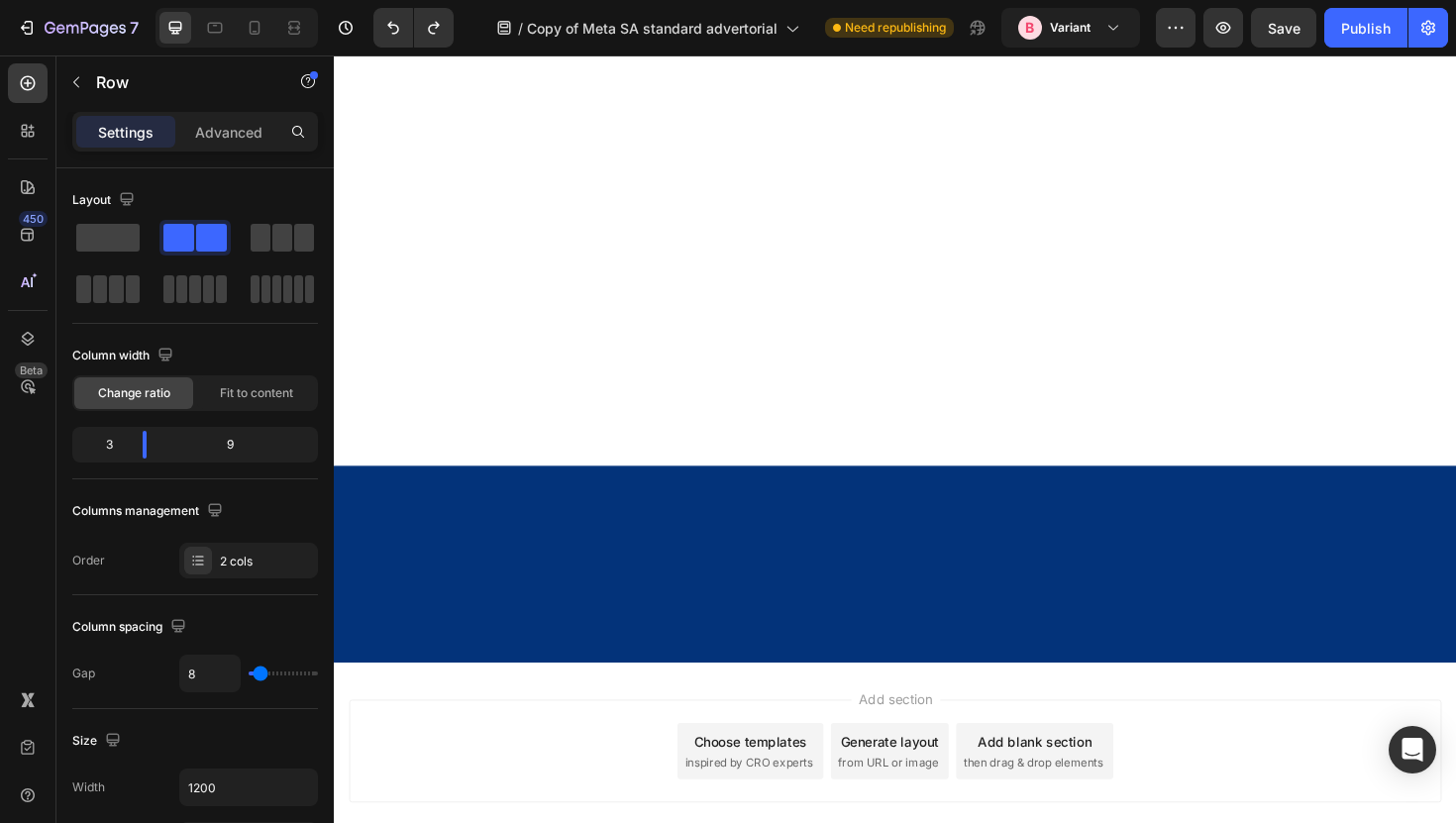 click 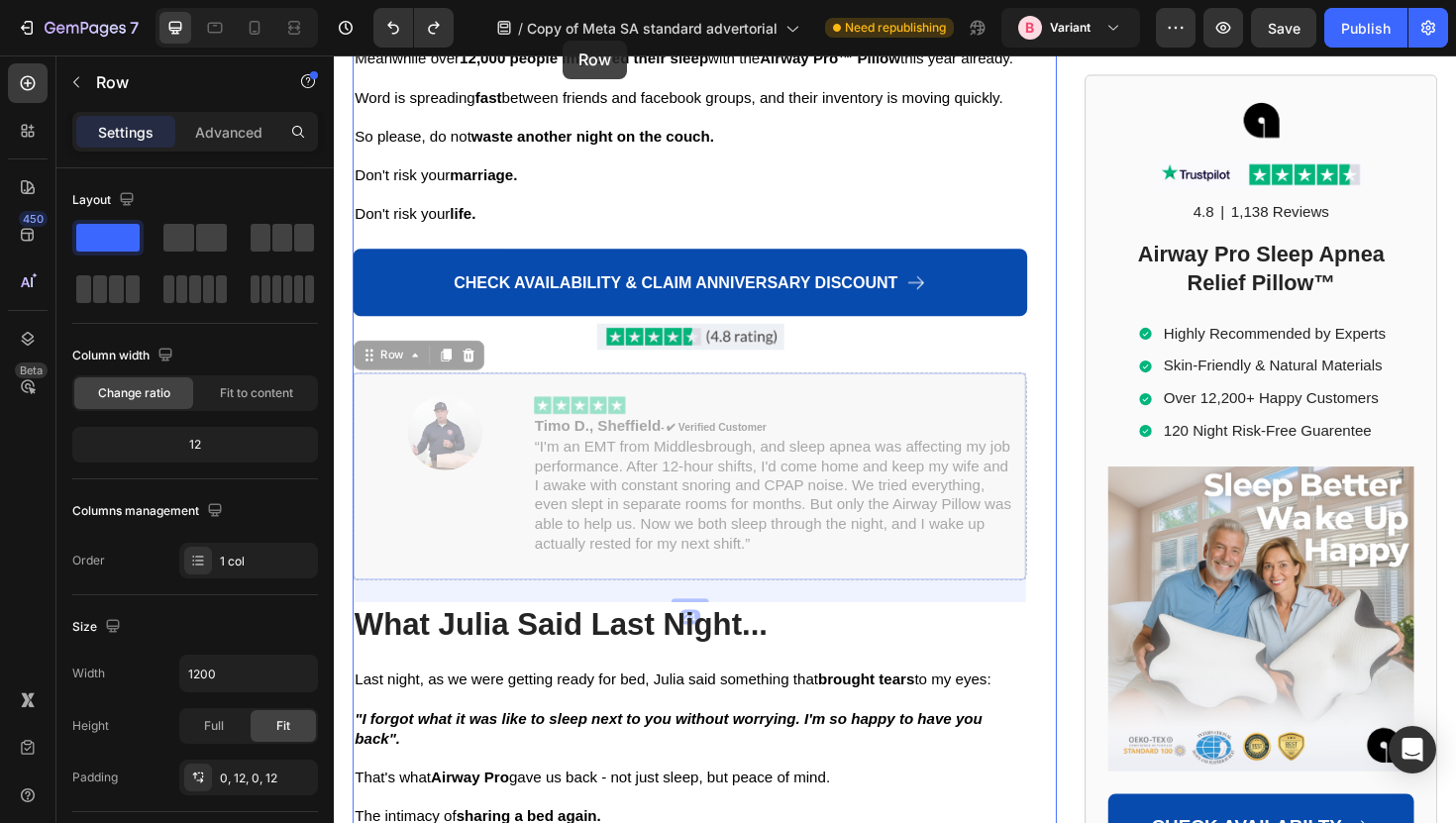 scroll, scrollTop: 11182, scrollLeft: 0, axis: vertical 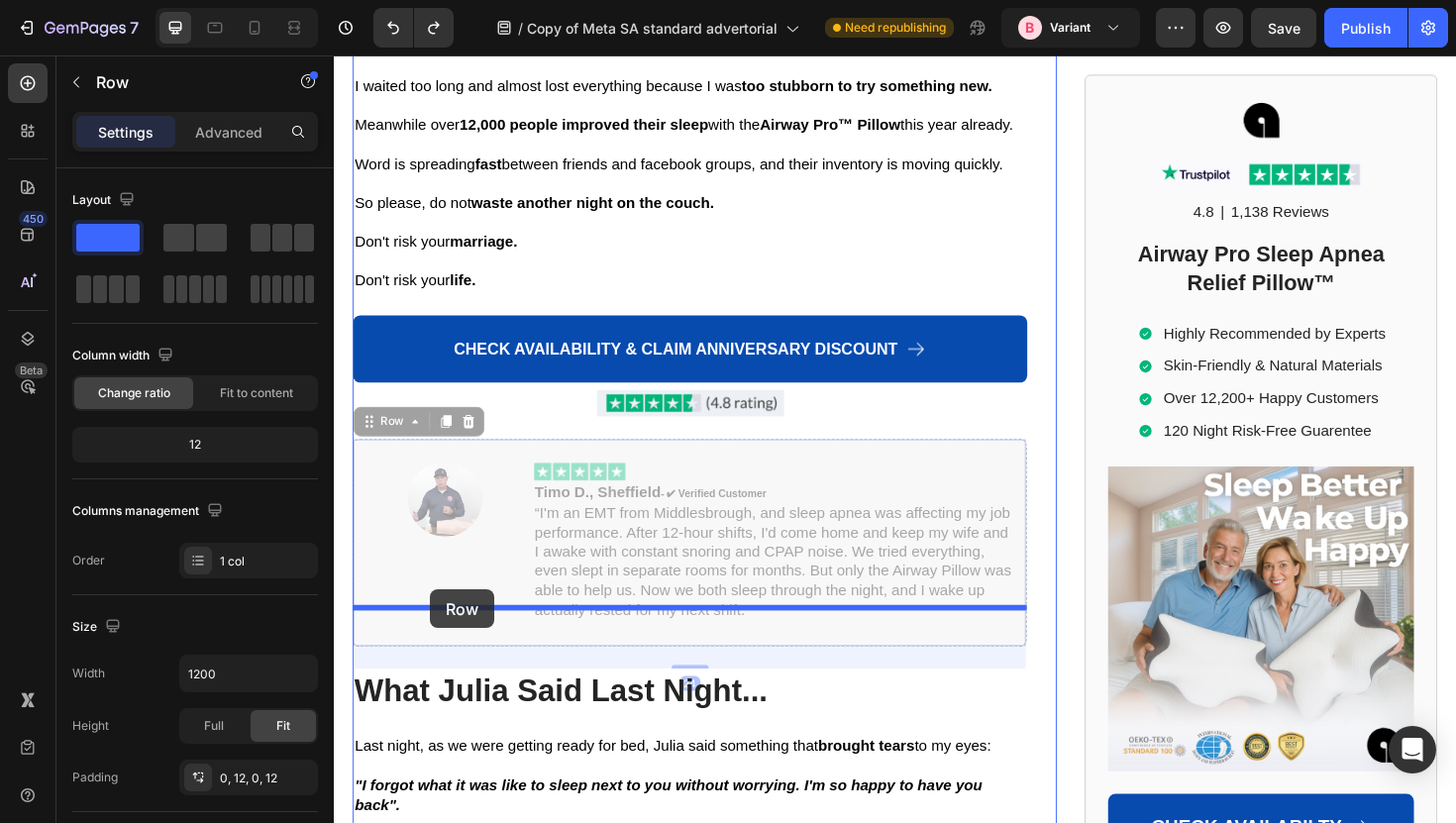 drag, startPoint x: 374, startPoint y: 317, endPoint x: 436, endPoint y: 621, distance: 310.25796 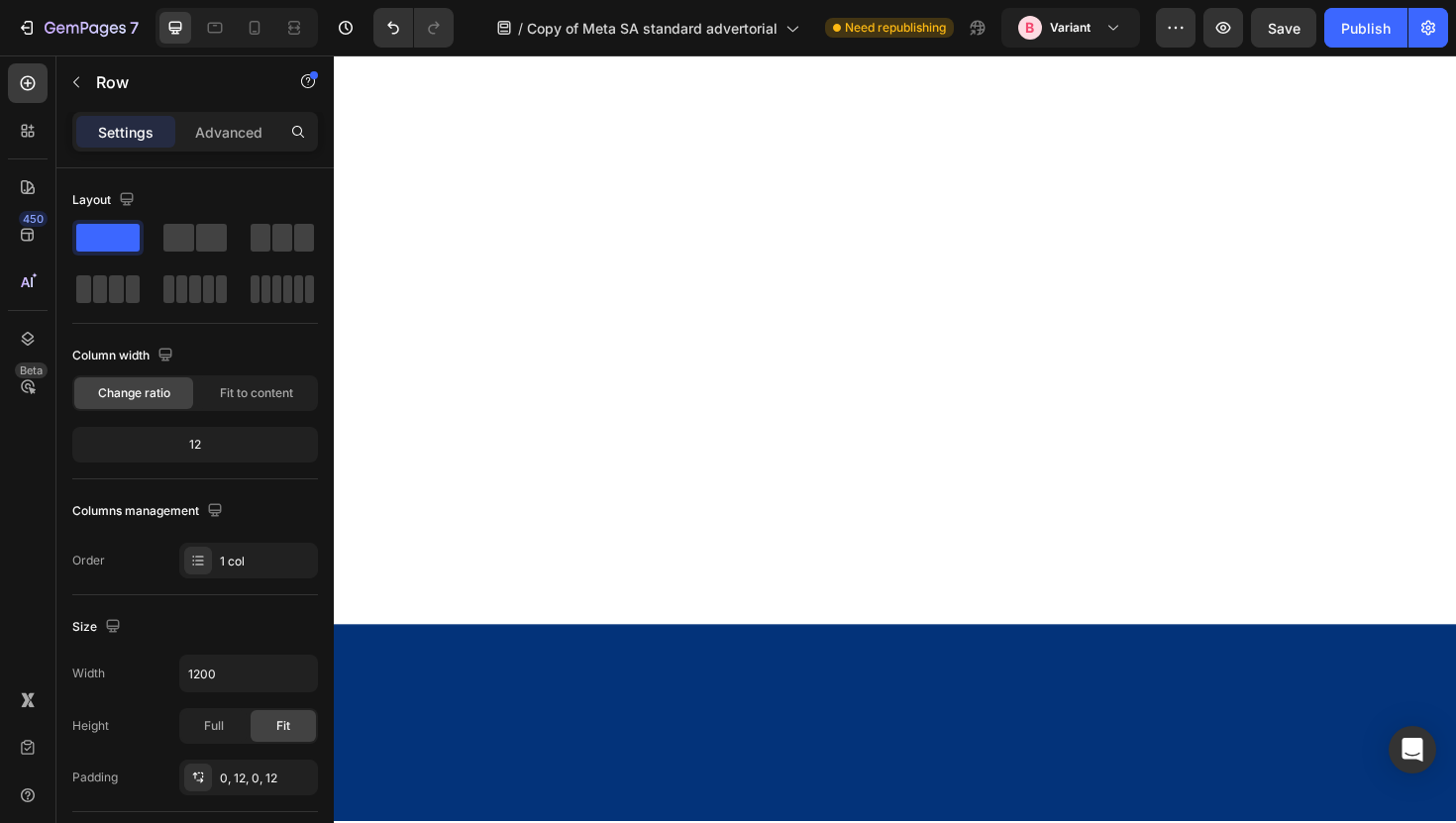 scroll, scrollTop: 12858, scrollLeft: 0, axis: vertical 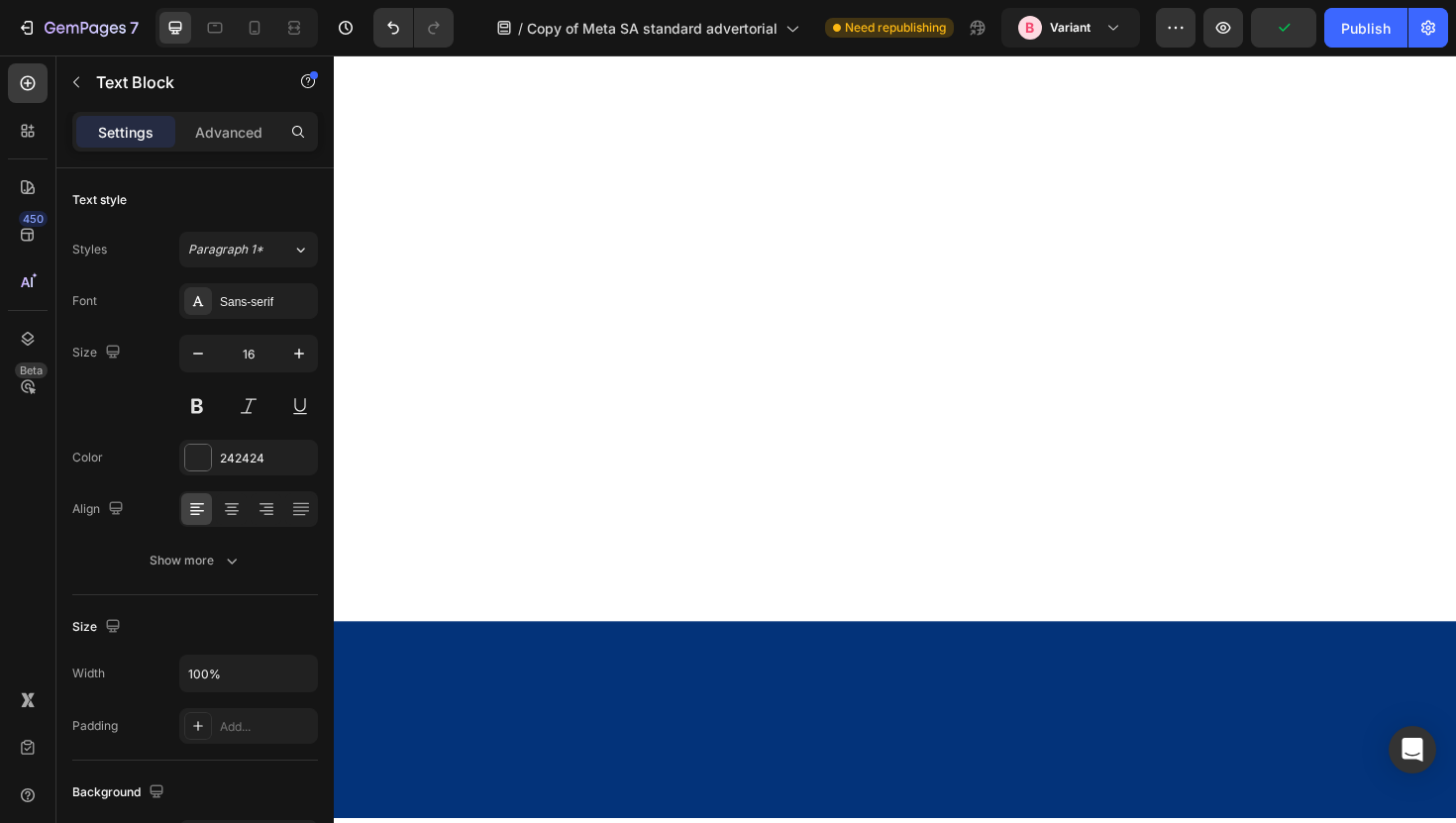 click on "Free Shipping within the UK" at bounding box center (480, -1505) 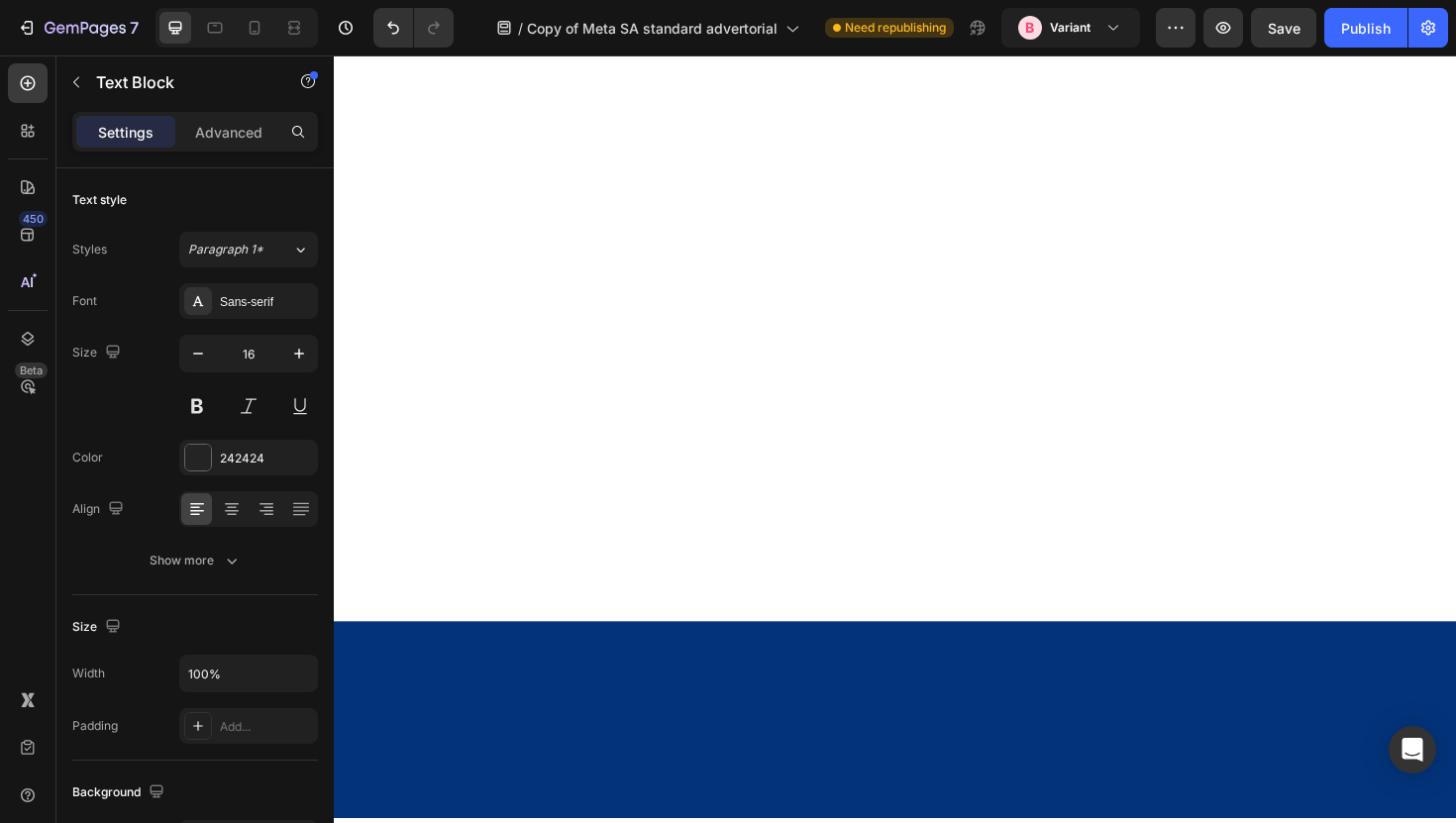 click on "Free Shipping within the UK" at bounding box center (480, -1505) 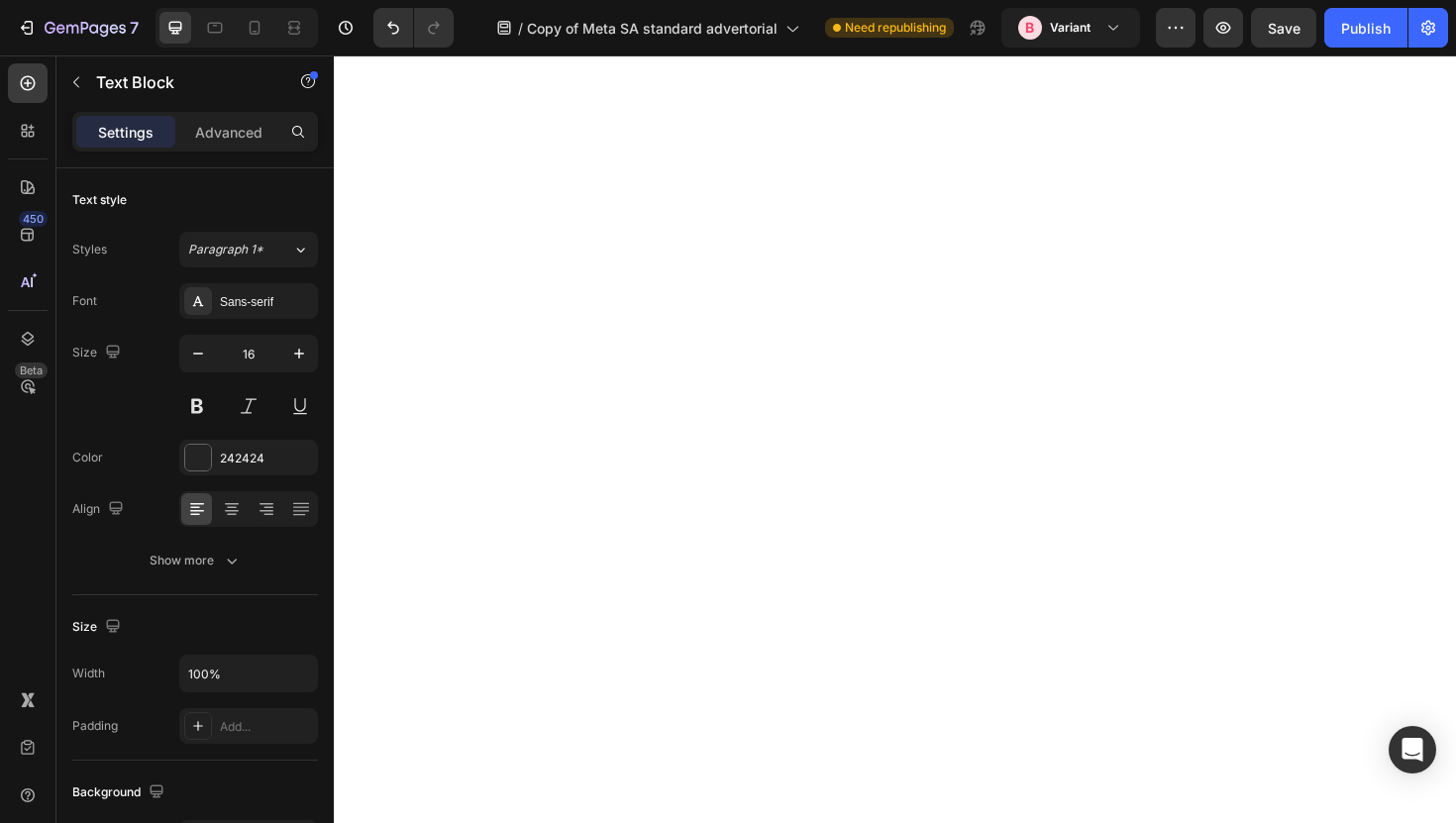 scroll, scrollTop: 12589, scrollLeft: 0, axis: vertical 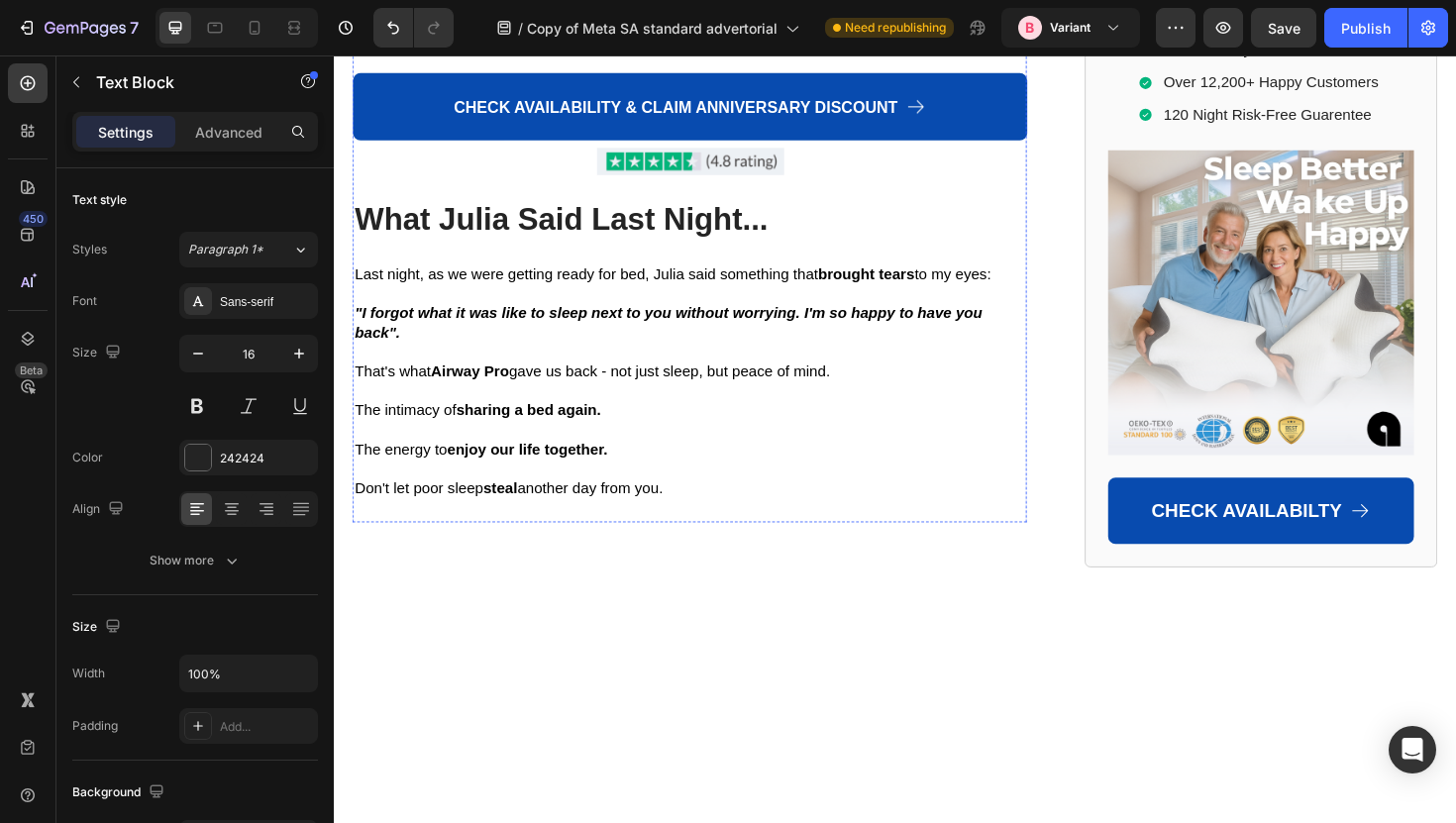 click on "Don't Make the Same Mistakes I Did." at bounding box center [710, -1293] 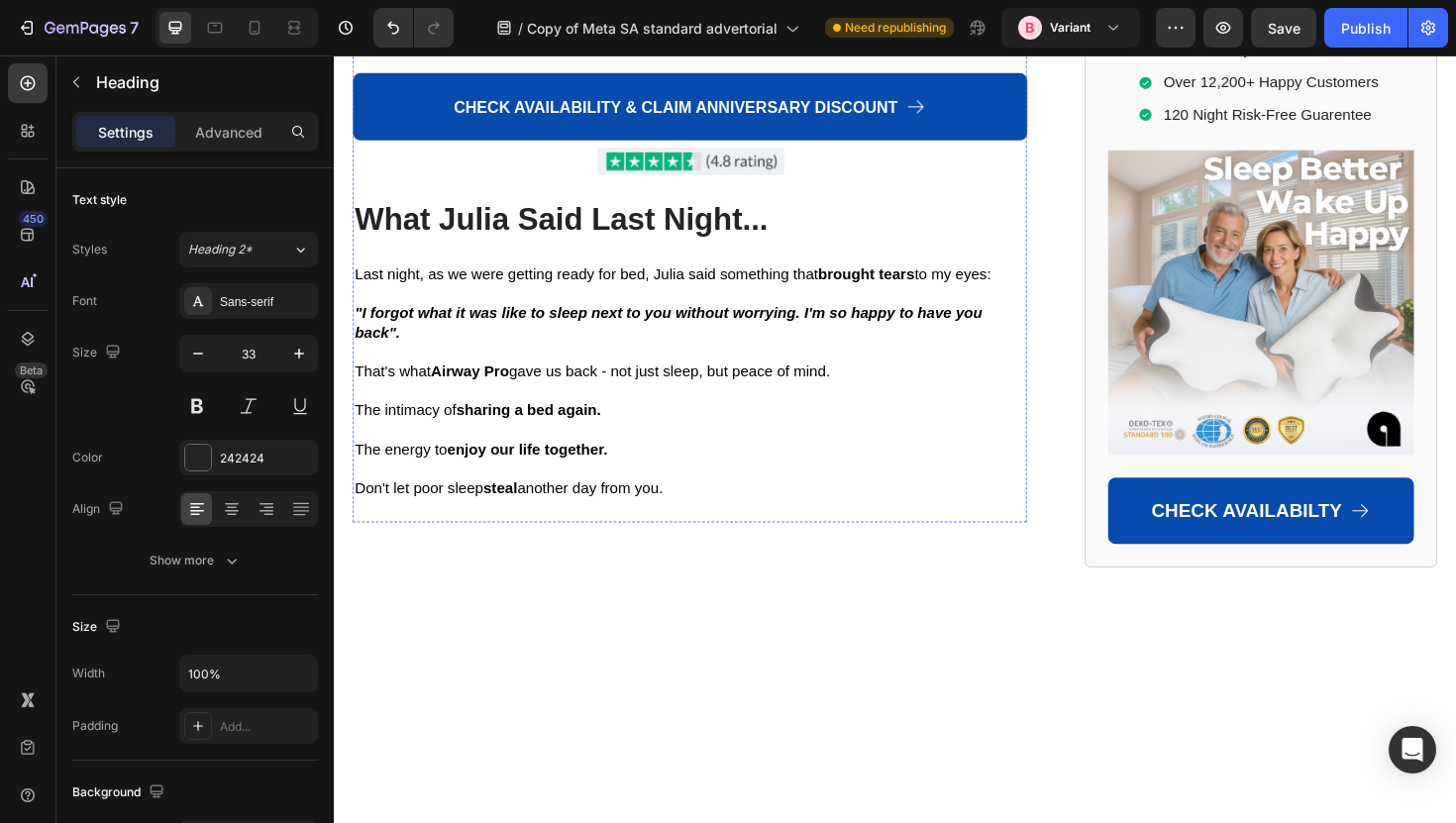 click on "Don't Make the Same Mistakes I Did." at bounding box center [710, -1293] 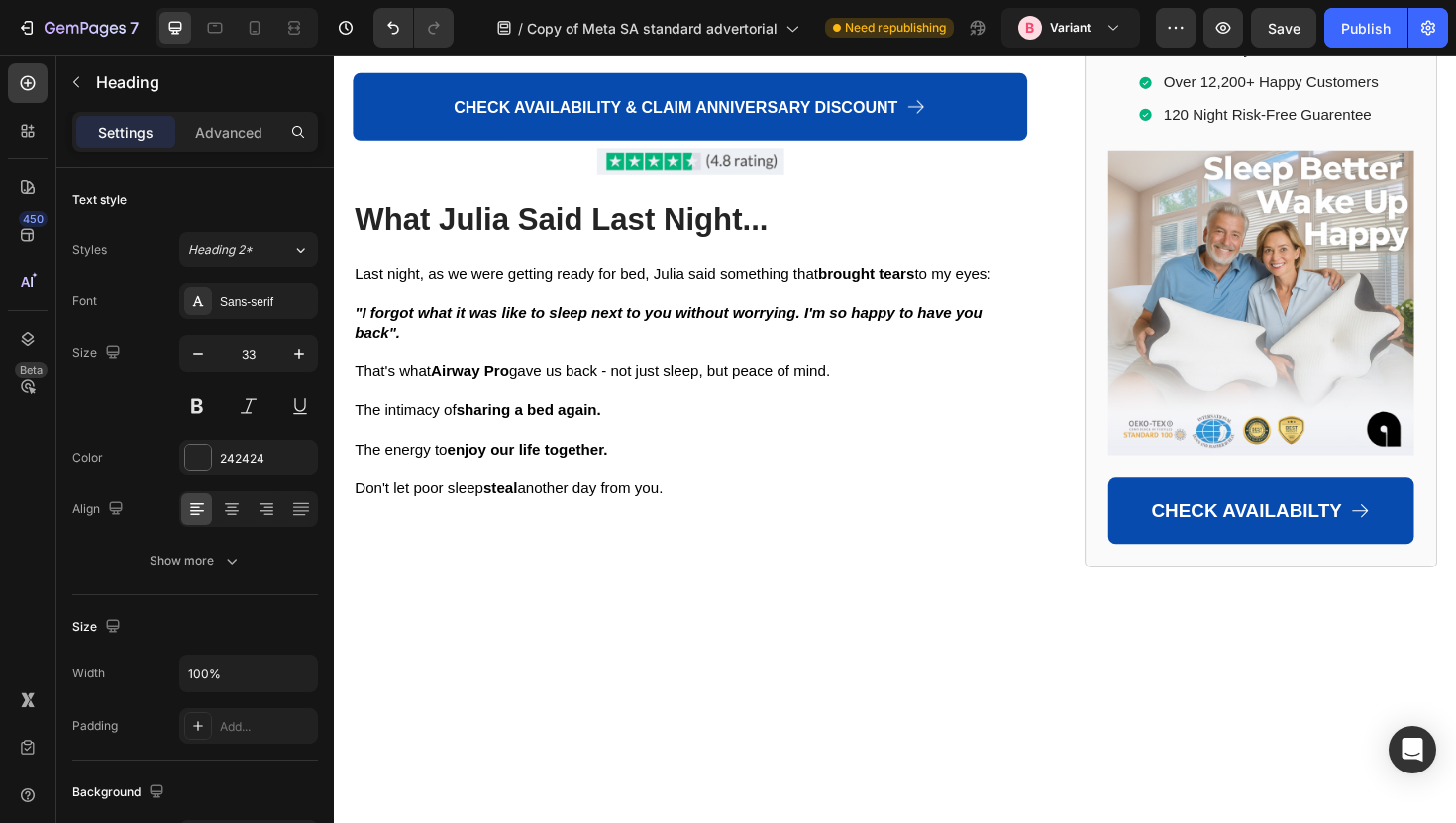 click on "Don't Make the Same Mistakes I Did." at bounding box center (710, -1293) 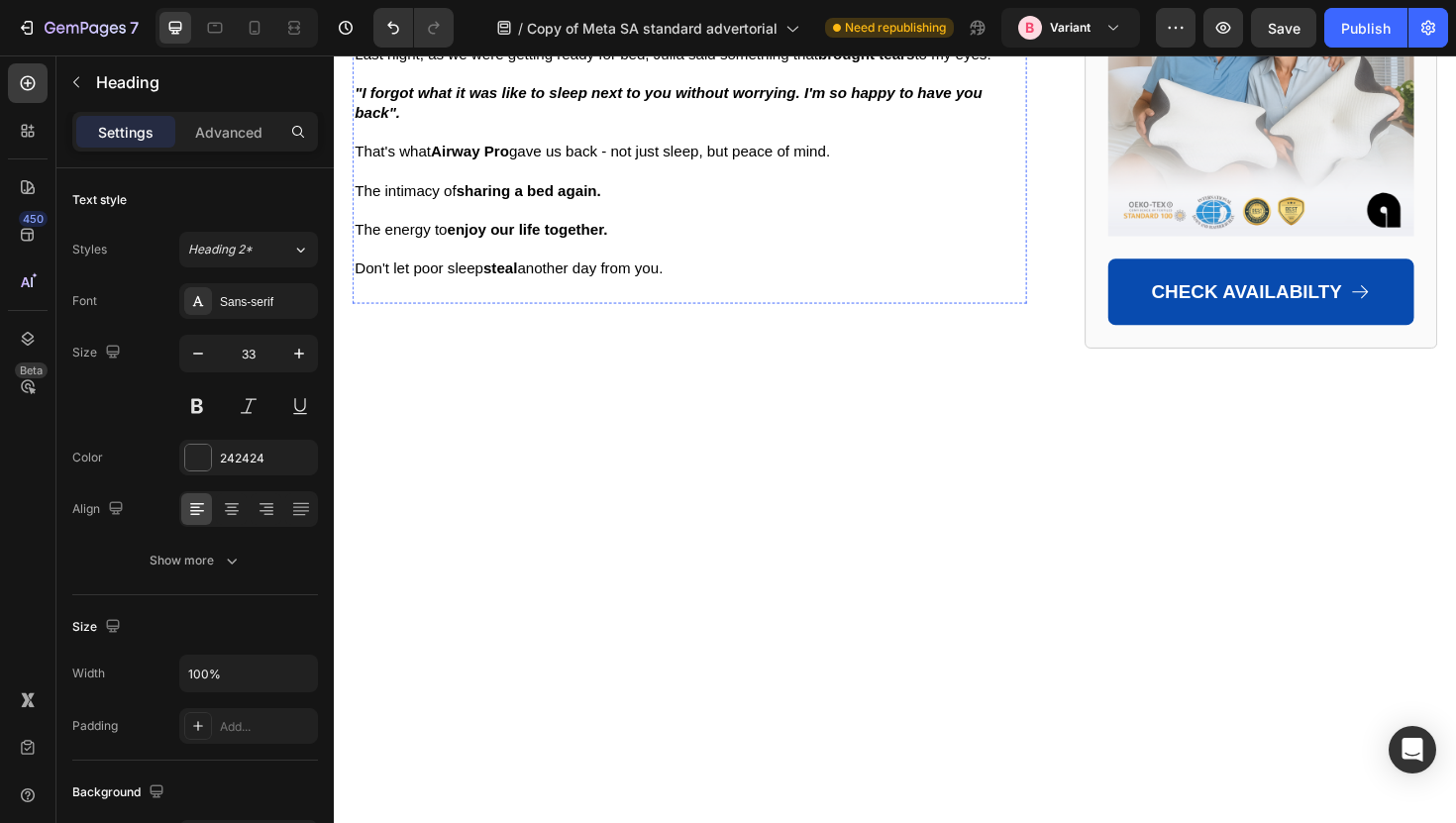 scroll, scrollTop: 11997, scrollLeft: 0, axis: vertical 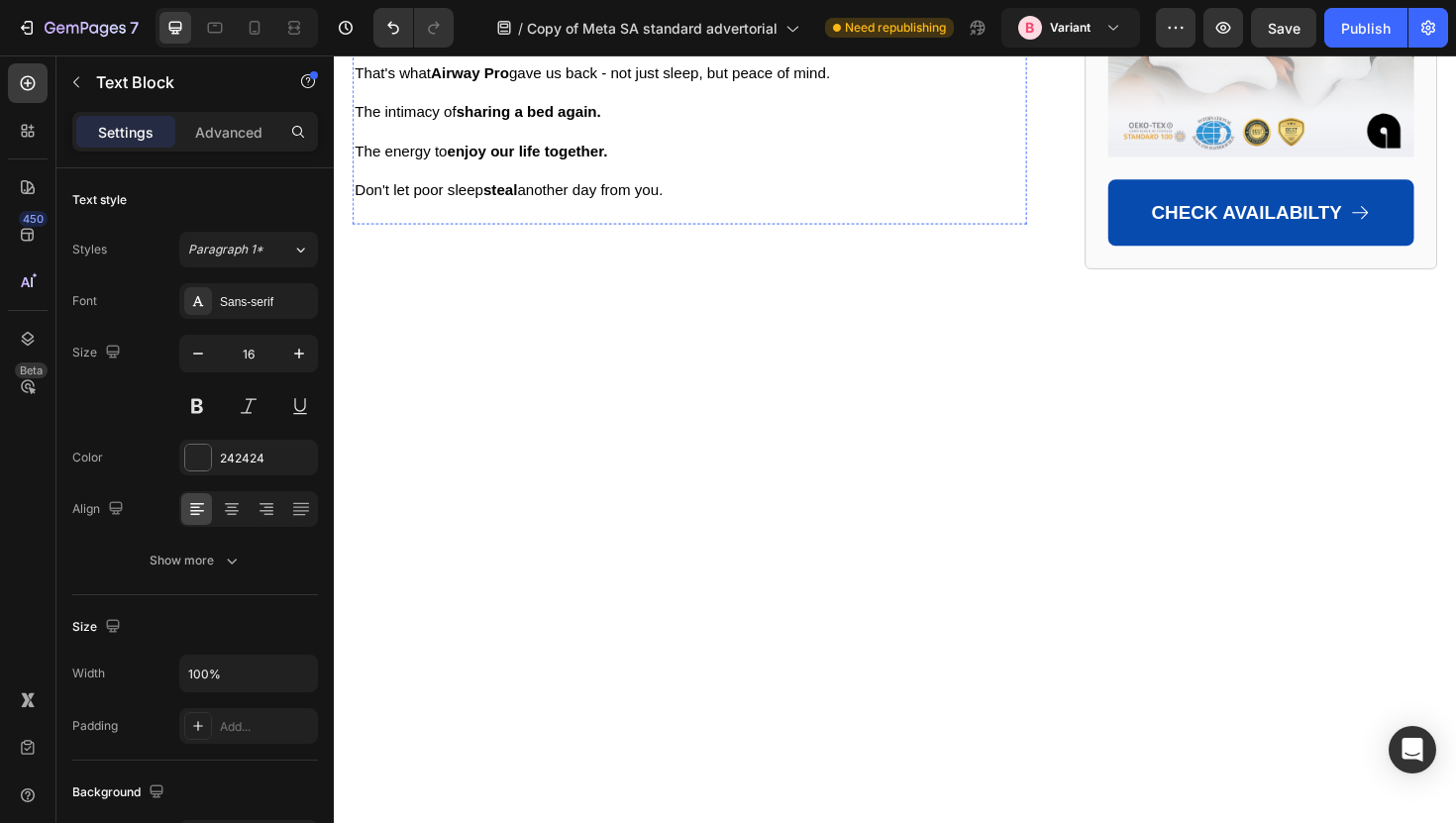 click on "Sleep specialist visits:  £200-£300" at bounding box center (456, -1302) 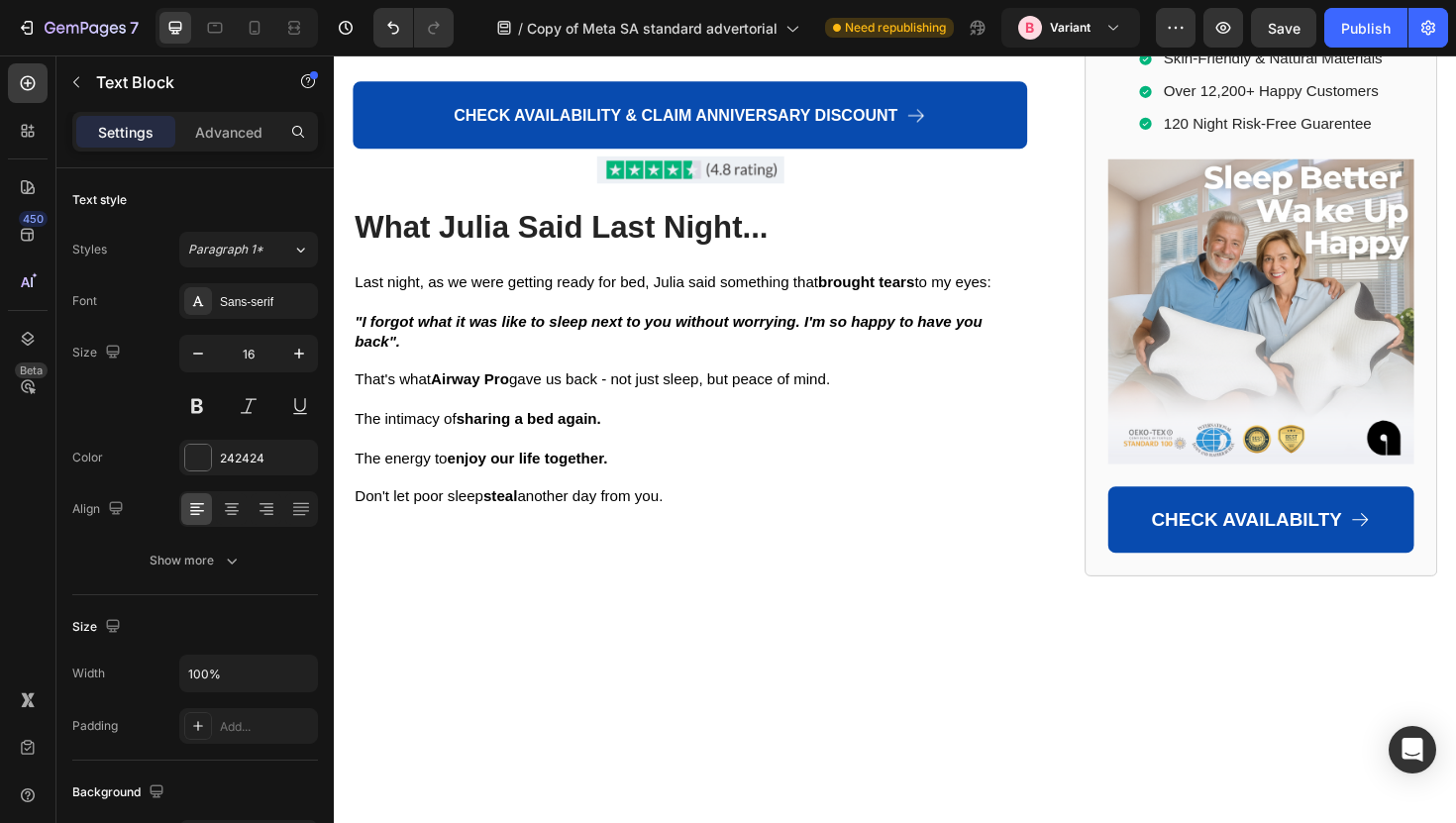 scroll, scrollTop: 11651, scrollLeft: 0, axis: vertical 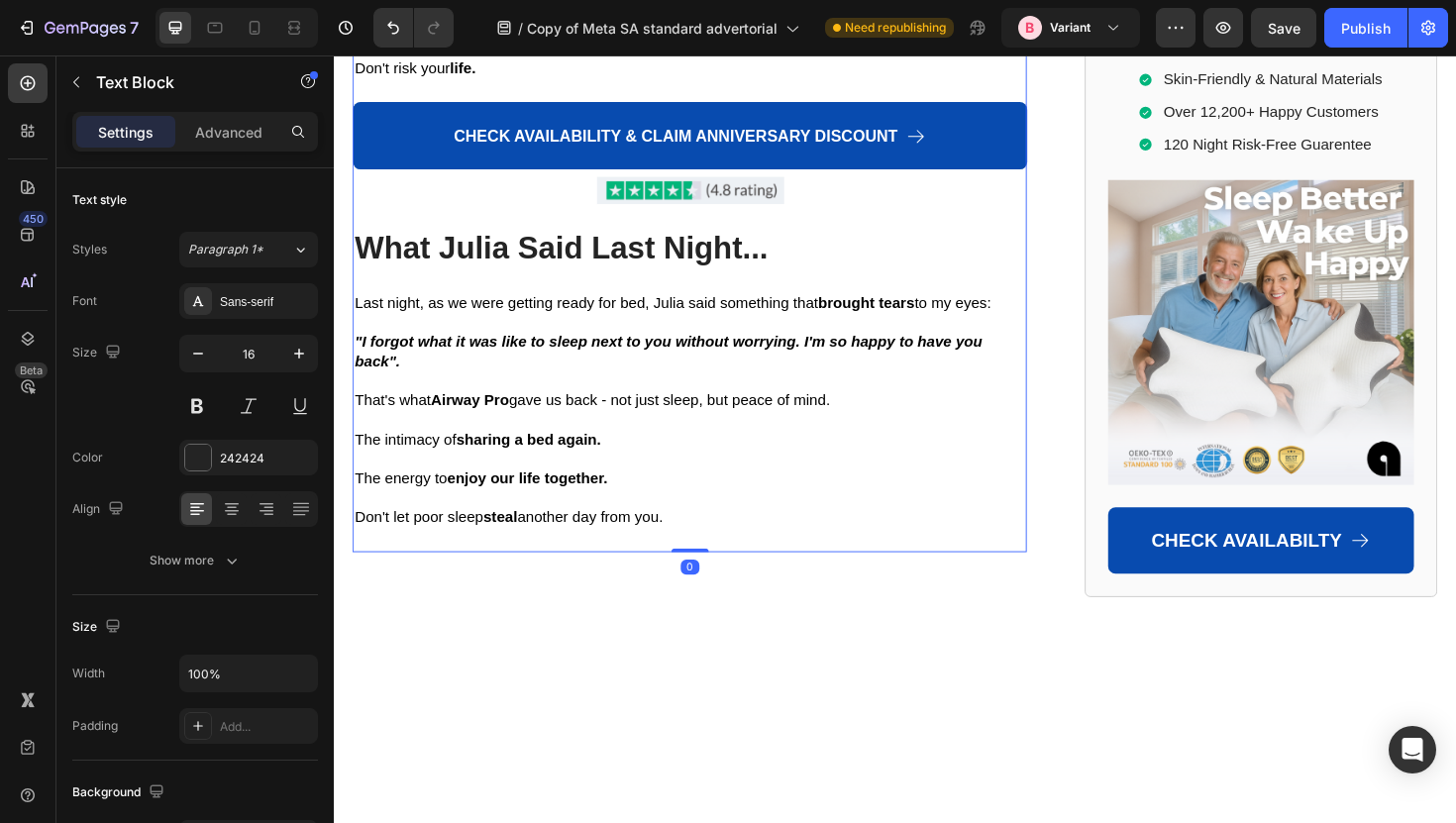 click on "Why This Works When Everything Else Failed Heading Let me be  brutally honest  with you. Good sleep  isn't  just about feeling rested.  It's about staying alive.  It's about how you treat your partner.  It's about being the parent, spouse, and person you want to be. Here's what I wasted money on before finding the right solution: Sleep specialist visits:  £200-£300 CPAP machine:  £500-£1,000 Monthly CPAP supplies:  £50-£100 4 different Wedge Pillows (none of them have truly worked):  £140 5 Months supply of  XyliMelts dry mouth mints :  total £35 All the other smaller things like  nasal strips, chin straps, mouthtapes, nose dilators, jaw retainers :  total £132 All of that money.  All of that time.  All of that pain . And the solution was simpler than I have ever imagined. Right now,  you can get the Airway Pro Sleep Apnoea Pillow™  for a fraction of what I wasted on everything else. They have a  special anniversary offer  running:  Buy 2 and Get 60% Off + 2 Premium Sleep Masks for FREE ✅" at bounding box center (710, -353) 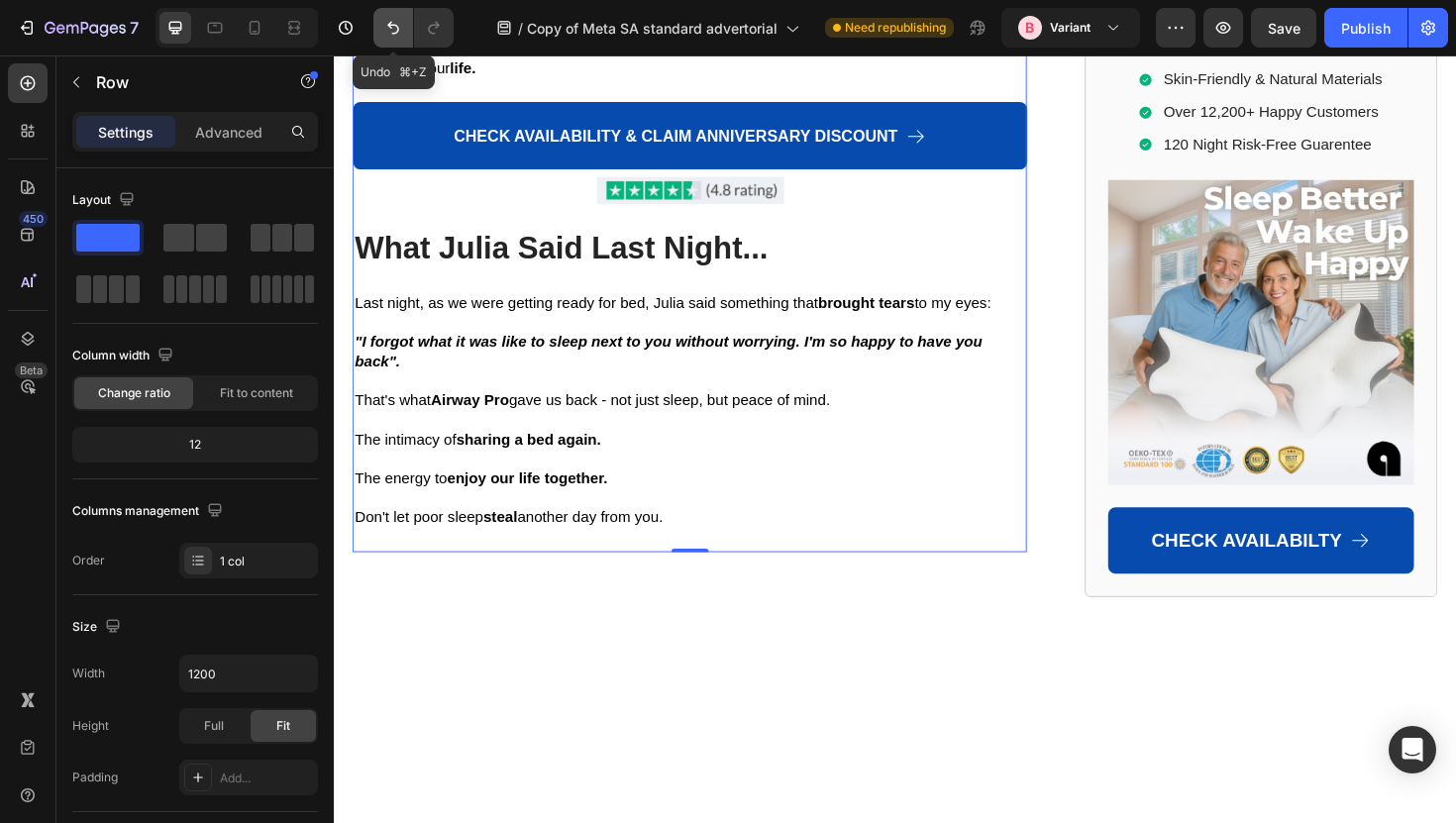 click 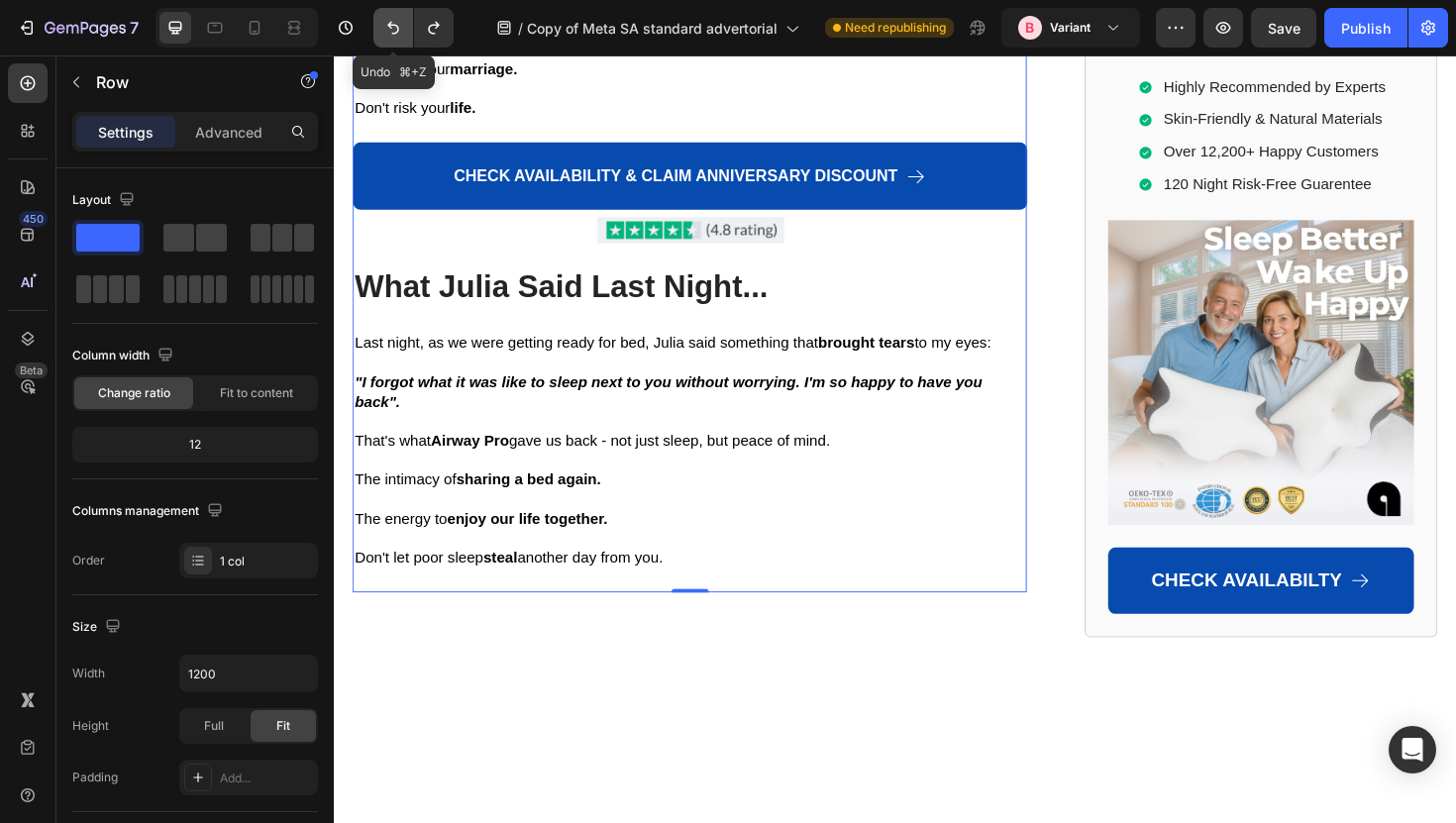 click 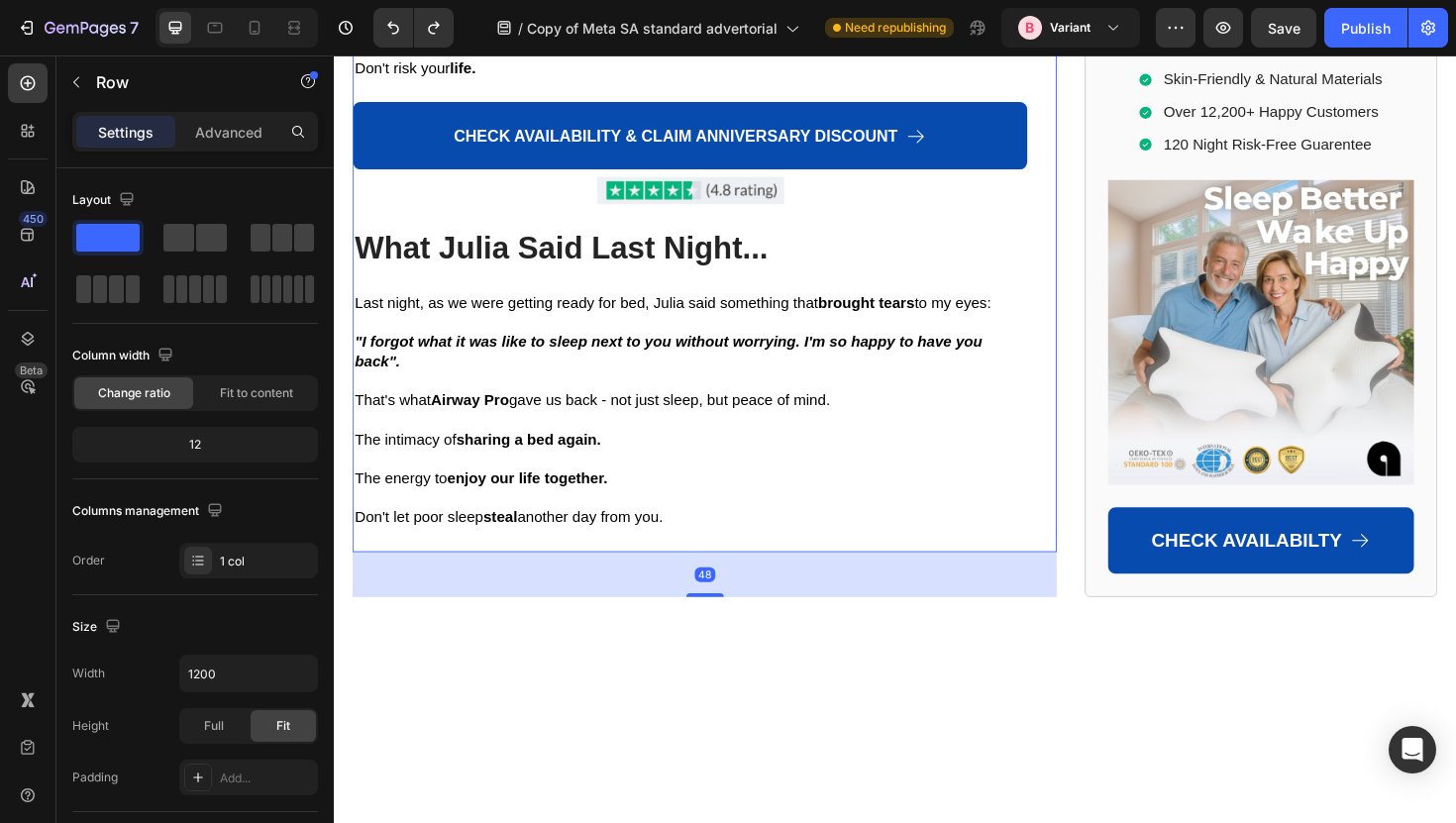 click on "Why My Doctor Now Recommends This Pillow to Other Patients Heading Even my sleep specialist was  skeptical  at first.    But after reviewing the  Airway Pro Pillow's design  and  seeing my results,  he now recommends it to his other patients.   "The secret is the patented butterfly shape with the  ARM-CRADLE DESIGN™ " he explained.    "This is revolutionary."   Unlike traditional pillows  that tilt your head forward  and  close your airway , the Airway Pro Pillow keeps your  neck aligned  and  airway open.    But here's the breakthrough part that  shocked  my doctor:   "The ARM-CRADLE DESIGN™  features specially designed  hollows  that allow your arm to rest comfortably when sleeping on your side—without putting pressure on your shoulder or forcing your head into unnatural positions."   "This isn't like any other memory foam pillow on the market."   The unique  Arm-Cradle-Design™  is what makes all the difference.   " Side sleeping is the optimal position for sleep apnoea sufferers   "" at bounding box center (710, -1218) 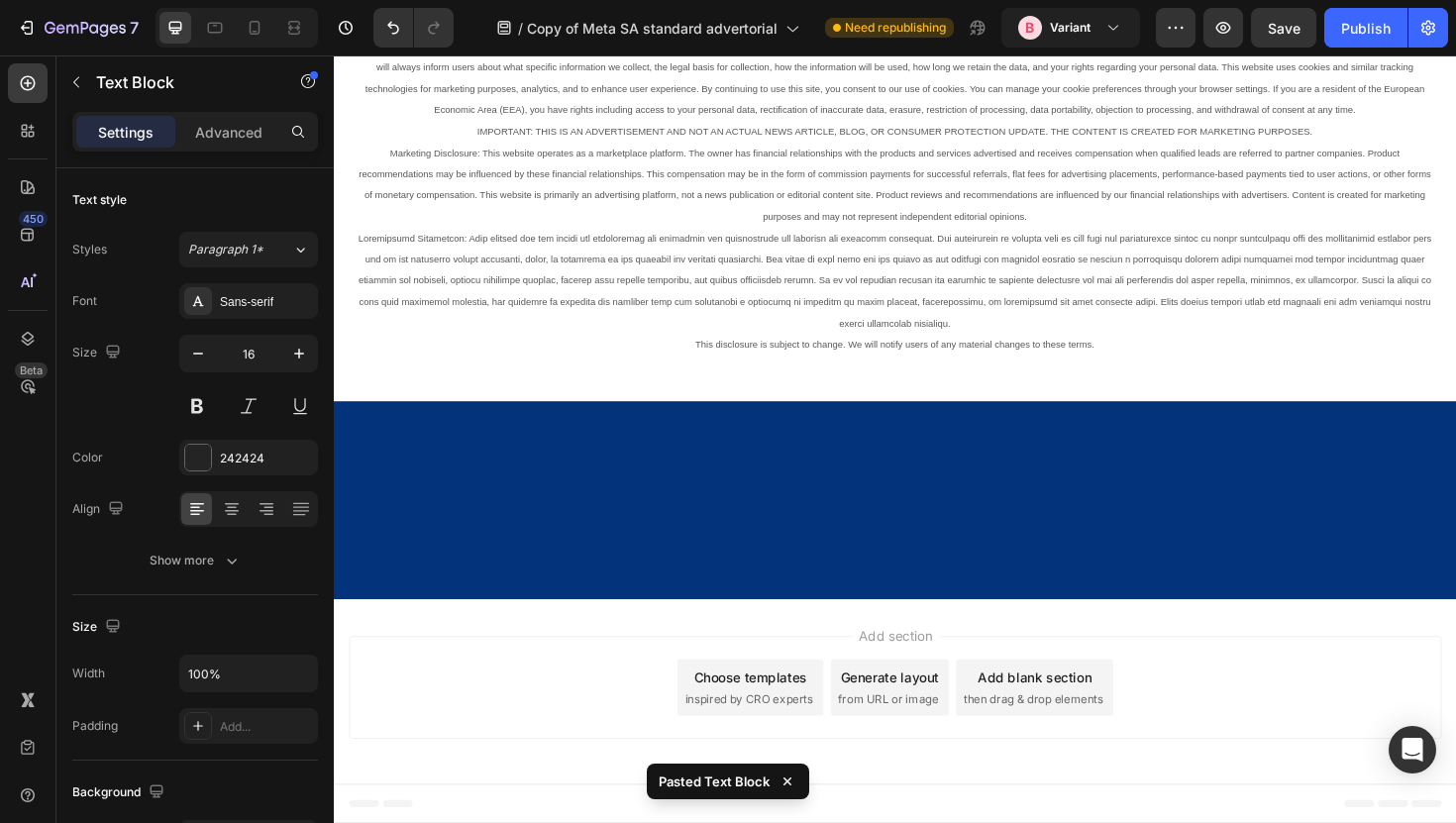 scroll, scrollTop: 13807, scrollLeft: 0, axis: vertical 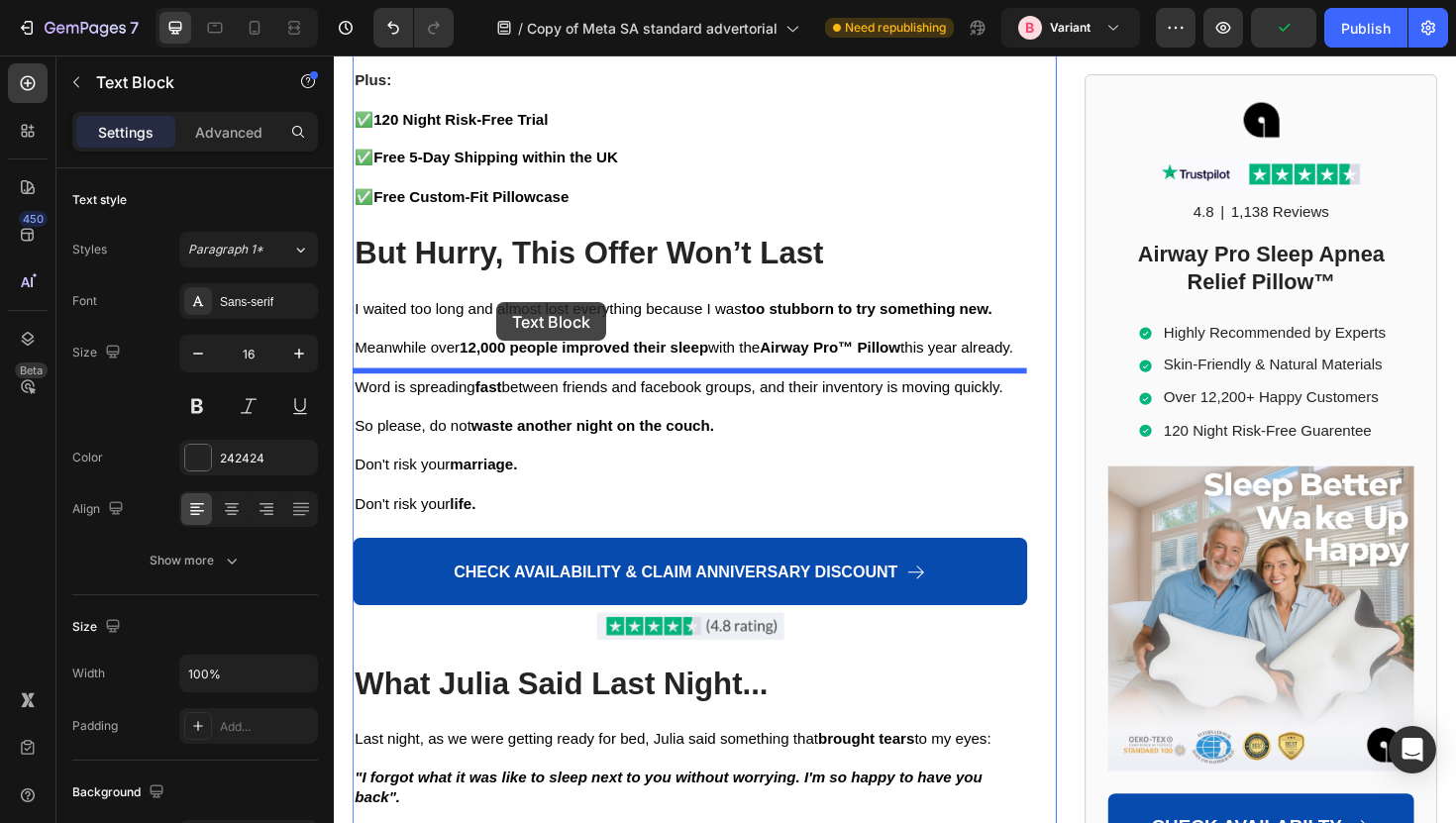 drag, startPoint x: 386, startPoint y: 129, endPoint x: 506, endPoint y: 317, distance: 223.03363 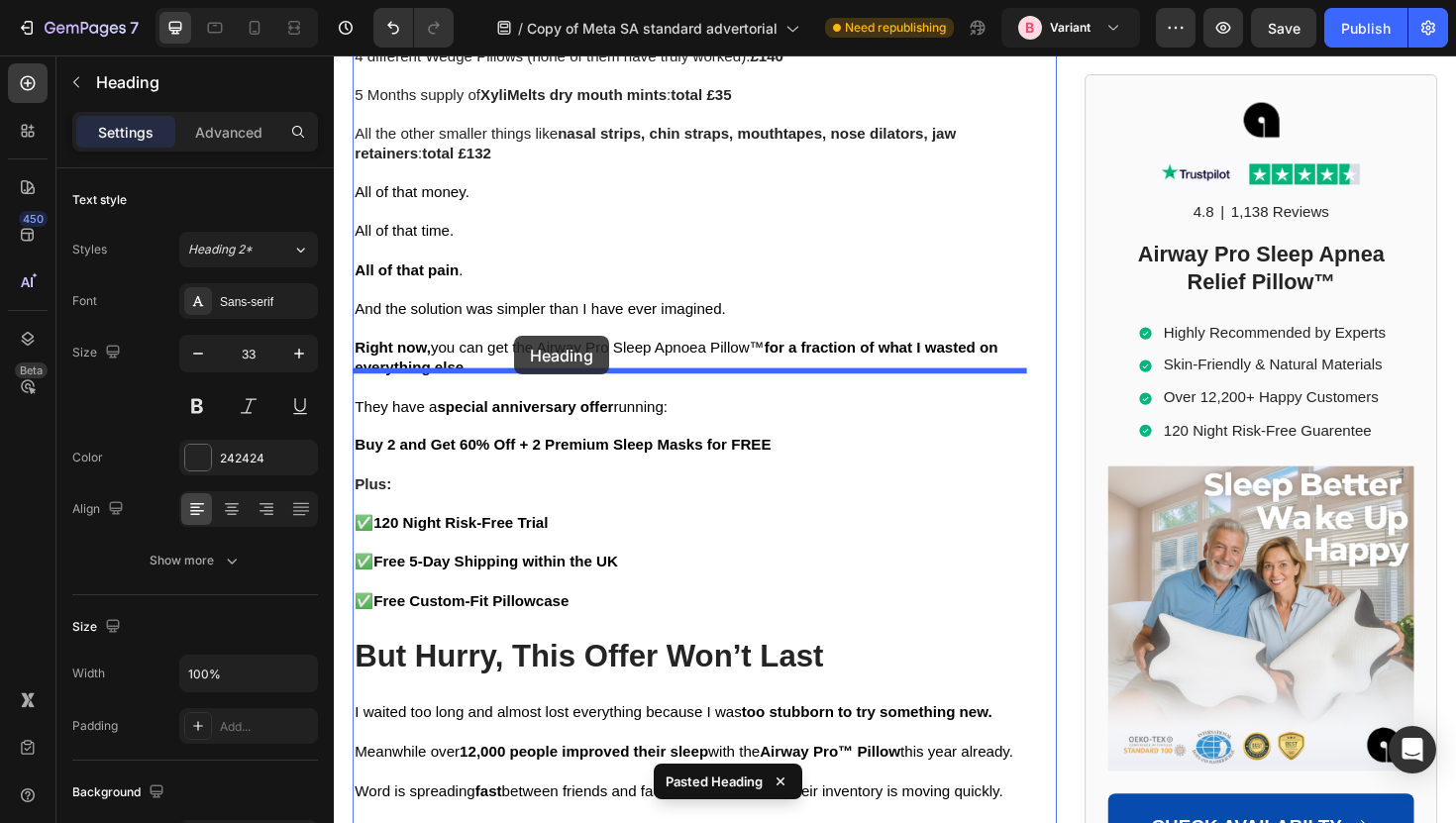 drag, startPoint x: 408, startPoint y: 733, endPoint x: 525, endPoint y: 353, distance: 397.60407 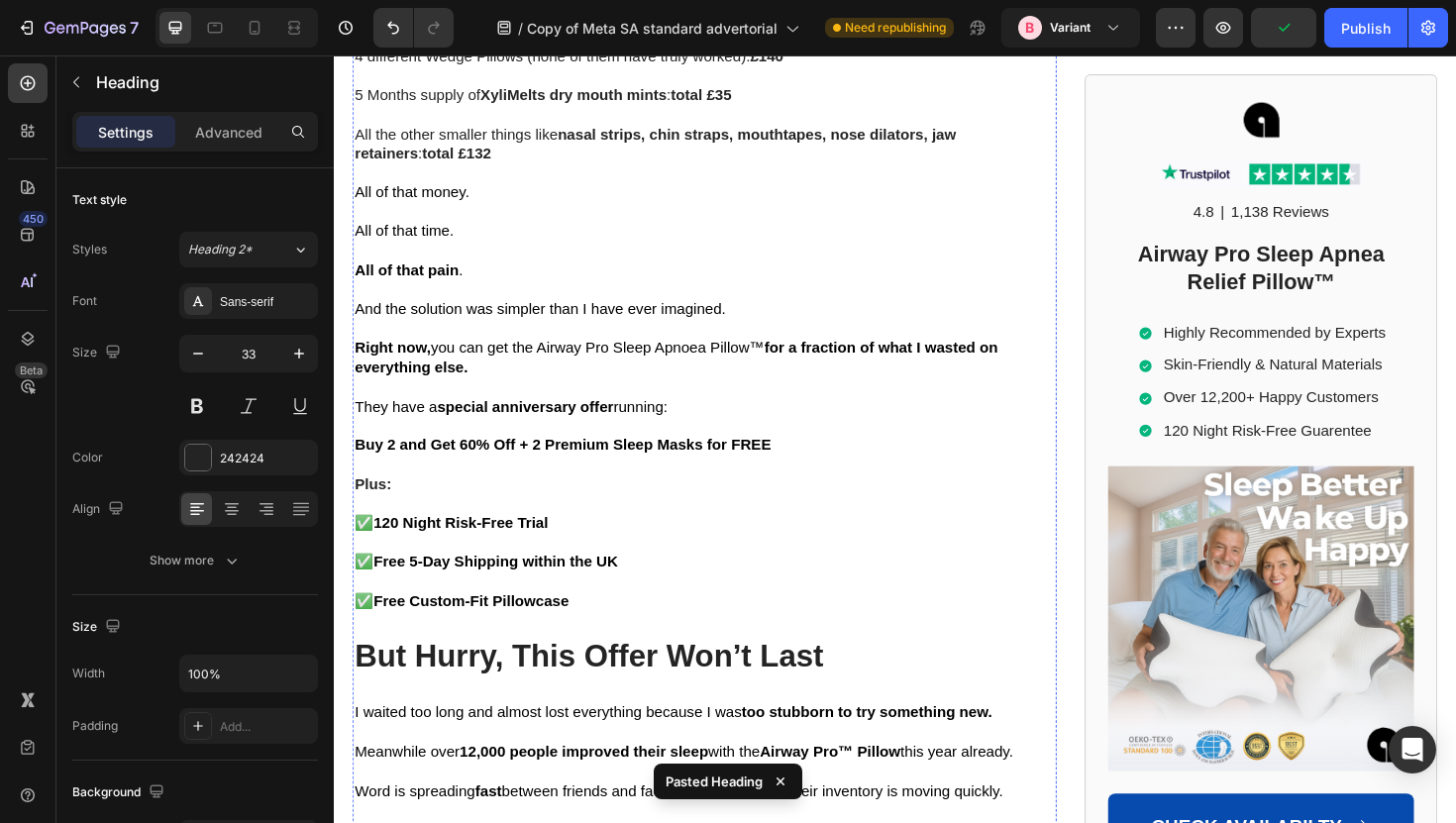 click at bounding box center [710, -1403] 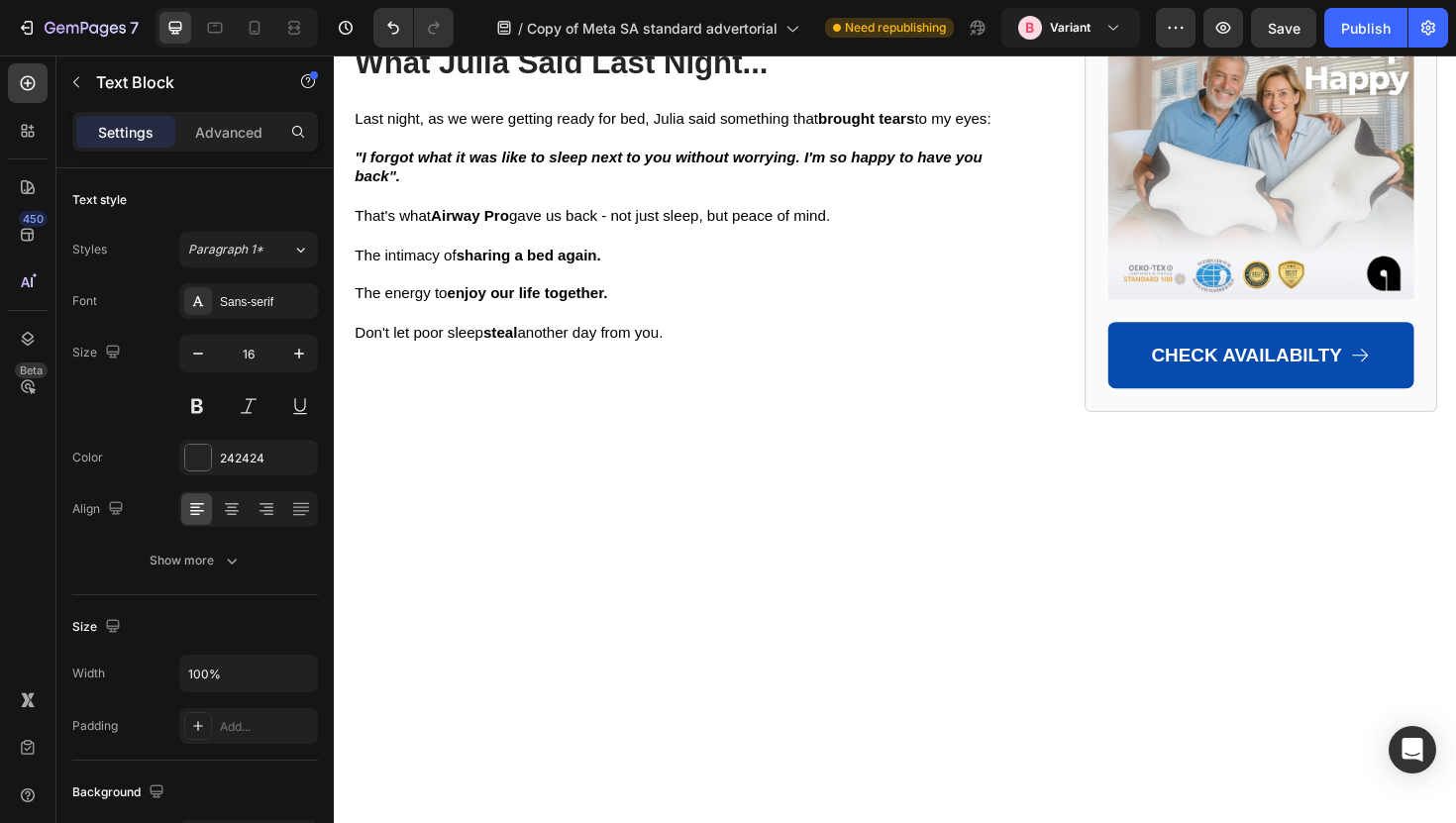 scroll, scrollTop: 12267, scrollLeft: 0, axis: vertical 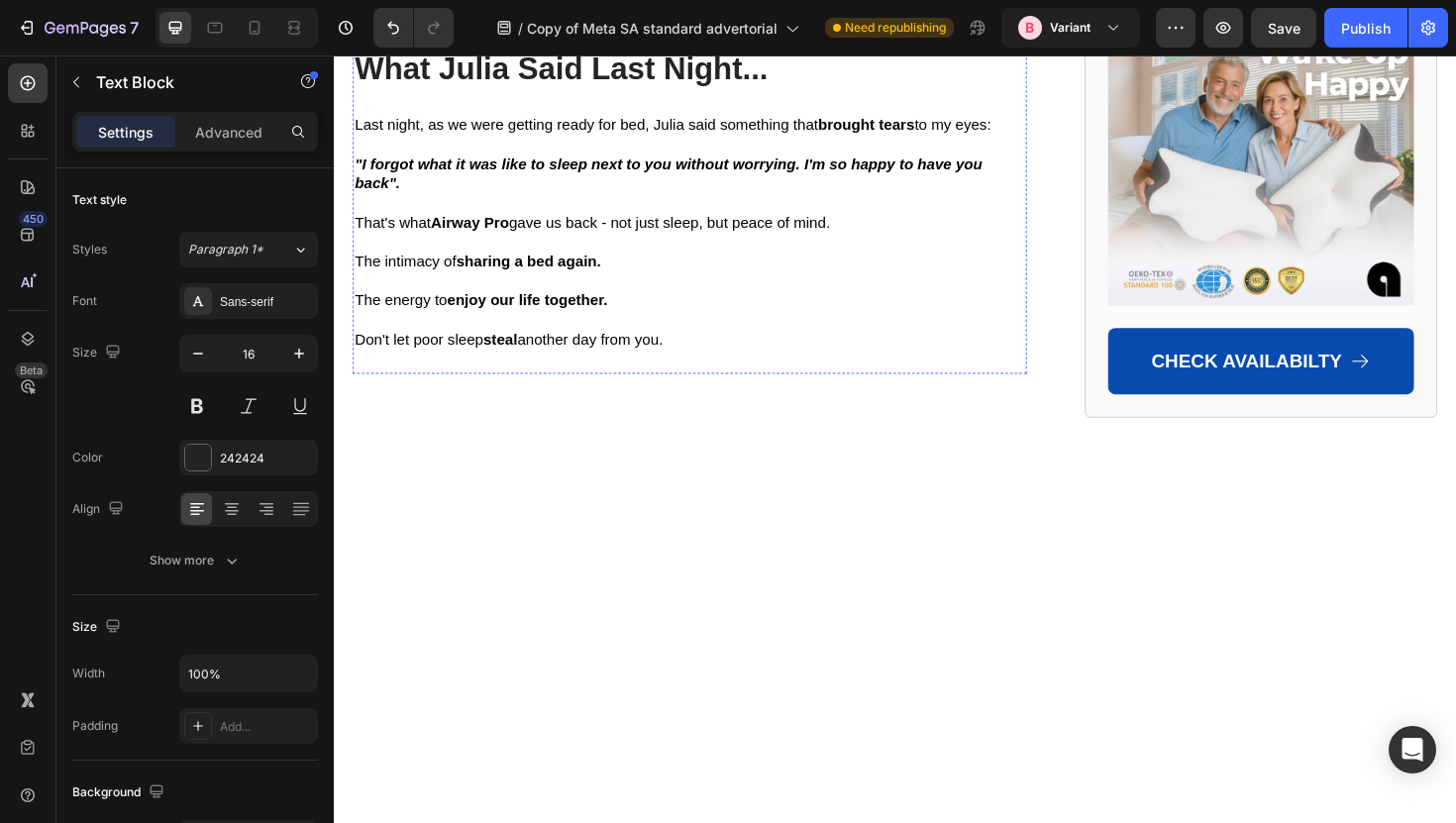 click at bounding box center [710, -1247] 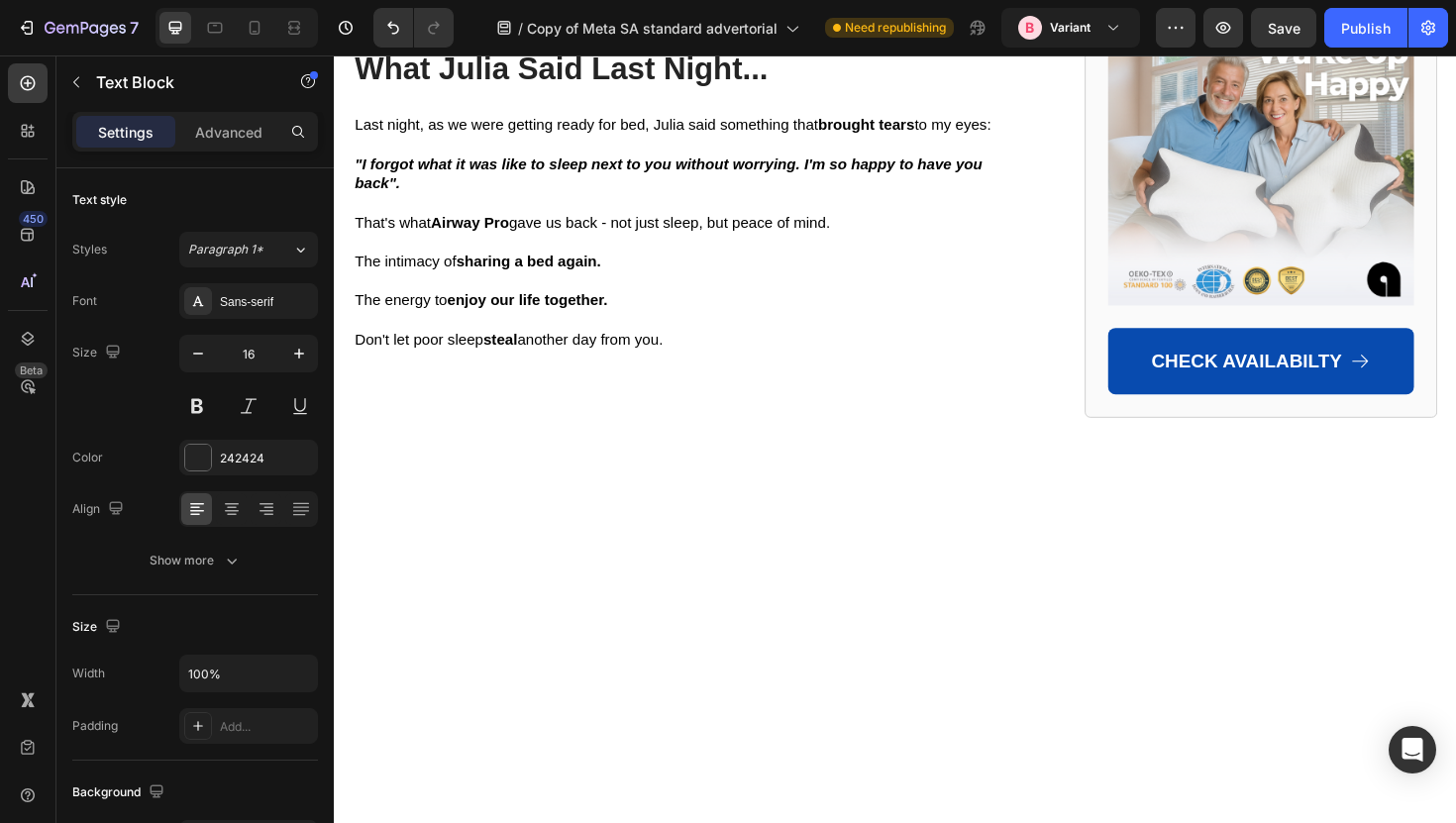 click 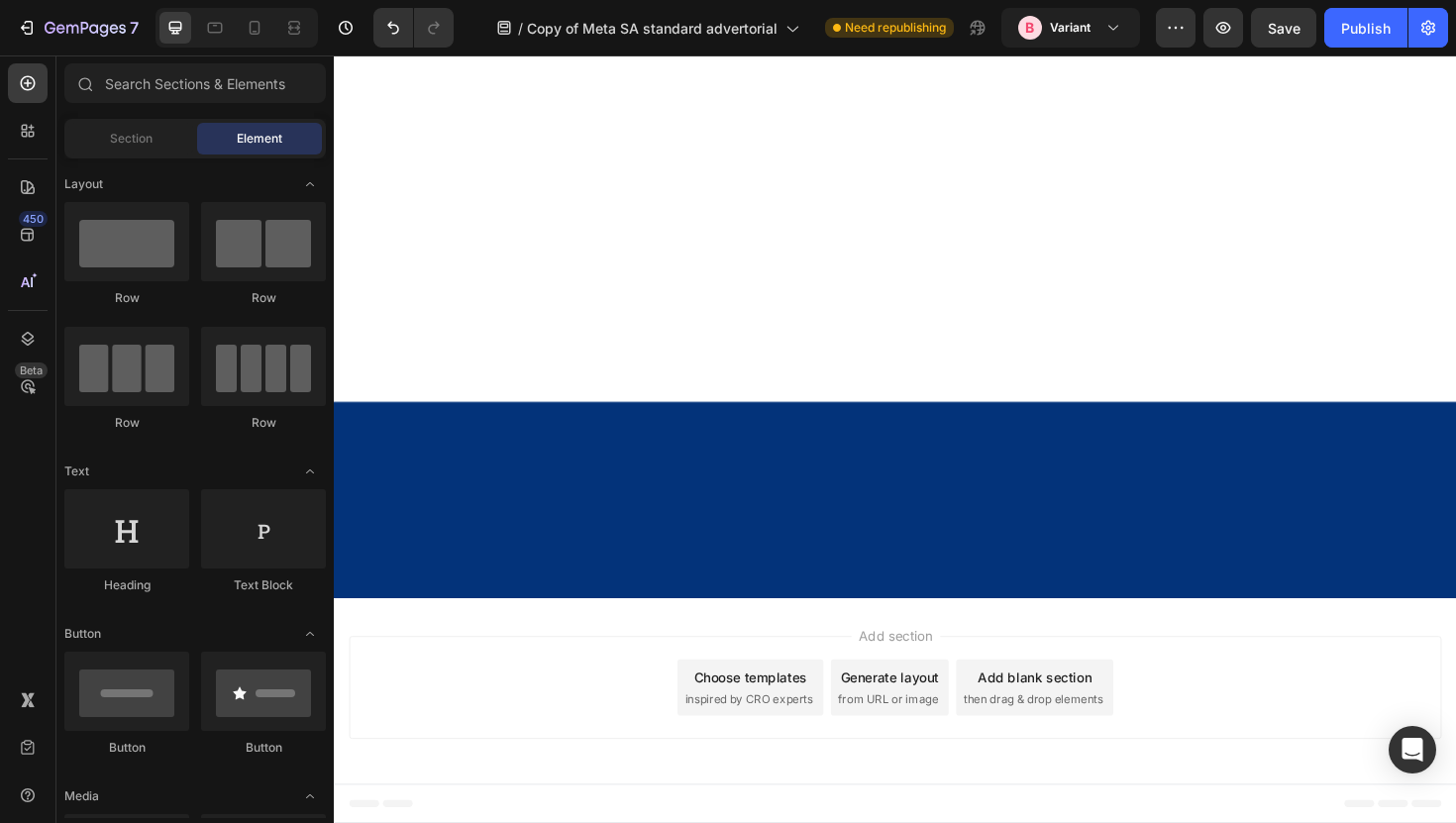 click on "Don't Make the Same Mistakes I Did." at bounding box center (710, -1131) 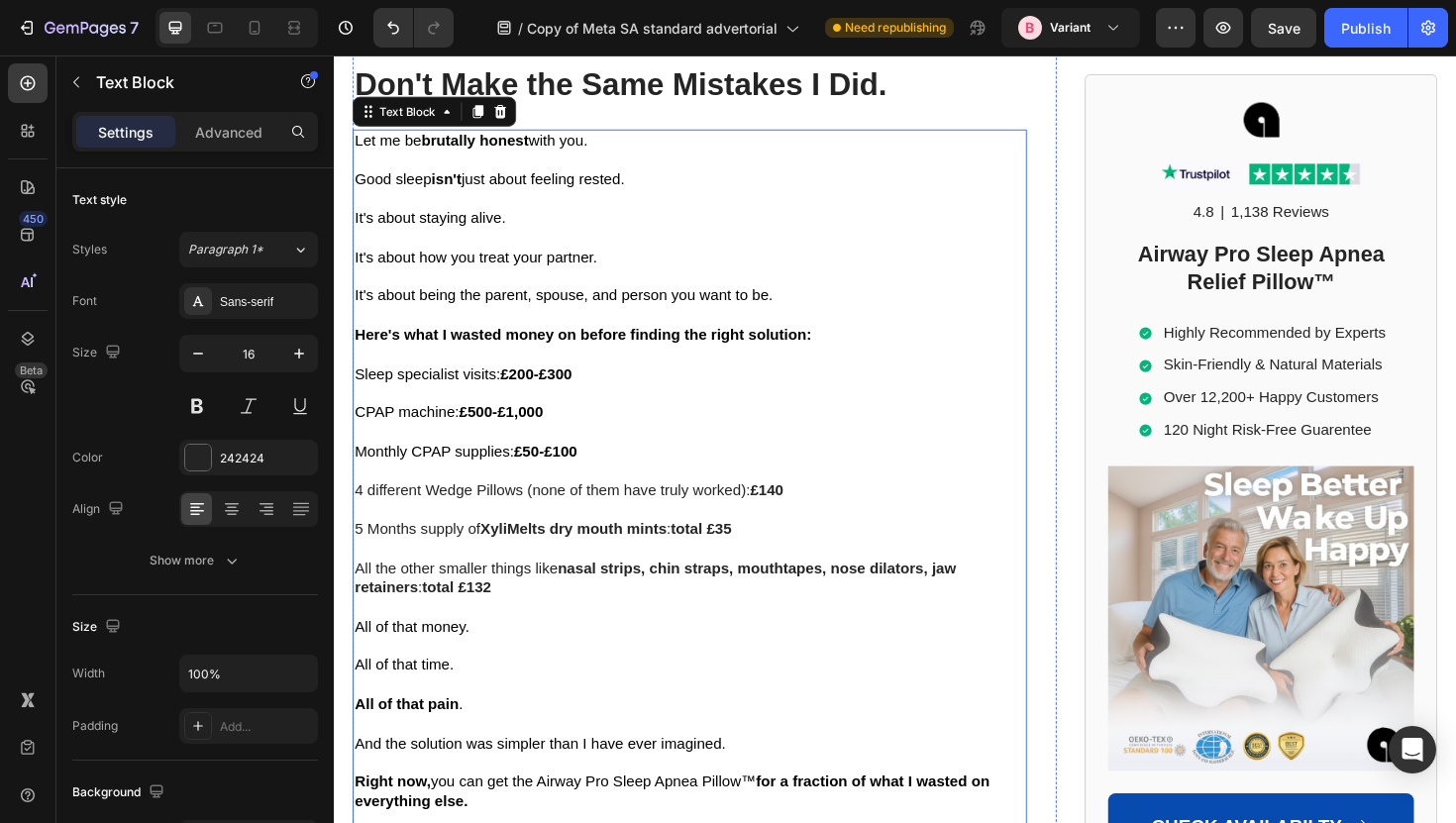 scroll, scrollTop: 10683, scrollLeft: 0, axis: vertical 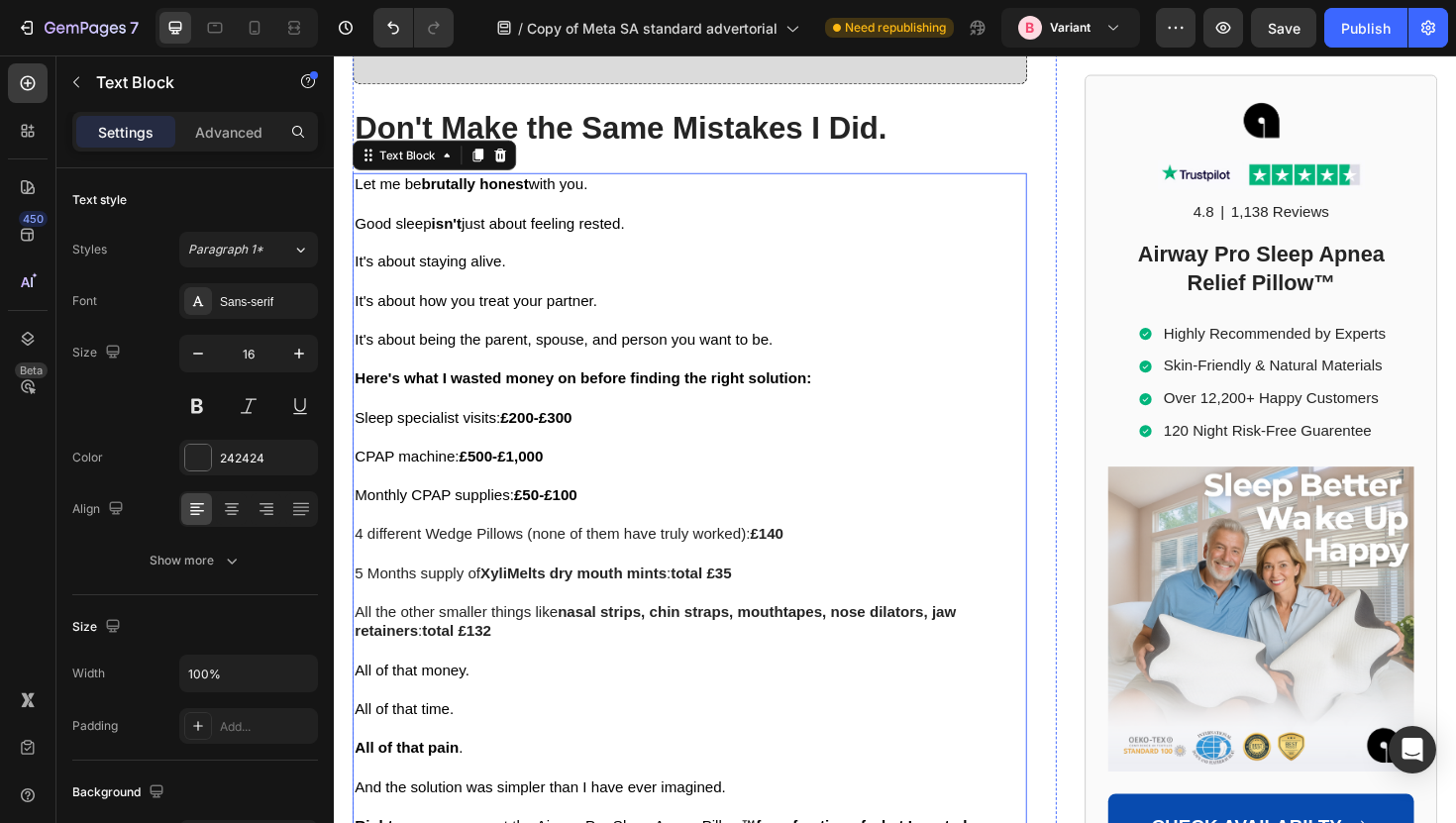 click on "He was right." at bounding box center [710, -1062] 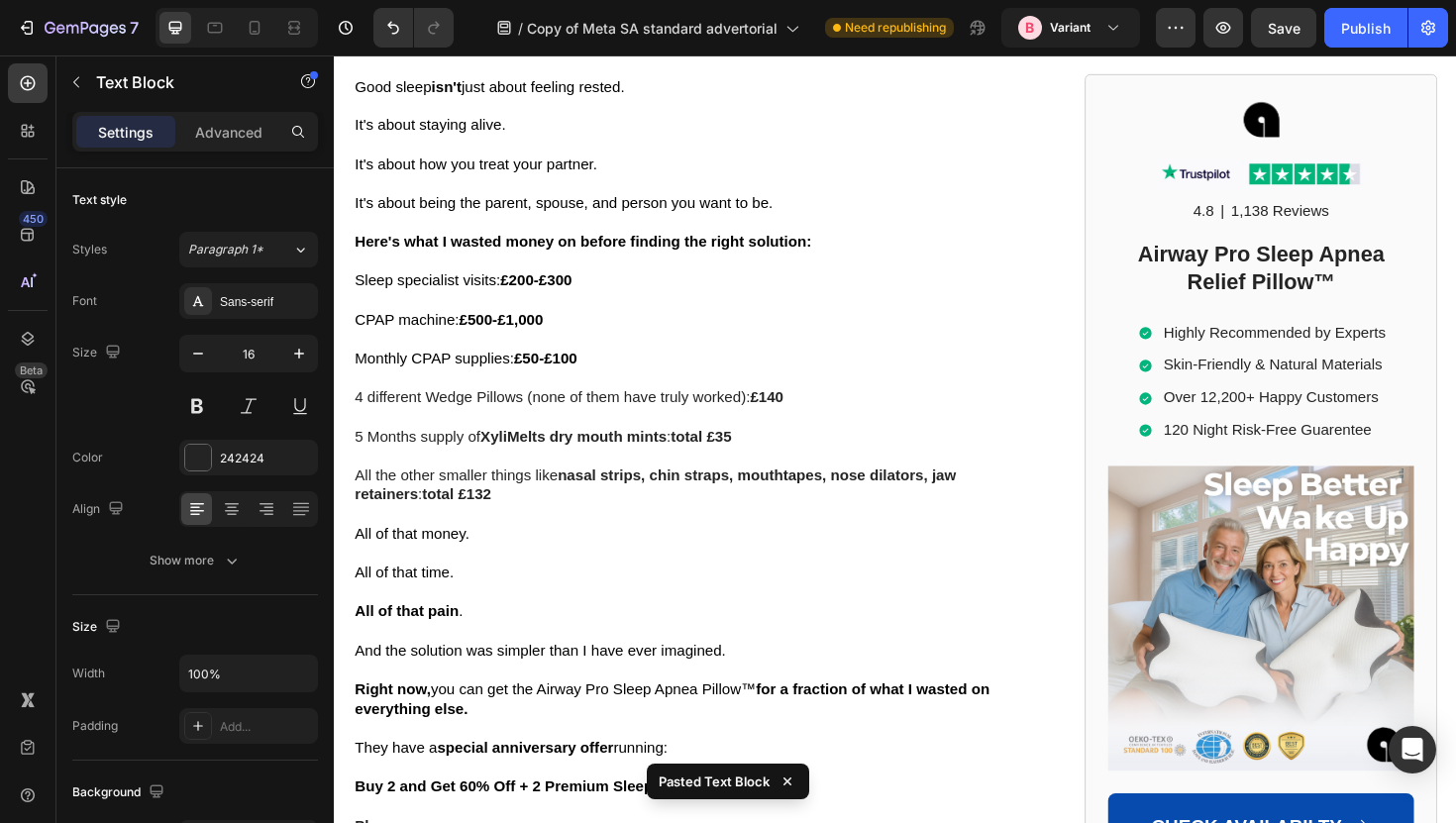 click on "They're the  ONLY company with this special design.  You won't find the real Airway Pro™ Pillow on  Amazon nor eBay" at bounding box center [710, -1501] 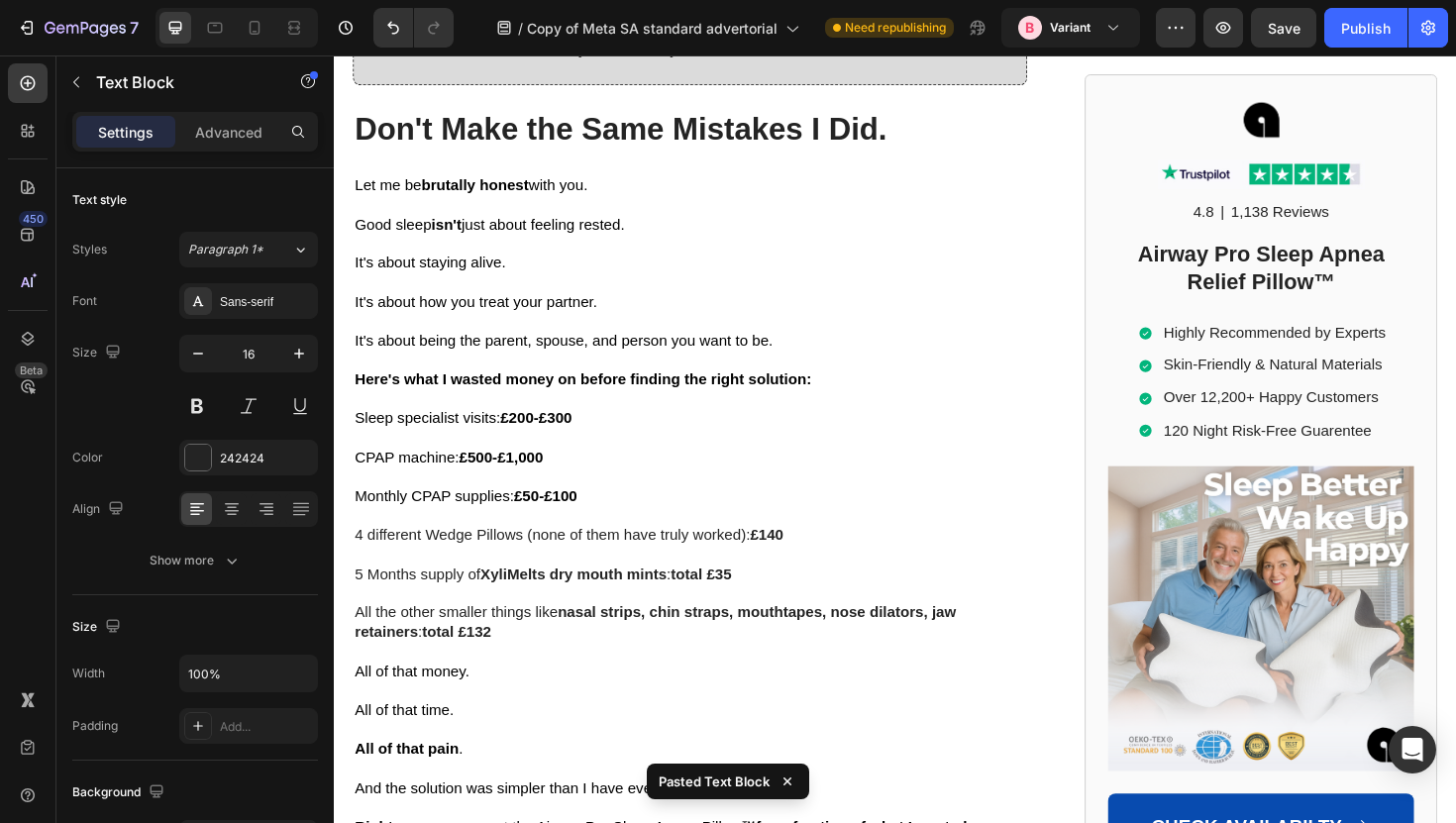 scroll, scrollTop: 11007, scrollLeft: 0, axis: vertical 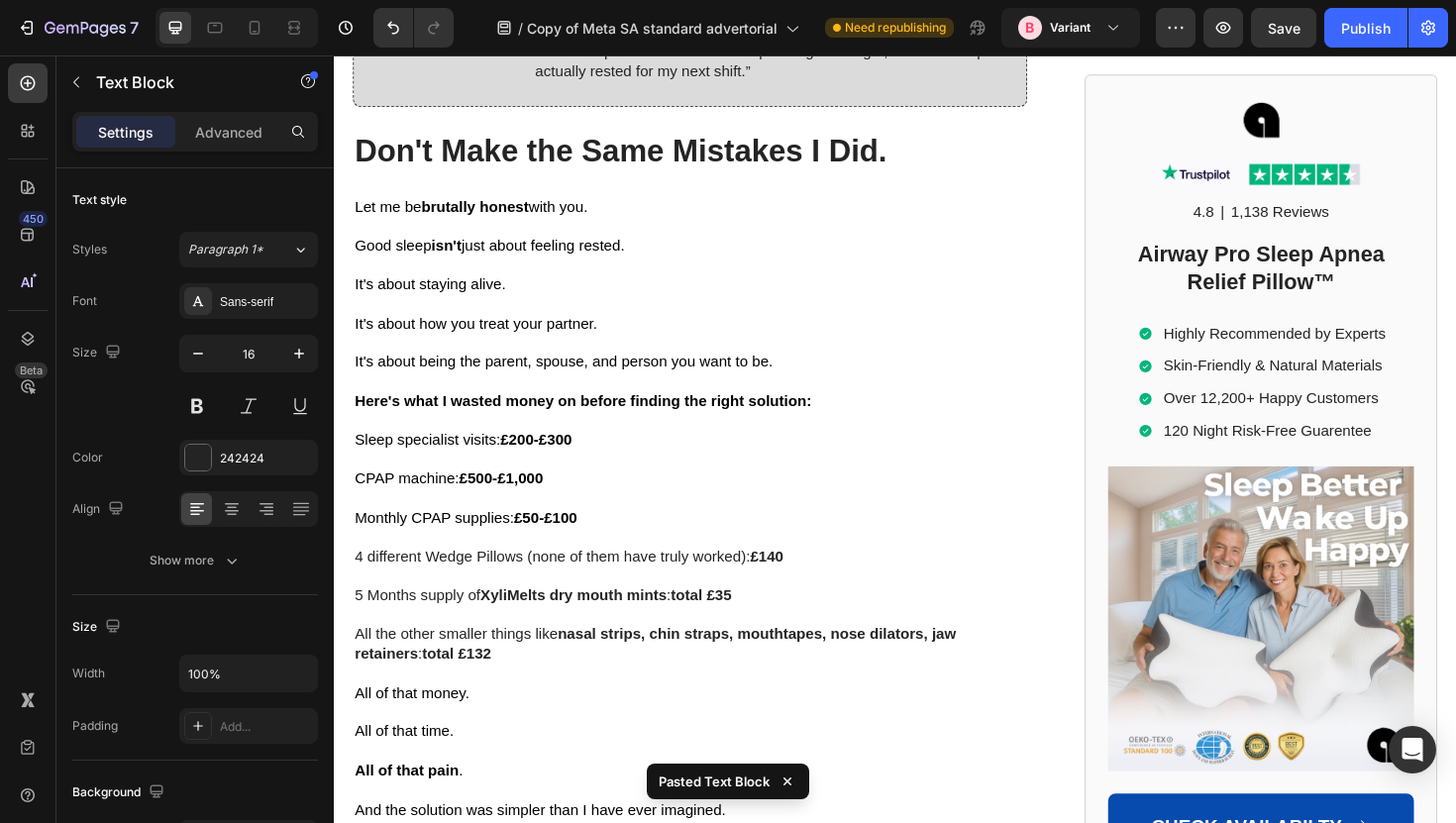 click 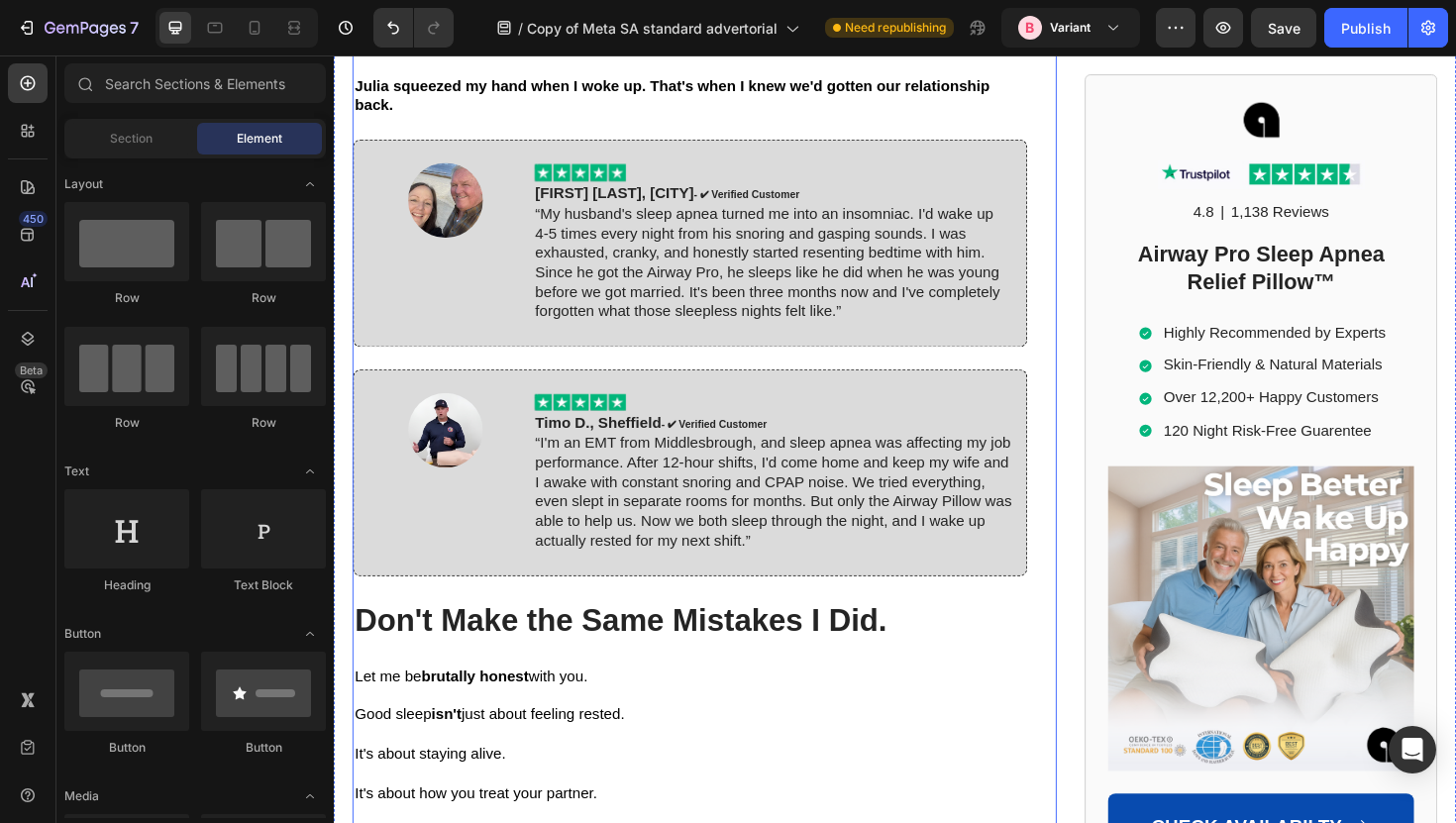 scroll, scrollTop: 10069, scrollLeft: 0, axis: vertical 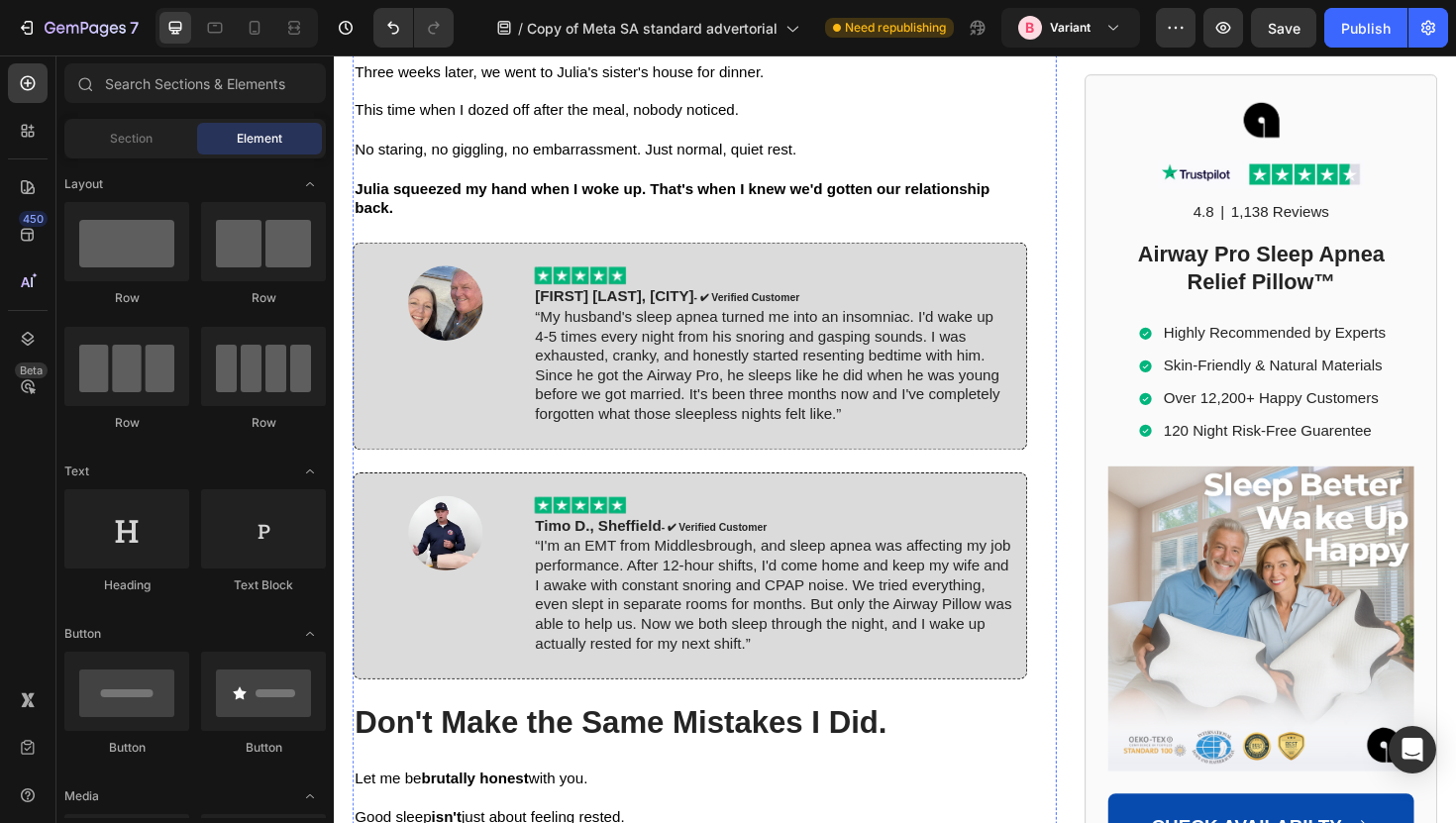 click at bounding box center [710, -878] 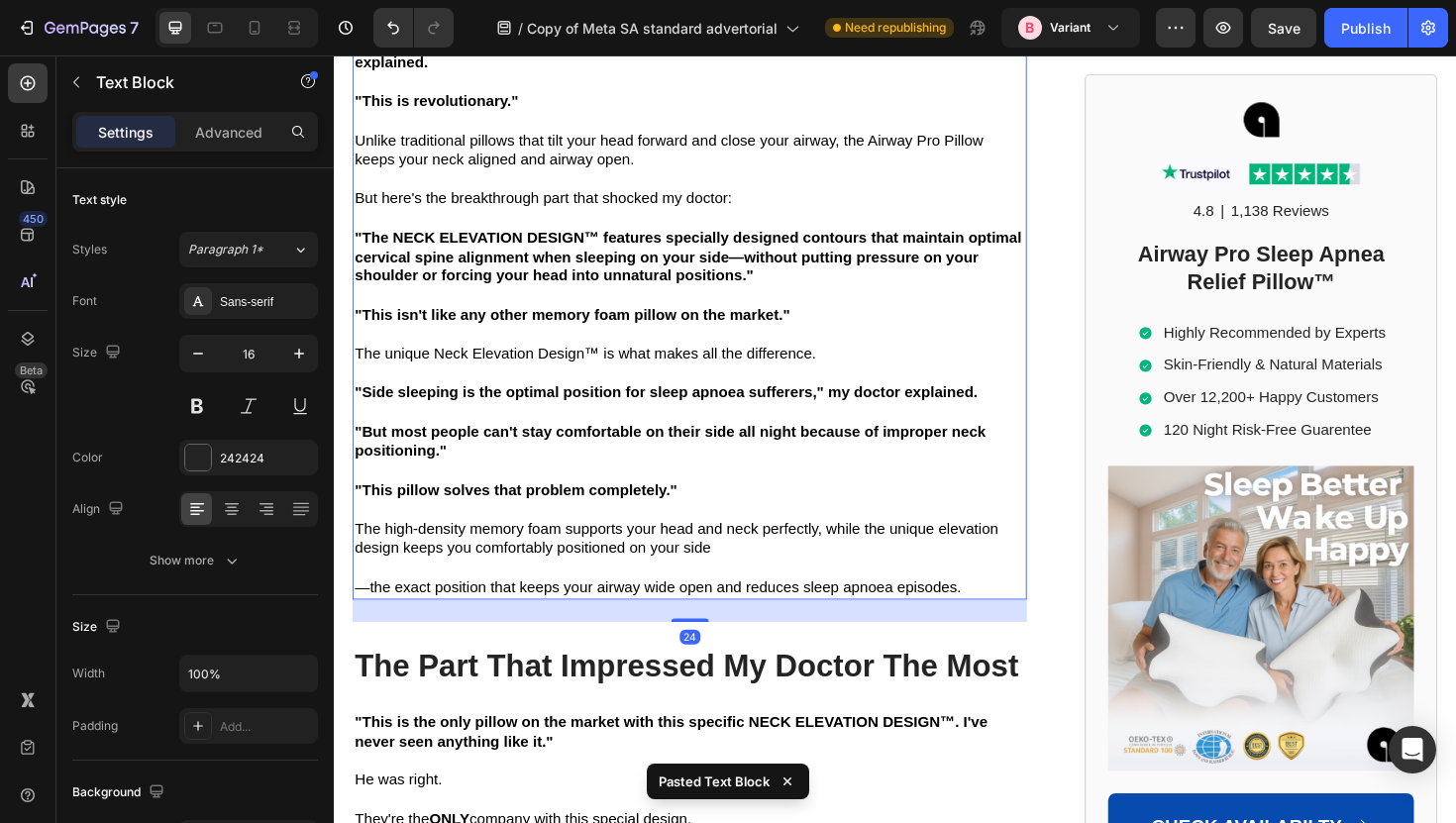 scroll, scrollTop: 9463, scrollLeft: 0, axis: vertical 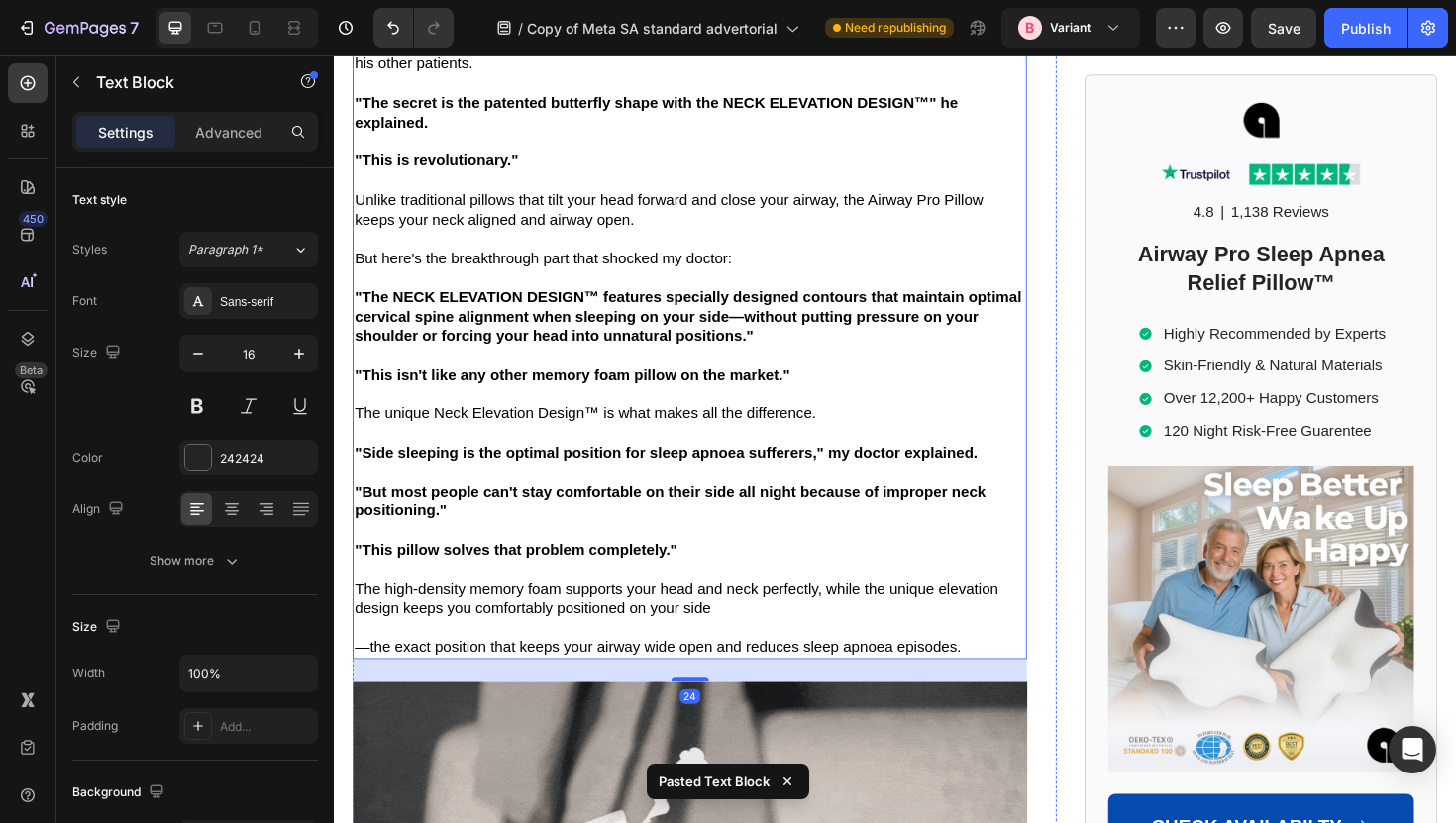 click at bounding box center (710, -684) 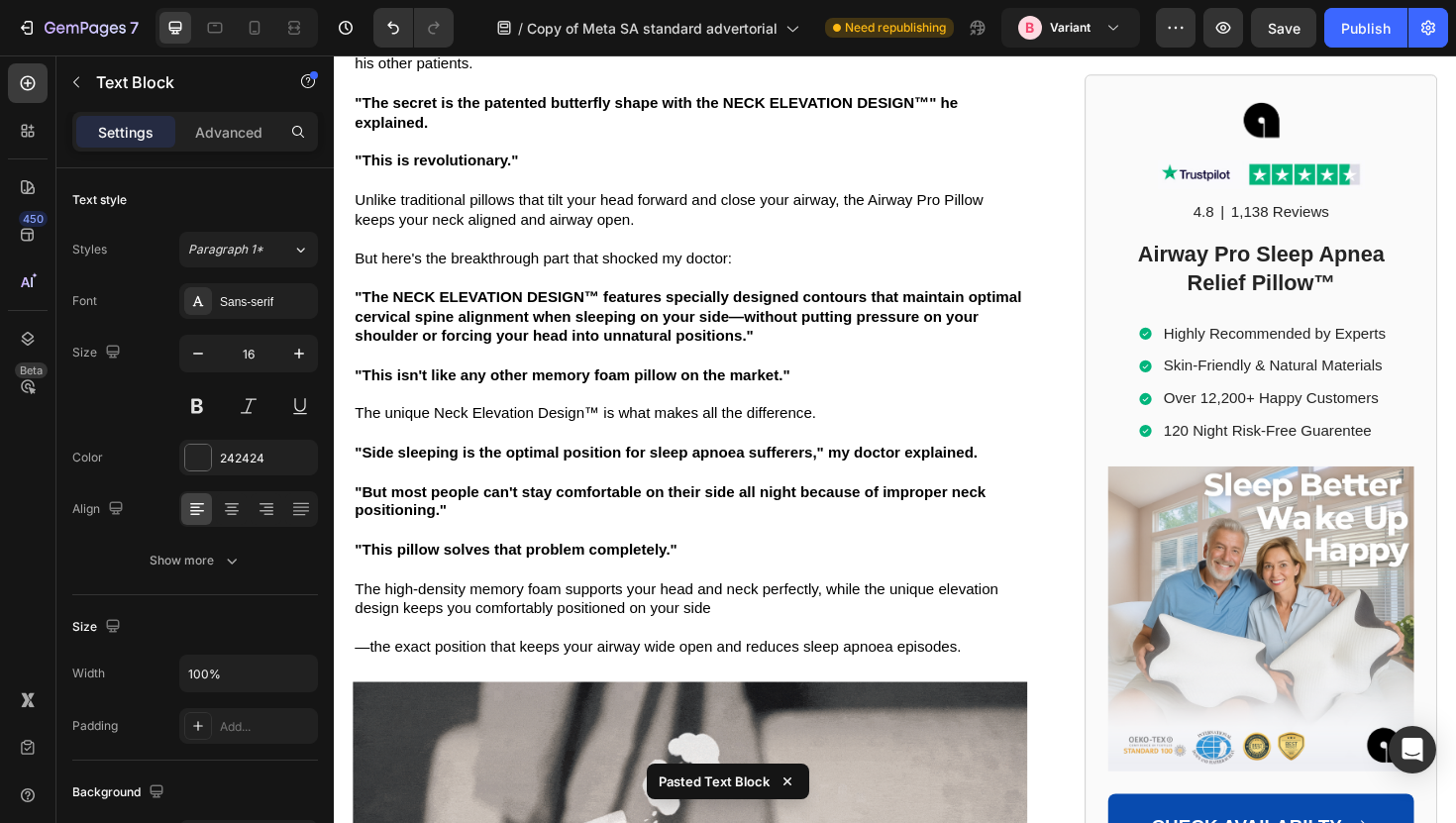 click at bounding box center (510, -736) 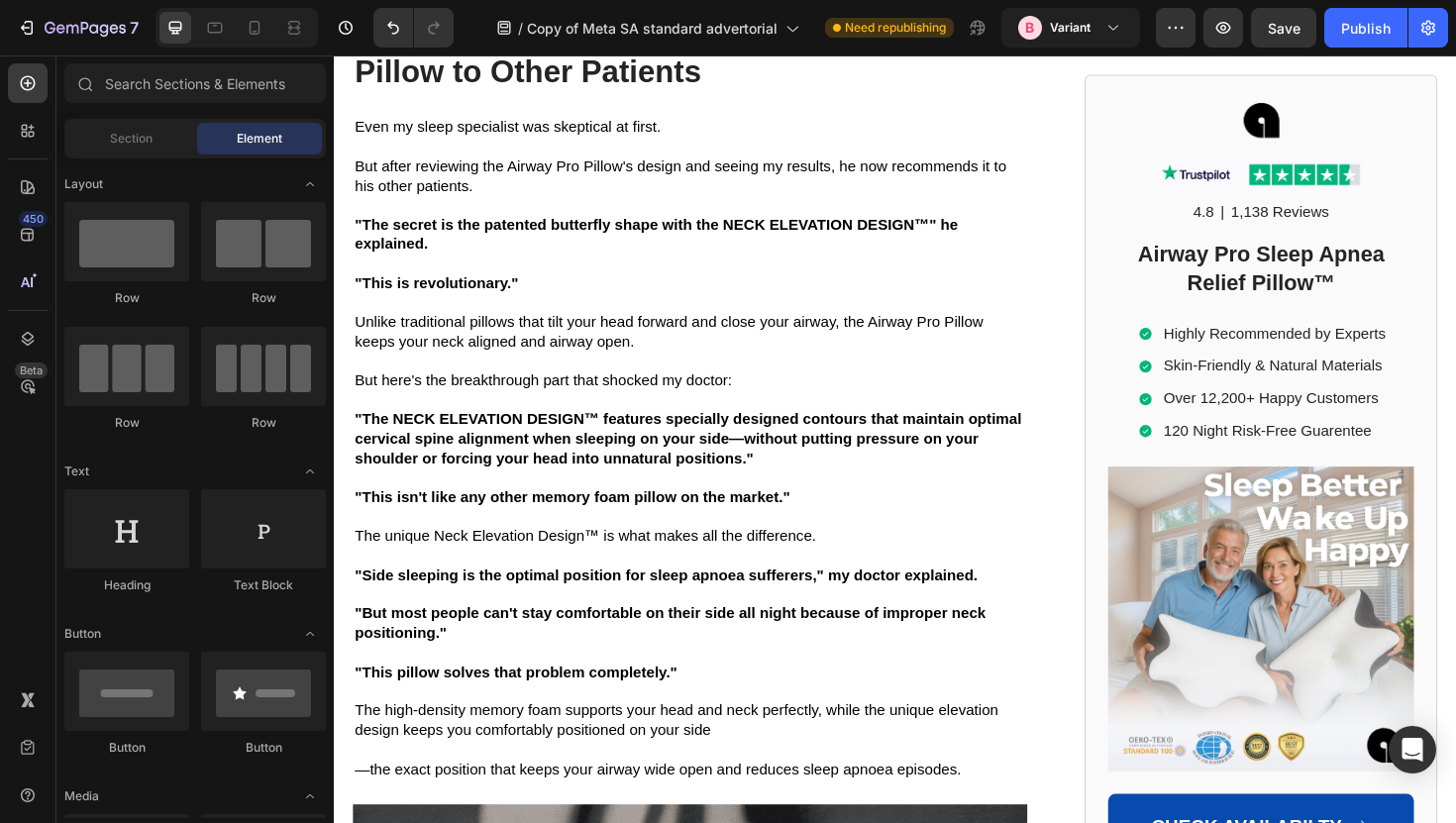 scroll, scrollTop: 8593, scrollLeft: 0, axis: vertical 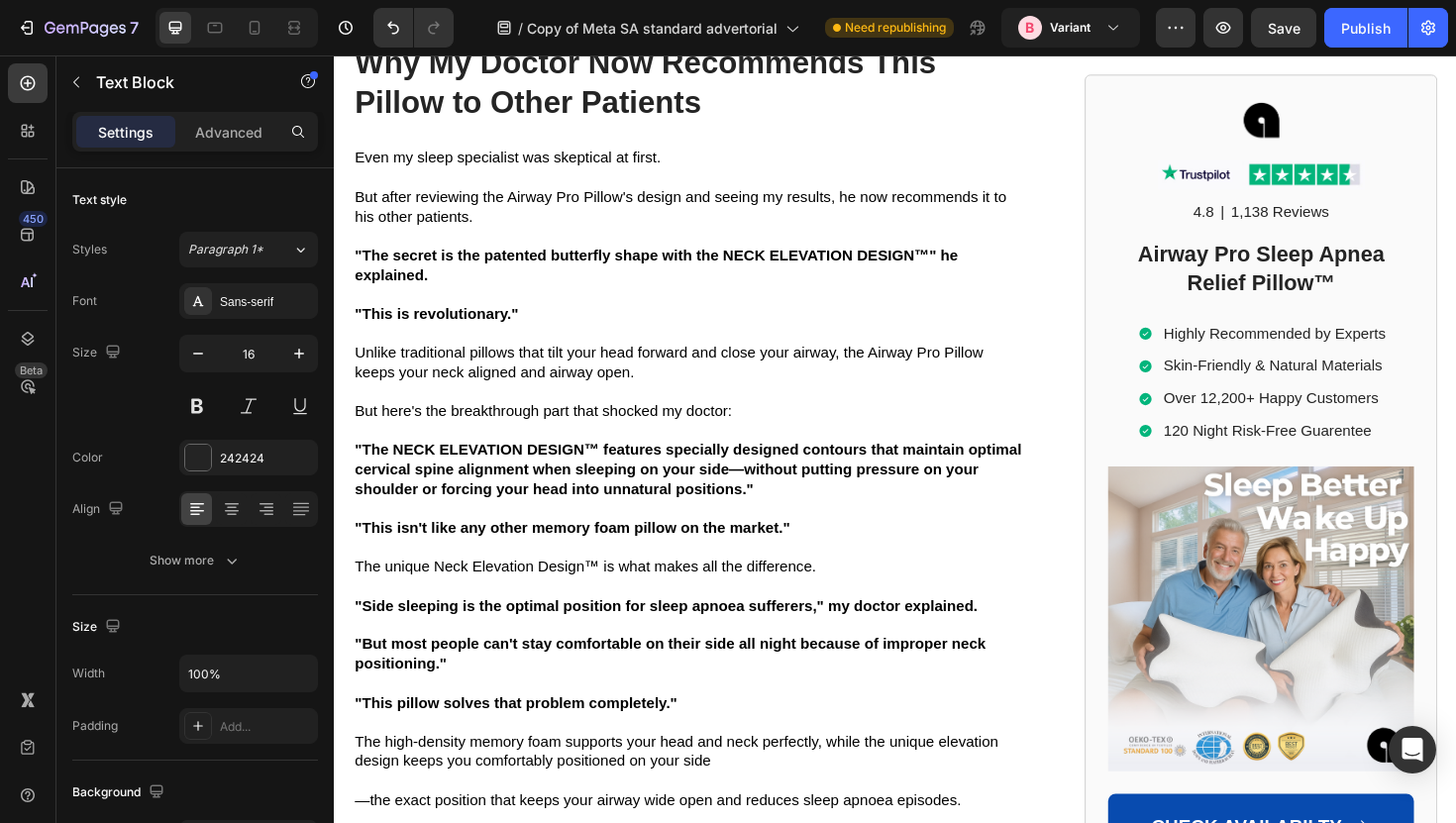 click on "No more sleep apnoea" at bounding box center [440, -213] 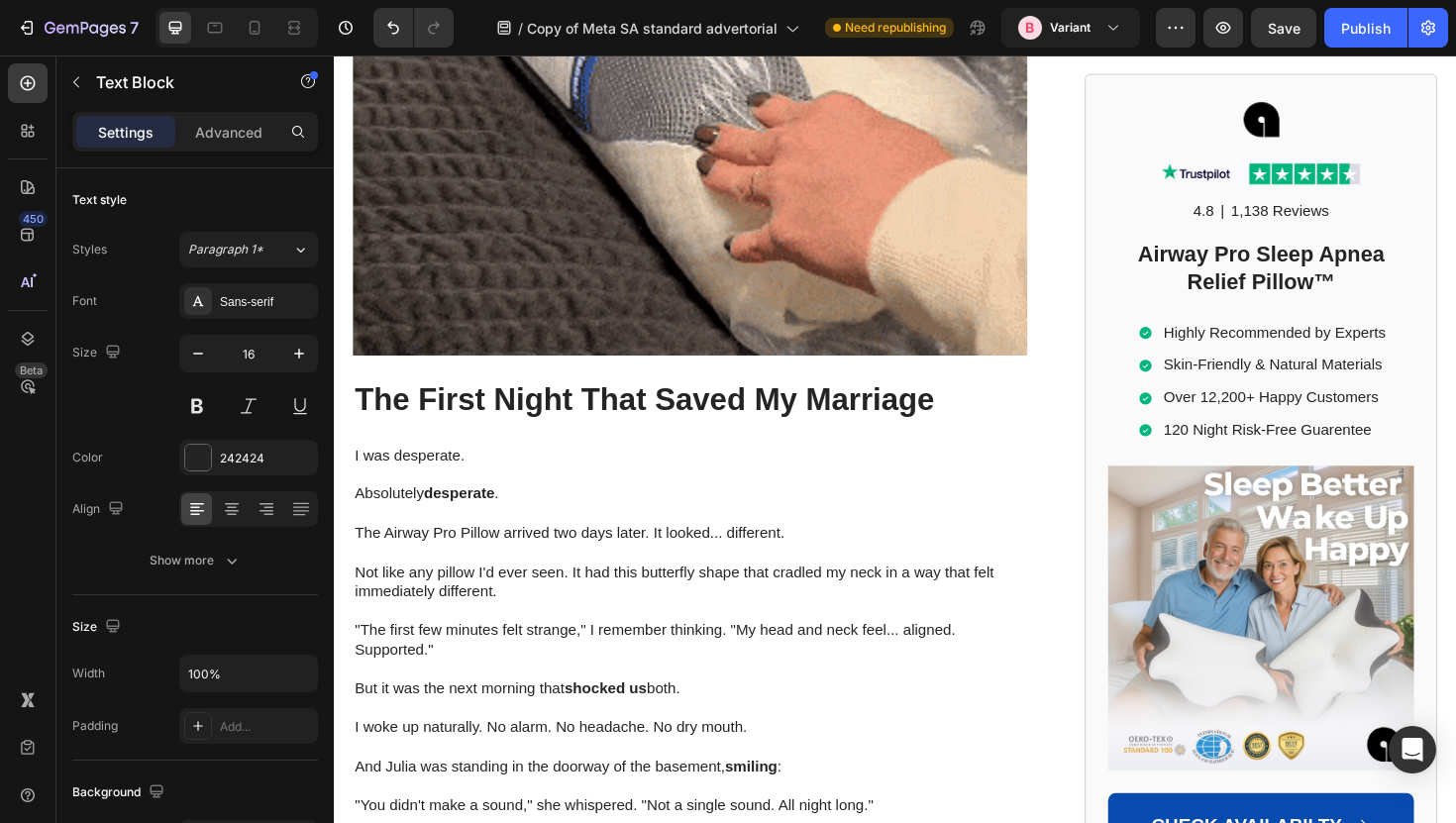 scroll, scrollTop: 7047, scrollLeft: 0, axis: vertical 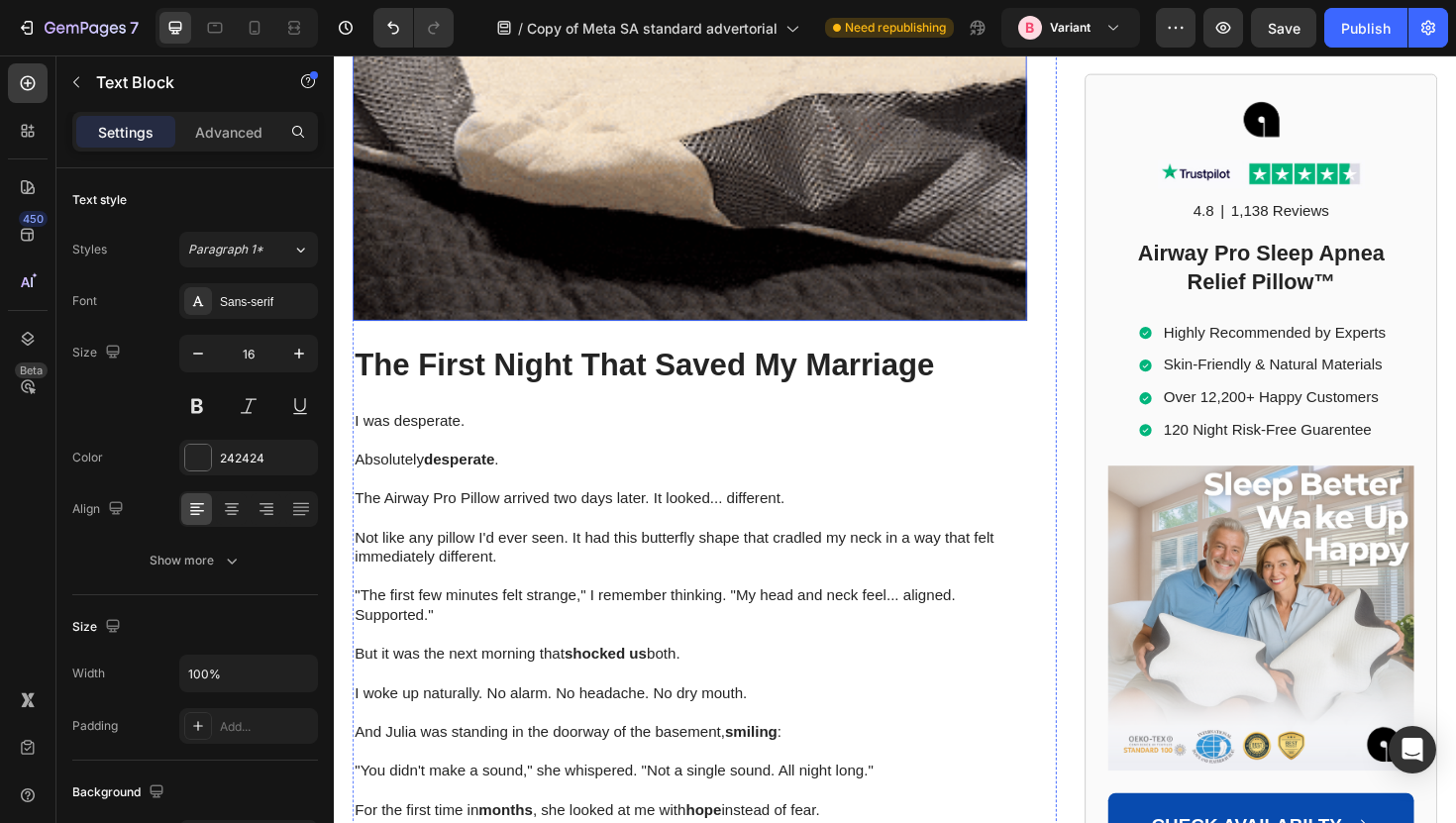 click at bounding box center (710, -21) 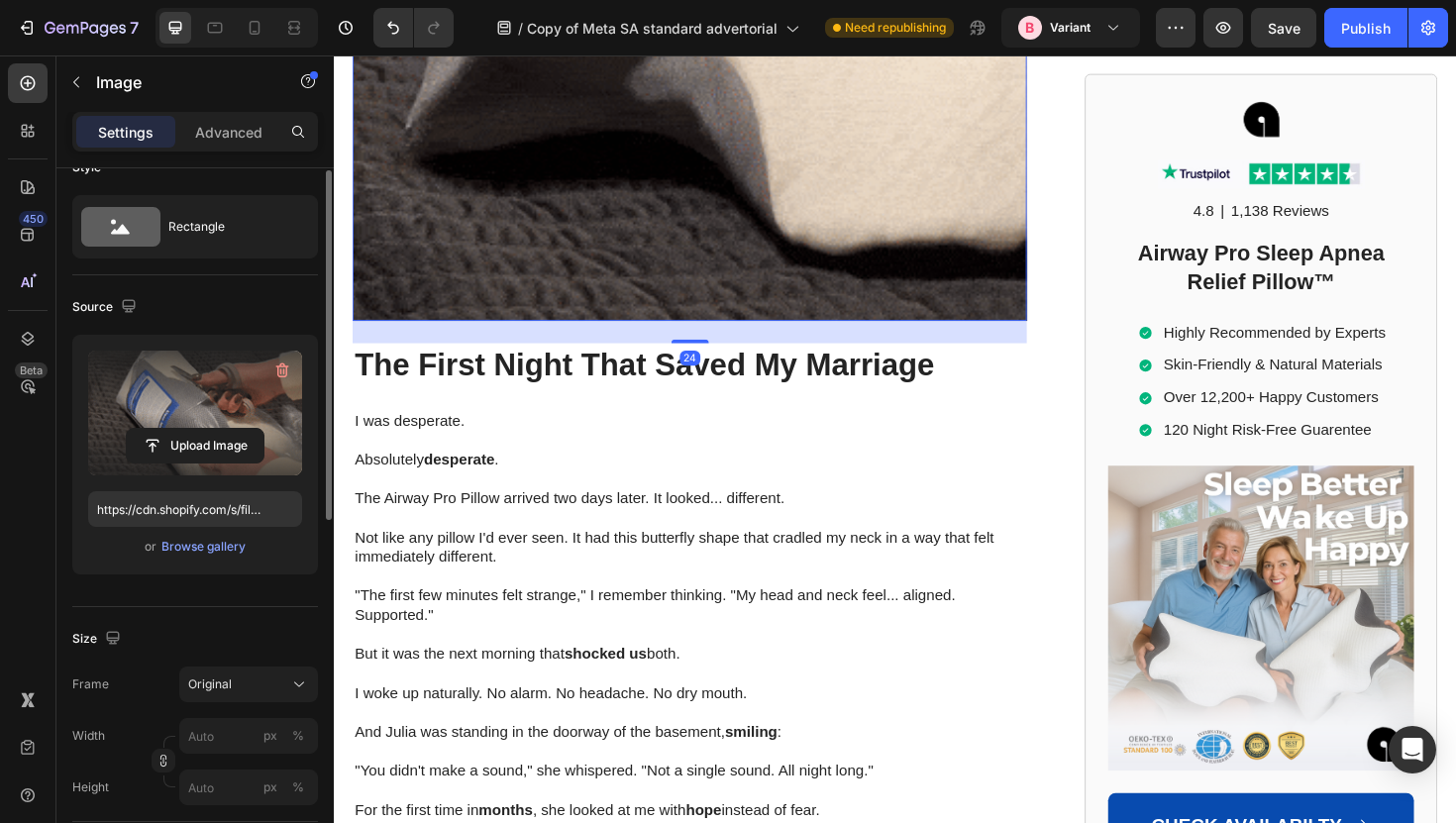 scroll, scrollTop: 23, scrollLeft: 0, axis: vertical 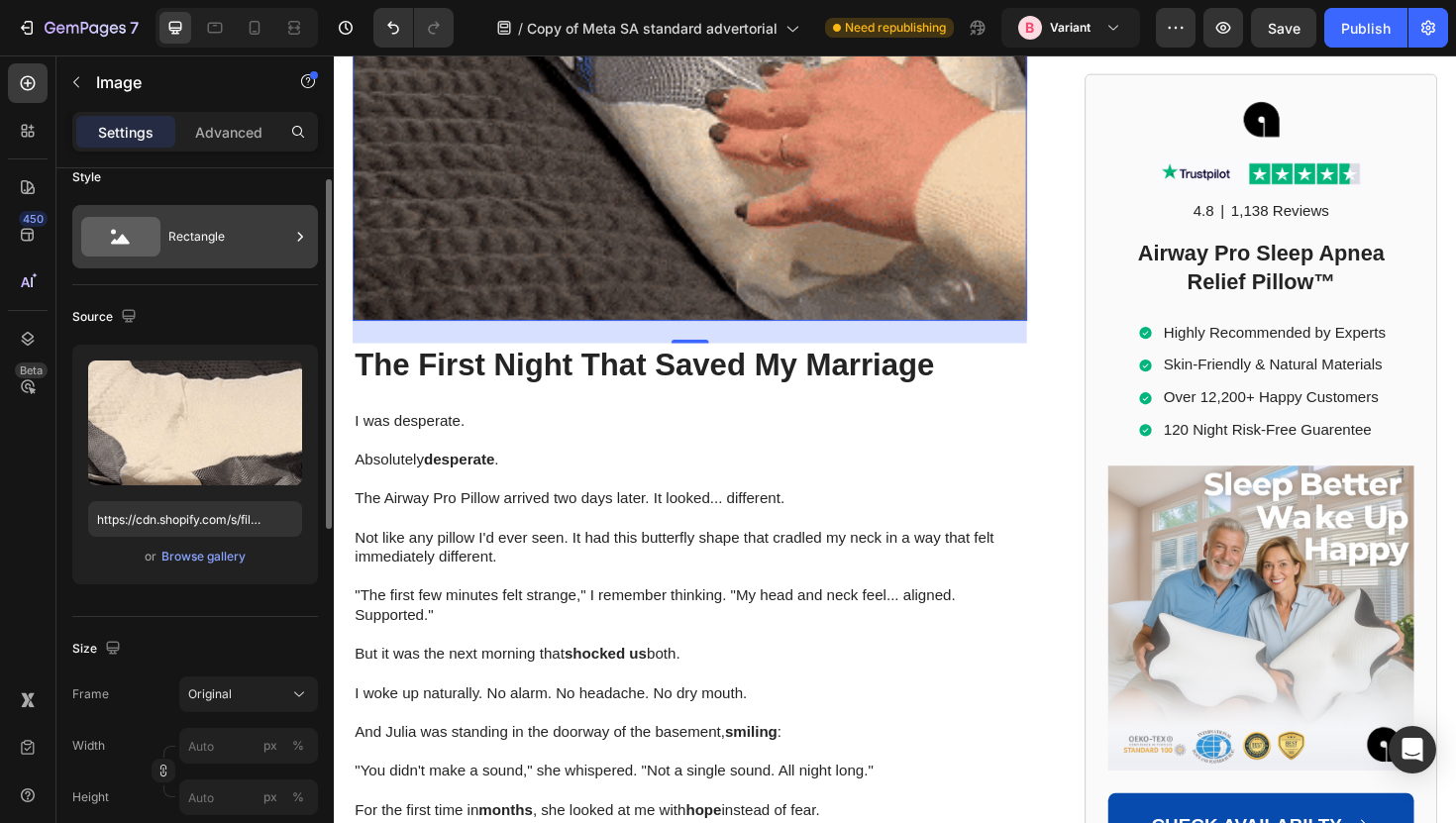 click on "Rectangle" at bounding box center (195, 237) 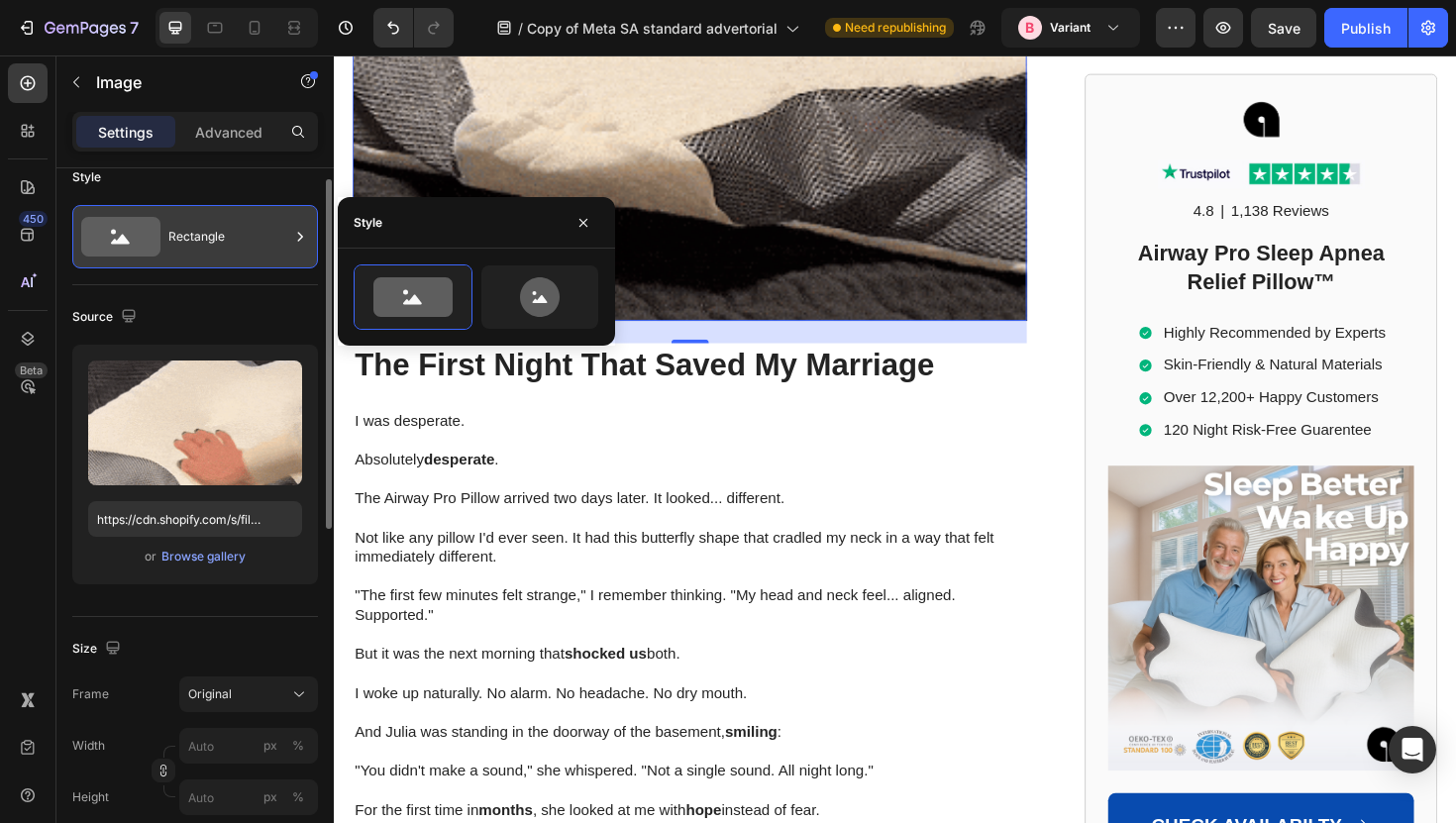 click on "Rectangle" at bounding box center (229, 237) 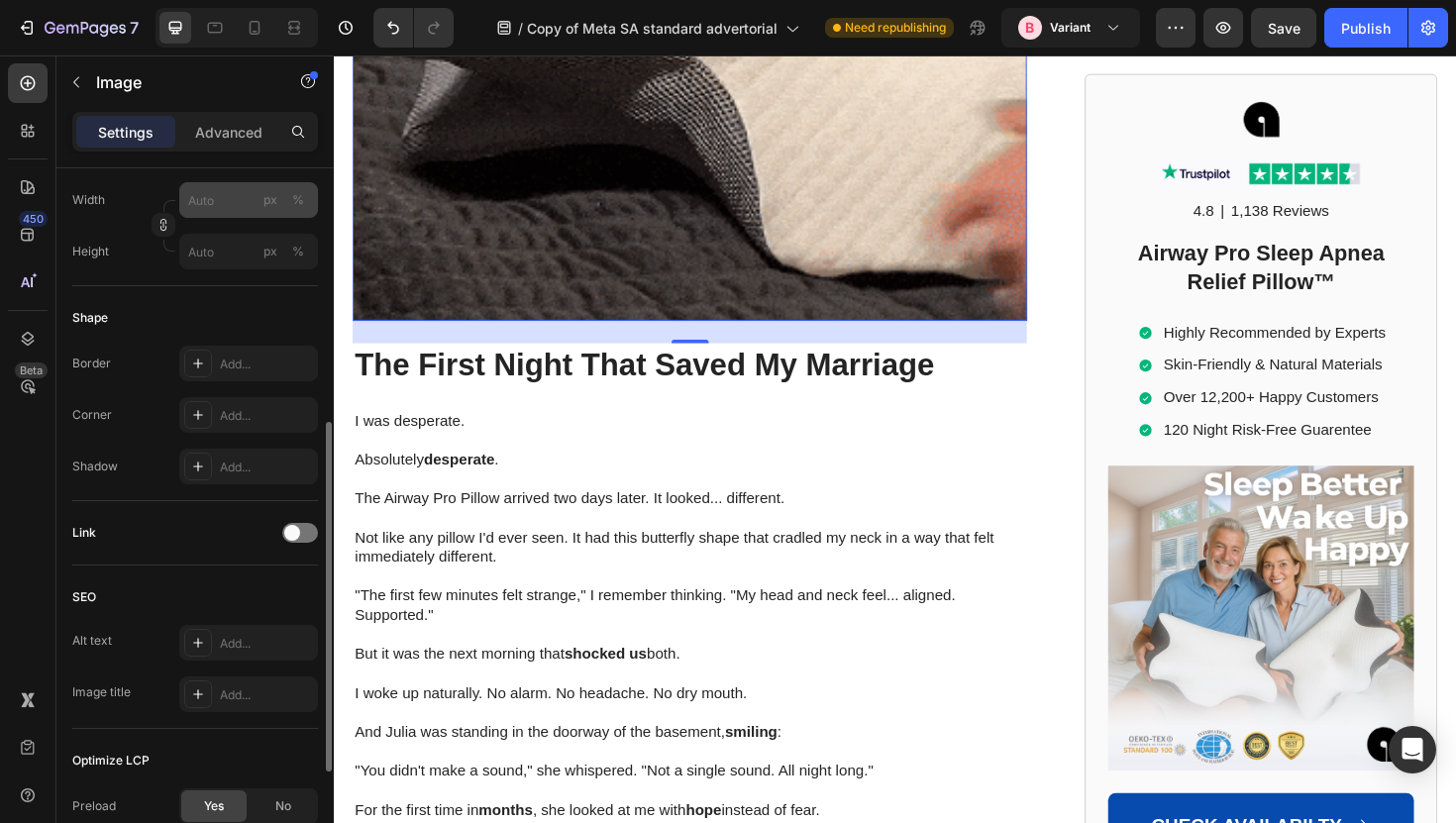 scroll, scrollTop: 485, scrollLeft: 0, axis: vertical 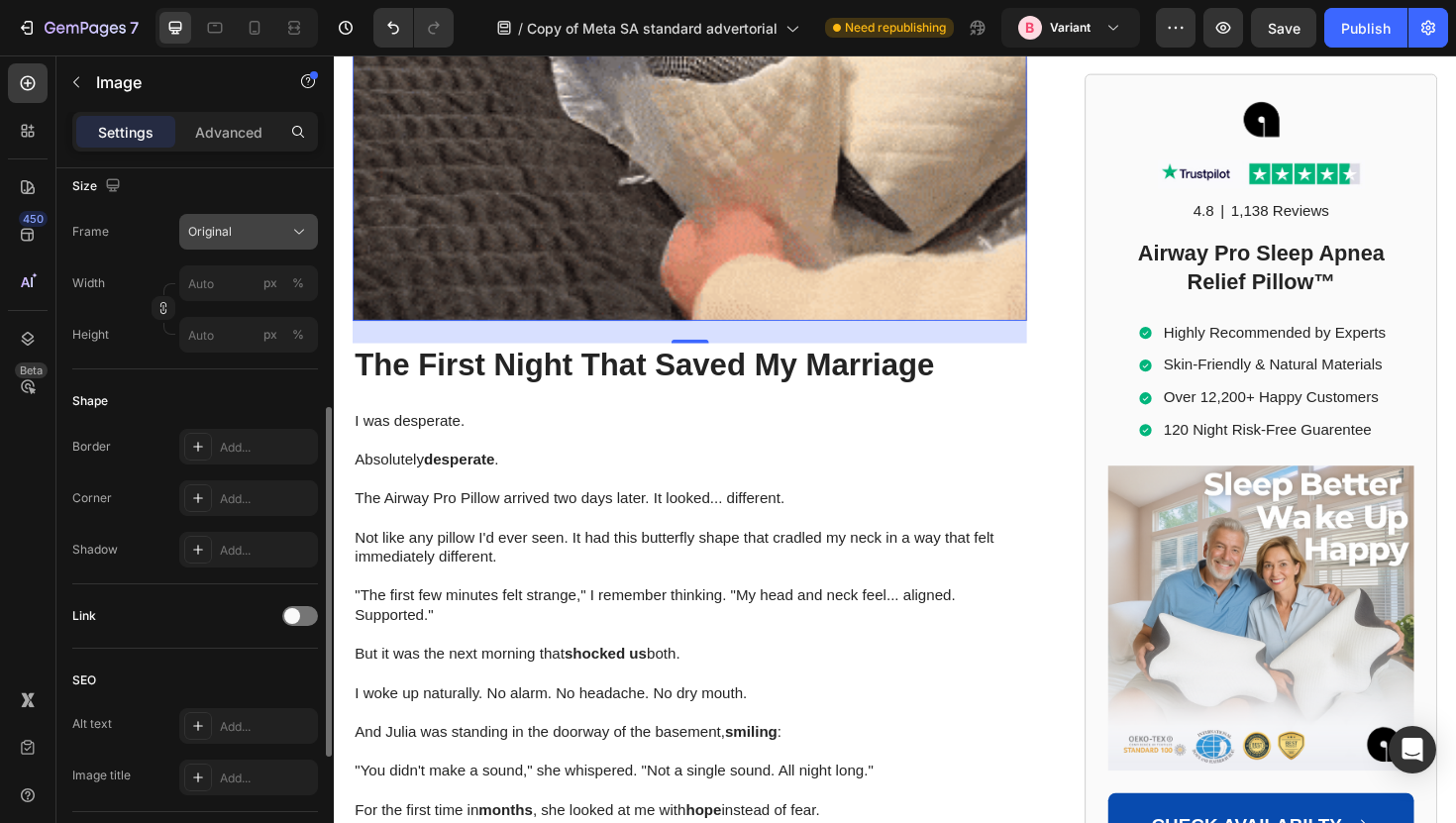 click on "Original" at bounding box center [210, 232] 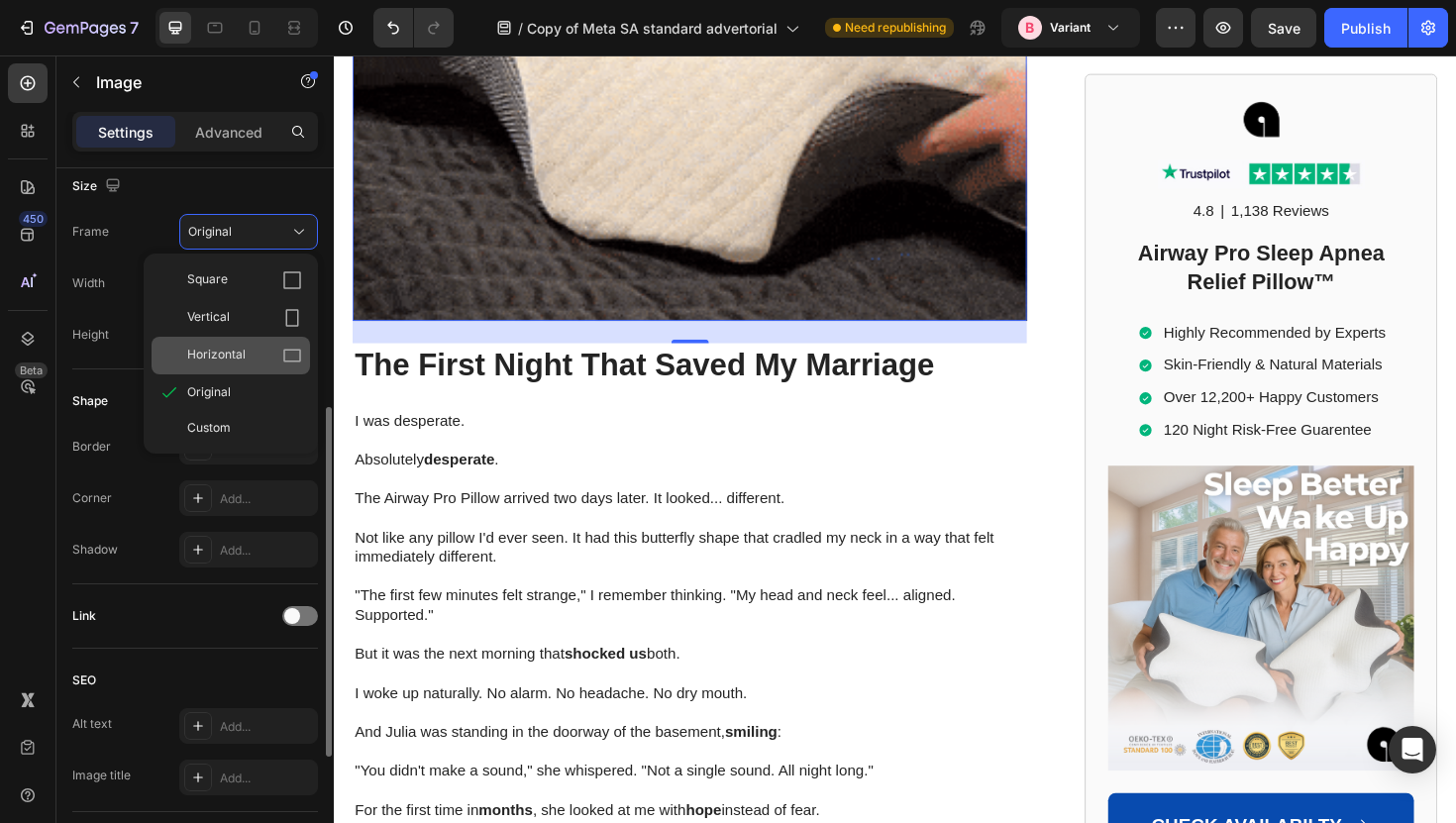 click on "Horizontal" at bounding box center [216, 356] 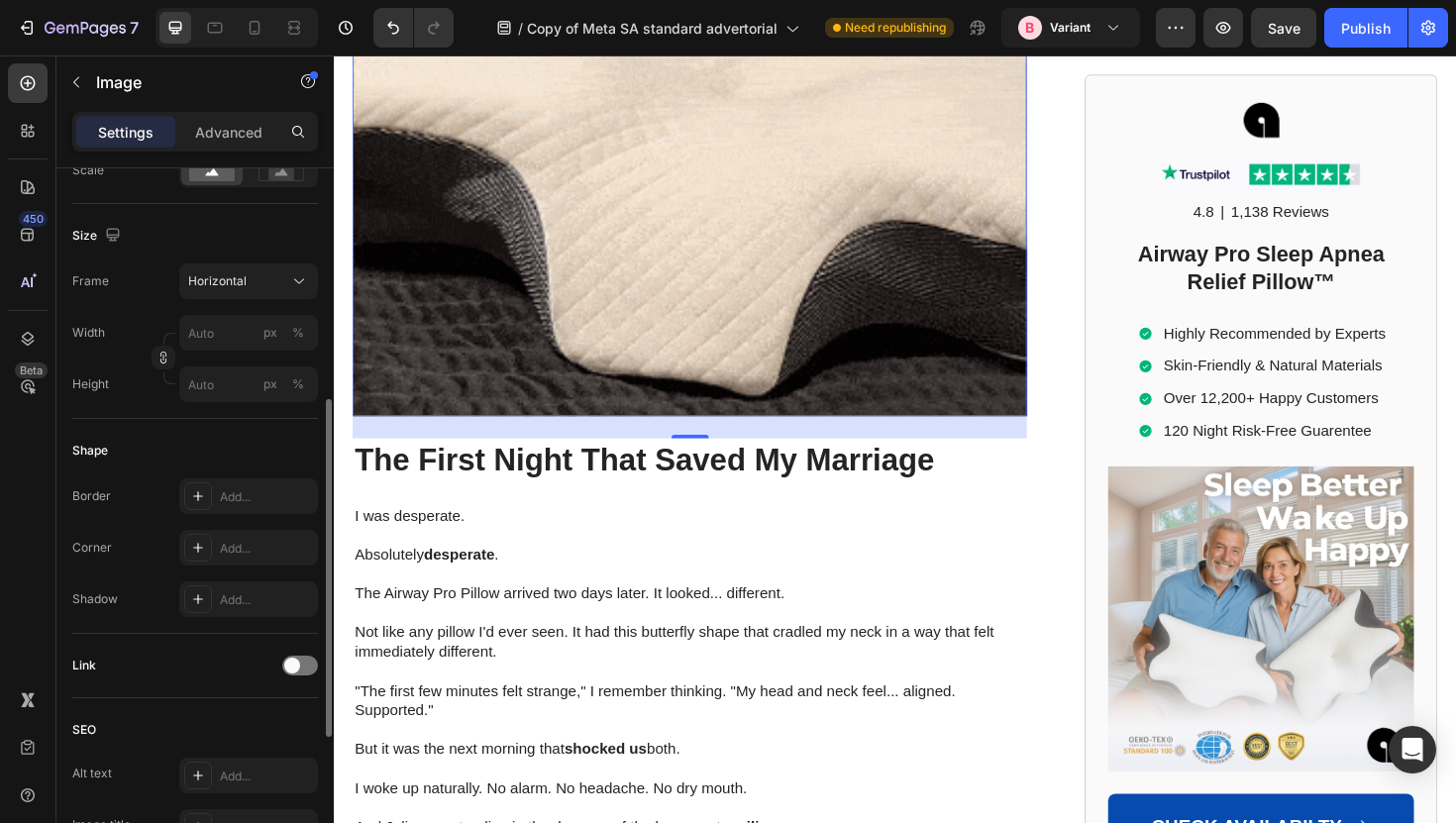 scroll, scrollTop: 6762, scrollLeft: 0, axis: vertical 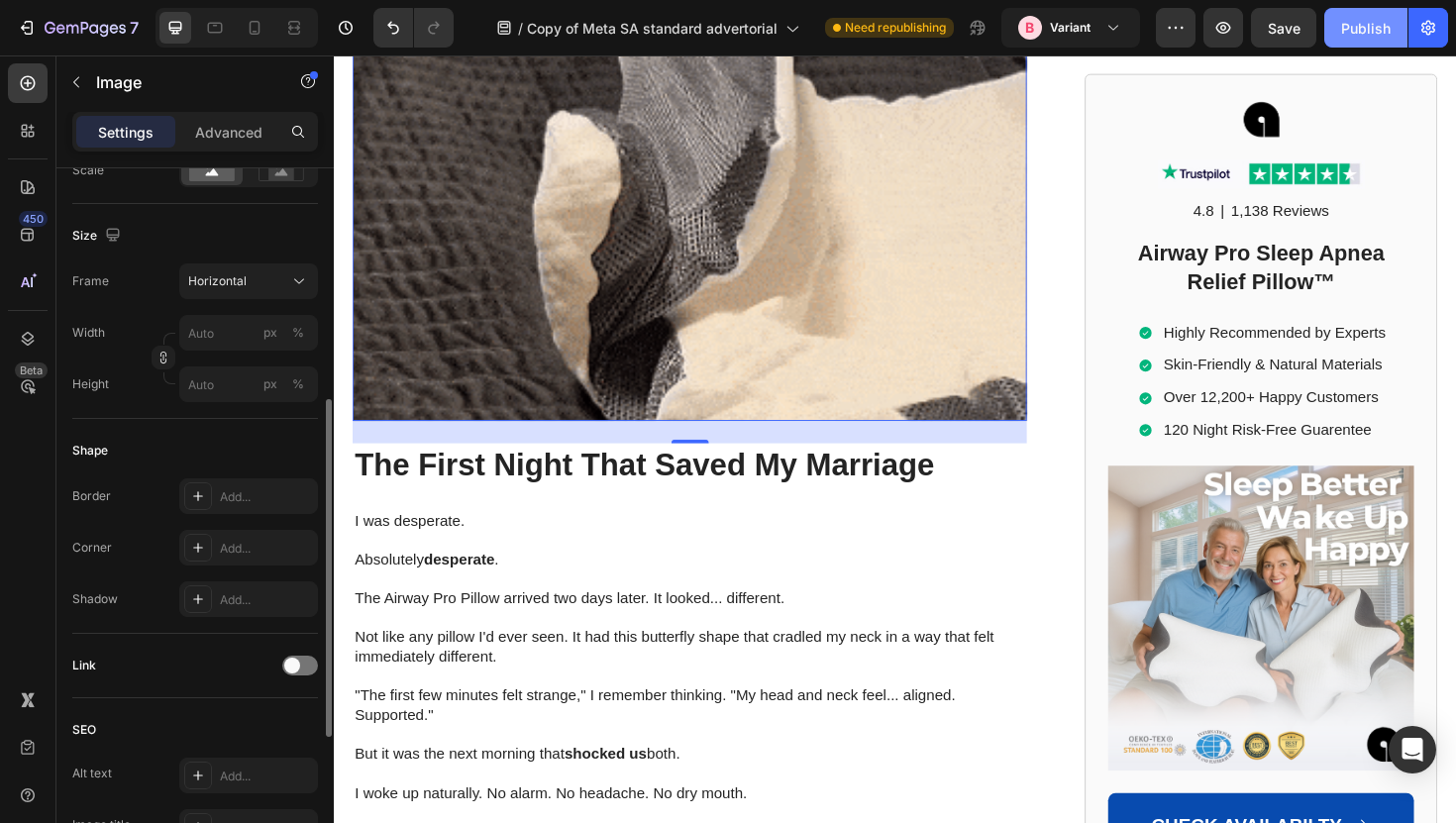 click on "Publish" 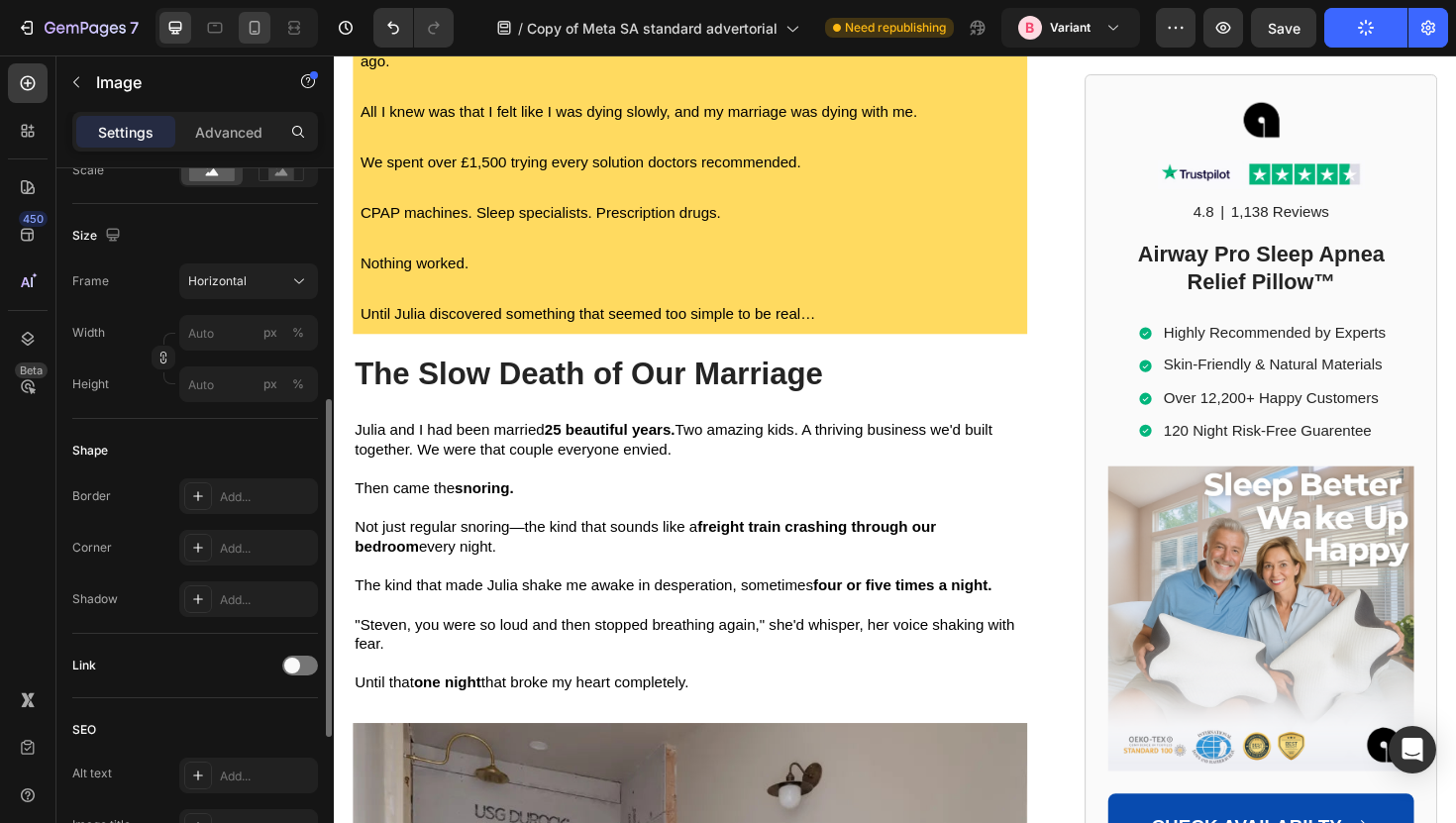click 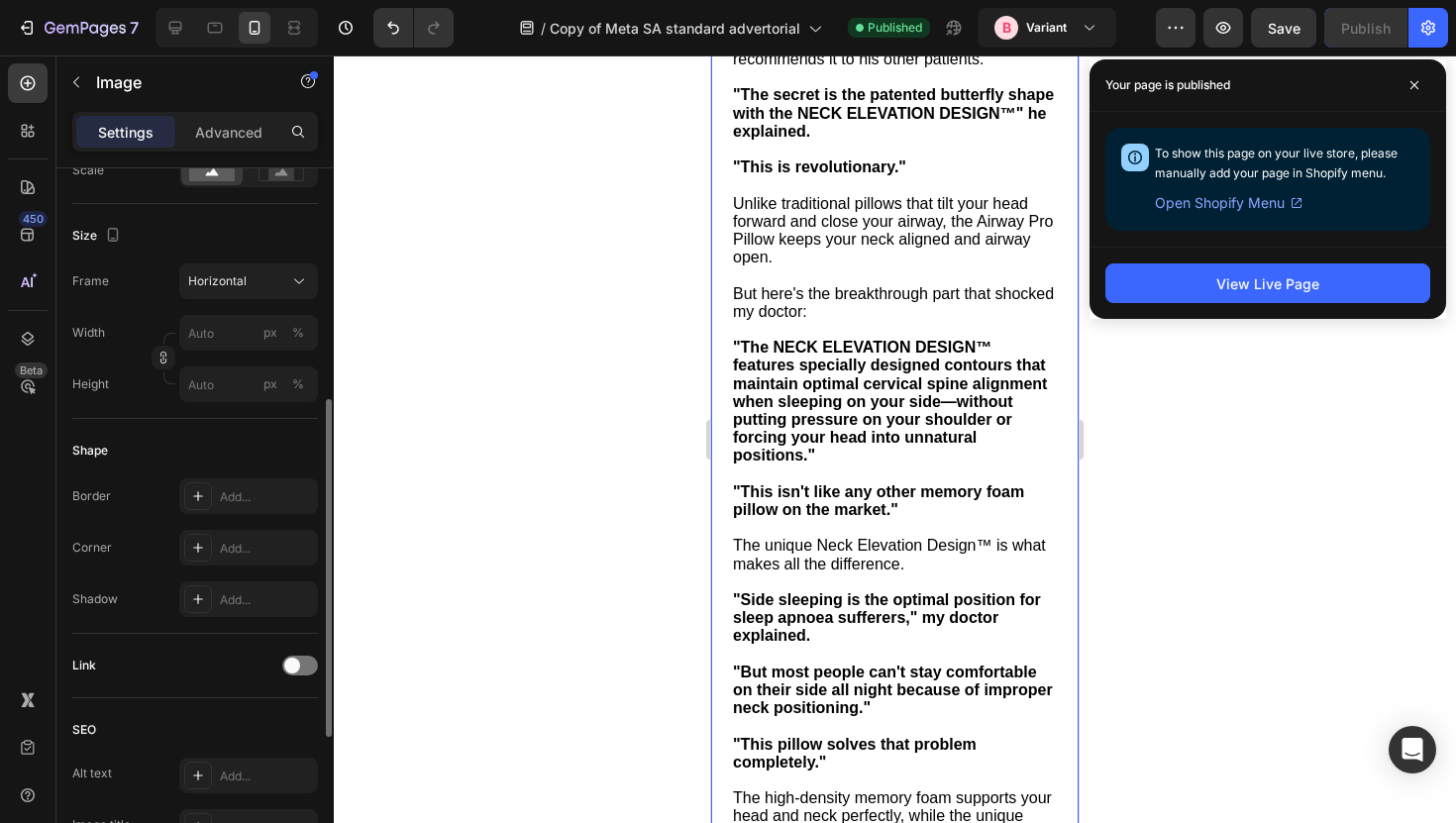 scroll, scrollTop: 8169, scrollLeft: 0, axis: vertical 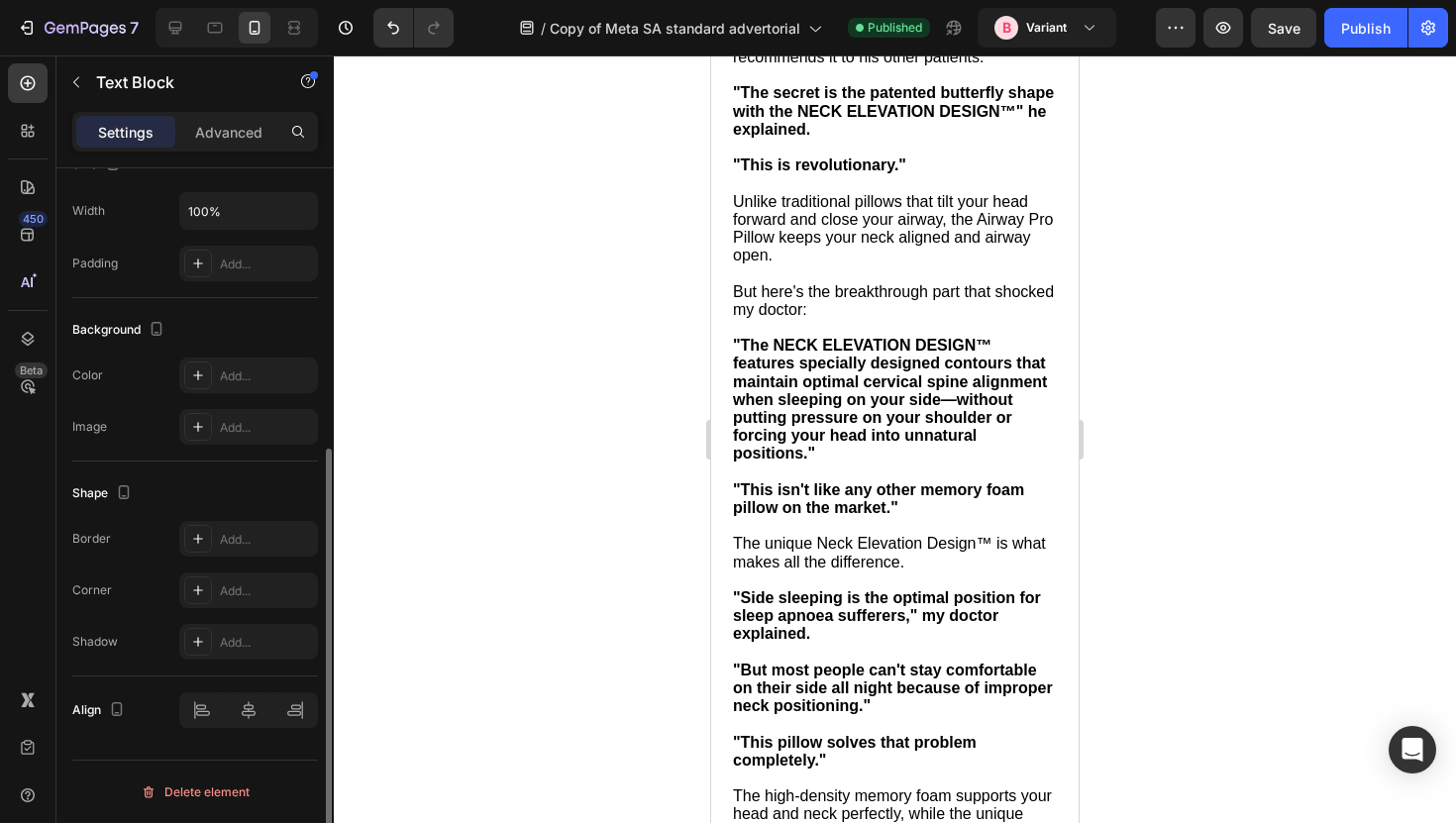 click on ""Whatever you're doing, keep doing it."" at bounding box center (881, -415) 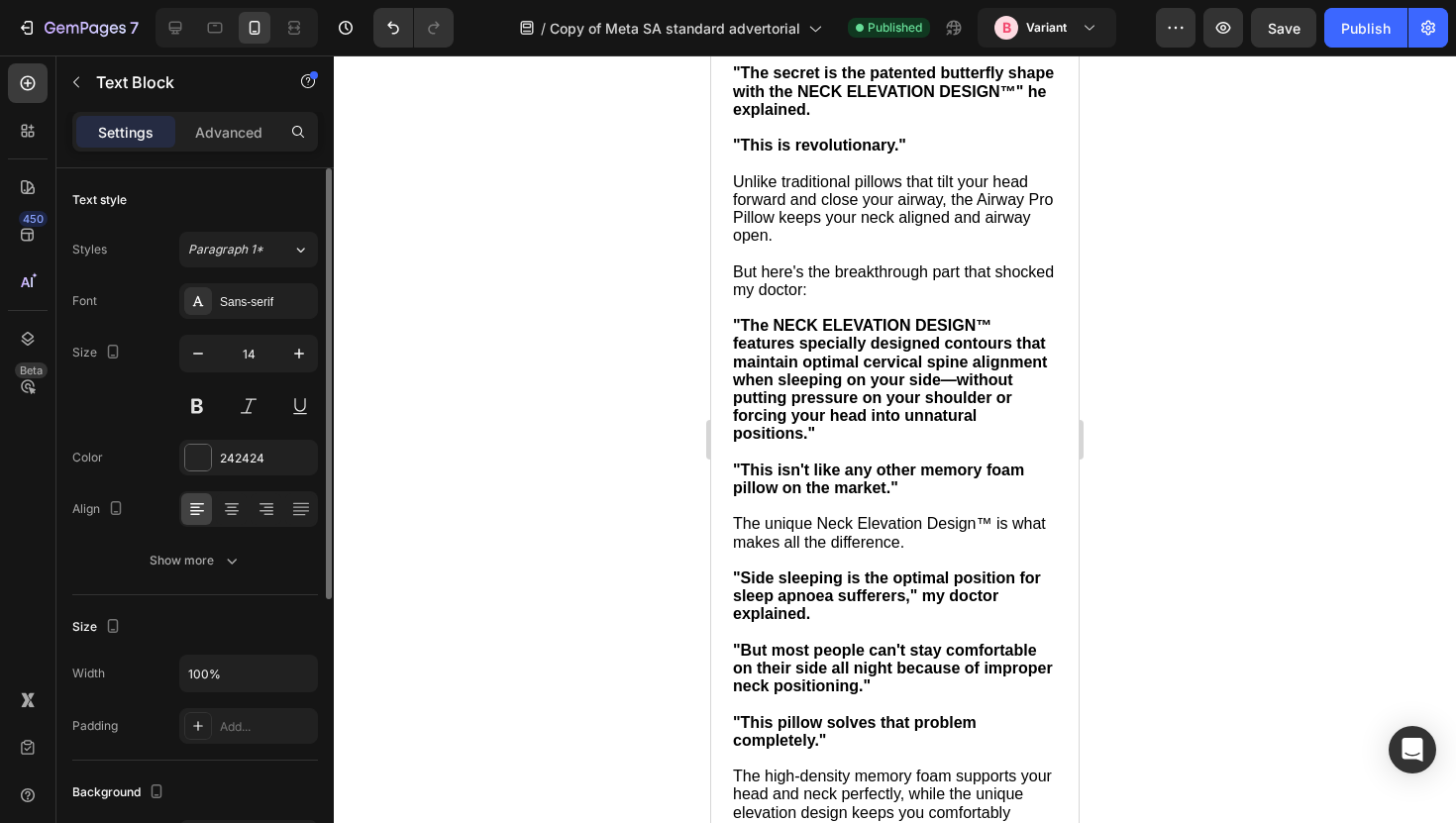 drag, startPoint x: 893, startPoint y: 364, endPoint x: 925, endPoint y: 316, distance: 57.6888 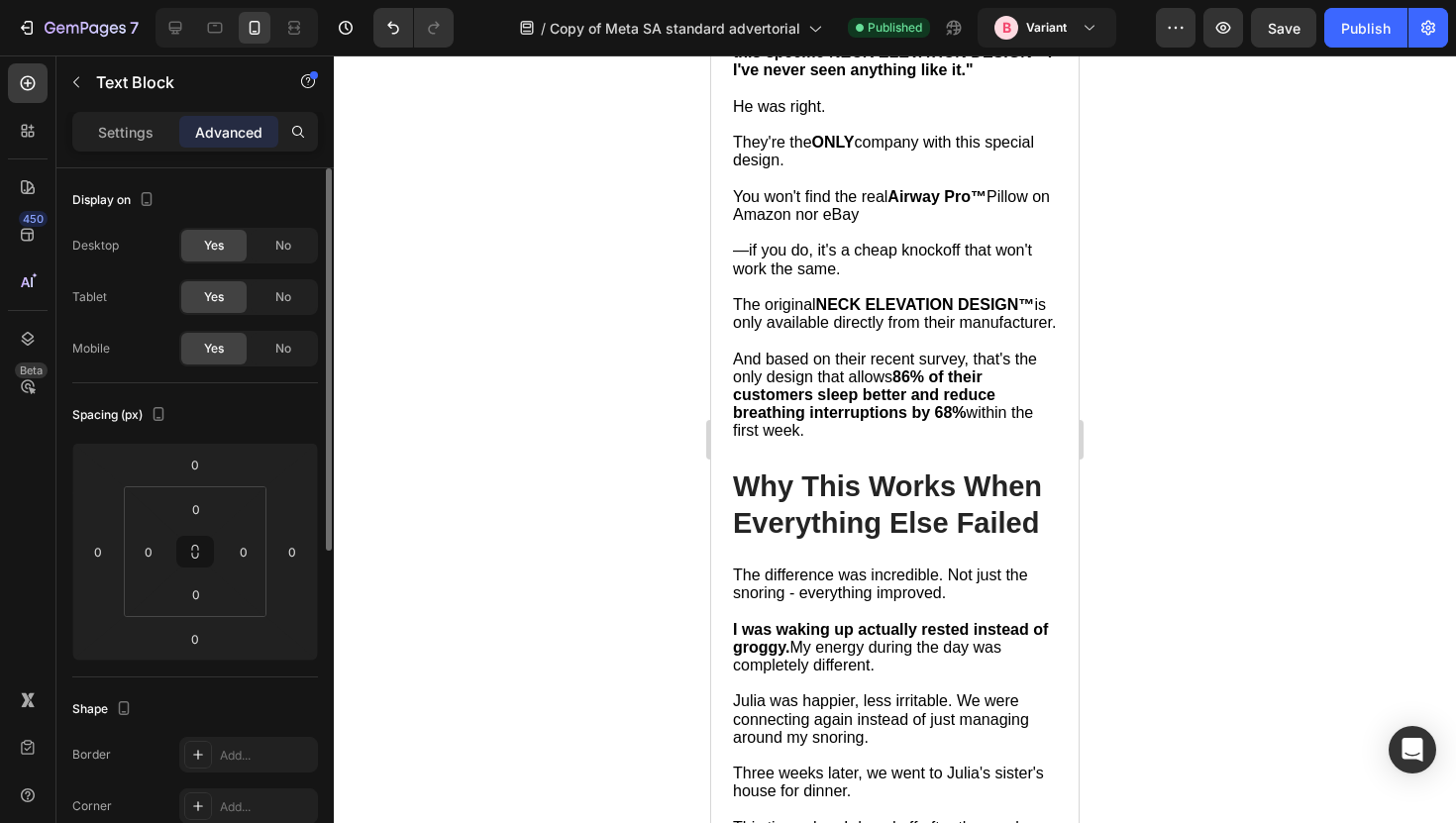 scroll, scrollTop: 9459, scrollLeft: 0, axis: vertical 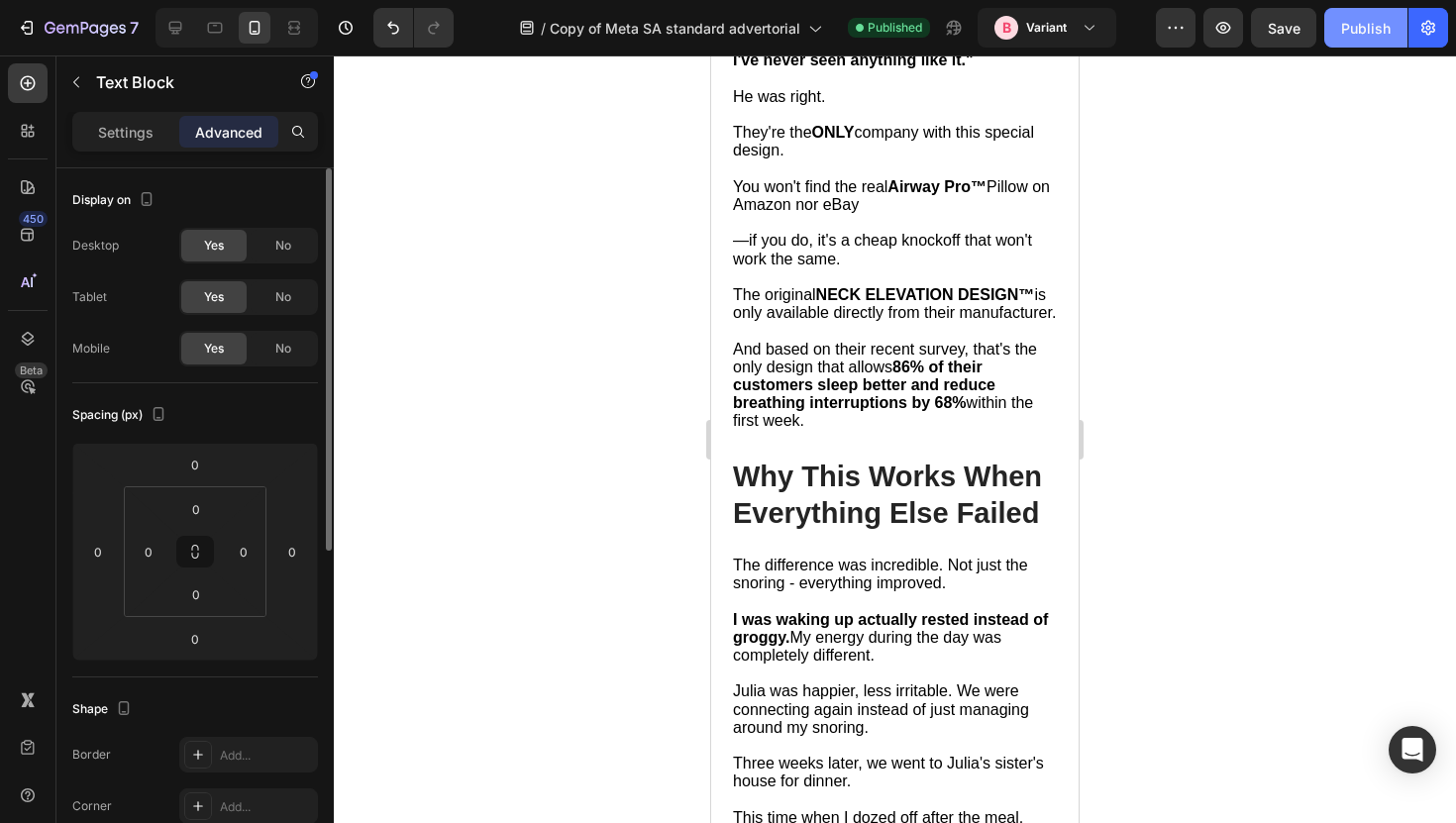 click on "Publish" at bounding box center [1366, 28] 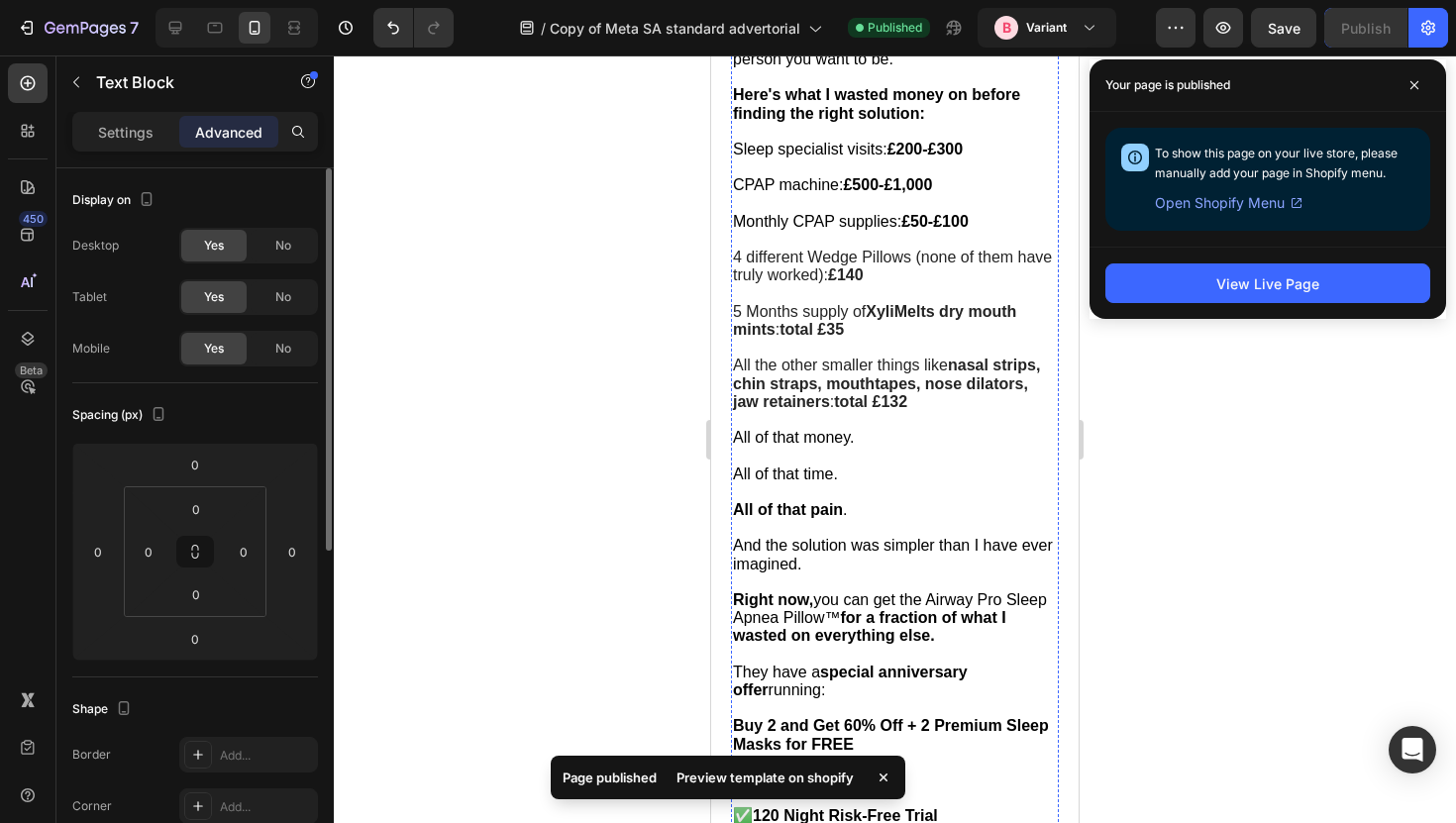 scroll, scrollTop: 10667, scrollLeft: 0, axis: vertical 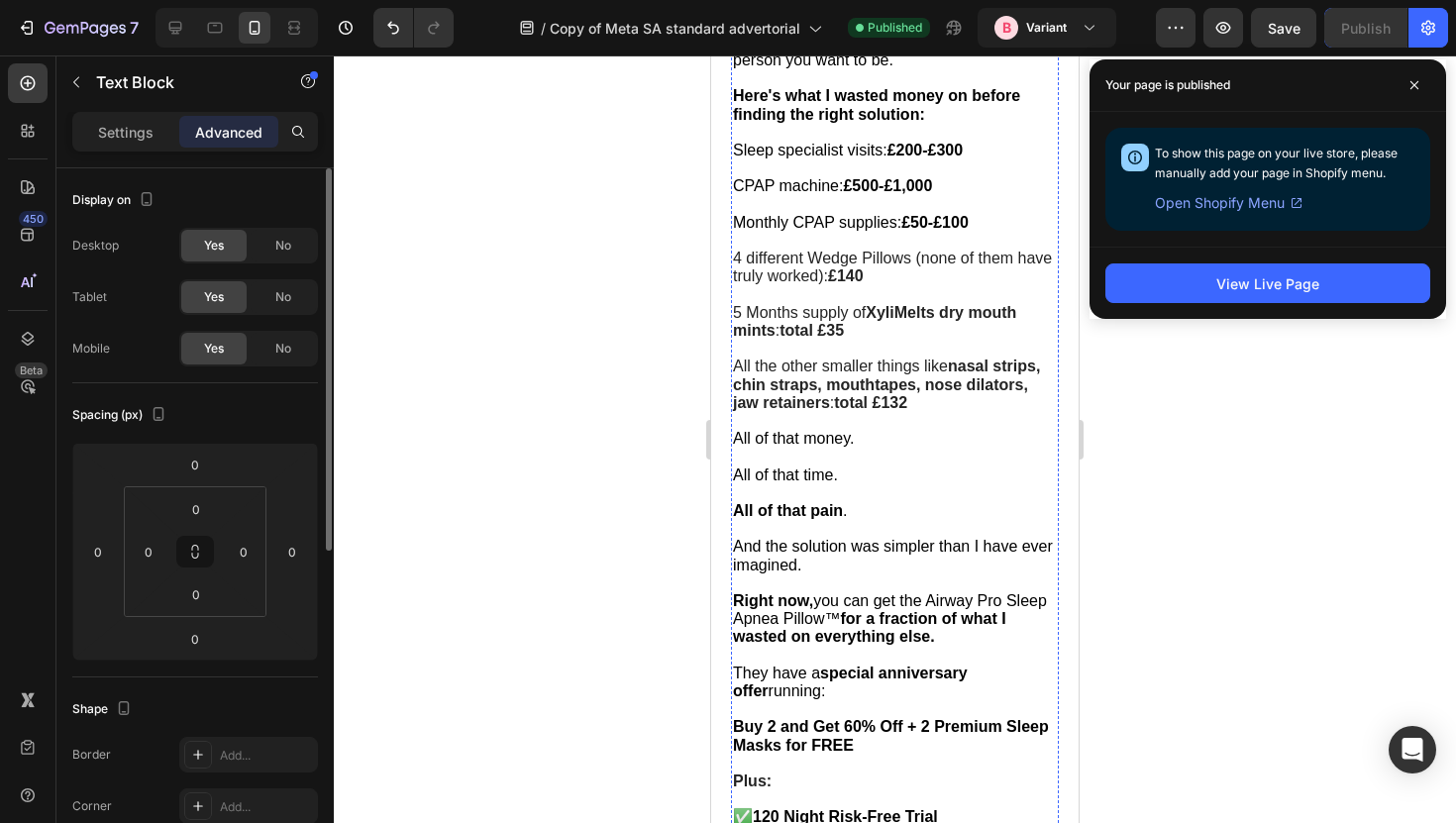 click on "No staring, no giggling, no embarrassment. Just normal, quiet rest." at bounding box center (894, -328) 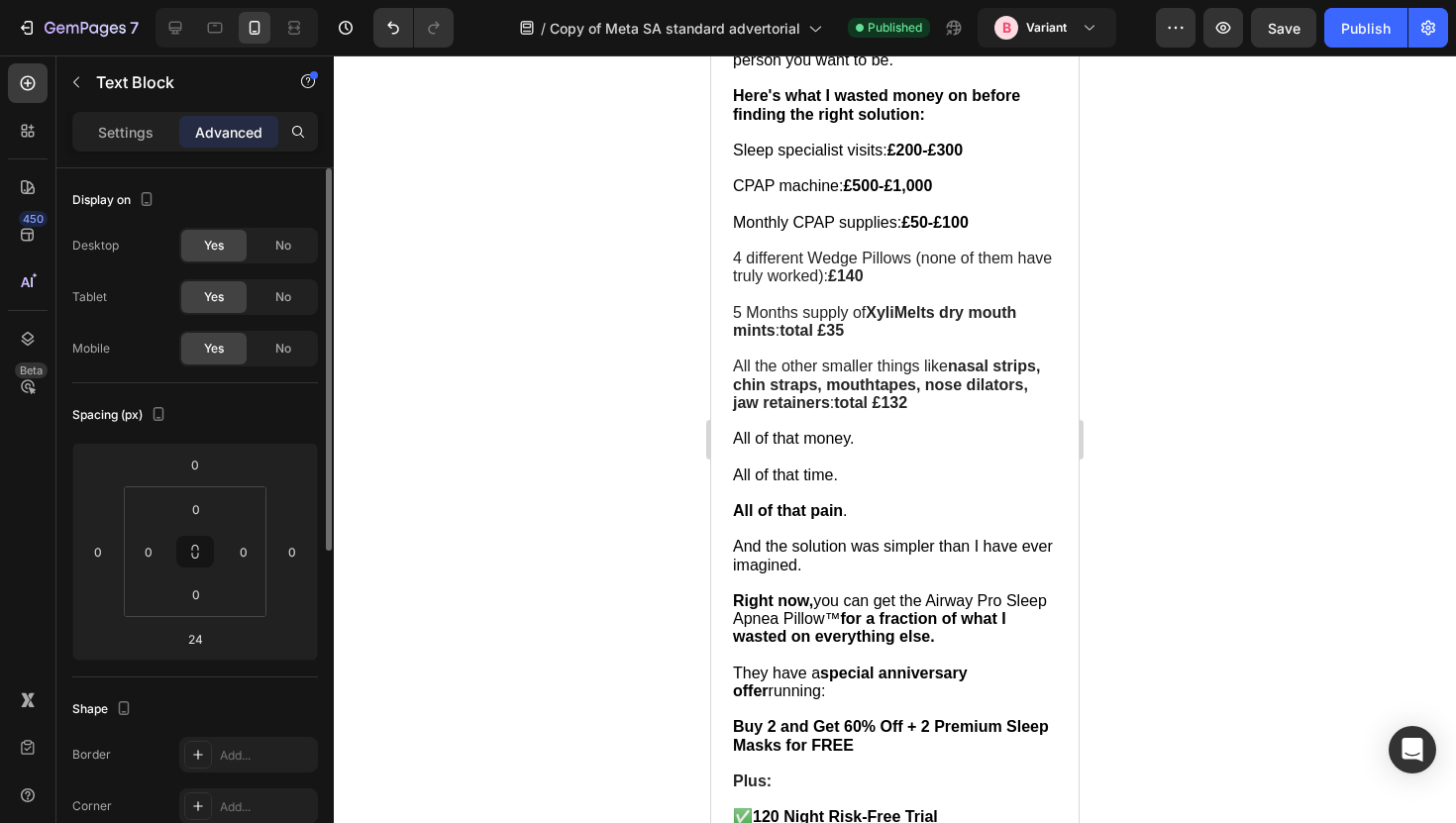 click on "No staring, no giggling, no embarrassment. Just normal, quiet rest." at bounding box center (894, -328) 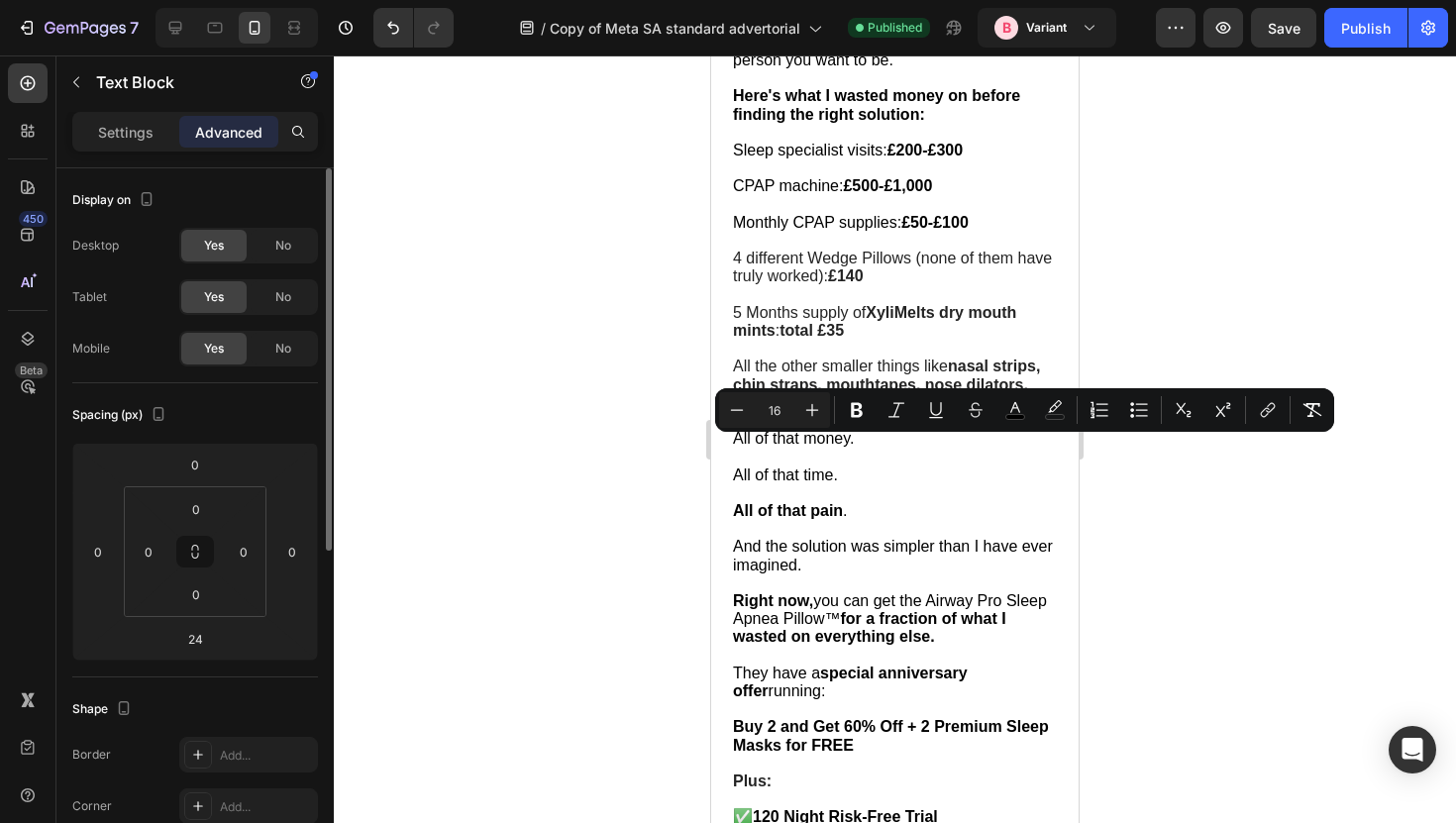 click on "No staring, no giggling, no embarrassment. Just normal, quiet rest." at bounding box center (894, -328) 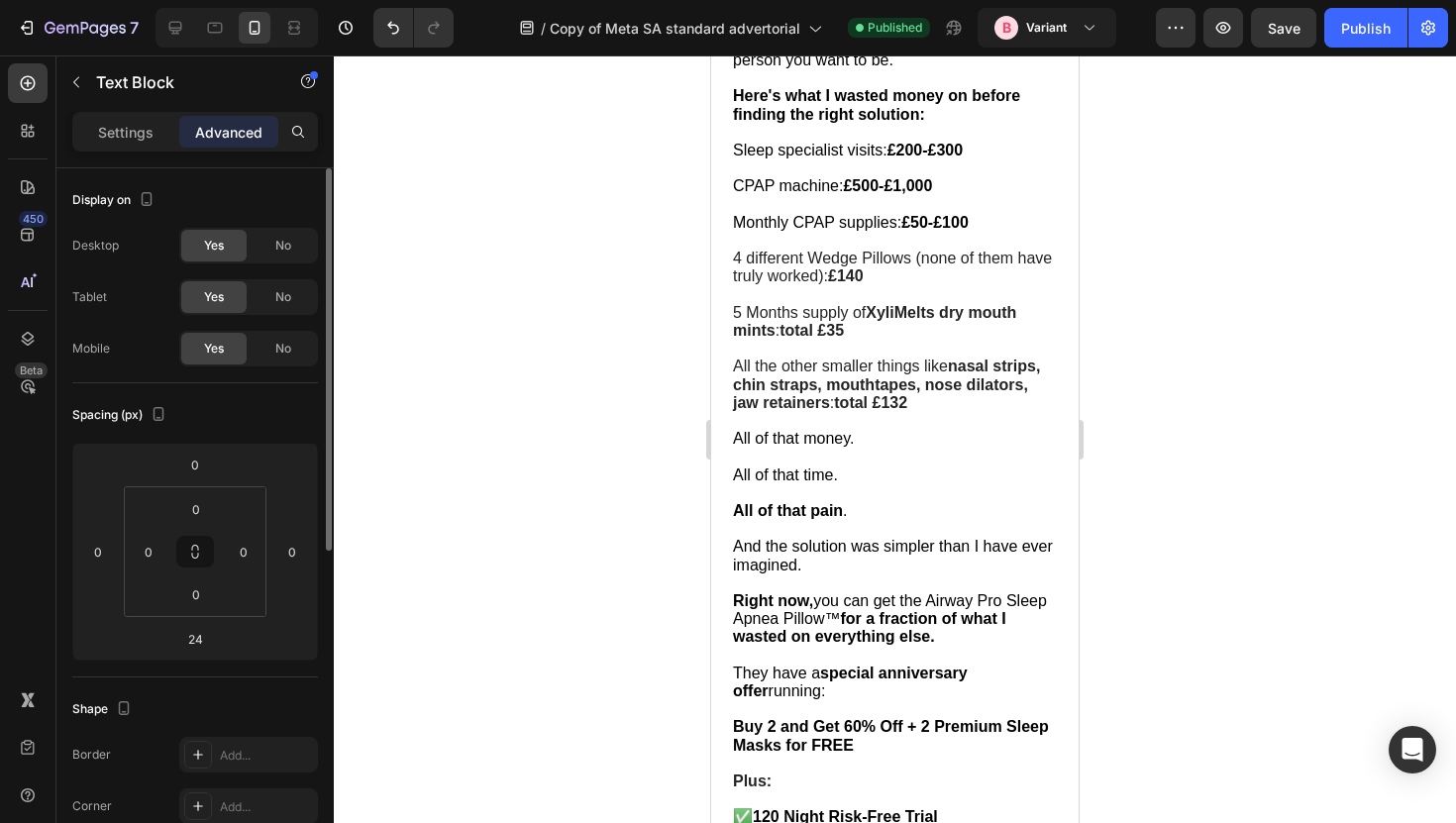 click on "No staring, no giggling, no embarrassment. Just normal, quiet rest." at bounding box center (894, -328) 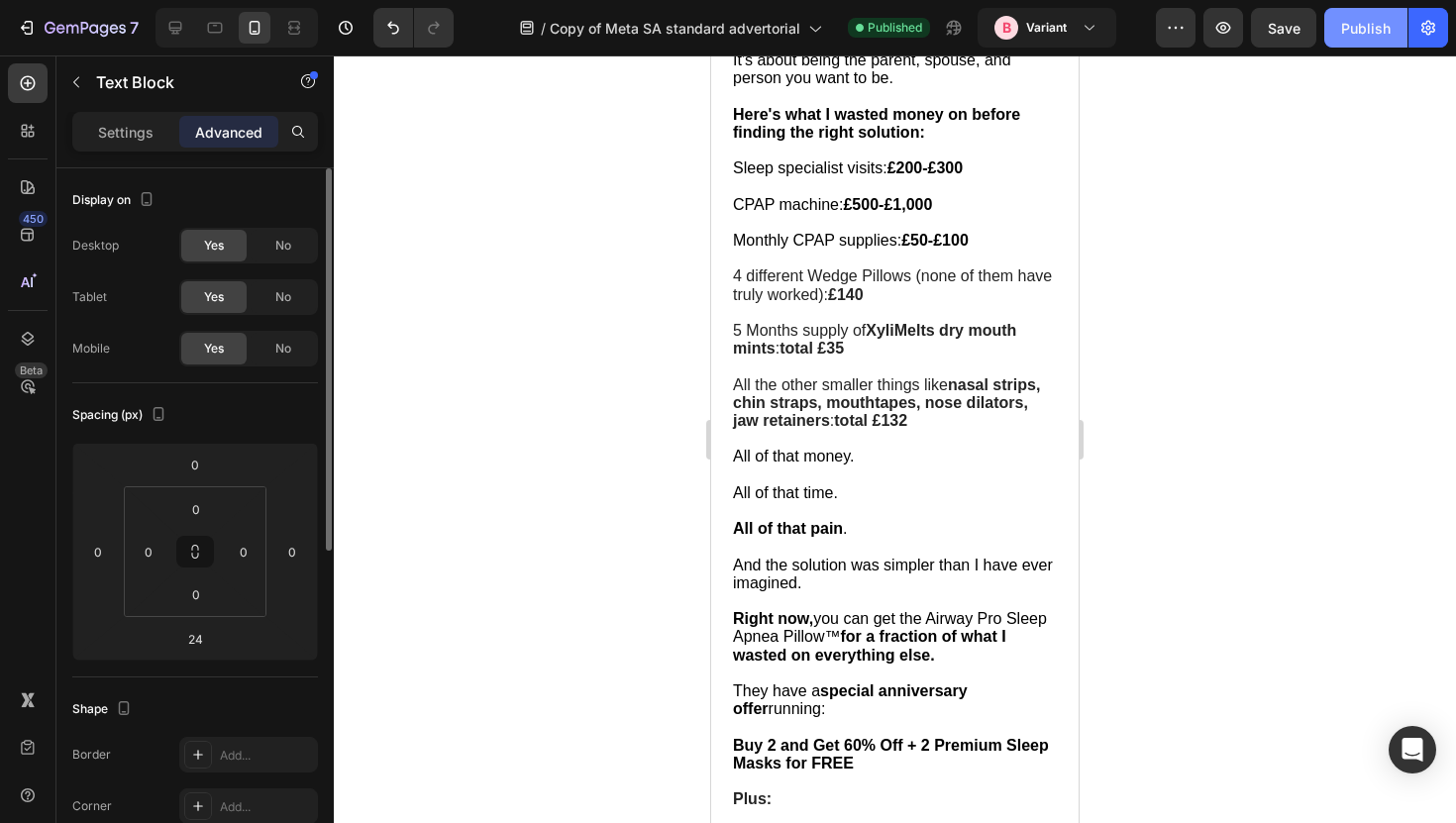 click on "Publish" at bounding box center (1366, 28) 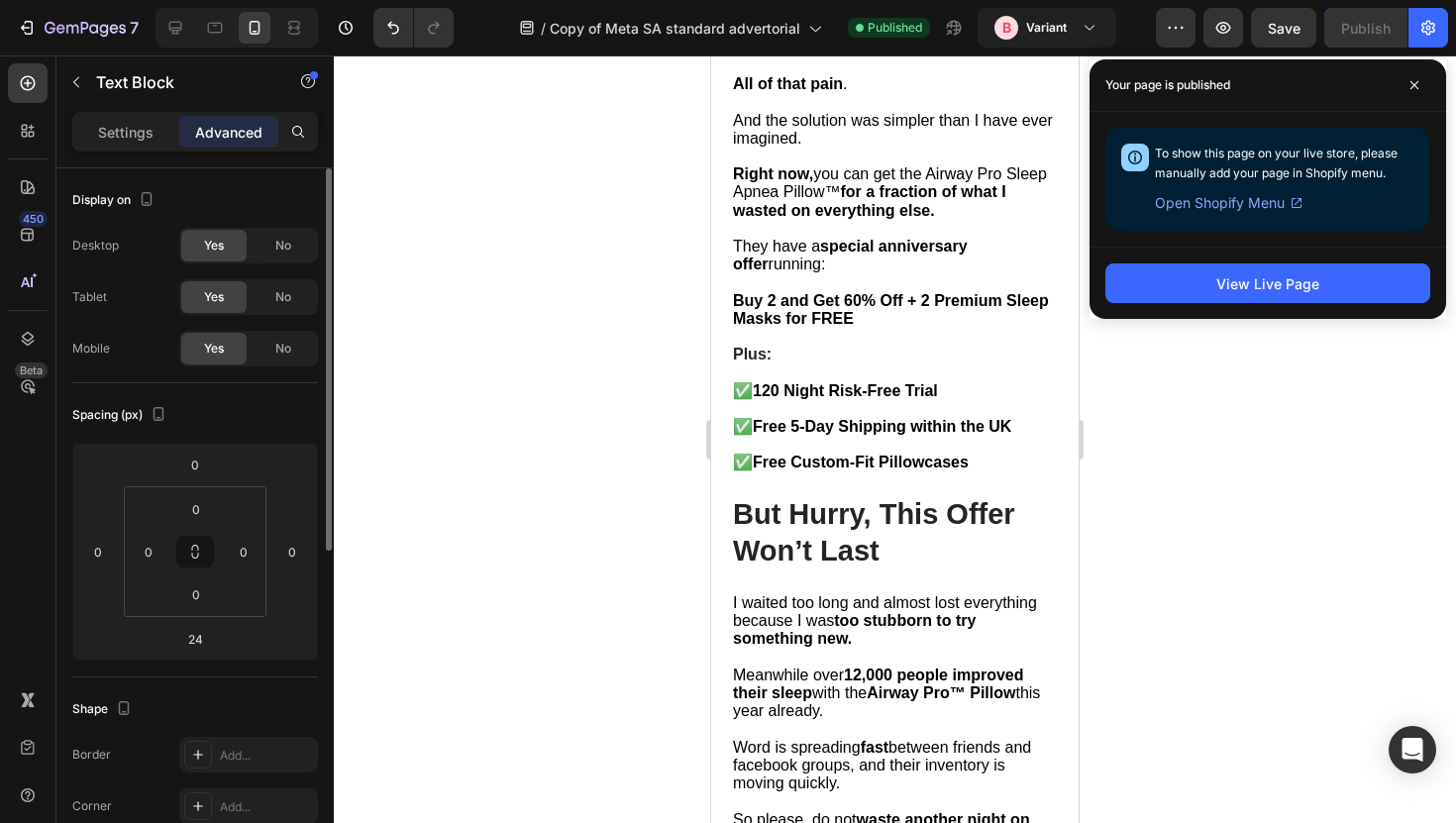 scroll, scrollTop: 11116, scrollLeft: 0, axis: vertical 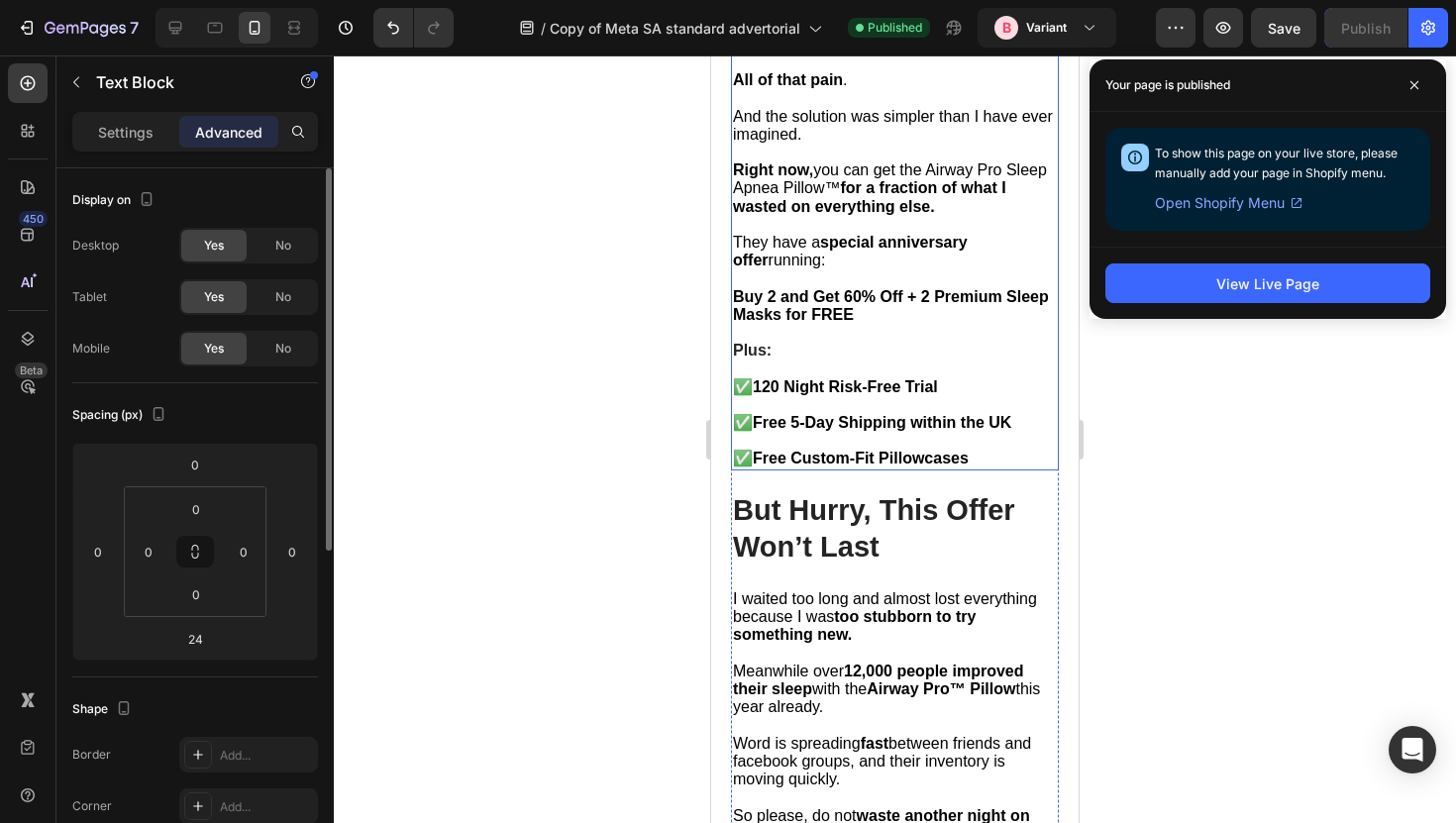 click on "It's about how you treat your partner." at bounding box center (861, -425) 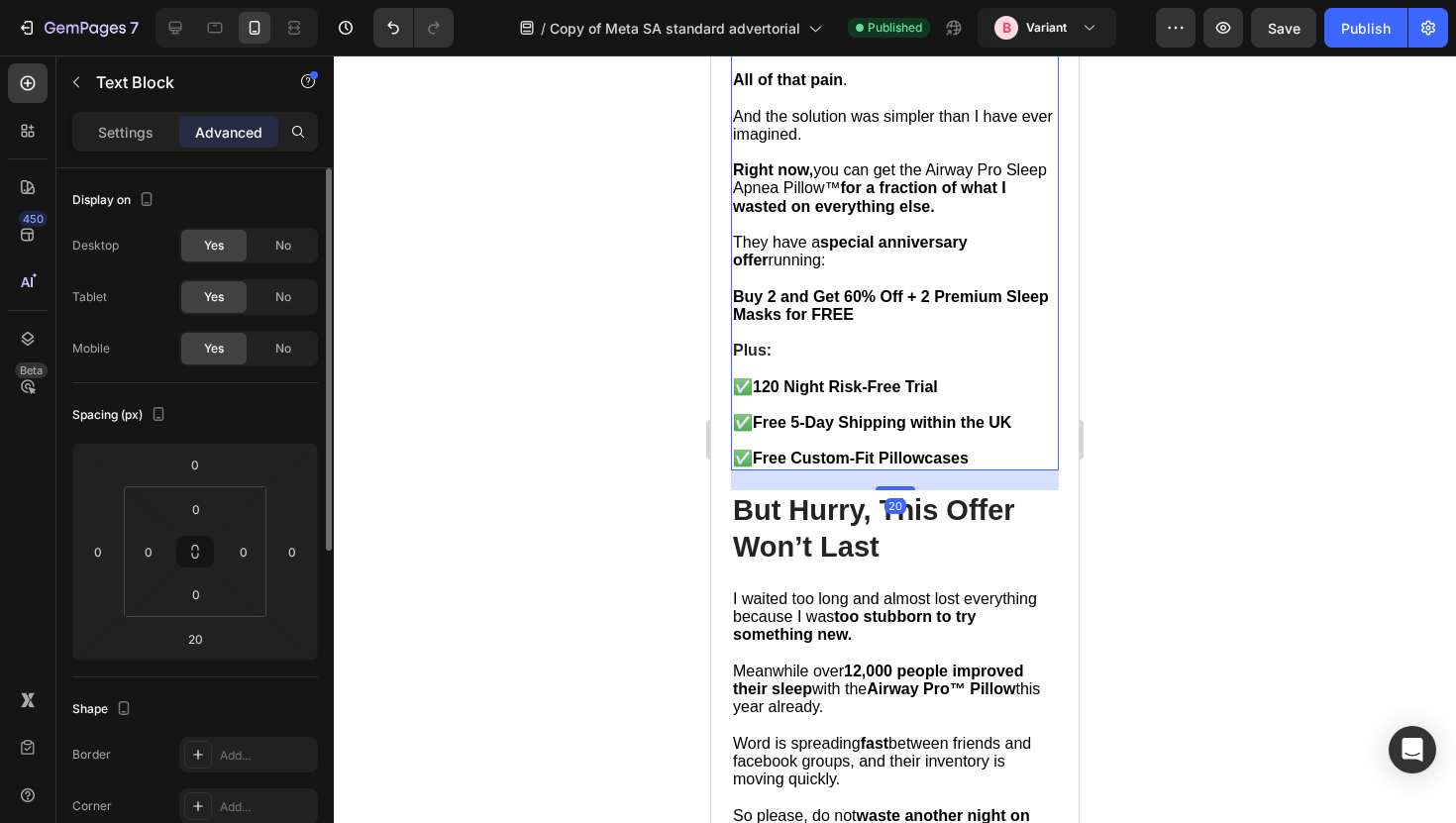 click on "It's about how you treat your partner." at bounding box center (861, -425) 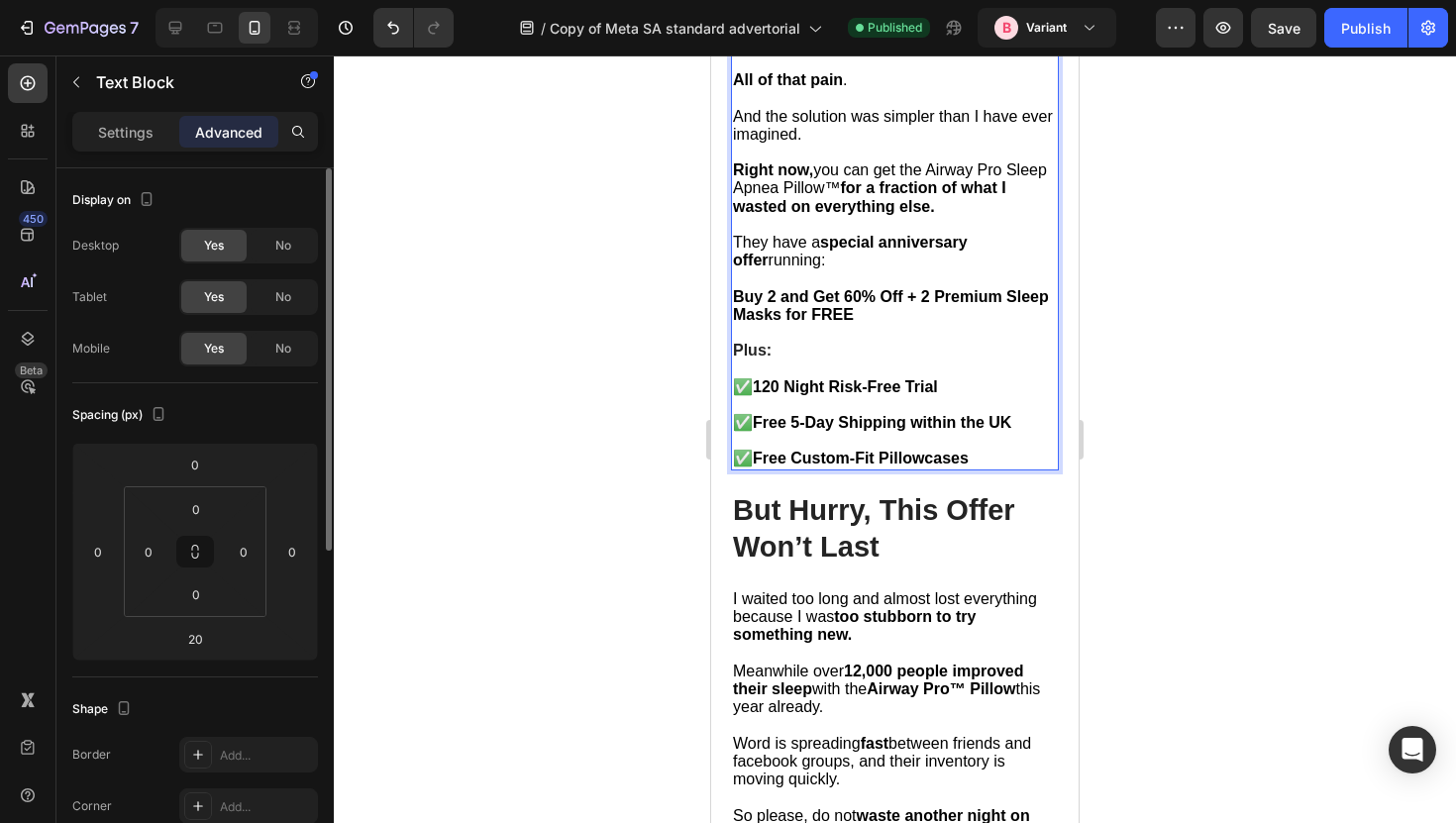 click on "It's about how you treat your partner." at bounding box center [861, -425] 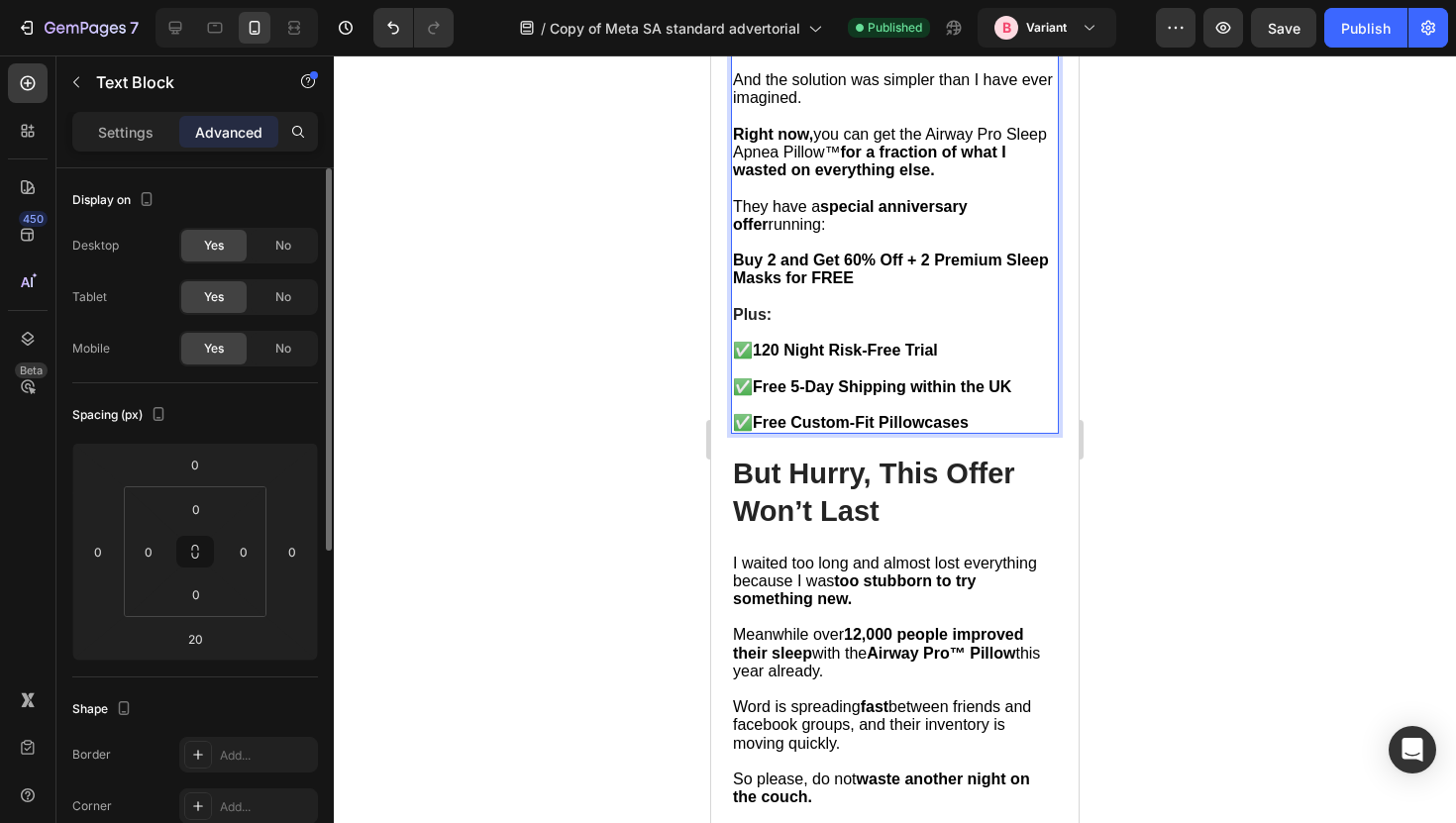 click on "It's about being the parent, spouse, and person you want to be." at bounding box center (872, -416) 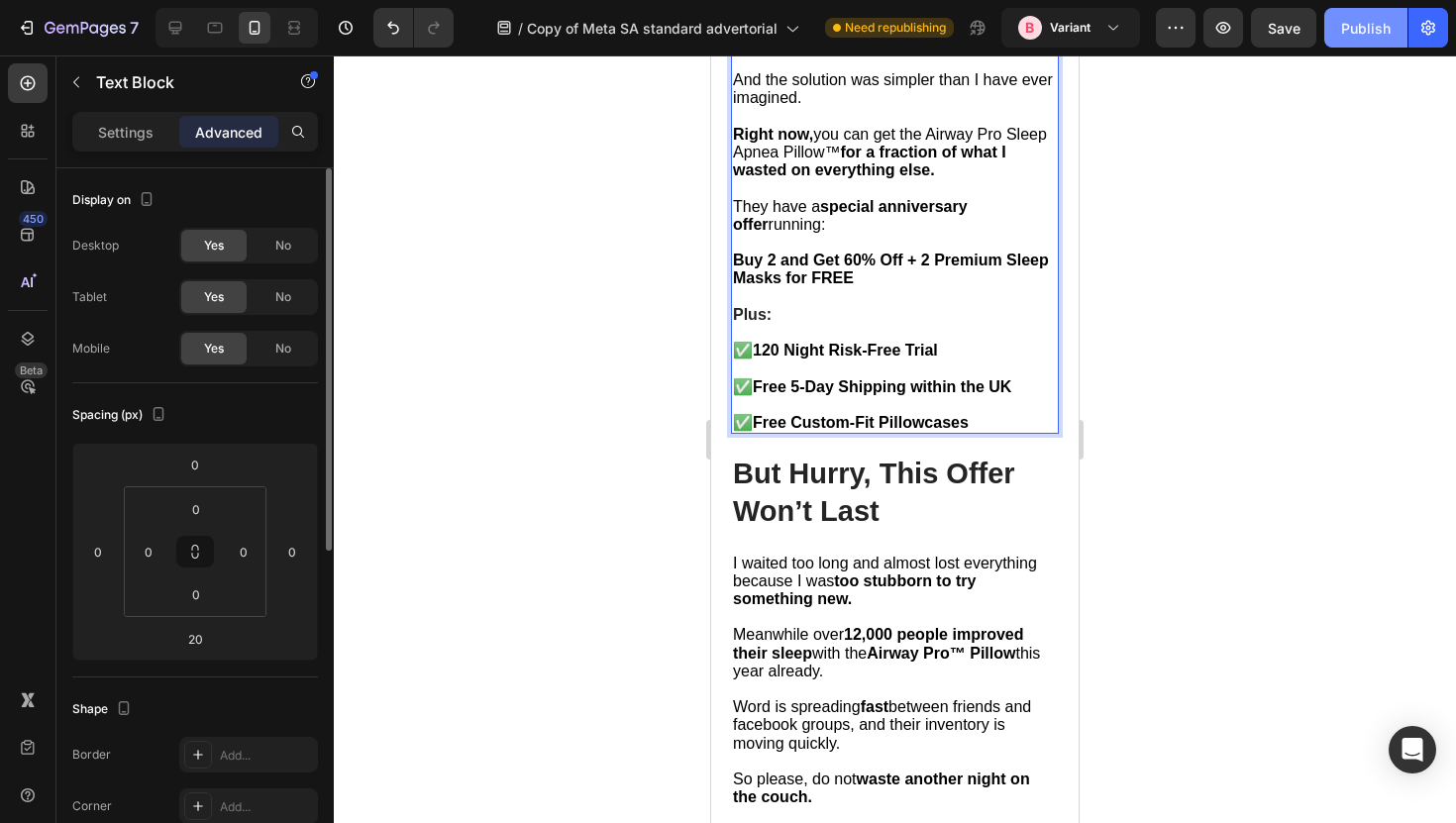 click on "Publish" at bounding box center (1366, 28) 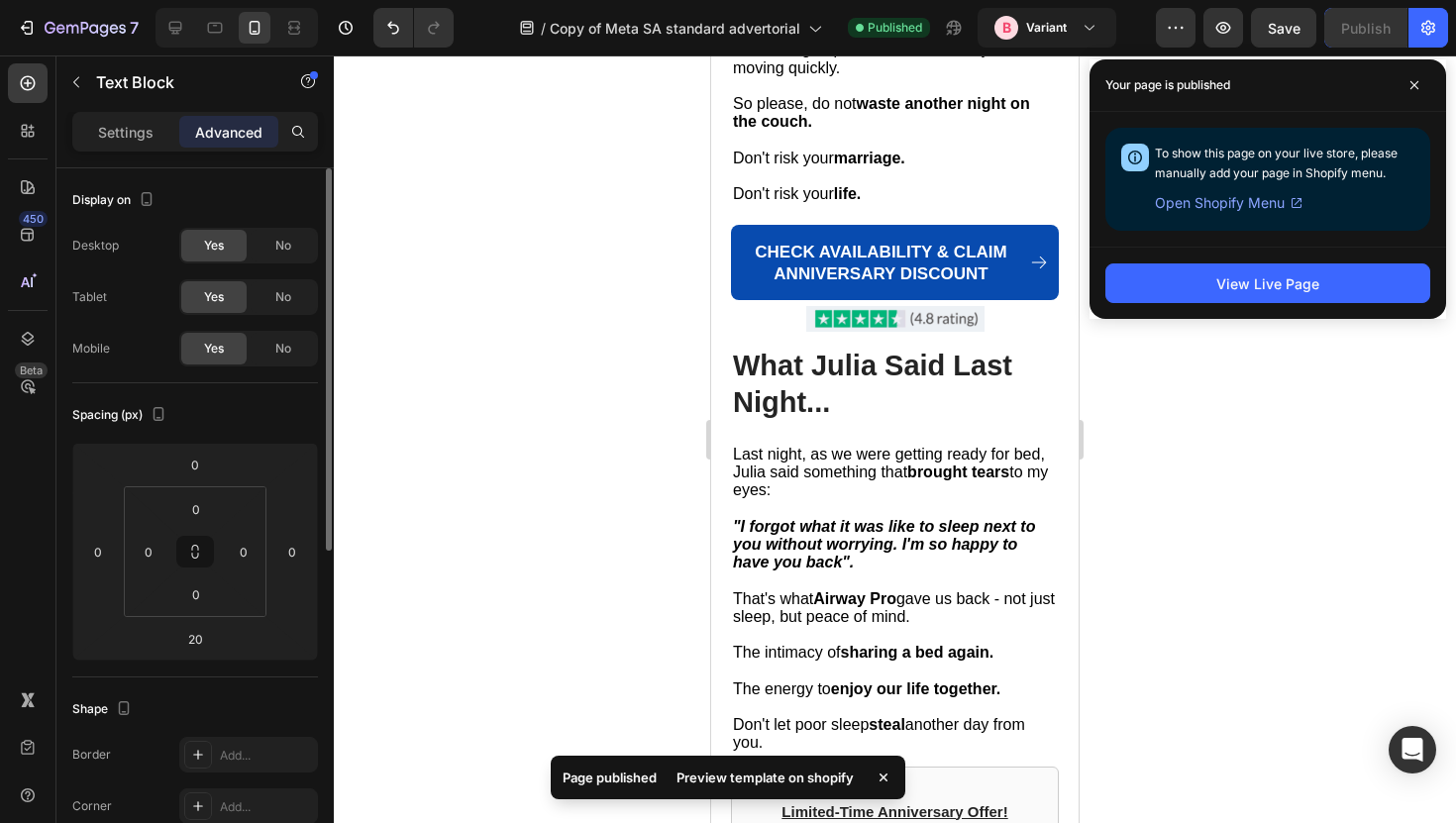 scroll, scrollTop: 11803, scrollLeft: 0, axis: vertical 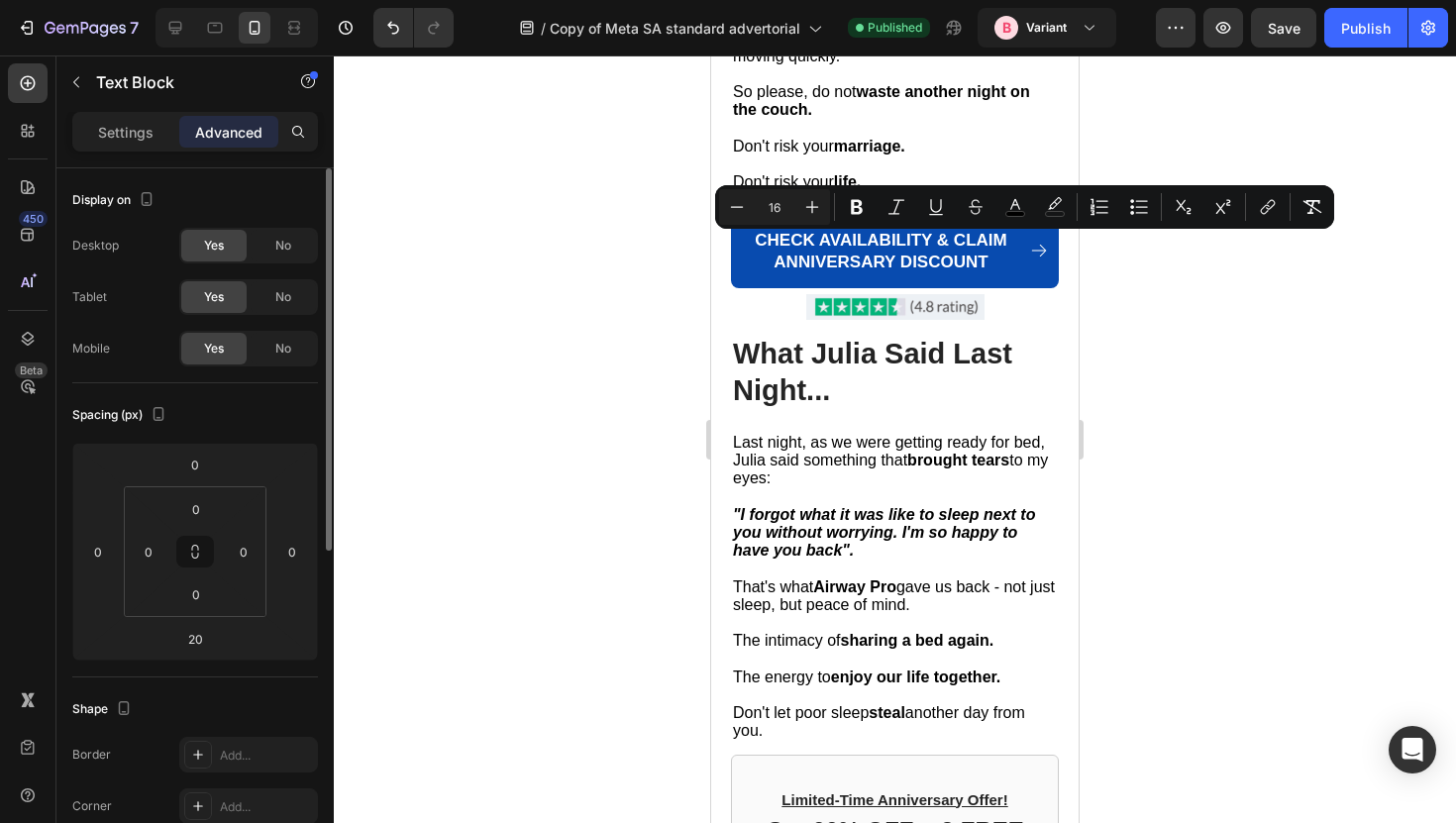 drag, startPoint x: 782, startPoint y: 261, endPoint x: 1006, endPoint y: 251, distance: 224.2231 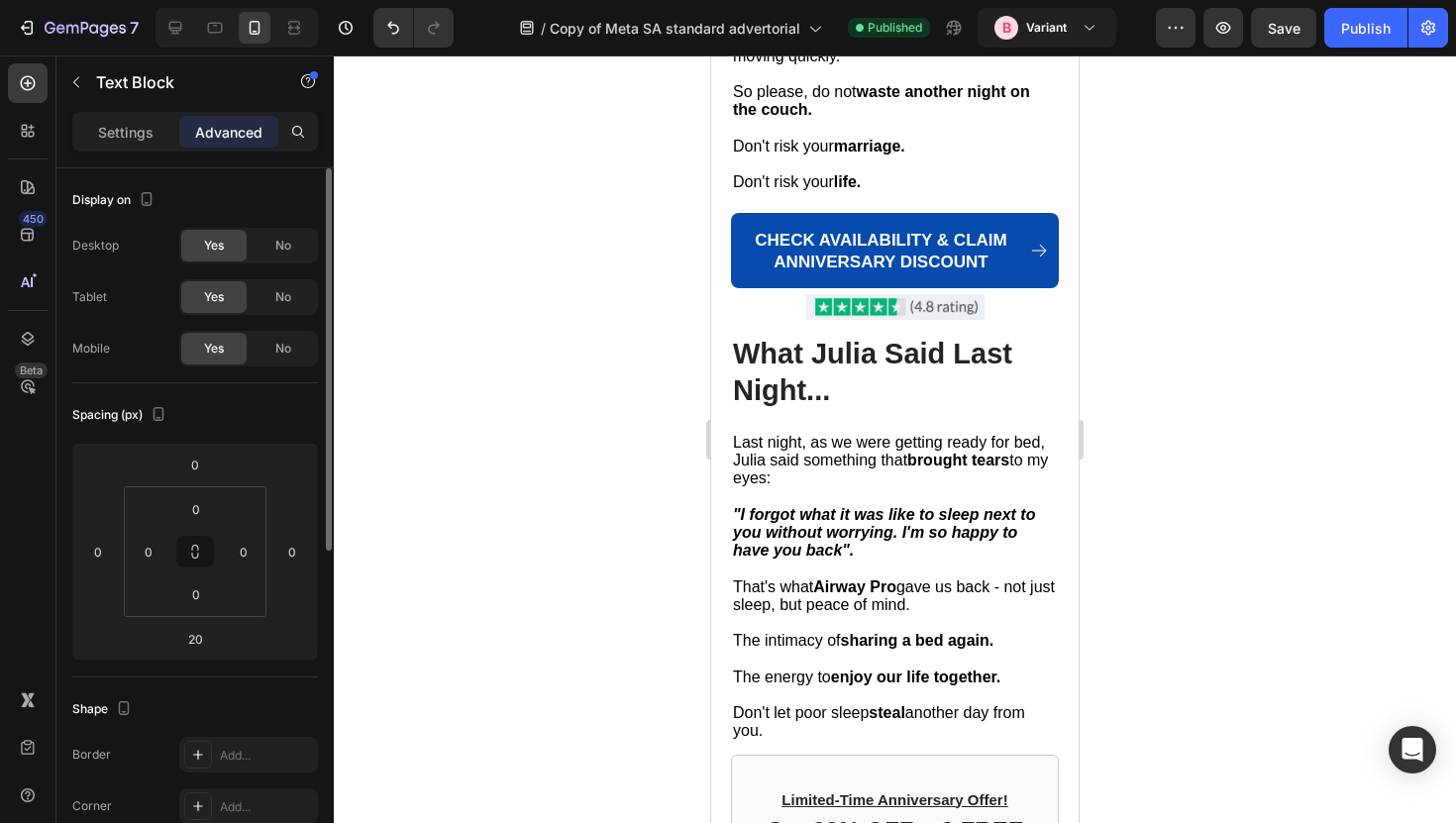 click on "Right now,  you can get the Airway Pro Pillow™  for a fraction of what I wasted on everything else." at bounding box center (885, -536) 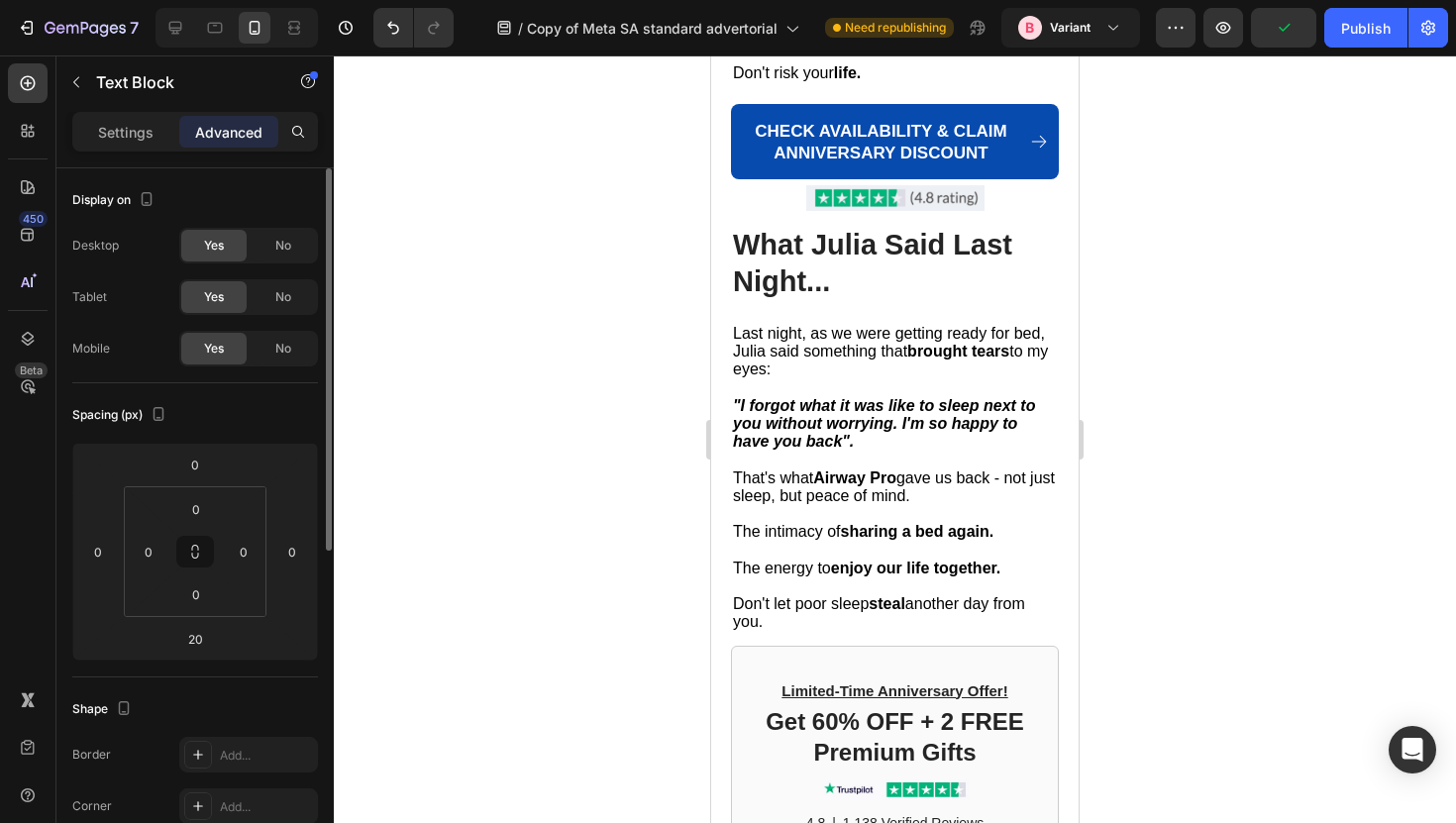 scroll, scrollTop: 11926, scrollLeft: 0, axis: vertical 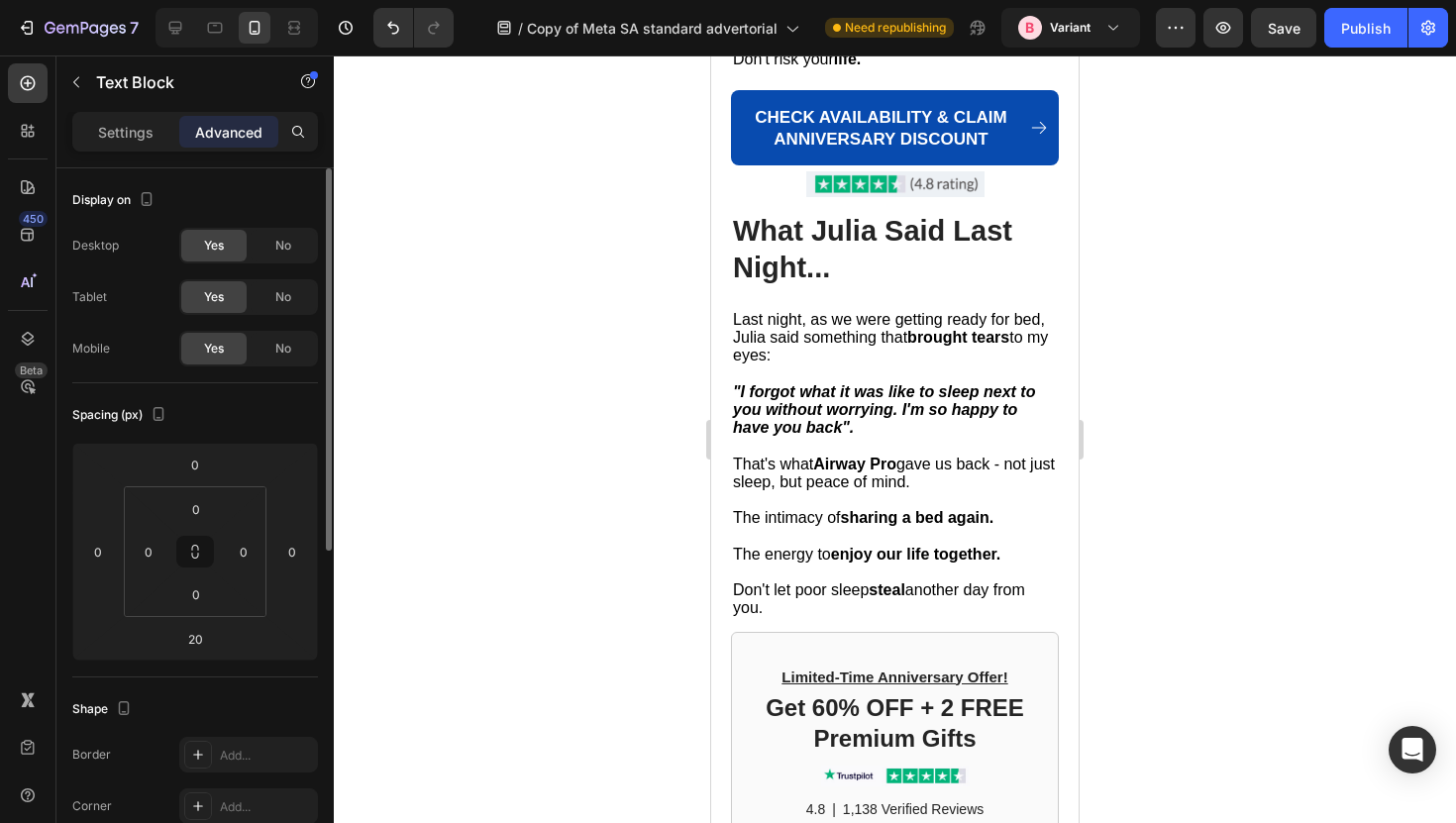 click 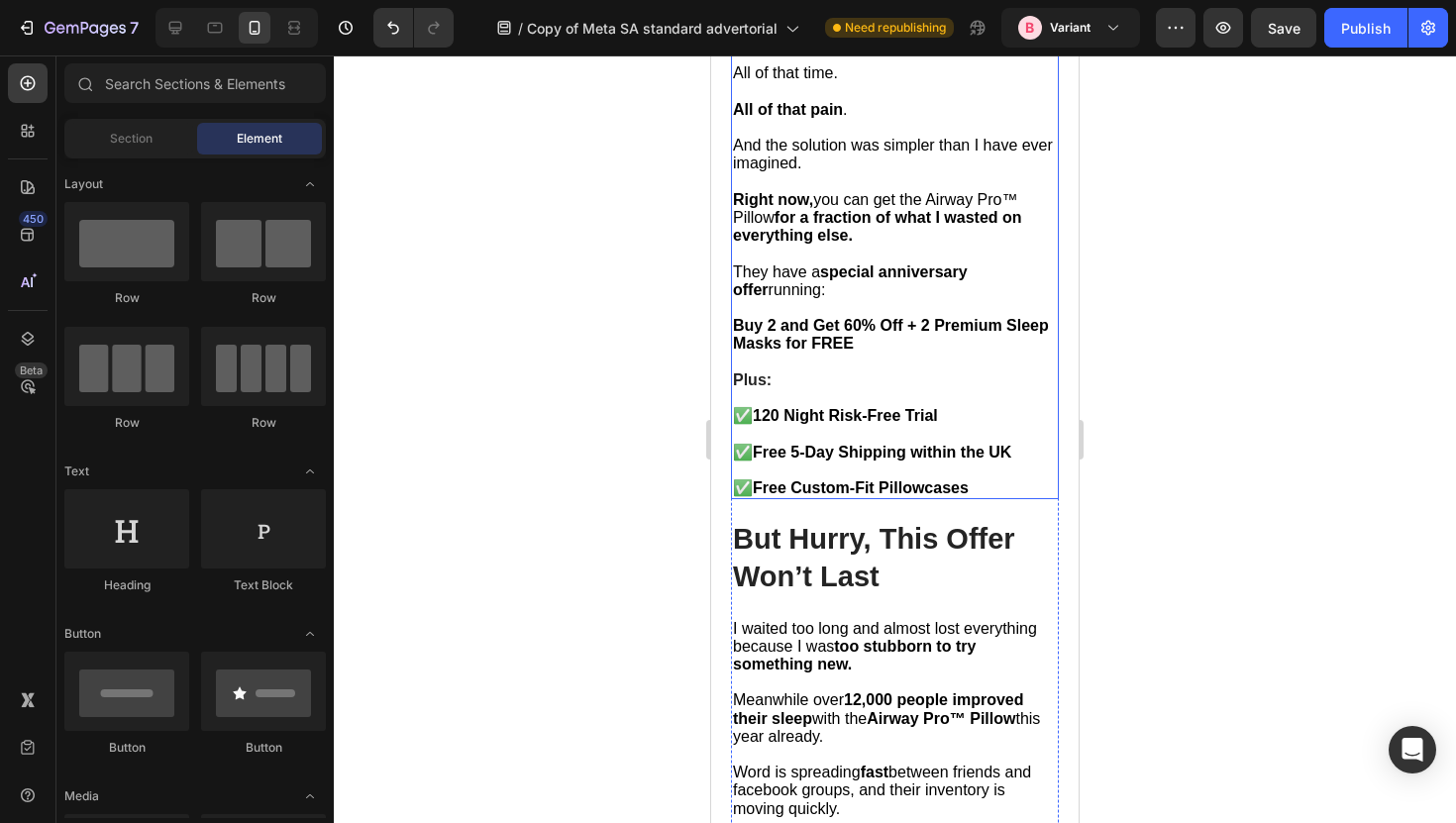 scroll, scrollTop: 11050, scrollLeft: 0, axis: vertical 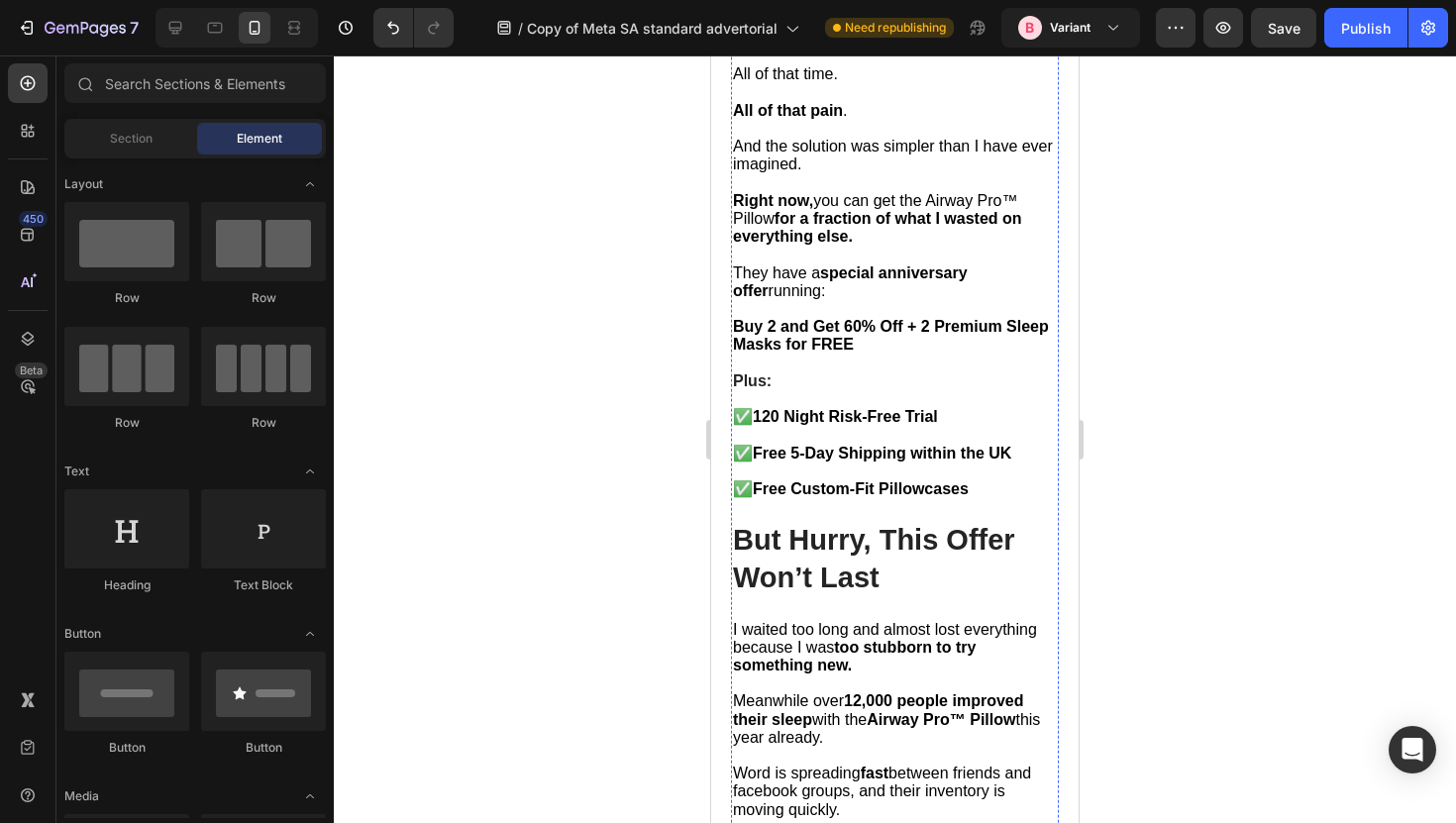 click on "Julia squeezed my hand when I woke up. That's when I knew we'd gotten our relationship back." at bounding box center [886, -630] 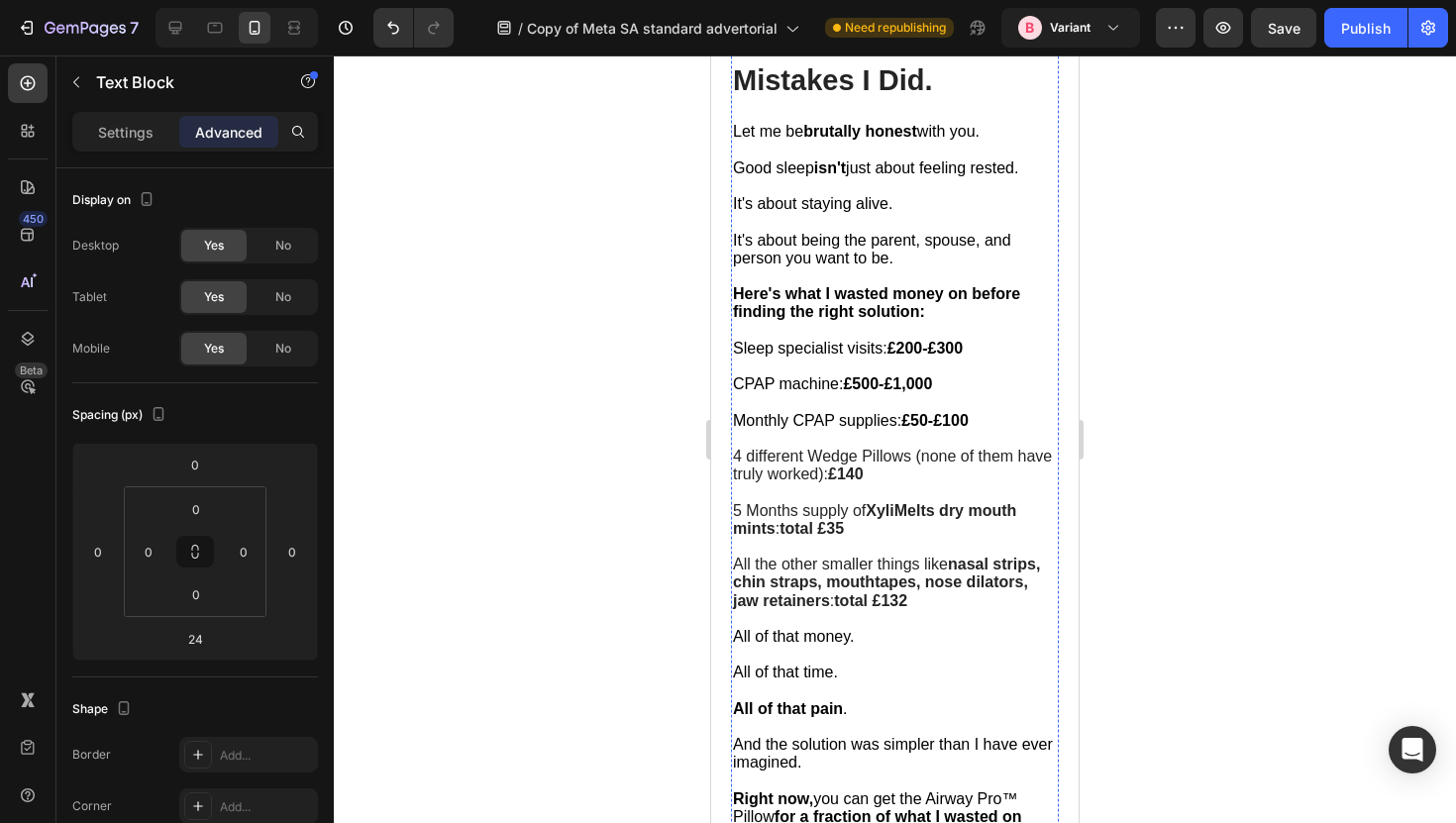 scroll, scrollTop: 10365, scrollLeft: 0, axis: vertical 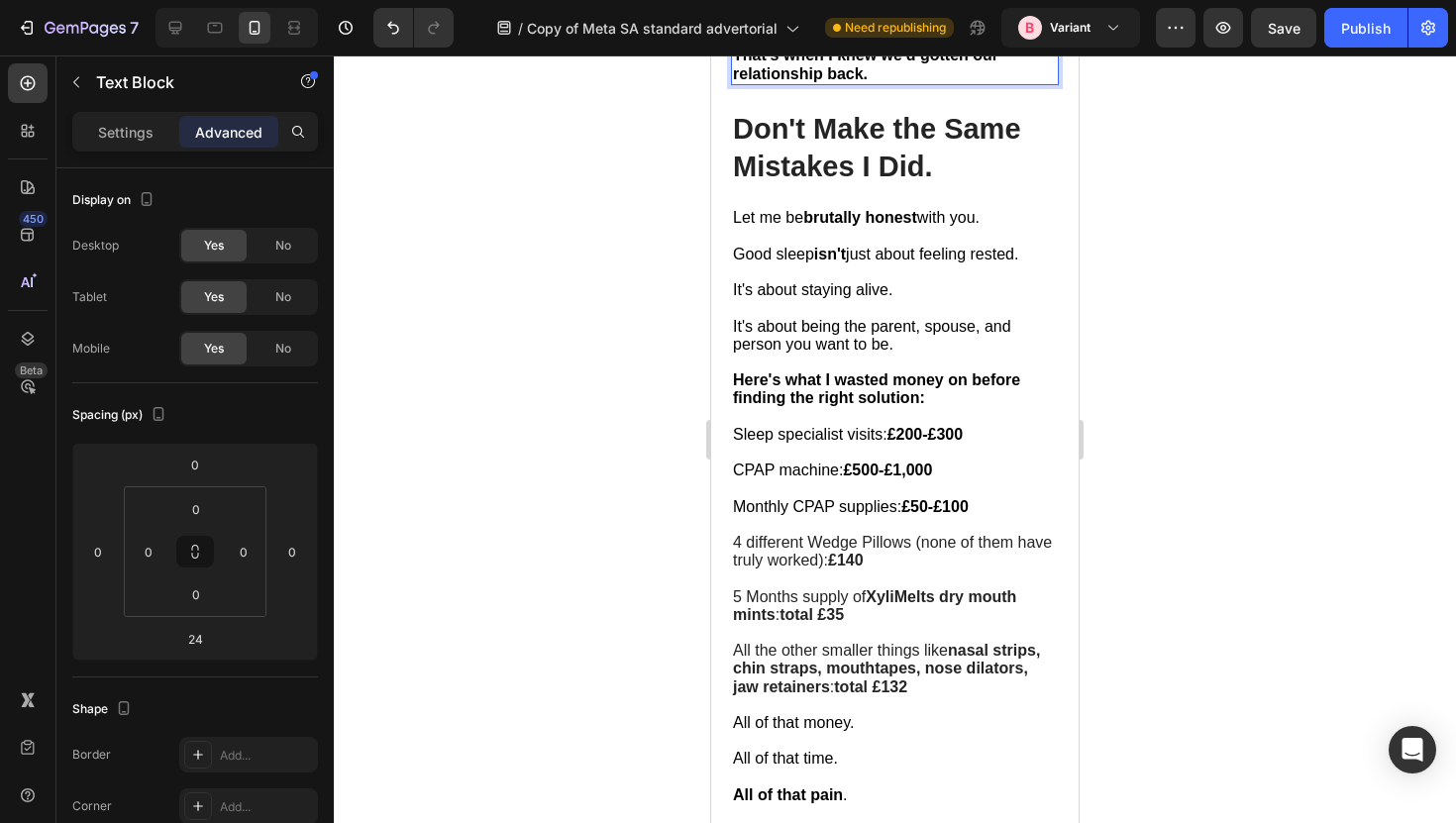 click at bounding box center [894, -305] 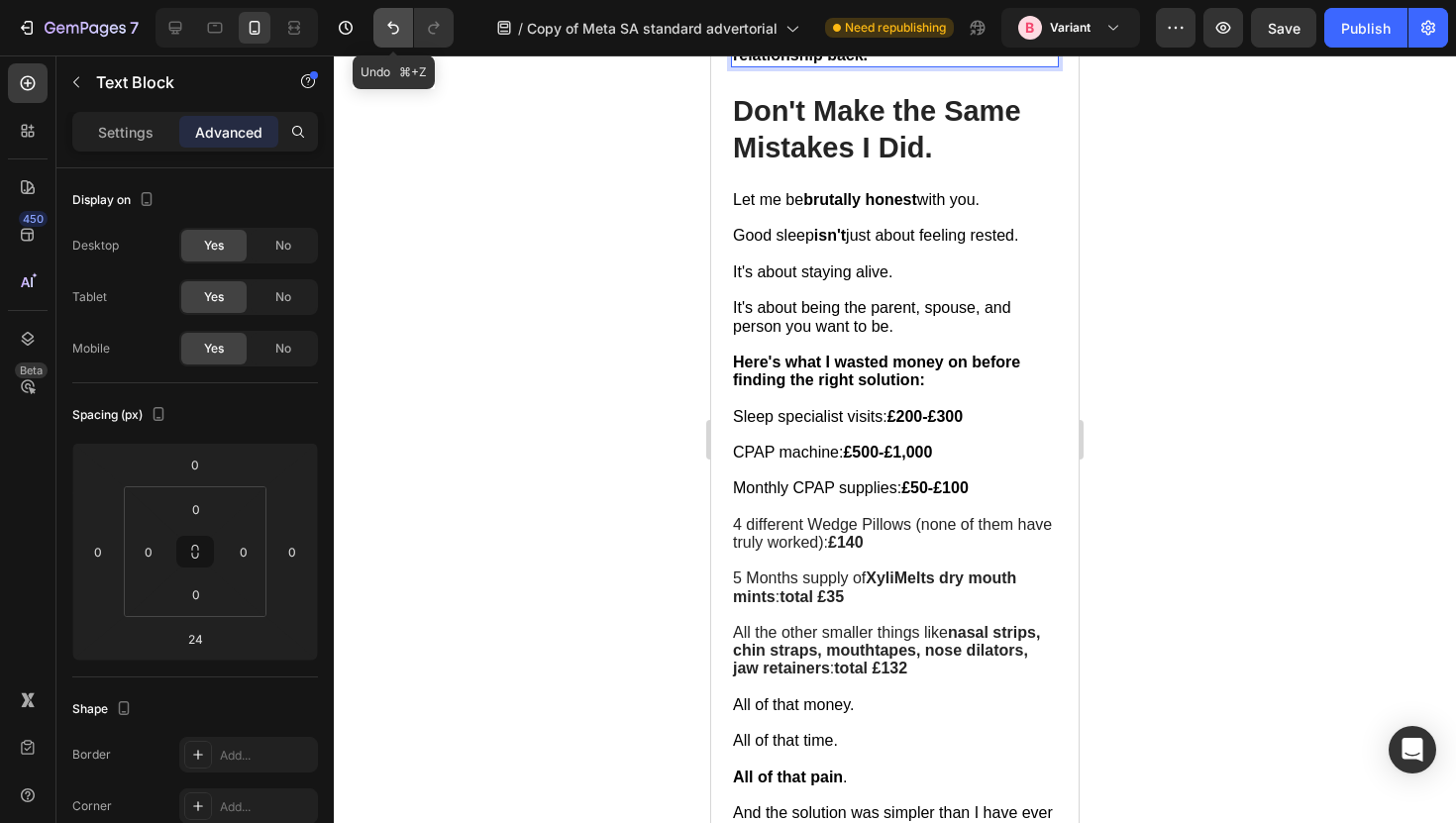 click 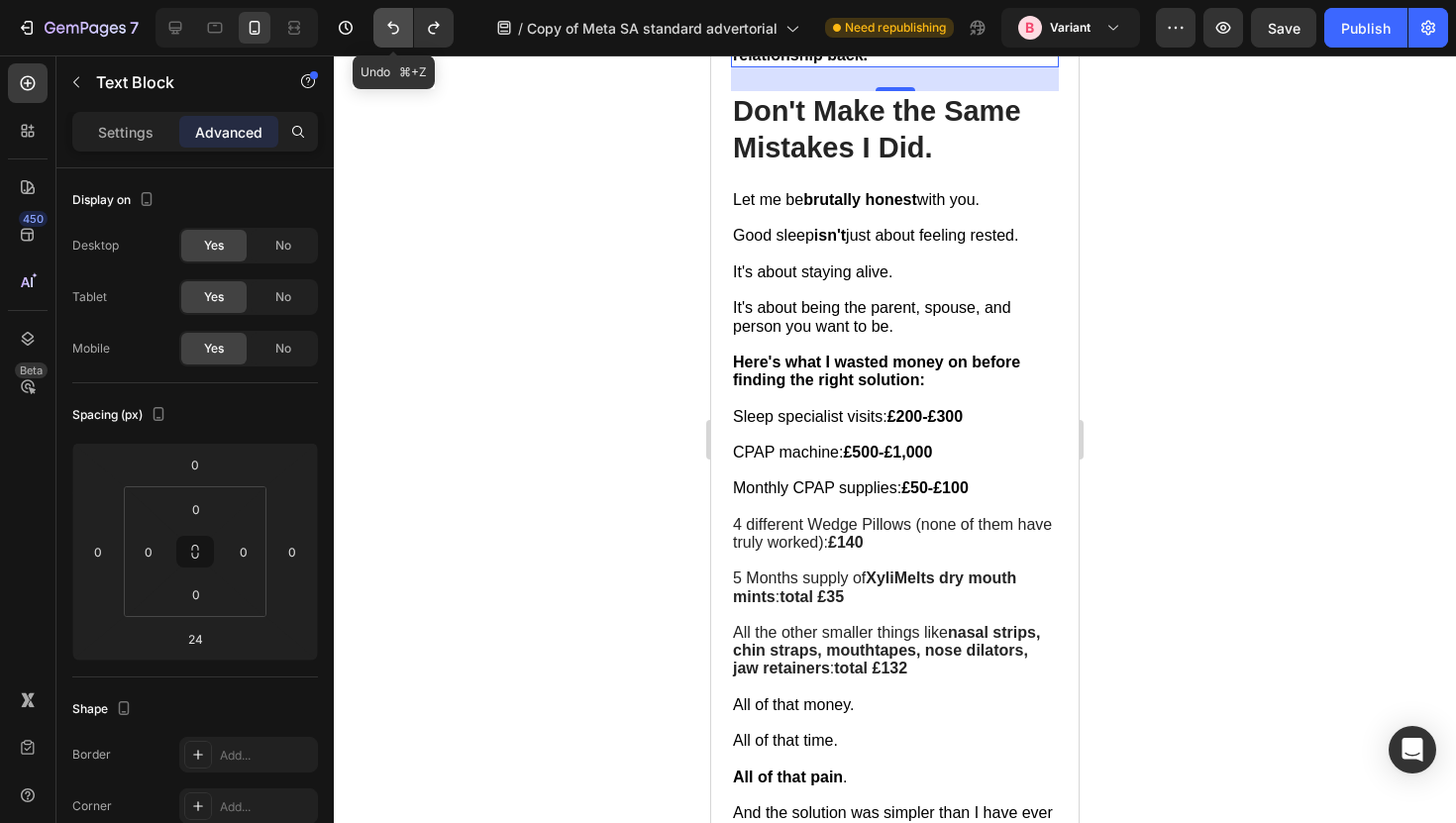 click 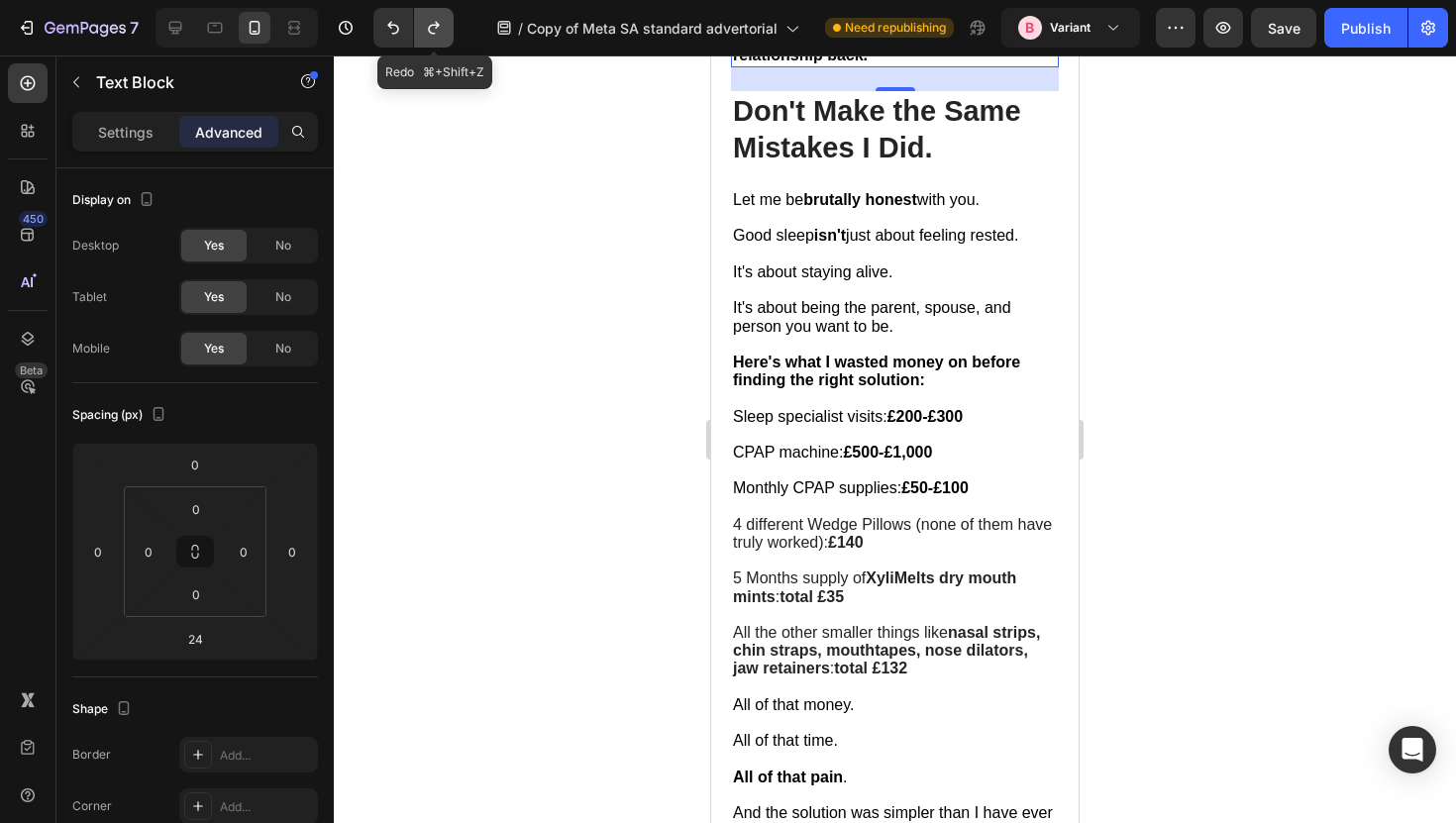 click 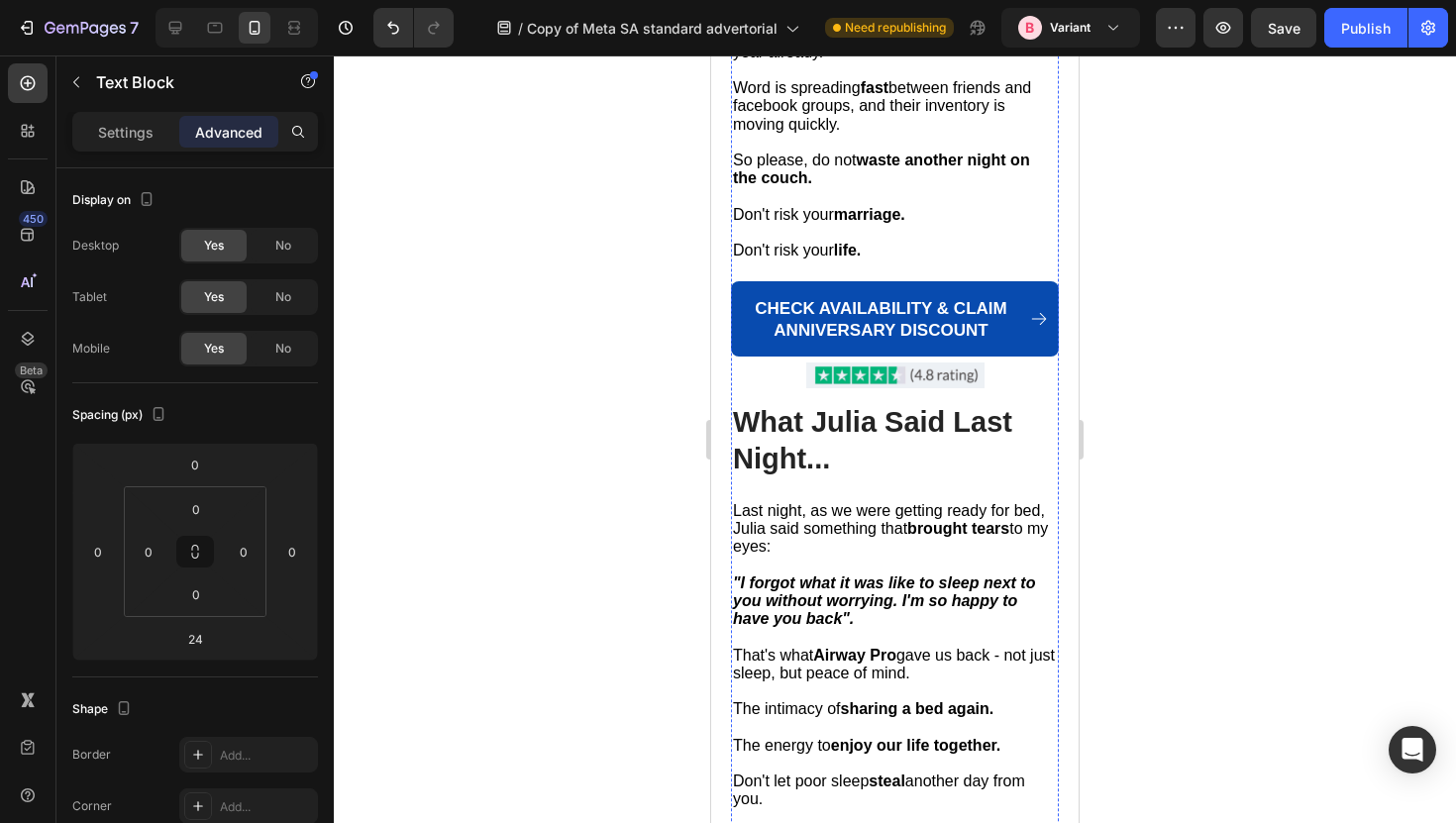 scroll, scrollTop: 11744, scrollLeft: 0, axis: vertical 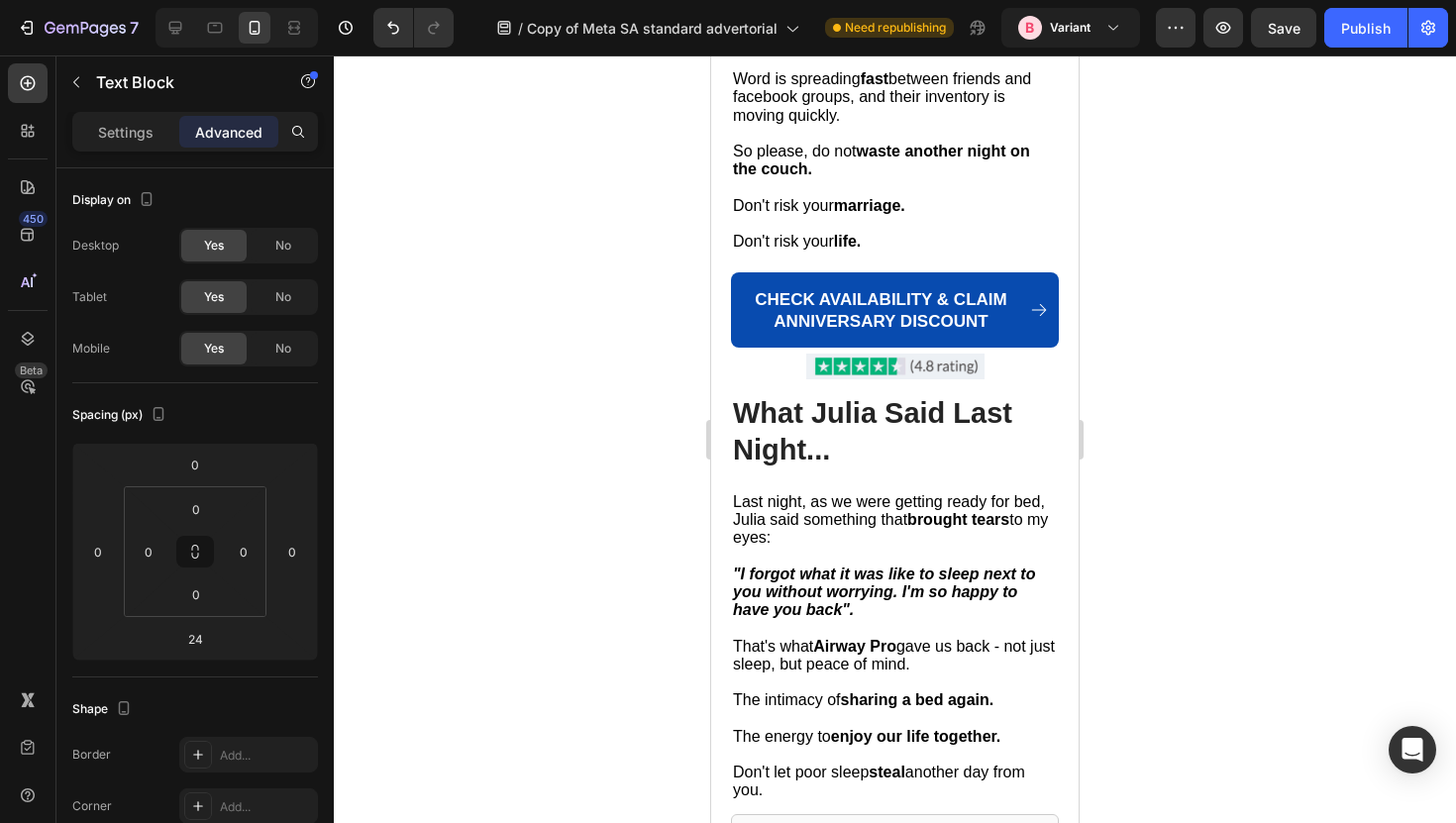click 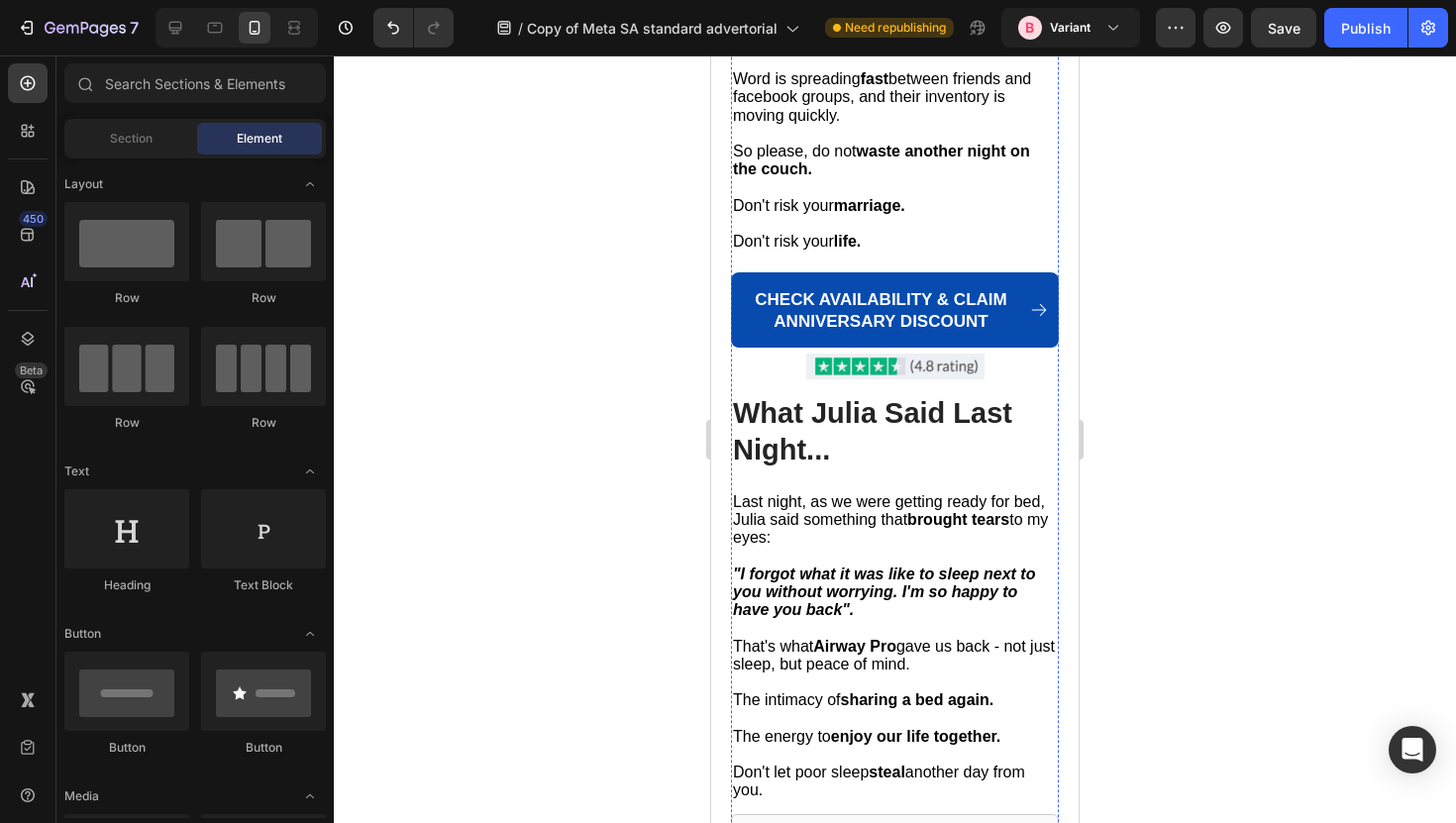 click at bounding box center (894, -511) 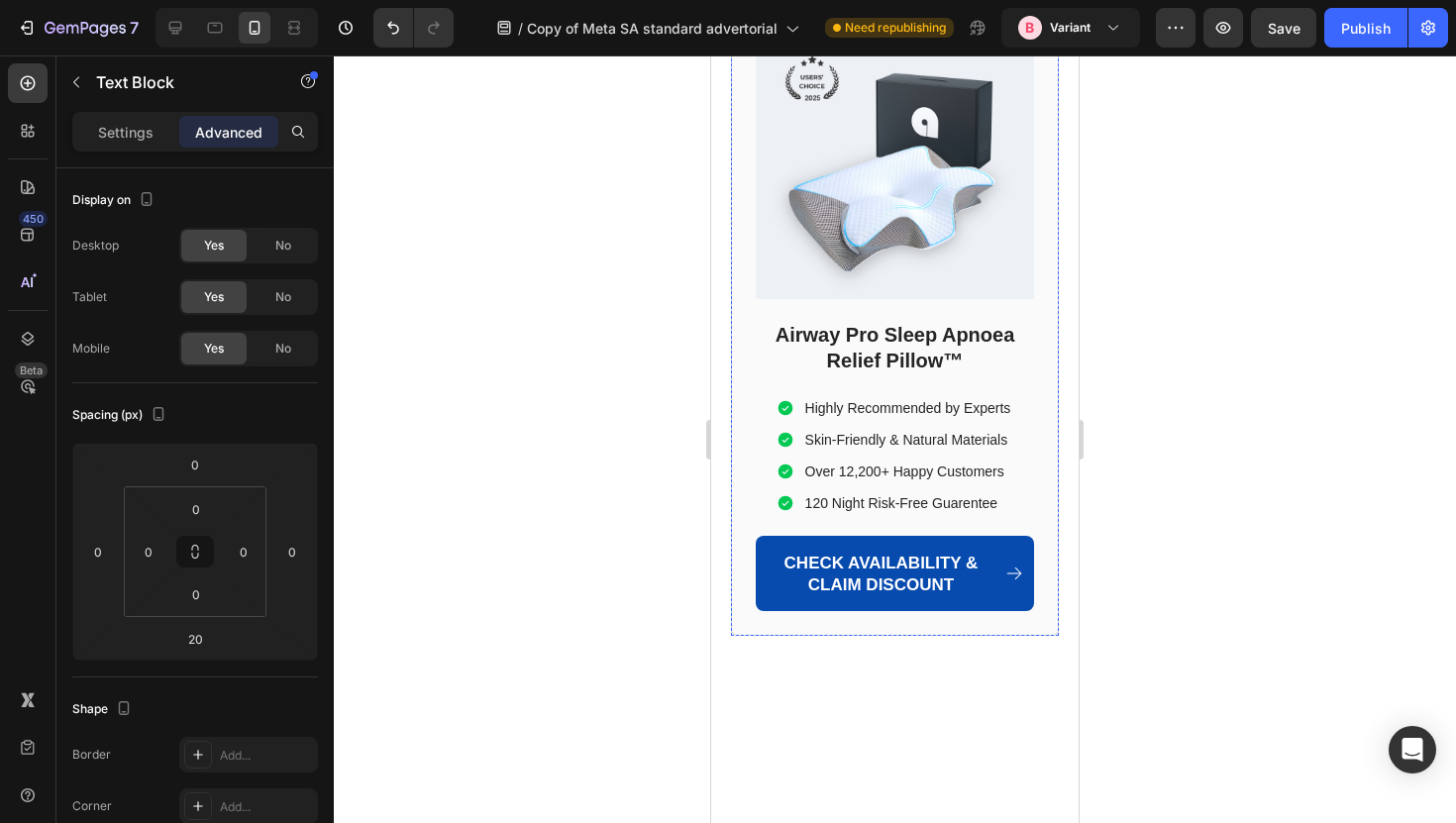 scroll, scrollTop: 12762, scrollLeft: 0, axis: vertical 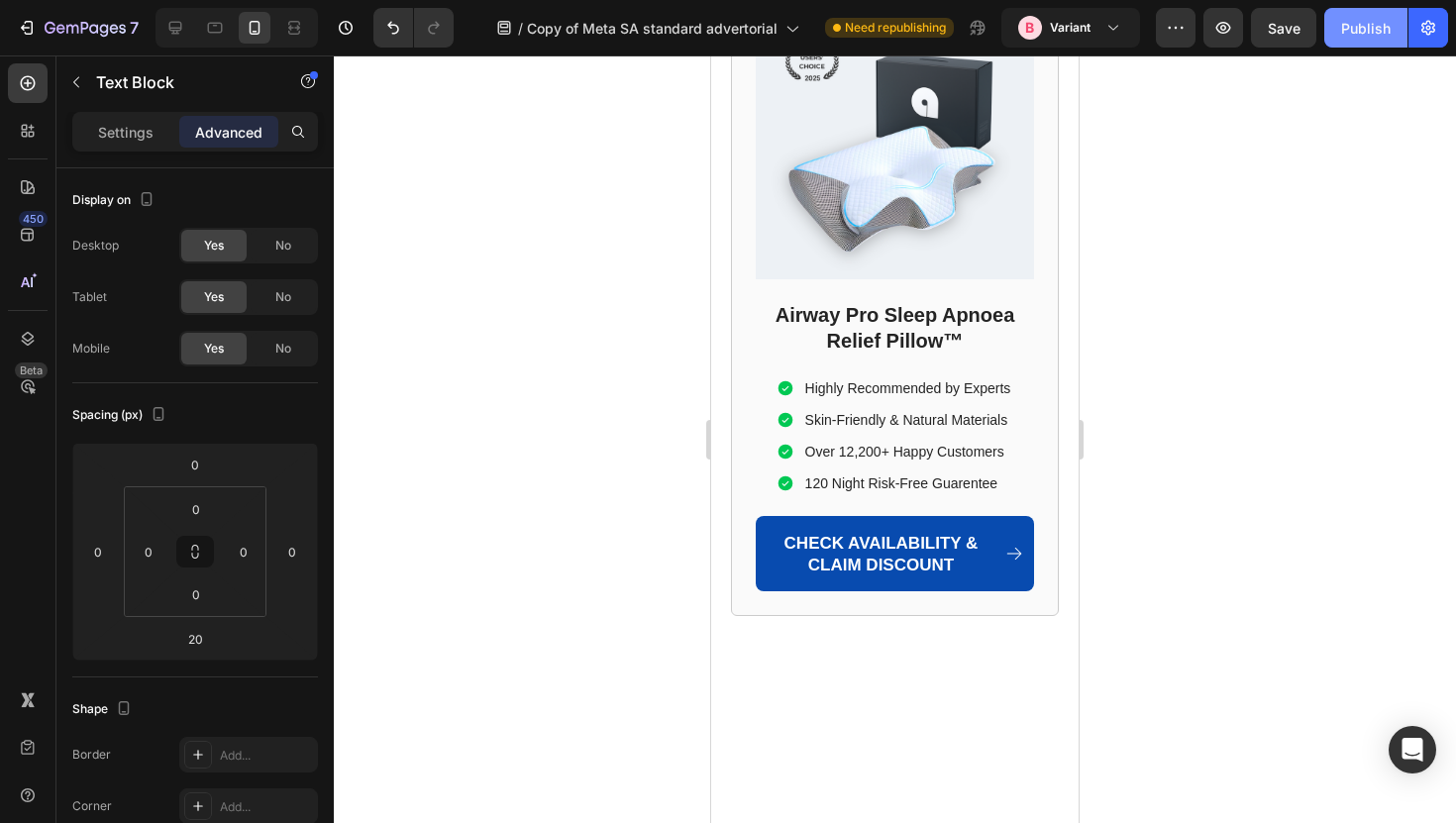 click on "Publish" 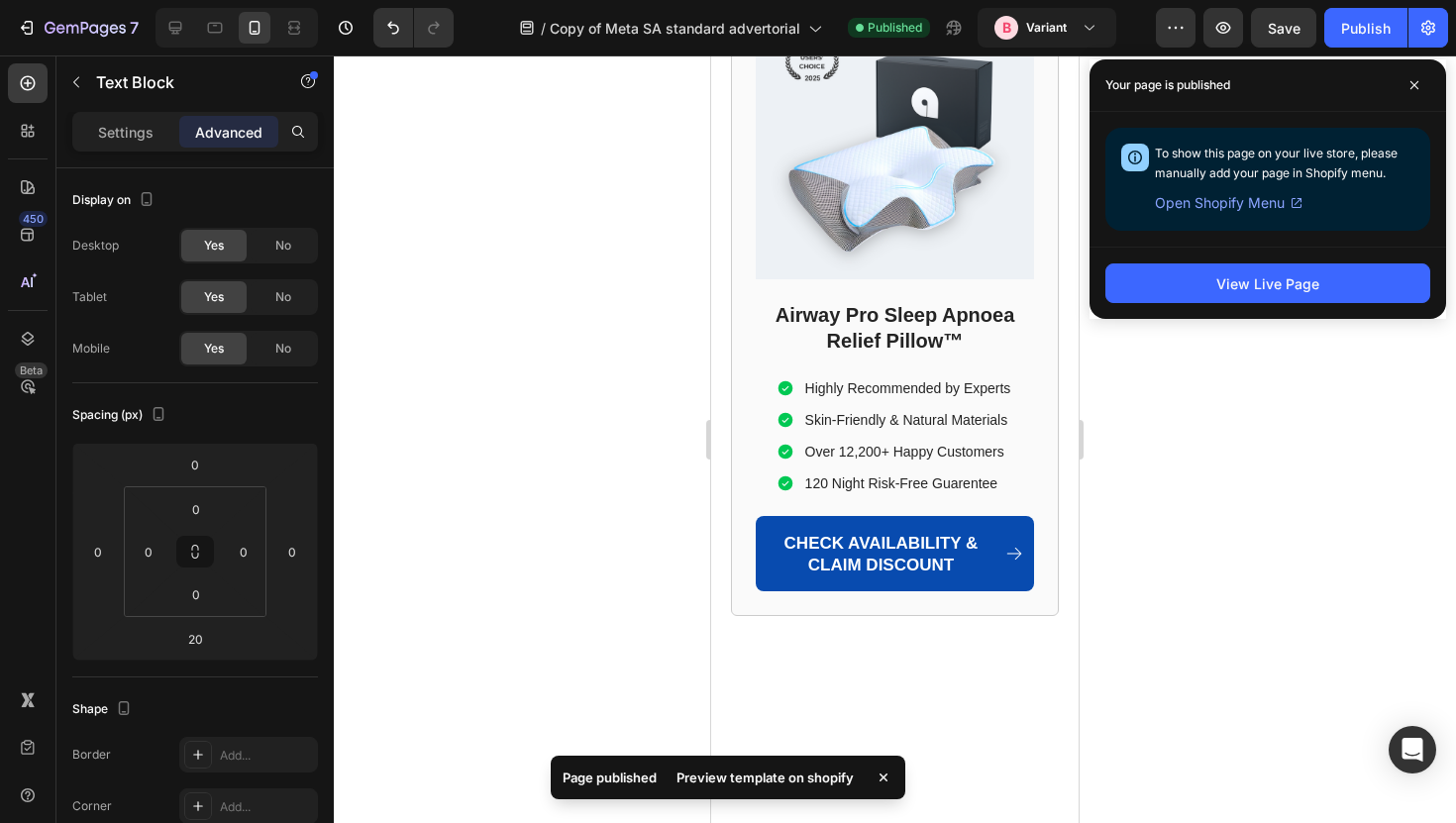 click on "7  Version history  /  Copy of Meta SA standard advertorial Published B Variant Preview  Save   Publish" 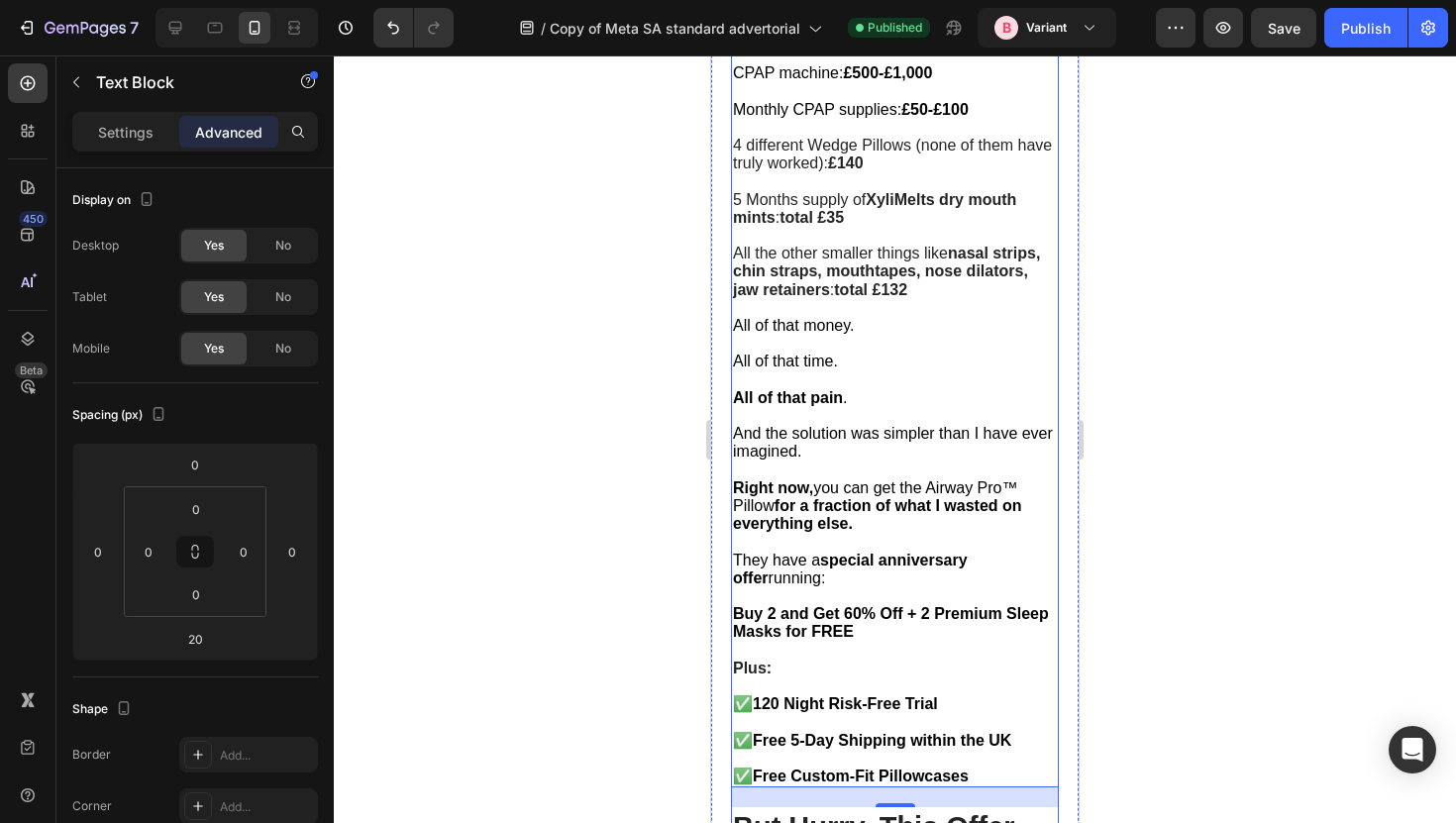 scroll, scrollTop: 10830, scrollLeft: 0, axis: vertical 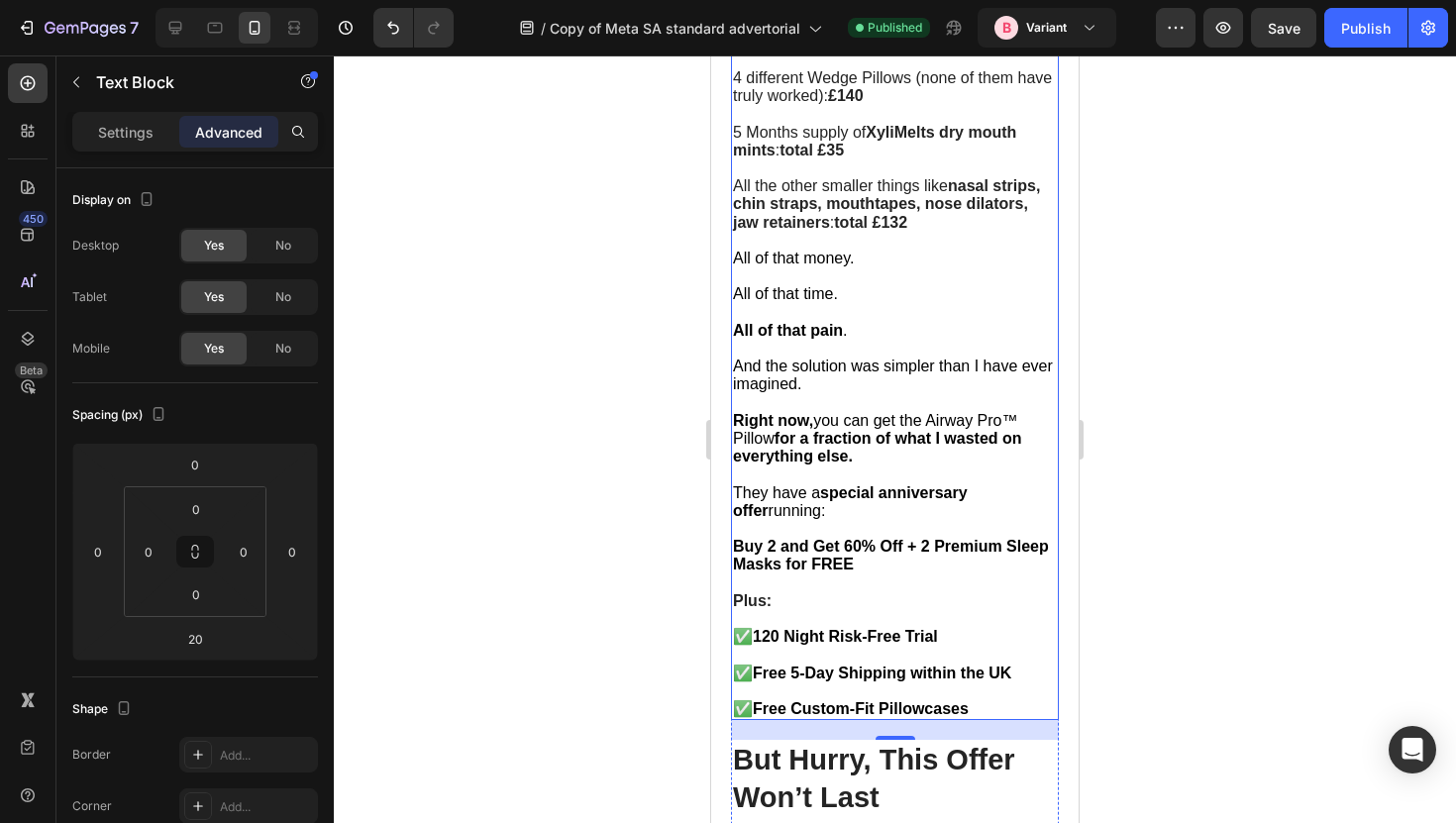 click on "Julia squeezed my hand when I woke up. That's when I knew we'd gotten our relationship back." at bounding box center [886, -410] 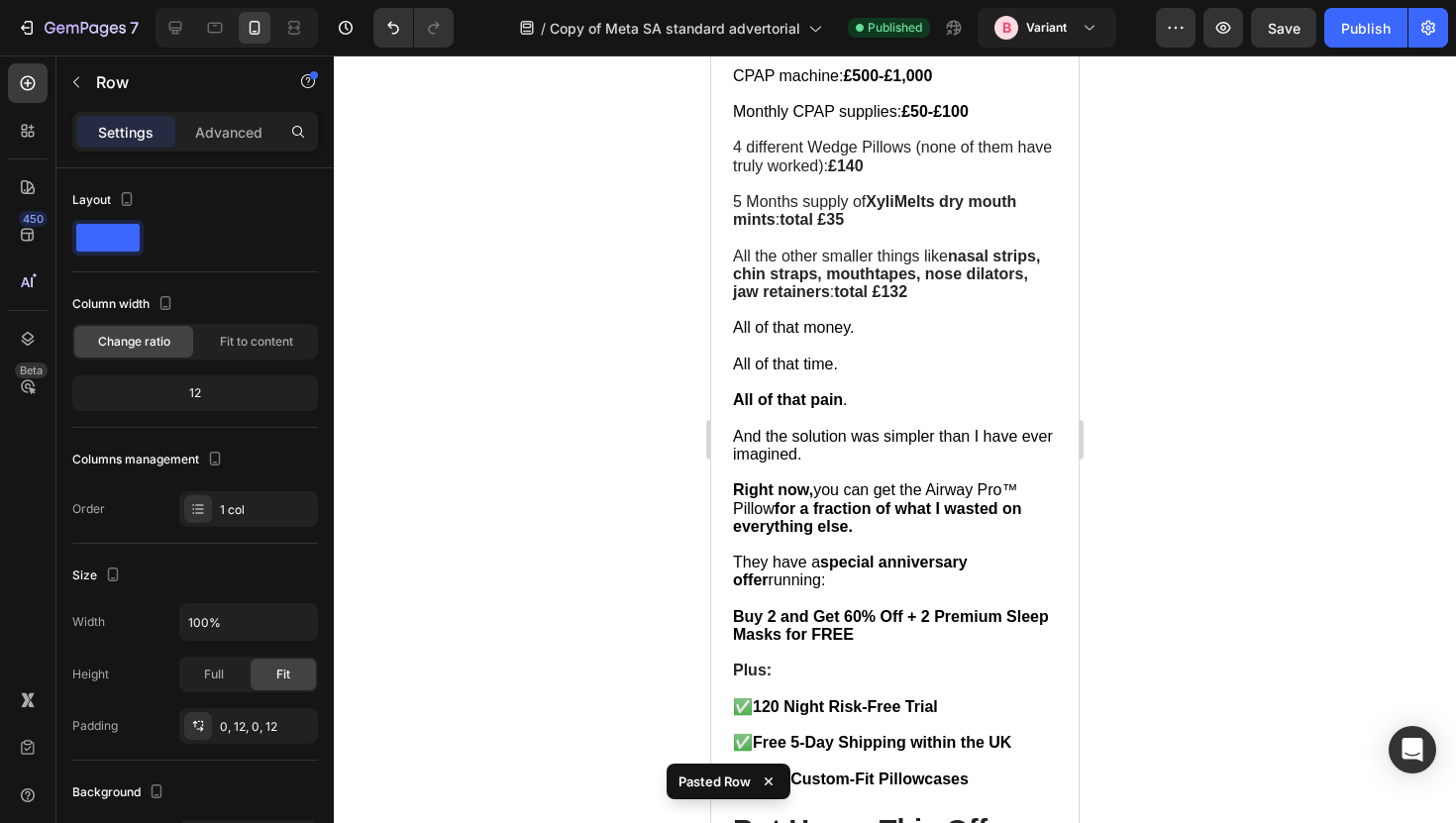 scroll, scrollTop: 11502, scrollLeft: 0, axis: vertical 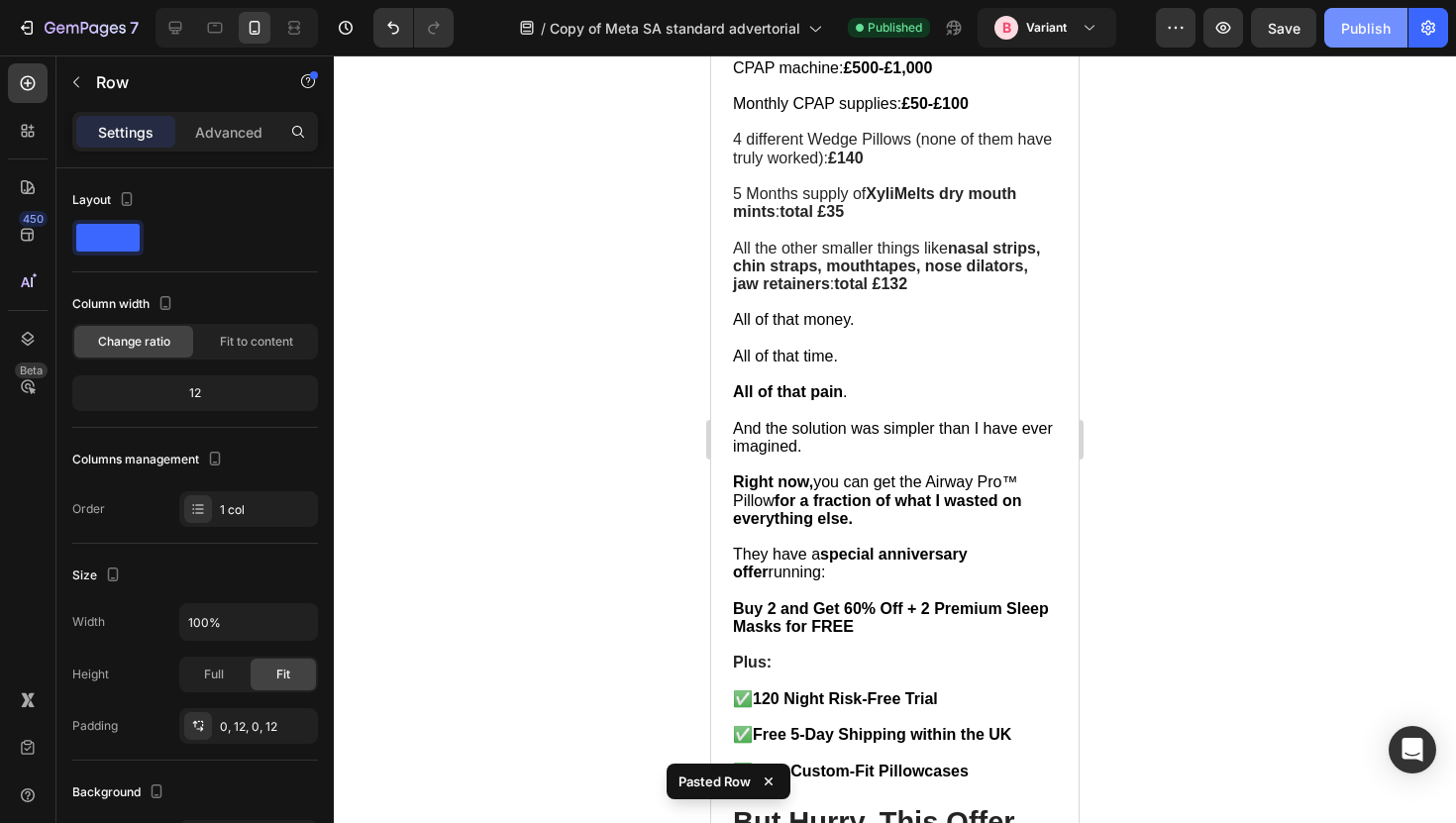 click on "Publish" at bounding box center [1366, 28] 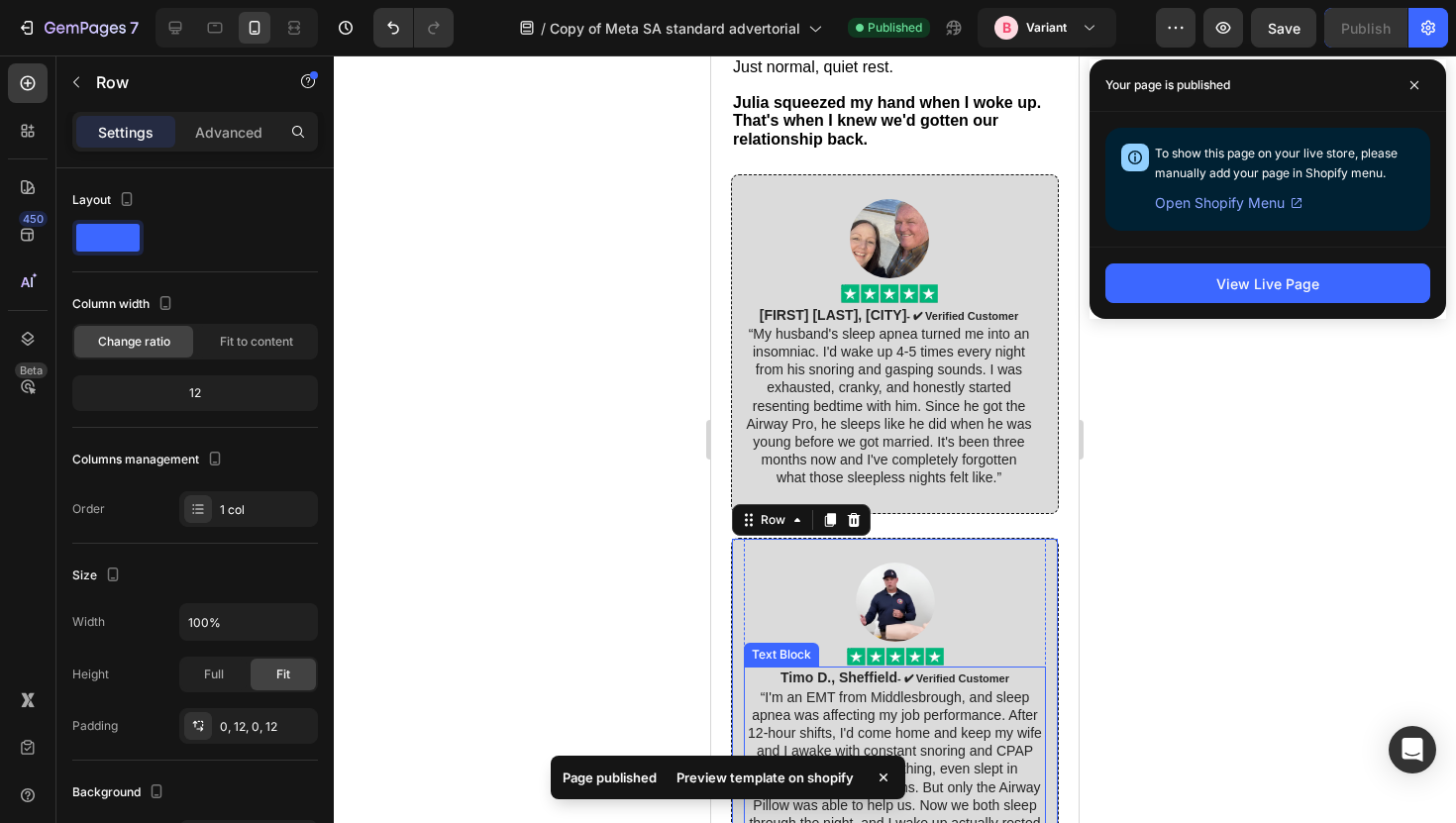 scroll, scrollTop: 10299, scrollLeft: 0, axis: vertical 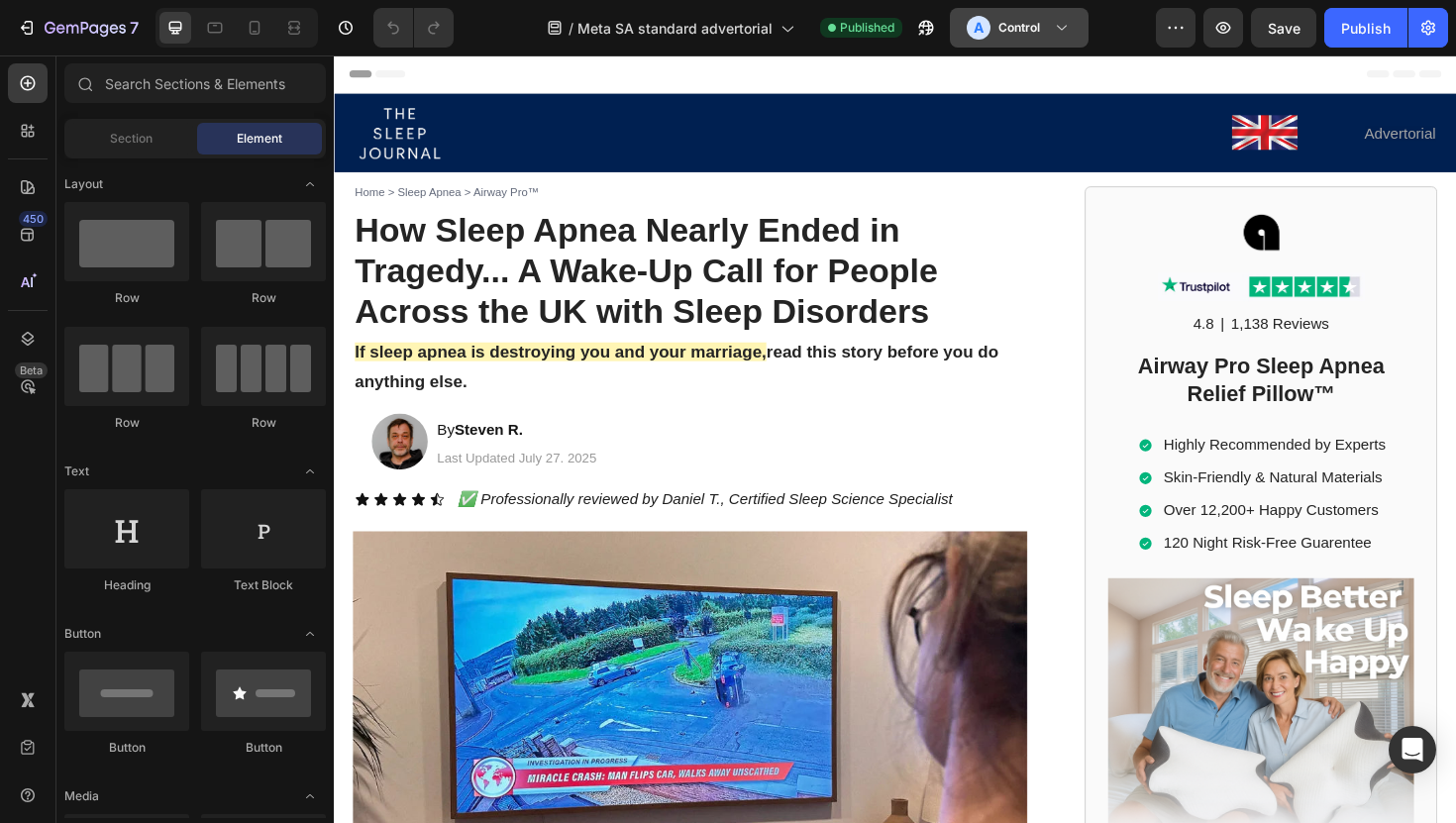 click on "A Control" at bounding box center (1019, 28) 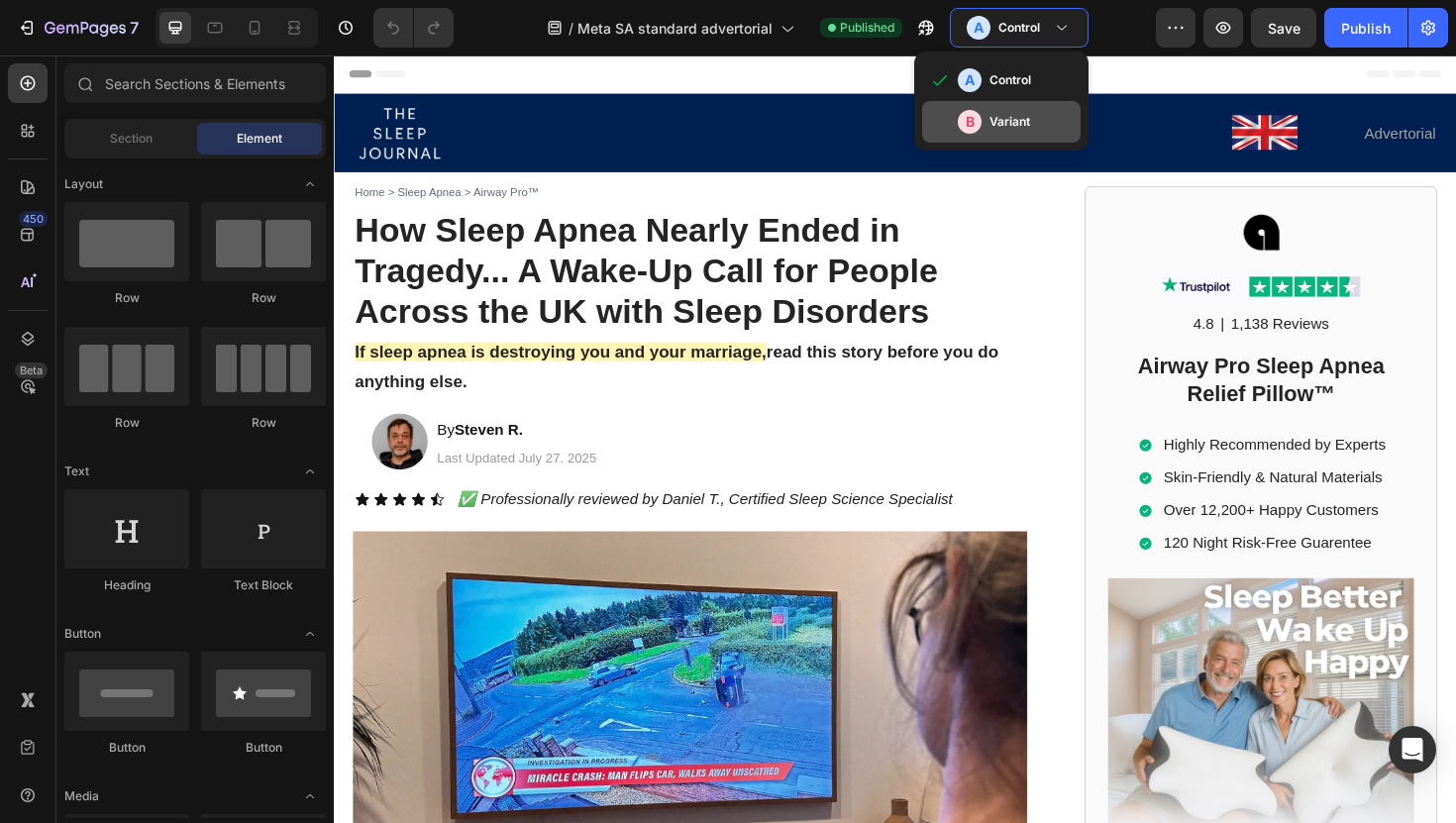 click on "Variant" 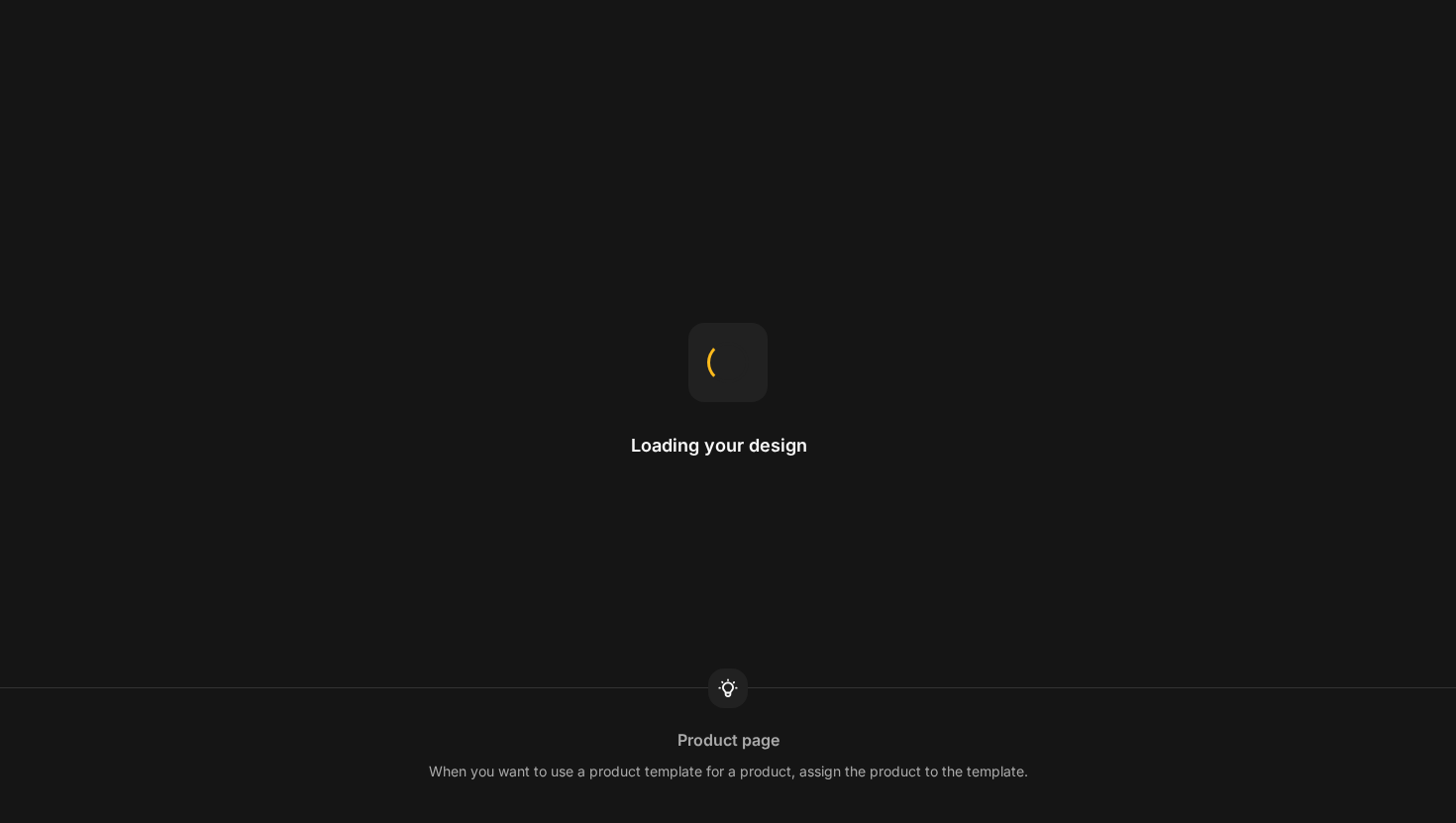 scroll, scrollTop: 0, scrollLeft: 0, axis: both 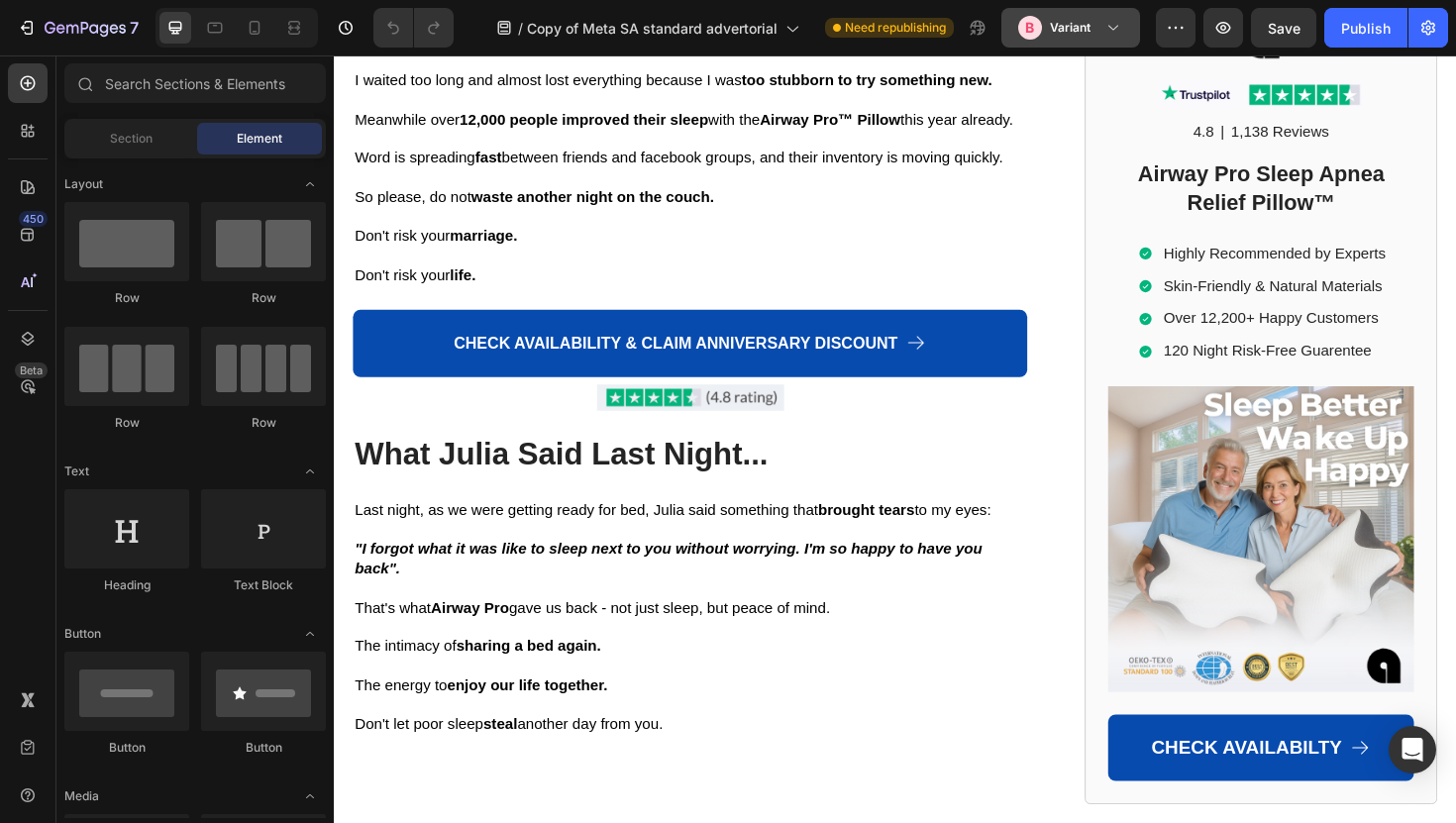 click on "Variant" 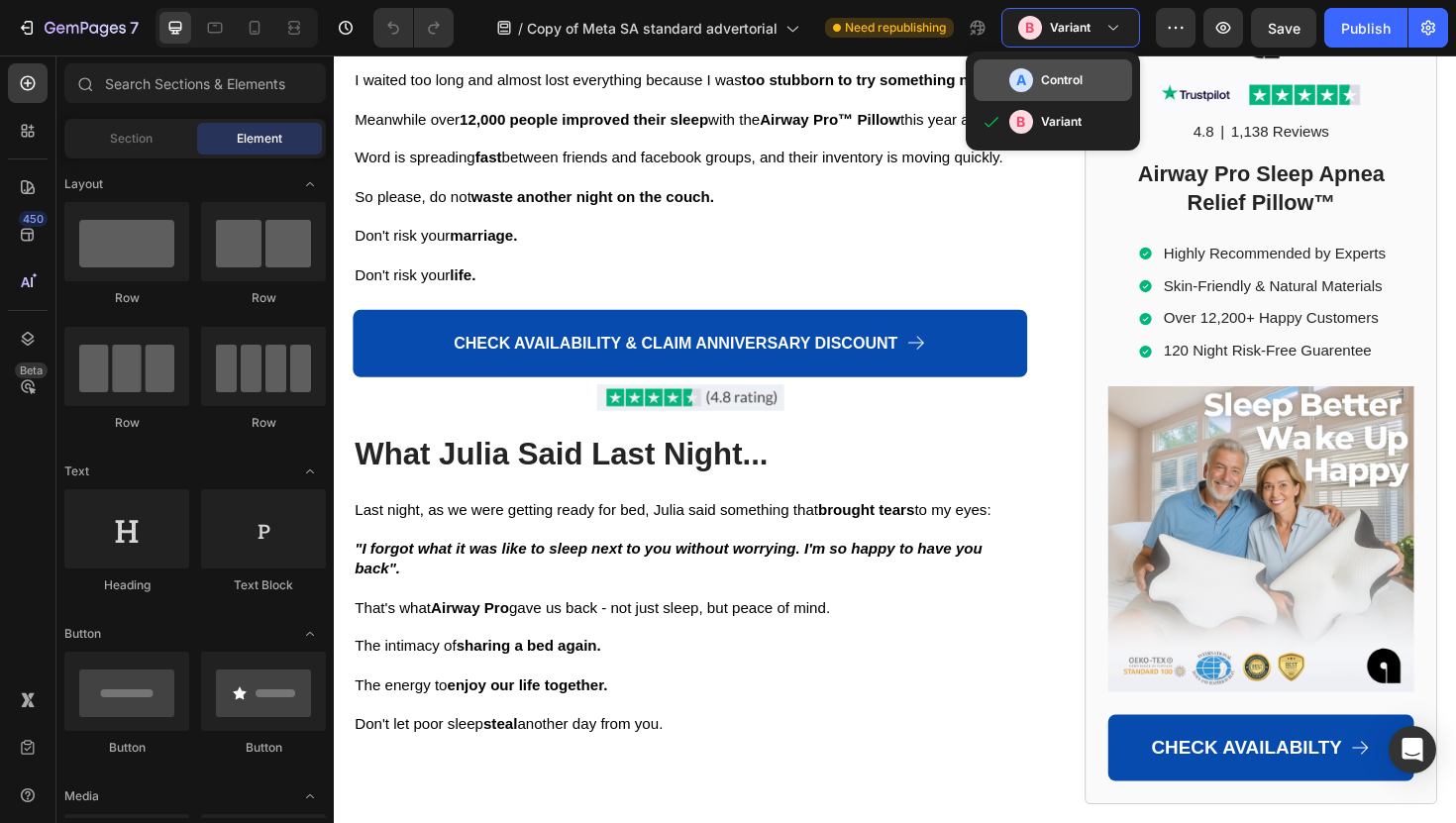 click on "A" at bounding box center (1021, 80) 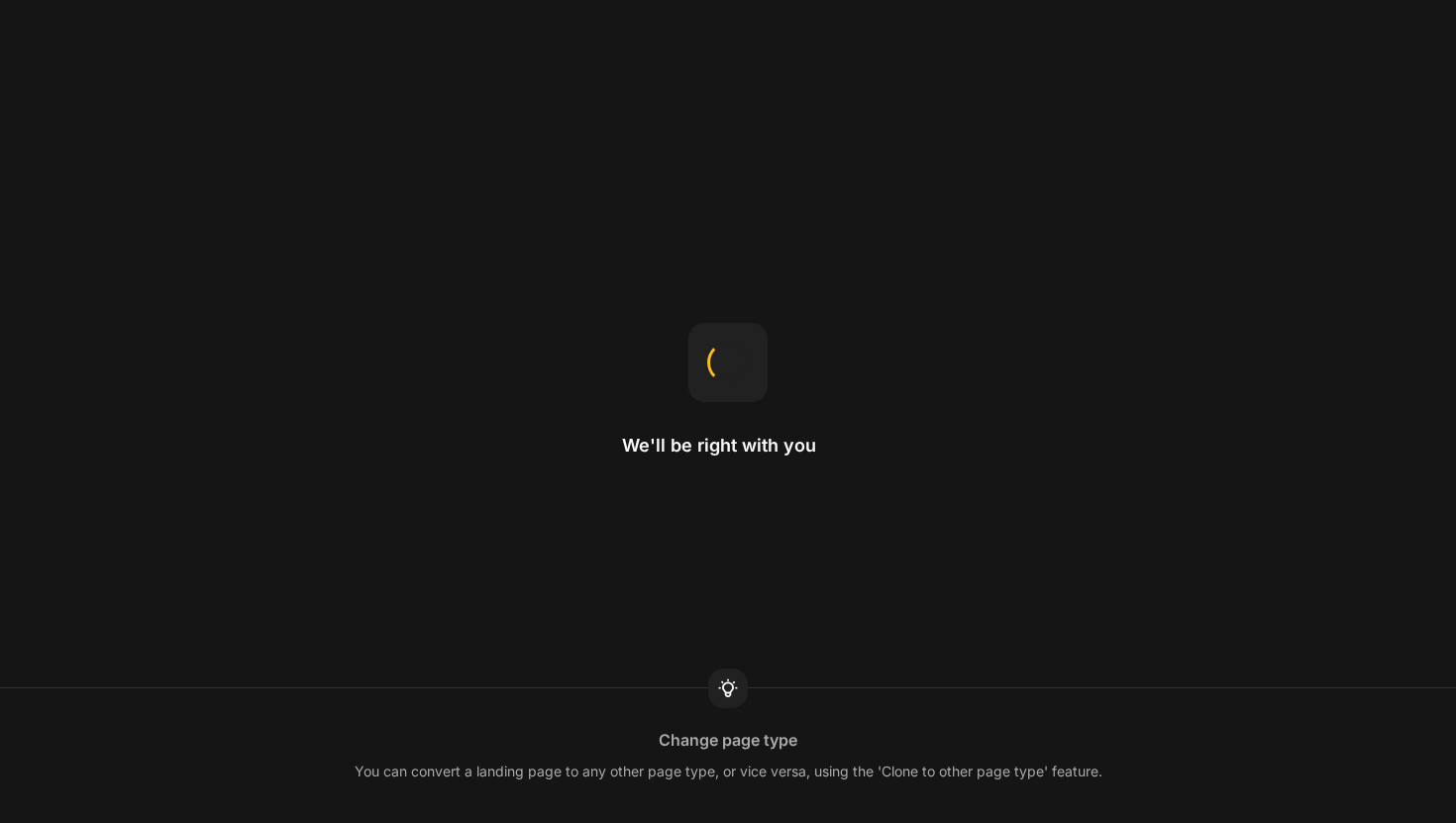 scroll, scrollTop: 0, scrollLeft: 0, axis: both 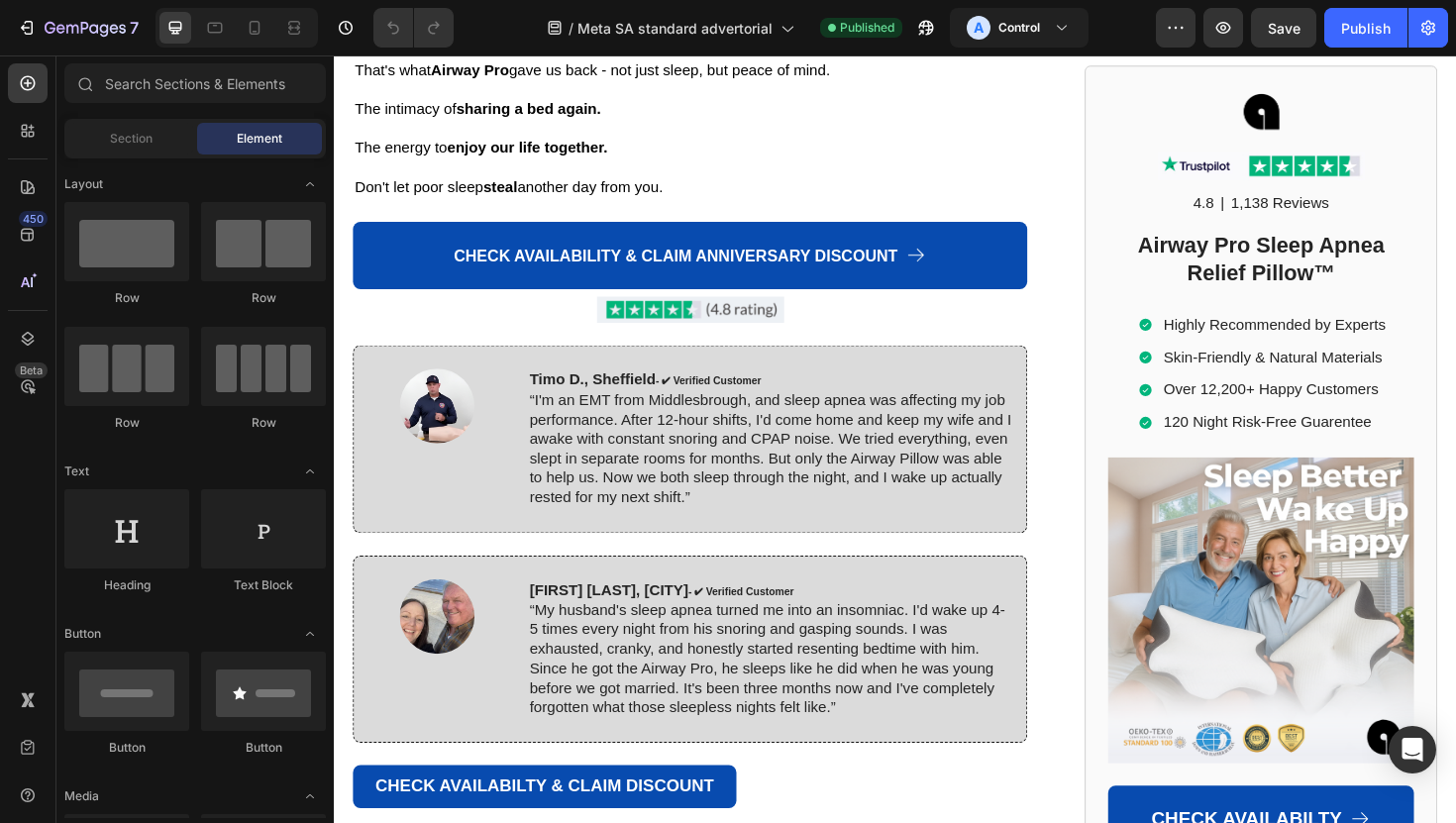click at bounding box center (711, -1516) 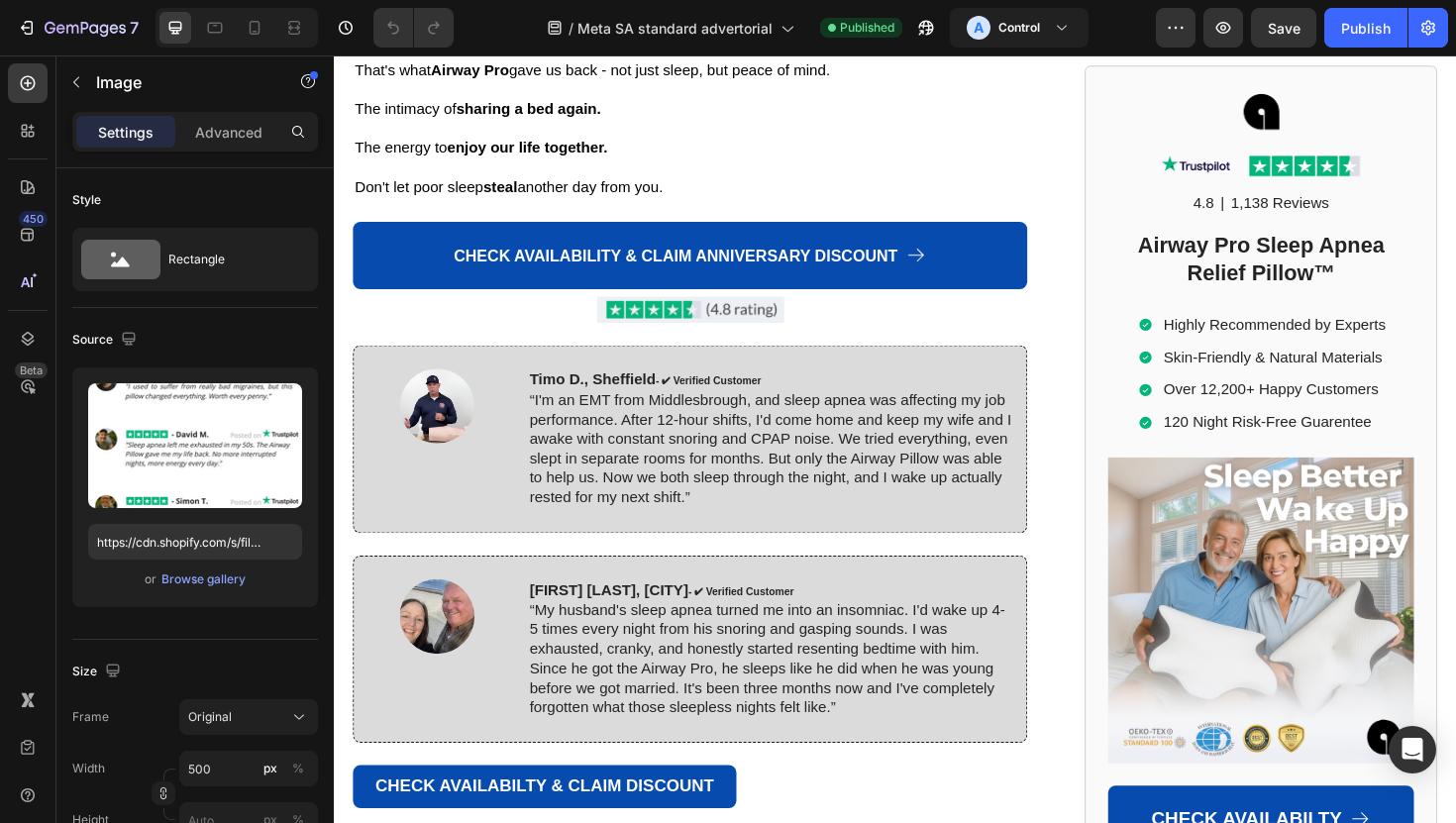 click 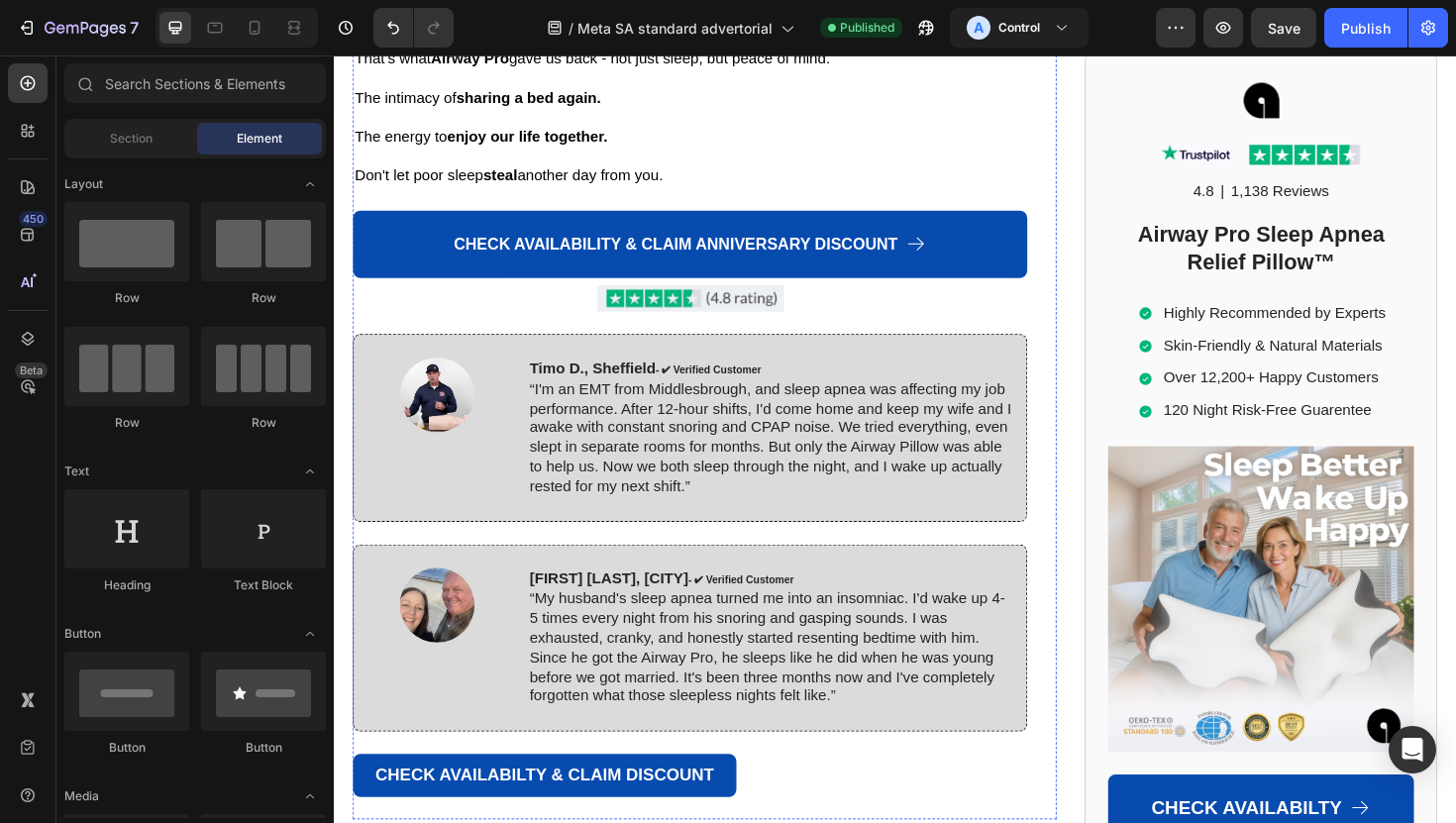 click on "reduce breathing interruptions" at bounding box center [541, -1553] 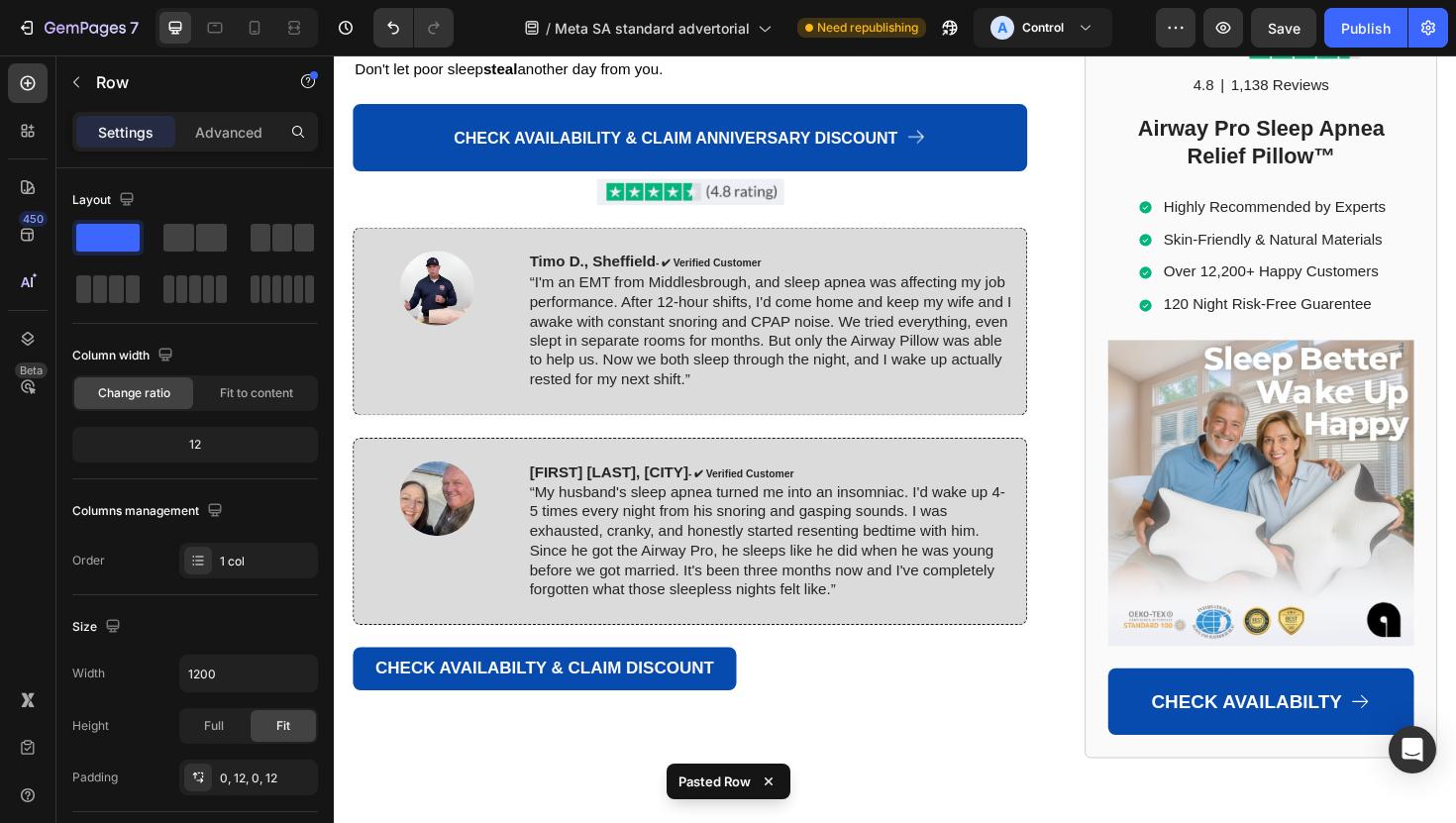 scroll, scrollTop: 11628, scrollLeft: 0, axis: vertical 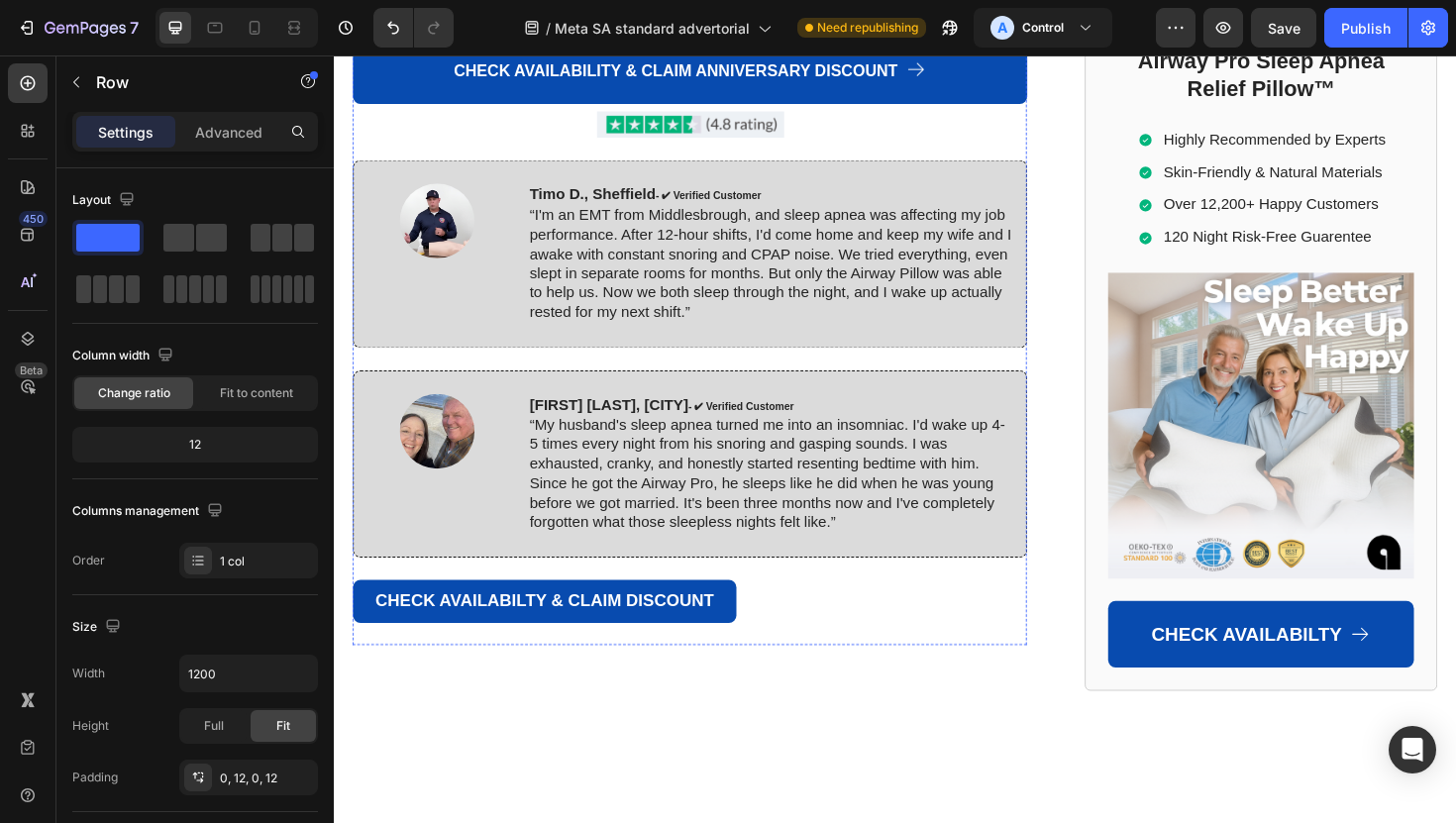 click on "Don't Make the Same Mistakes I Did." at bounding box center [710, -1677] 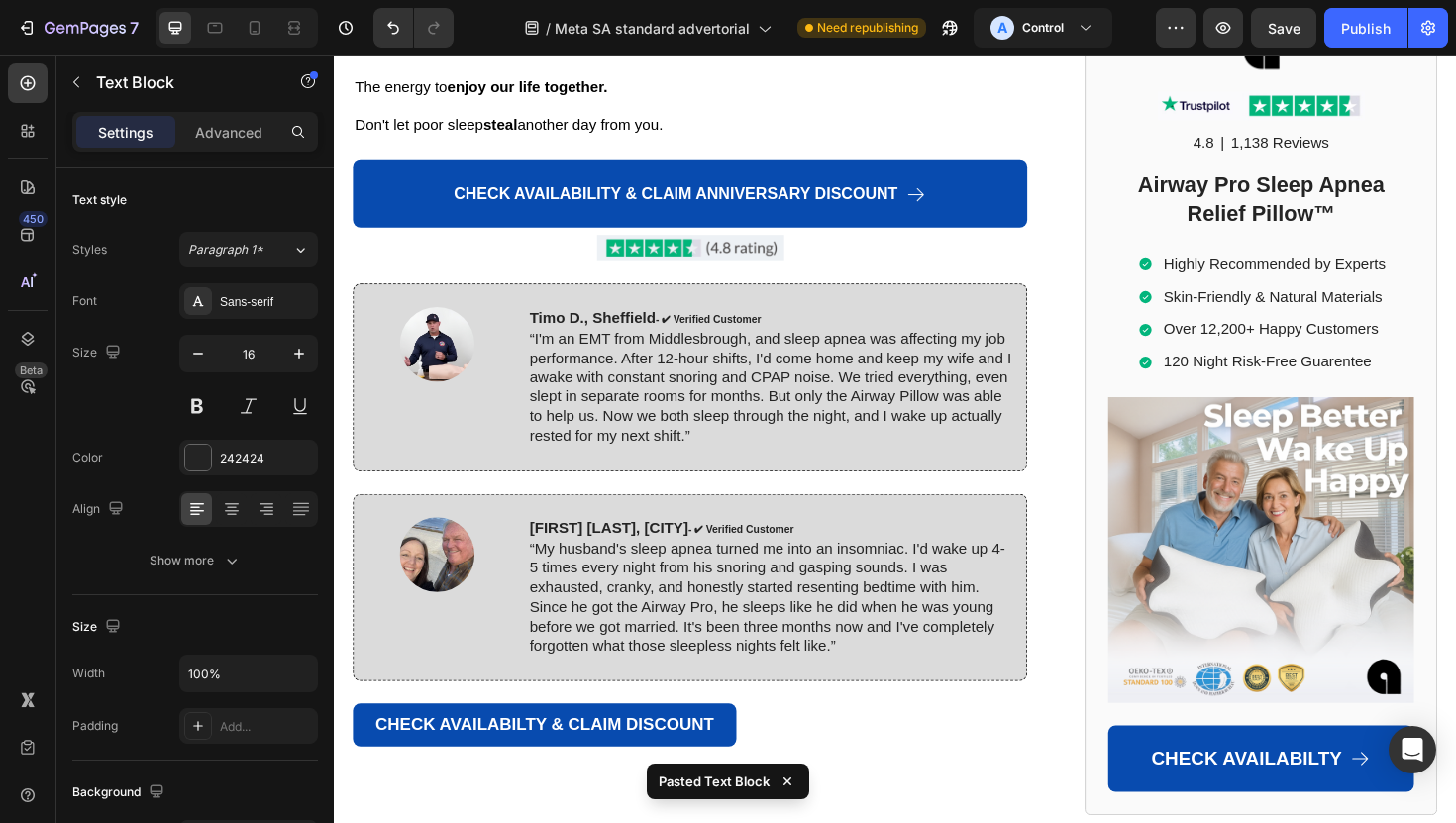 scroll, scrollTop: 12432, scrollLeft: 0, axis: vertical 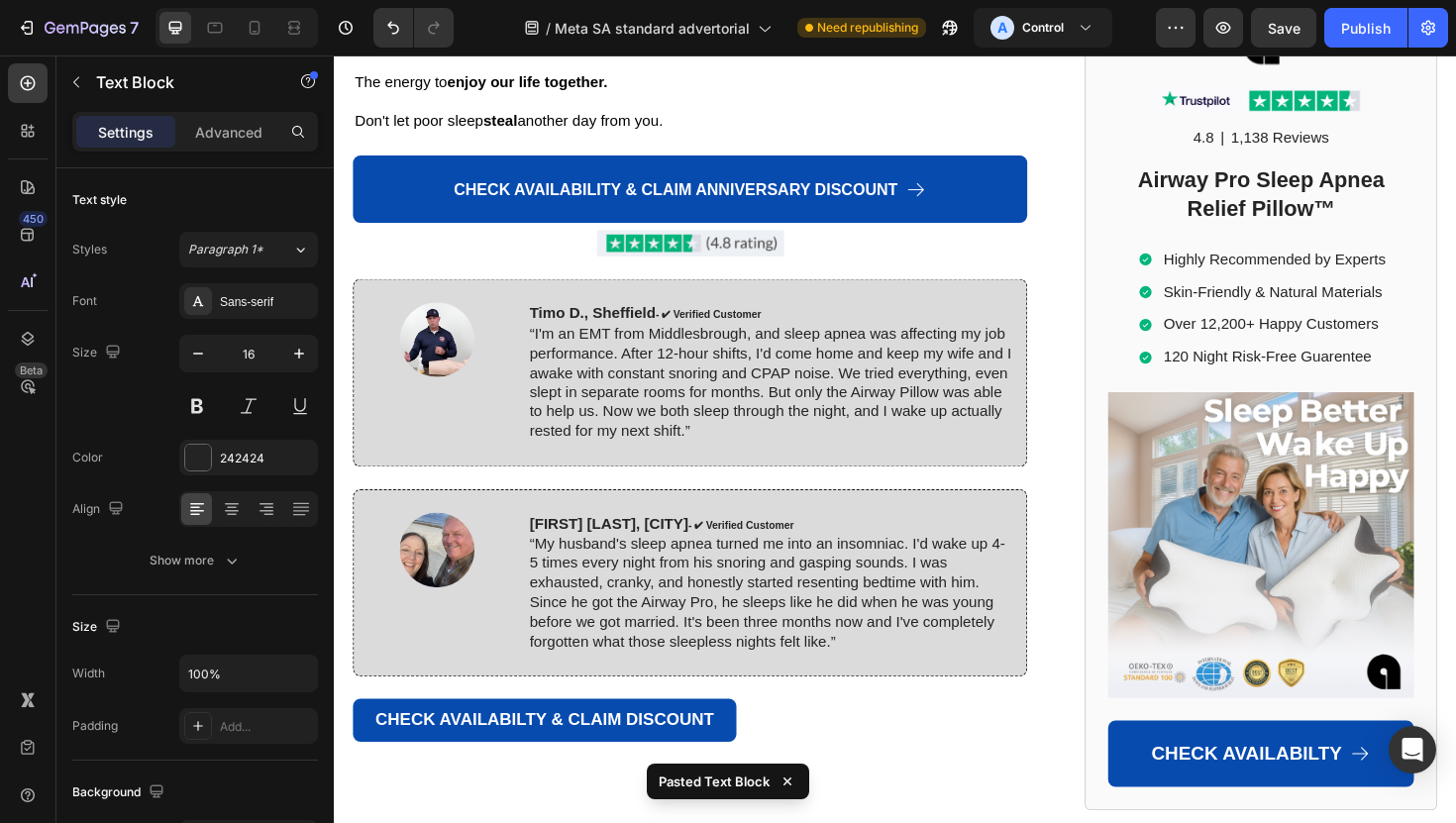 click on "Good sleep  isn't  just about feeling rested." at bounding box center (498, -1452) 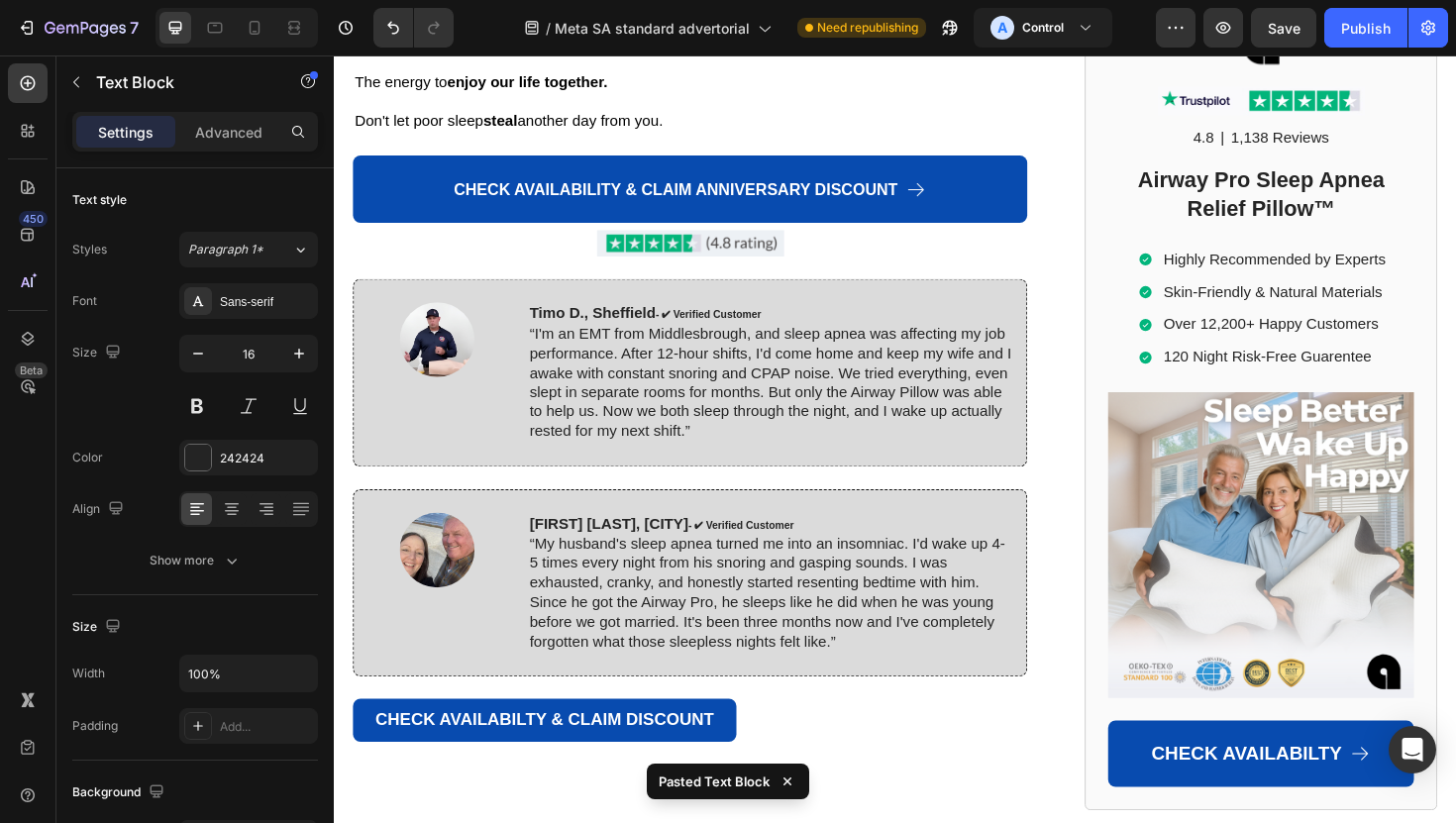 click 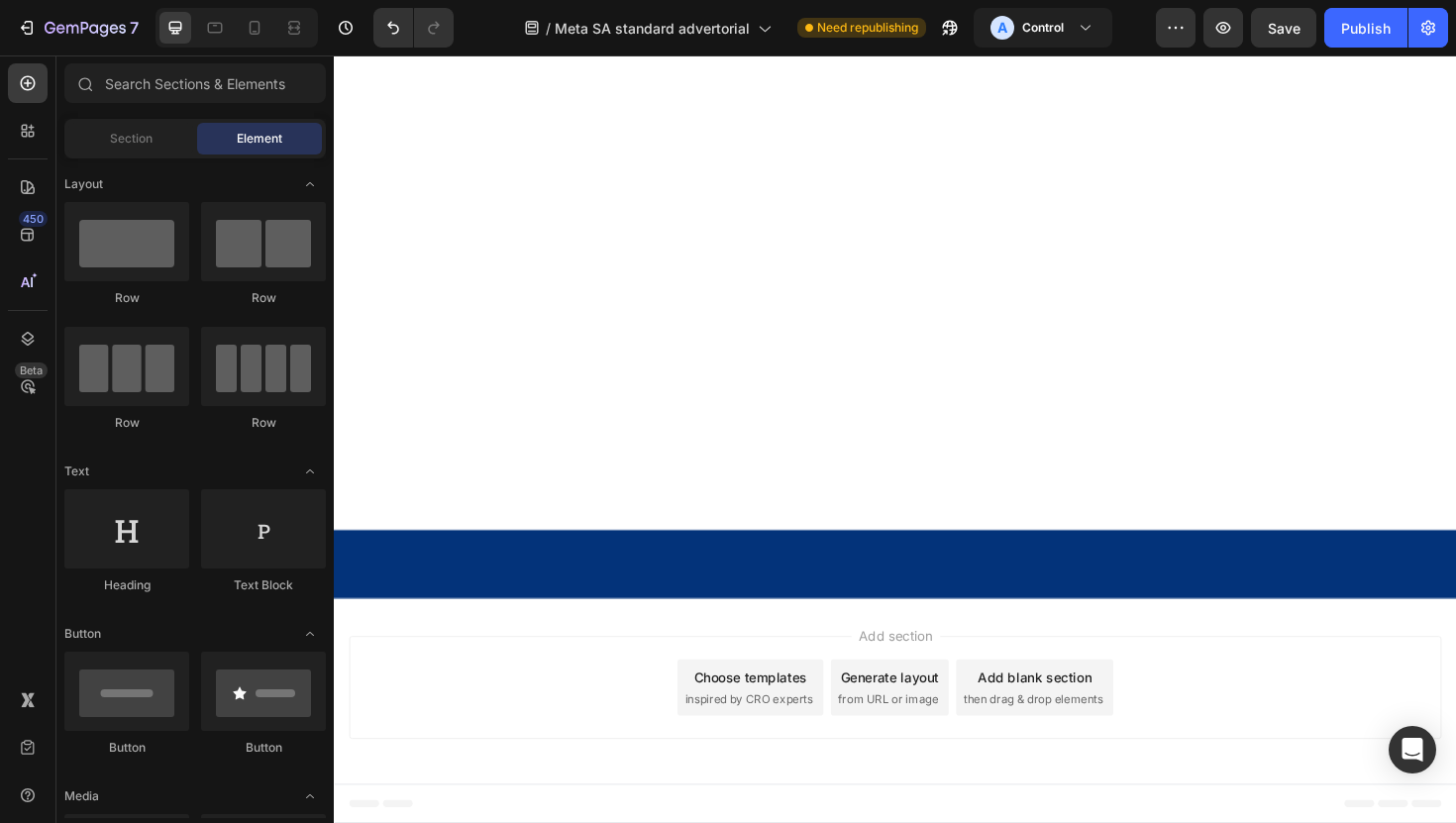 scroll, scrollTop: 12824, scrollLeft: 0, axis: vertical 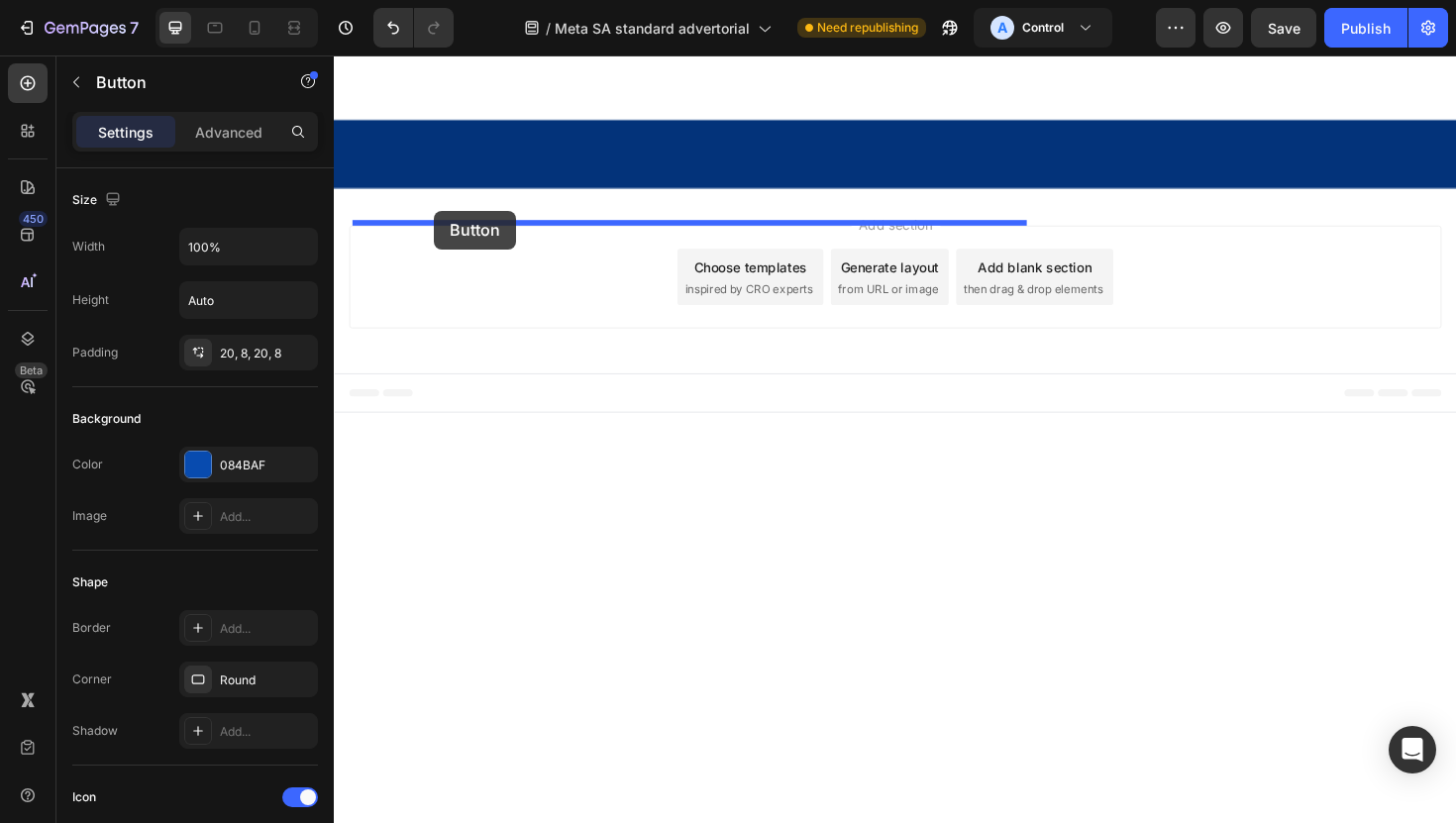 drag, startPoint x: 369, startPoint y: 566, endPoint x: 440, endPoint y: 220, distance: 353.20957 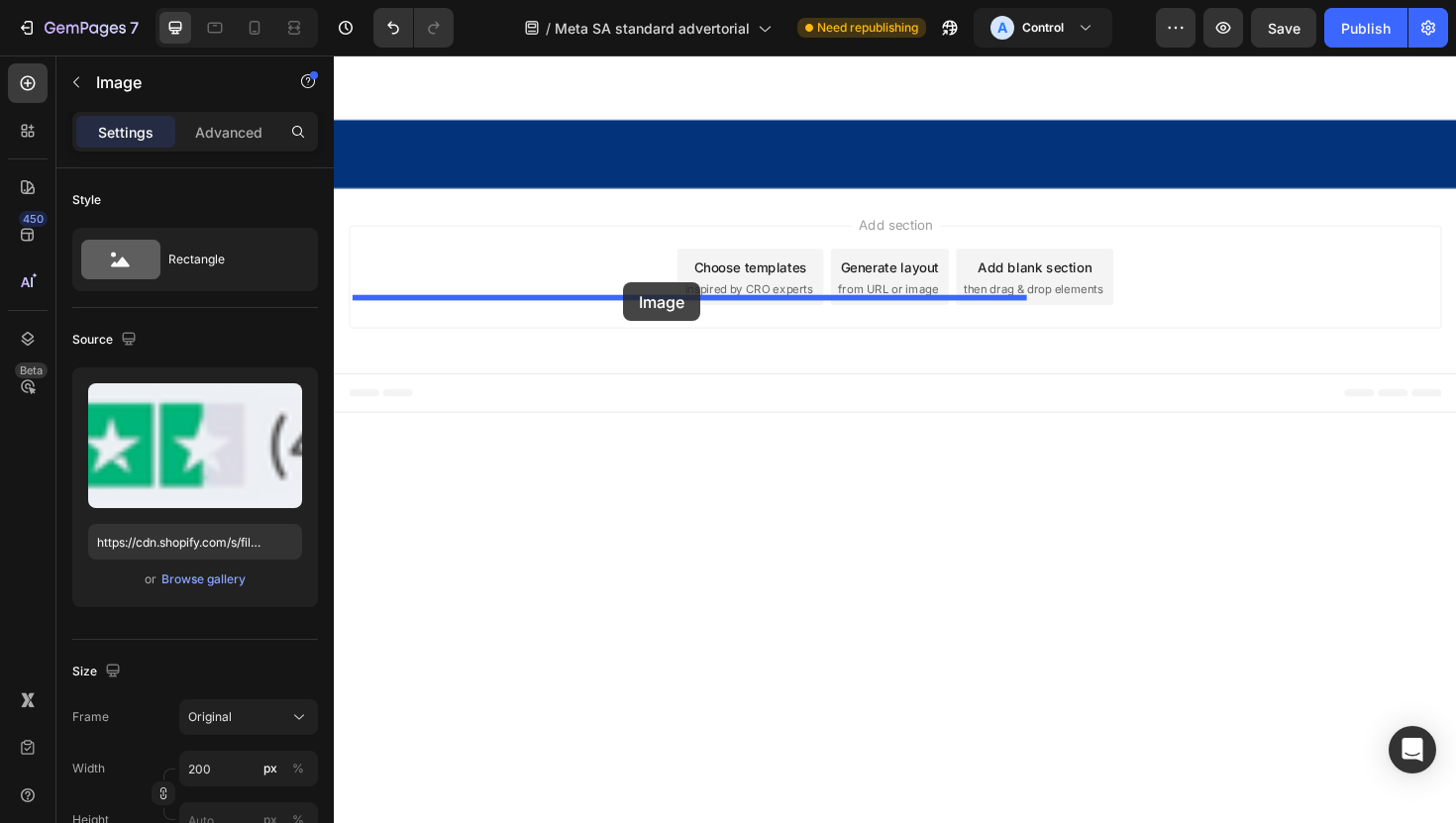 drag, startPoint x: 616, startPoint y: 668, endPoint x: 640, endPoint y: 296, distance: 372.7734 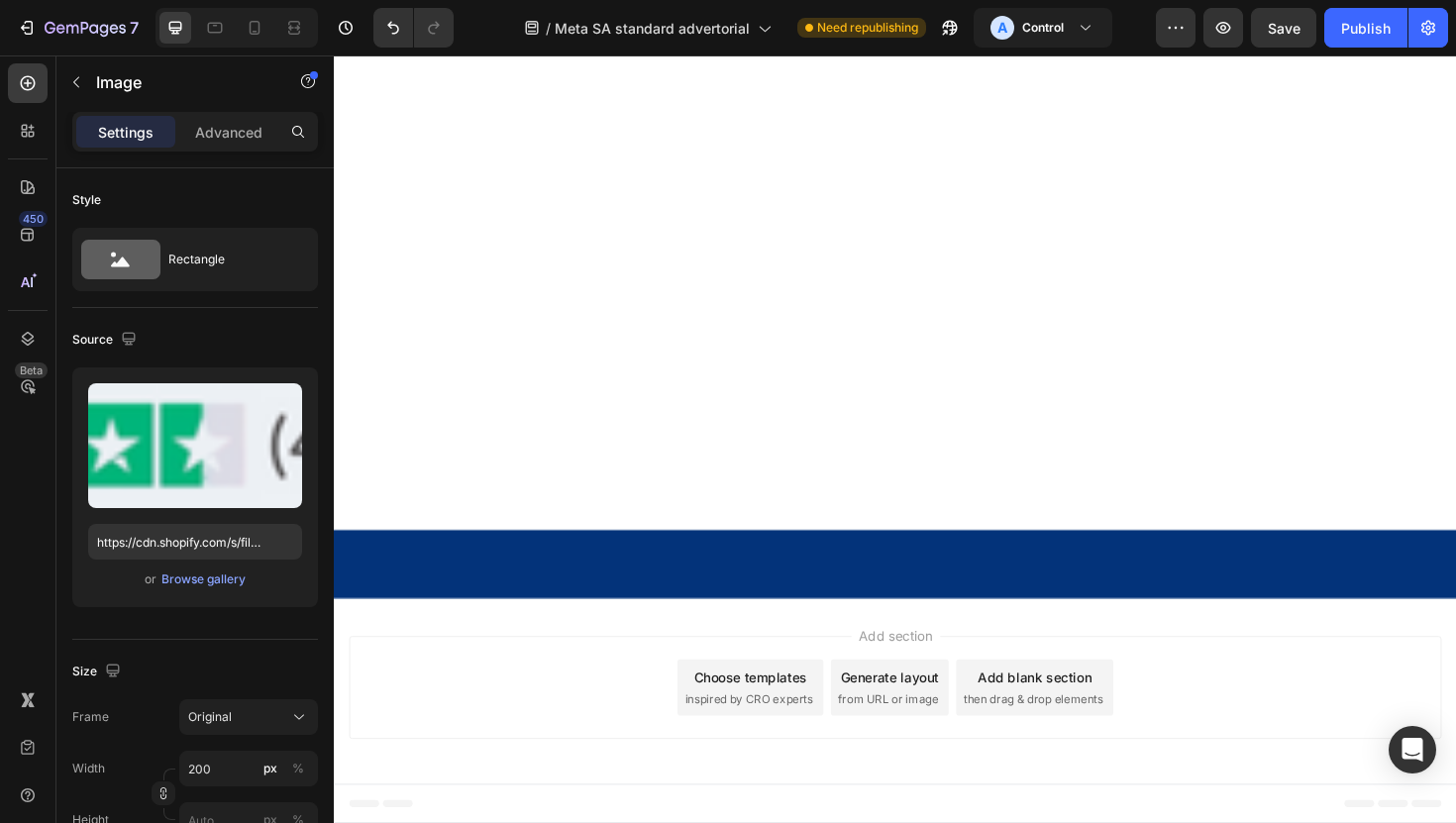 scroll, scrollTop: 13169, scrollLeft: 0, axis: vertical 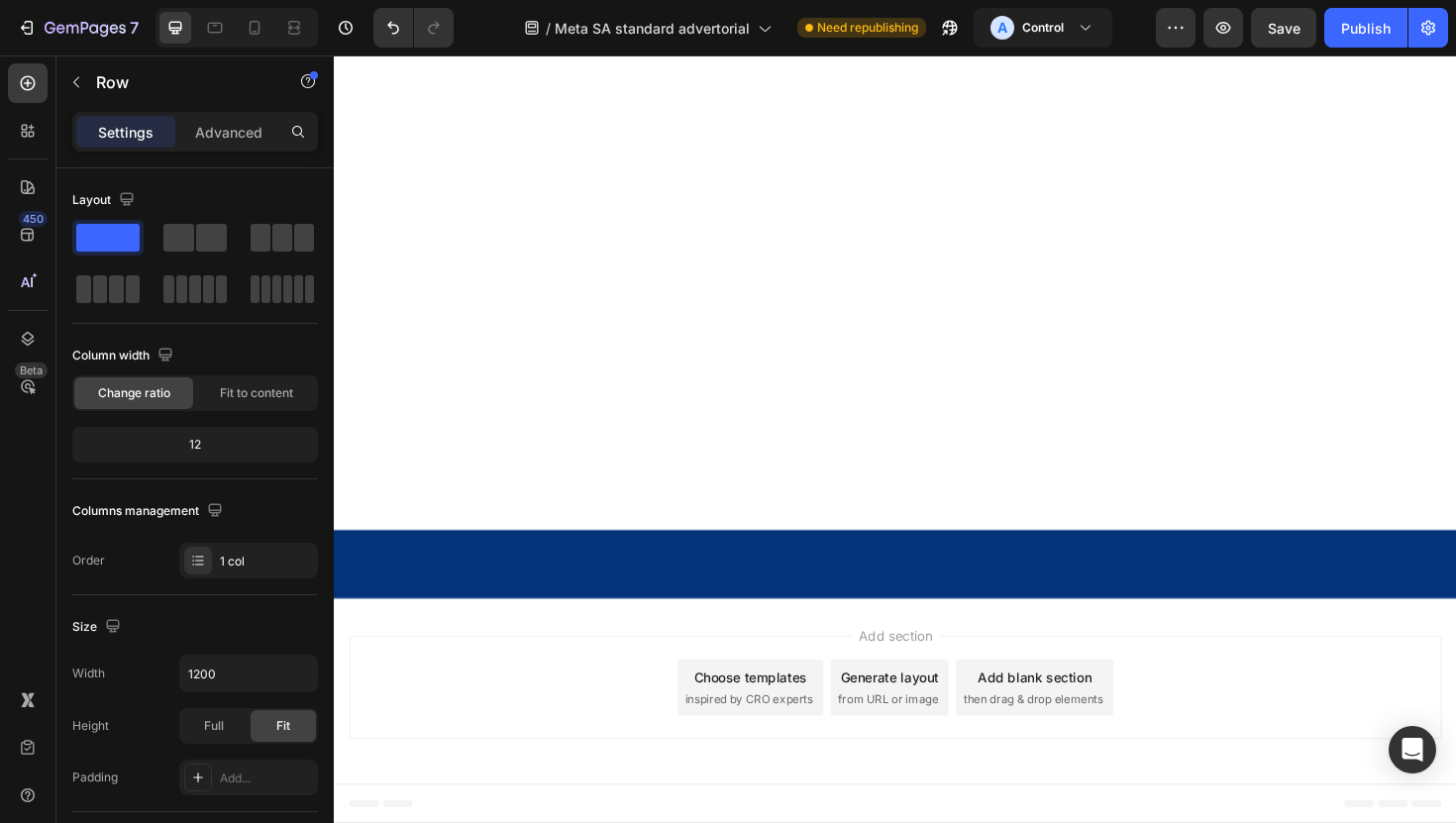 click 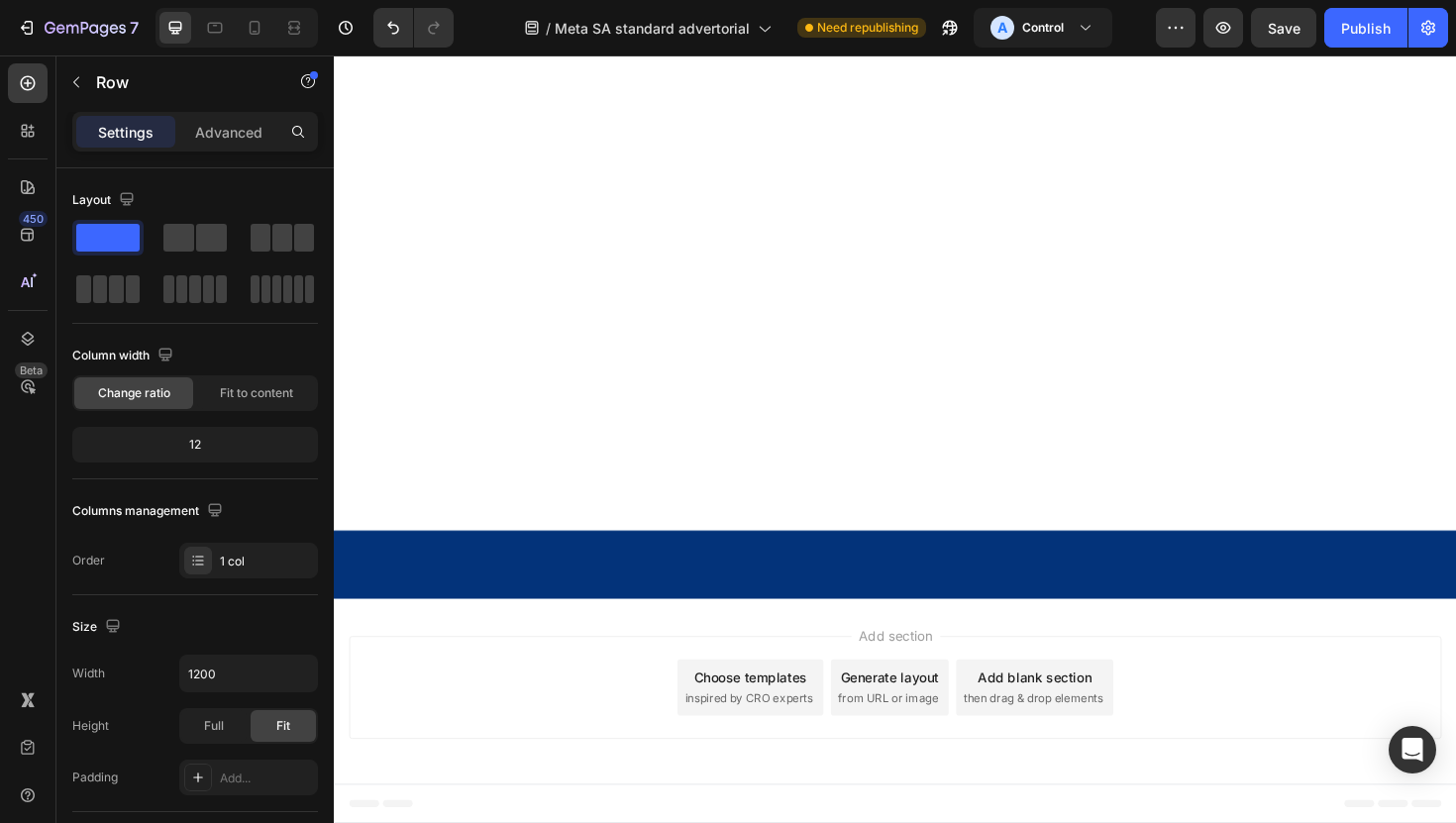 click on "Image Lara K., Liverpool  - ✔︎ Verified Customer “My husband's sleep apnea turned me into an insomniac. I'd wake up 4-5 times every night from his snoring and gasping sounds. I was exhausted, cranky, and honestly started resenting bedtime with him. Since he got the Airway Pro, he sleeps like he did when he was young before we got married. It's been three months now and I've completely forgotten what those sleepless nights felt like.” Text Block Row" at bounding box center [710, -340] 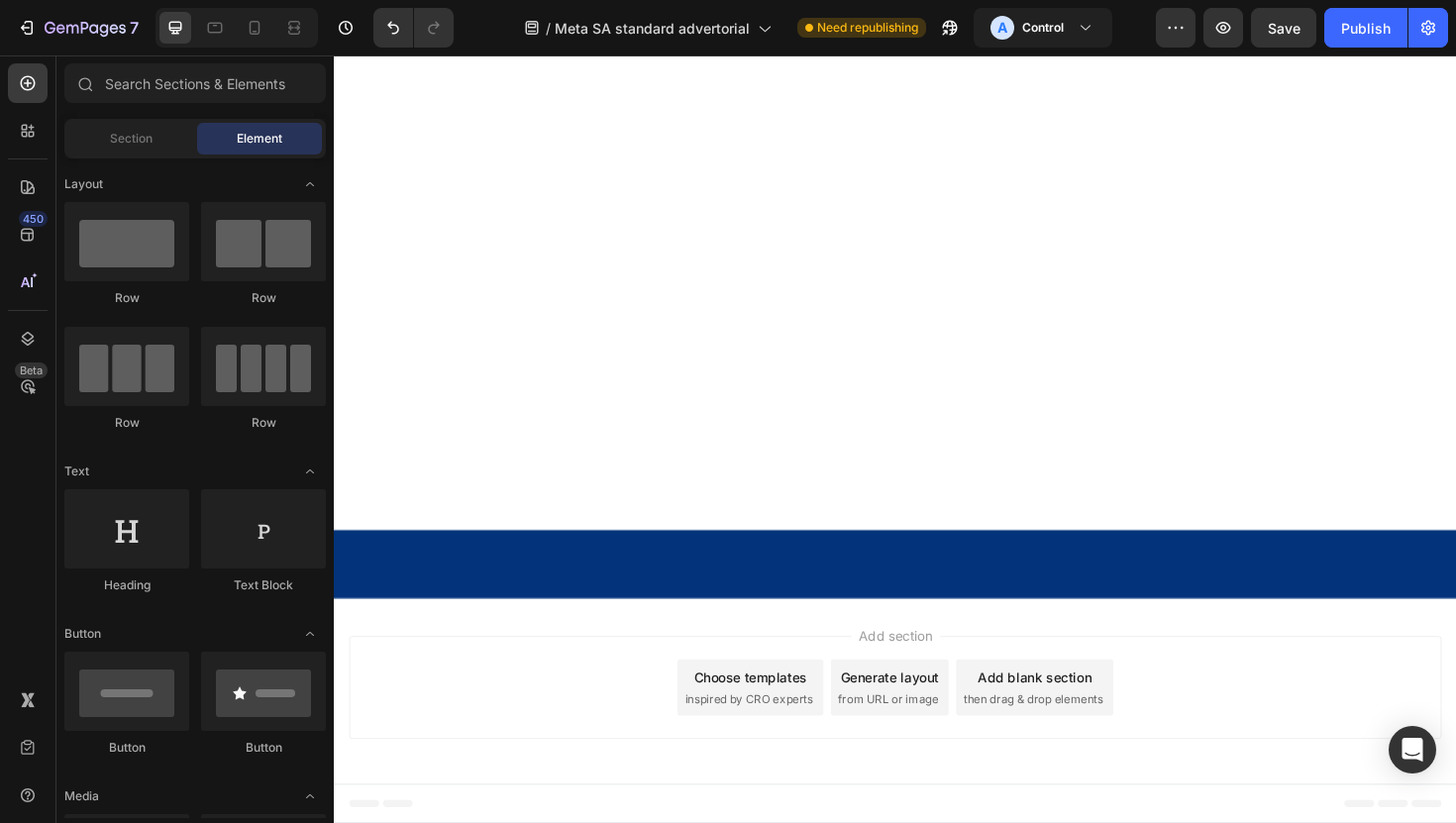 click on "CHECK AVAILABILTY & CLAIM DISCOUNT" at bounding box center (557, -193) 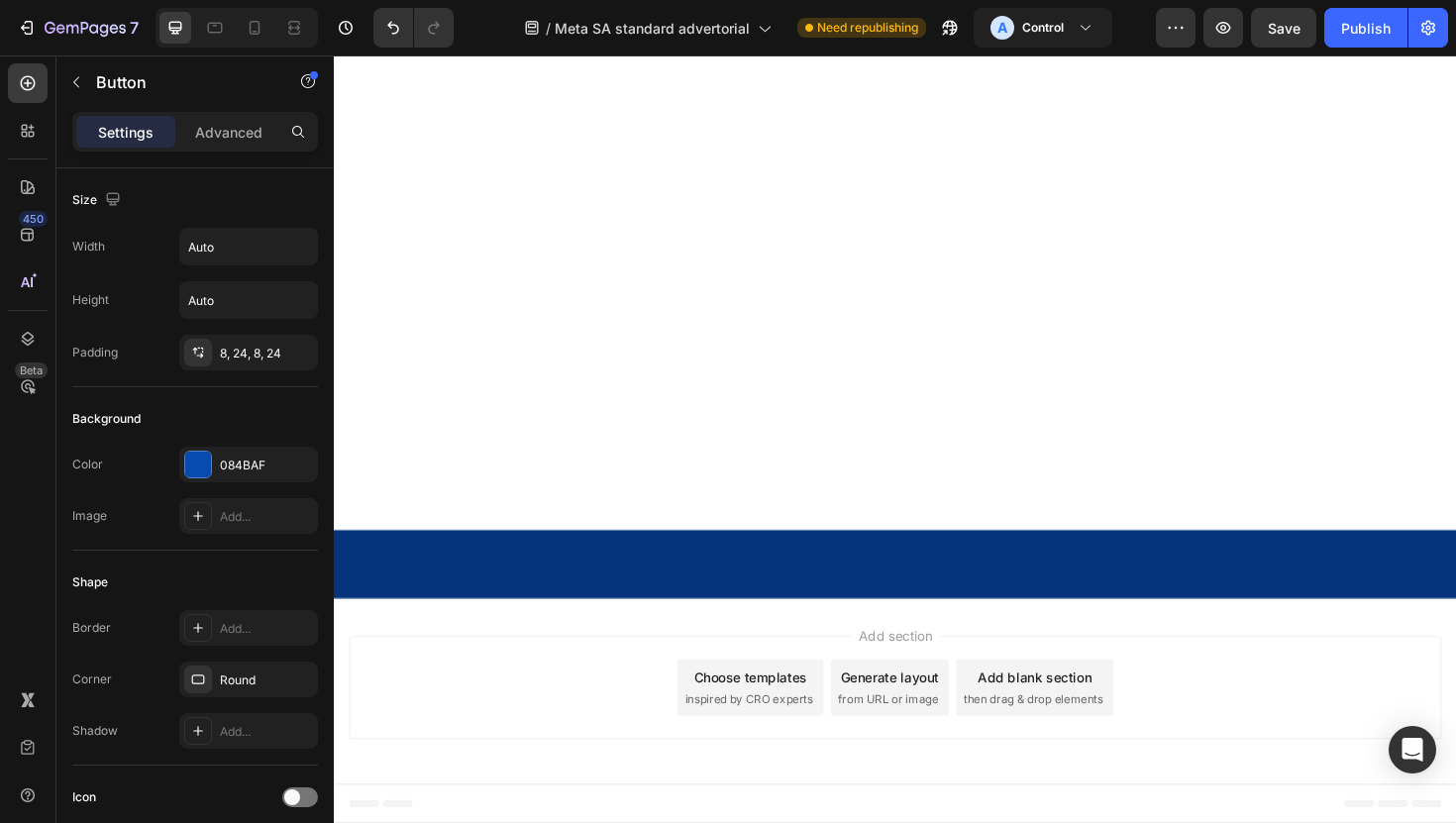 click 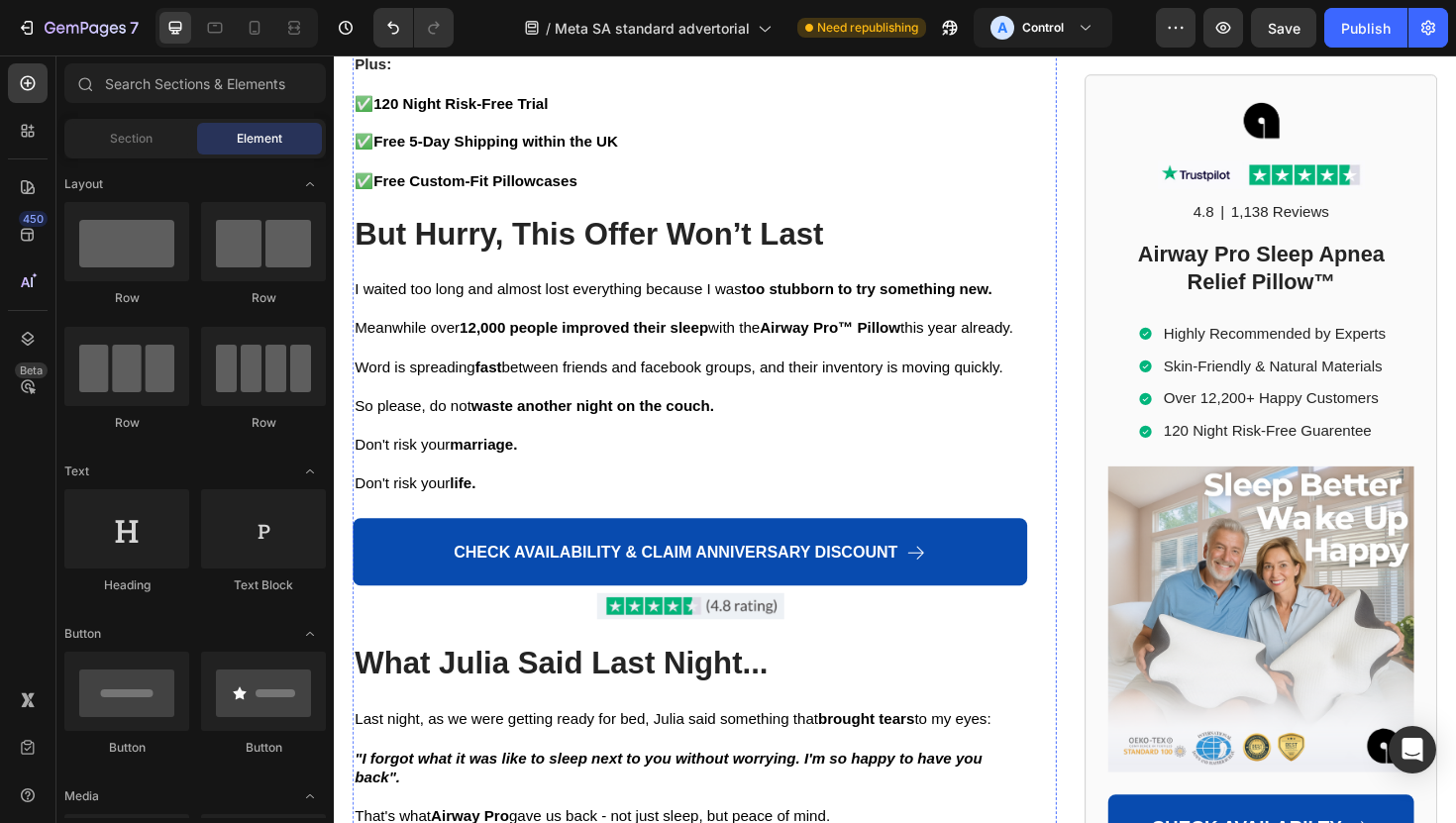 scroll, scrollTop: 10727, scrollLeft: 0, axis: vertical 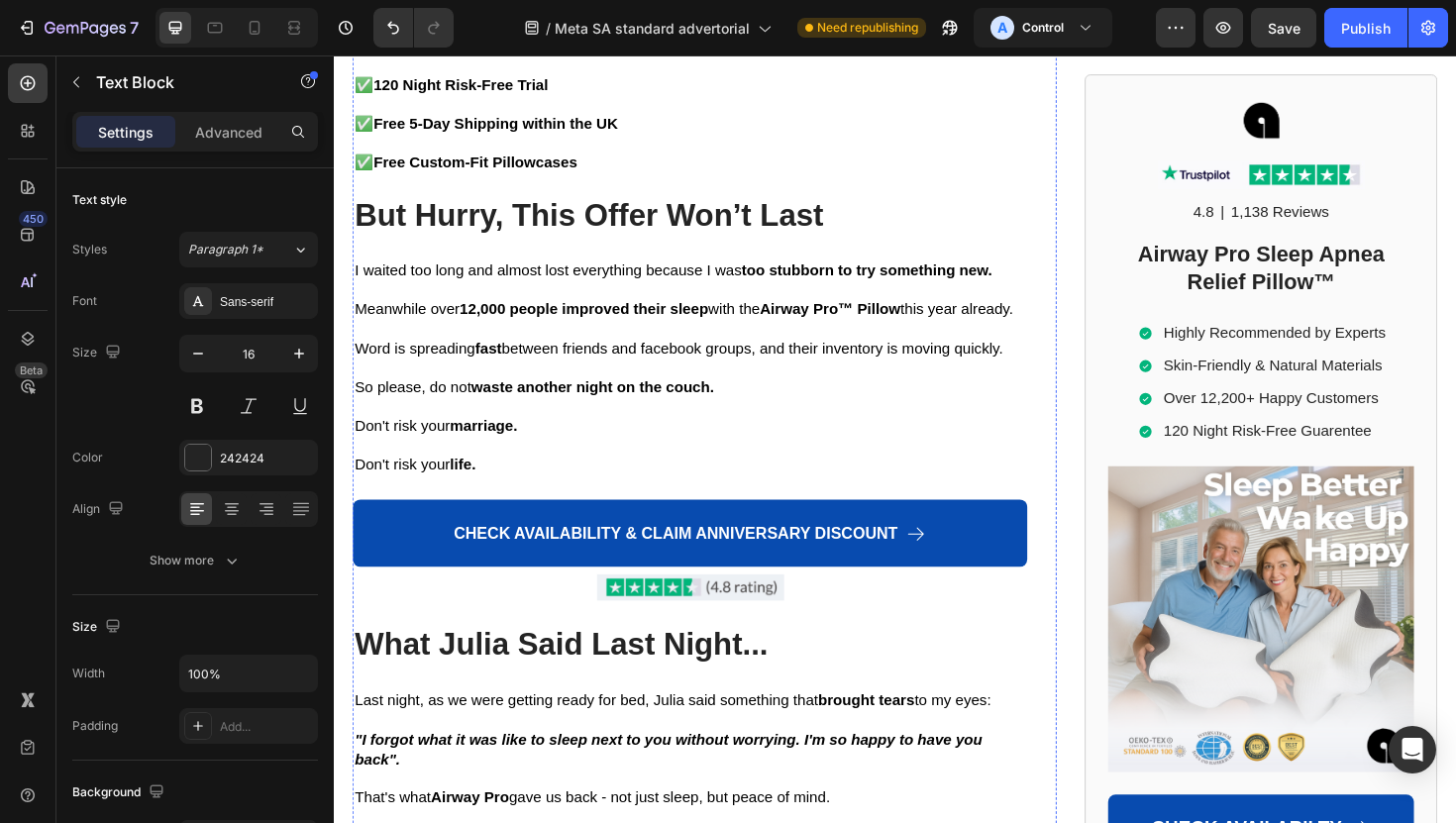 click on "ARM-CRADLE DESIGN™" at bounding box center [533, -1343] 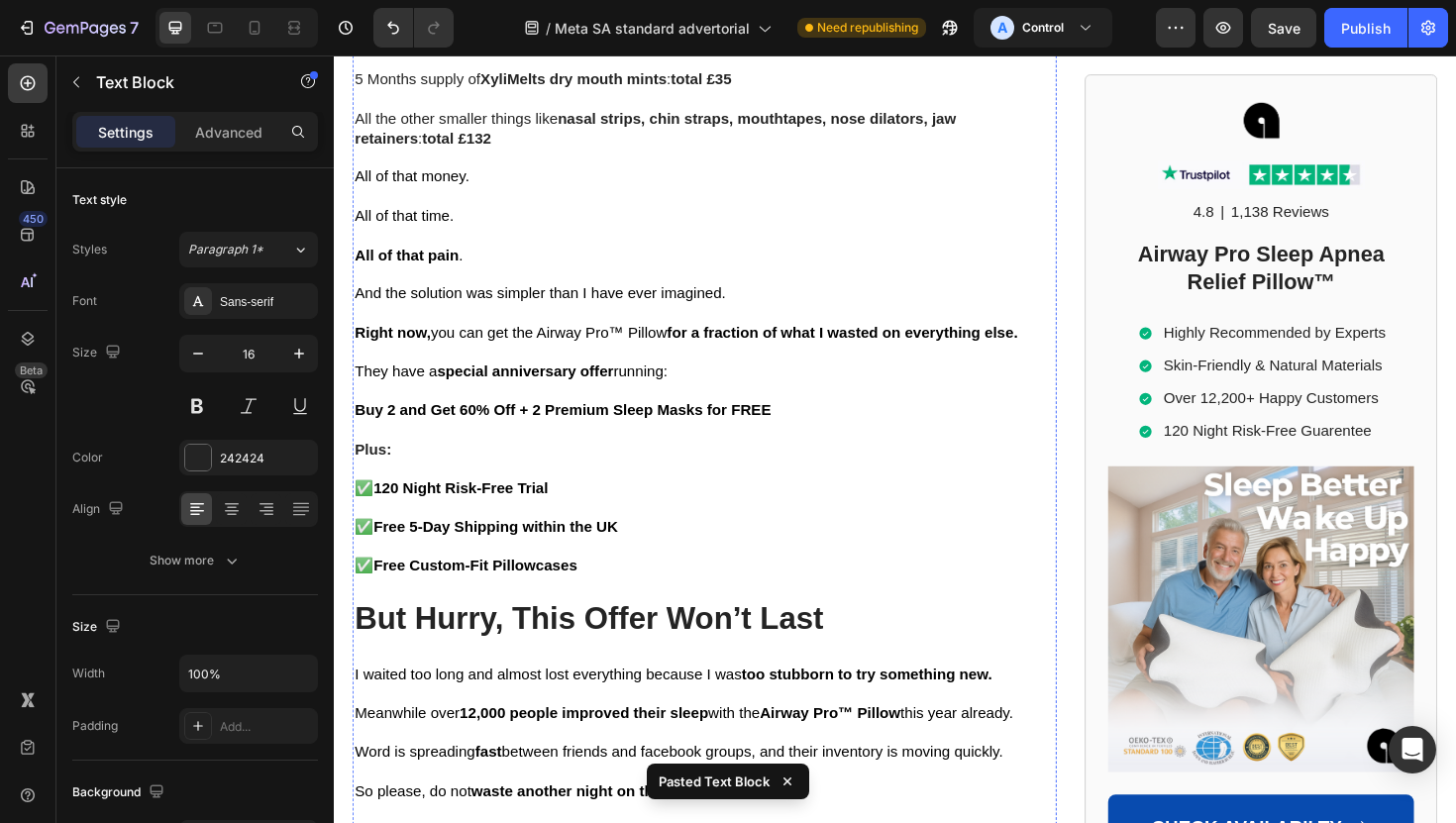 click on "ONLY company with this special design." at bounding box center (586, -1446) 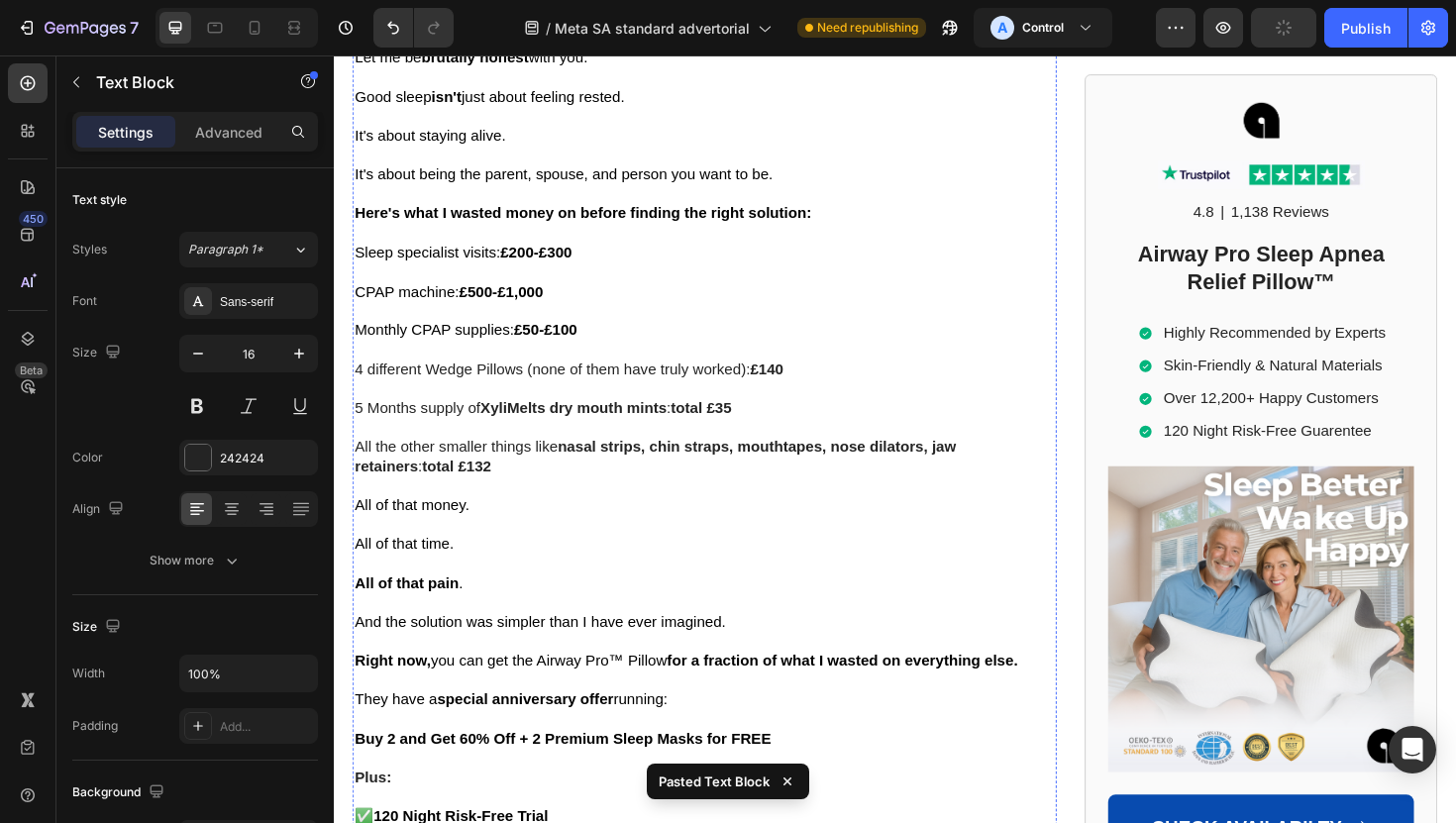 click on "He was right." at bounding box center [710, -1486] 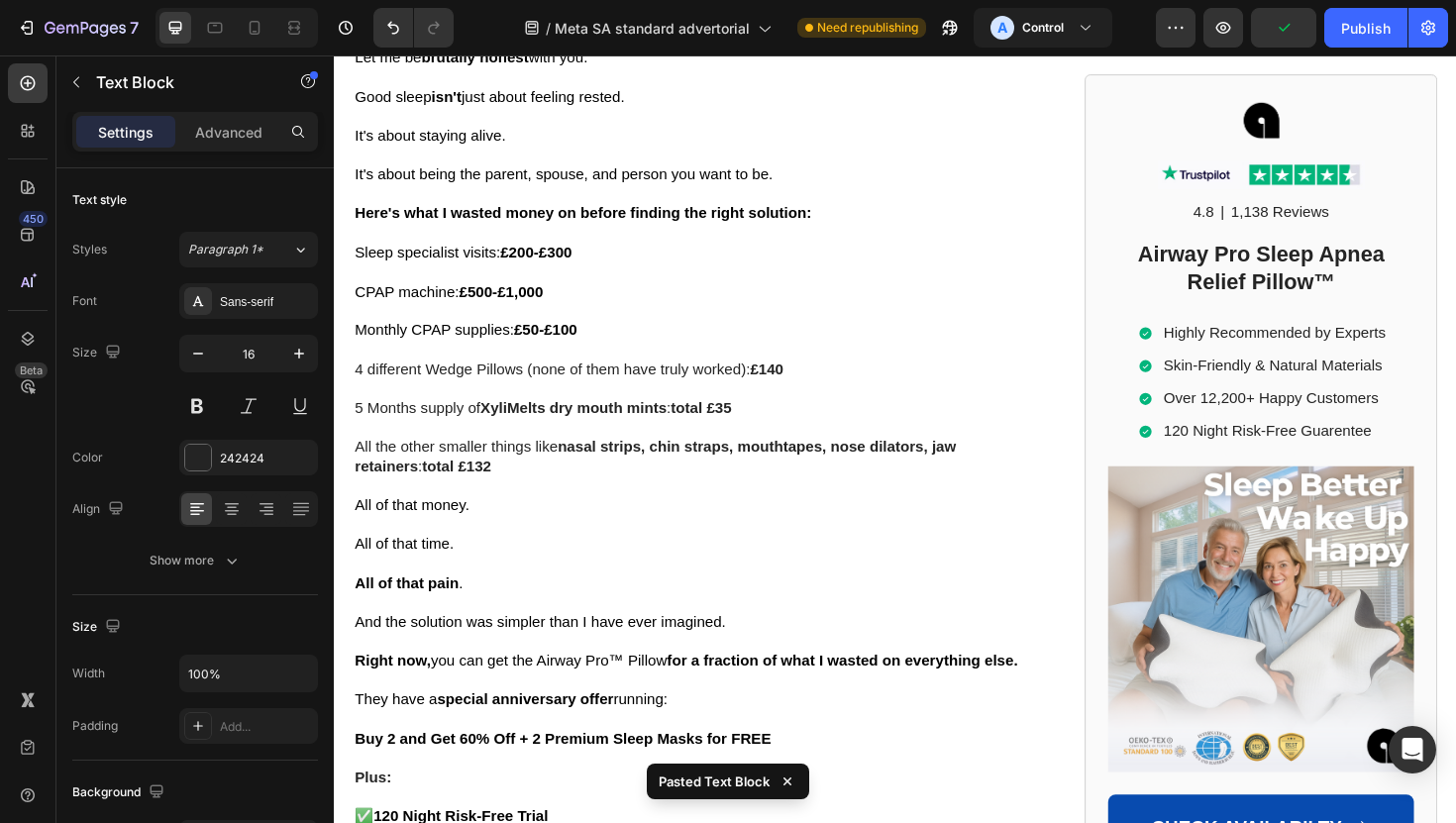 click 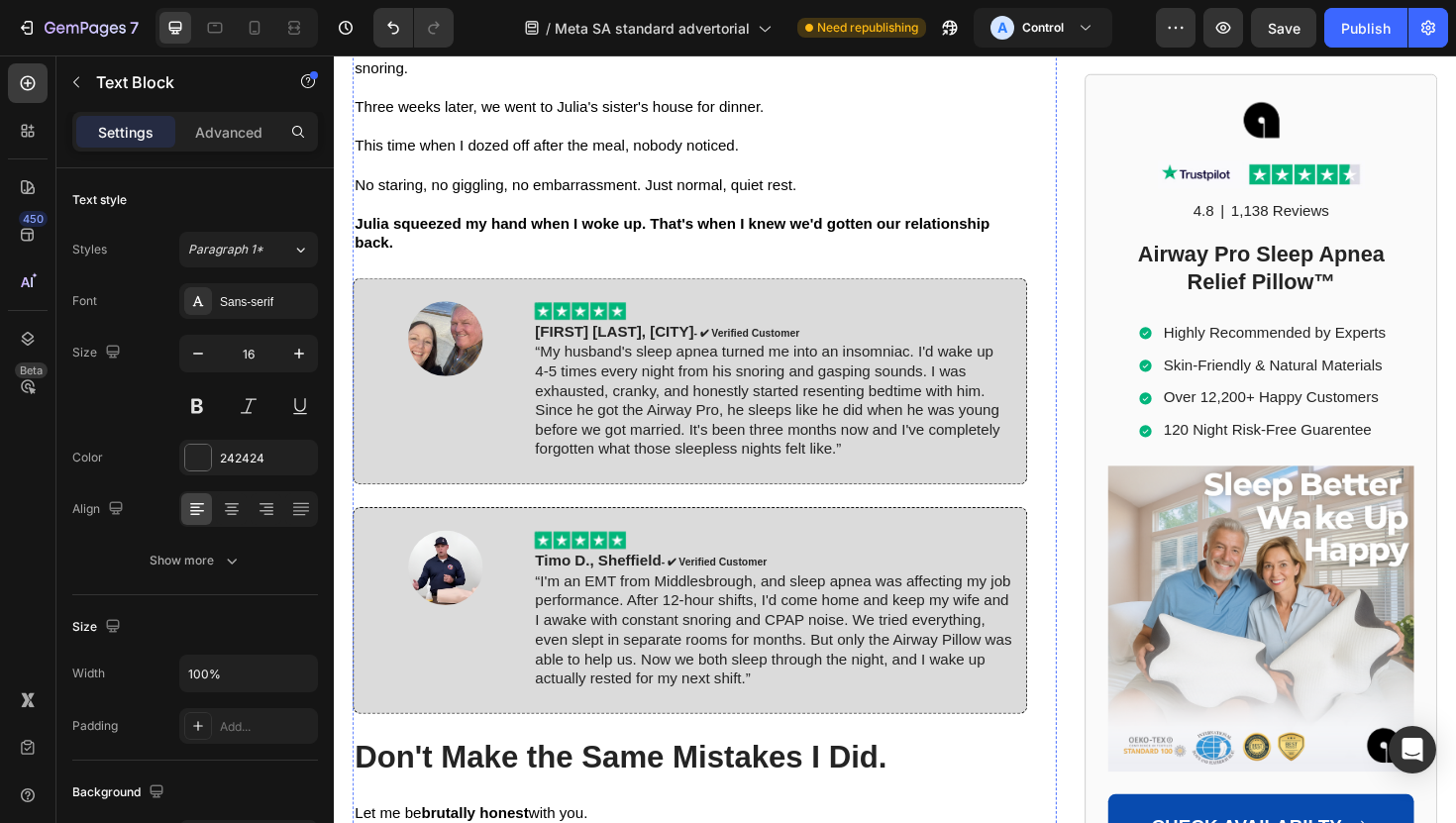 click on ""The ARM-CRADLE DESIGN™  features specially designed  hollows  that allow your arm to rest comfortably when sleeping on your side—without putting pressure on your shoulder or forcing your head into unnatural positions."" at bounding box center [700, -966] 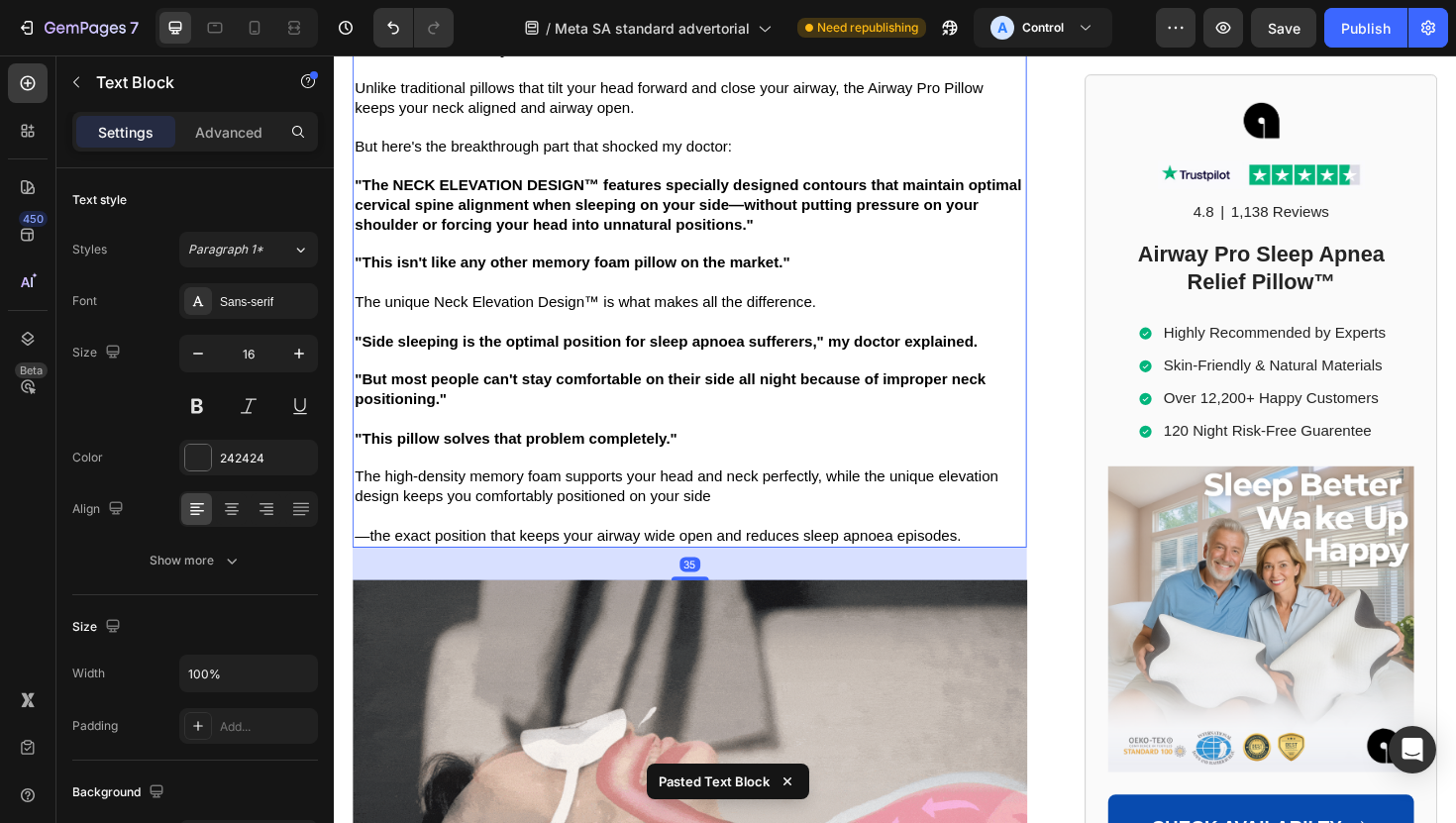 scroll, scrollTop: 9135, scrollLeft: 0, axis: vertical 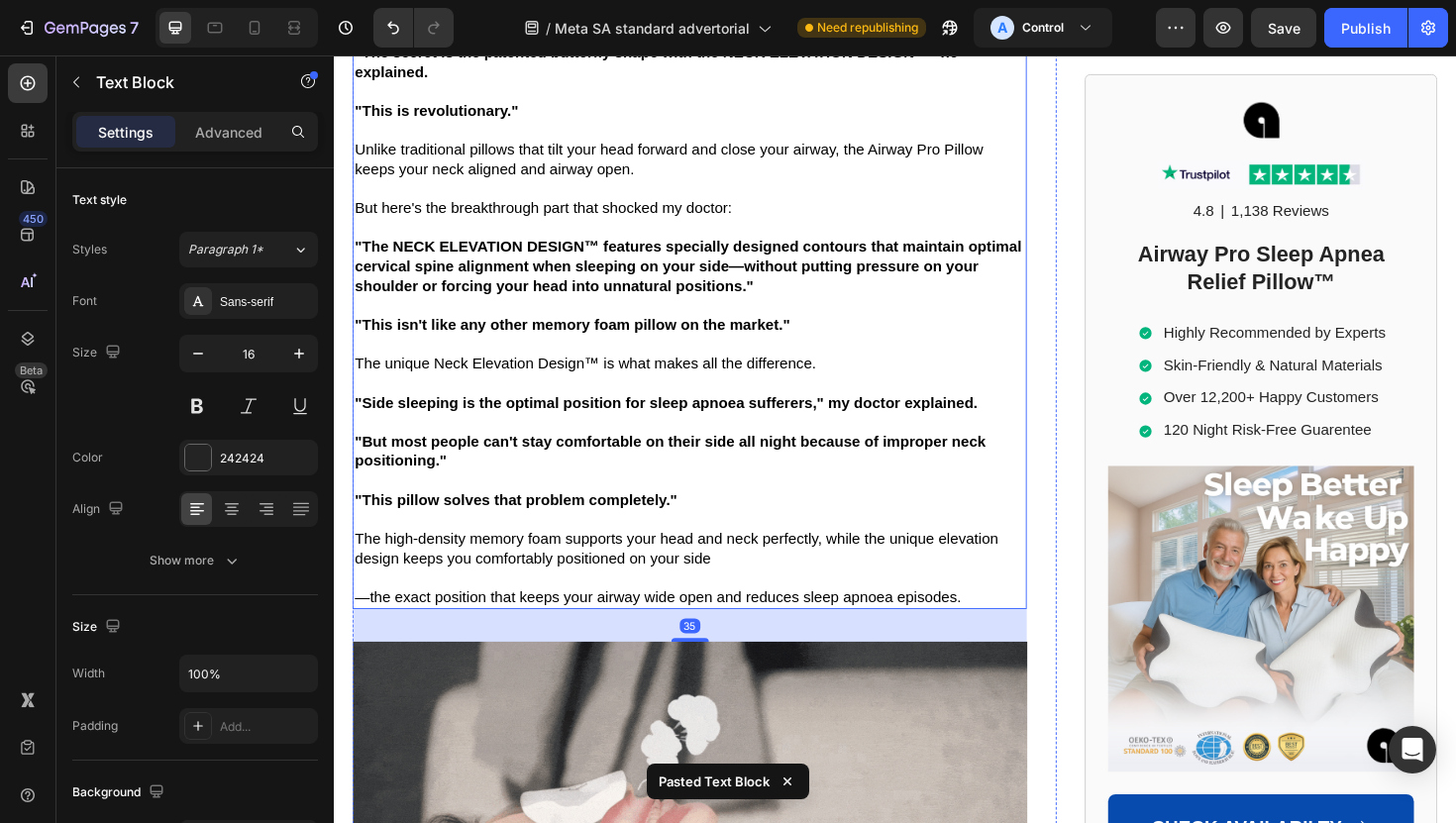 click on "But after reviewing the  Airway Pro Pillow's design  and  seeing my results,  he now recommends it to his other patients." at bounding box center [710, -705] 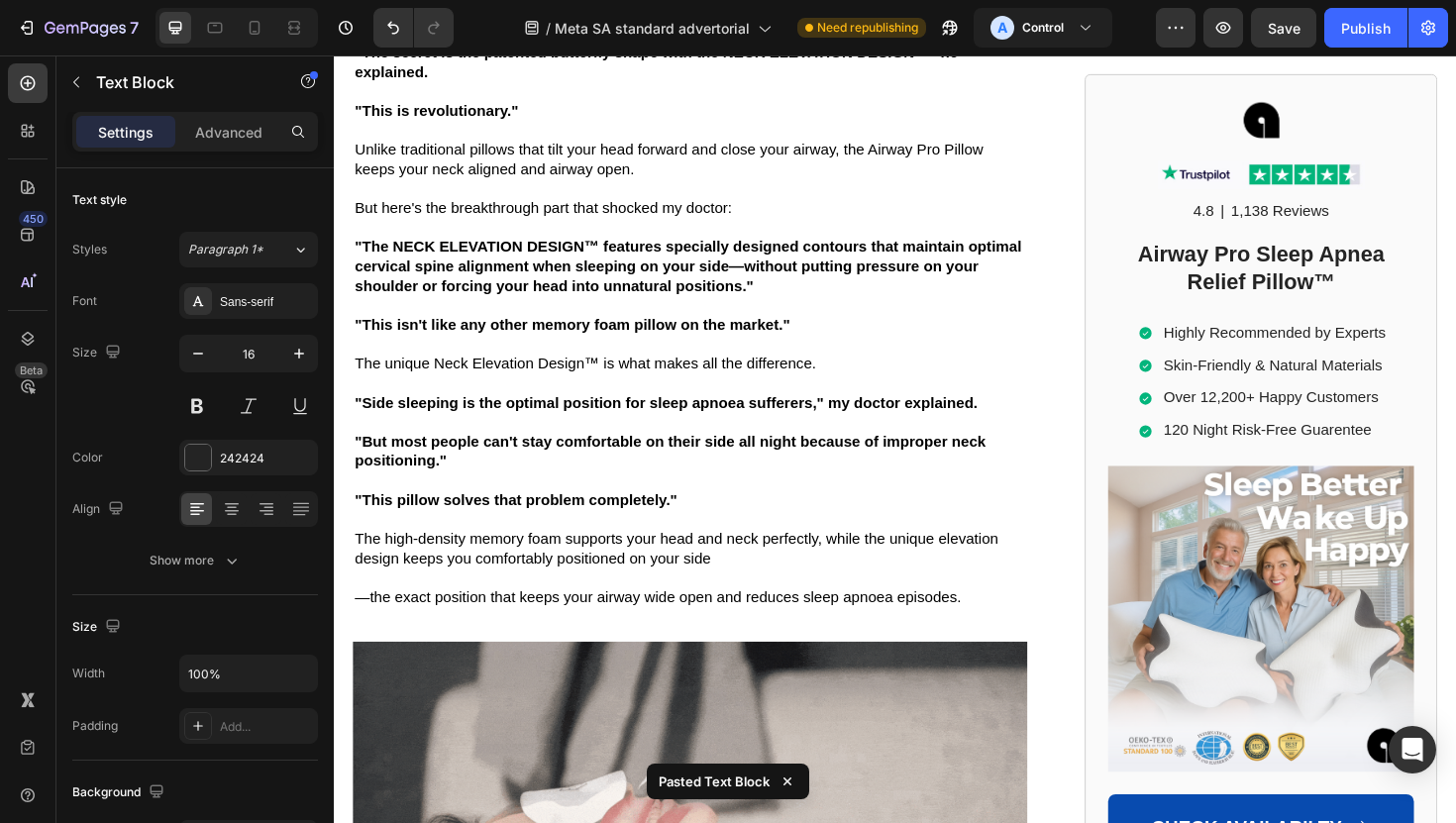 click 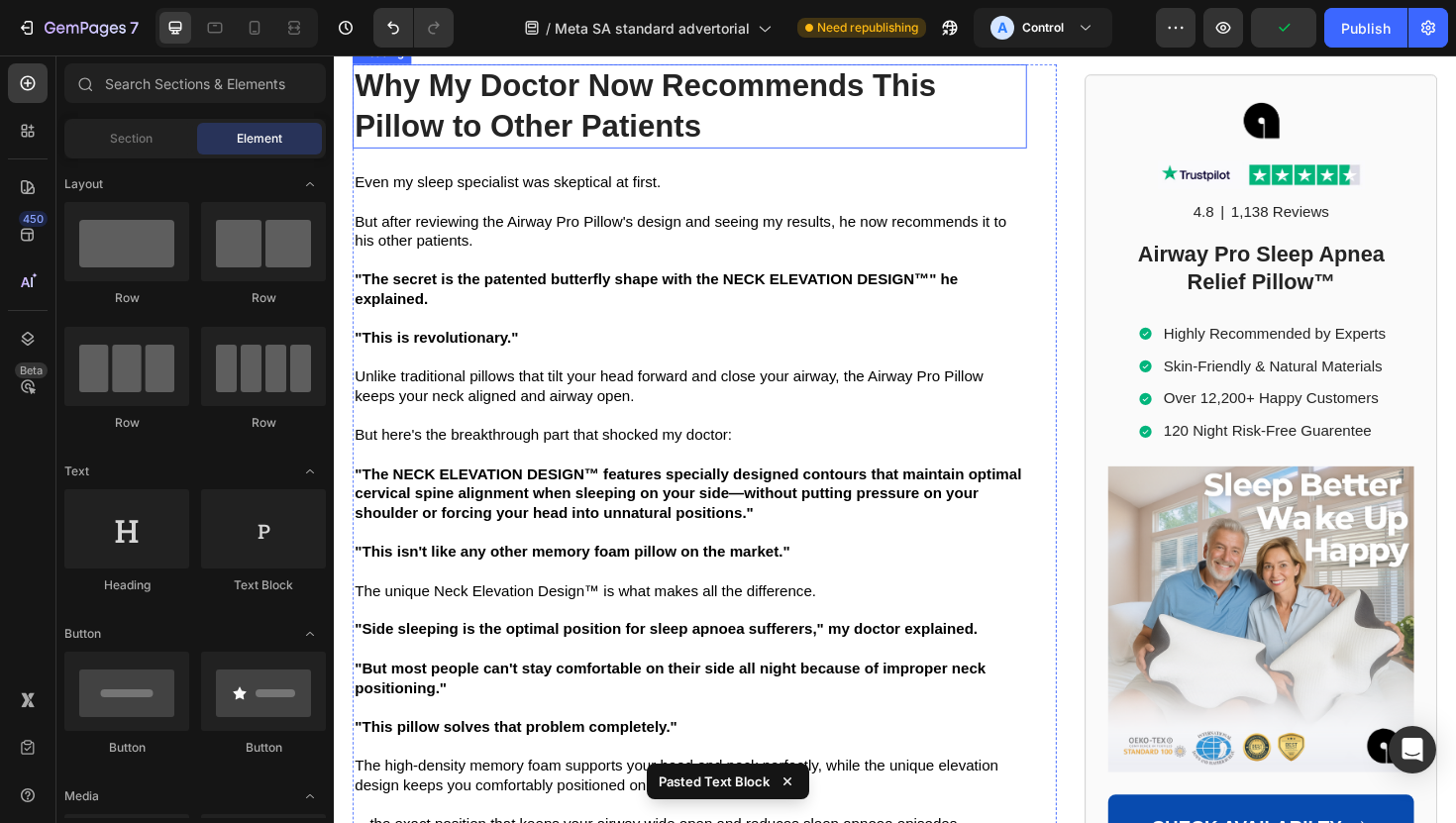 scroll, scrollTop: 8454, scrollLeft: 0, axis: vertical 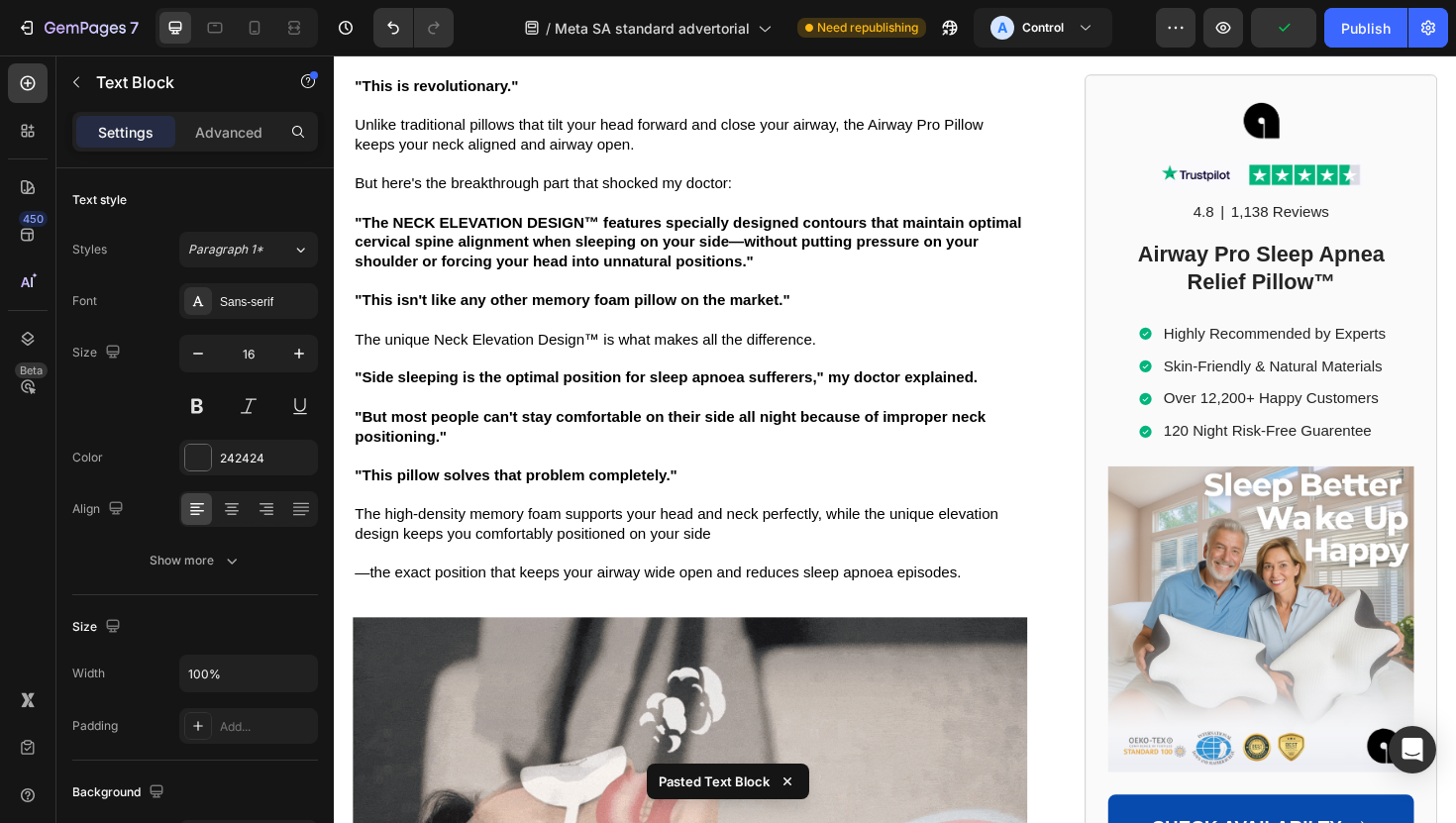 click on ""Whatever you're doing, keep doing it."" at bounding box center (503, -310) 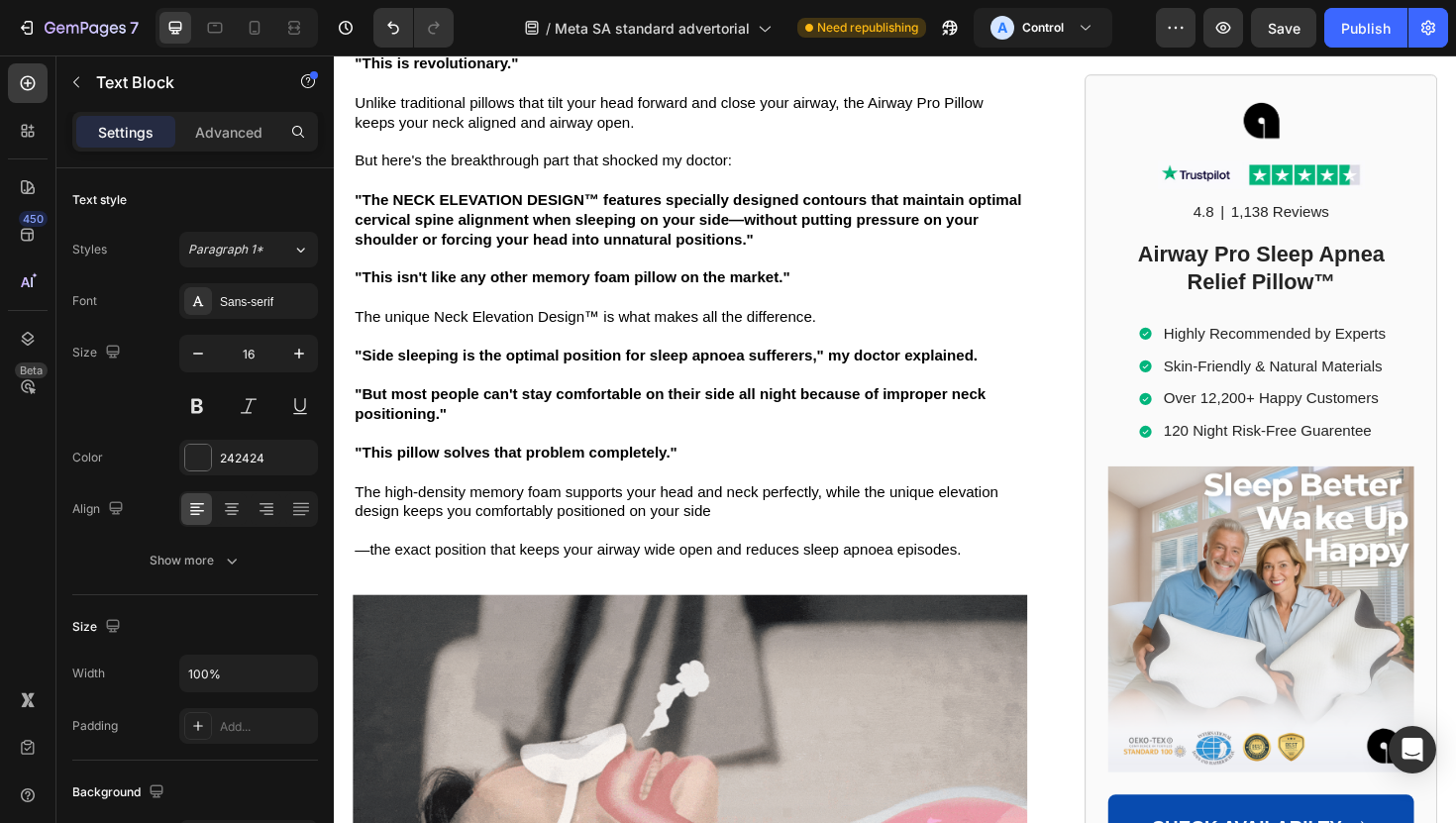 drag, startPoint x: 700, startPoint y: 643, endPoint x: 705, endPoint y: 619, distance: 24.5153 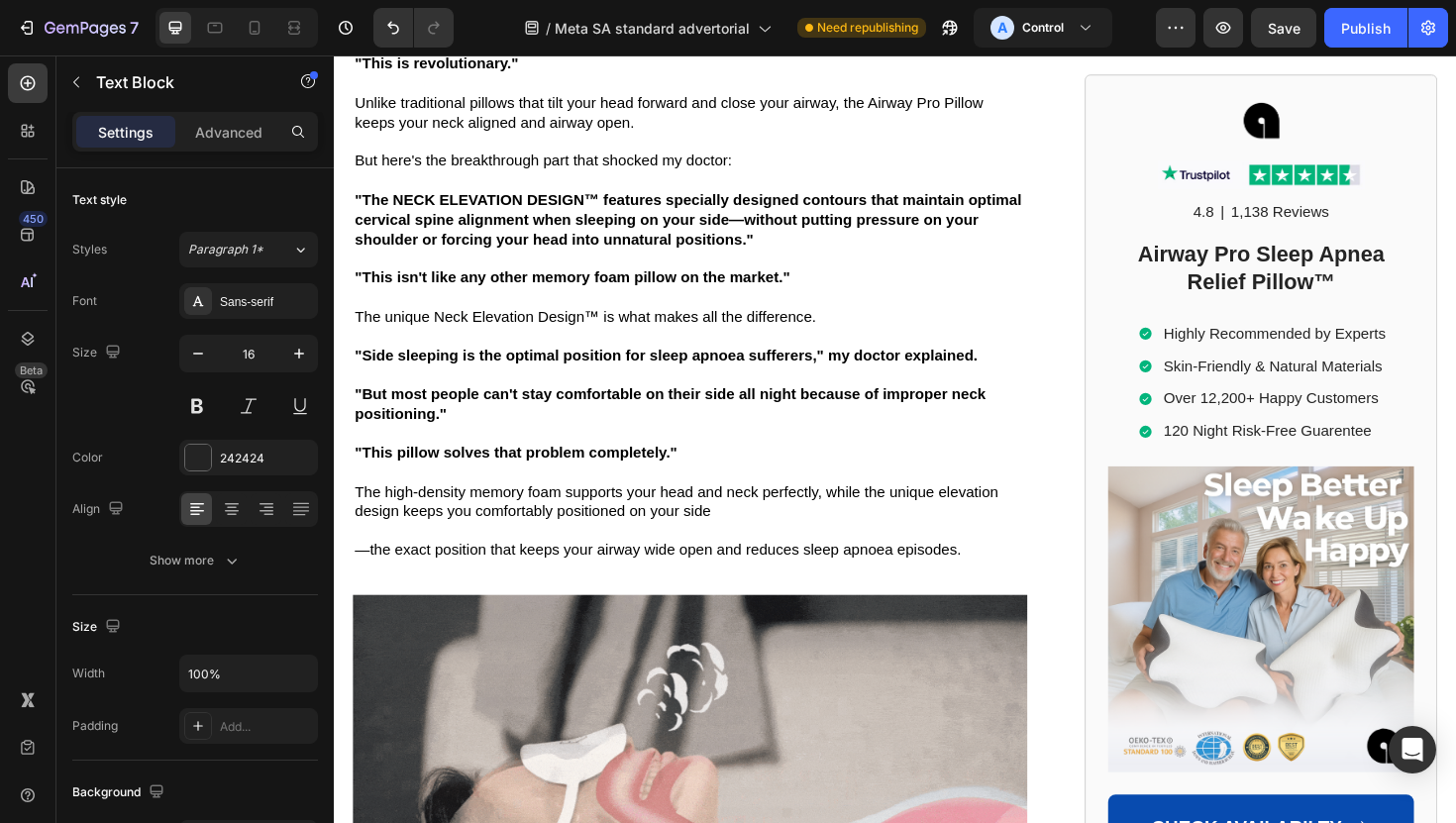 click on "Day 1: No dry mouth, no headache.  Julia didn’t have to nudge me once to stop snoring.   Week 1: No more afternoon crashes. No more nodding off in meetings or on the road. My blood pressure started to normalize too.   Week 2: We both always  slept through the night.  Intimacy returned. Even my coworkers noticed my new energy.   Day 30: No more sleep apnoea  symptoms.  No more snoring . Julia and I planned our  first real vacation in years —because now we finally have the energy to  enjoy life again.   My doctor was amazed.    "Your sleep study results are completely different," -  he said.   "Whatever you're doing, keep doing it." Text Block   0" at bounding box center (710, -550) 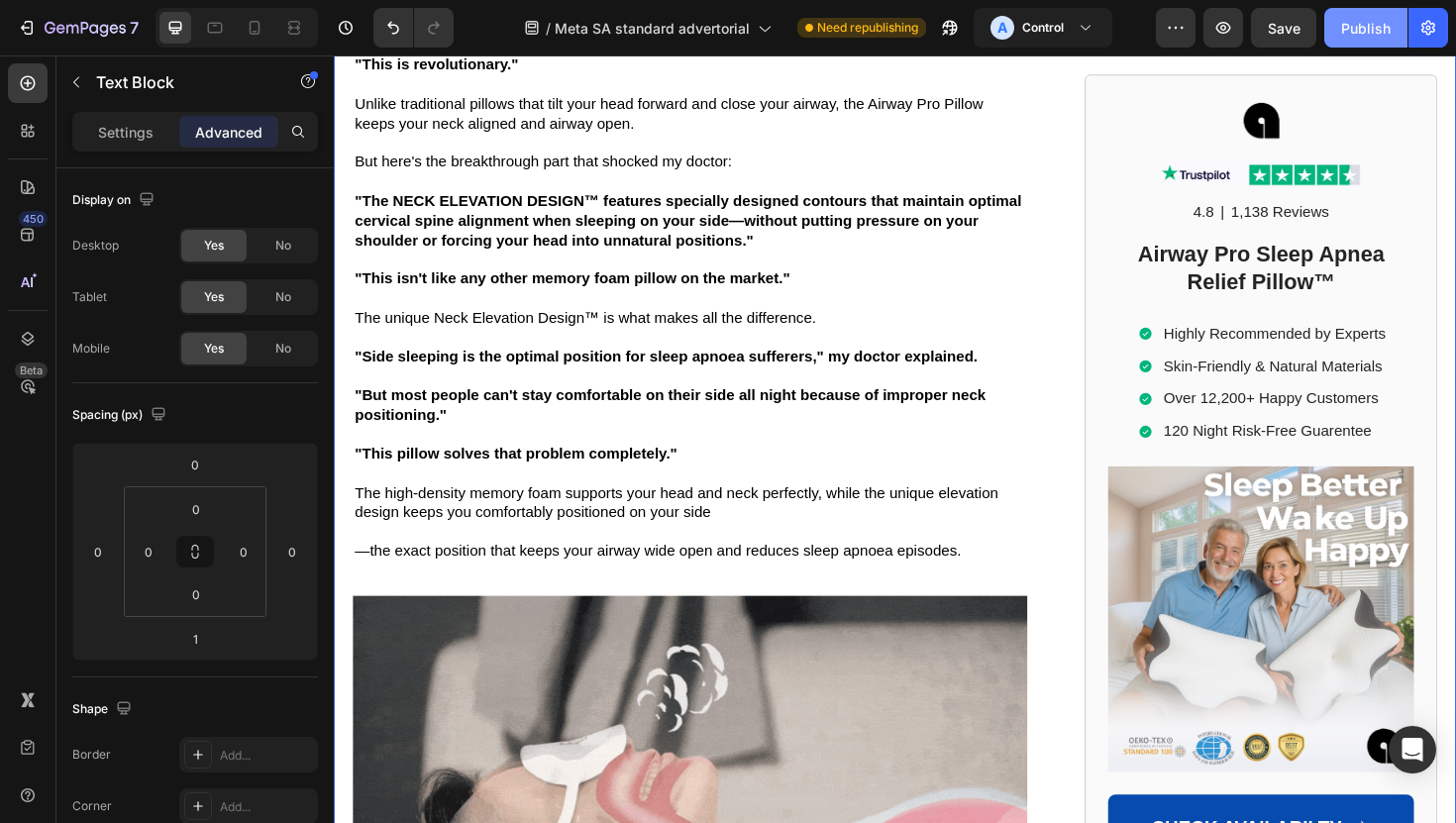 click on "Publish" 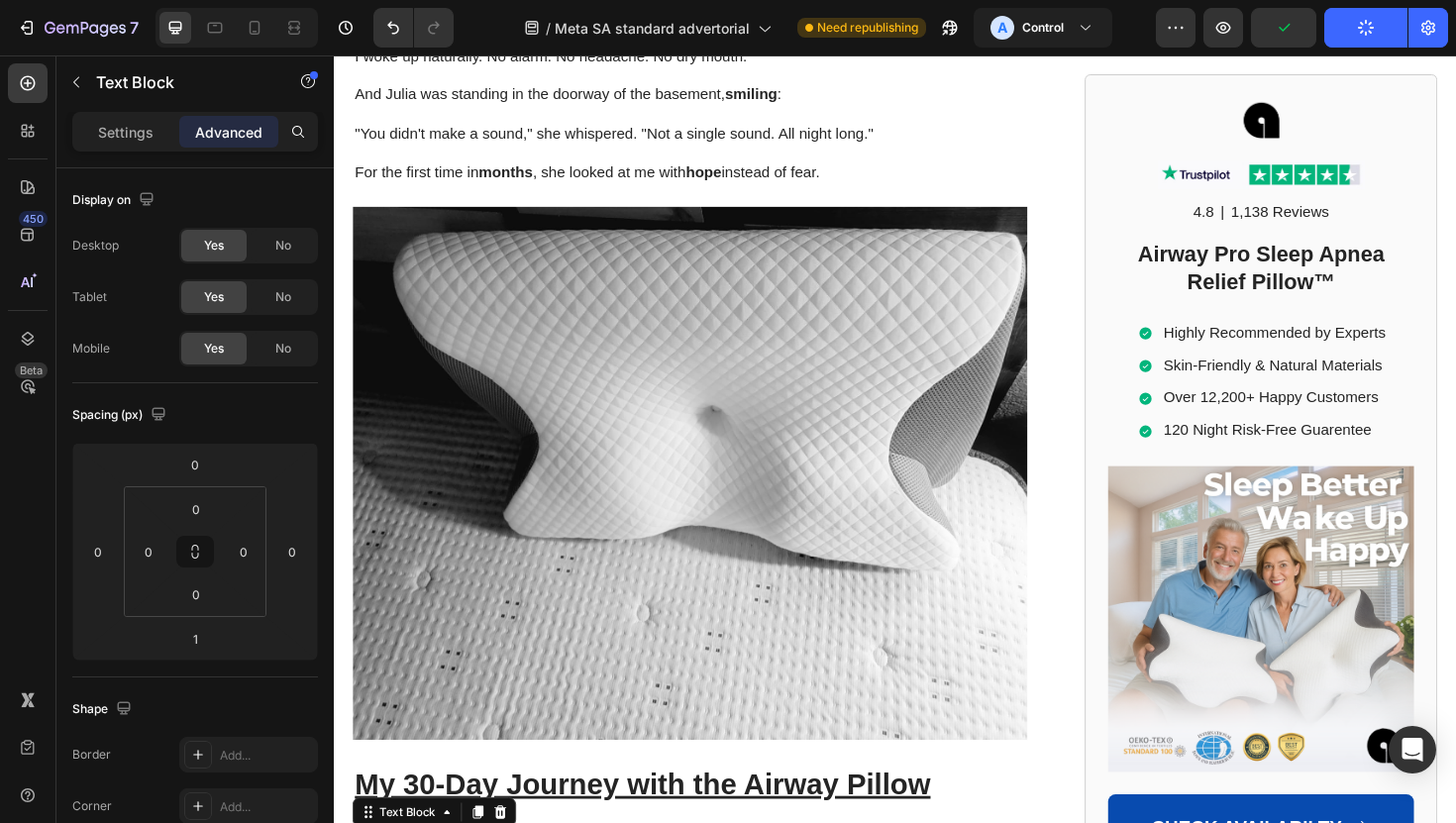 scroll, scrollTop: 7342, scrollLeft: 0, axis: vertical 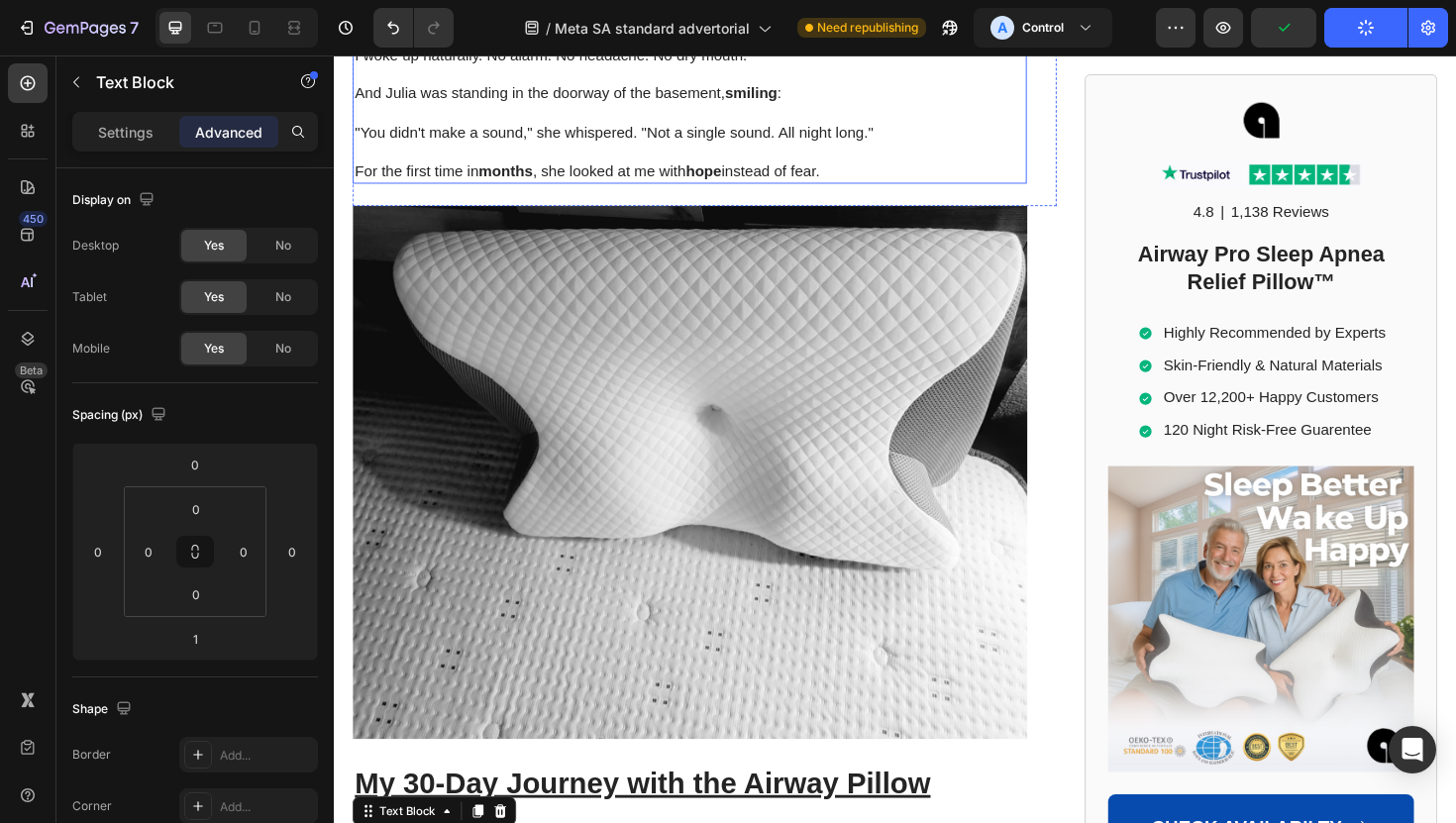 click on ""You didn't make a sound," she whispered. "Not a single sound. All night long."  For the first time in  months , she looked at me with  hope  instead of fear." at bounding box center (710, 158) 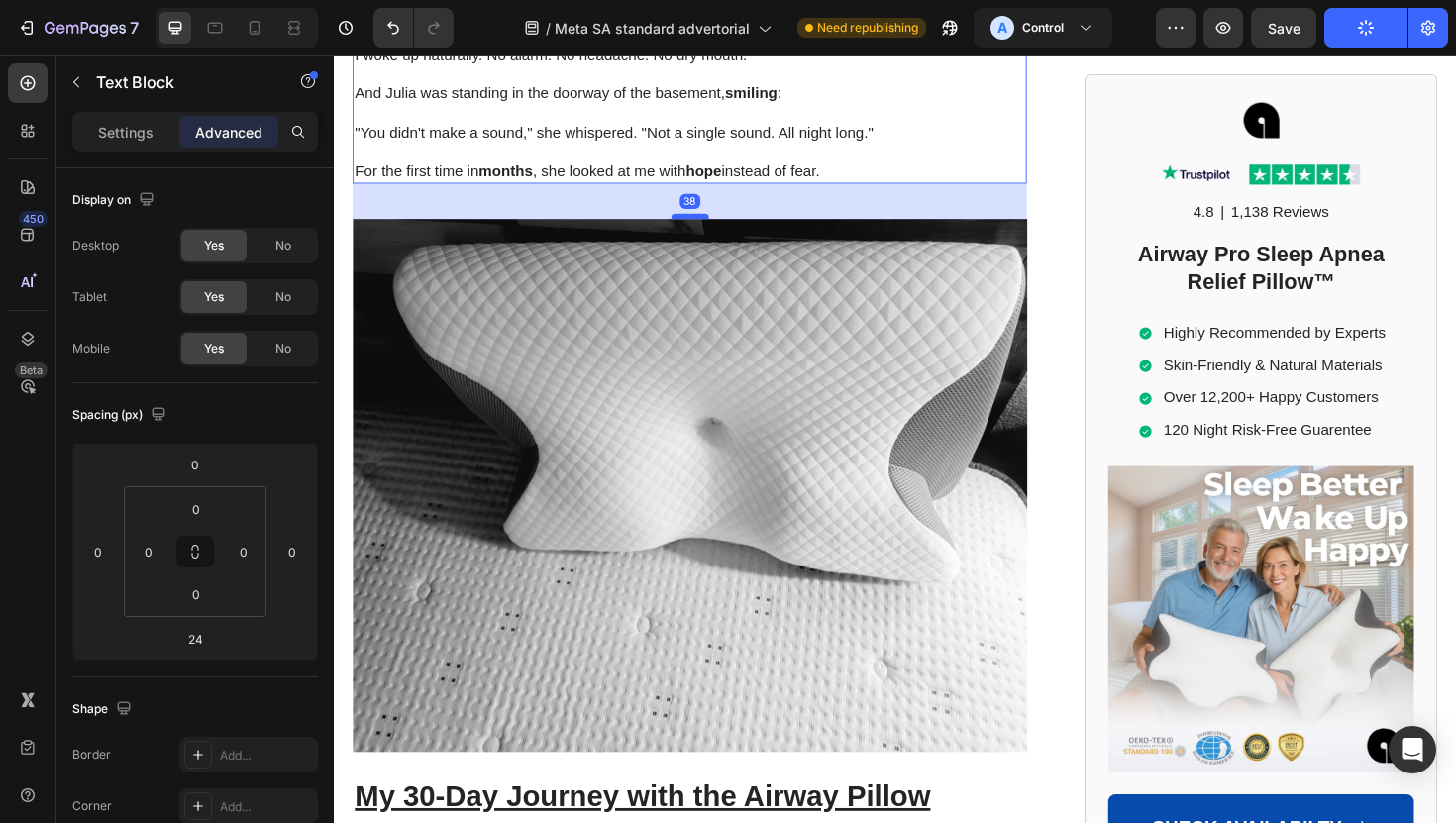 drag, startPoint x: 719, startPoint y: 572, endPoint x: 719, endPoint y: 586, distance: 14 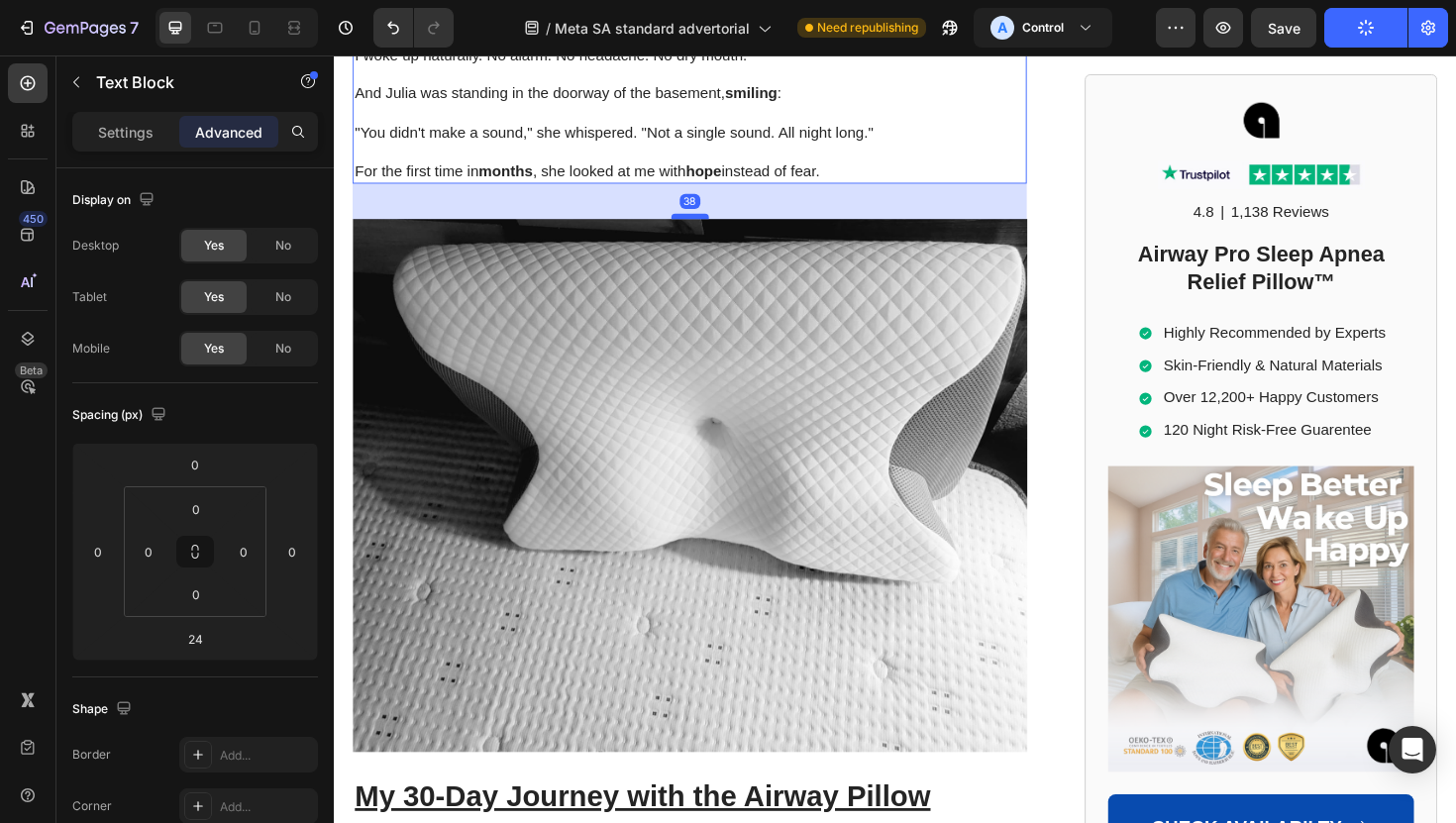 click at bounding box center [711, 226] 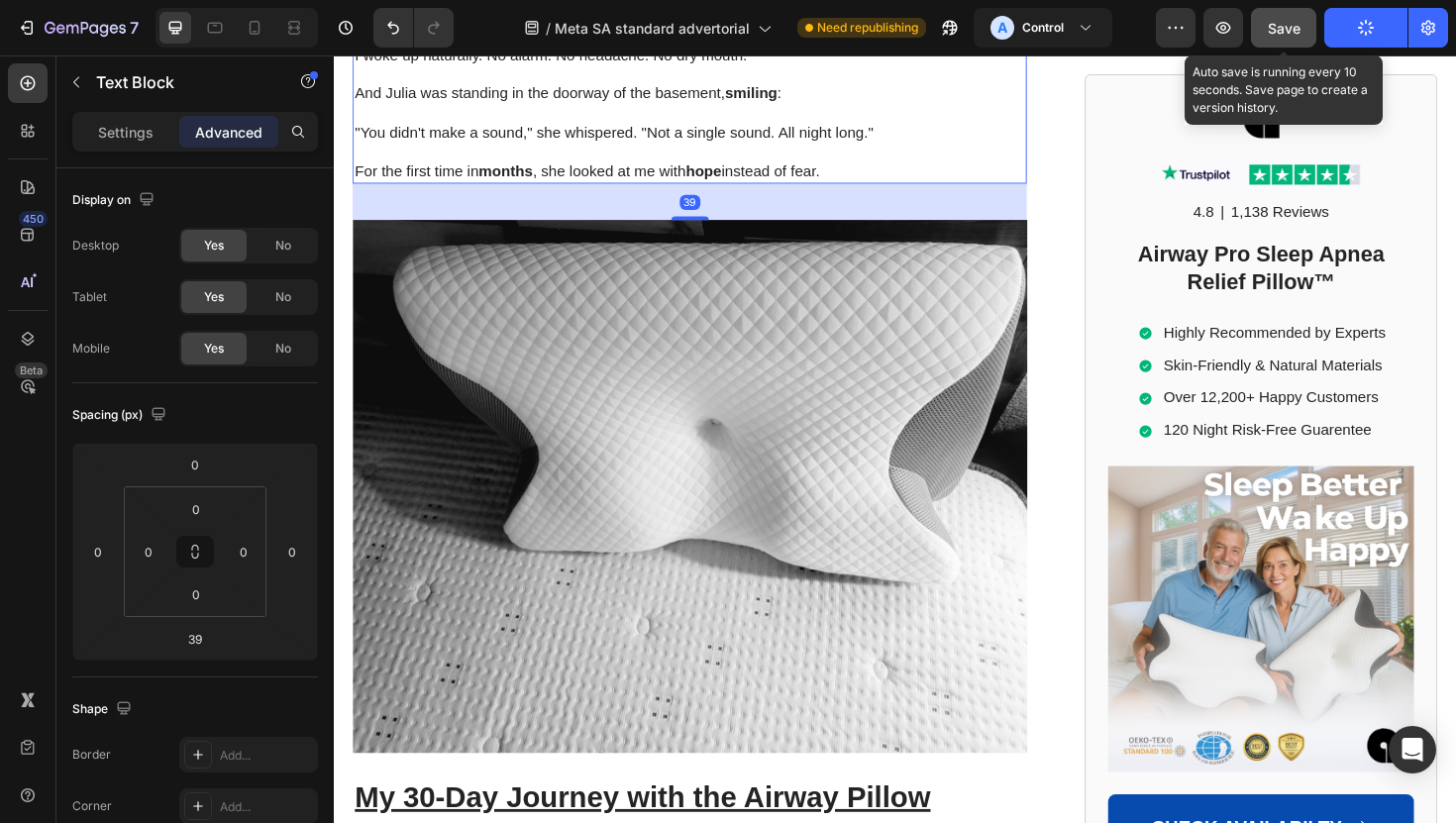 click on "Save" 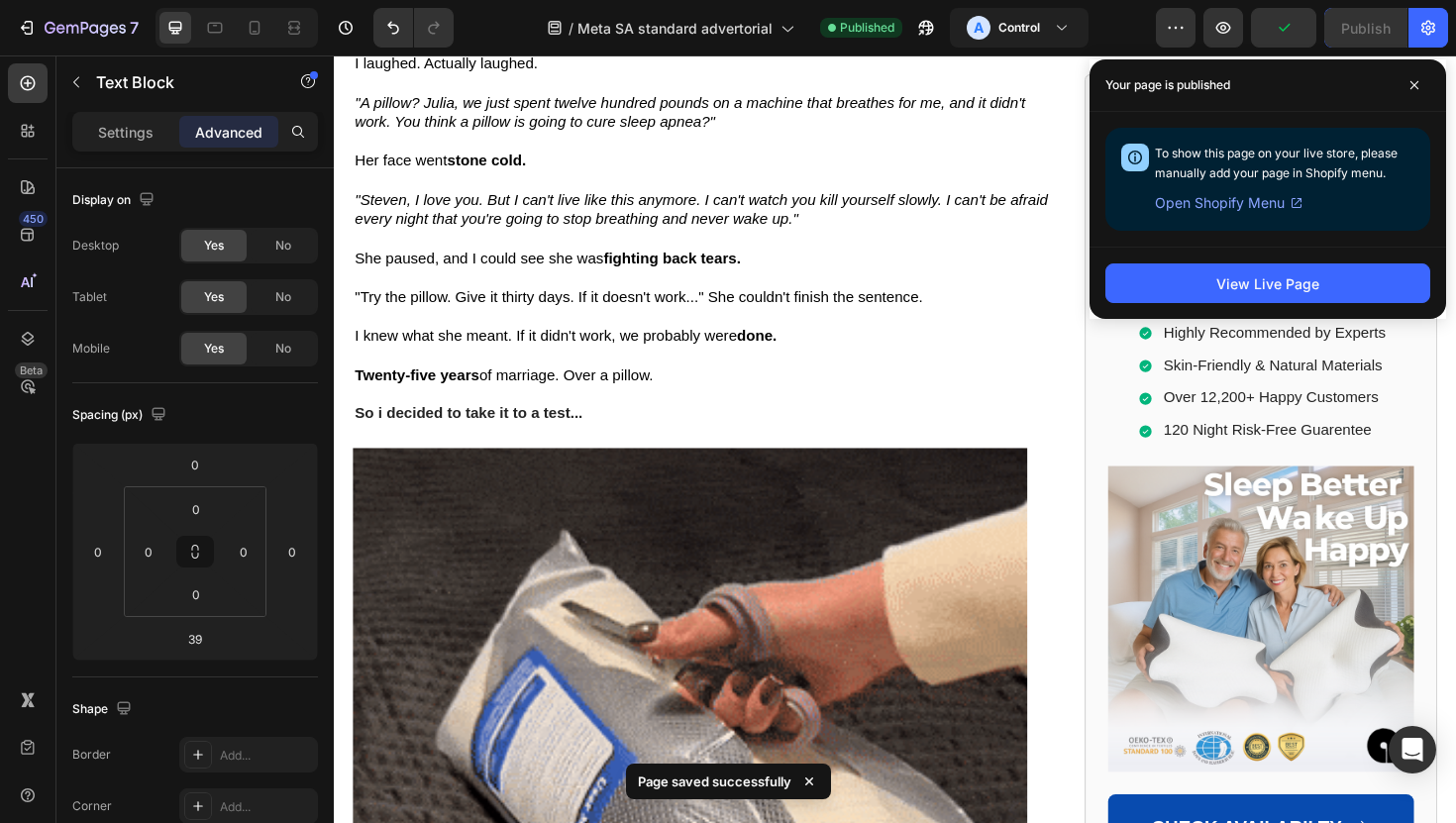 scroll, scrollTop: 5810, scrollLeft: 0, axis: vertical 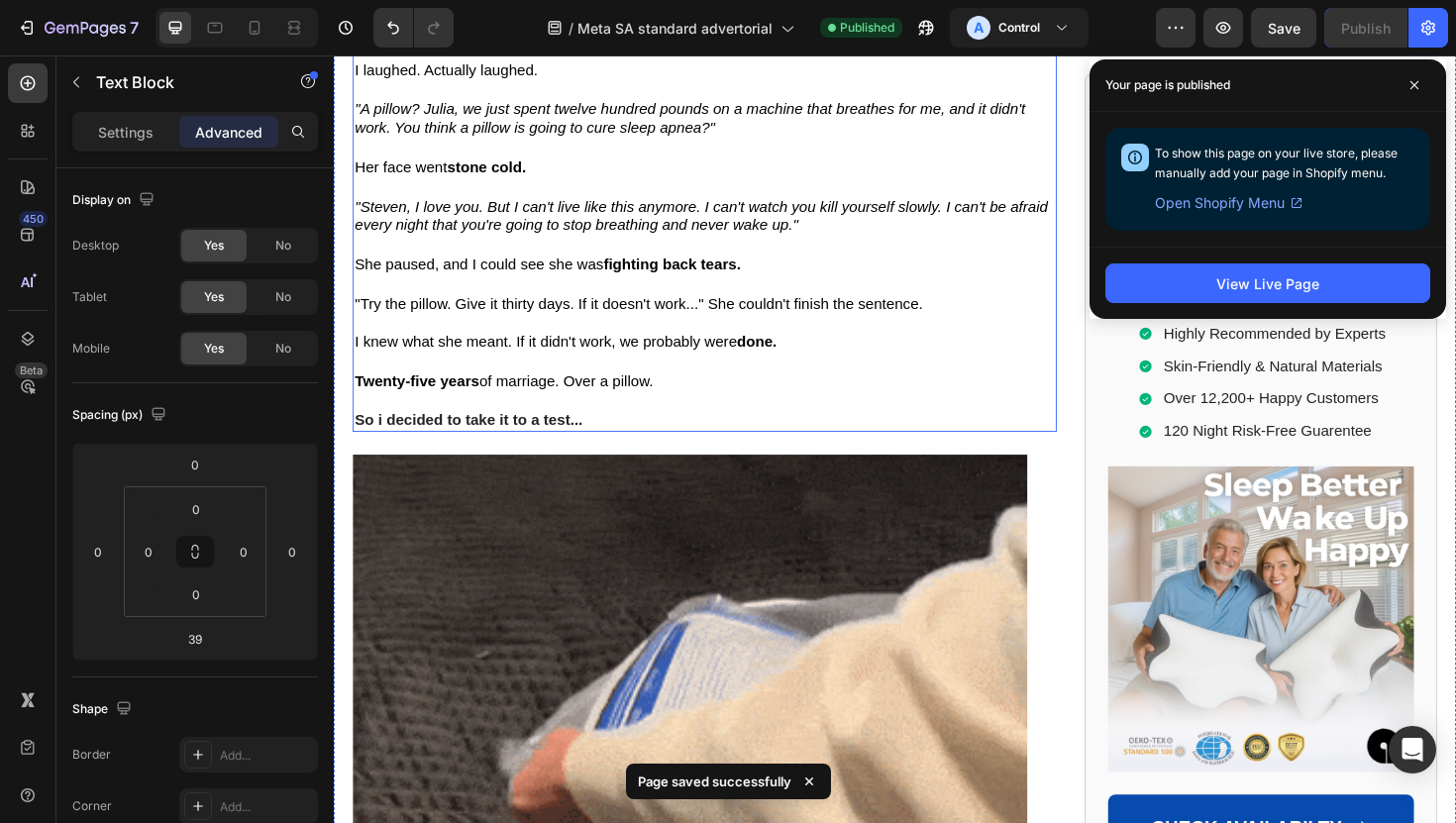 click on ""Steven, I love you. But I can't live like this anymore. I can't watch you kill yourself slowly. I can't be afraid every night that you're going to stop breathing and never wake up."" at bounding box center (722, 226) 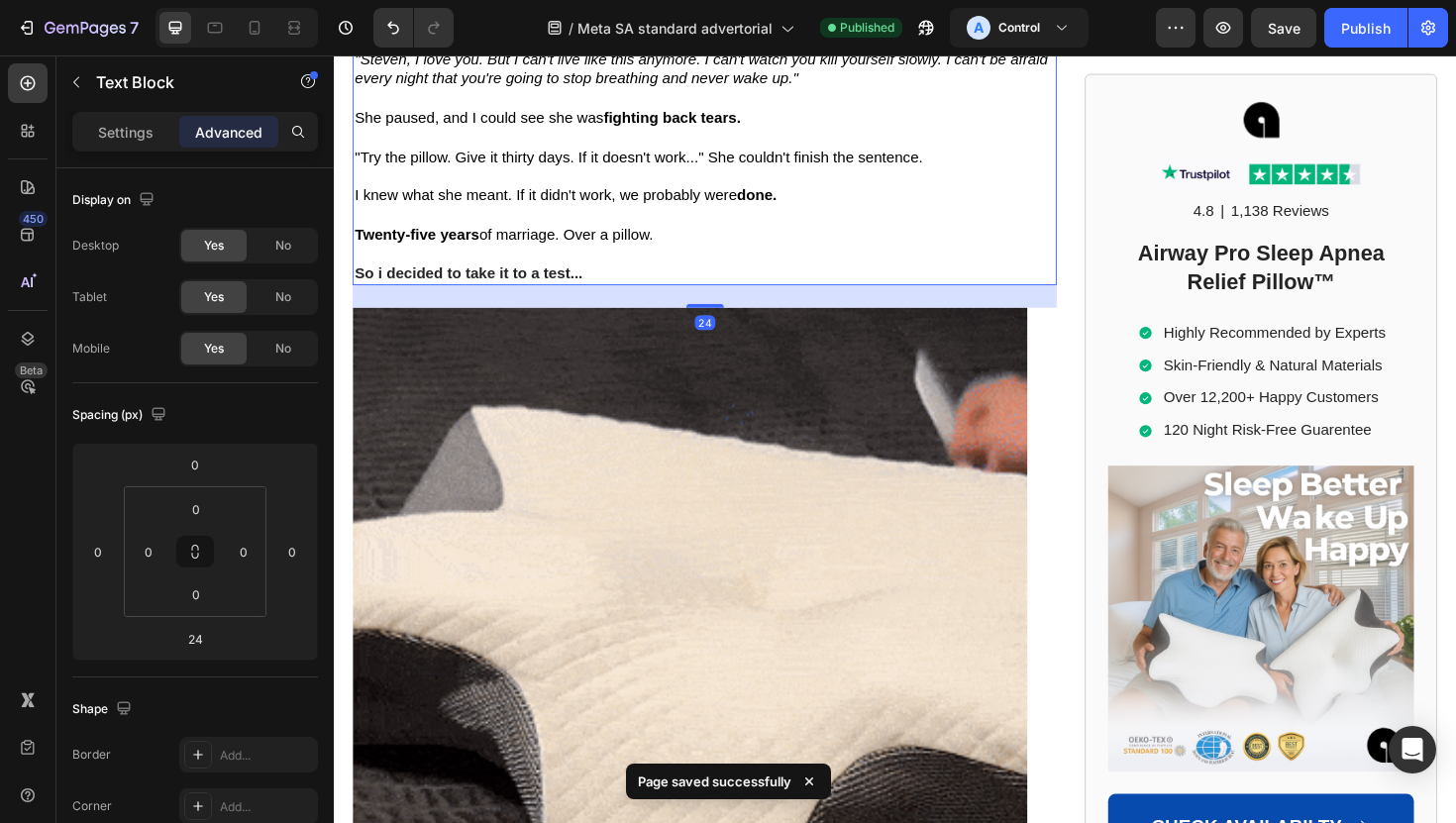 scroll, scrollTop: 6006, scrollLeft: 0, axis: vertical 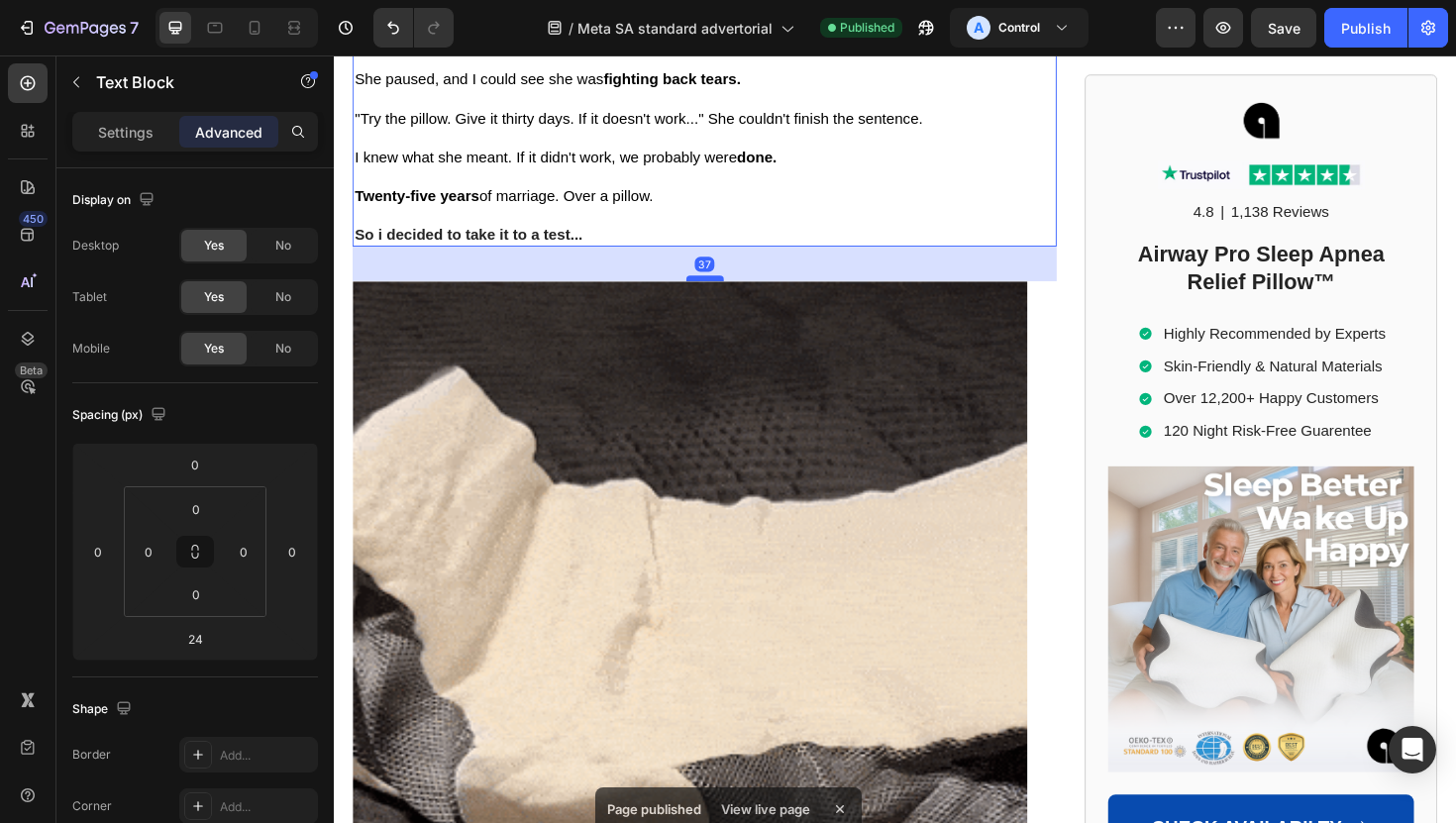 drag, startPoint x: 722, startPoint y: 640, endPoint x: 724, endPoint y: 653, distance: 13.152946 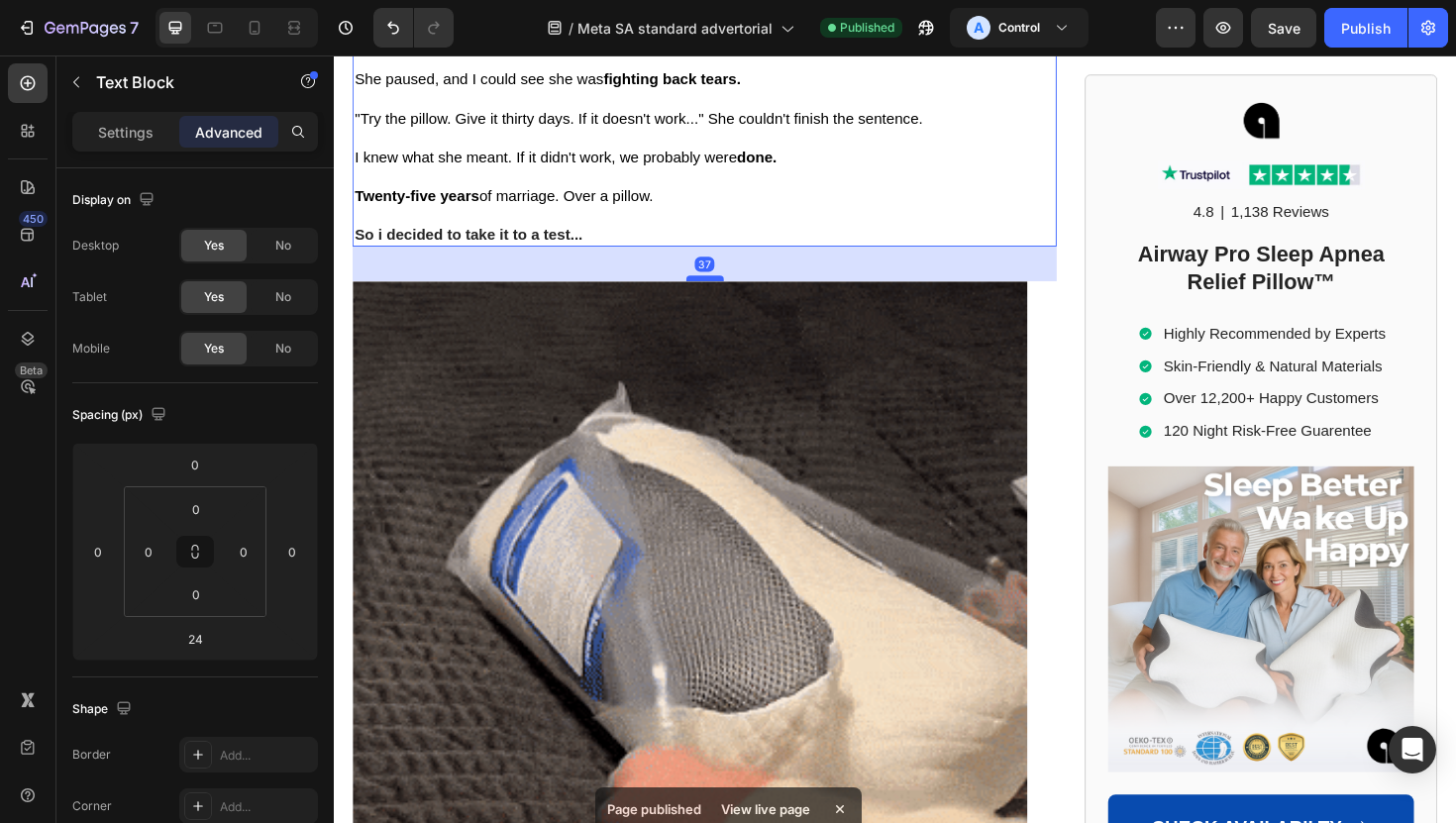 click at bounding box center [727, 292] 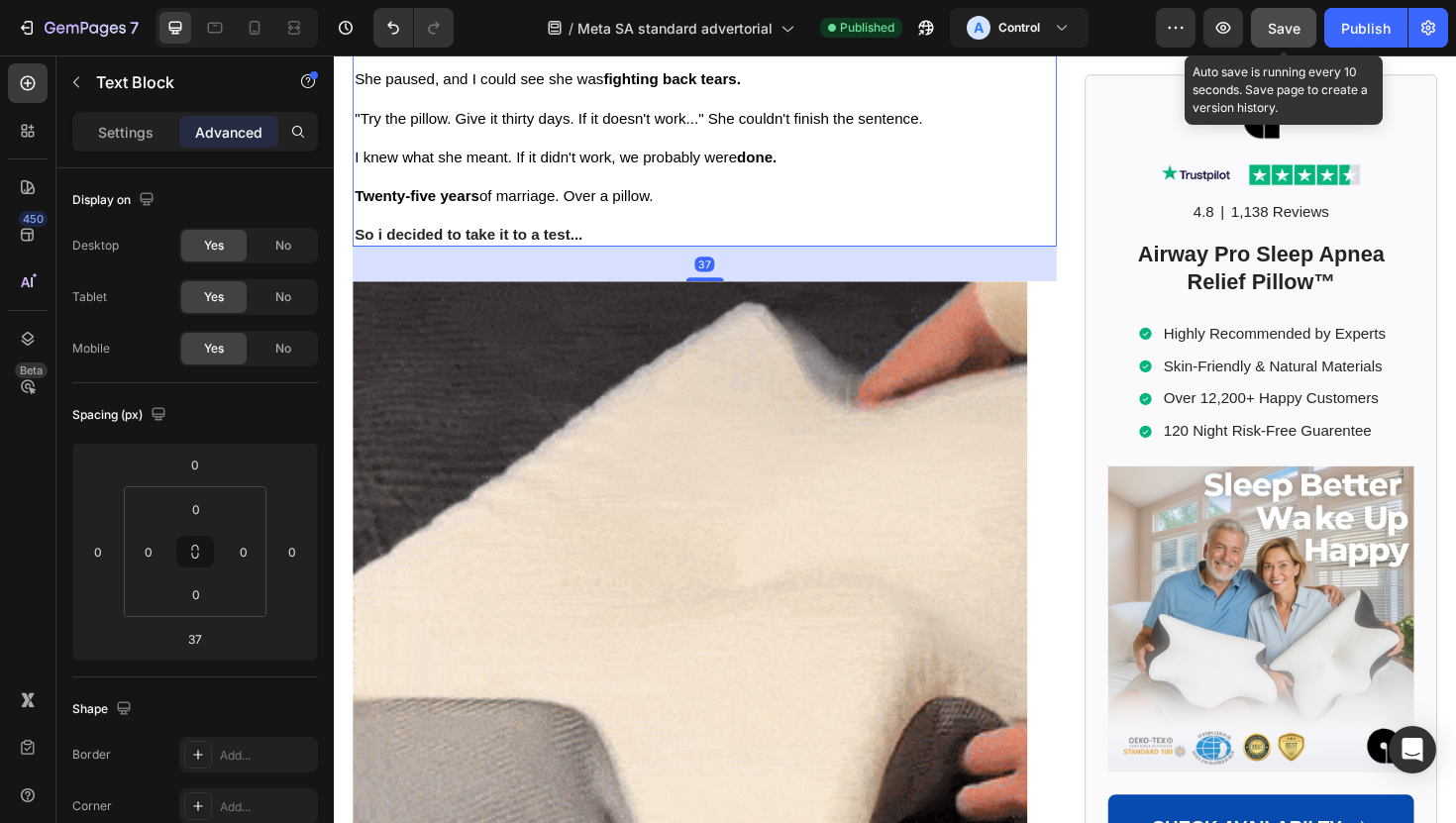 click on "Save" 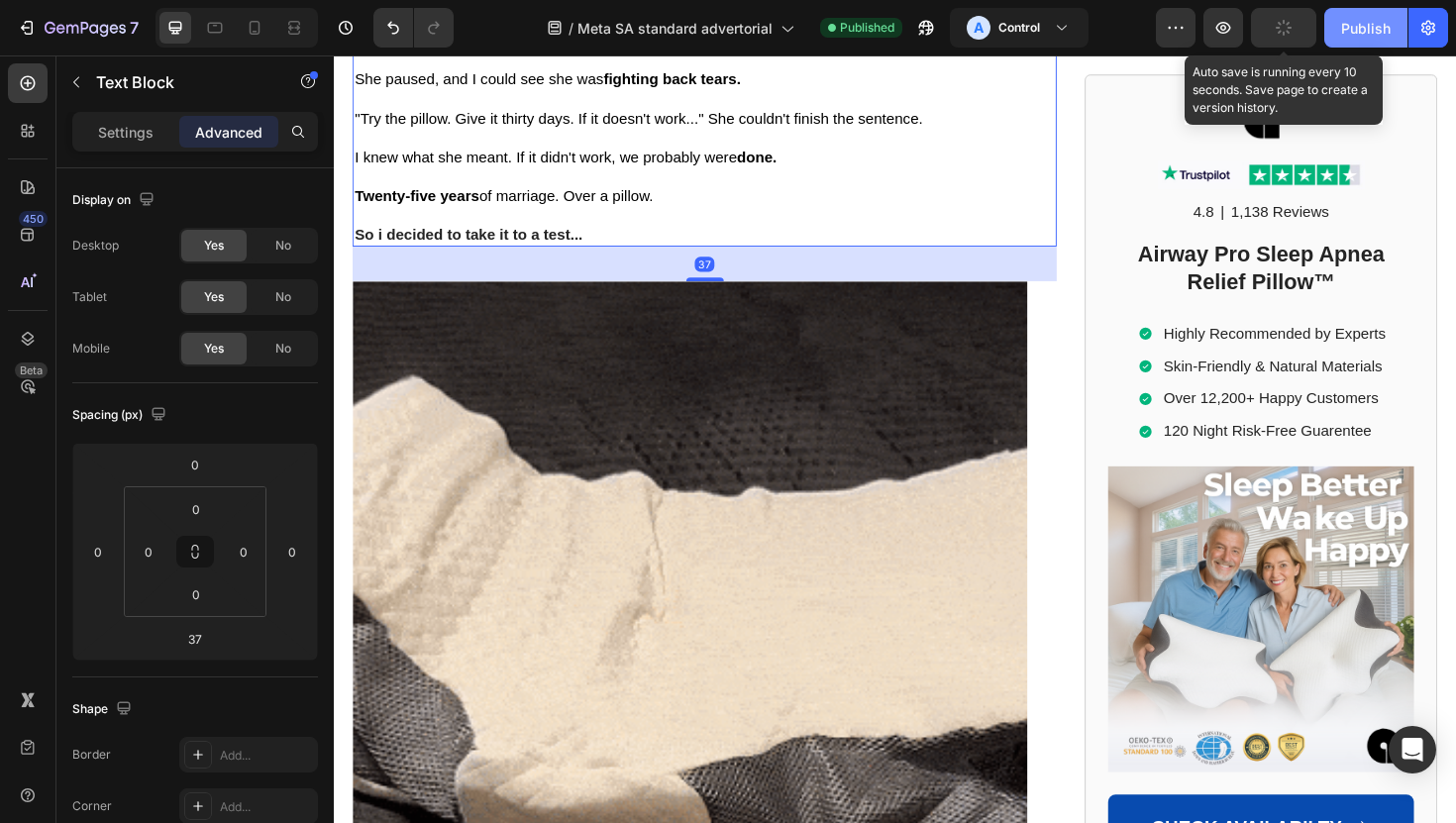 click on "Publish" at bounding box center [1366, 28] 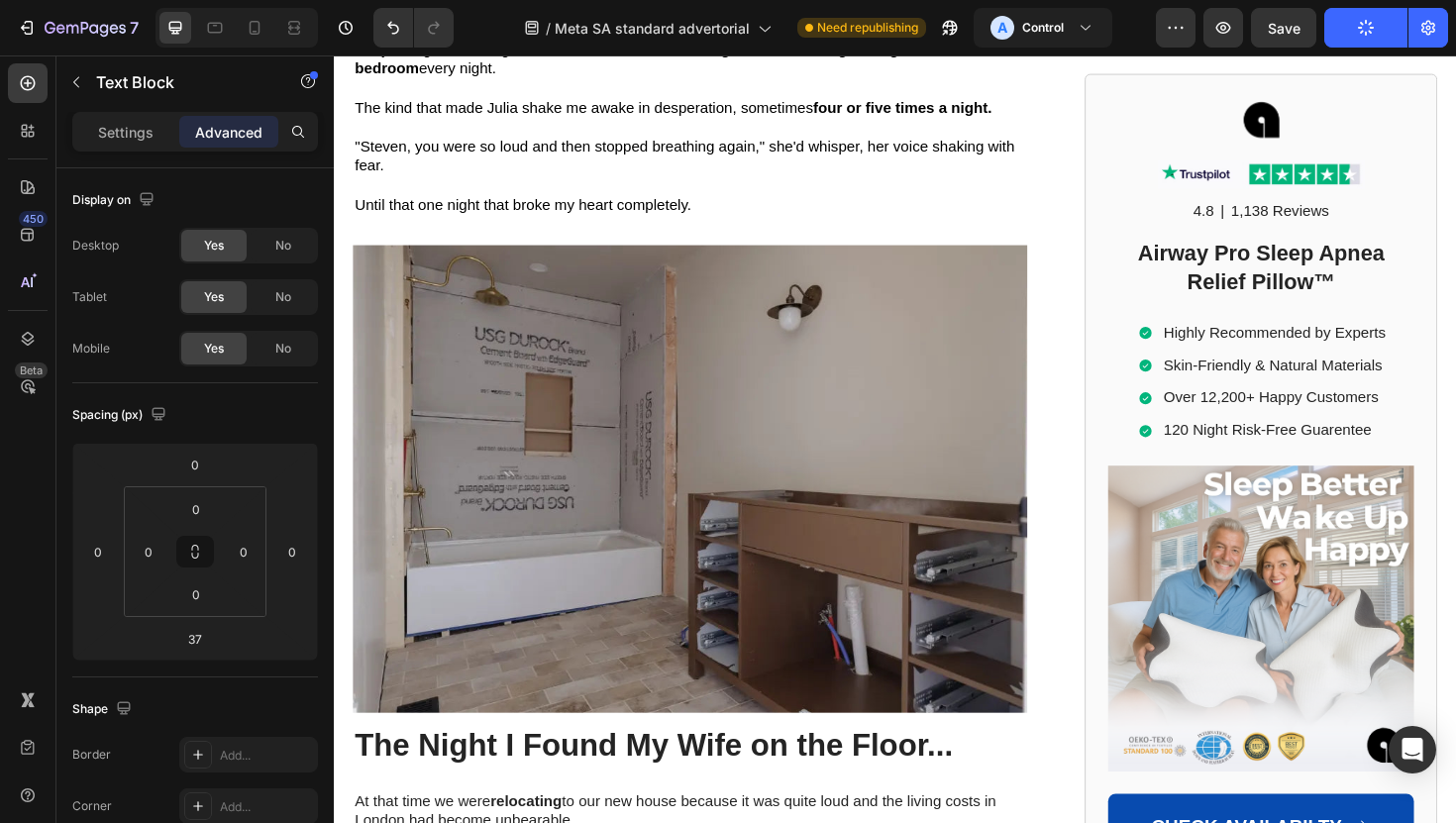 scroll, scrollTop: 2005, scrollLeft: 0, axis: vertical 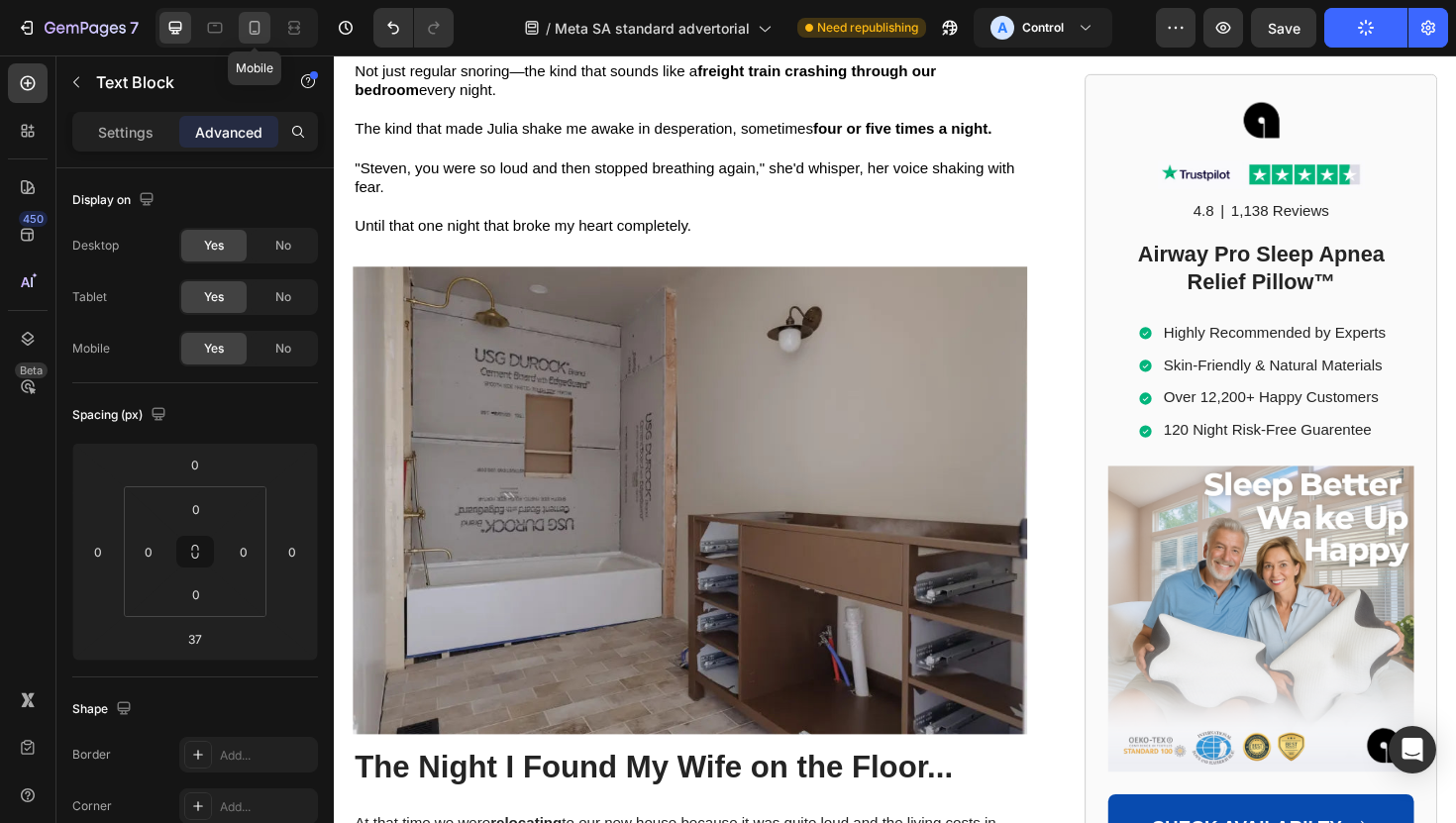 click 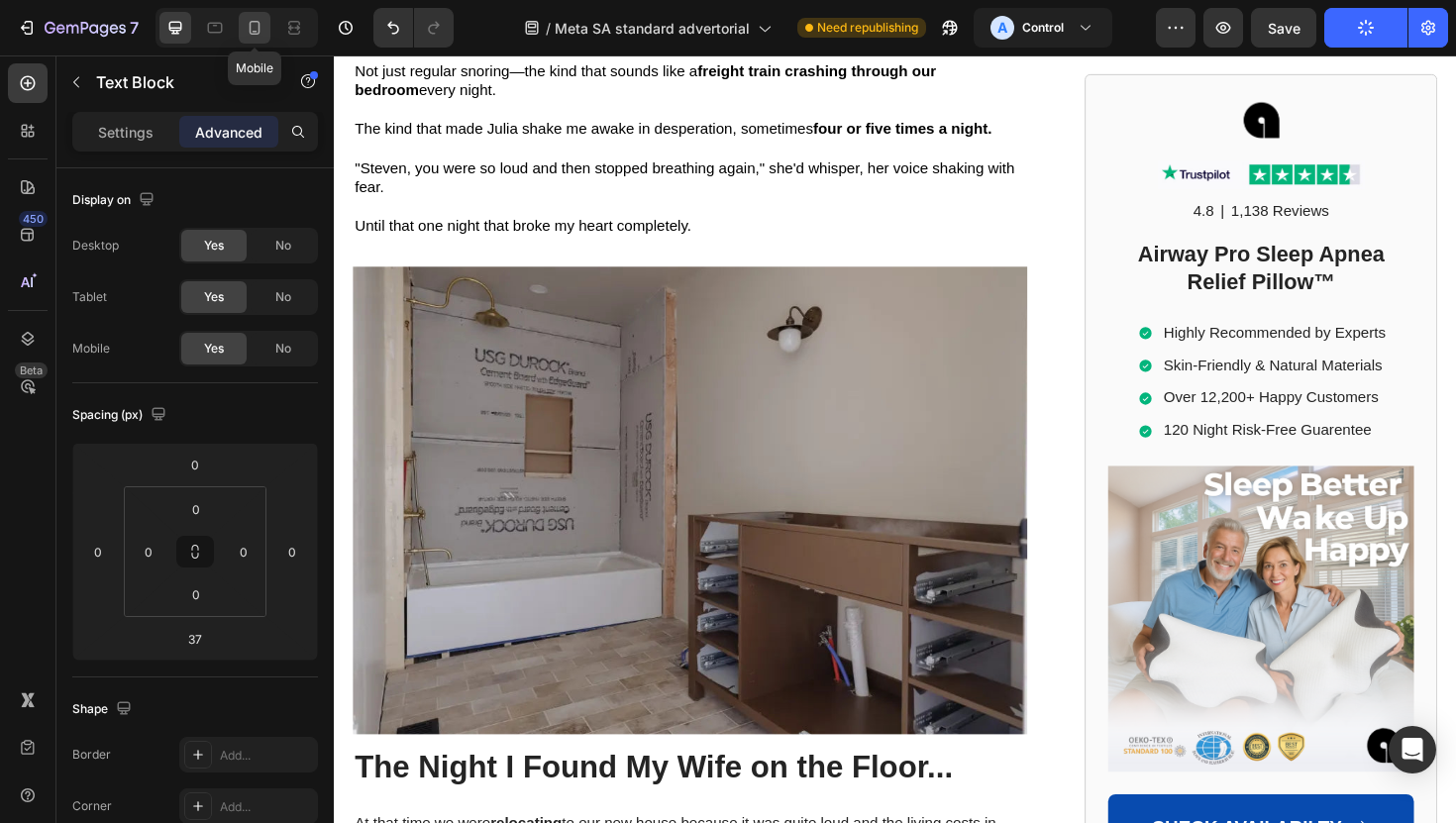type on "29" 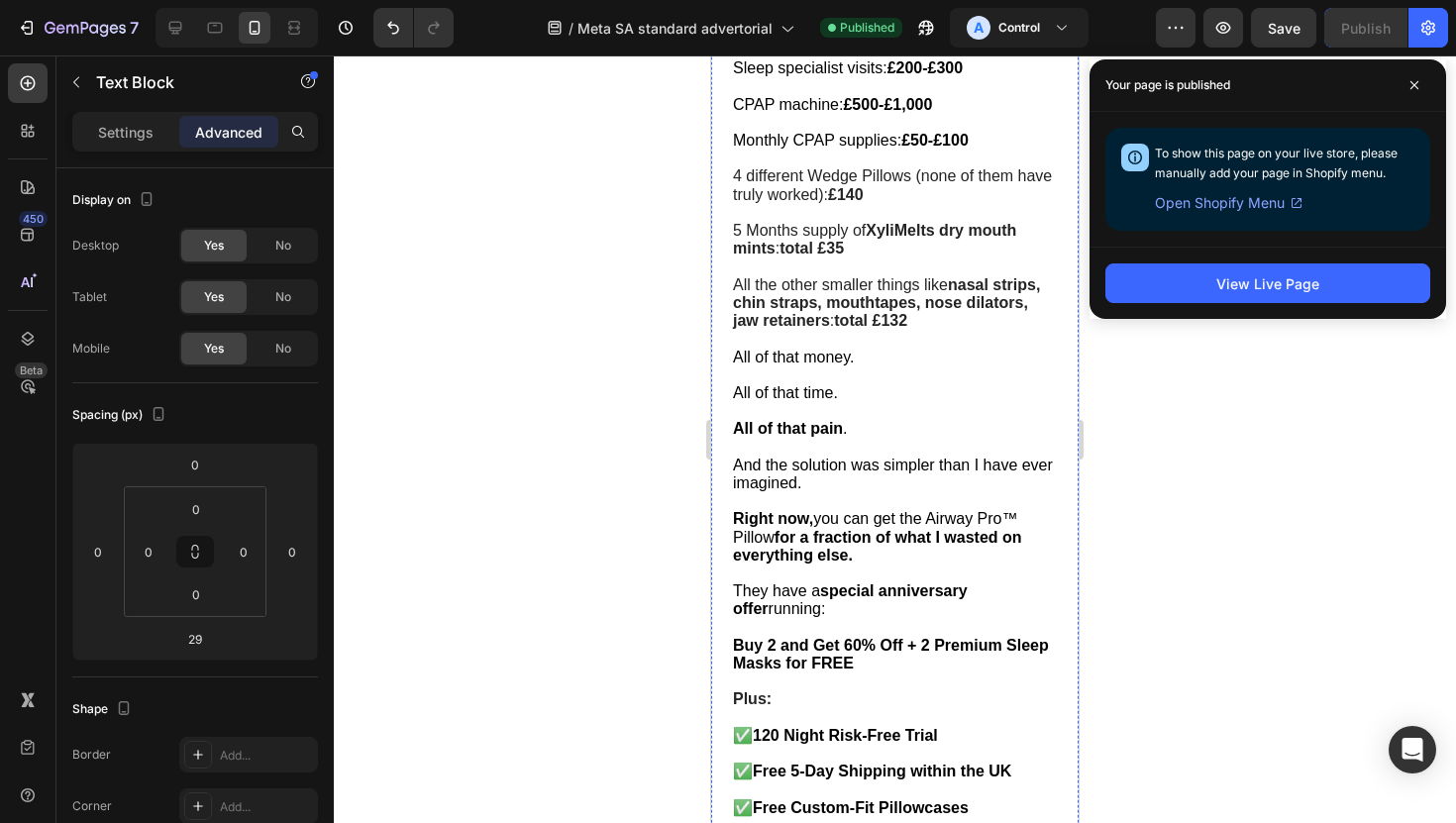 scroll, scrollTop: 10611, scrollLeft: 0, axis: vertical 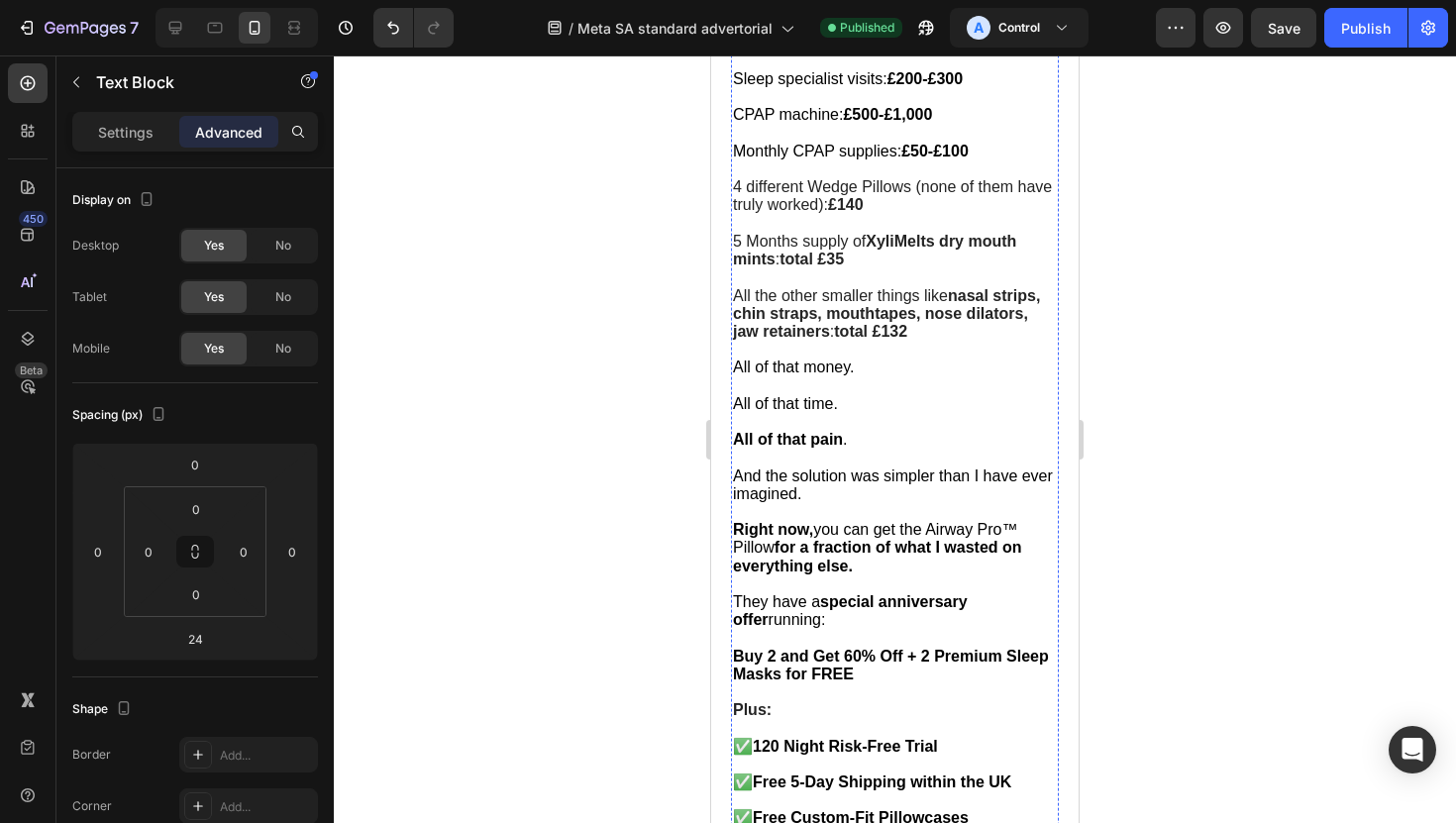 click on "Julia squeezed my hand when I woke up. That's when I knew we'd gotten our relationship back." at bounding box center [886, -300] 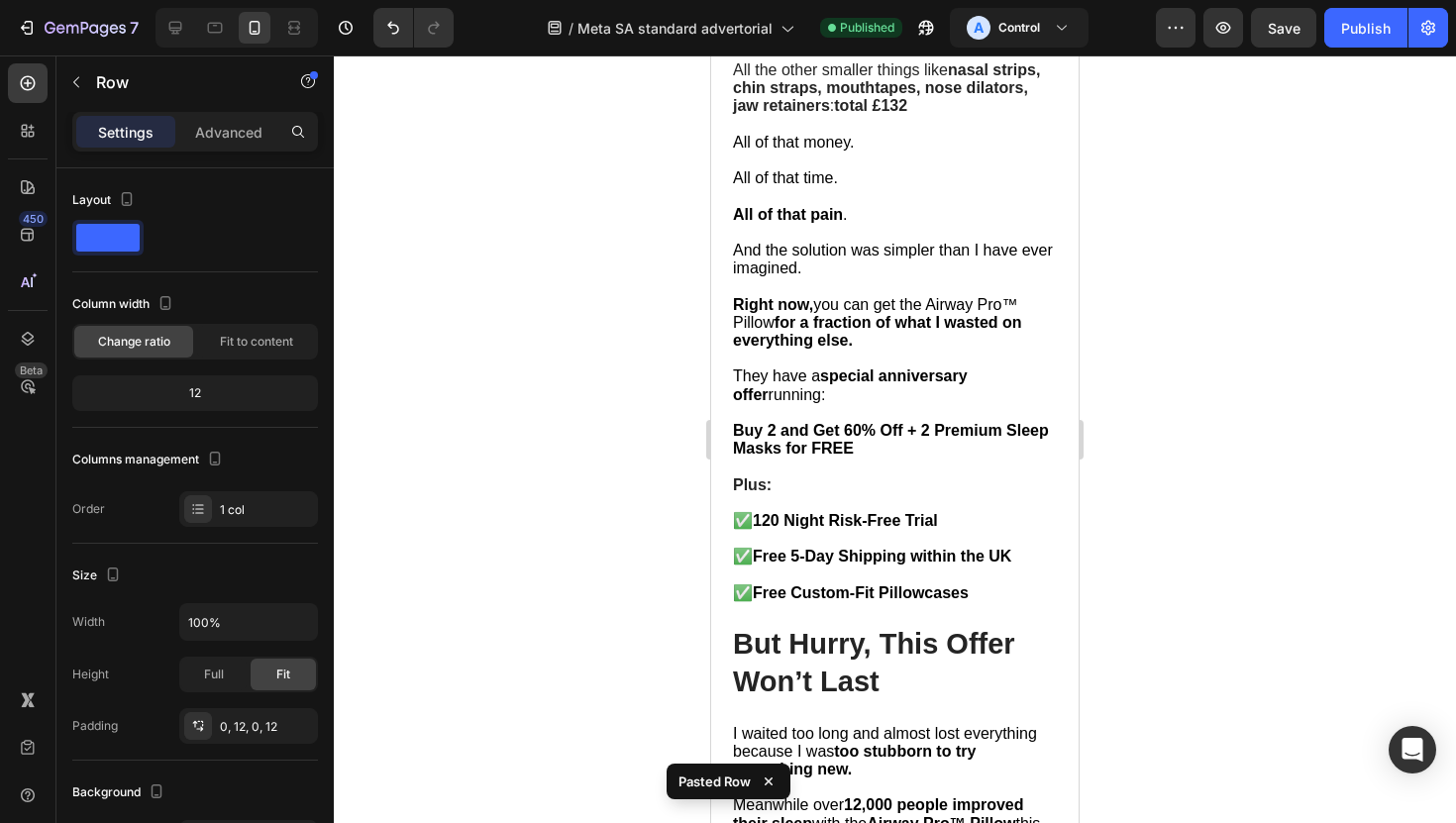 scroll, scrollTop: 11583, scrollLeft: 0, axis: vertical 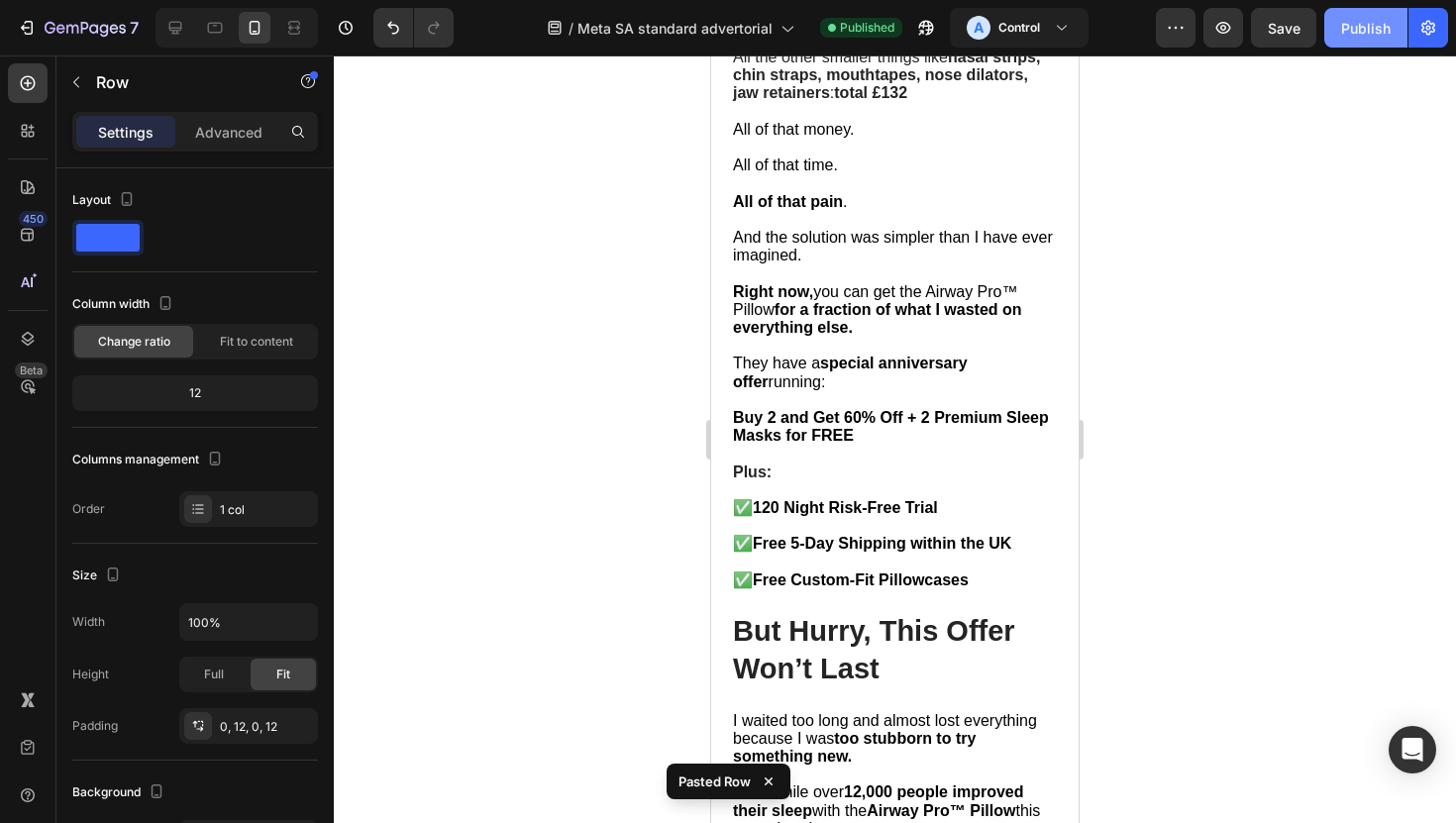 click on "Publish" at bounding box center (1366, 28) 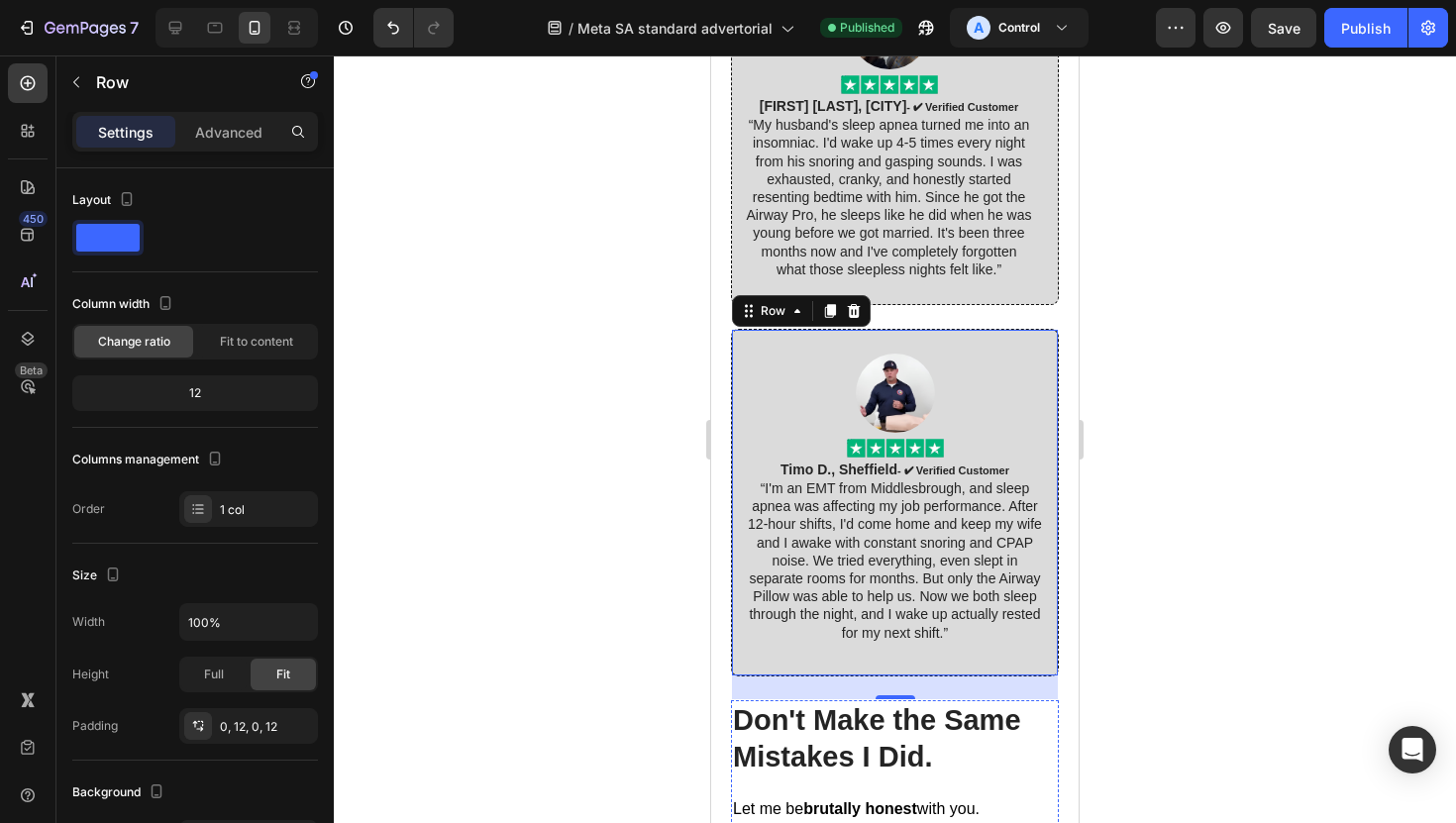 scroll, scrollTop: 10413, scrollLeft: 0, axis: vertical 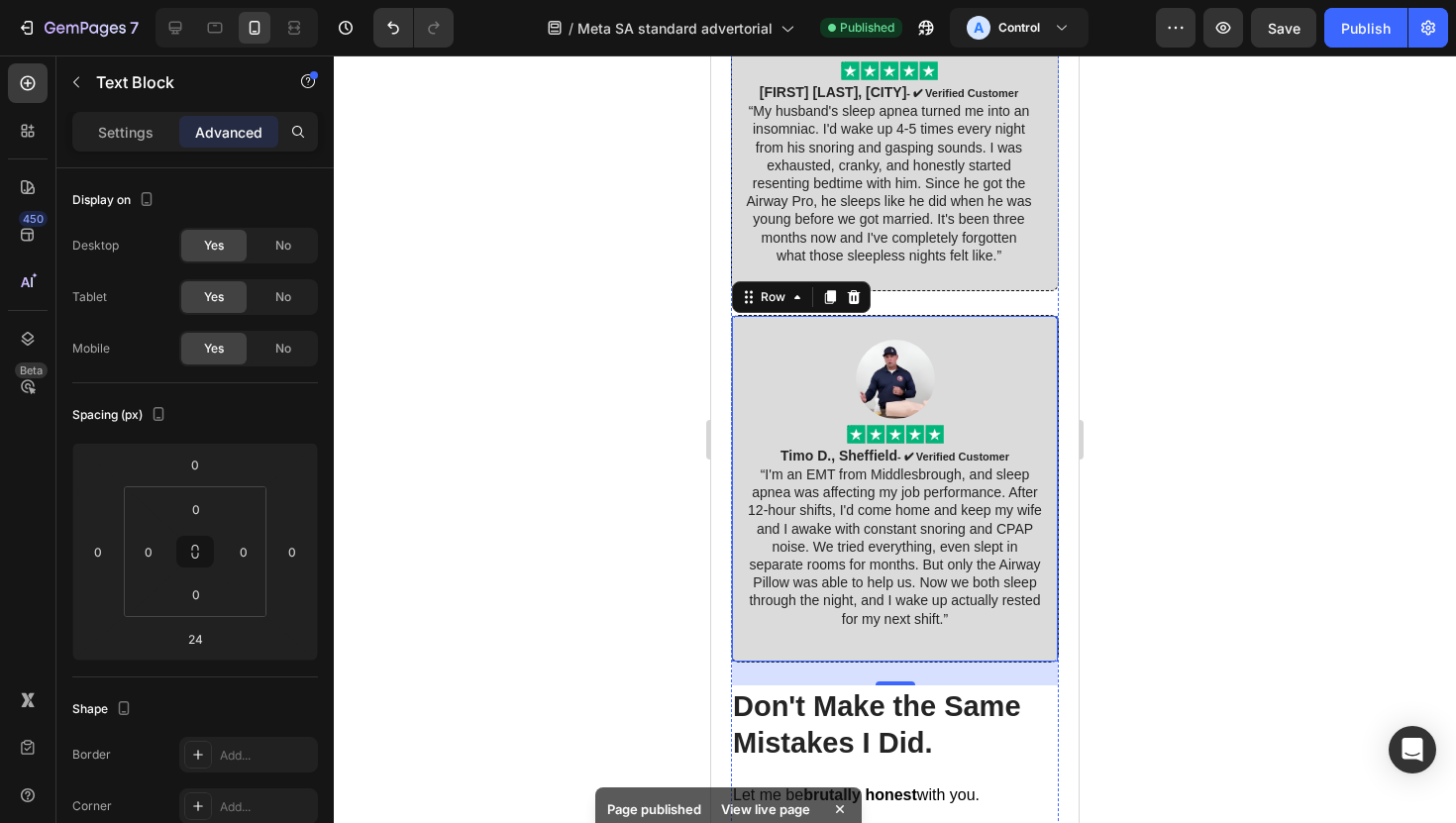 click on "No staring, no giggling, no embarrassment. Just normal, quiet rest." at bounding box center [894, -164] 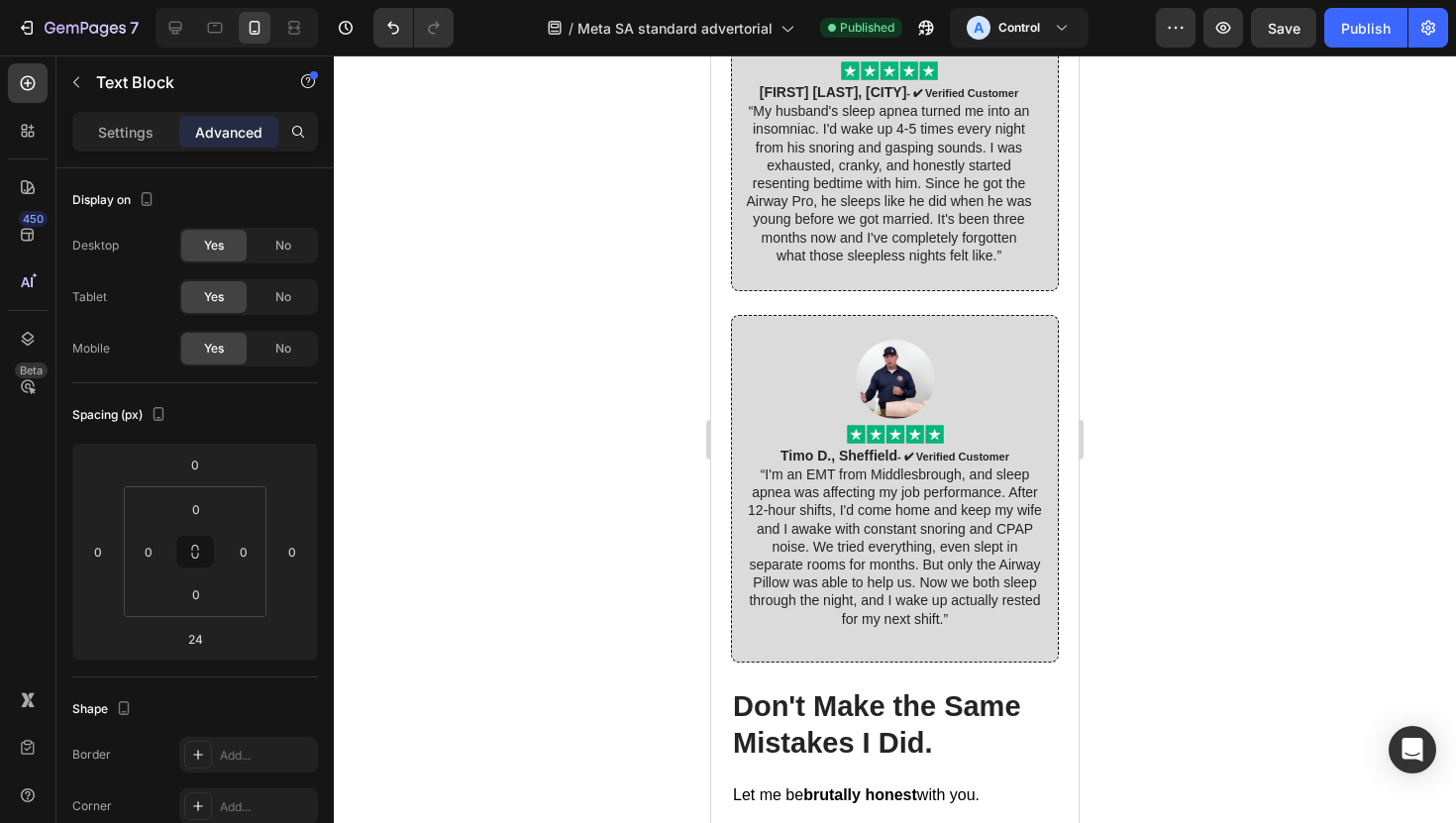 click on "No staring, no giggling, no embarrassment. Just normal, quiet rest." at bounding box center [894, -164] 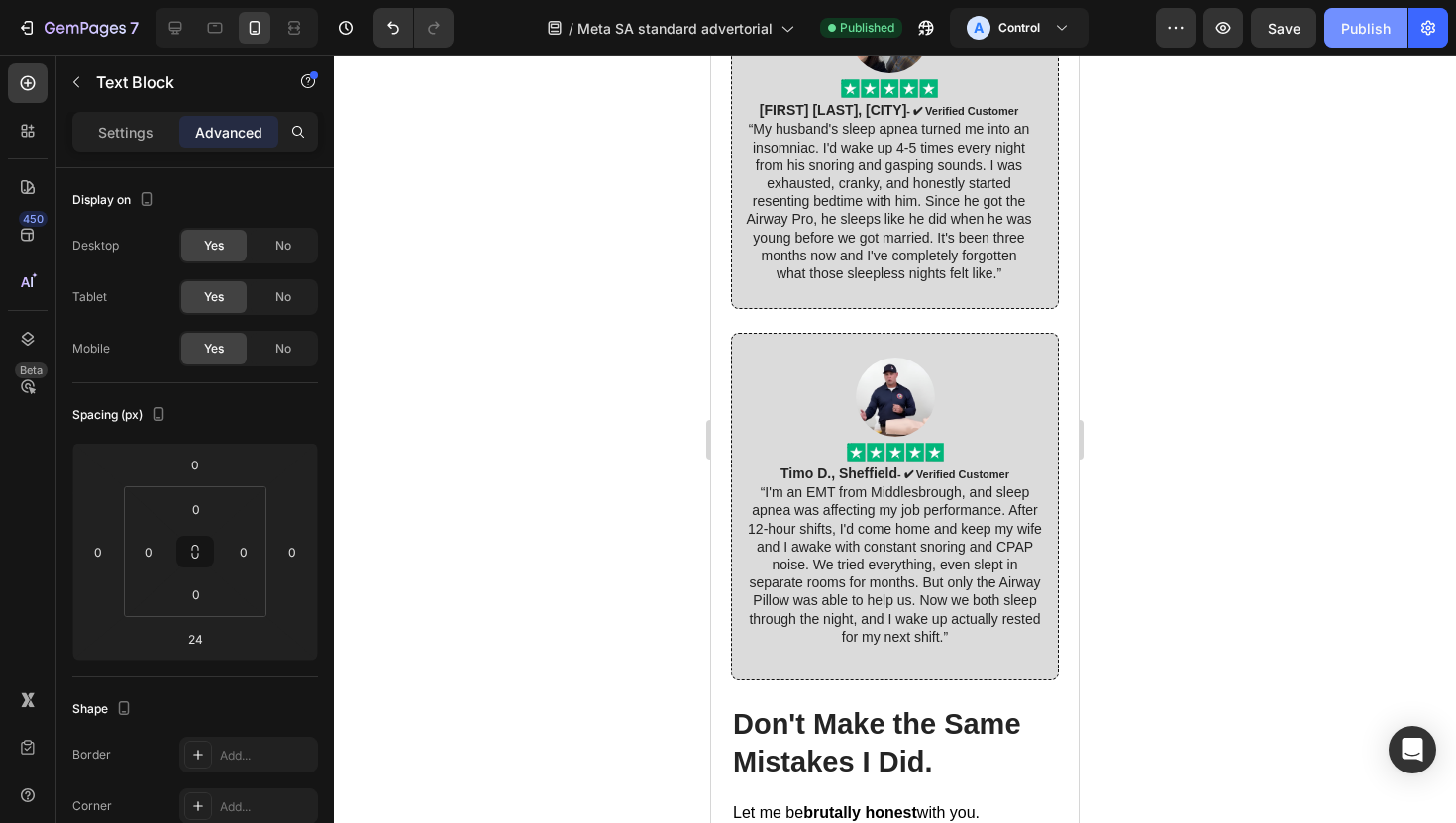 click on "Publish" at bounding box center (1366, 28) 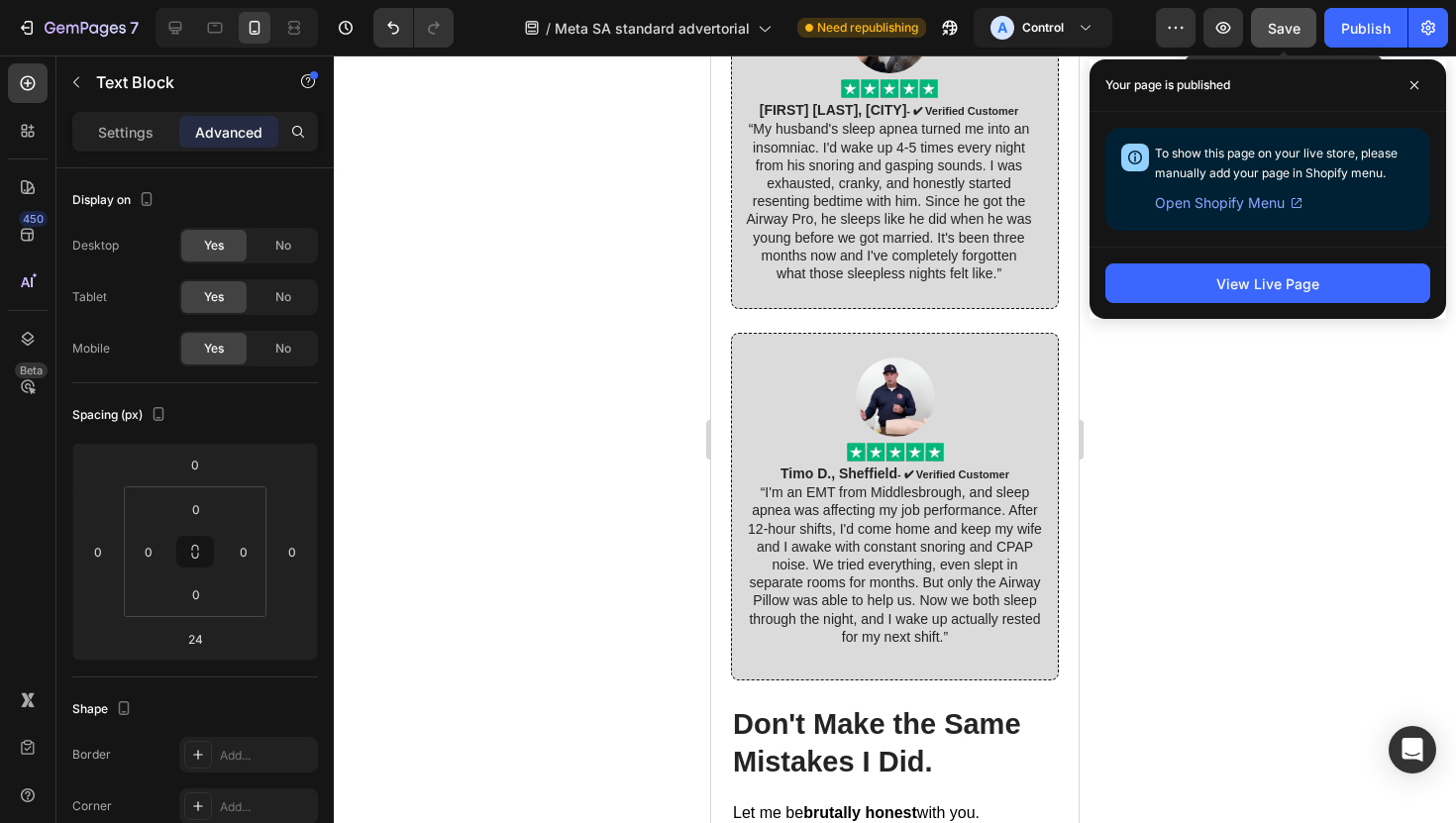 click on "Save" at bounding box center (1284, 28) 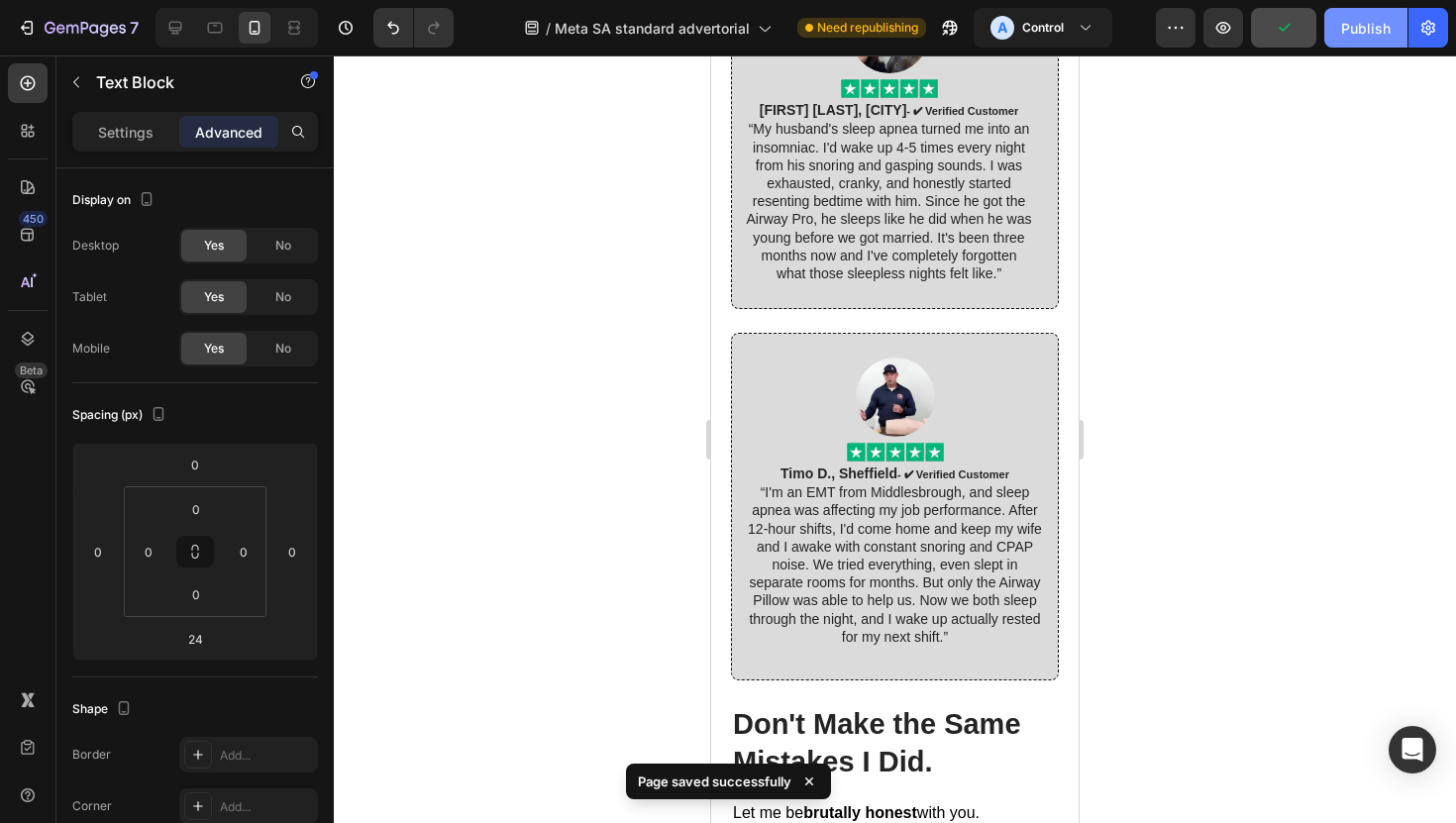 click on "Publish" at bounding box center (1366, 28) 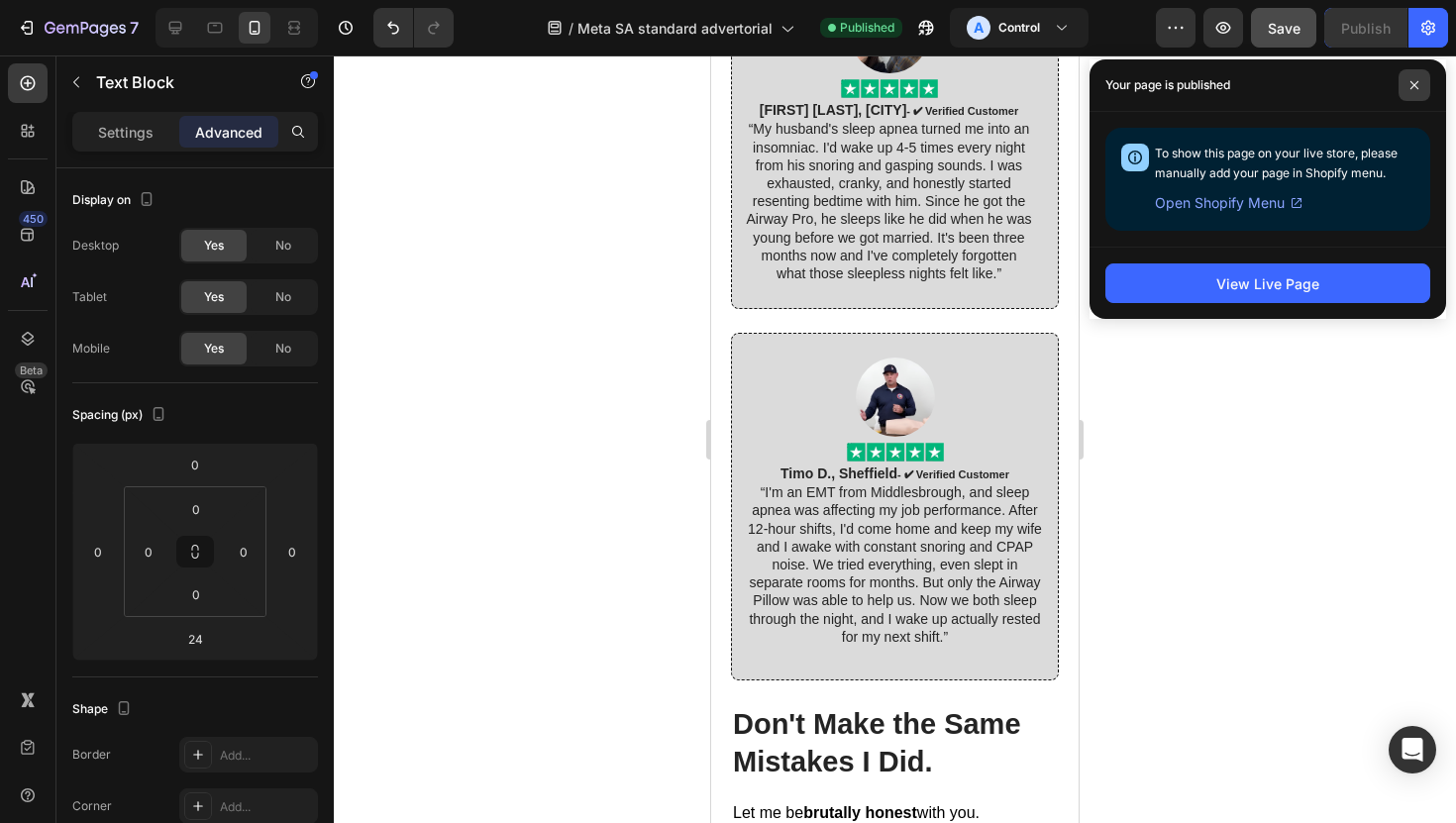 click at bounding box center [1414, 85] 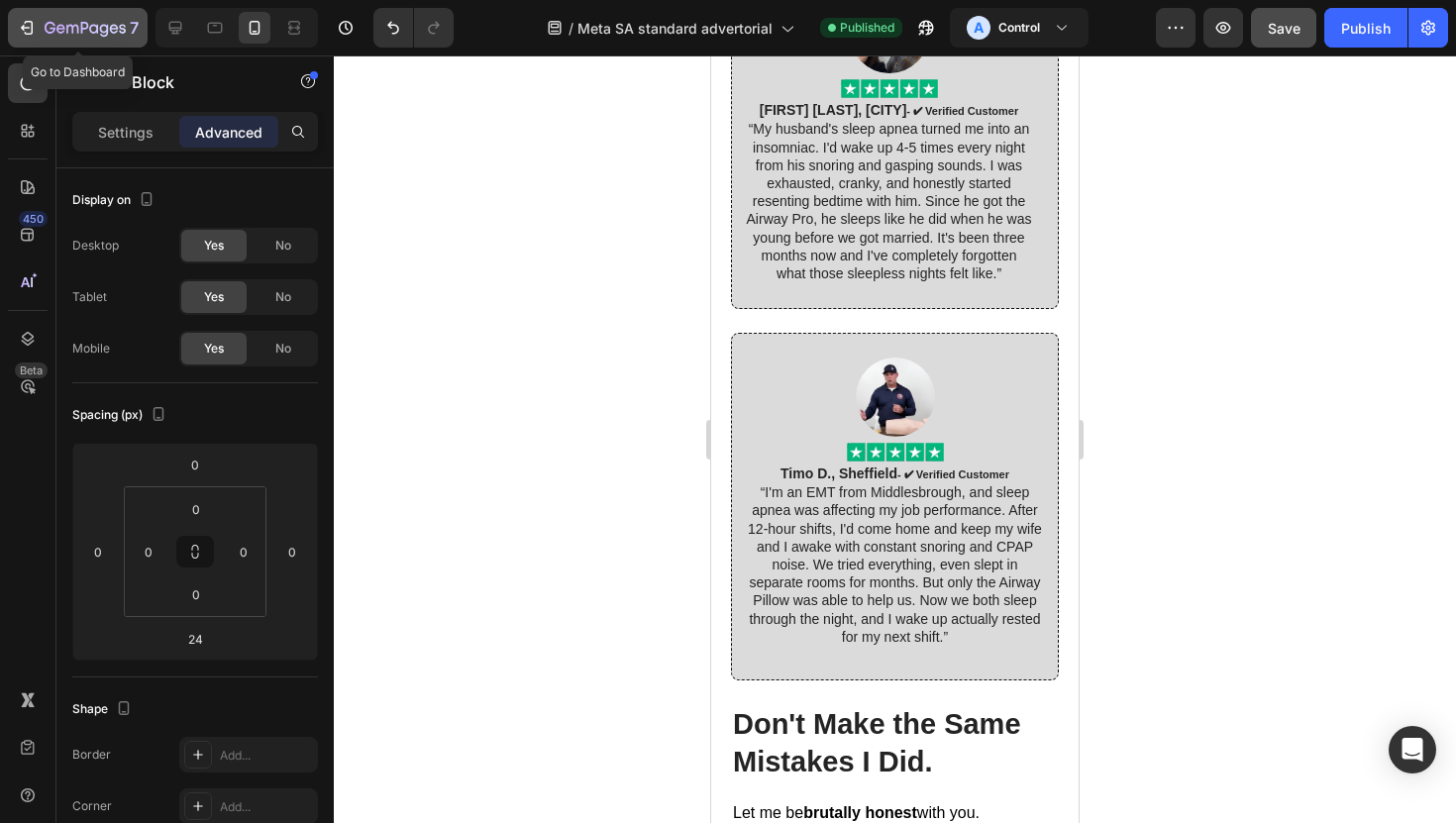 click 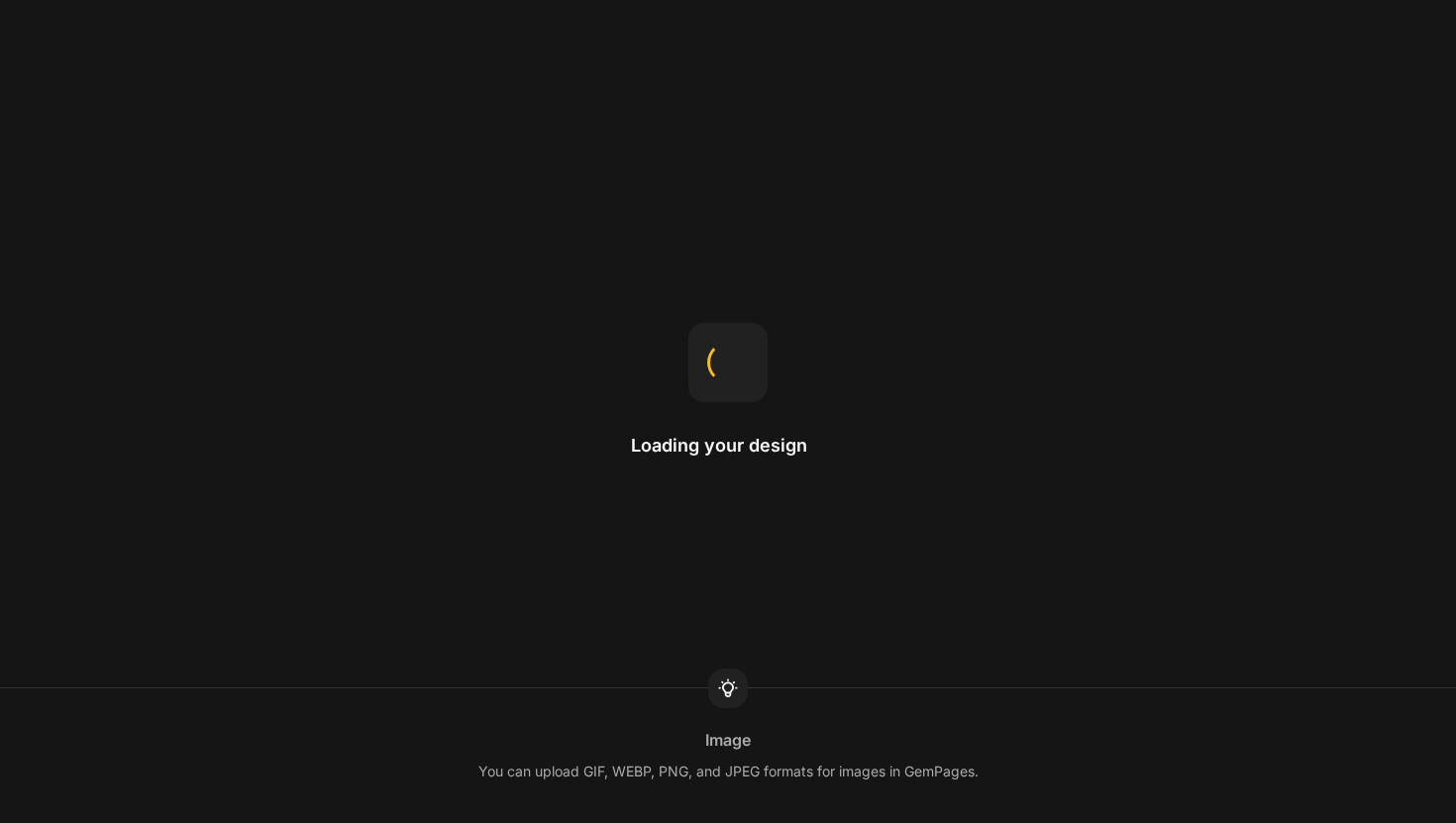 scroll, scrollTop: 0, scrollLeft: 0, axis: both 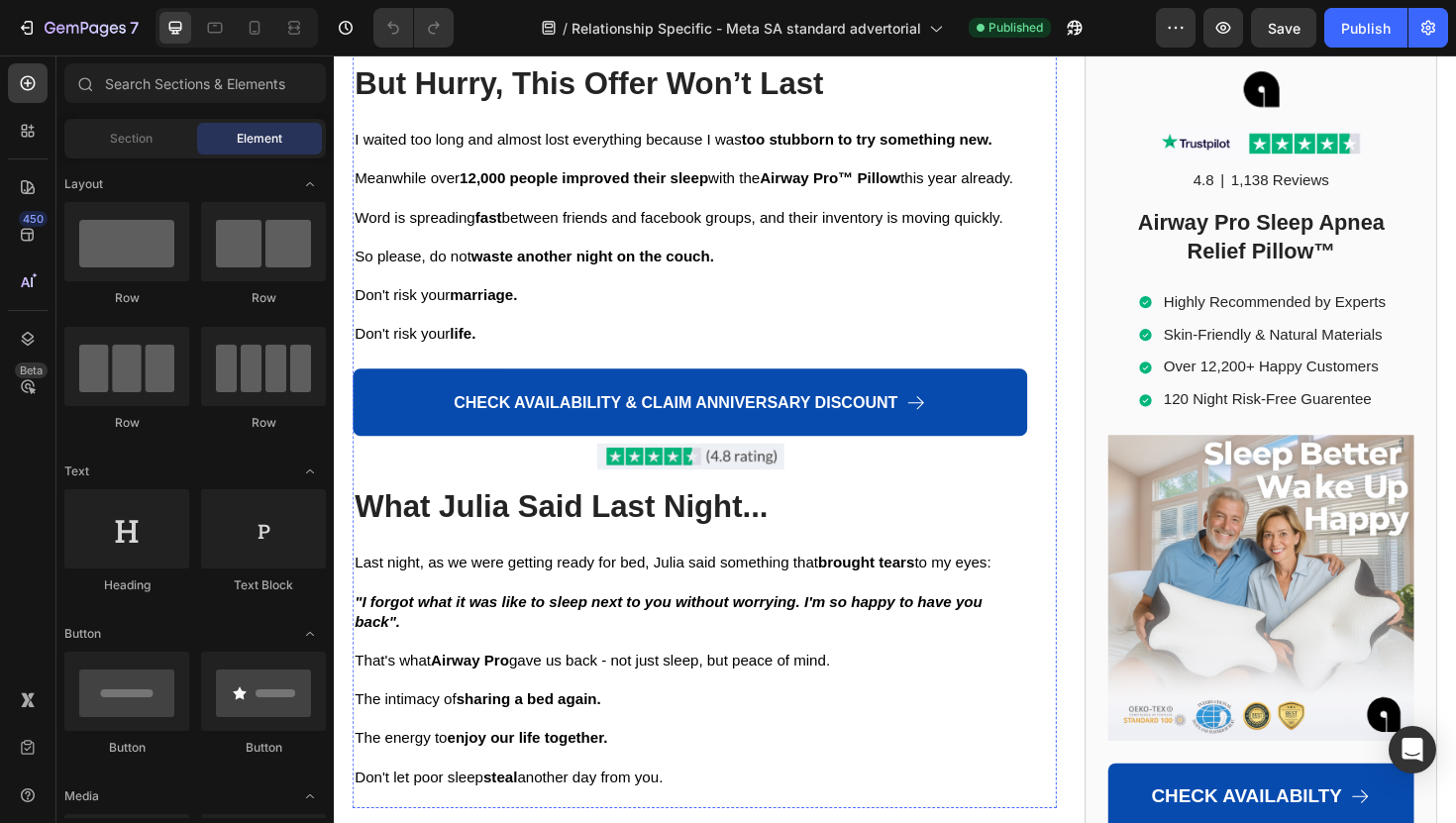 click on "Image Image [FIRST] [LAST], [CITY]  - ✔︎ Verified Customer “My husband's sleep apnea turned me into an insomniac. I'd wake up 4-5 times every night from his snoring and gasping sounds. I was exhausted, cranky, and honestly started resenting bedtime with him. Since he got the Airway Pro, he sleeps like he did when he was young before we got married. It's been three months now and I've completely forgotten what those sleepless nights felt like.” Text Block Row Row" at bounding box center [710, -1284] 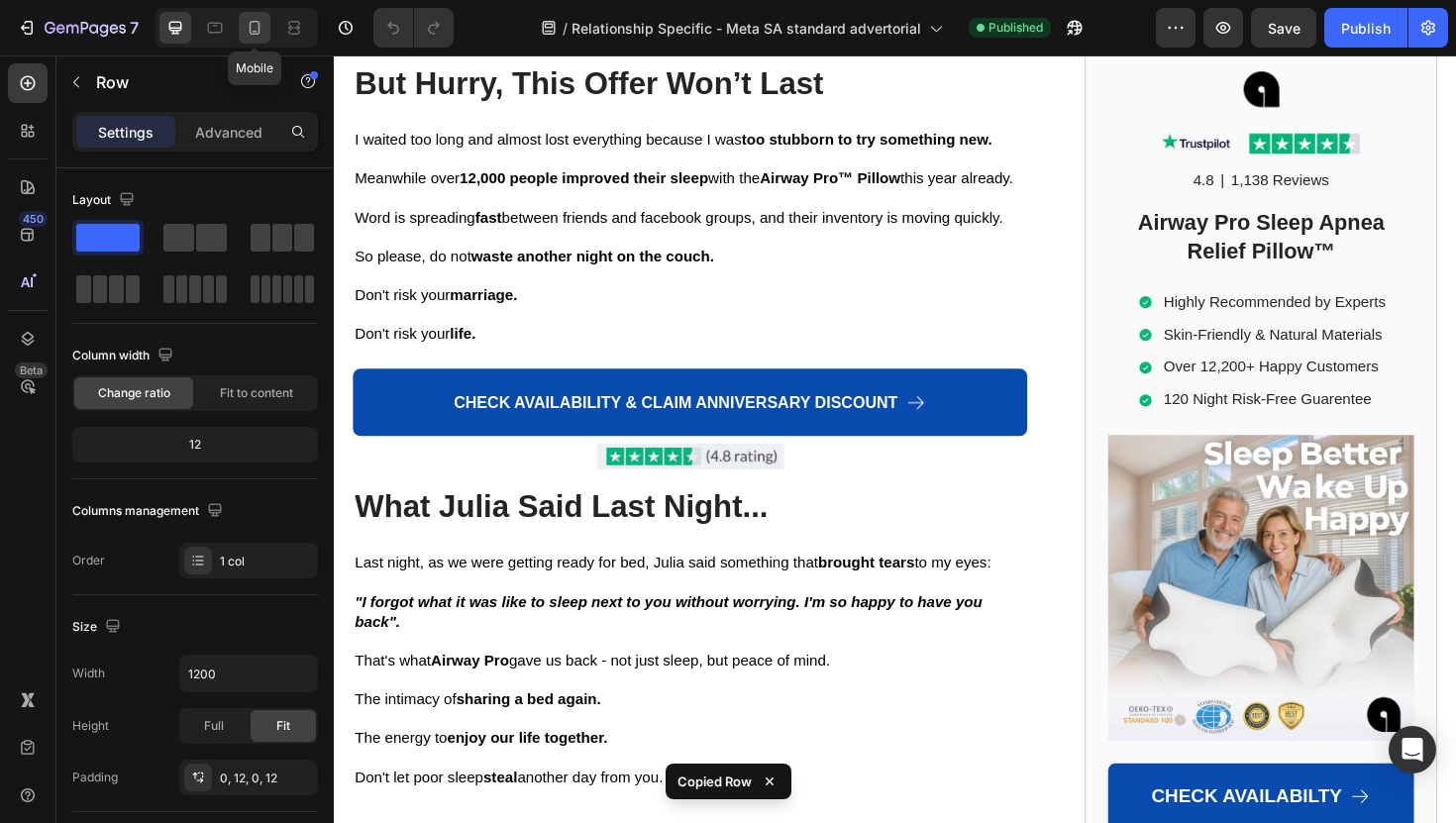 click 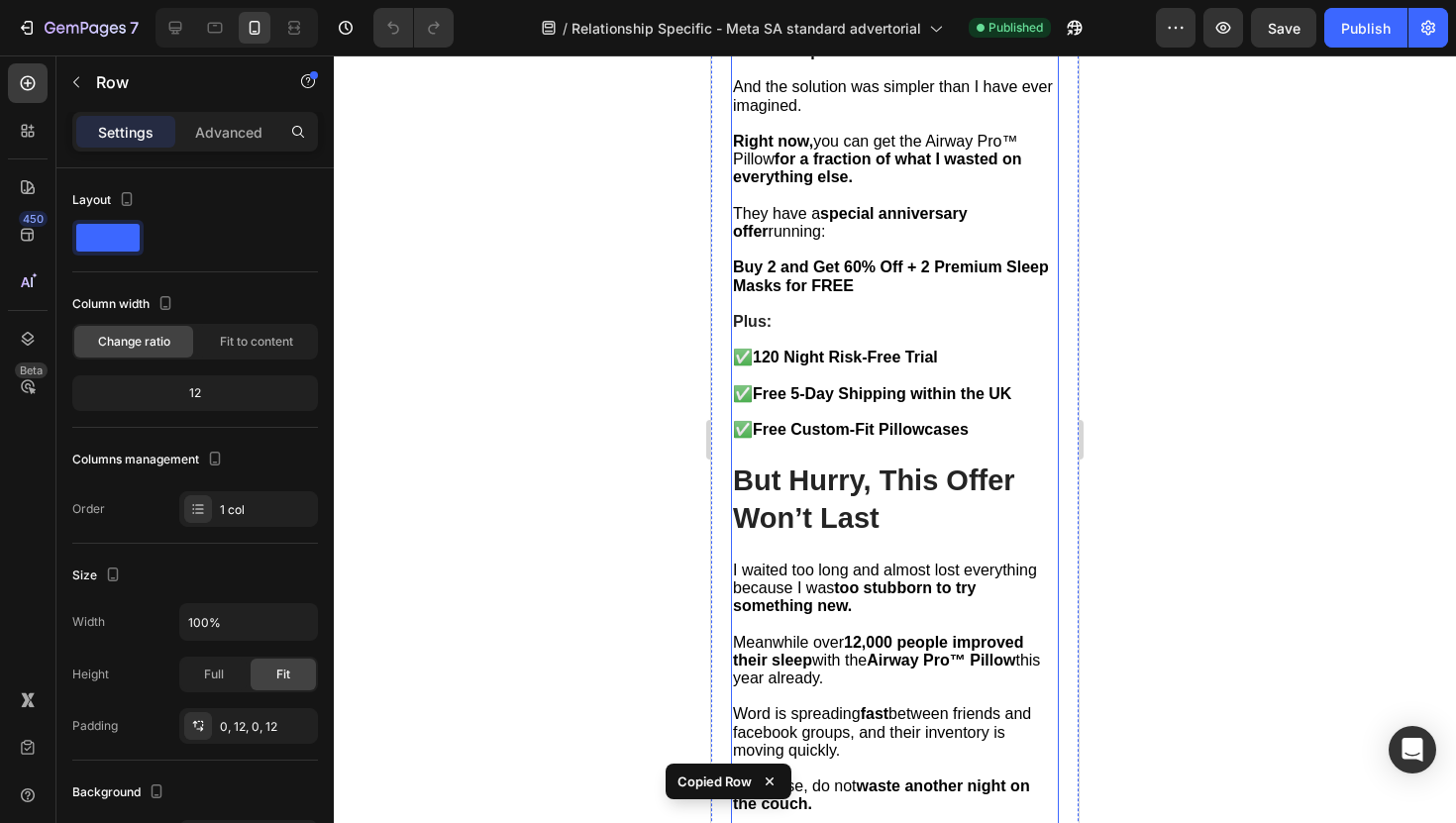 scroll, scrollTop: 10261, scrollLeft: 0, axis: vertical 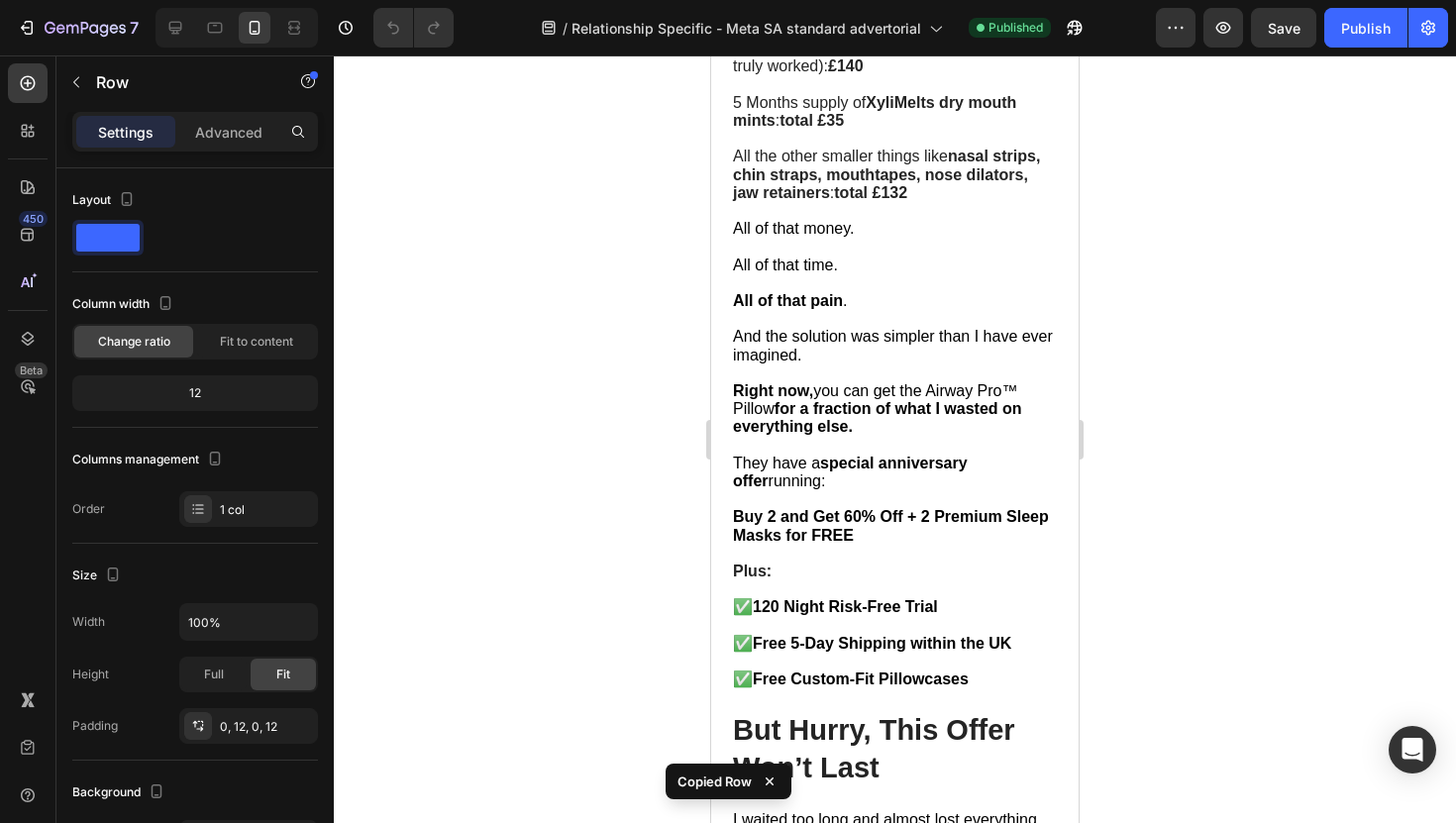 click on "Image Image [FIRST] [LAST], [CITY]  - ✔︎ Verified Customer “My husband's sleep apnea turned me into an insomniac. I'd wake up 4-5 times every night from his snoring and gasping sounds. I was exhausted, cranky, and honestly started resenting bedtime with him. Since he got the Airway Pro, he sleeps like he did when he was young before we got married. It's been three months now and I've completely forgotten what those sleepless nights felt like.” Text Block Row Row   24" at bounding box center [894, -919] 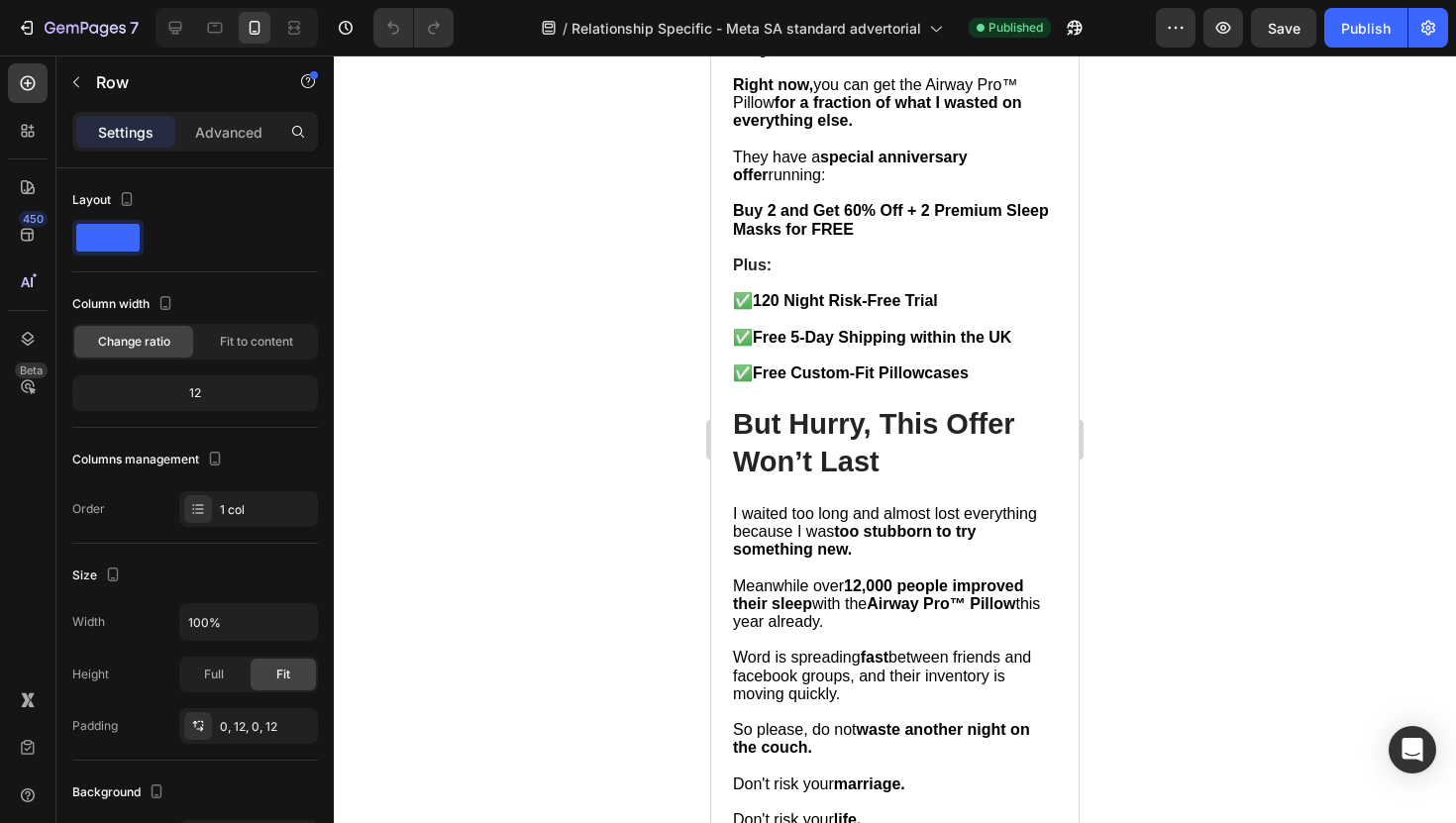 scroll, scrollTop: 10574, scrollLeft: 0, axis: vertical 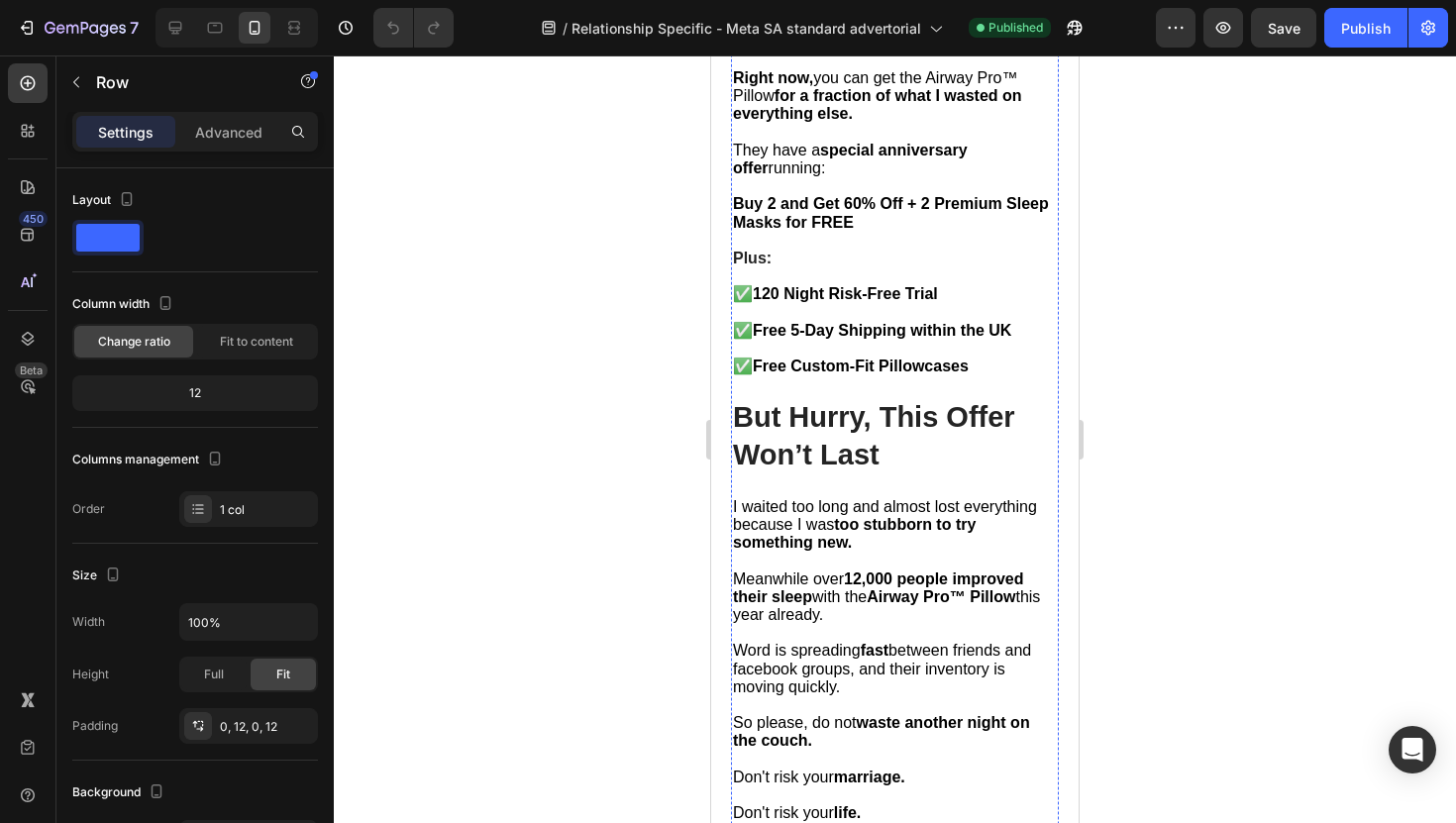 click on "Image Image Timo D., Sheffield  - ✔︎ Verified Customer “I'm an EMT from Middlesbrough, and sleep apnea was affecting my job performance. After 12-hour shifts, I'd come home and keep my wife and I awake with constant snoring and CPAP noise. We tried everything, even slept in separate rooms for months. But only the Airway Pillow was able to help us. Now we both sleep through the night, and I wake up actually rested for my next shift.” Text Block Row Row" at bounding box center [894, -885] 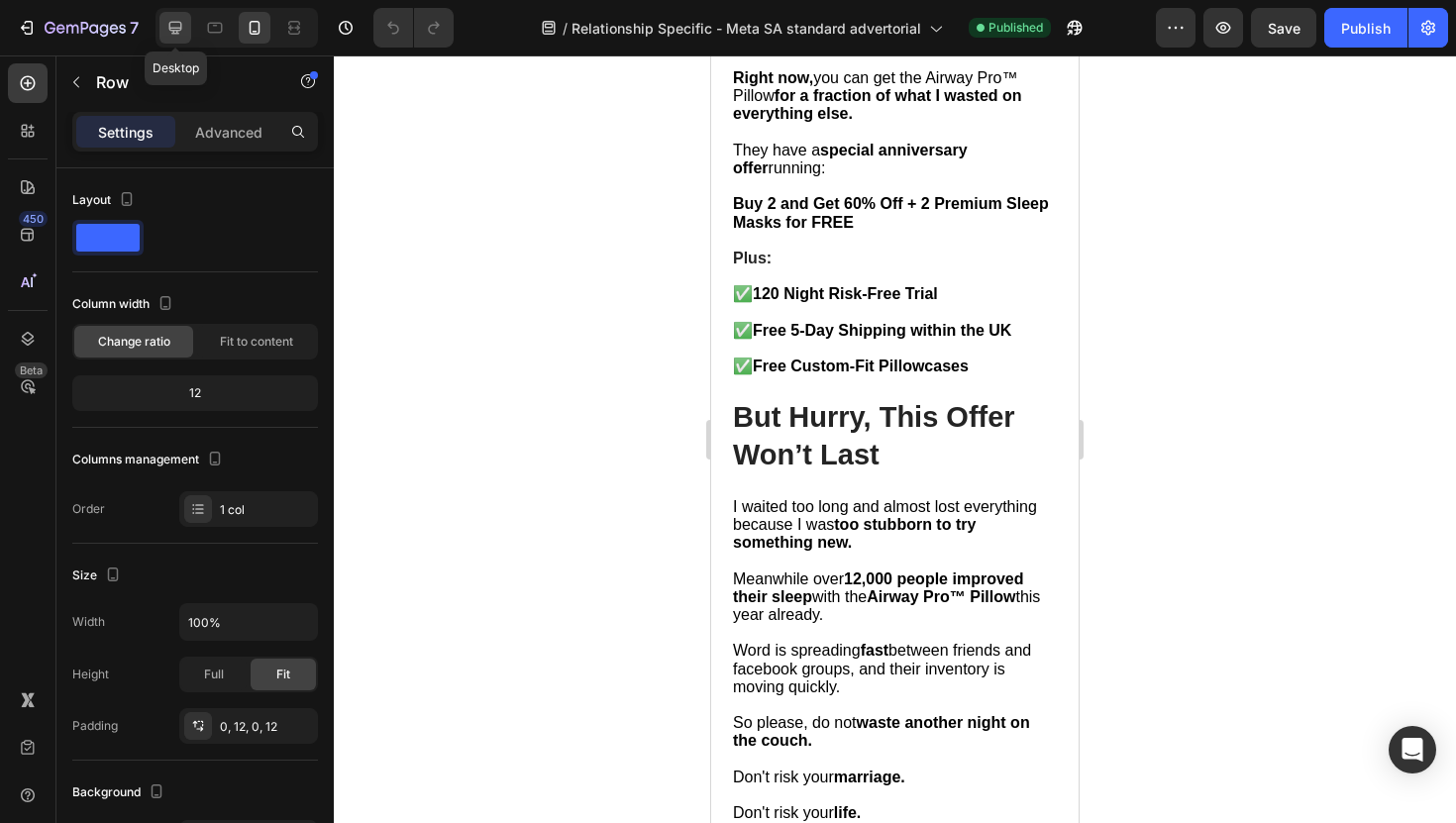 click 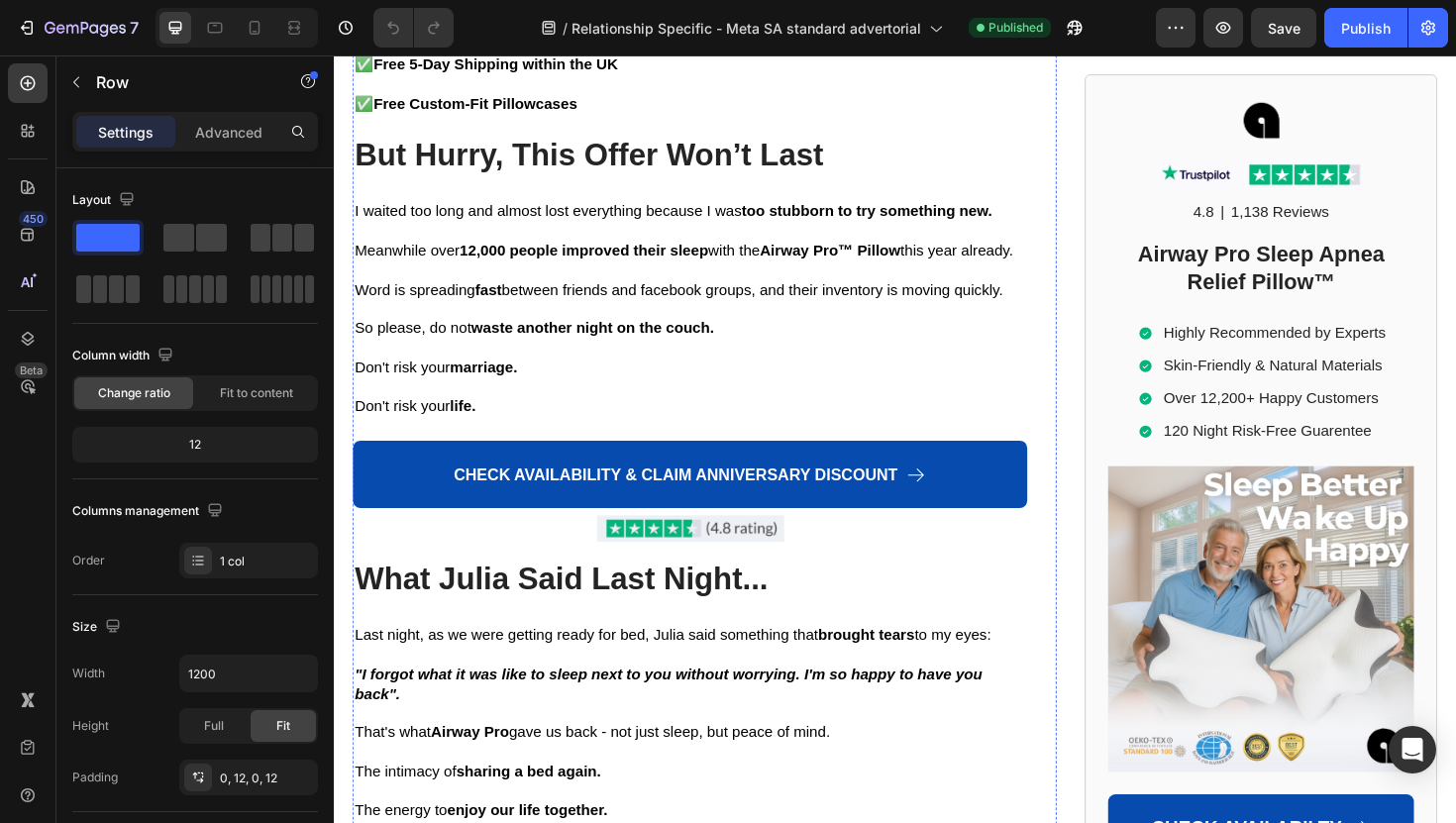scroll, scrollTop: 10790, scrollLeft: 0, axis: vertical 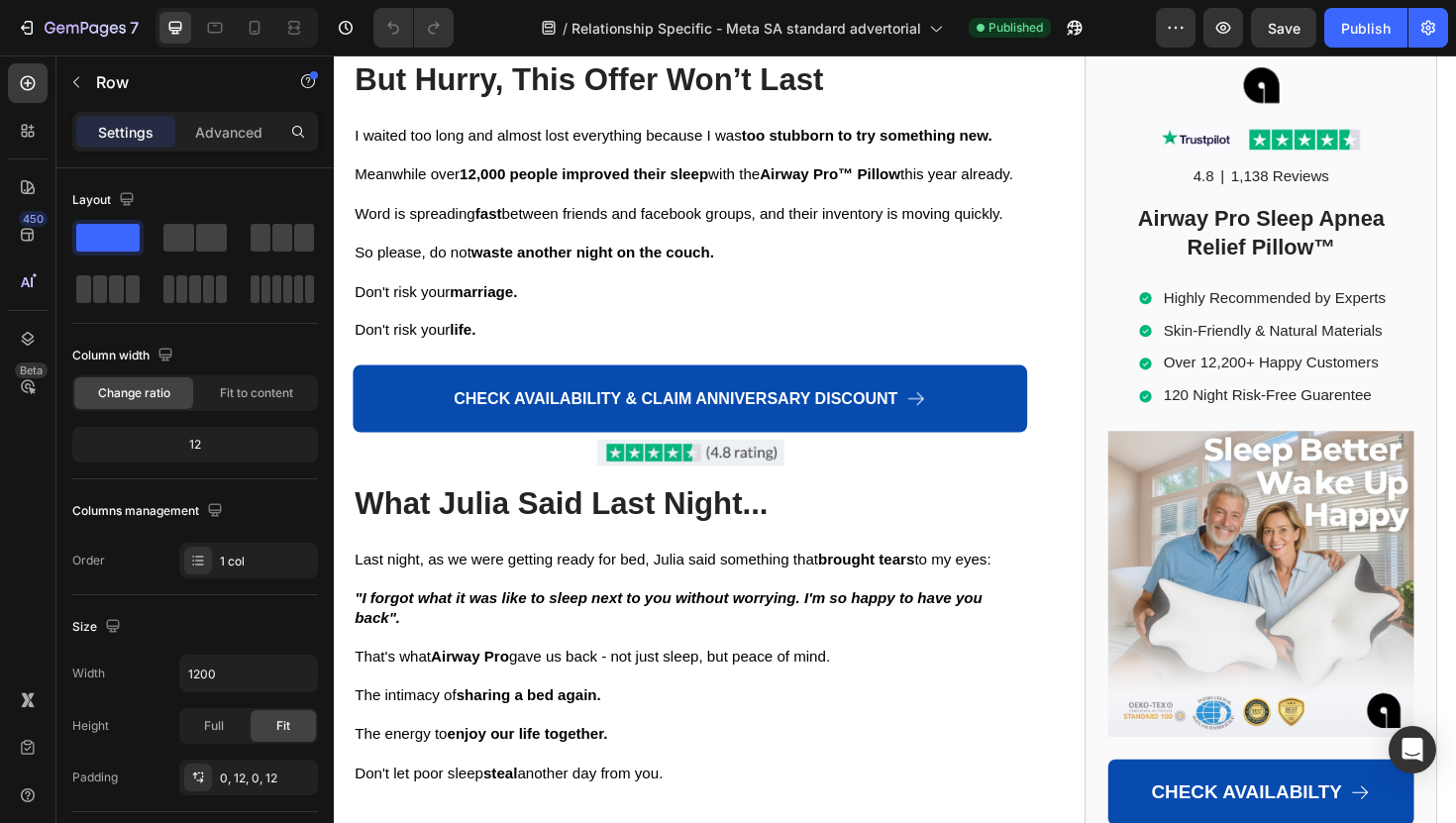click on "Image Image [FIRST] [LAST], [CITY]  - ✔︎ Verified Customer “My husband's sleep apnea turned me into an insomniac. I'd wake up 4-5 times every night from his snoring and gasping sounds. I was exhausted, cranky, and honestly started resenting bedtime with him. Since he got the Airway Pro, he sleeps like he did when he was young before we got married. It's been three months now and I've completely forgotten what those sleepless nights felt like.” Text Block Row Row   0" at bounding box center [710, -1287] 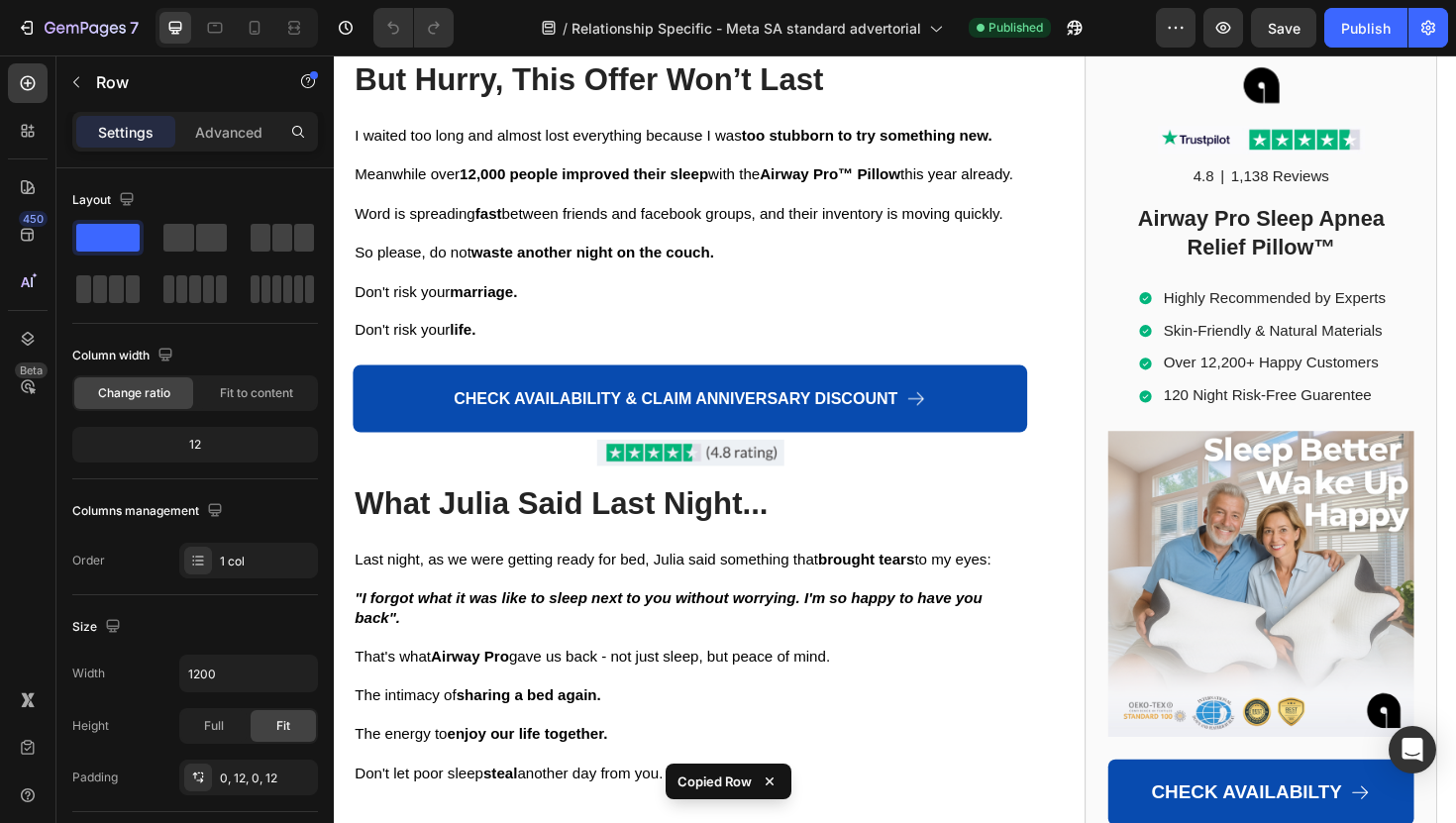 click on "Image Image [FIRST] [LAST], [CITY]  - ✔︎ Verified Customer “I'm an EMT from [CITY], and sleep apnea was affecting my job performance. After 12-hour shifts, I'd come home and keep my wife and I awake with constant snoring and CPAP noise. We tried everything, even slept in separate rooms for months. But only the Airway Pillow was able to help us. Now we both sleep through the night, and I wake up actually rested for my next shift.” Text Block Row Row   24" at bounding box center (710, -1065) 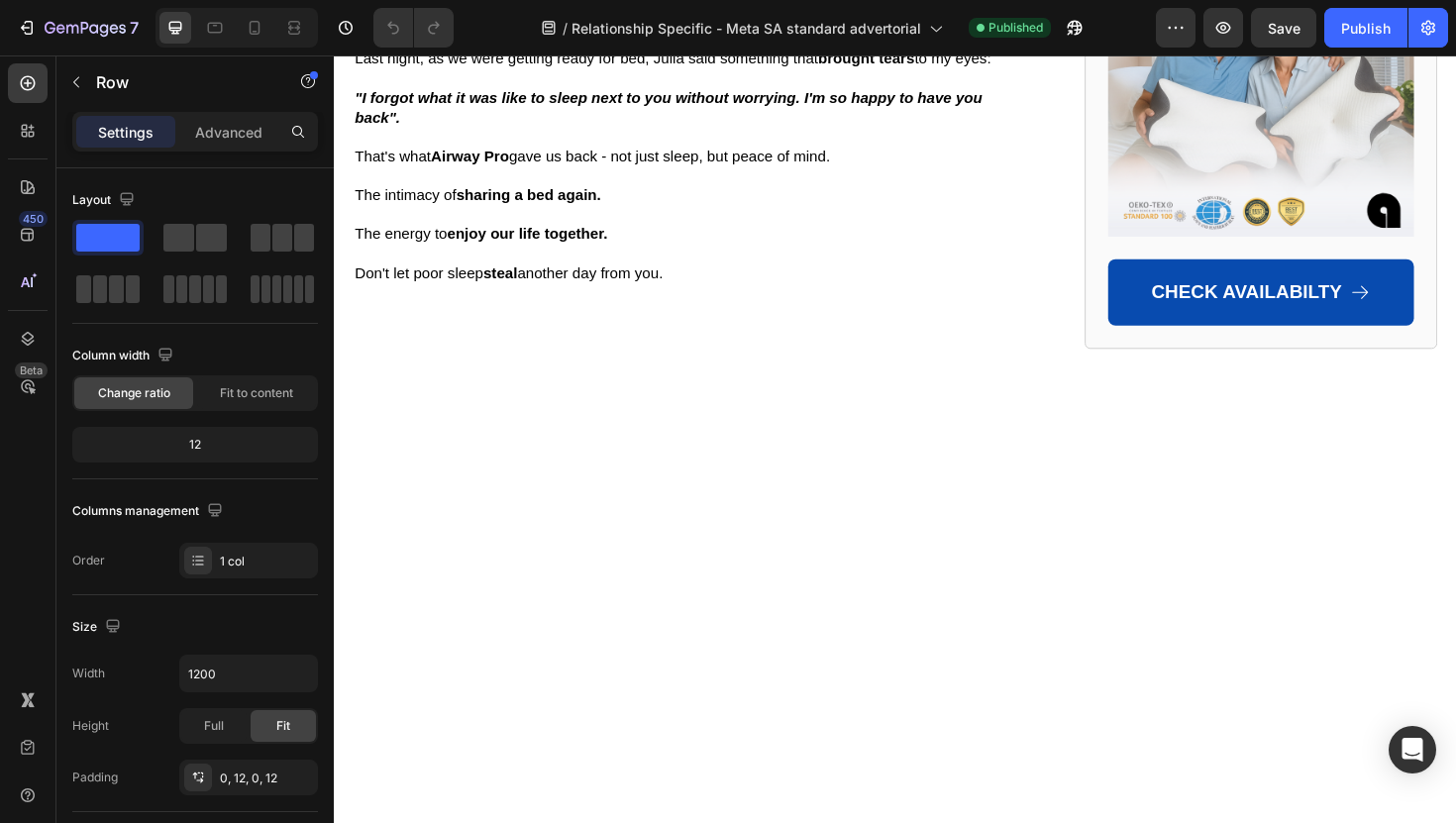 scroll, scrollTop: 11325, scrollLeft: 0, axis: vertical 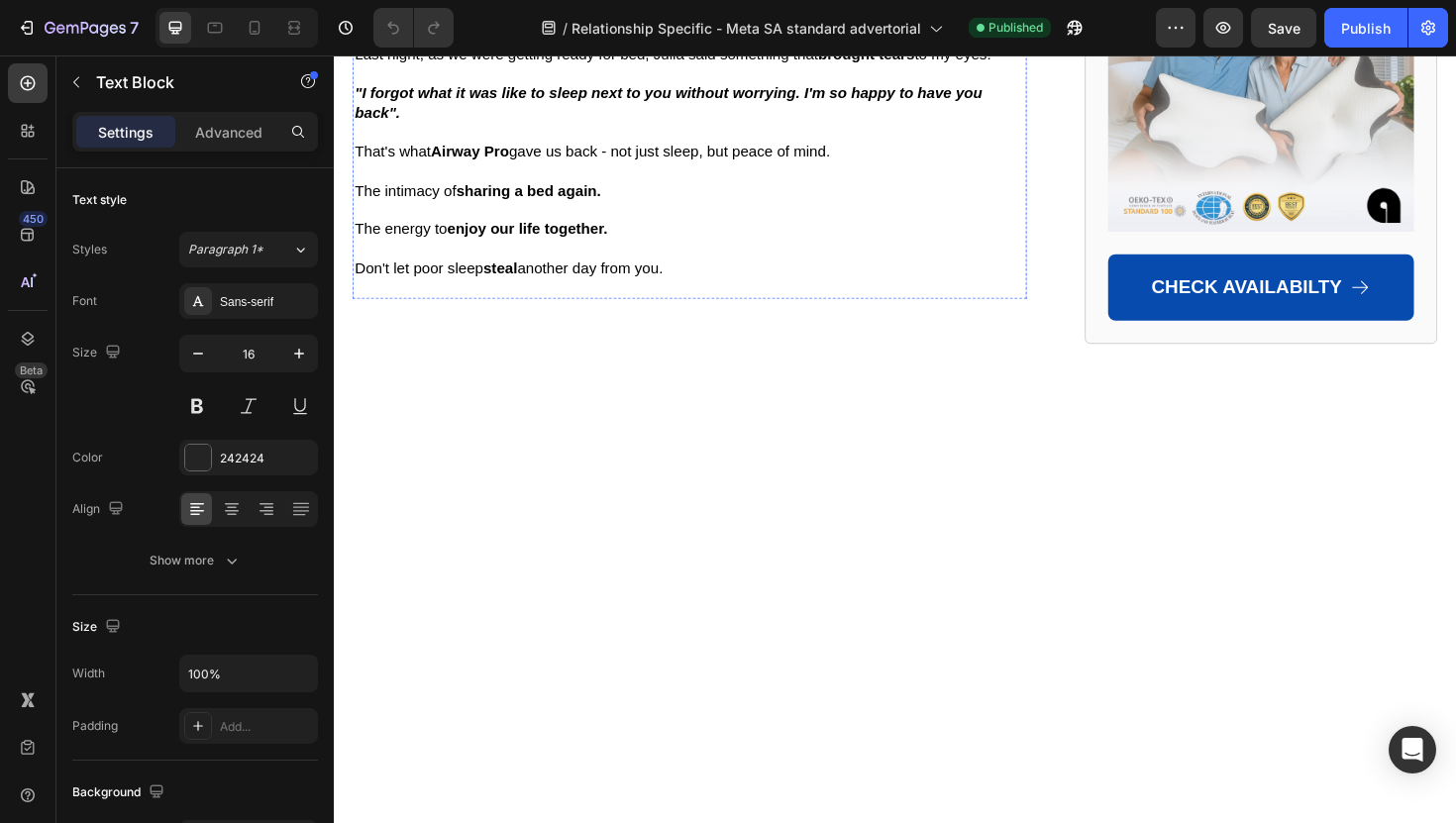 click at bounding box center [710, -1126] 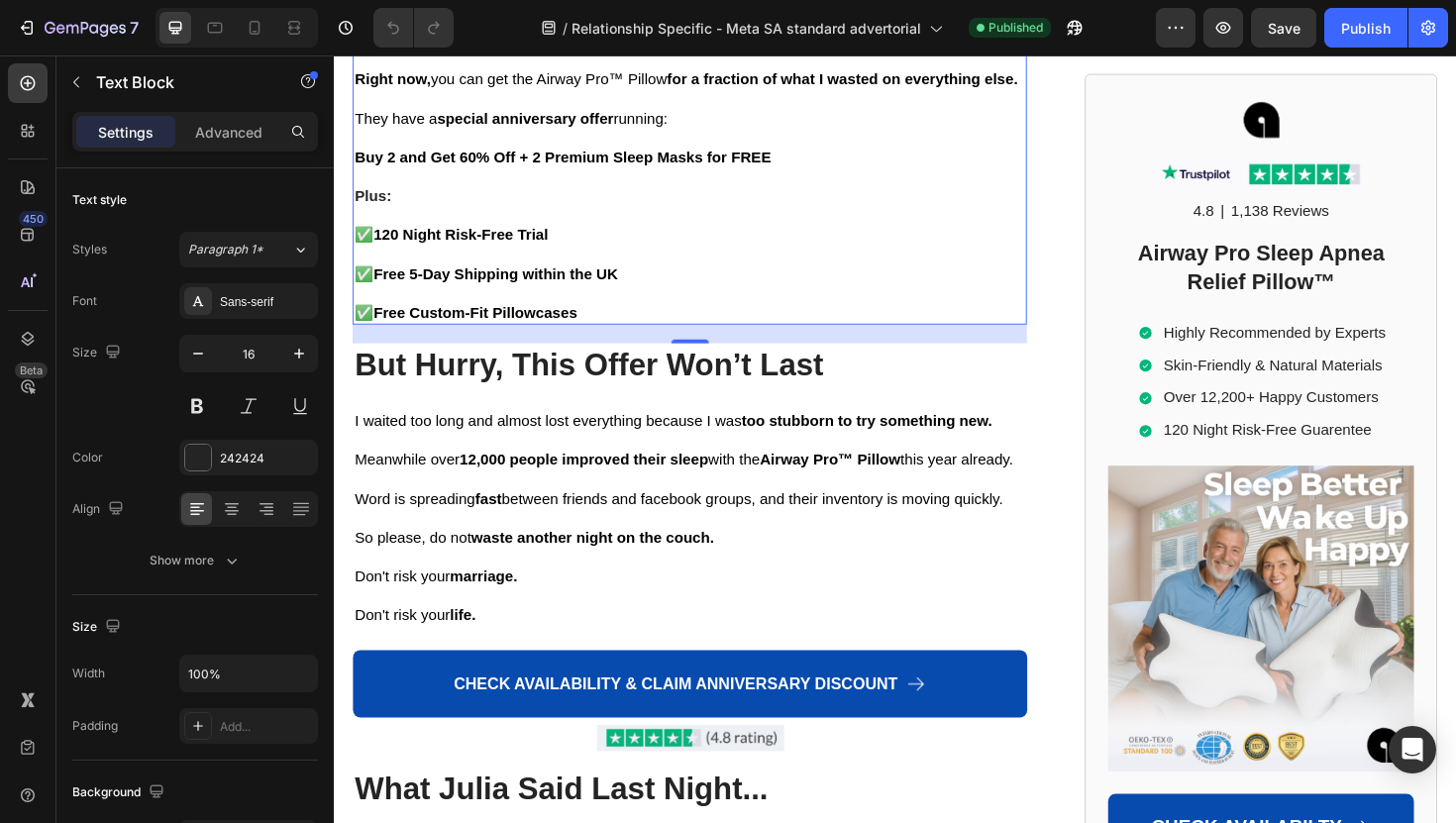scroll, scrollTop: 10485, scrollLeft: 0, axis: vertical 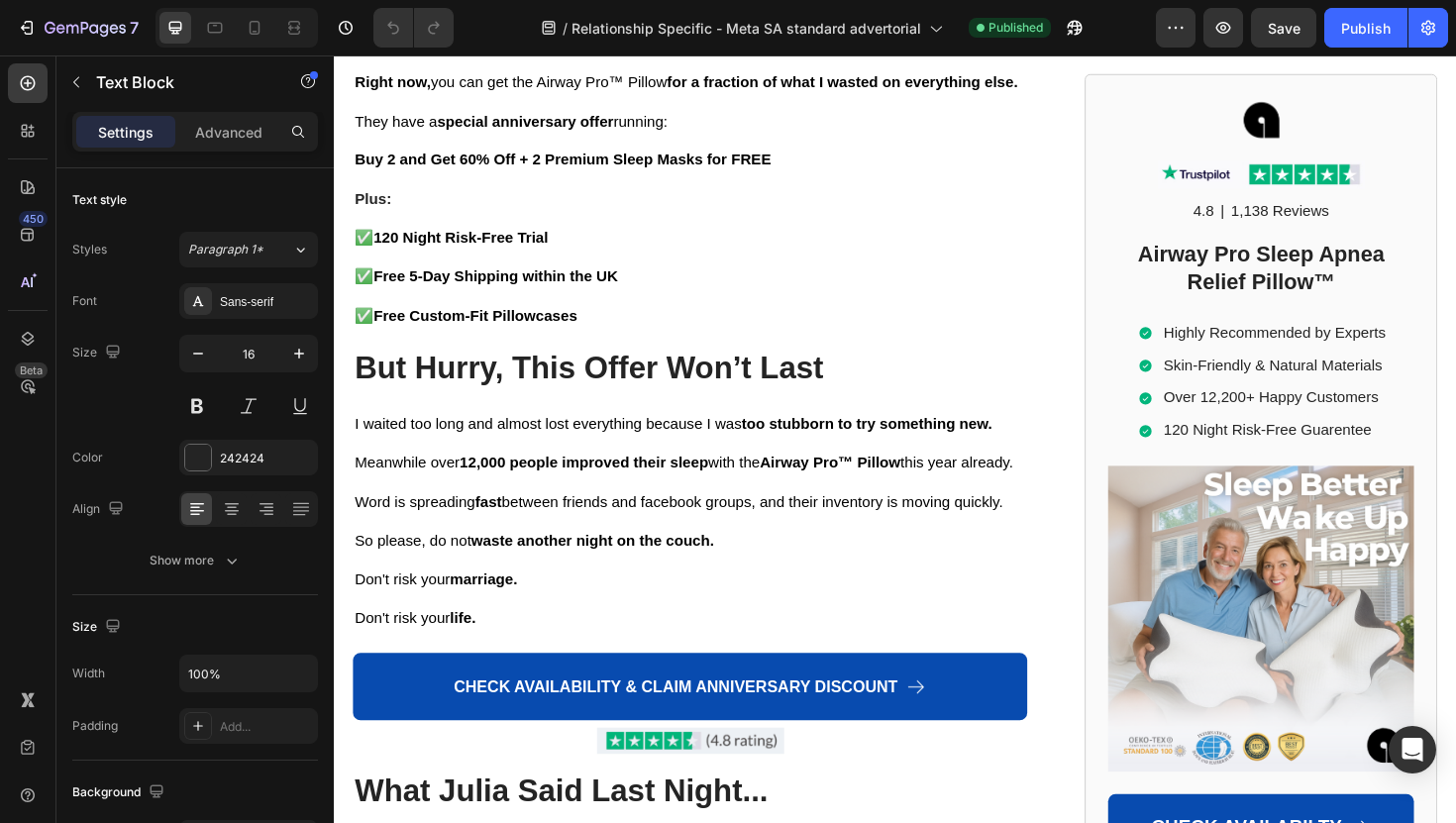 click on "Why This Works When Everything Else Failed" at bounding box center [710, -1478] 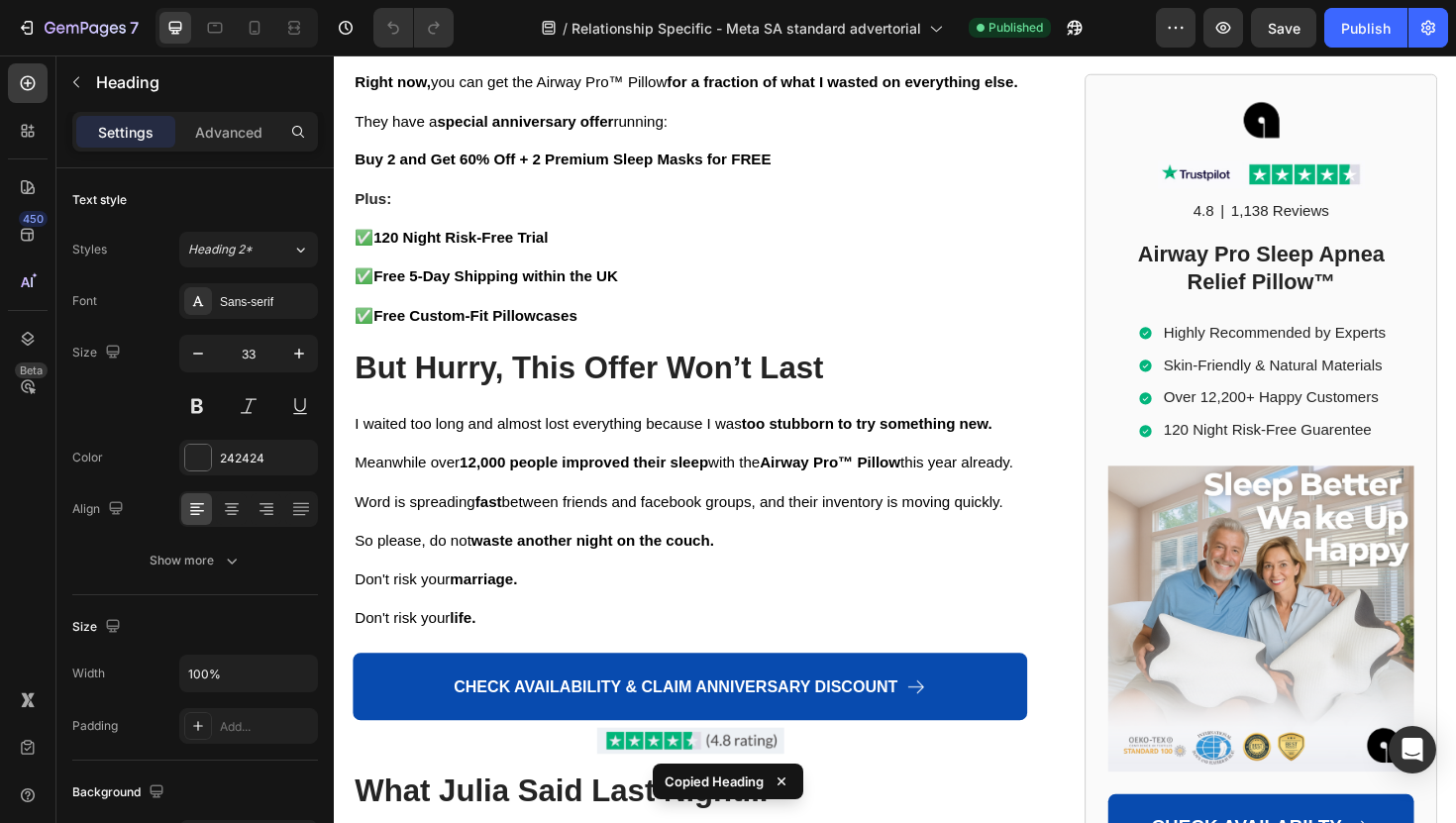 click at bounding box center (710, -1406) 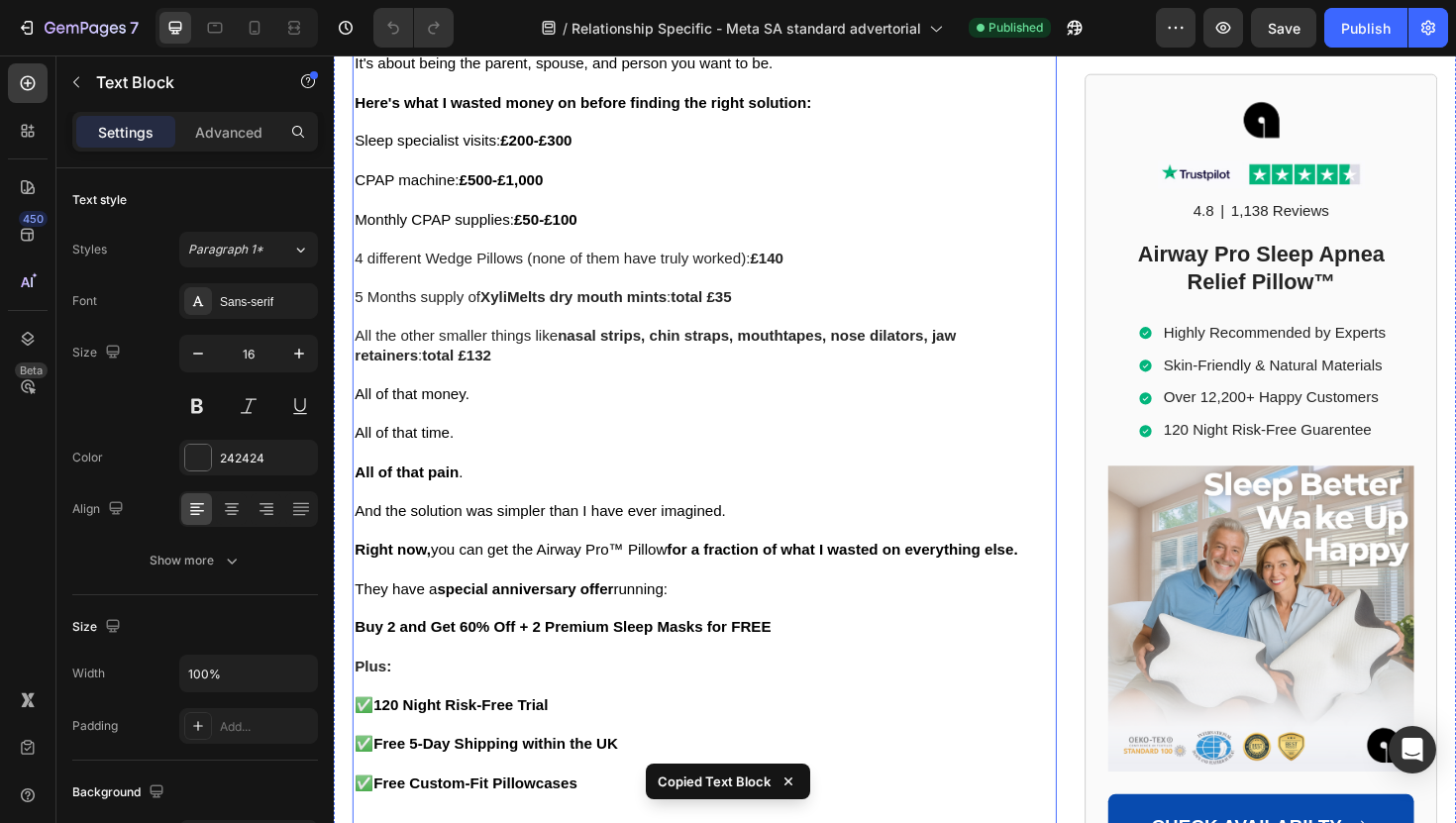 scroll, scrollTop: 9978, scrollLeft: 0, axis: vertical 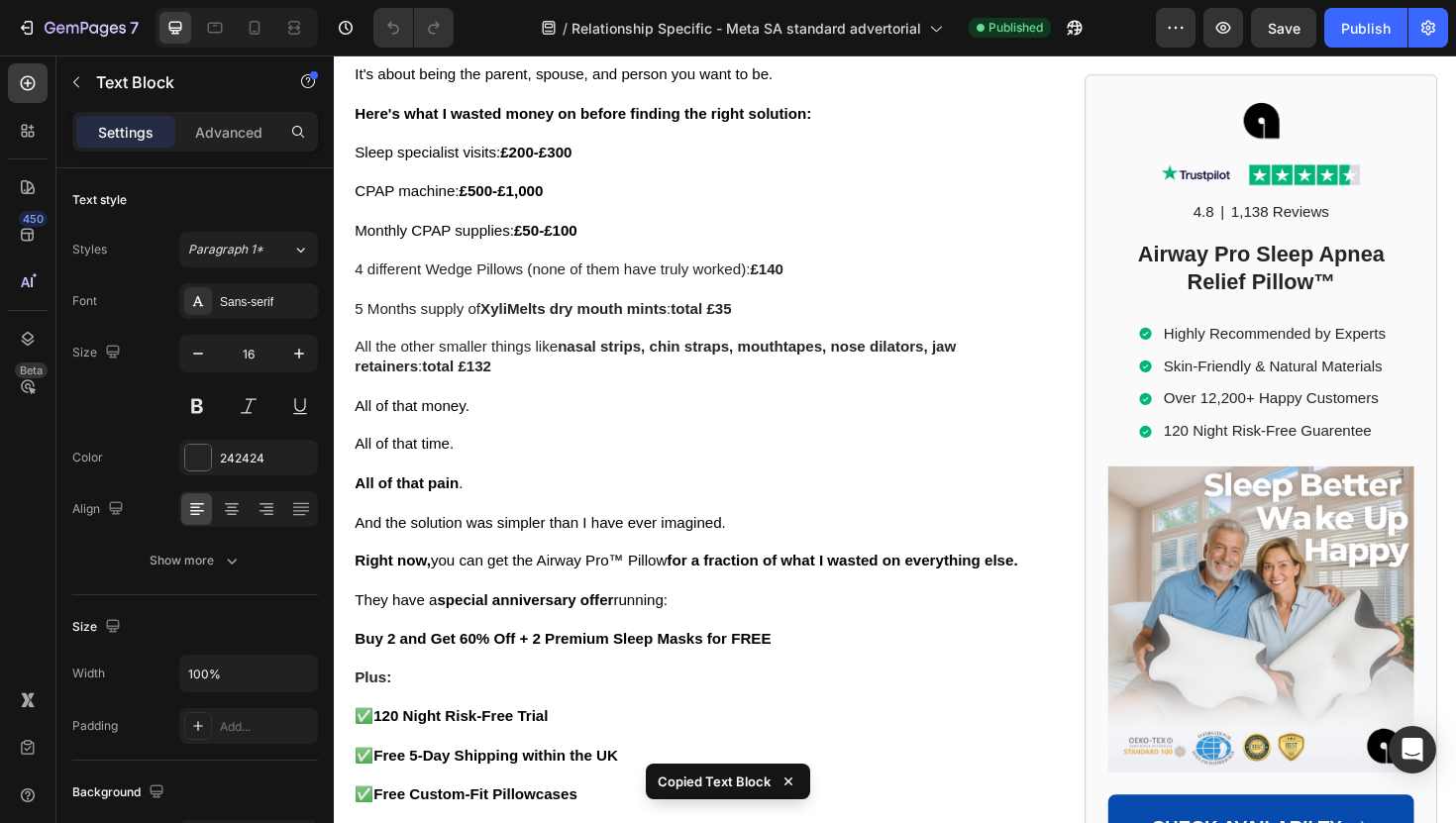 click at bounding box center (710, -1247) 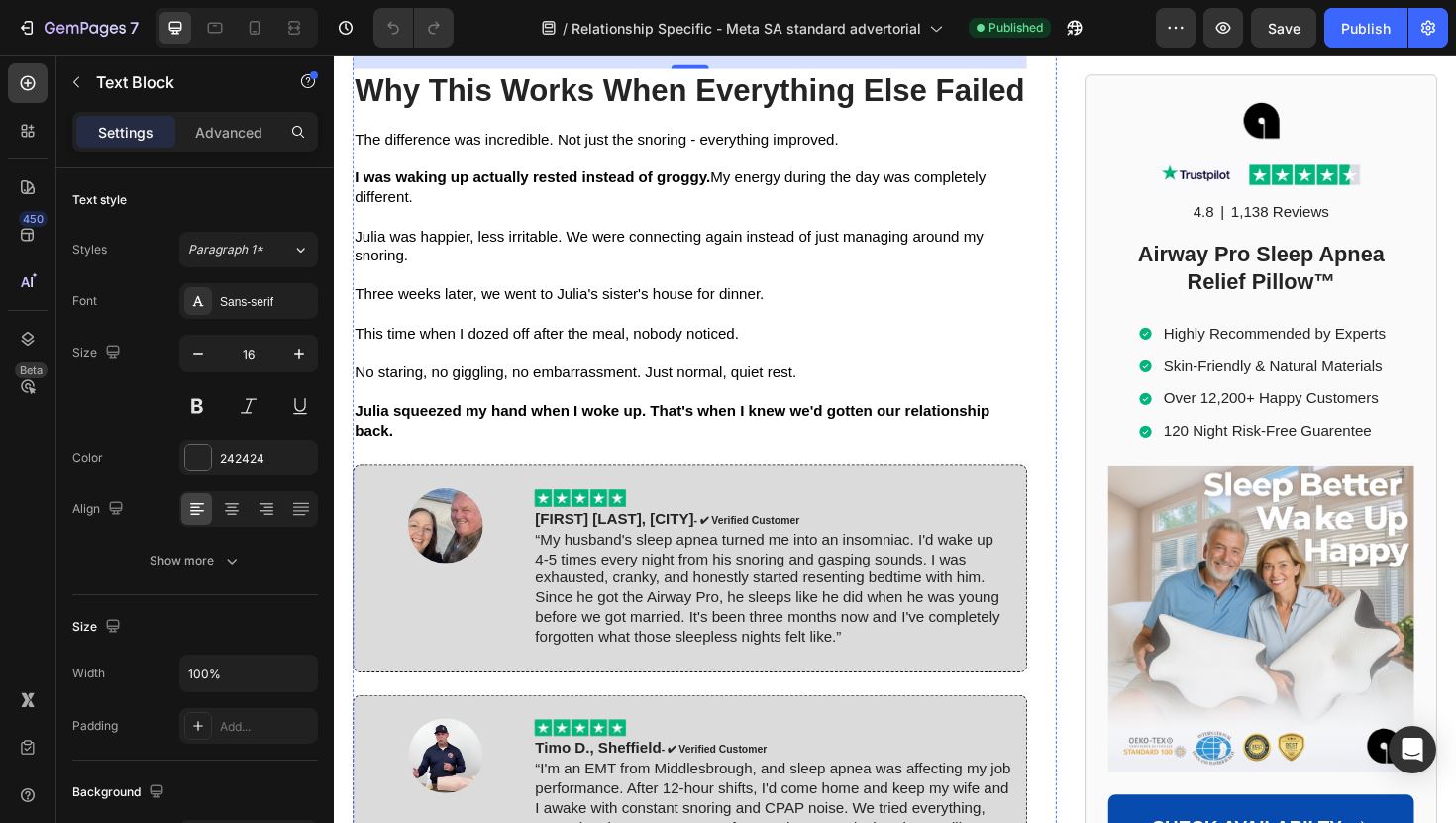 scroll, scrollTop: 8907, scrollLeft: 0, axis: vertical 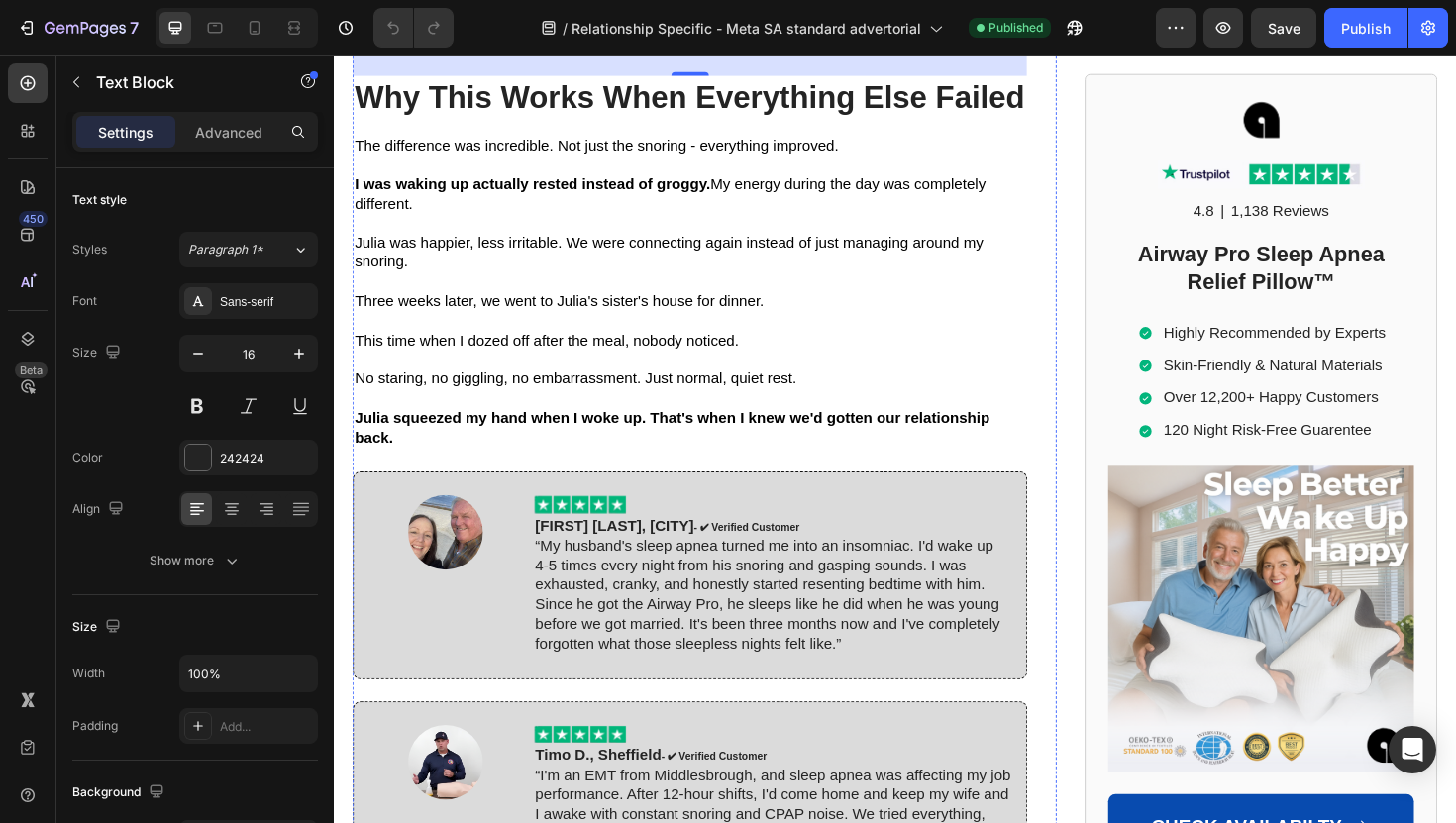 click at bounding box center [710, -830] 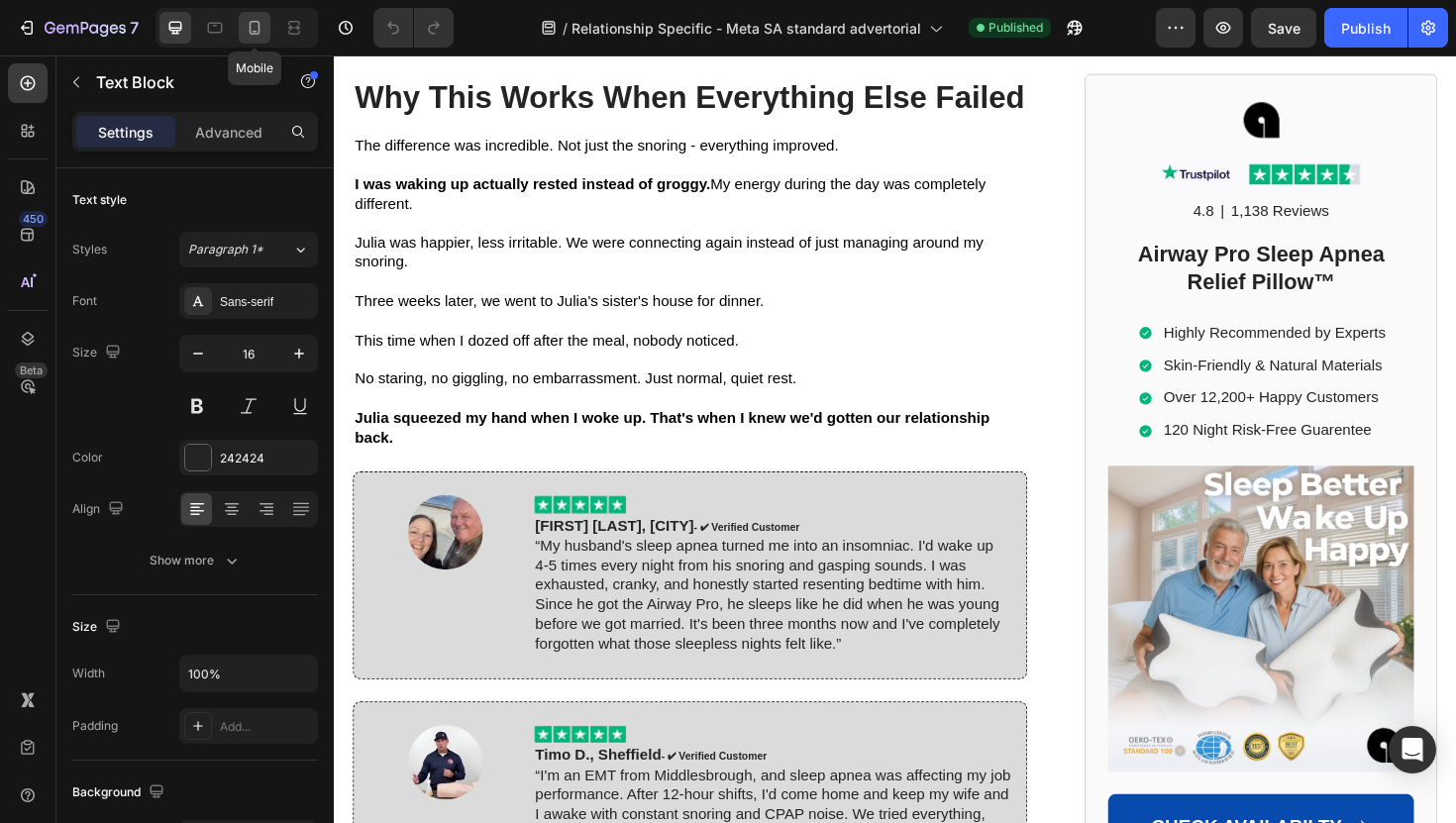 click 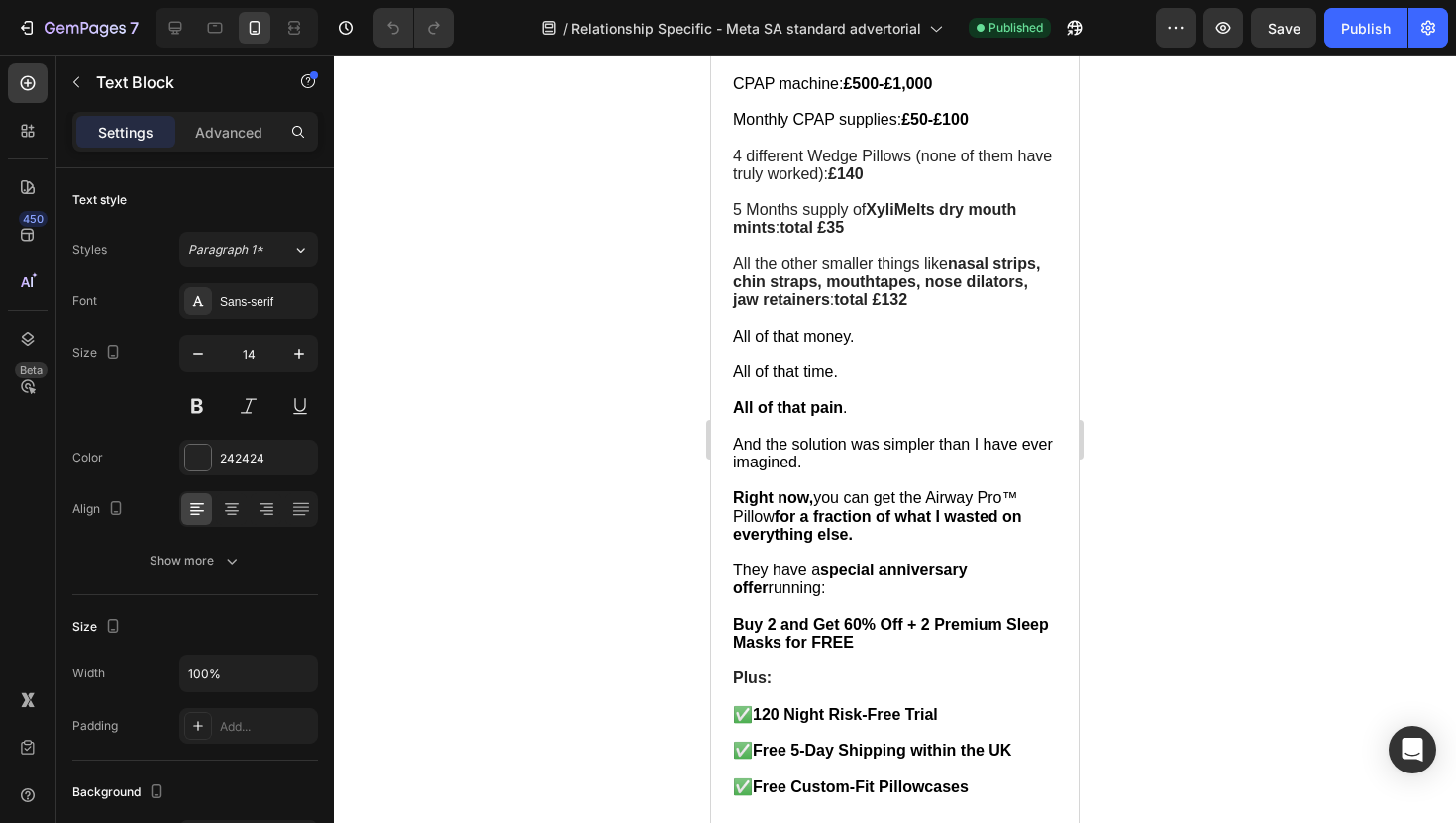 scroll, scrollTop: 10177, scrollLeft: 0, axis: vertical 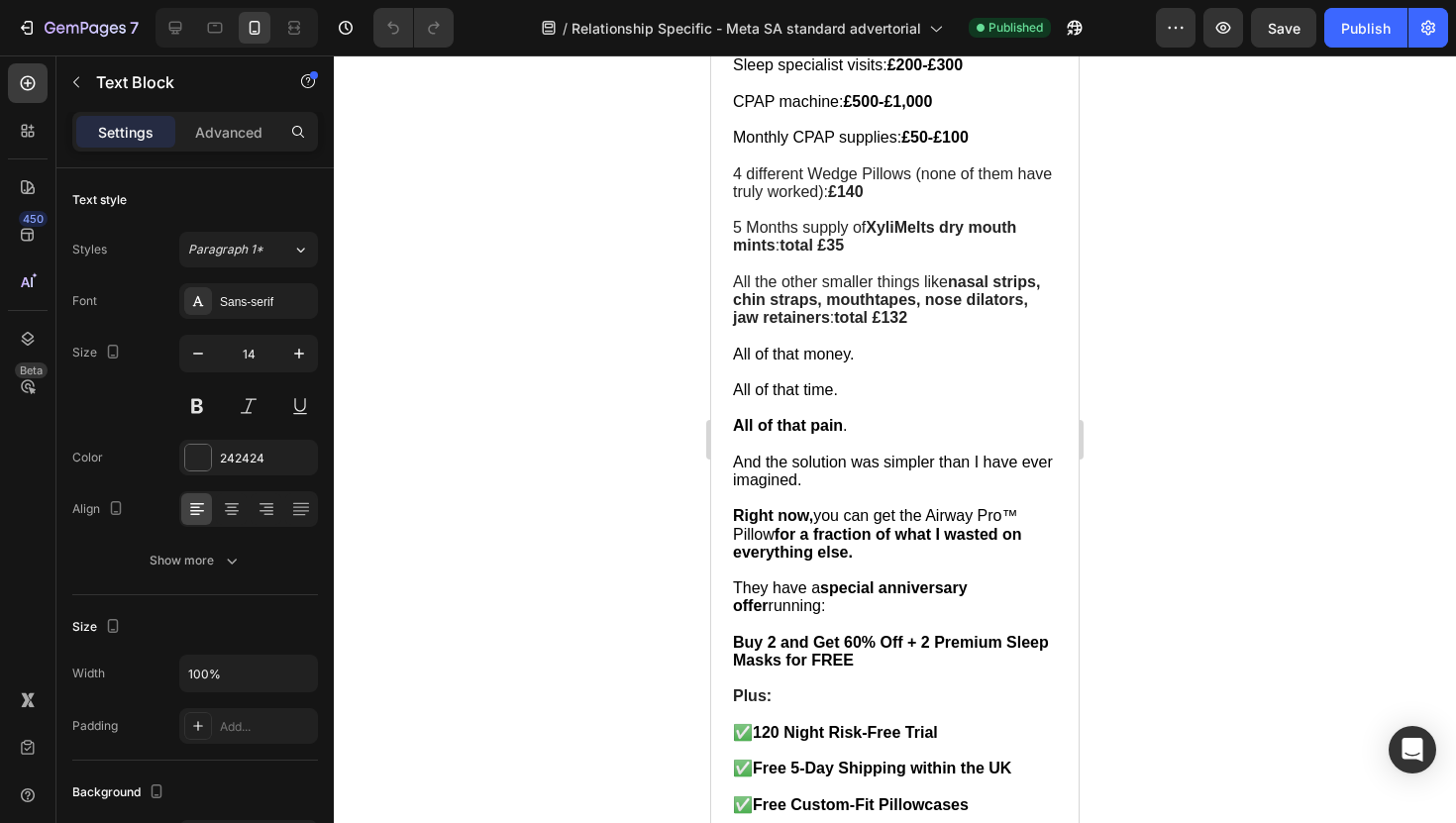 click on "Image Image [FIRST] [LAST], [CITY]  - ✔︎ Verified Customer “My husband's sleep apnea turned me into an insomniac. I'd wake up 4-5 times every night from his snoring and gasping sounds. I was exhausted, cranky, and honestly started resenting bedtime with him. Since he got the Airway Pro, he sleeps like he did when he was young before we got married. It's been three months now and I've completely forgotten what those sleepless nights felt like.” Text Block Row Row   24" at bounding box center (894, -825) 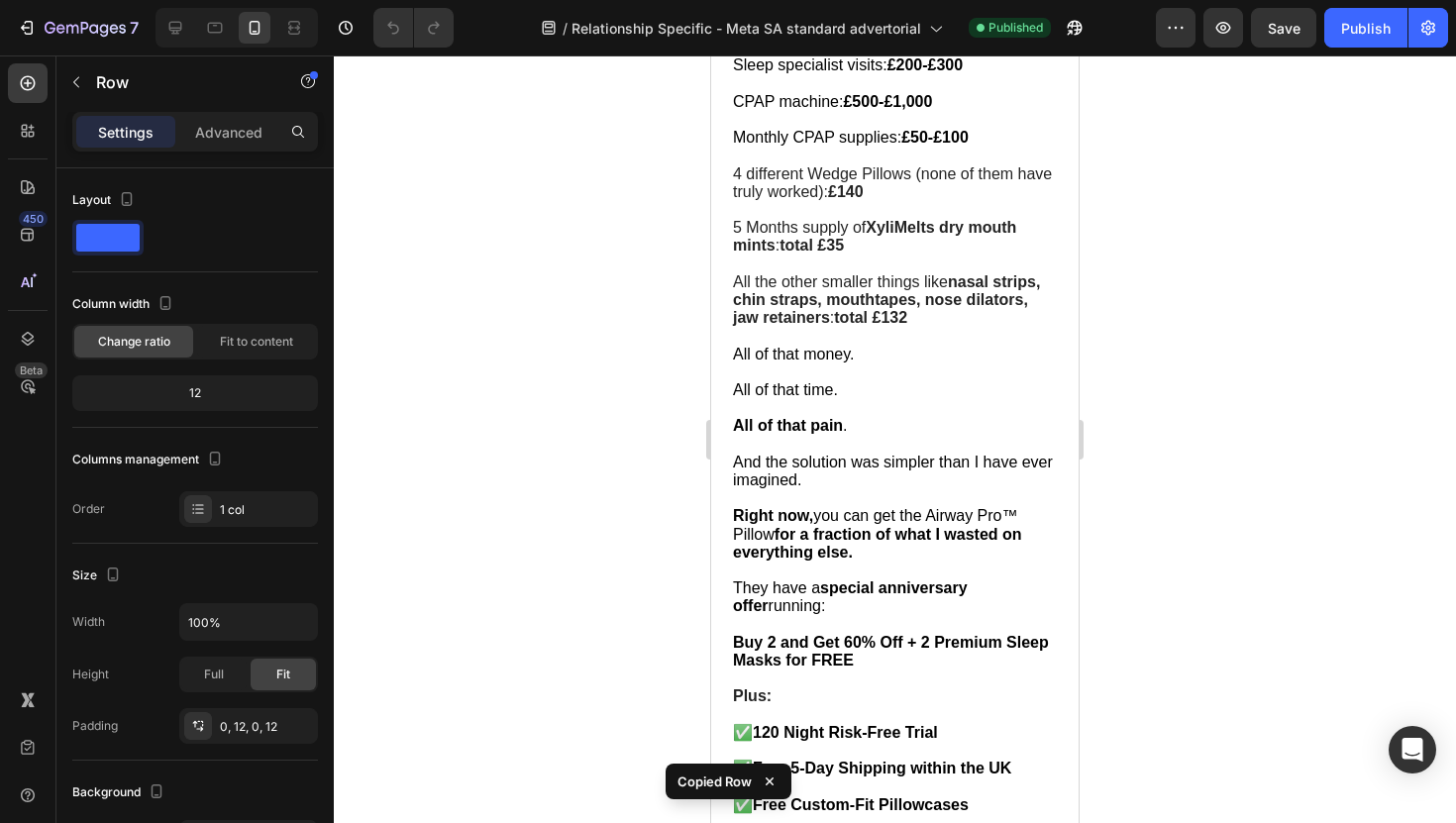 click on "Image Image [FIRST] [LAST], [CITY]  - ✔︎ Verified Customer “I'm an EMT from [CITY], and sleep apnea was affecting my job performance. After 12-hour shifts, I'd come home and keep my wife and I awake with constant snoring and CPAP noise. We tried everything, even slept in separate rooms for months. But only the Airway Pillow was able to help us. Now we both sleep through the night, and I wake up actually rested for my next shift.” Text Block Row Row   24" at bounding box center [894, -458] 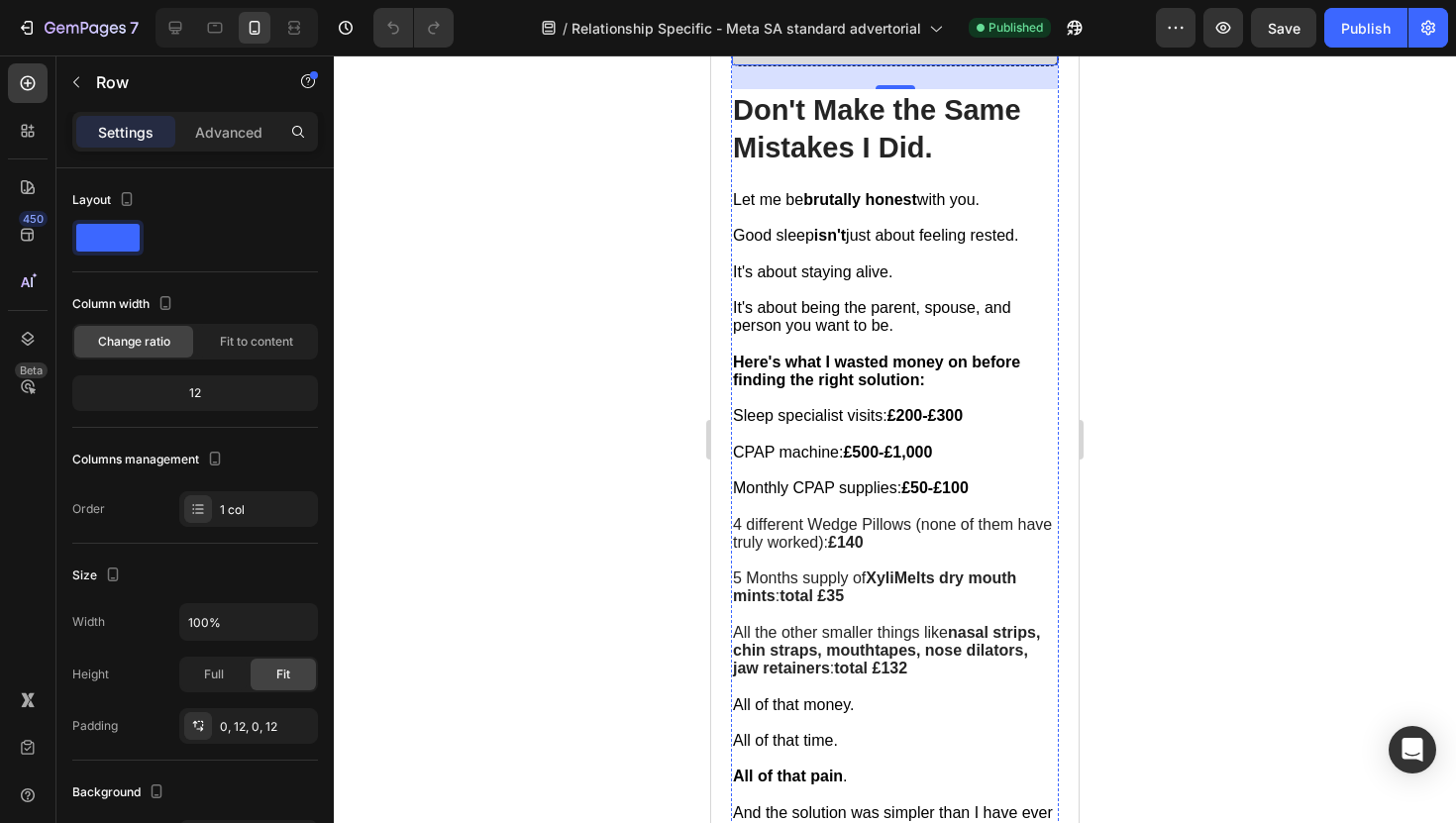 scroll, scrollTop: 9830, scrollLeft: 0, axis: vertical 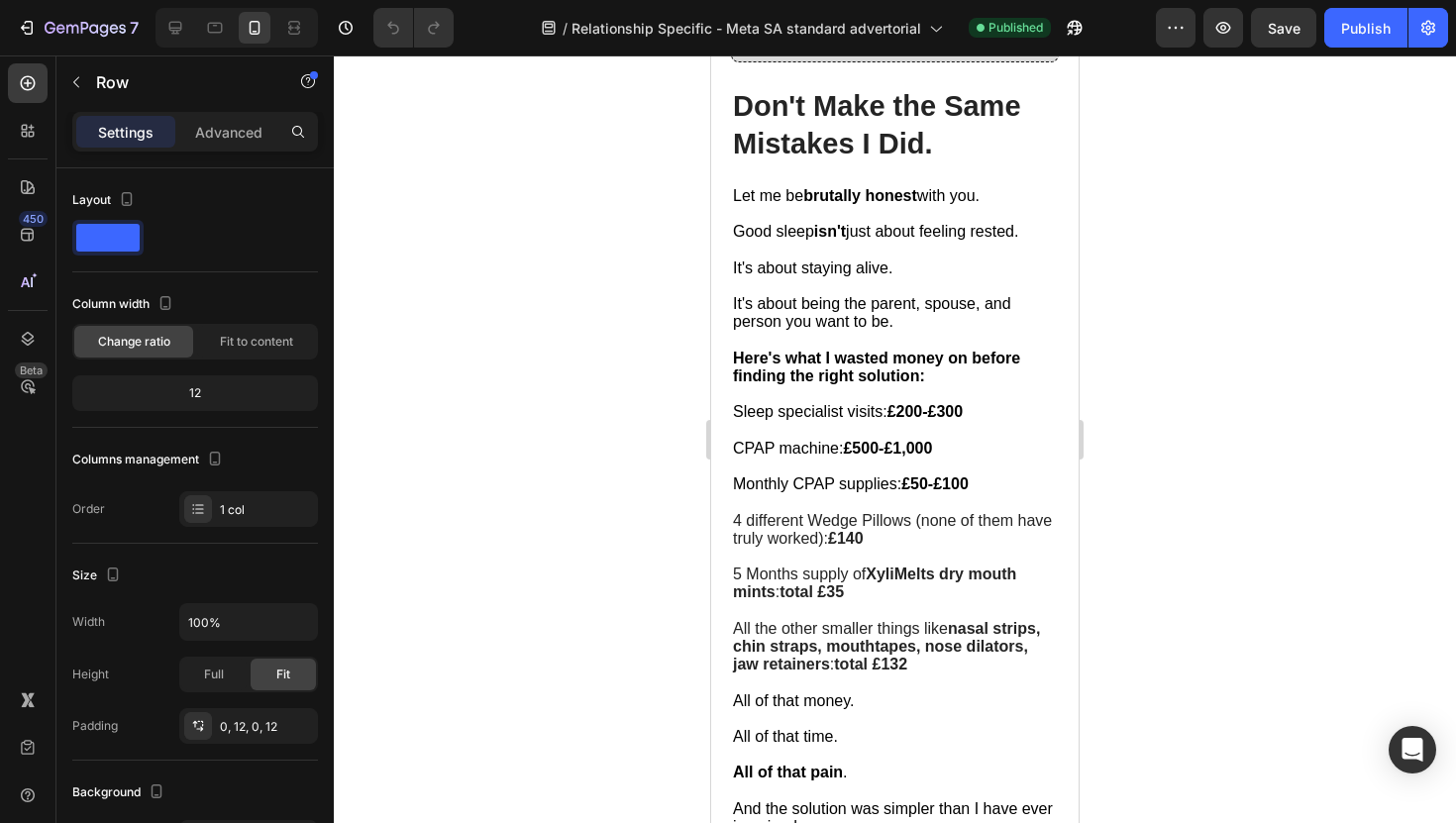 click on "No staring, no giggling, no embarrassment. Just normal, quiet rest." at bounding box center (894, -764) 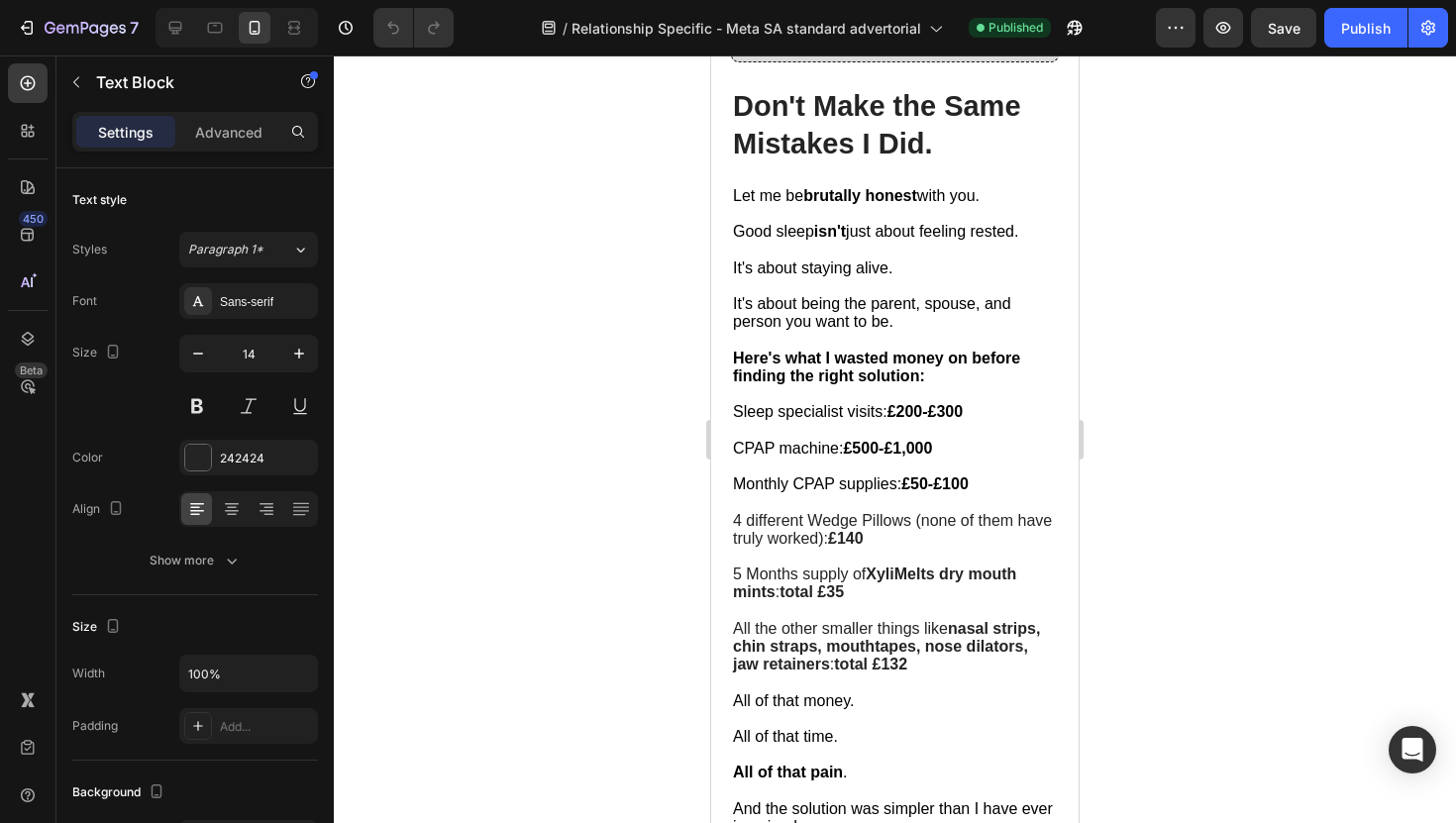 click on "No staring, no giggling, no embarrassment. Just normal, quiet rest." at bounding box center [884, -765] 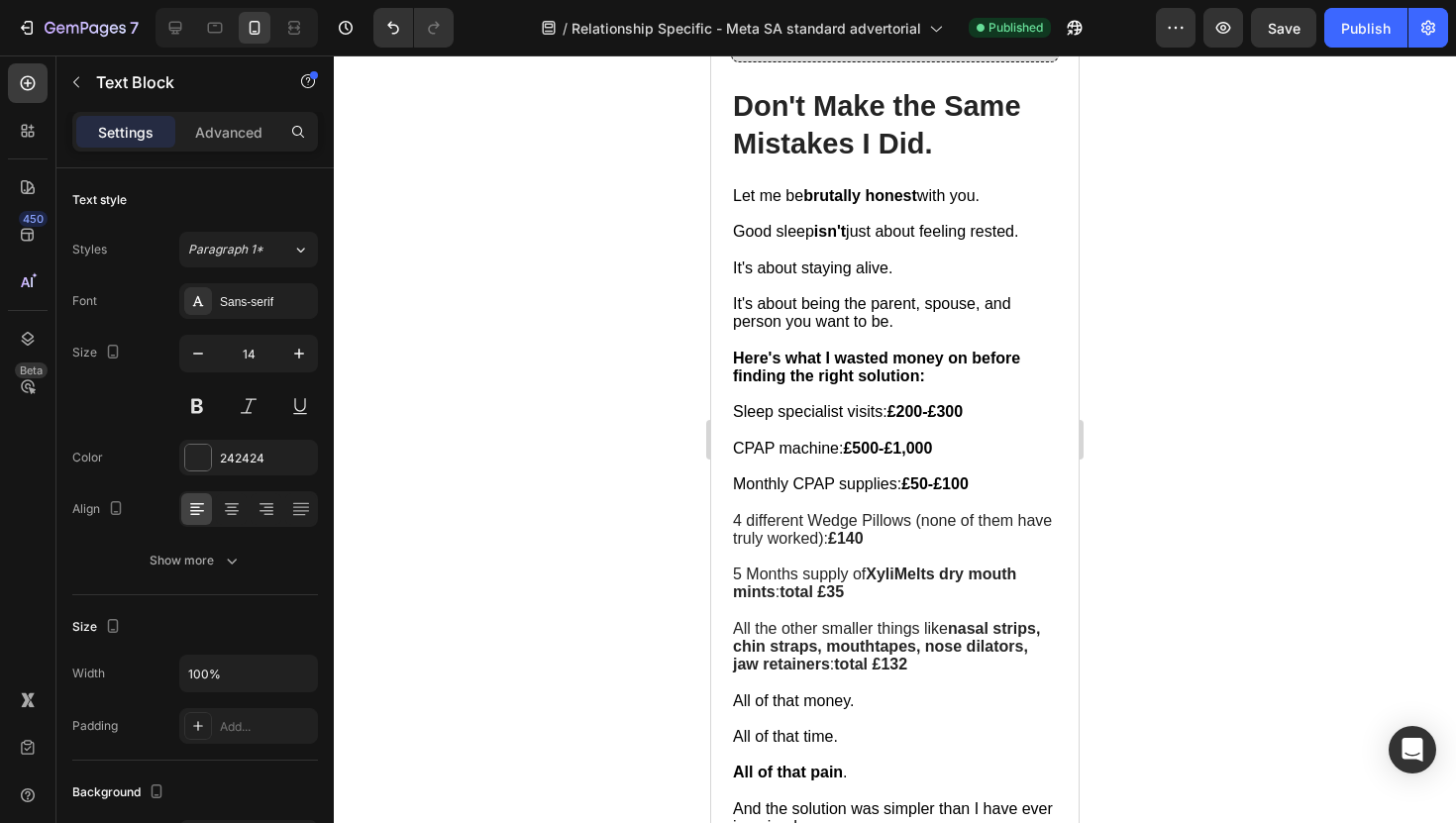 click on "Just normal, quiet rest." at bounding box center (813, -756) 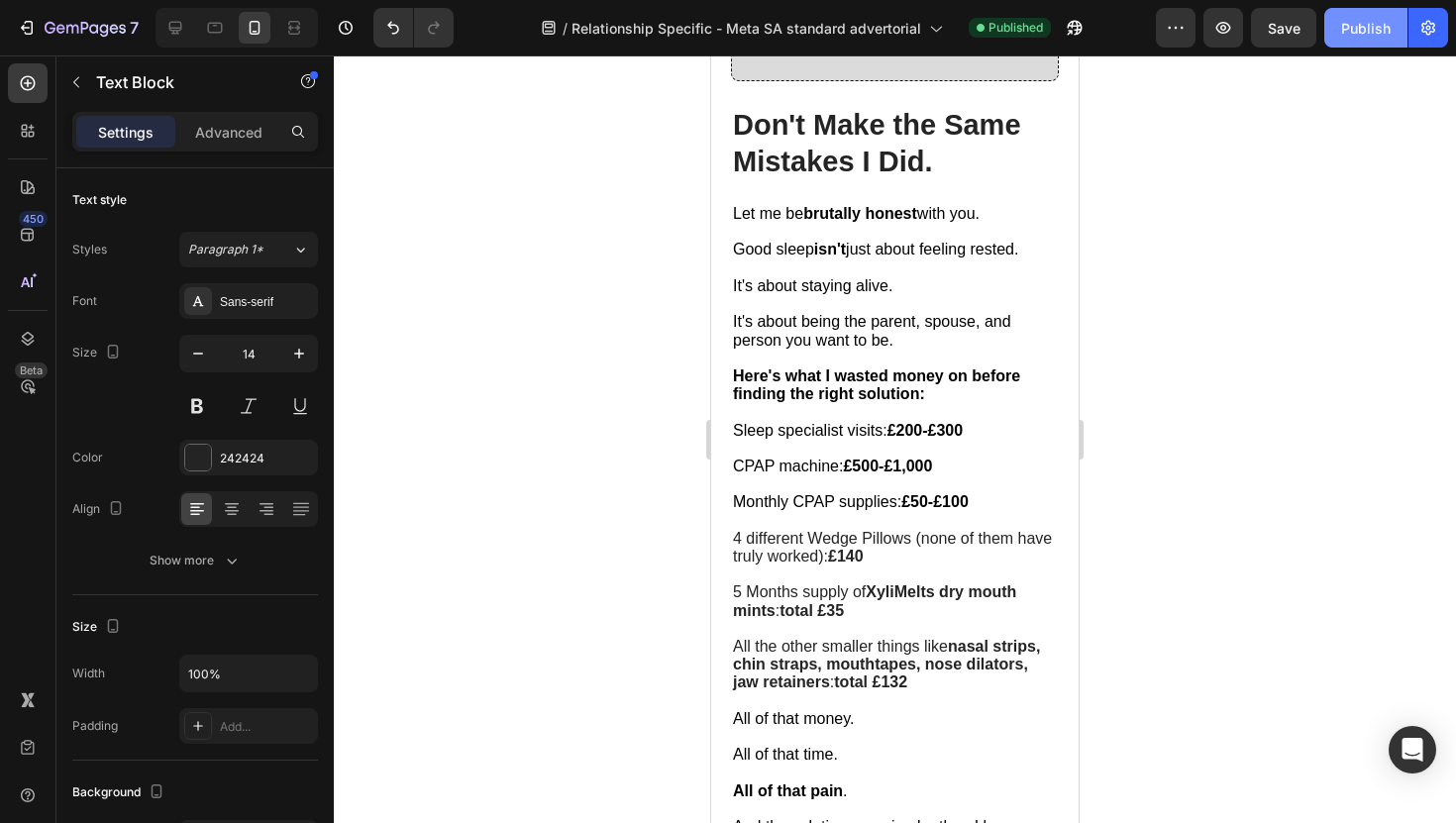 click on "Publish" at bounding box center [1366, 28] 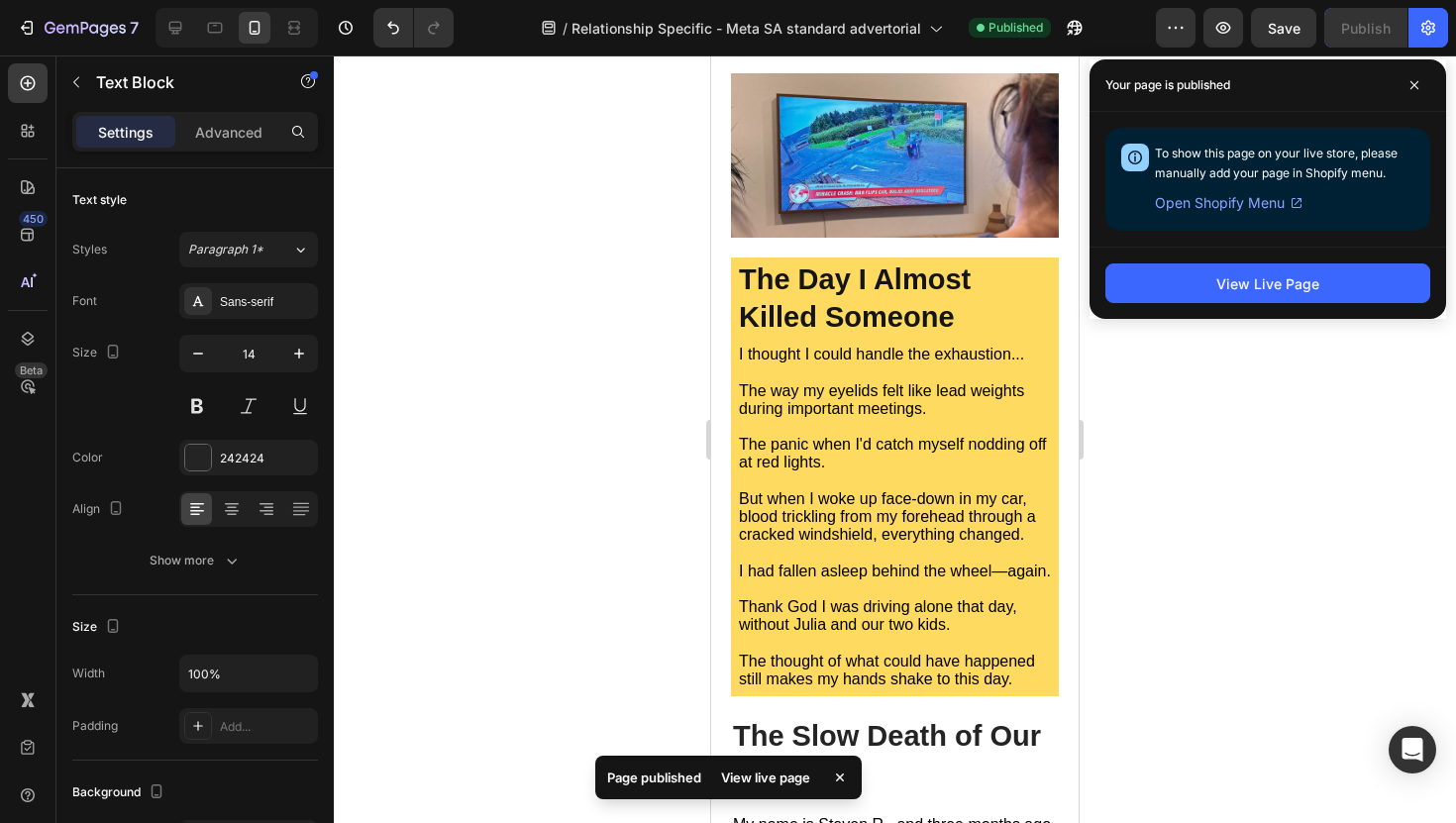 scroll, scrollTop: 0, scrollLeft: 0, axis: both 